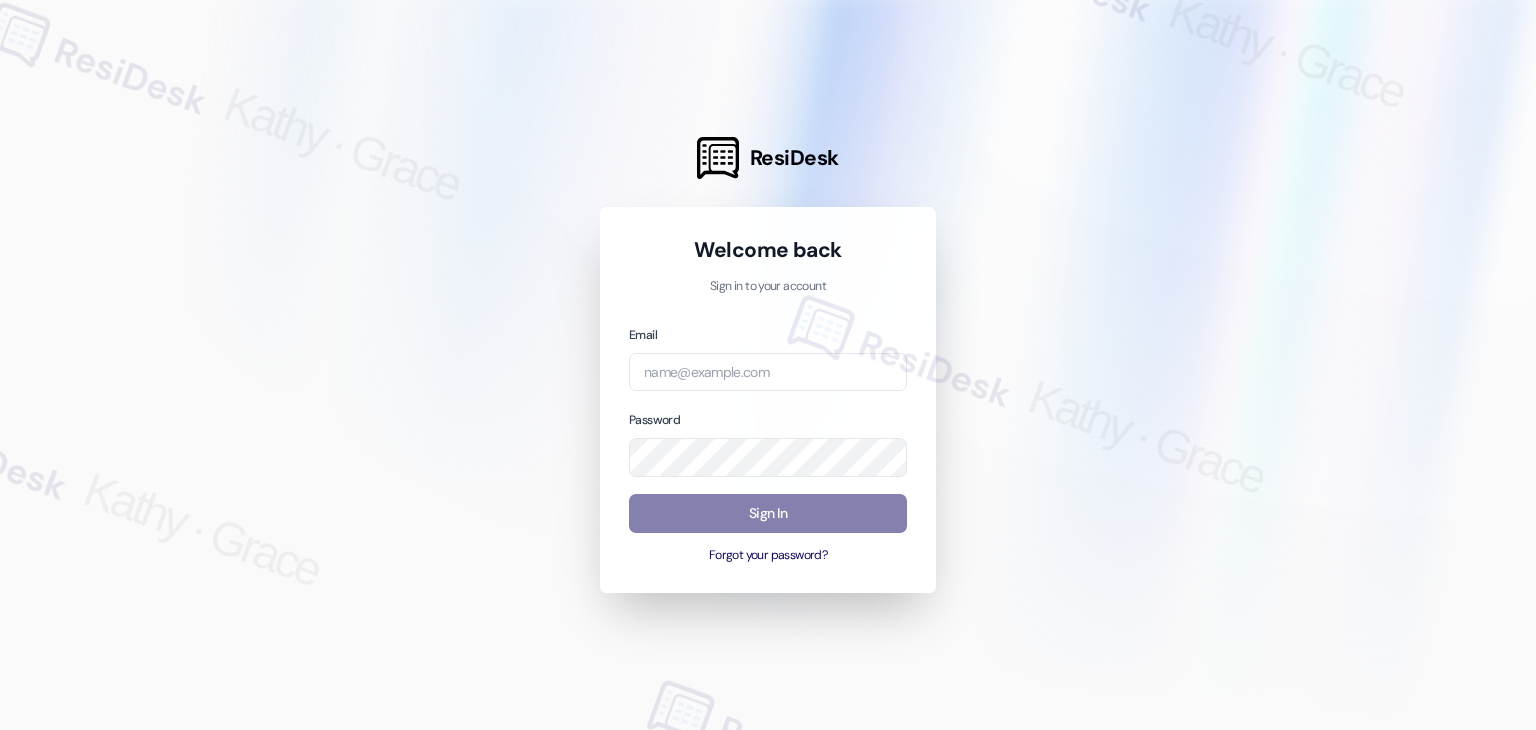 scroll, scrollTop: 0, scrollLeft: 0, axis: both 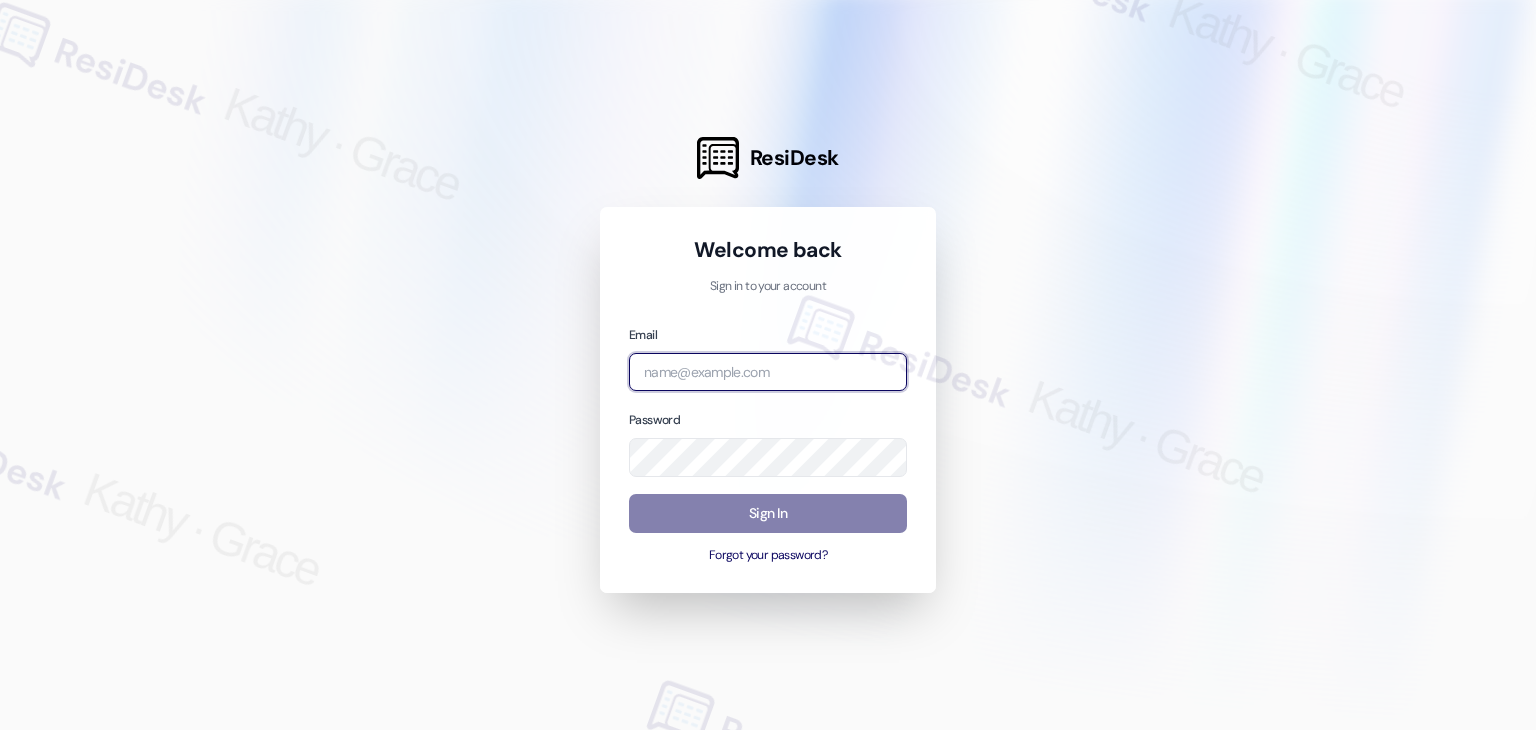 click at bounding box center [768, 372] 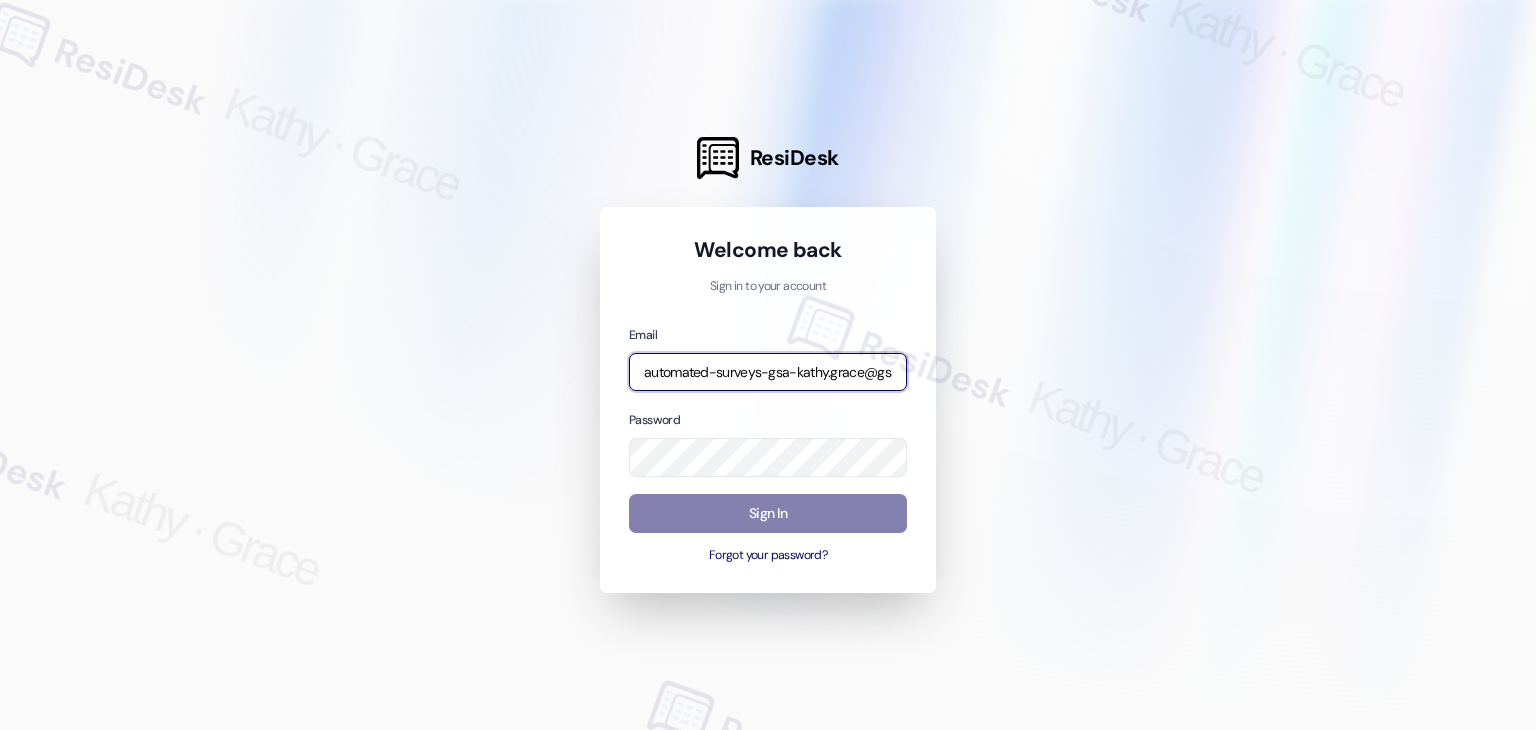 scroll, scrollTop: 0, scrollLeft: 30, axis: horizontal 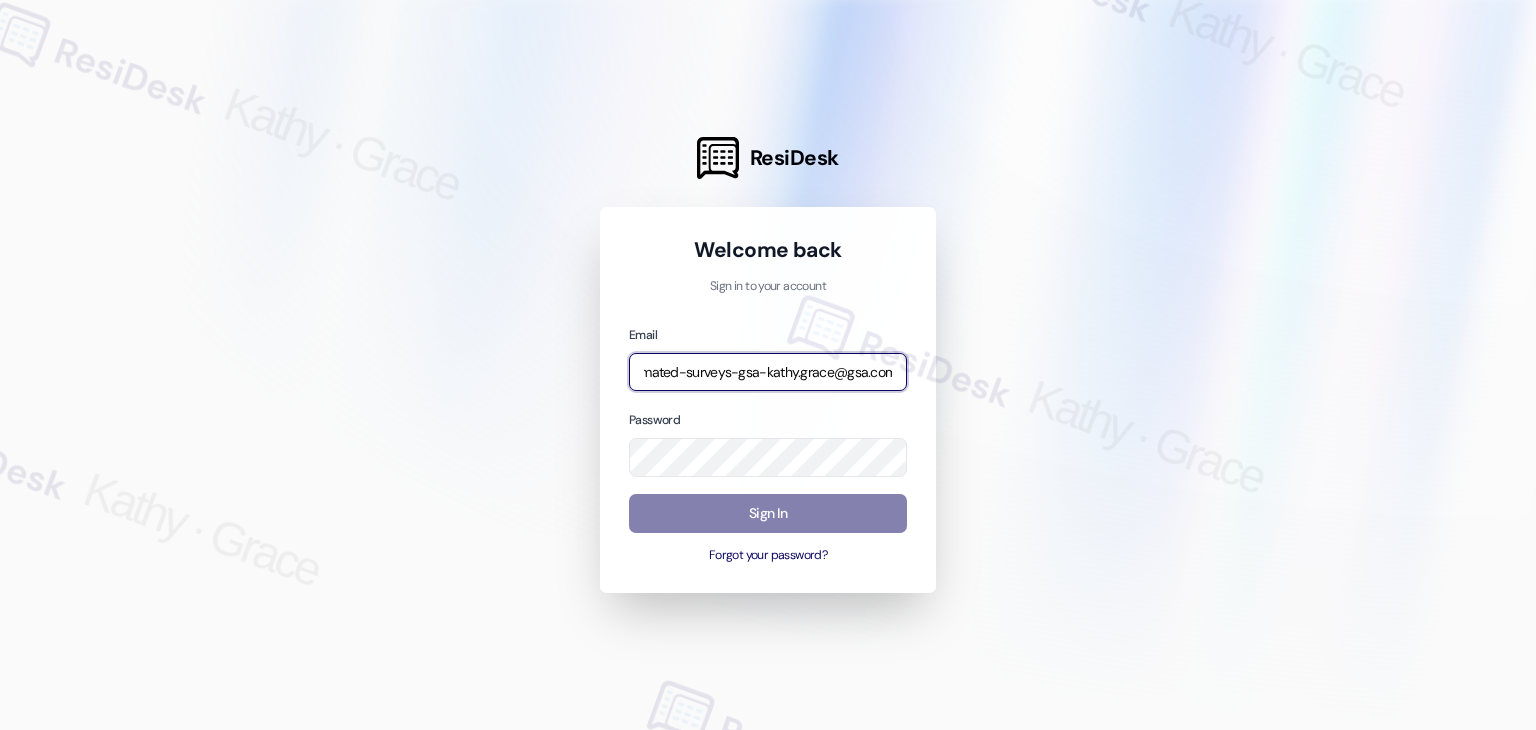 type on "automated-surveys-gsa-kathy.grace@gsa.com" 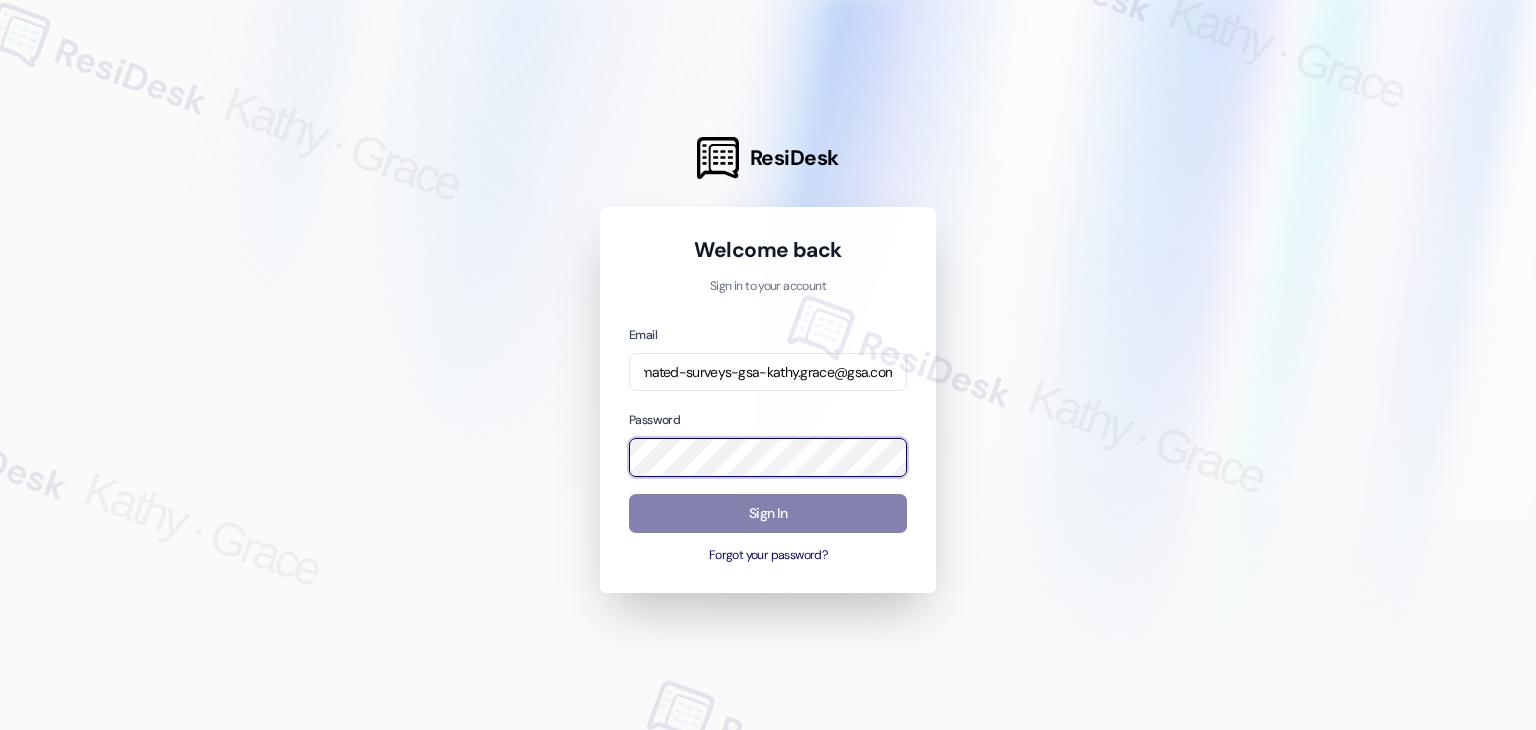 scroll, scrollTop: 0, scrollLeft: 0, axis: both 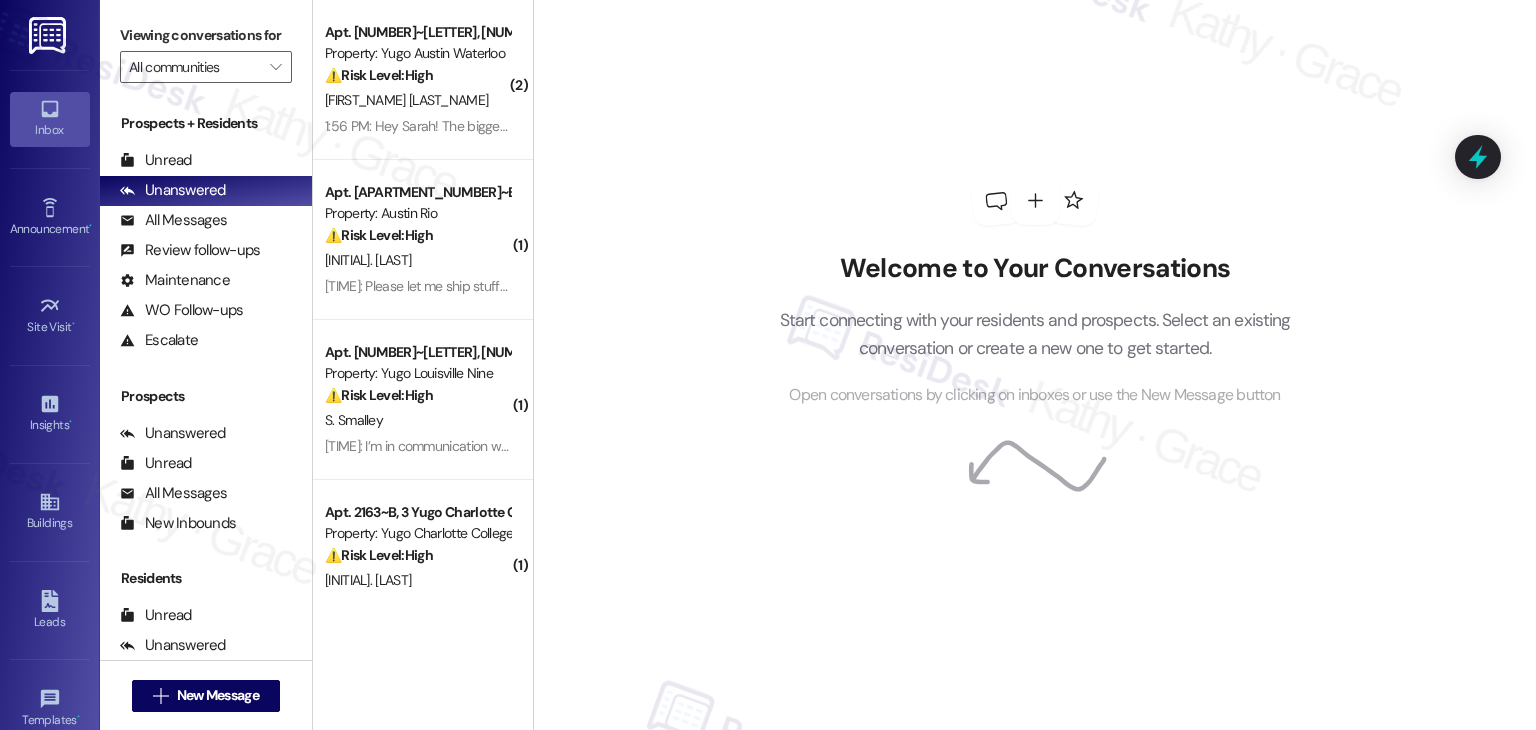 click on "Welcome to Your Conversations Start connecting with your residents and prospects. Select an existing conversation or create a new one to get started. Open conversations by clicking on inboxes or use the New Message button" at bounding box center [1034, 365] 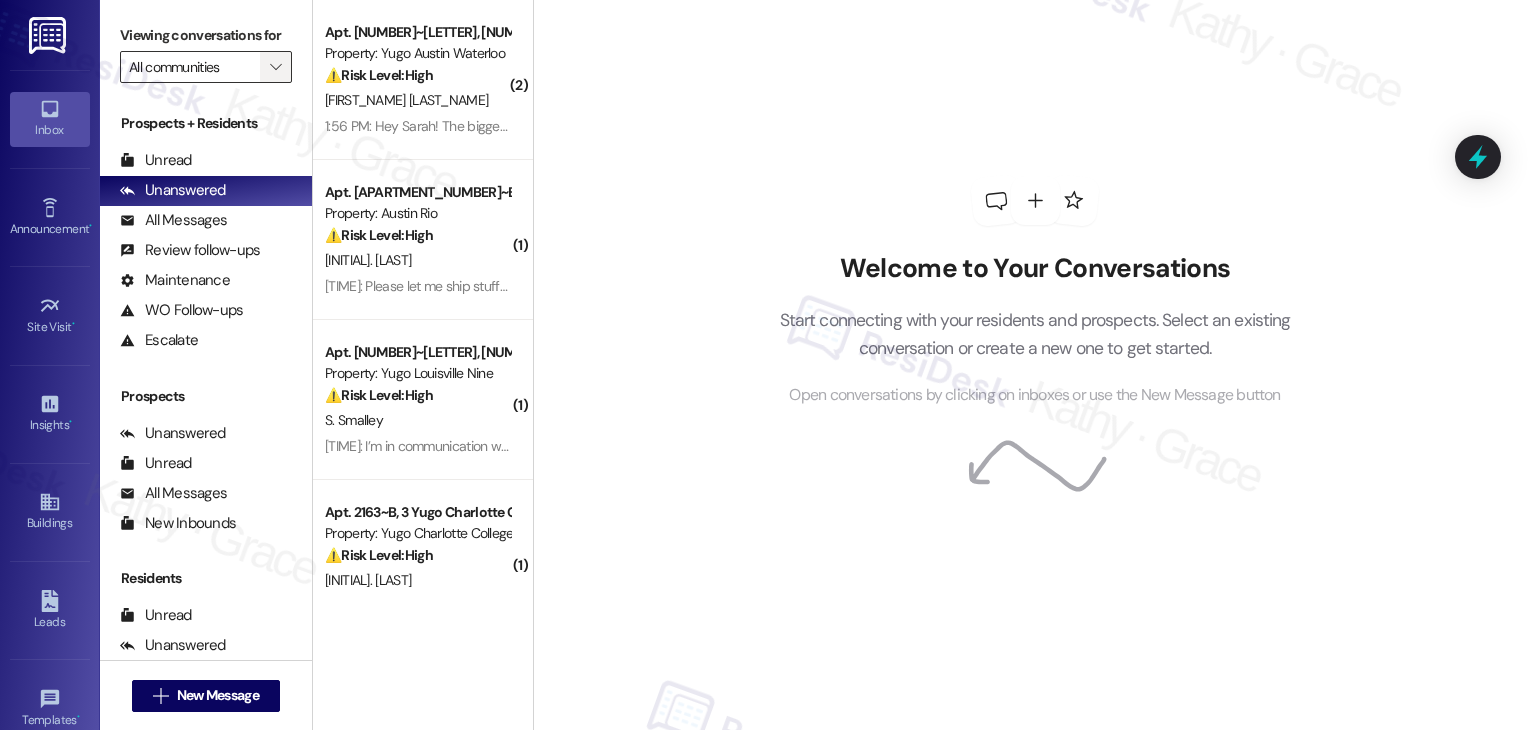 click on "" at bounding box center (276, 67) 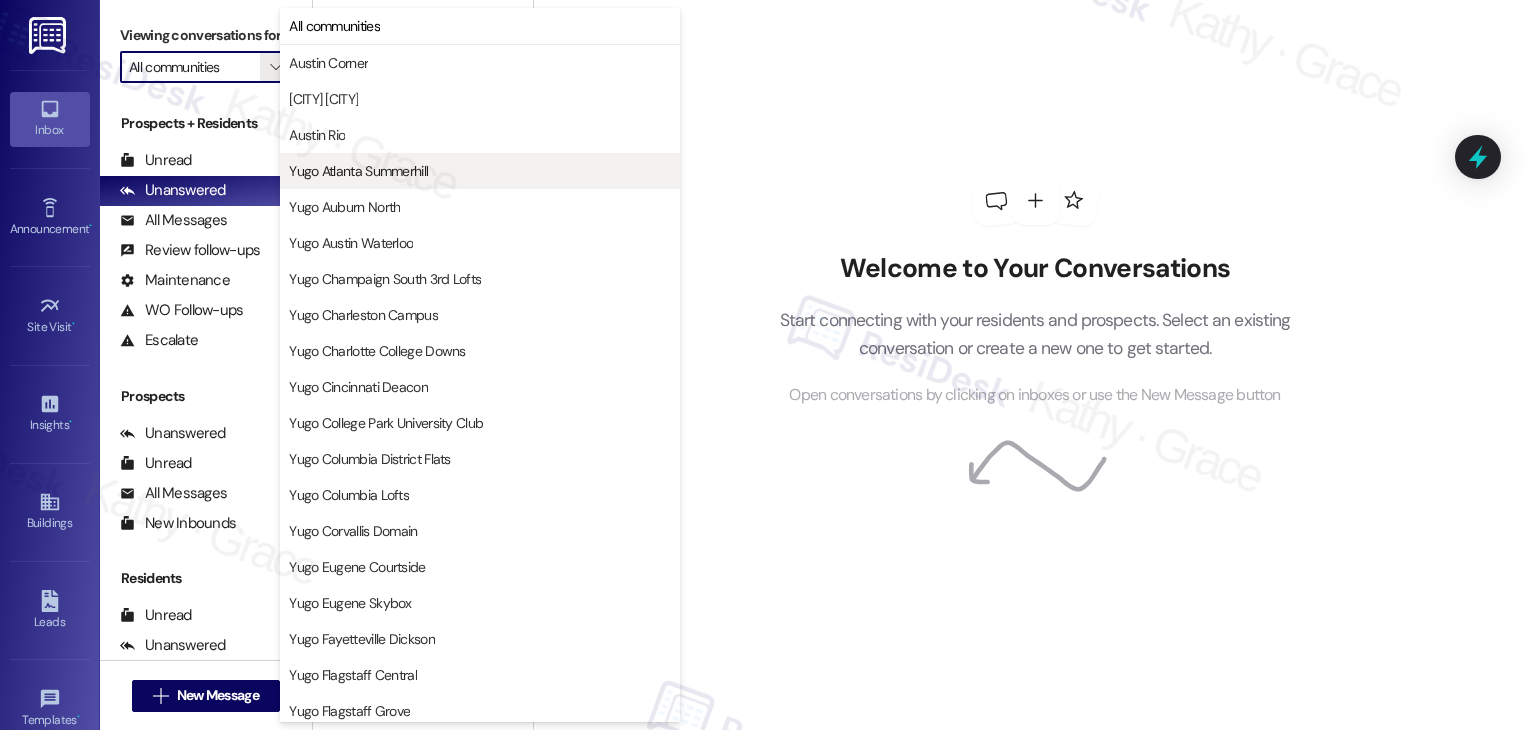 click on "Yugo Atlanta Summerhill" at bounding box center [358, 171] 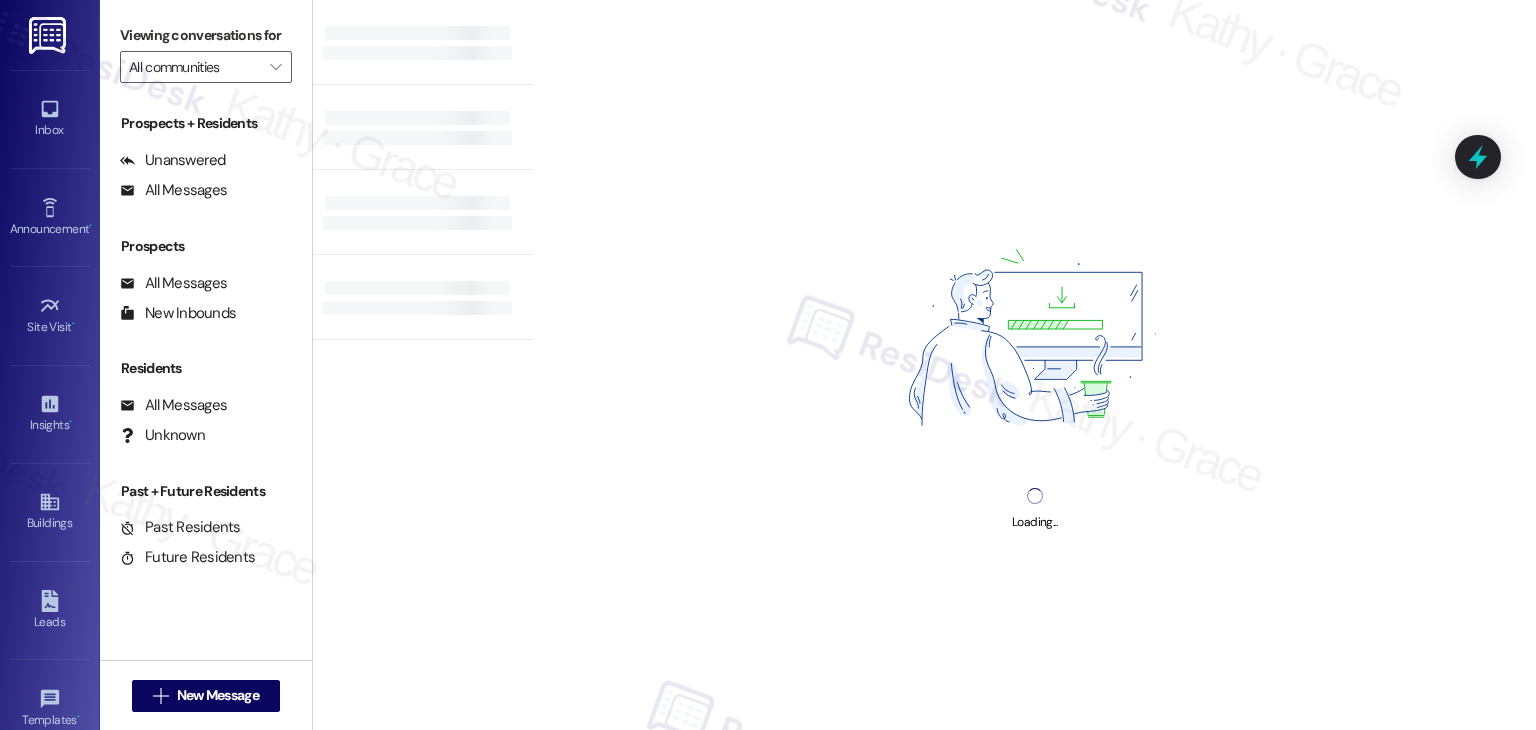 type on "Yugo Atlanta Summerhill" 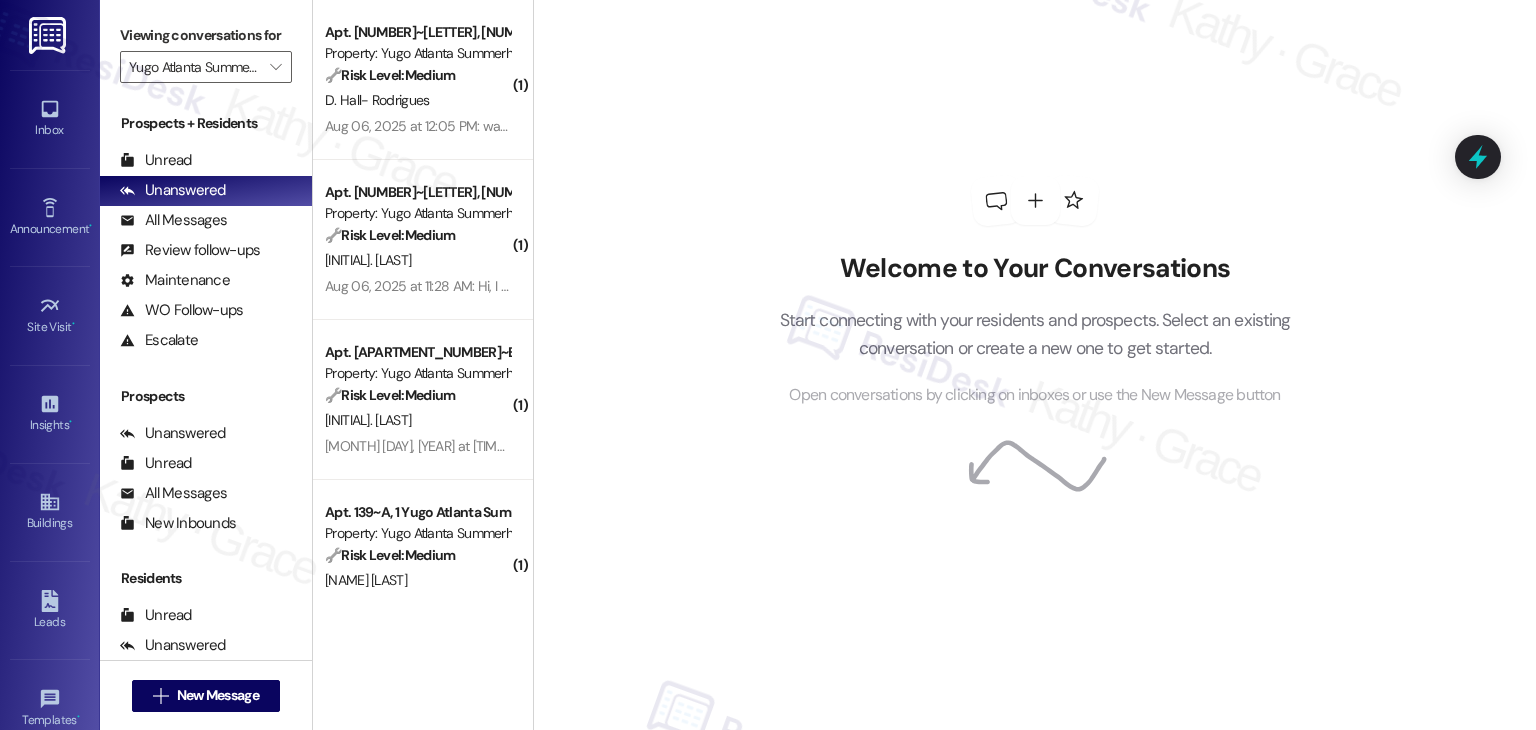 click on "Welcome to Your Conversations Start connecting with your residents and prospects. Select an existing conversation or create a new one to get started. Open conversations by clicking on inboxes or use the New Message button" at bounding box center [1034, 365] 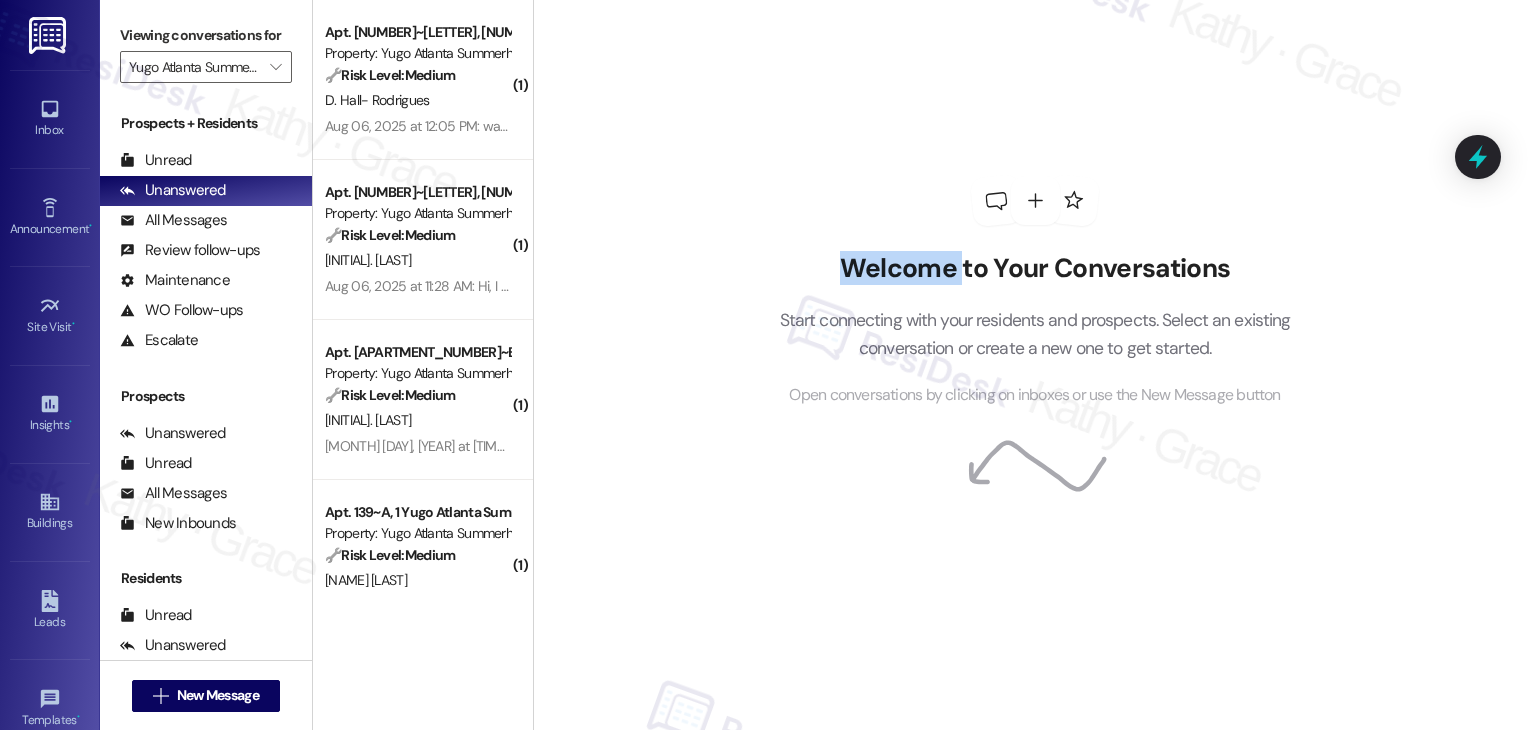 click on "Welcome to Your Conversations Start connecting with your residents and prospects. Select an existing conversation or create a new one to get started. Open conversations by clicking on inboxes or use the New Message button" at bounding box center [1034, 365] 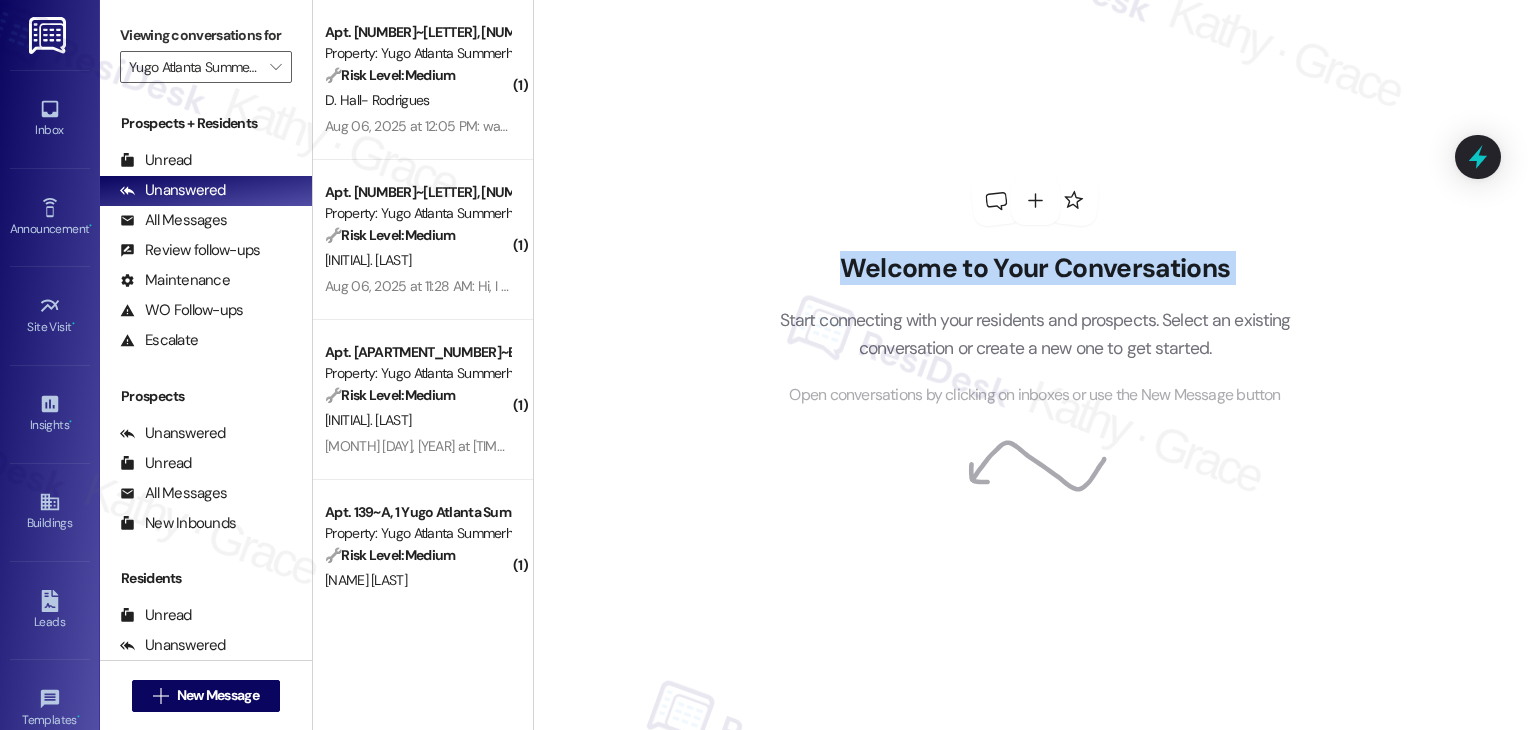click on "Welcome to Your Conversations Start connecting with your residents and prospects. Select an existing conversation or create a new one to get started. Open conversations by clicking on inboxes or use the New Message button" at bounding box center [1034, 365] 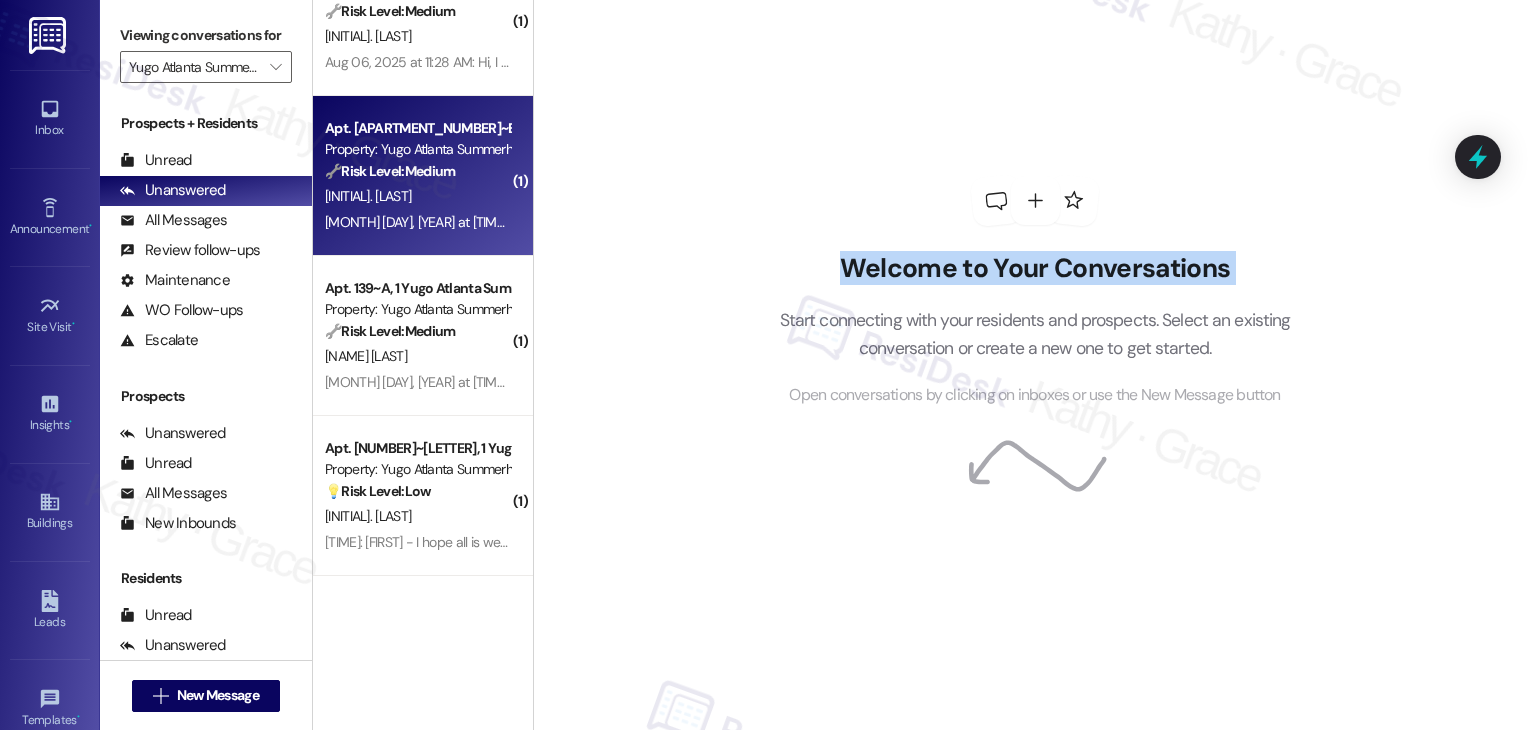 scroll, scrollTop: 372, scrollLeft: 0, axis: vertical 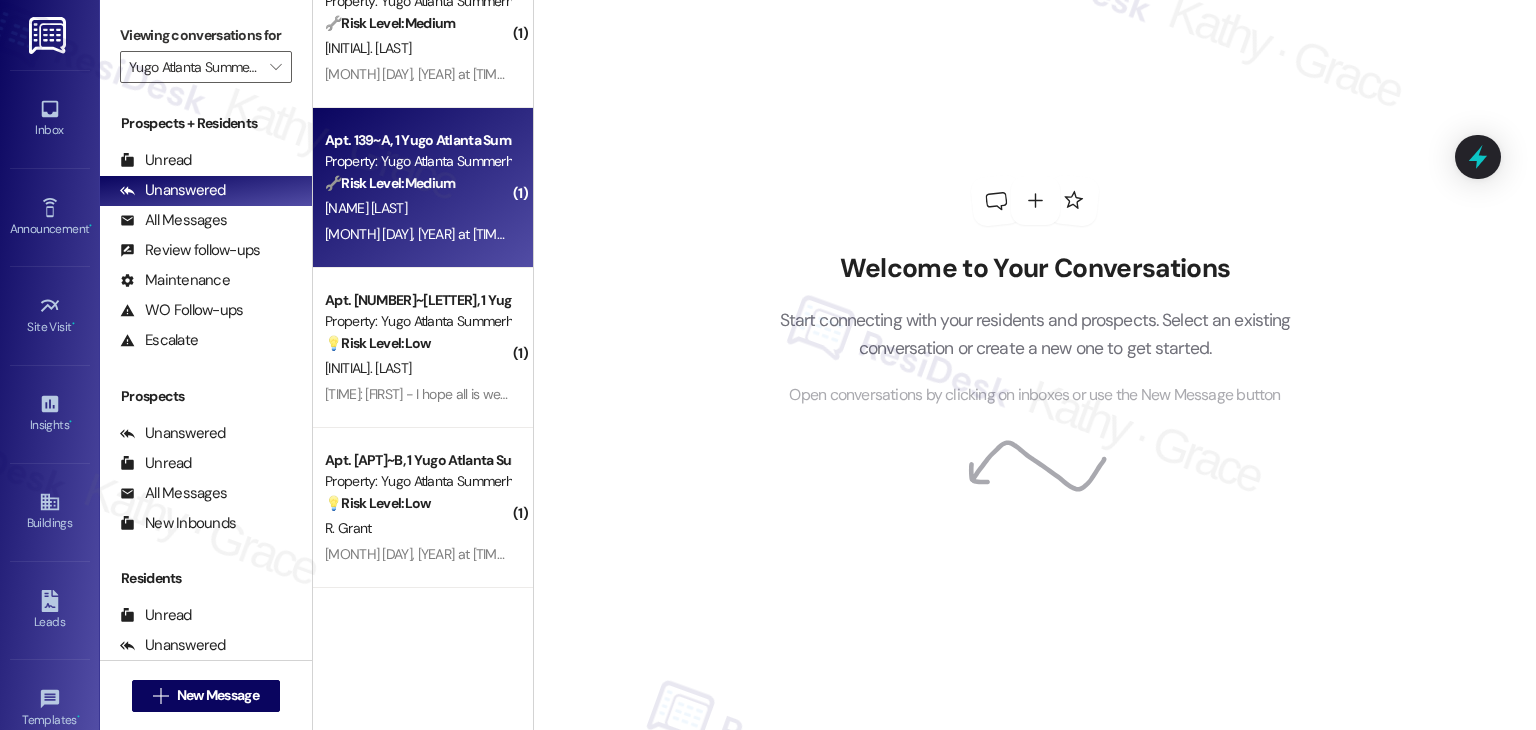 click on "[NAME] [LAST]" at bounding box center [417, 208] 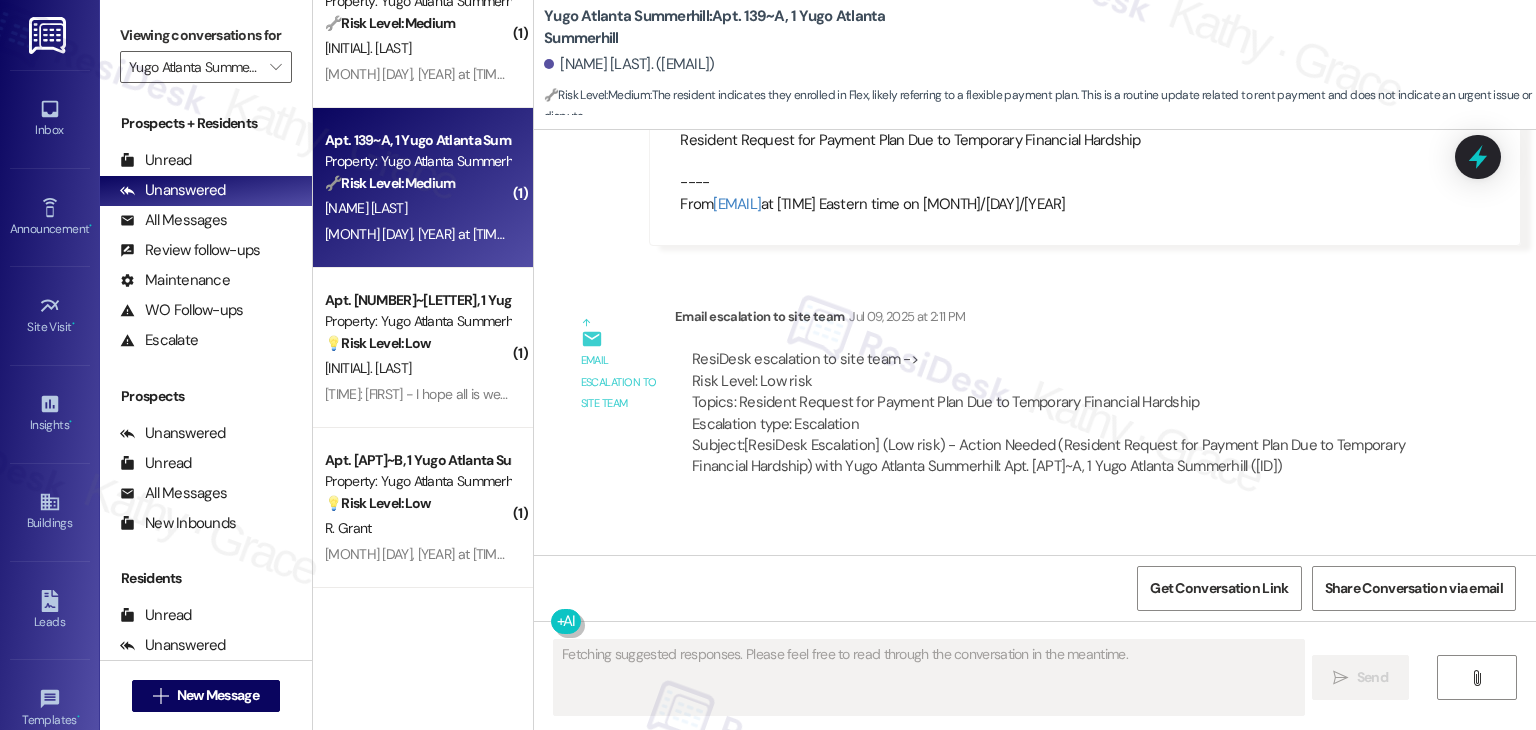 scroll, scrollTop: 12925, scrollLeft: 0, axis: vertical 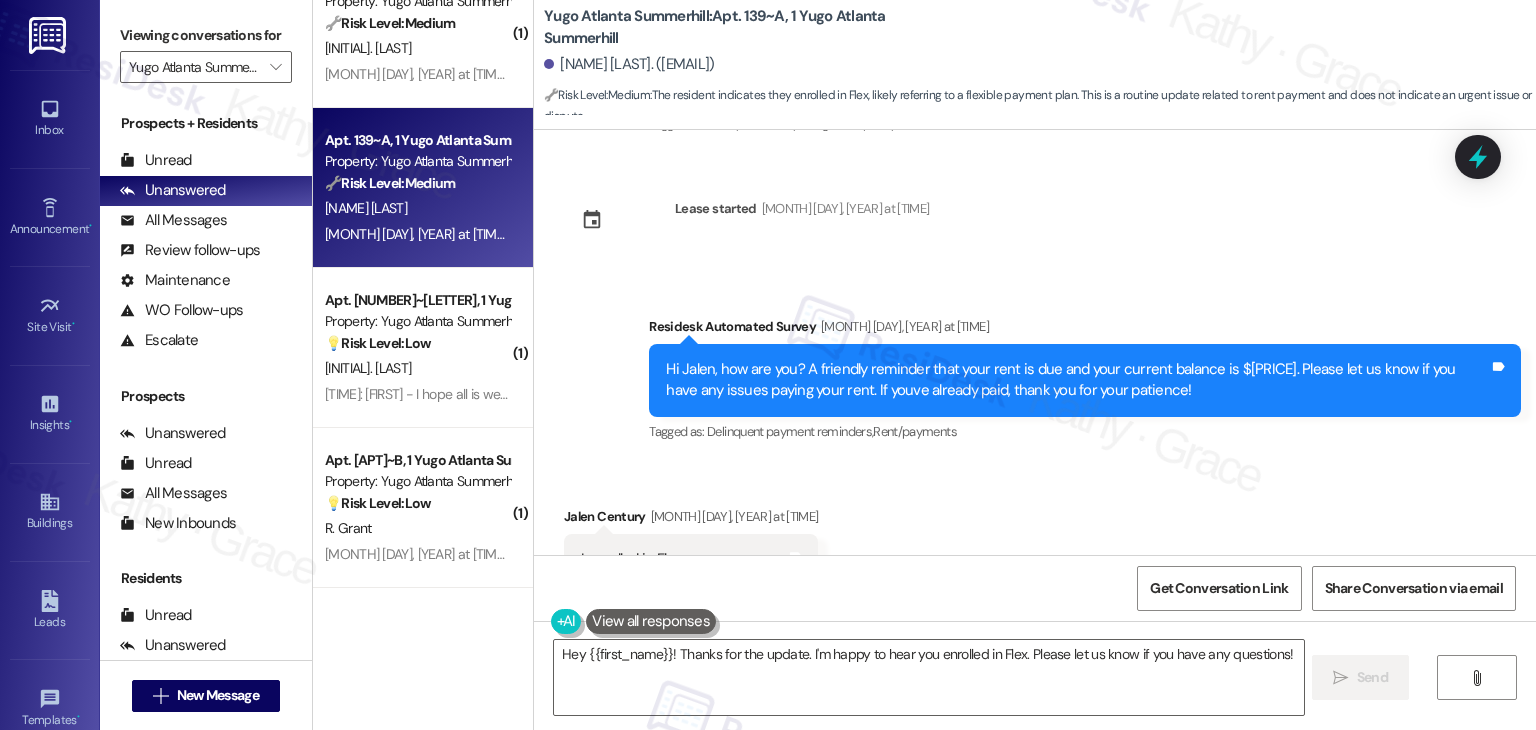 click on "Hi [NAME], how are you? A friendly reminder that your rent is due and your current balance is $[AMOUNT]. Please let us know if you have any issues paying your rent. If youve already paid, thank you for your patience! Tags and notes" at bounding box center (1085, 380) 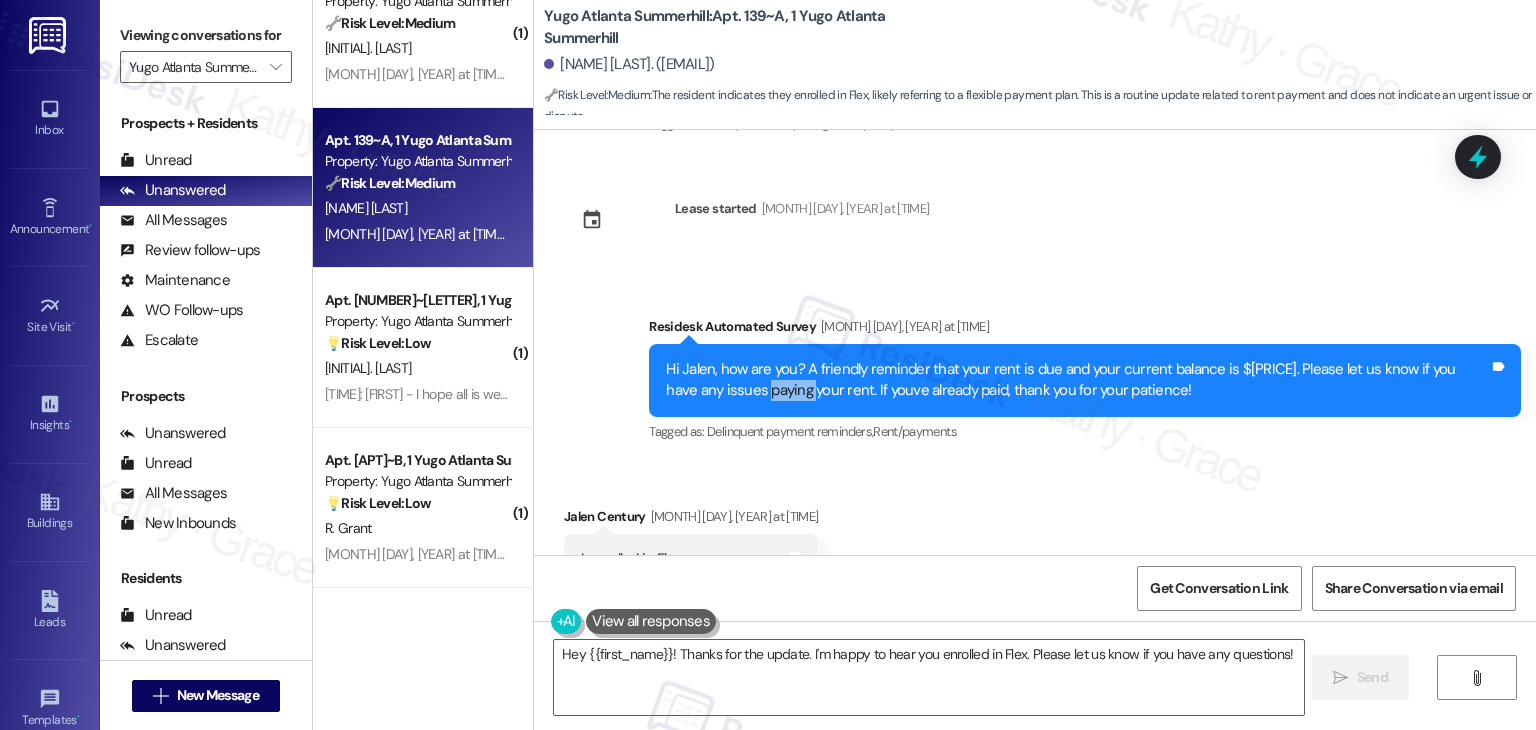 click on "Hi [NAME], how are you? A friendly reminder that your rent is due and your current balance is $[AMOUNT]. Please let us know if you have any issues paying your rent. If youve already paid, thank you for your patience! Tags and notes" at bounding box center [1085, 380] 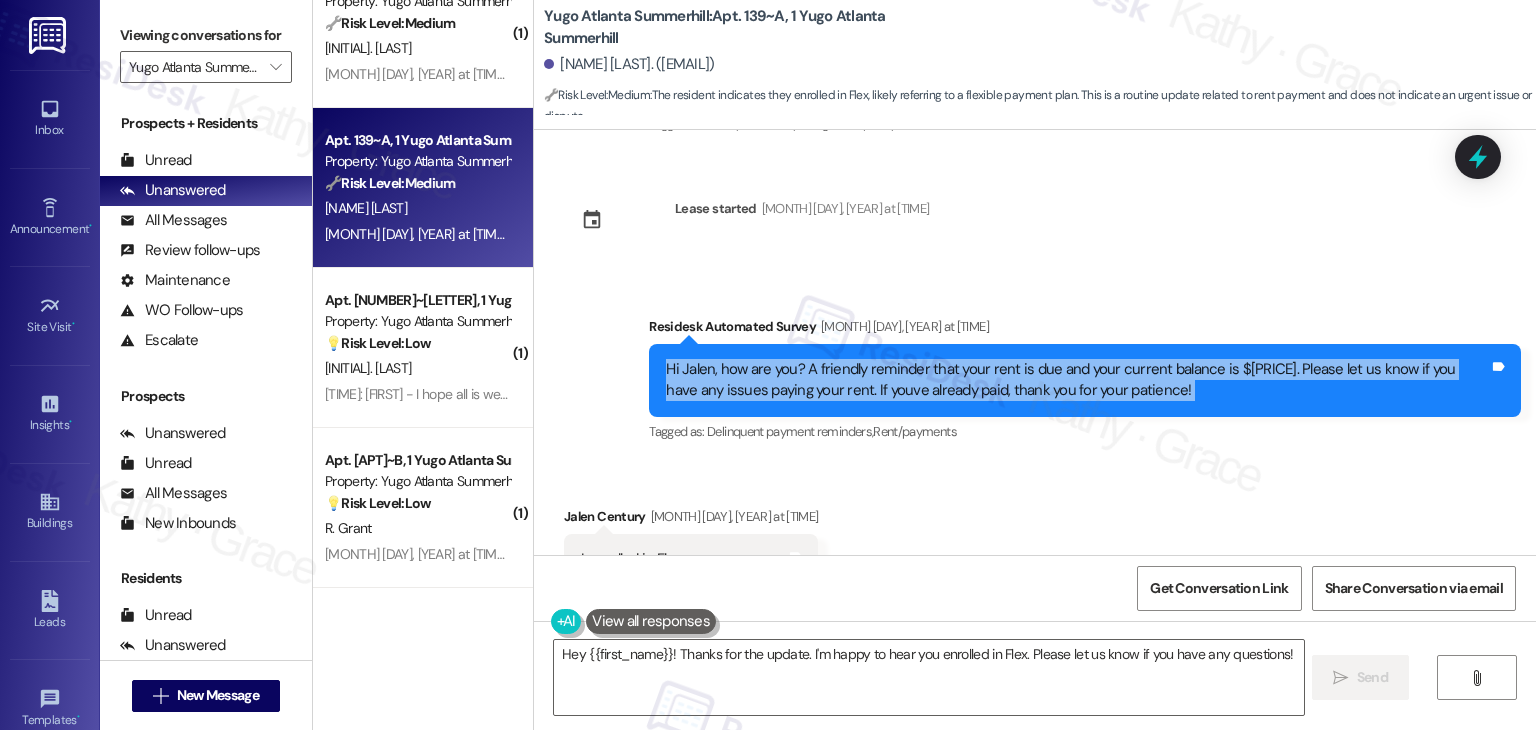 click on "Hi [NAME], how are you? A friendly reminder that your rent is due and your current balance is $[AMOUNT]. Please let us know if you have any issues paying your rent. If youve already paid, thank you for your patience! Tags and notes" at bounding box center (1085, 380) 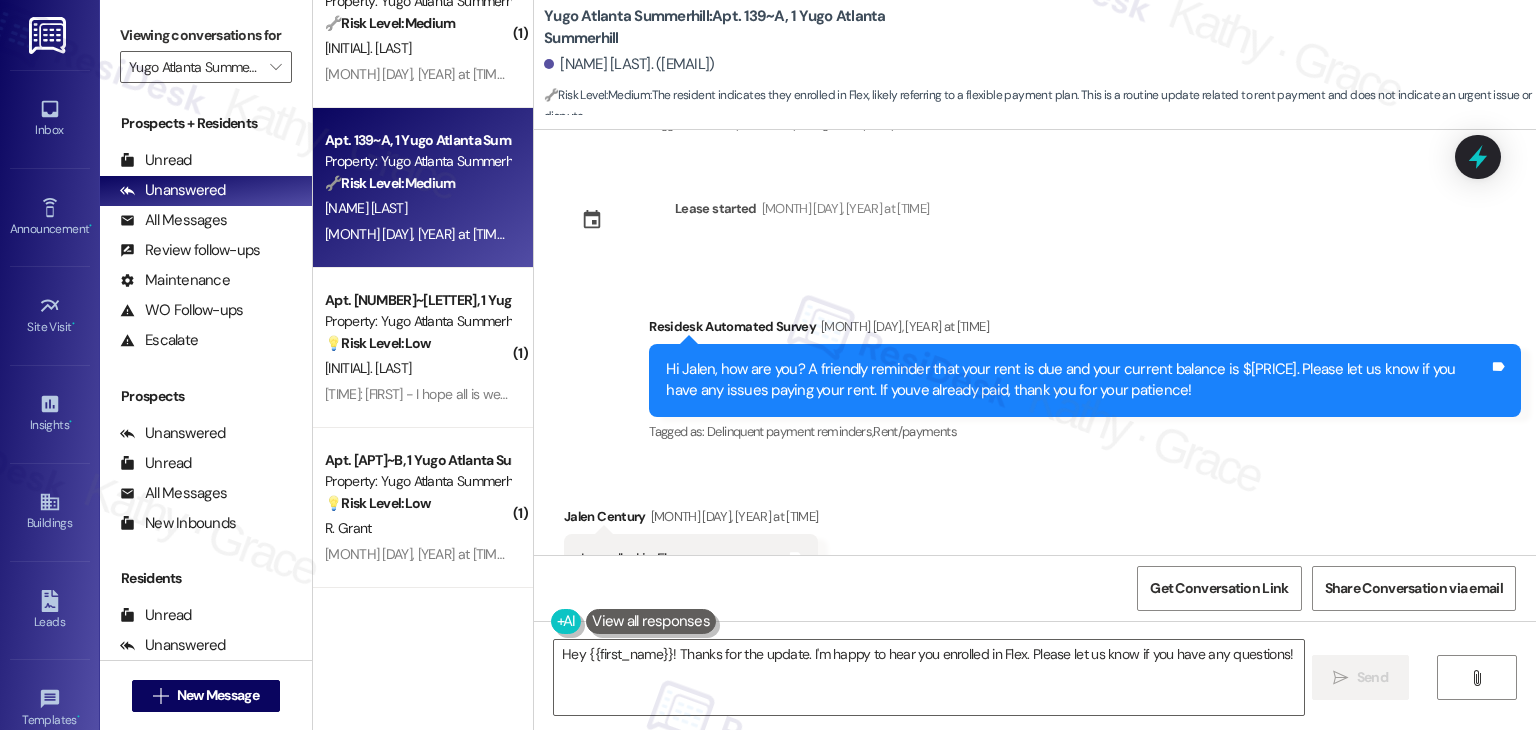 click on "I enrolled in Flex" at bounding box center (631, 559) 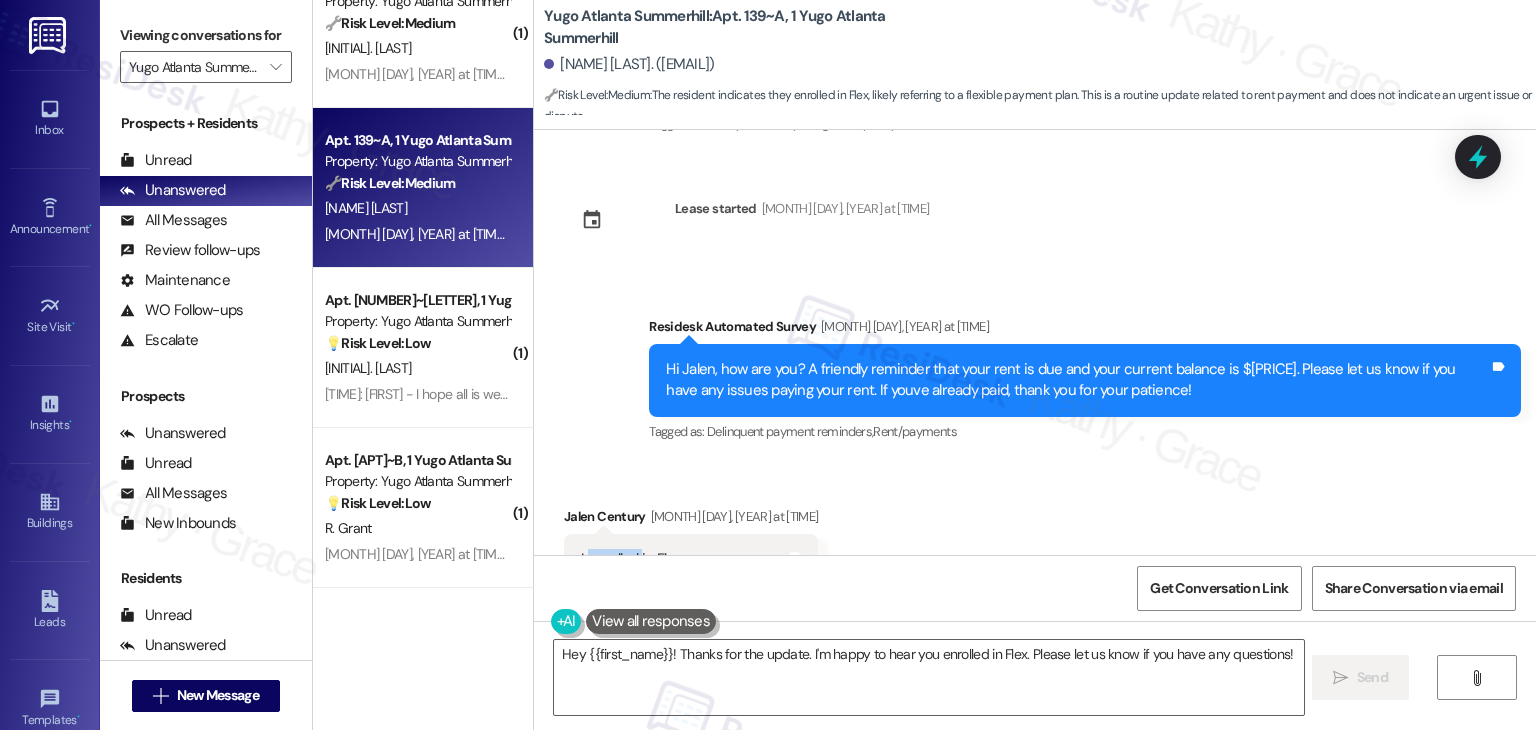 click on "I enrolled in Flex" at bounding box center (631, 559) 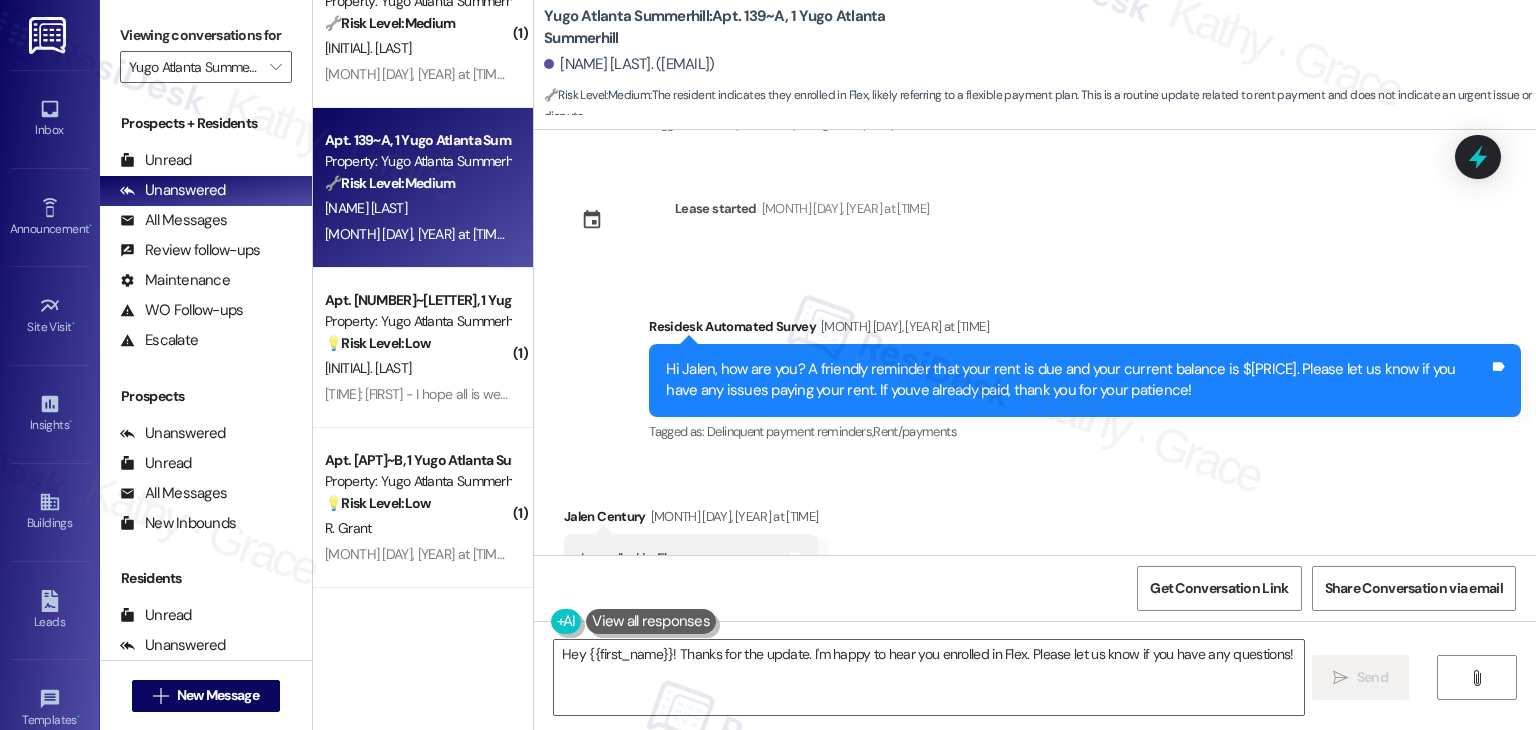 click on "I enrolled in Flex" at bounding box center [631, 559] 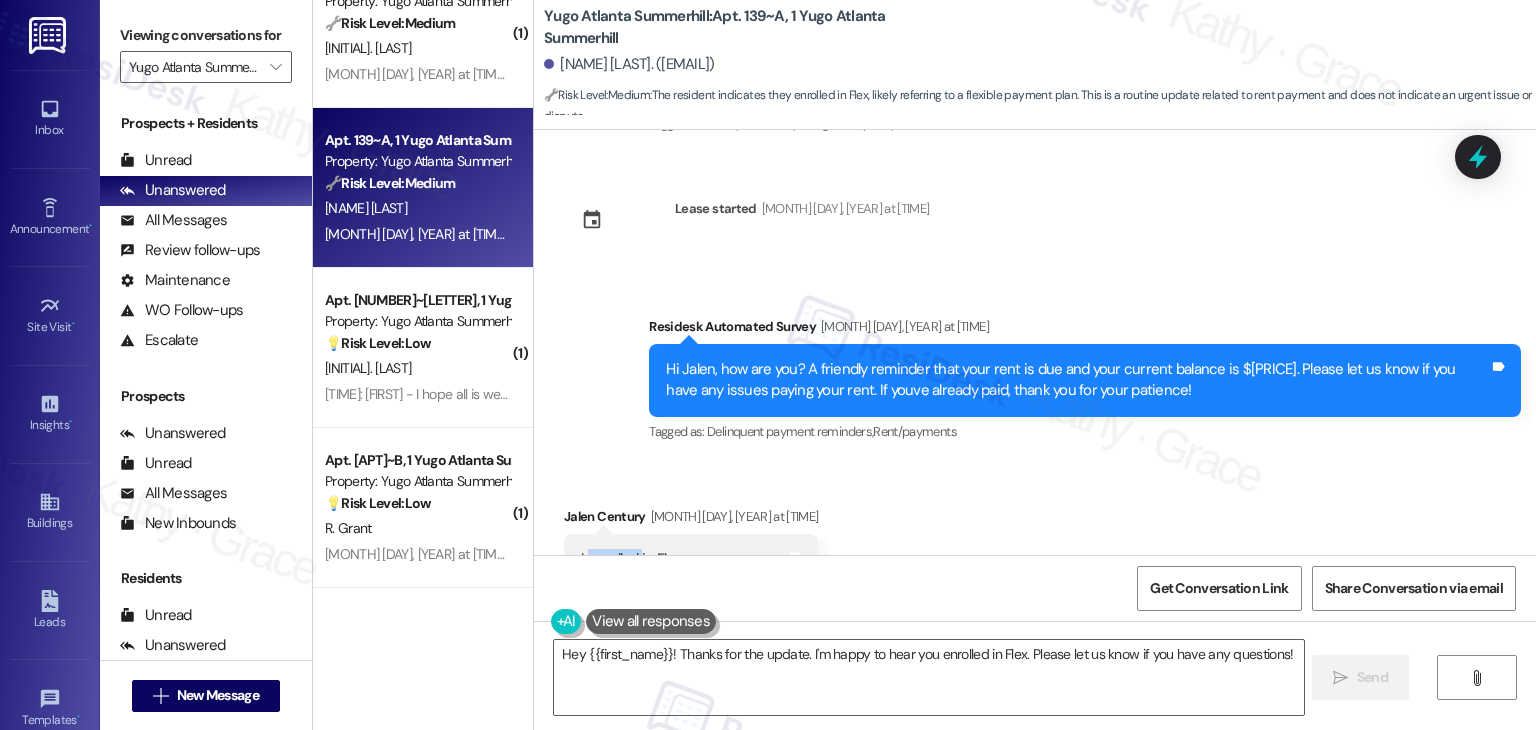 click on "I enrolled in Flex" at bounding box center [631, 559] 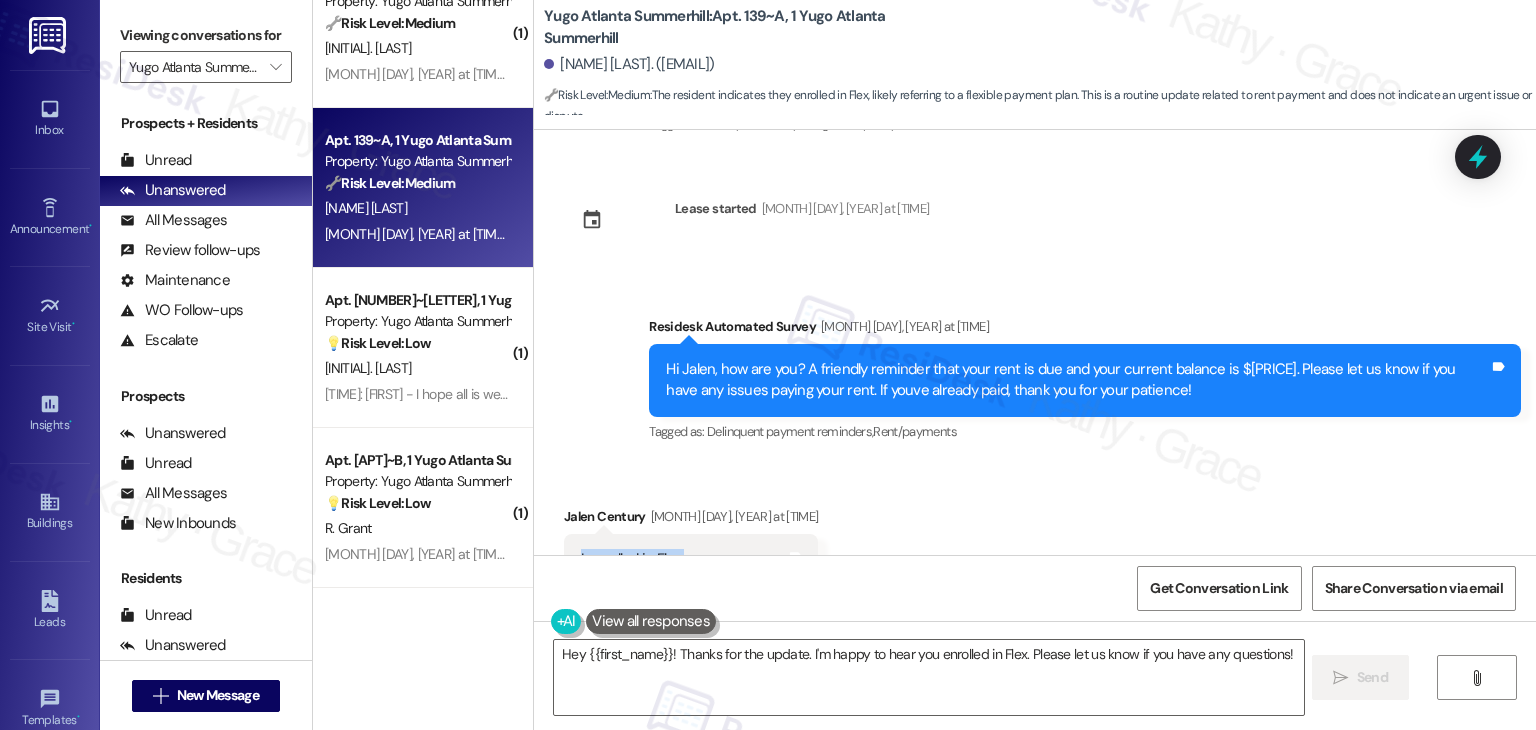 click on "I enrolled in Flex" at bounding box center [631, 559] 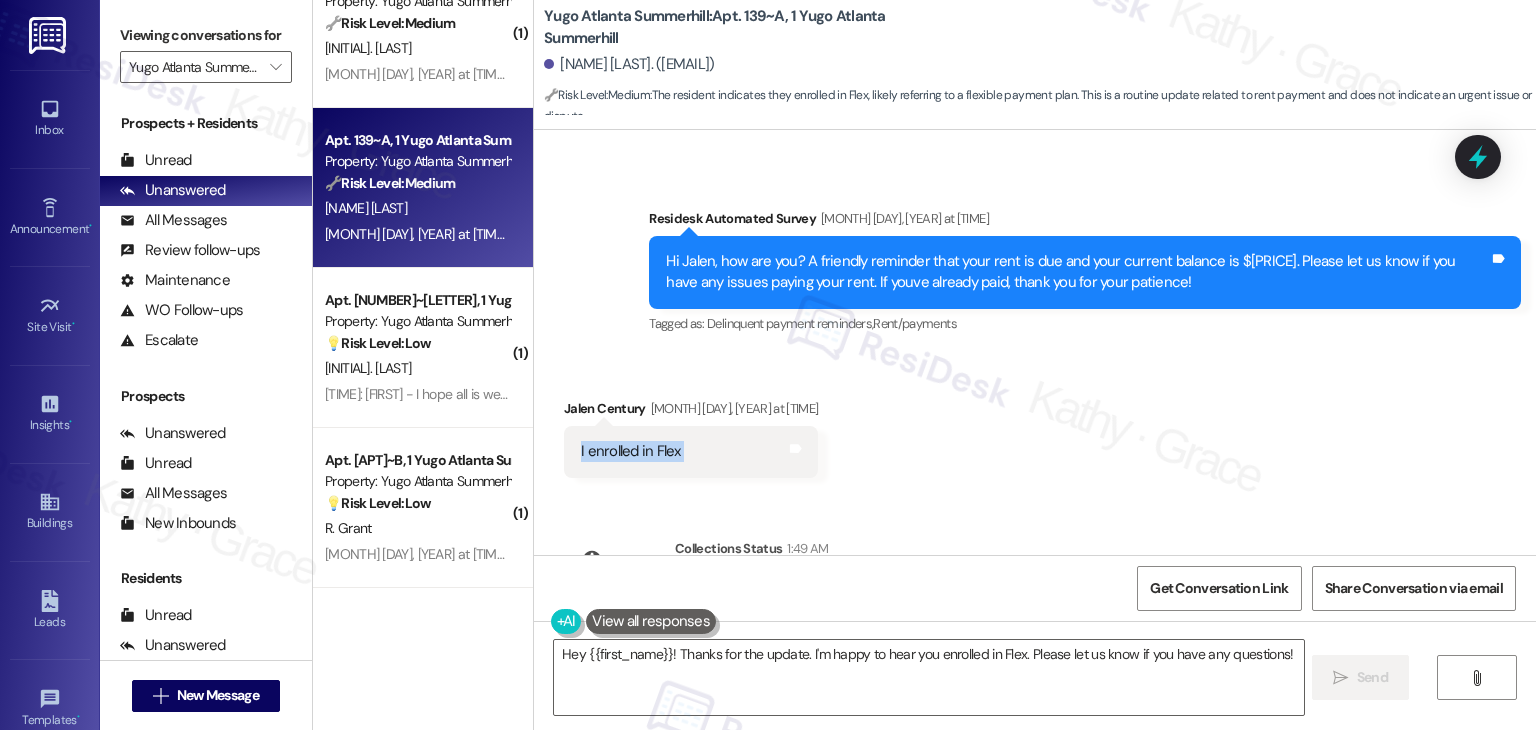 scroll, scrollTop: 13110, scrollLeft: 0, axis: vertical 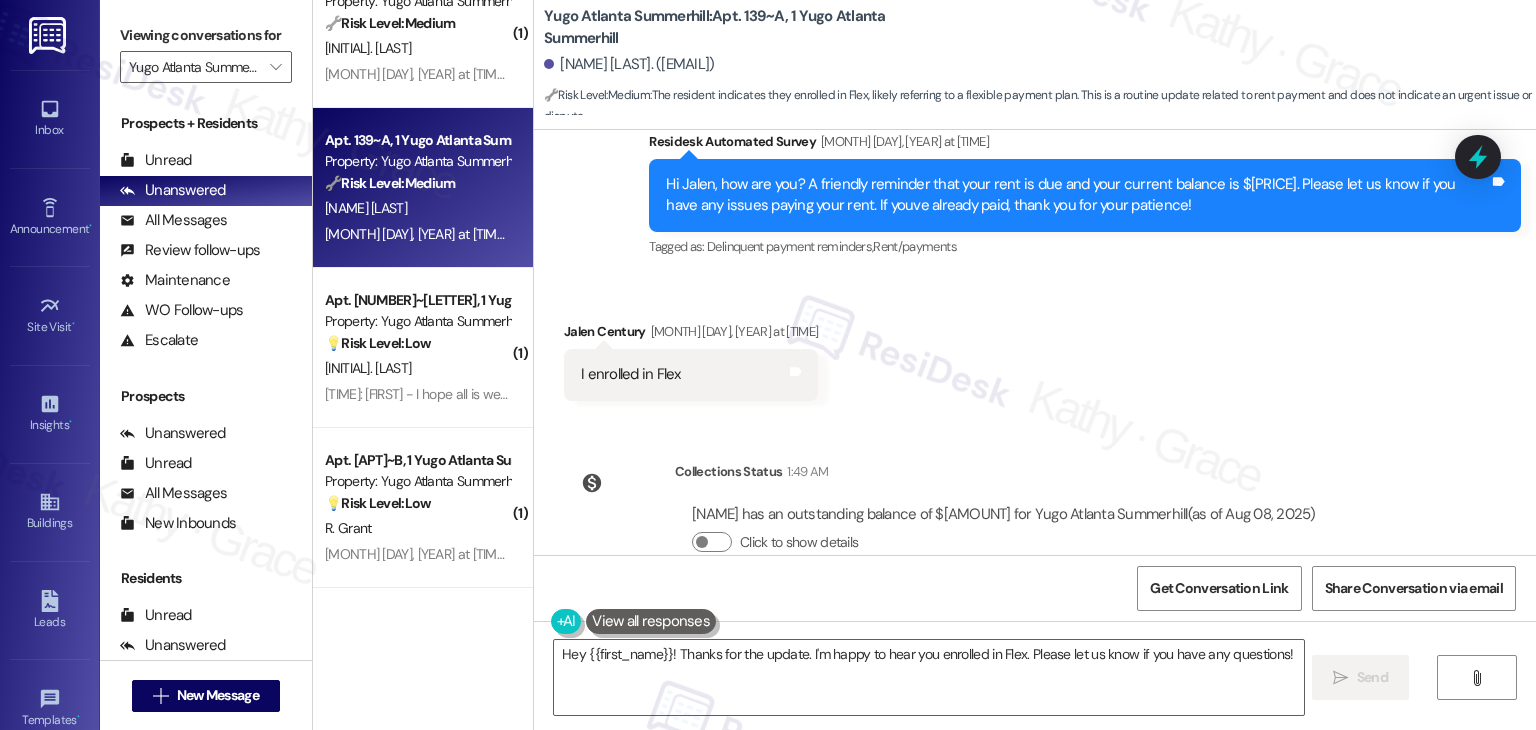 click on "Survey, sent via SMS Residesk Automated Survey [MONTH] [DAY], [YEAR] at [TIME] Hi [FIRST], I'm on the new offsite Resident Support Team for Yugo [CITY] [CITY]! My job is to work with your on-site management team to improve your experience at the property. Text us here at any time for assistance or questions. We will also reach out periodically for feedback. (Standard text messaging rates may apply) (You can always reply STOP to opt out of future messages) Tags and notes Tagged as:   Property launch Click to highlight conversations about Property launch Announcement, sent via SMS [FIRST]   (ResiDesk) [MONTH] [DAY], [YEAR] at [TIME] Great news! You can now text me for maintenance issues — no more messy apps or sign-ins. I'll file your tickets for you. You can still use the app if you prefer.  I'm here to make things easier for you, feel free to reach out anytime! Tags and notes Tagged as:   Maintenance ,  Click to highlight conversations about Maintenance Maintenance request ,  Praise ,  Access Survey, sent via SMS" at bounding box center [1035, 342] 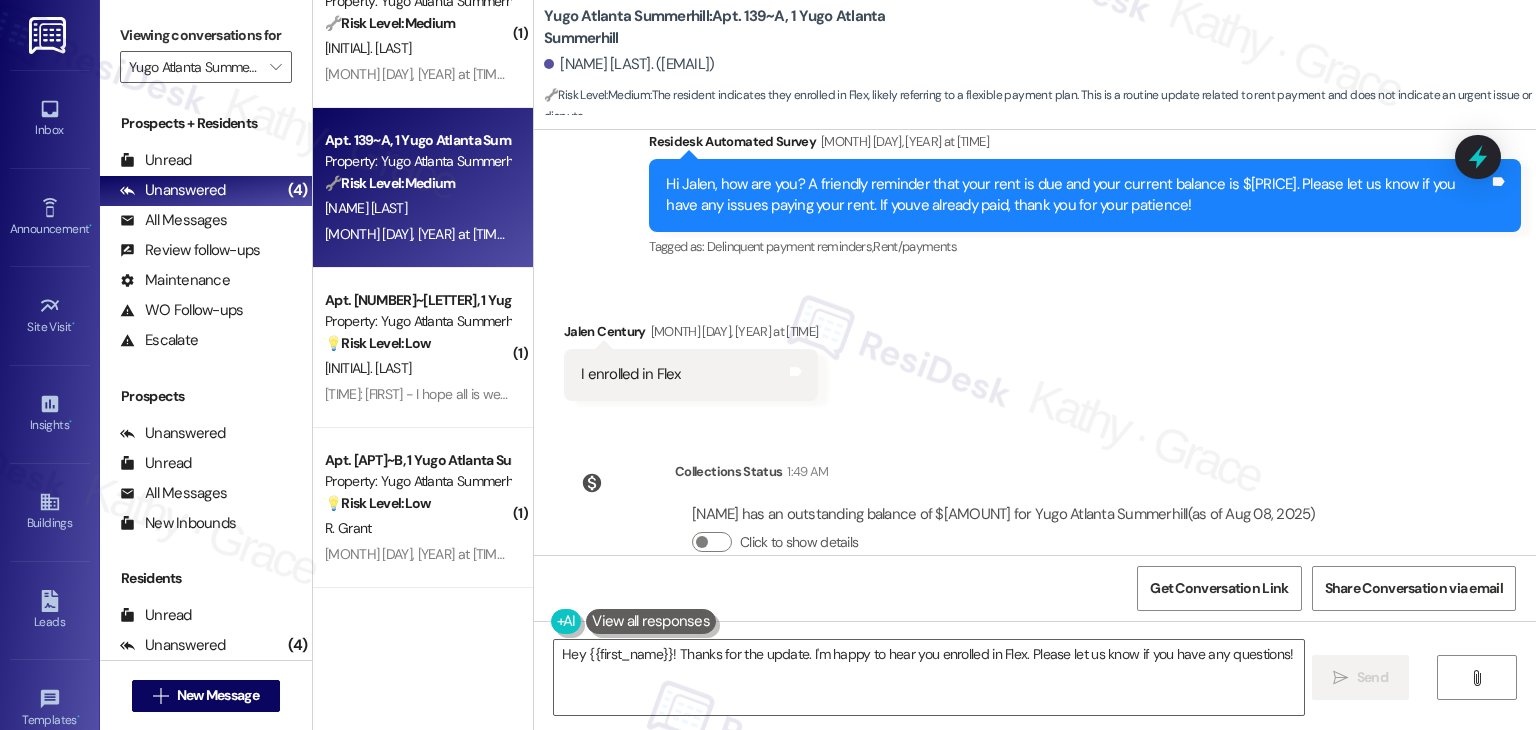 drag, startPoint x: 1180, startPoint y: 397, endPoint x: 1172, endPoint y: 367, distance: 31.04835 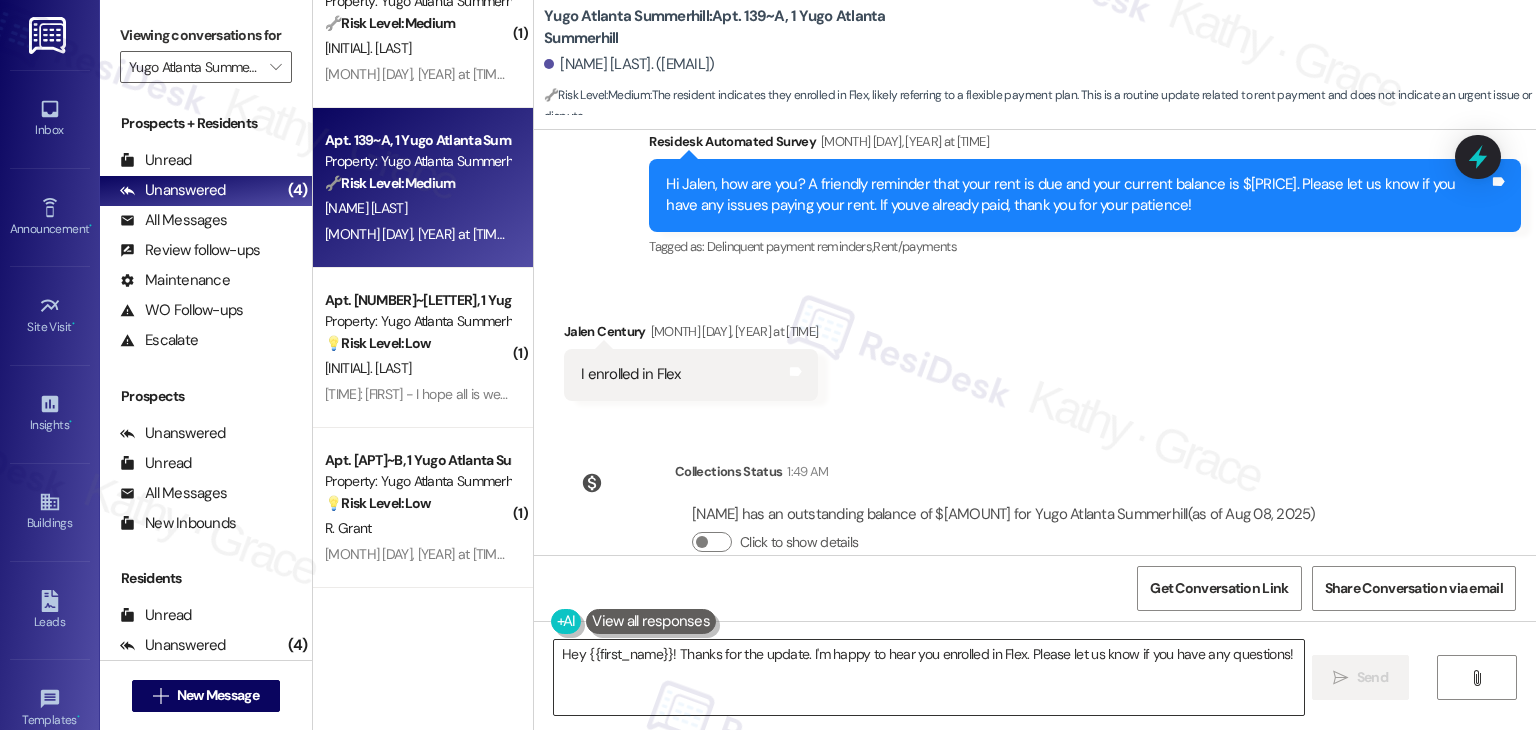 click on "Hey {{first_name}}! Thanks for the update. I'm happy to hear you enrolled in Flex. Please let us know if you have any questions!" at bounding box center [928, 677] 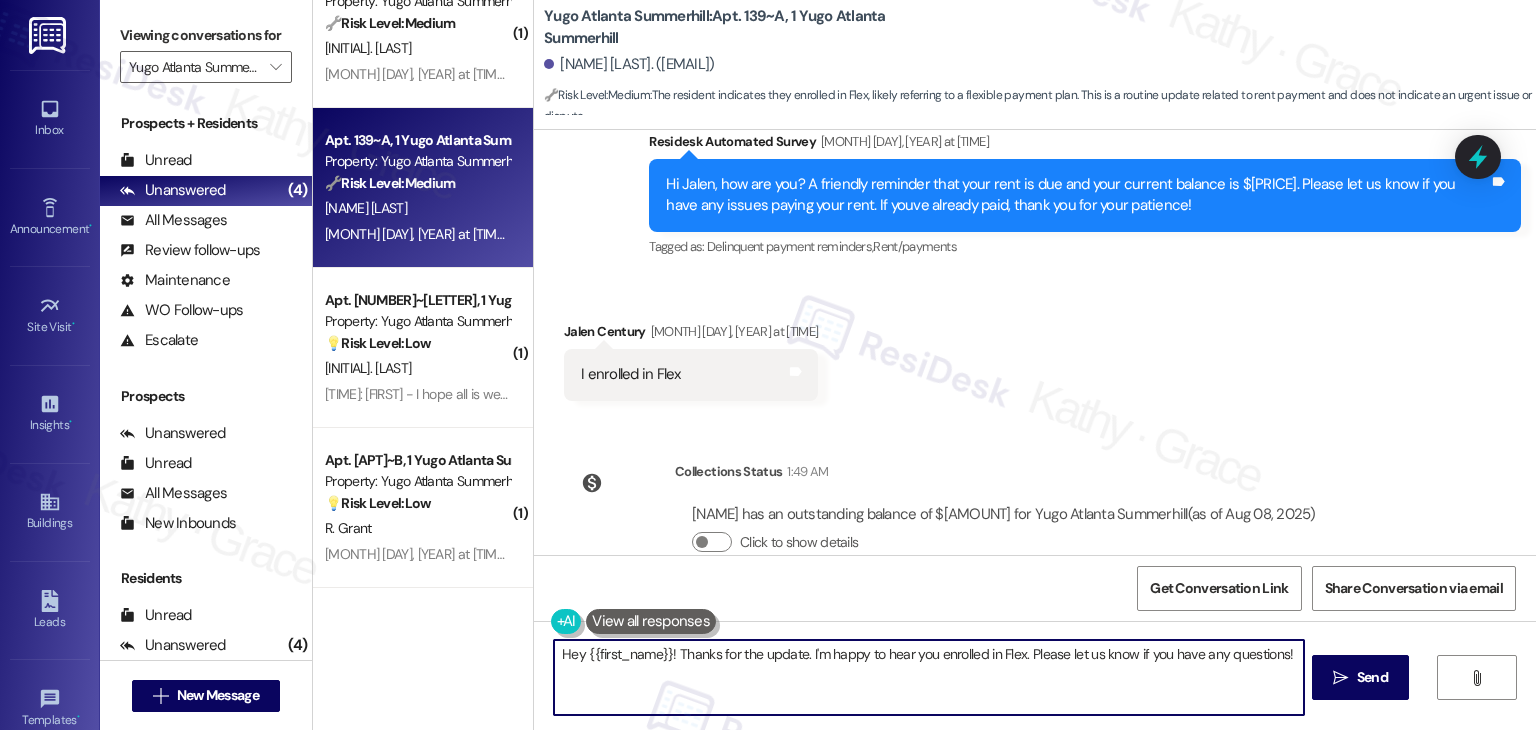 click on "Hey {{first_name}}! Thanks for the update. I'm happy to hear you enrolled in Flex. Please let us know if you have any questions!" at bounding box center [928, 677] 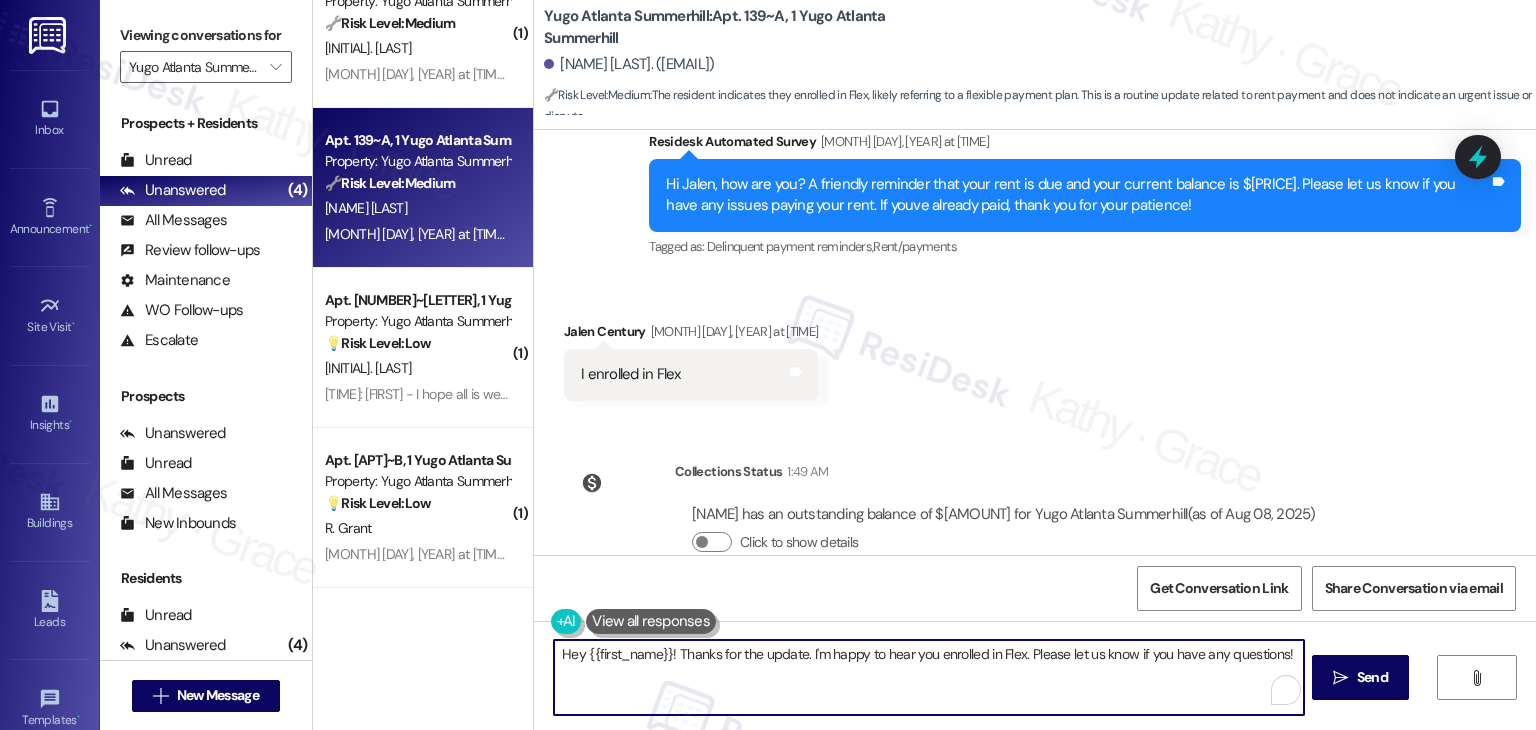paste on "Thanks for the update, Jalen! If you’ve enrolled in Flex, your rent payment will be processed through their system. I’ll make a note of that, but feel free to reach out if you have any issues or questions. Appreciate you keeping us in the loop!" 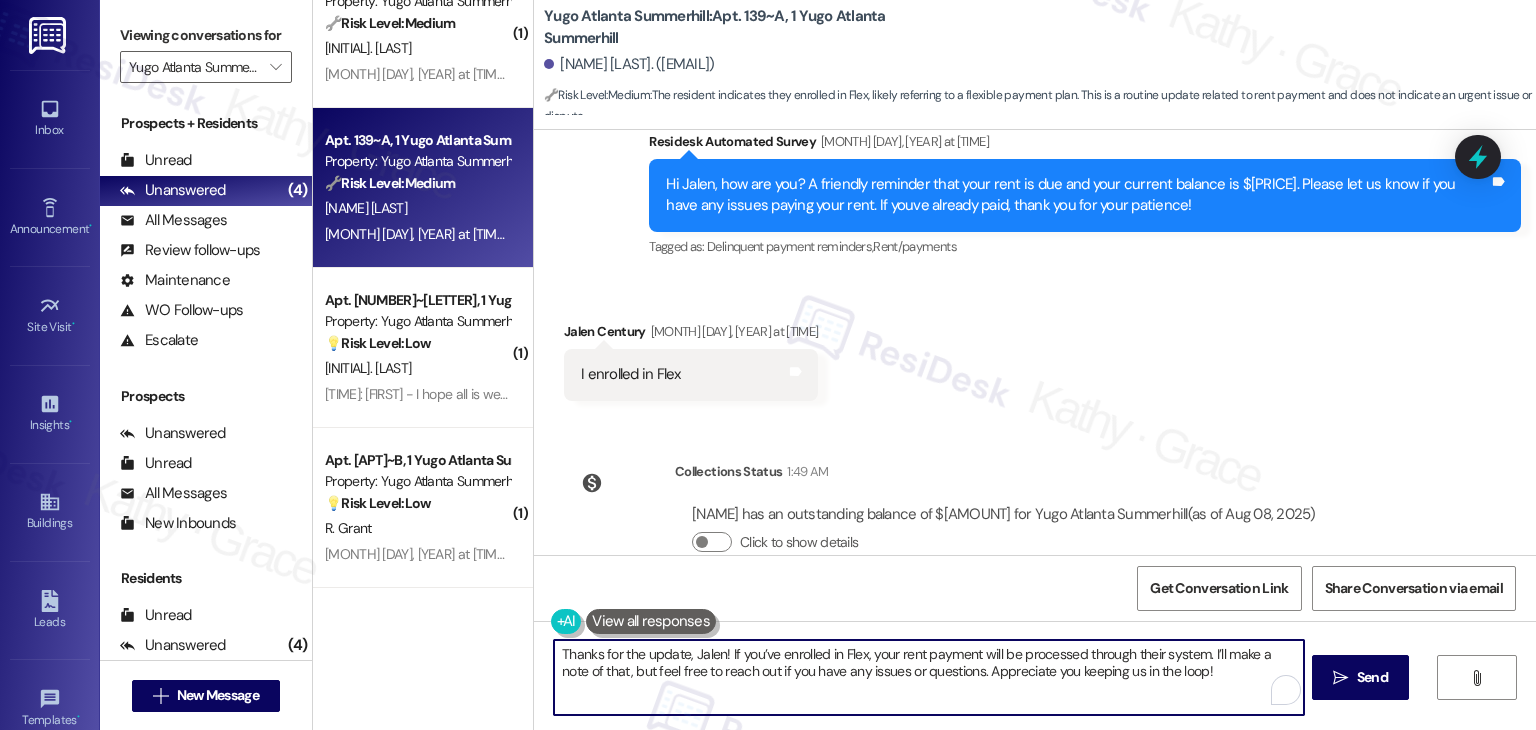 type on "Thanks for the update, Jalen! If you’ve enrolled in Flex, your rent payment will be processed through their system. I’ll make a note of that, but feel free to reach out if you have any issues or questions. Appreciate you keeping us in the loop!" 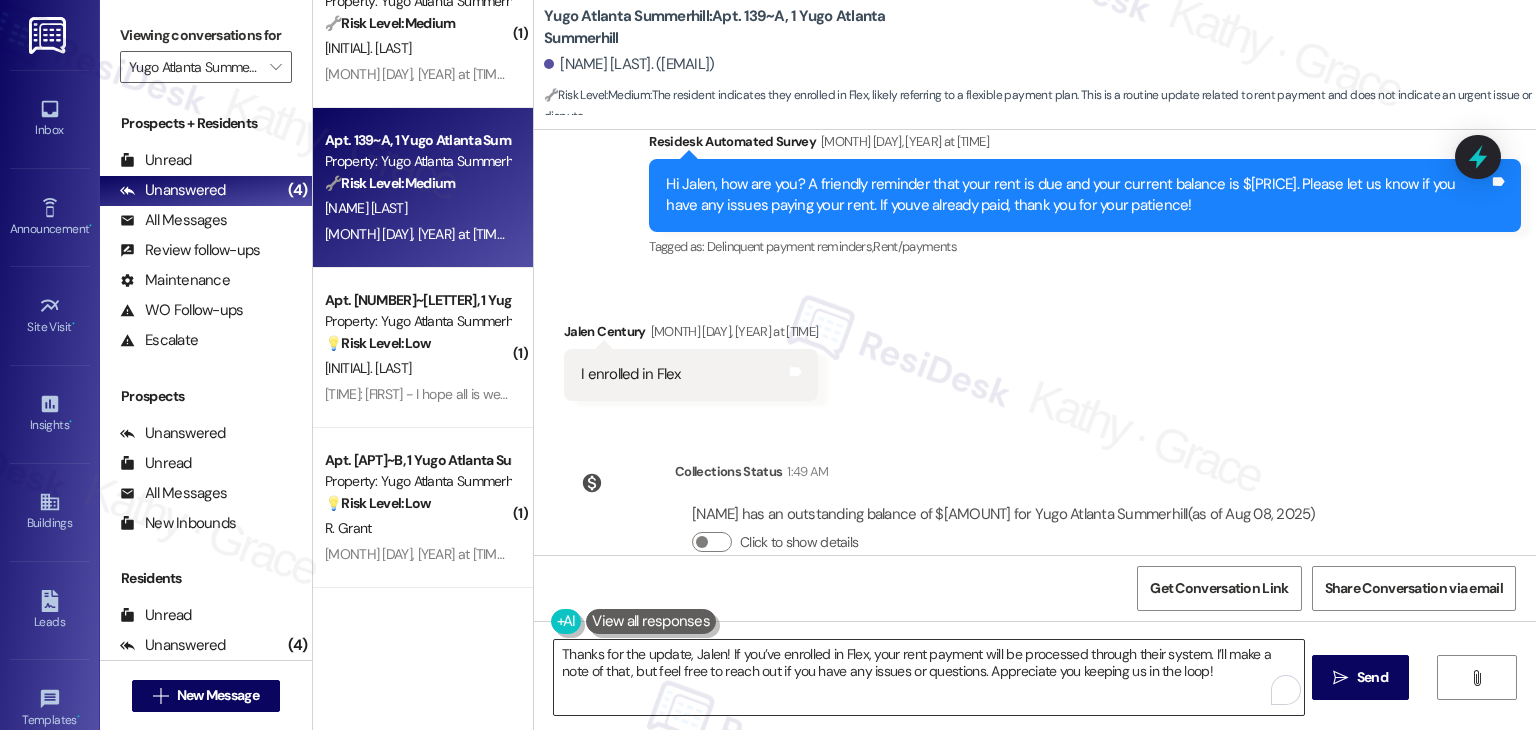 click on "Thanks for the update, Jalen! If you’ve enrolled in Flex, your rent payment will be processed through their system. I’ll make a note of that, but feel free to reach out if you have any issues or questions. Appreciate you keeping us in the loop!" at bounding box center (928, 677) 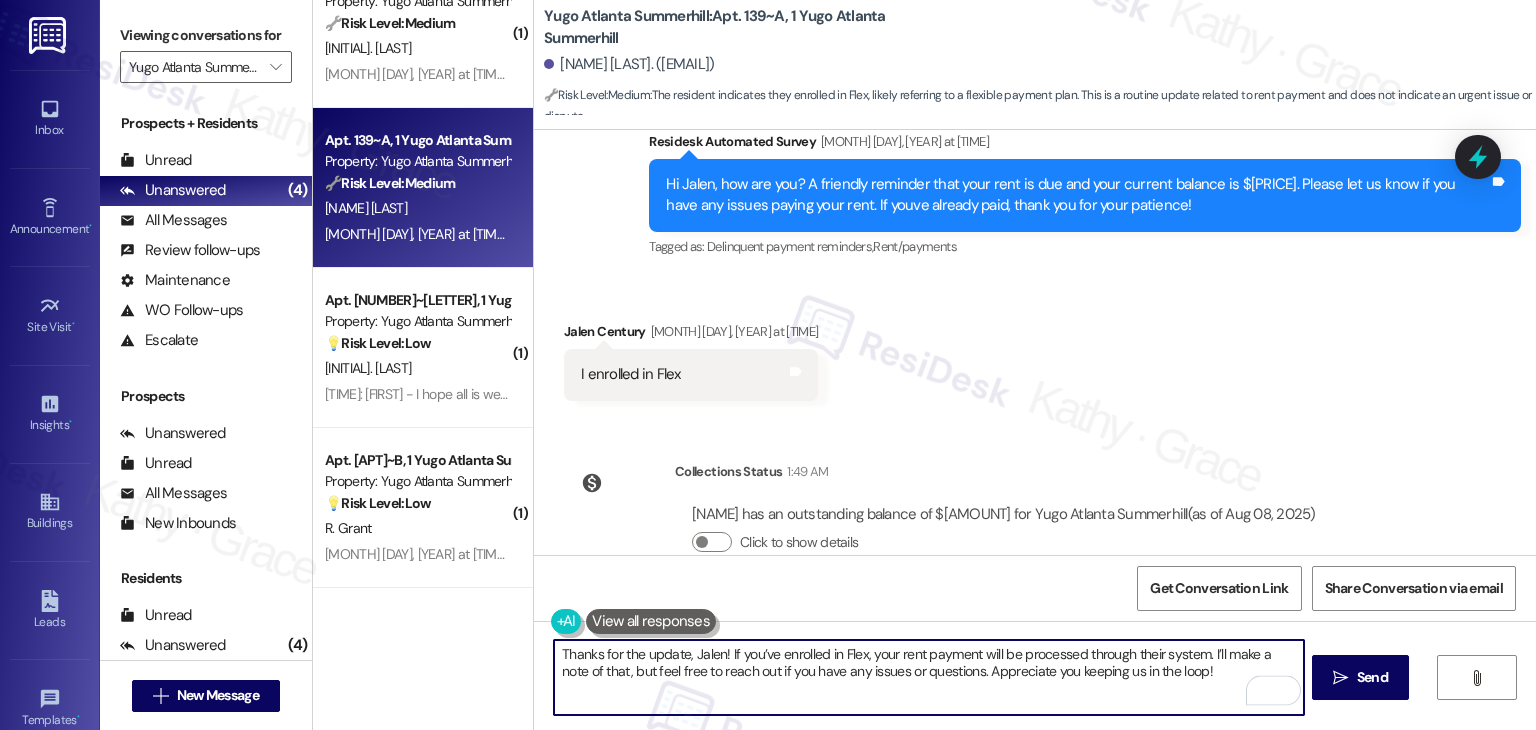 click on "Thanks for the update, Jalen! If you’ve enrolled in Flex, your rent payment will be processed through their system. I’ll make a note of that, but feel free to reach out if you have any issues or questions. Appreciate you keeping us in the loop!" at bounding box center (928, 677) 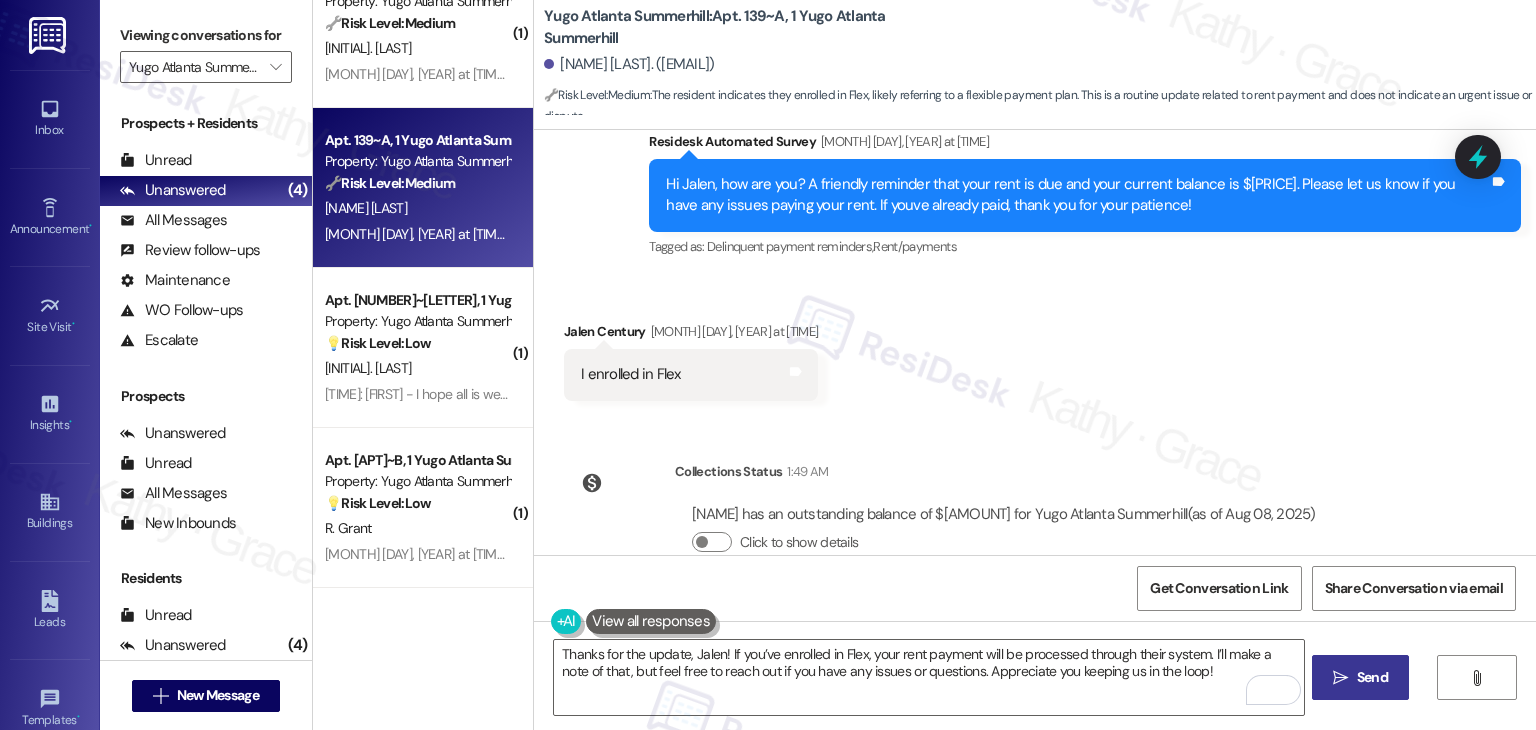click on "Send" at bounding box center [1372, 677] 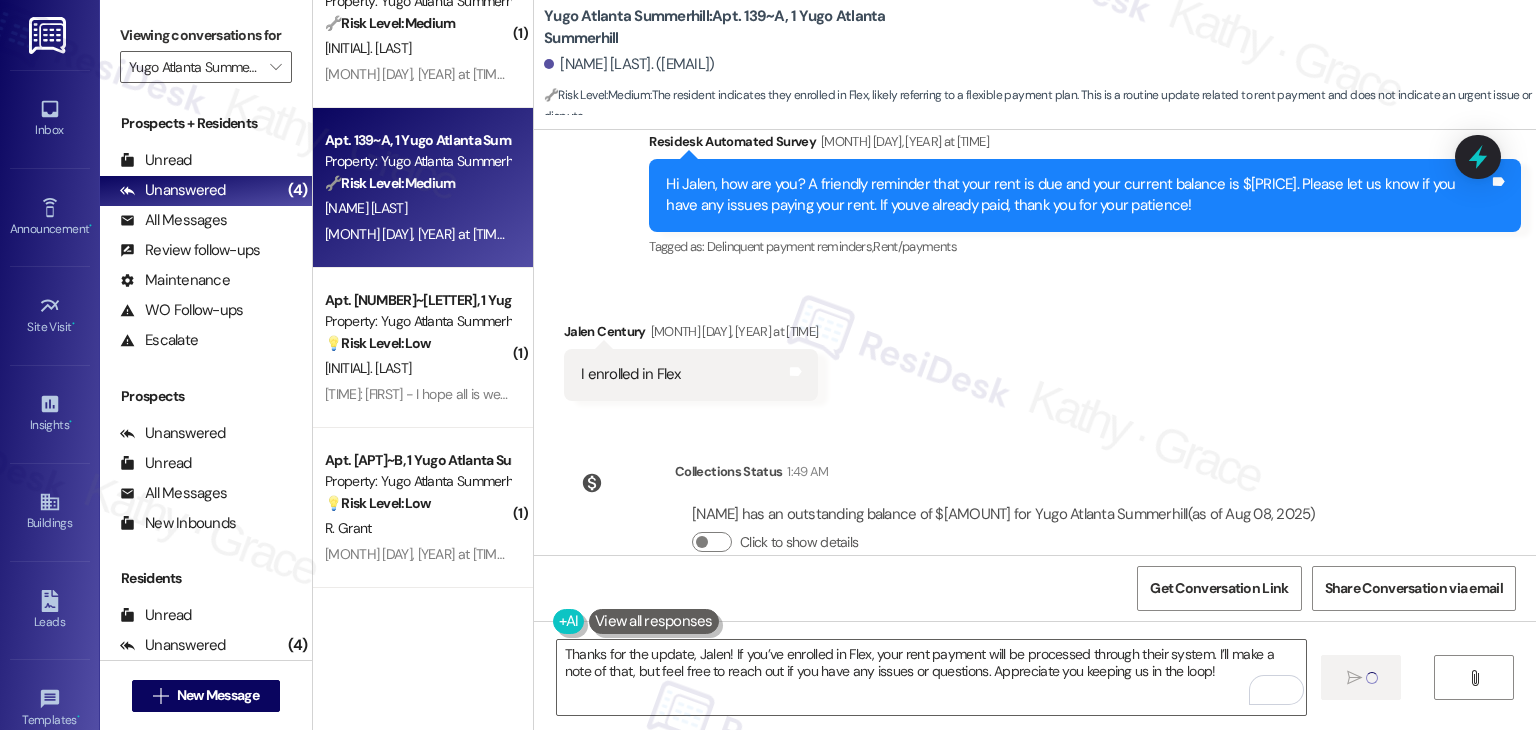 type 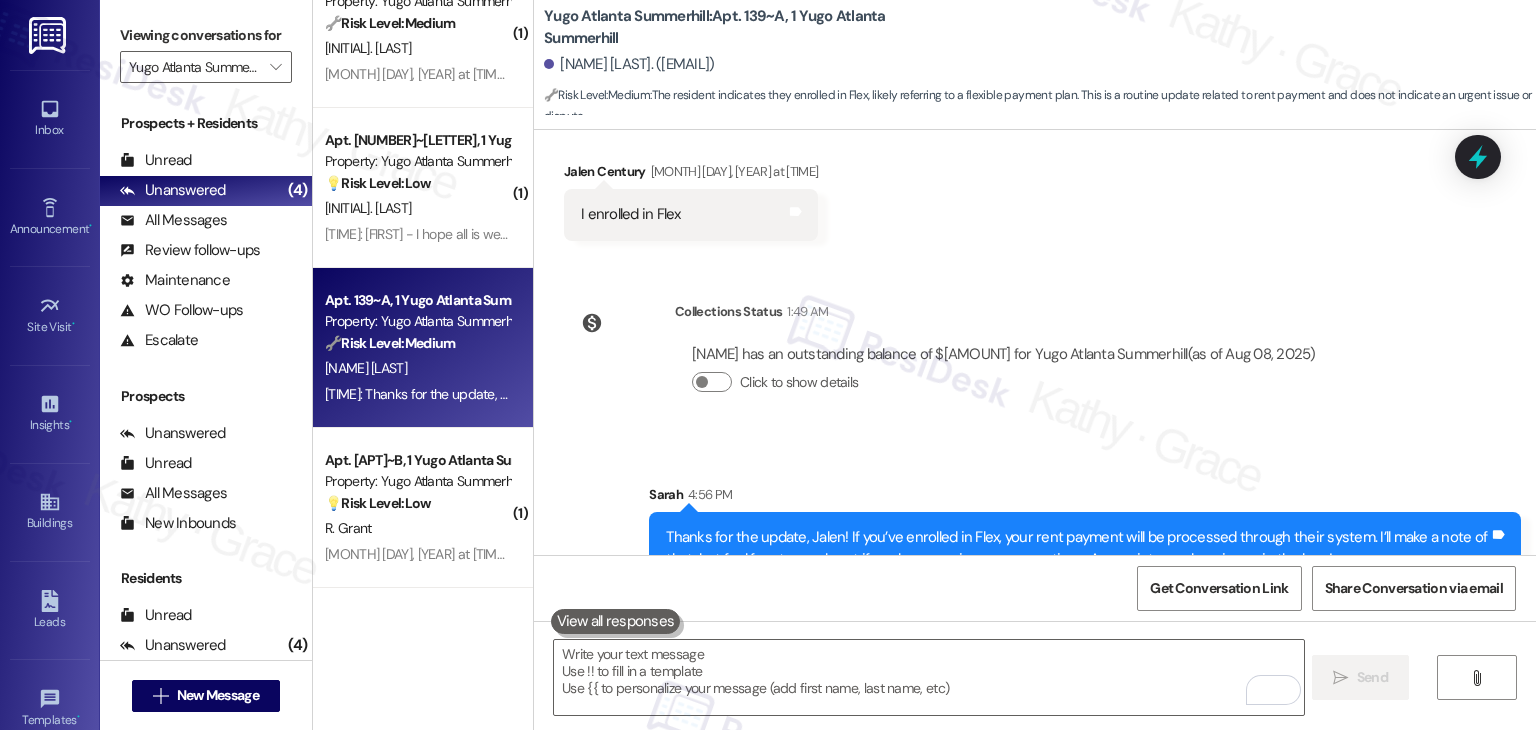 scroll, scrollTop: 13271, scrollLeft: 0, axis: vertical 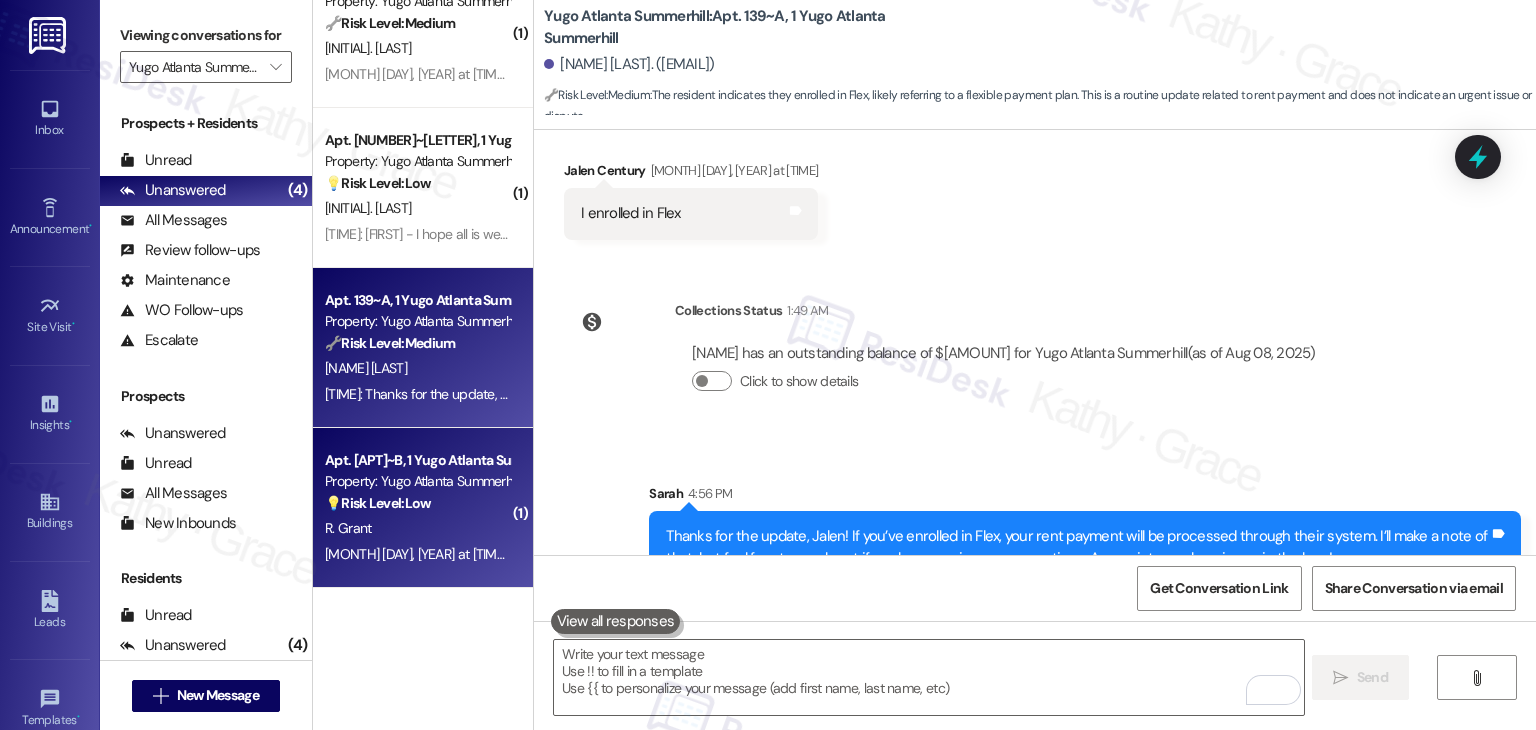 click on "Property: Yugo Atlanta Summerhill" at bounding box center (417, 481) 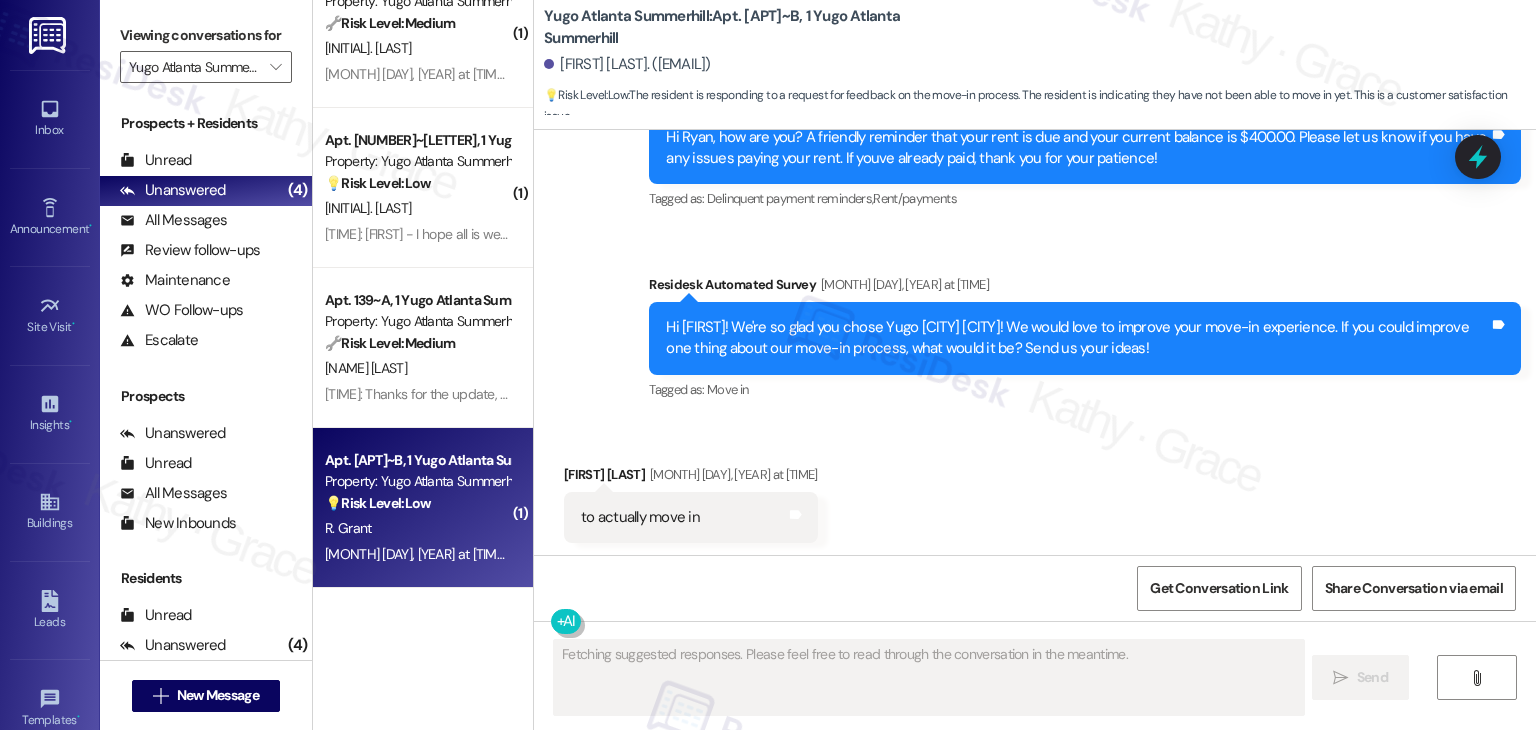 scroll, scrollTop: 2944, scrollLeft: 0, axis: vertical 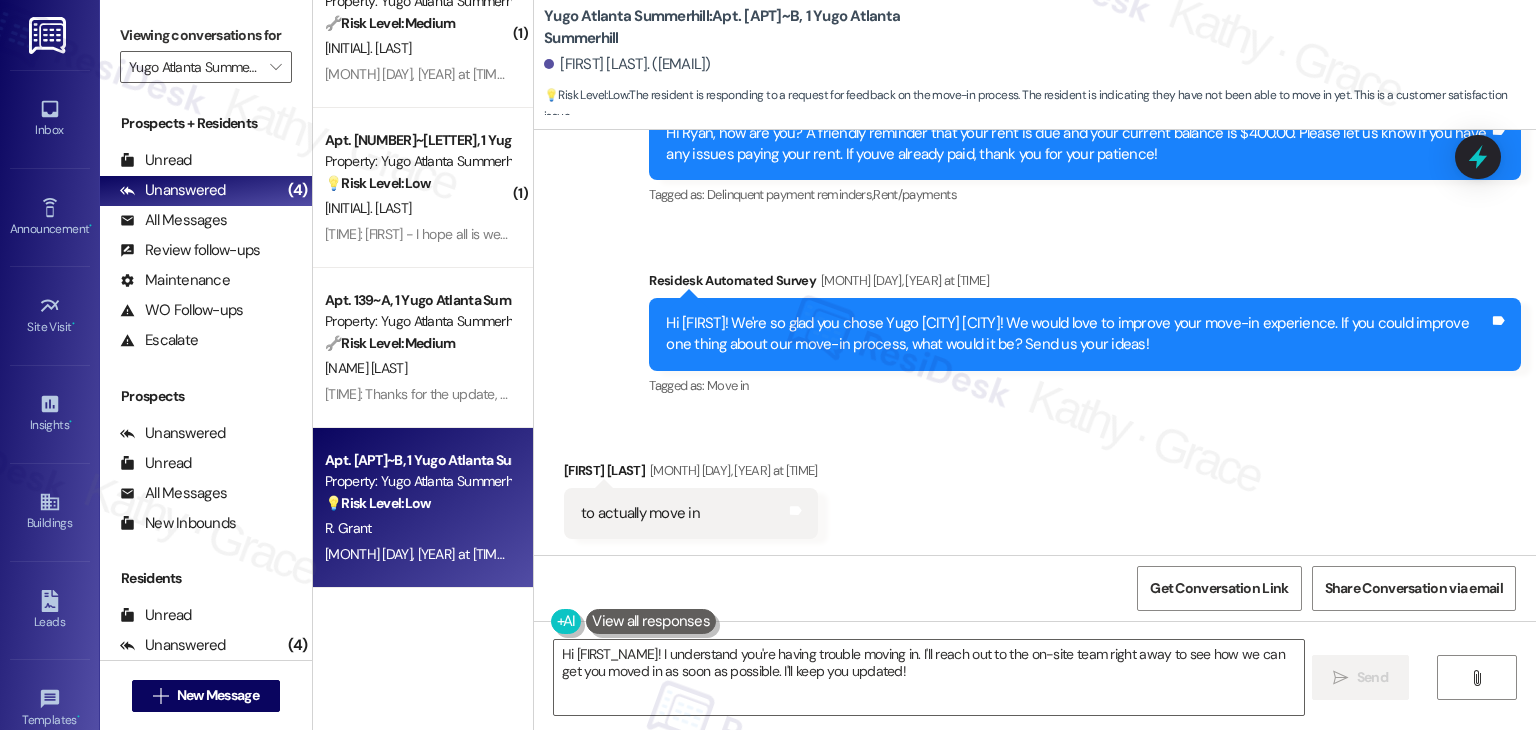 click on "Received via SMS [FIRST] [LAST] Aug 04, 2025 at 12:07 PM to actually move in  Tags and notes" at bounding box center (1035, 484) 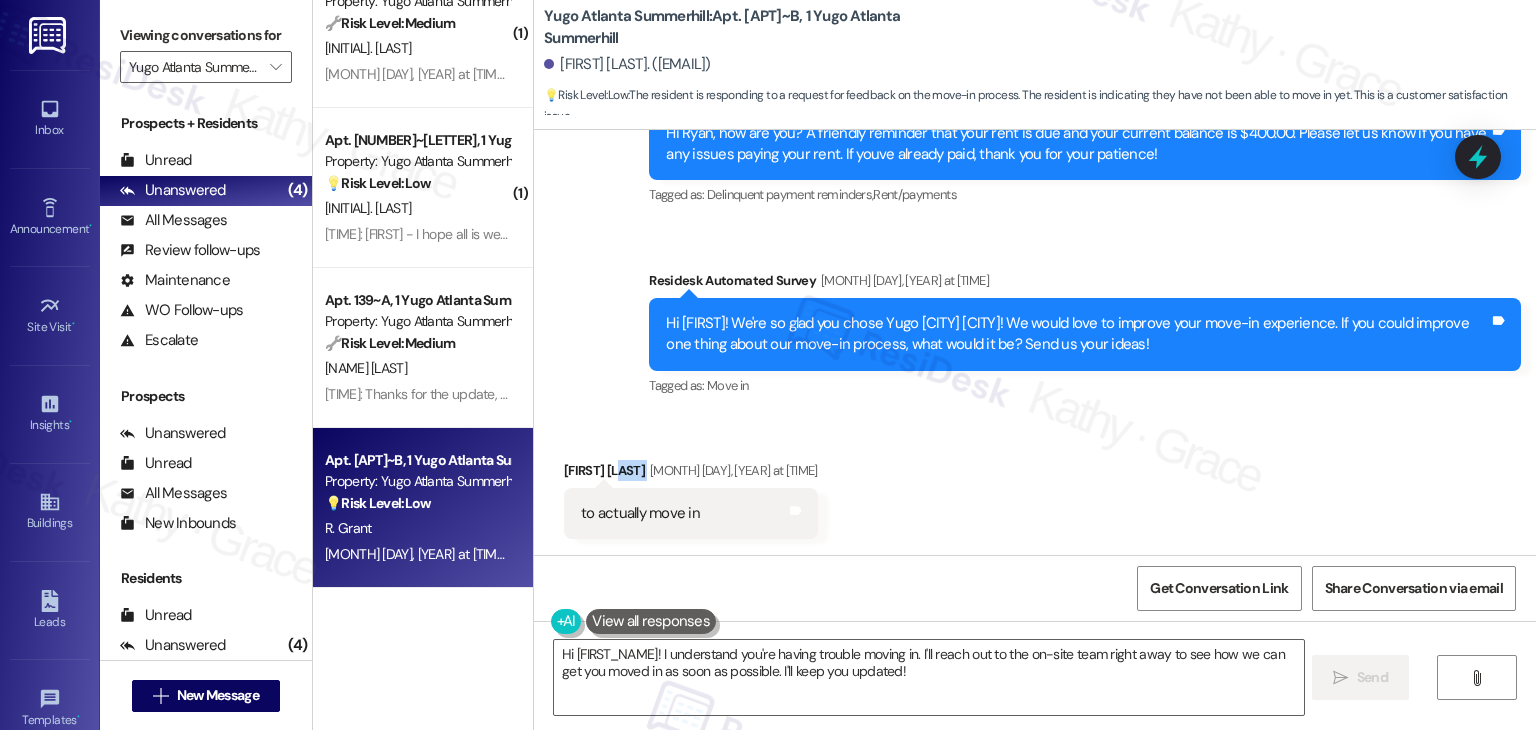 click on "Received via SMS [FIRST] [LAST] Aug 04, 2025 at 12:07 PM to actually move in  Tags and notes" at bounding box center (1035, 484) 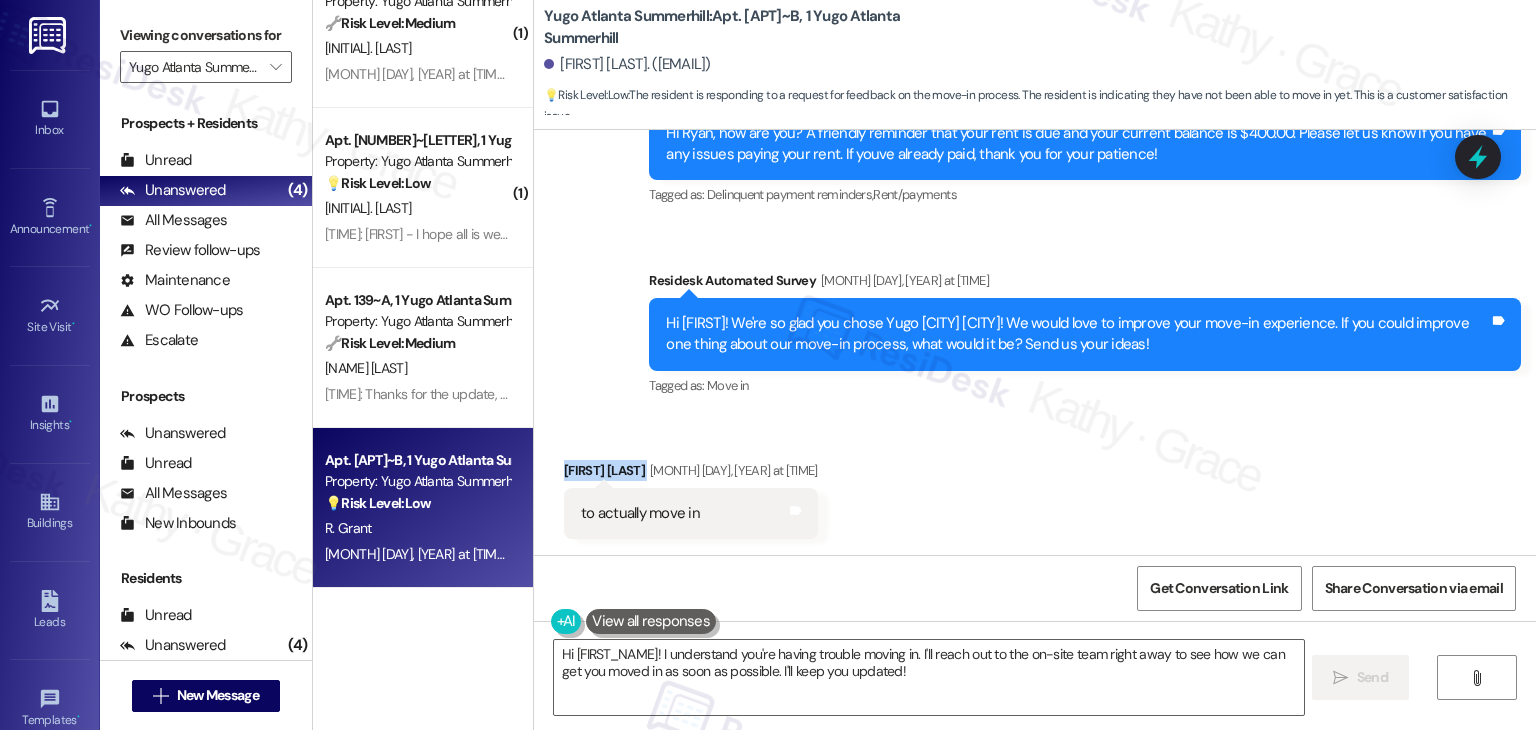 click on "Received via SMS [FIRST] [LAST] Aug 04, 2025 at 12:07 PM to actually move in  Tags and notes" at bounding box center [1035, 484] 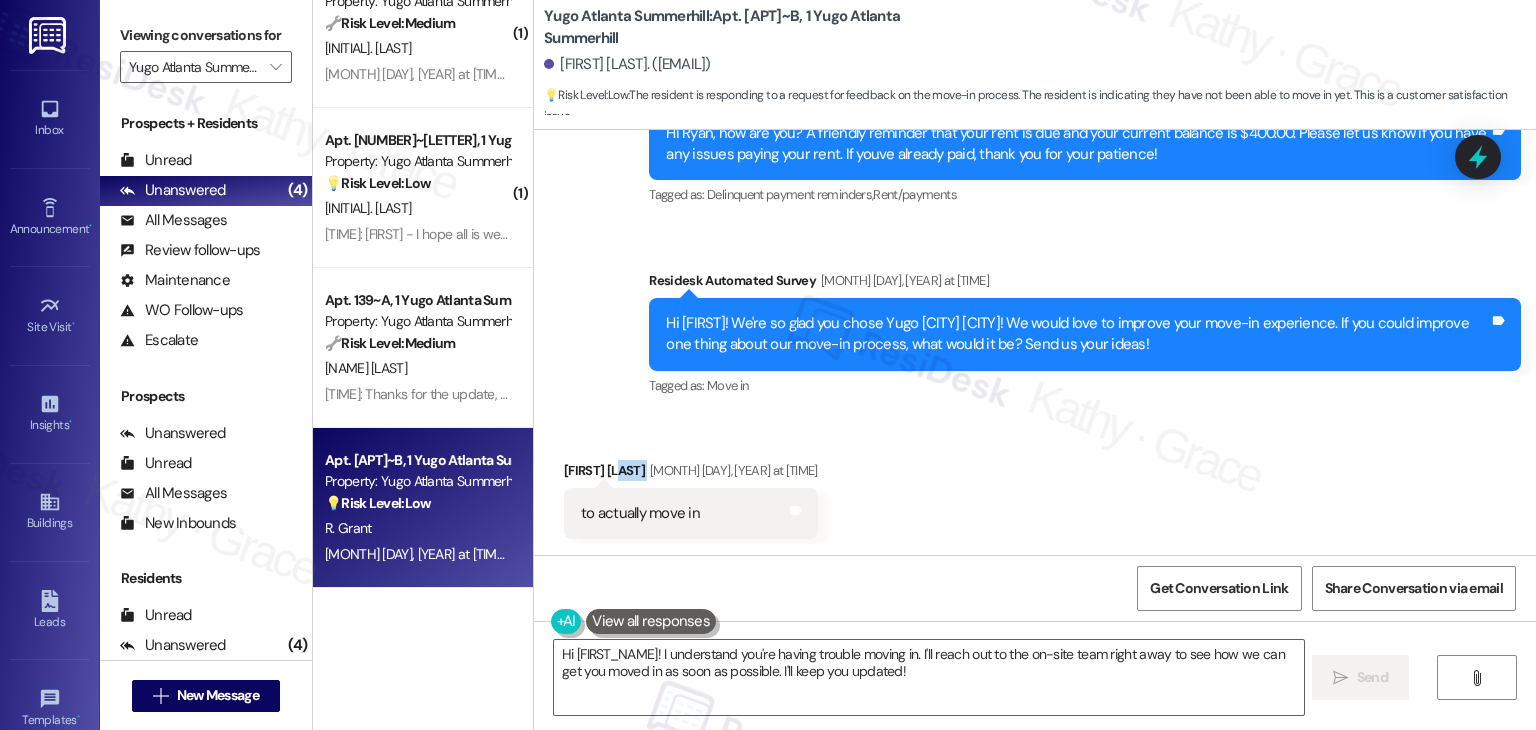 click on "Received via SMS [FIRST] [LAST] Aug 04, 2025 at 12:07 PM to actually move in  Tags and notes" at bounding box center (1035, 484) 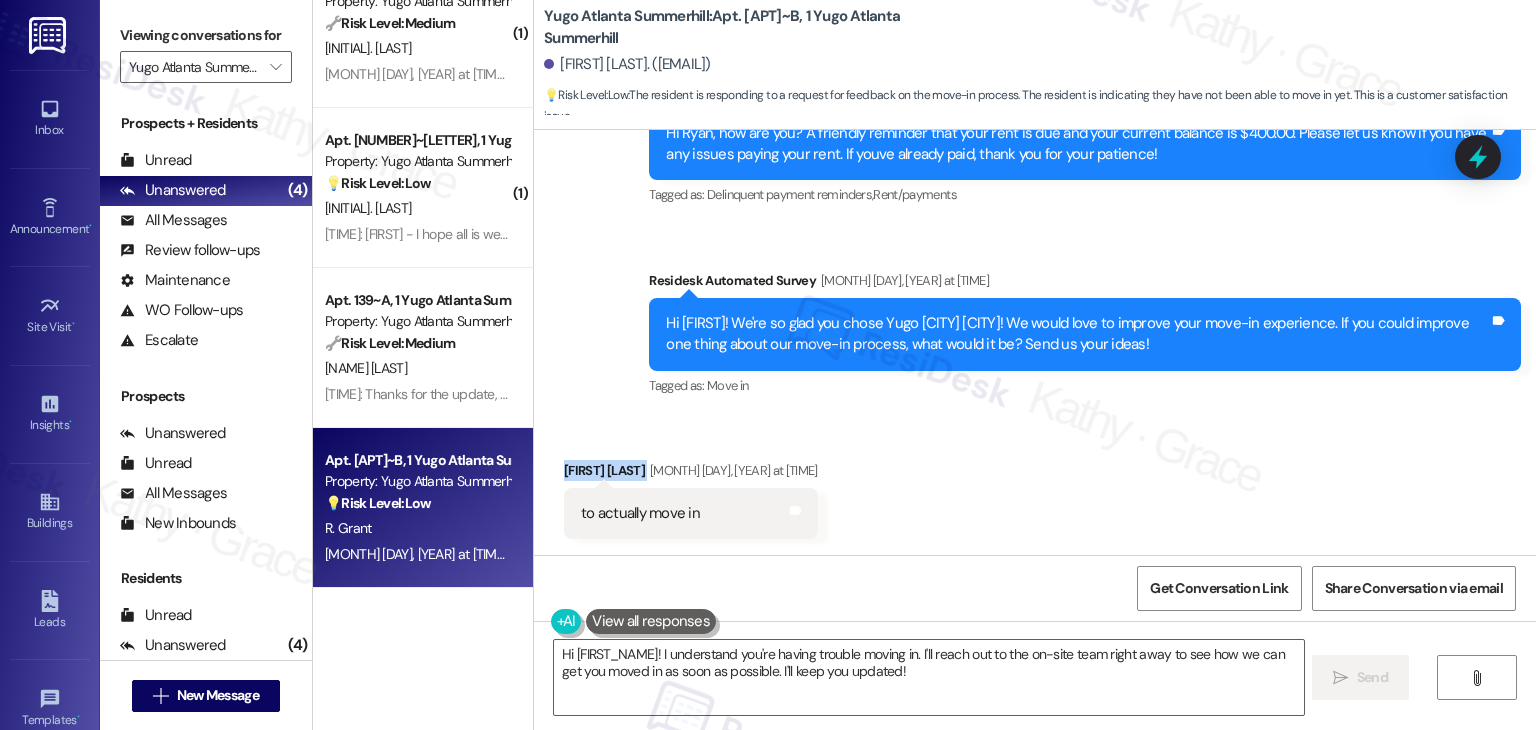 click on "Received via SMS [FIRST] [LAST] Aug 04, 2025 at 12:07 PM to actually move in  Tags and notes" at bounding box center (1035, 484) 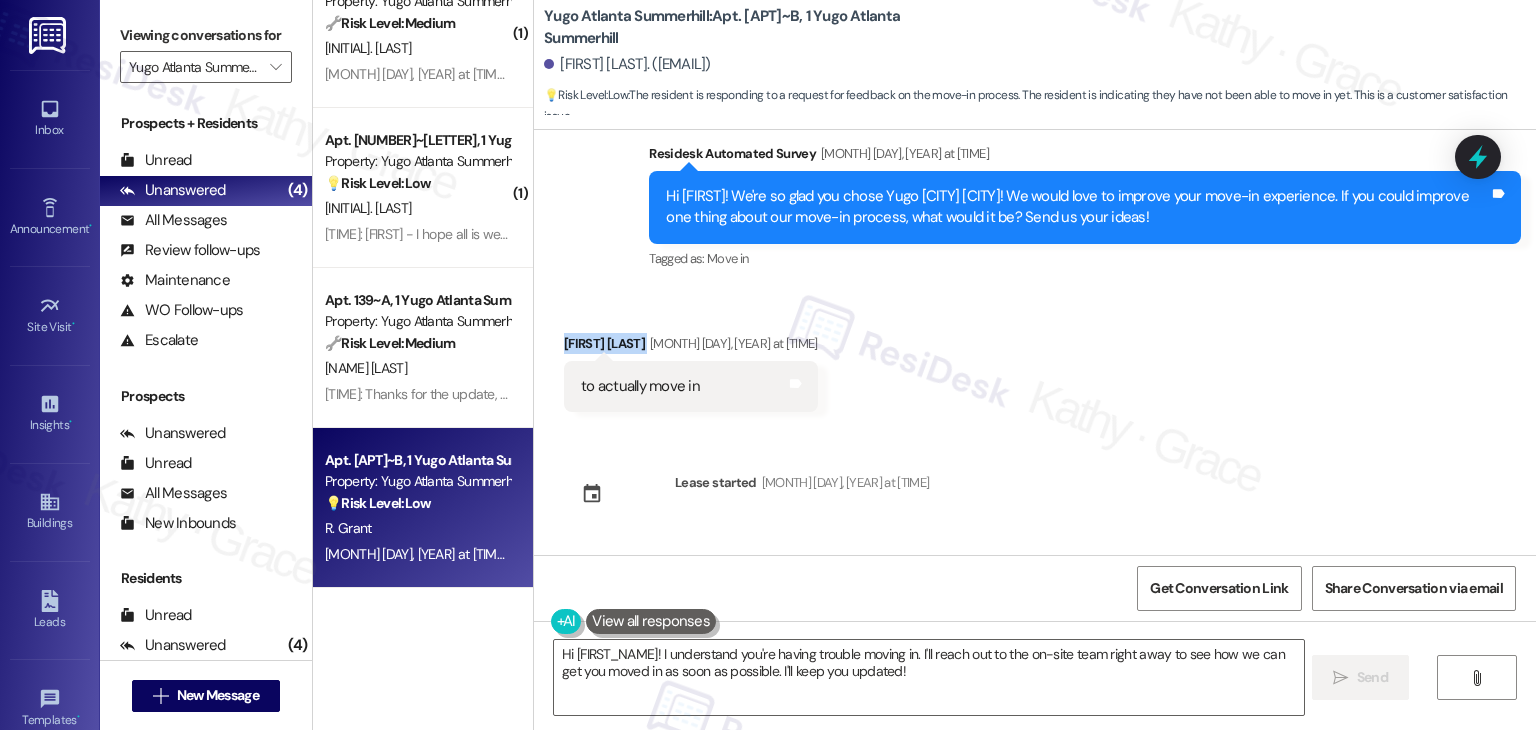 scroll, scrollTop: 2936, scrollLeft: 0, axis: vertical 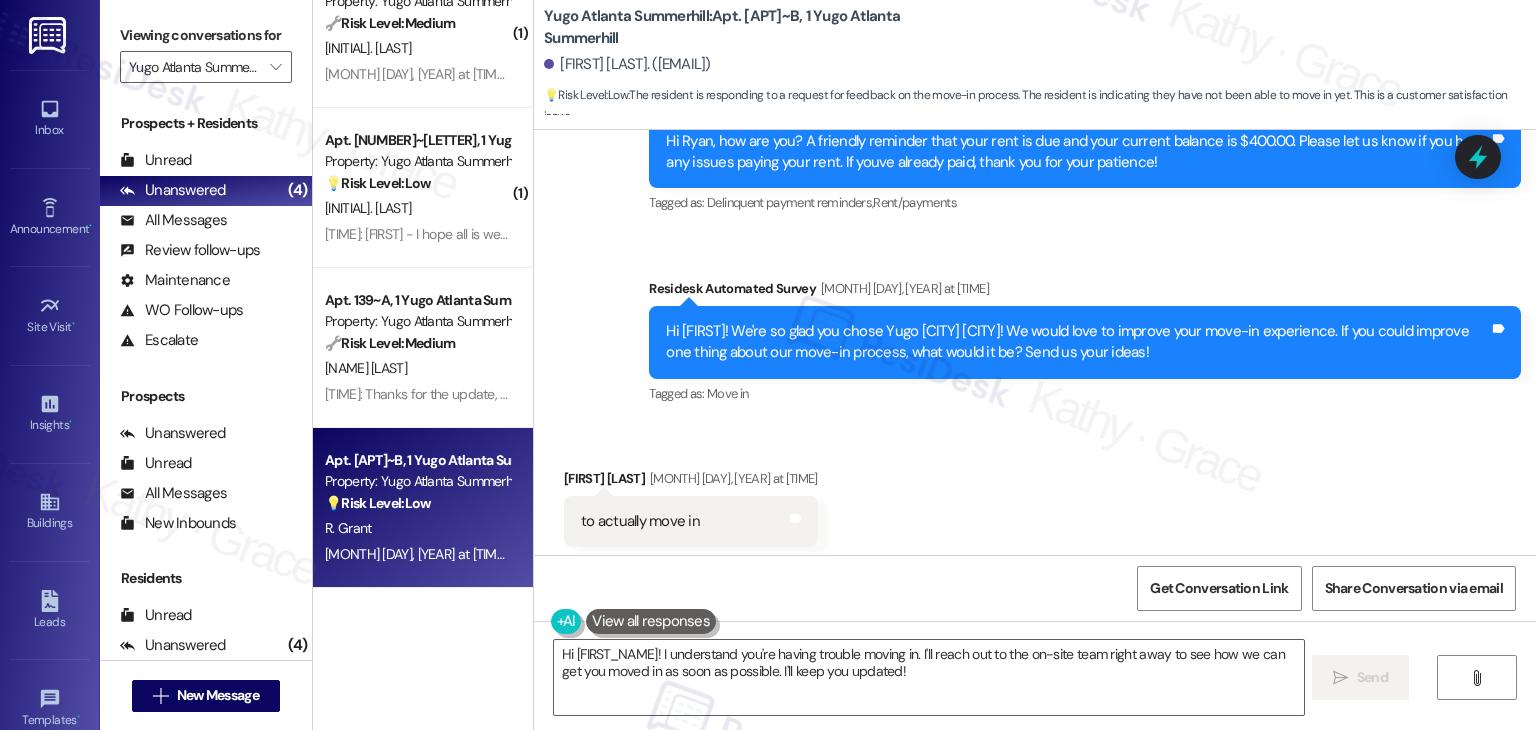 click on "Hi [FIRST]! We're so glad you chose Yugo [CITY] [CITY]! We would love to improve your move-in experience. If you could improve one thing about our move-in process, what would it be? Send us your ideas!" at bounding box center [1077, 342] 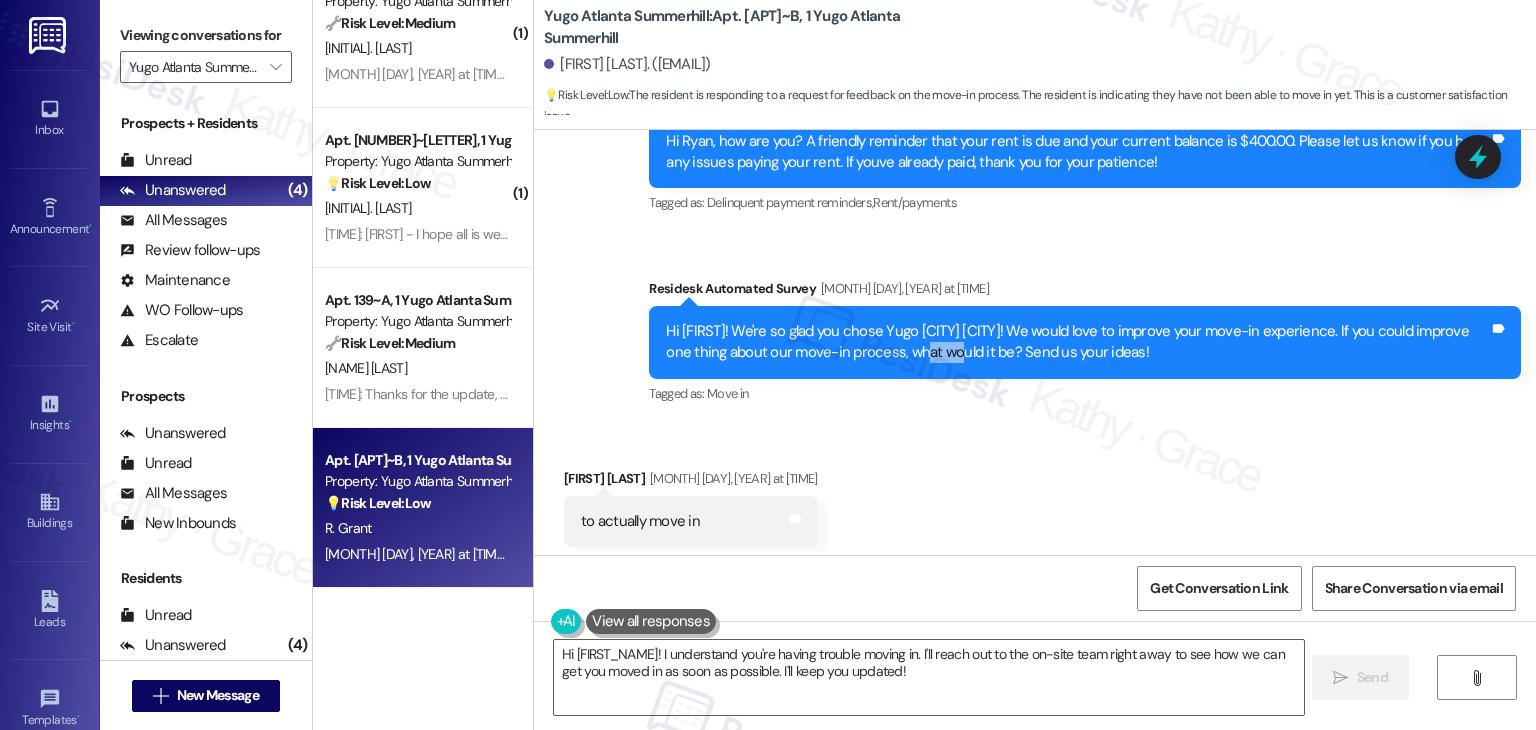click on "Hi [FIRST]! We're so glad you chose Yugo [CITY] [CITY]! We would love to improve your move-in experience. If you could improve one thing about our move-in process, what would it be? Send us your ideas!" at bounding box center (1077, 342) 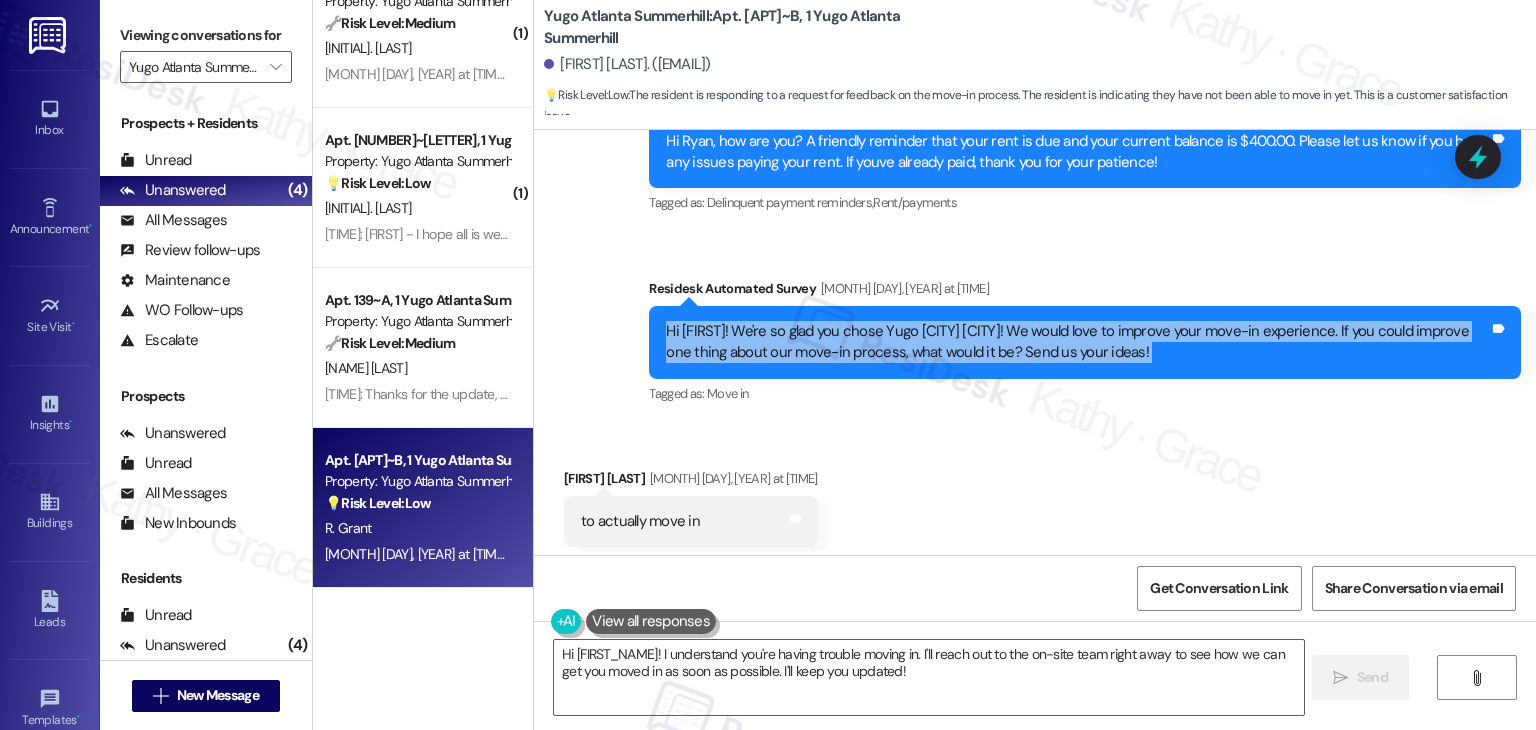 click on "Hi [FIRST]! We're so glad you chose Yugo [CITY] [CITY]! We would love to improve your move-in experience. If you could improve one thing about our move-in process, what would it be? Send us your ideas!" at bounding box center [1077, 342] 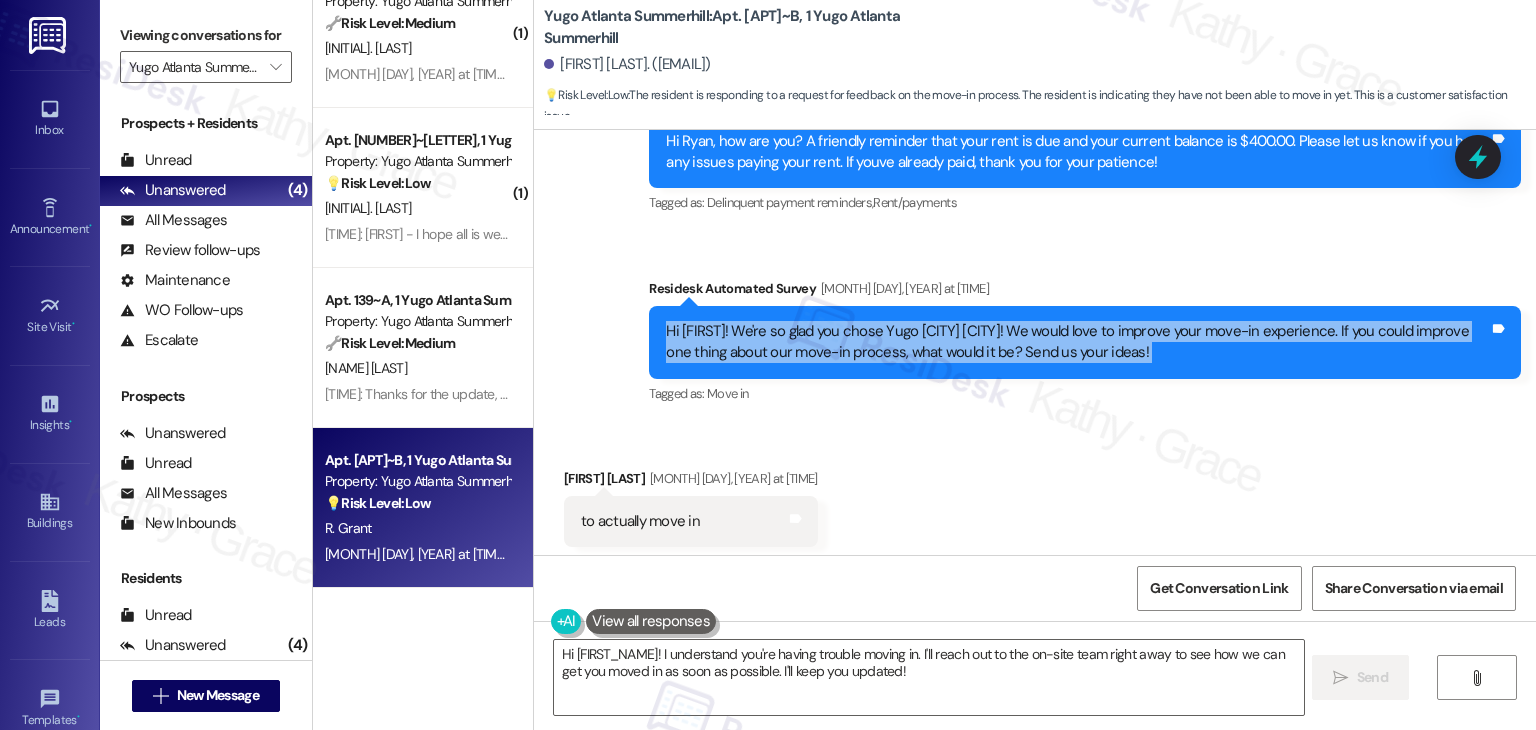 copy on "Hi Ryan! We're so glad you chose Yugo Atlanta Summerhill! We would love to improve your move-in experience. If you could improve one thing about our move-in process, what would it be? Send us your ideas! Tags and notes" 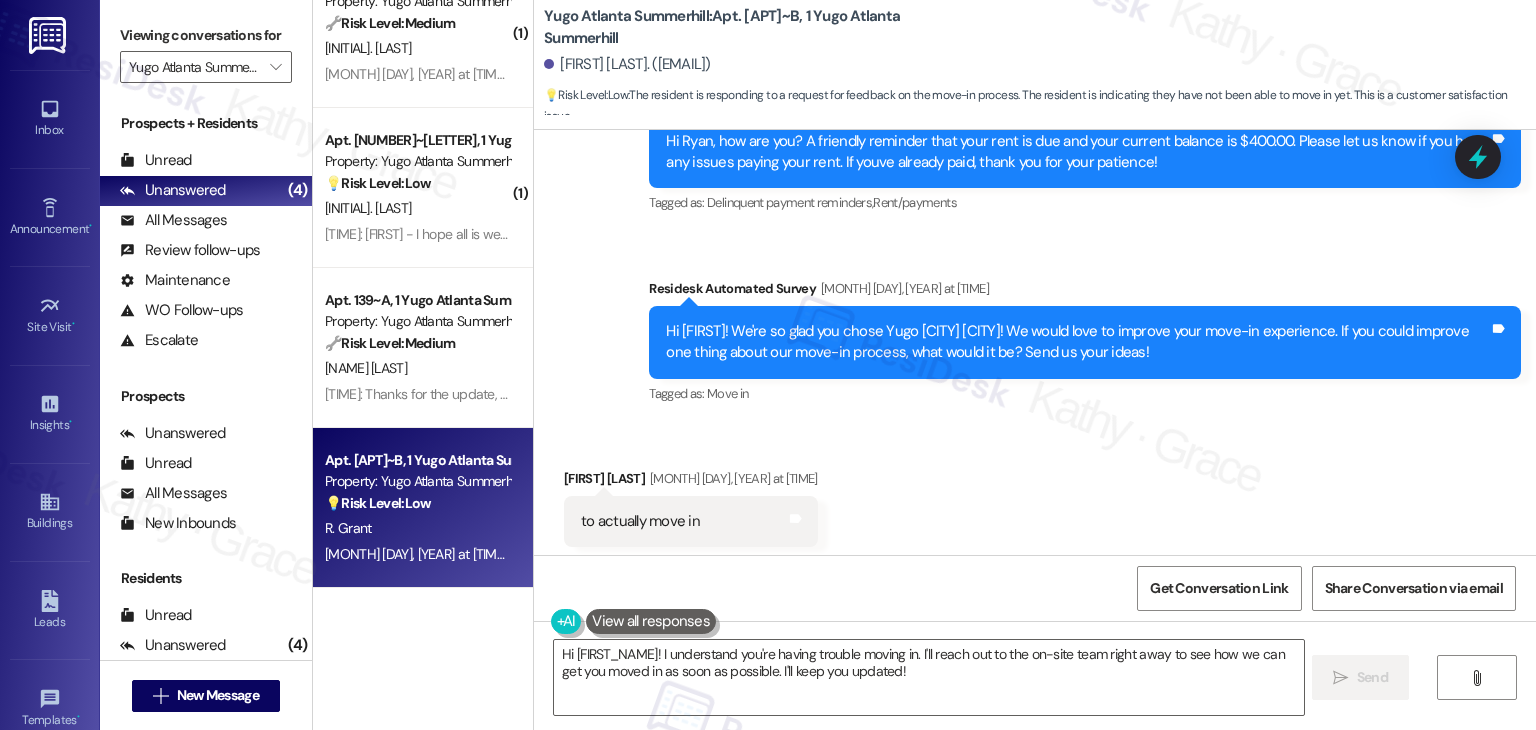 click on "to actually move in" at bounding box center [640, 521] 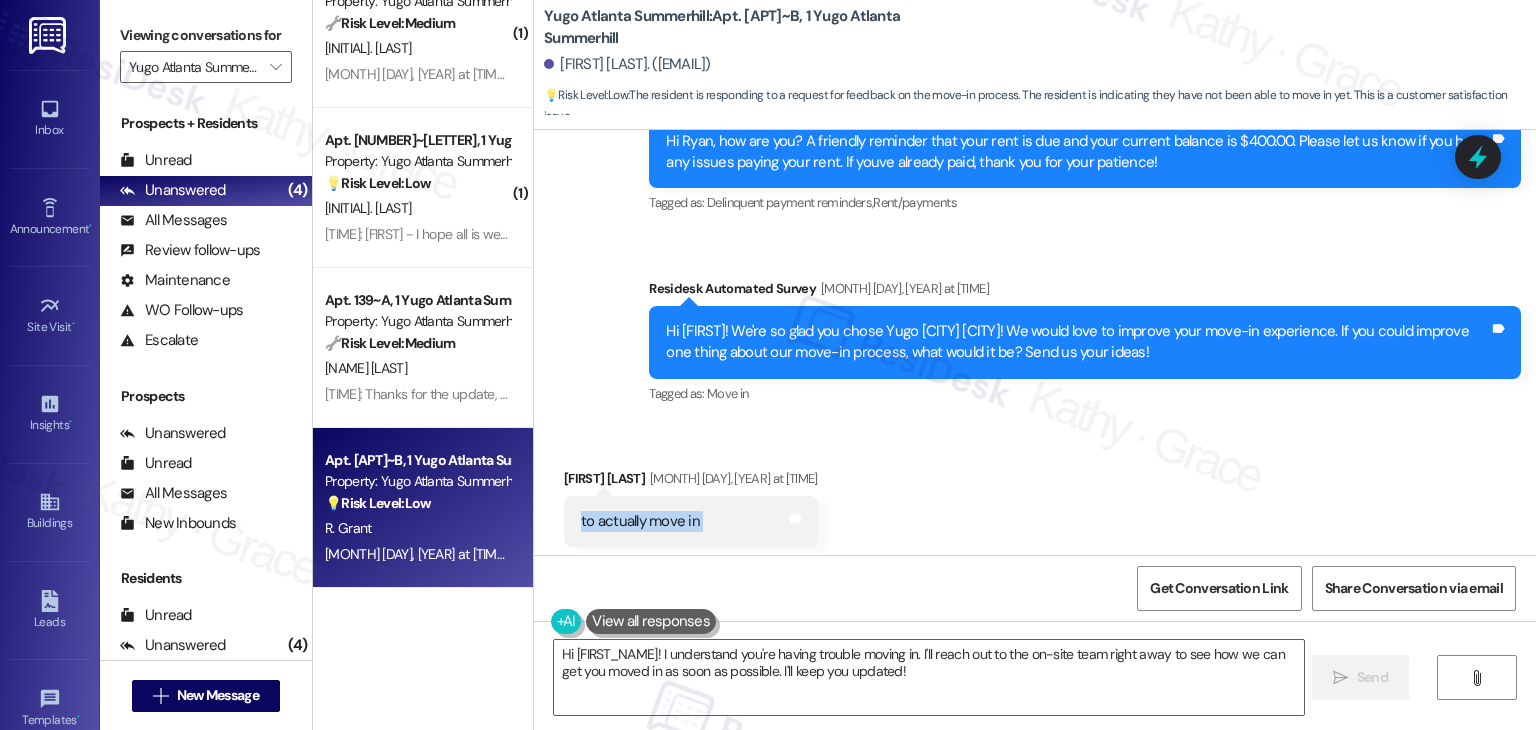 click on "to actually move in" at bounding box center [640, 521] 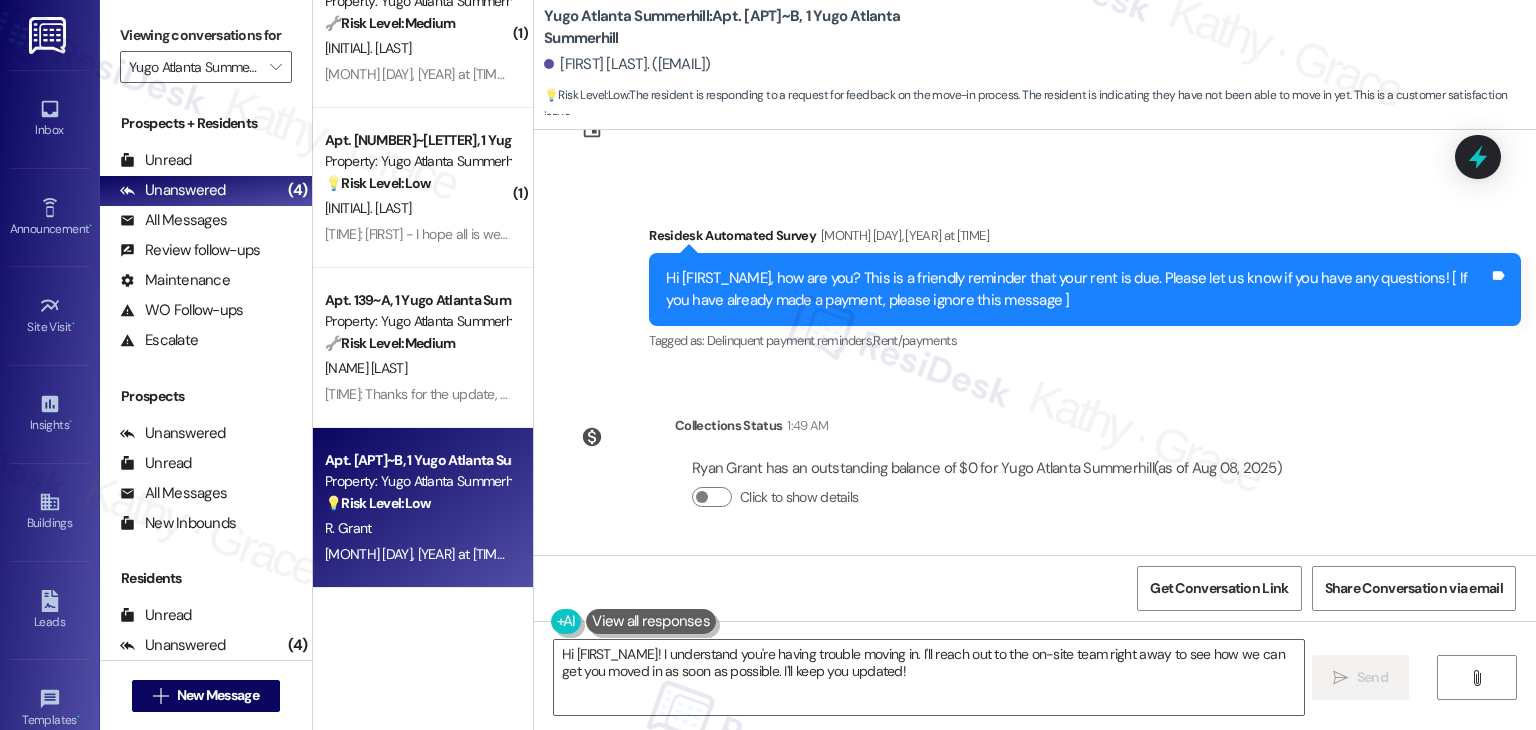 scroll, scrollTop: 3236, scrollLeft: 0, axis: vertical 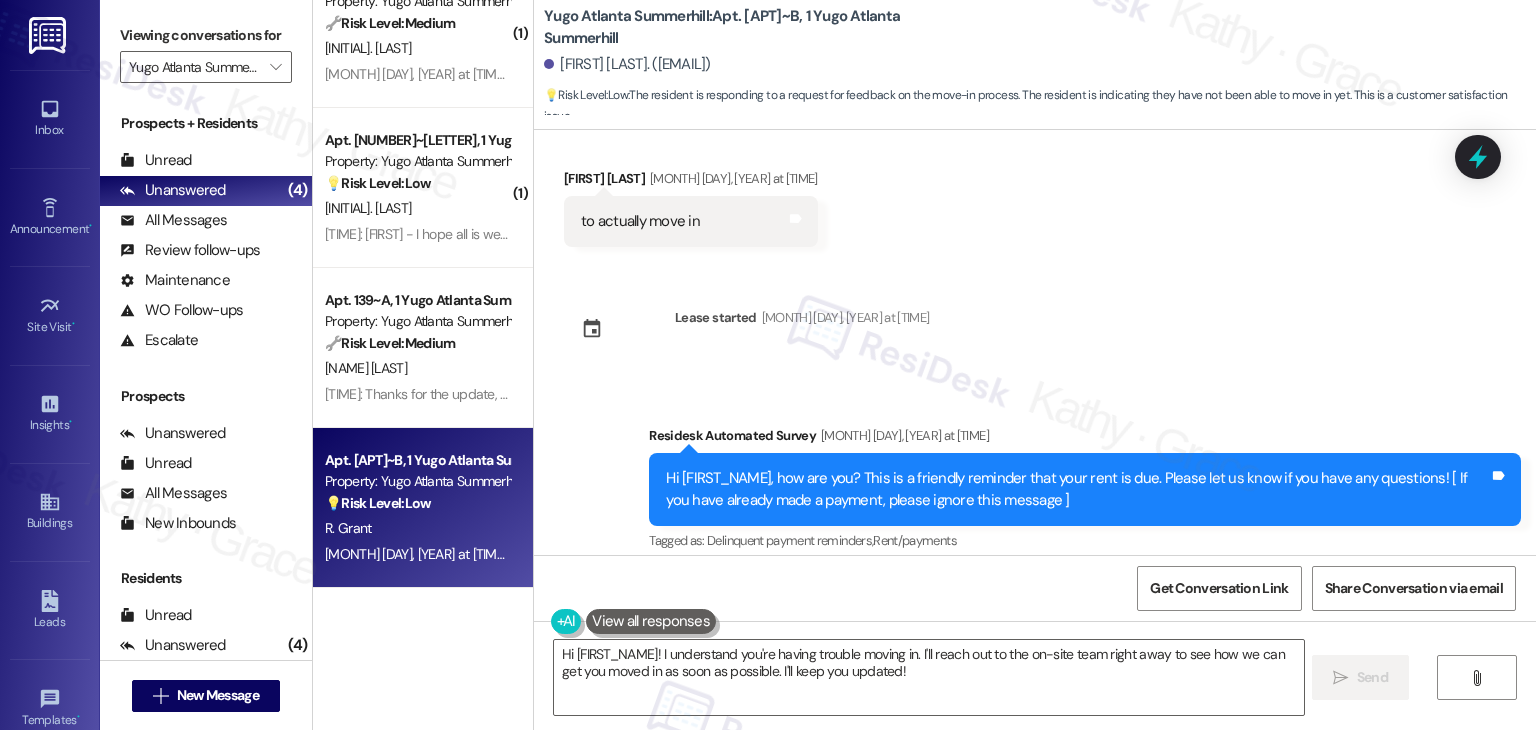 click on "Survey, sent via SMS Residesk Automated Survey Oct 28, 2024 at 11:36 AM Hi [FIRST], I'm on the new offsite Resident Support Team for Yugo Atlanta Summerhill! My job is to work with your on-site management team to improve your experience at the property. Text us here at any time for assistance or questions. We will also reach out periodically for feedback. (Standard text messaging rates may apply) (You can always reply STOP to opt out of future messages) Tags and notes Tagged as:   Property launch Click to highlight conversations about Property launch Announcement, sent via SMS Sarah   (ResiDesk) Nov 04, 2024 at 12:13 PM Great news! You can now text me for maintenance issues — no more messy apps or sign-ins. I'll file your tickets for you. You can still use the app if you prefer.  I'm here to make things easier for you, feel free to reach out anytime! Tags and notes Tagged as:   Maintenance ,  Click to highlight conversations about Maintenance Maintenance request ,  Praise ,  Access Survey, sent via SMS" at bounding box center (1035, 342) 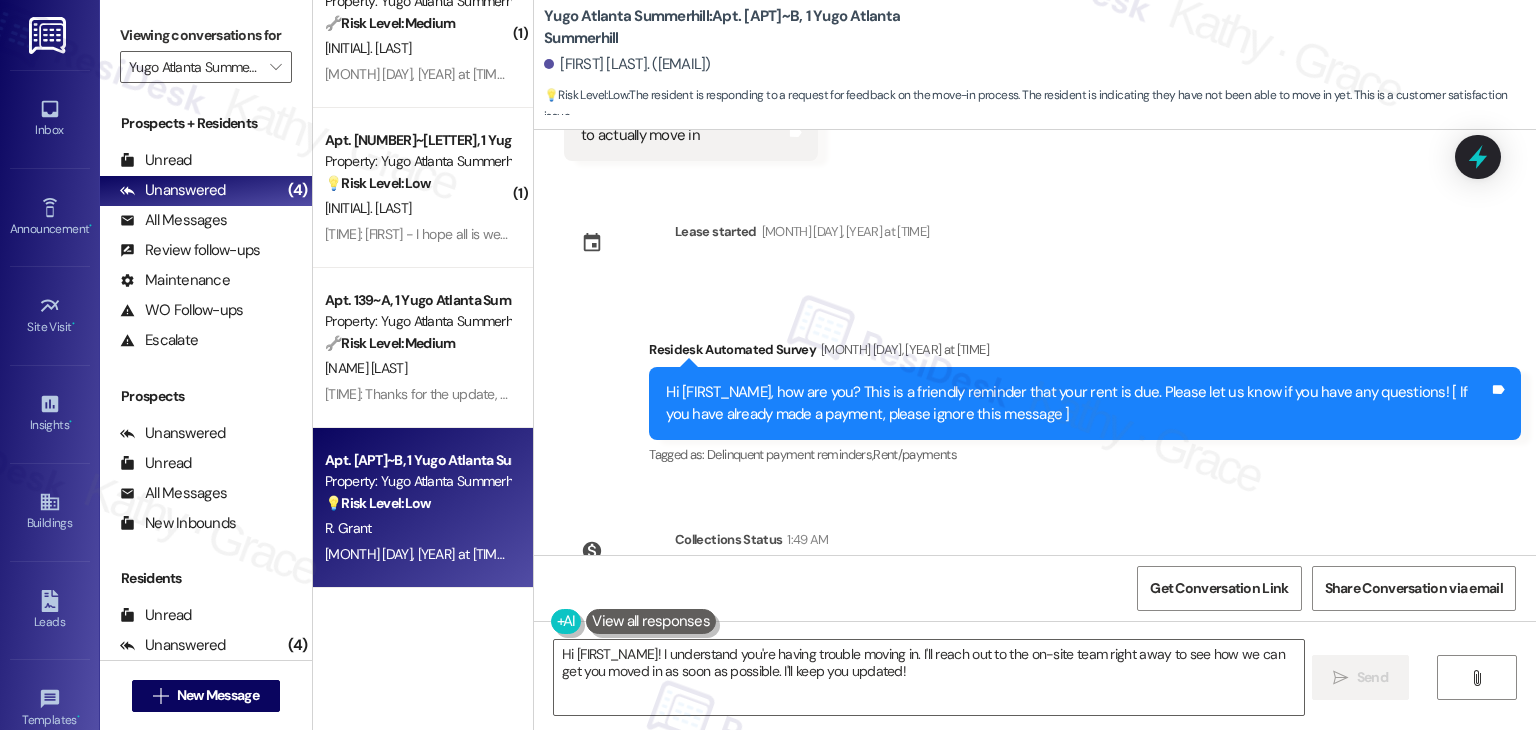 scroll, scrollTop: 3436, scrollLeft: 0, axis: vertical 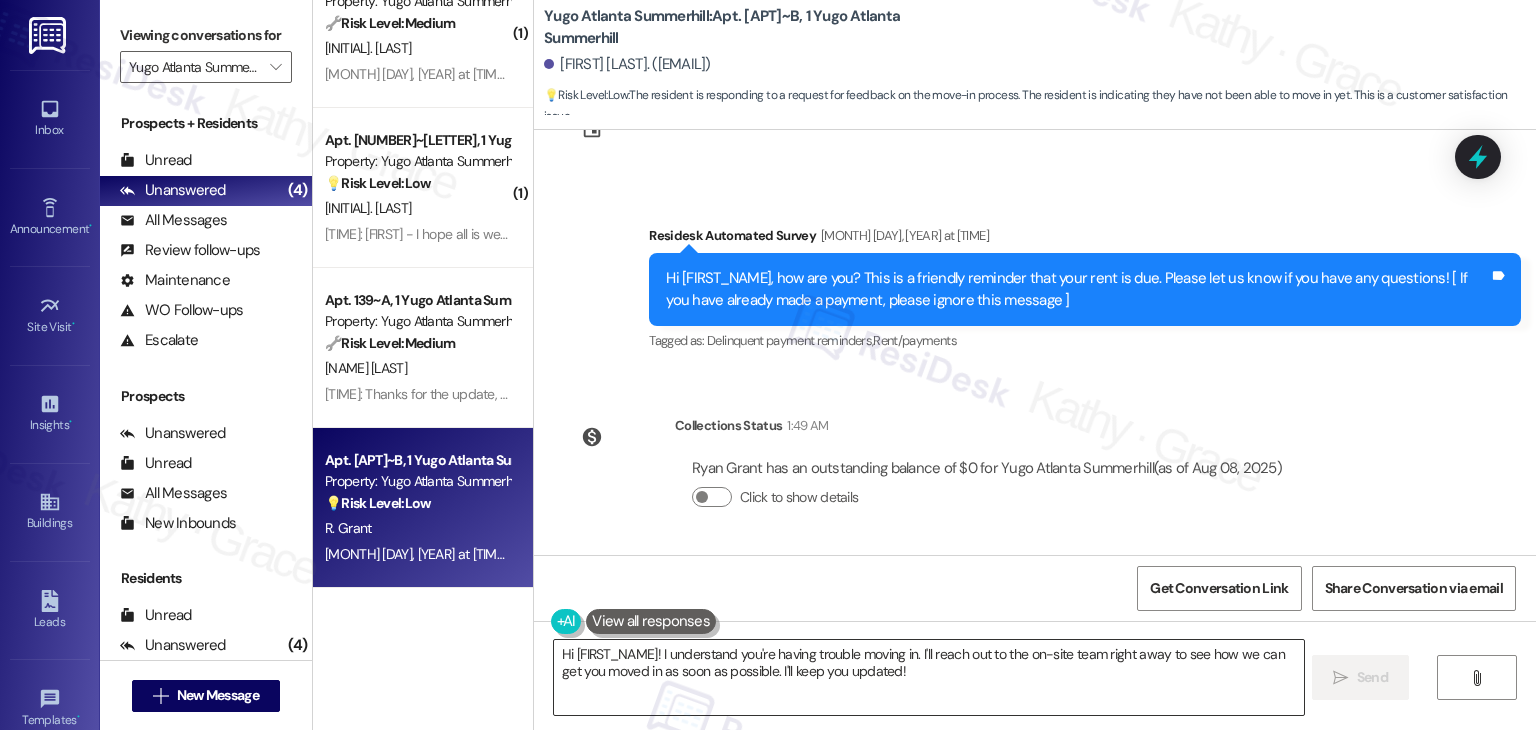 click on "Hi [FIRST_NAME]! I understand you're having trouble moving in. I'll reach out to the on-site team right away to see how we can get you moved in as soon as possible. I'll keep you updated!" at bounding box center (928, 677) 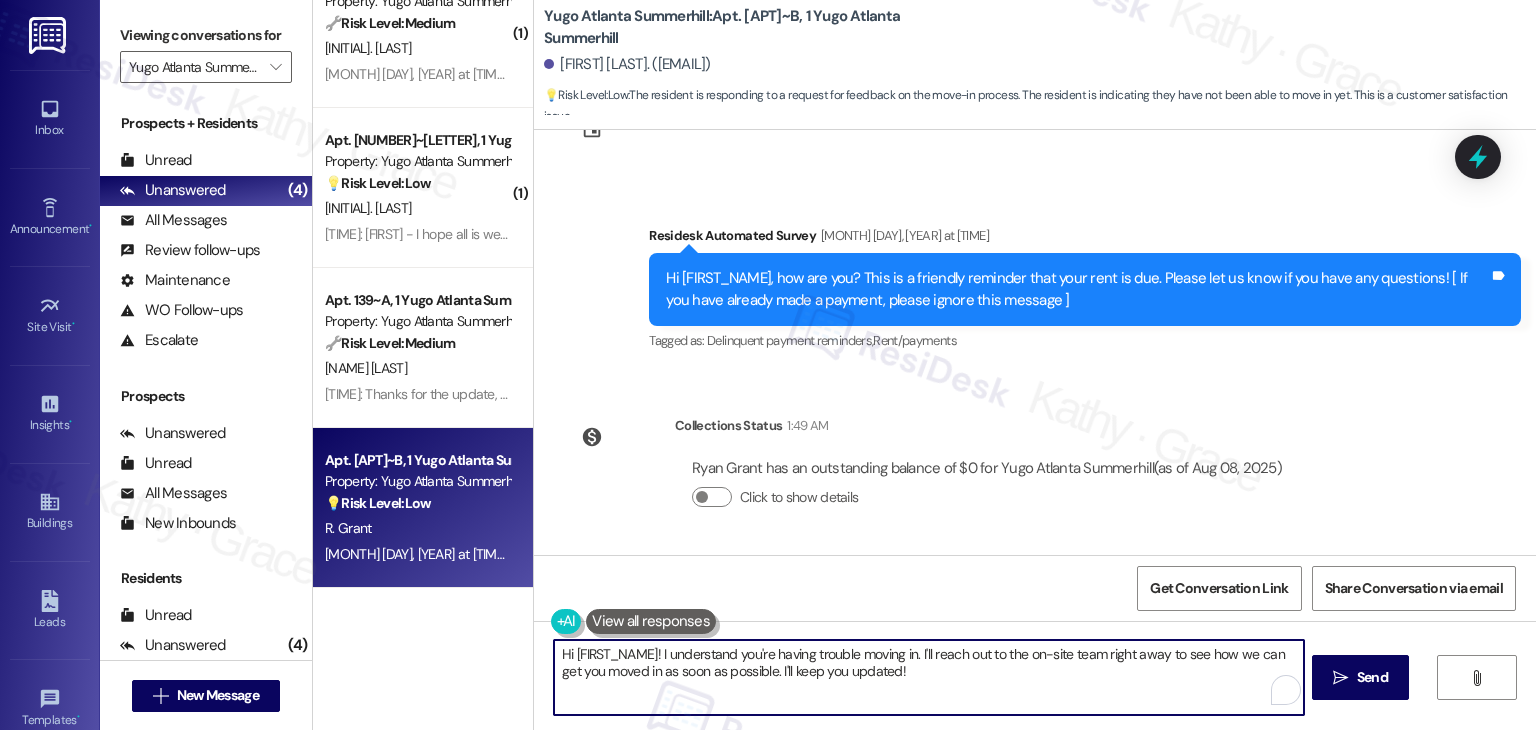 click on "Hi [FIRST_NAME]! I understand you're having trouble moving in. I'll reach out to the on-site team right away to see how we can get you moved in as soon as possible. I'll keep you updated!" at bounding box center (928, 677) 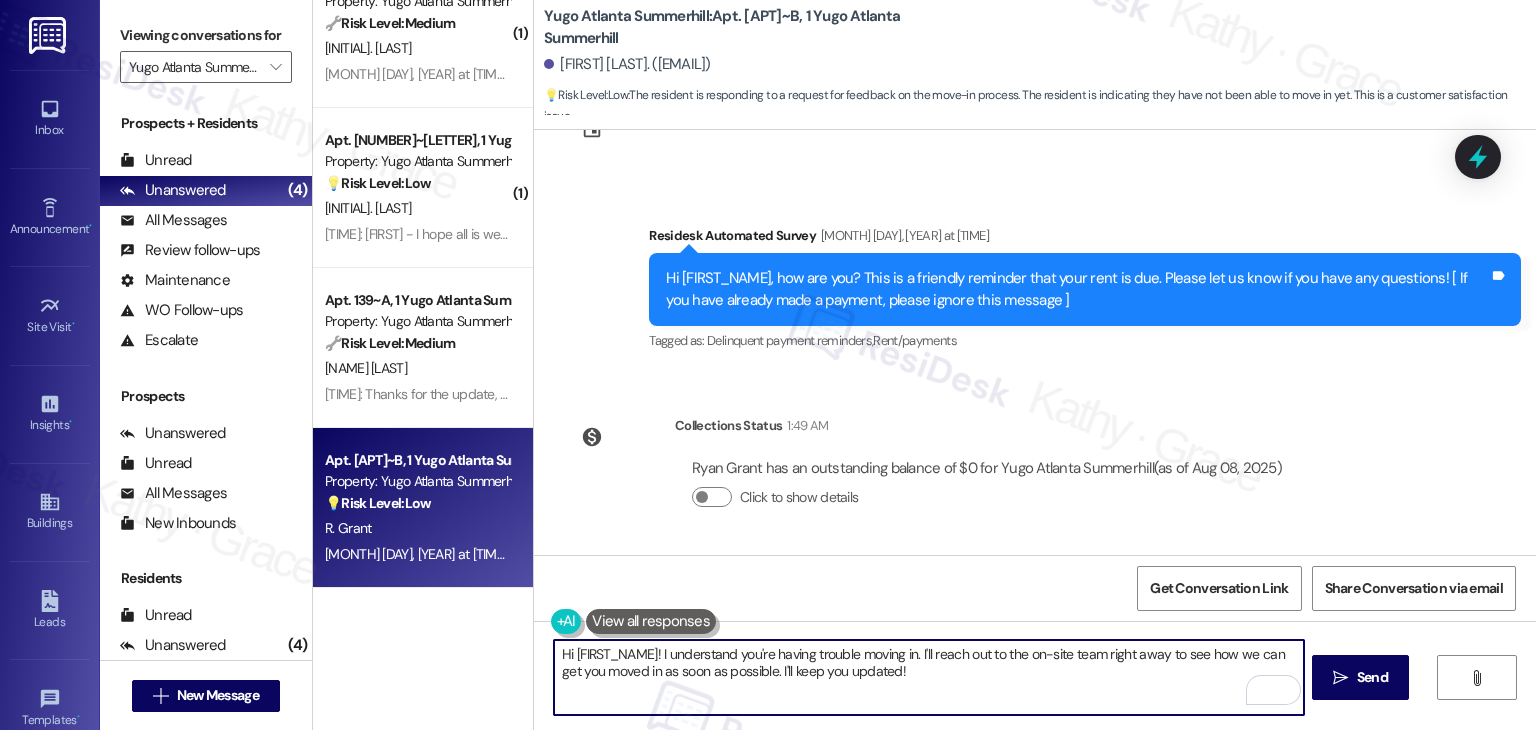 paste on "Thanks for your honesty, [FIRST_NAME]! I’m sorry to hear you haven’t been able to move in yet. I’ll flag this to the site team so they can follow up and help get things sorted. I appreciate your patience, and I’ll keep you posted!" 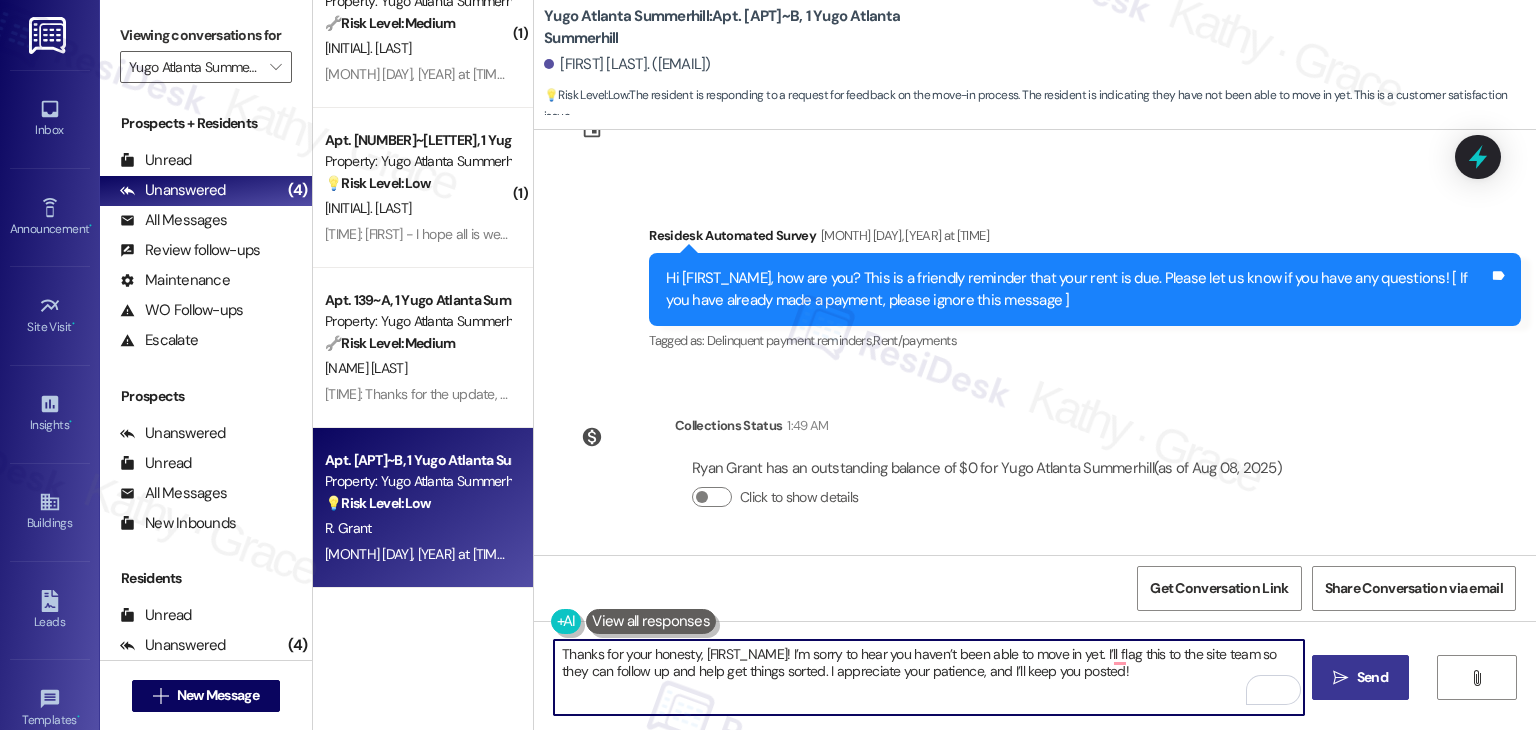 type on "Thanks for your honesty, [FIRST_NAME]! I’m sorry to hear you haven’t been able to move in yet. I’ll flag this to the site team so they can follow up and help get things sorted. I appreciate your patience, and I’ll keep you posted!" 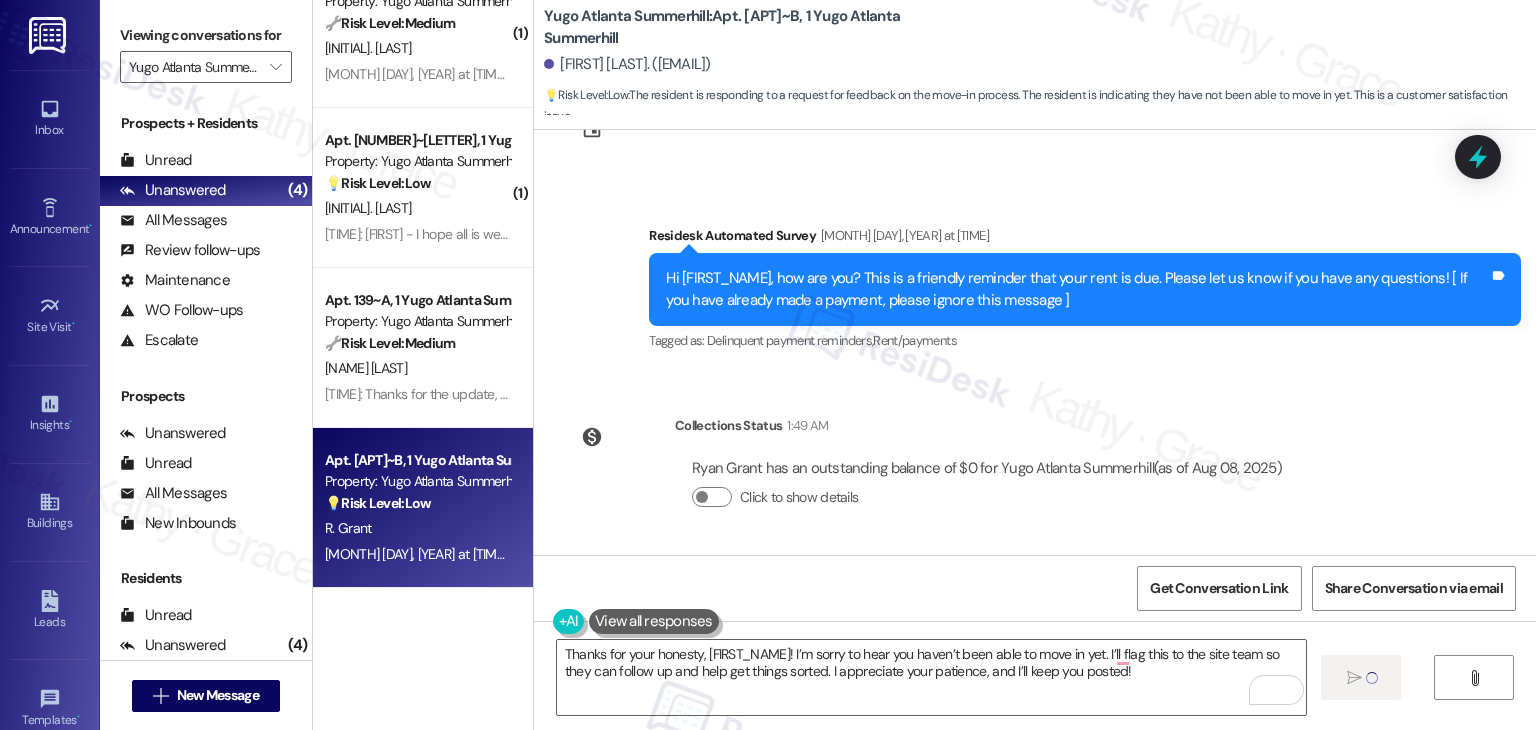 type 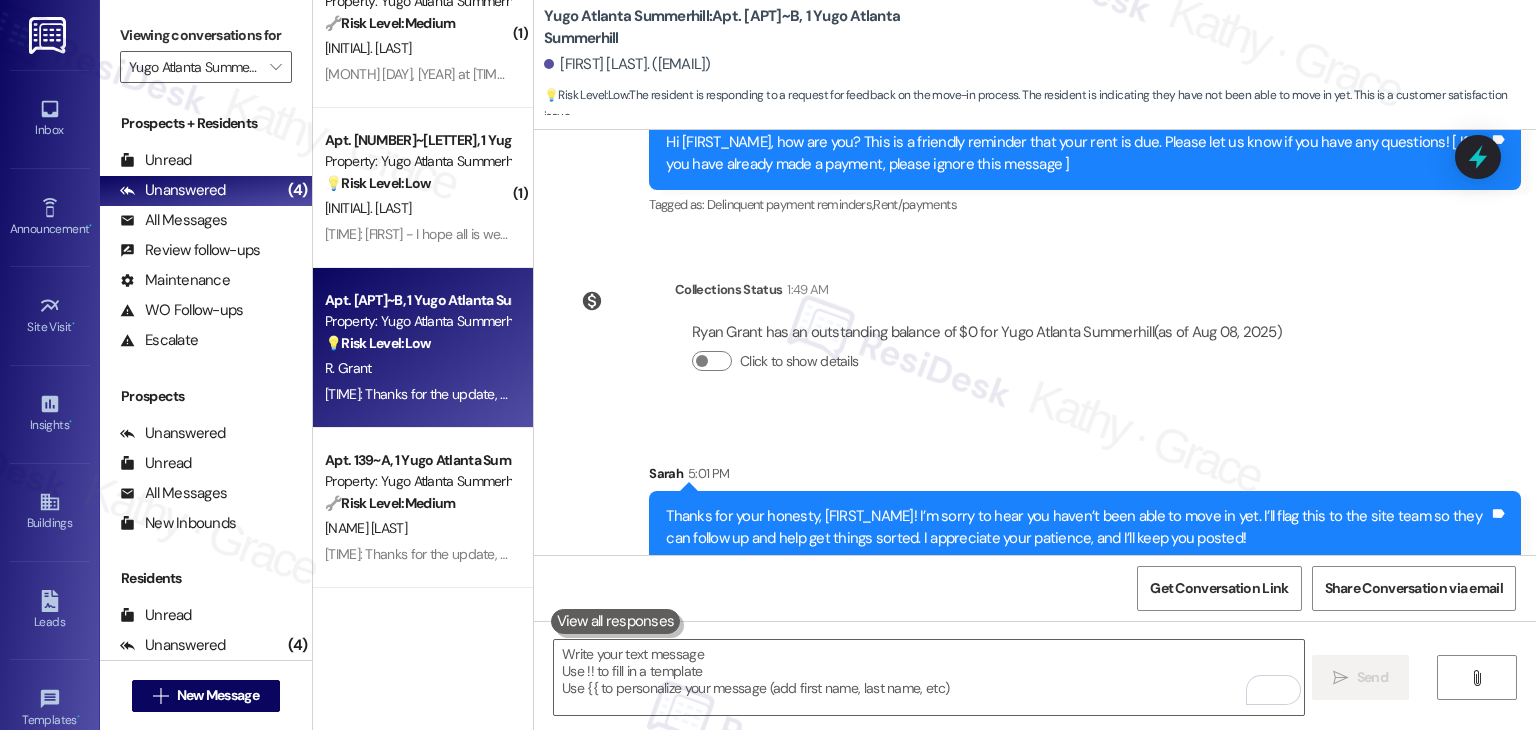 scroll, scrollTop: 3597, scrollLeft: 0, axis: vertical 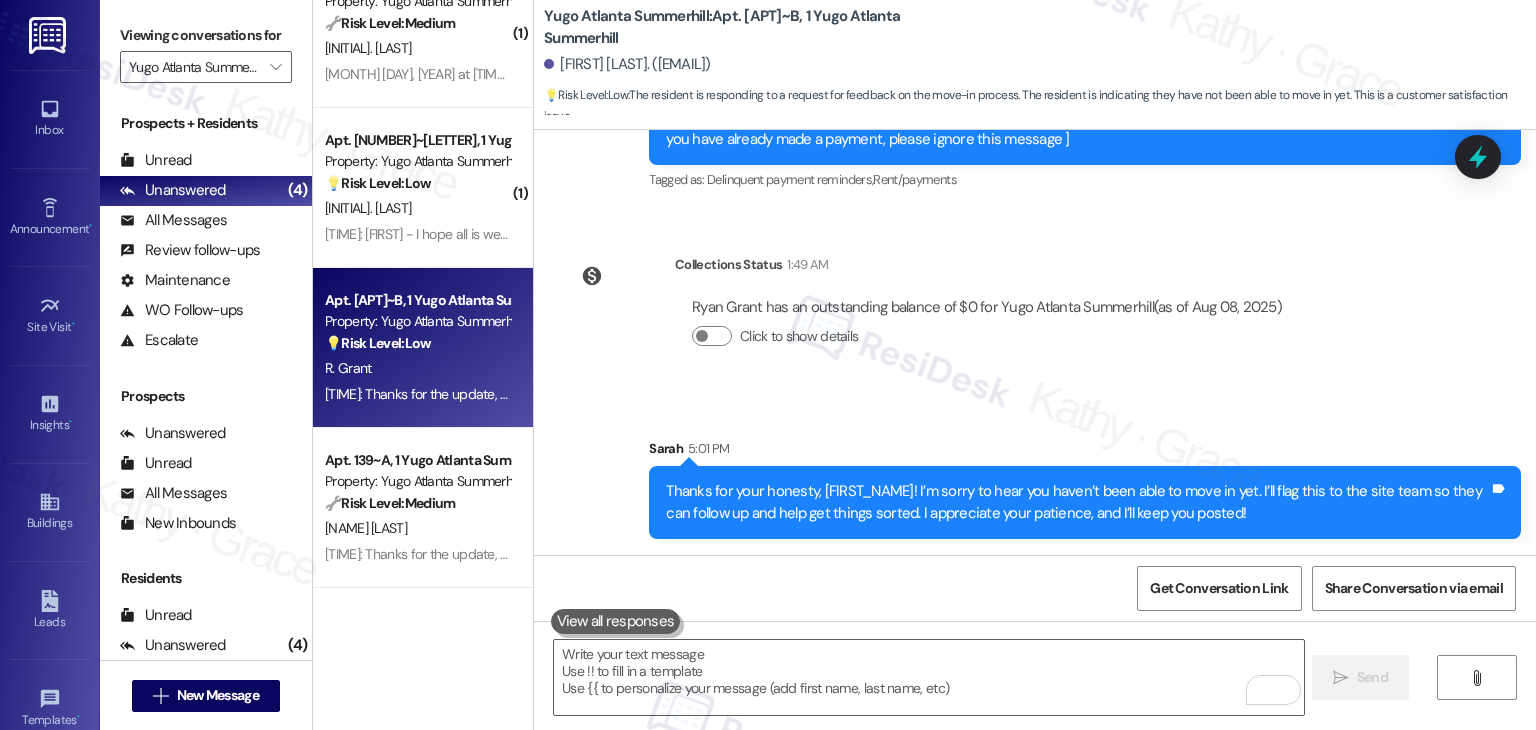 click on "Survey, sent via SMS Residesk Automated Survey Oct 28, 2024 at 11:36 AM Hi [FIRST], I'm on the new offsite Resident Support Team for Yugo Atlanta Summerhill! My job is to work with your on-site management team to improve your experience at the property. Text us here at any time for assistance or questions. We will also reach out periodically for feedback. (Standard text messaging rates may apply) (You can always reply STOP to opt out of future messages) Tags and notes Tagged as:   Property launch Click to highlight conversations about Property launch Announcement, sent via SMS Sarah   (ResiDesk) Nov 04, 2024 at 12:13 PM Great news! You can now text me for maintenance issues — no more messy apps or sign-ins. I'll file your tickets for you. You can still use the app if you prefer.  I'm here to make things easier for you, feel free to reach out anytime! Tags and notes Tagged as:   Maintenance ,  Click to highlight conversations about Maintenance Maintenance request ,  Praise ,  Access Survey, sent via SMS" at bounding box center (1035, 342) 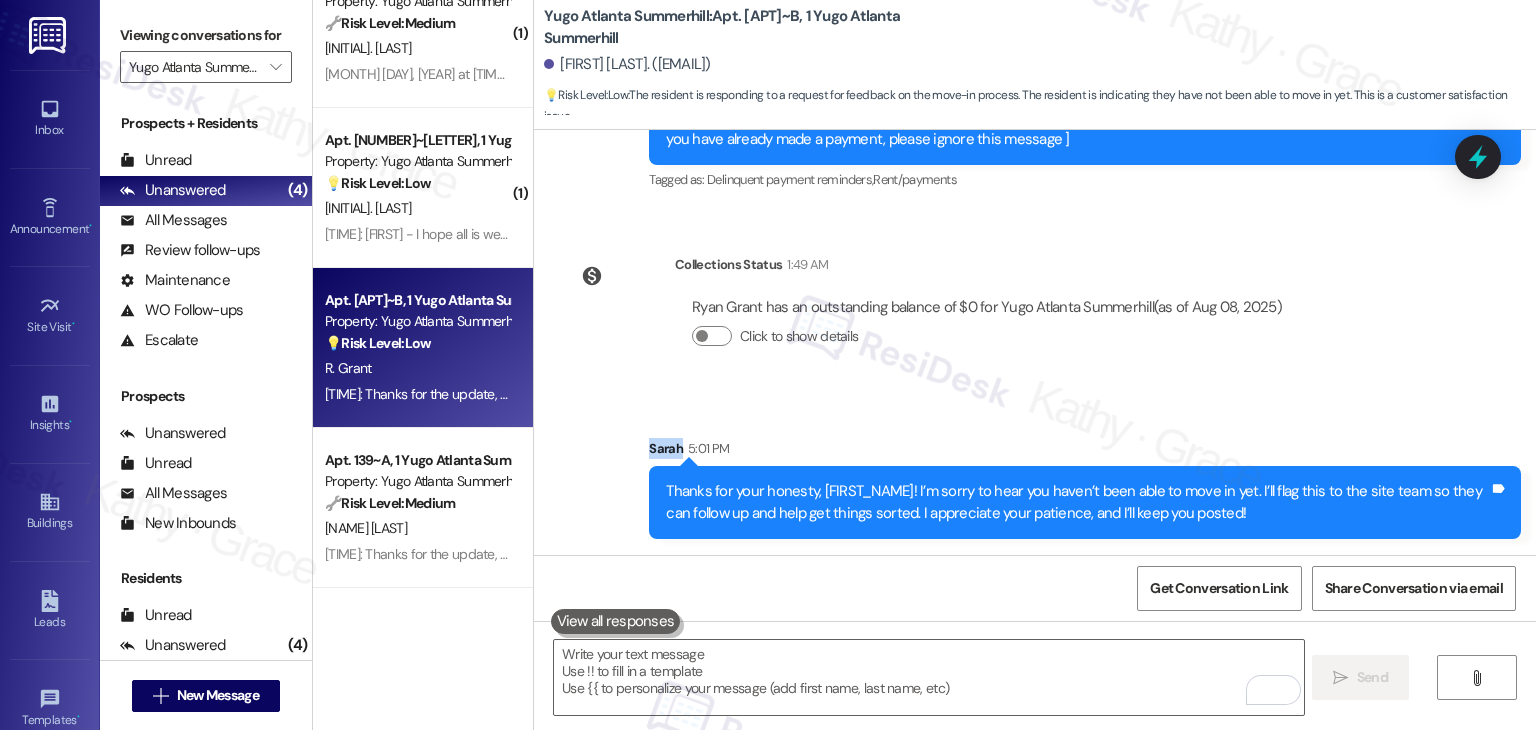 click on "Survey, sent via SMS Residesk Automated Survey Oct 28, 2024 at 11:36 AM Hi [FIRST], I'm on the new offsite Resident Support Team for Yugo Atlanta Summerhill! My job is to work with your on-site management team to improve your experience at the property. Text us here at any time for assistance or questions. We will also reach out periodically for feedback. (Standard text messaging rates may apply) (You can always reply STOP to opt out of future messages) Tags and notes Tagged as:   Property launch Click to highlight conversations about Property launch Announcement, sent via SMS Sarah   (ResiDesk) Nov 04, 2024 at 12:13 PM Great news! You can now text me for maintenance issues — no more messy apps or sign-ins. I'll file your tickets for you. You can still use the app if you prefer.  I'm here to make things easier for you, feel free to reach out anytime! Tags and notes Tagged as:   Maintenance ,  Click to highlight conversations about Maintenance Maintenance request ,  Praise ,  Access Survey, sent via SMS" at bounding box center [1035, 342] 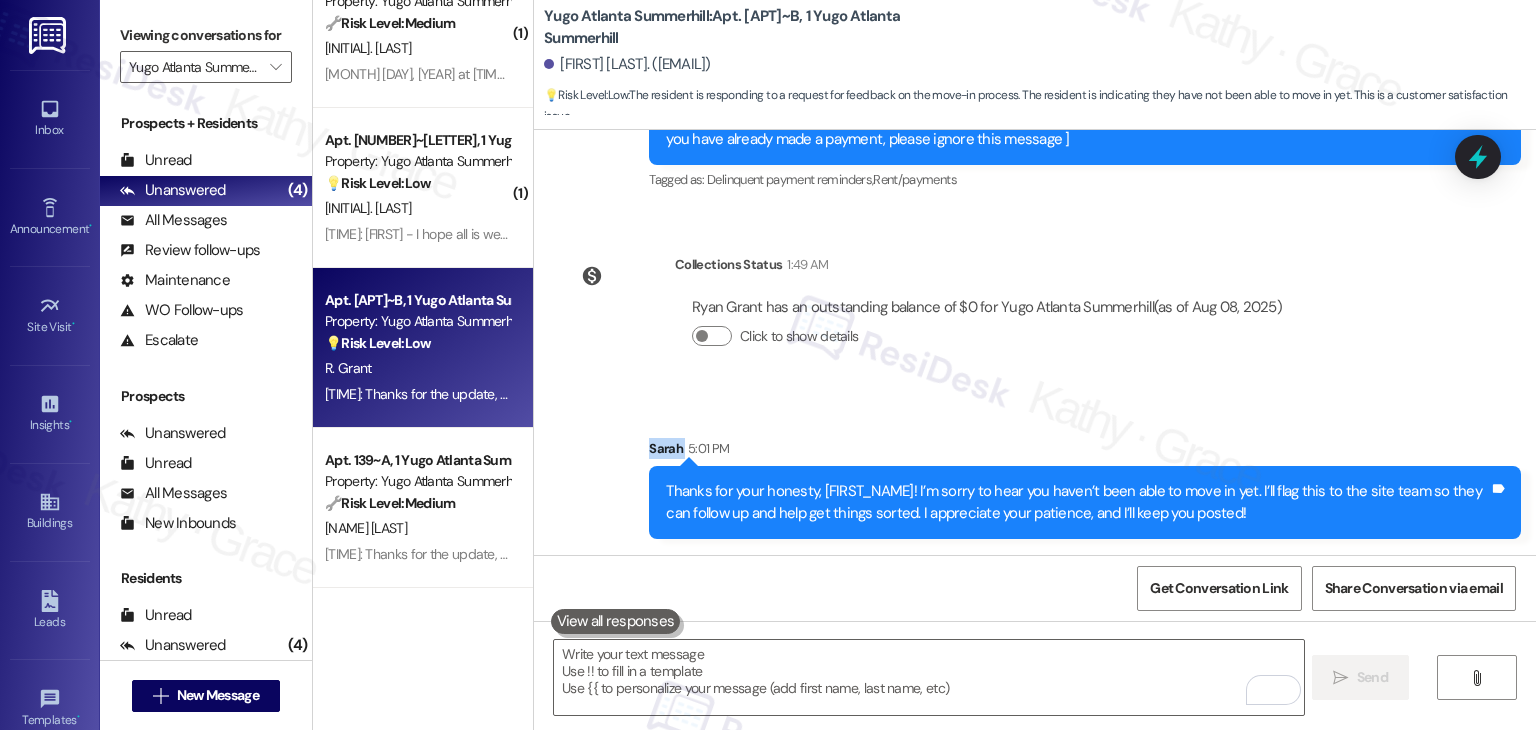 click on "Survey, sent via SMS Residesk Automated Survey Oct 28, 2024 at 11:36 AM Hi [FIRST], I'm on the new offsite Resident Support Team for Yugo Atlanta Summerhill! My job is to work with your on-site management team to improve your experience at the property. Text us here at any time for assistance or questions. We will also reach out periodically for feedback. (Standard text messaging rates may apply) (You can always reply STOP to opt out of future messages) Tags and notes Tagged as:   Property launch Click to highlight conversations about Property launch Announcement, sent via SMS Sarah   (ResiDesk) Nov 04, 2024 at 12:13 PM Great news! You can now text me for maintenance issues — no more messy apps or sign-ins. I'll file your tickets for you. You can still use the app if you prefer.  I'm here to make things easier for you, feel free to reach out anytime! Tags and notes Tagged as:   Maintenance ,  Click to highlight conversations about Maintenance Maintenance request ,  Praise ,  Access Survey, sent via SMS" at bounding box center [1035, 342] 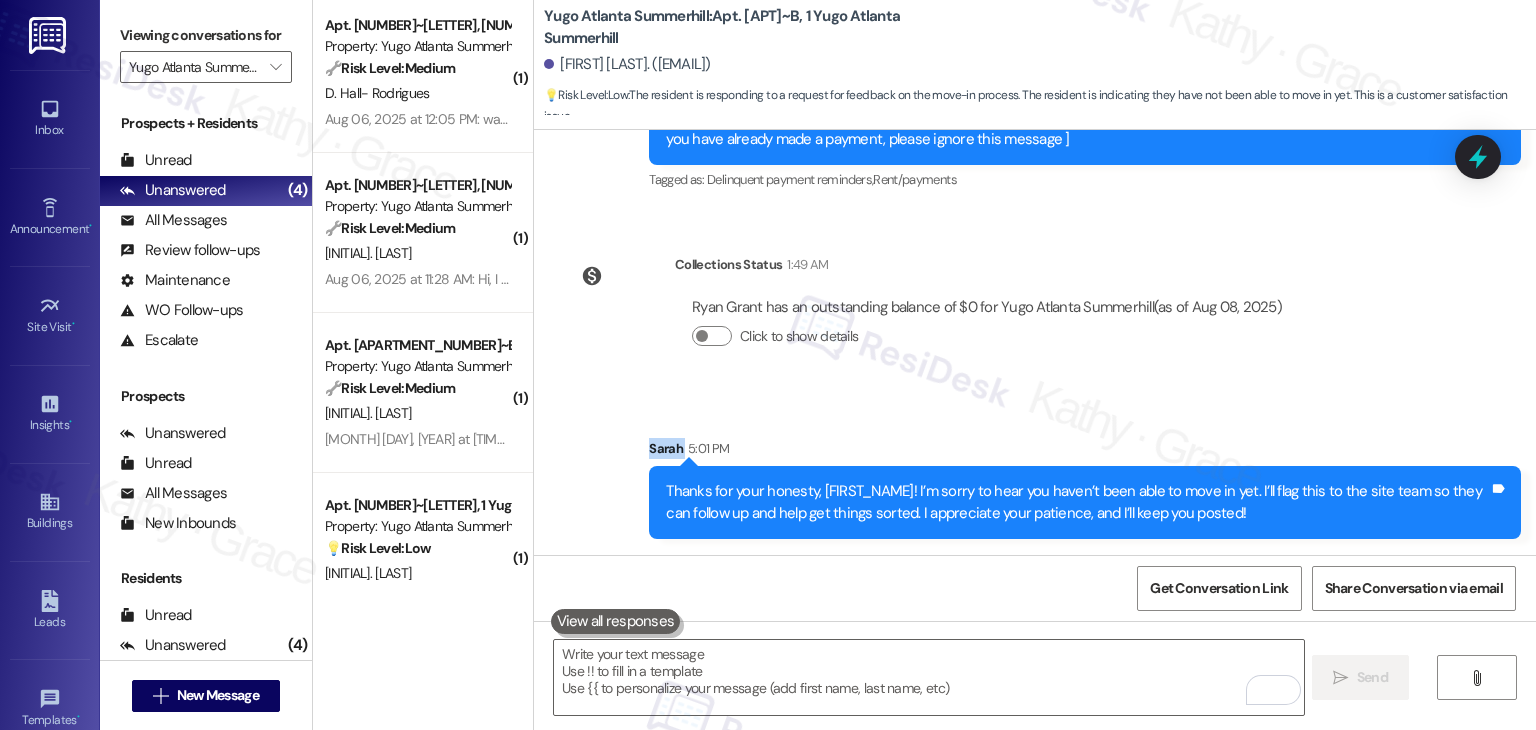 scroll, scrollTop: 0, scrollLeft: 0, axis: both 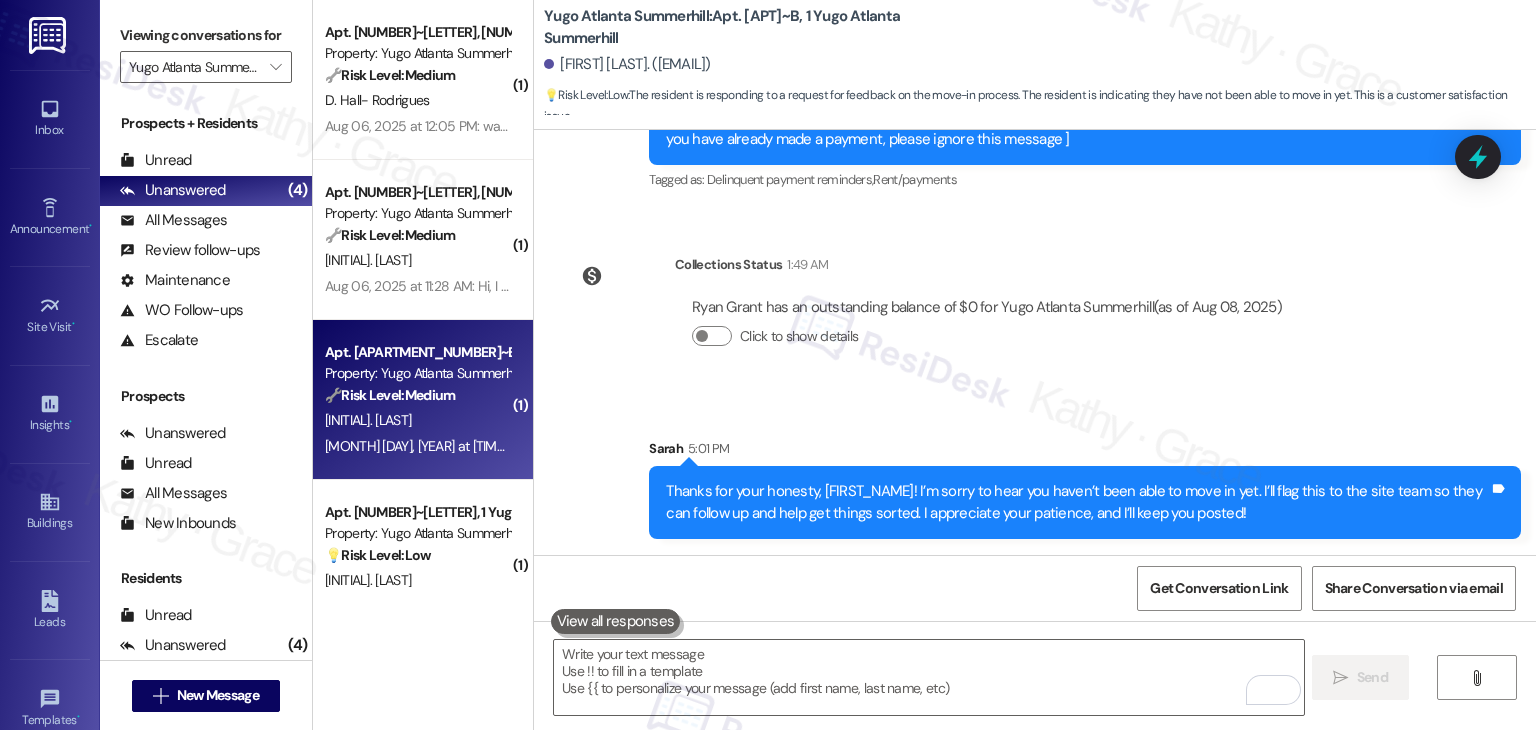 click on "[INITIAL]. [LAST]" at bounding box center [417, 420] 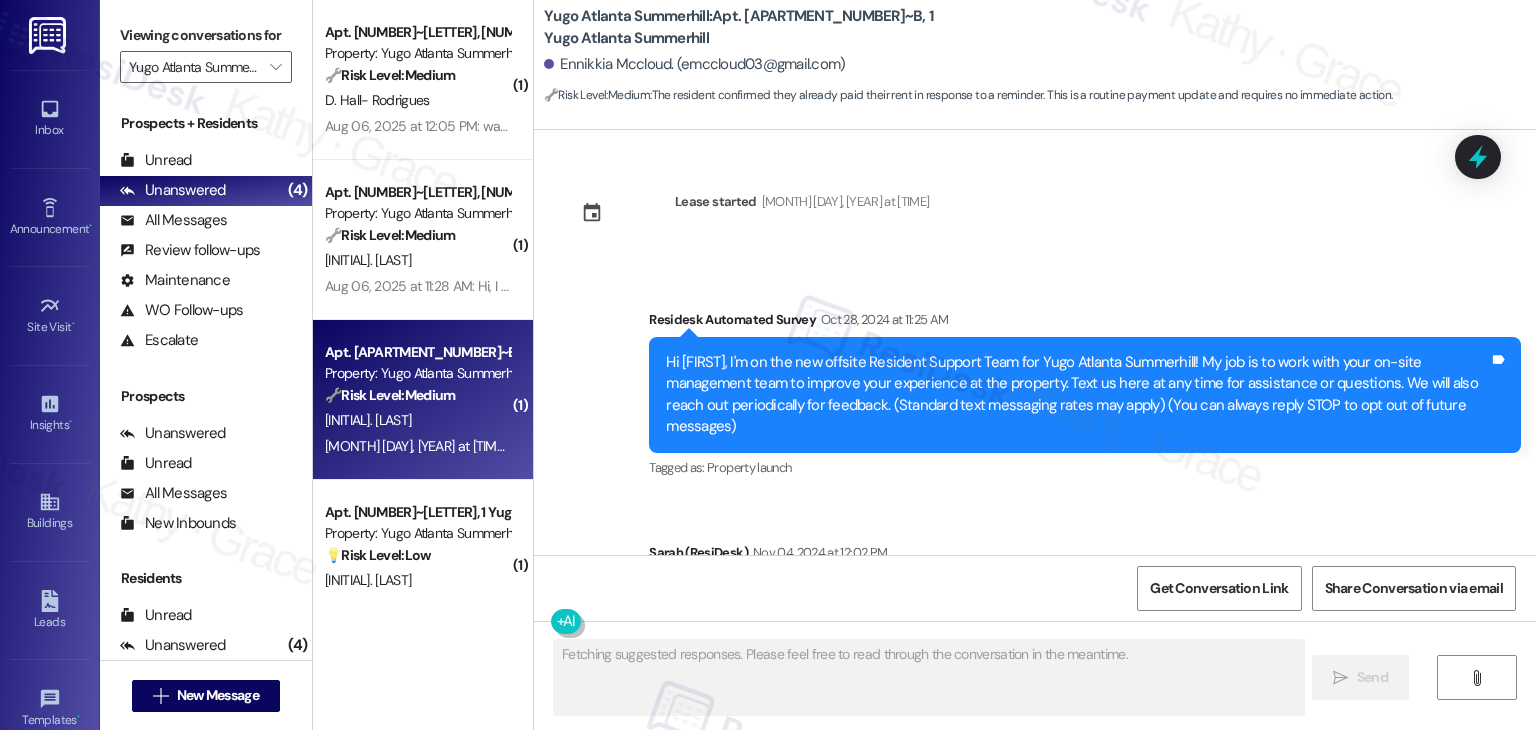 scroll, scrollTop: 1728, scrollLeft: 0, axis: vertical 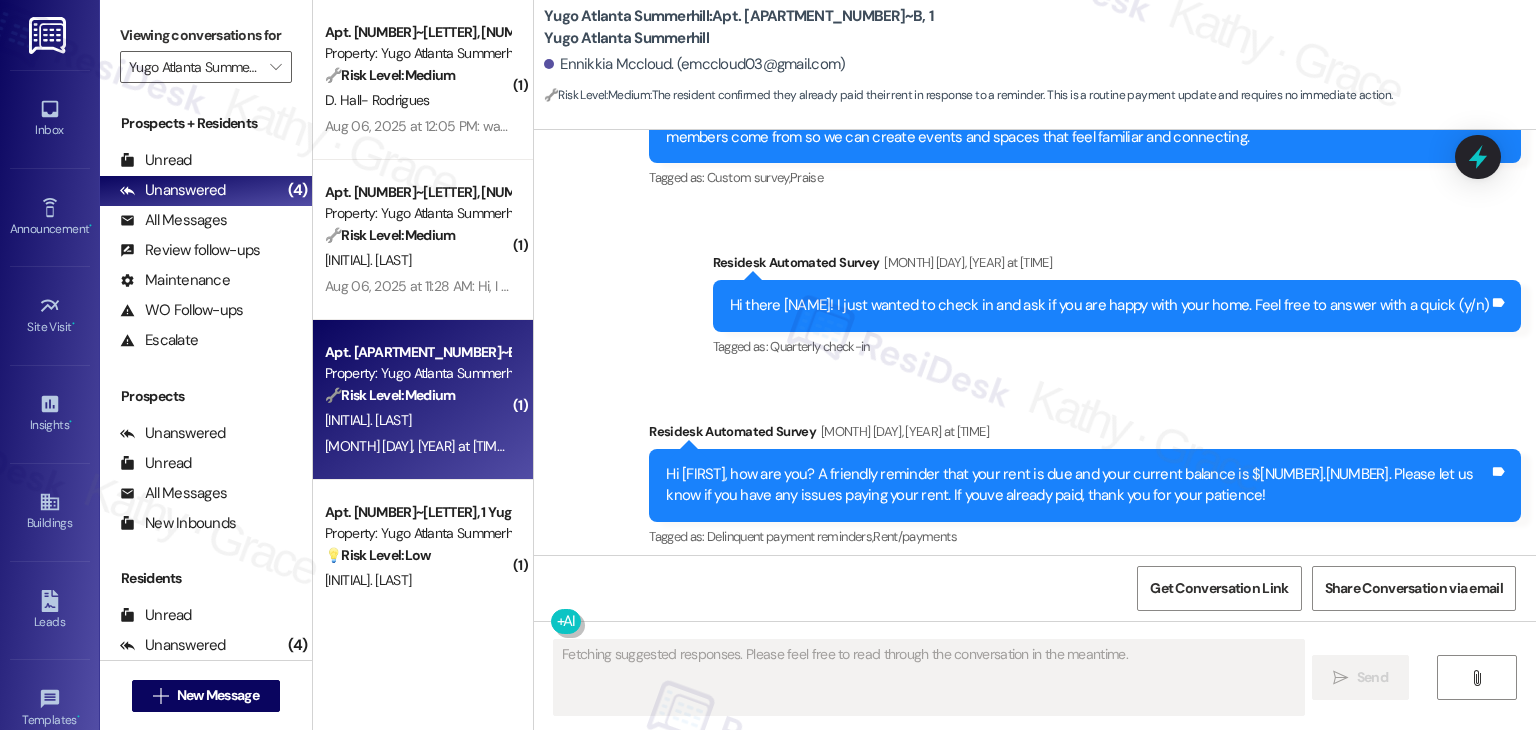 type on "Fetching suggested responses. Please feel free to read through the conversation in the meantime." 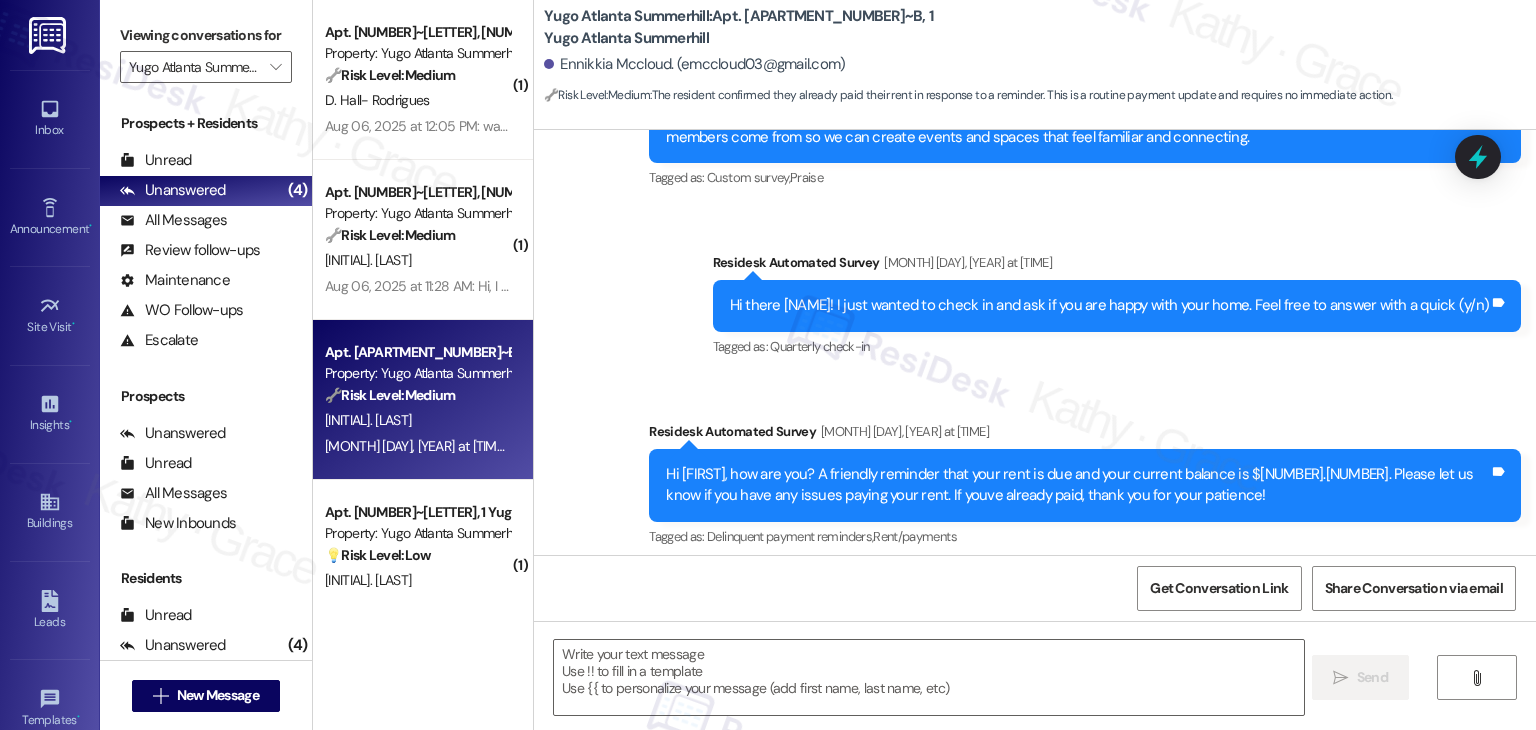 scroll, scrollTop: 1908, scrollLeft: 0, axis: vertical 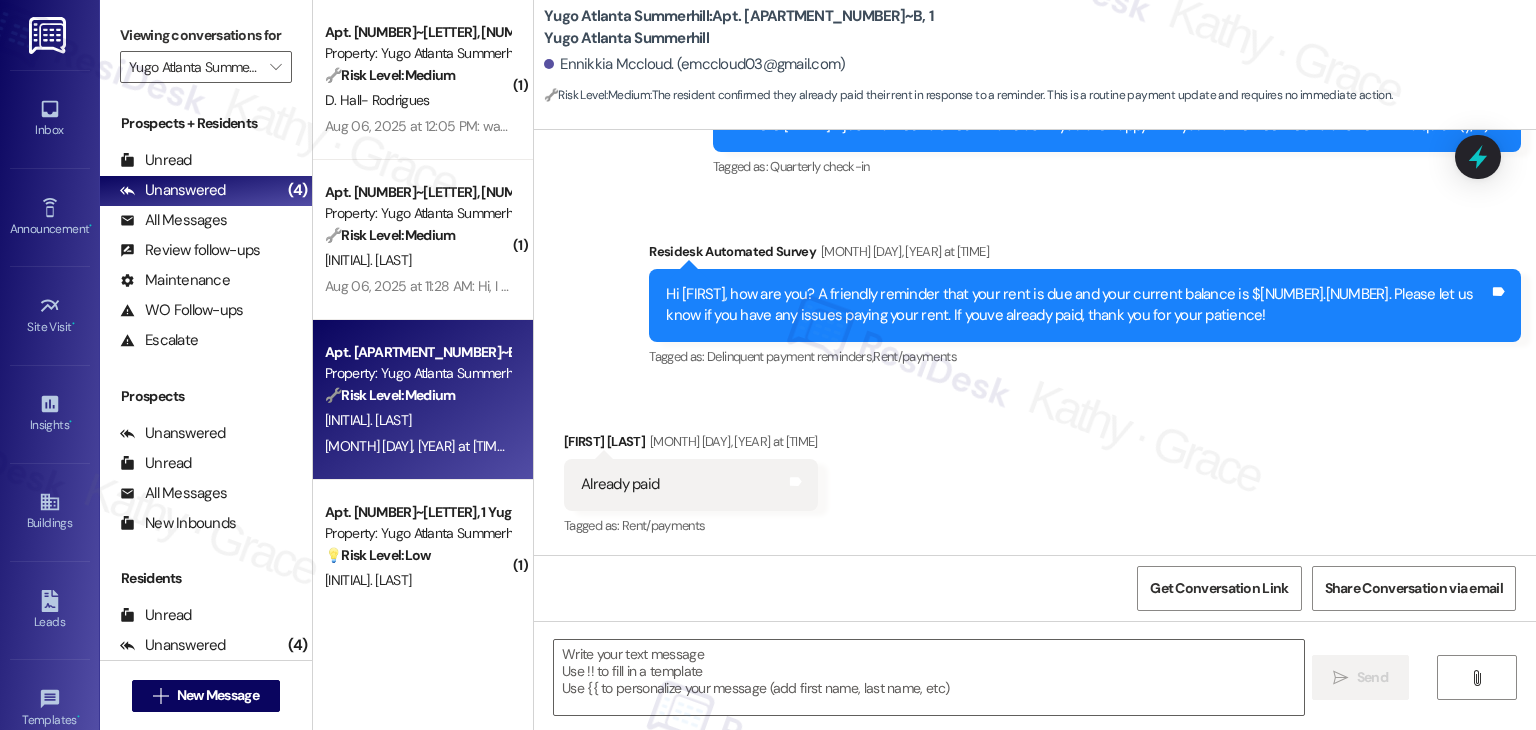 click on "Received via SMS Ennikkia Mccloud [MONTH] [DAY], [YEAR] at [TIME] Already paid Tags and notes Tagged as: Rent/payments Click to highlight conversations about Rent/payments" at bounding box center [1035, 470] 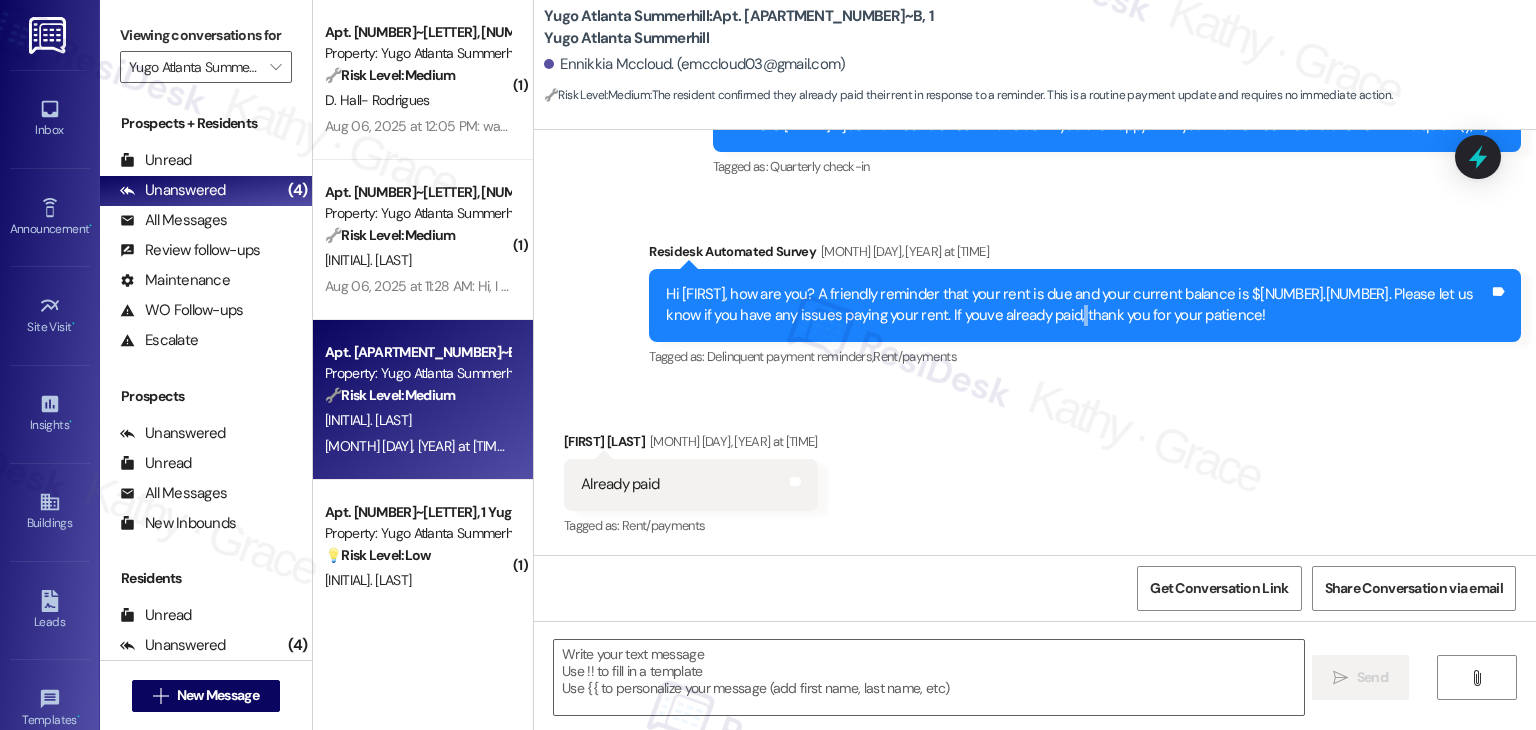 click on "Hi [FIRST], how are you? A friendly reminder that your rent is due and your current balance is $[NUMBER].[NUMBER]. Please let us know if you have any issues paying your rent. If youve already paid, thank you for your patience!" at bounding box center (1077, 305) 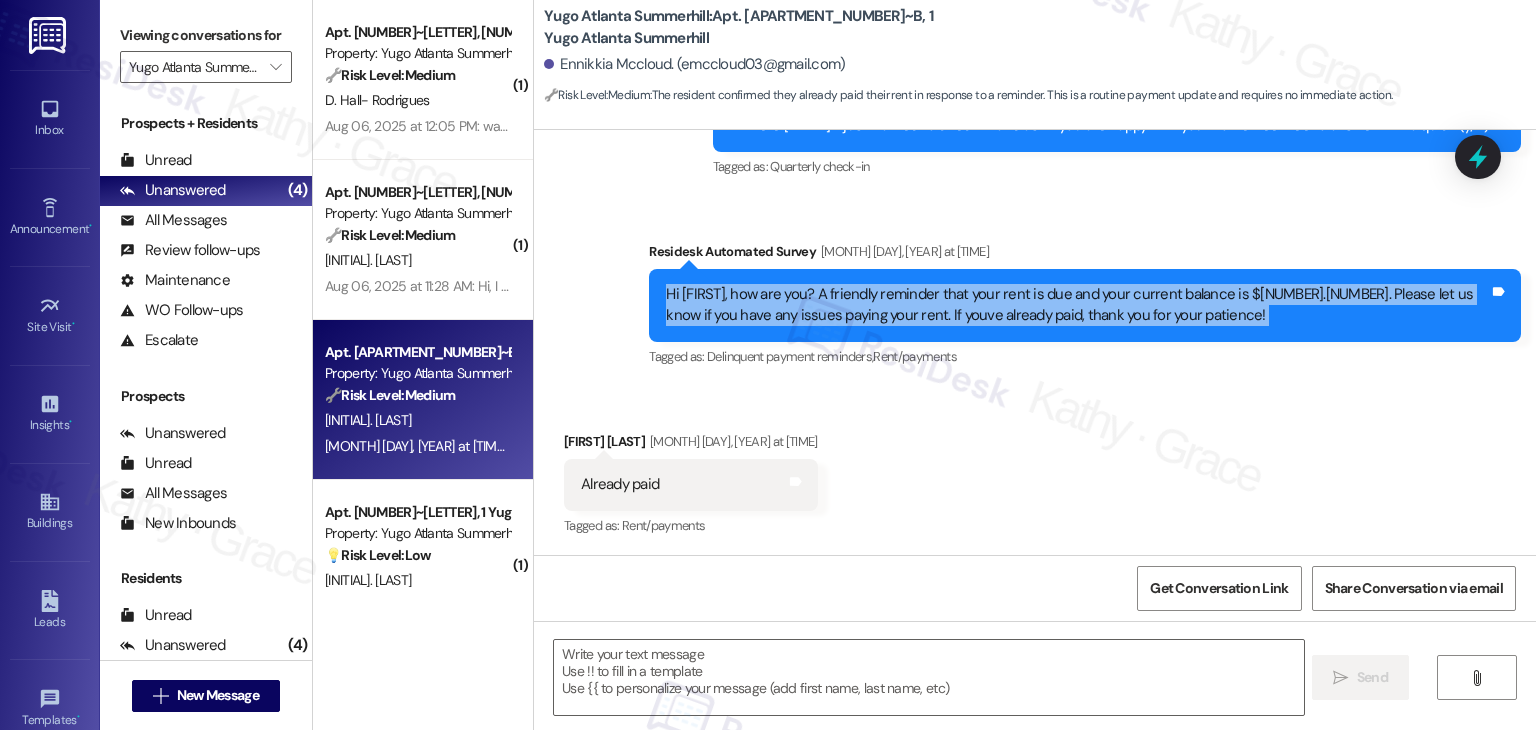 click on "Hi [FIRST], how are you? A friendly reminder that your rent is due and your current balance is $[NUMBER].[NUMBER]. Please let us know if you have any issues paying your rent. If youve already paid, thank you for your patience!" at bounding box center [1077, 305] 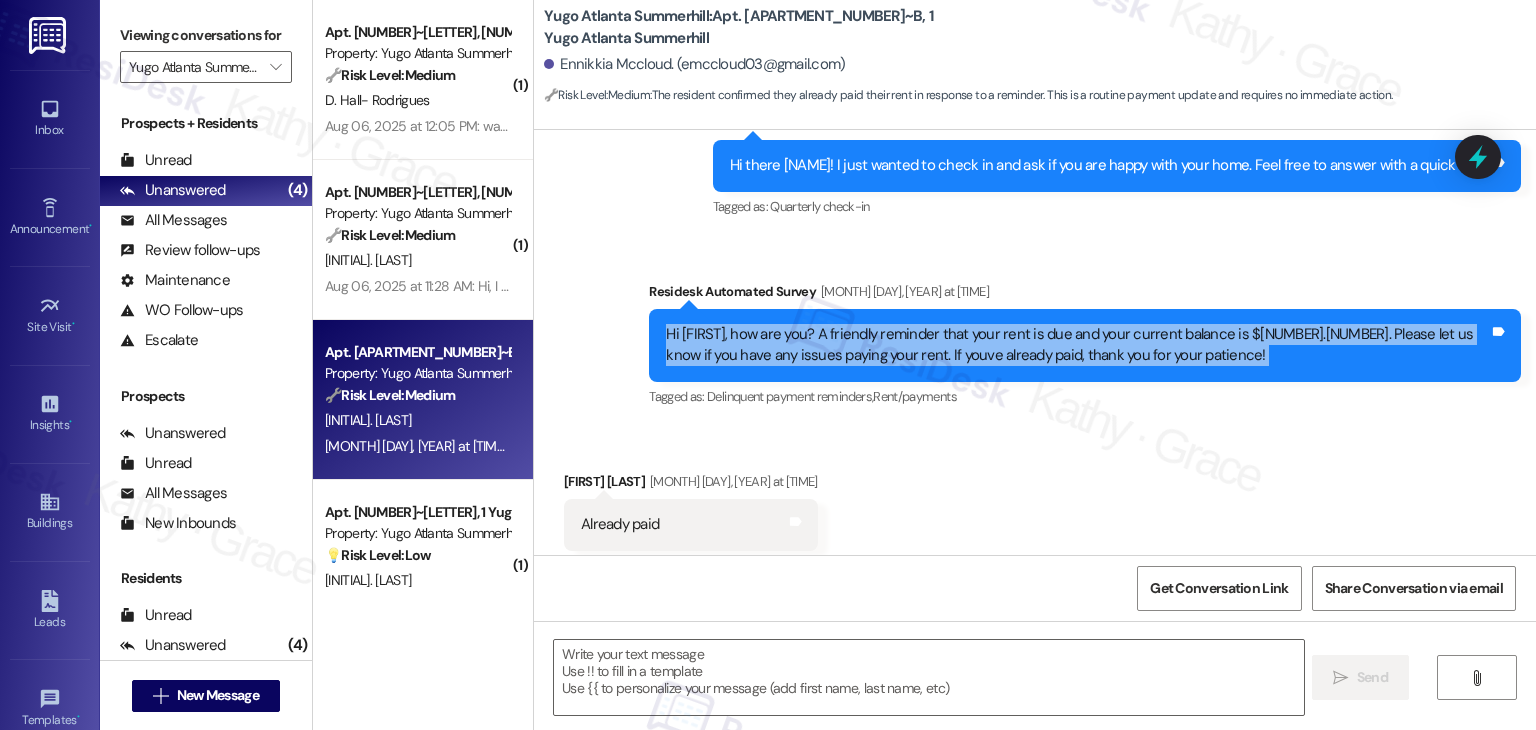 scroll, scrollTop: 1793, scrollLeft: 0, axis: vertical 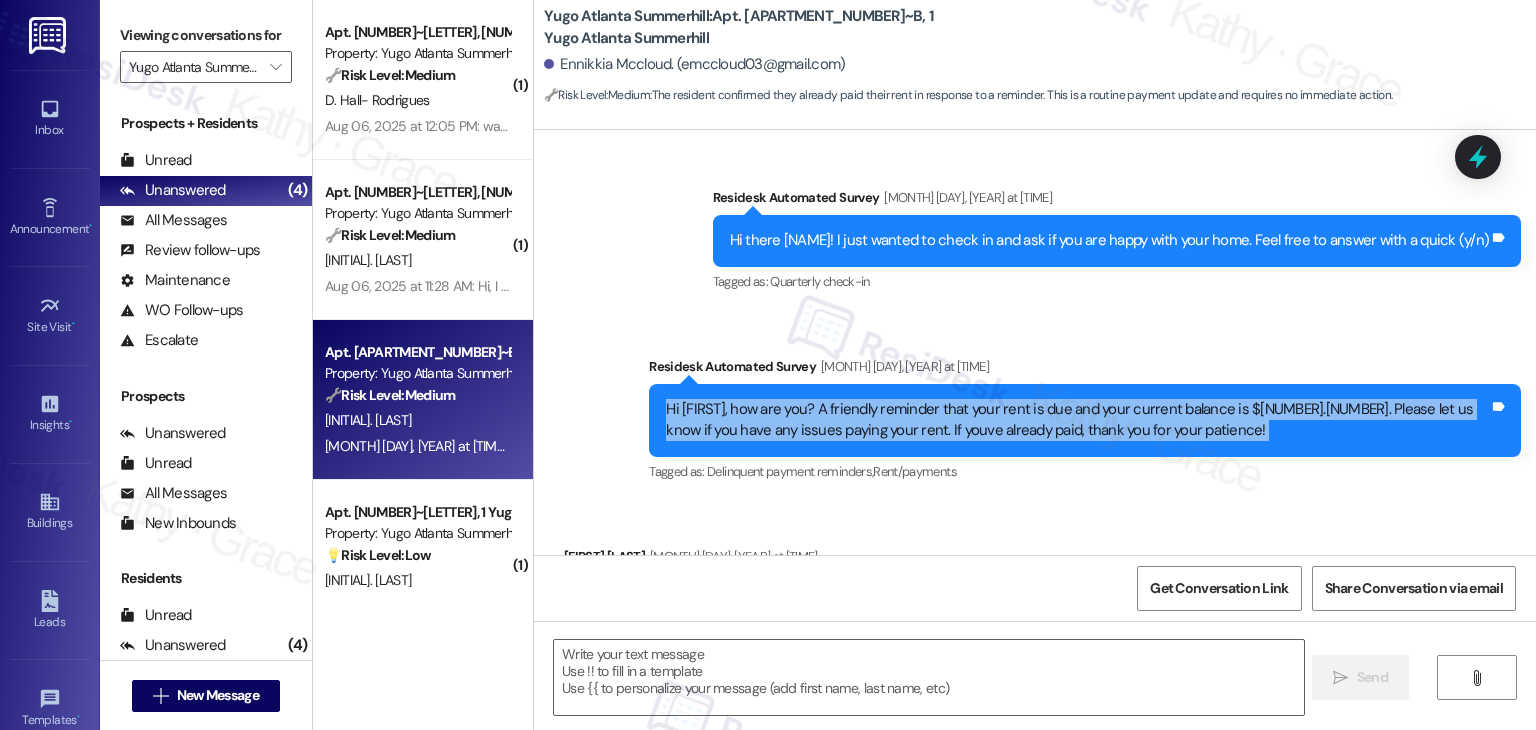 copy on "Hi Ennikkia, how are you? A friendly reminder that your rent is due and your current balance is $598.31. Please let us know if you have any issues paying your rent. If youve already paid, thank you for your patience! Tags and notes" 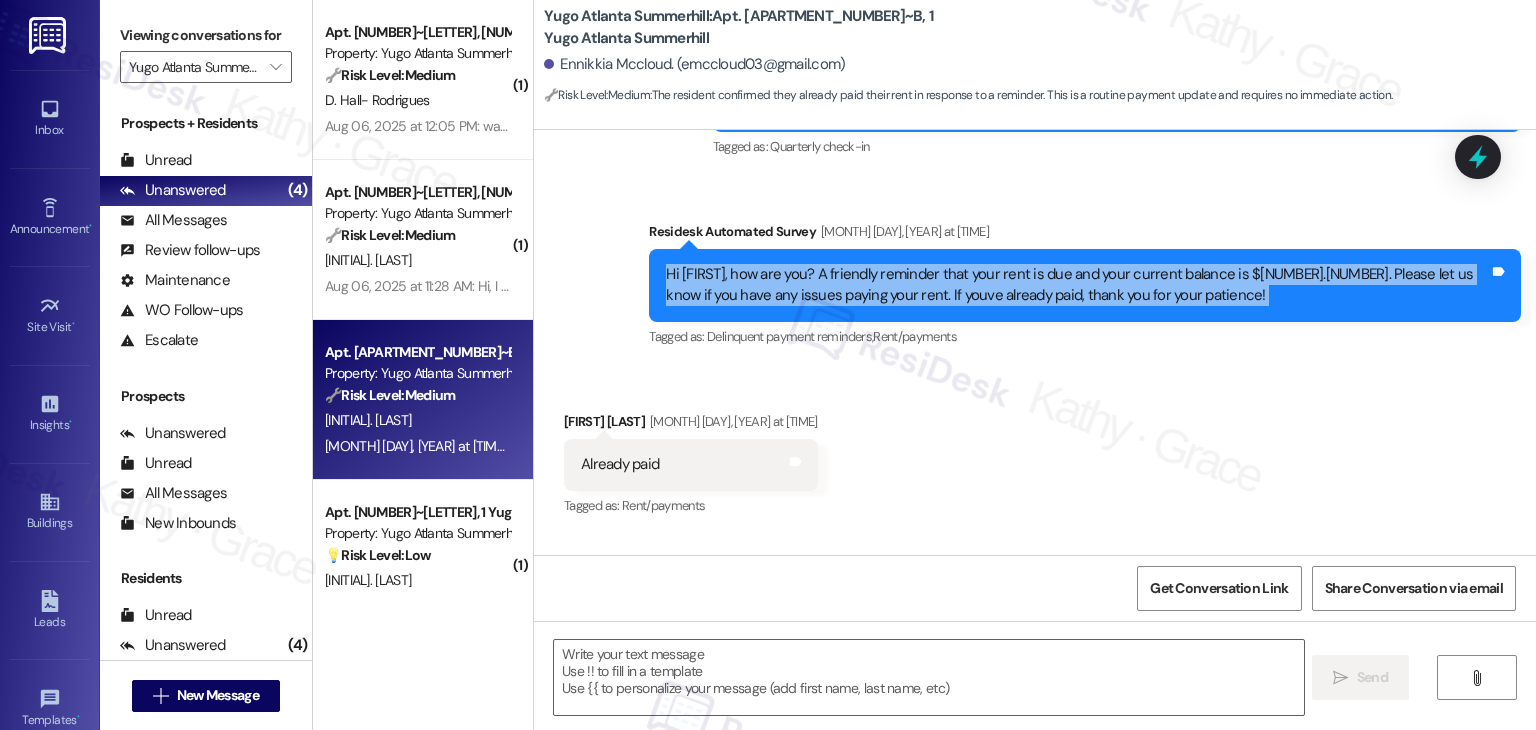 scroll, scrollTop: 2093, scrollLeft: 0, axis: vertical 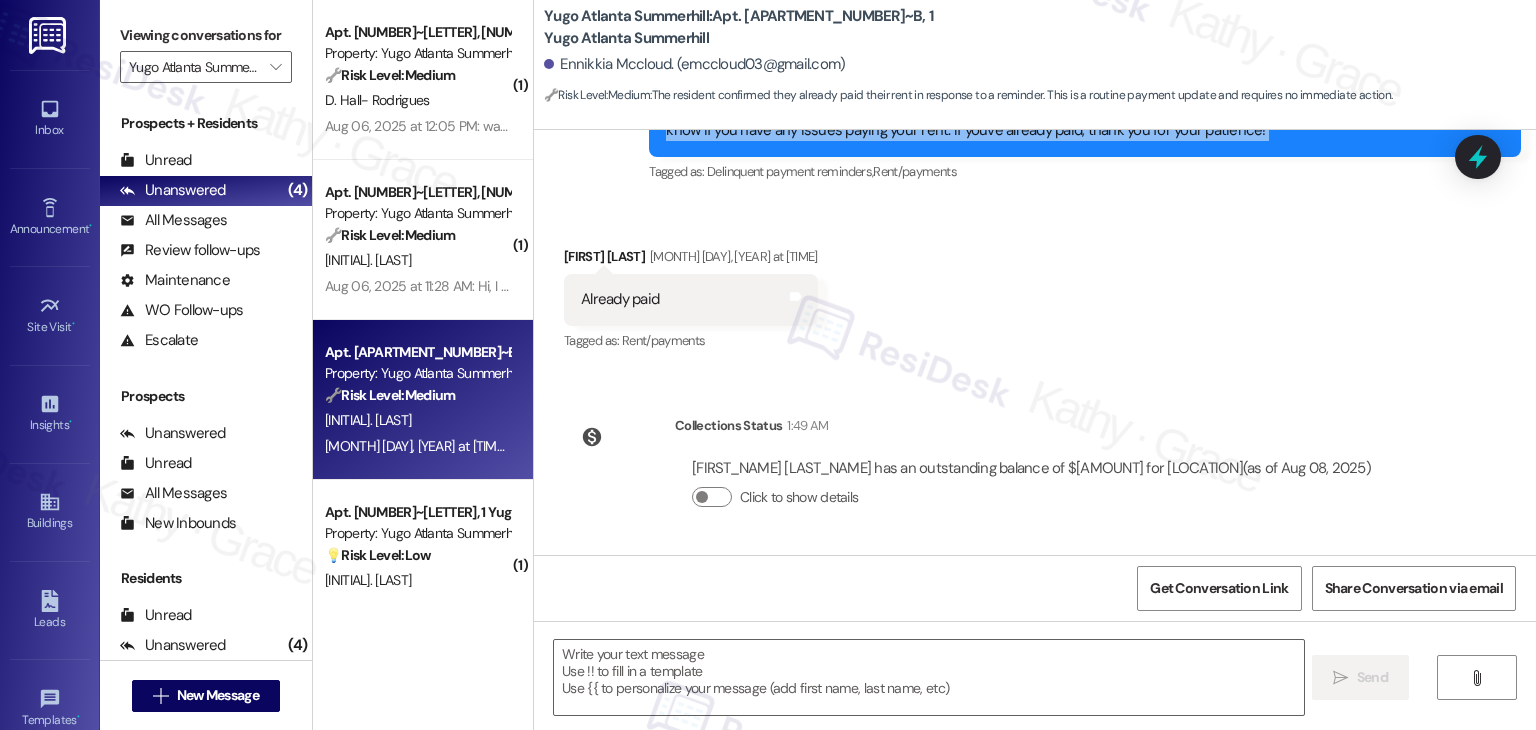 click on "Already paid" at bounding box center [620, 299] 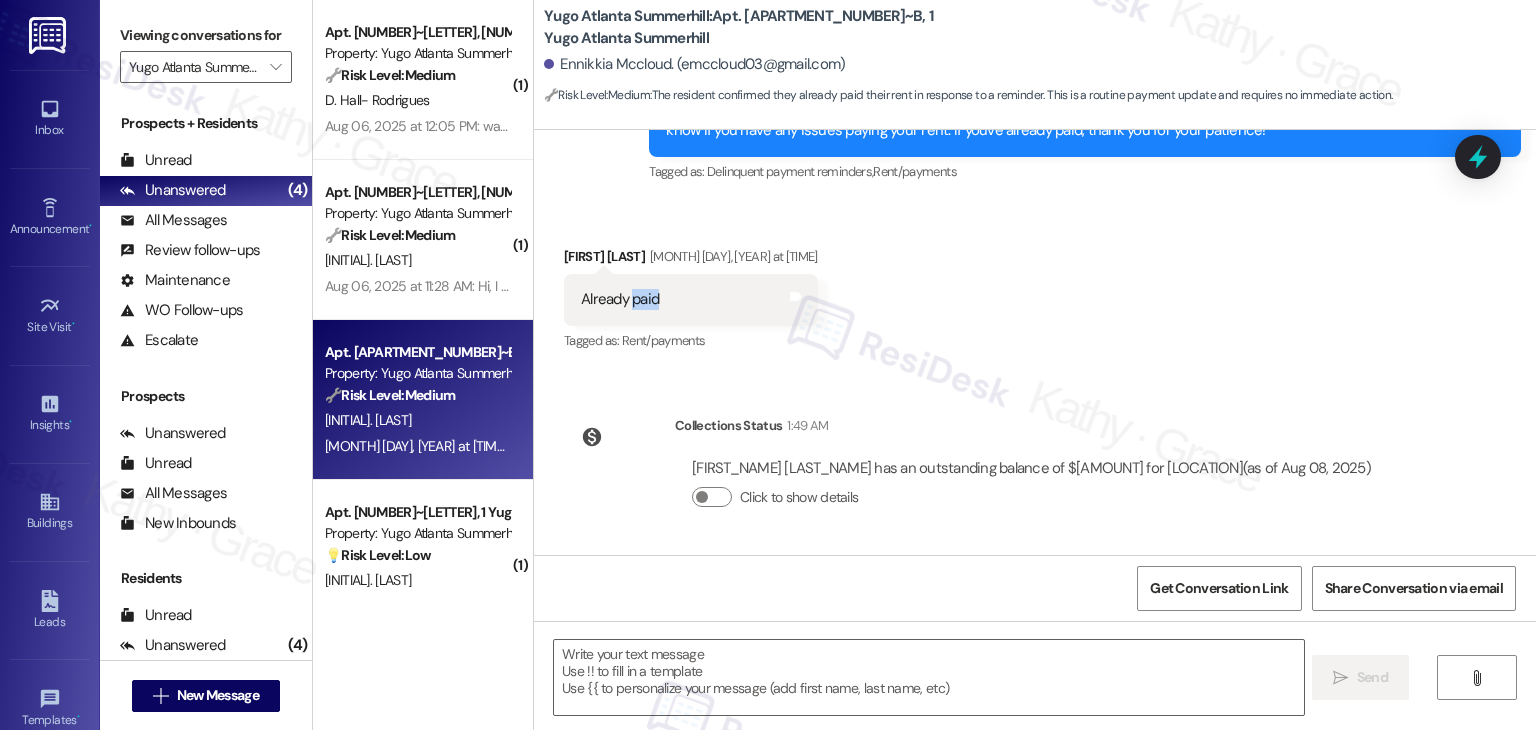click on "Already paid" at bounding box center (620, 299) 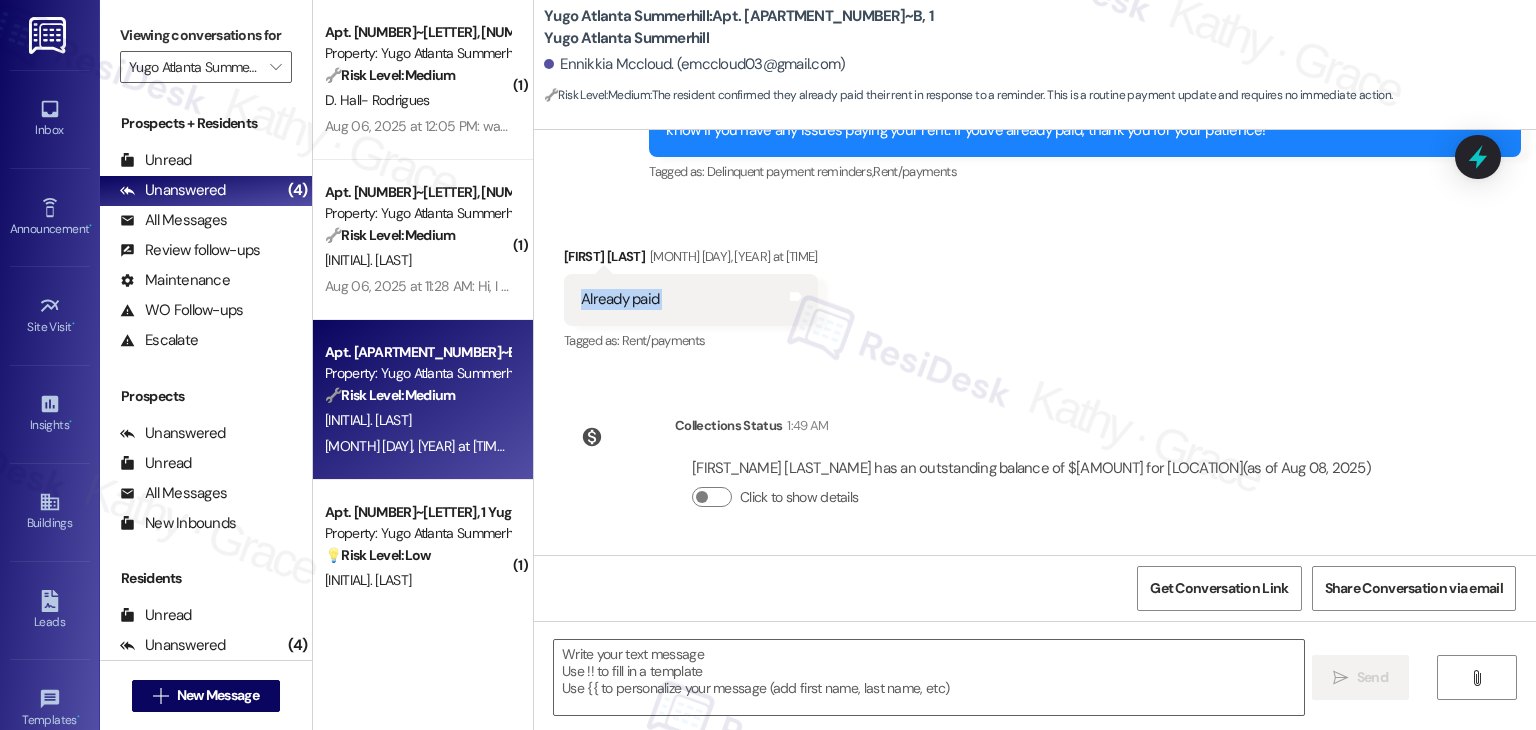 click on "Already paid" at bounding box center (620, 299) 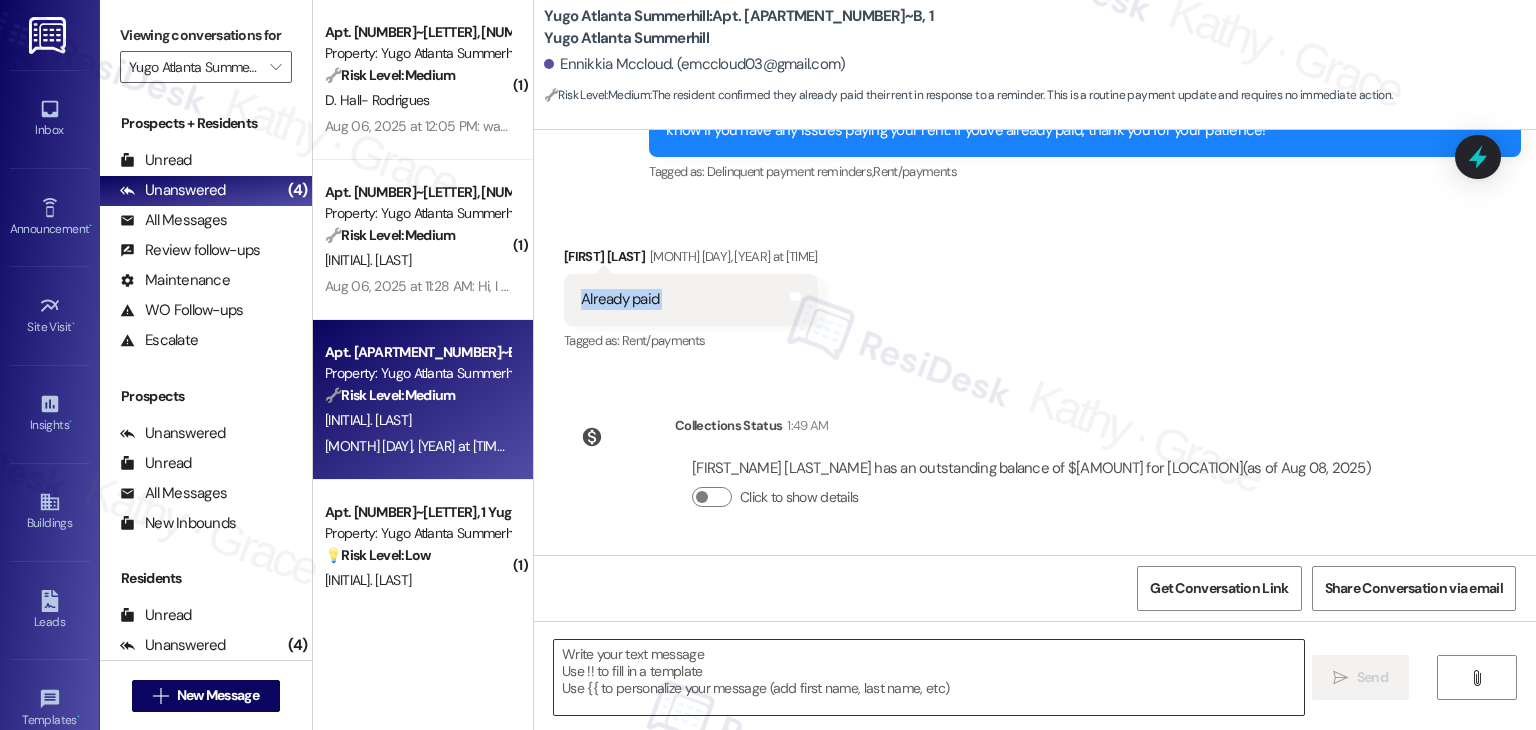 click at bounding box center [928, 677] 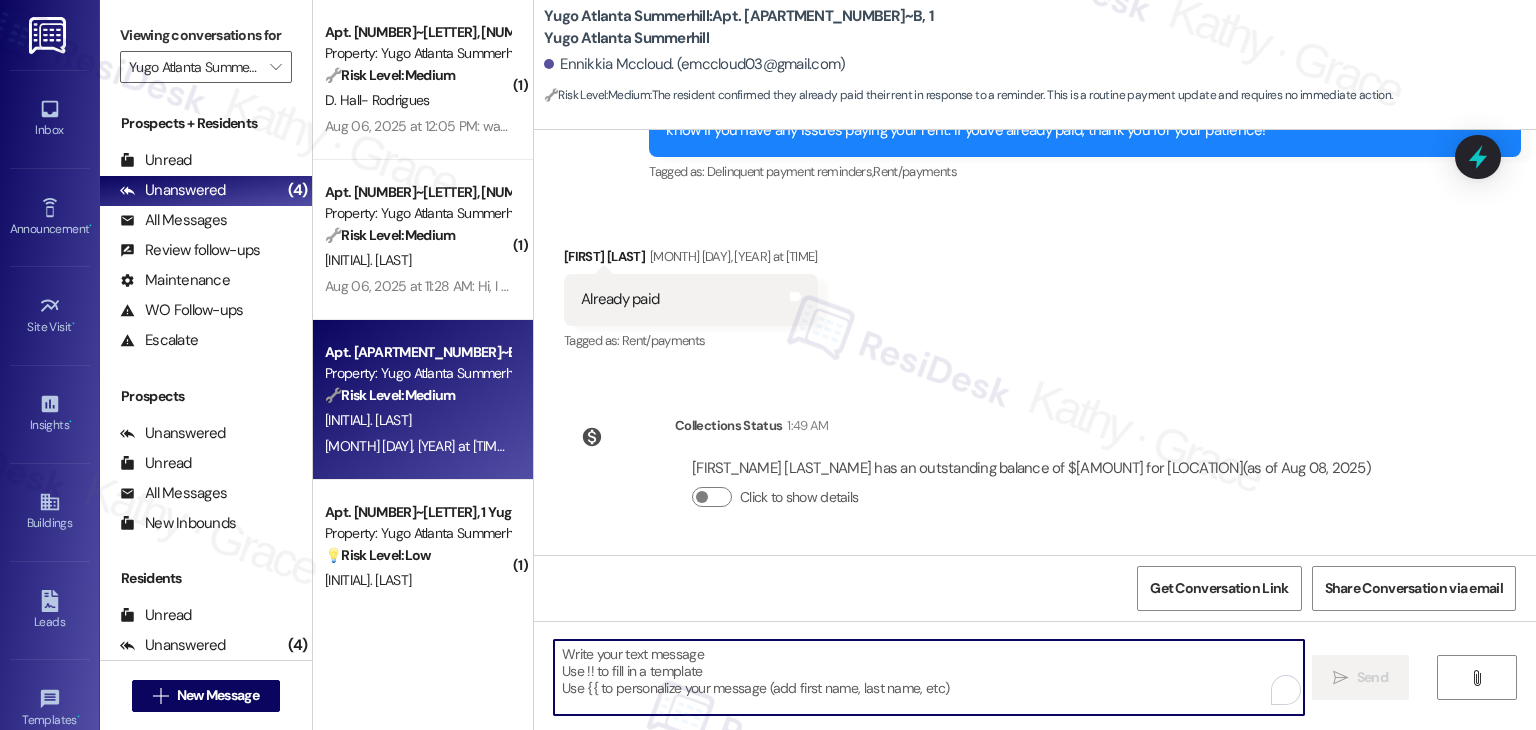 paste on "Thanks for the update, Ennikkia! I’ll make a note that your payment has been made. If anything still shows on your balance in error, I’ll follow up with the site team to double-check. Appreciate you keeping us in the loop!" 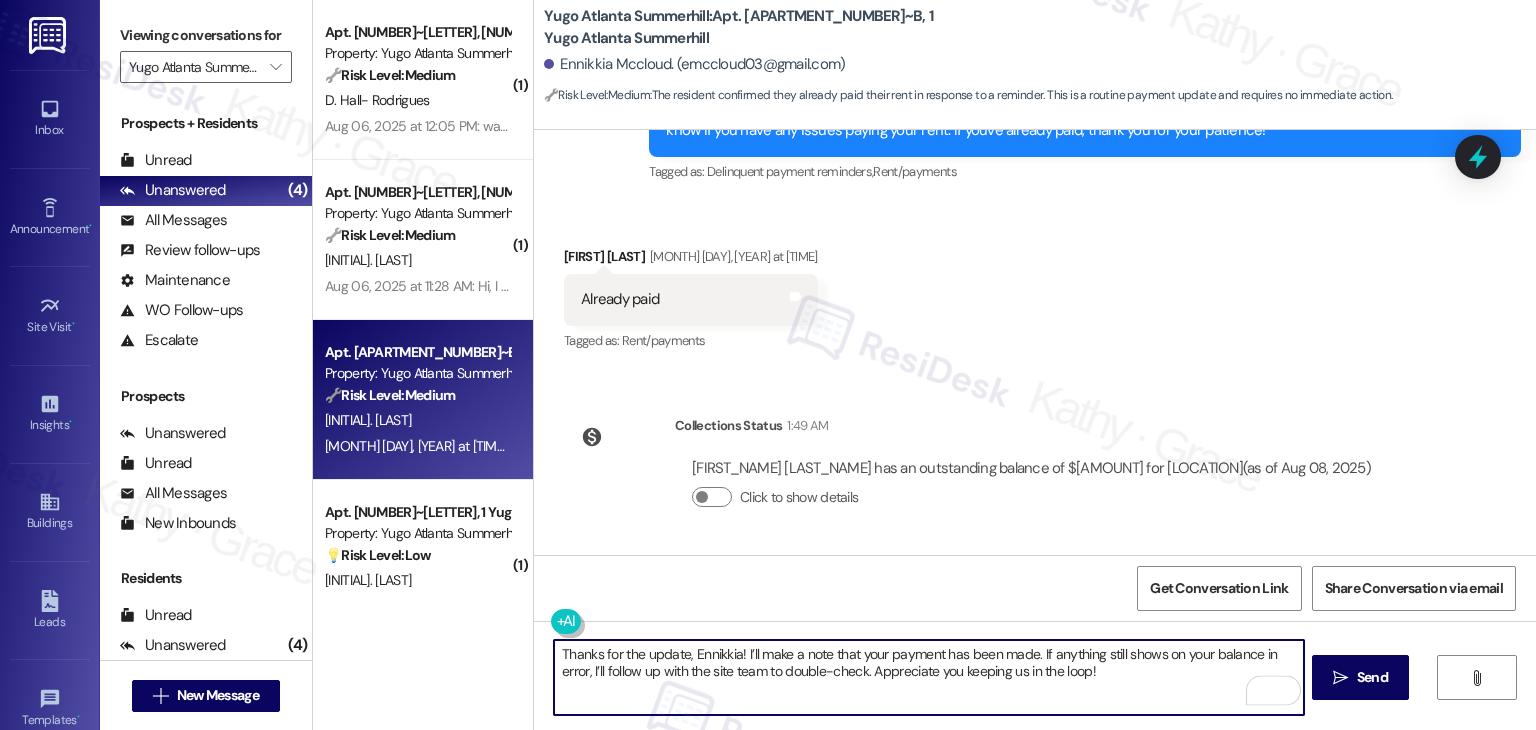 type on "Thanks for the update, Ennikkia! I’ll make a note that your payment has been made. If anything still shows on your balance in error, I’ll follow up with the site team to double-check. Appreciate you keeping us in the loop!" 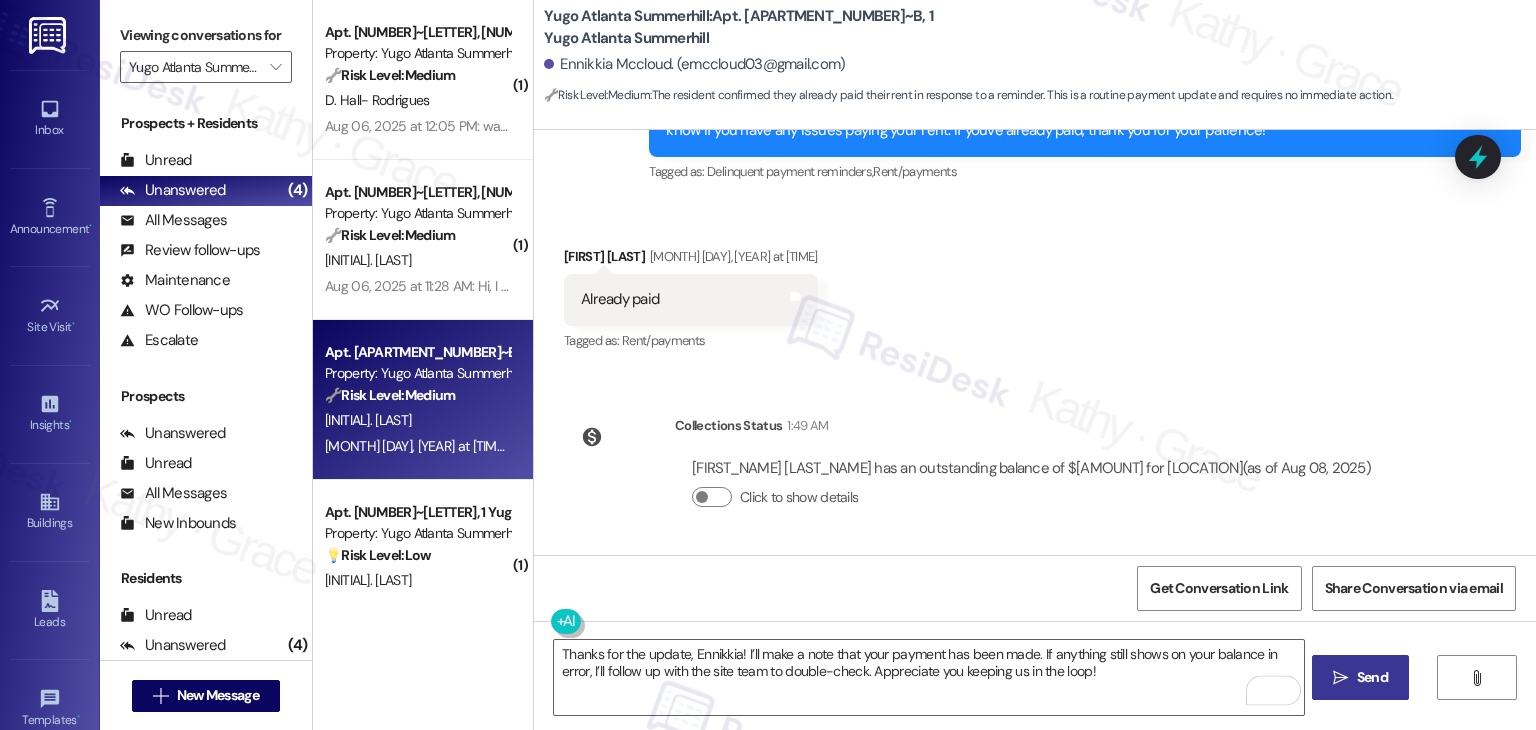 click on " Send" at bounding box center [1360, 677] 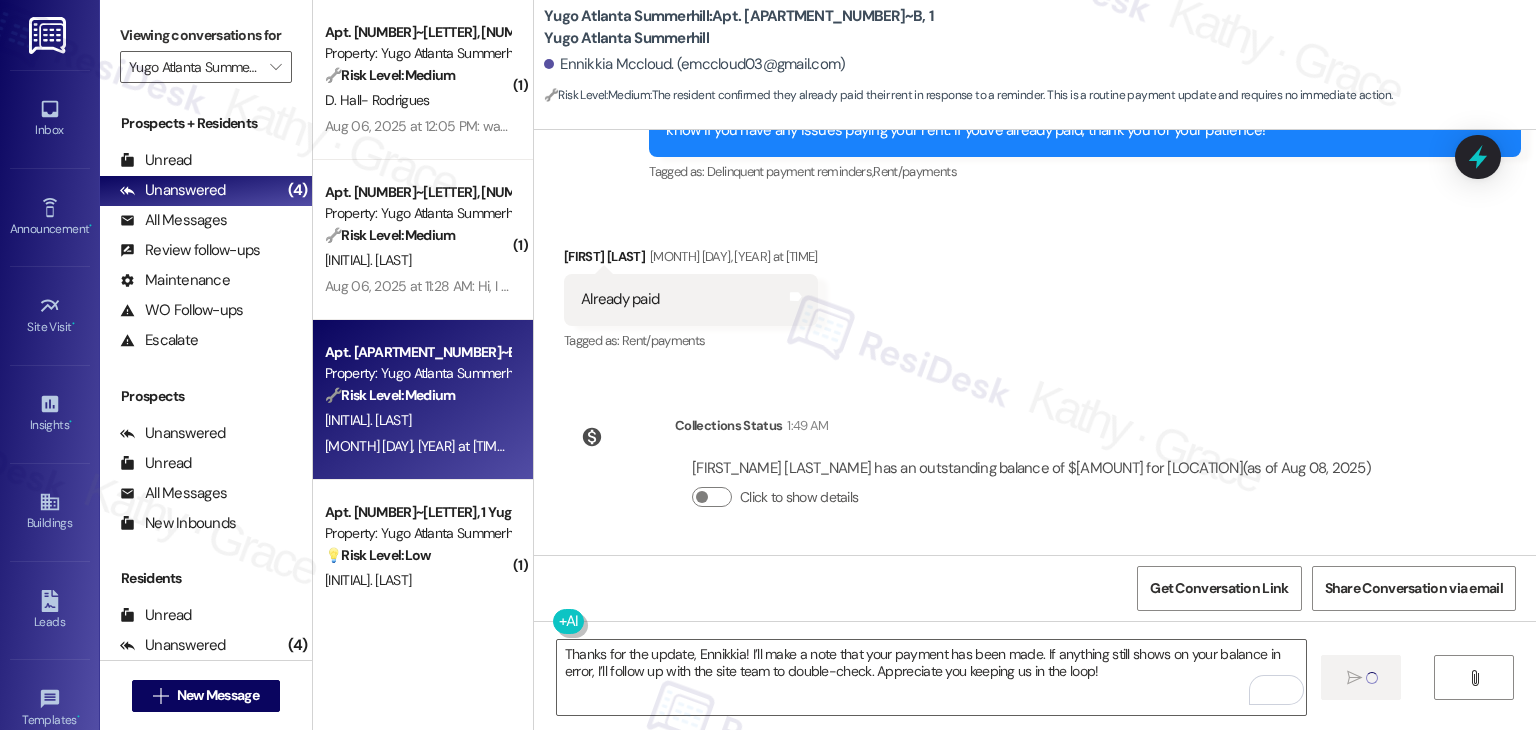 type 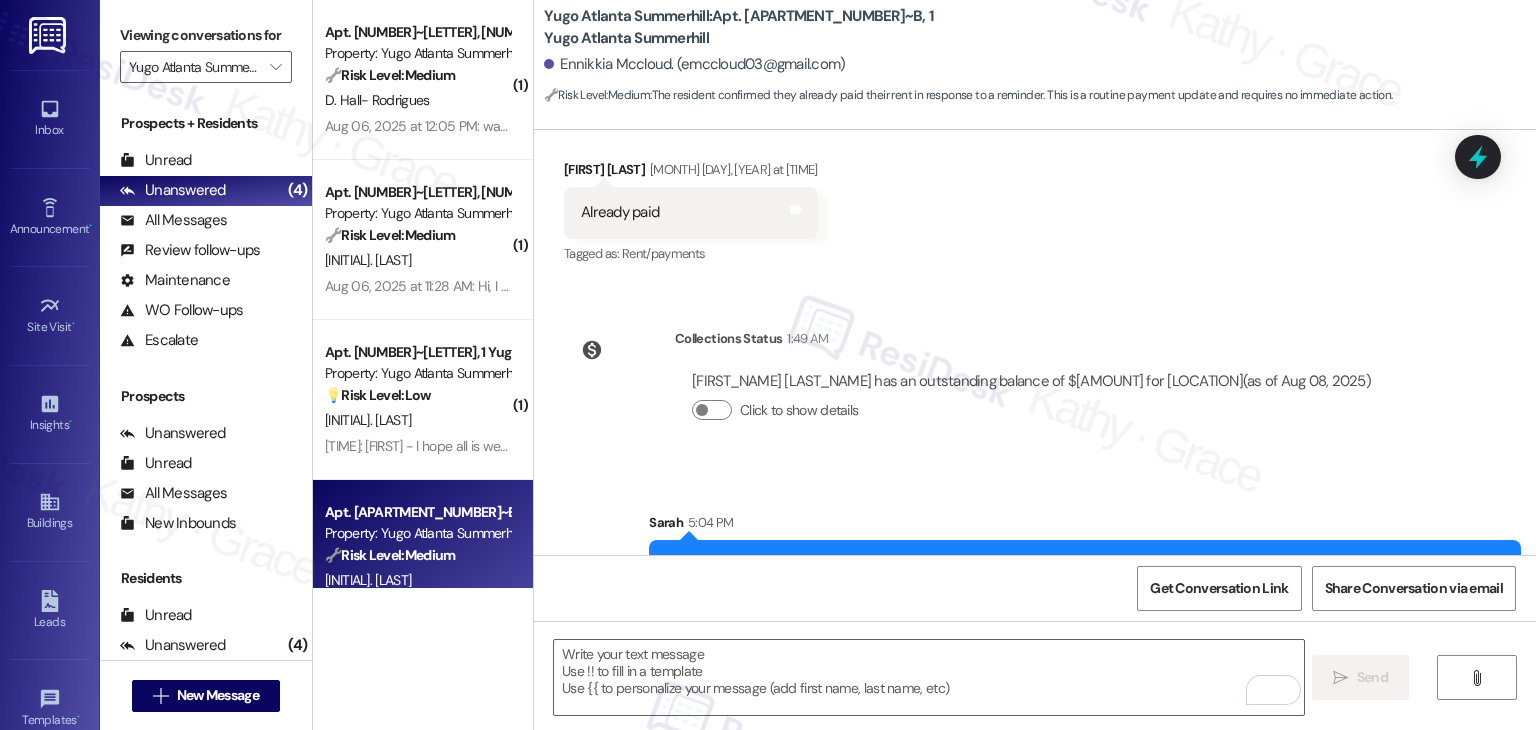 scroll, scrollTop: 2254, scrollLeft: 0, axis: vertical 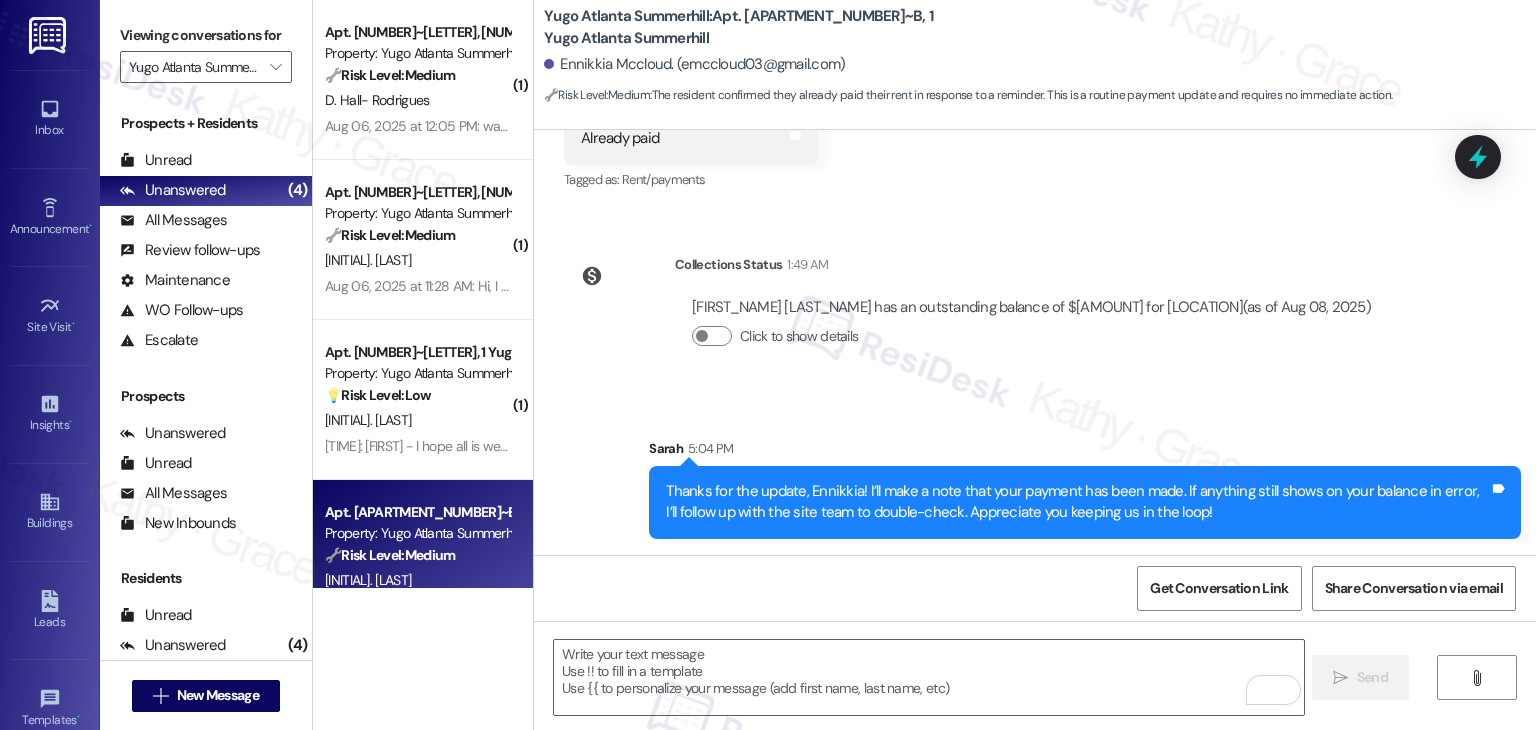 click on "Sent via SMS [FIRST_NAME] [TIME] Thanks for the update, [FIRST_NAME]! I’ll make a note that your payment has been made. If anything still shows on your balance in error, I’ll follow up with the site team to double-check. Appreciate you keeping us in the loop! Tags and notes" at bounding box center (1035, 473) 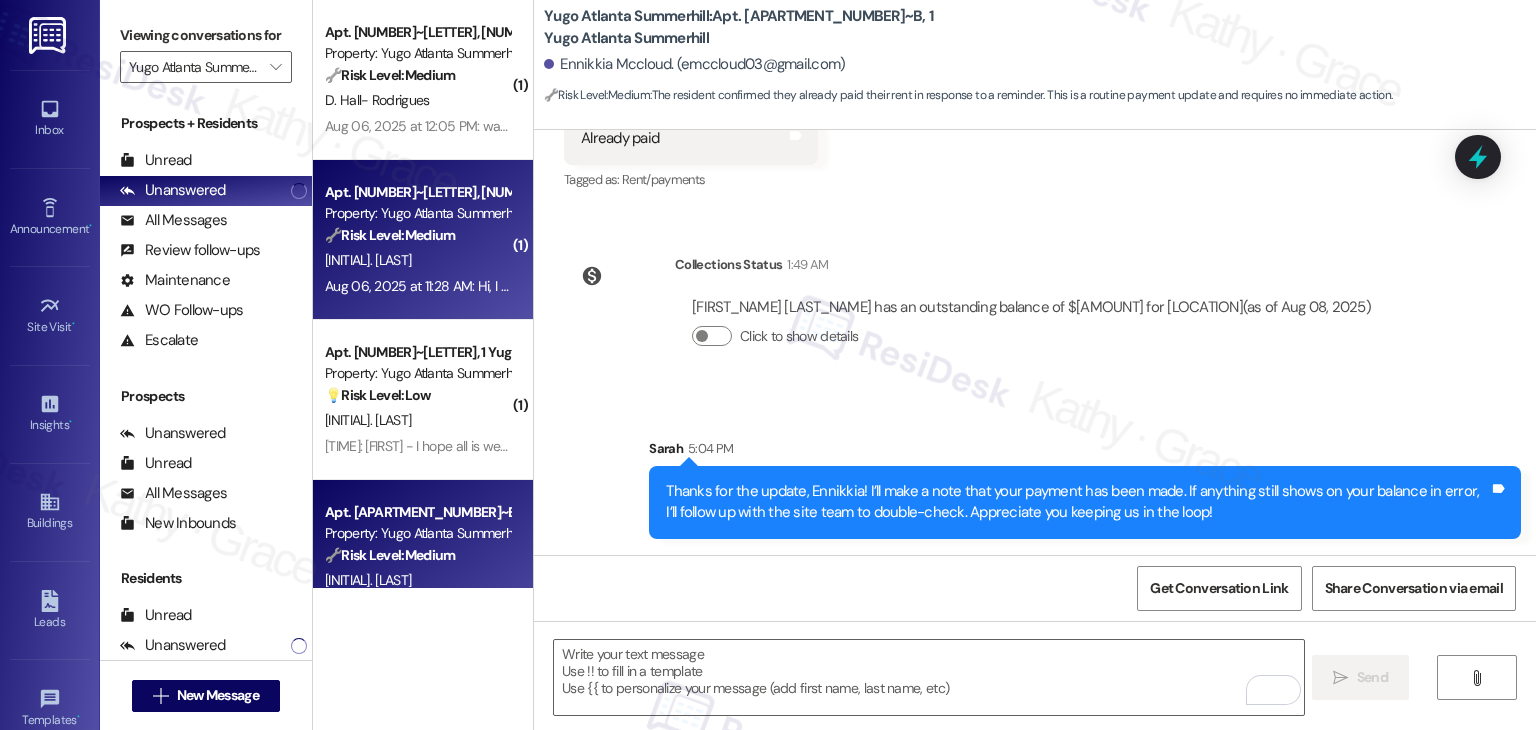 click on "[INITIAL]. [LAST]" at bounding box center (417, 260) 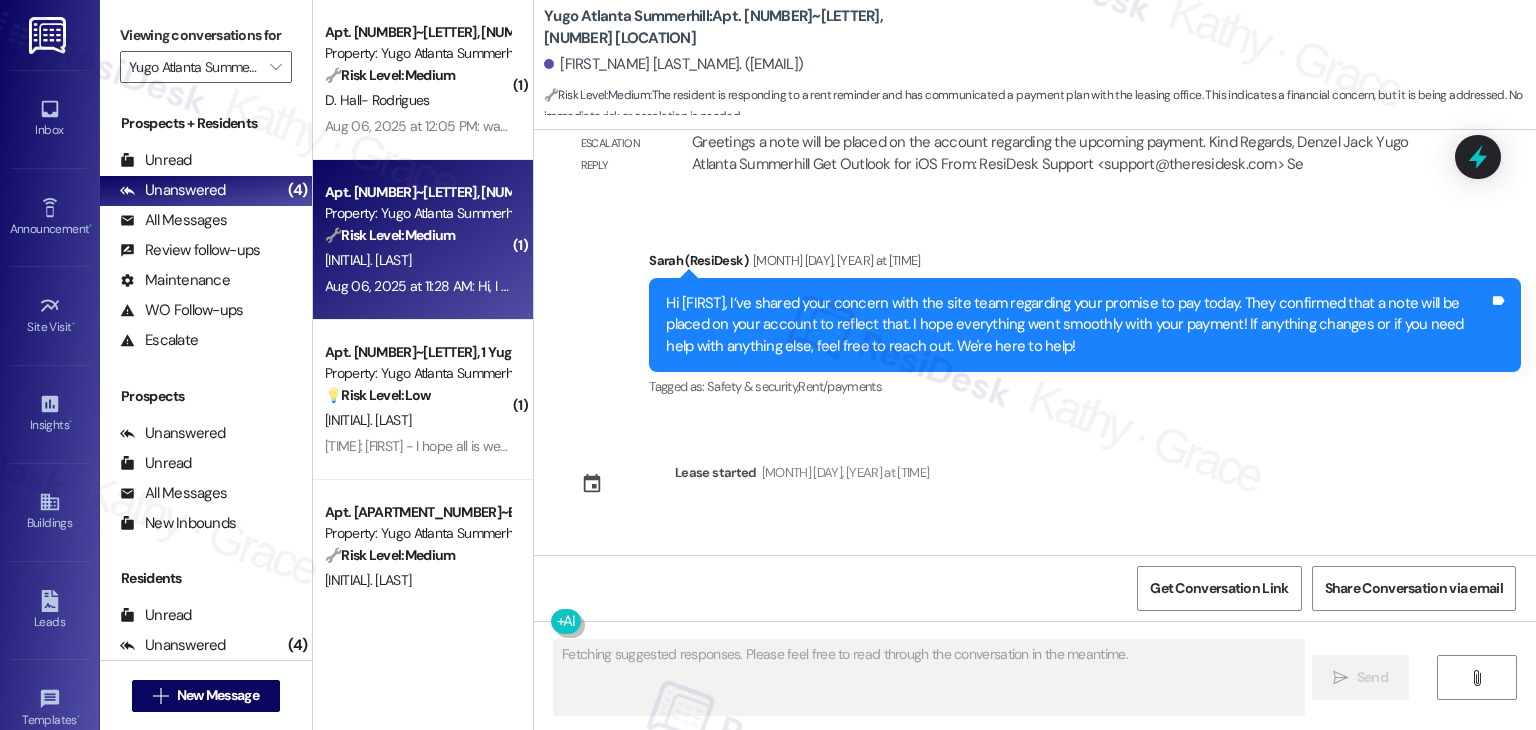 scroll, scrollTop: 6002, scrollLeft: 0, axis: vertical 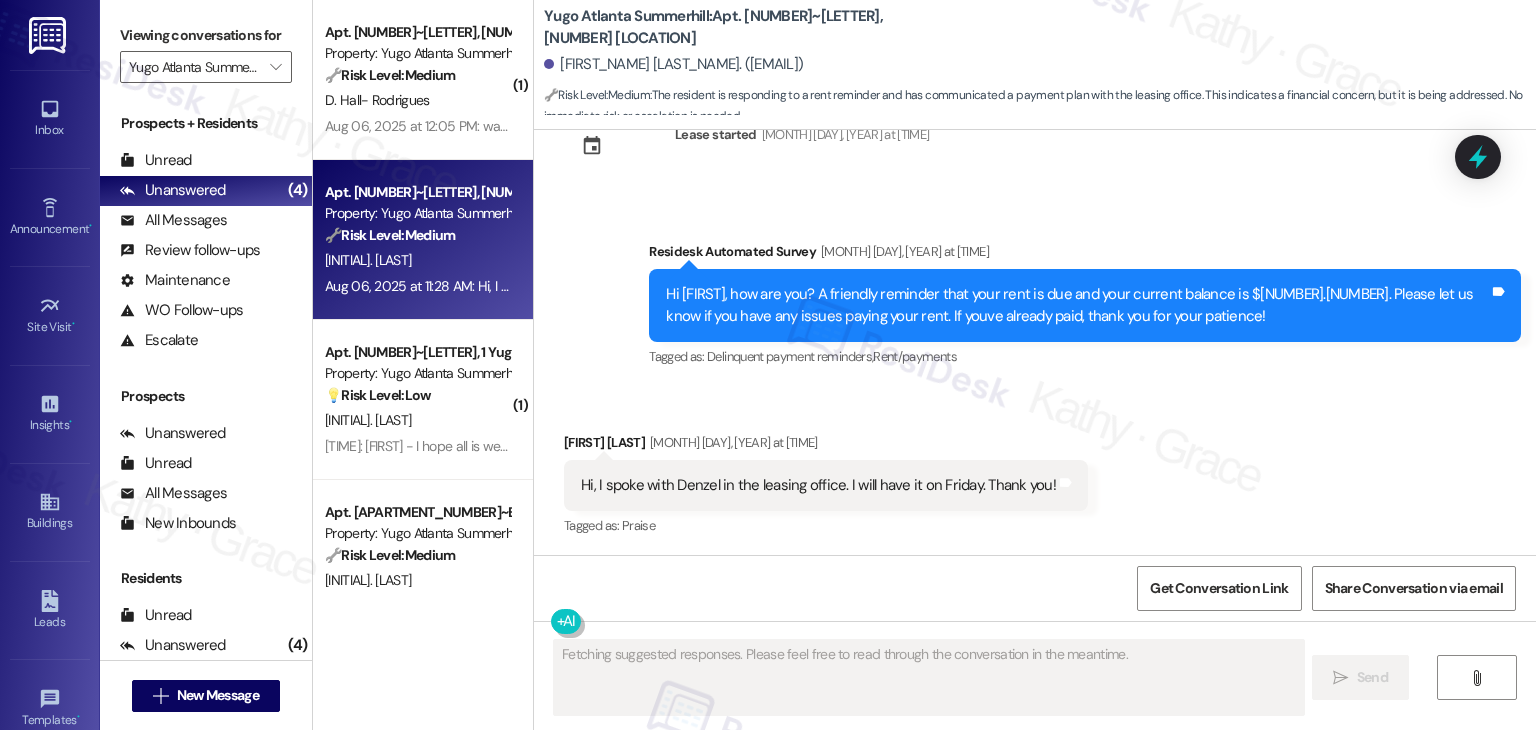 click on "Received via SMS Fahren Bartley Aug 06, 2025 at 11:28 AM Hi, I spoke with Denzel in the leasing office. I will have it on Friday. Thank you! Tags and notes Tagged as:   Praise Click to highlight conversations about Praise" at bounding box center (1035, 471) 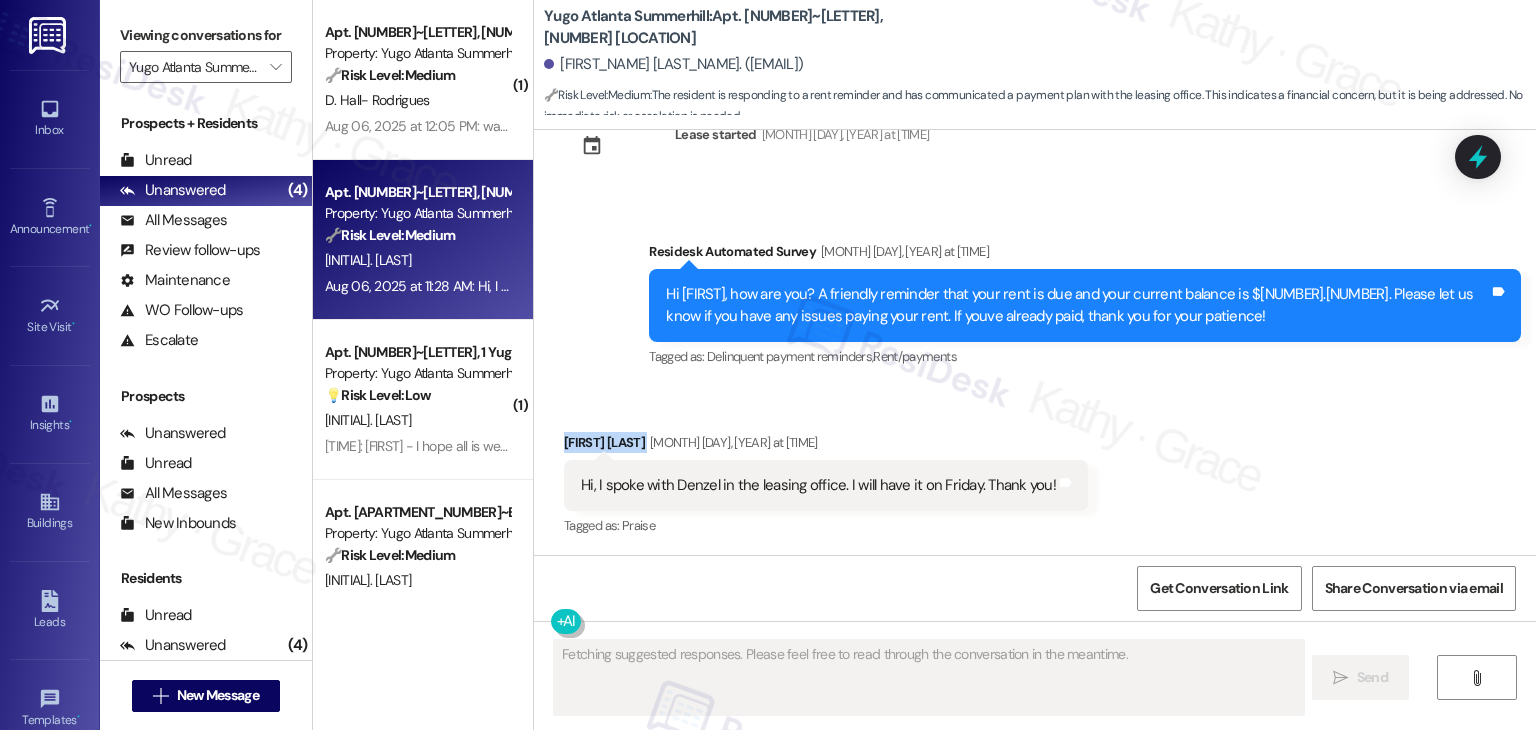 click on "Received via SMS Fahren Bartley Aug 06, 2025 at 11:28 AM Hi, I spoke with Denzel in the leasing office. I will have it on Friday. Thank you! Tags and notes Tagged as:   Praise Click to highlight conversations about Praise" at bounding box center (1035, 471) 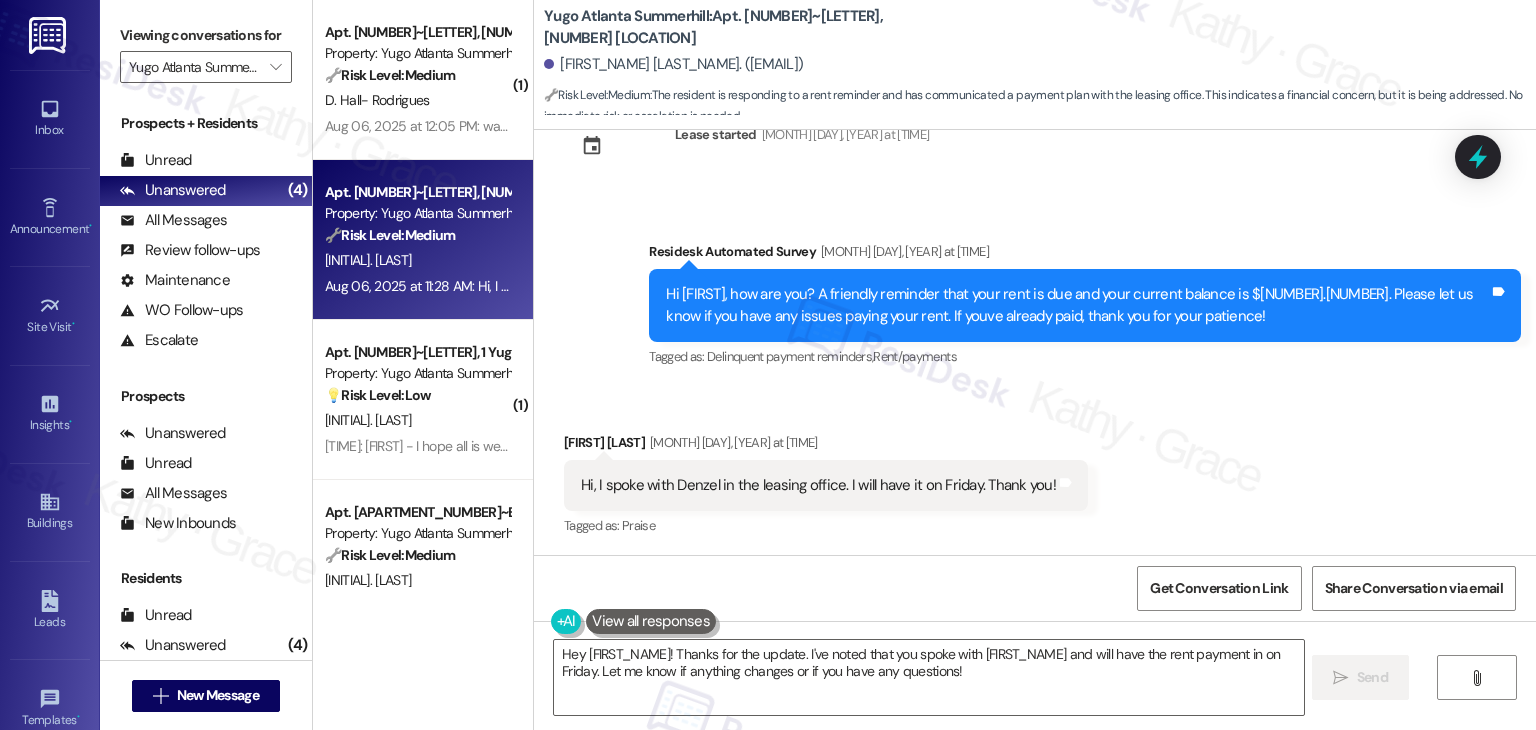 click on "Hi [FIRST], how are you? A friendly reminder that your rent is due and your current balance is $[NUMBER].[NUMBER]. Please let us know if you have any issues paying your rent. If youve already paid, thank you for your patience!" at bounding box center [1077, 305] 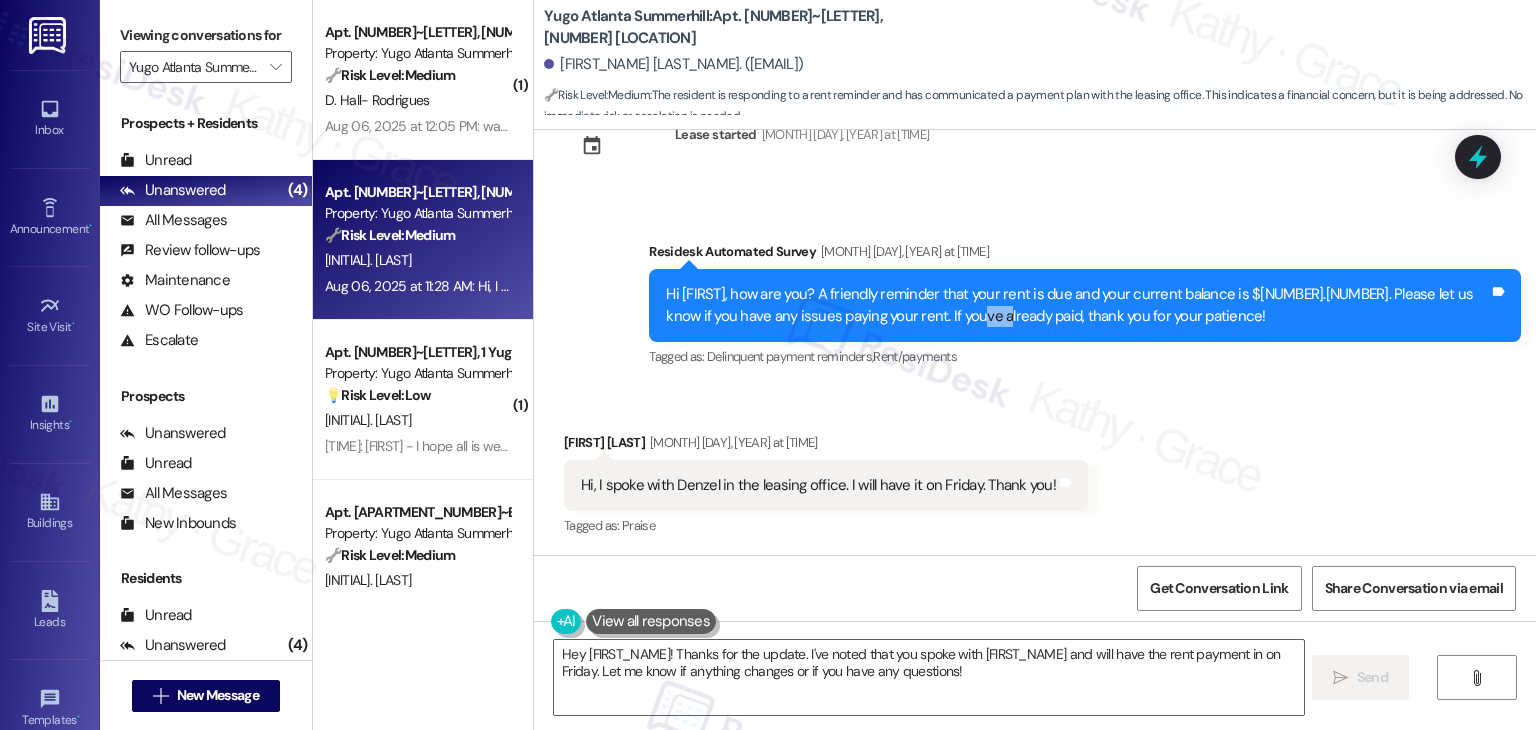 click on "Hi [FIRST], how are you? A friendly reminder that your rent is due and your current balance is $[NUMBER].[NUMBER]. Please let us know if you have any issues paying your rent. If youve already paid, thank you for your patience!" at bounding box center (1077, 305) 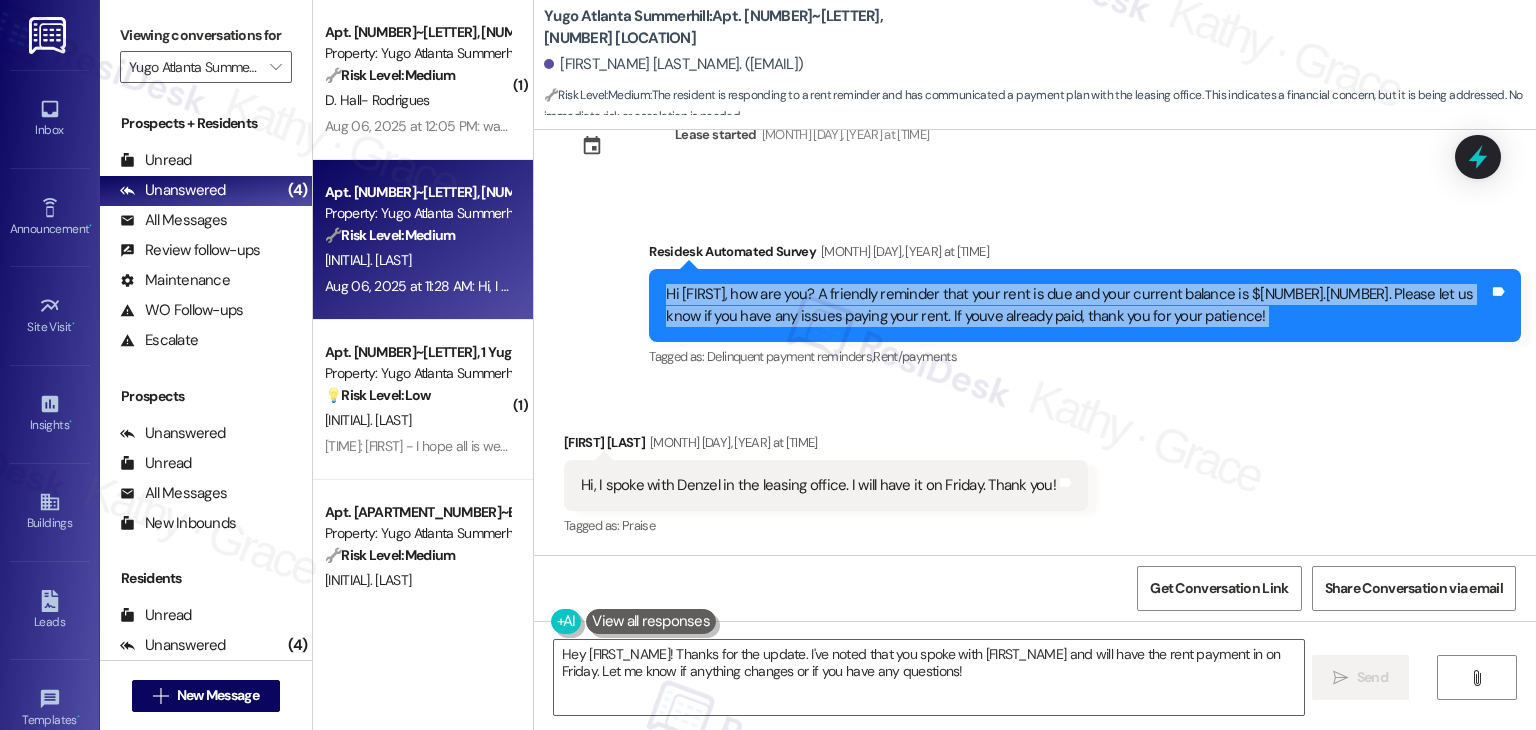 click on "Hi [FIRST], how are you? A friendly reminder that your rent is due and your current balance is $[NUMBER].[NUMBER]. Please let us know if you have any issues paying your rent. If youve already paid, thank you for your patience!" at bounding box center (1077, 305) 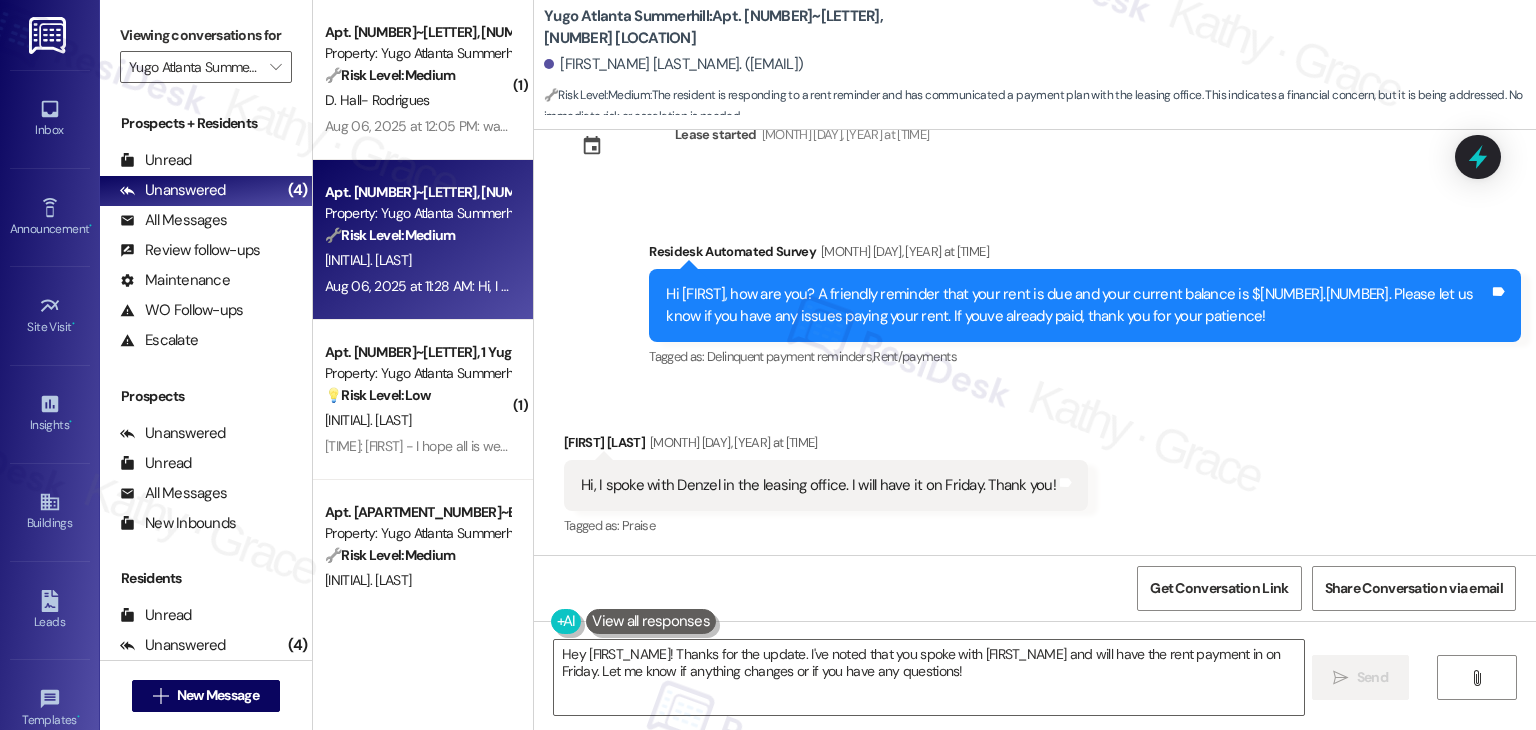 click on "Hi, I spoke with Denzel in the leasing office. I will have it on Friday. Thank you!" at bounding box center [818, 485] 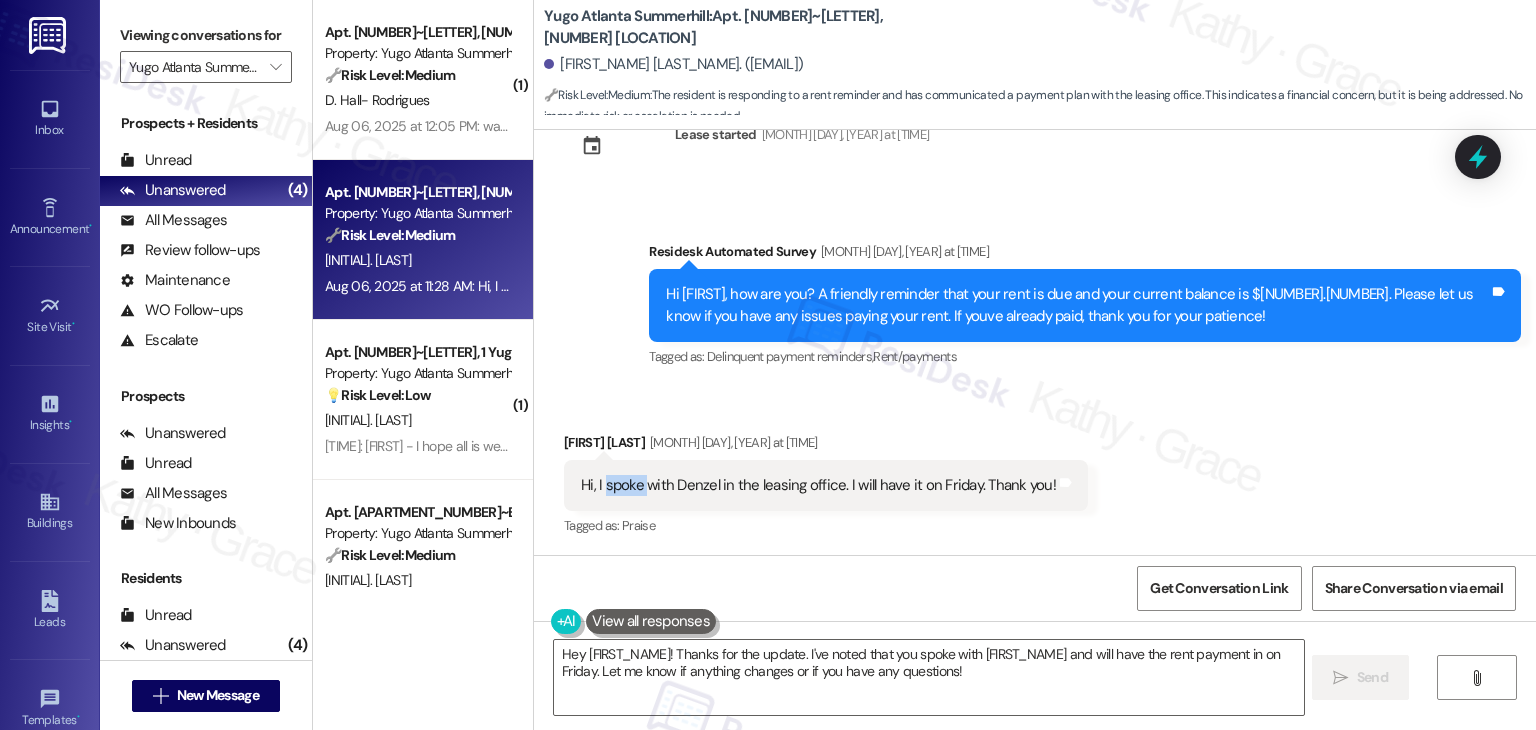 click on "Hi, I spoke with Denzel in the leasing office. I will have it on Friday. Thank you!" at bounding box center (818, 485) 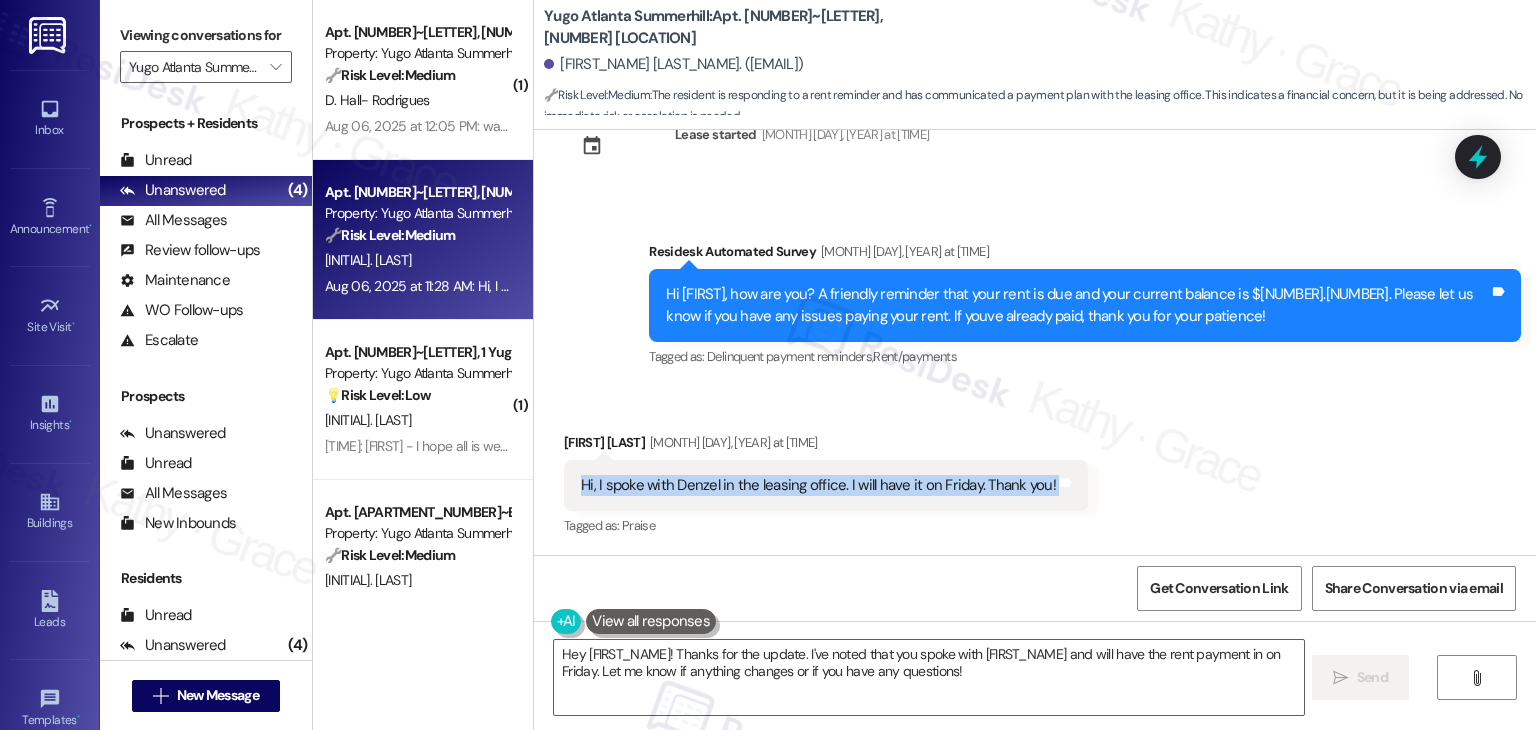 click on "Hi, I spoke with Denzel in the leasing office. I will have it on Friday. Thank you!" at bounding box center [818, 485] 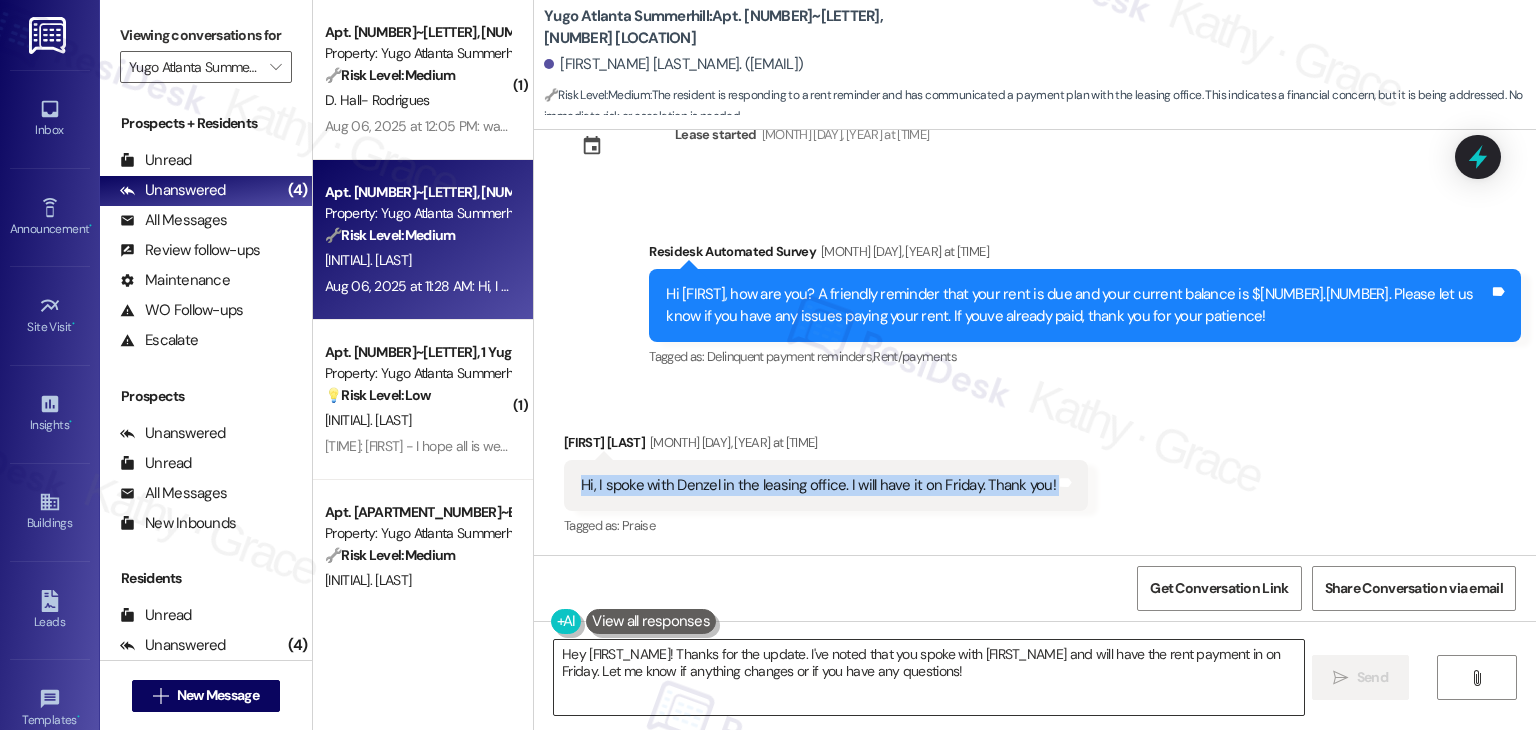 click on "Hey [FIRST_NAME]! Thanks for the update. I've noted that you spoke with [FIRST_NAME] and will have the rent payment in on Friday. Let me know if anything changes or if you have any questions!" at bounding box center [928, 677] 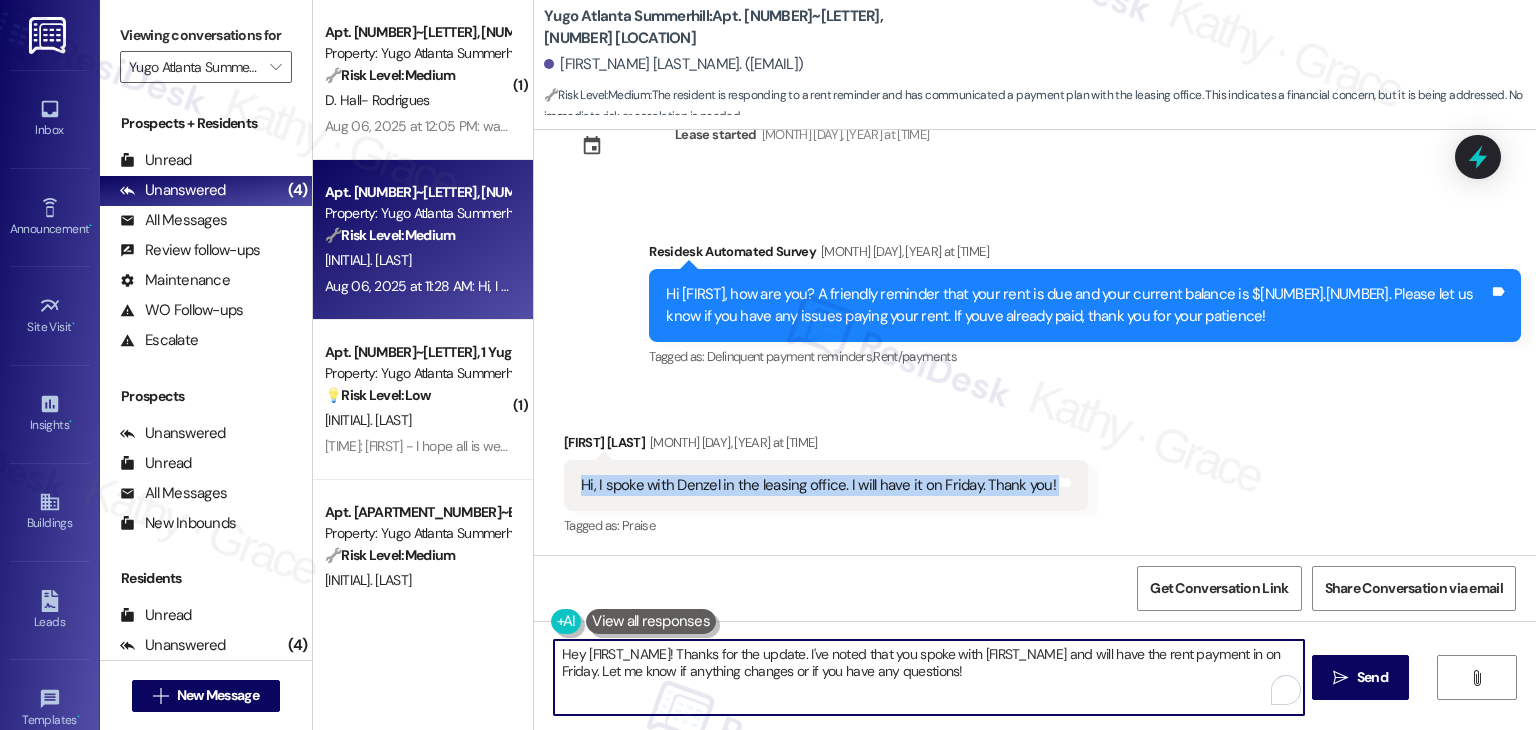 click on "Hey [FIRST_NAME]! Thanks for the update. I've noted that you spoke with [FIRST_NAME] and will have the rent payment in on Friday. Let me know if anything changes or if you have any questions!" at bounding box center [928, 677] 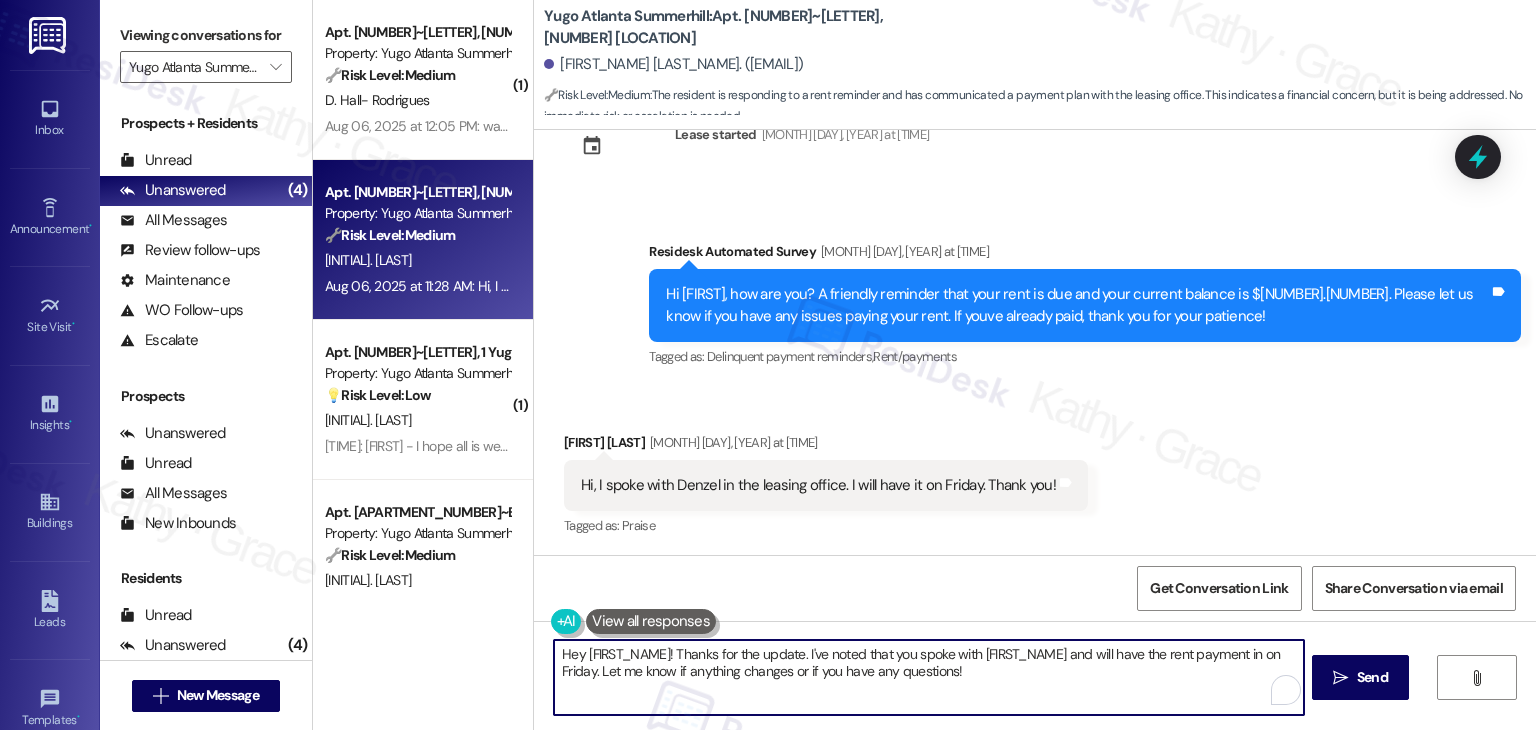 paste on "Thanks for the update, [FIRST_NAME]! I appreciate you letting me know. I’ve made a note that your payment will be made on Friday, per your conversation with [FIRST_NAME]. Let us know if anything changes! 😊" 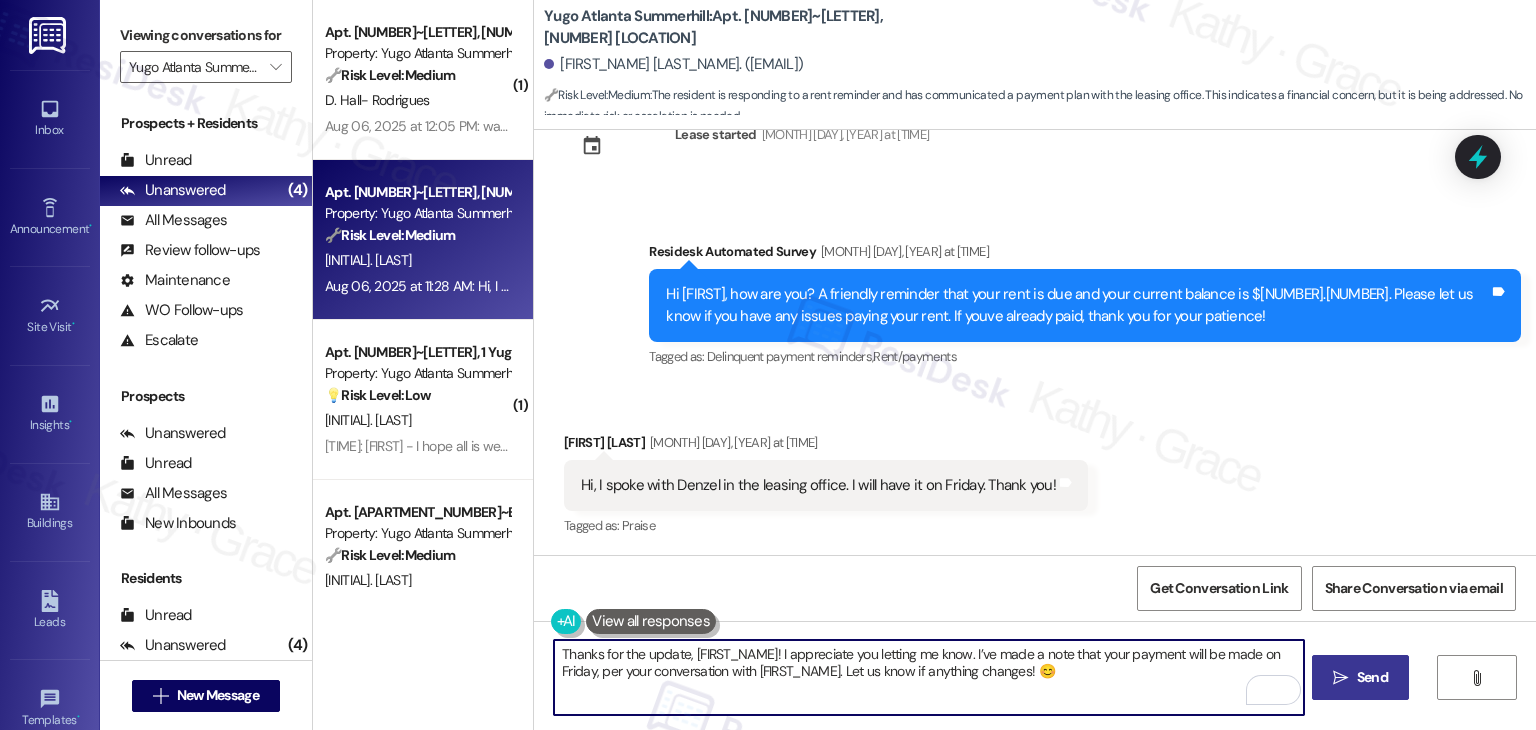 type on "Thanks for the update, [FIRST_NAME]! I appreciate you letting me know. I’ve made a note that your payment will be made on Friday, per your conversation with [FIRST_NAME]. Let us know if anything changes! 😊" 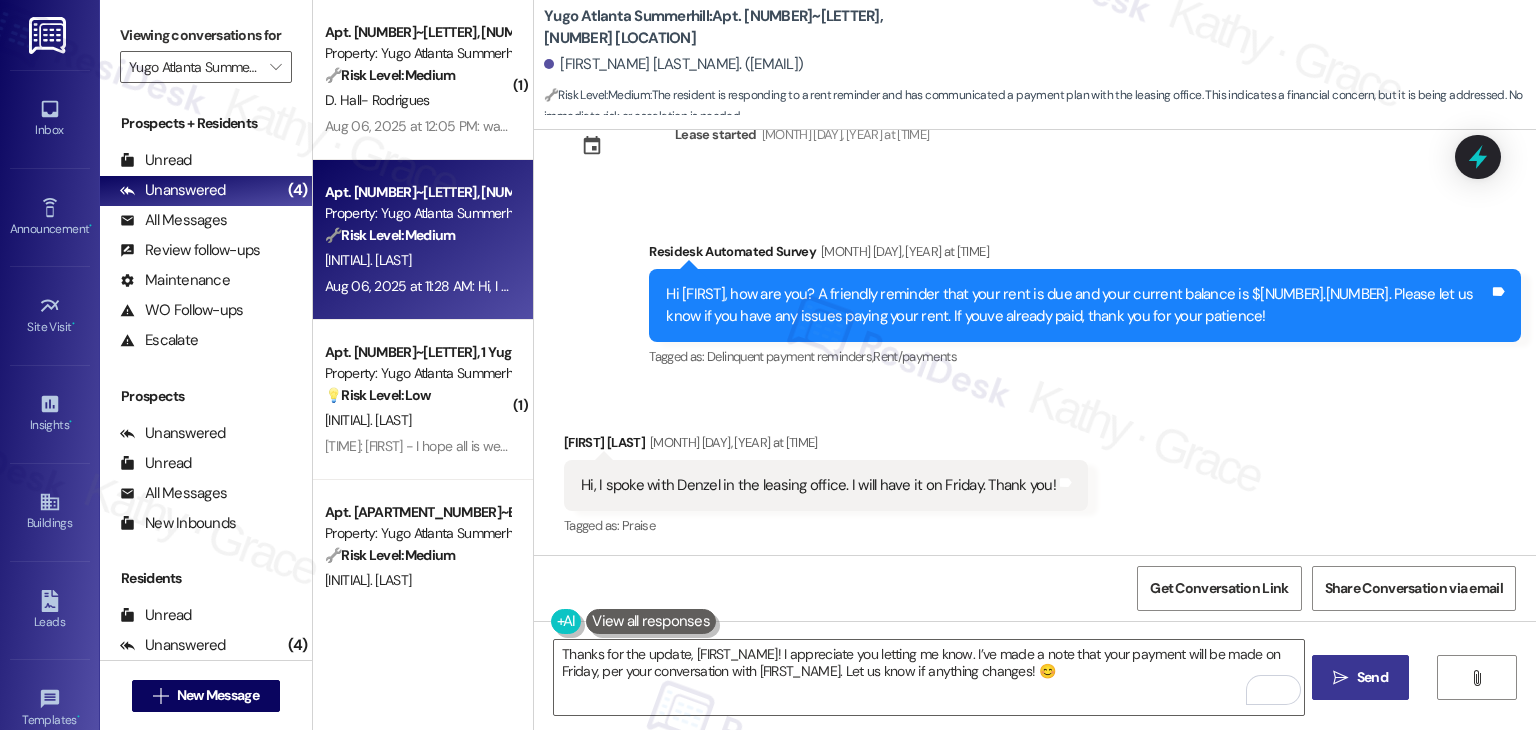 click on "Send" at bounding box center [1372, 677] 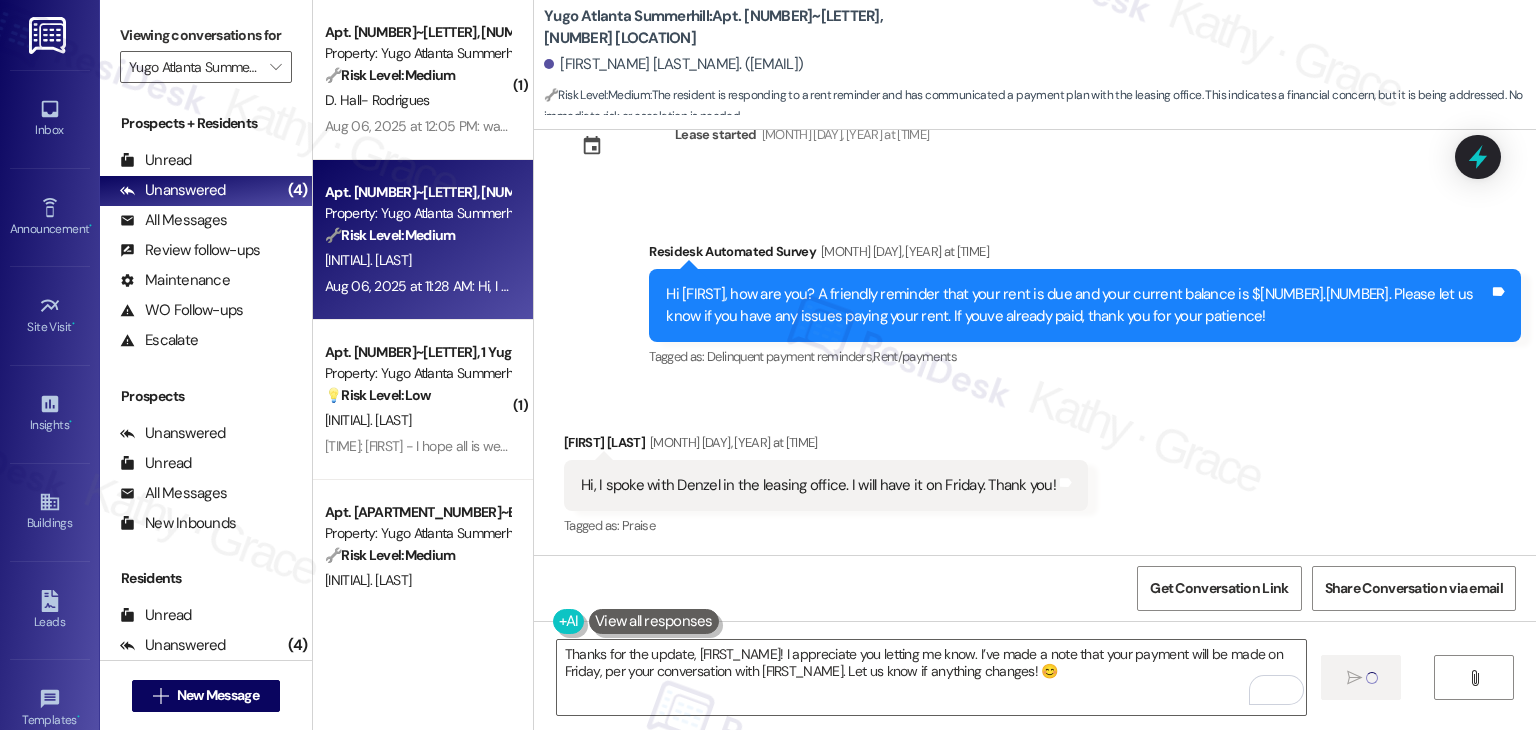 type 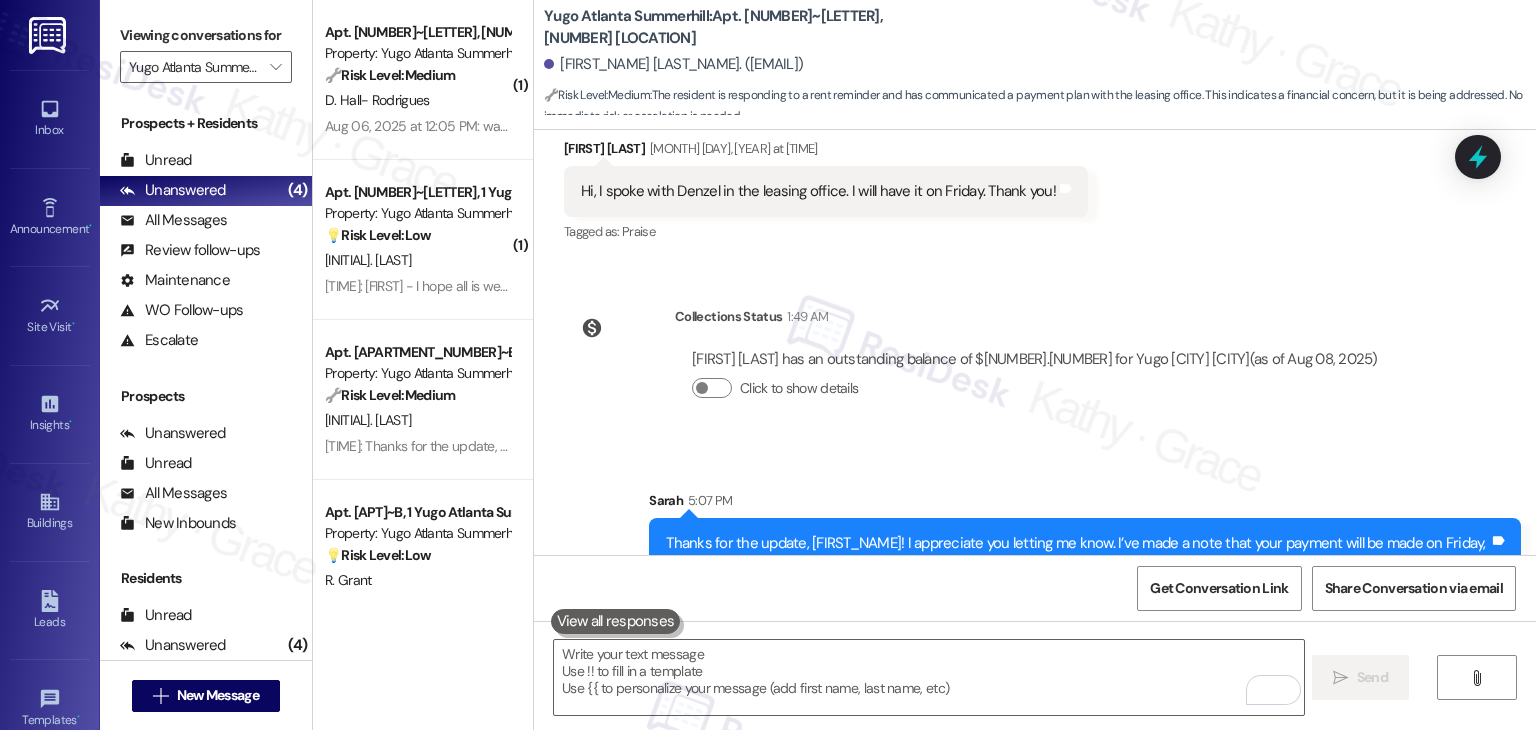 scroll, scrollTop: 6347, scrollLeft: 0, axis: vertical 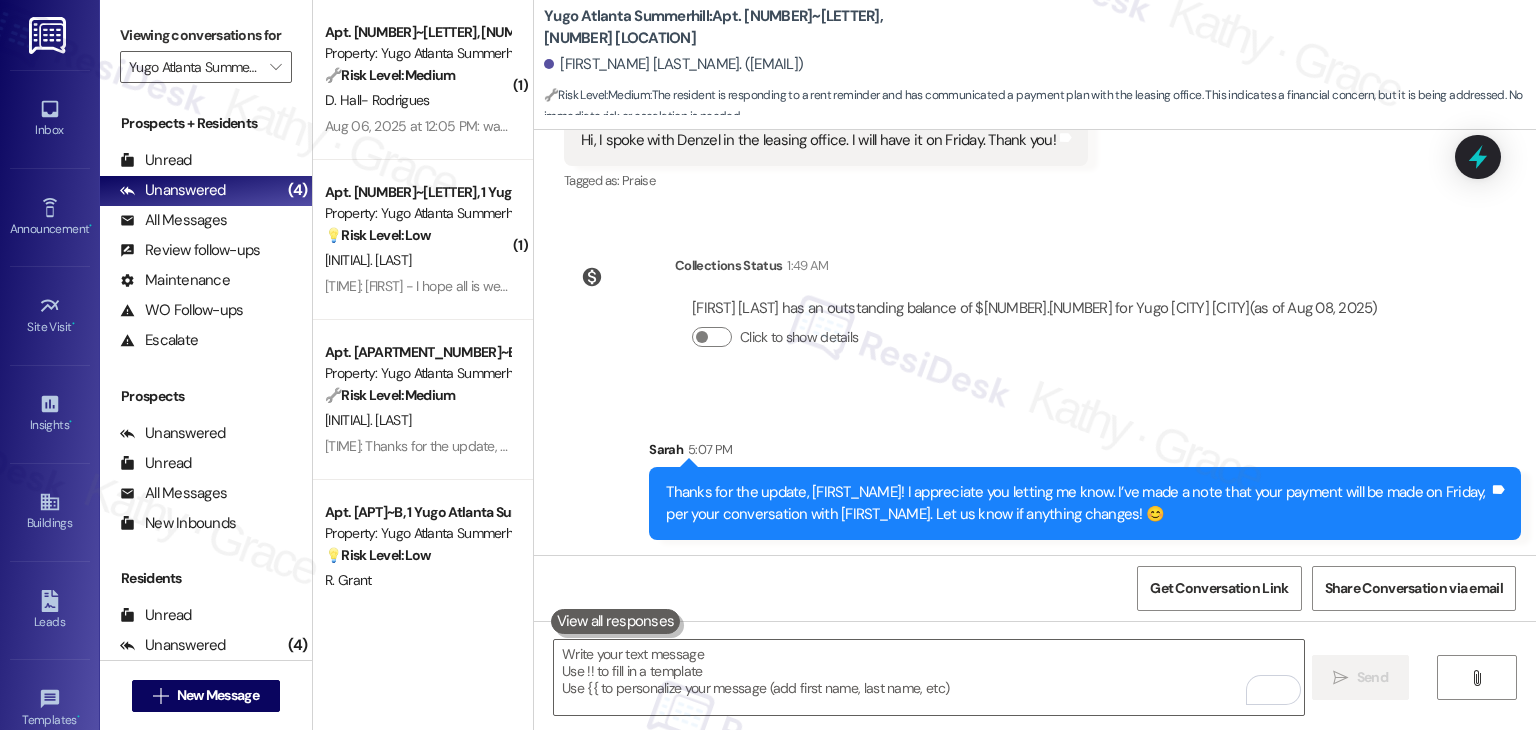 click on "Sent via SMS [FIRST] 5:07 PM Thanks for the update, [FIRST]! I appreciate you letting me know. I’ve made a note that your payment will be made on Friday, per your conversation with Denzel. Let us know if anything changes! 😊 Tags and notes" at bounding box center [1035, 474] 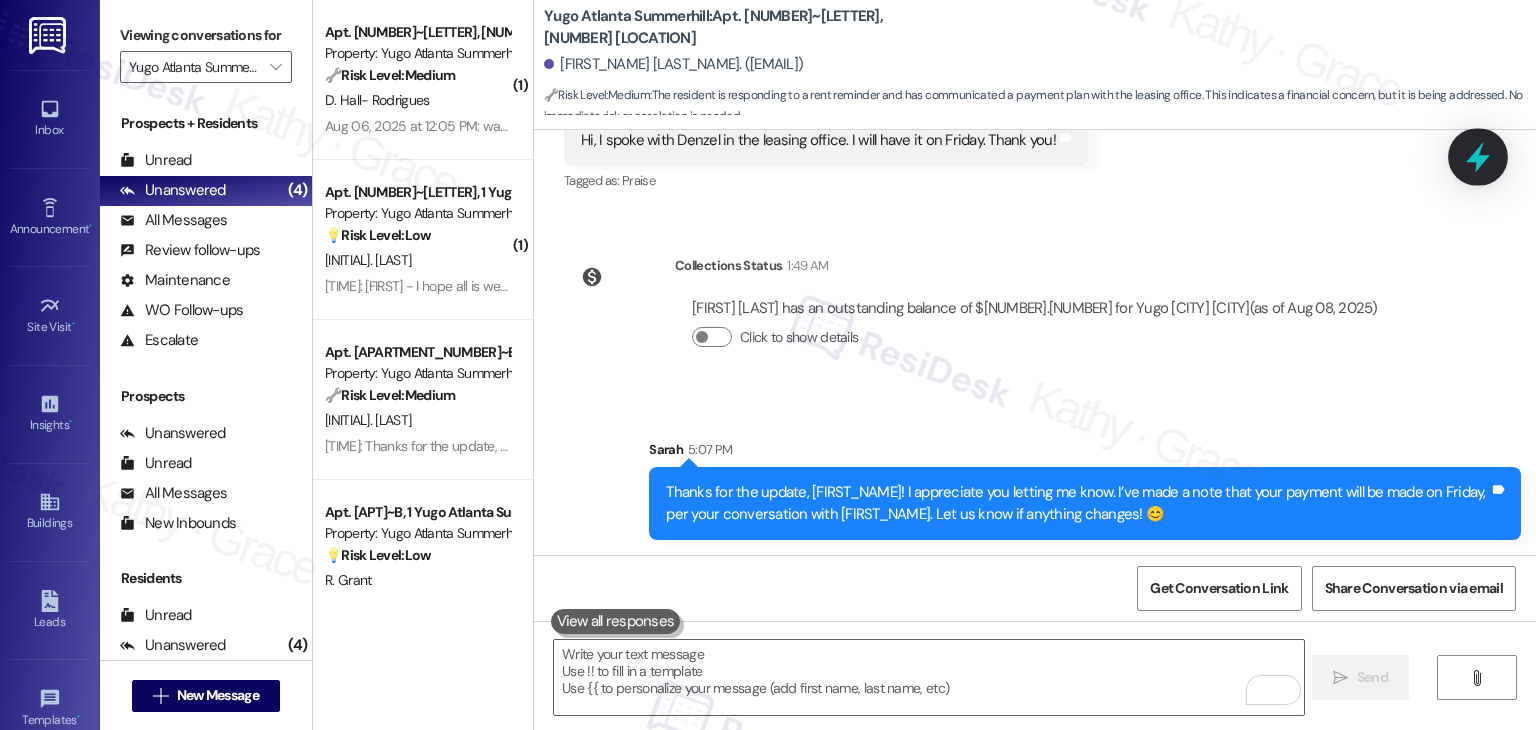 click 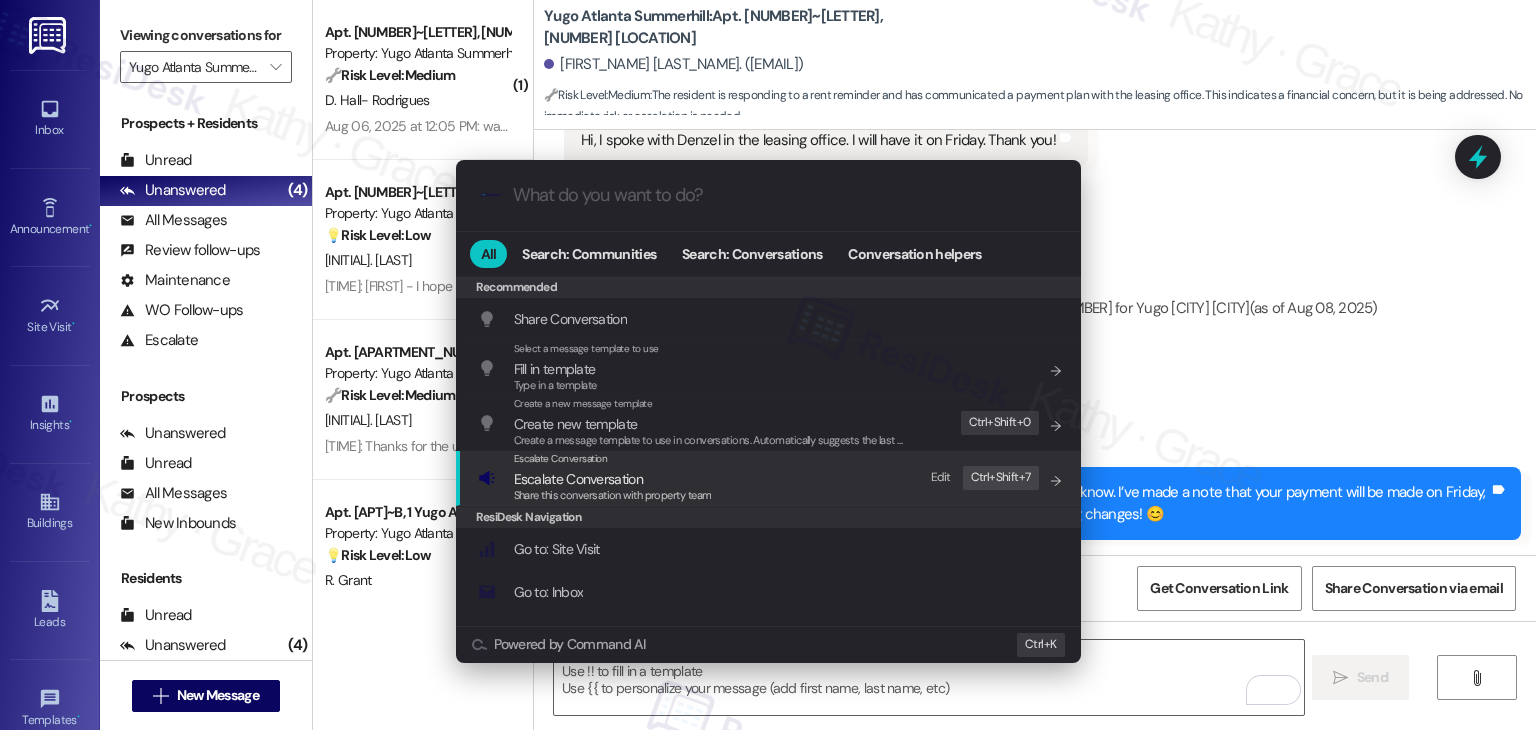 click on "Escalate Conversation" at bounding box center (578, 479) 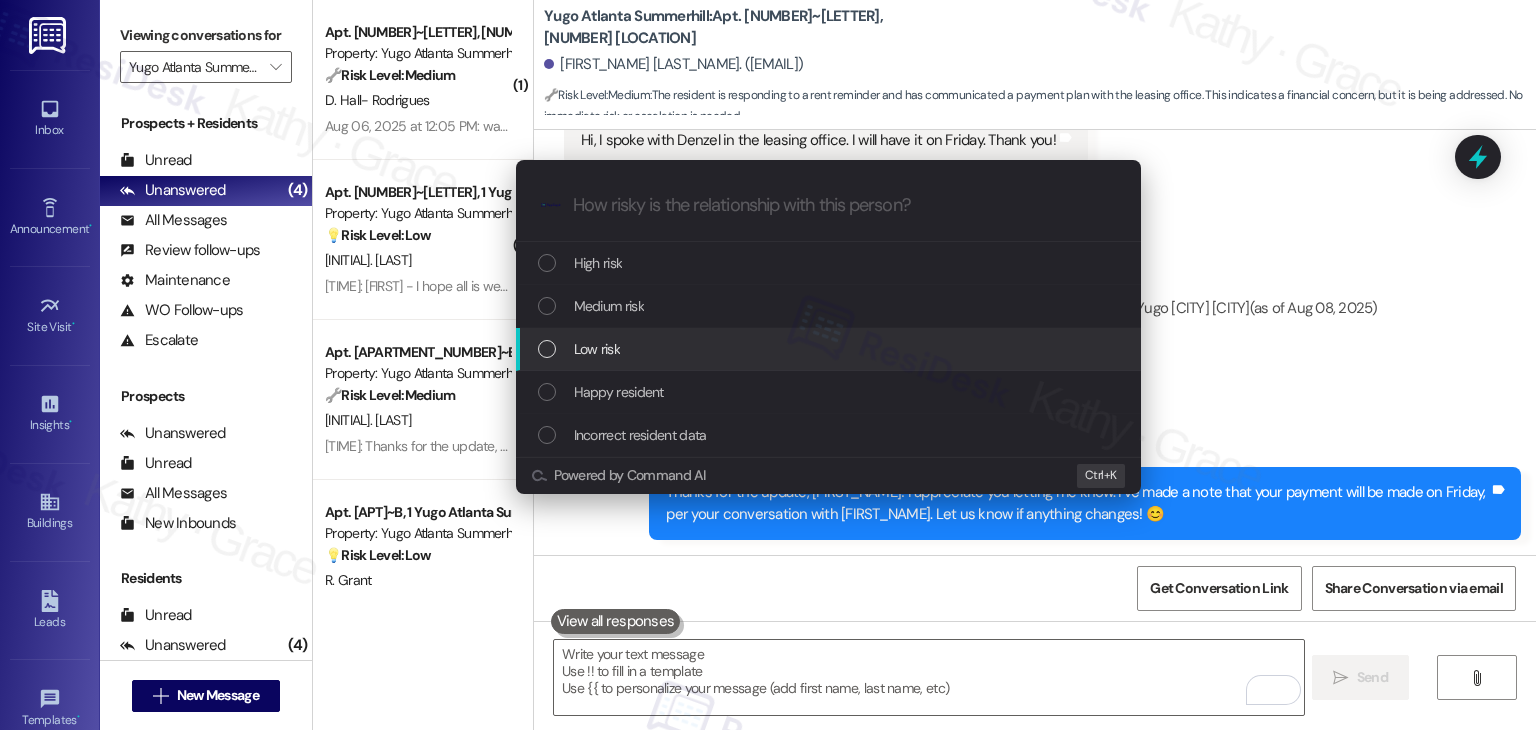 click at bounding box center (547, 349) 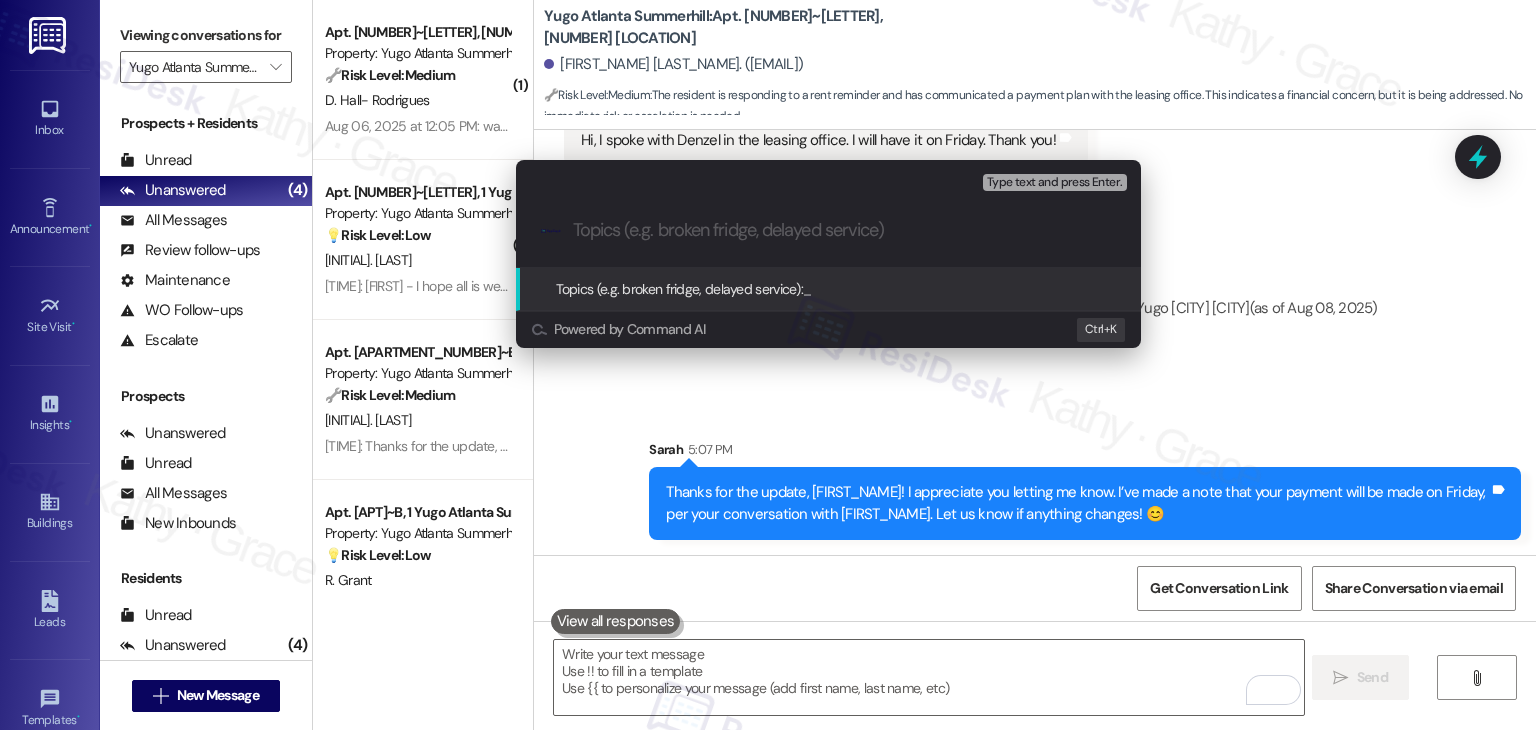 paste on "Resident Update: Rent Payment Scheduled for Friday per Conversation with Leasing Office" 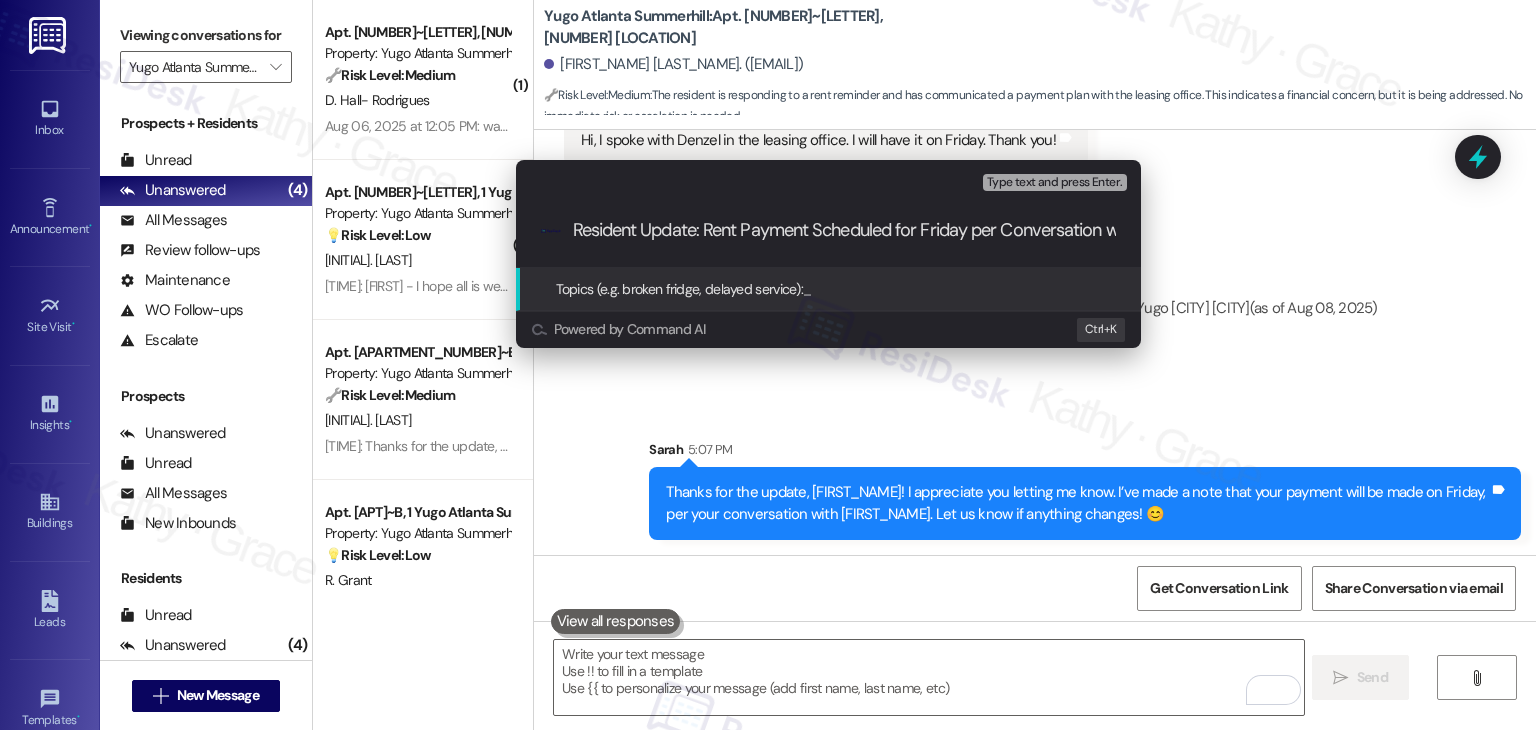 scroll, scrollTop: 0, scrollLeft: 153, axis: horizontal 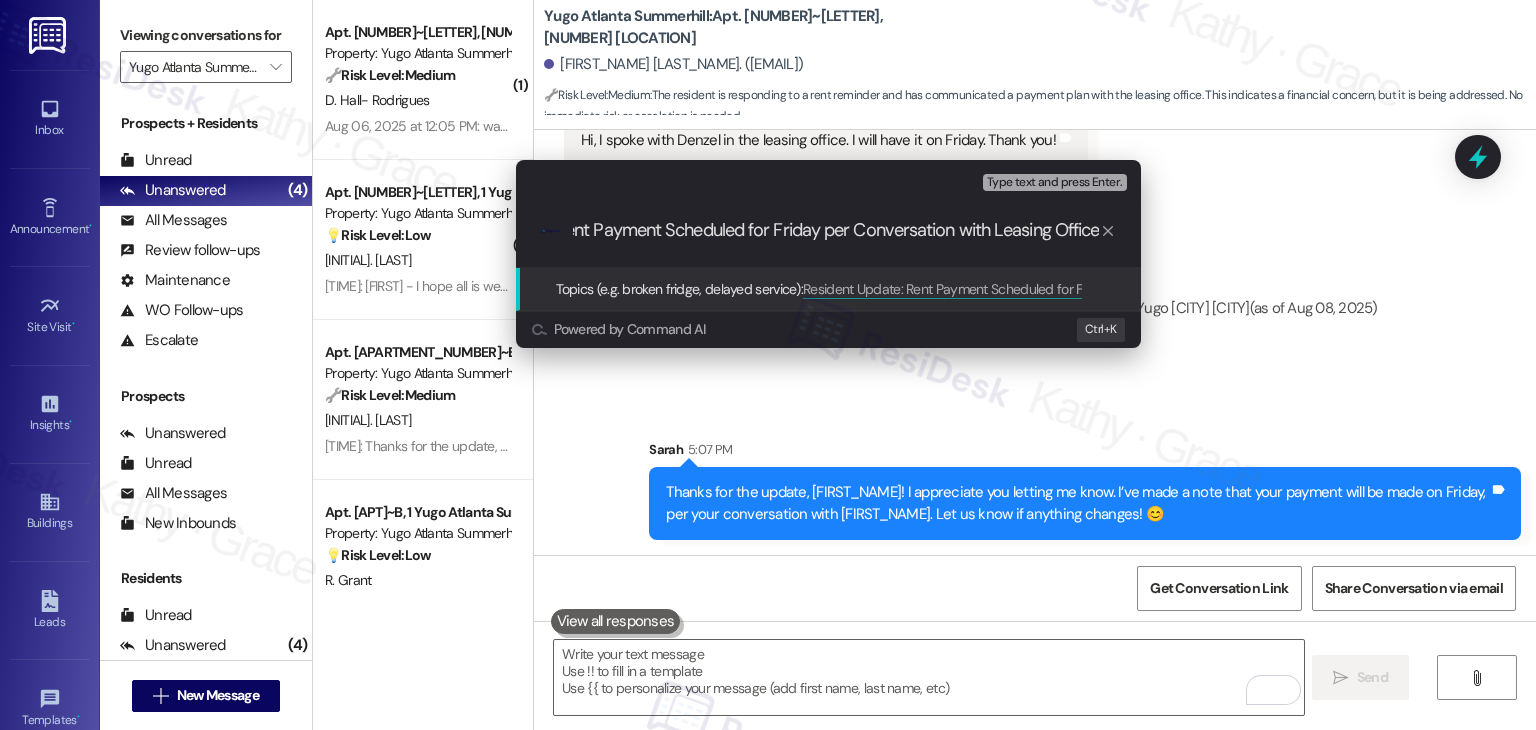 type 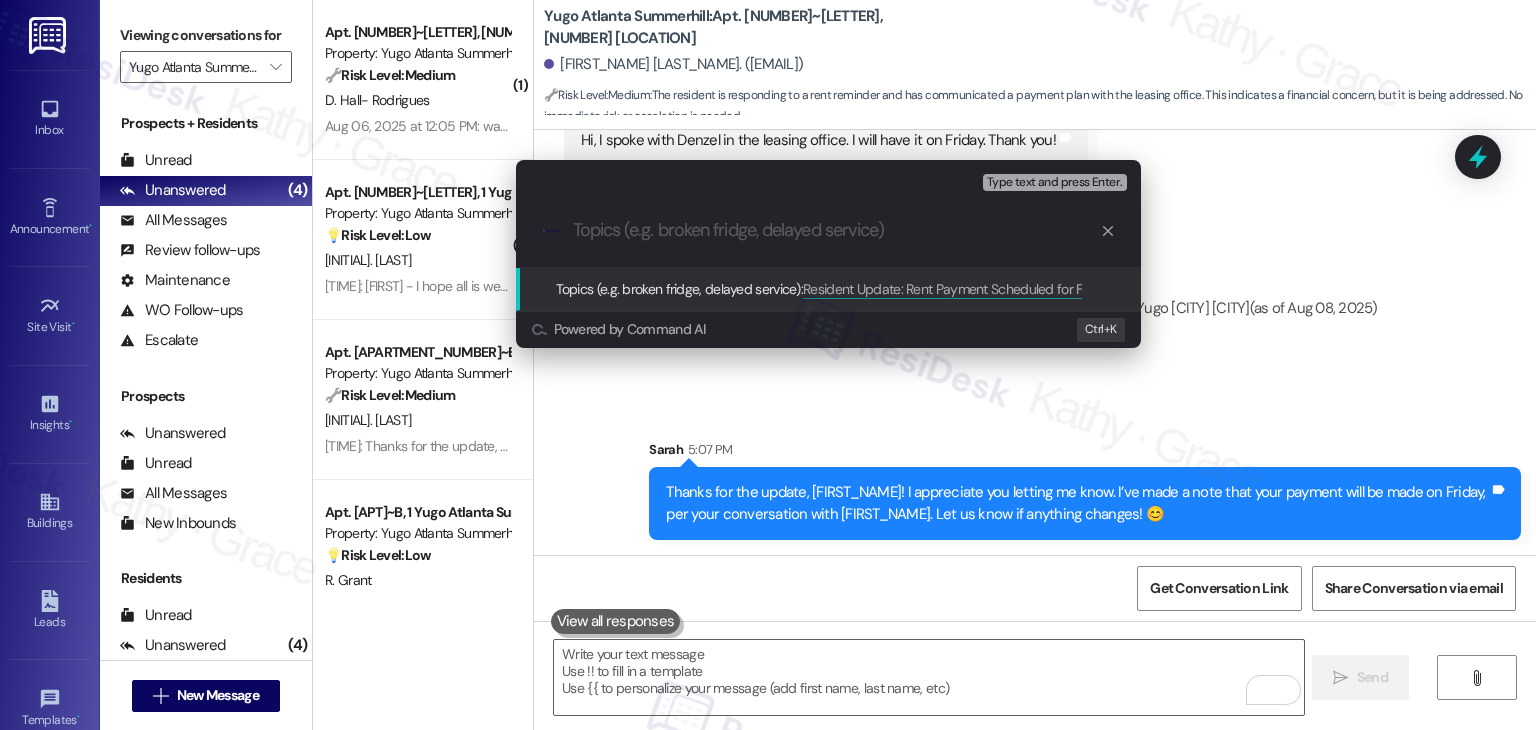 scroll, scrollTop: 0, scrollLeft: 0, axis: both 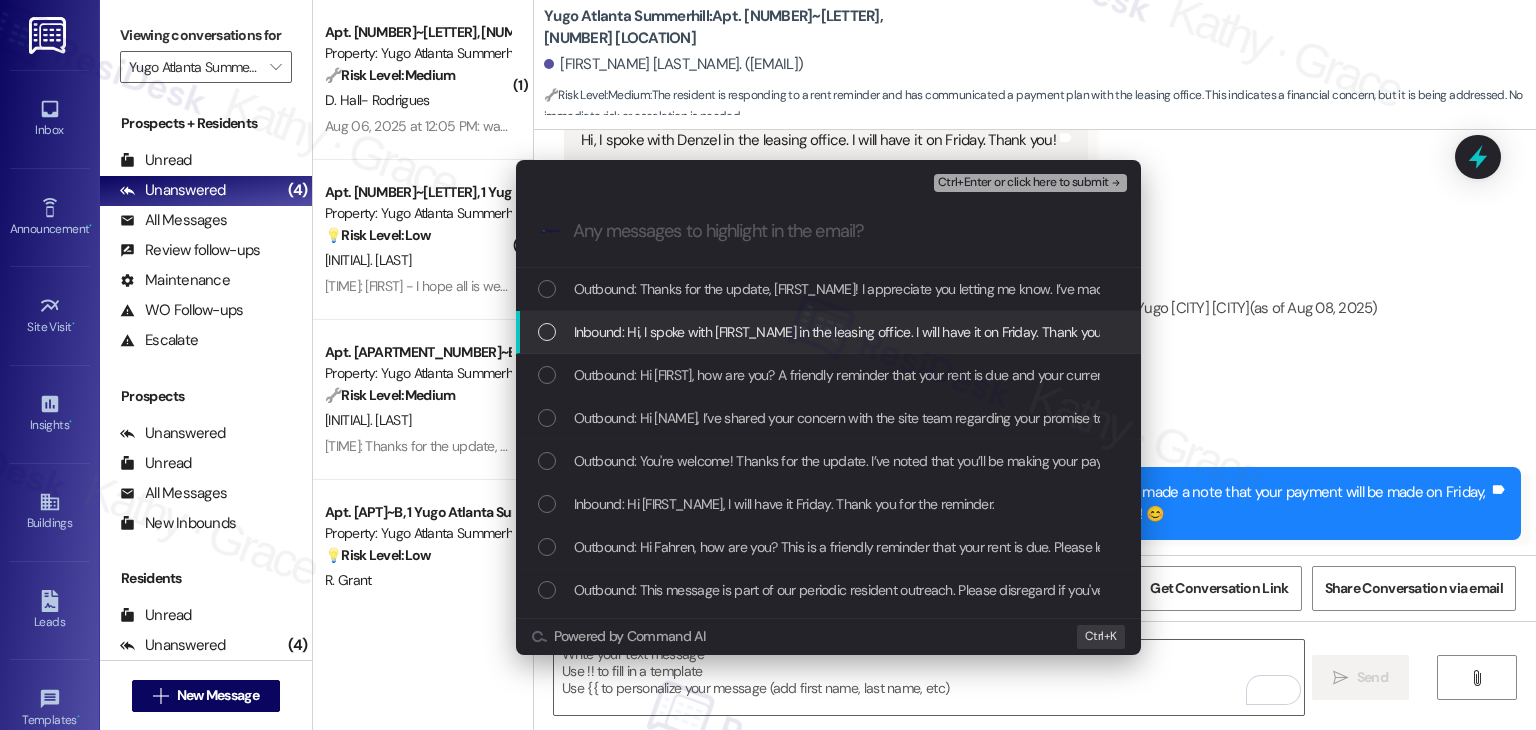 click on "Inbound: Hi, I spoke with [FIRST_NAME] in the leasing office. I will have it on Friday. Thank you!" at bounding box center [828, 332] 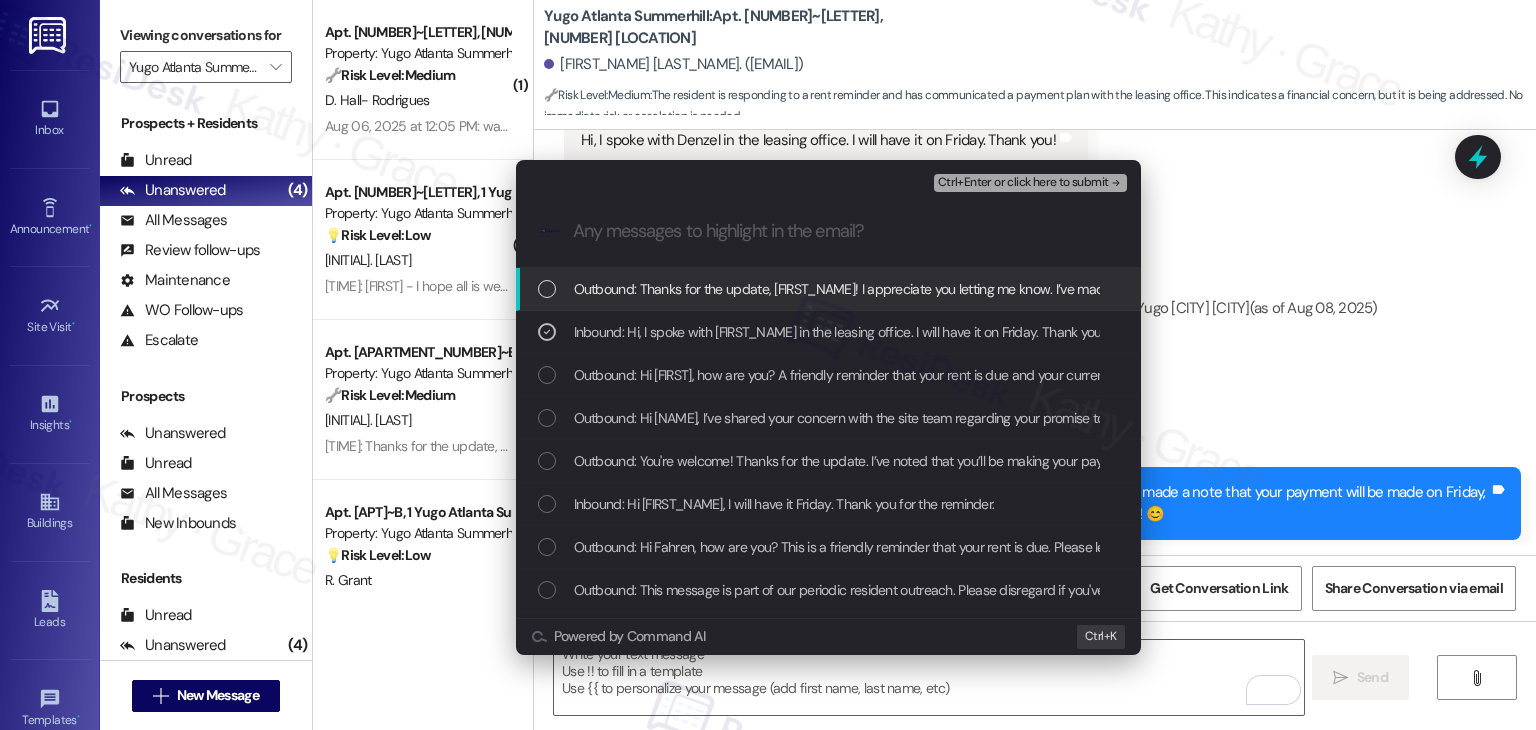 click on "Ctrl+Enter or click here to submit" at bounding box center [1023, 183] 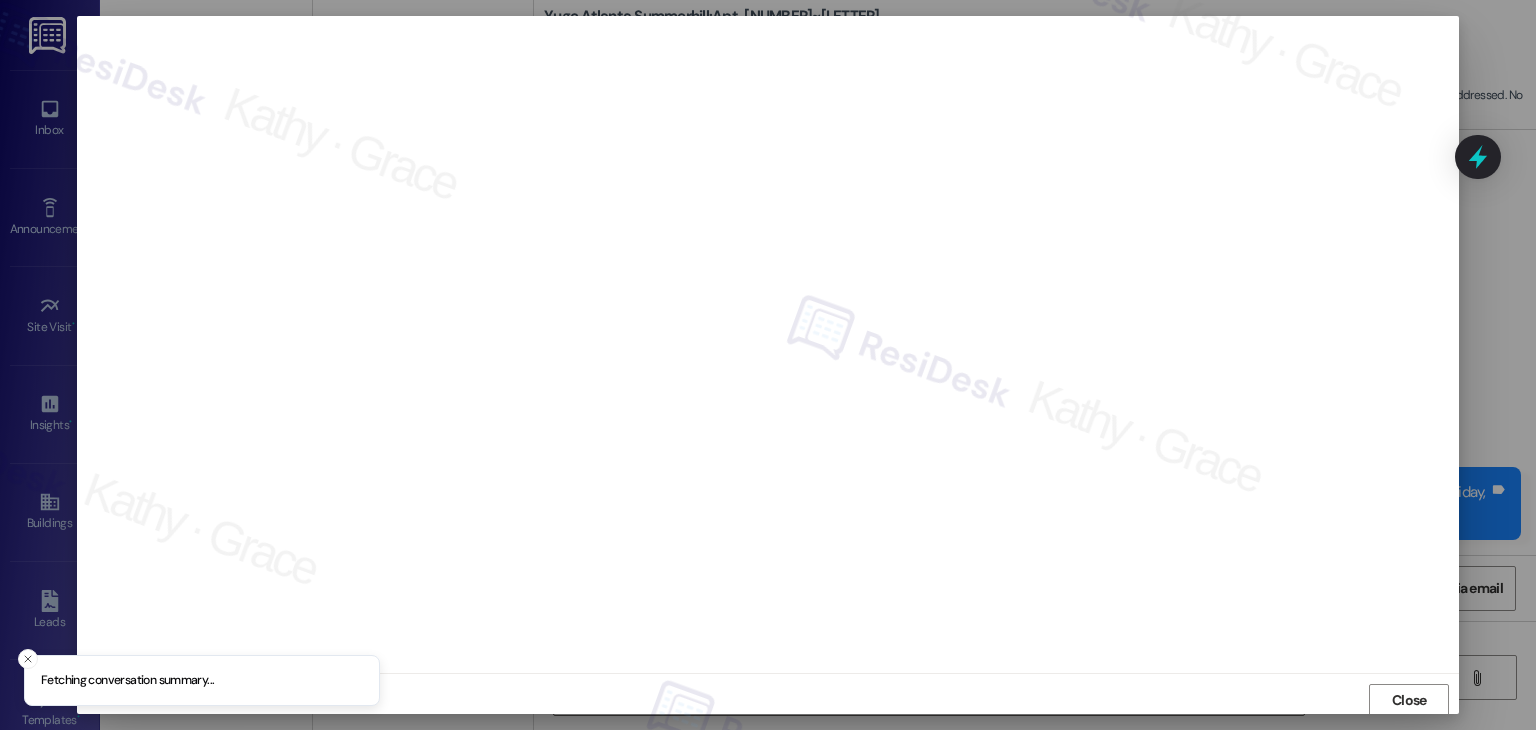 scroll, scrollTop: 1, scrollLeft: 0, axis: vertical 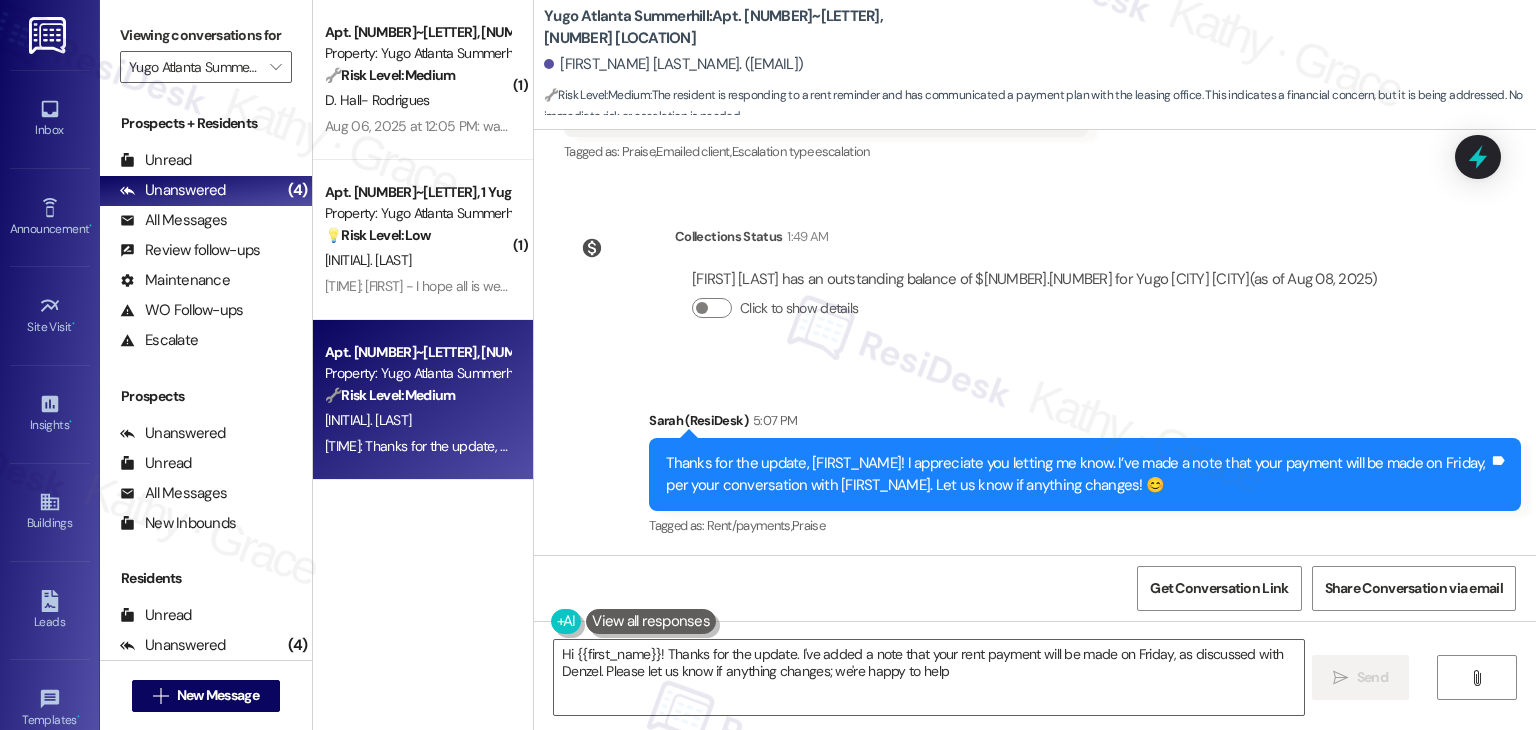 type on "Hi [FIRST]! Thanks for the update. I've added a note that your rent payment will be made on Friday, as discussed with Denzel. Please let us know if anything changes; we're happy to help!" 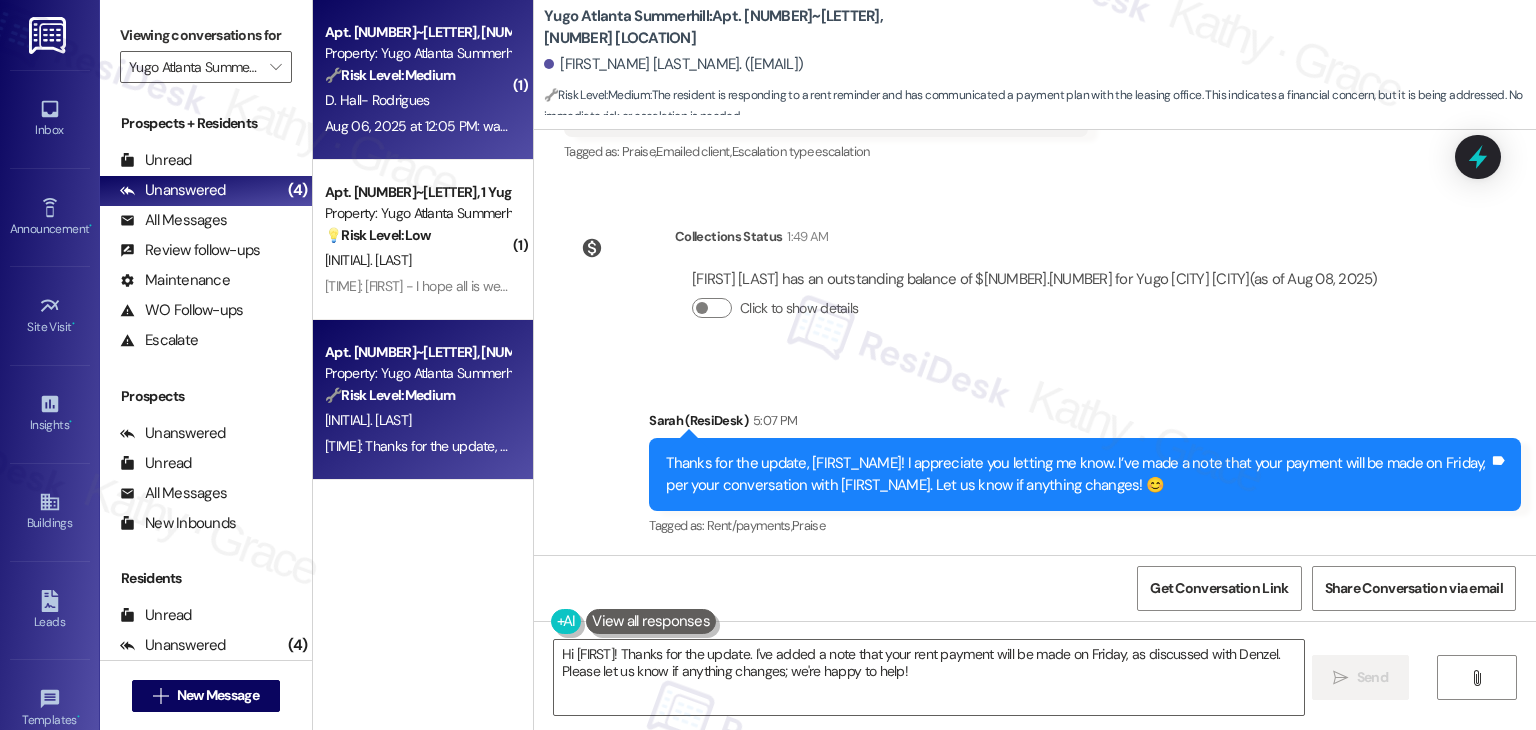 click on "[MONTH] [DAY], [YEAR] at [TIME]: waiting for my mom to pay the other half , should be getting paid soon  [MONTH] [DAY], [YEAR] at [TIME]: waiting for my mom to pay the other half , should be getting paid soon" at bounding box center [417, 126] 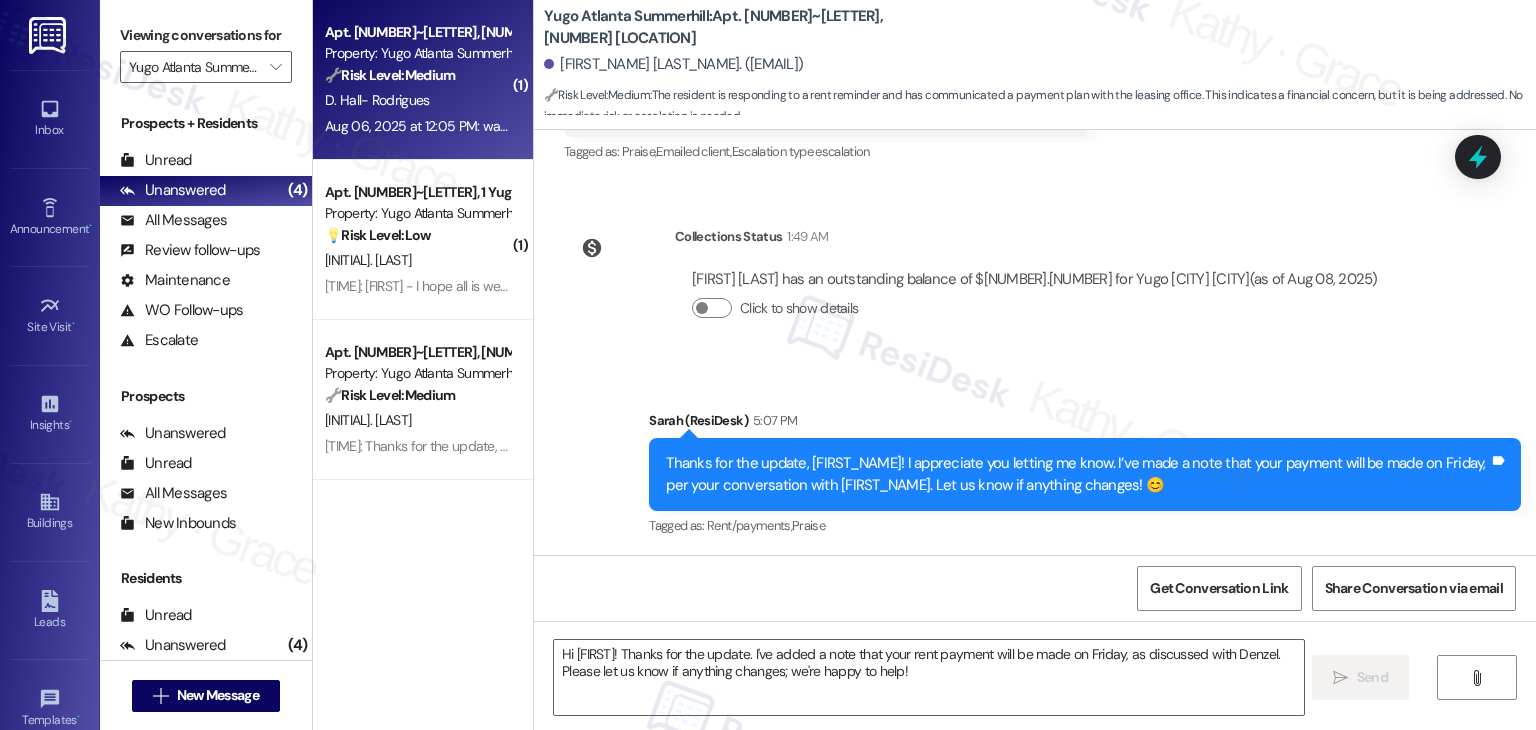 type on "Fetching suggested responses. Please feel free to read through the conversation in the meantime." 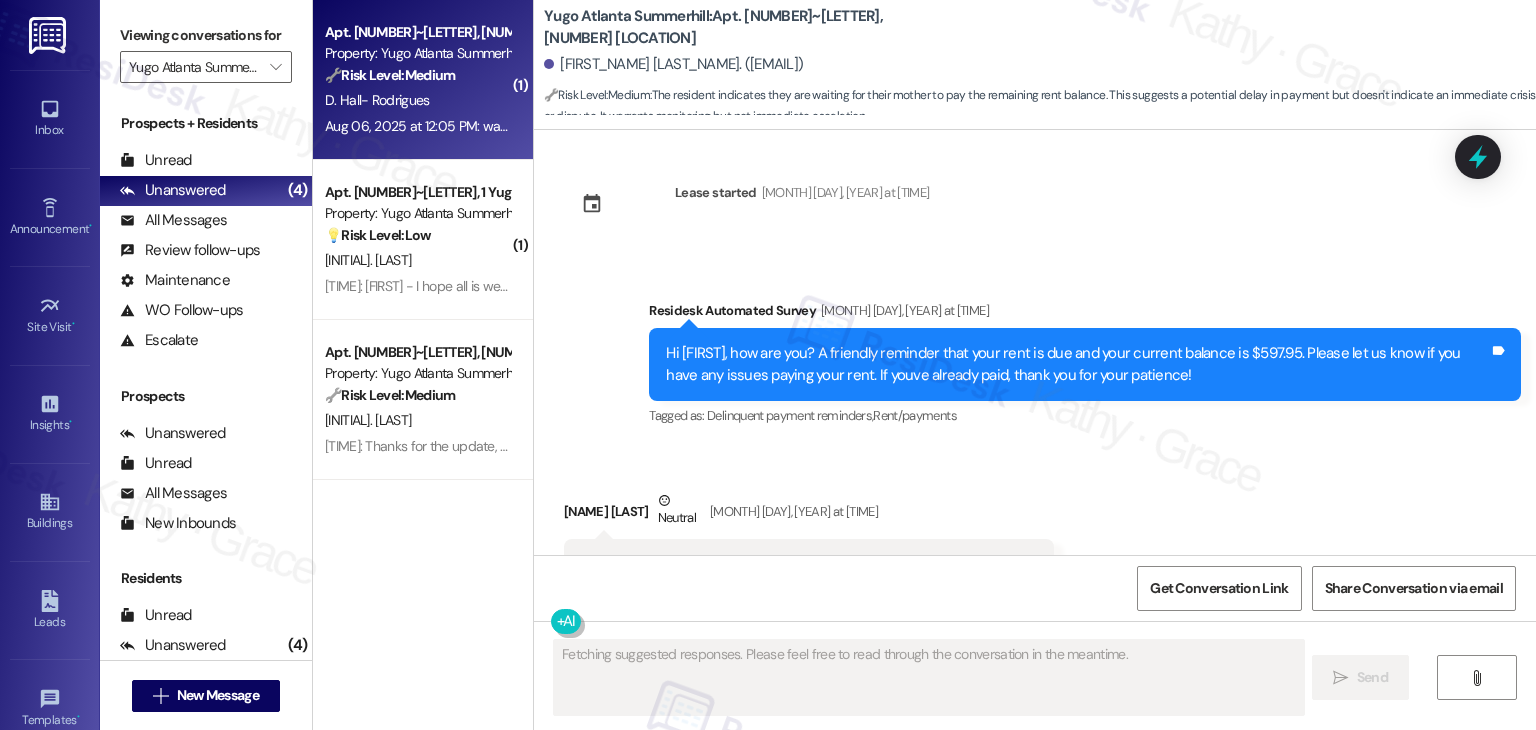 scroll, scrollTop: 5682, scrollLeft: 0, axis: vertical 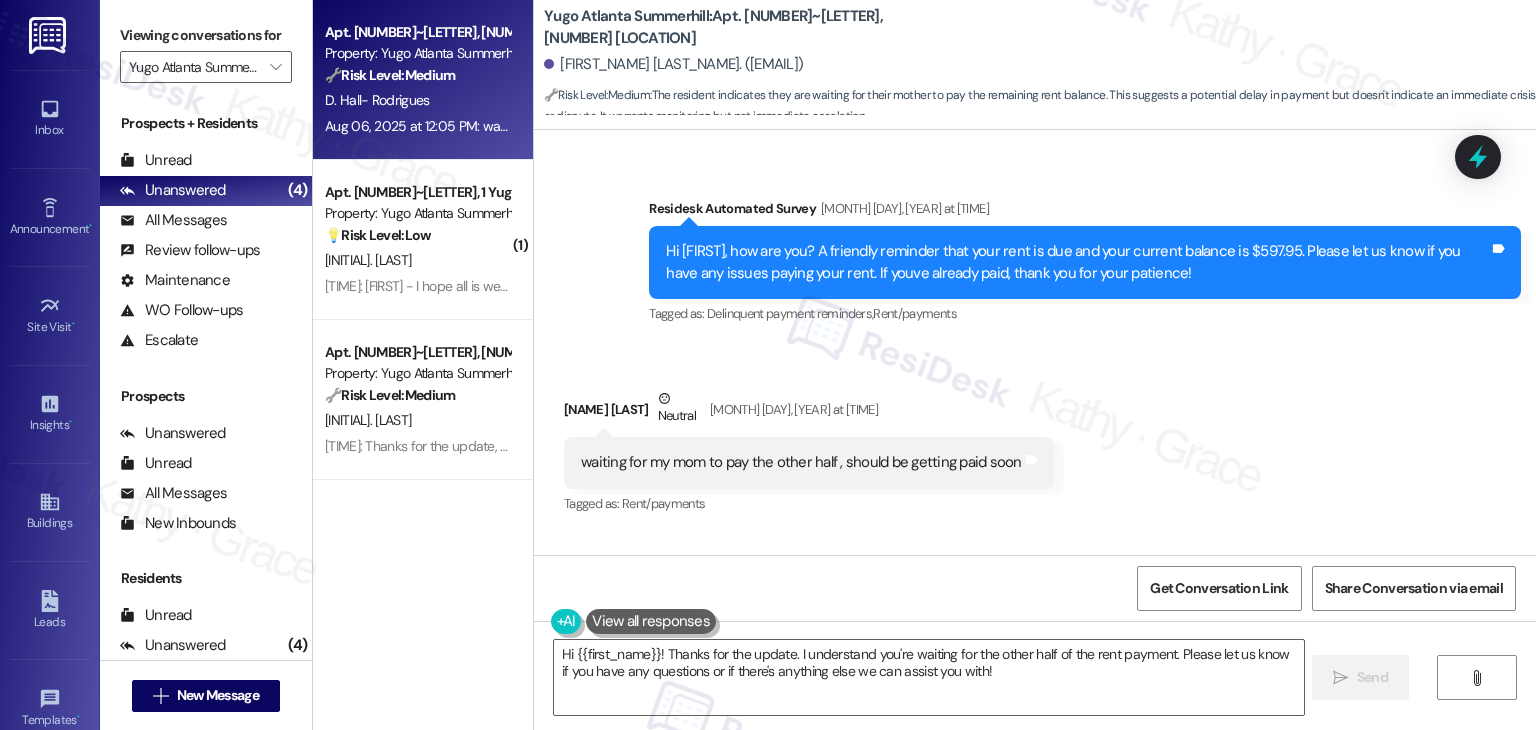 click on "Received via SMS Dahnier Hall- Rodrigues Neutral Aug 06, 2025 at 12:05 PM waiting for my mom to pay the other half , should be getting paid soon Tags and notes Tagged as: Rent/payments Click to highlight conversations about Rent/payments" at bounding box center [1035, 438] 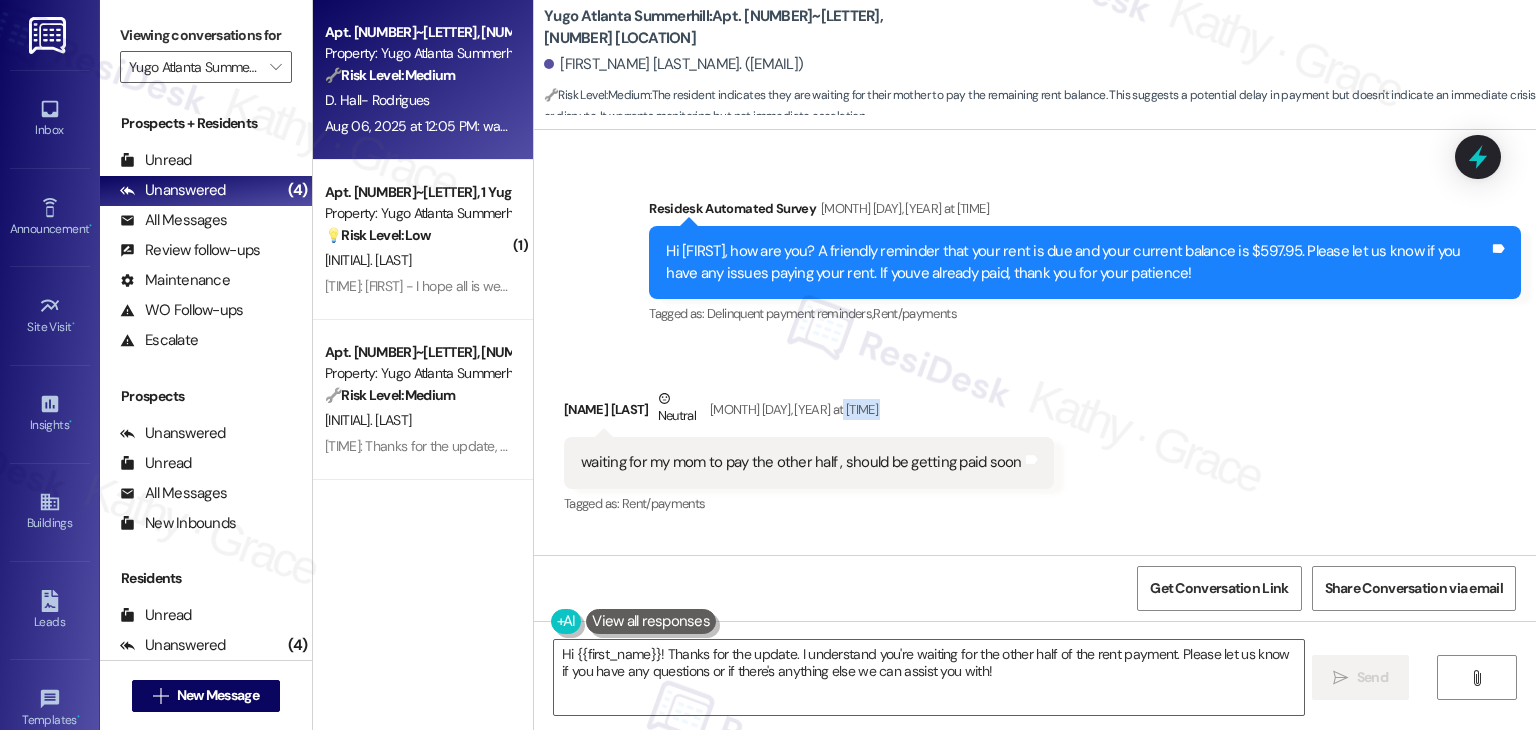click on "Received via SMS Dahnier Hall- Rodrigues Neutral Aug 06, 2025 at 12:05 PM waiting for my mom to pay the other half , should be getting paid soon Tags and notes Tagged as: Rent/payments Click to highlight conversations about Rent/payments" at bounding box center (1035, 438) 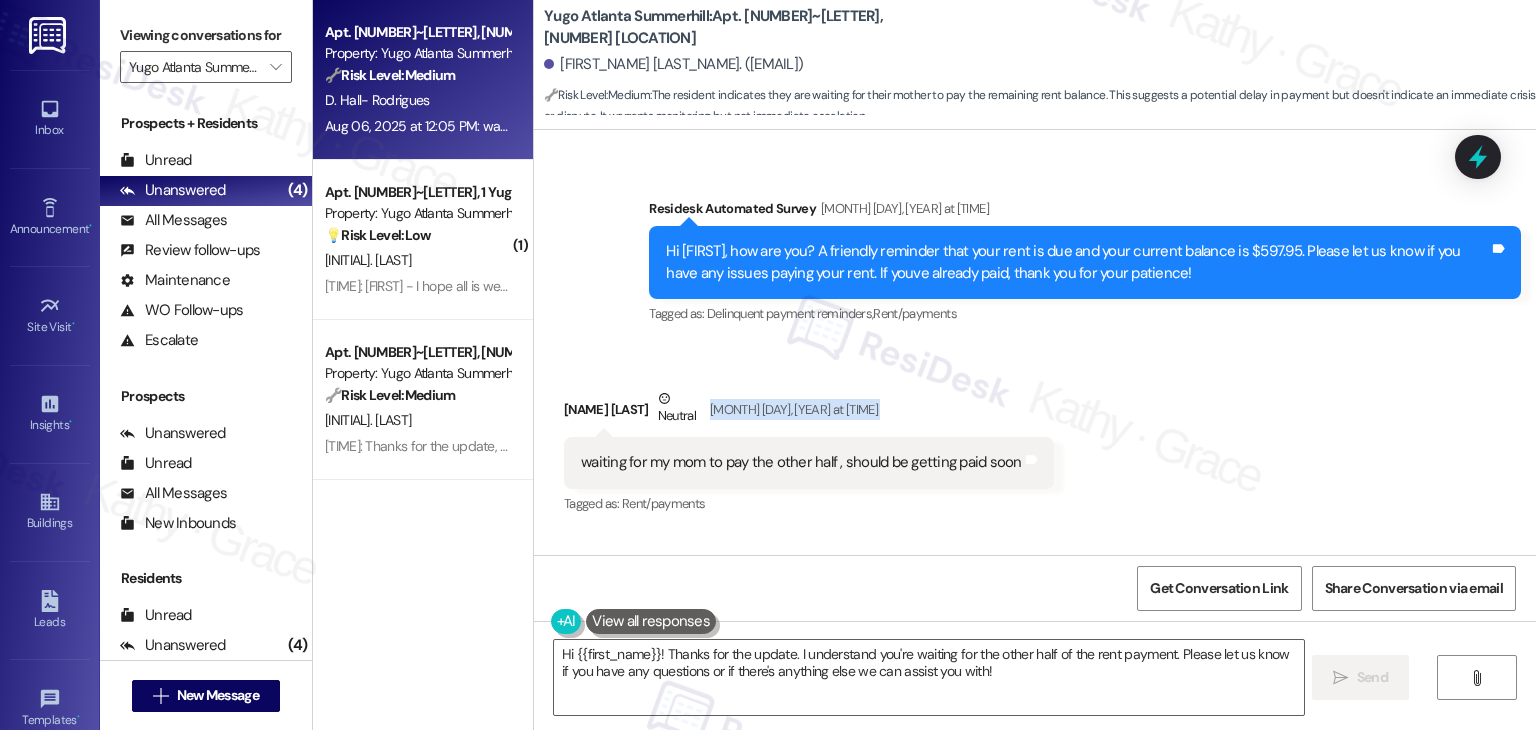 click on "Received via SMS Dahnier Hall- Rodrigues Neutral Aug 06, 2025 at 12:05 PM waiting for my mom to pay the other half , should be getting paid soon Tags and notes Tagged as: Rent/payments Click to highlight conversations about Rent/payments" at bounding box center (1035, 438) 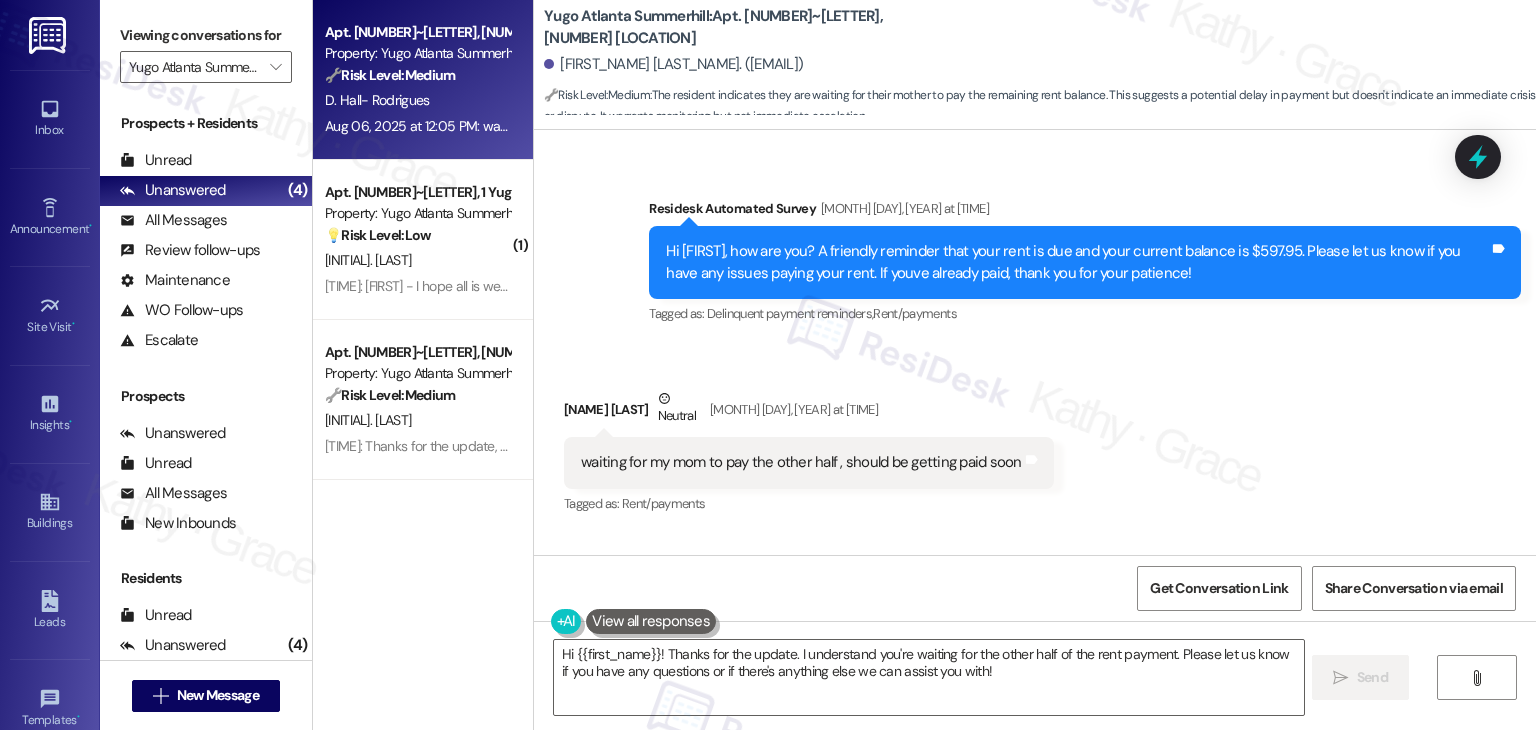 click on "waiting for my mom to pay the other half , should be getting paid soon" at bounding box center (801, 462) 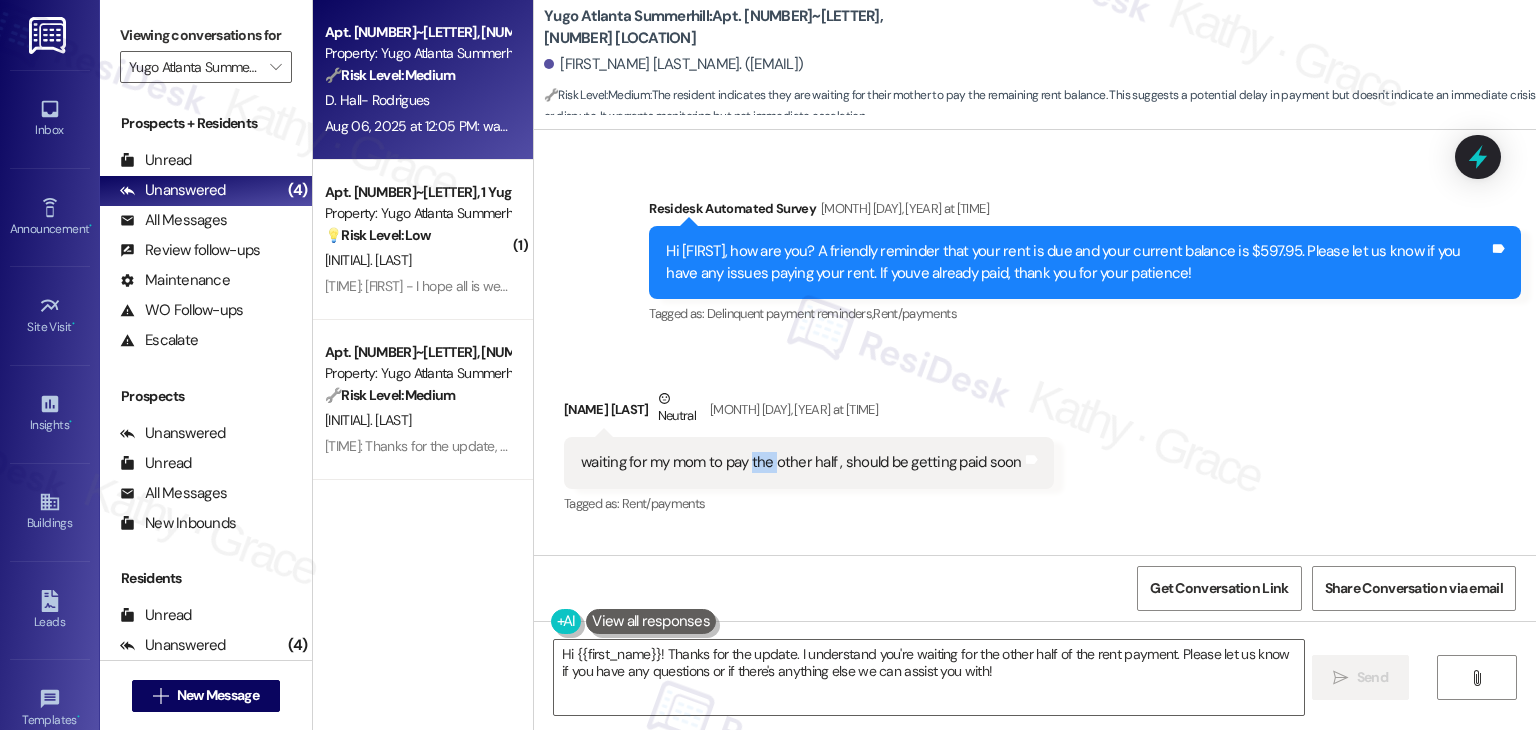 click on "waiting for my mom to pay the other half , should be getting paid soon" at bounding box center [801, 462] 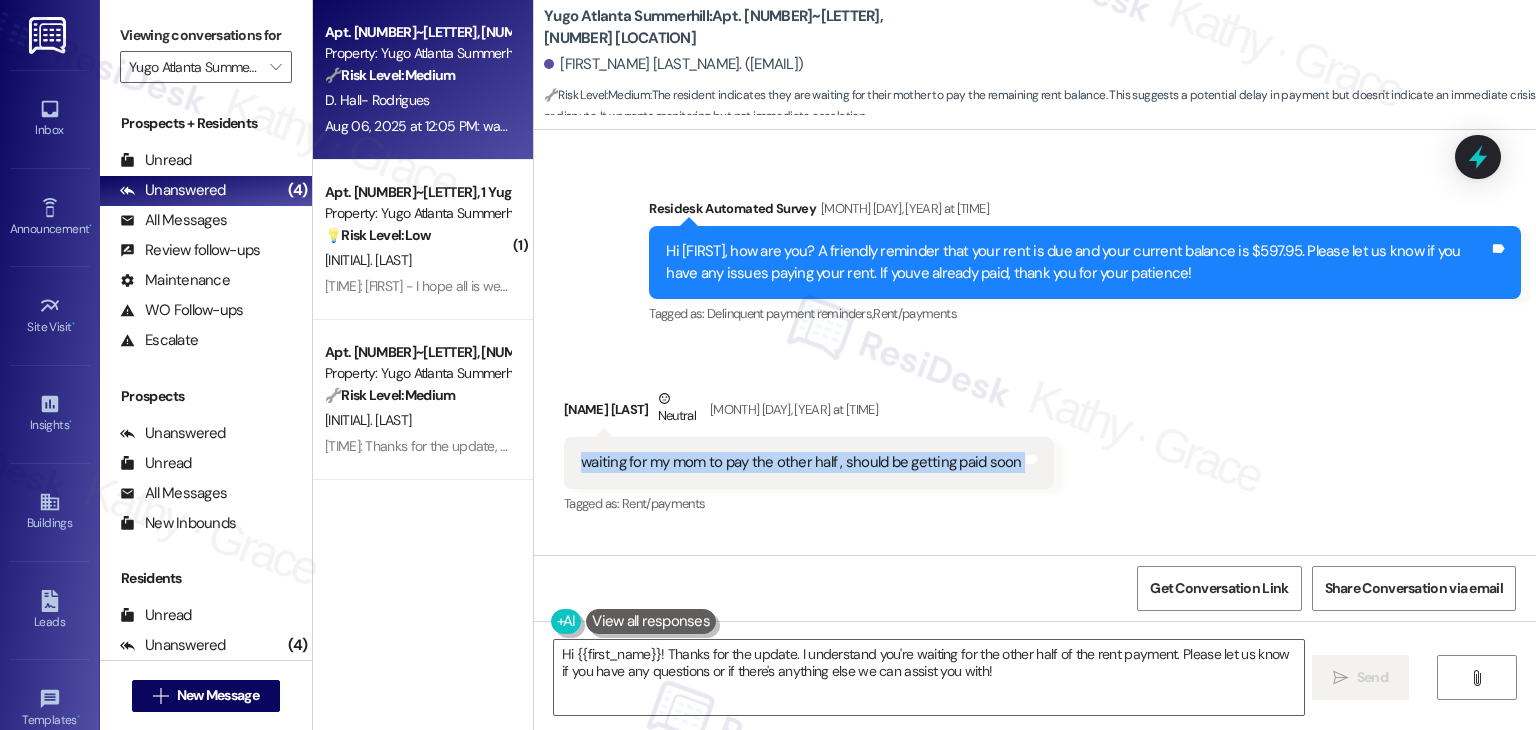 click on "waiting for my mom to pay the other half , should be getting paid soon" at bounding box center (801, 462) 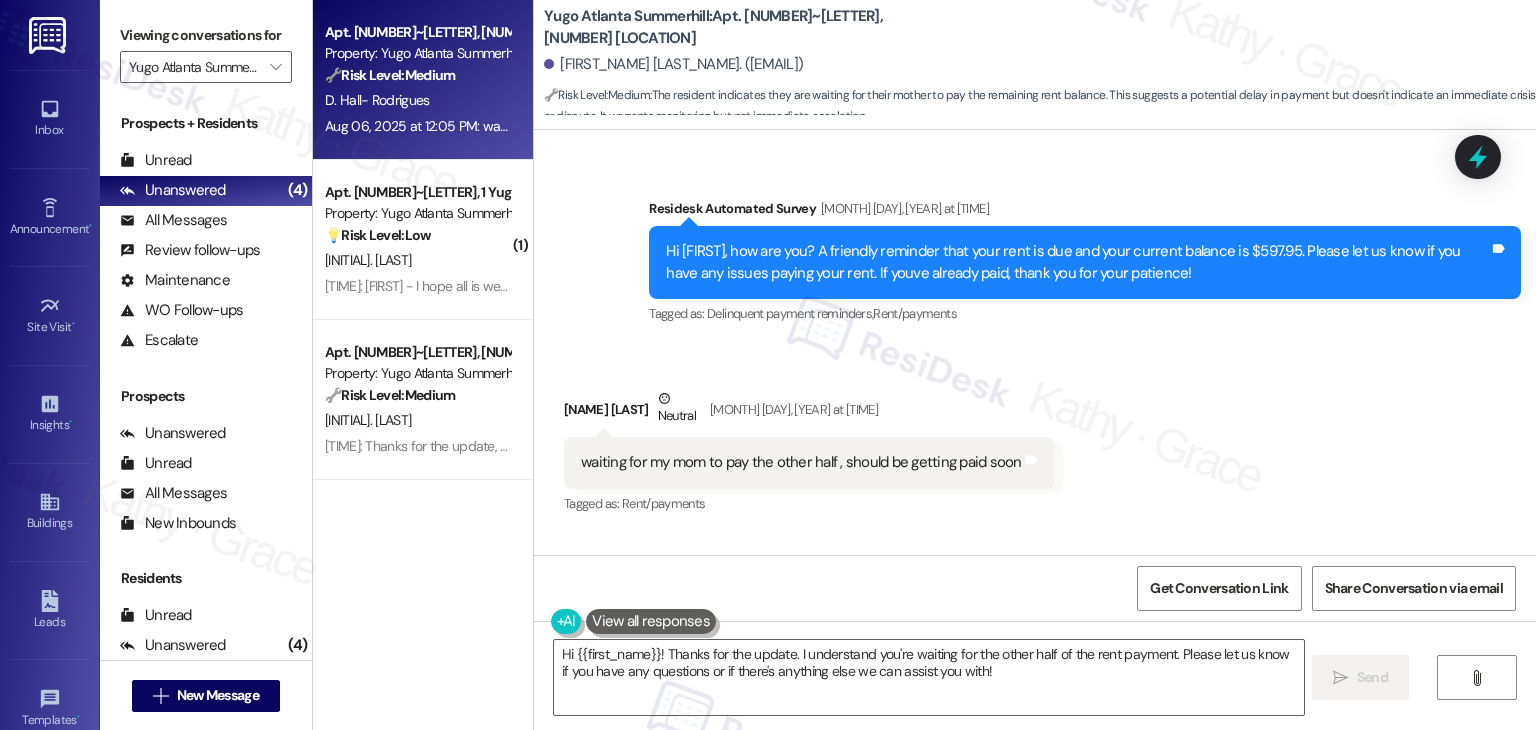 click on "Hi [FIRST], how are you? A friendly reminder that your rent is due and your current balance is $597.95. Please let us know if you have any issues paying your rent. If youve already paid, thank you for your patience!" at bounding box center [1077, 262] 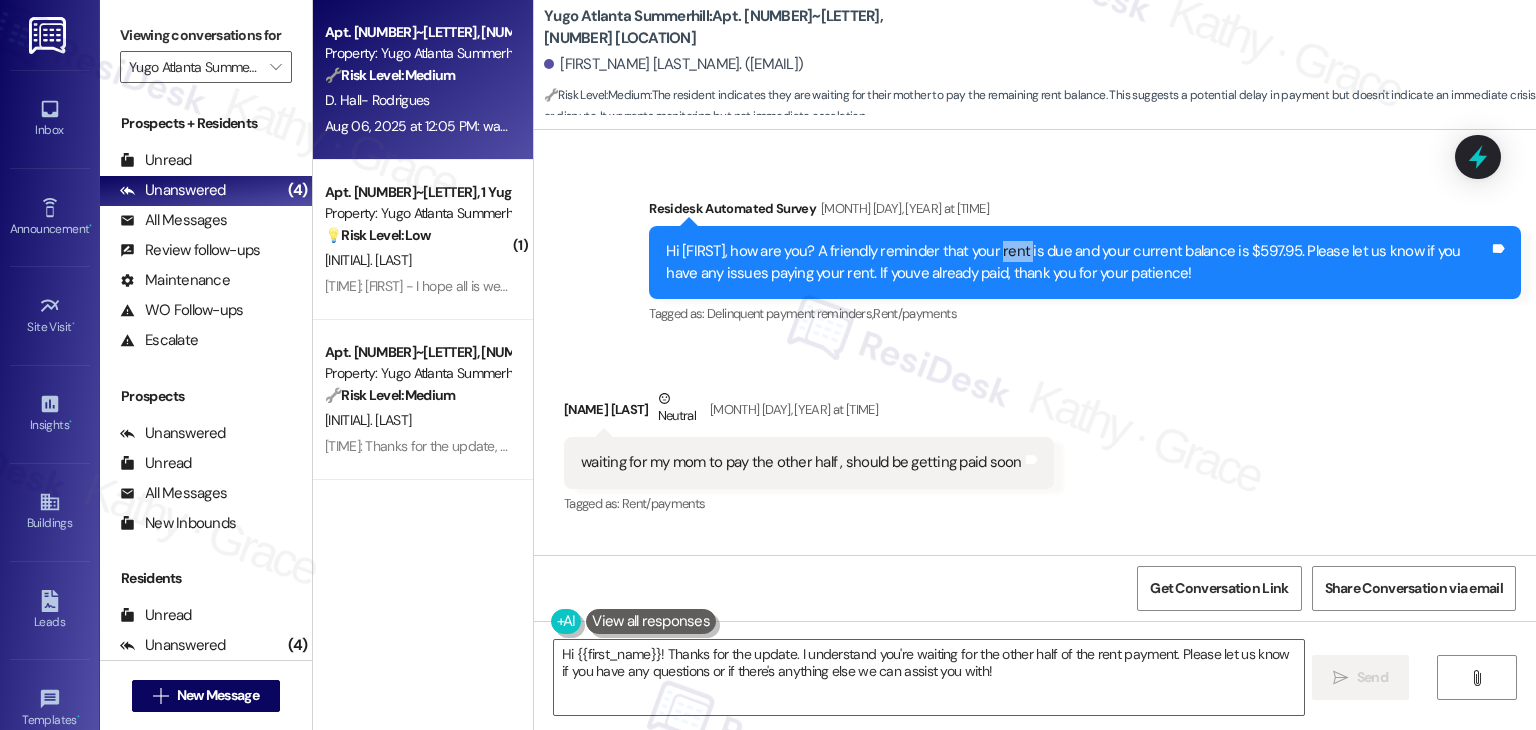 click on "Hi [FIRST], how are you? A friendly reminder that your rent is due and your current balance is $597.95. Please let us know if you have any issues paying your rent. If youve already paid, thank you for your patience!" at bounding box center (1077, 262) 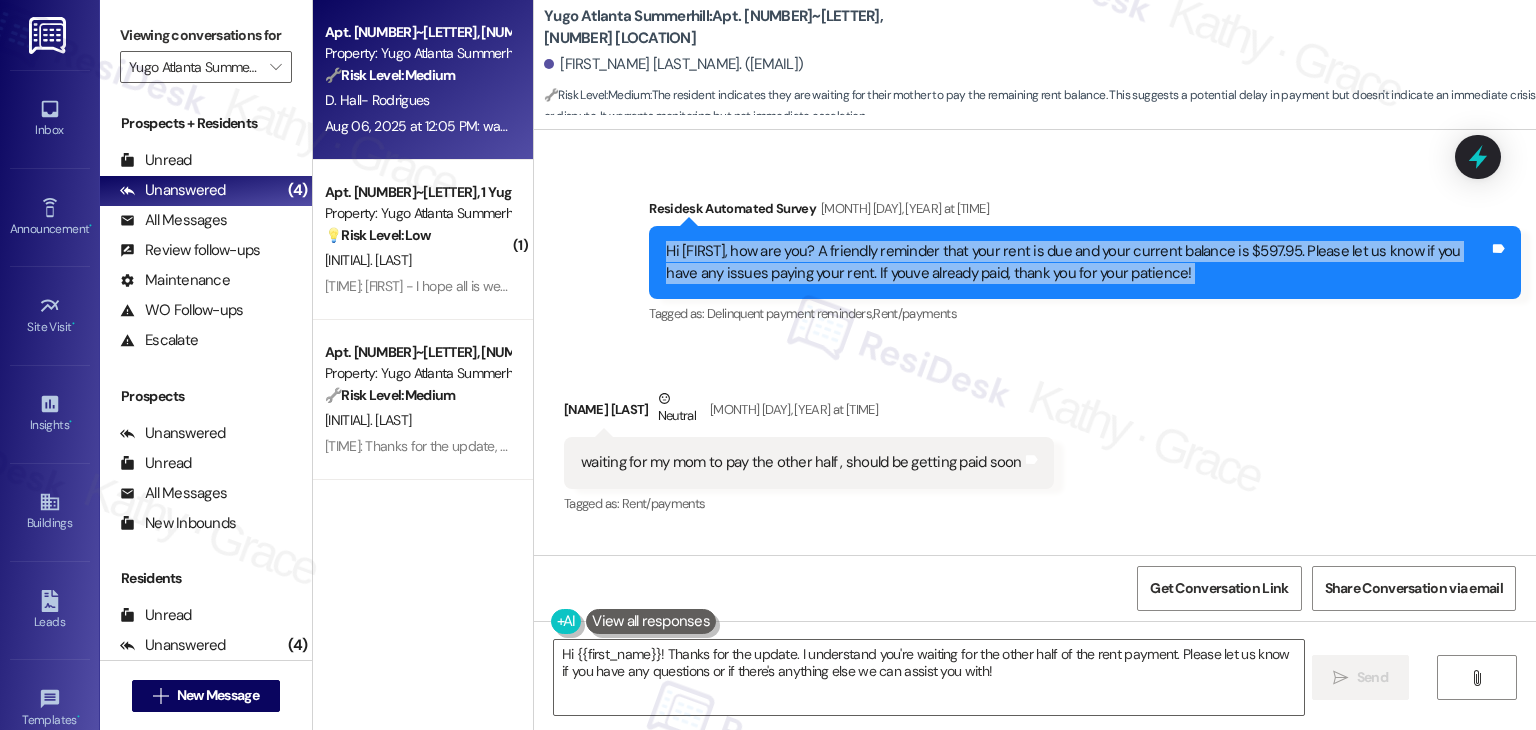 click on "Hi [FIRST], how are you? A friendly reminder that your rent is due and your current balance is $597.95. Please let us know if you have any issues paying your rent. If youve already paid, thank you for your patience!" at bounding box center (1077, 262) 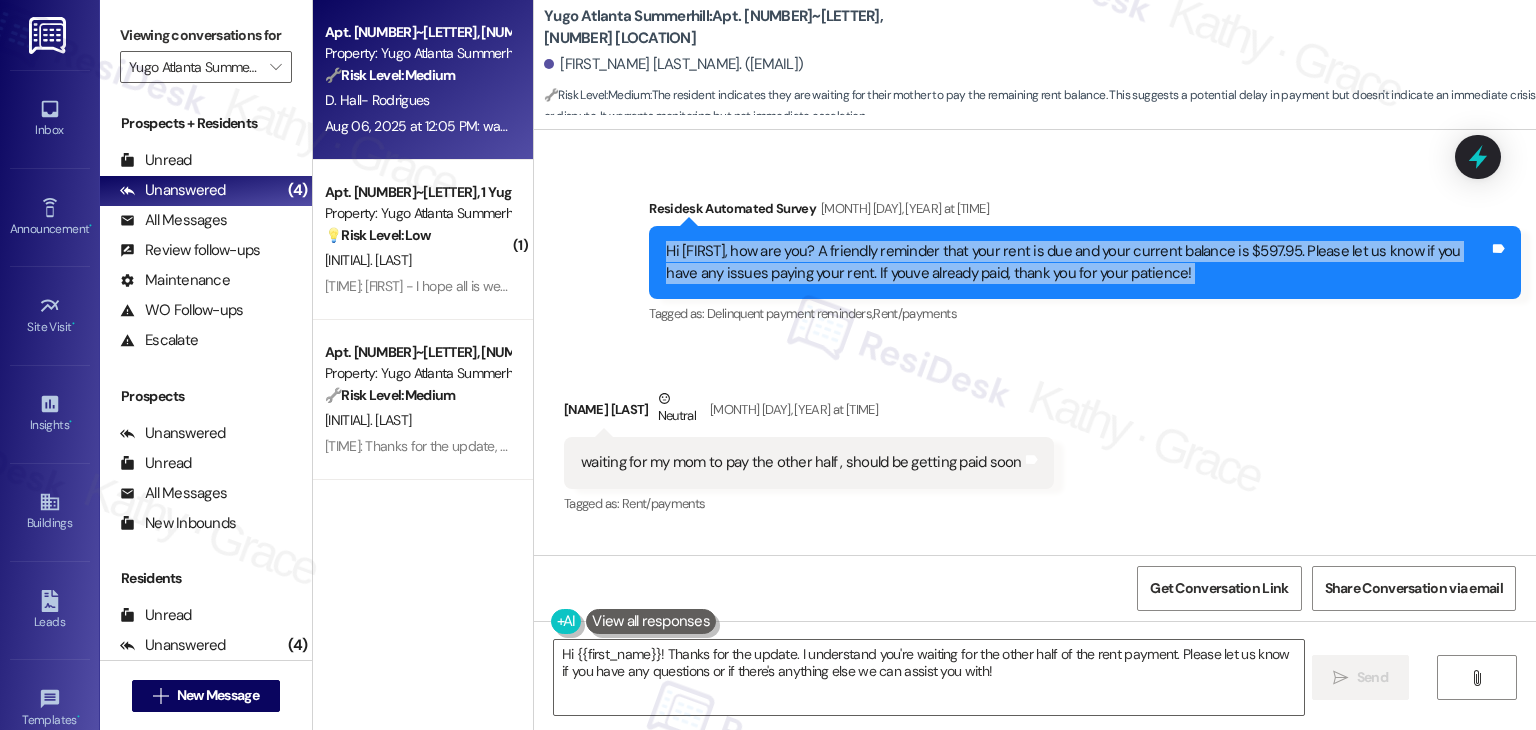 copy on "Hi Dahnier, how are you? A friendly reminder that your rent is due and your current balance is $[PRICE]. Please let us know if you have any issues paying your rent. If youve already paid, thank you for your patience! Tags and notes" 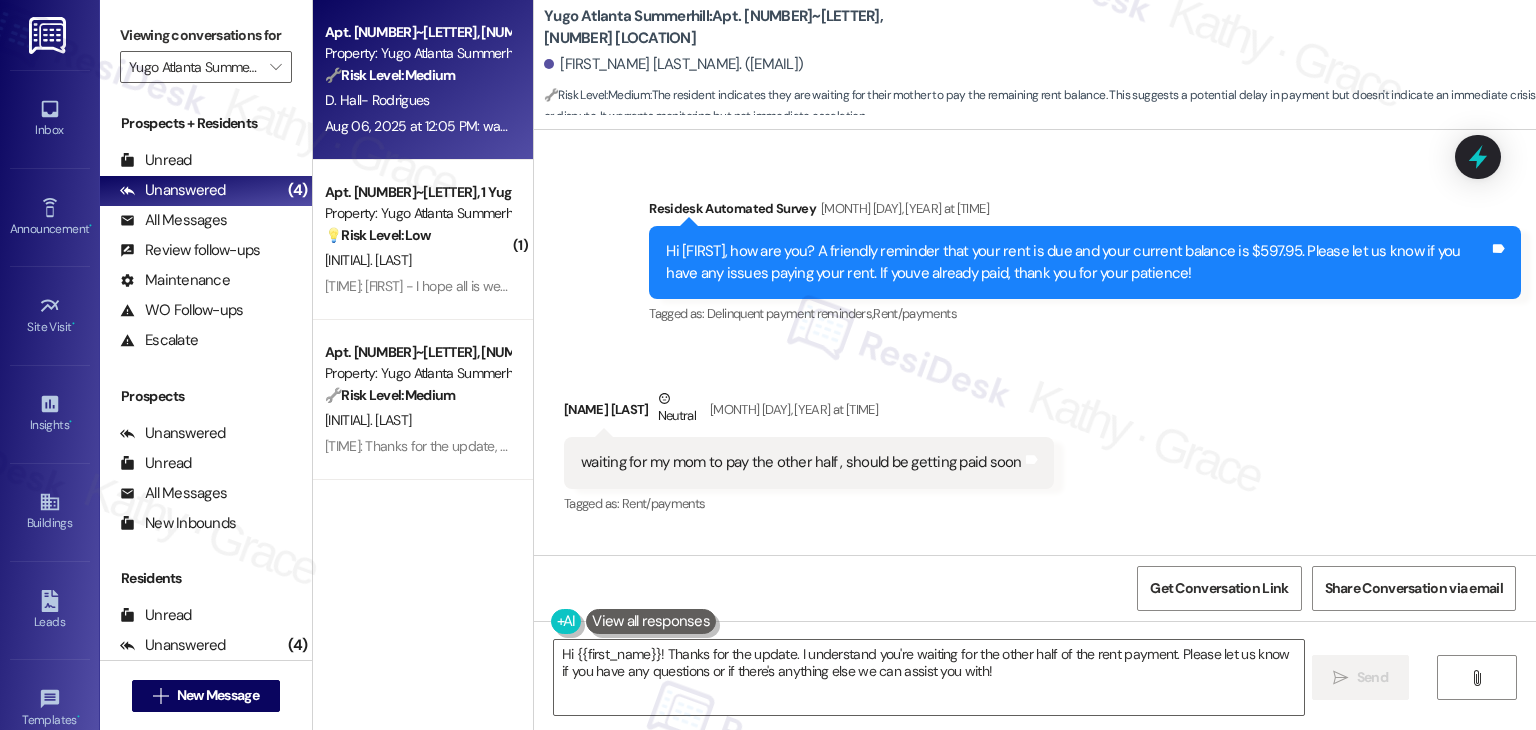 click on "waiting for my mom to pay the other half , should be getting paid soon" at bounding box center [801, 462] 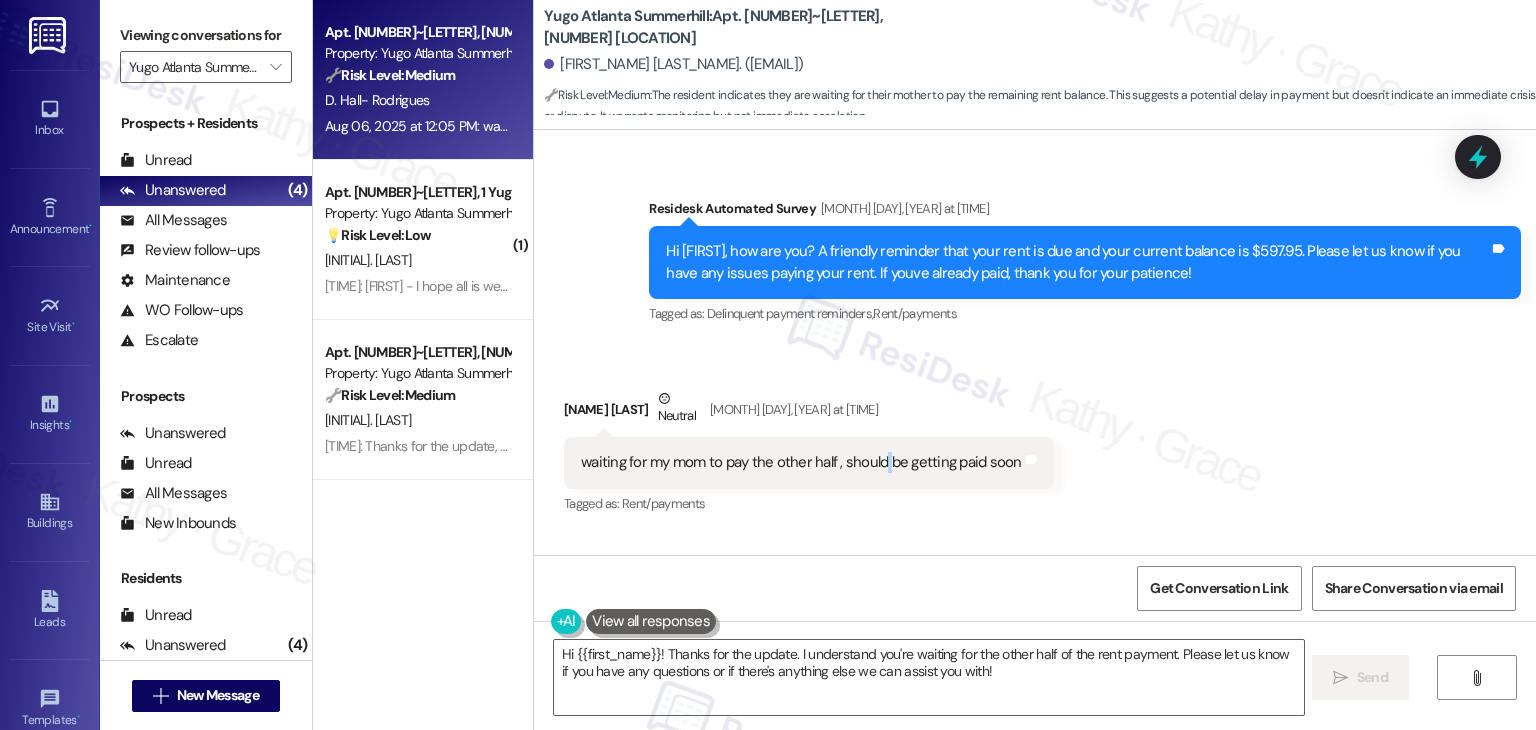 click on "waiting for my mom to pay the other half , should be getting paid soon" at bounding box center (801, 462) 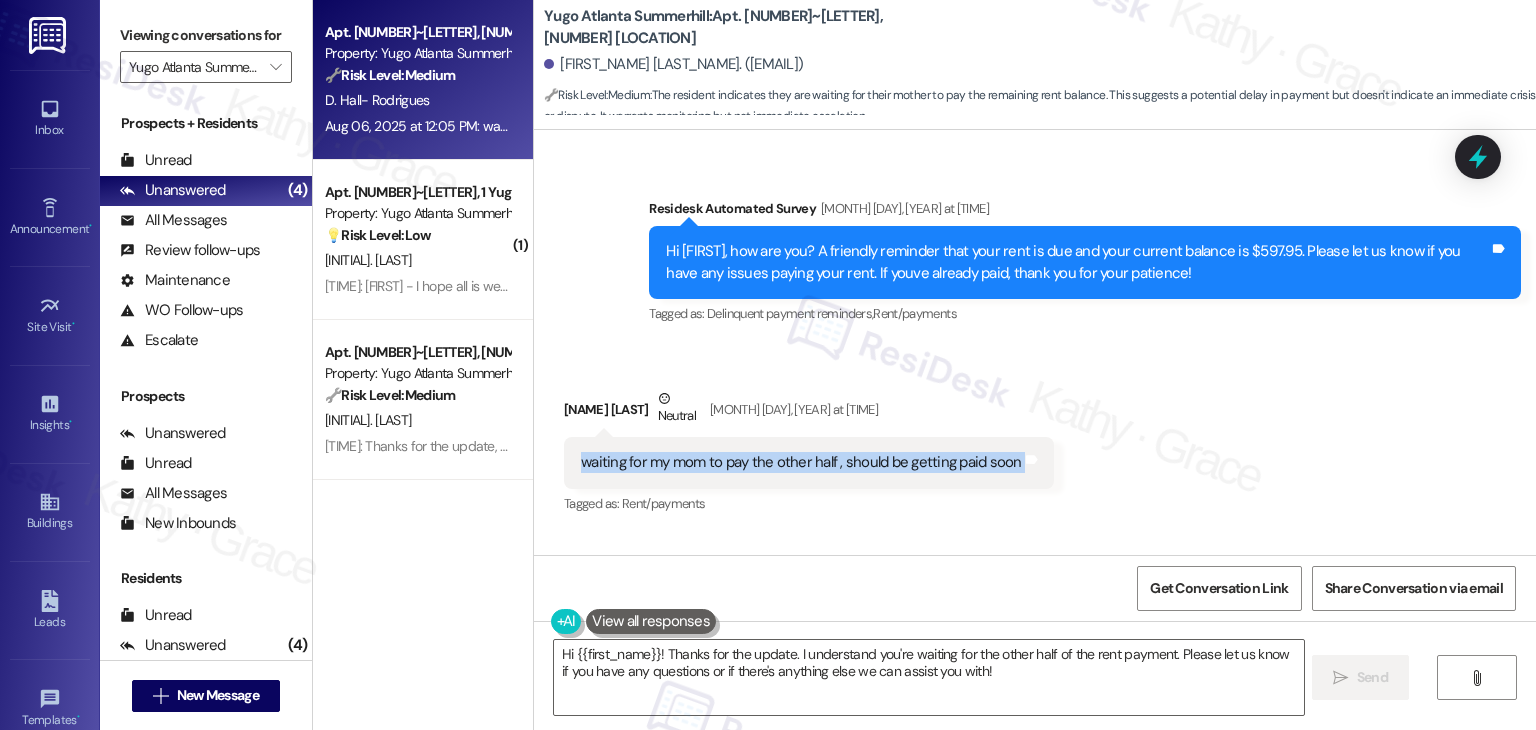 click on "waiting for my mom to pay the other half , should be getting paid soon" at bounding box center (801, 462) 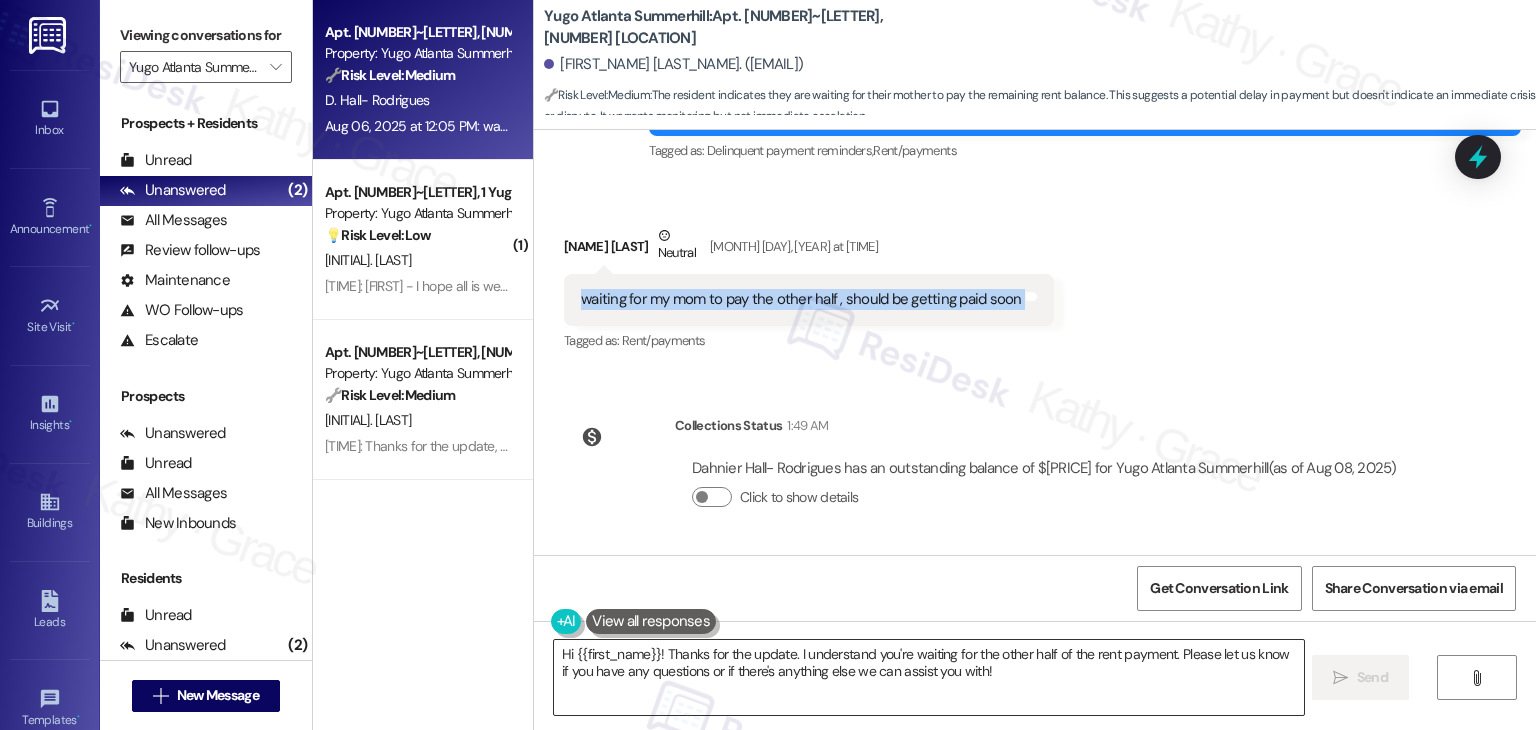 click on "Hi {{first_name}}! Thanks for the update. I understand you're waiting for the other half of the rent payment. Please let us know if you have any questions or if there's anything else we can assist you with!" at bounding box center [928, 677] 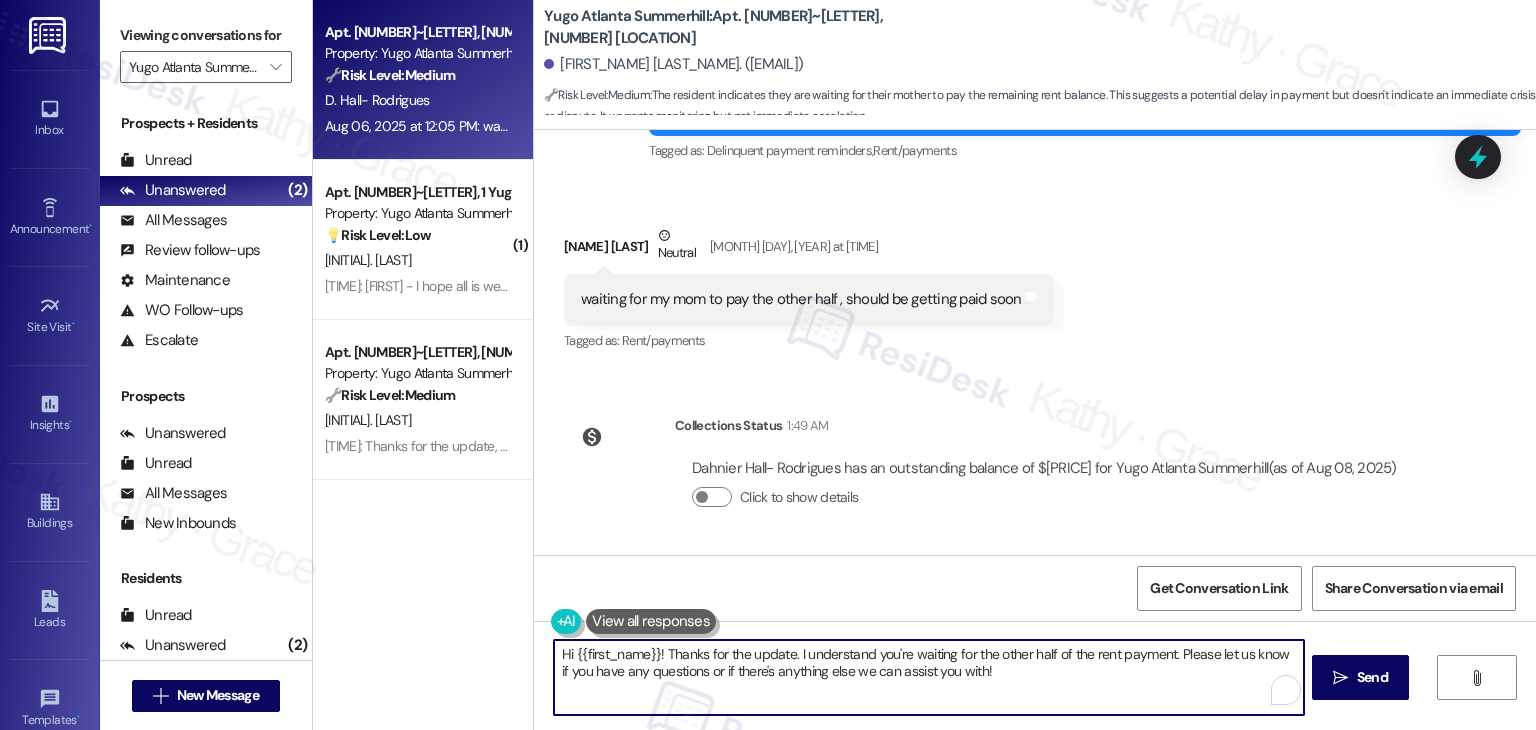 click on "Hi {{first_name}}! Thanks for the update. I understand you're waiting for the other half of the rent payment. Please let us know if you have any questions or if there's anything else we can assist you with!" at bounding box center (928, 677) 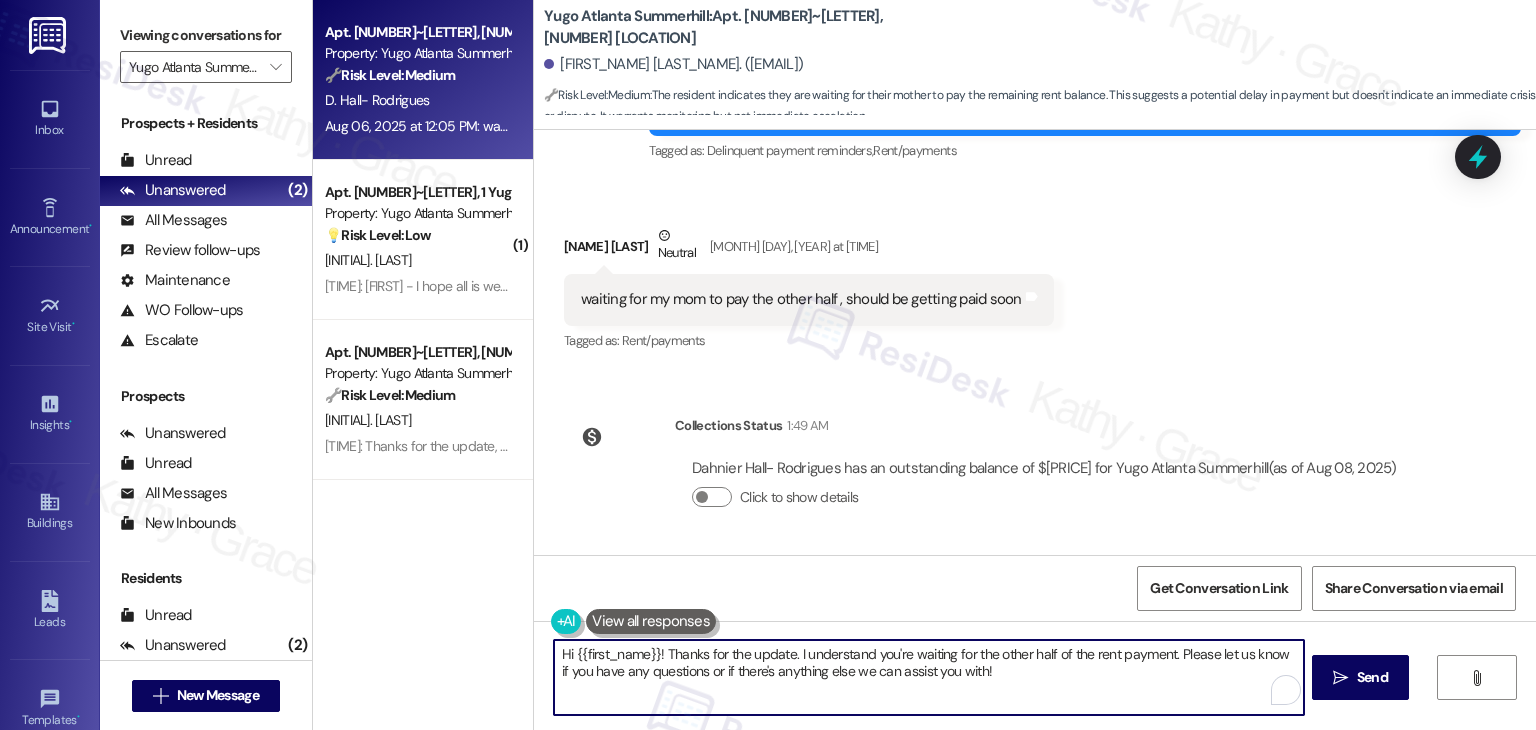 paste on "Thanks for the update, [FIRST]! I appreciate you keeping us in the loop. I’ll make a note that you're waiting on the remaining payment and will keep an eye out. Let us know if anything changes or if you need any help in the meantime!" 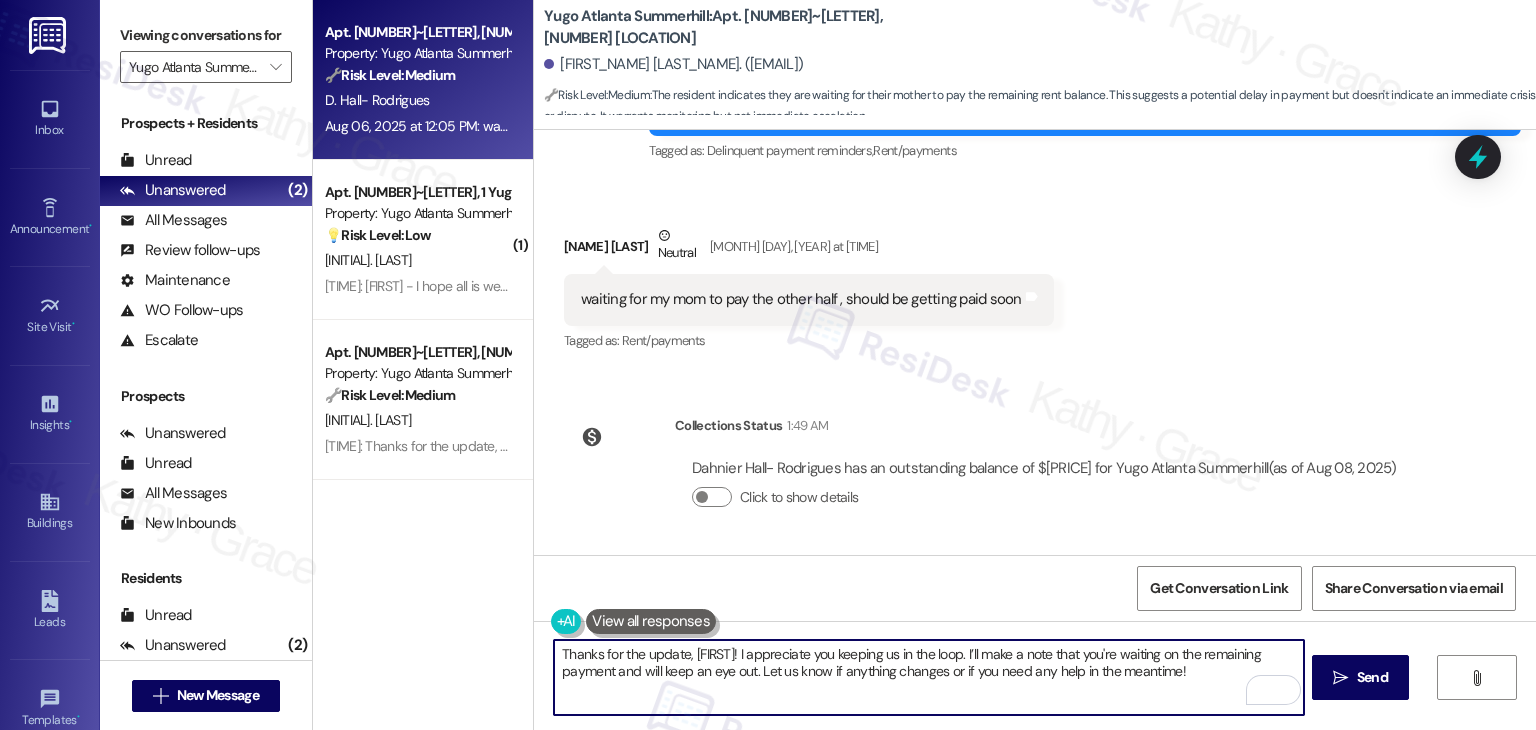 type on "Thanks for the update, [FIRST]! I appreciate you keeping us in the loop. I’ll make a note that you're waiting on the remaining payment and will keep an eye out. Let us know if anything changes or if you need any help in the meantime!" 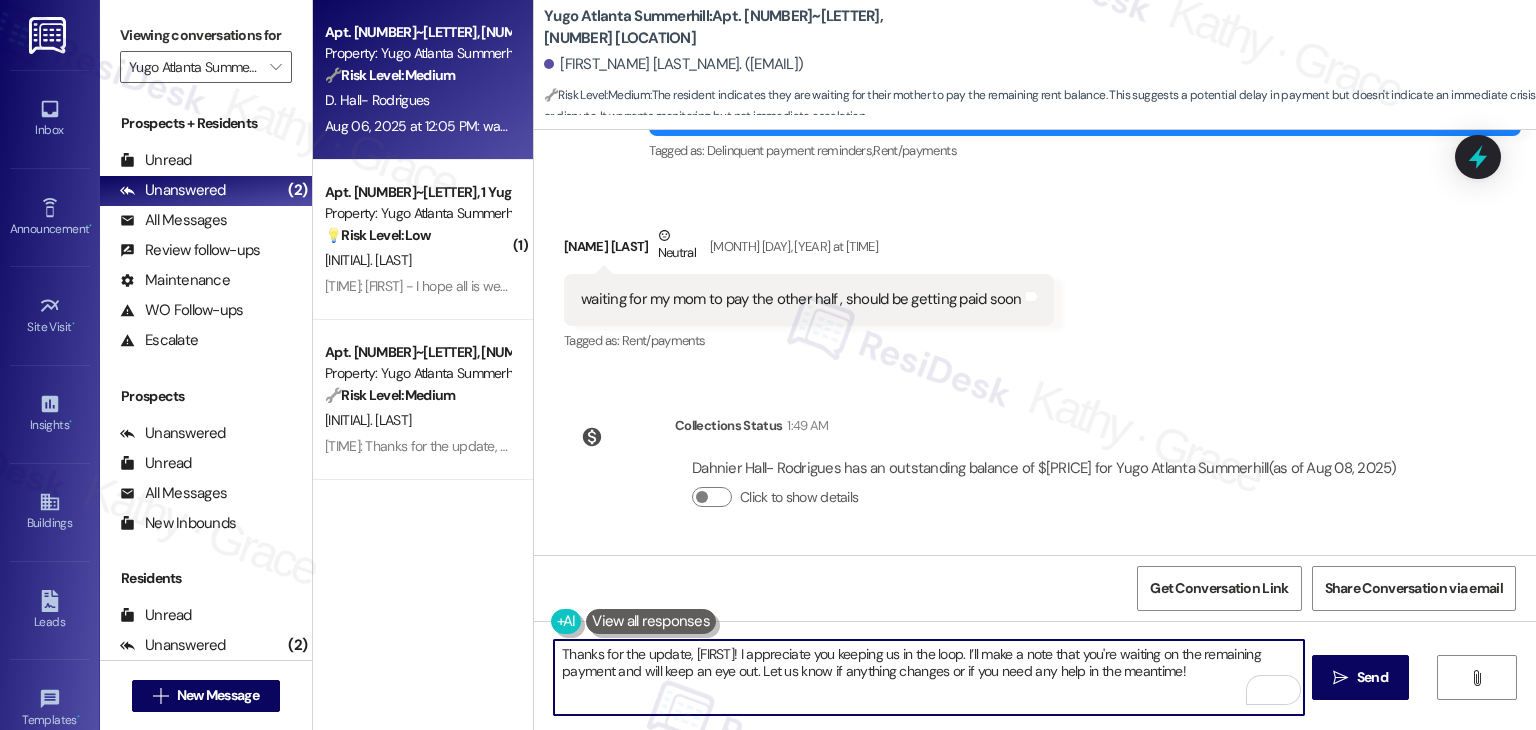 click on "Thanks for the update, [FIRST]! I appreciate you keeping us in the loop. I’ll make a note that you're waiting on the remaining payment and will keep an eye out. Let us know if anything changes or if you need any help in the meantime!" at bounding box center (928, 677) 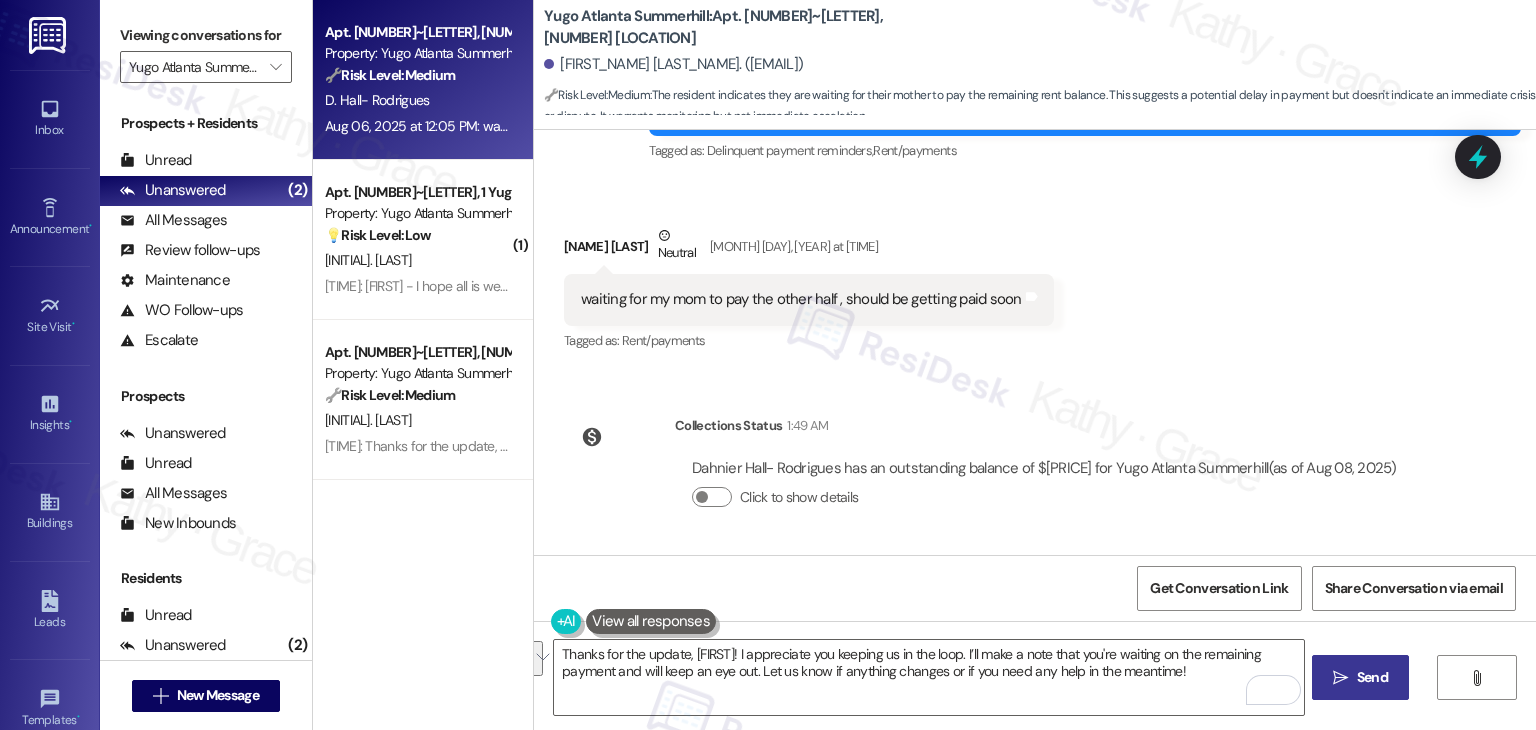 click on " Send" at bounding box center (1360, 677) 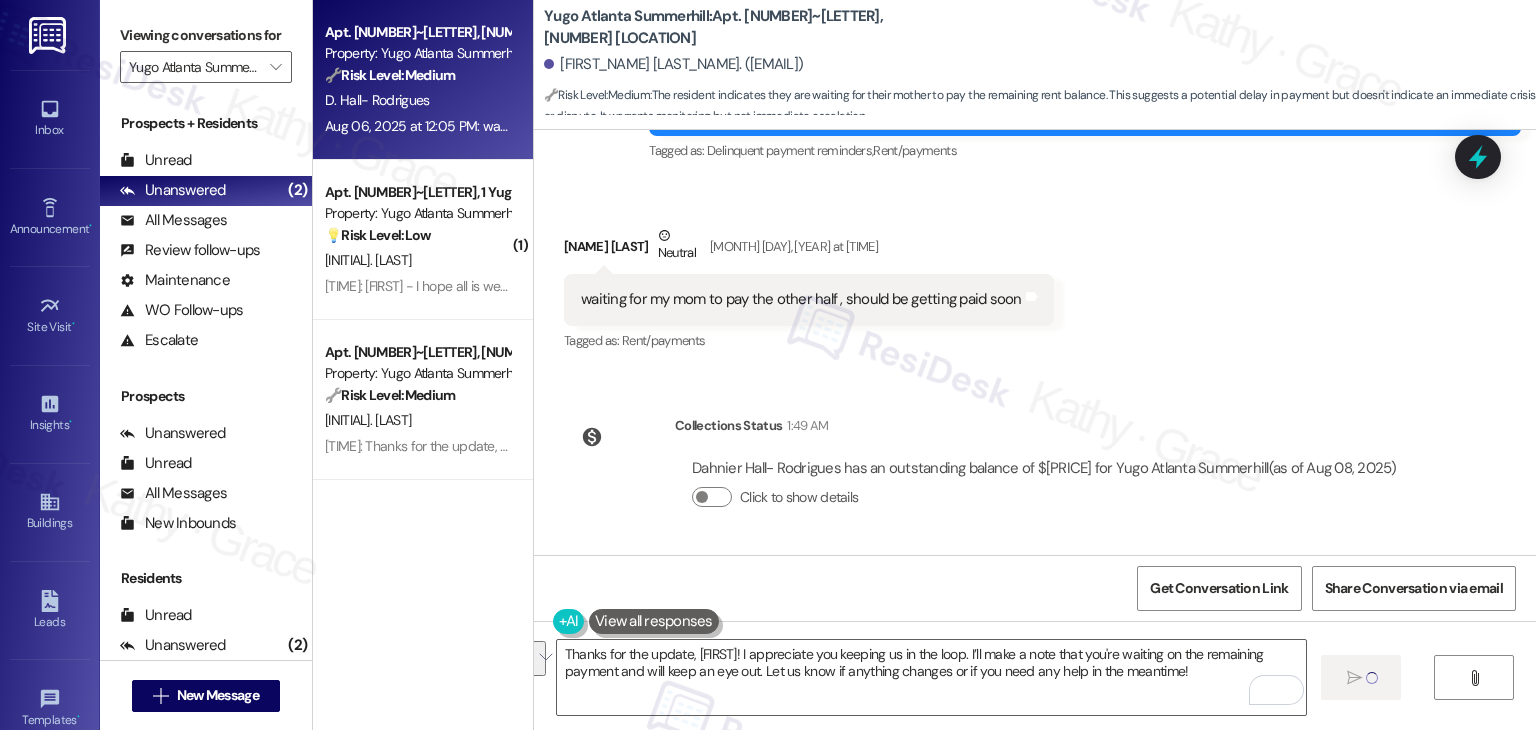 type 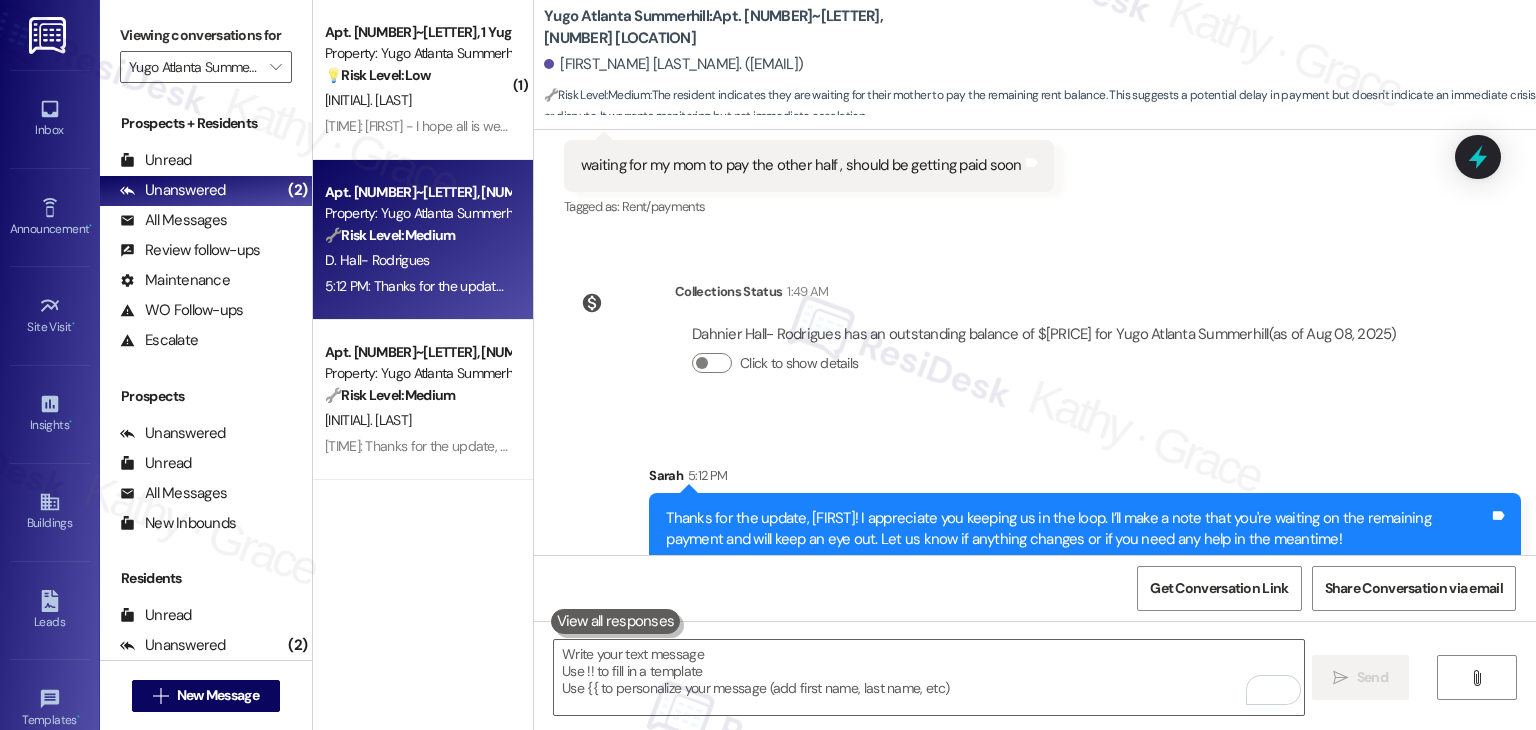 scroll, scrollTop: 6027, scrollLeft: 0, axis: vertical 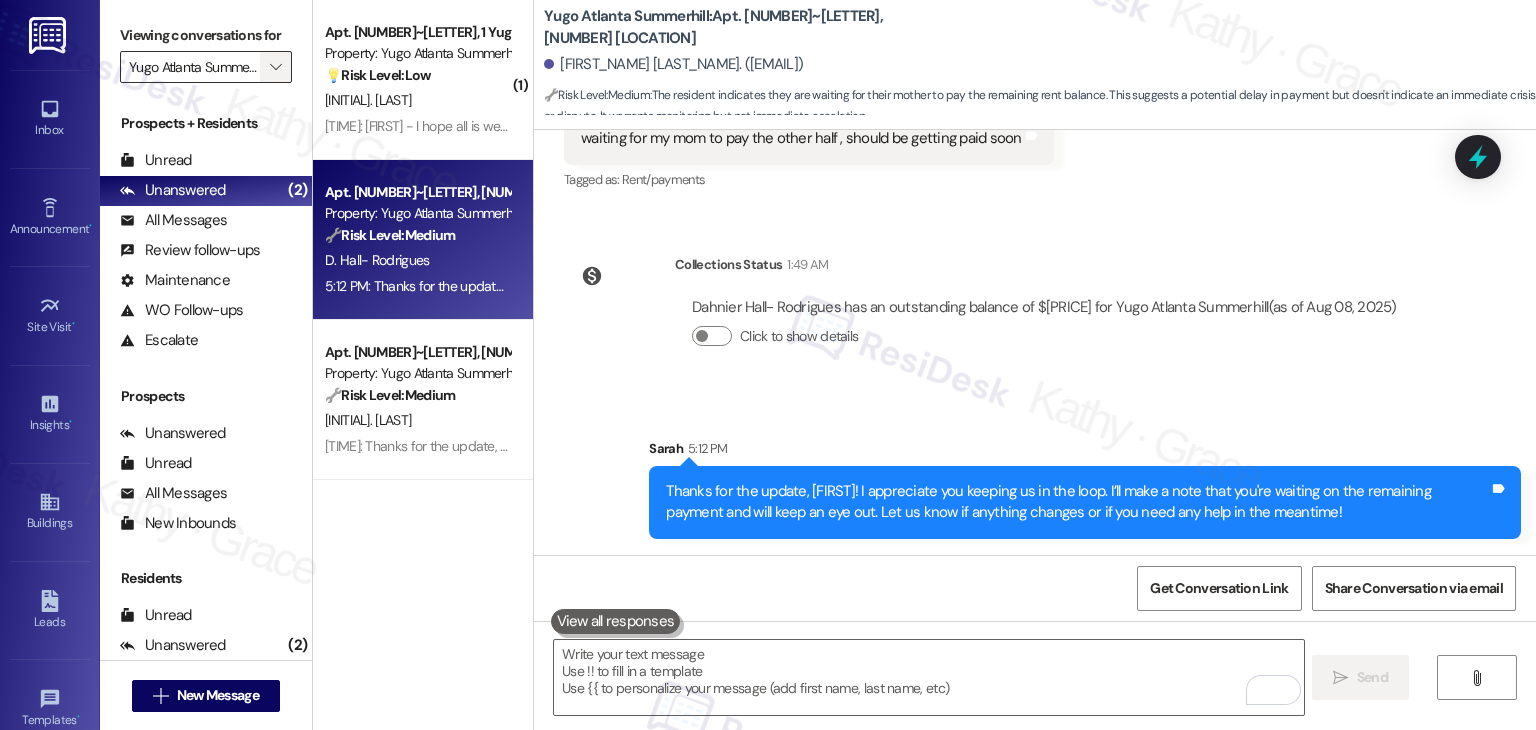 click on "" at bounding box center (275, 67) 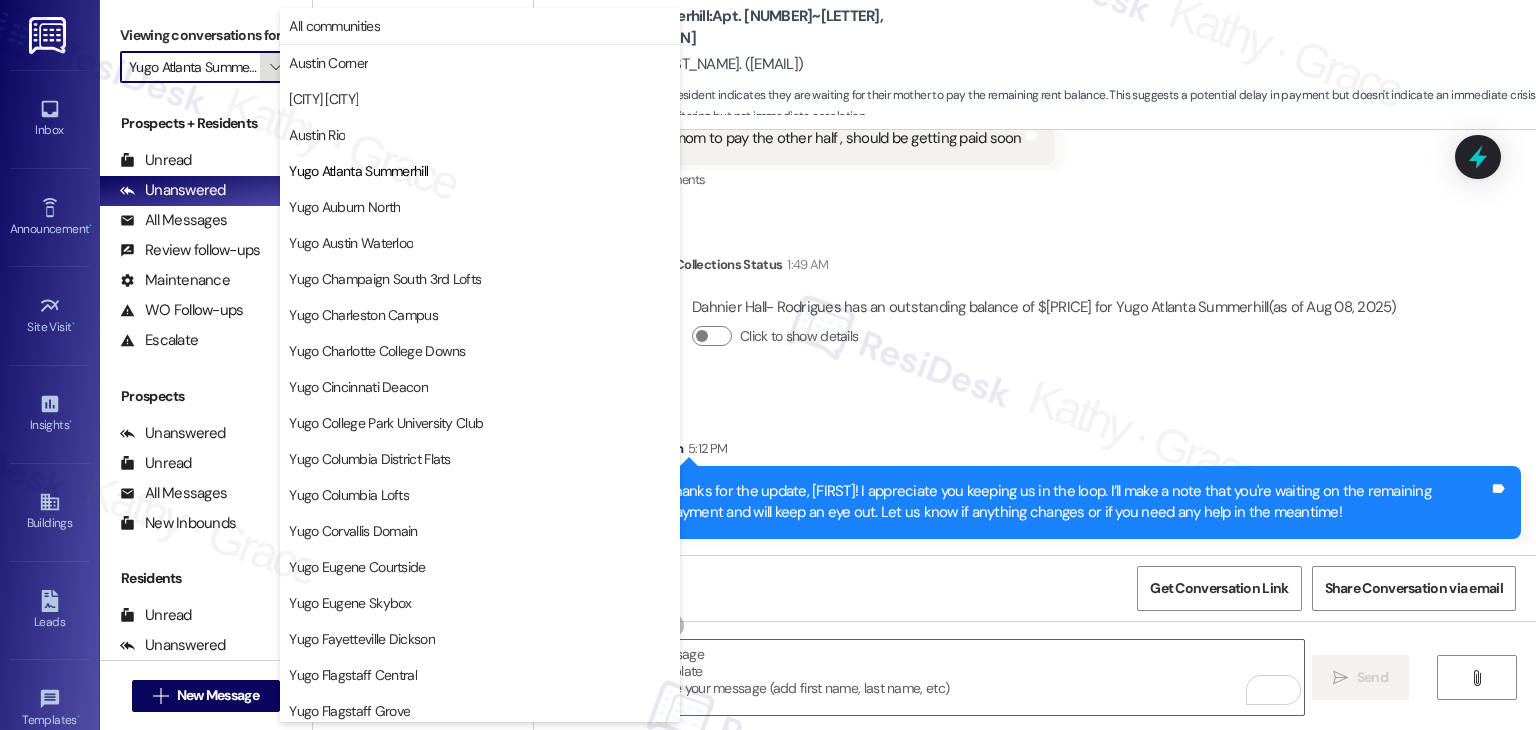 scroll, scrollTop: 0, scrollLeft: 21, axis: horizontal 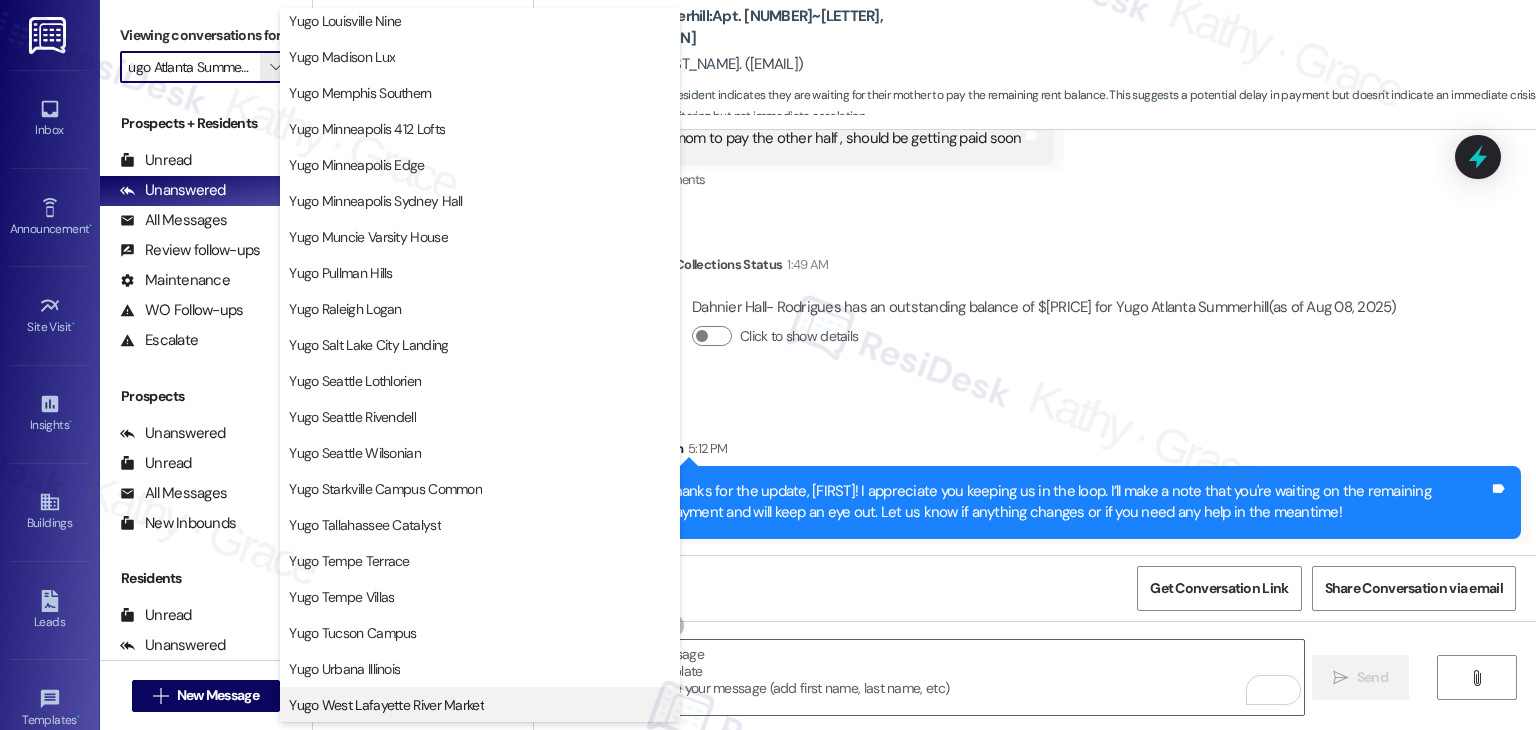 click on "Yugo West Lafayette River Market" at bounding box center [386, 705] 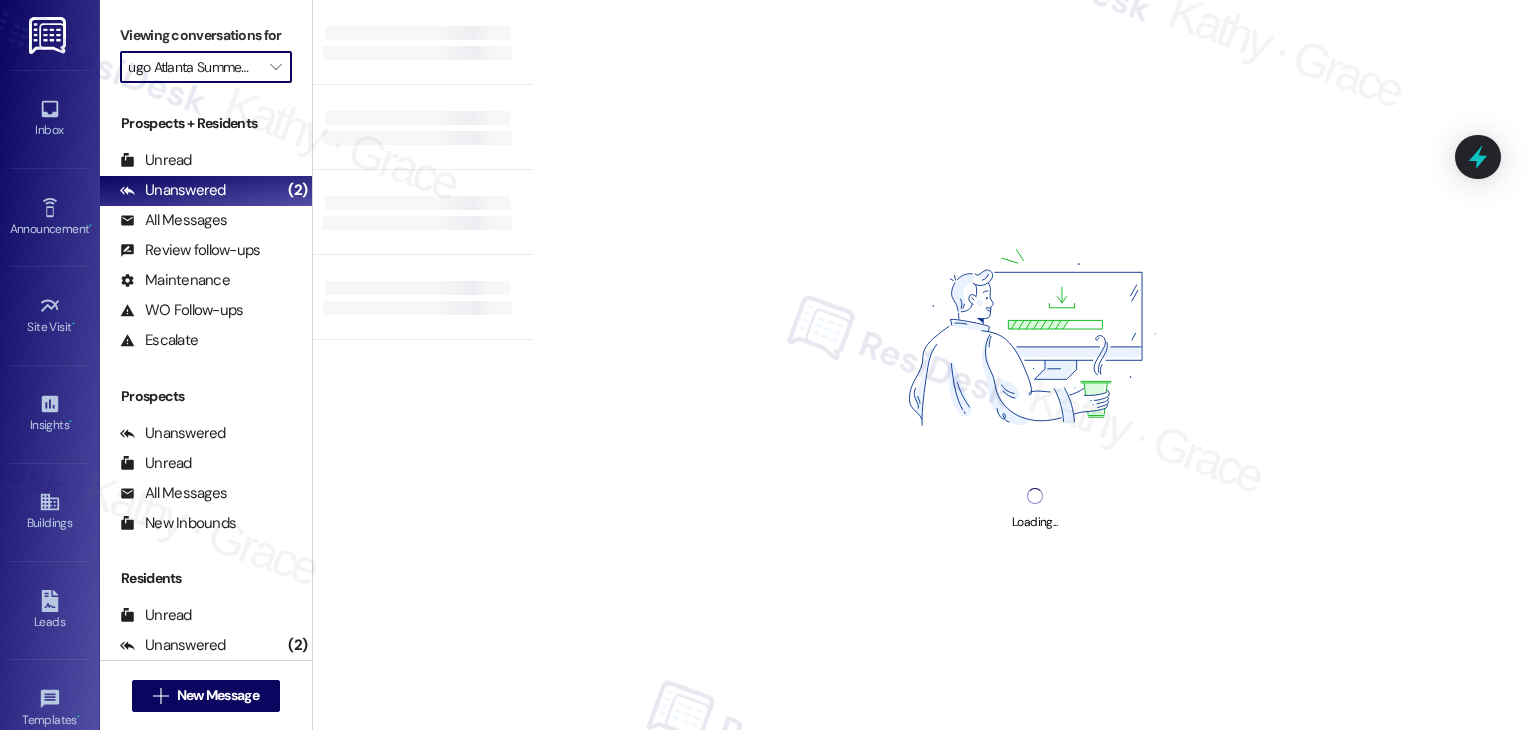 type on "Yugo West Lafayette River Market" 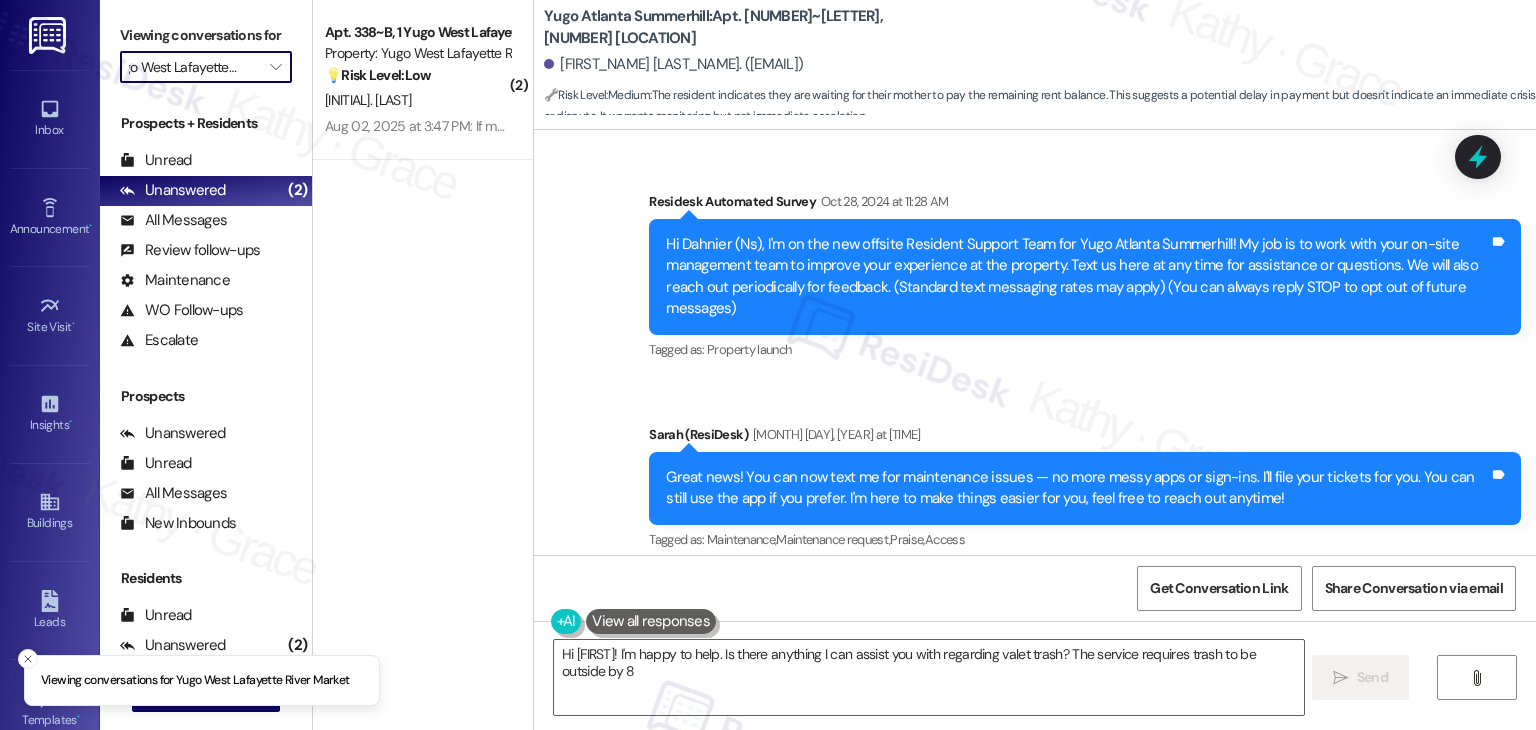 scroll, scrollTop: 0, scrollLeft: 0, axis: both 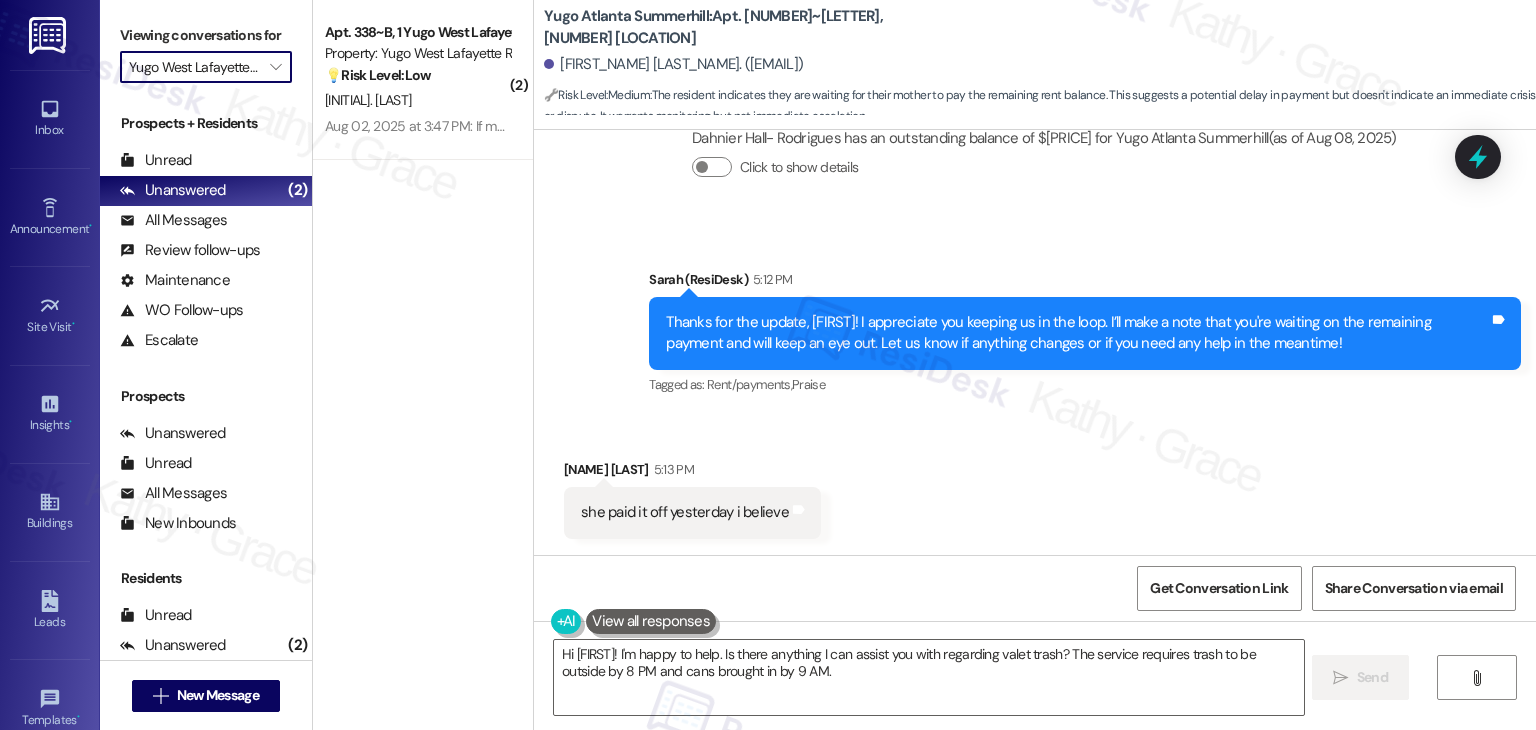 click on "Received via SMS Dahnier Hall- Rodrigues 5:13 PM she paid it off yesterday i believe Tags and notes" at bounding box center (1035, 483) 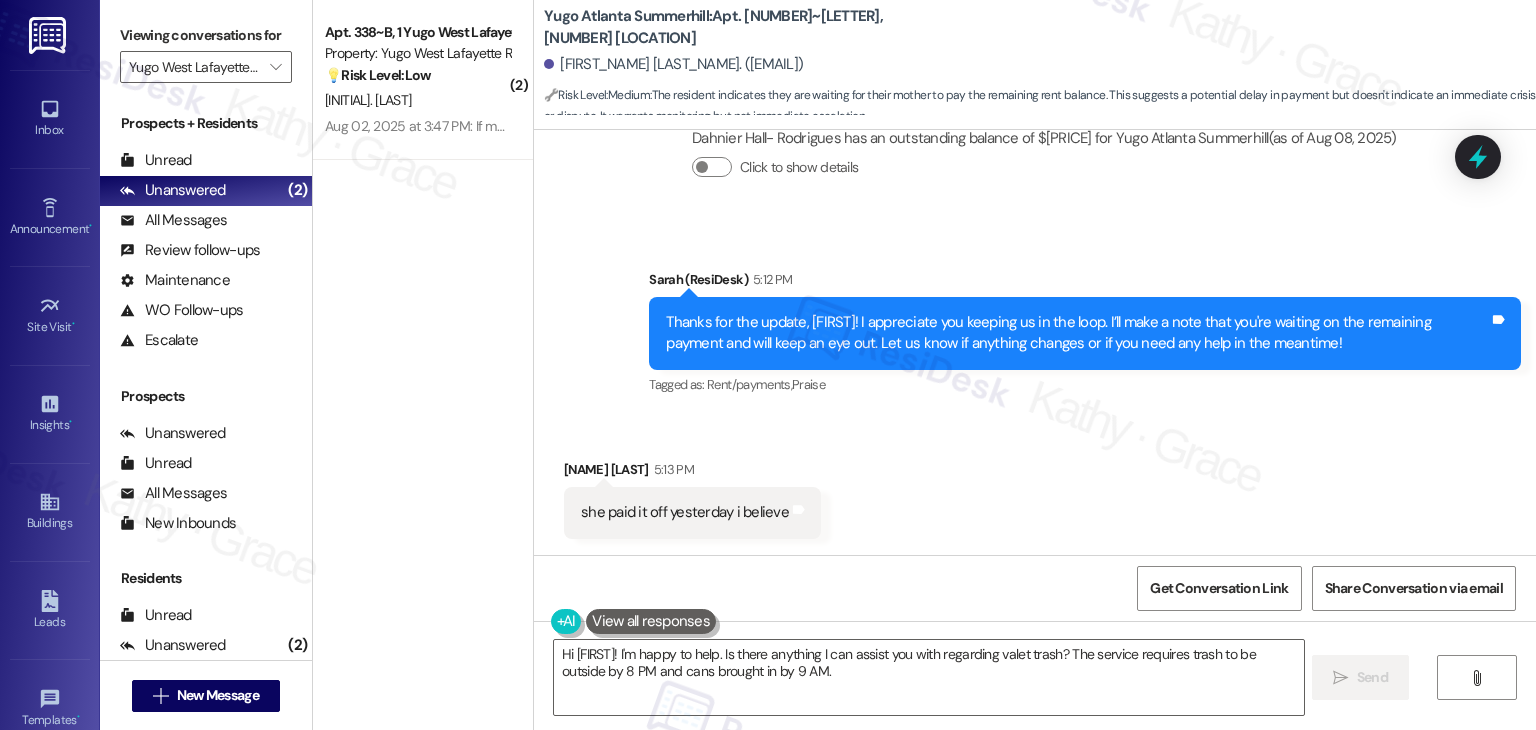 click on "Thanks for the update, Dahnier! I appreciate you keeping us in the loop. I’ll make a note that you're waiting on the remaining payment and will keep an eye out. Let us know if anything changes or if you need any help in the meantime!" at bounding box center [1077, 333] 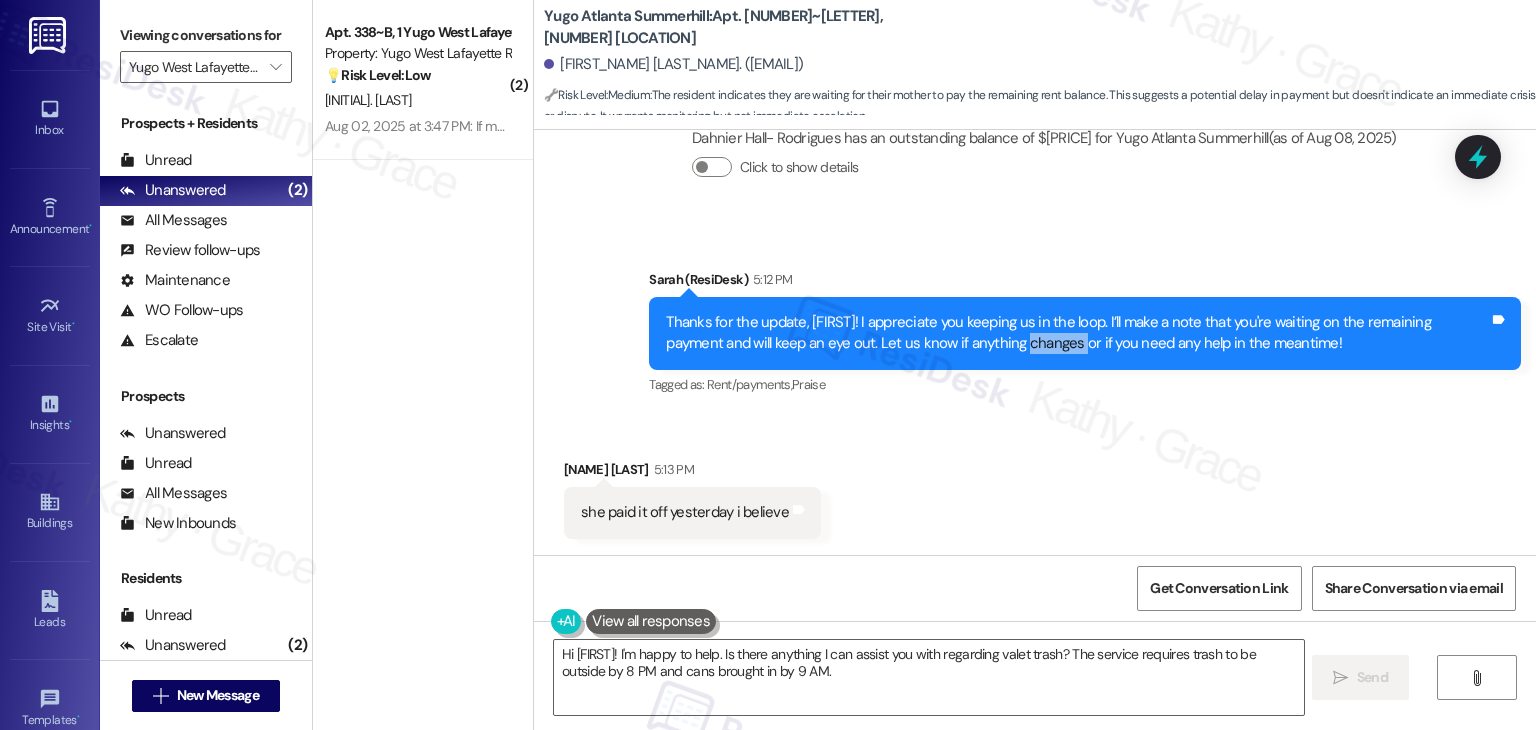 click on "Thanks for the update, Dahnier! I appreciate you keeping us in the loop. I’ll make a note that you're waiting on the remaining payment and will keep an eye out. Let us know if anything changes or if you need any help in the meantime!" at bounding box center (1077, 333) 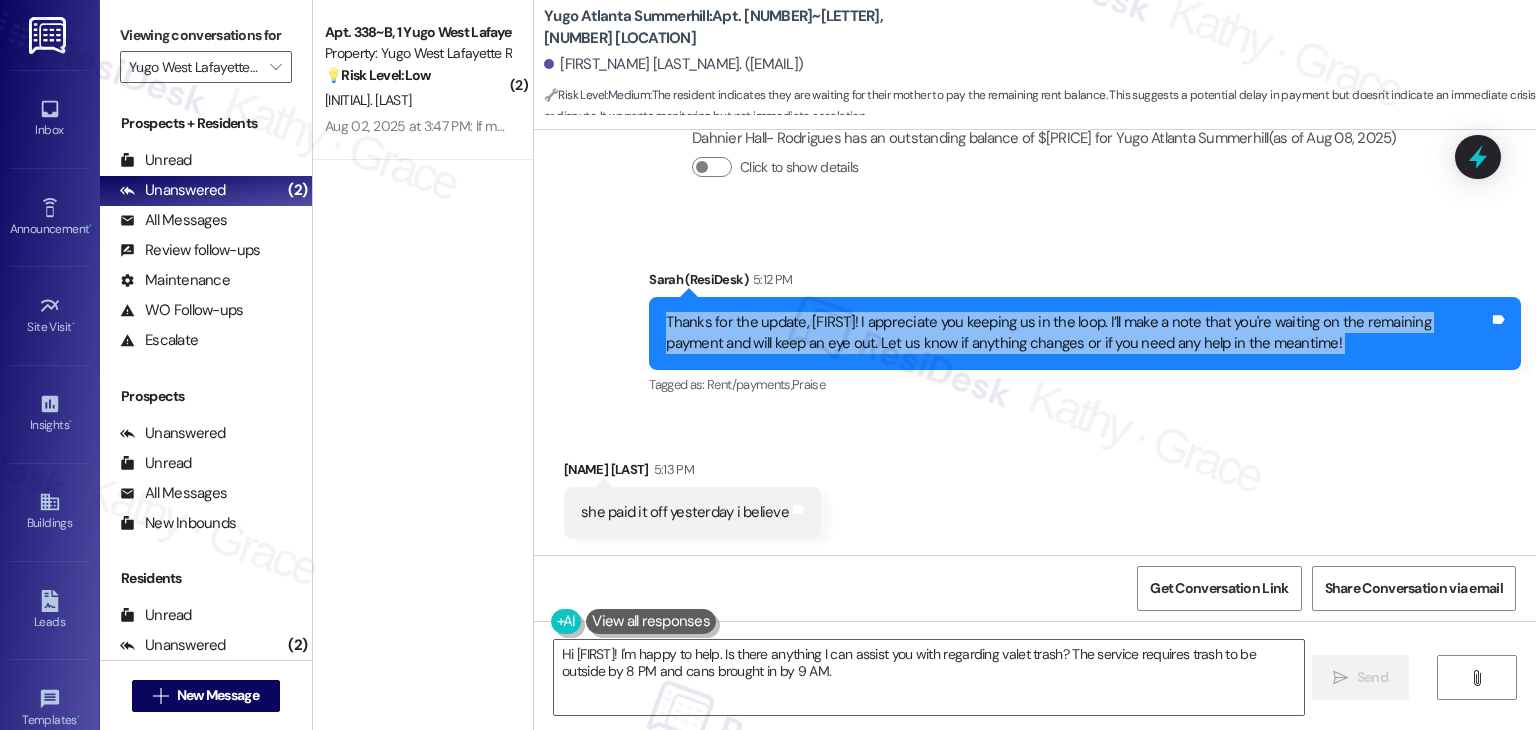 click on "Thanks for the update, Dahnier! I appreciate you keeping us in the loop. I’ll make a note that you're waiting on the remaining payment and will keep an eye out. Let us know if anything changes or if you need any help in the meantime!" at bounding box center (1077, 333) 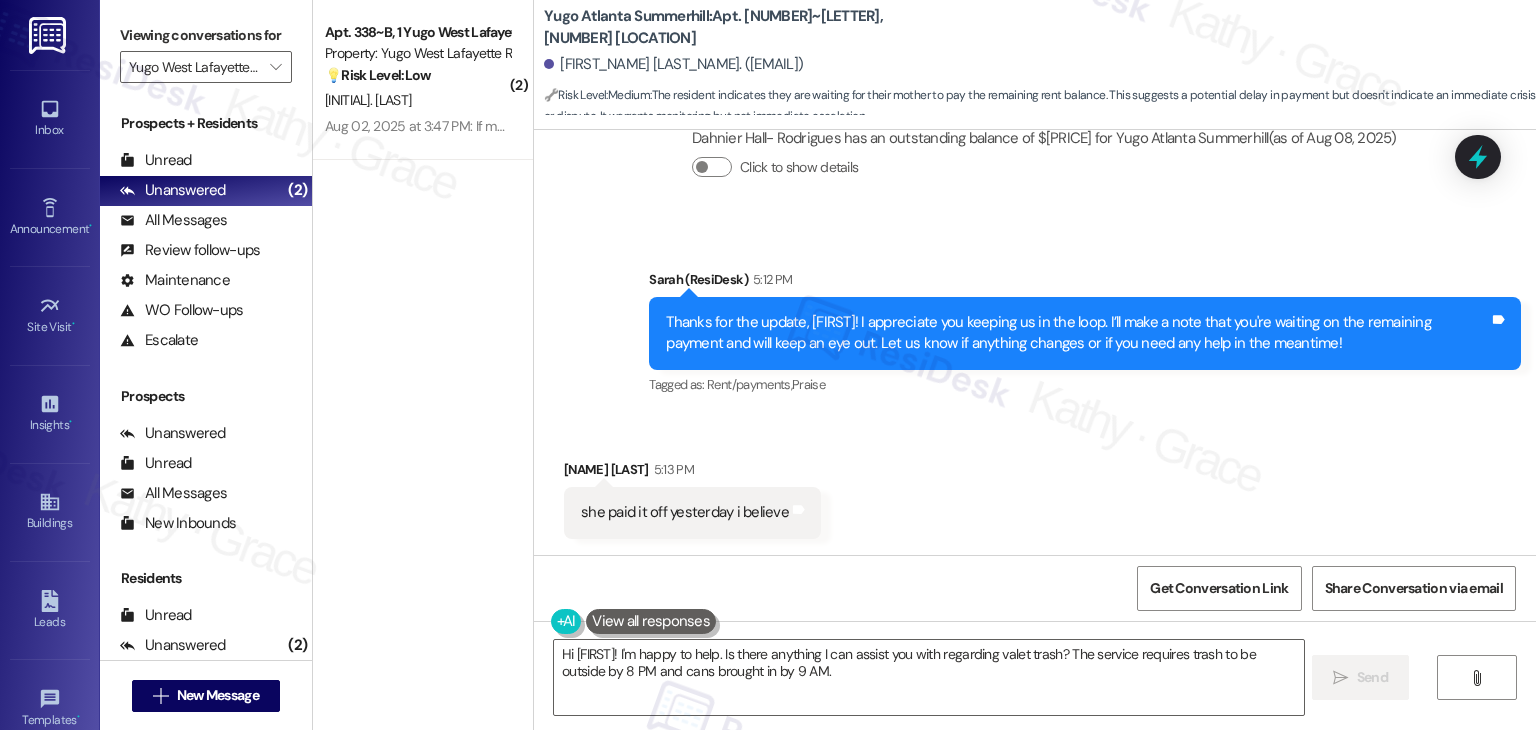 click on "she paid it off yesterday i believe" at bounding box center [685, 512] 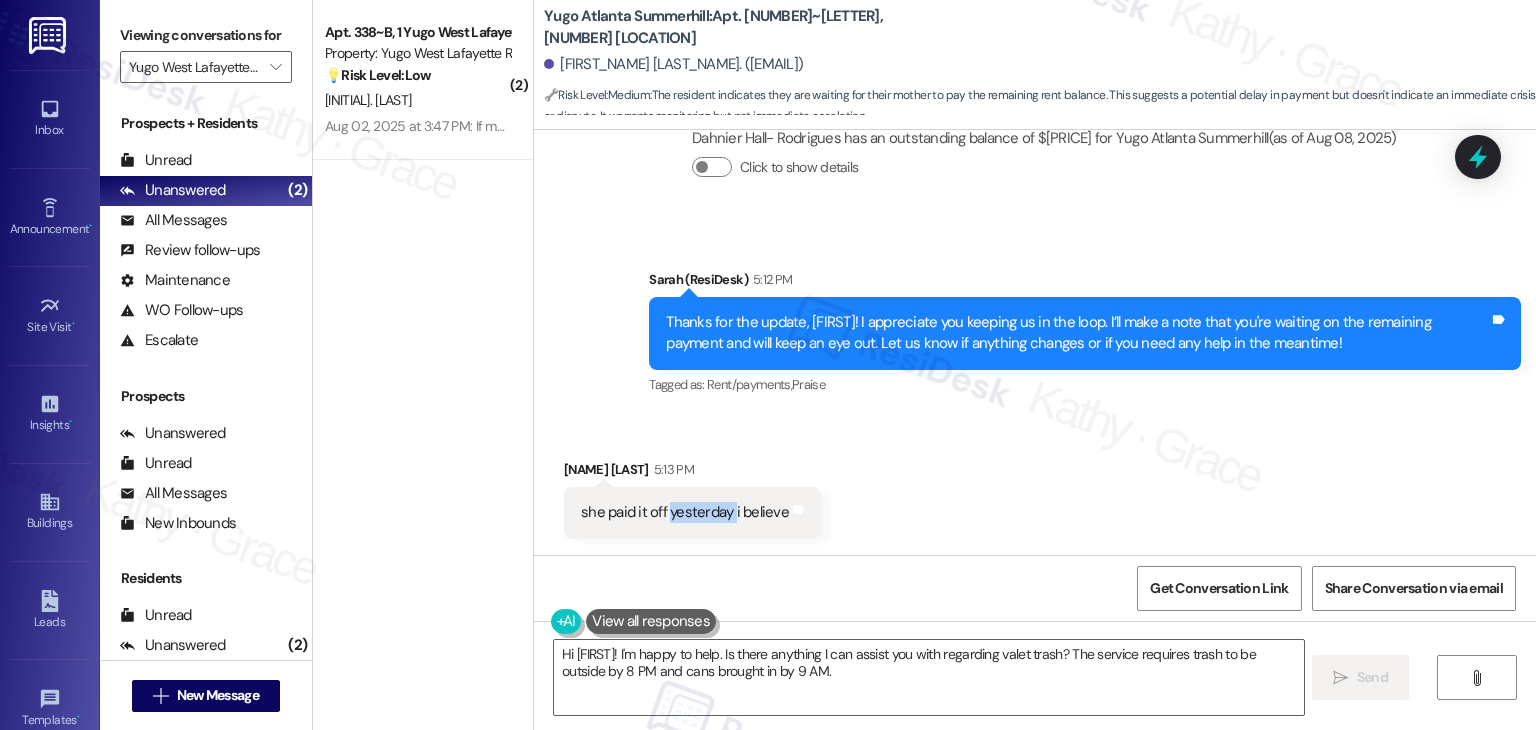 click on "she paid it off yesterday i believe" at bounding box center (685, 512) 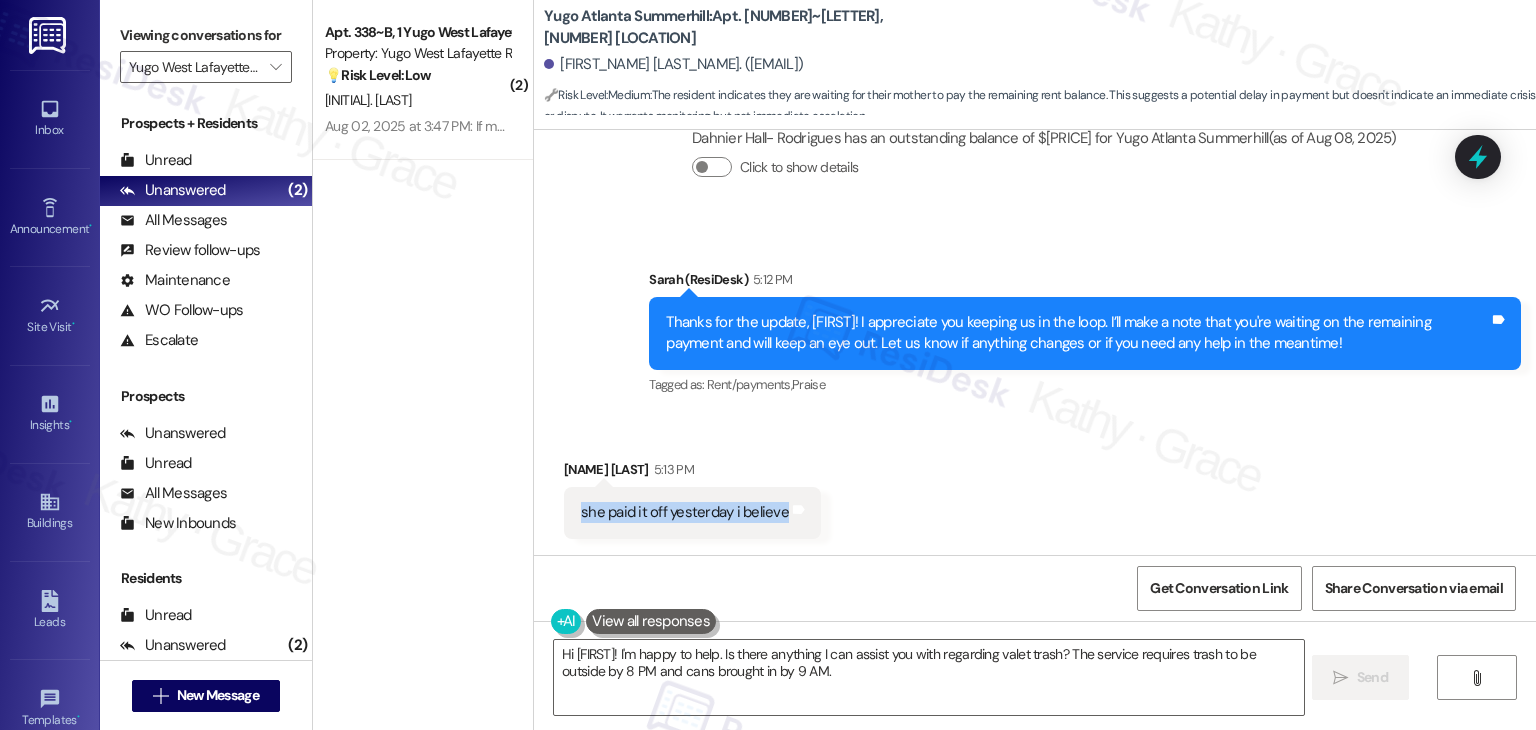 click on "she paid it off yesterday i believe" at bounding box center [685, 512] 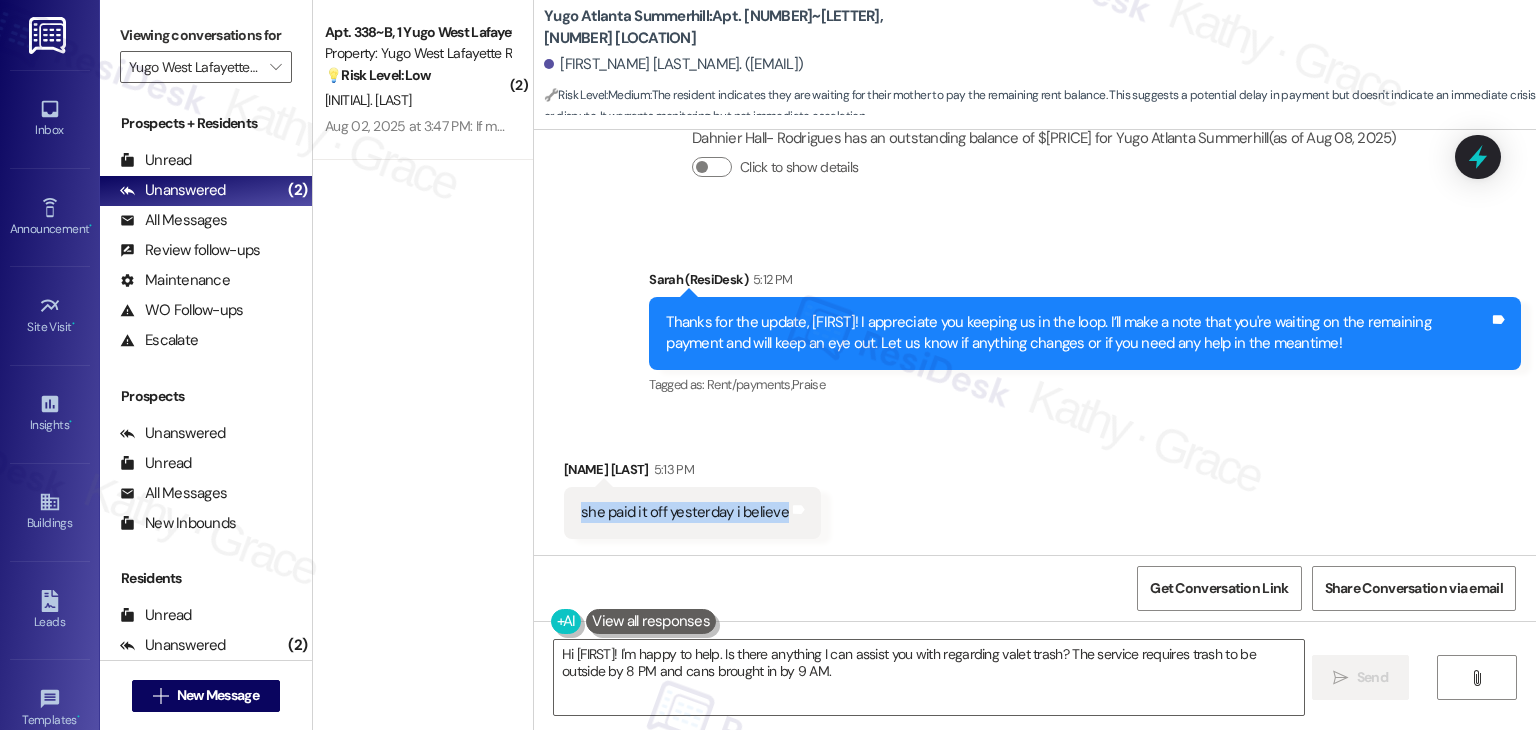 scroll, scrollTop: 6196, scrollLeft: 0, axis: vertical 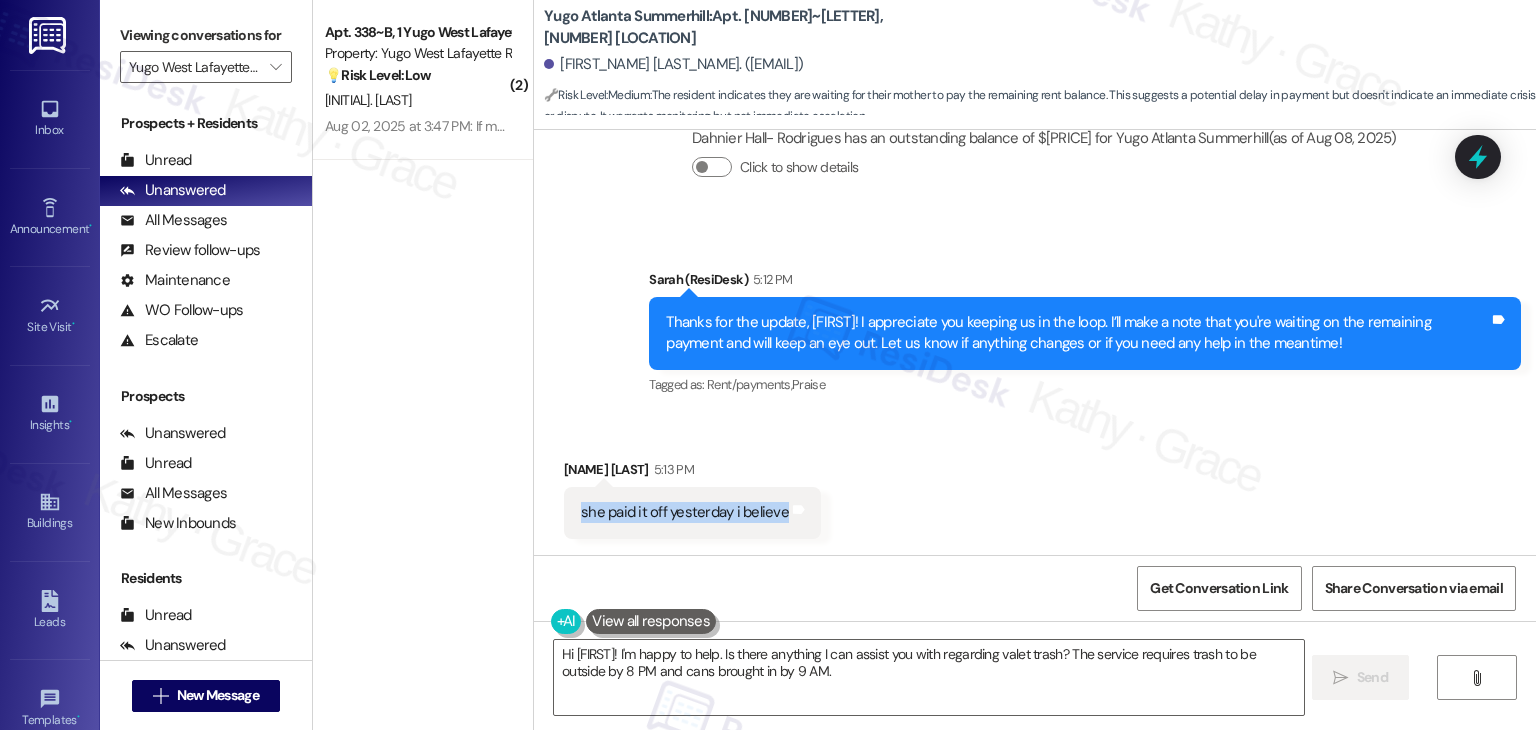 click on "Received via SMS Dahnier Hall- Rodrigues 5:13 PM she paid it off yesterday i believe Tags and notes" at bounding box center (1035, 483) 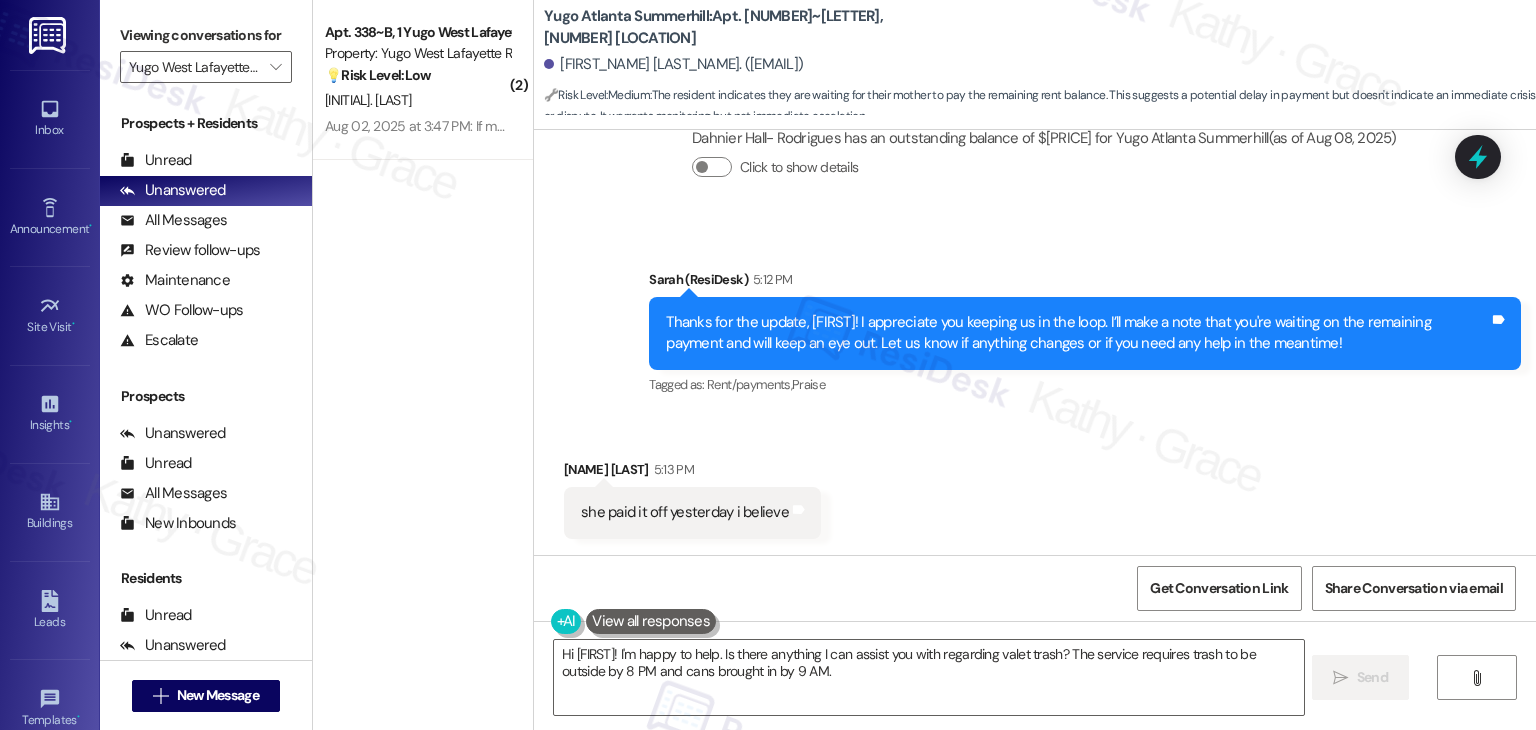 click on "Received via SMS Dahnier Hall- Rodrigues 5:13 PM she paid it off yesterday i believe Tags and notes" at bounding box center (1035, 483) 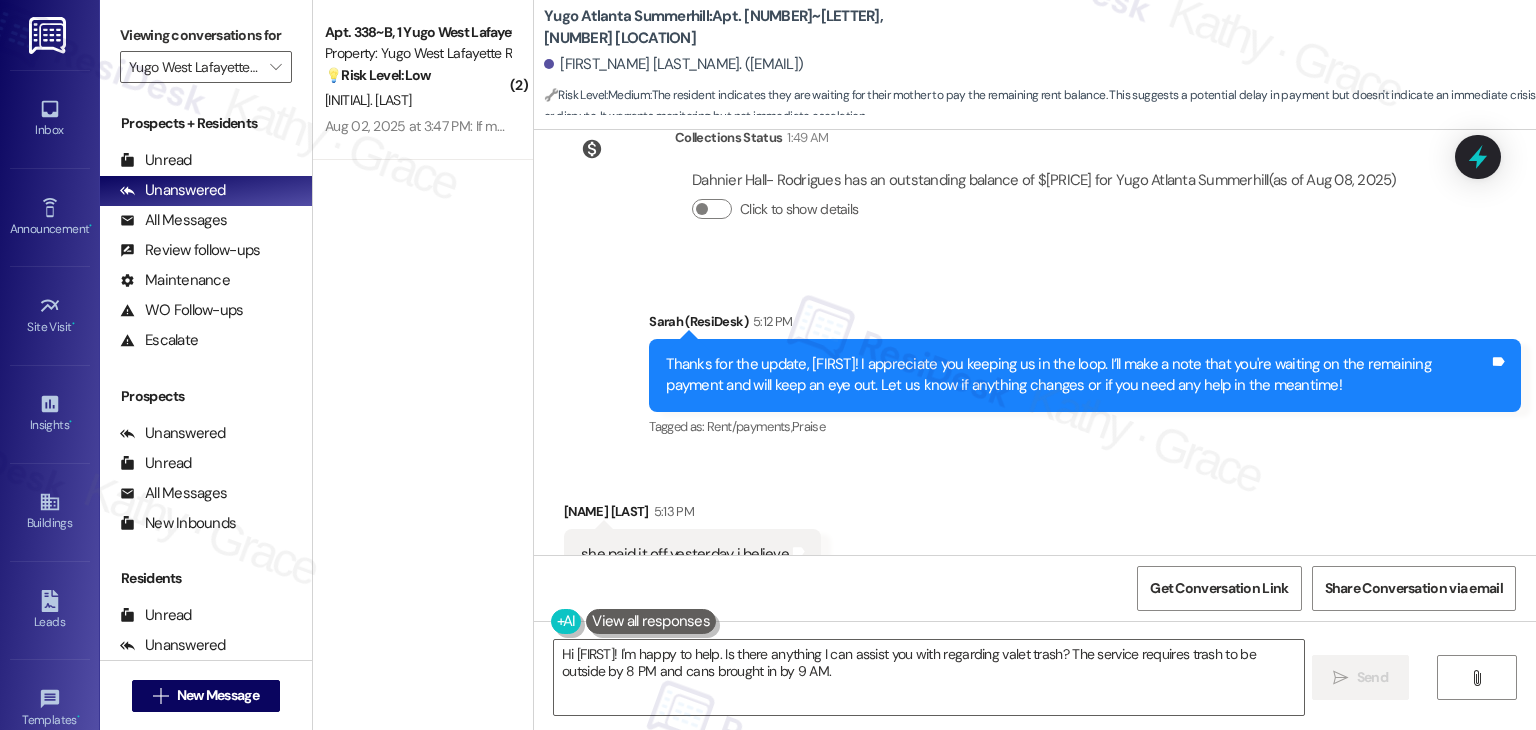 scroll, scrollTop: 6196, scrollLeft: 0, axis: vertical 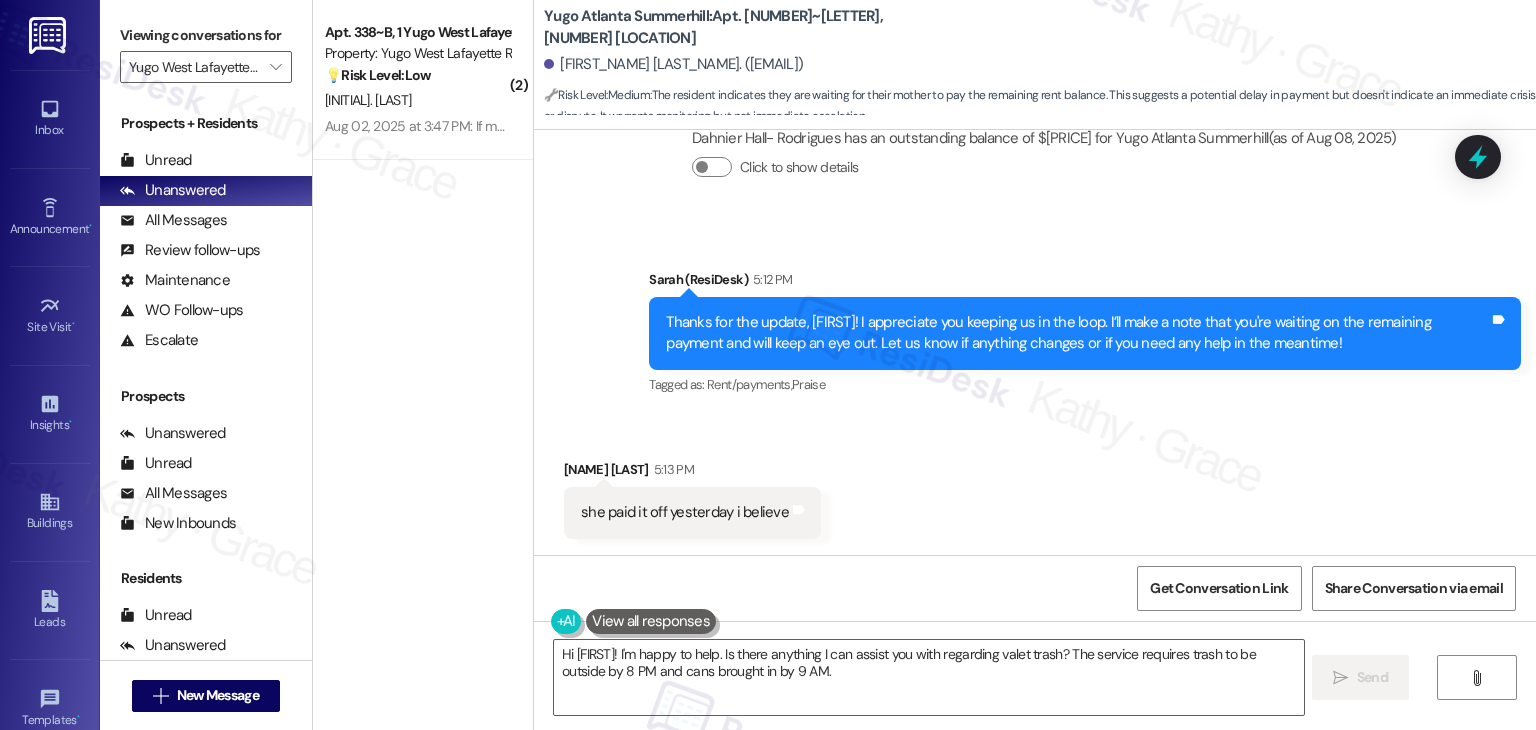 click on "Thanks for the update, Dahnier! I appreciate you keeping us in the loop. I’ll make a note that you're waiting on the remaining payment and will keep an eye out. Let us know if anything changes or if you need any help in the meantime!" at bounding box center [1077, 333] 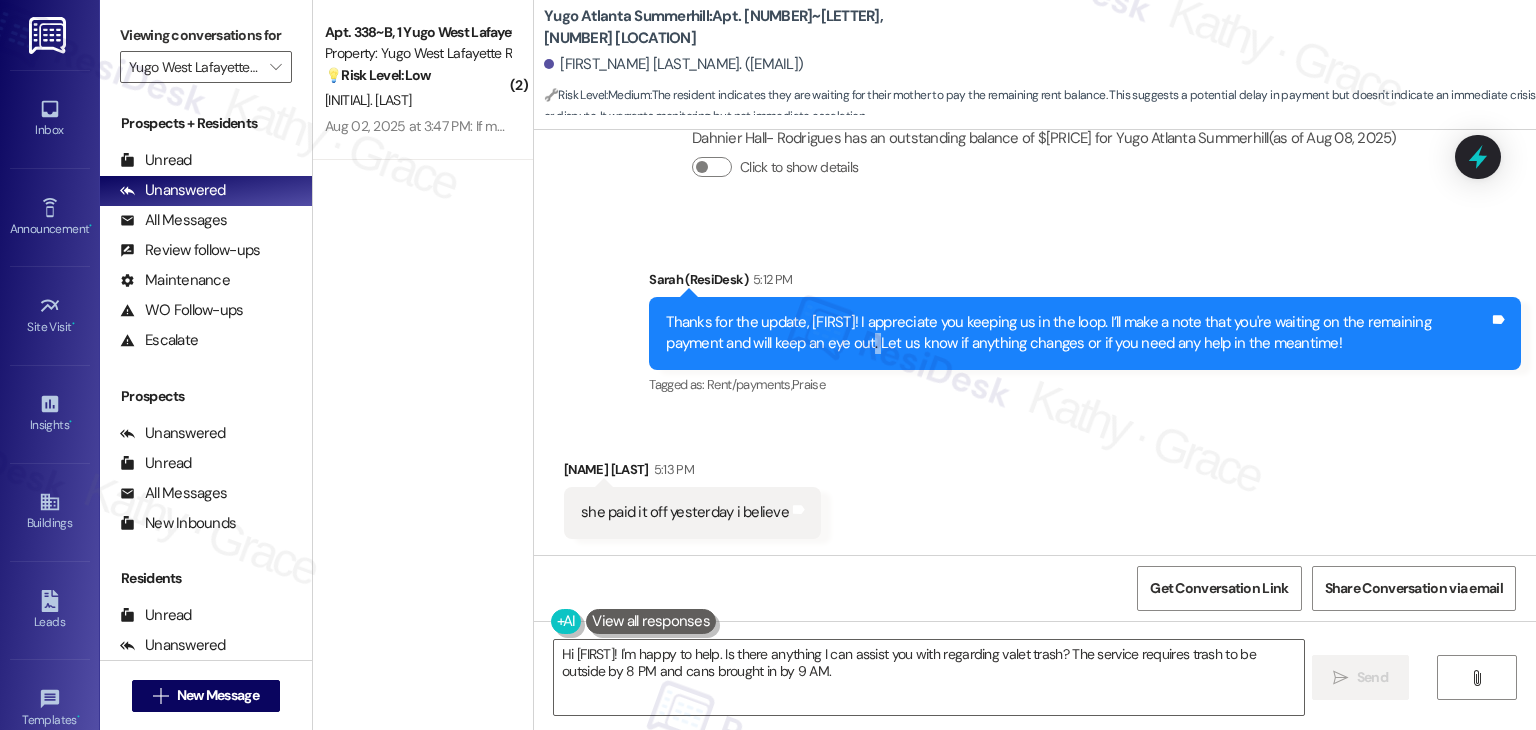 click on "Thanks for the update, Dahnier! I appreciate you keeping us in the loop. I’ll make a note that you're waiting on the remaining payment and will keep an eye out. Let us know if anything changes or if you need any help in the meantime!" at bounding box center [1077, 333] 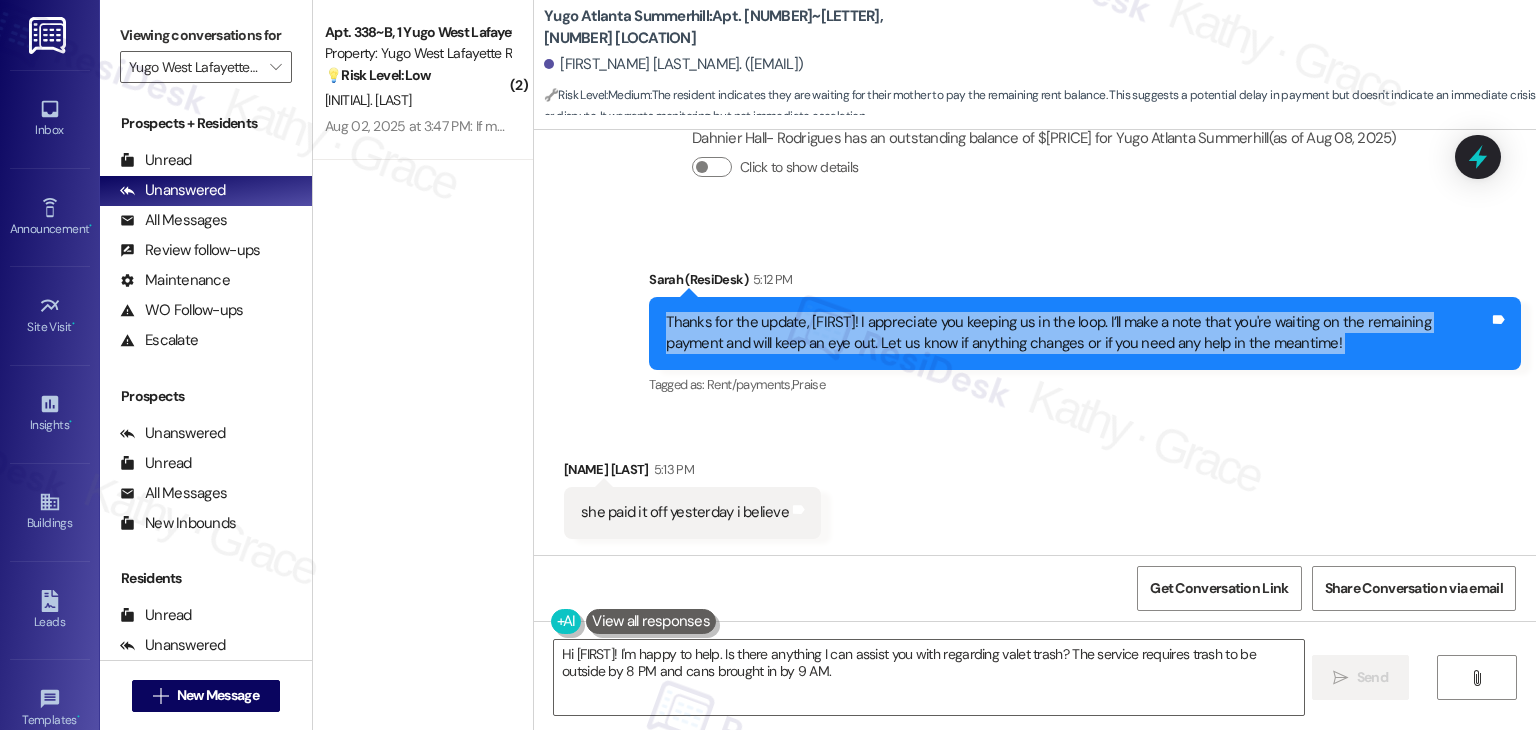 click on "Thanks for the update, Dahnier! I appreciate you keeping us in the loop. I’ll make a note that you're waiting on the remaining payment and will keep an eye out. Let us know if anything changes or if you need any help in the meantime!" at bounding box center (1077, 333) 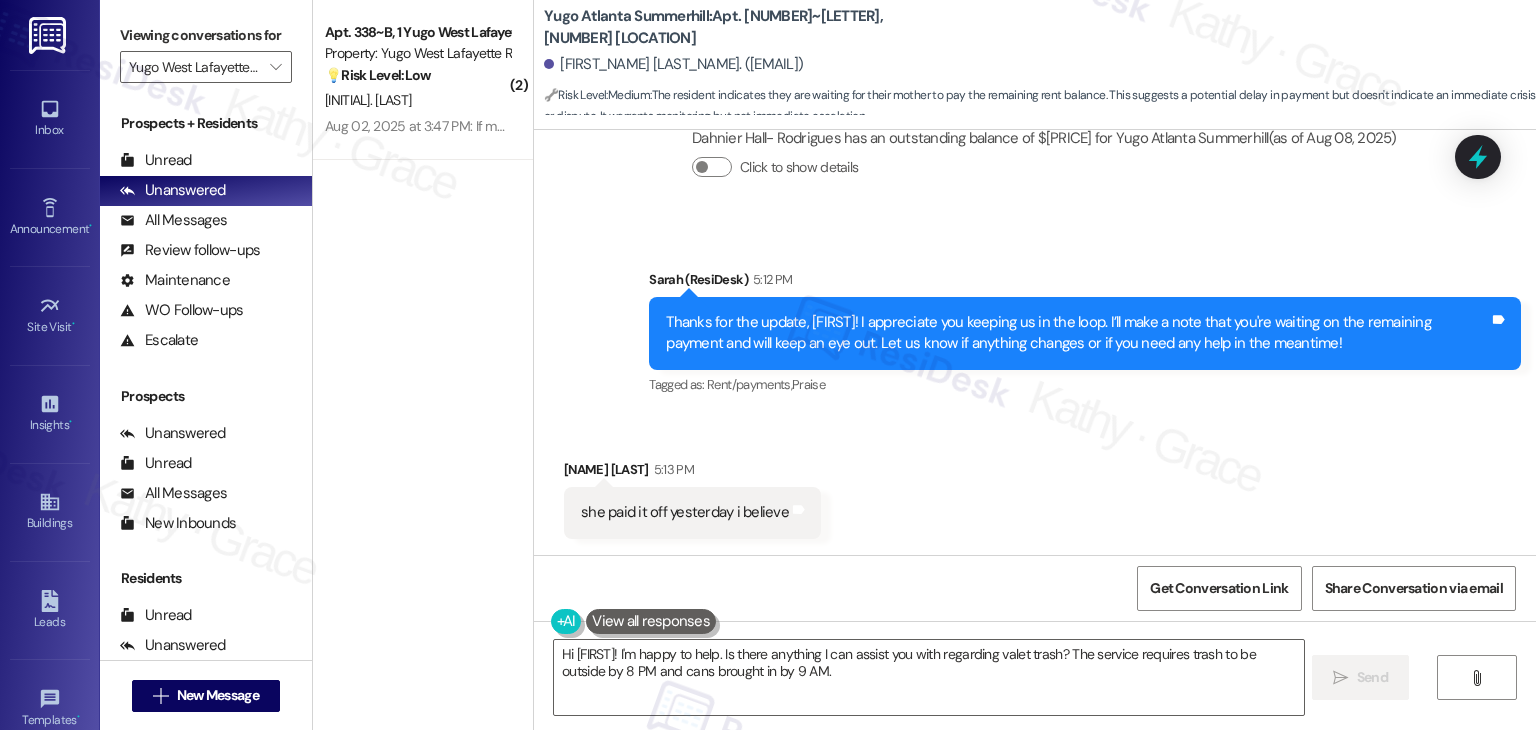 click on "she paid it off yesterday i believe" at bounding box center (685, 512) 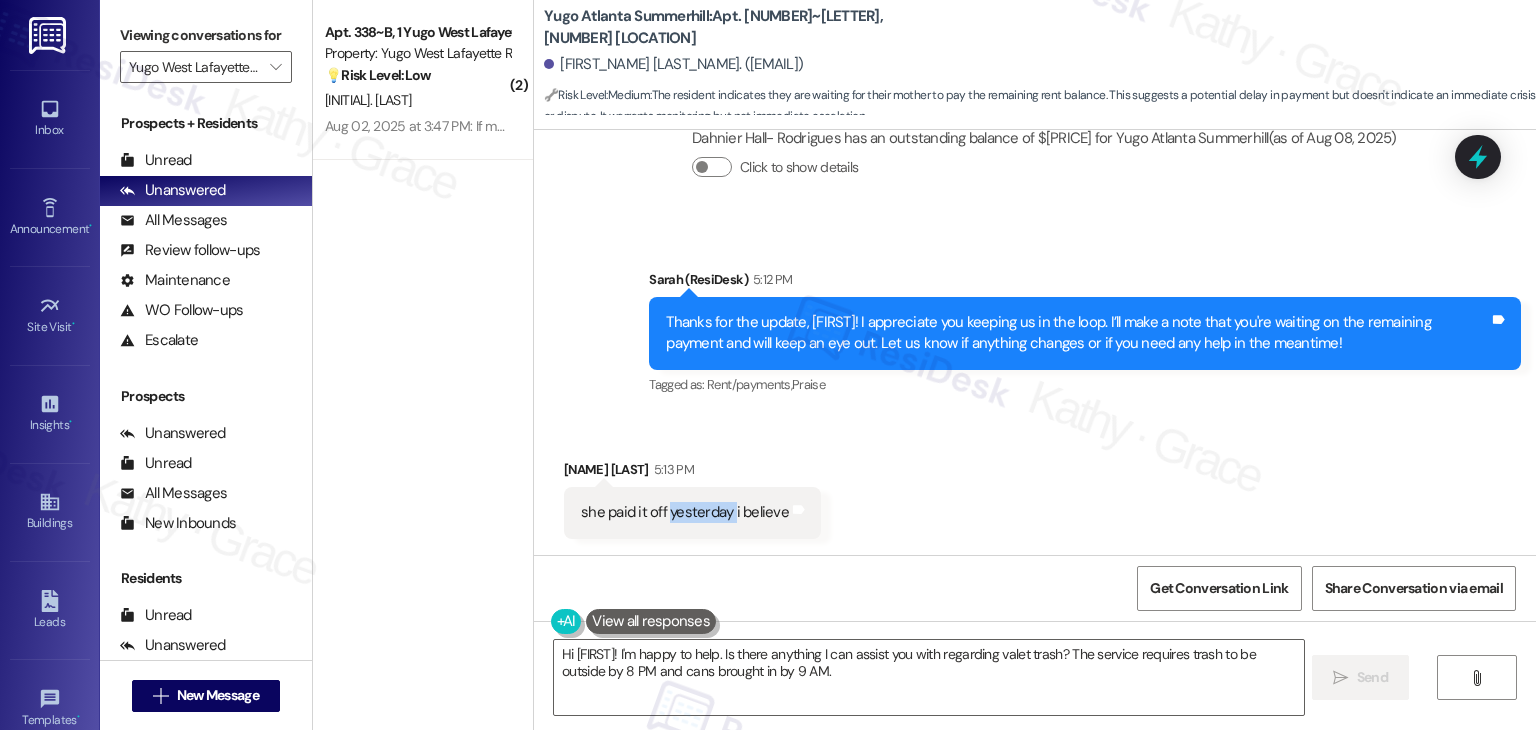 click on "she paid it off yesterday i believe" at bounding box center [685, 512] 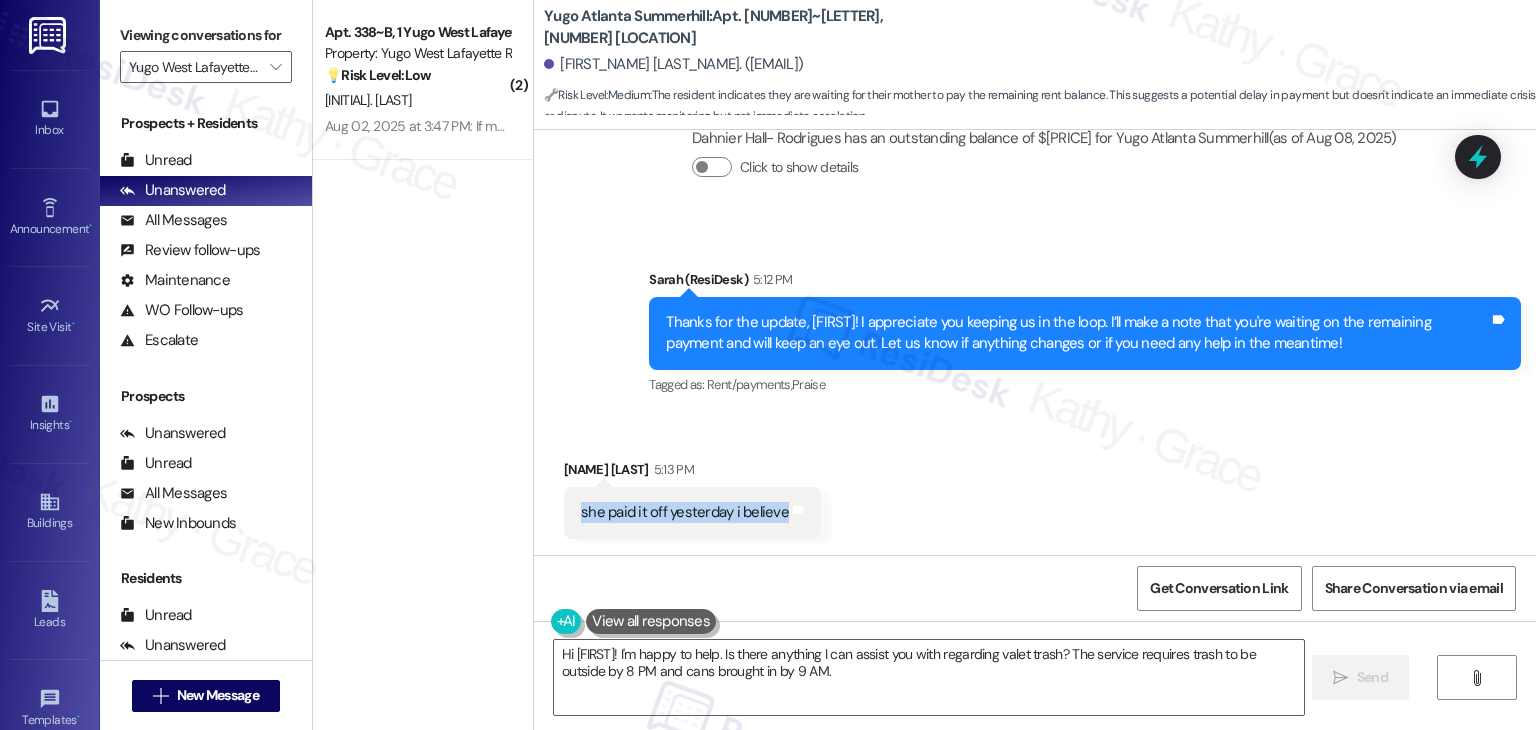 click on "she paid it off yesterday i believe" at bounding box center (685, 512) 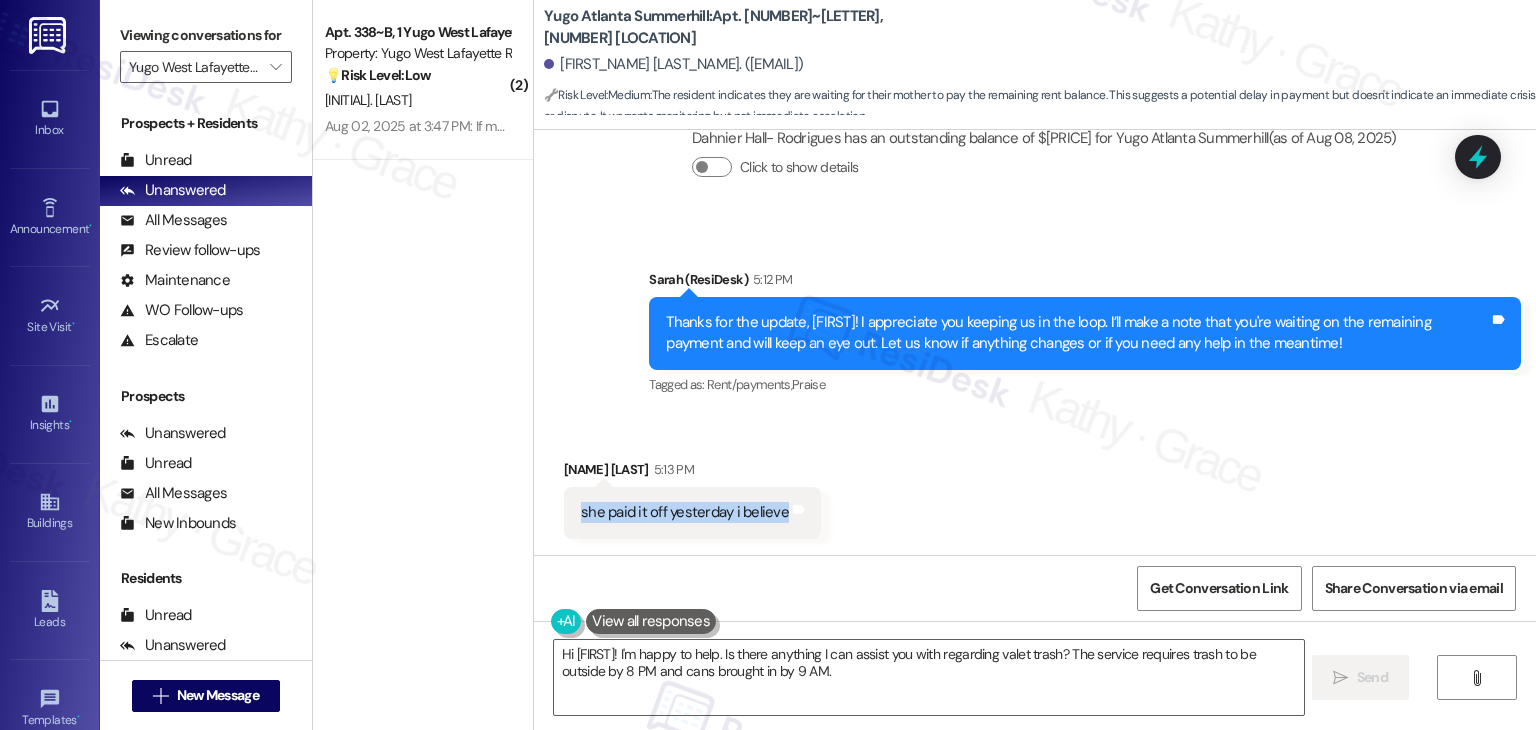 click on "Received via SMS Dahnier Hall- Rodrigues 5:13 PM she paid it off yesterday i believe Tags and notes" at bounding box center [1035, 483] 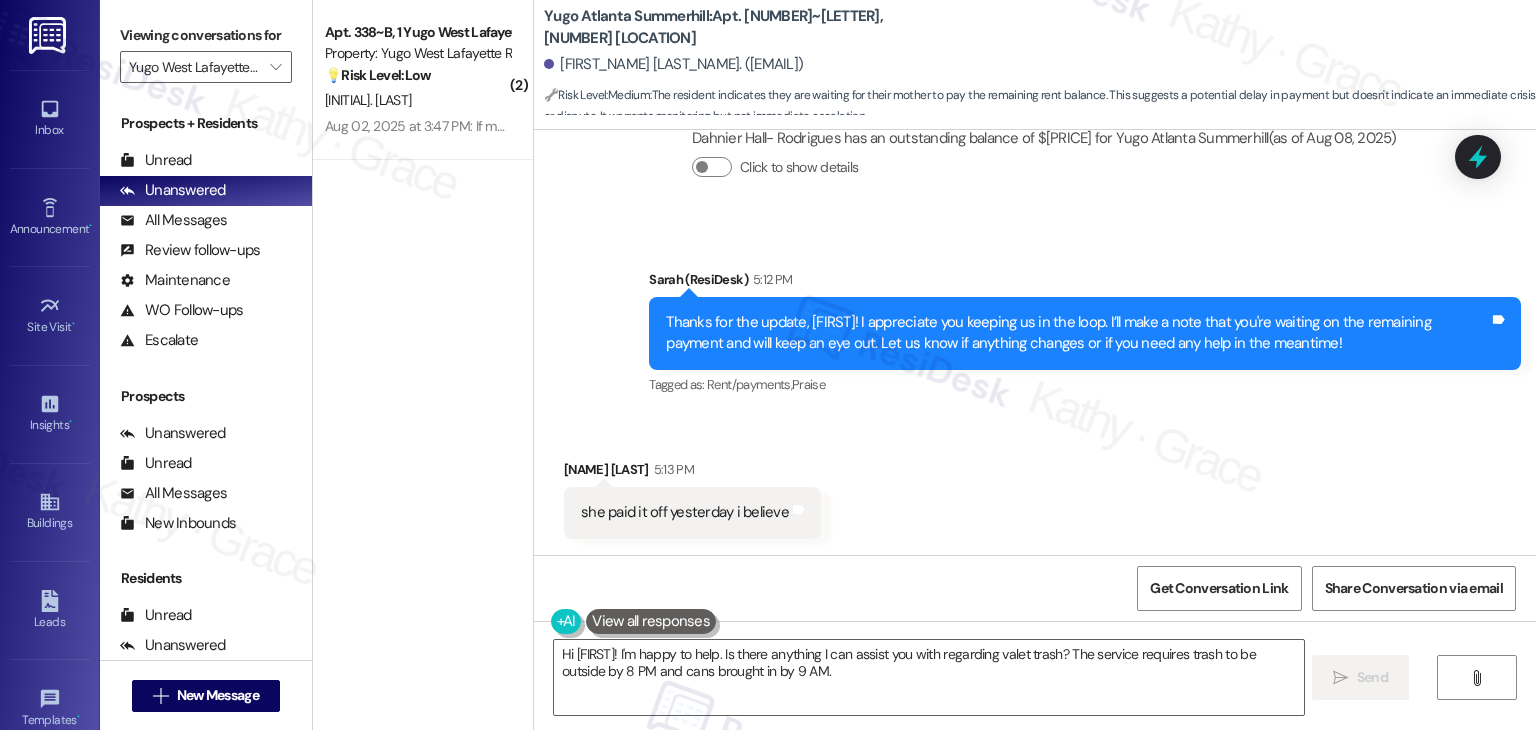 click on "Received via SMS Dahnier Hall- Rodrigues 5:13 PM she paid it off yesterday i believe Tags and notes" at bounding box center [1035, 483] 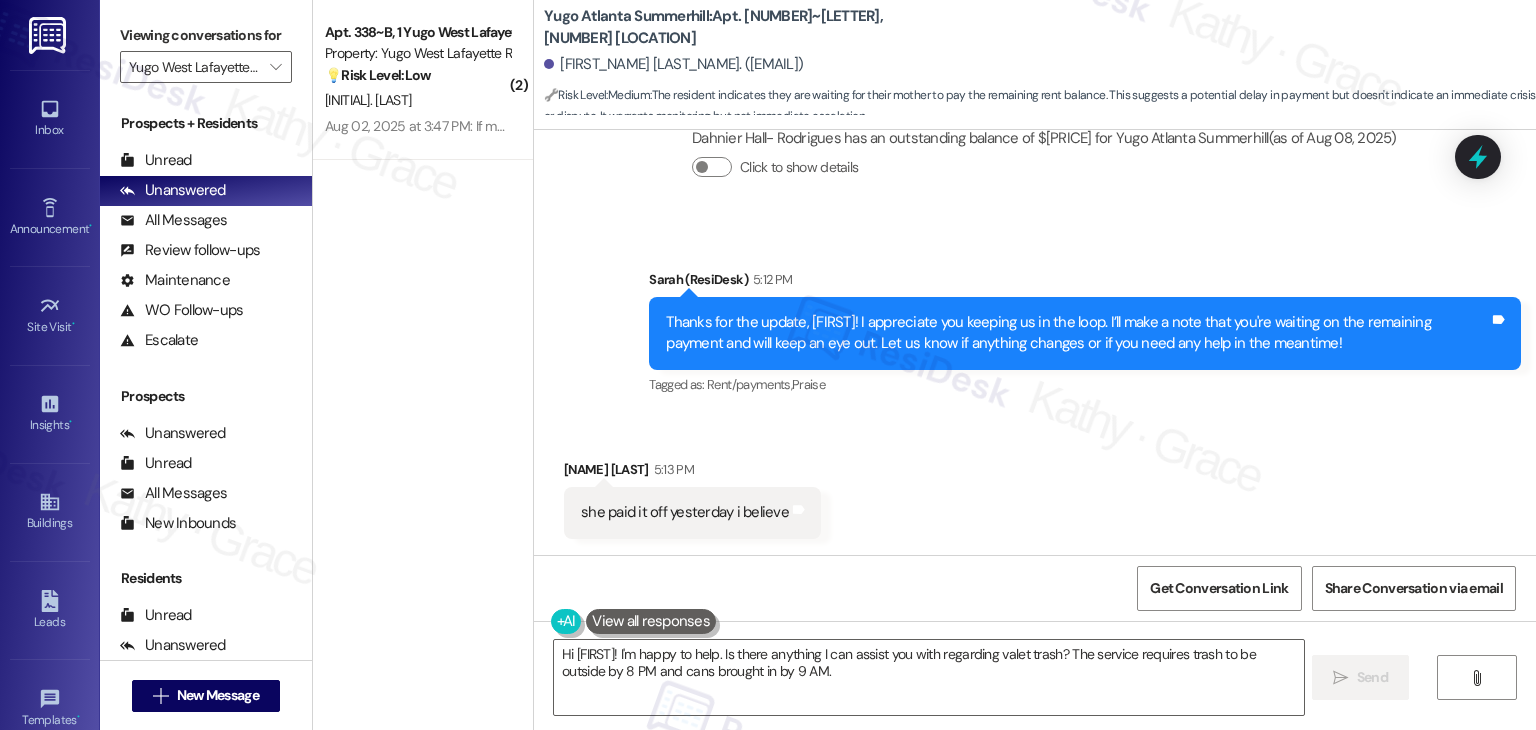 click on "Received via SMS Dahnier Hall- Rodrigues 5:13 PM she paid it off yesterday i believe Tags and notes" at bounding box center (1035, 483) 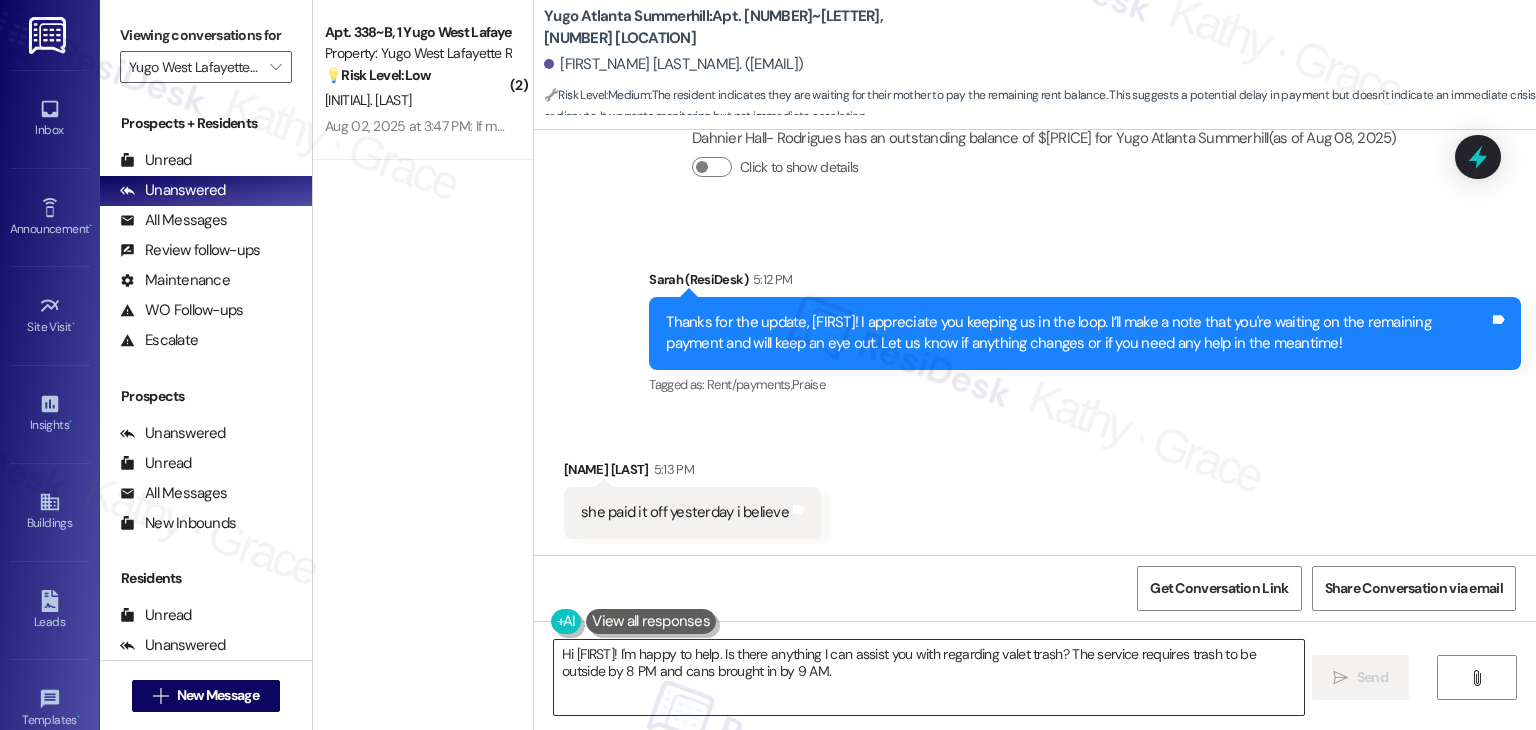click on "Hi {{first_name}}! I'm happy to help. Is there anything I can assist you with regarding valet trash? The service requires trash to be outside by 8 PM and cans brought in by 9 AM." at bounding box center (928, 677) 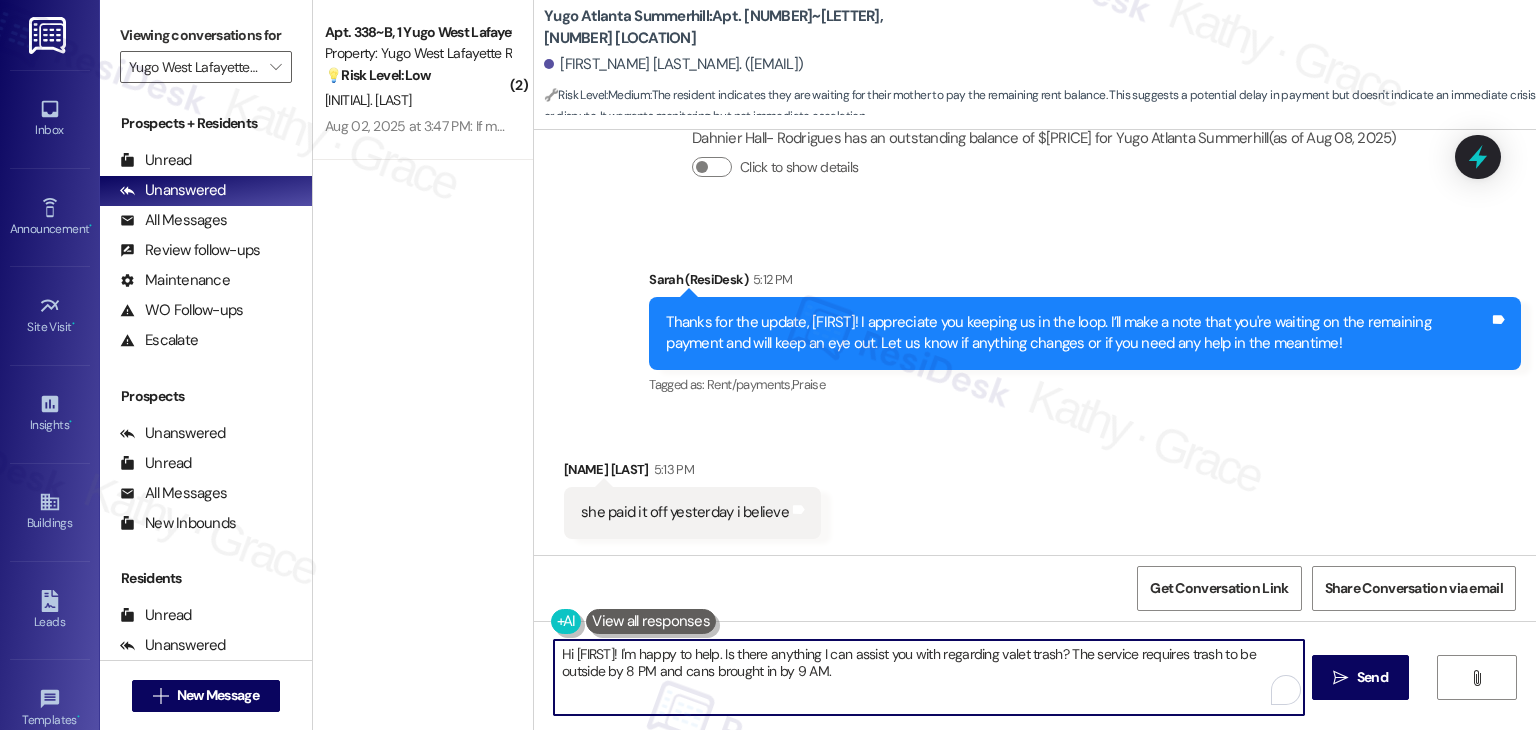 click on "Hi {{first_name}}! I'm happy to help. Is there anything I can assist you with regarding valet trash? The service requires trash to be outside by 8 PM and cans brought in by 9 AM." at bounding box center [928, 677] 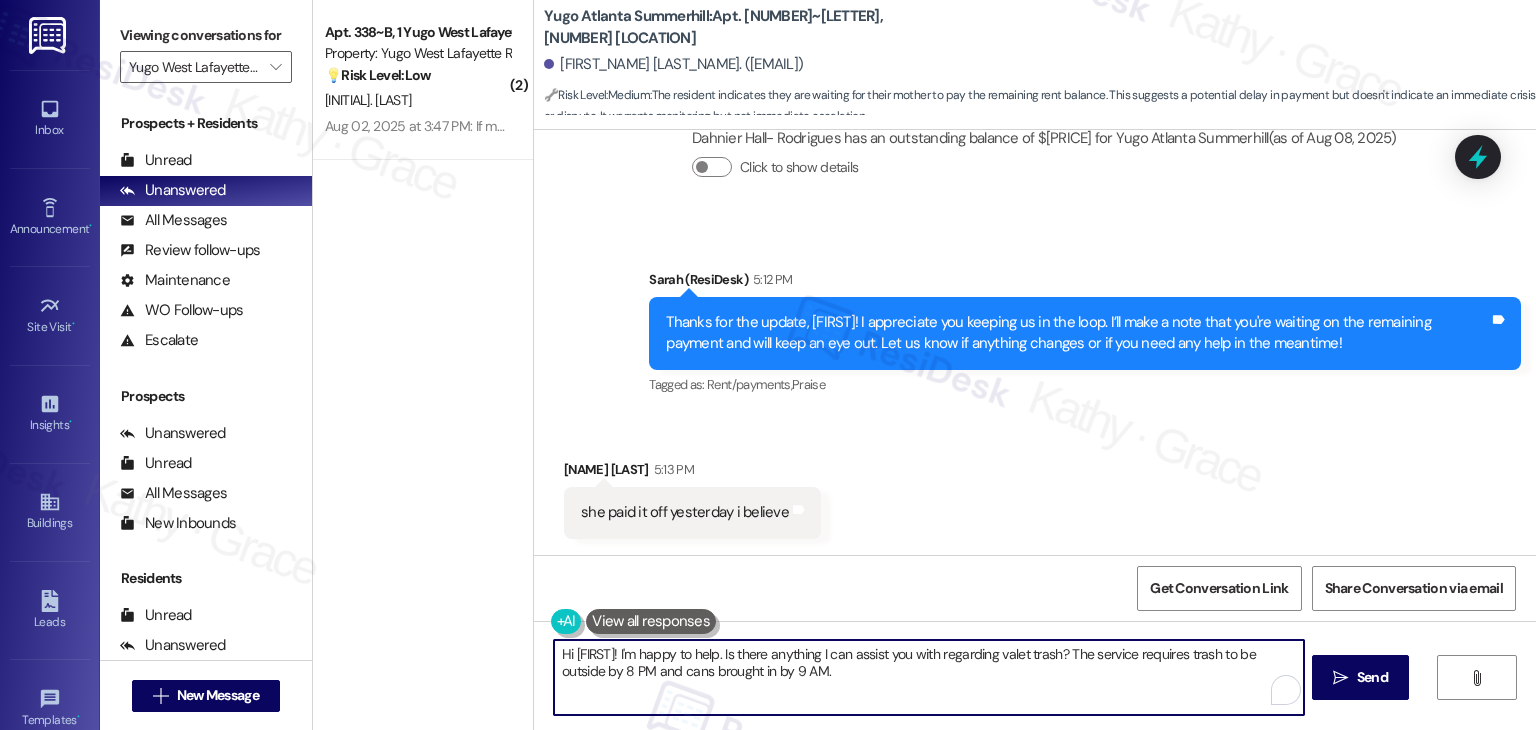 paste on "Thanks for letting me know, Dahnier! If anything still shows due on your account, I’ll follow up with the site team to confirm. Appreciate the update!" 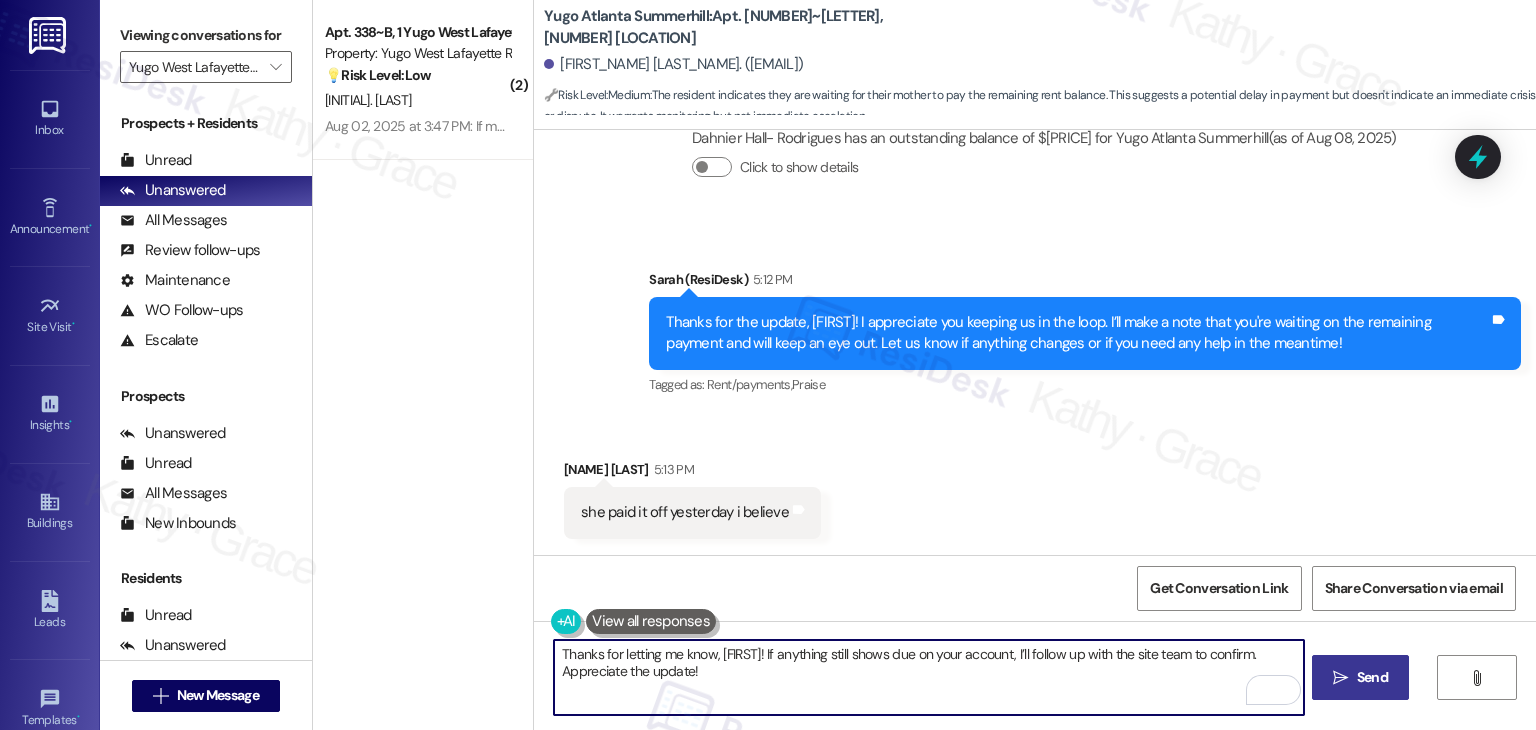 type on "Thanks for letting me know, Dahnier! If anything still shows due on your account, I’ll follow up with the site team to confirm. Appreciate the update!" 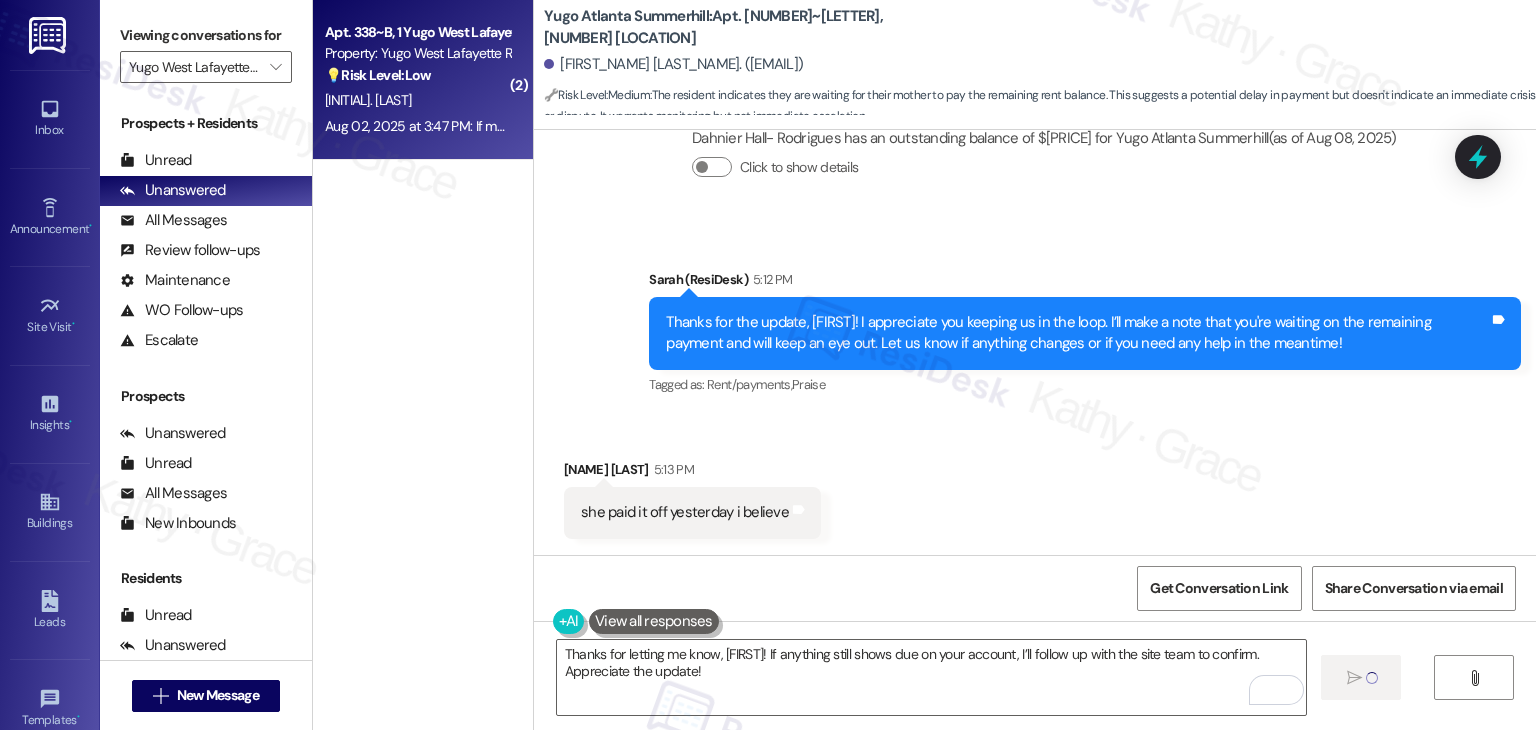 type 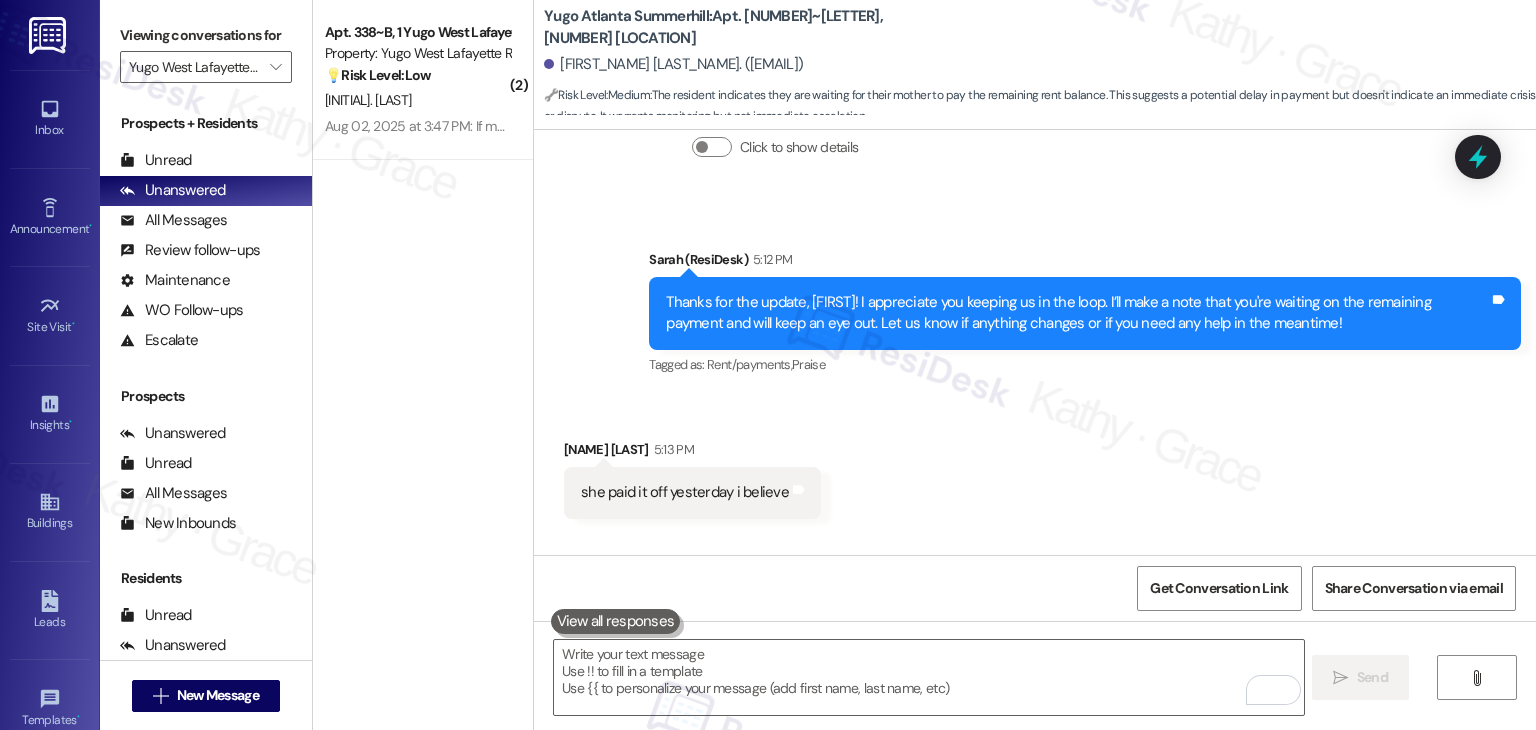 scroll, scrollTop: 6356, scrollLeft: 0, axis: vertical 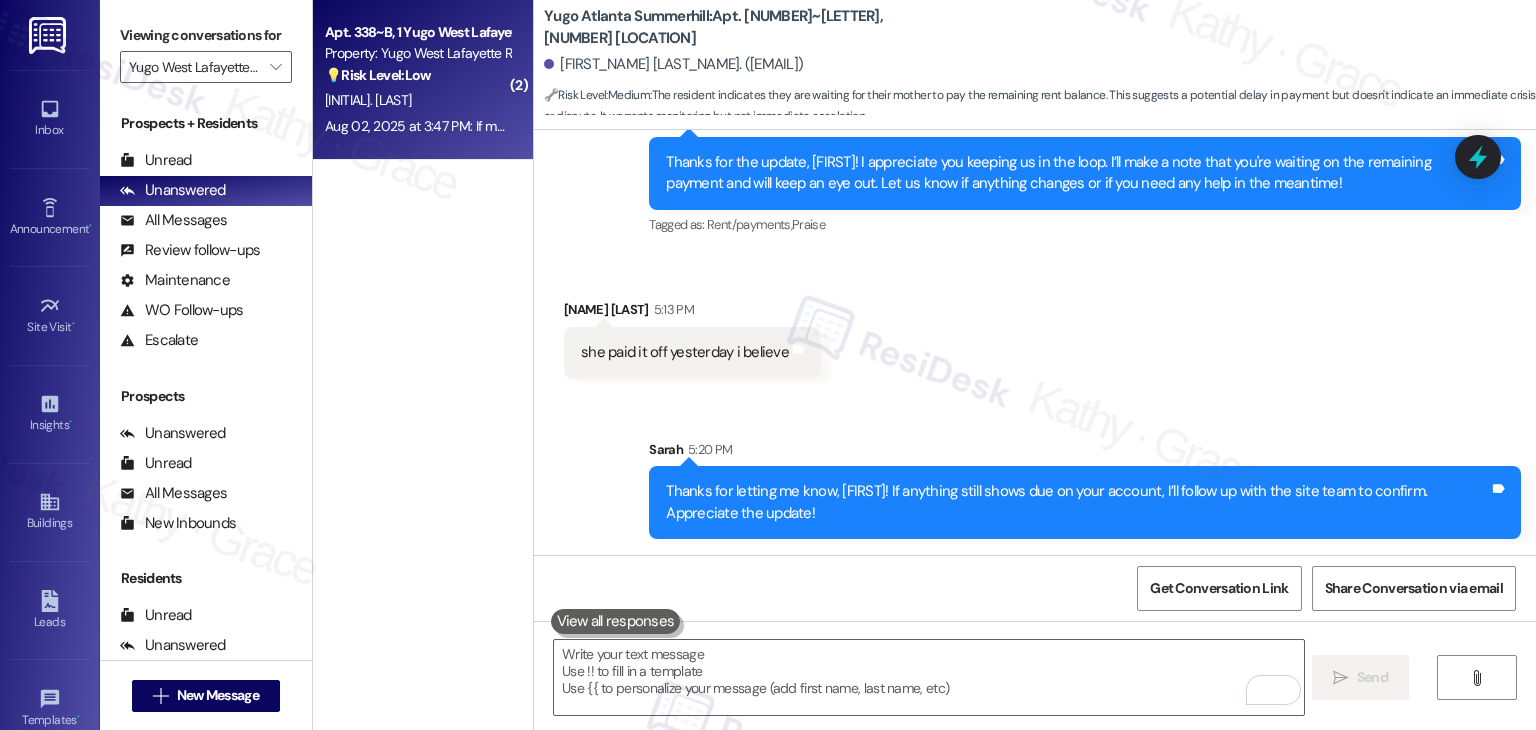 click on "B. Ling" at bounding box center (417, 100) 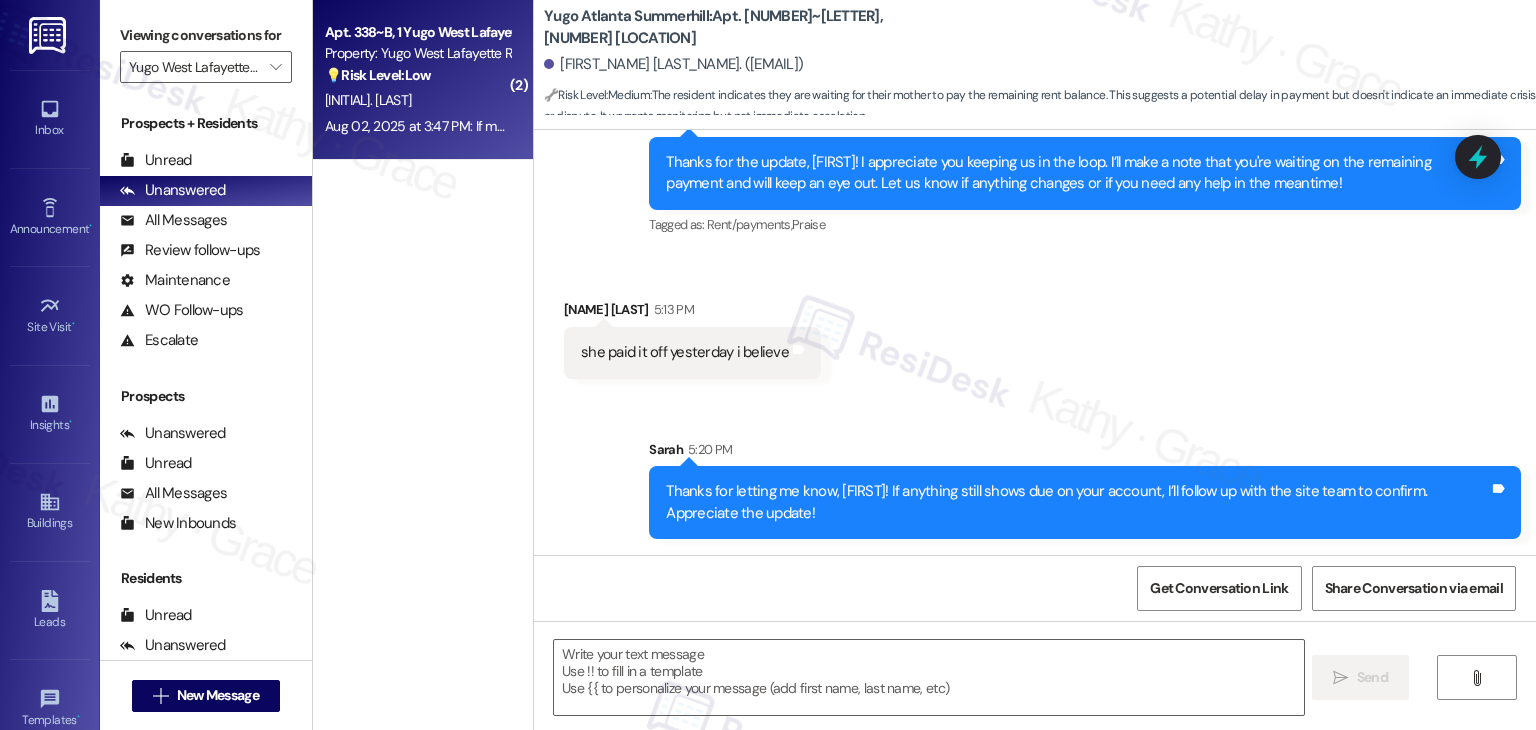 type on "Fetching suggested responses. Please feel free to read through the conversation in the meantime." 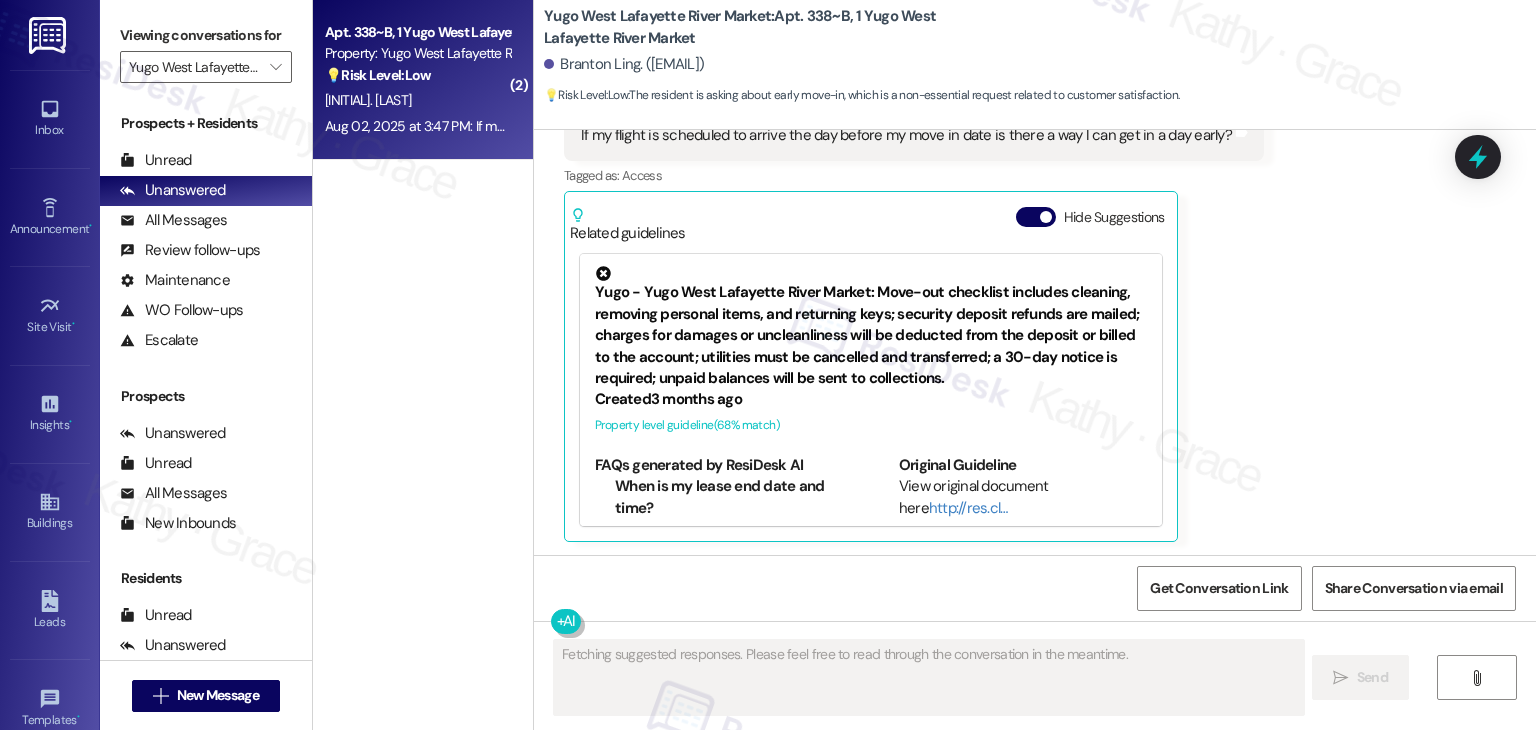 scroll, scrollTop: 1523, scrollLeft: 0, axis: vertical 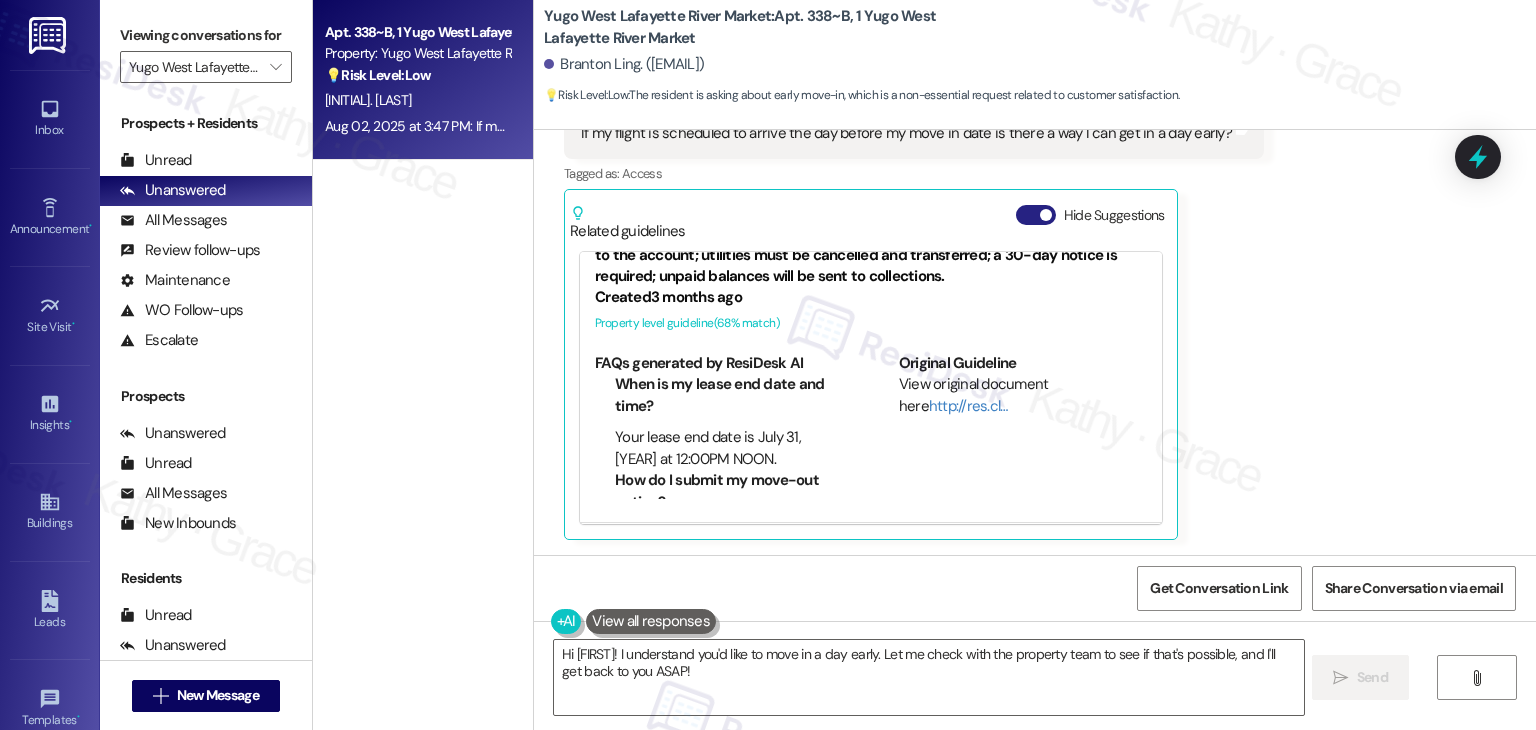 click on "Hide Suggestions" at bounding box center (1036, 215) 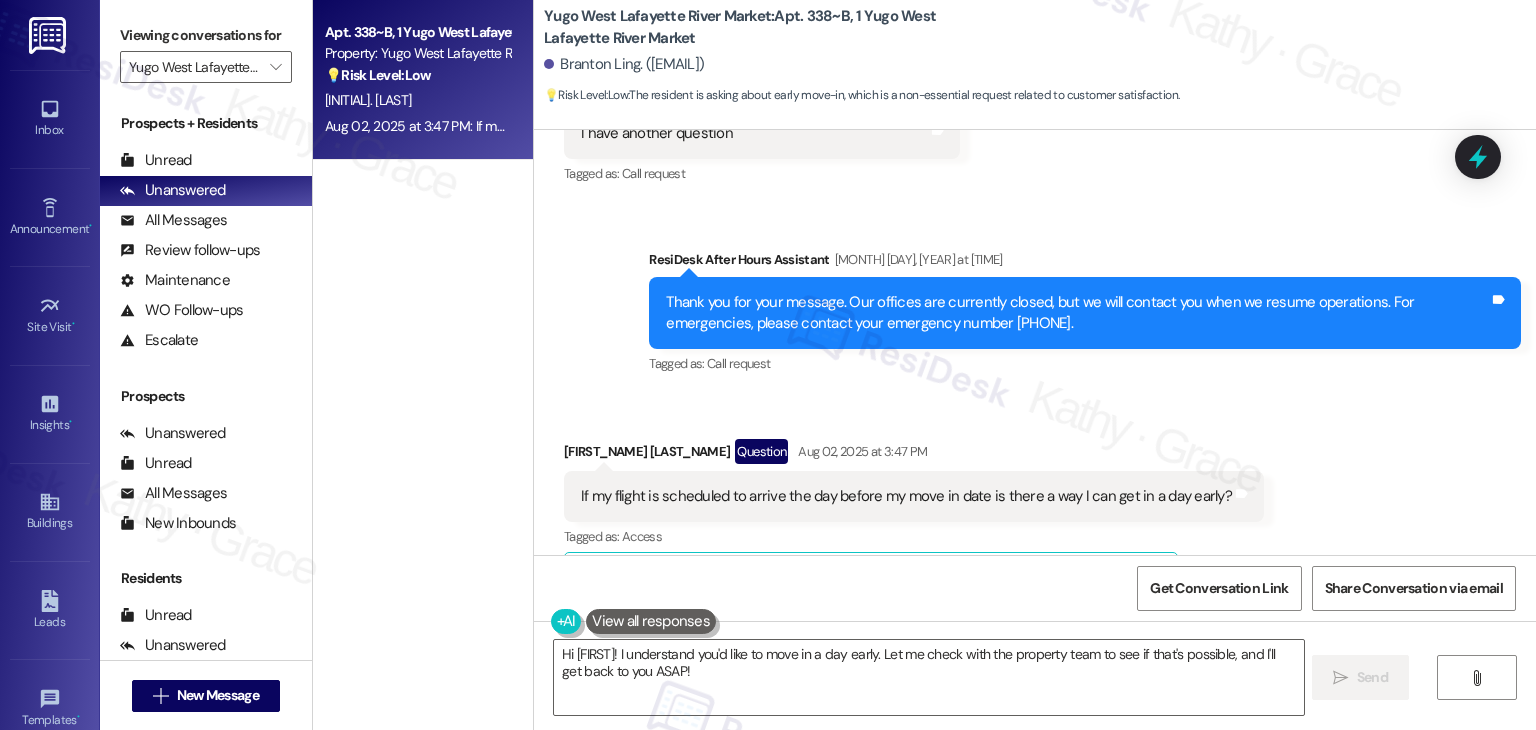 scroll, scrollTop: 949, scrollLeft: 0, axis: vertical 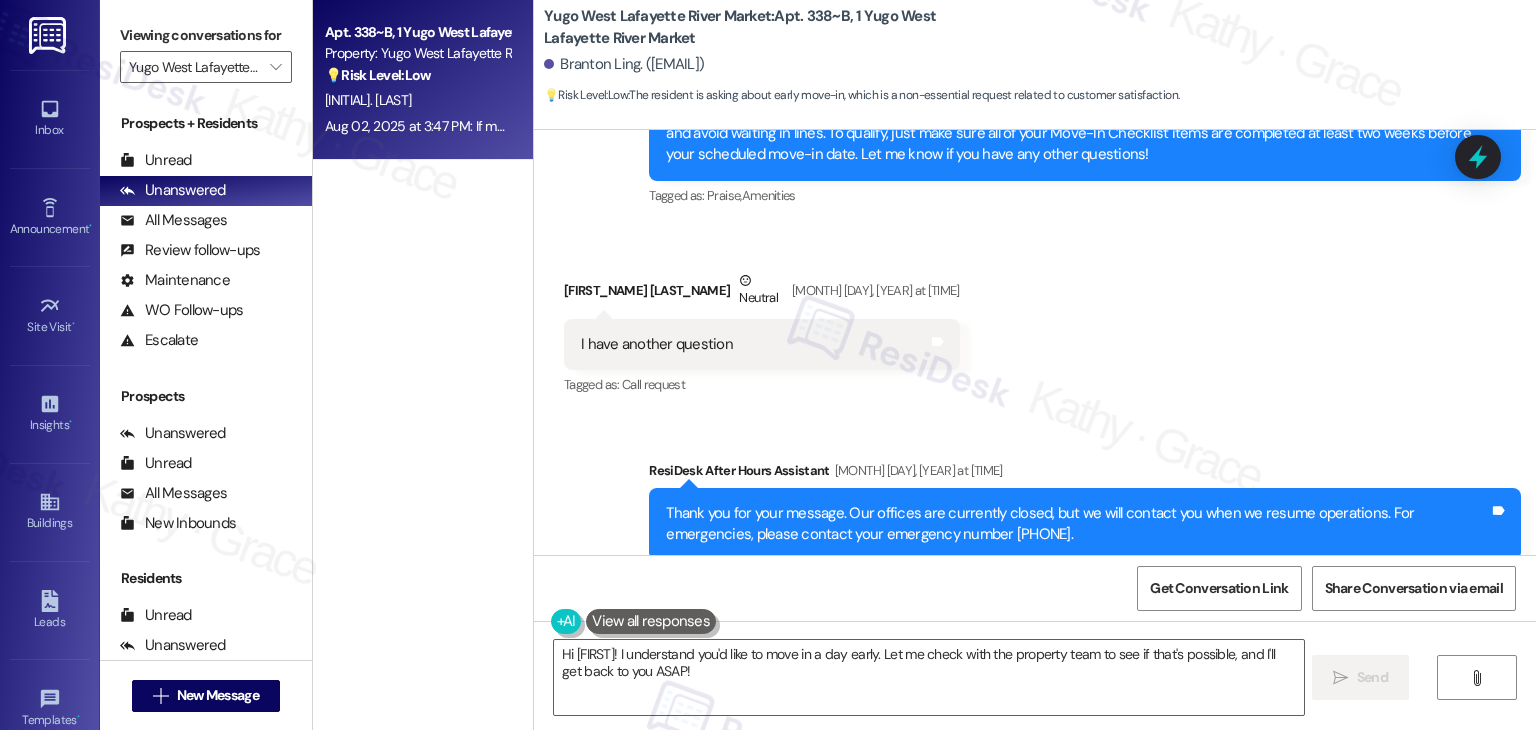 click on "Received via SMS Branton Ling   Neutral Aug 02, 2025 at 3:46 PM I have another question  Tags and notes Tagged as:   Call request Click to highlight conversations about Call request" at bounding box center [1035, 320] 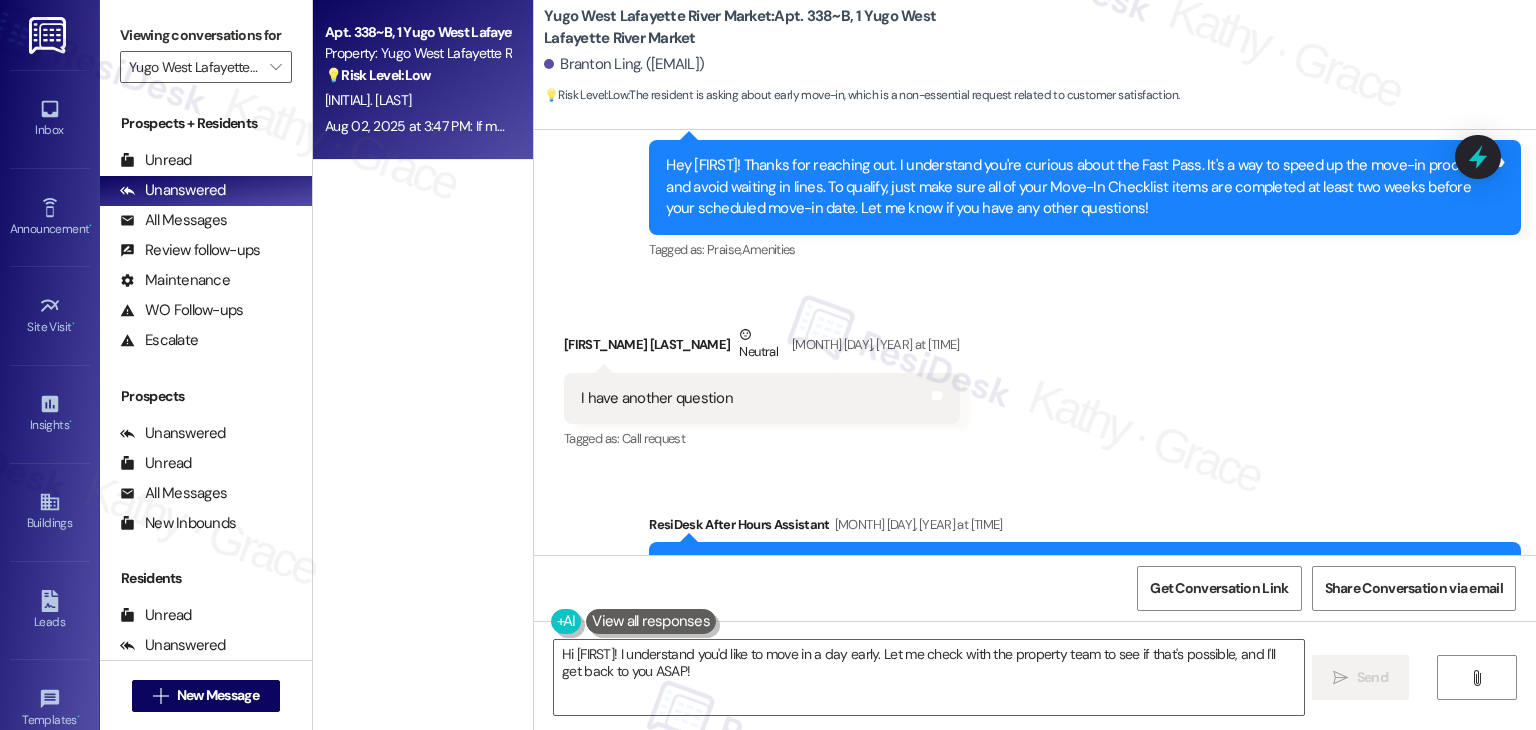 scroll, scrollTop: 849, scrollLeft: 0, axis: vertical 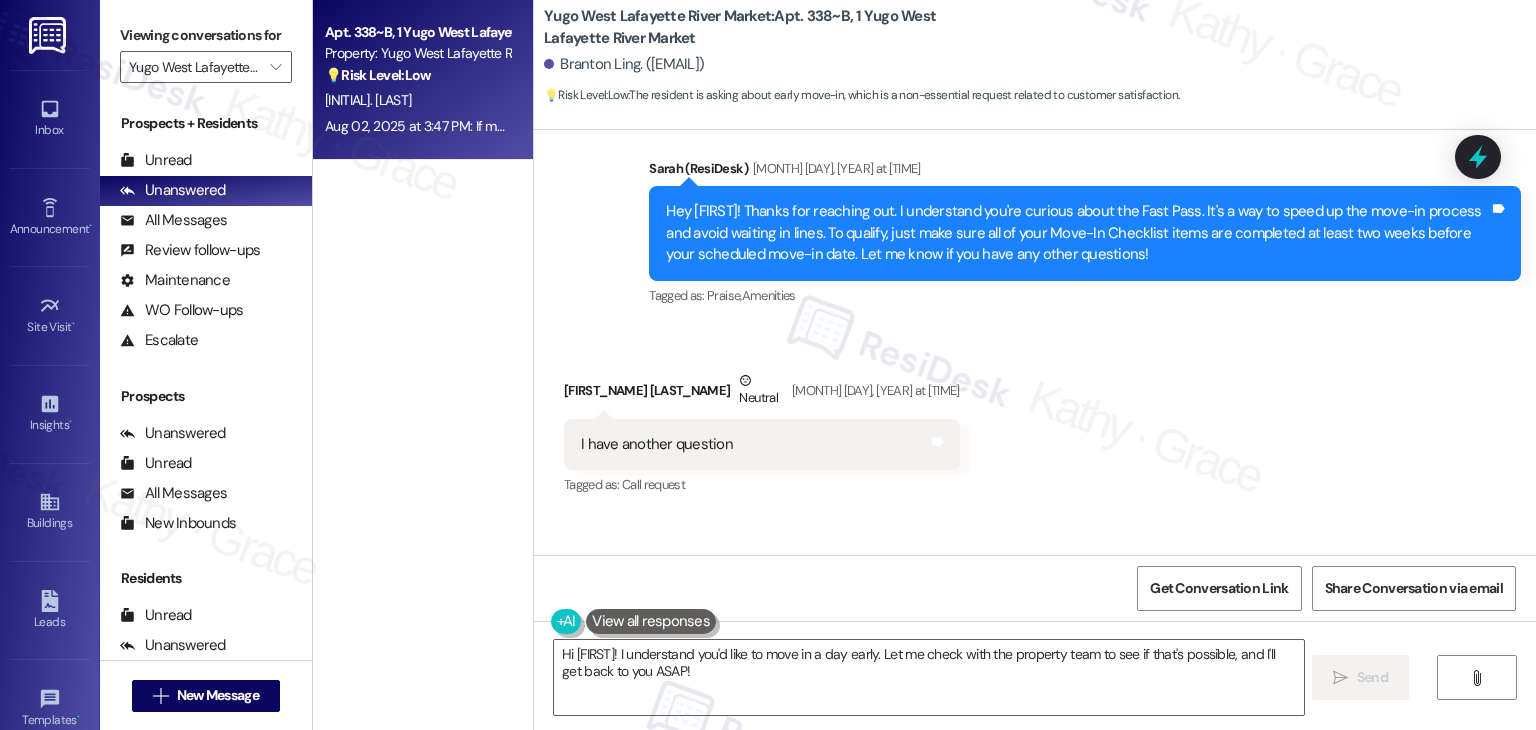 click on "Received via SMS Branton Ling   Neutral Aug 02, 2025 at 3:46 PM I have another question  Tags and notes Tagged as:   Call request Click to highlight conversations about Call request" at bounding box center [1035, 420] 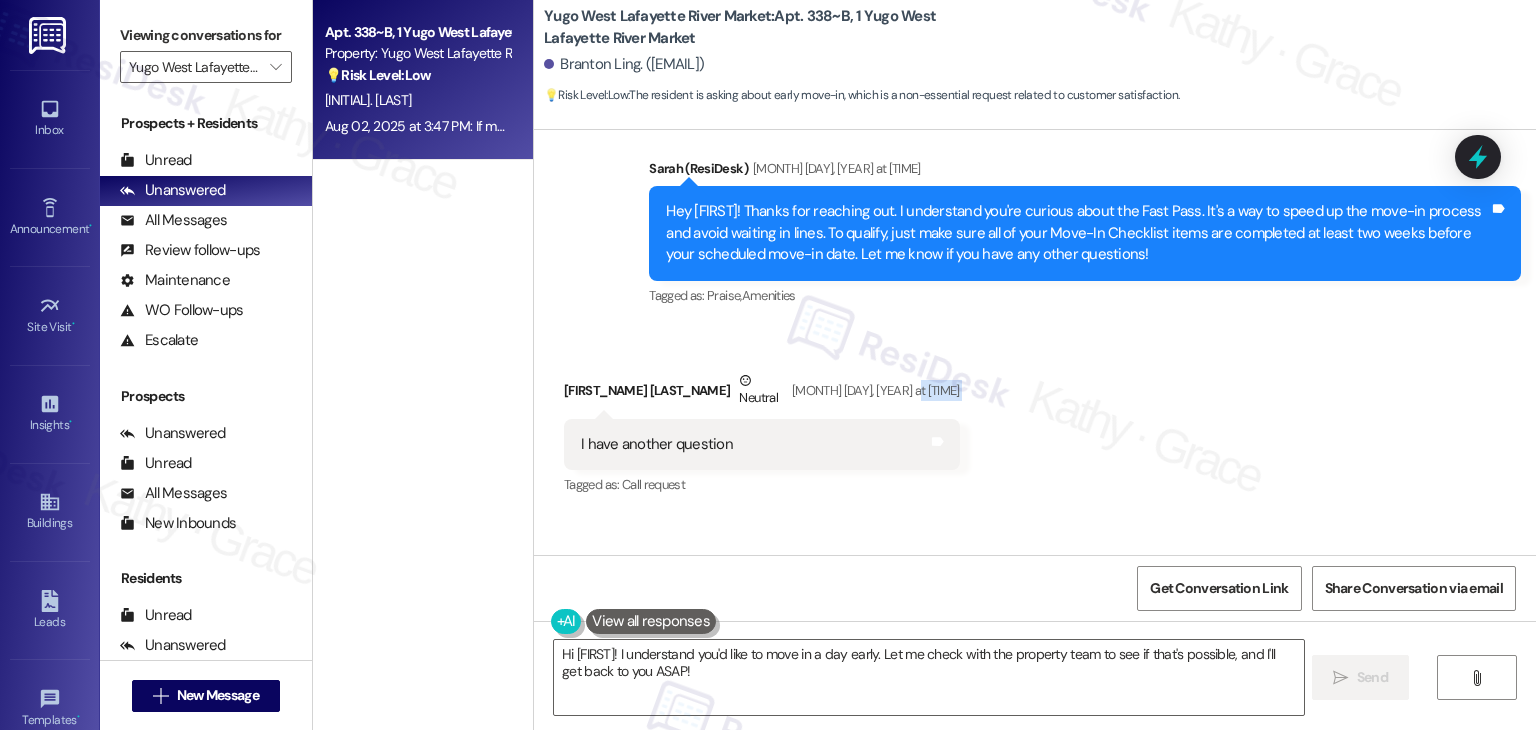 click on "Received via SMS Branton Ling   Neutral Aug 02, 2025 at 3:46 PM I have another question  Tags and notes Tagged as:   Call request Click to highlight conversations about Call request" at bounding box center [1035, 420] 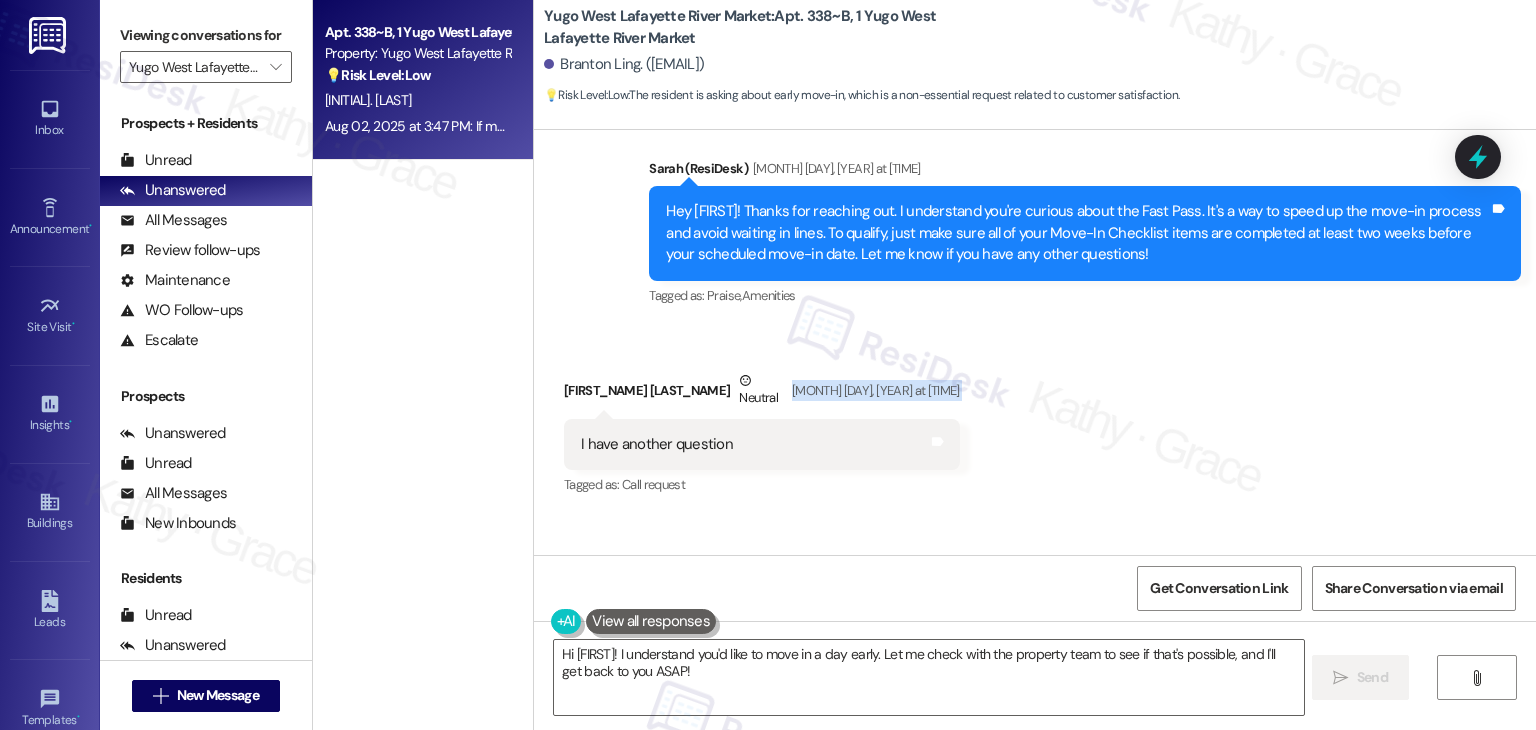 click on "Received via SMS Branton Ling   Neutral Aug 02, 2025 at 3:46 PM I have another question  Tags and notes Tagged as:   Call request Click to highlight conversations about Call request" at bounding box center [1035, 420] 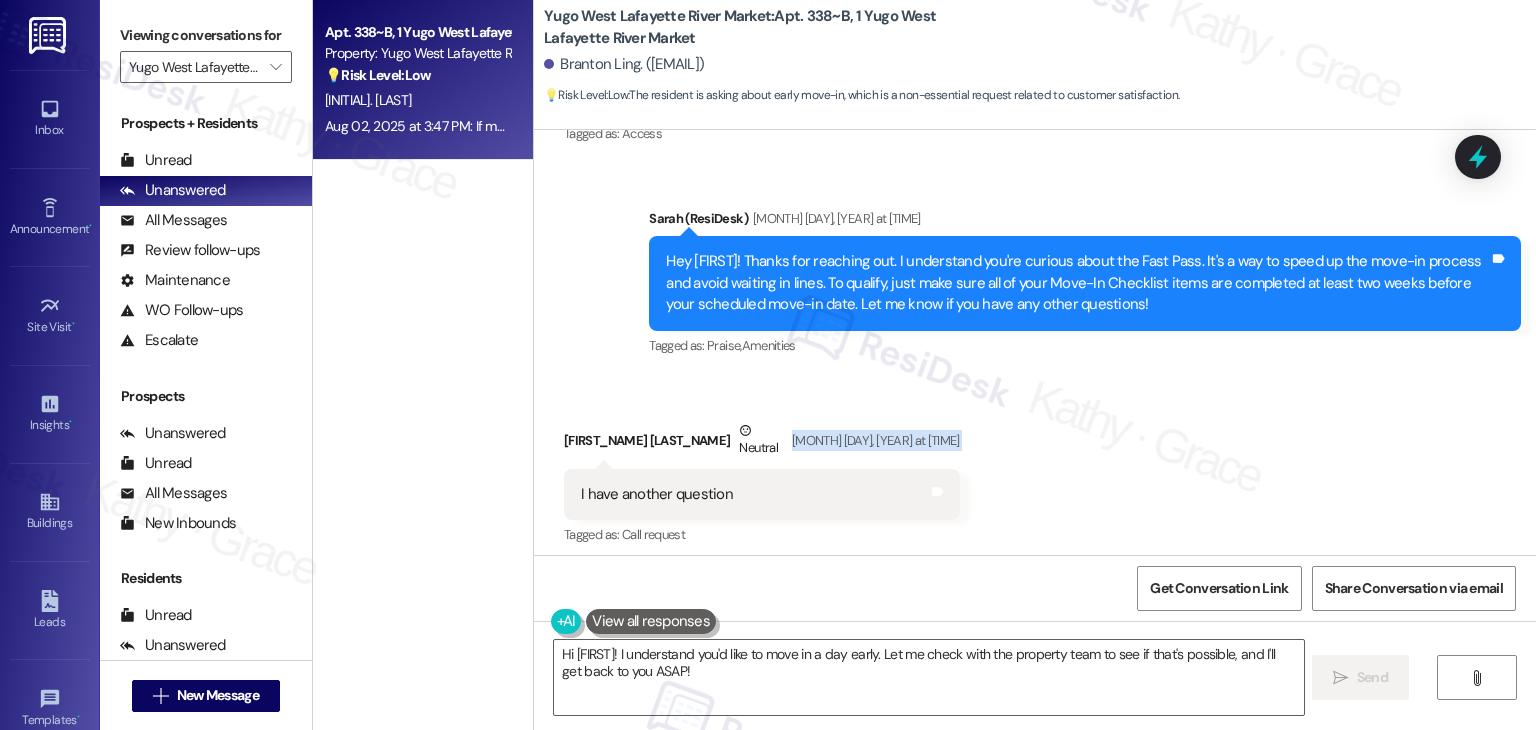 scroll, scrollTop: 750, scrollLeft: 0, axis: vertical 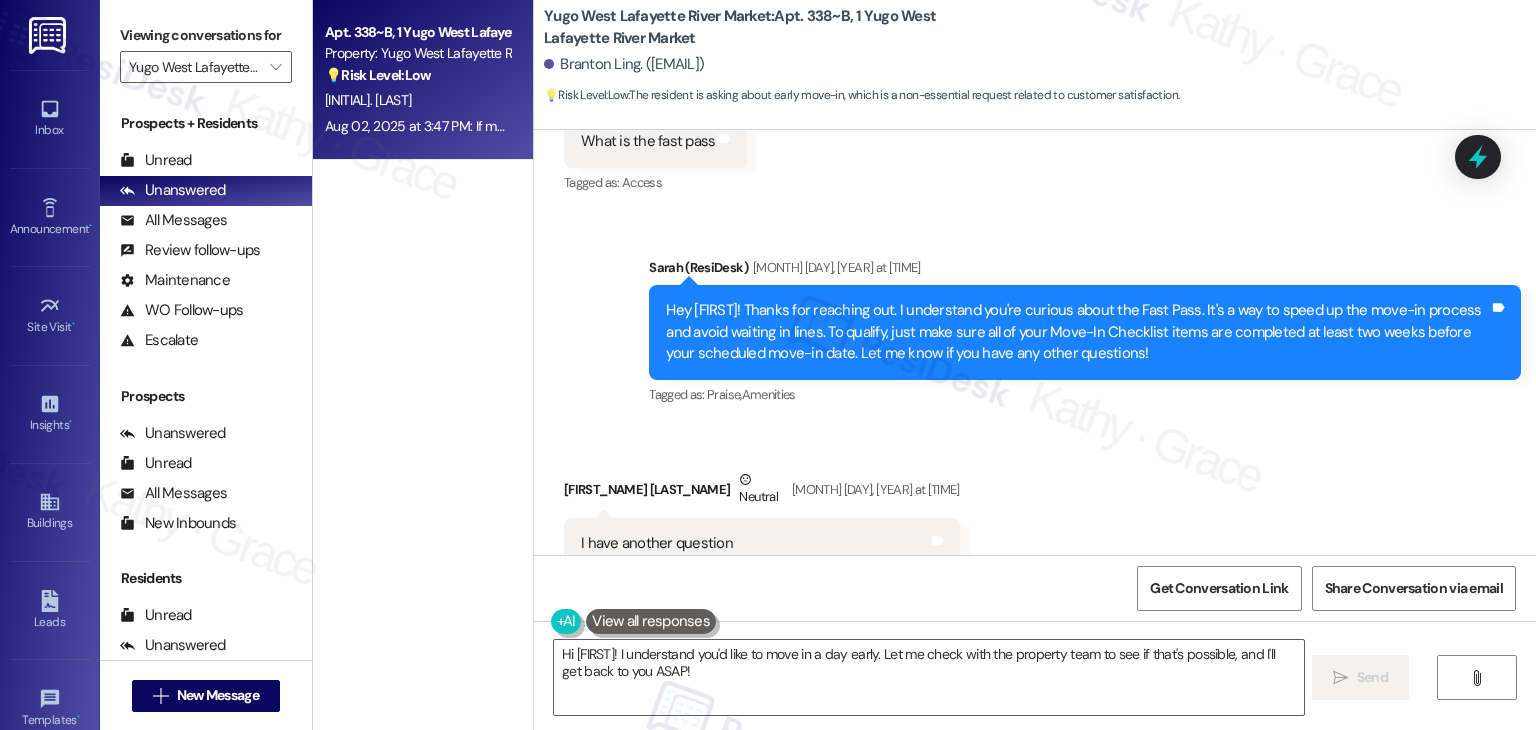click on "Hey Branton! Thanks for reaching out. I understand you're curious about the Fast Pass. It's a way to speed up the move-in process and avoid waiting in lines. To qualify, just make sure all of your Move-In Checklist items are completed at least two weeks before your scheduled move-in date. Let me know if you have any other questions!" at bounding box center [1077, 332] 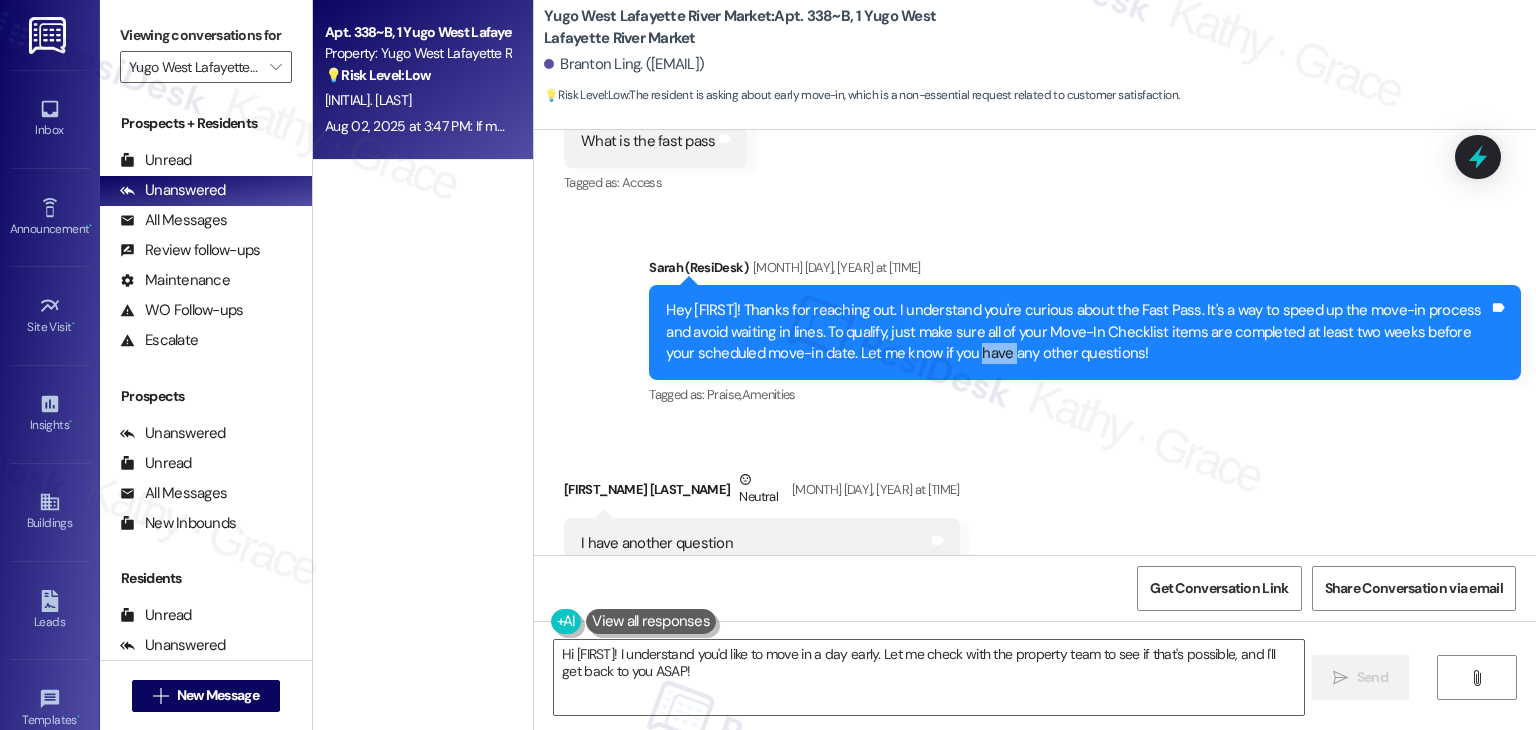 click on "Hey Branton! Thanks for reaching out. I understand you're curious about the Fast Pass. It's a way to speed up the move-in process and avoid waiting in lines. To qualify, just make sure all of your Move-In Checklist items are completed at least two weeks before your scheduled move-in date. Let me know if you have any other questions!" at bounding box center [1077, 332] 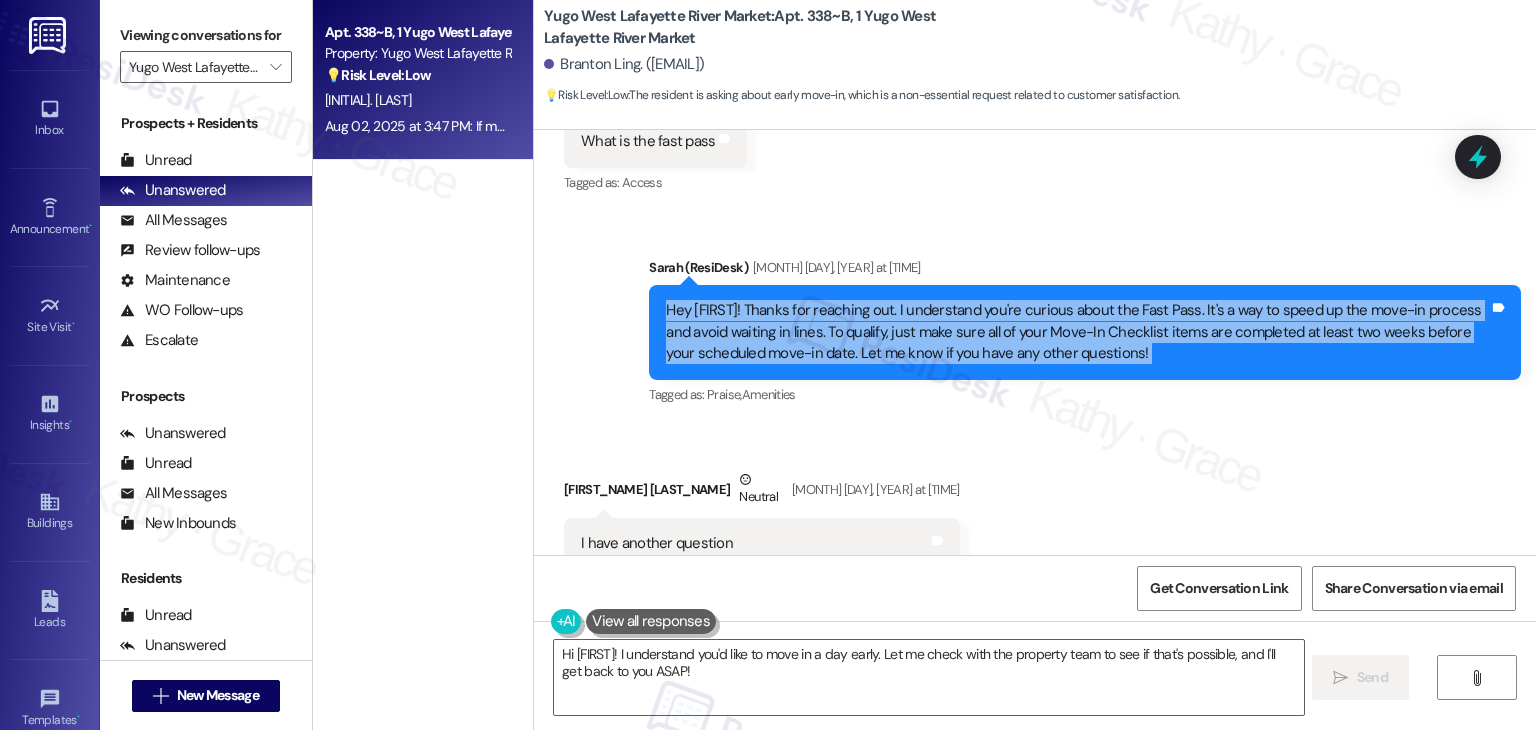 click on "Hey Branton! Thanks for reaching out. I understand you're curious about the Fast Pass. It's a way to speed up the move-in process and avoid waiting in lines. To qualify, just make sure all of your Move-In Checklist items are completed at least two weeks before your scheduled move-in date. Let me know if you have any other questions!" at bounding box center [1077, 332] 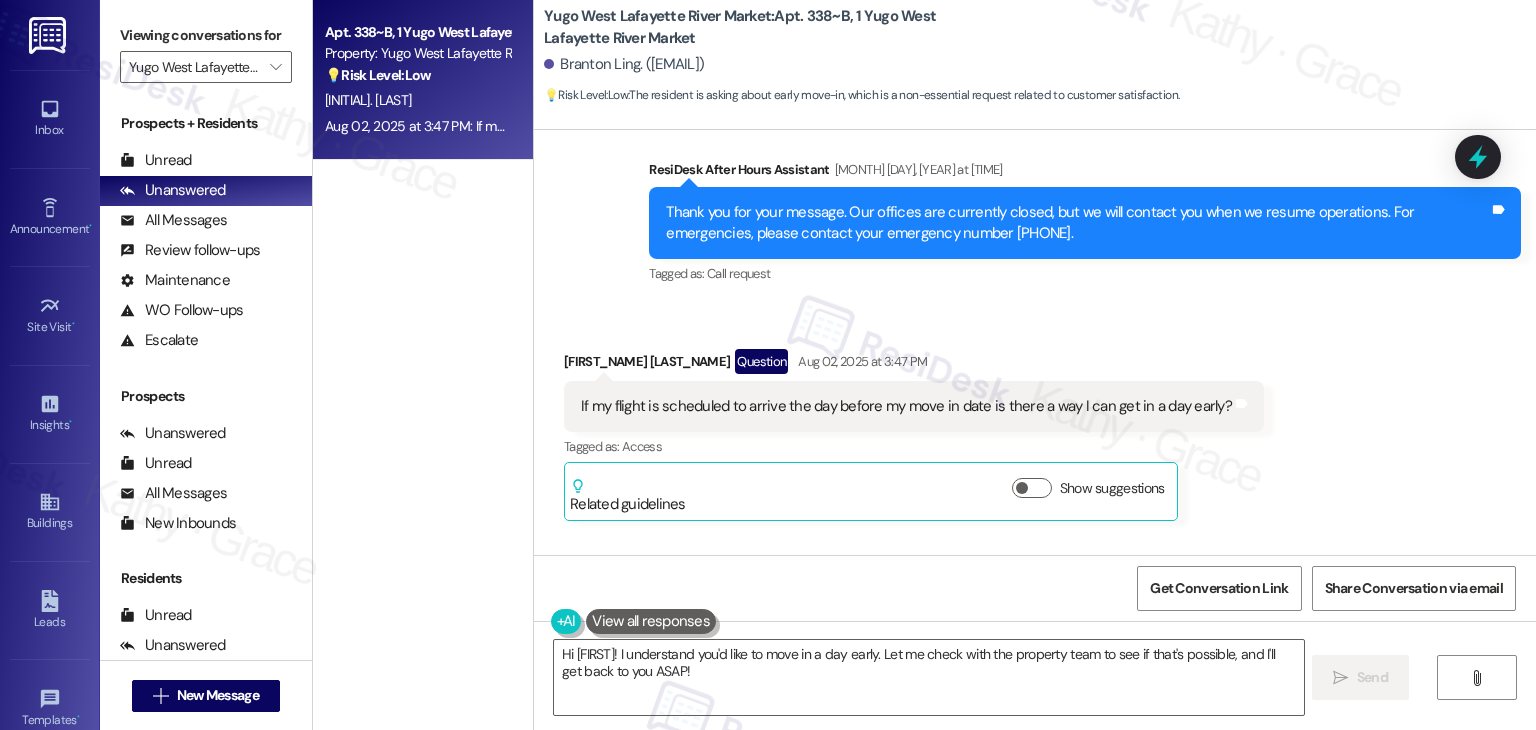 scroll, scrollTop: 1349, scrollLeft: 0, axis: vertical 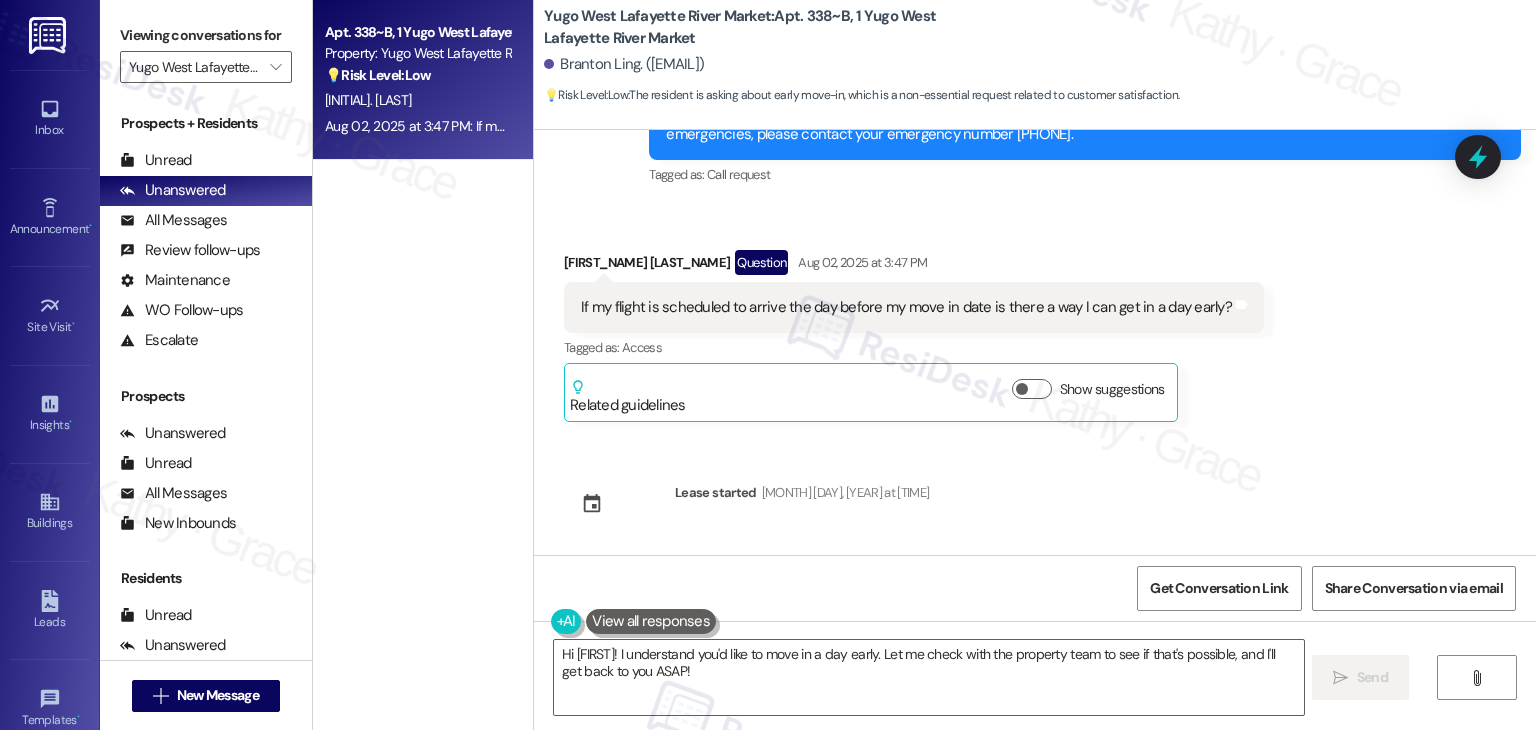 click on "If my flight is scheduled to arrive the day before my move in date is there a way I can get in a day early?" at bounding box center (906, 307) 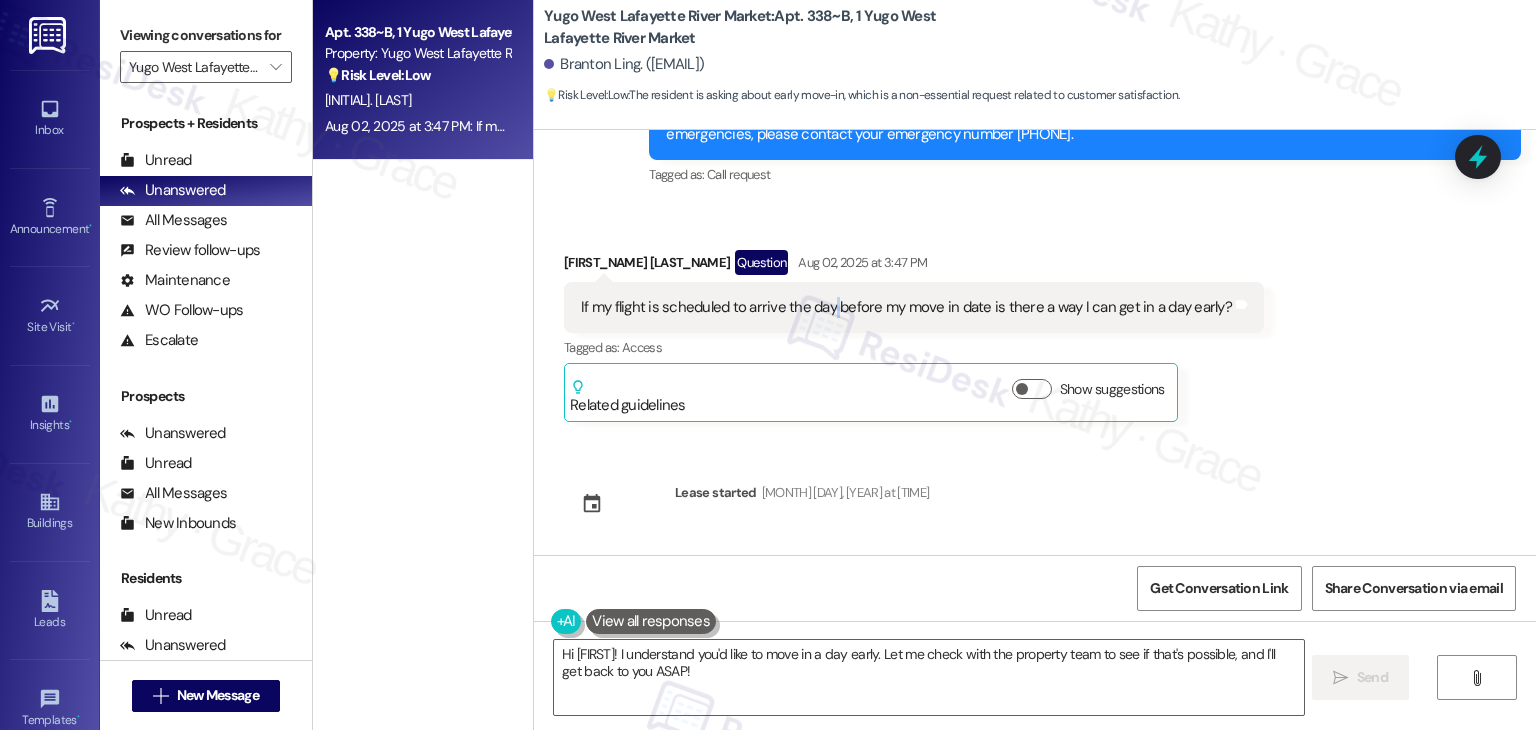 click on "If my flight is scheduled to arrive the day before my move in date is there a way I can get in a day early?" at bounding box center (906, 307) 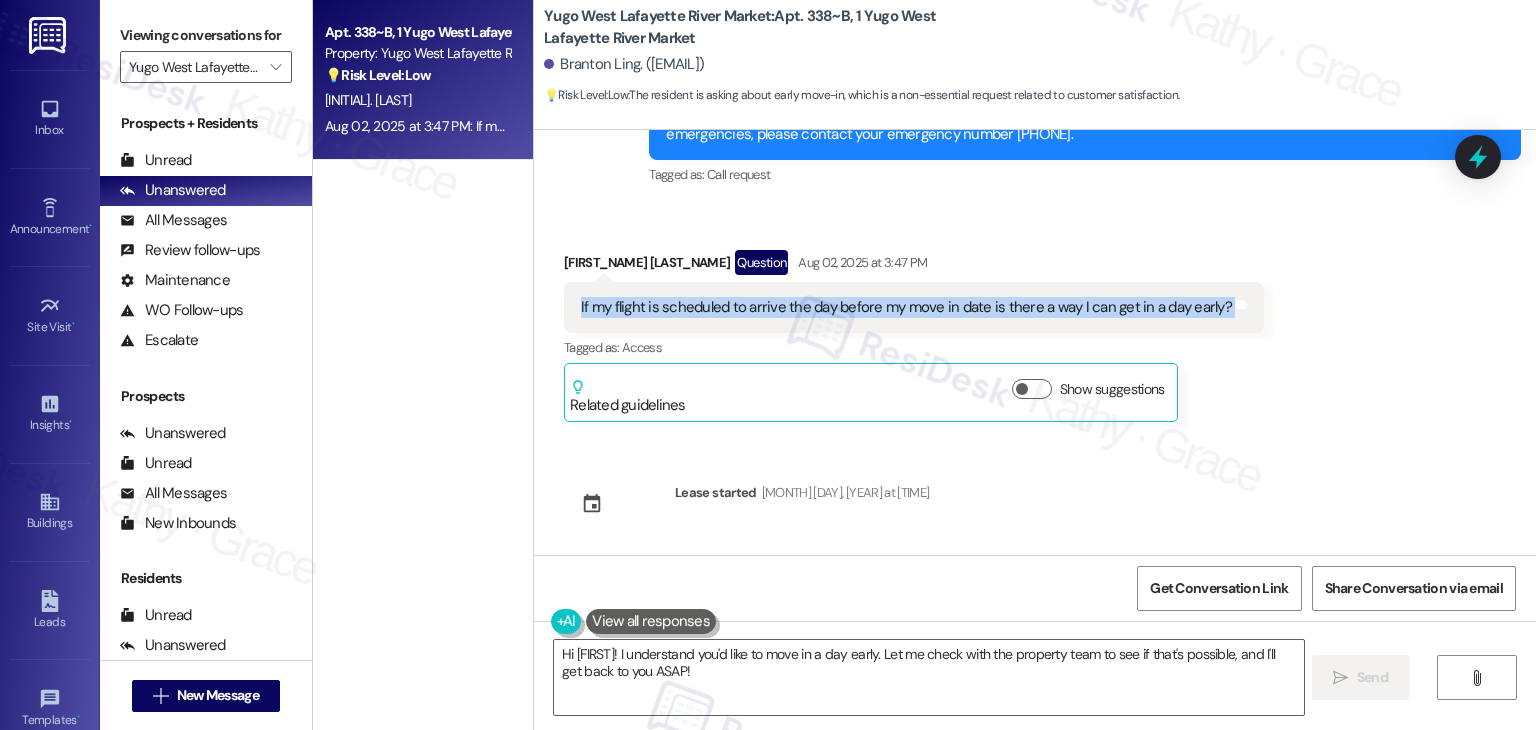 click on "If my flight is scheduled to arrive the day before my move in date is there a way I can get in a day early?" at bounding box center [906, 307] 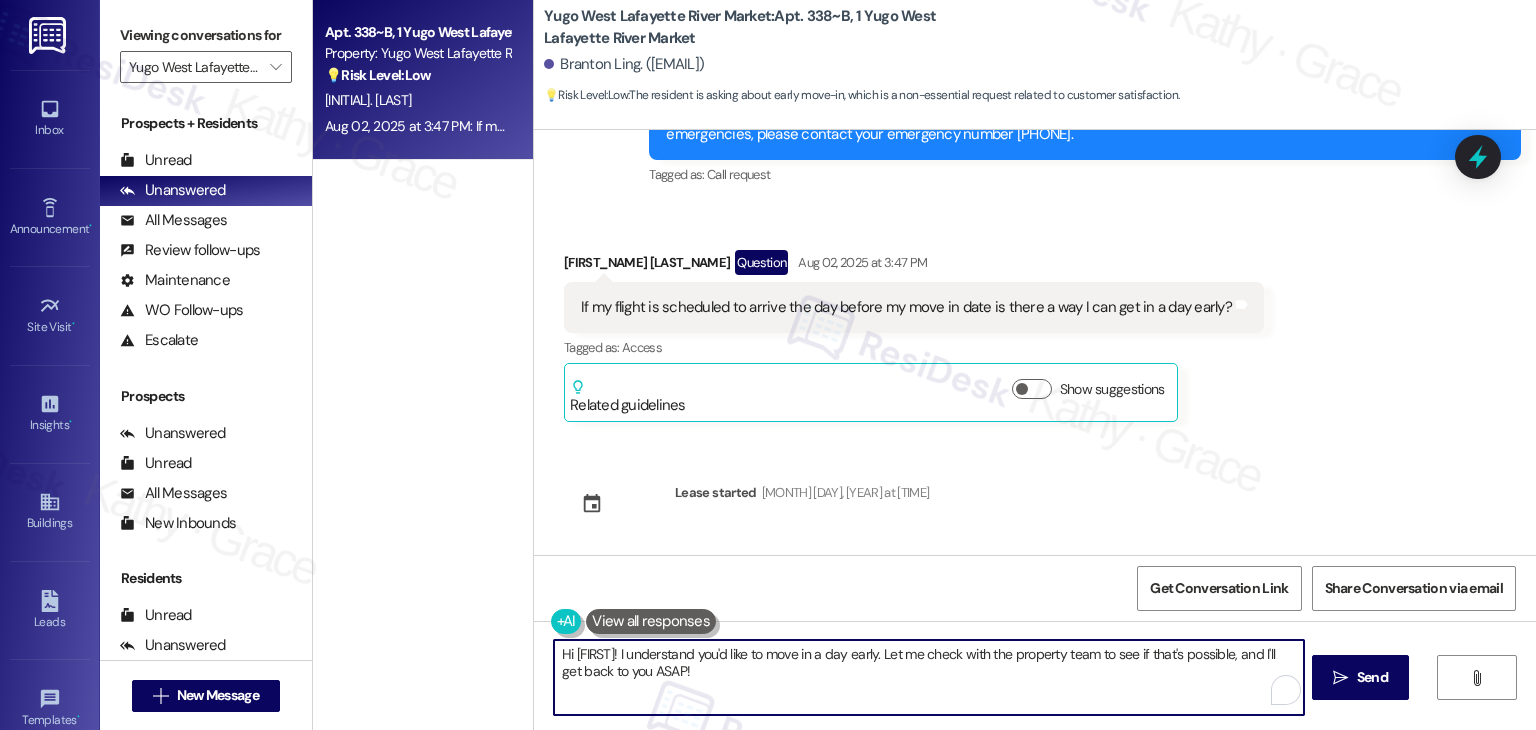 click on "Hi {{first_name}}! I understand you'd like to move in a day early. Let me check with the property team to see if that's possible, and I'll get back to you ASAP!" at bounding box center (928, 677) 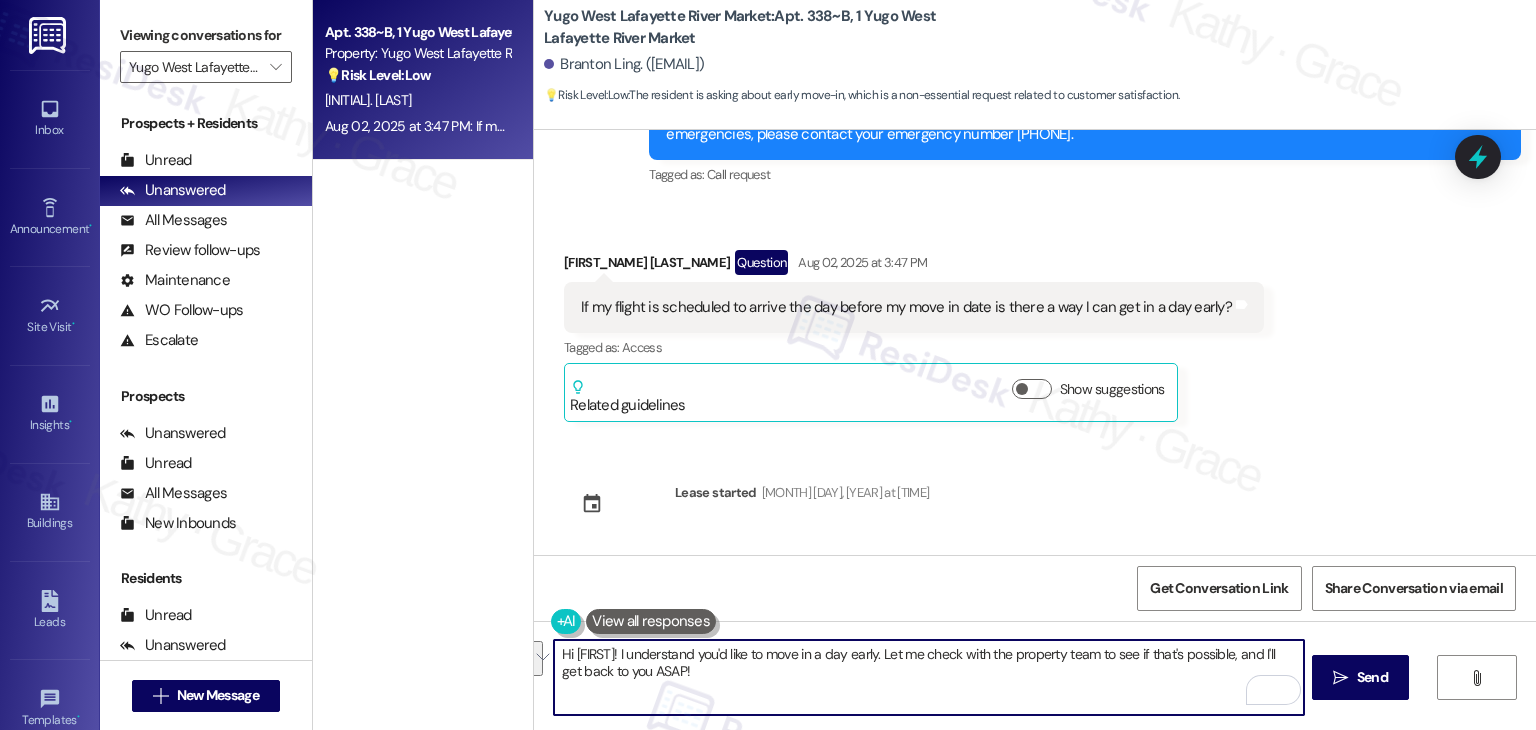 drag, startPoint x: 907, startPoint y: 684, endPoint x: 940, endPoint y: 656, distance: 43.27817 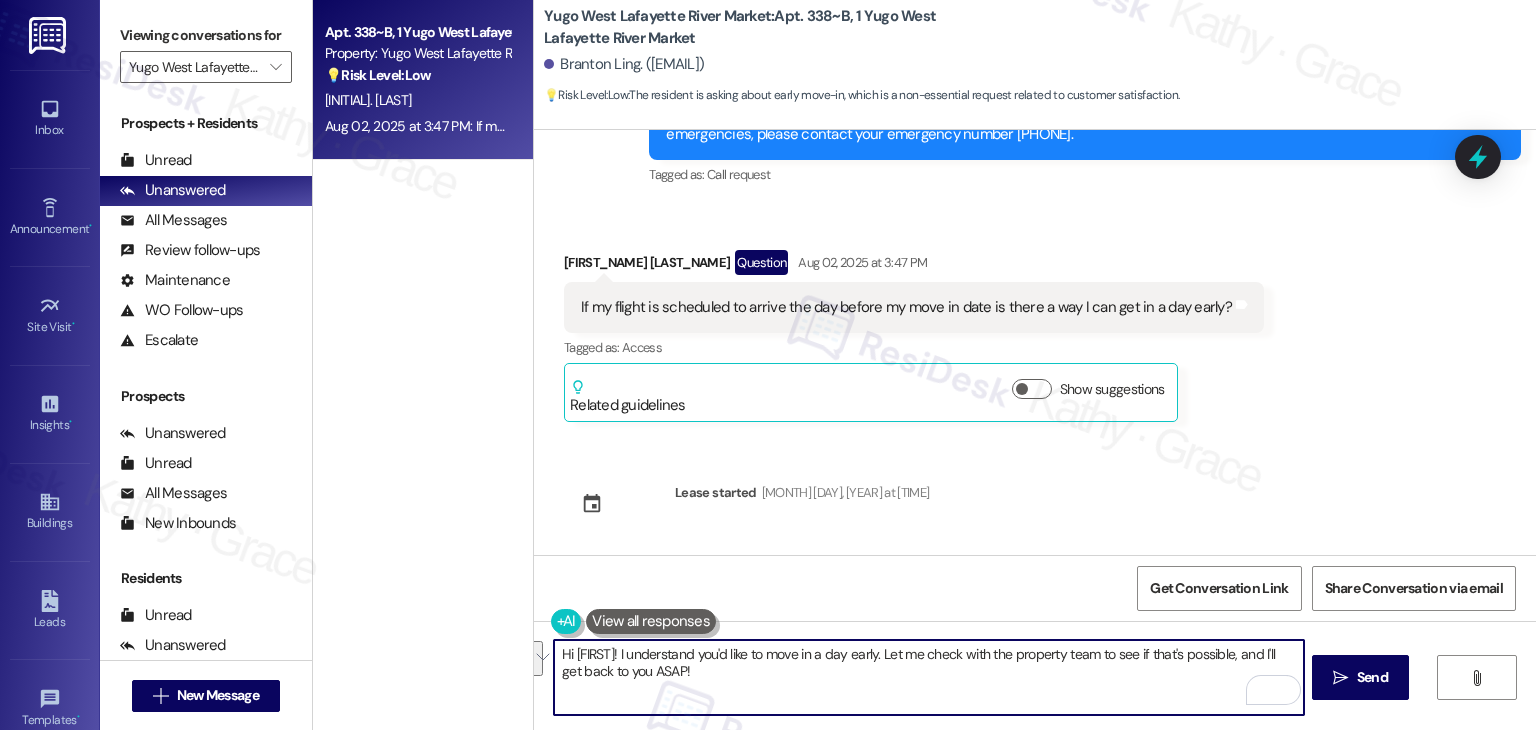 click on "Hi {{first_name}}! I understand you'd like to move in a day early. Let me check with the property team to see if that's possible, and I'll get back to you ASAP!" at bounding box center [928, 677] 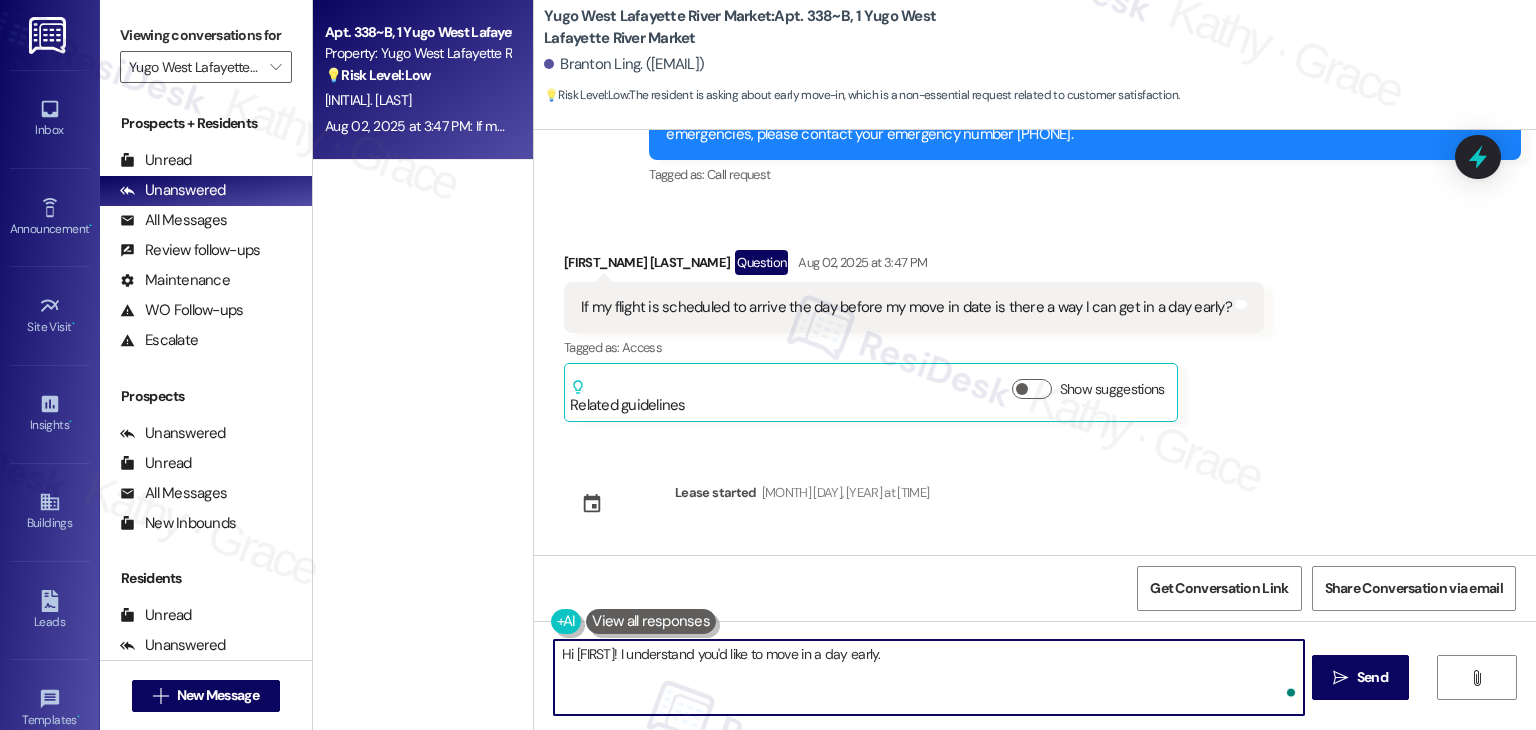 paste on "Since move-in dates are usually set in advance, early access isn’t guaranteed, but I’ll go ahead and check with the site team to see if an early move-in might be possible in your case. I’ll follow up with you as soon as I hear back. Safe travels, and thanks for reaching out!" 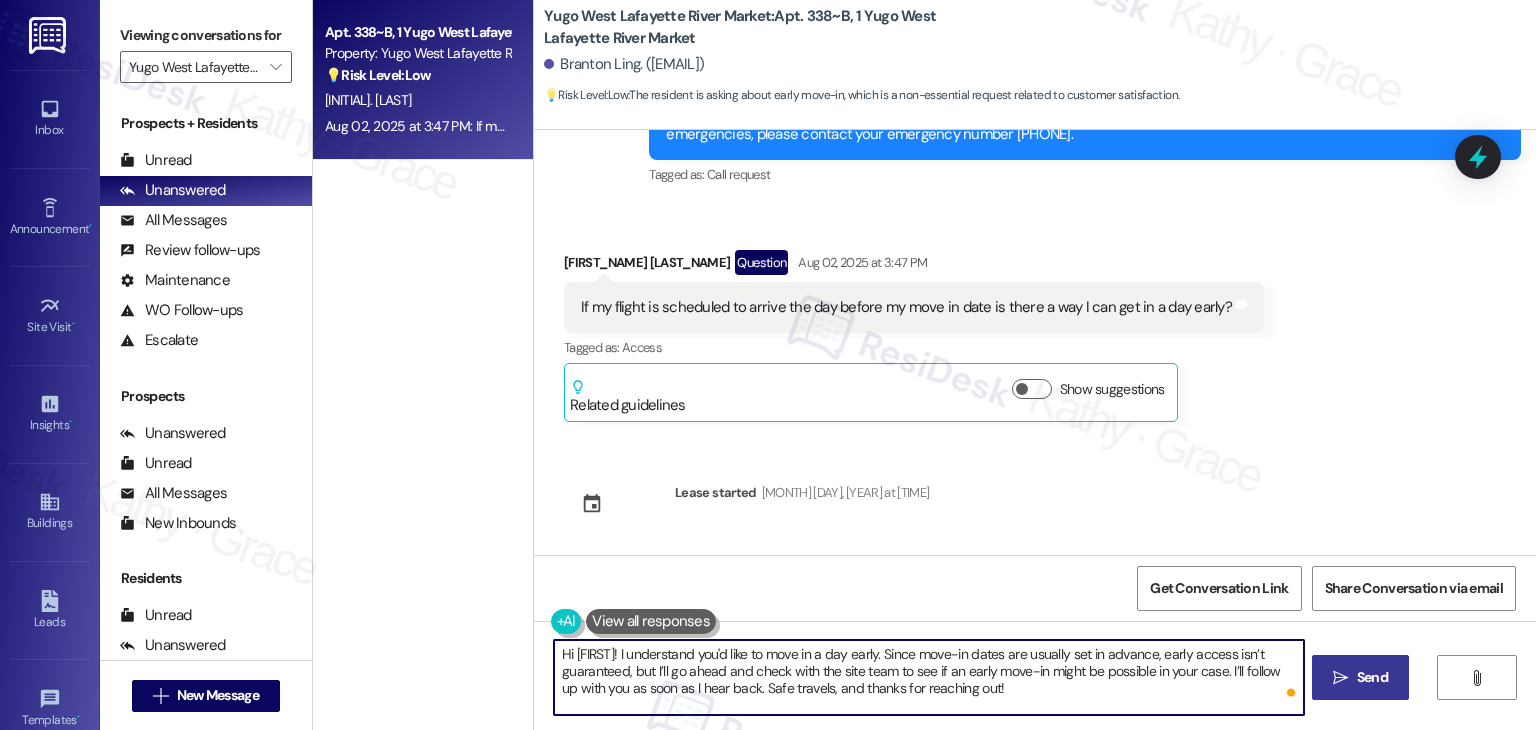 type on "Hi {{first_name}}! I understand you'd like to move in a day early. Since move-in dates are usually set in advance, early access isn’t guaranteed, but I’ll go ahead and check with the site team to see if an early move-in might be possible in your case. I’ll follow up with you as soon as I hear back. Safe travels, and thanks for reaching out!" 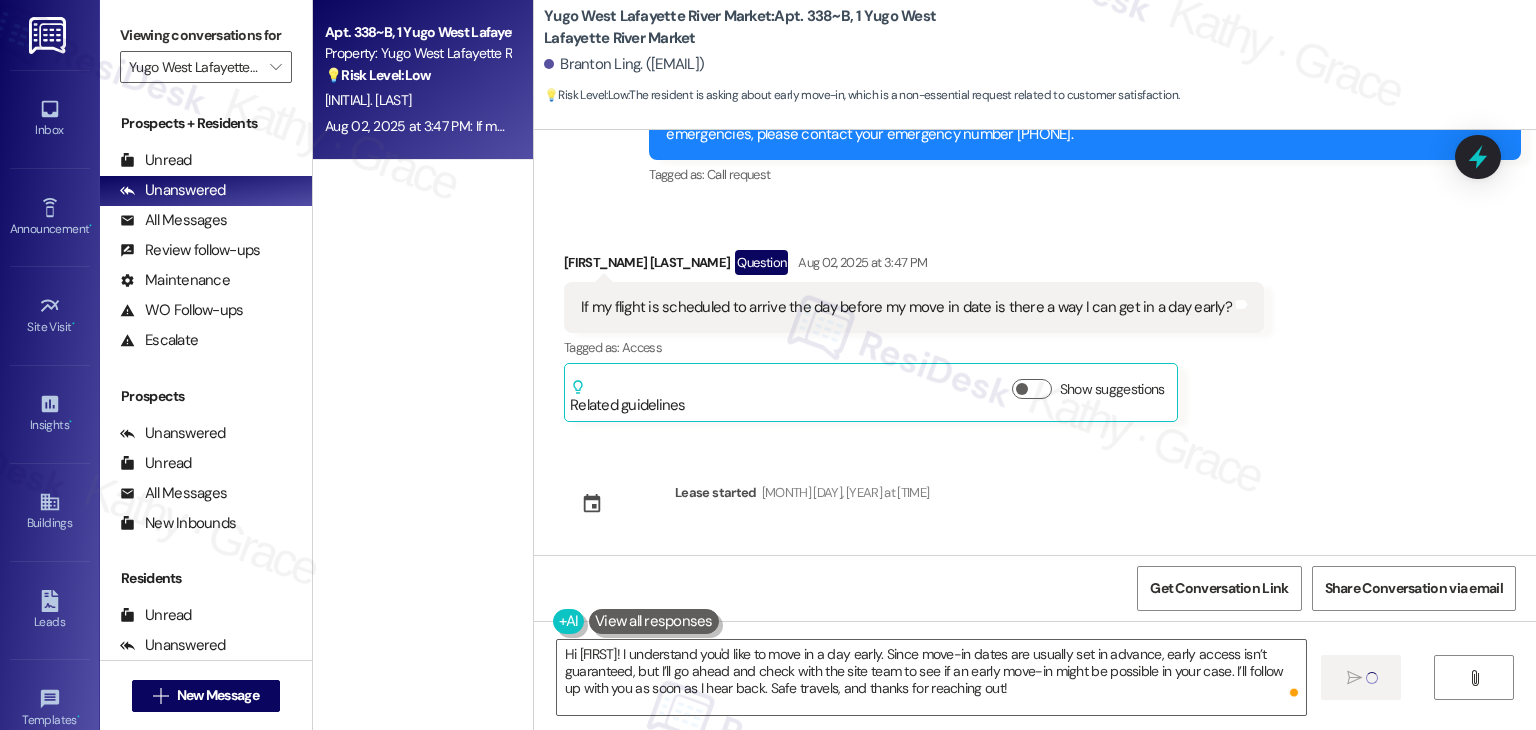 type 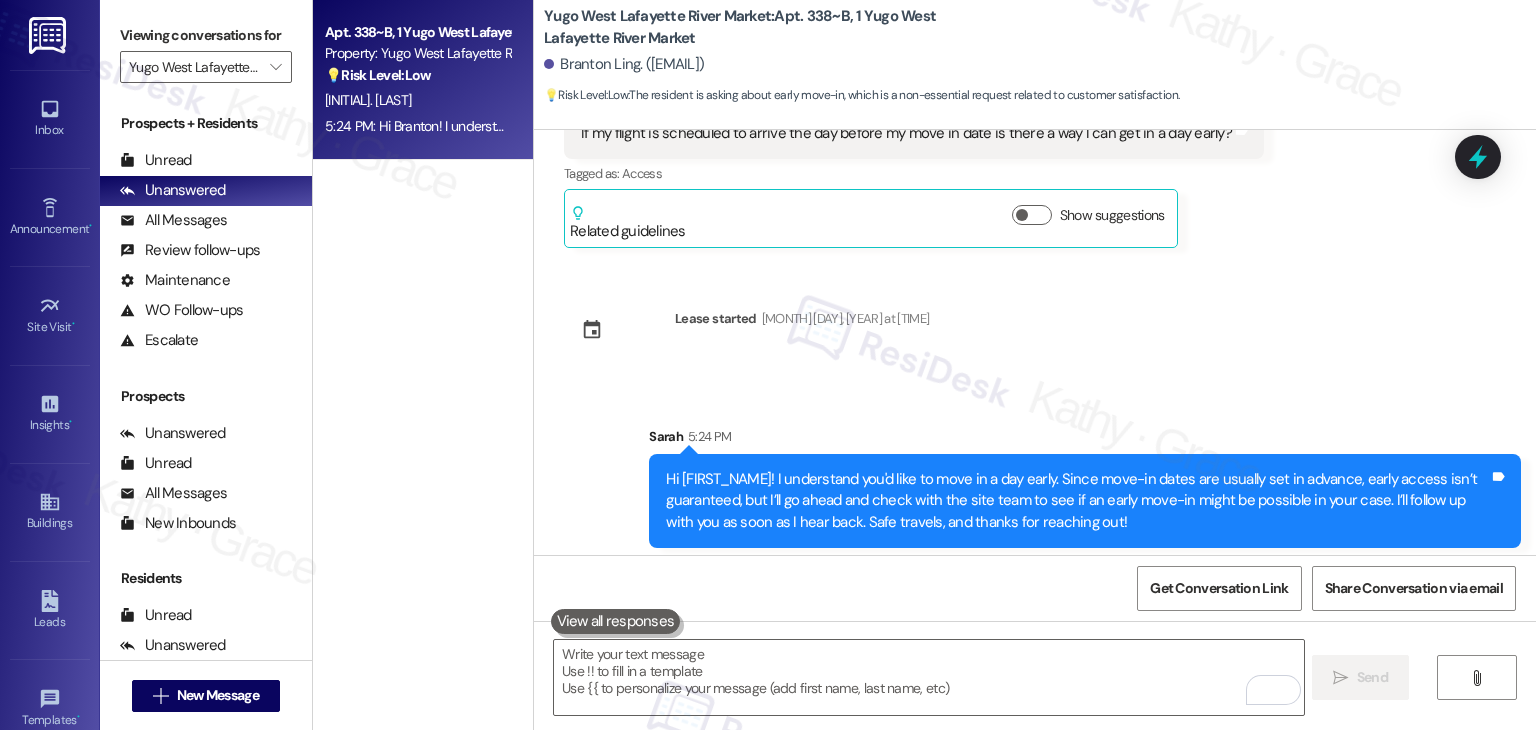 scroll, scrollTop: 1532, scrollLeft: 0, axis: vertical 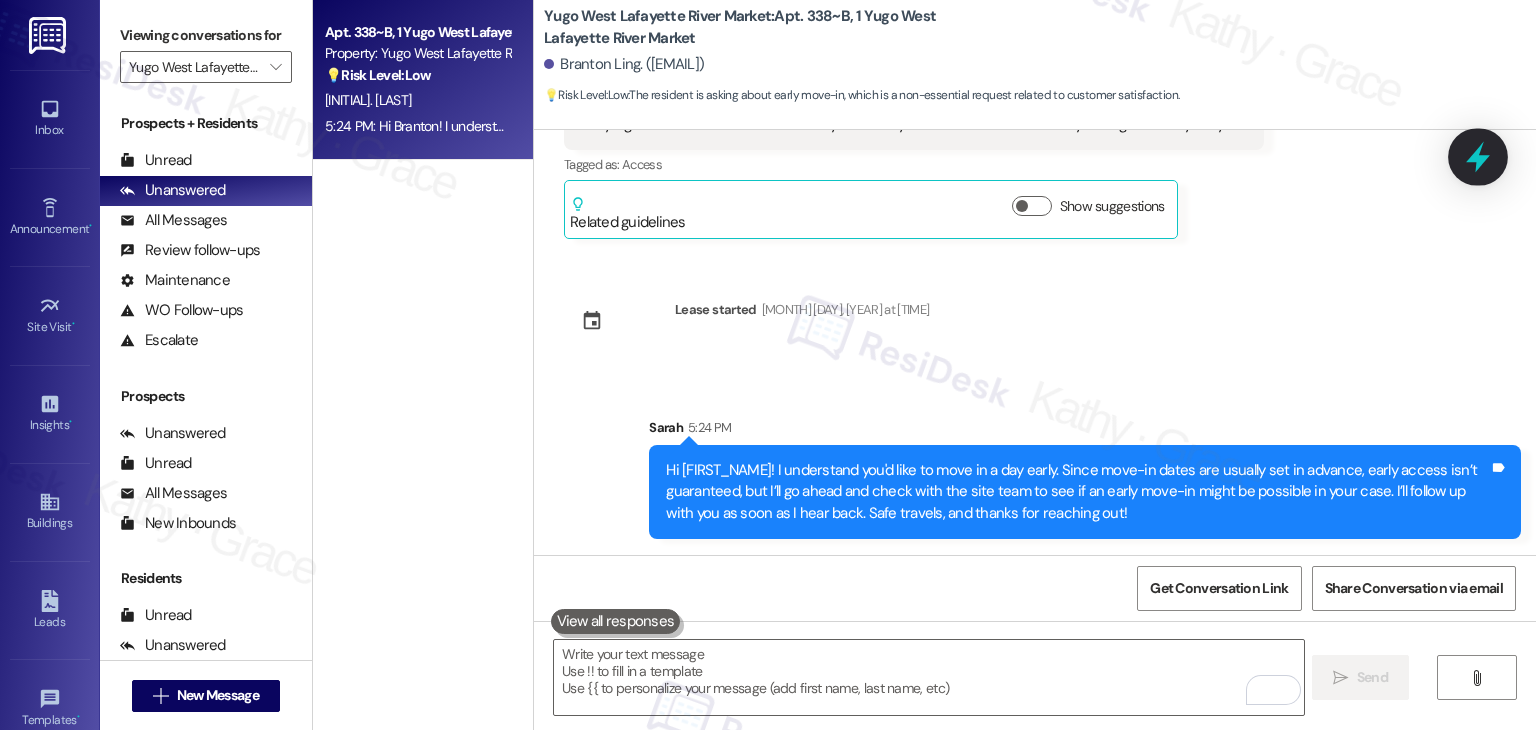 click 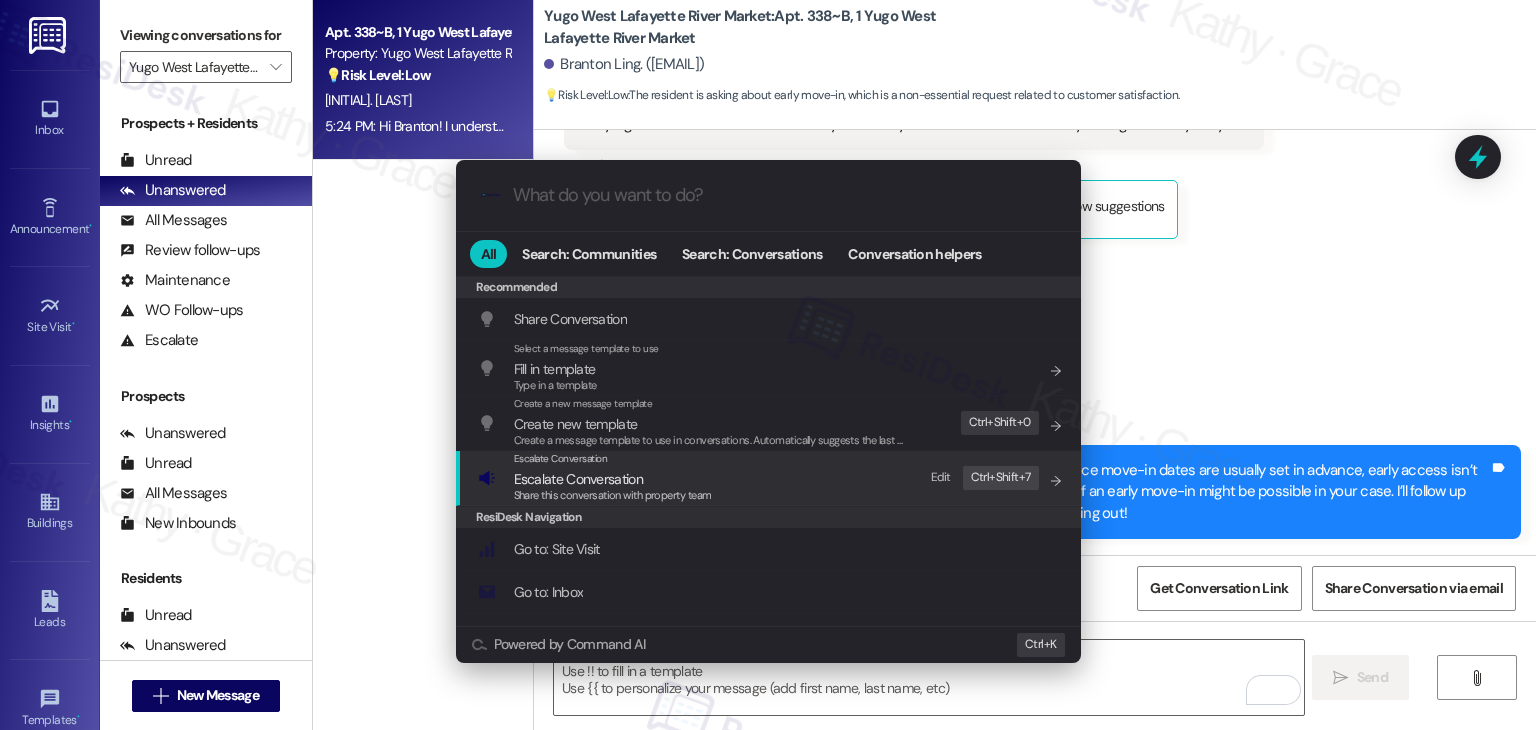 click on "Escalate Conversation" at bounding box center [578, 479] 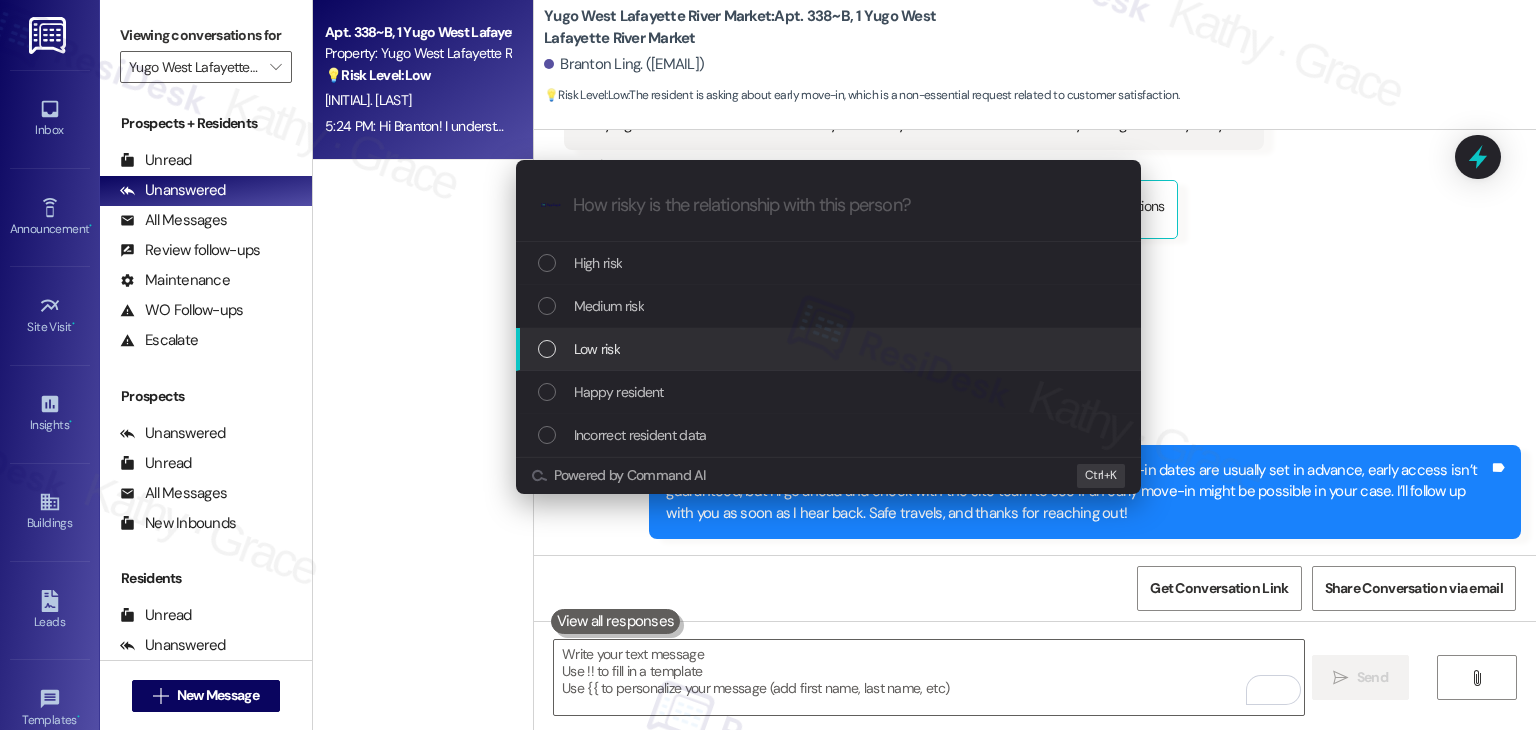 click at bounding box center [547, 349] 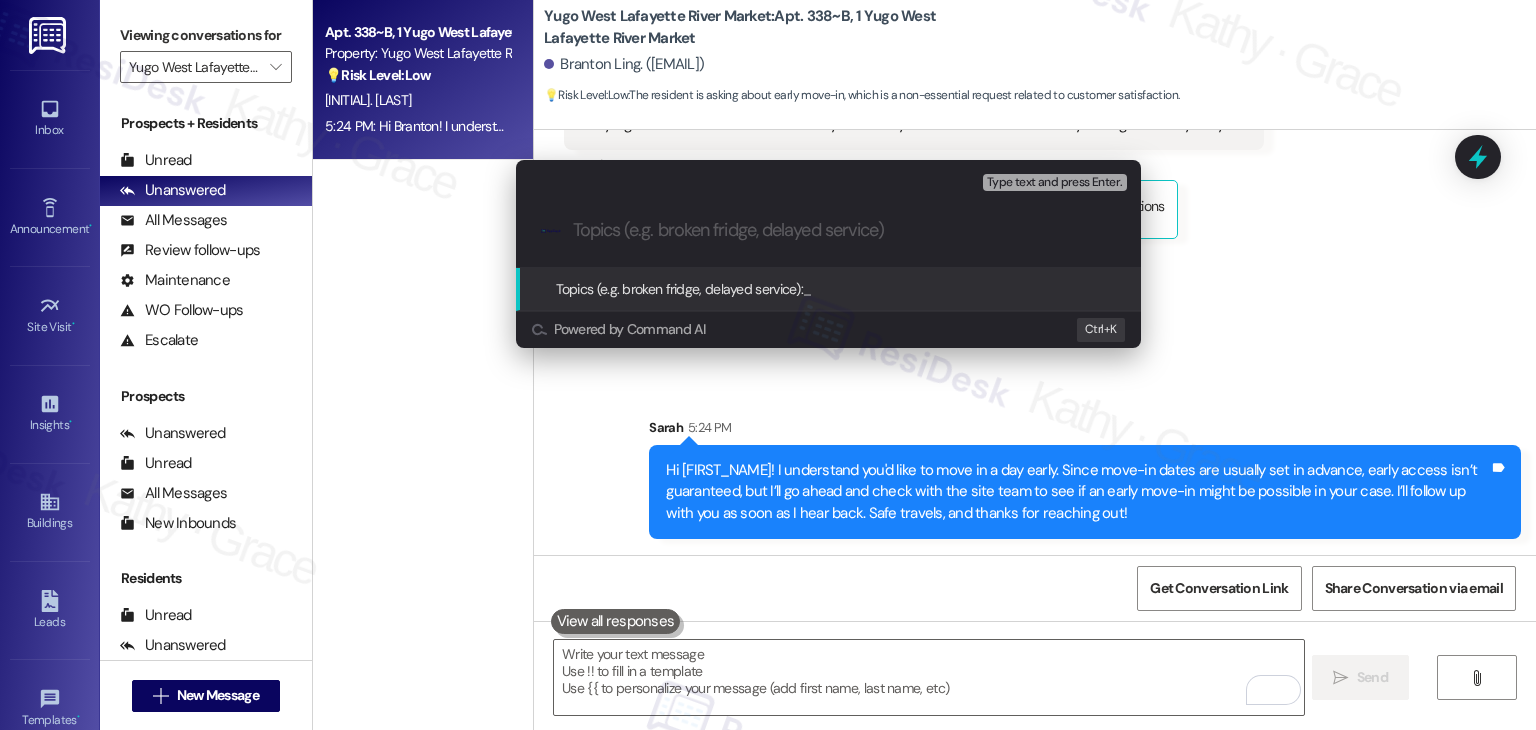 paste on "Resident Inquiry: Request for Early Move-In Date Due to Flight Arrival" 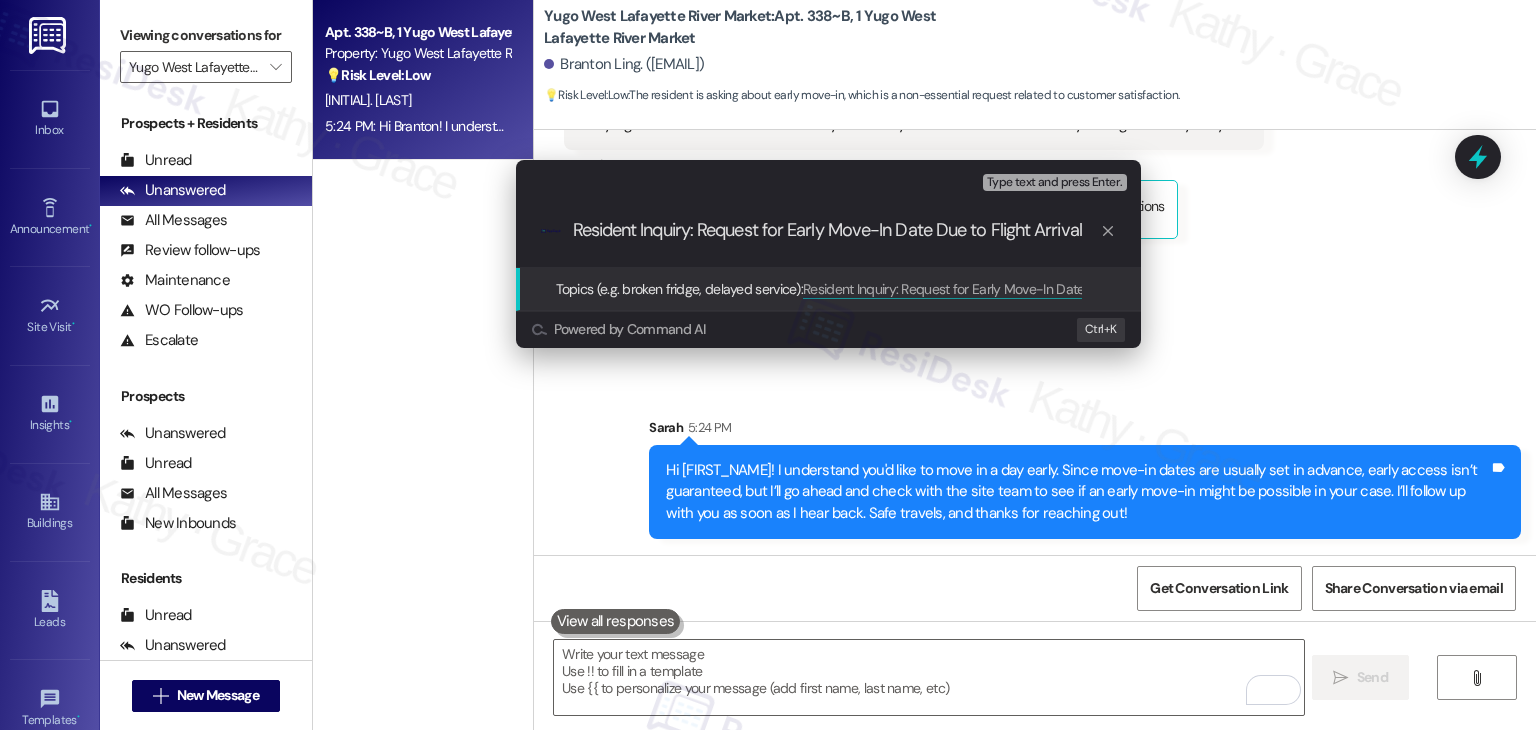 type on "Resident Inquiry: Request for Early Move-In Date Due to Flight Arrival" 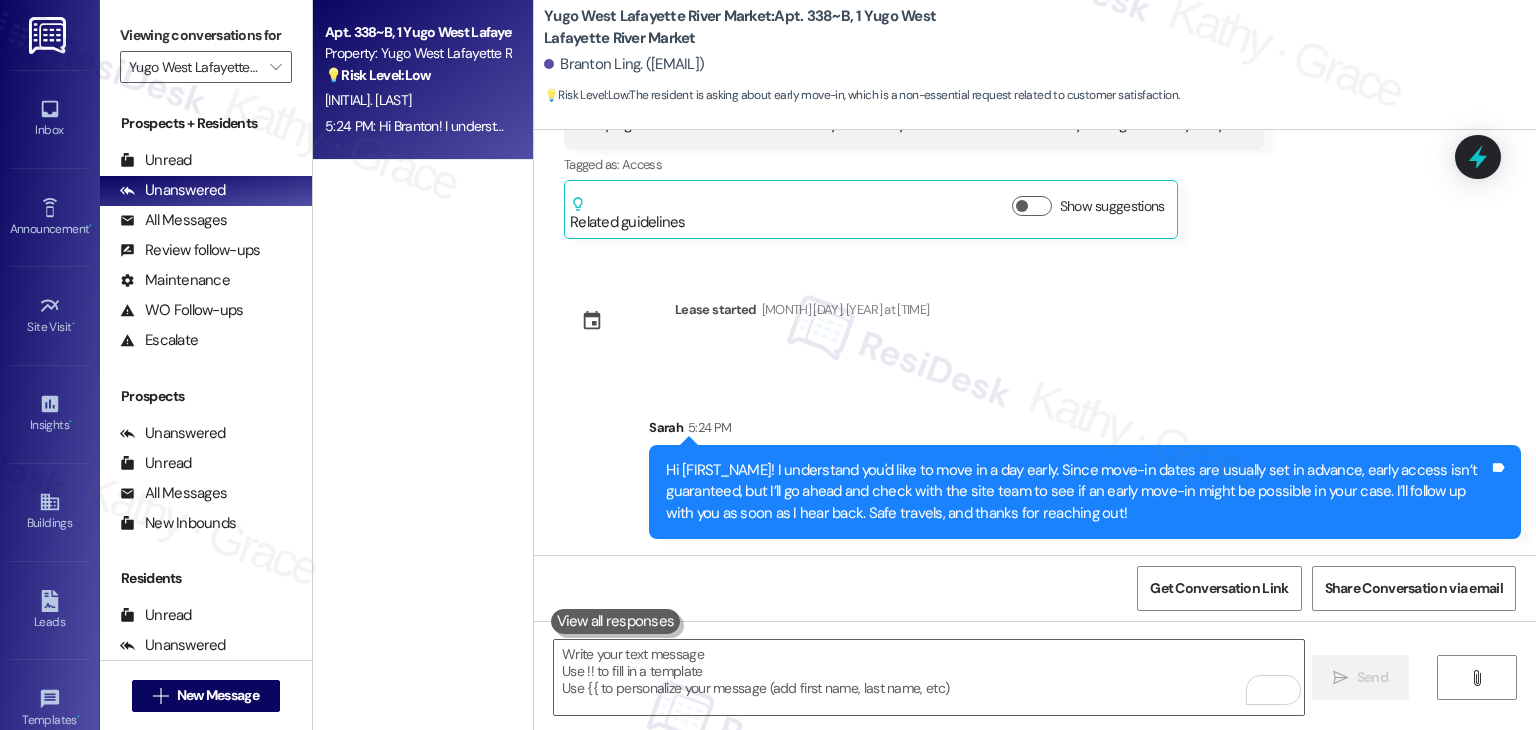click 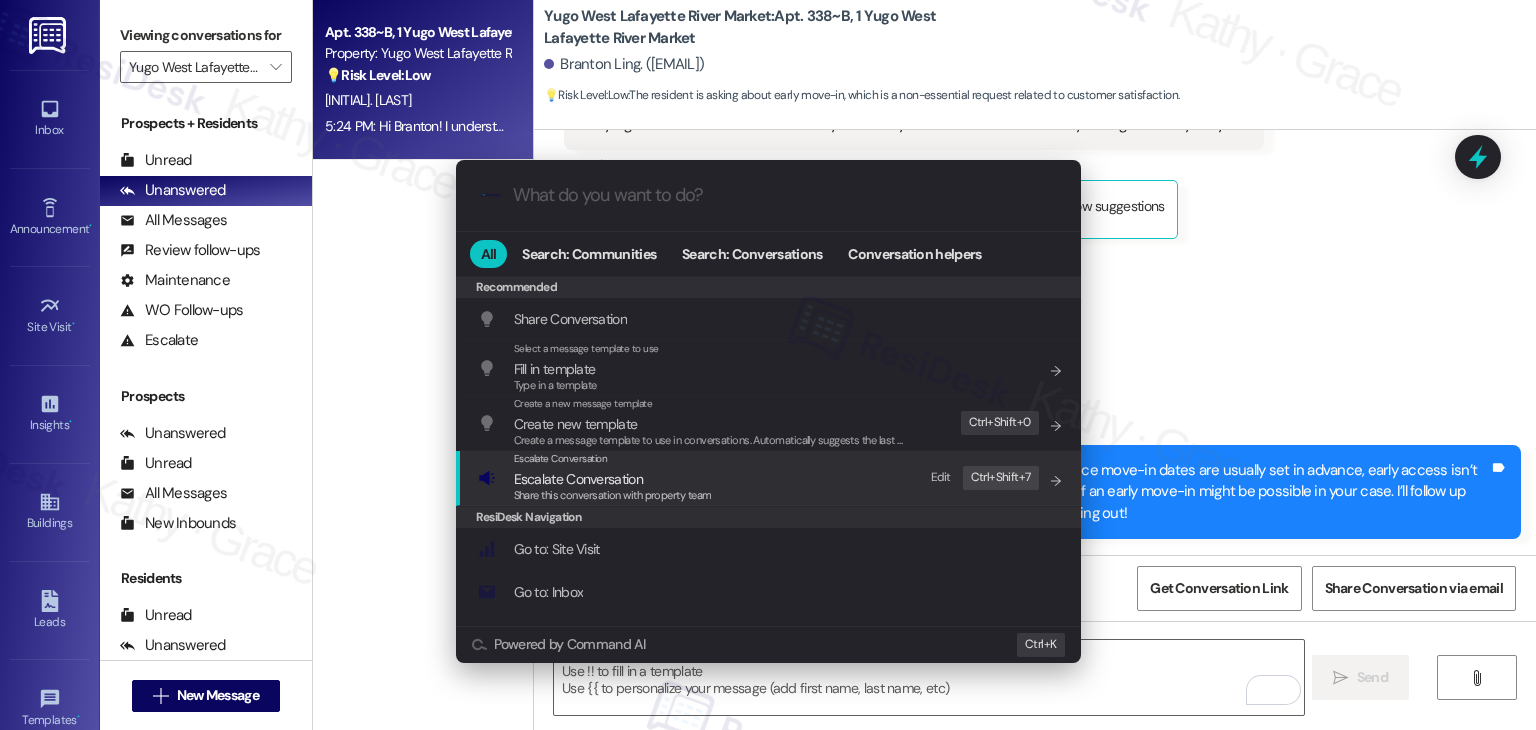 click on "Share this conversation with property team" at bounding box center (613, 496) 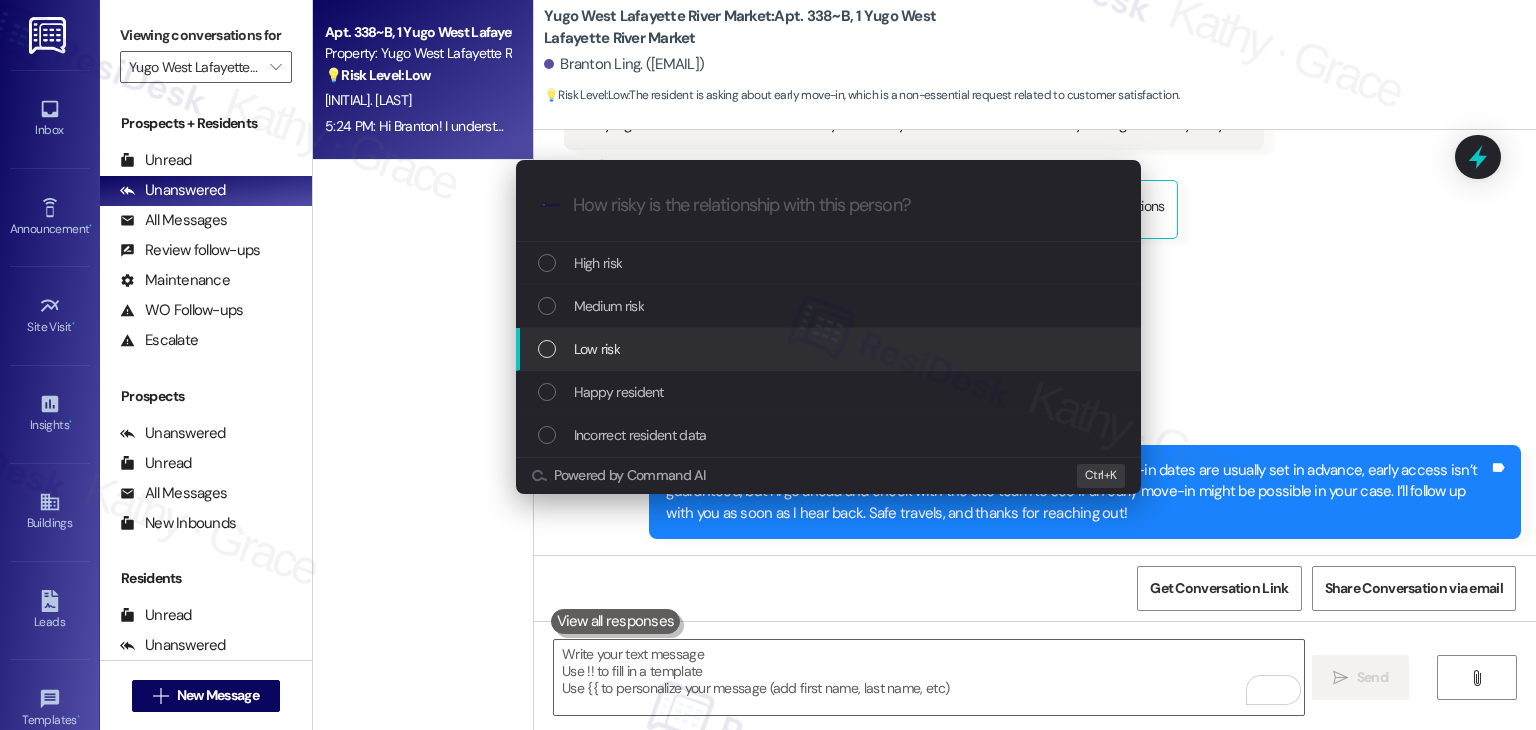 click at bounding box center [547, 349] 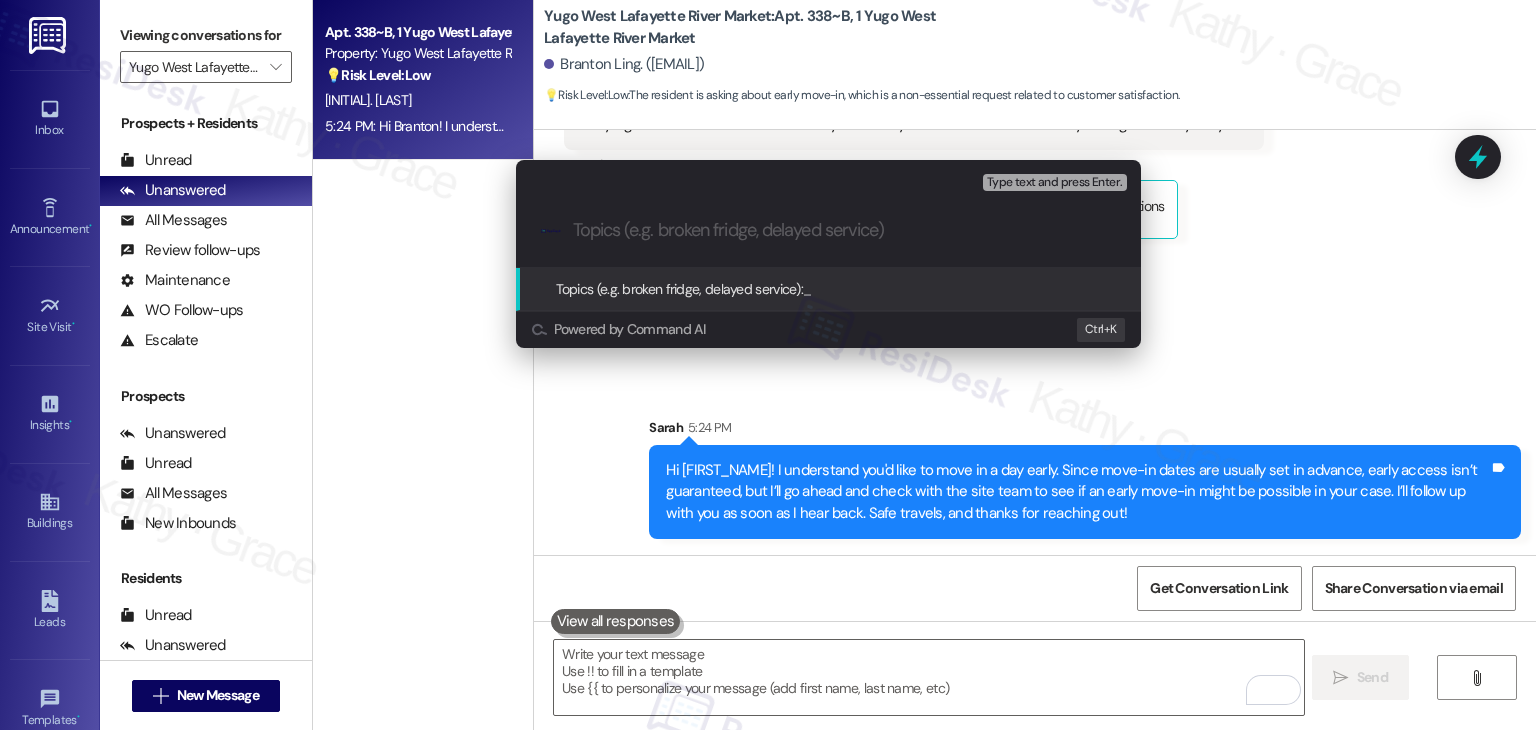 paste on "Resident Inquiry: Request for Early Move-In Date Due to Flight Arrival" 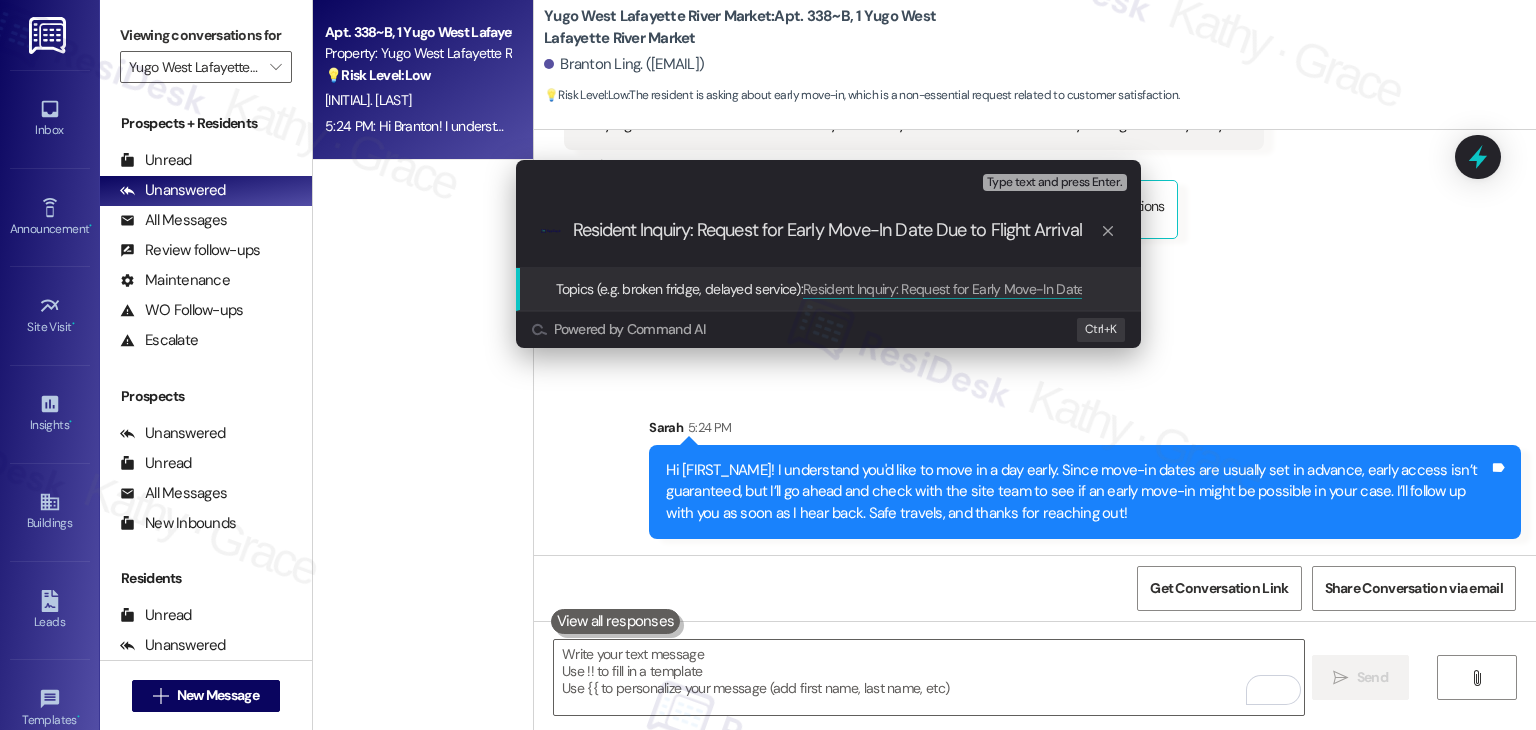 type 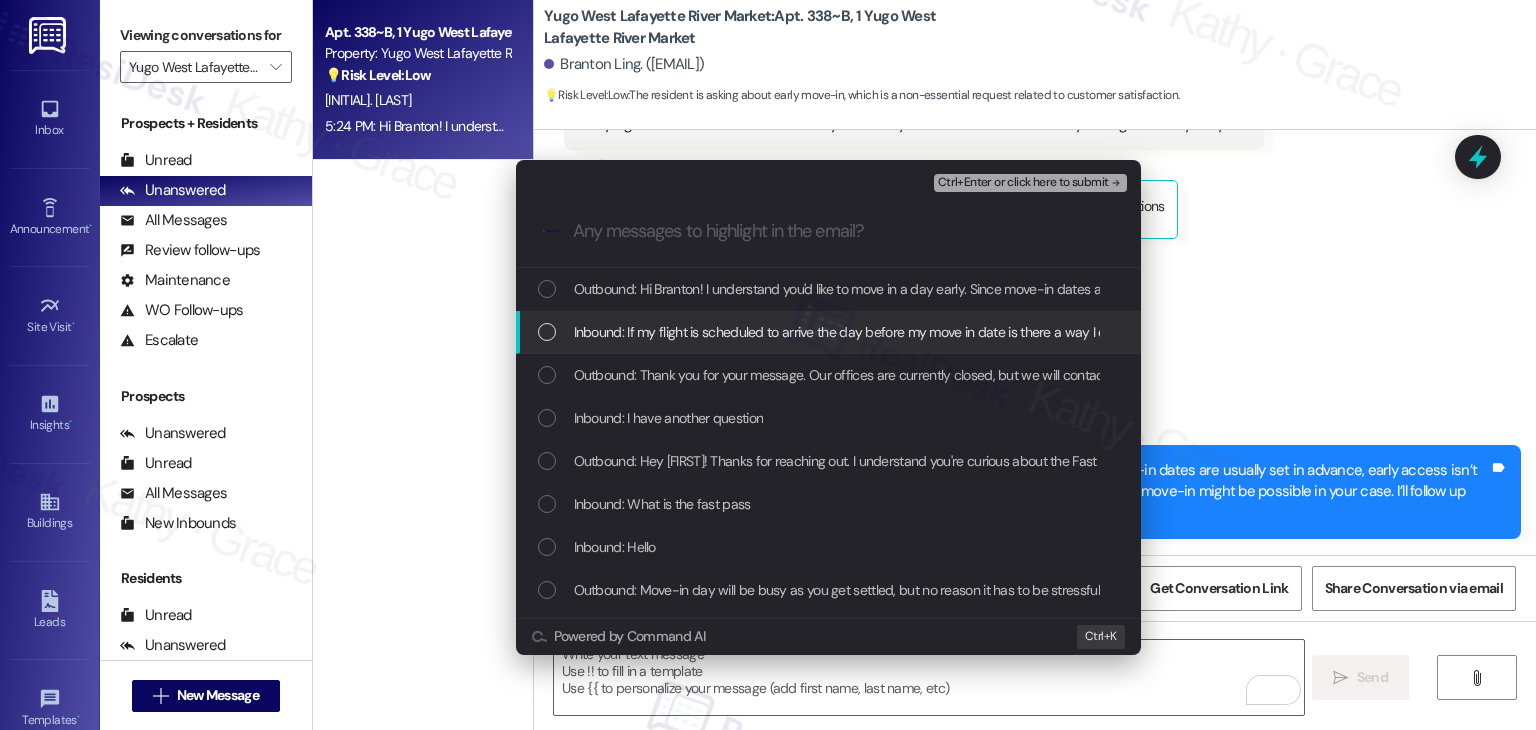 click on "Inbound: If my flight is scheduled to arrive the day before my move in date is there a way I can get in a day early?" at bounding box center [830, 332] 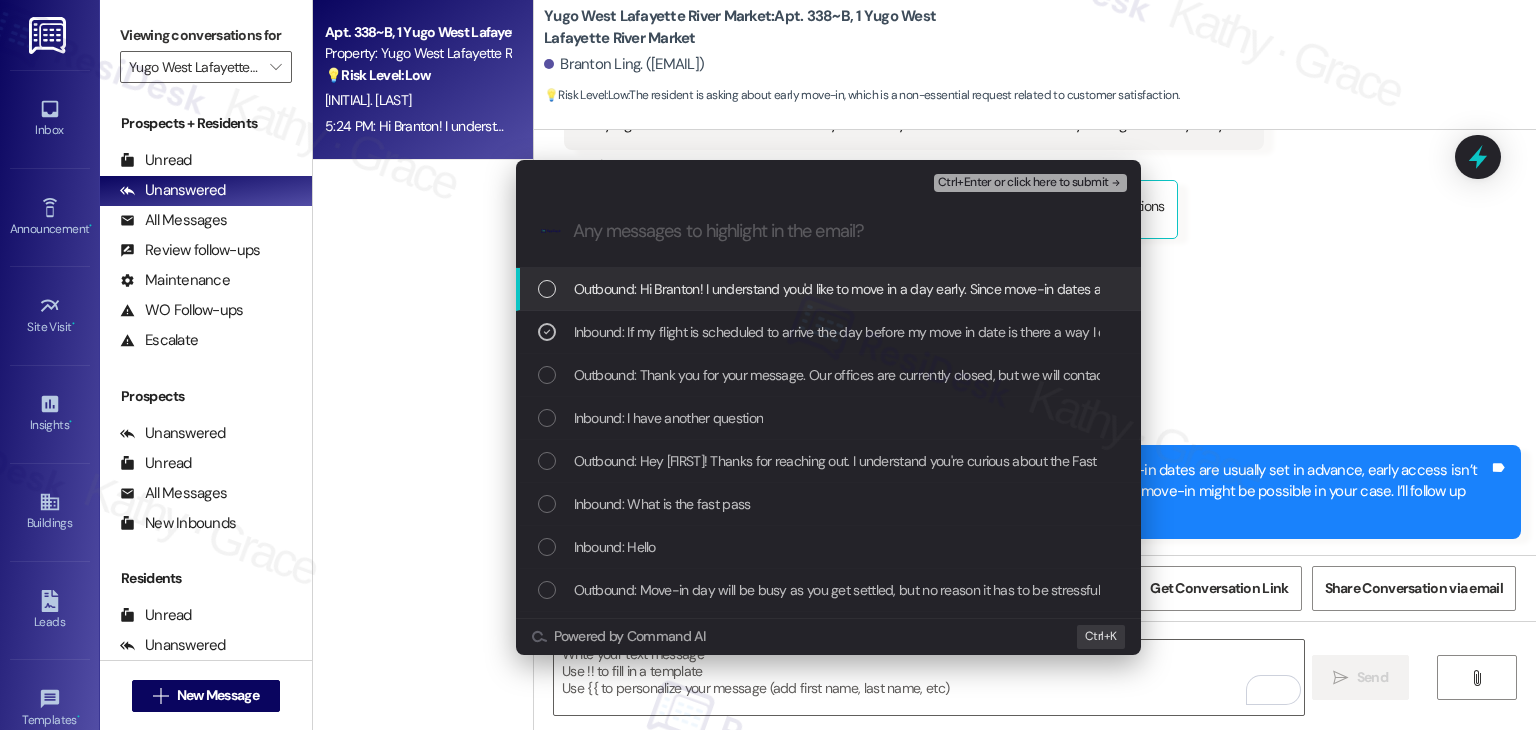 click on "Ctrl+Enter or click here to submit" at bounding box center (1023, 183) 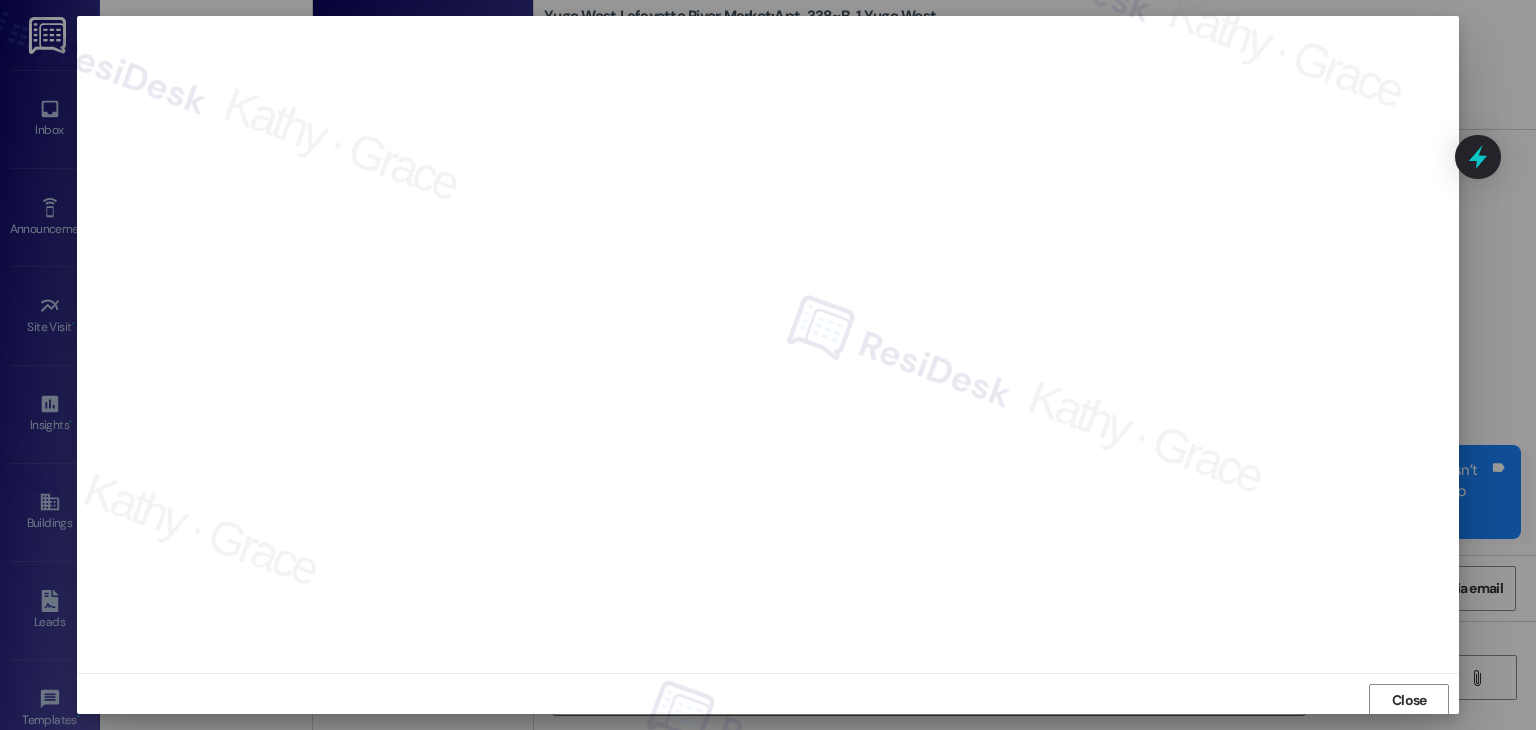 scroll, scrollTop: 1, scrollLeft: 0, axis: vertical 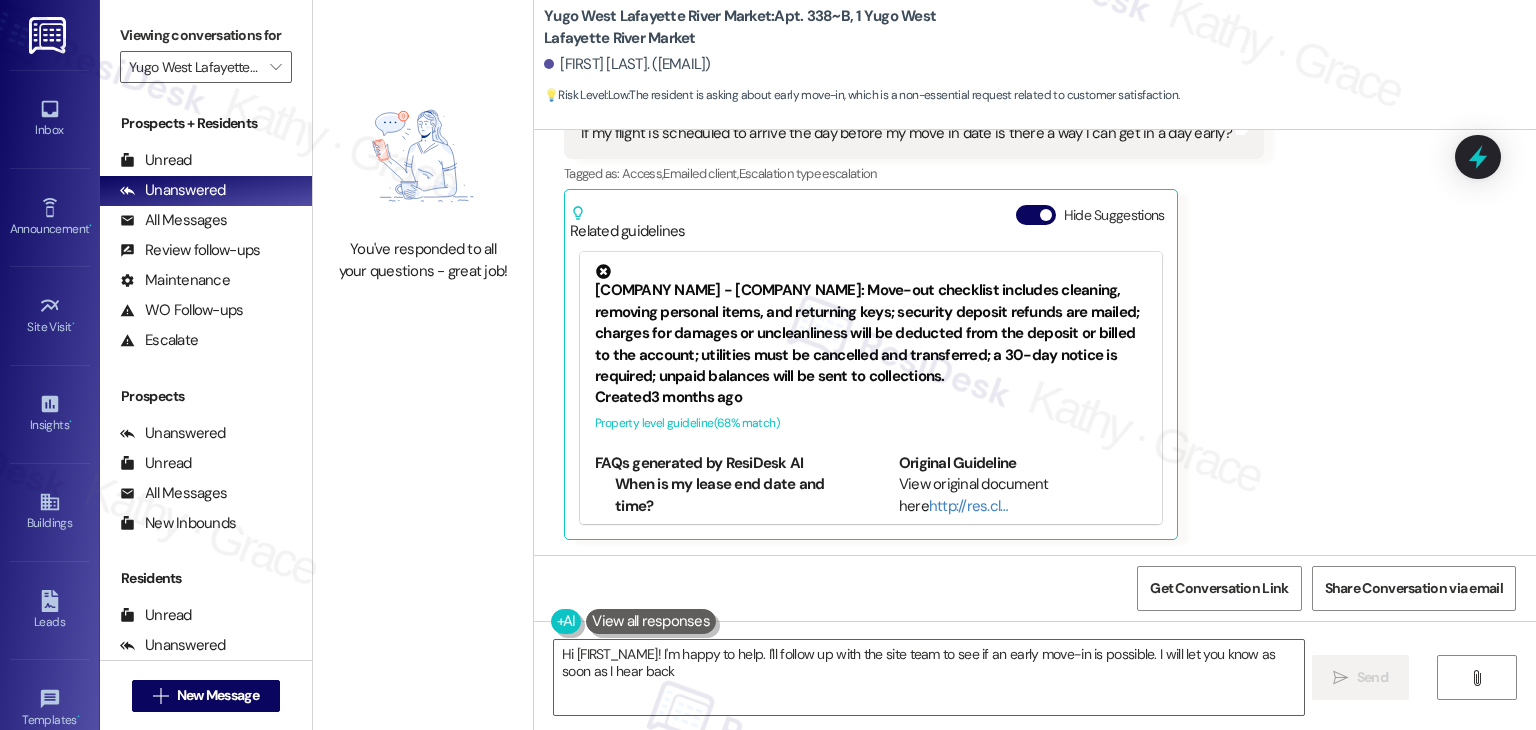 type on "Hi {{first_name}}! I'm happy to help. I'll follow up with the site team to see if an early move-in is possible. I will let you know as soon as I hear back!" 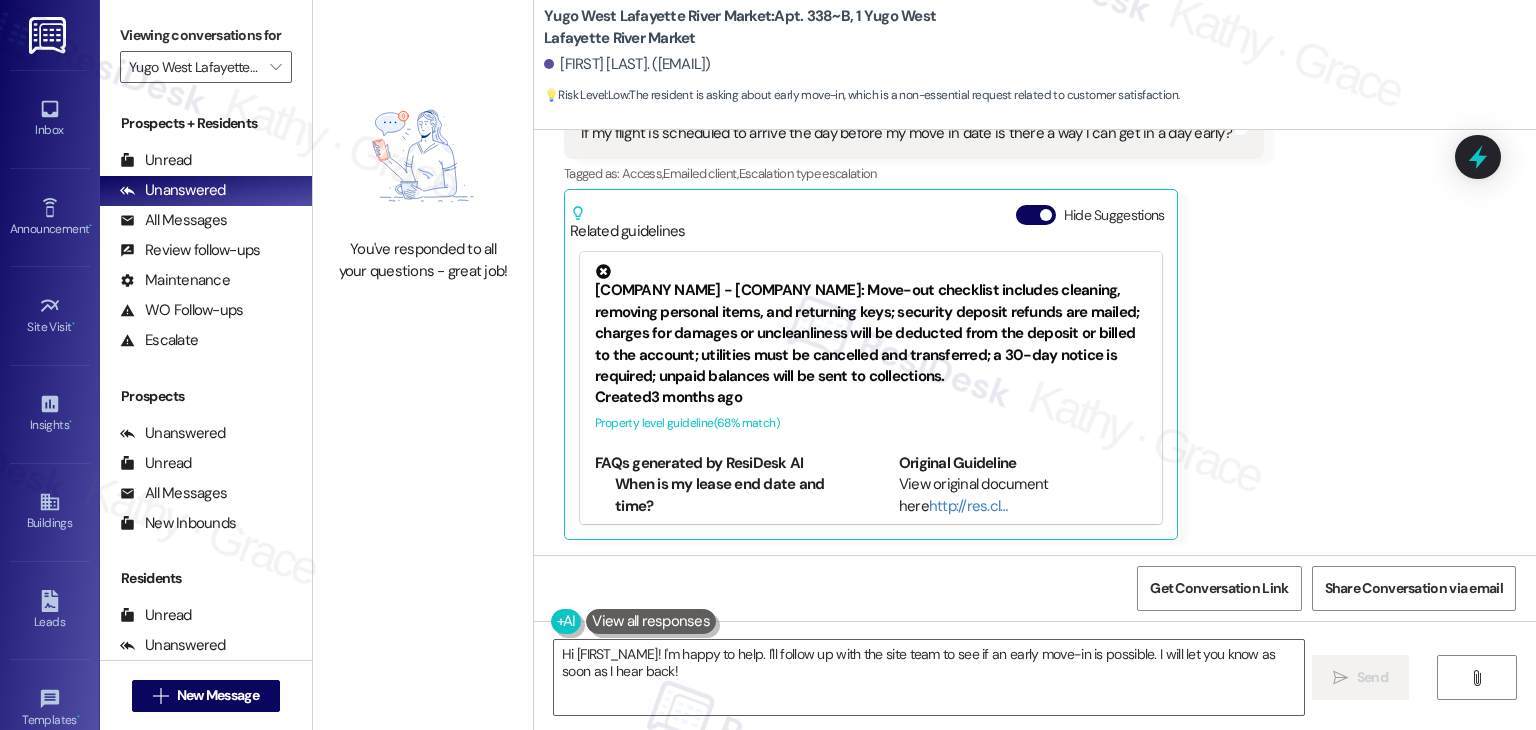 click on "Branton Ling Question Aug 02, 2025 at 3:47 PM If my flight is scheduled to arrive the day before my move in date is there a way I can get in a day early? Tags and notes Tagged as:   Access ,  Click to highlight conversations about Access Emailed client ,  Click to highlight conversations about Emailed client Escalation type escalation Click to highlight conversations about Escalation type escalation  Related guidelines Hide Suggestions Yugo - Yugo West Lafayette River Market:  Move-out checklist includes cleaning, removing personal items, and returning keys; security deposit refunds are mailed; charges for damages or uncleanliness will be deducted from the deposit or billed to the account; utilities must be cancelled and transferred;  a 30-day notice is required; unpaid balances will be sent to collections.
Created  3 months ago Property level guideline  ( 68 % match) FAQs generated by ResiDesk AI When is my lease end date and time? Your lease end date is July 31, 2025 at 12:00PM NOON. Original Guideline  (" at bounding box center (914, 308) 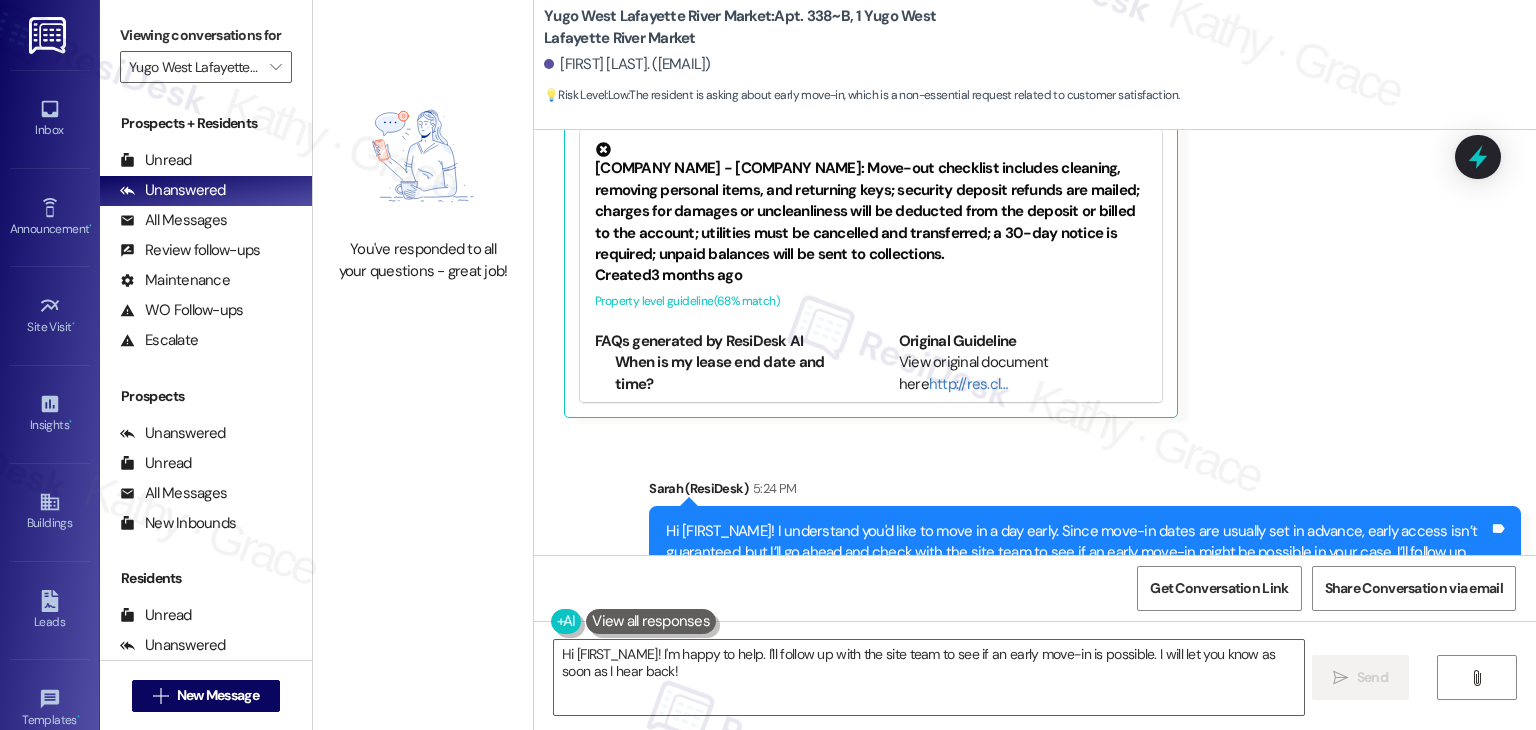 scroll, scrollTop: 1453, scrollLeft: 0, axis: vertical 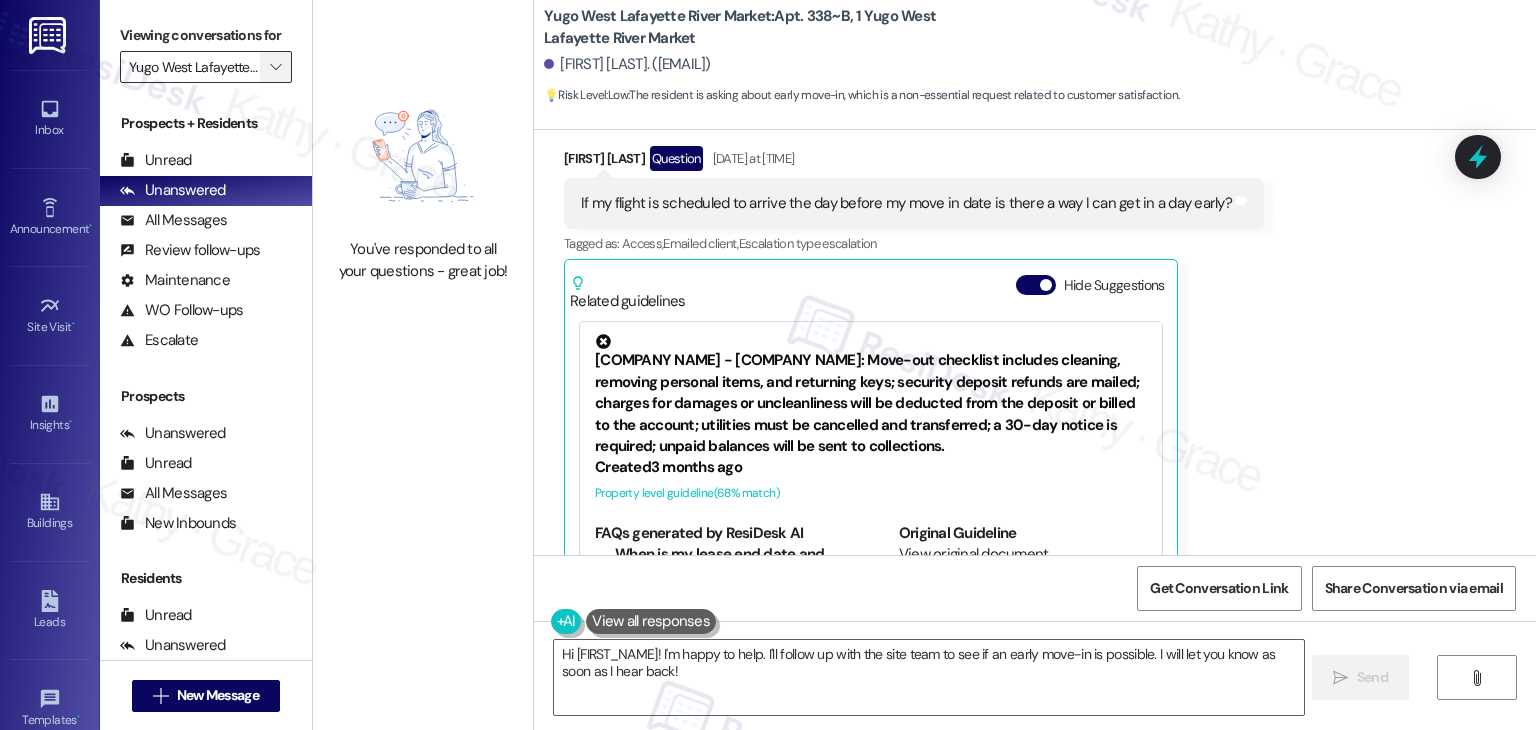 click on "" at bounding box center (276, 67) 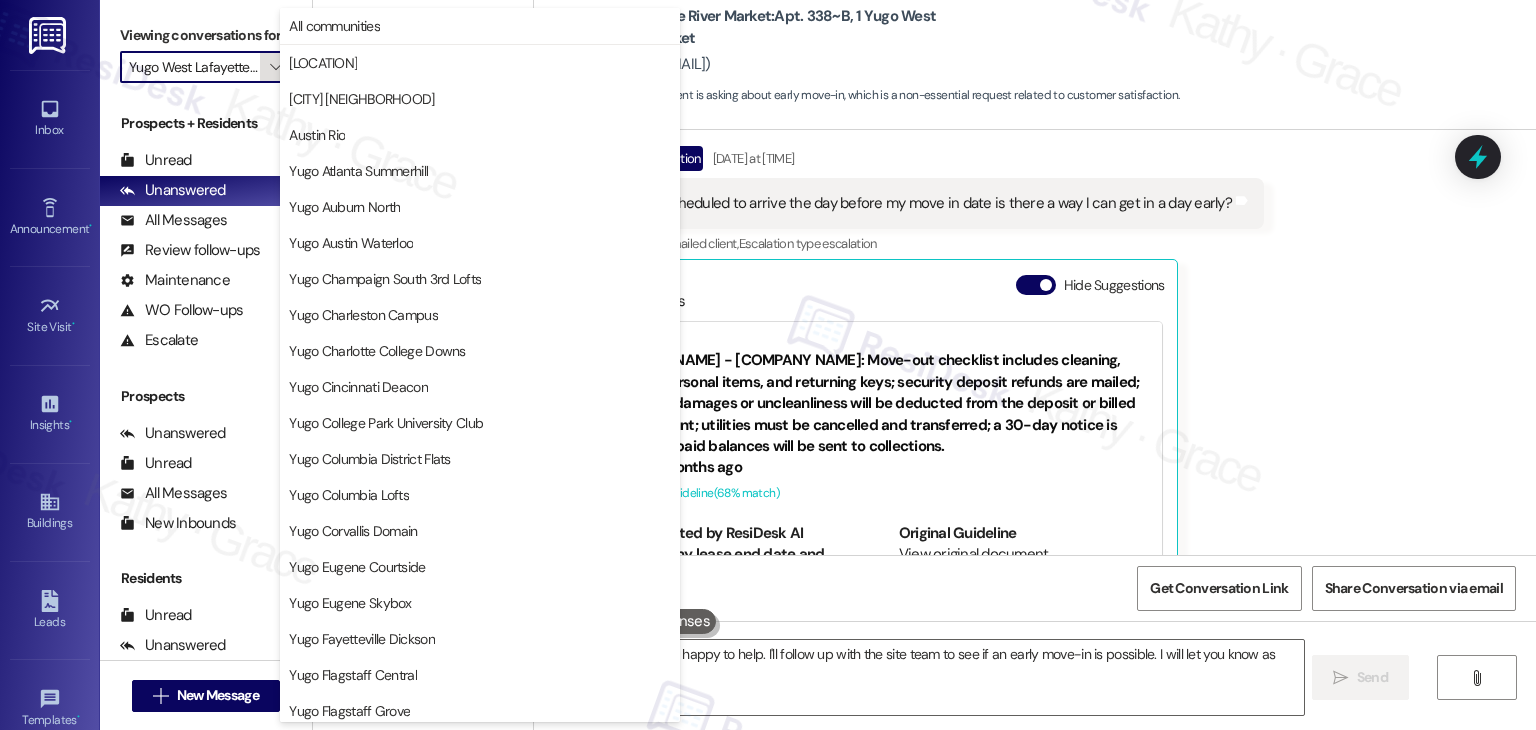 scroll, scrollTop: 870, scrollLeft: 0, axis: vertical 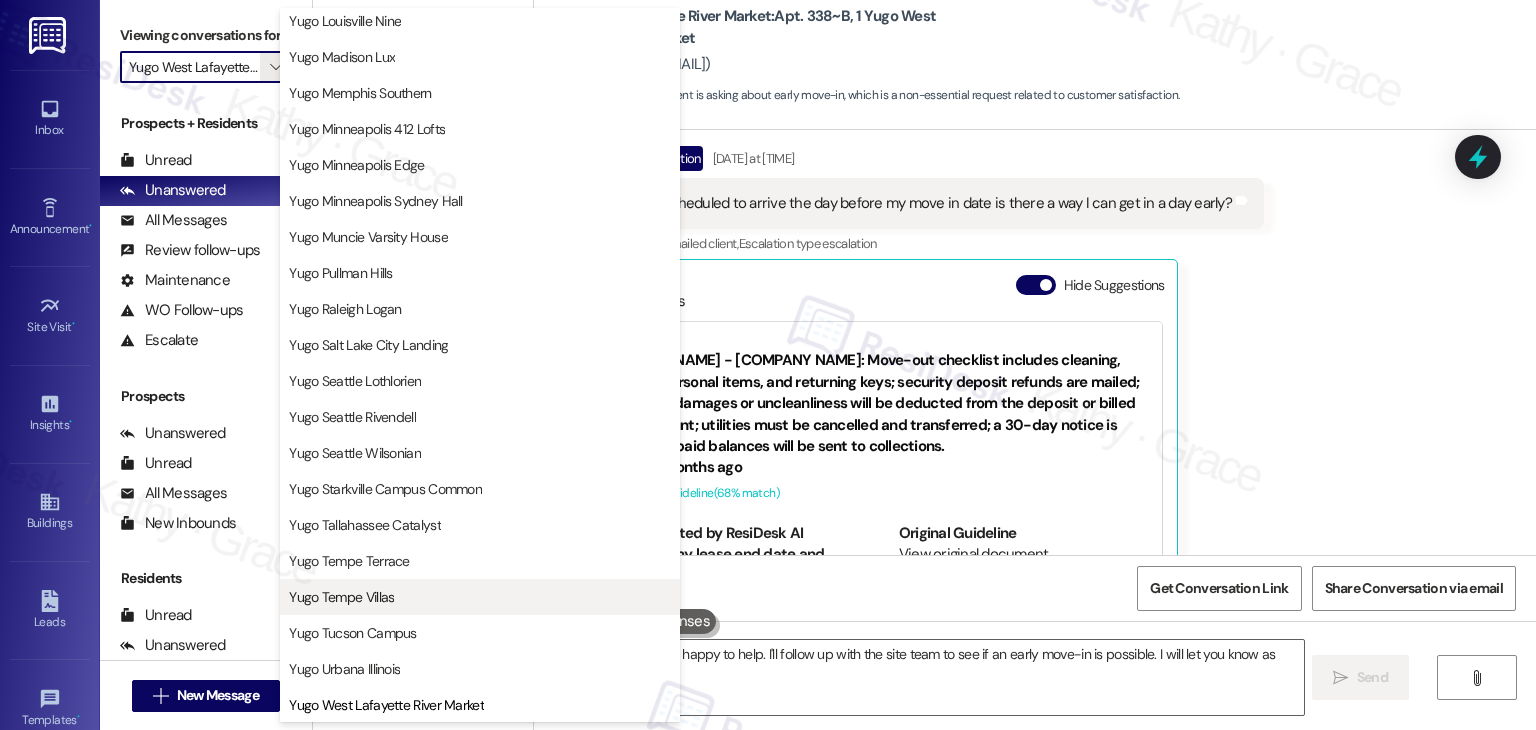 click on "Yugo Tempe Villas" at bounding box center [341, 597] 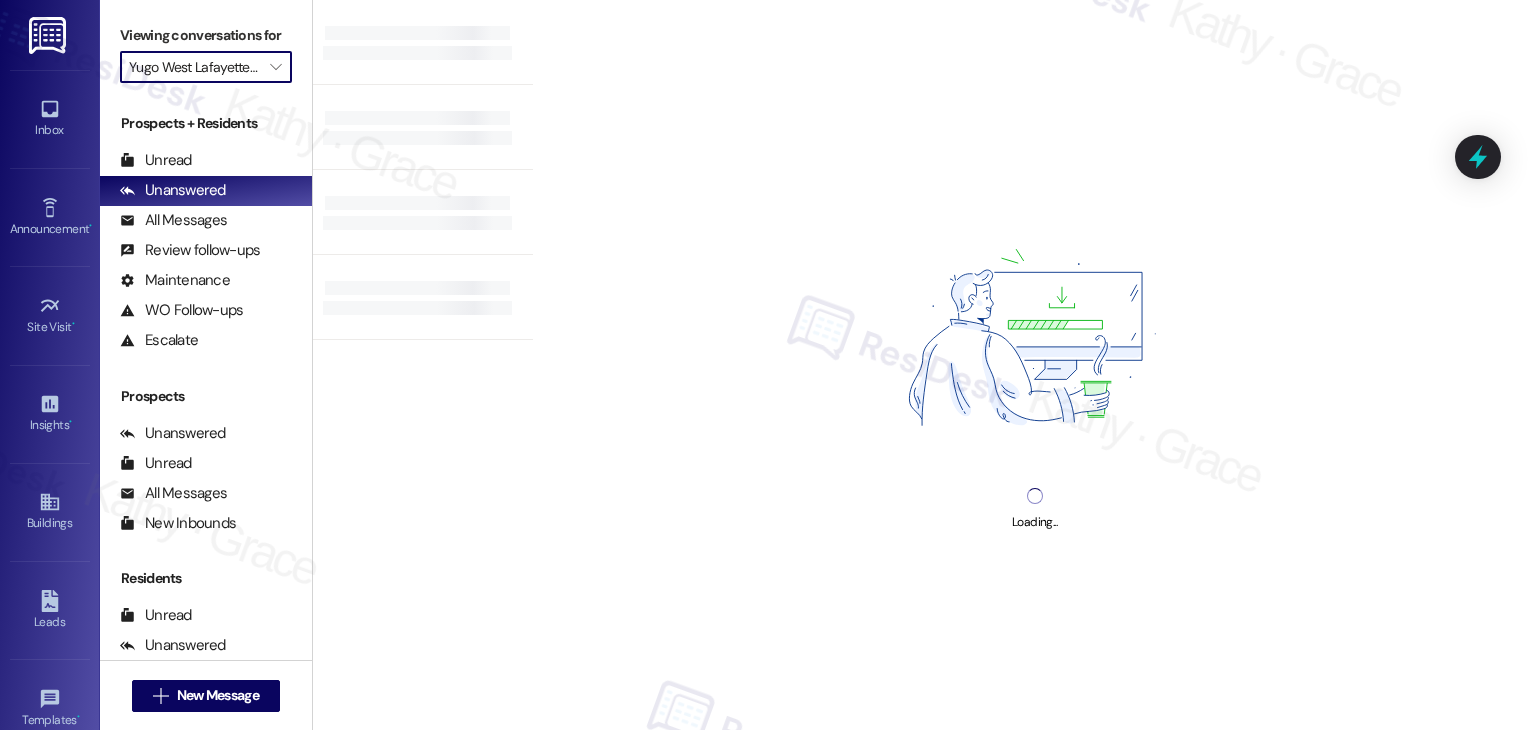 type on "Yugo Tempe Villas" 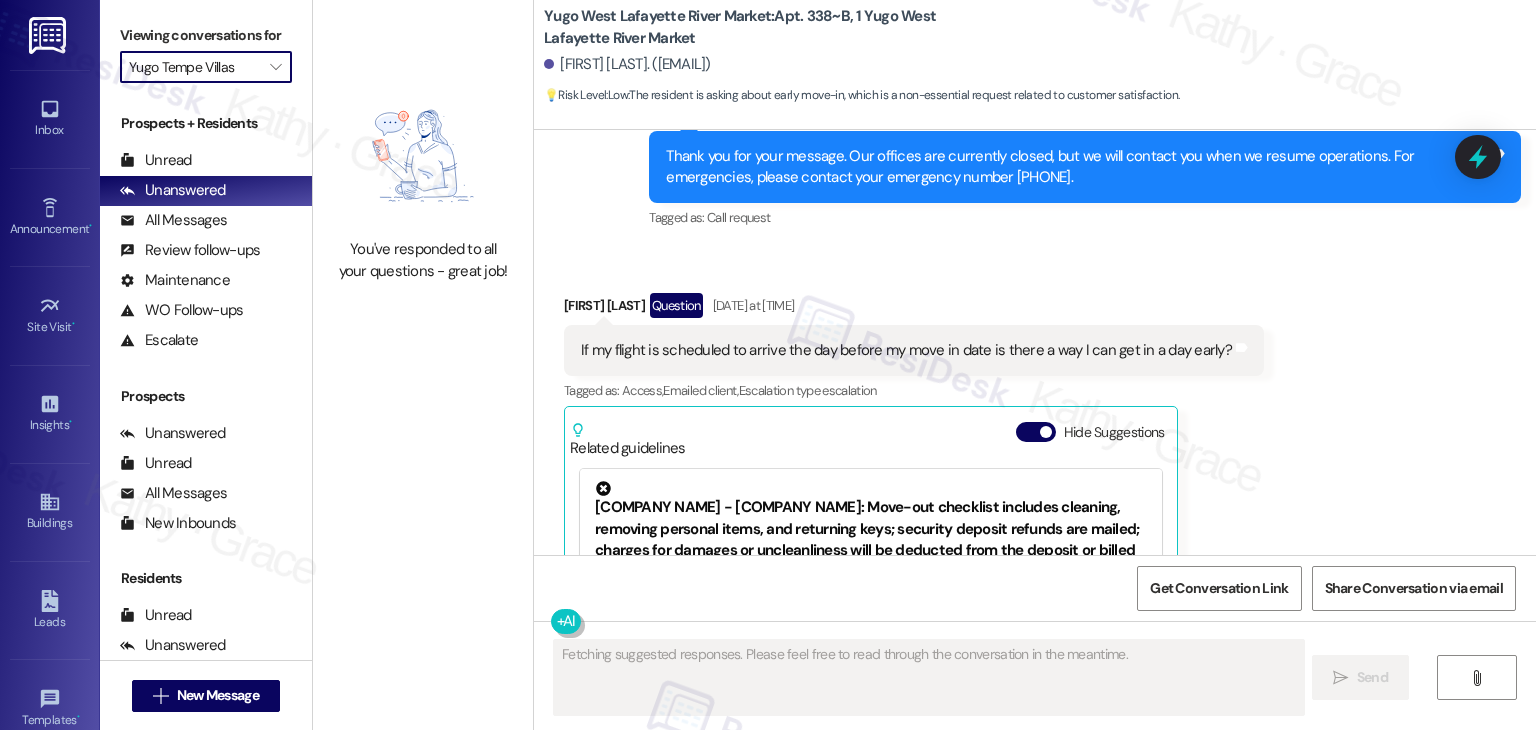 scroll, scrollTop: 1523, scrollLeft: 0, axis: vertical 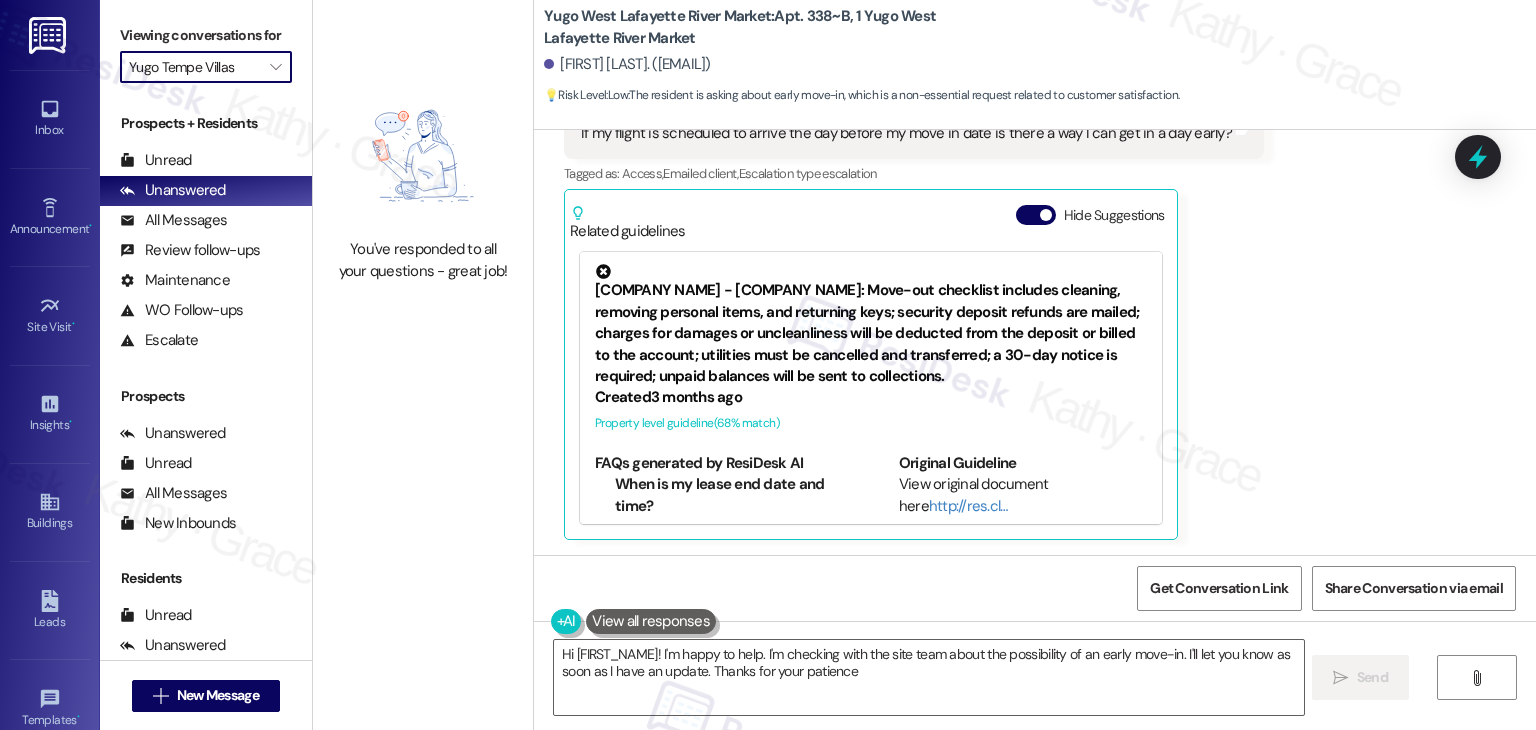 type on "Hi {{first_name}}! I'm happy to help. I'm checking with the site team about the possibility of an early move-in. I'll let you know as soon as I have an update. Thanks for your patience!" 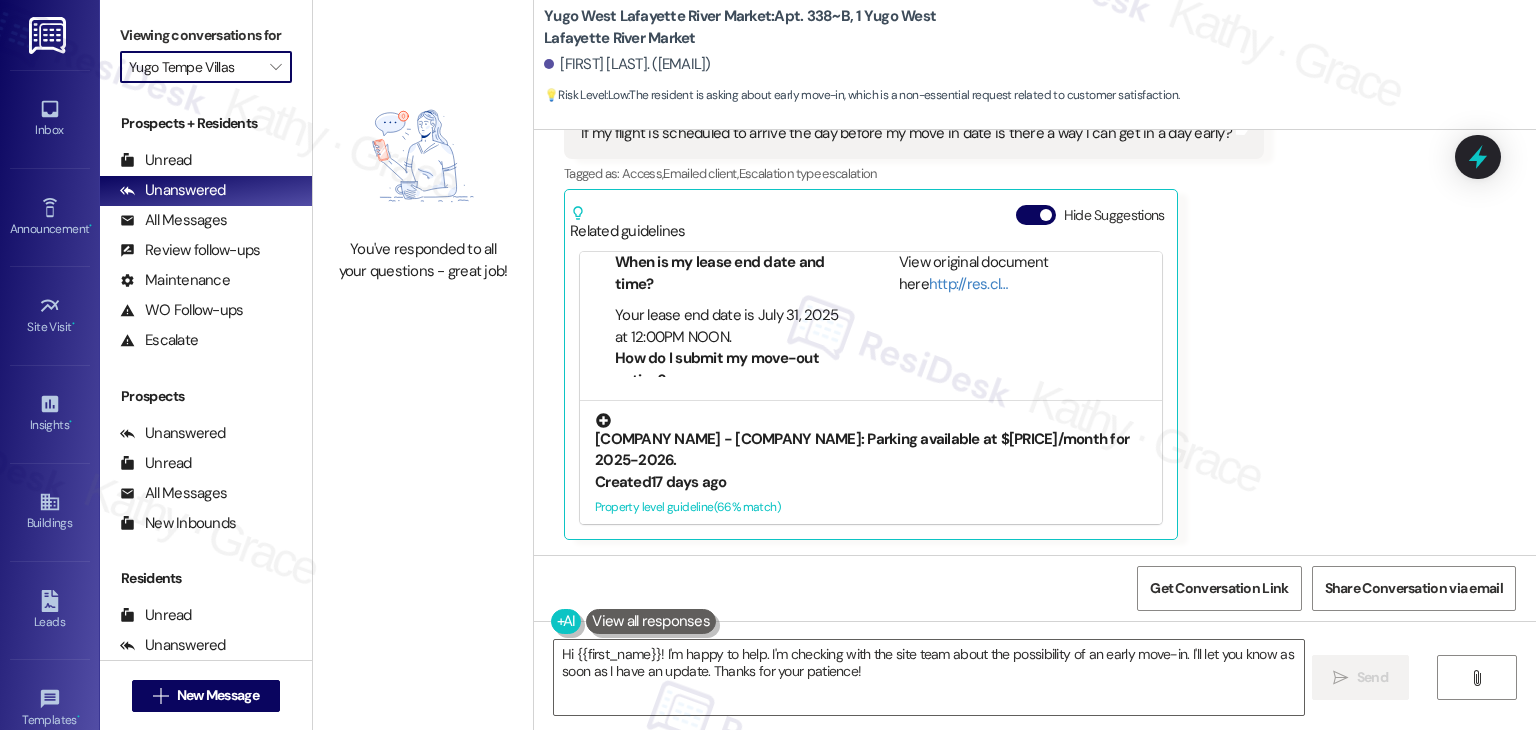 scroll, scrollTop: 227, scrollLeft: 0, axis: vertical 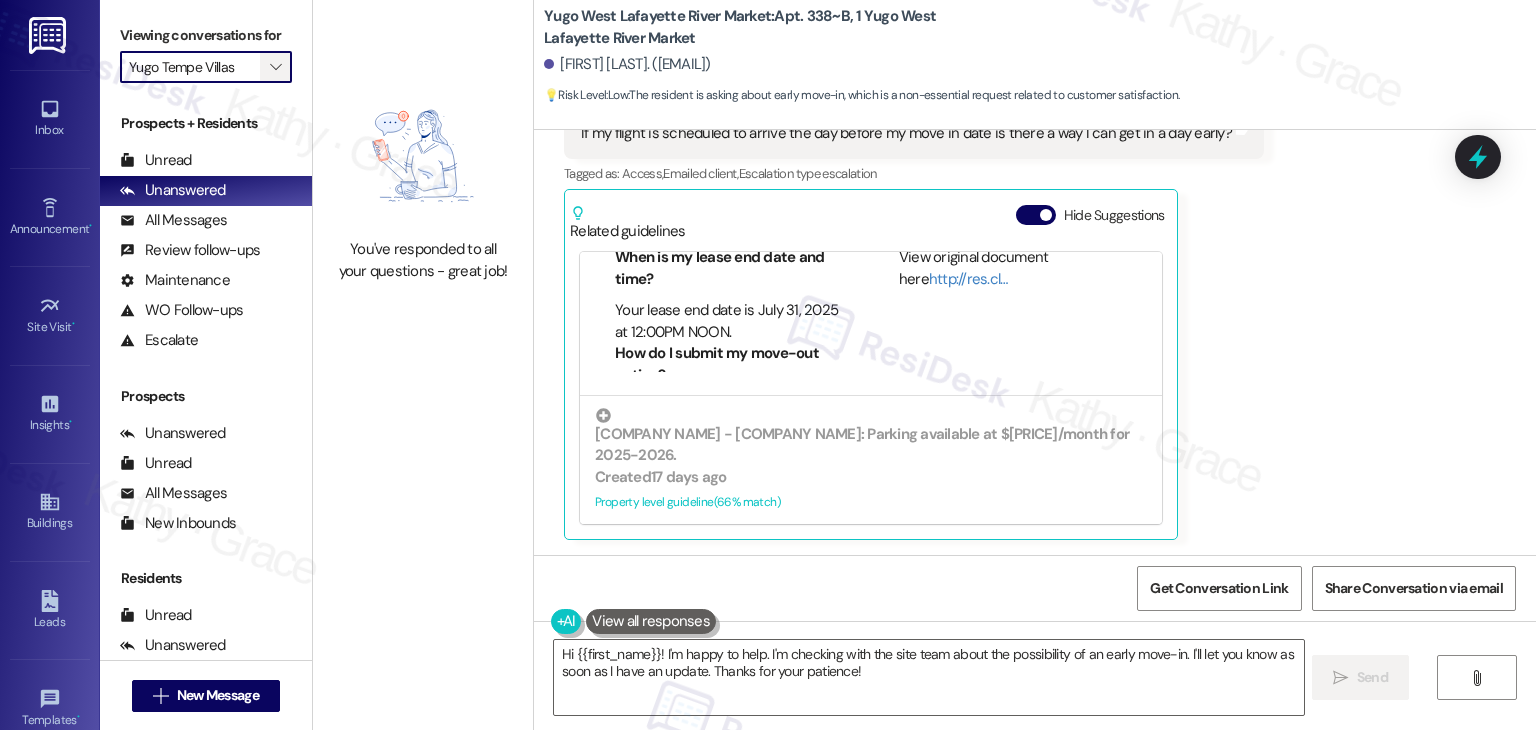 click on "" at bounding box center [275, 67] 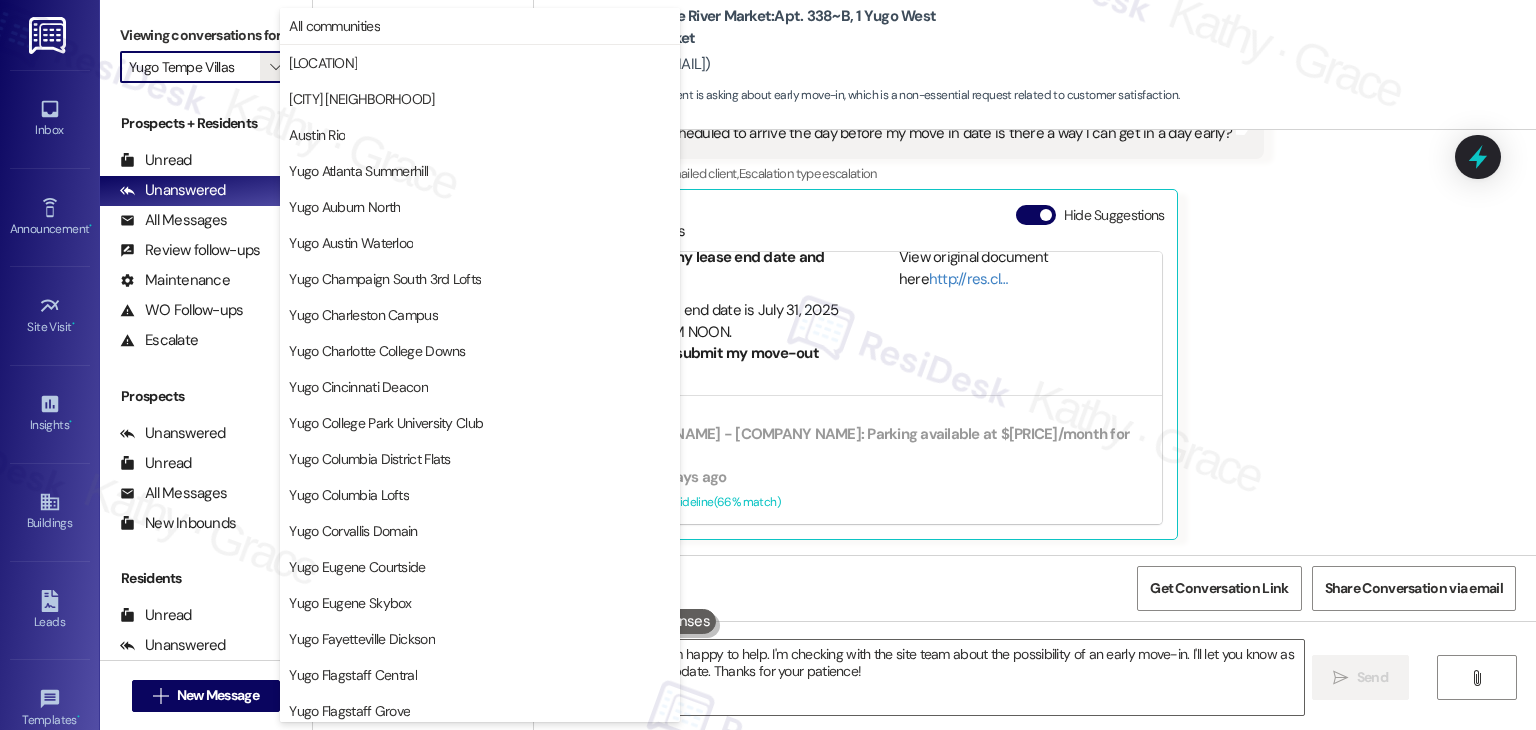 scroll, scrollTop: 870, scrollLeft: 0, axis: vertical 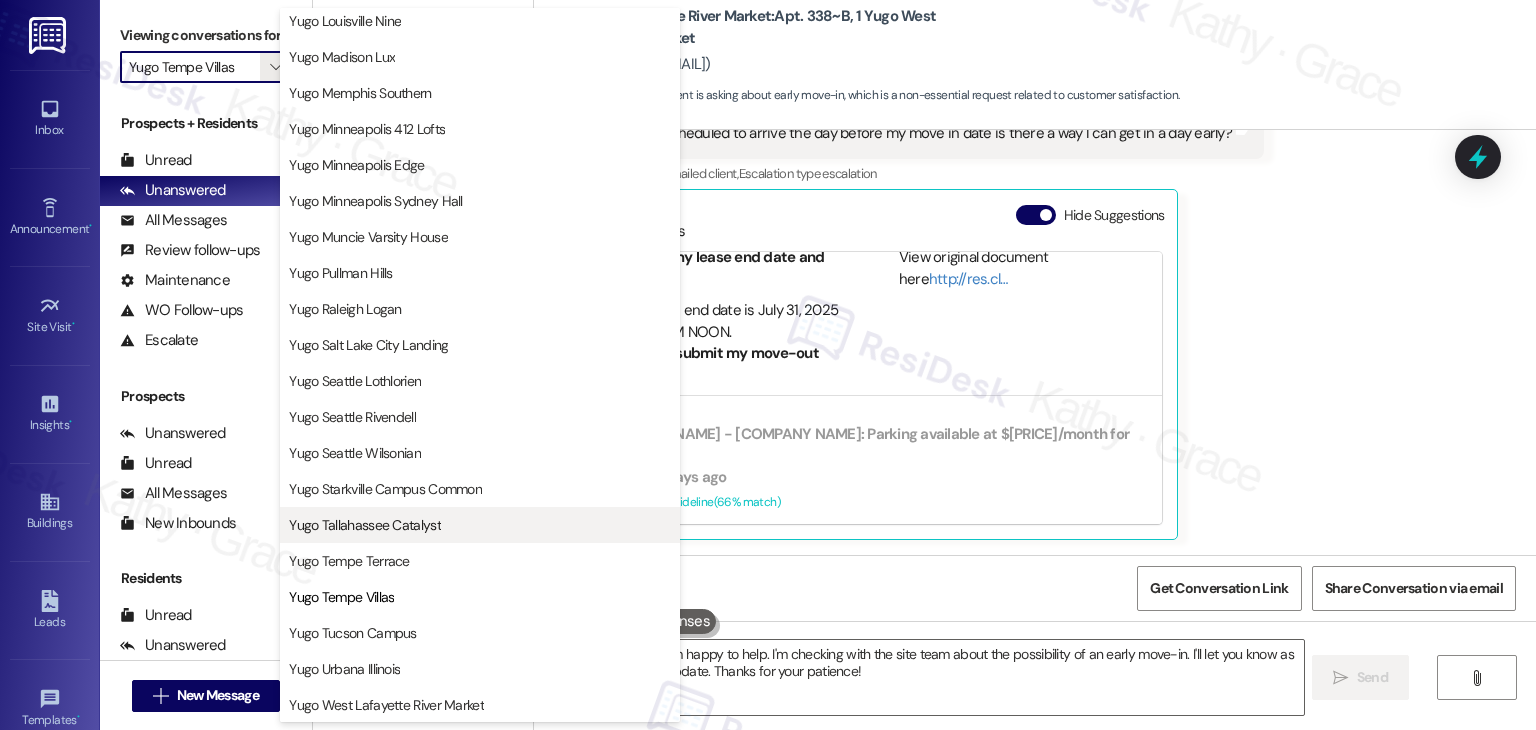 click on "Yugo Tallahassee Catalyst" at bounding box center (480, 525) 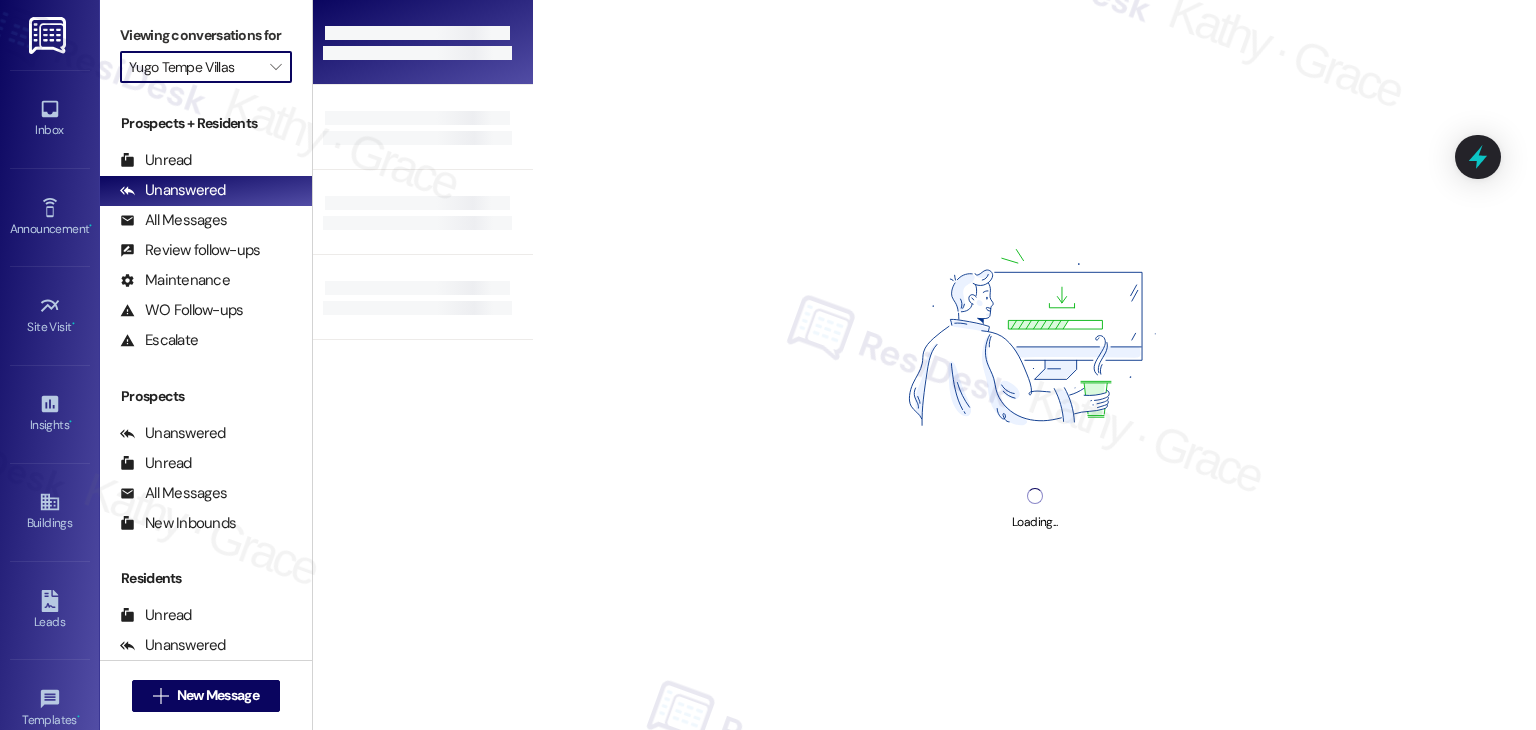 type on "Yugo Tallahassee Catalyst" 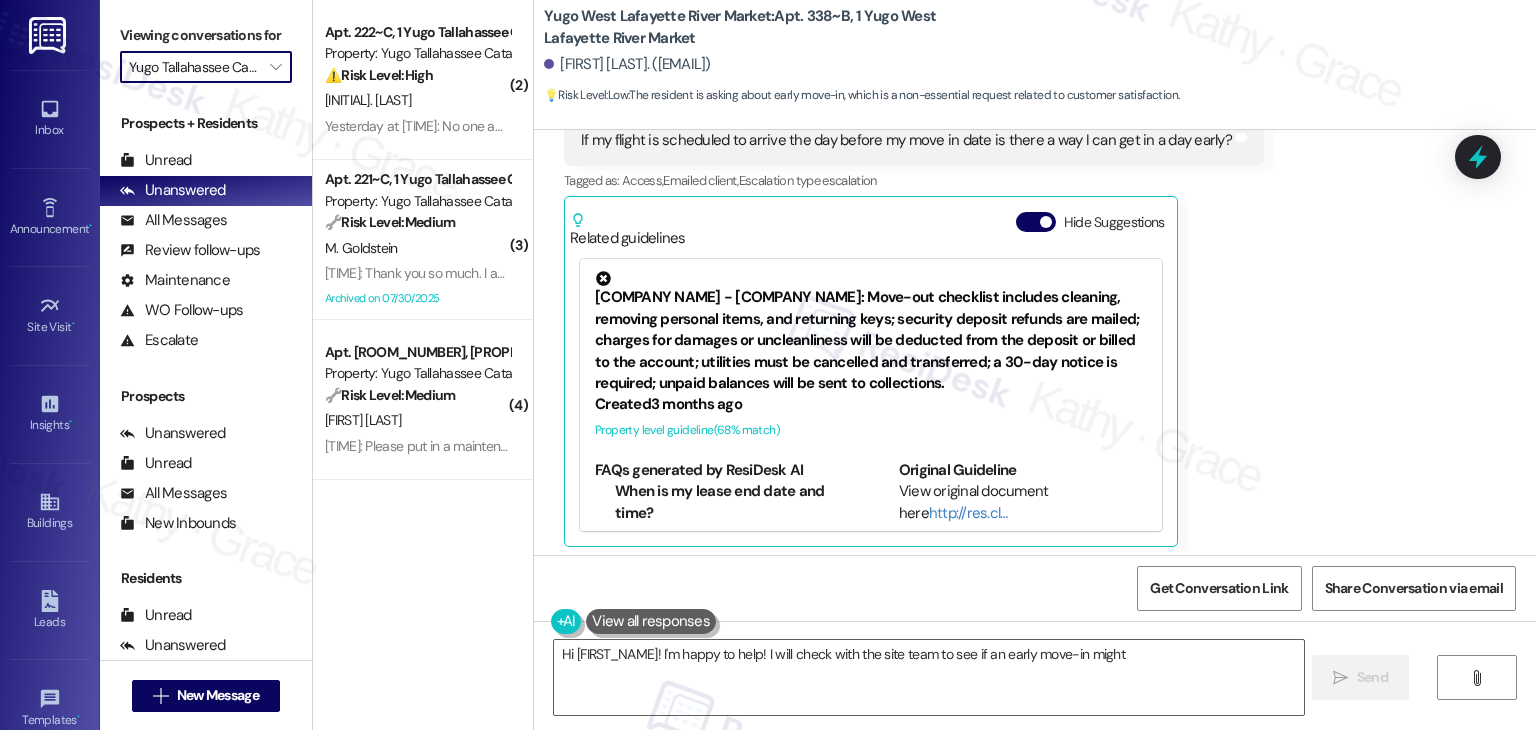 scroll, scrollTop: 1523, scrollLeft: 0, axis: vertical 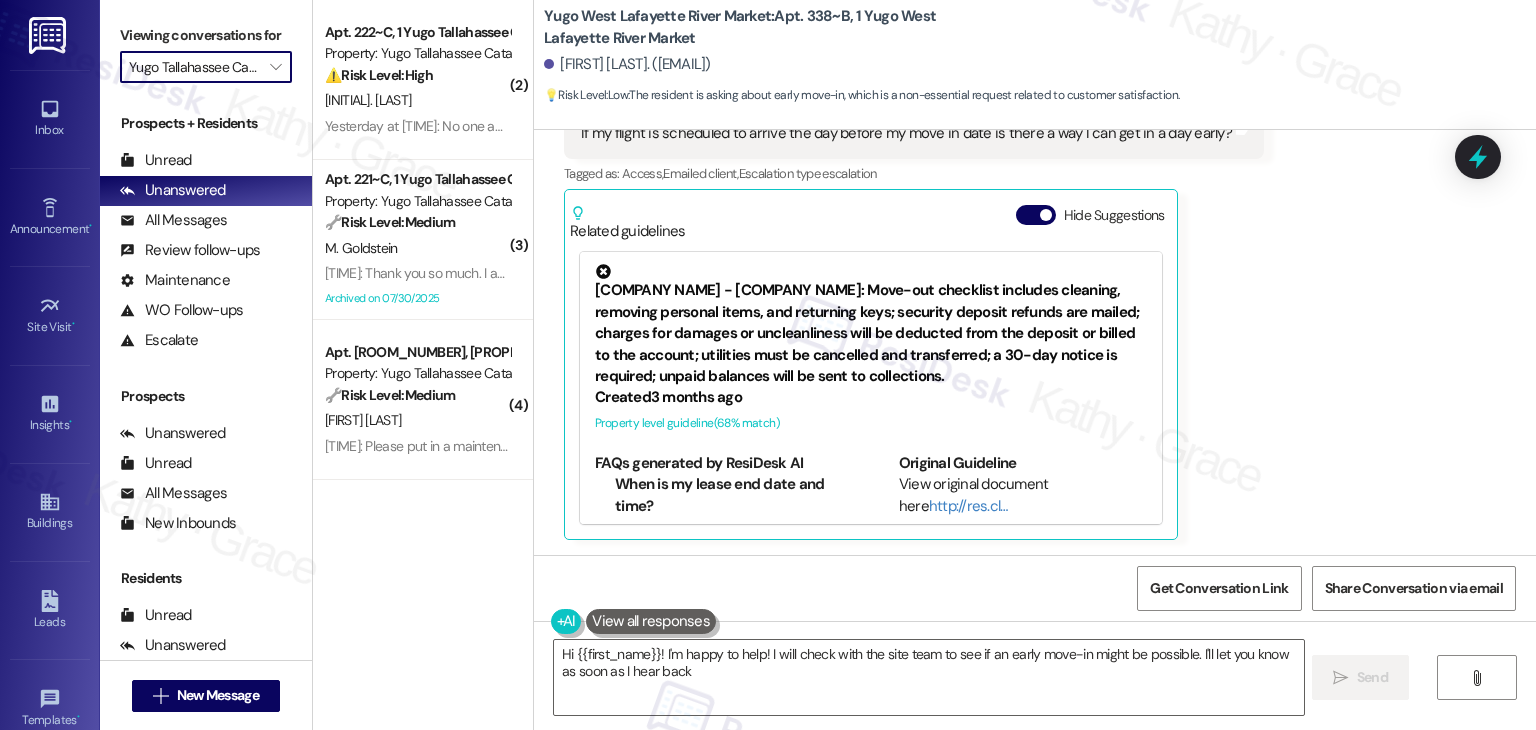 type on "Hi {{first_name}}! I'm happy to help! I will check with the site team to see if an early move-in might be possible. I'll let you know as soon as I hear back!" 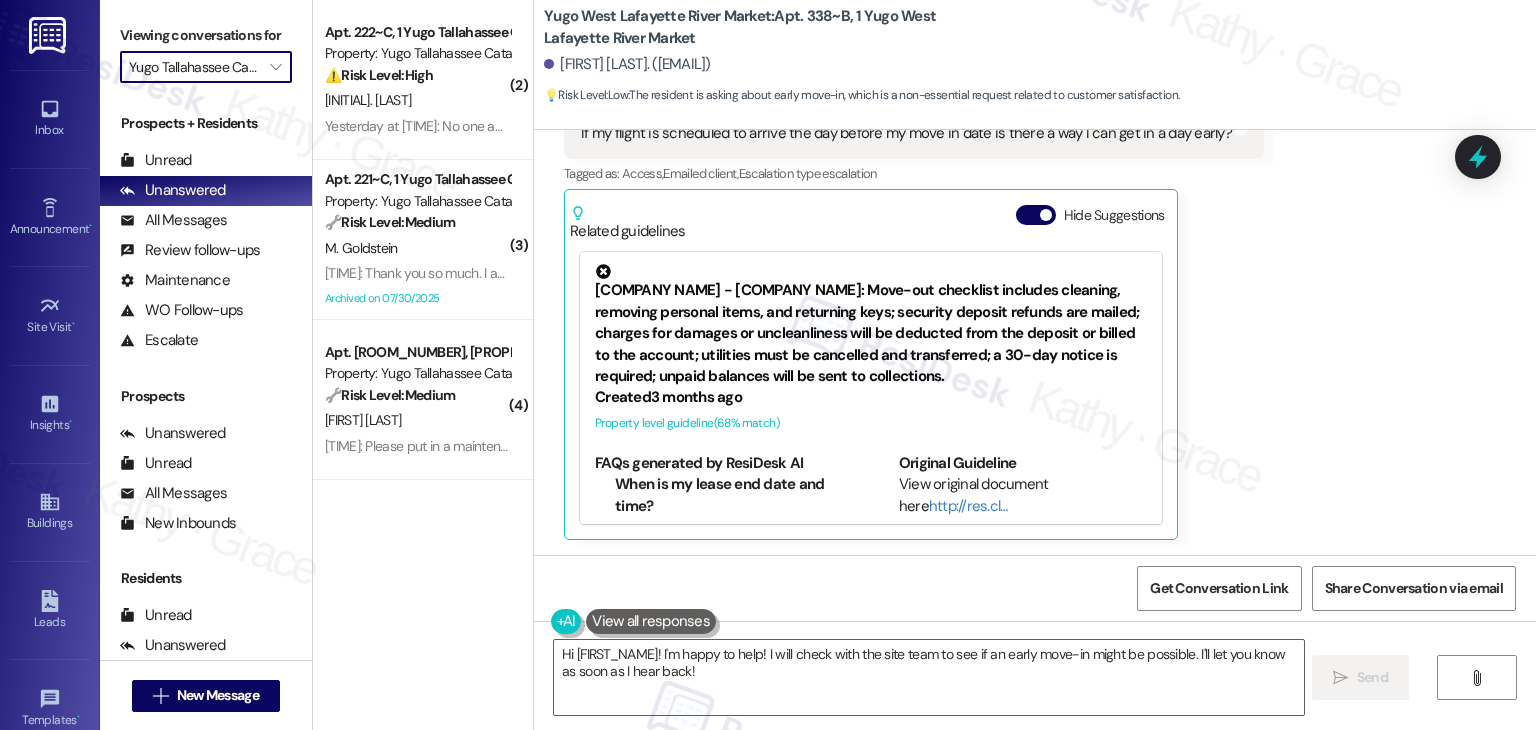 click on "( 2 ) Apt. 222~C, 1 Yugo Tallahassee Catalyst Property: Yugo Tallahassee Catalyst ⚠️  Risk Level:  High The resident is trying to pay rent but is unable to do so due to a parking charge dispute. The resident has attempted to contact the office multiple times without success. This impacts the ability to collect rent and requires urgent attention. G. Massari Yesterday at 11:30 AM: No one answered Yesterday at 11:30 AM: No one answered ( 3 ) Apt. 221~C, 1 Yugo Tallahassee Catalyst Property: Yugo Tallahassee Catalyst 🔧  Risk Level:  Medium The resident is requesting a change to their move-in date. While it requires coordination with the site team, it is not an urgent issue. The resident has already been informed of the office hours and is simply requesting confirmation of a new date. M. Goldstein Archived on 07/30/2025 ( 4 ) Apt. 110~A, 1 Yugo Tallahassee Catalyst Property: Yugo Tallahassee Catalyst 🔧  Risk Level:  Medium R. Sullivan" at bounding box center [423, 294] 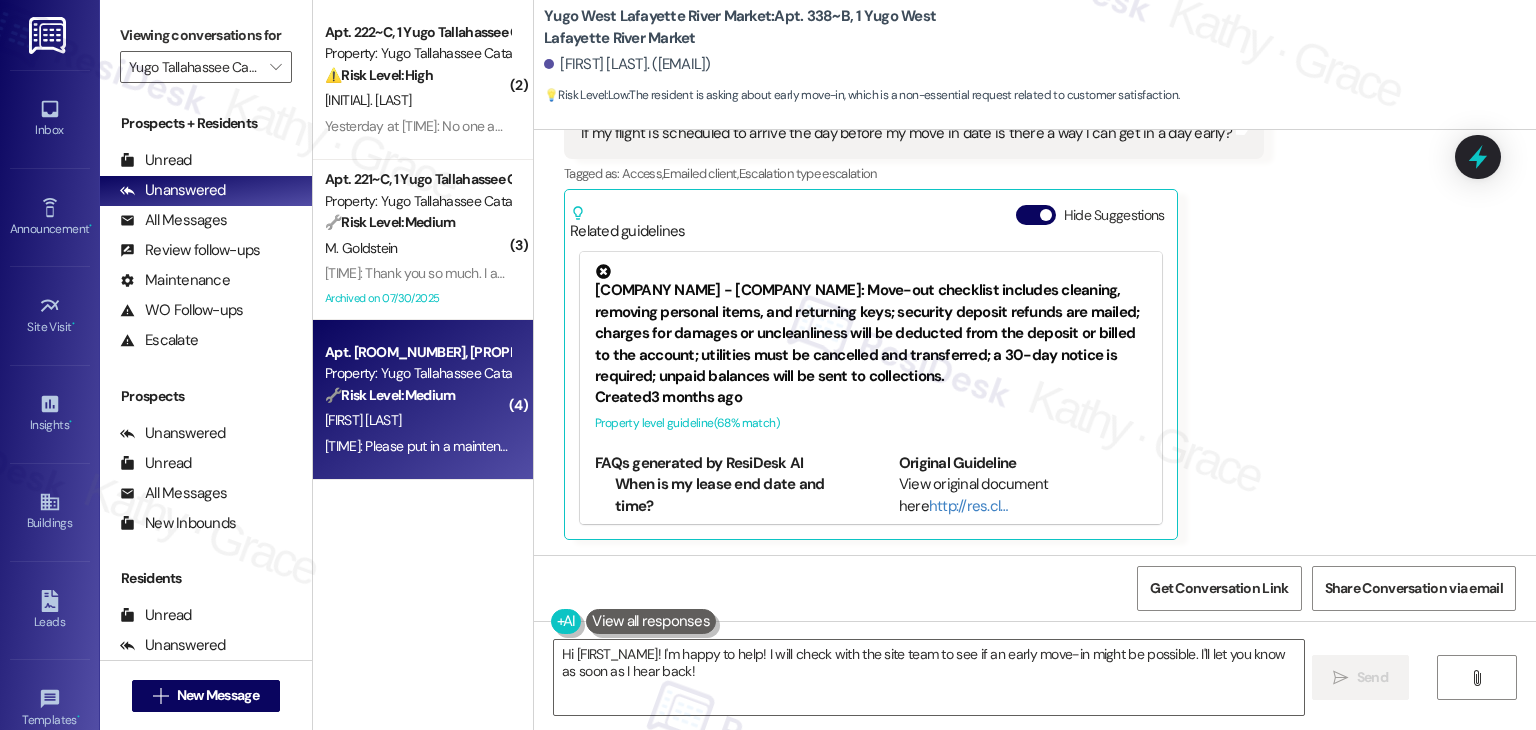 click on "Aug 05, 2025 at 8:10 PM: Please put in a maintenance request to change the ceiling fan light in room 110A Aug 05, 2025 at 8:10 PM: Please put in a maintenance request to change the ceiling fan light in room 110A" at bounding box center [417, 446] 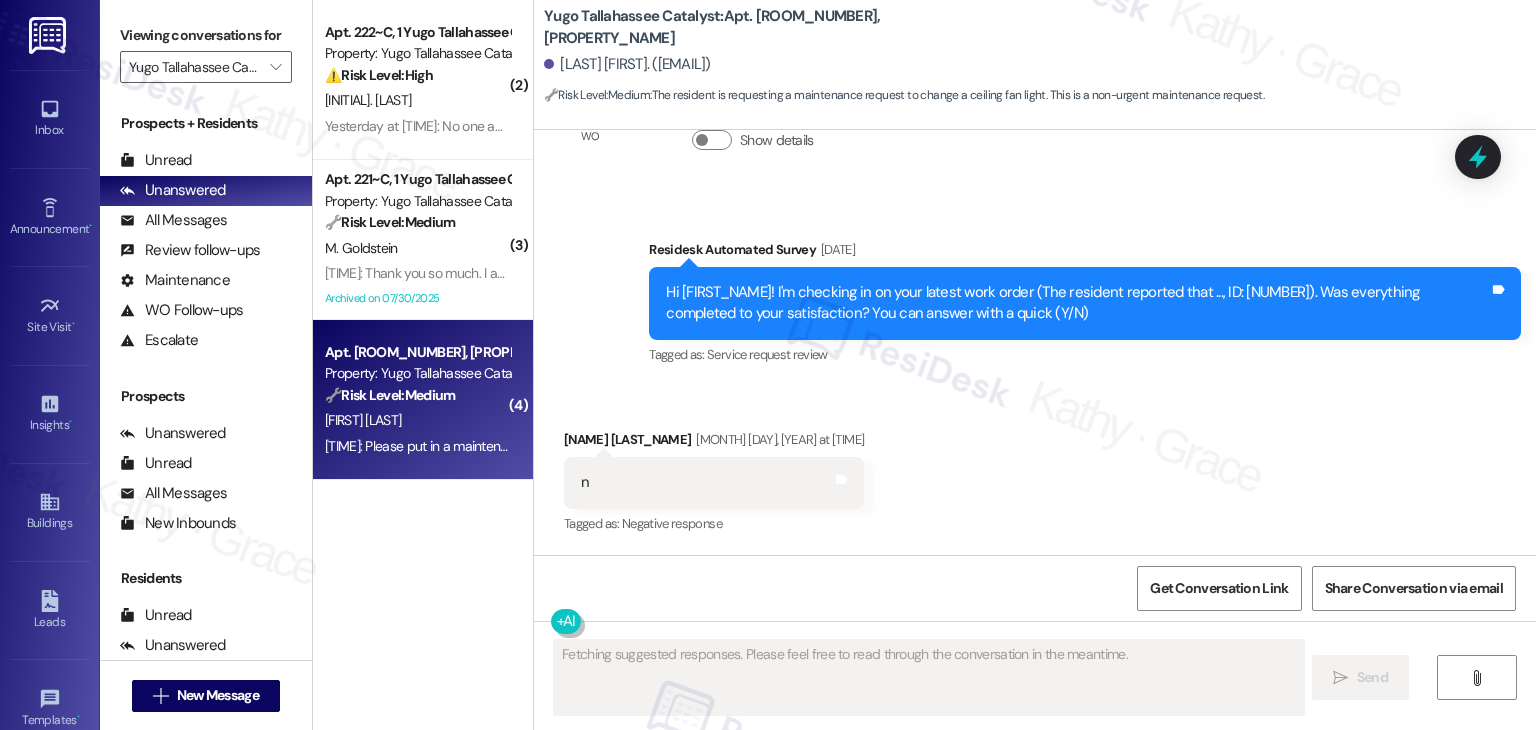 scroll, scrollTop: 6549, scrollLeft: 0, axis: vertical 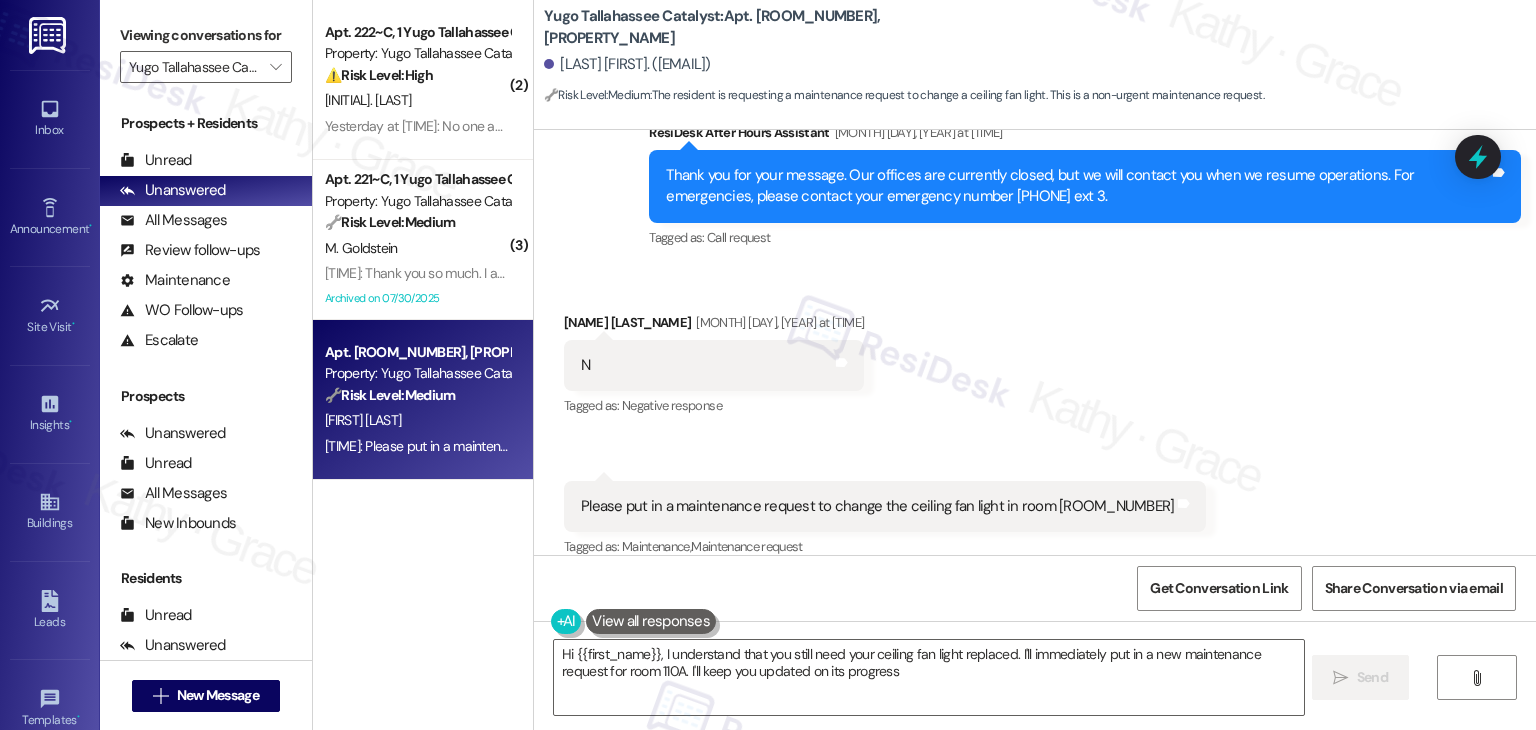 type on "Hi {{first_name}}, I understand that you still need your ceiling fan light replaced. I'll immediately put in a new maintenance request for room 110A. I'll keep you updated on its progress!" 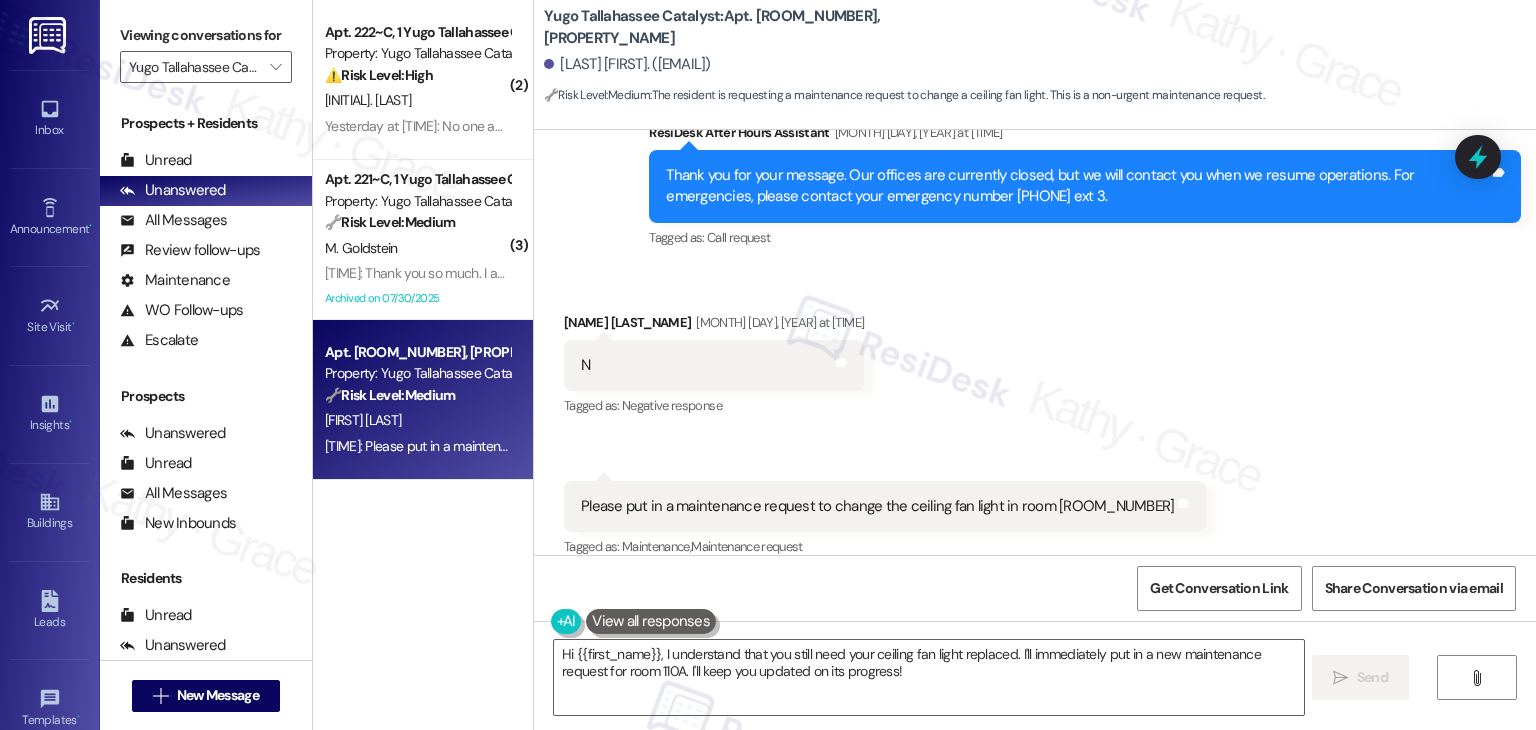 click on "Received via SMS 8:10 PM Rylee Sullivan Aug 05, 2025 at 8:10 PM Please put in a maintenance request to change the ceiling fan light in room 110A Tags and notes Tagged as:   Maintenance ,  Click to highlight conversations about Maintenance Maintenance request Click to highlight conversations about Maintenance request" at bounding box center [885, 521] 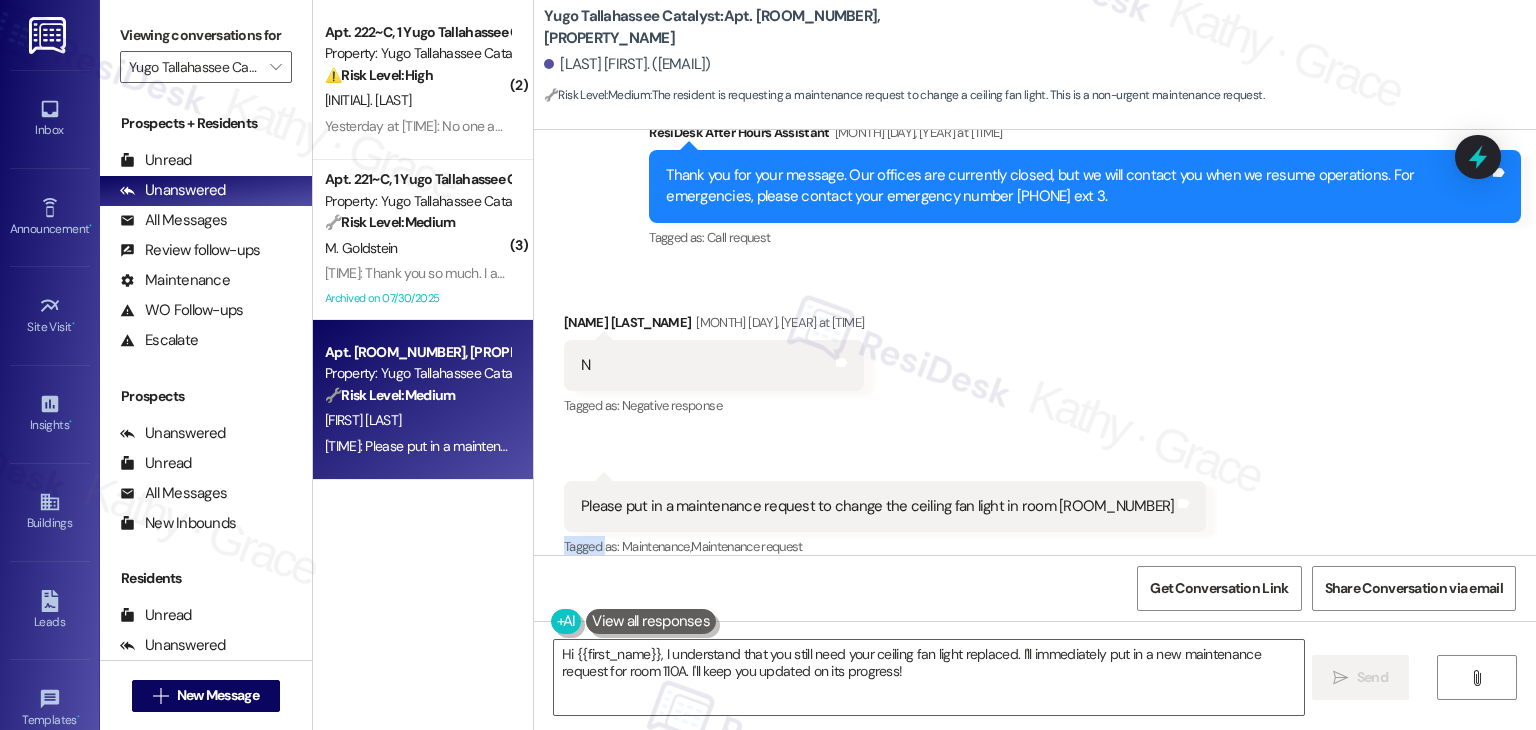click on "Received via SMS Rylee Sullivan Aug 05, 2025 at 8:10 PM N Tags and notes Tagged as:   Negative response Click to highlight conversations about Negative response Received via SMS 8:10 PM Rylee Sullivan Aug 05, 2025 at 8:10 PM Please put in a maintenance request to change the ceiling fan light in room 110A Tags and notes Tagged as:   Maintenance ,  Click to highlight conversations about Maintenance Maintenance request Click to highlight conversations about Maintenance request" at bounding box center (1035, 422) 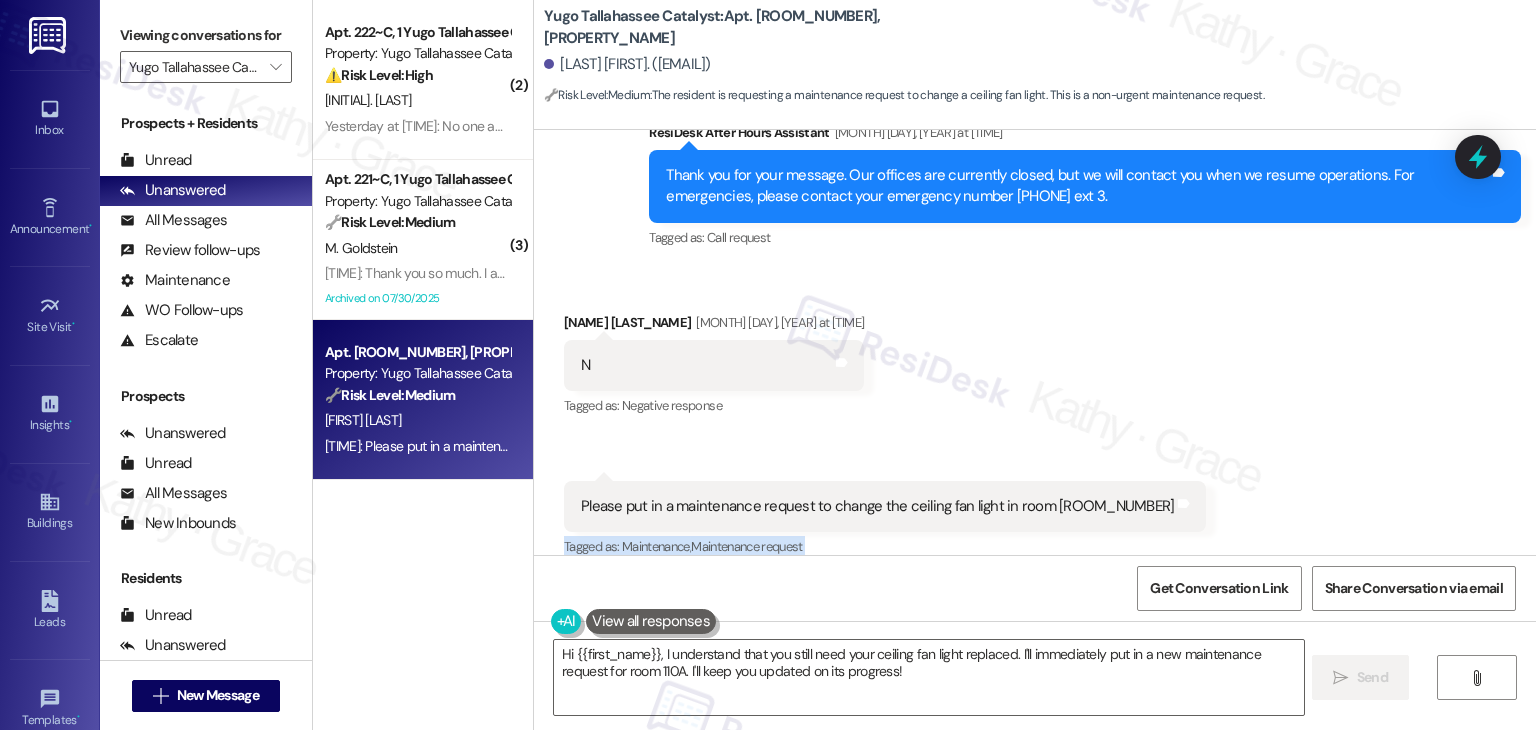 click on "Received via SMS Rylee Sullivan Aug 05, 2025 at 8:10 PM N Tags and notes Tagged as:   Negative response Click to highlight conversations about Negative response Received via SMS 8:10 PM Rylee Sullivan Aug 05, 2025 at 8:10 PM Please put in a maintenance request to change the ceiling fan light in room 110A Tags and notes Tagged as:   Maintenance ,  Click to highlight conversations about Maintenance Maintenance request Click to highlight conversations about Maintenance request" at bounding box center [1035, 422] 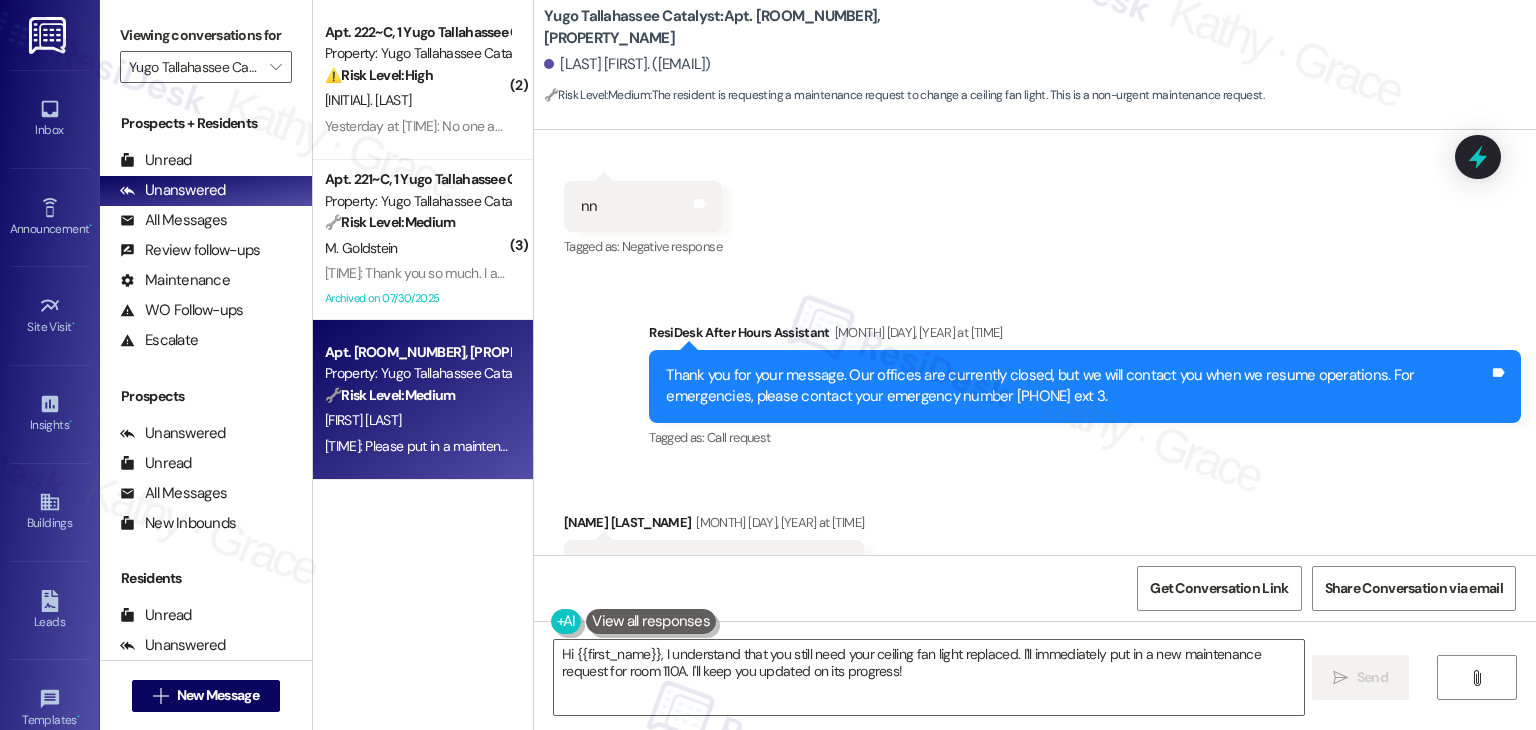 click on "Received via SMS Rylee Sullivan Aug 05, 2025 at 8:10 PM N Tags and notes Tagged as:   Negative response Click to highlight conversations about Negative response Received via SMS 8:10 PM Rylee Sullivan Aug 05, 2025 at 8:10 PM Please put in a maintenance request to change the ceiling fan light in room 110A Tags and notes Tagged as:   Maintenance ,  Click to highlight conversations about Maintenance Maintenance request Click to highlight conversations about Maintenance request" at bounding box center [1035, 622] 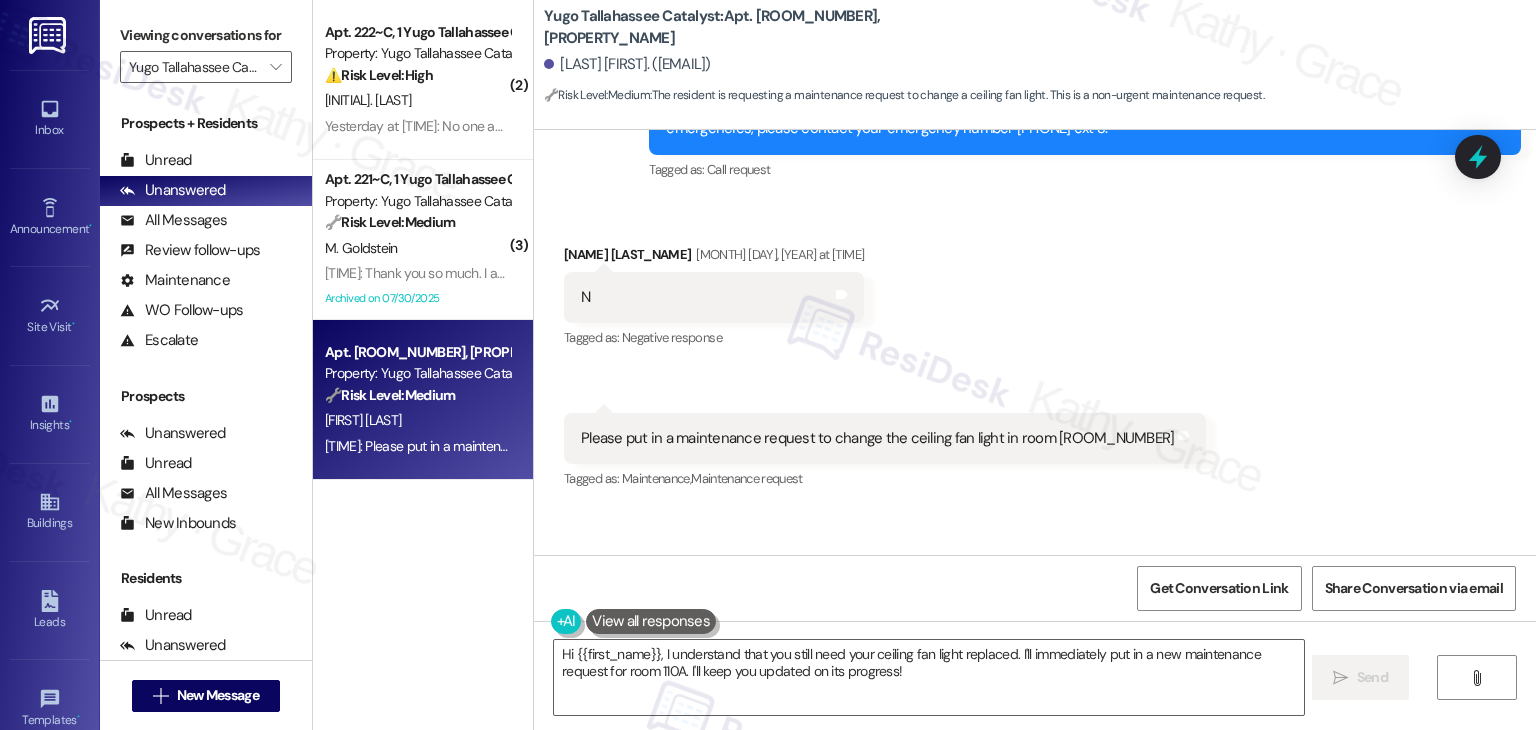scroll, scrollTop: 6734, scrollLeft: 0, axis: vertical 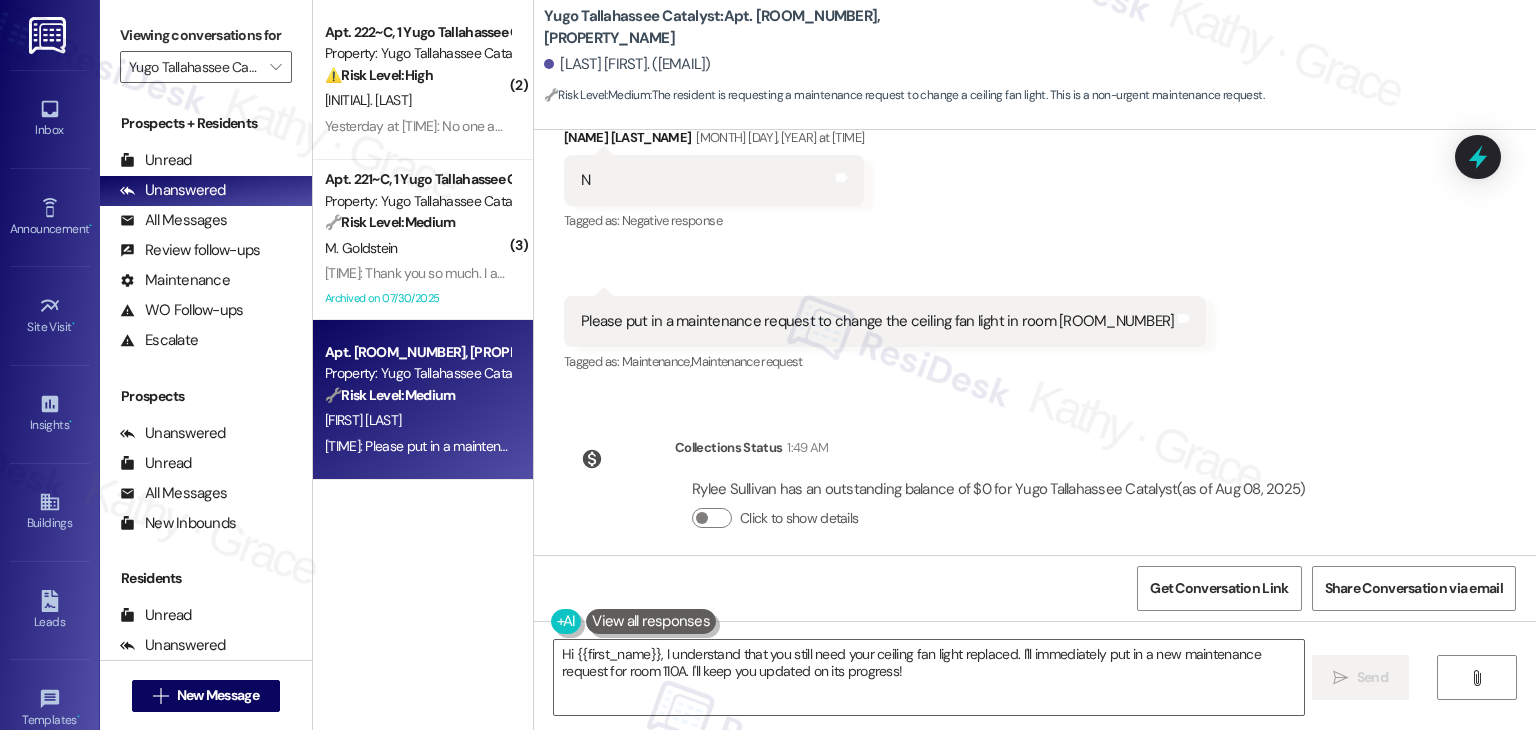 click on "WO Opened request: Toilet seat... Feb 13, 2025 at 7:11 AM Status :  Completed Show details Announcement, sent via SMS Sarah   (ResiDesk) Feb 17, 2025 at 3:30 PM Hi Rylee, I'm on the new offsite Resident Support Team for Yugo Tallahassee Catalyst! My job is to work with your on-site management team to improve your experience at the property. Text us here at any time for assistance or questions. We will also reach out periodically for feedback.
(You can always reply STOP to opt out of future messages) Tags and notes Tagged as:   Praise ,  Click to highlight conversations about Praise Access Click to highlight conversations about Access Announcement, sent via SMS Sarah   (ResiDesk) Feb 24, 2025 at 1:45 PM Great news! You can now text me for maintenance issues — no more messy apps or sign-ins. I'll file your tickets for you. You can still use the app if you prefer.  I'm here to make things easier for you, feel free to reach out anytime! Tags and notes Tagged as:   Maintenance ,  Maintenance request ,  Praise" at bounding box center [1035, 342] 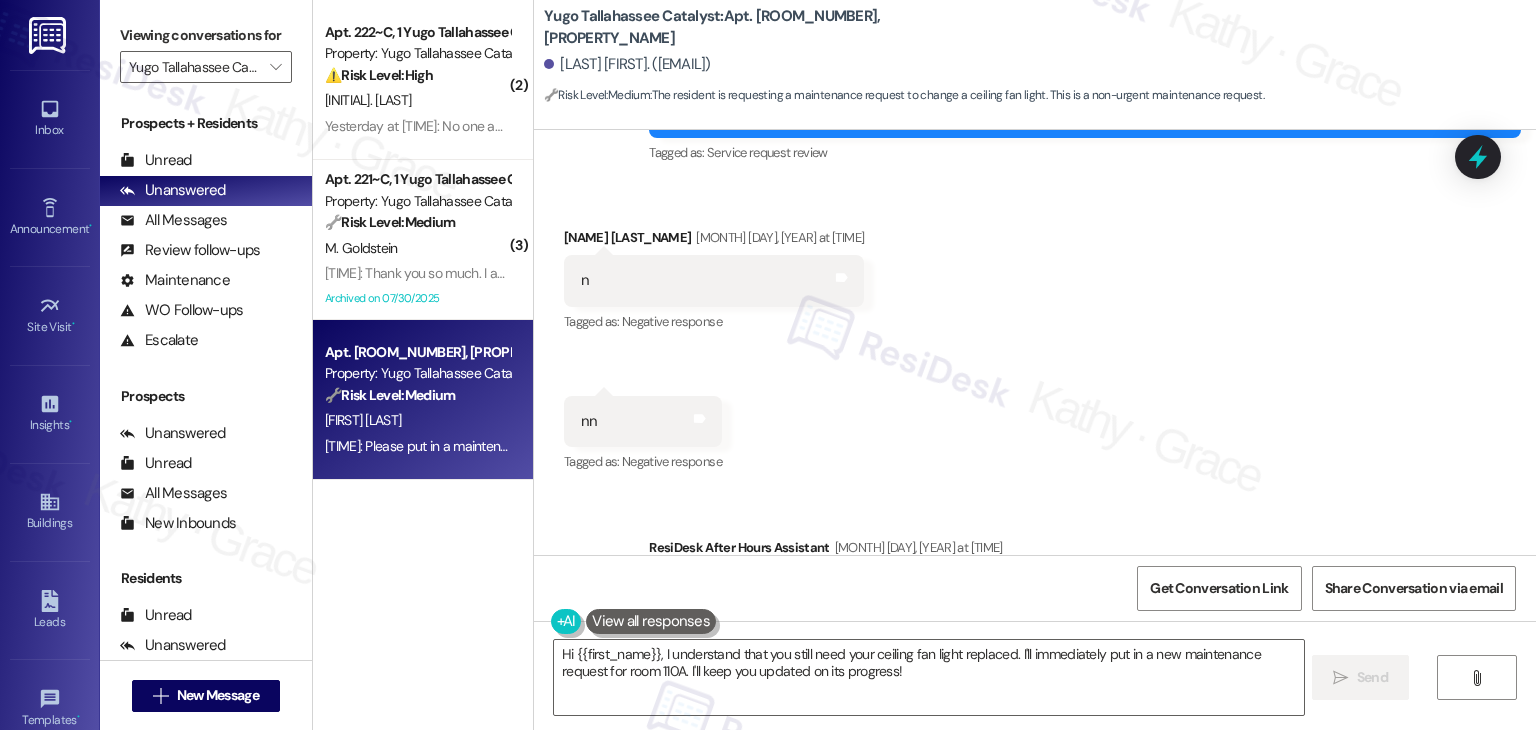 scroll, scrollTop: 5934, scrollLeft: 0, axis: vertical 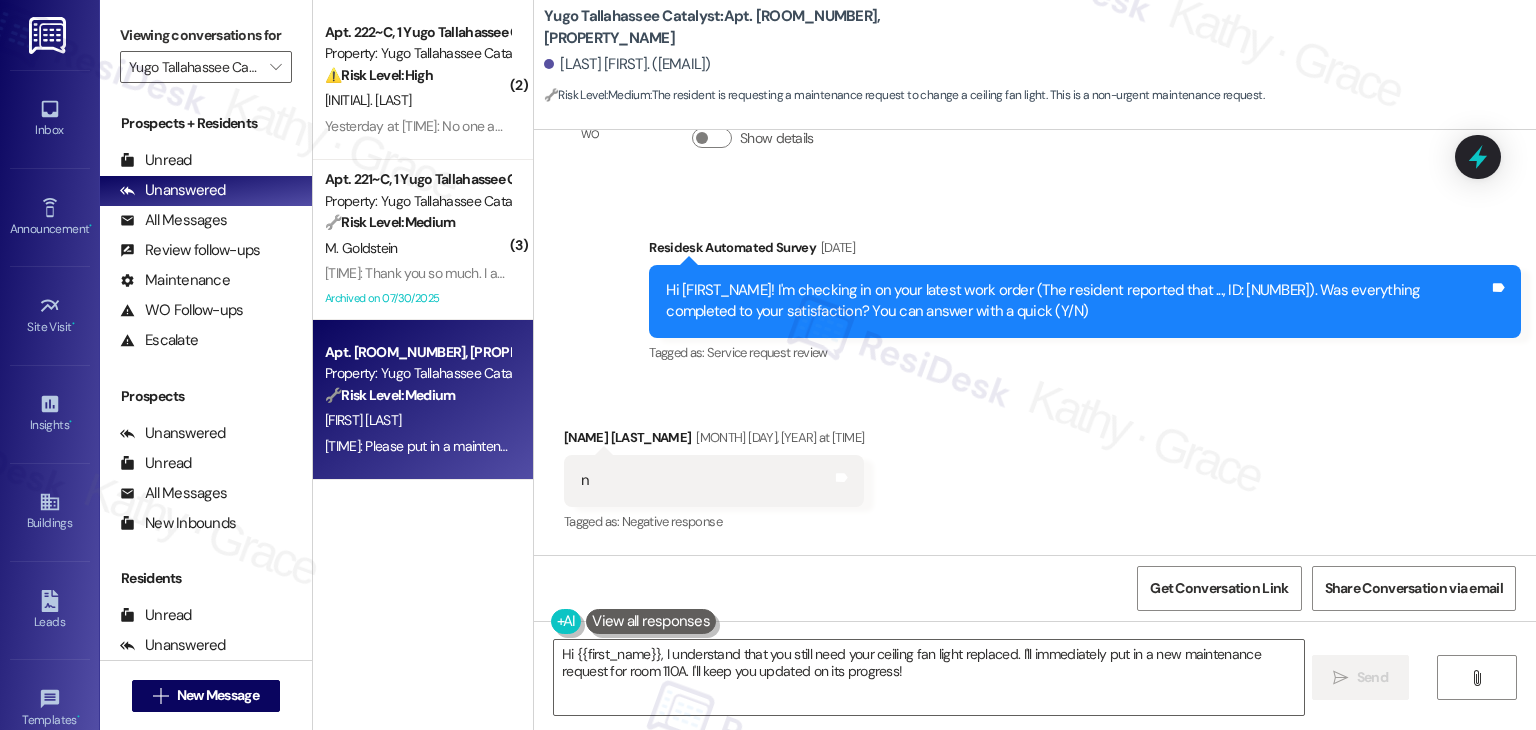 click on "Hi Rylee! I'm checking in on your latest work order (The resident reported that ..., ID: 15543825). Was everything completed to your satisfaction? You can answer with a quick (Y/N)" at bounding box center [1077, 301] 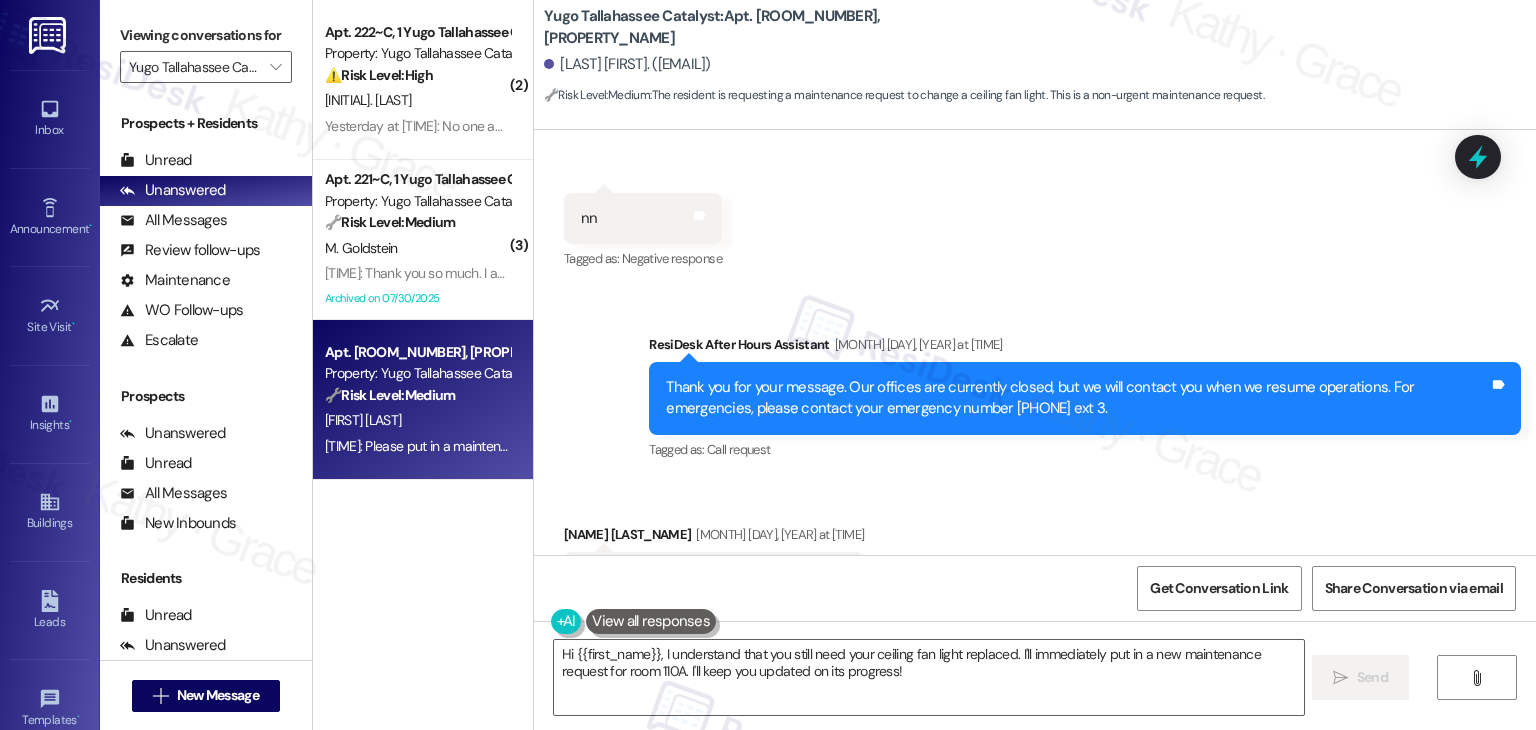 scroll, scrollTop: 6534, scrollLeft: 0, axis: vertical 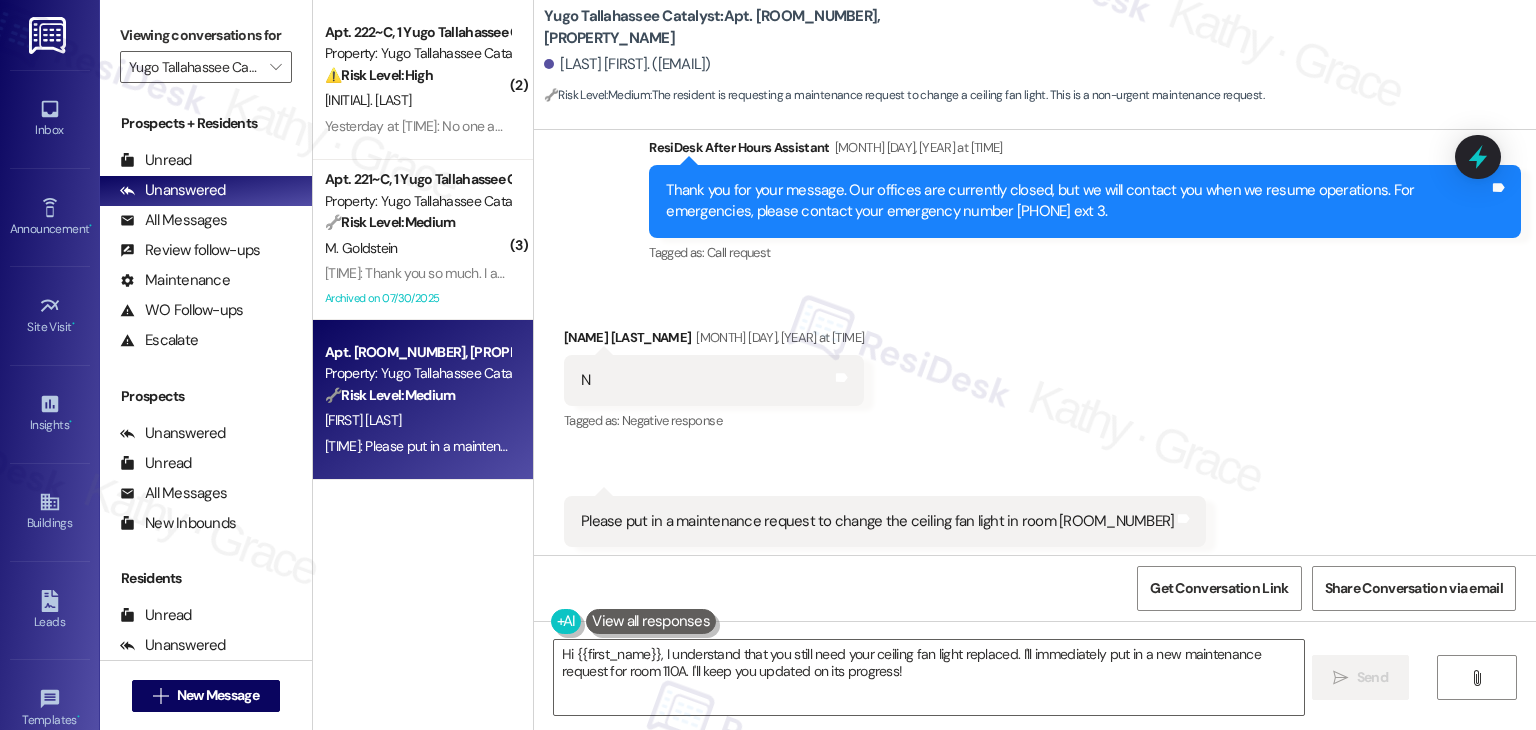 click on "Please put in a maintenance request to change the ceiling fan light in room 110A" at bounding box center [877, 521] 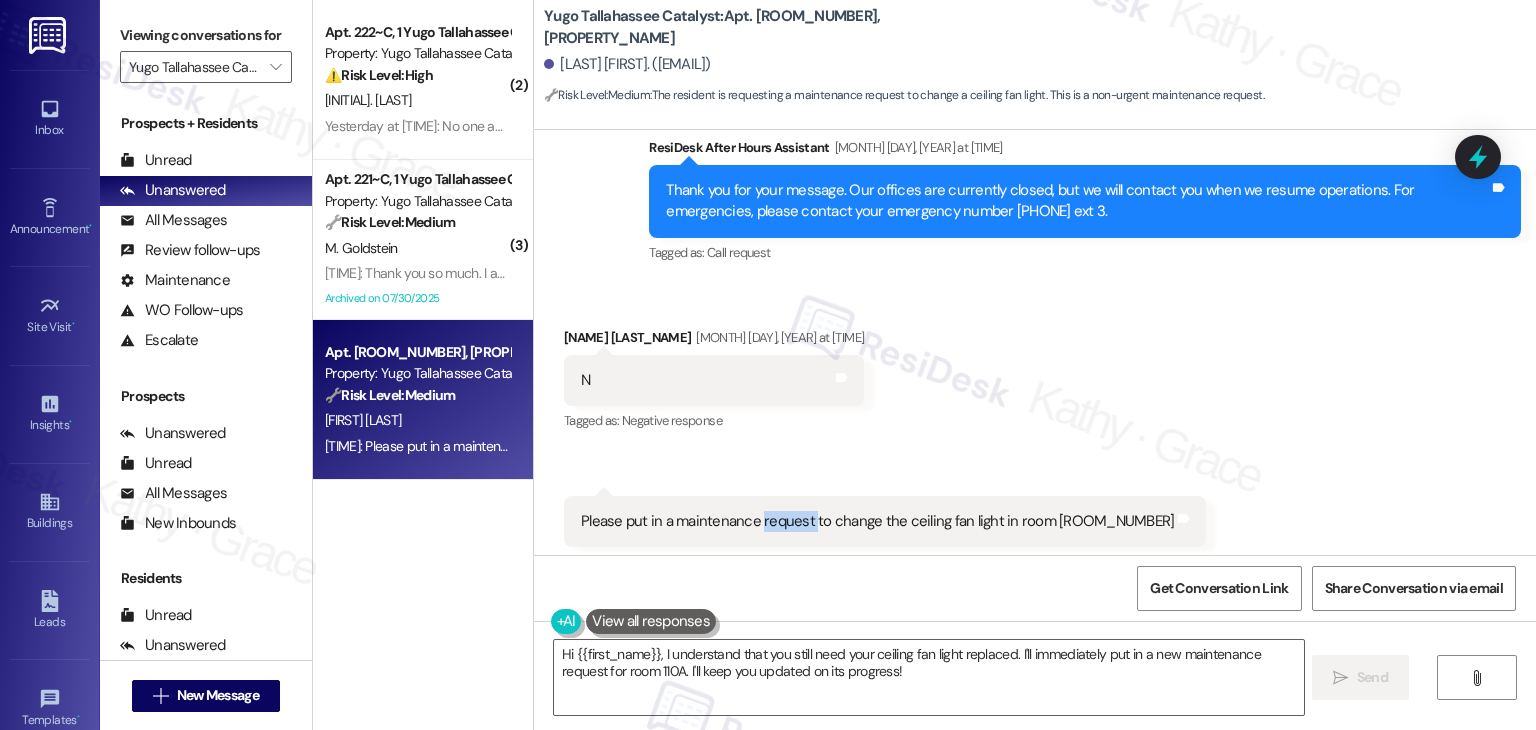 click on "Please put in a maintenance request to change the ceiling fan light in room 110A" at bounding box center [877, 521] 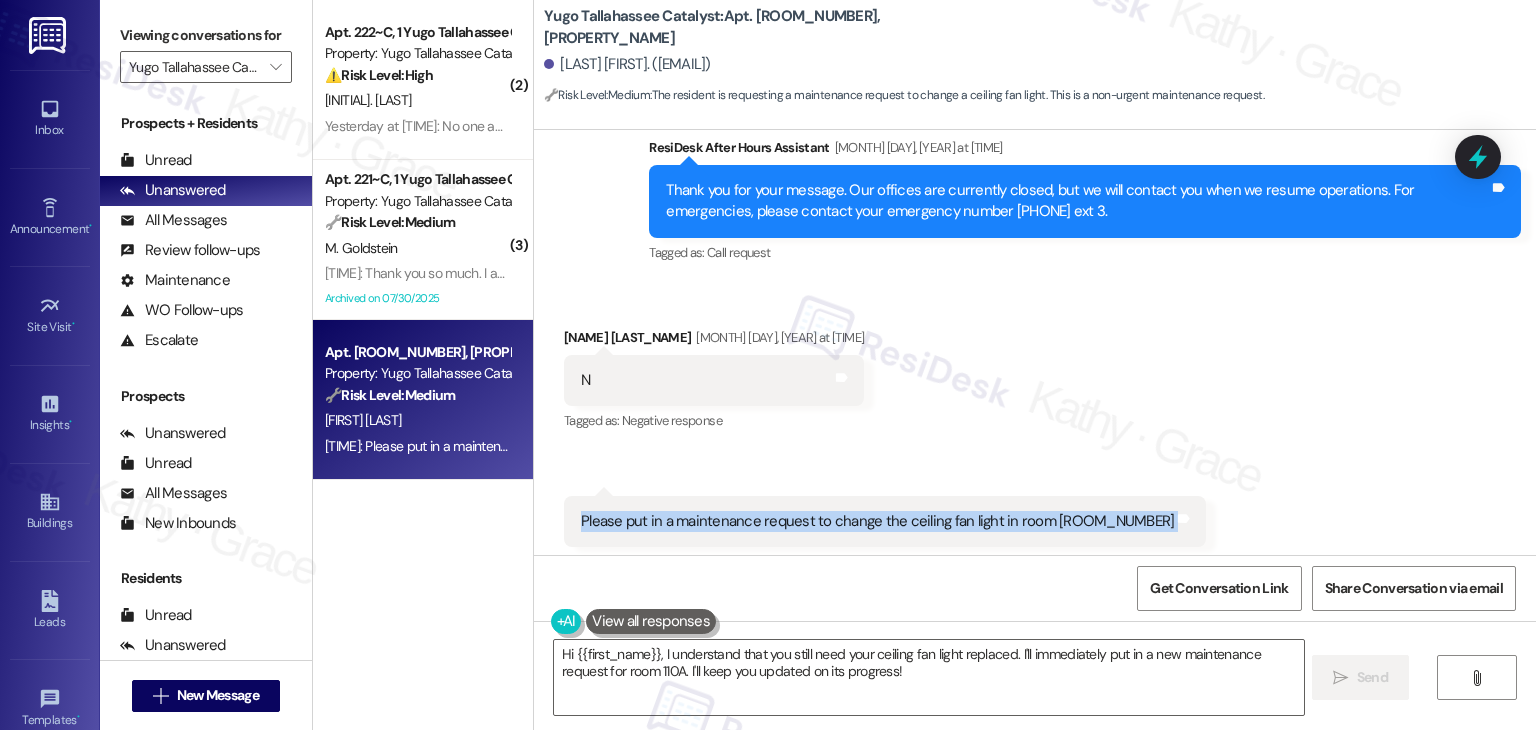 click on "Please put in a maintenance request to change the ceiling fan light in room 110A" at bounding box center (877, 521) 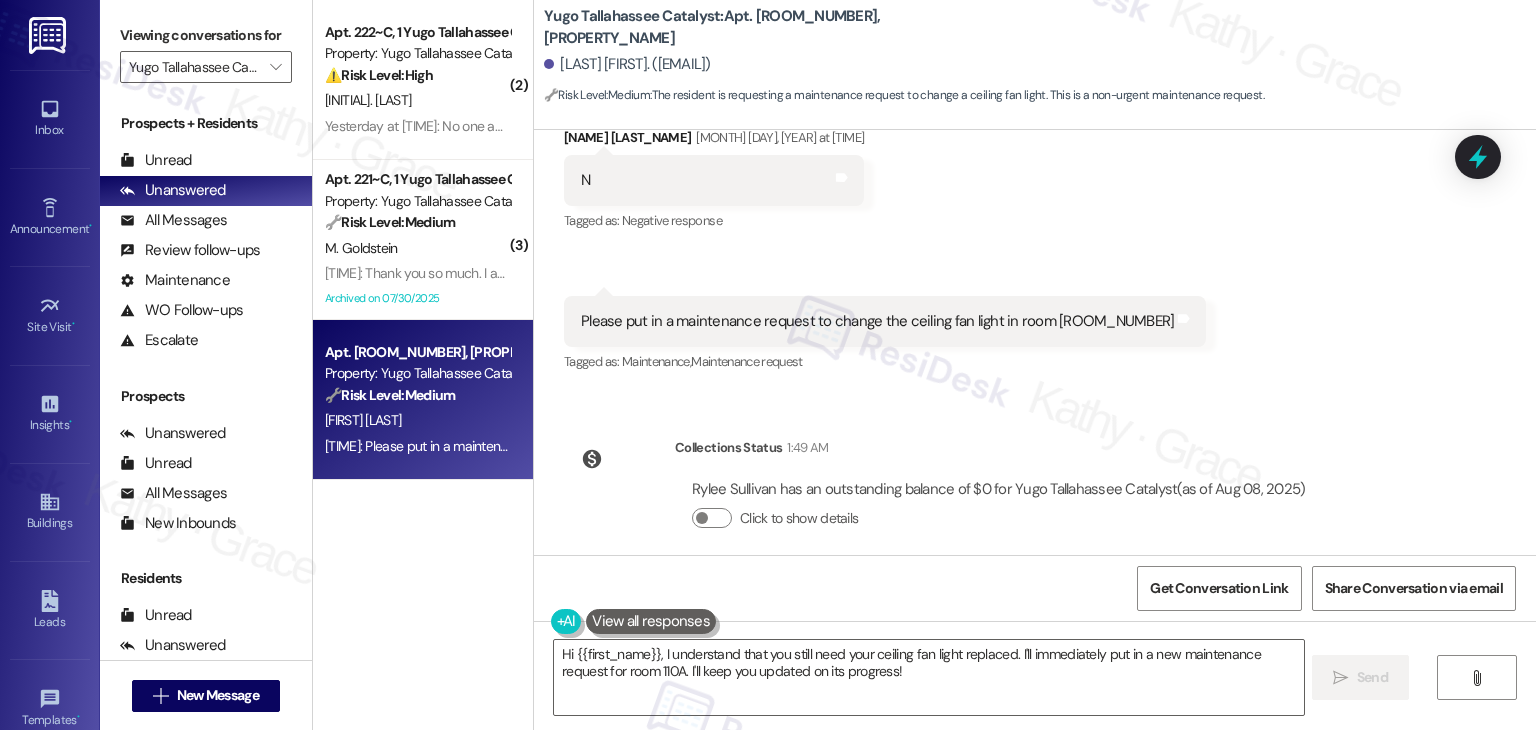 click on "Rylee Sullivan. (rjs22l@fsu.edu)" at bounding box center [627, 64] 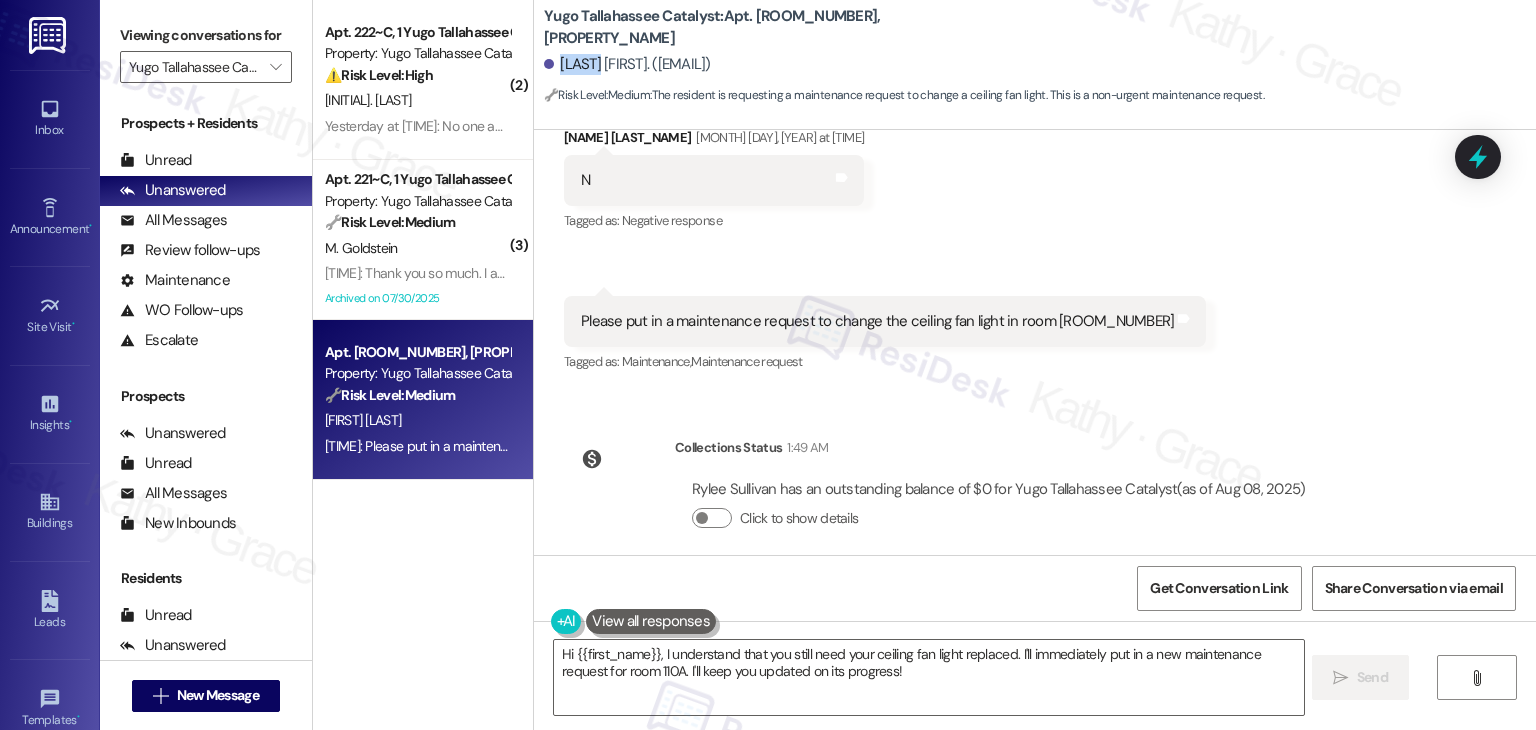 click on "Rylee Sullivan. (rjs22l@fsu.edu)" at bounding box center (627, 64) 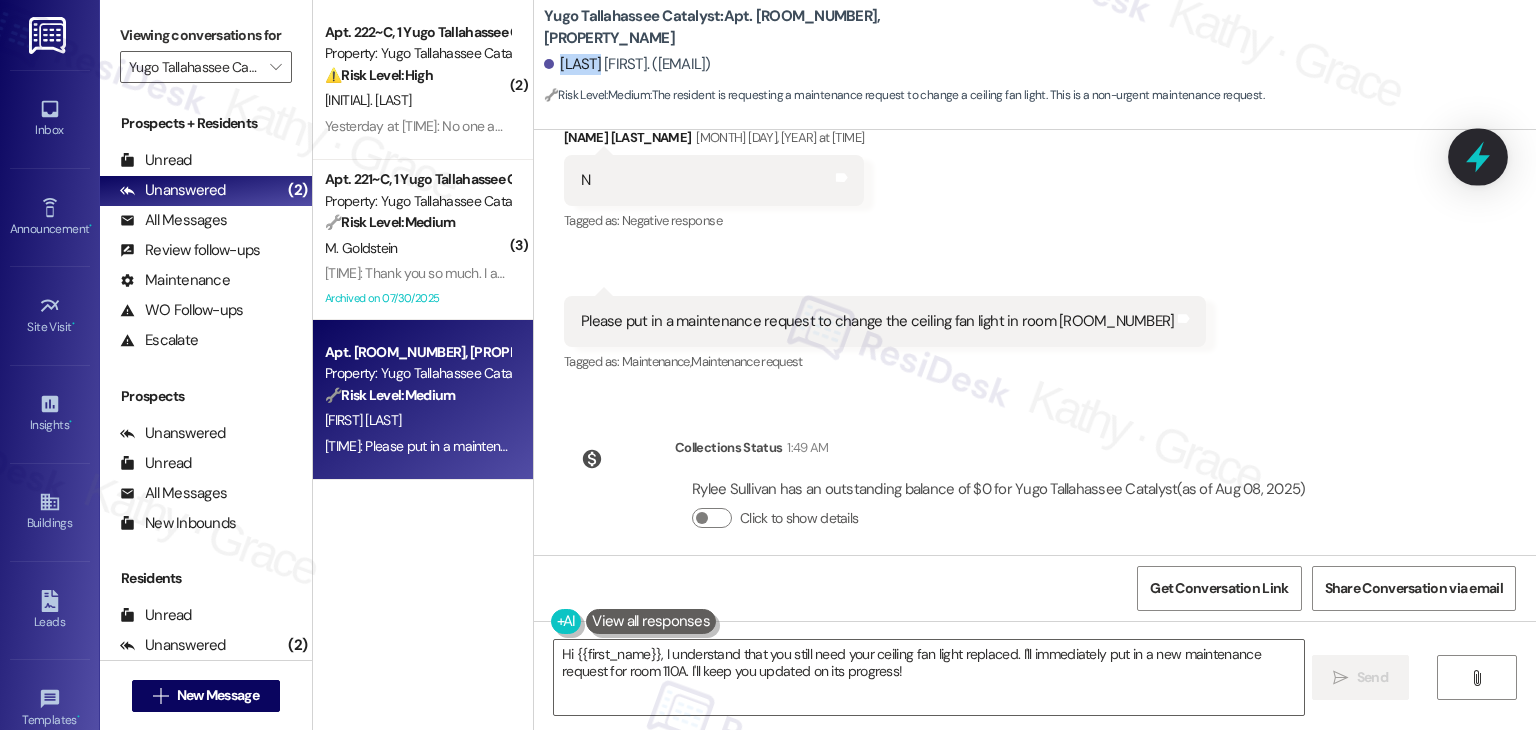 click 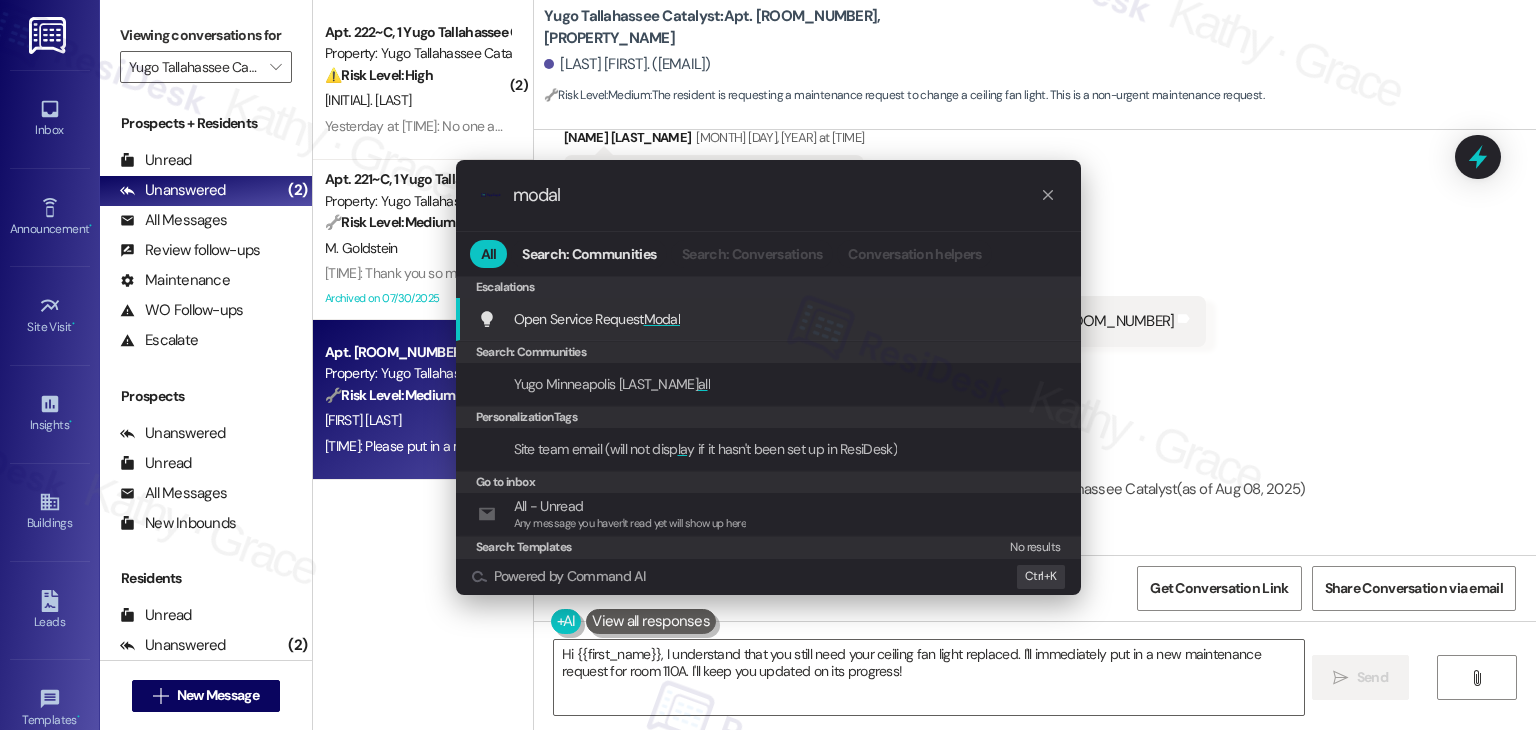 type on "modal" 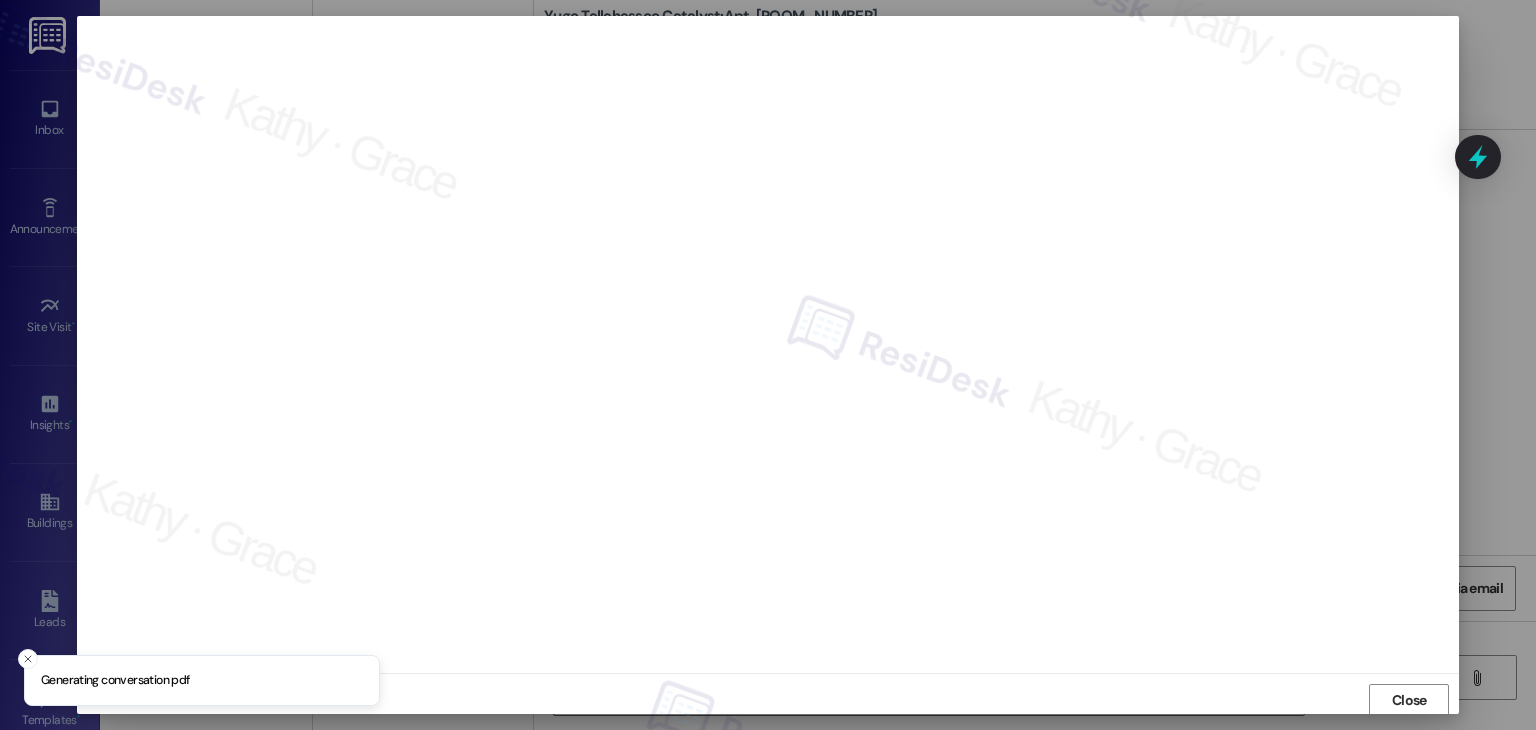 scroll, scrollTop: 1, scrollLeft: 0, axis: vertical 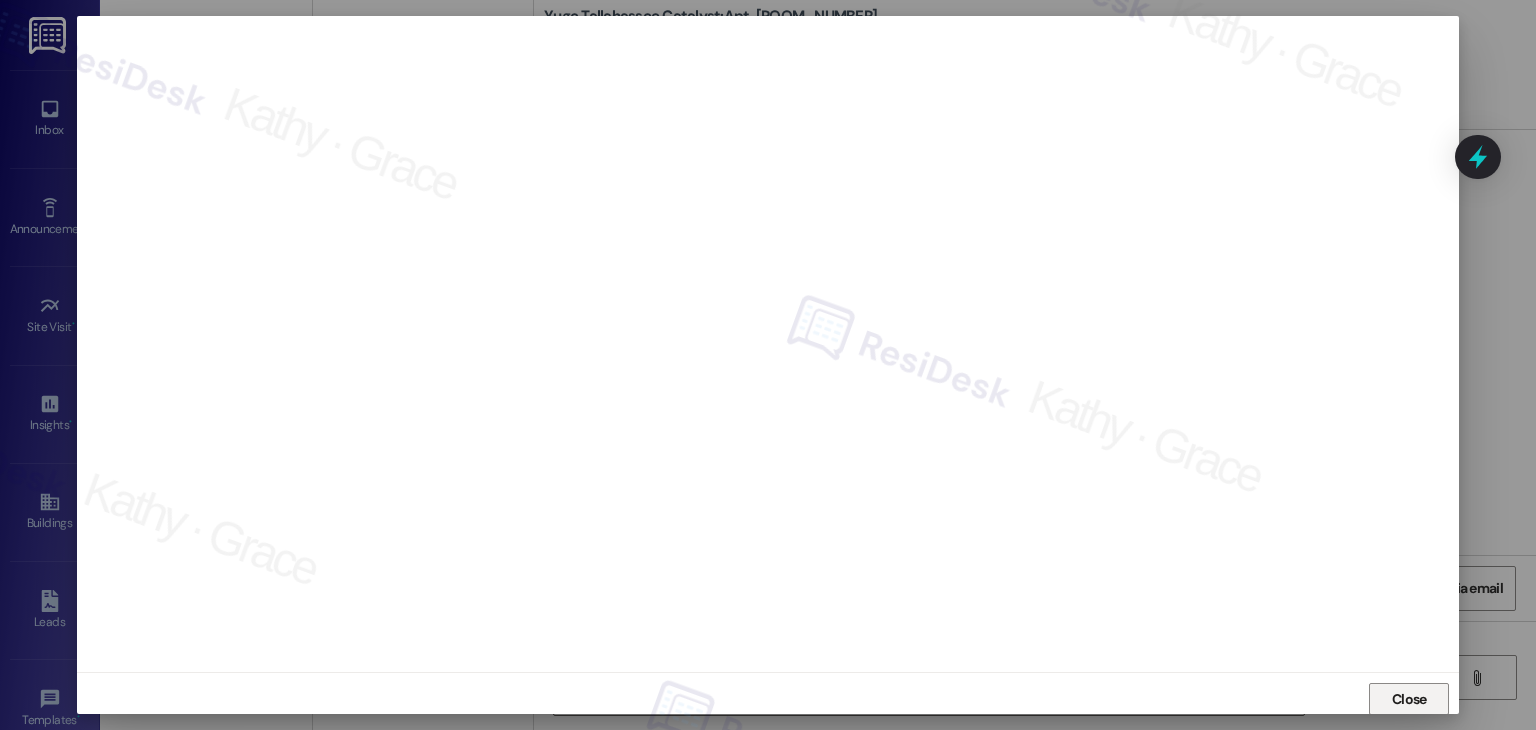 click on "Close" at bounding box center [1409, 699] 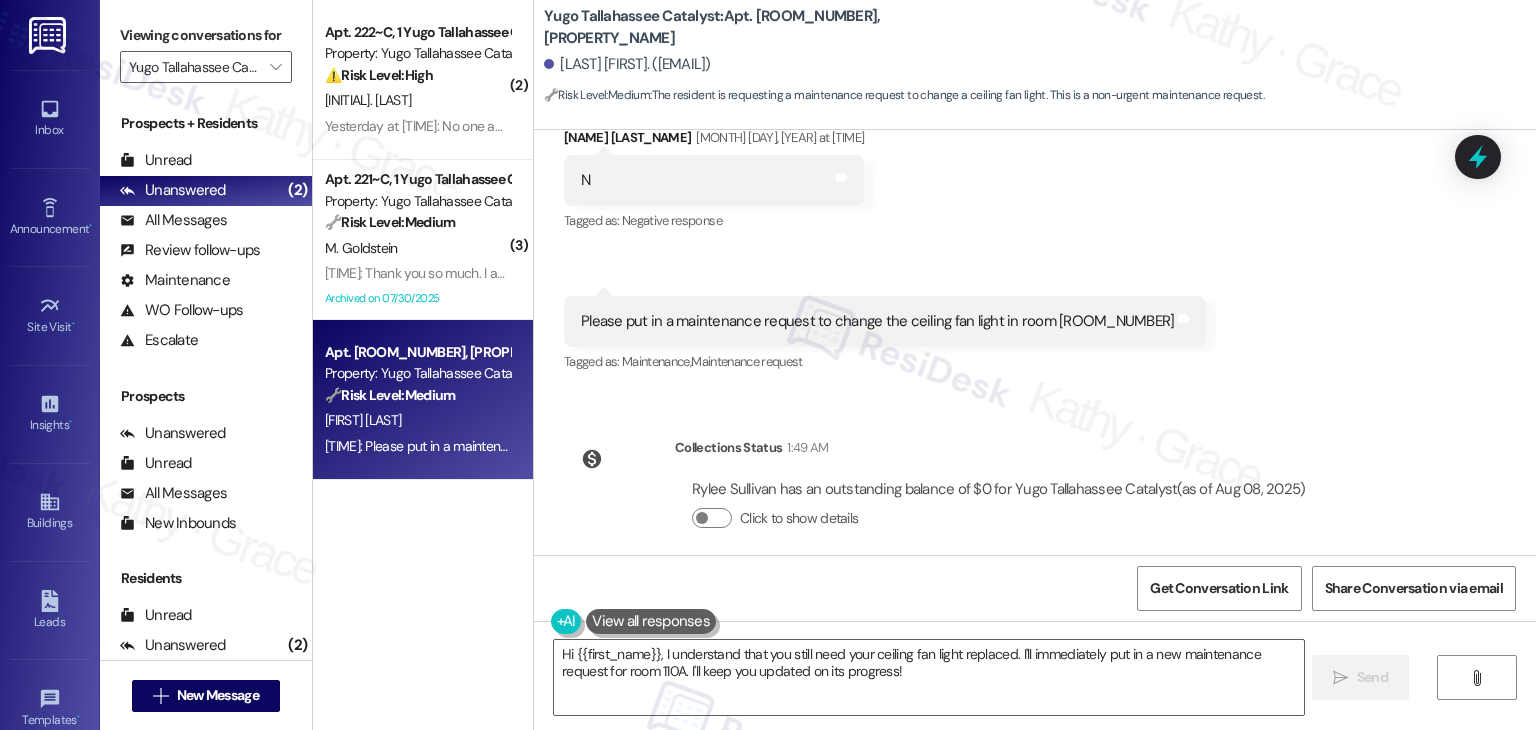 click on "WO Opened request: Toilet seat... Feb 13, 2025 at 7:11 AM Status :  Completed Show details Announcement, sent via SMS Sarah   (ResiDesk) Feb 17, 2025 at 3:30 PM Hi Rylee, I'm on the new offsite Resident Support Team for Yugo Tallahassee Catalyst! My job is to work with your on-site management team to improve your experience at the property. Text us here at any time for assistance or questions. We will also reach out periodically for feedback.
(You can always reply STOP to opt out of future messages) Tags and notes Tagged as:   Praise ,  Click to highlight conversations about Praise Access Click to highlight conversations about Access Announcement, sent via SMS Sarah   (ResiDesk) Feb 24, 2025 at 1:45 PM Great news! You can now text me for maintenance issues — no more messy apps or sign-ins. I'll file your tickets for you. You can still use the app if you prefer.  I'm here to make things easier for you, feel free to reach out anytime! Tags and notes Tagged as:   Maintenance ,  Maintenance request ,  Praise" at bounding box center [1035, 342] 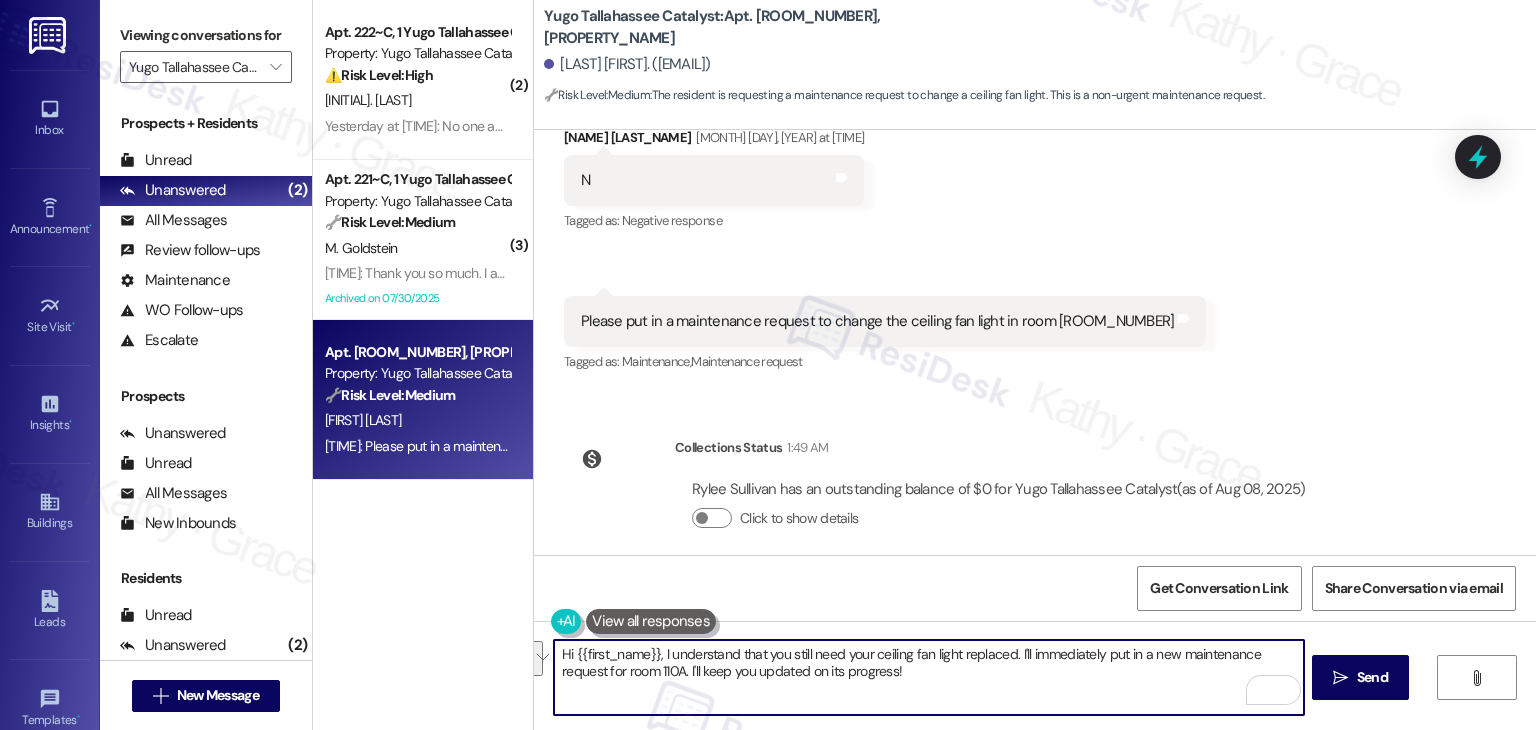drag, startPoint x: 1020, startPoint y: 678, endPoint x: 1020, endPoint y: 656, distance: 22 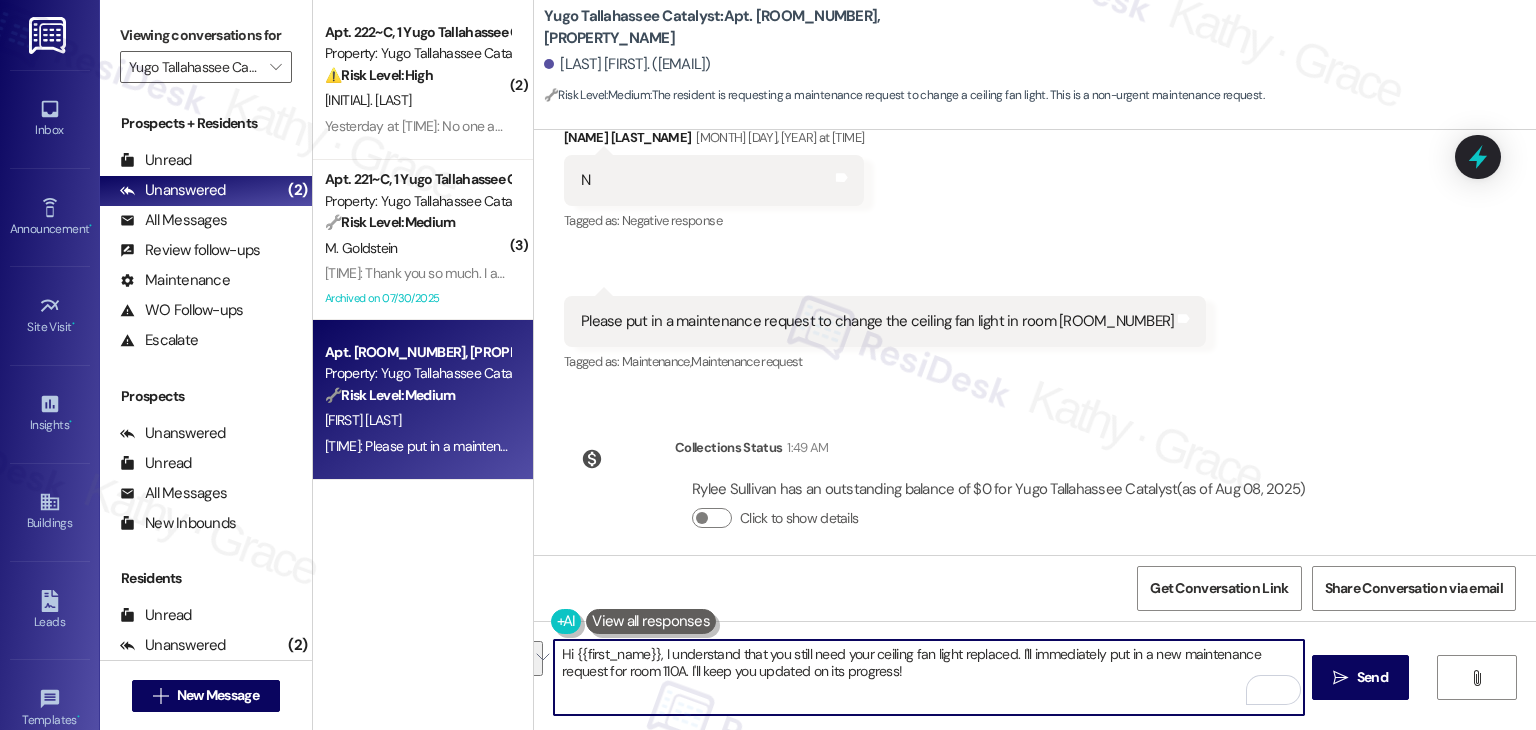 click on "Hi {{first_name}}, I understand that you still need your ceiling fan light replaced. I'll immediately put in a new maintenance request for room 110A. I'll keep you updated on its progress!" at bounding box center (928, 677) 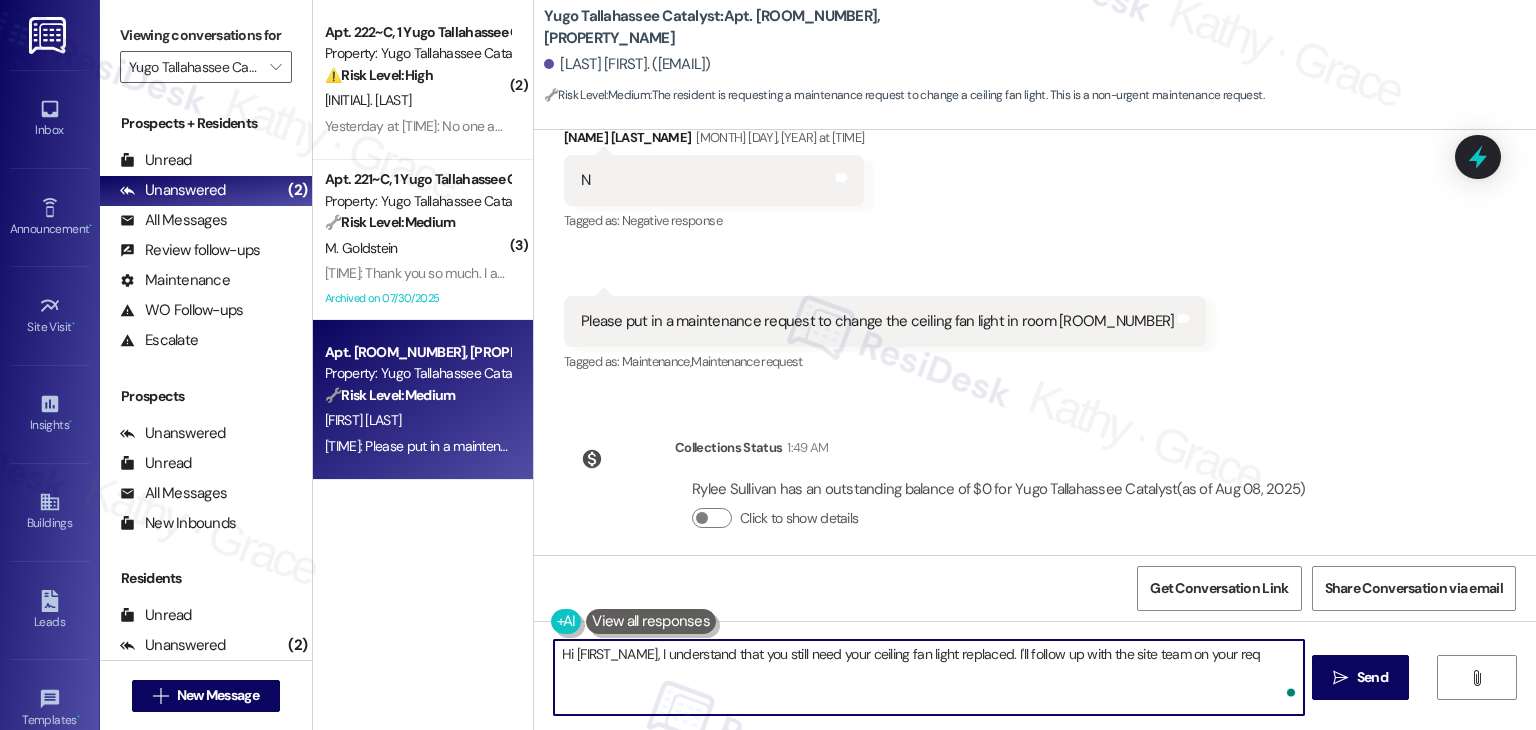 type on "Hi {{first_name}}, I understand that you still need your ceiling fan light replaced. I'll follow up with the site team on your req" 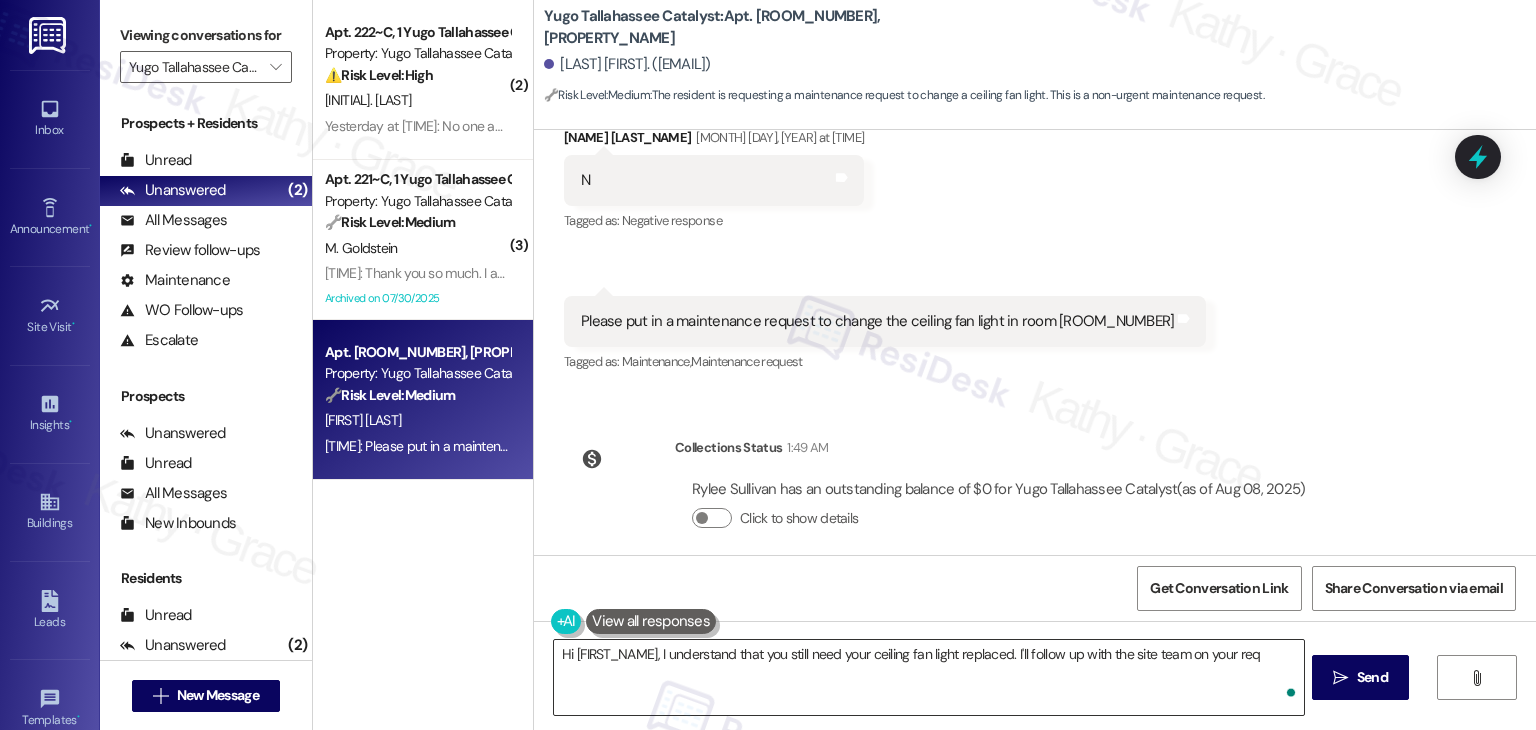 type 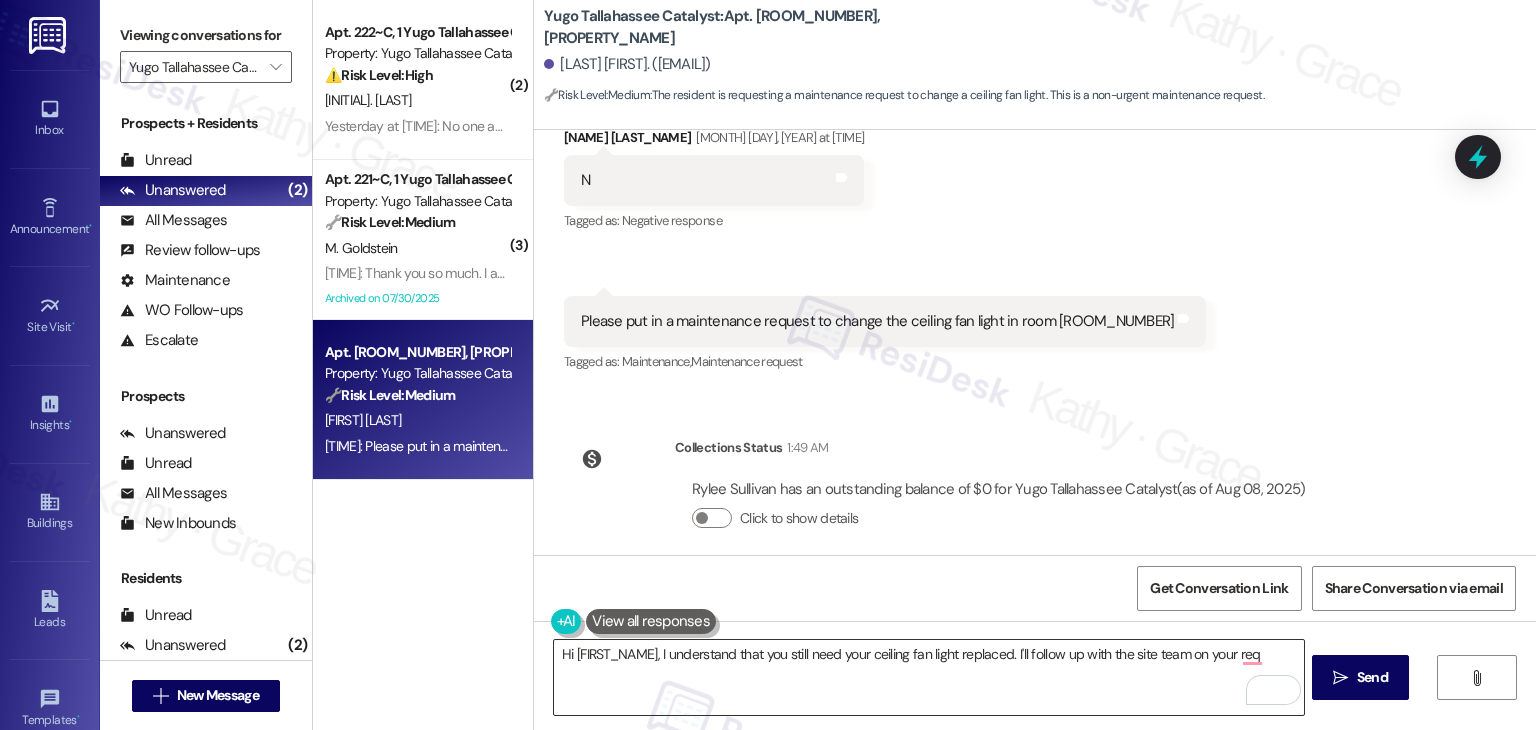 click on "Hi {{first_name}}, I understand that you still need your ceiling fan light replaced. I'll follow up with the site team on your req" at bounding box center [928, 677] 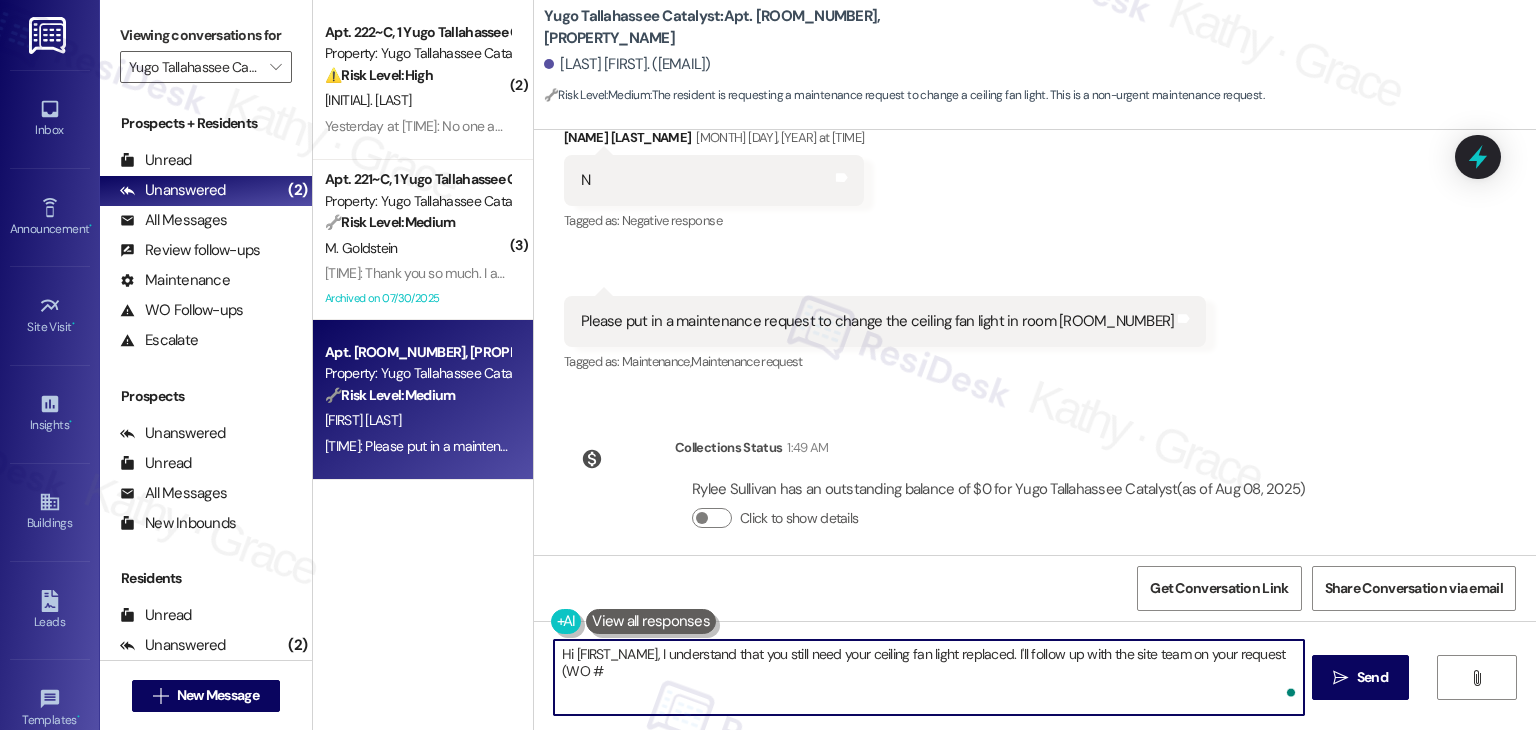 paste on "15546272" 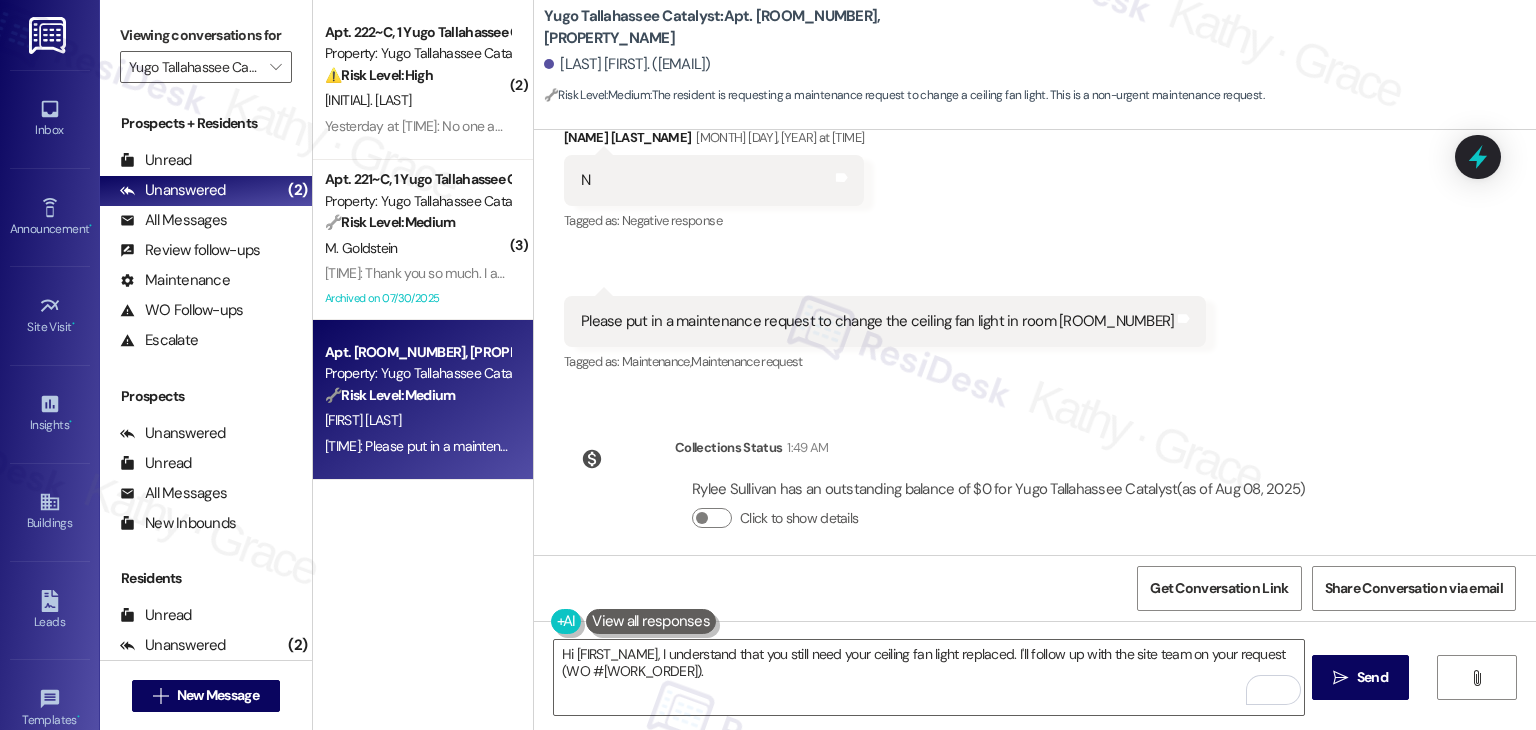 click on "Get Conversation Link Share Conversation via email" at bounding box center (1035, 588) 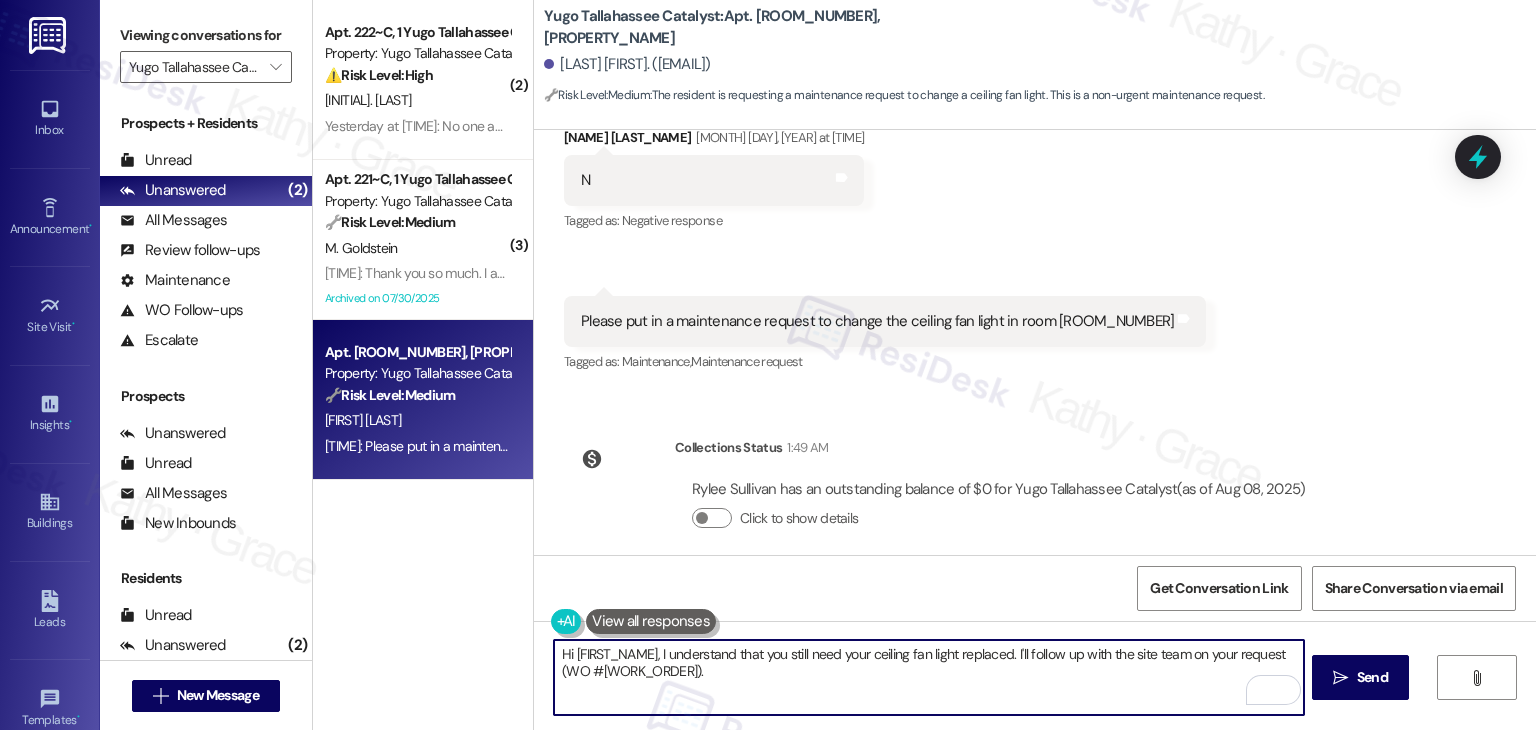 click on "Hi {{first_name}}, I understand that you still need your ceiling fan light replaced. I'll follow up with the site team on your request (WO #15546272)." at bounding box center (928, 677) 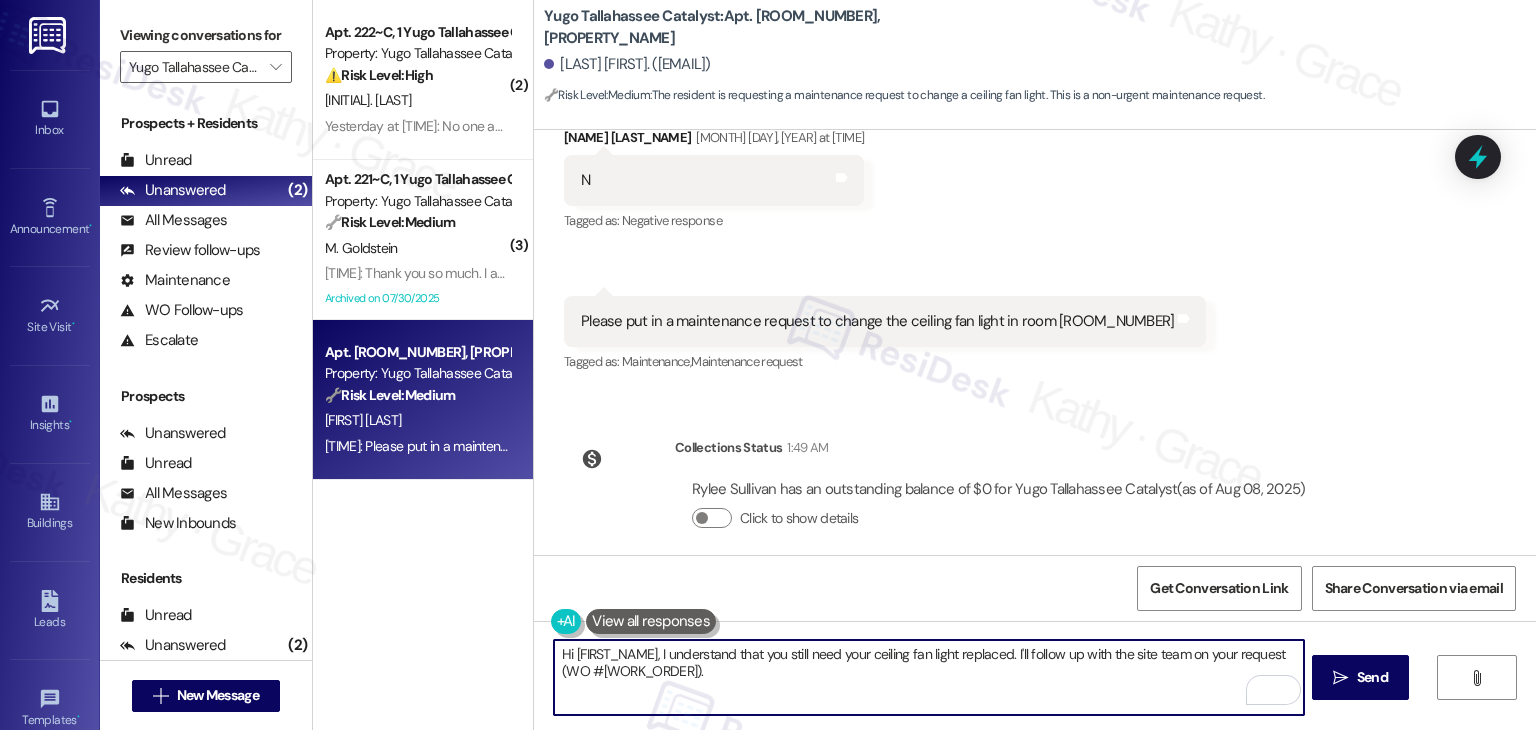 paste on "In the meantime, if you have any questions or need assistance with anything else, feel free to reach out." 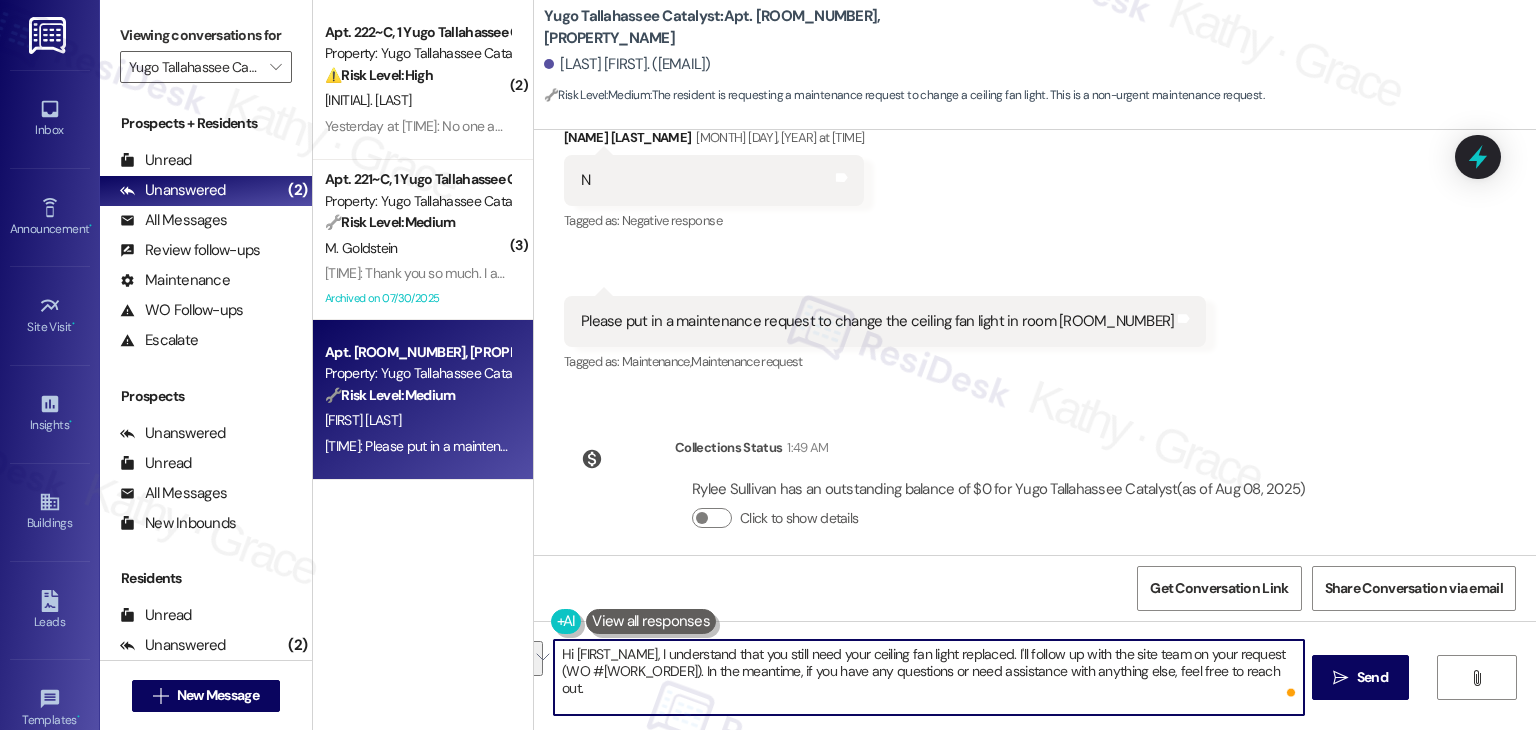 drag, startPoint x: 1268, startPoint y: 669, endPoint x: 654, endPoint y: 656, distance: 614.13763 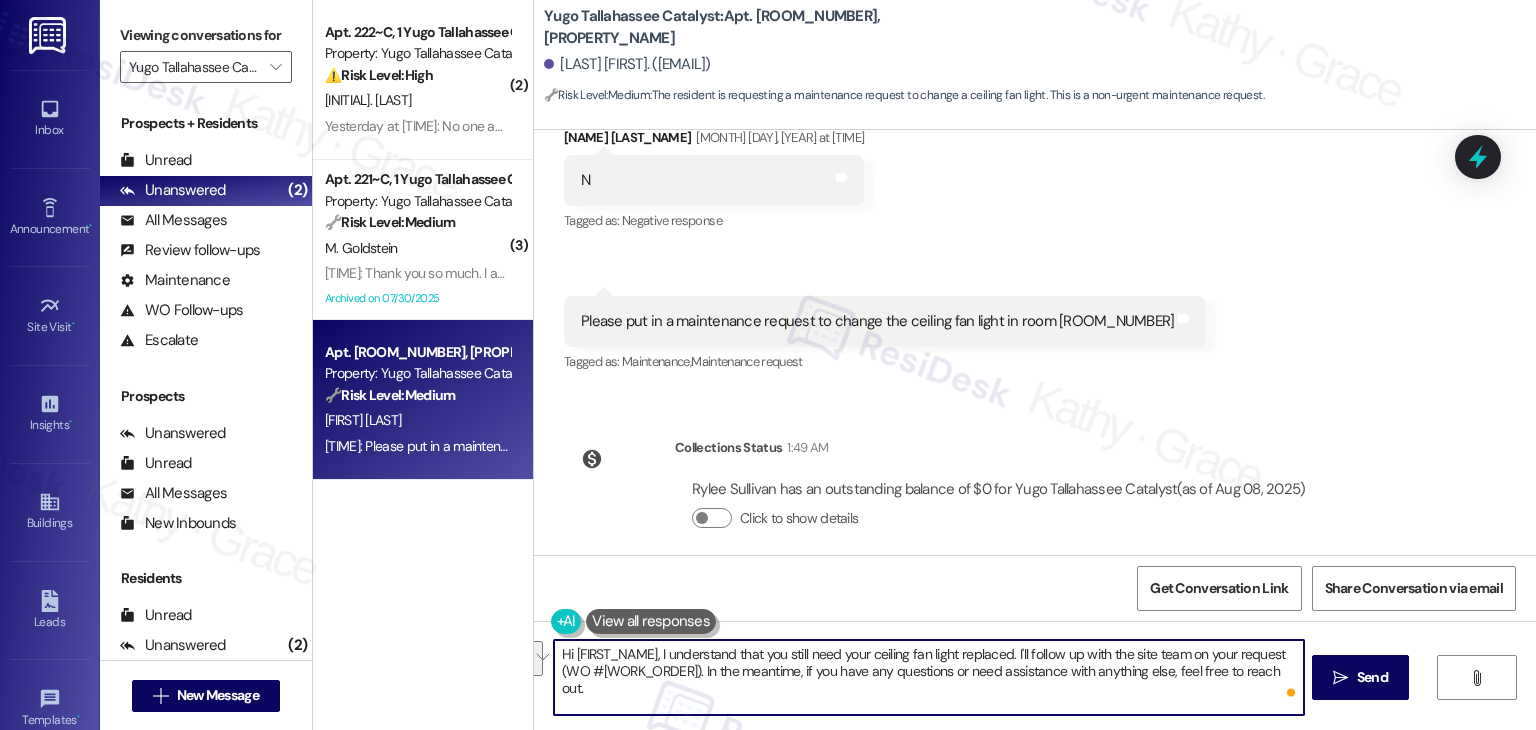 click on "Hi {{first_name}}, I understand that you still need your ceiling fan light replaced. I'll follow up with the site team on your request (WO #15546272). In the meantime, if you have any questions or need assistance with anything else, feel free to reach out." at bounding box center (928, 677) 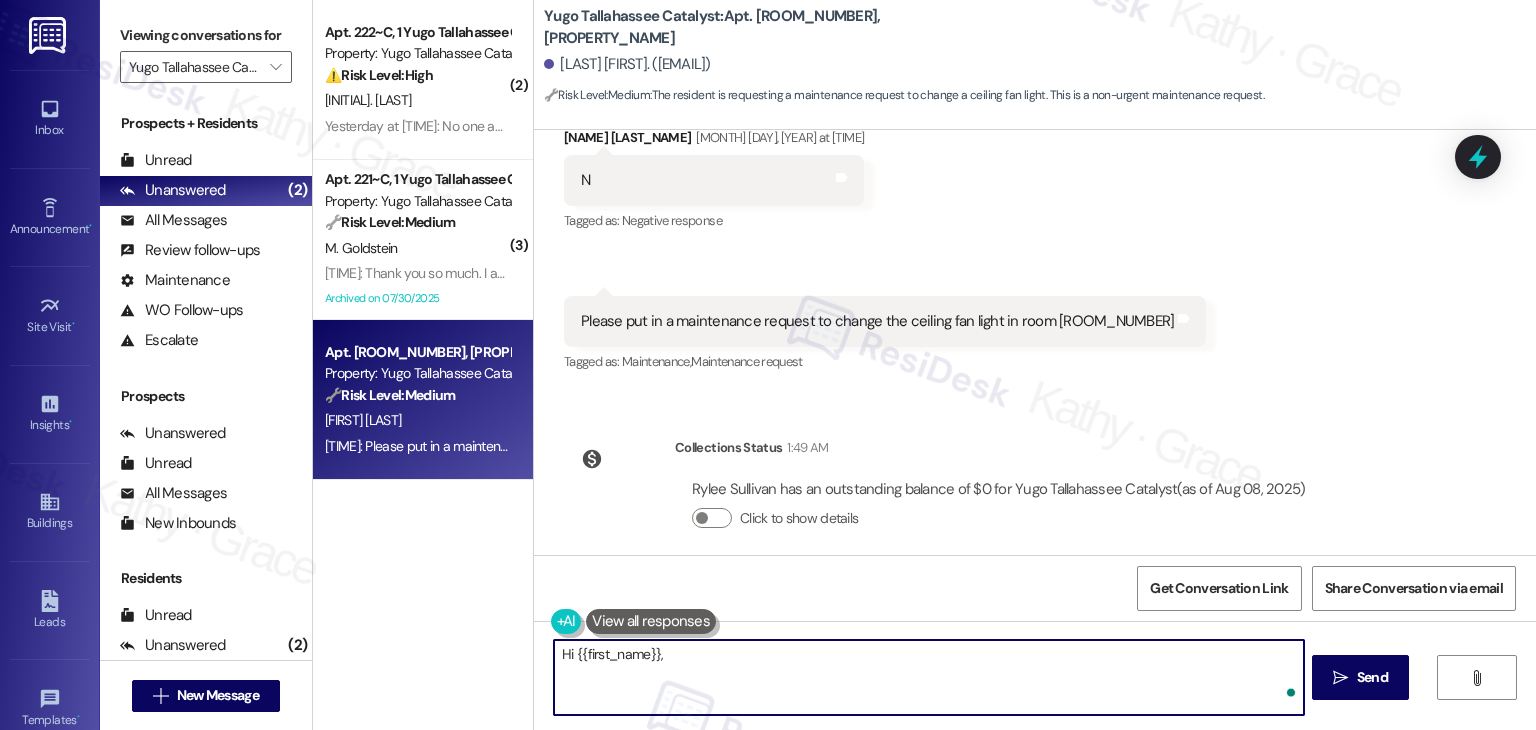 paste on "I understand you still need your ceiling fan light replaced, and I’ll follow up with the site team regarding your request (WO #15546272). In the meantime, if you have any questions or need help with anything else, please don’t hesitate to reach out." 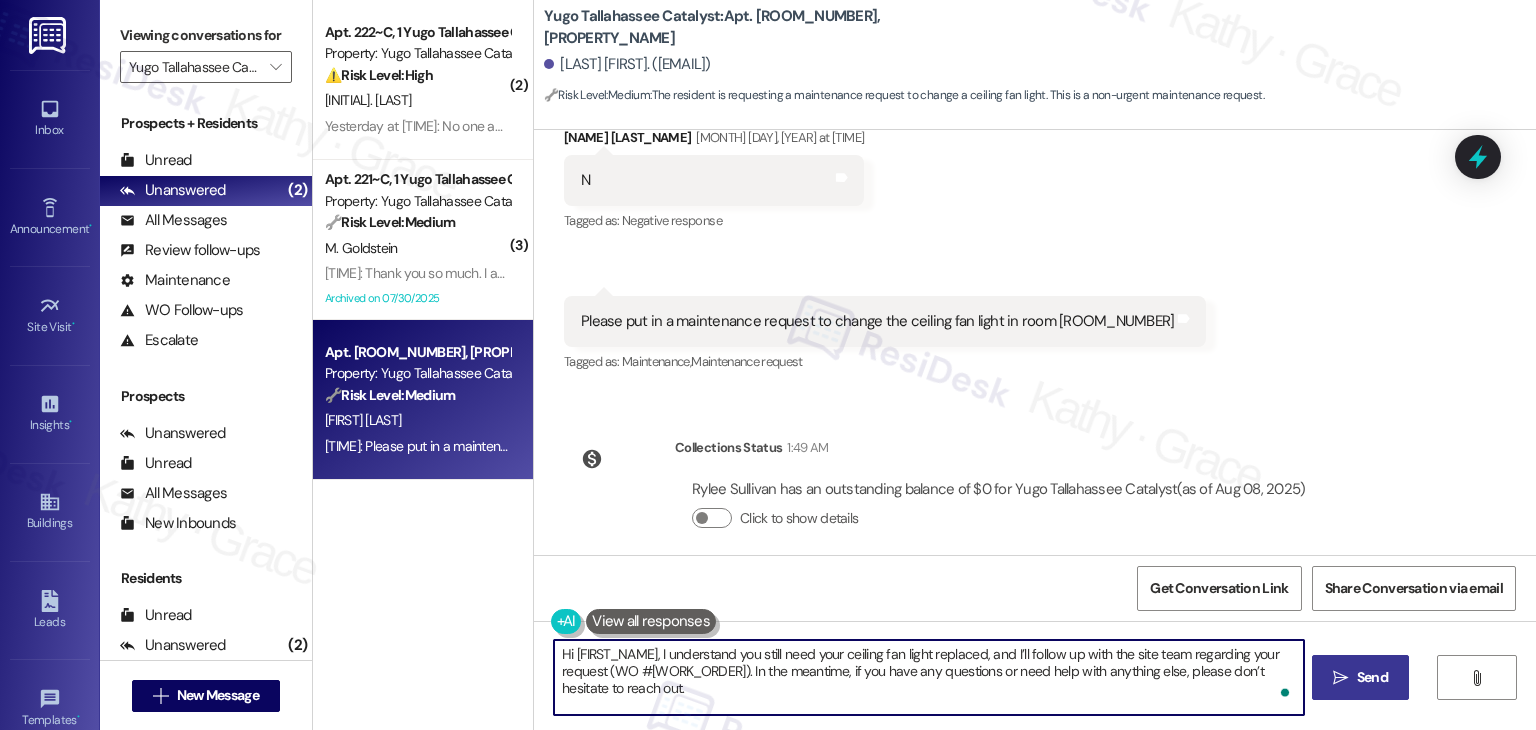 type on "Hi {{first_name}}, I understand you still need your ceiling fan light replaced, and I’ll follow up with the site team regarding your request (WO #15546272). In the meantime, if you have any questions or need help with anything else, please don’t hesitate to reach out." 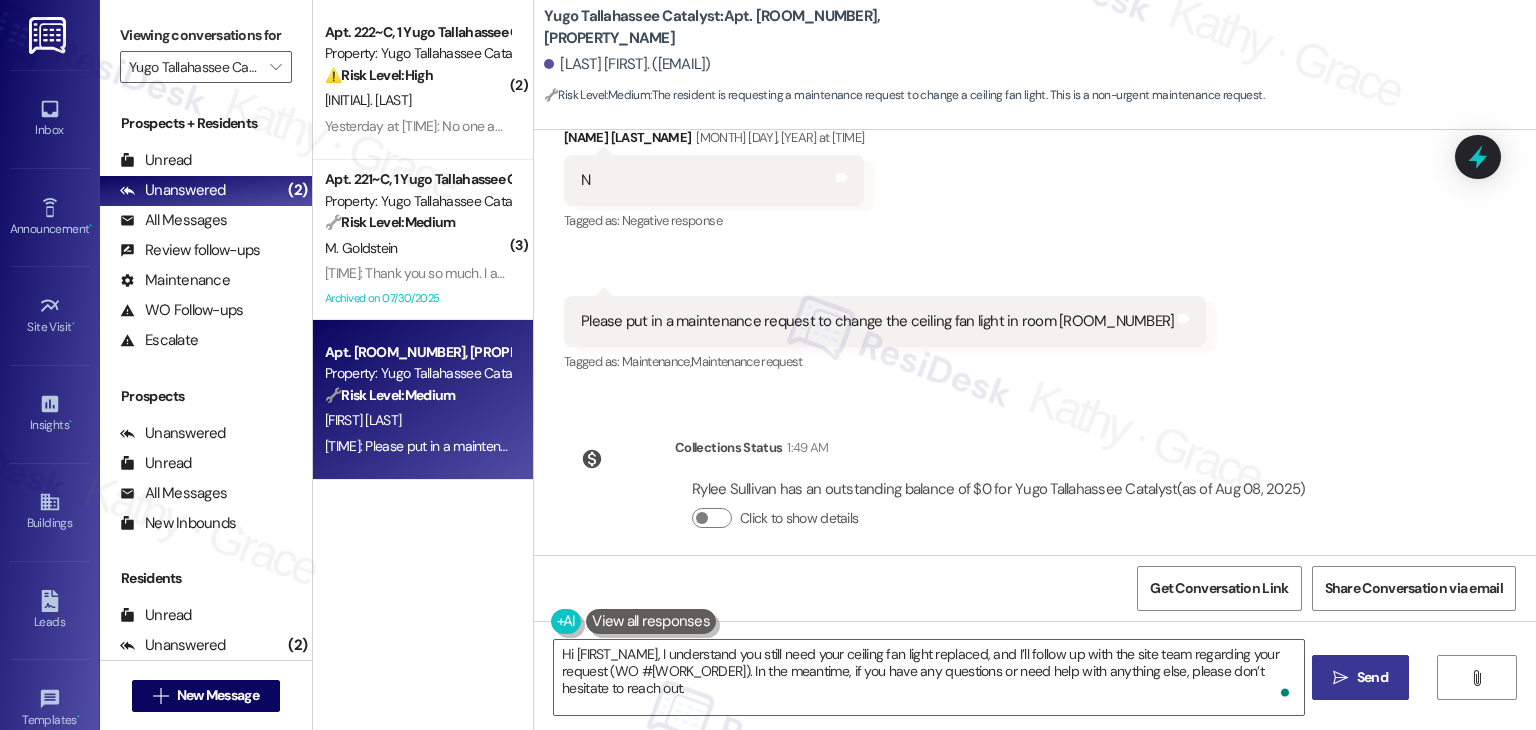click on "" at bounding box center [1340, 678] 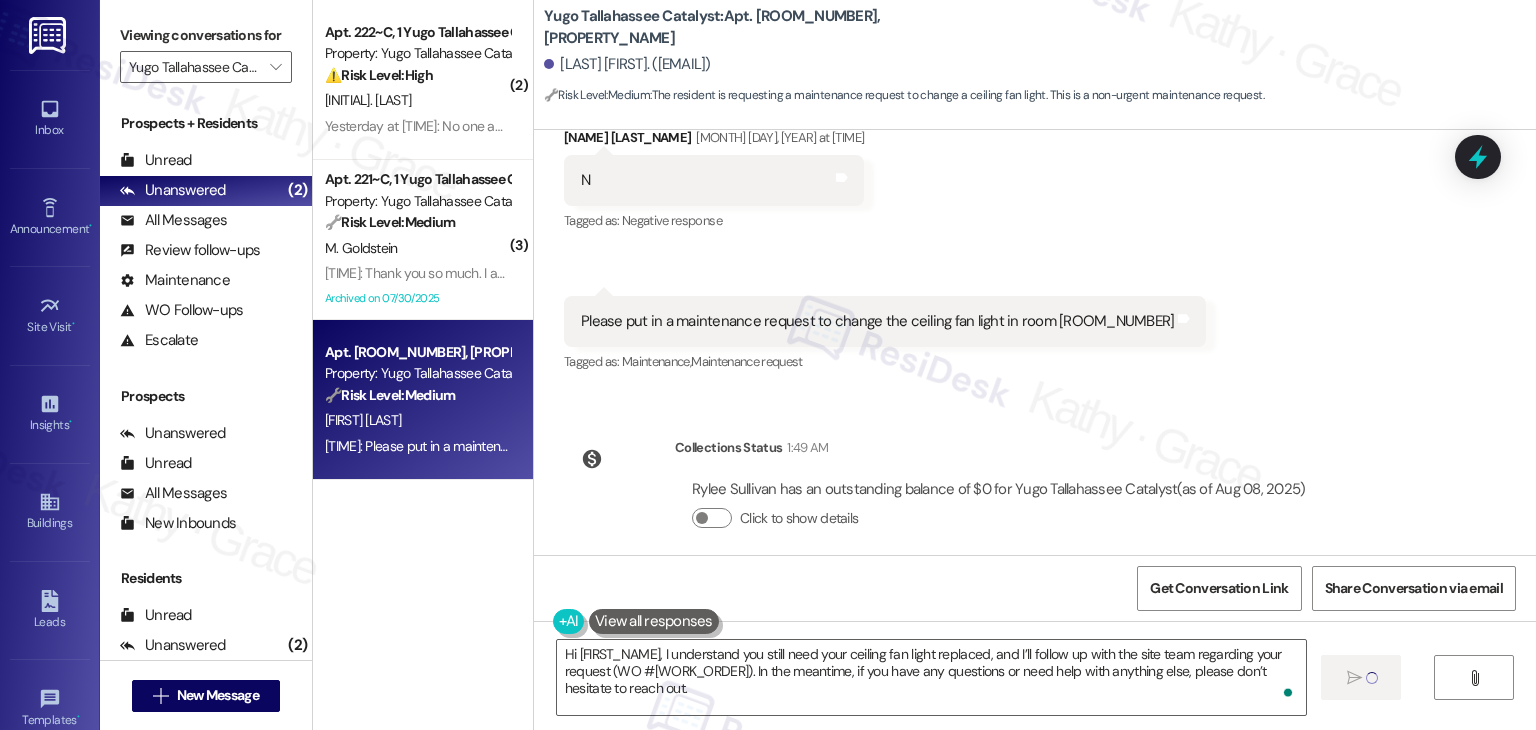 type 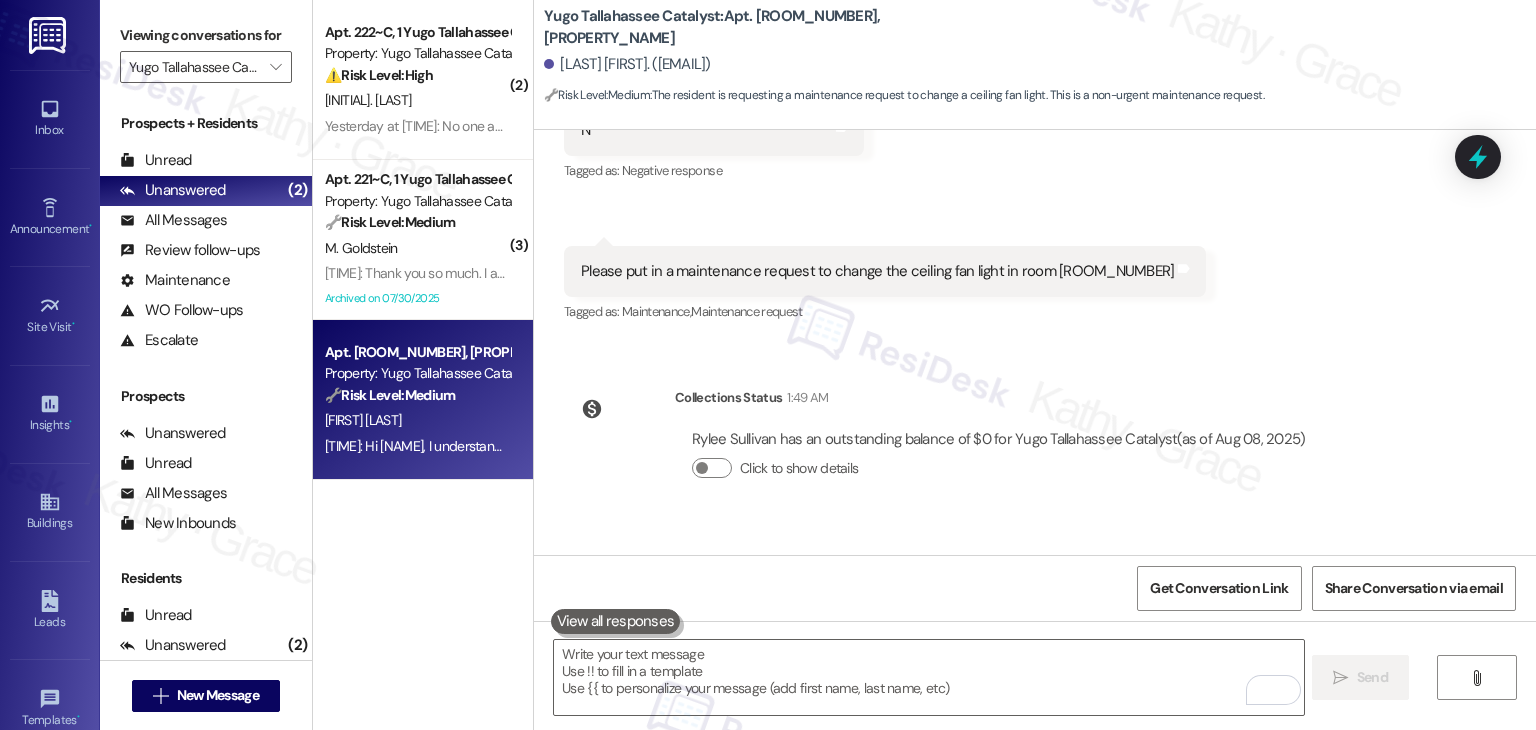 scroll, scrollTop: 6895, scrollLeft: 0, axis: vertical 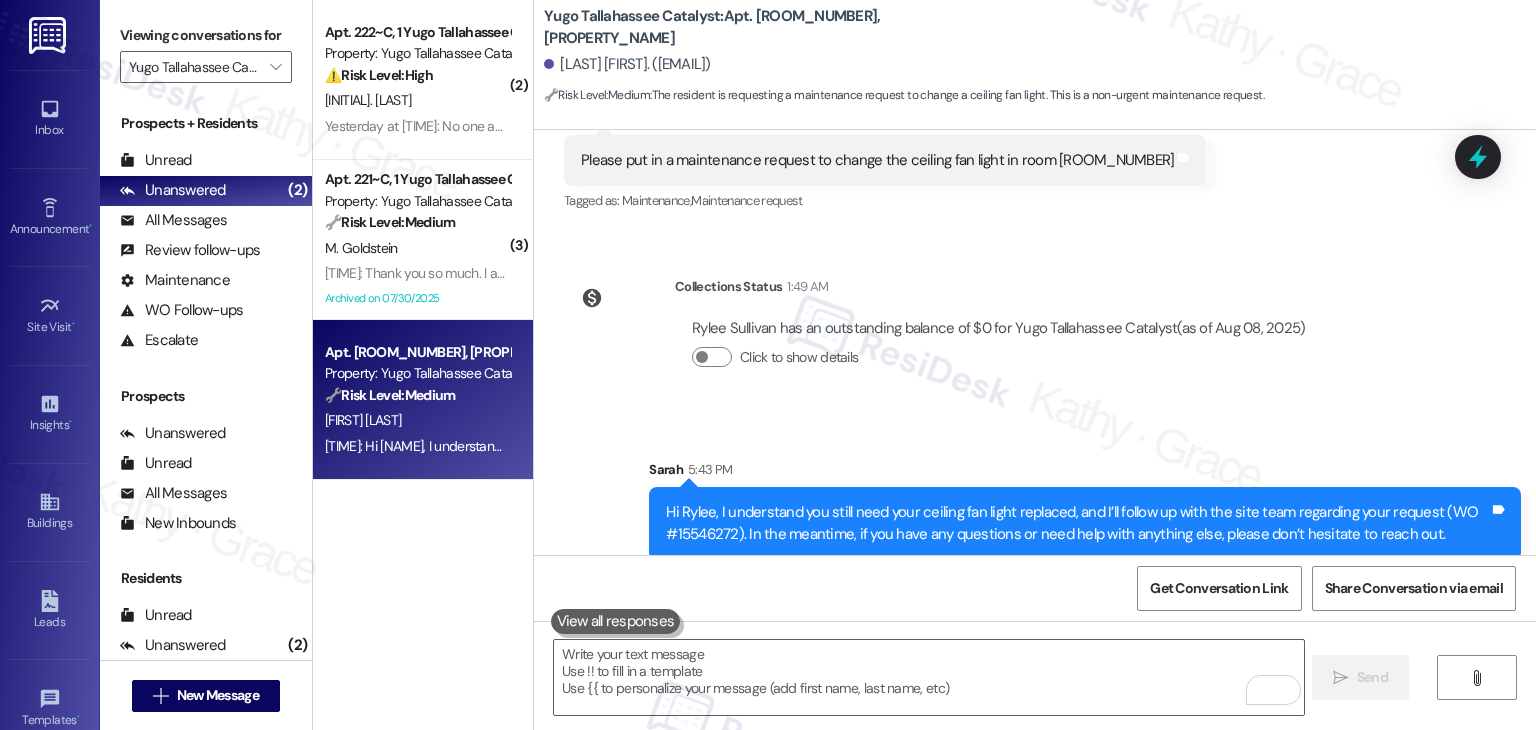 click on "WO Opened request: Toilet seat... Feb 13, 2025 at 7:11 AM Status :  Completed Show details Announcement, sent via SMS Sarah   (ResiDesk) Feb 17, 2025 at 3:30 PM Hi Rylee, I'm on the new offsite Resident Support Team for Yugo Tallahassee Catalyst! My job is to work with your on-site management team to improve your experience at the property. Text us here at any time for assistance or questions. We will also reach out periodically for feedback.
(You can always reply STOP to opt out of future messages) Tags and notes Tagged as:   Praise ,  Click to highlight conversations about Praise Access Click to highlight conversations about Access Announcement, sent via SMS Sarah   (ResiDesk) Feb 24, 2025 at 1:45 PM Great news! You can now text me for maintenance issues — no more messy apps or sign-ins. I'll file your tickets for you. You can still use the app if you prefer.  I'm here to make things easier for you, feel free to reach out anytime! Tags and notes Tagged as:   Maintenance ,  Maintenance request ,  Praise" at bounding box center [1035, 342] 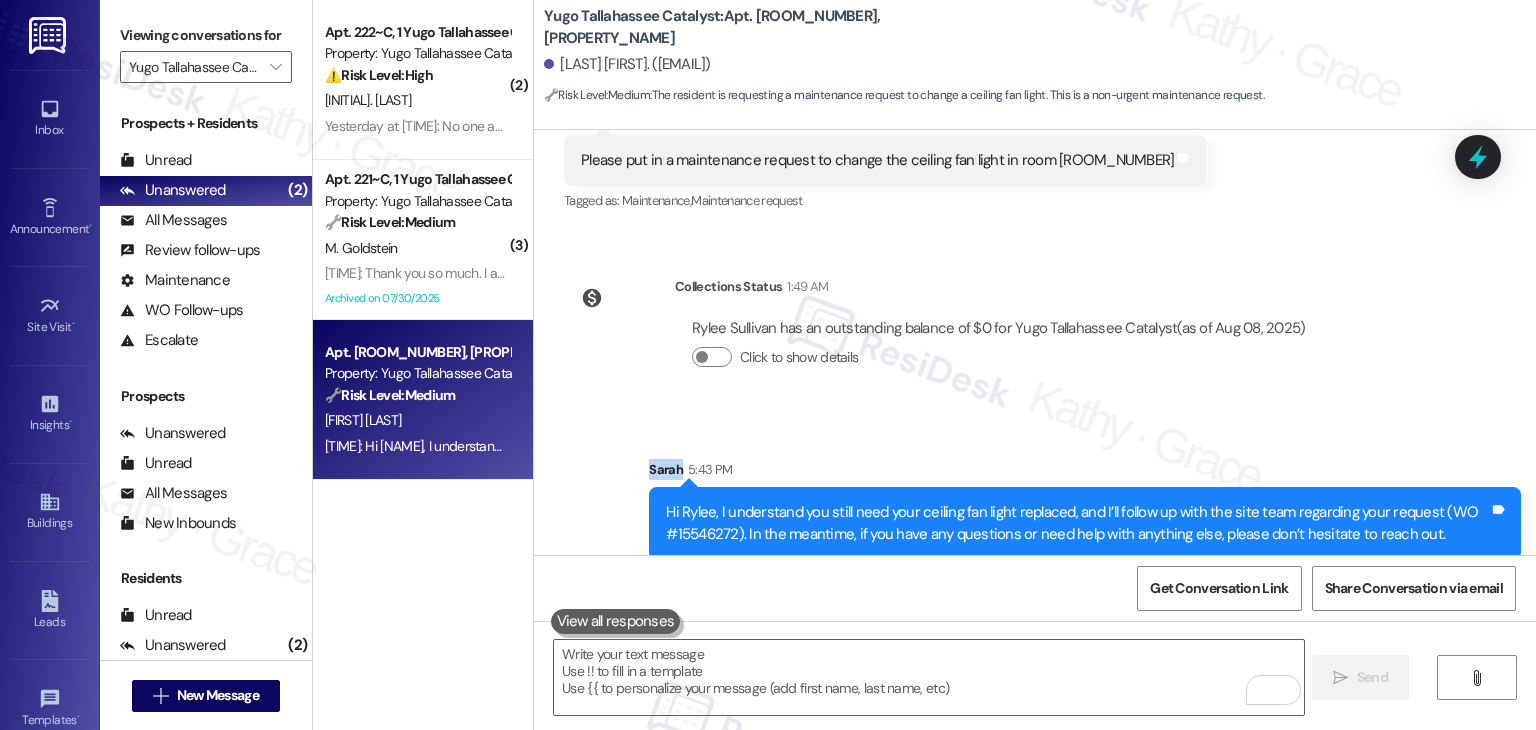 click on "WO Opened request: Toilet seat... Feb 13, 2025 at 7:11 AM Status :  Completed Show details Announcement, sent via SMS Sarah   (ResiDesk) Feb 17, 2025 at 3:30 PM Hi Rylee, I'm on the new offsite Resident Support Team for Yugo Tallahassee Catalyst! My job is to work with your on-site management team to improve your experience at the property. Text us here at any time for assistance or questions. We will also reach out periodically for feedback.
(You can always reply STOP to opt out of future messages) Tags and notes Tagged as:   Praise ,  Click to highlight conversations about Praise Access Click to highlight conversations about Access Announcement, sent via SMS Sarah   (ResiDesk) Feb 24, 2025 at 1:45 PM Great news! You can now text me for maintenance issues — no more messy apps or sign-ins. I'll file your tickets for you. You can still use the app if you prefer.  I'm here to make things easier for you, feel free to reach out anytime! Tags and notes Tagged as:   Maintenance ,  Maintenance request ,  Praise" at bounding box center (1035, 342) 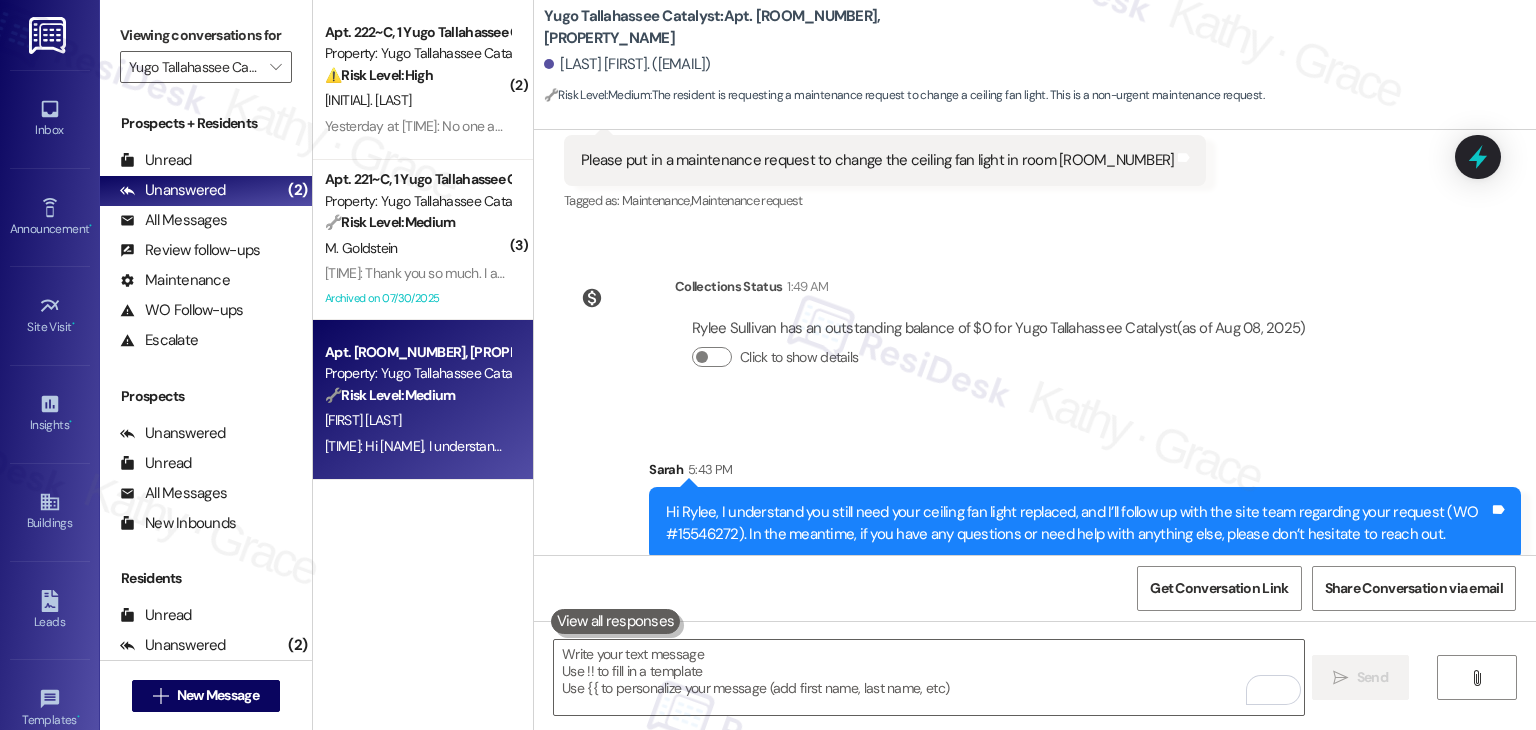 click on "WO Opened request: Toilet seat... Feb 13, 2025 at 7:11 AM Status :  Completed Show details Announcement, sent via SMS Sarah   (ResiDesk) Feb 17, 2025 at 3:30 PM Hi Rylee, I'm on the new offsite Resident Support Team for Yugo Tallahassee Catalyst! My job is to work with your on-site management team to improve your experience at the property. Text us here at any time for assistance or questions. We will also reach out periodically for feedback.
(You can always reply STOP to opt out of future messages) Tags and notes Tagged as:   Praise ,  Click to highlight conversations about Praise Access Click to highlight conversations about Access Announcement, sent via SMS Sarah   (ResiDesk) Feb 24, 2025 at 1:45 PM Great news! You can now text me for maintenance issues — no more messy apps or sign-ins. I'll file your tickets for you. You can still use the app if you prefer.  I'm here to make things easier for you, feel free to reach out anytime! Tags and notes Tagged as:   Maintenance ,  Maintenance request ,  Praise" at bounding box center [1035, 342] 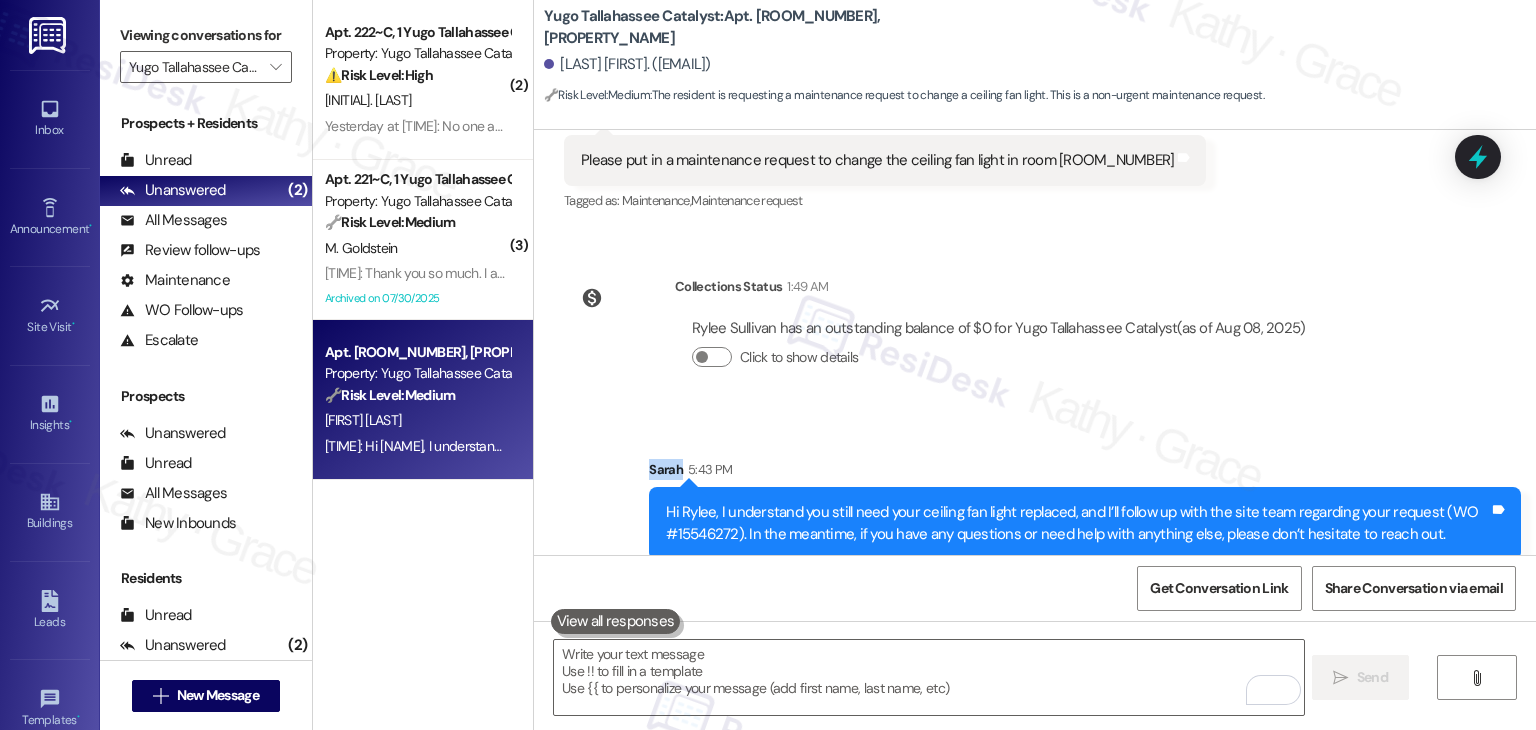 click on "WO Opened request: Toilet seat... Feb 13, 2025 at 7:11 AM Status :  Completed Show details Announcement, sent via SMS Sarah   (ResiDesk) Feb 17, 2025 at 3:30 PM Hi Rylee, I'm on the new offsite Resident Support Team for Yugo Tallahassee Catalyst! My job is to work with your on-site management team to improve your experience at the property. Text us here at any time for assistance or questions. We will also reach out periodically for feedback.
(You can always reply STOP to opt out of future messages) Tags and notes Tagged as:   Praise ,  Click to highlight conversations about Praise Access Click to highlight conversations about Access Announcement, sent via SMS Sarah   (ResiDesk) Feb 24, 2025 at 1:45 PM Great news! You can now text me for maintenance issues — no more messy apps or sign-ins. I'll file your tickets for you. You can still use the app if you prefer.  I'm here to make things easier for you, feel free to reach out anytime! Tags and notes Tagged as:   Maintenance ,  Maintenance request ,  Praise" at bounding box center (1035, 342) 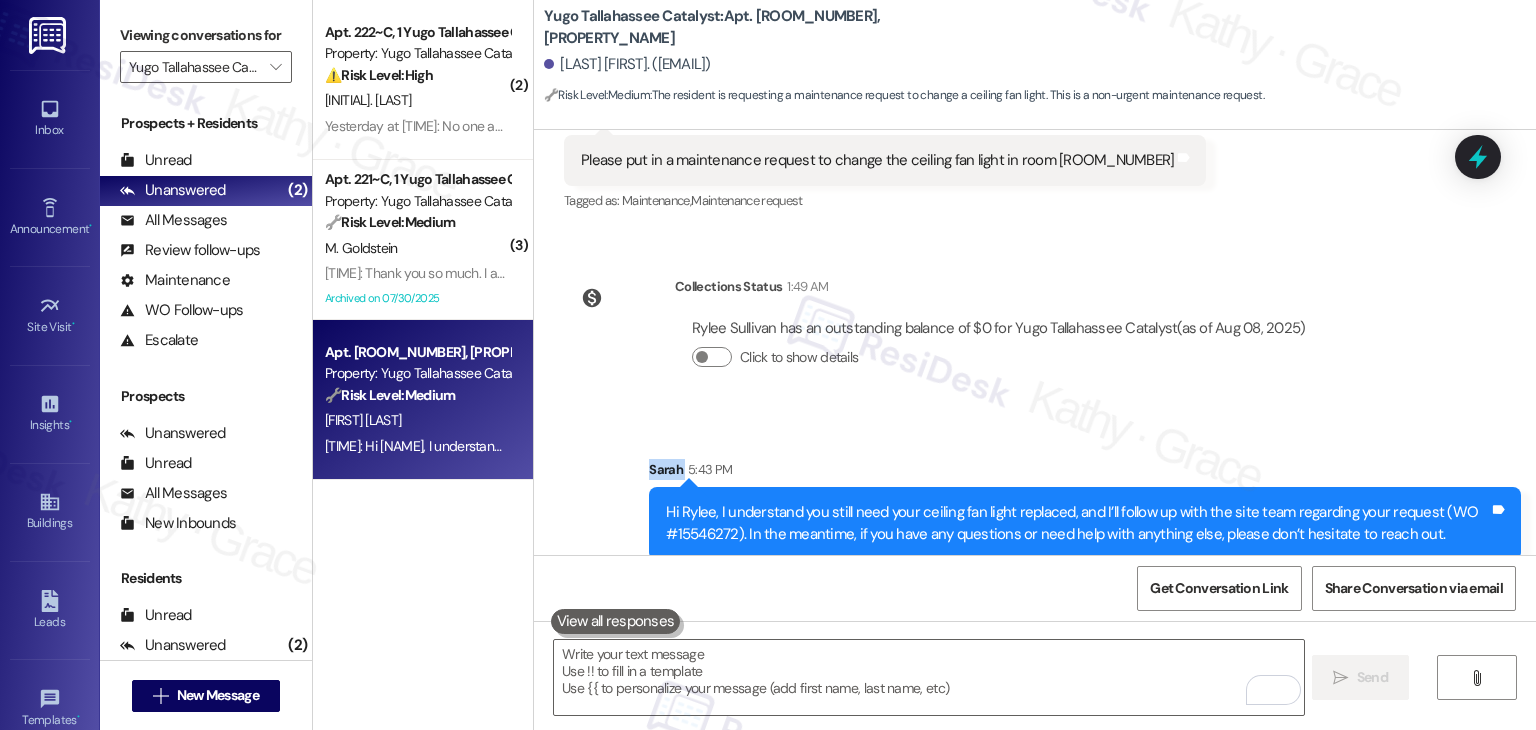 click on "WO Opened request: Toilet seat... Feb 13, 2025 at 7:11 AM Status :  Completed Show details Announcement, sent via SMS Sarah   (ResiDesk) Feb 17, 2025 at 3:30 PM Hi Rylee, I'm on the new offsite Resident Support Team for Yugo Tallahassee Catalyst! My job is to work with your on-site management team to improve your experience at the property. Text us here at any time for assistance or questions. We will also reach out periodically for feedback.
(You can always reply STOP to opt out of future messages) Tags and notes Tagged as:   Praise ,  Click to highlight conversations about Praise Access Click to highlight conversations about Access Announcement, sent via SMS Sarah   (ResiDesk) Feb 24, 2025 at 1:45 PM Great news! You can now text me for maintenance issues — no more messy apps or sign-ins. I'll file your tickets for you. You can still use the app if you prefer.  I'm here to make things easier for you, feel free to reach out anytime! Tags and notes Tagged as:   Maintenance ,  Maintenance request ,  Praise" at bounding box center (1035, 342) 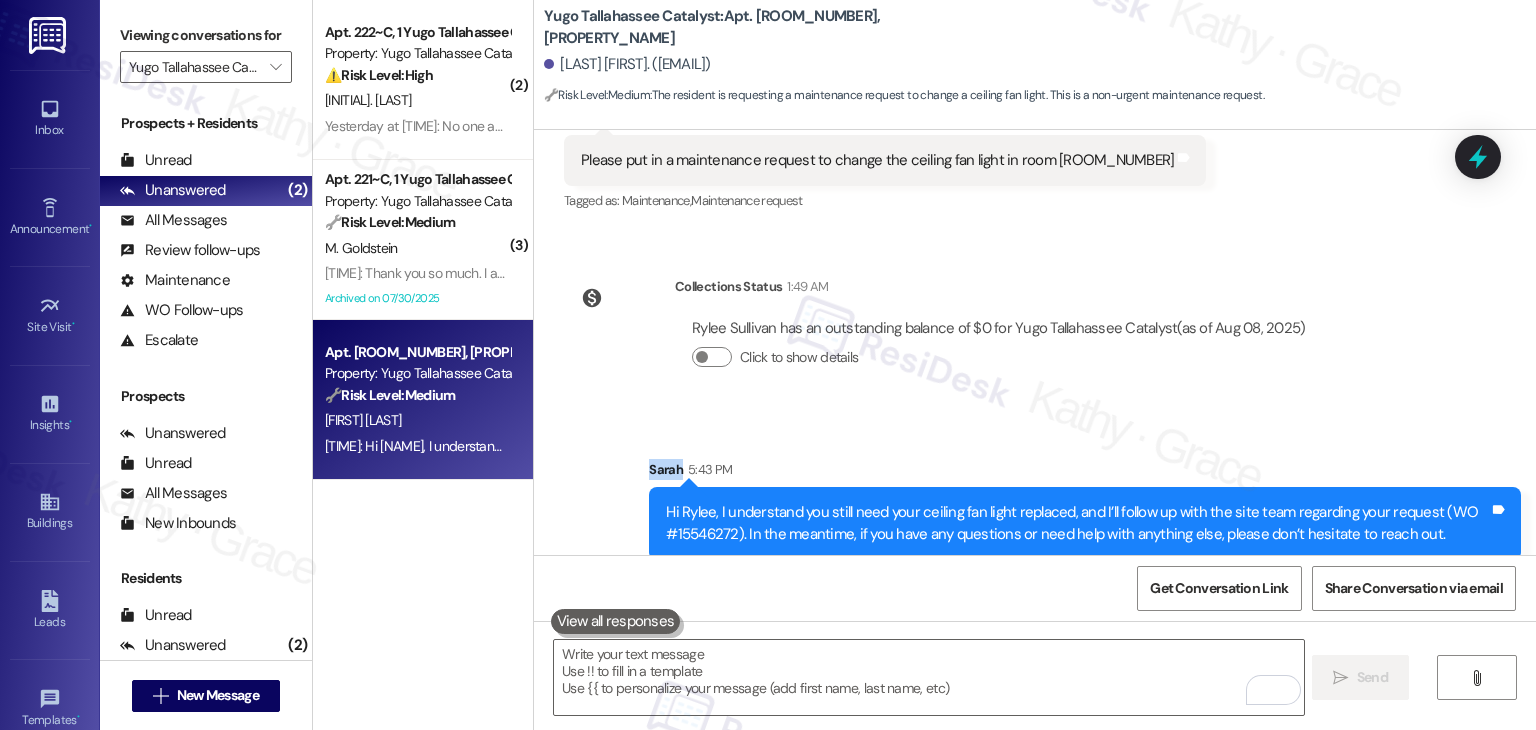 click on "WO Opened request: Toilet seat... Feb 13, 2025 at 7:11 AM Status :  Completed Show details Announcement, sent via SMS Sarah   (ResiDesk) Feb 17, 2025 at 3:30 PM Hi Rylee, I'm on the new offsite Resident Support Team for Yugo Tallahassee Catalyst! My job is to work with your on-site management team to improve your experience at the property. Text us here at any time for assistance or questions. We will also reach out periodically for feedback.
(You can always reply STOP to opt out of future messages) Tags and notes Tagged as:   Praise ,  Click to highlight conversations about Praise Access Click to highlight conversations about Access Announcement, sent via SMS Sarah   (ResiDesk) Feb 24, 2025 at 1:45 PM Great news! You can now text me for maintenance issues — no more messy apps or sign-ins. I'll file your tickets for you. You can still use the app if you prefer.  I'm here to make things easier for you, feel free to reach out anytime! Tags and notes Tagged as:   Maintenance ,  Maintenance request ,  Praise" at bounding box center (1035, 342) 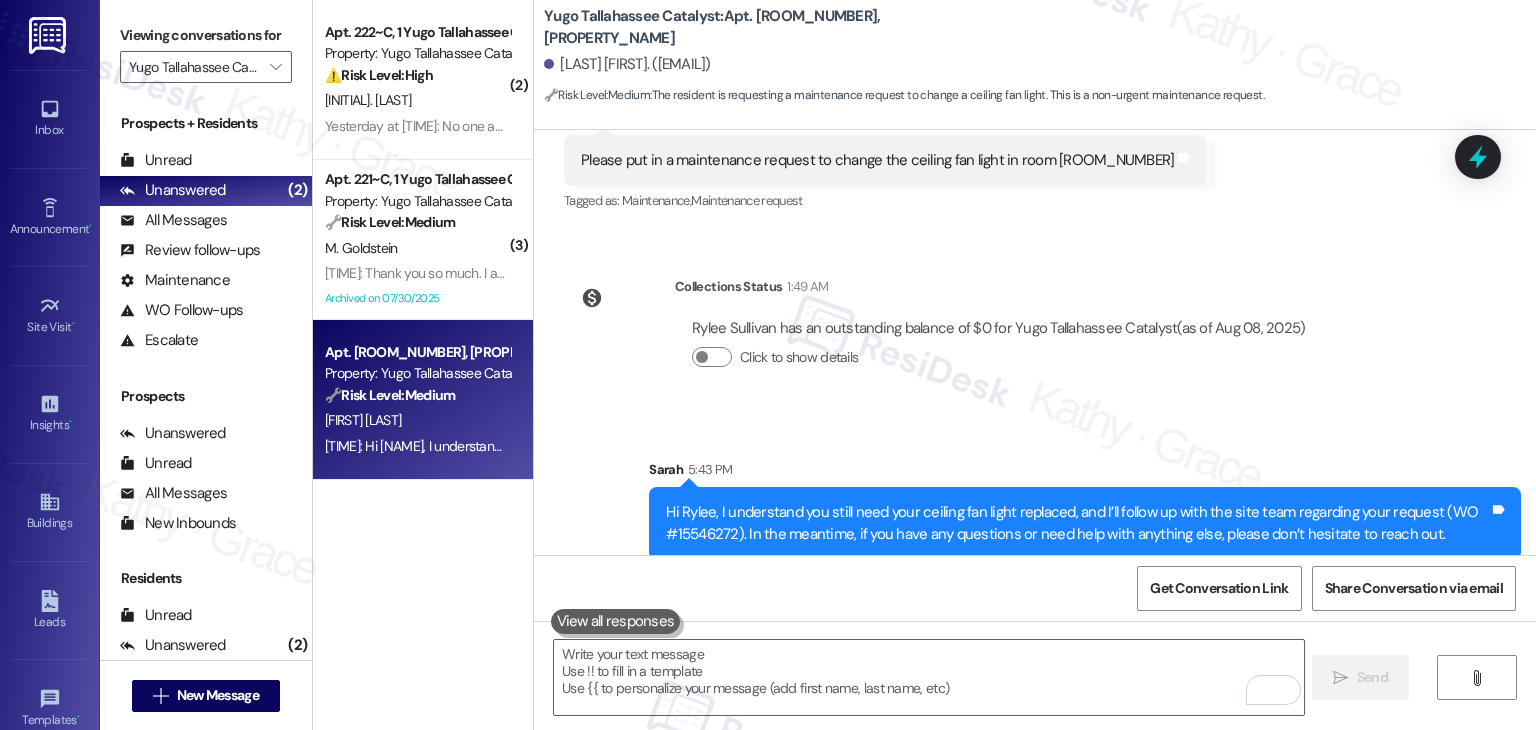 click on "WO Opened request: Toilet seat... Feb 13, 2025 at 7:11 AM Status :  Completed Show details Announcement, sent via SMS Sarah   (ResiDesk) Feb 17, 2025 at 3:30 PM Hi Rylee, I'm on the new offsite Resident Support Team for Yugo Tallahassee Catalyst! My job is to work with your on-site management team to improve your experience at the property. Text us here at any time for assistance or questions. We will also reach out periodically for feedback.
(You can always reply STOP to opt out of future messages) Tags and notes Tagged as:   Praise ,  Click to highlight conversations about Praise Access Click to highlight conversations about Access Announcement, sent via SMS Sarah   (ResiDesk) Feb 24, 2025 at 1:45 PM Great news! You can now text me for maintenance issues — no more messy apps or sign-ins. I'll file your tickets for you. You can still use the app if you prefer.  I'm here to make things easier for you, feel free to reach out anytime! Tags and notes Tagged as:   Maintenance ,  Maintenance request ,  Praise" at bounding box center (1035, 342) 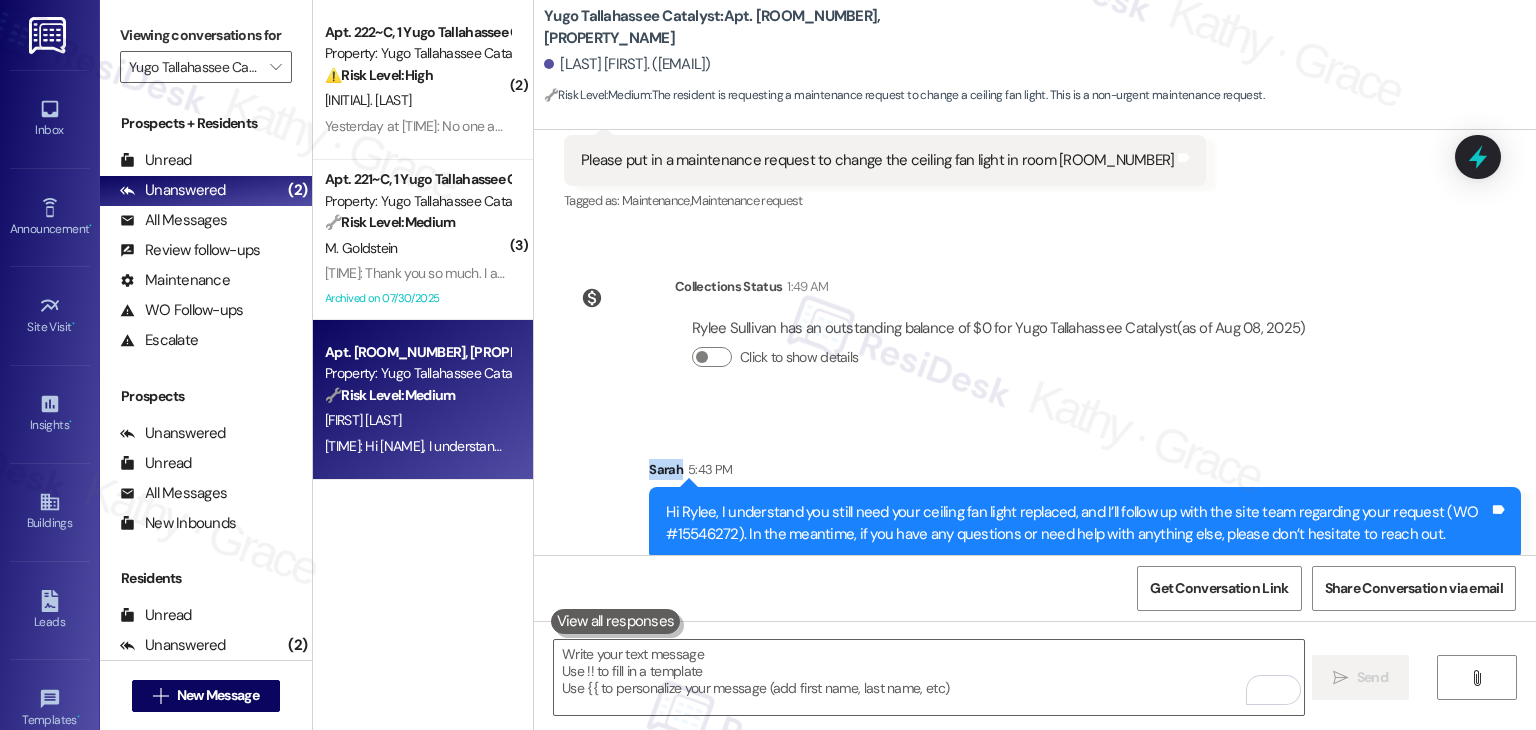 click on "WO Opened request: Toilet seat... Feb 13, 2025 at 7:11 AM Status :  Completed Show details Announcement, sent via SMS Sarah   (ResiDesk) Feb 17, 2025 at 3:30 PM Hi Rylee, I'm on the new offsite Resident Support Team for Yugo Tallahassee Catalyst! My job is to work with your on-site management team to improve your experience at the property. Text us here at any time for assistance or questions. We will also reach out periodically for feedback.
(You can always reply STOP to opt out of future messages) Tags and notes Tagged as:   Praise ,  Click to highlight conversations about Praise Access Click to highlight conversations about Access Announcement, sent via SMS Sarah   (ResiDesk) Feb 24, 2025 at 1:45 PM Great news! You can now text me for maintenance issues — no more messy apps or sign-ins. I'll file your tickets for you. You can still use the app if you prefer.  I'm here to make things easier for you, feel free to reach out anytime! Tags and notes Tagged as:   Maintenance ,  Maintenance request ,  Praise" at bounding box center (1035, 342) 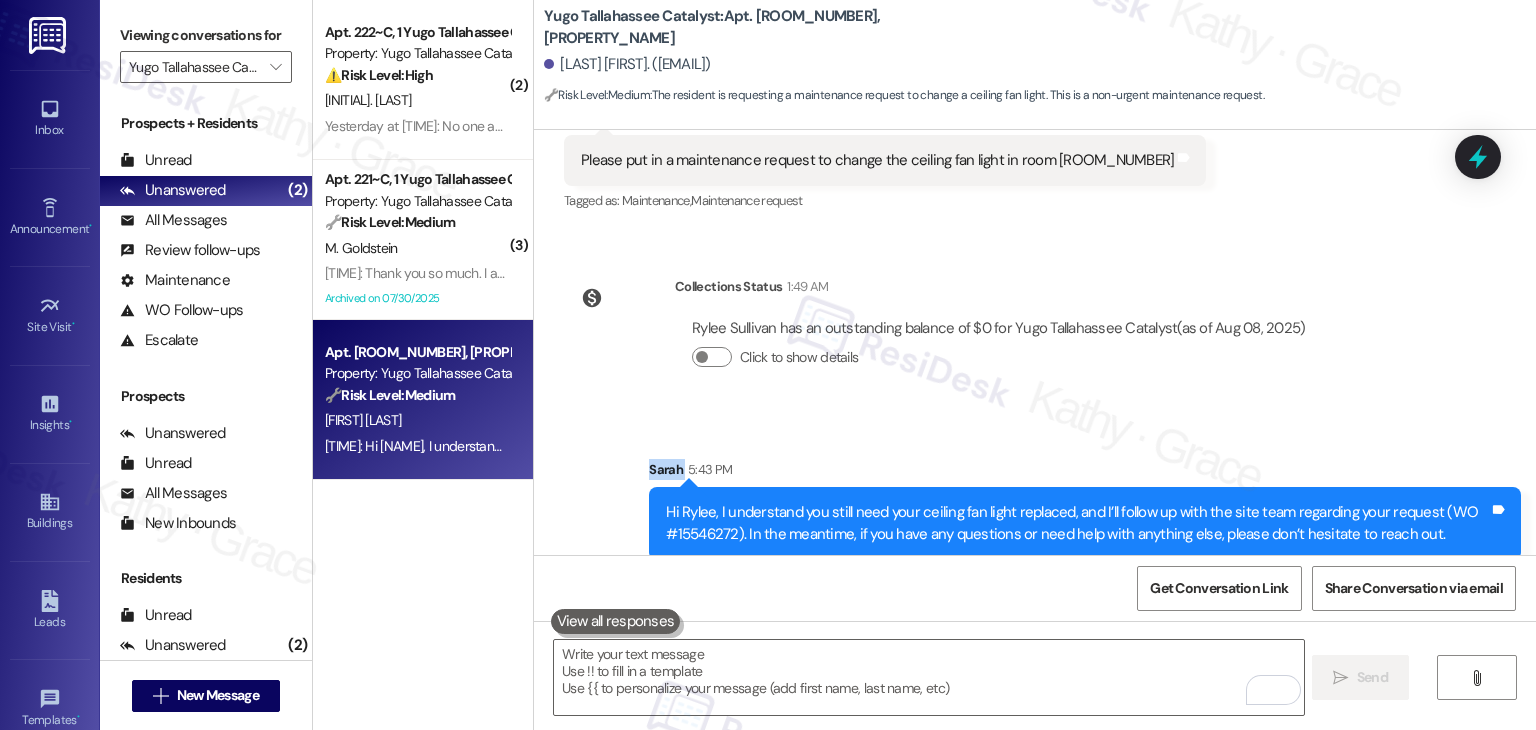 click on "WO Opened request: Toilet seat... Feb 13, 2025 at 7:11 AM Status :  Completed Show details Announcement, sent via SMS Sarah   (ResiDesk) Feb 17, 2025 at 3:30 PM Hi Rylee, I'm on the new offsite Resident Support Team for Yugo Tallahassee Catalyst! My job is to work with your on-site management team to improve your experience at the property. Text us here at any time for assistance or questions. We will also reach out periodically for feedback.
(You can always reply STOP to opt out of future messages) Tags and notes Tagged as:   Praise ,  Click to highlight conversations about Praise Access Click to highlight conversations about Access Announcement, sent via SMS Sarah   (ResiDesk) Feb 24, 2025 at 1:45 PM Great news! You can now text me for maintenance issues — no more messy apps or sign-ins. I'll file your tickets for you. You can still use the app if you prefer.  I'm here to make things easier for you, feel free to reach out anytime! Tags and notes Tagged as:   Maintenance ,  Maintenance request ,  Praise" at bounding box center [1035, 342] 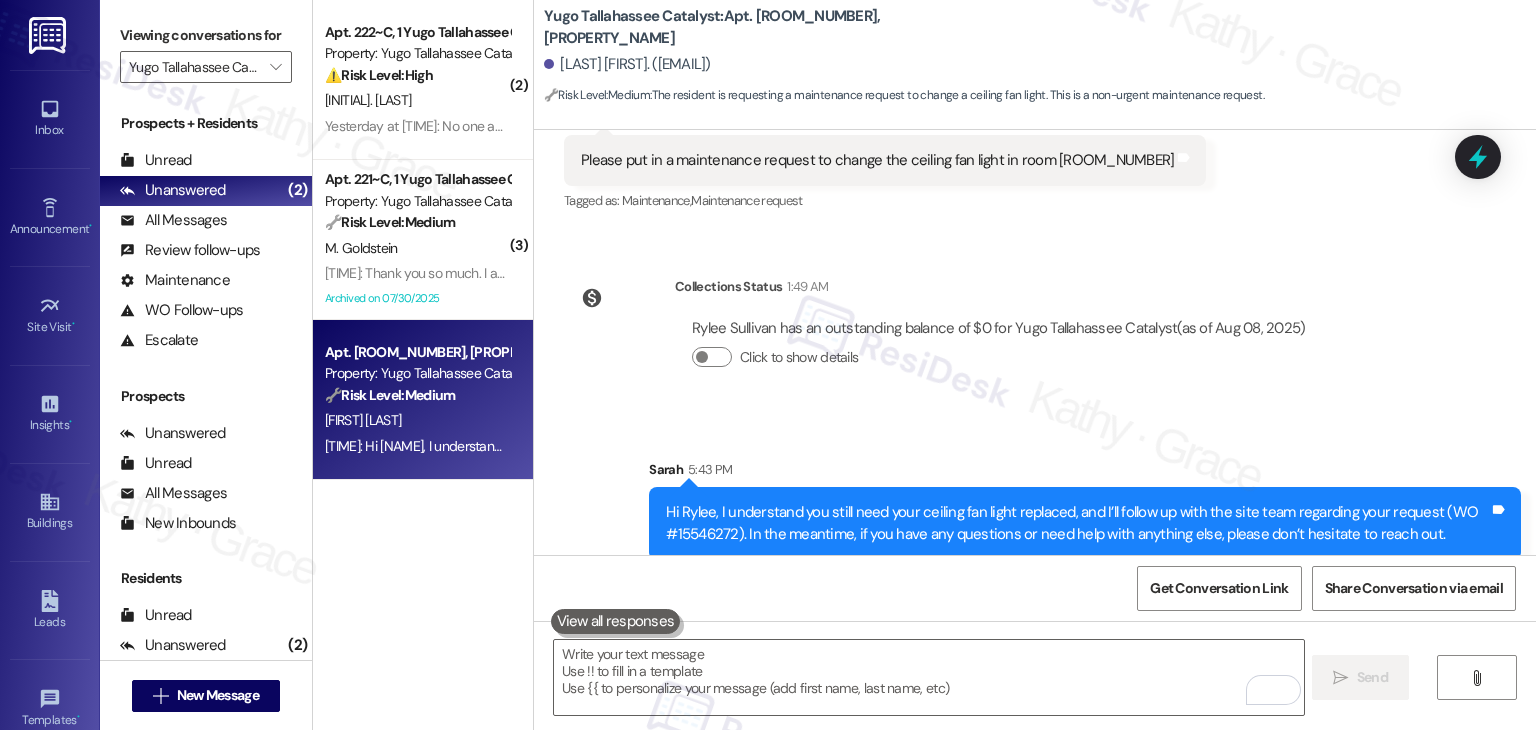 click on "Get Conversation Link Share Conversation via email" at bounding box center [1035, 588] 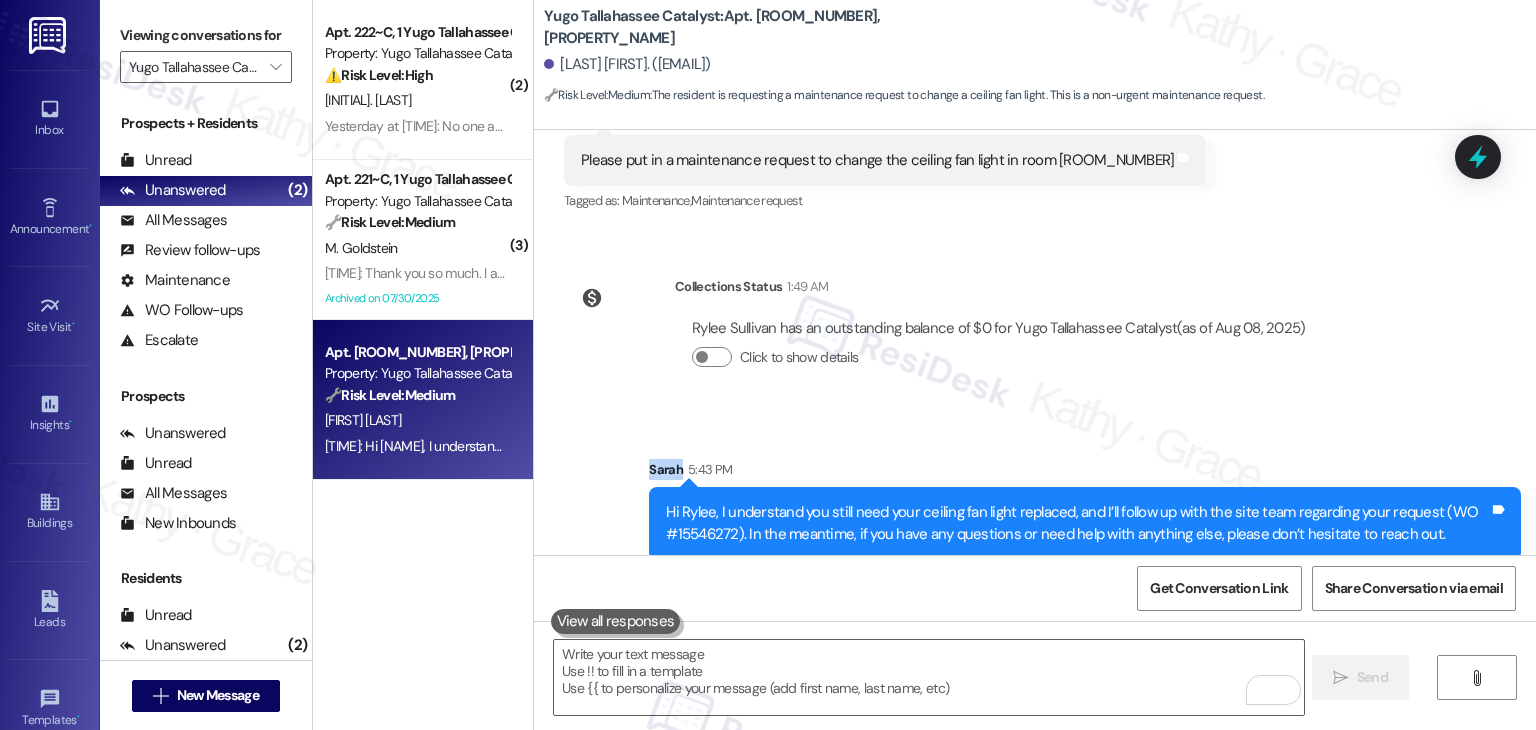 click on "WO Opened request: Toilet seat... Feb 13, 2025 at 7:11 AM Status :  Completed Show details Announcement, sent via SMS Sarah   (ResiDesk) Feb 17, 2025 at 3:30 PM Hi Rylee, I'm on the new offsite Resident Support Team for Yugo Tallahassee Catalyst! My job is to work with your on-site management team to improve your experience at the property. Text us here at any time for assistance or questions. We will also reach out periodically for feedback.
(You can always reply STOP to opt out of future messages) Tags and notes Tagged as:   Praise ,  Click to highlight conversations about Praise Access Click to highlight conversations about Access Announcement, sent via SMS Sarah   (ResiDesk) Feb 24, 2025 at 1:45 PM Great news! You can now text me for maintenance issues — no more messy apps or sign-ins. I'll file your tickets for you. You can still use the app if you prefer.  I'm here to make things easier for you, feel free to reach out anytime! Tags and notes Tagged as:   Maintenance ,  Maintenance request ,  Praise" at bounding box center [1035, 342] 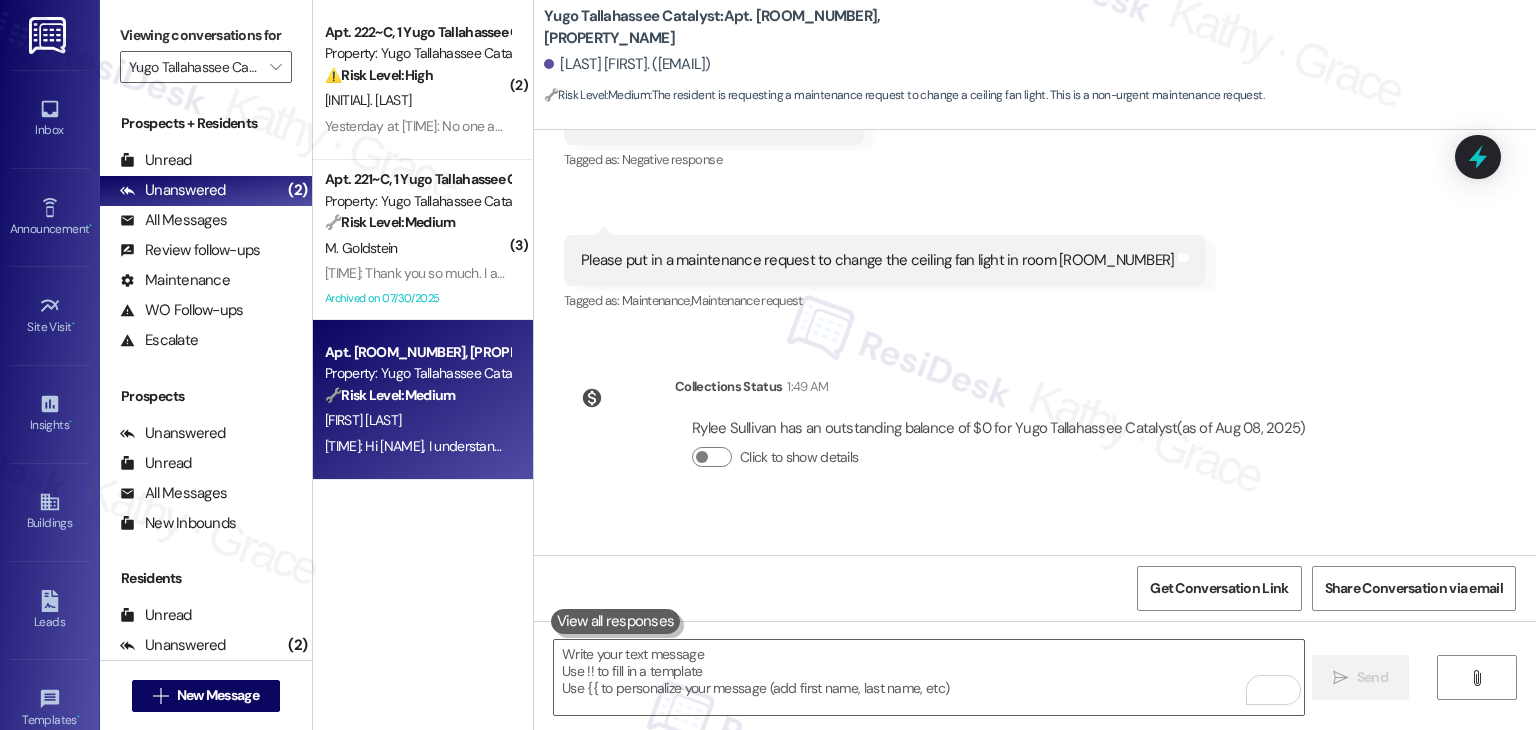 click on "WO Opened request: Toilet seat... Feb 13, 2025 at 7:11 AM Status :  Completed Show details Announcement, sent via SMS Sarah   (ResiDesk) Feb 17, 2025 at 3:30 PM Hi Rylee, I'm on the new offsite Resident Support Team for Yugo Tallahassee Catalyst! My job is to work with your on-site management team to improve your experience at the property. Text us here at any time for assistance or questions. We will also reach out periodically for feedback.
(You can always reply STOP to opt out of future messages) Tags and notes Tagged as:   Praise ,  Click to highlight conversations about Praise Access Click to highlight conversations about Access Announcement, sent via SMS Sarah   (ResiDesk) Feb 24, 2025 at 1:45 PM Great news! You can now text me for maintenance issues — no more messy apps or sign-ins. I'll file your tickets for you. You can still use the app if you prefer.  I'm here to make things easier for you, feel free to reach out anytime! Tags and notes Tagged as:   Maintenance ,  Maintenance request ,  Praise" at bounding box center [1035, 342] 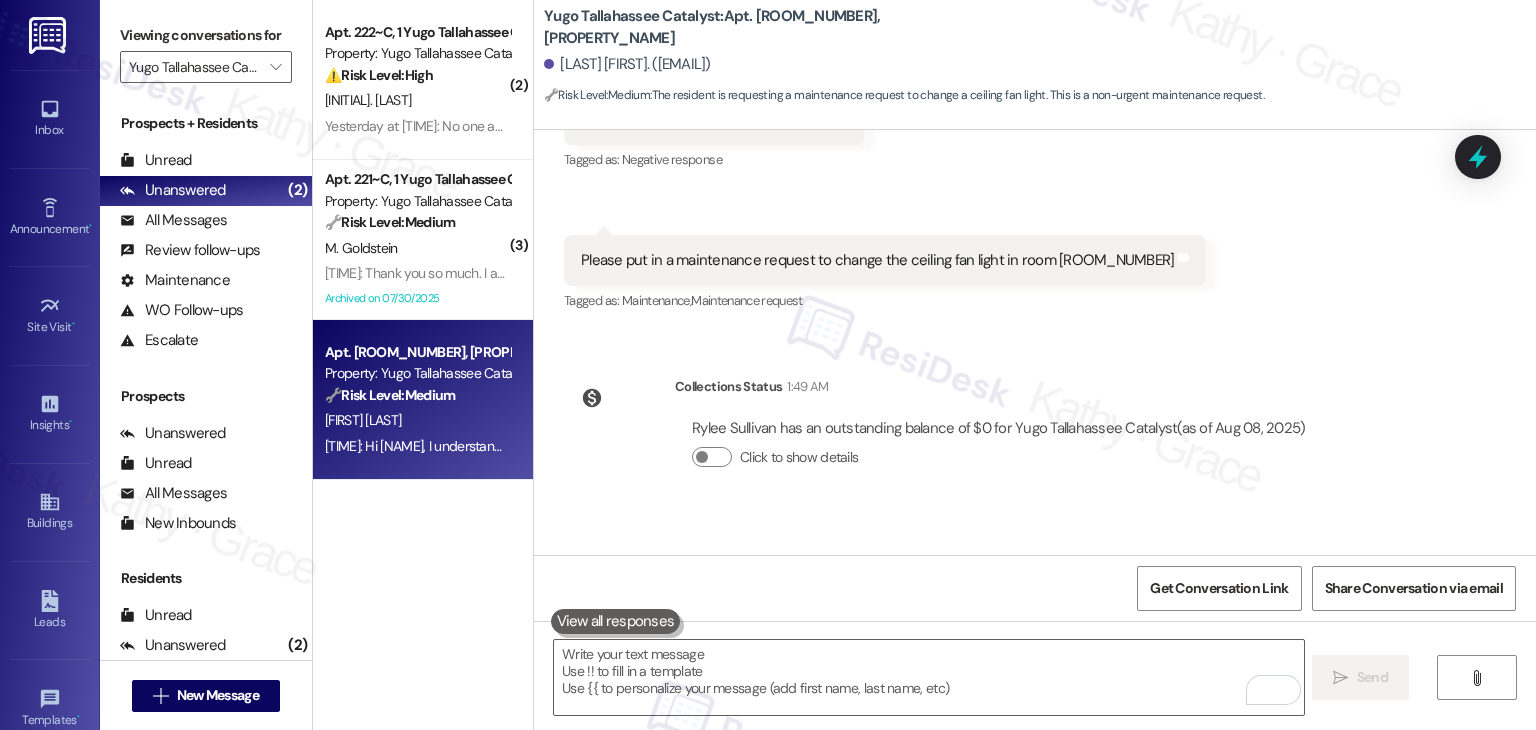 click on "WO Opened request: Toilet seat... Feb 13, 2025 at 7:11 AM Status :  Completed Show details Announcement, sent via SMS Sarah   (ResiDesk) Feb 17, 2025 at 3:30 PM Hi Rylee, I'm on the new offsite Resident Support Team for Yugo Tallahassee Catalyst! My job is to work with your on-site management team to improve your experience at the property. Text us here at any time for assistance or questions. We will also reach out periodically for feedback.
(You can always reply STOP to opt out of future messages) Tags and notes Tagged as:   Praise ,  Click to highlight conversations about Praise Access Click to highlight conversations about Access Announcement, sent via SMS Sarah   (ResiDesk) Feb 24, 2025 at 1:45 PM Great news! You can now text me for maintenance issues — no more messy apps or sign-ins. I'll file your tickets for you. You can still use the app if you prefer.  I'm here to make things easier for you, feel free to reach out anytime! Tags and notes Tagged as:   Maintenance ,  Maintenance request ,  Praise" at bounding box center [1035, 342] 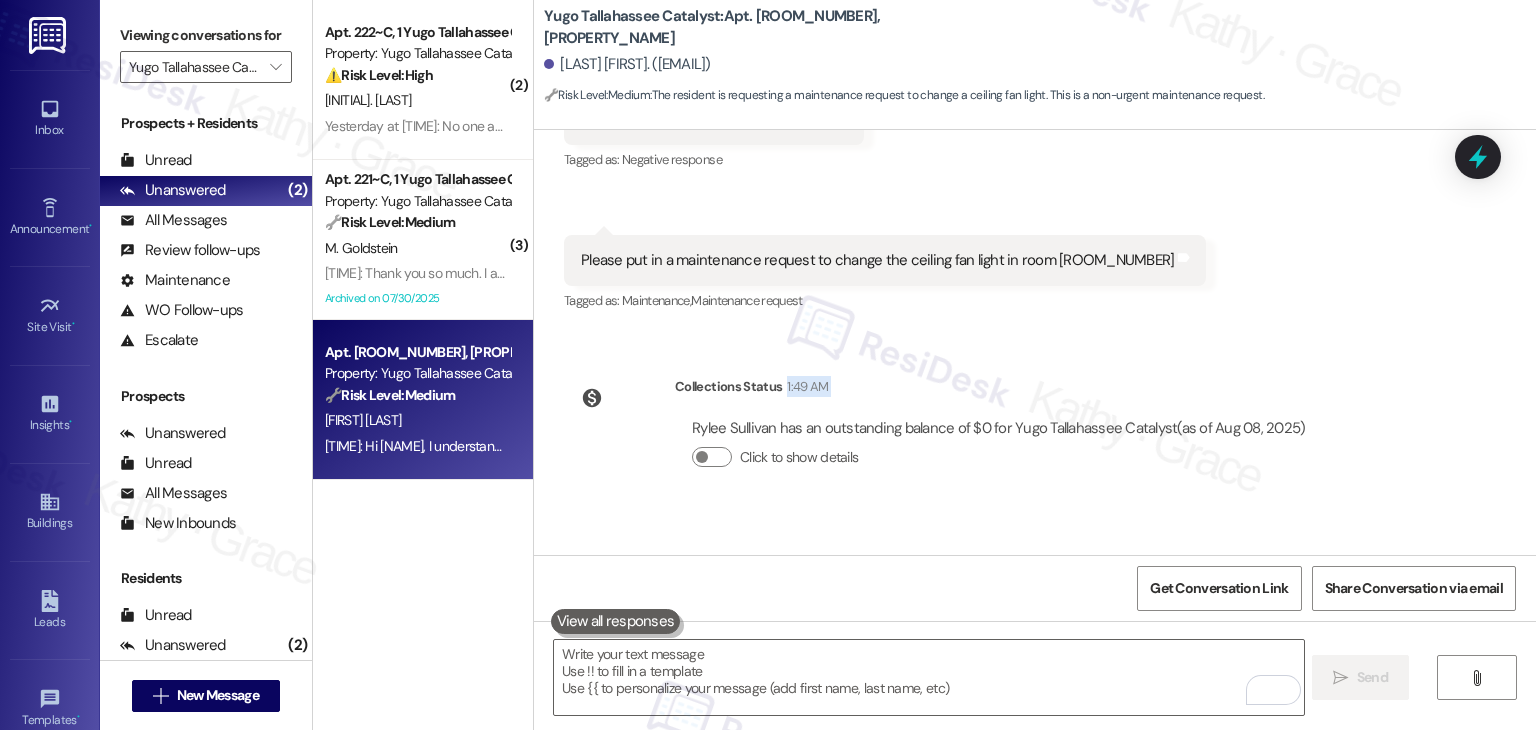 click on "WO Opened request: Toilet seat... Feb 13, 2025 at 7:11 AM Status :  Completed Show details Announcement, sent via SMS Sarah   (ResiDesk) Feb 17, 2025 at 3:30 PM Hi Rylee, I'm on the new offsite Resident Support Team for Yugo Tallahassee Catalyst! My job is to work with your on-site management team to improve your experience at the property. Text us here at any time for assistance or questions. We will also reach out periodically for feedback.
(You can always reply STOP to opt out of future messages) Tags and notes Tagged as:   Praise ,  Click to highlight conversations about Praise Access Click to highlight conversations about Access Announcement, sent via SMS Sarah   (ResiDesk) Feb 24, 2025 at 1:45 PM Great news! You can now text me for maintenance issues — no more messy apps or sign-ins. I'll file your tickets for you. You can still use the app if you prefer.  I'm here to make things easier for you, feel free to reach out anytime! Tags and notes Tagged as:   Maintenance ,  Maintenance request ,  Praise" at bounding box center [1035, 342] 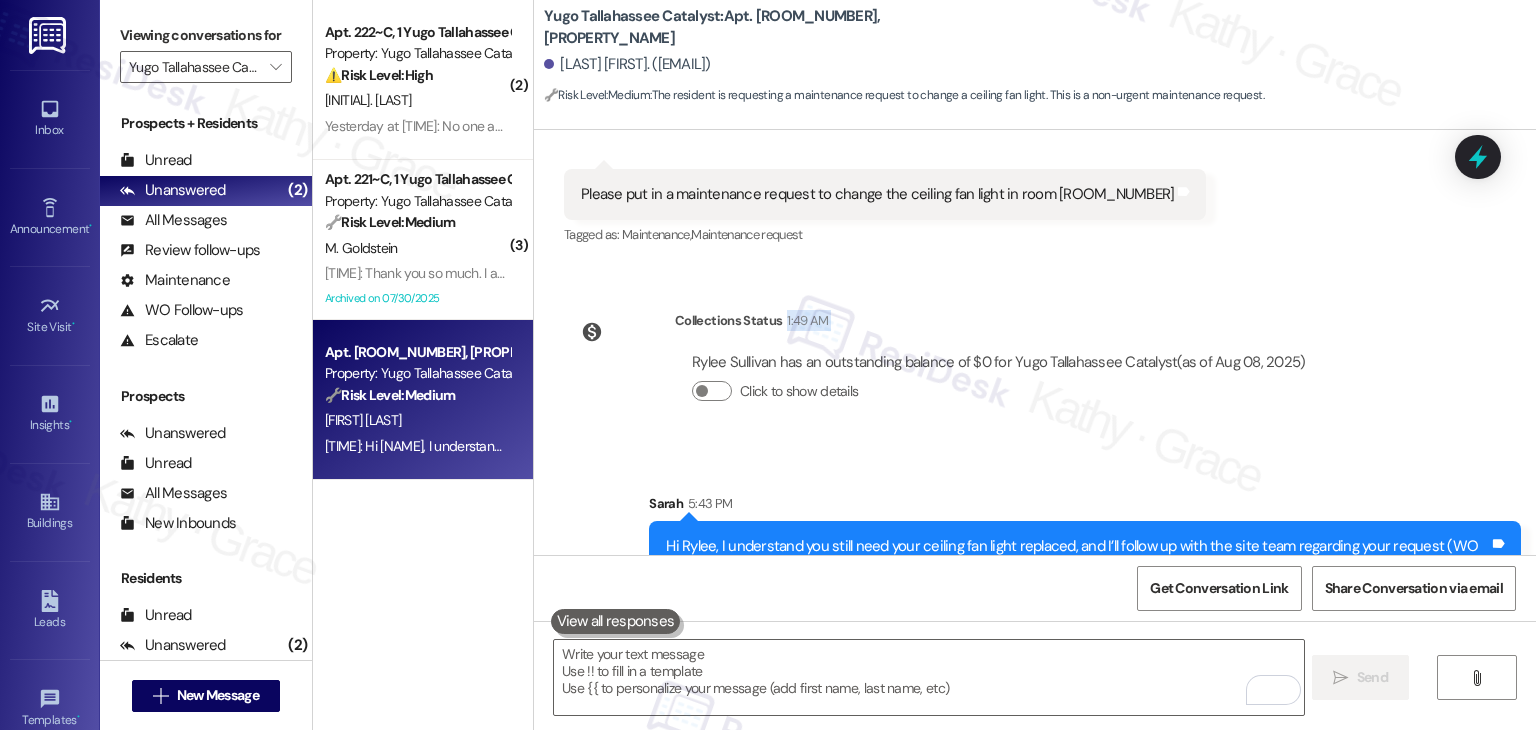 scroll, scrollTop: 6895, scrollLeft: 0, axis: vertical 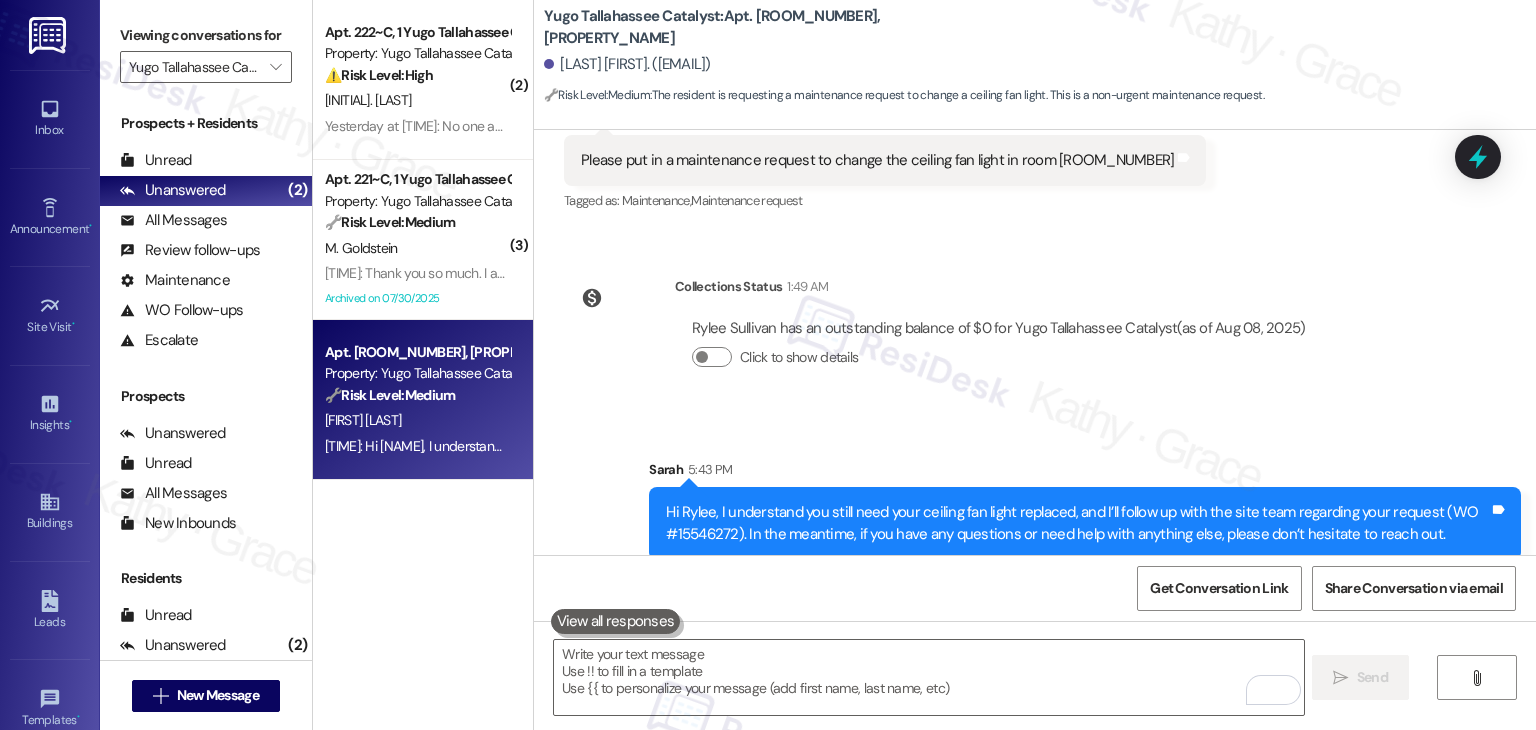 click on "Sent via SMS Sarah 5:43 PM Hi Rylee, I understand you still need your ceiling fan light replaced, and I’ll follow up with the site team regarding your request (WO #15546272). In the meantime, if you have any questions or need help with anything else, please don’t hesitate to reach out. Tags and notes" at bounding box center [1035, 494] 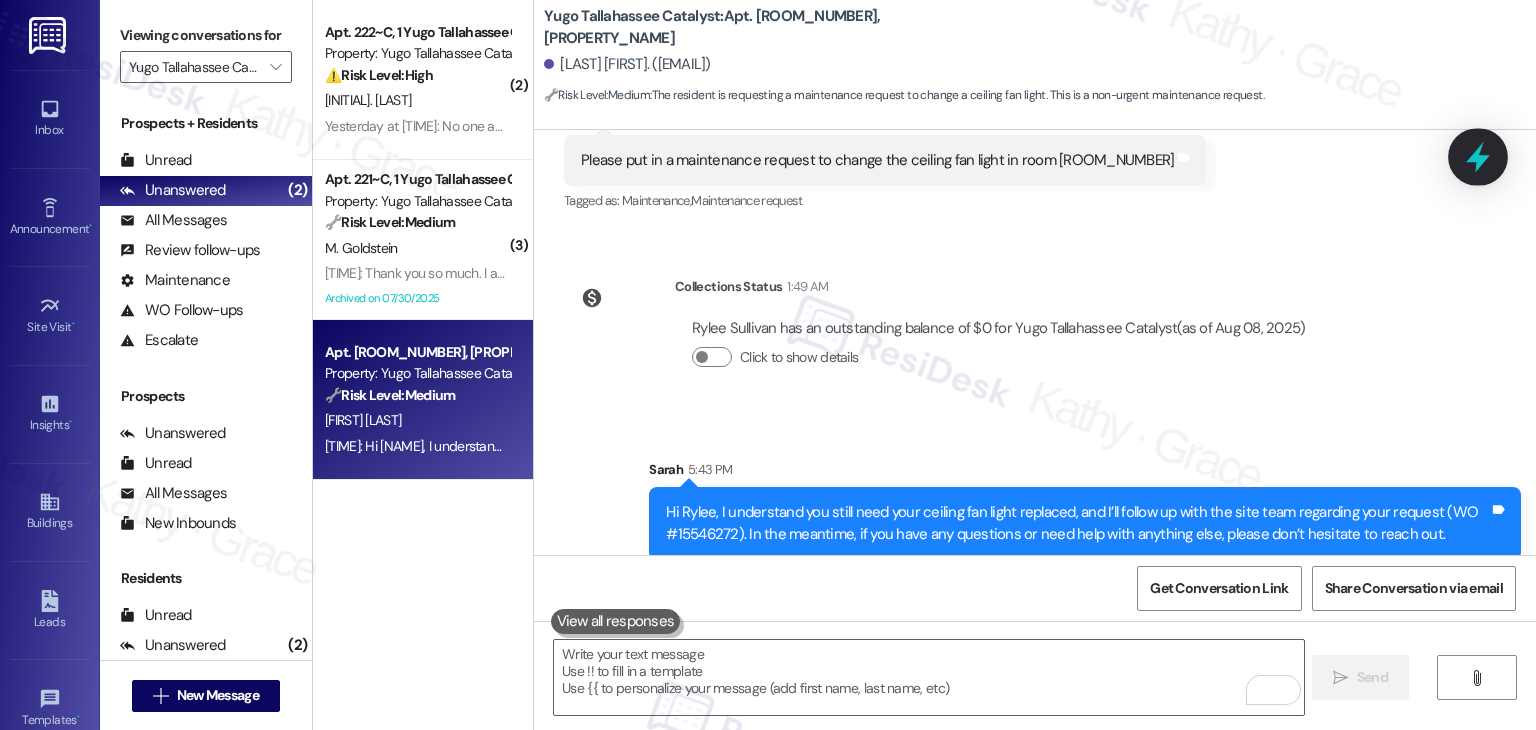 click 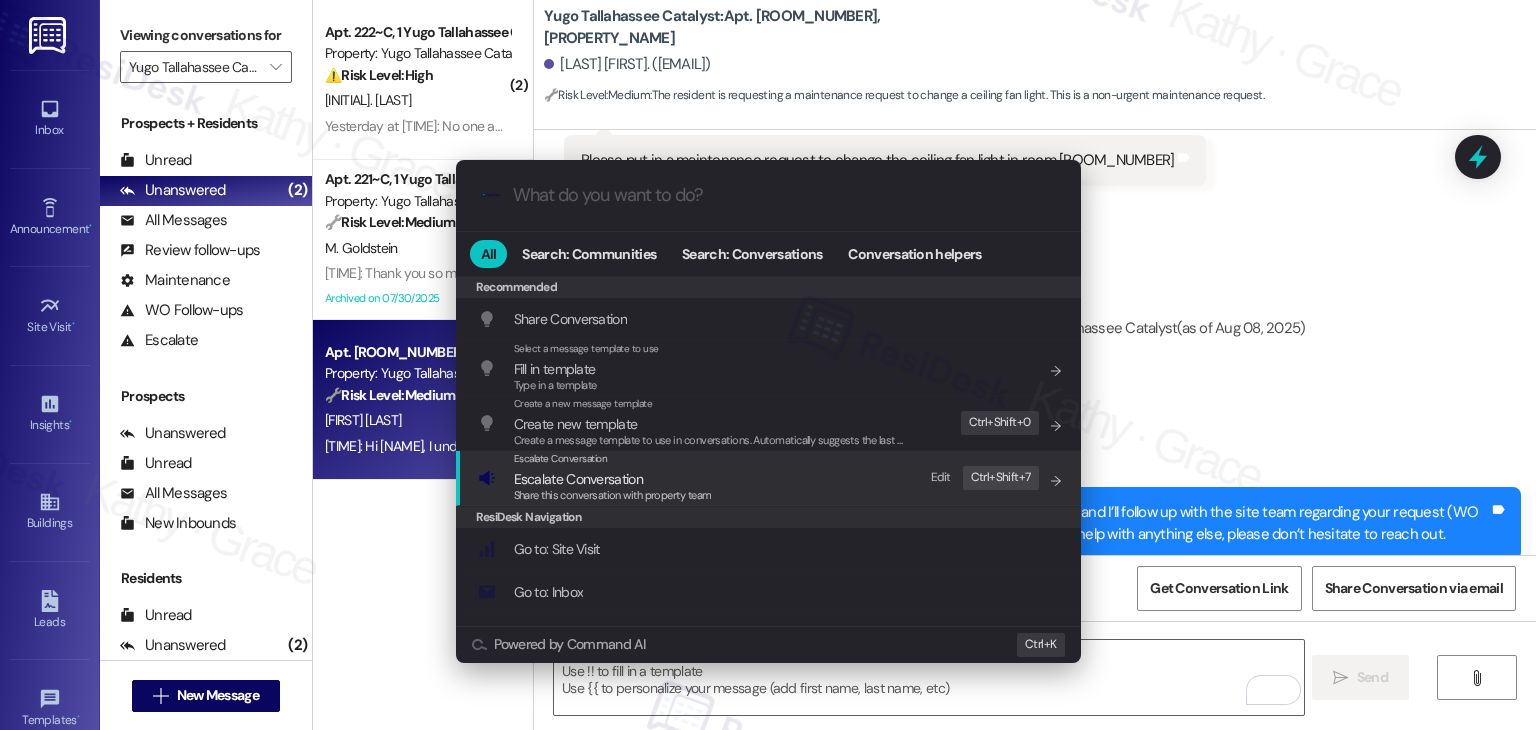 click on "Escalate Conversation" at bounding box center (578, 479) 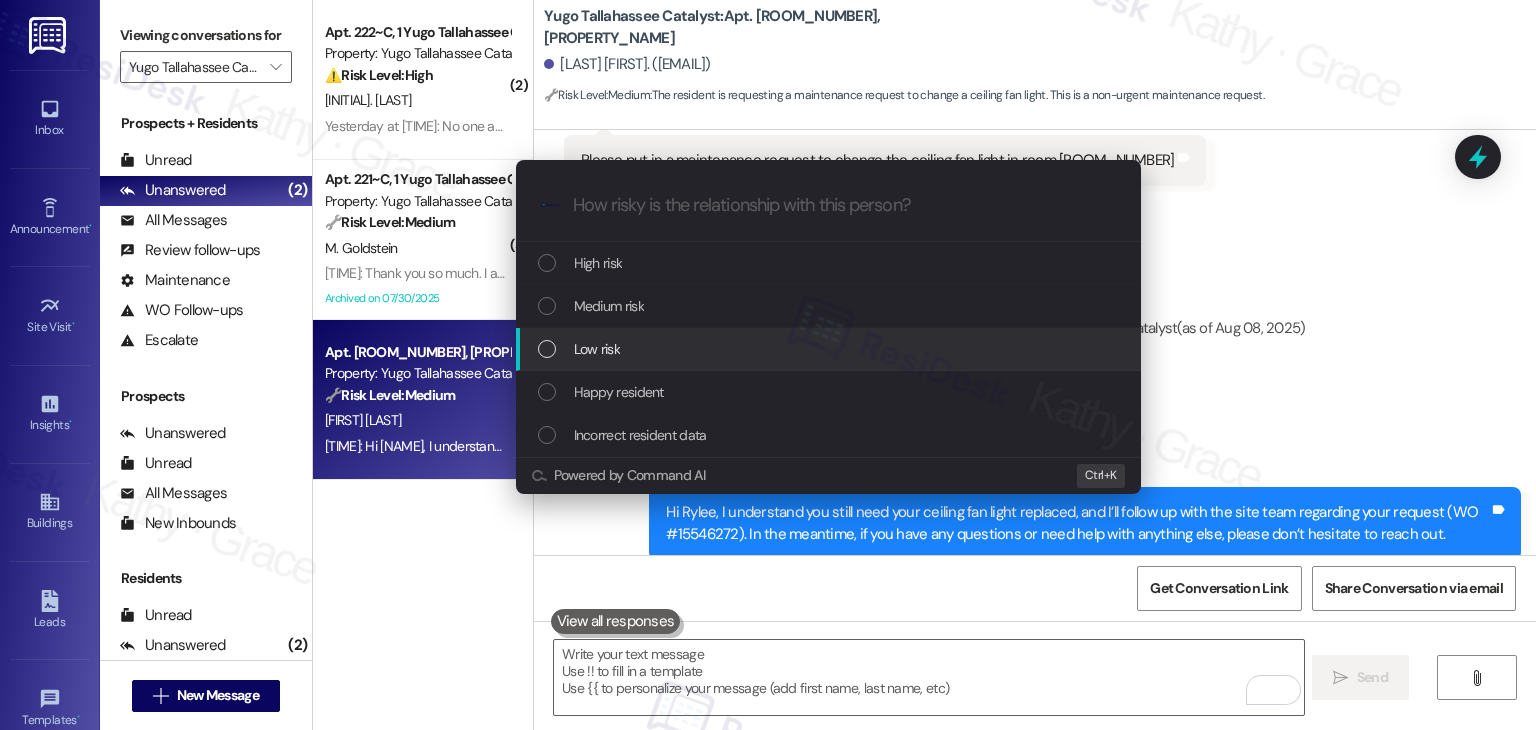 click at bounding box center (547, 349) 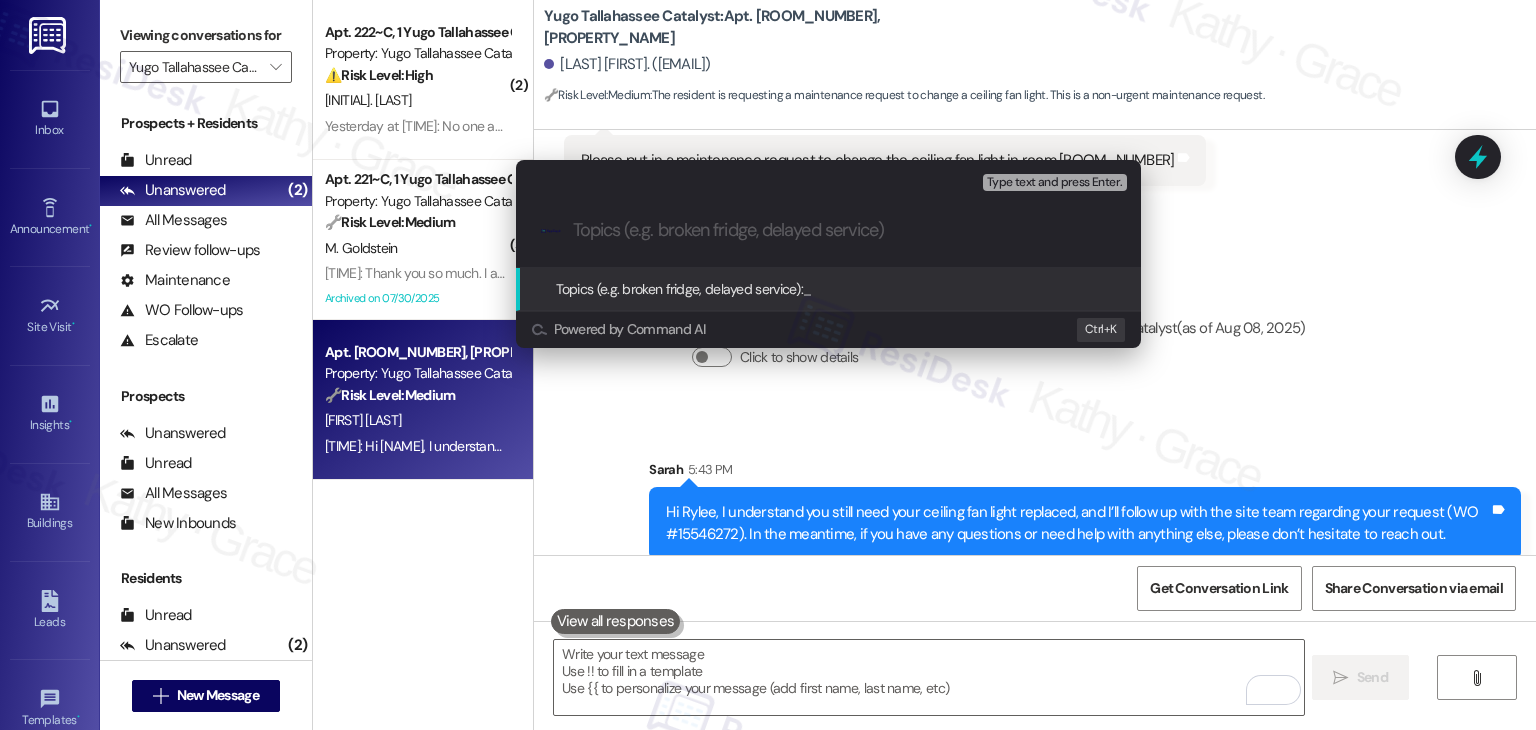 paste on "Follow-Up on Ceiling Fan Light Replacement Request (WO #15546272)" 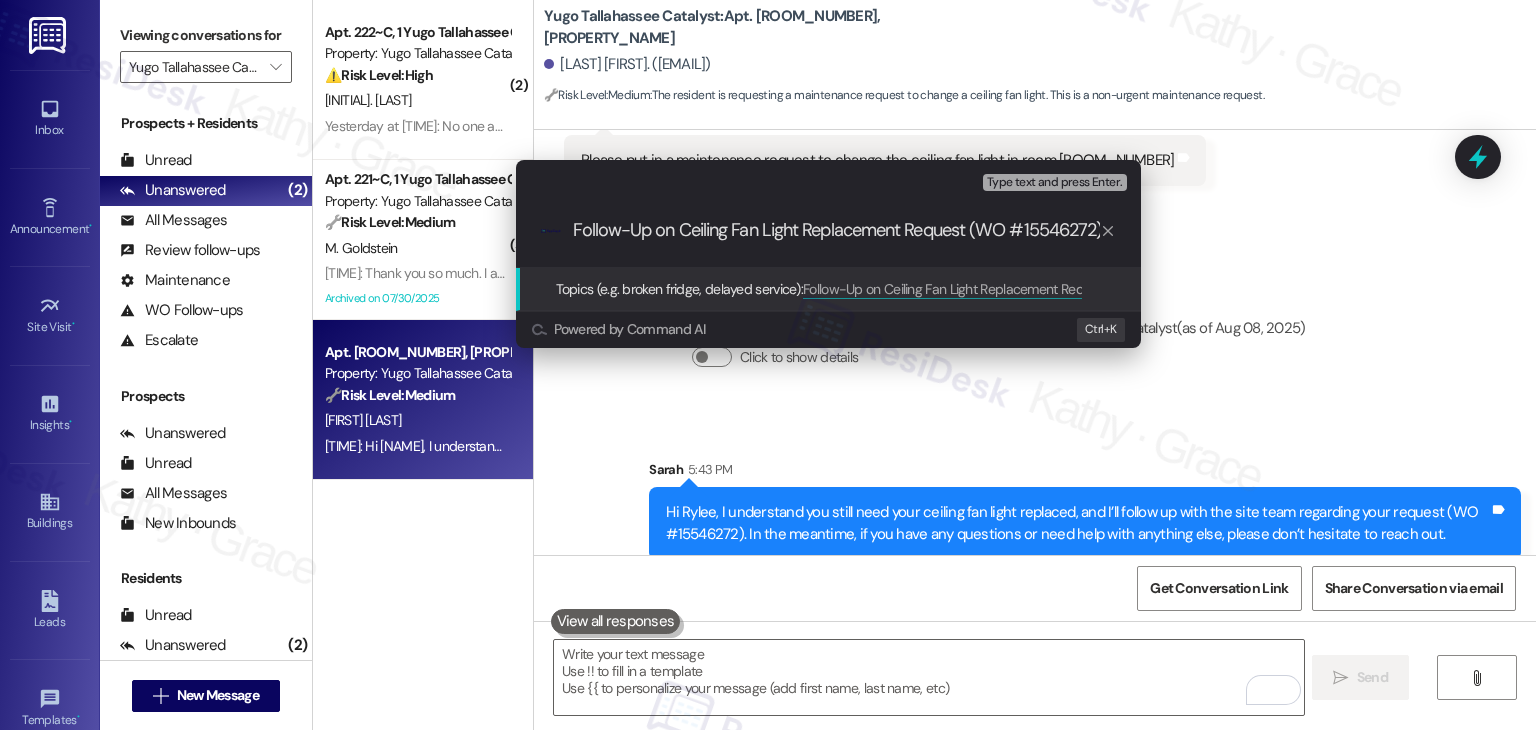 scroll, scrollTop: 0, scrollLeft: 6, axis: horizontal 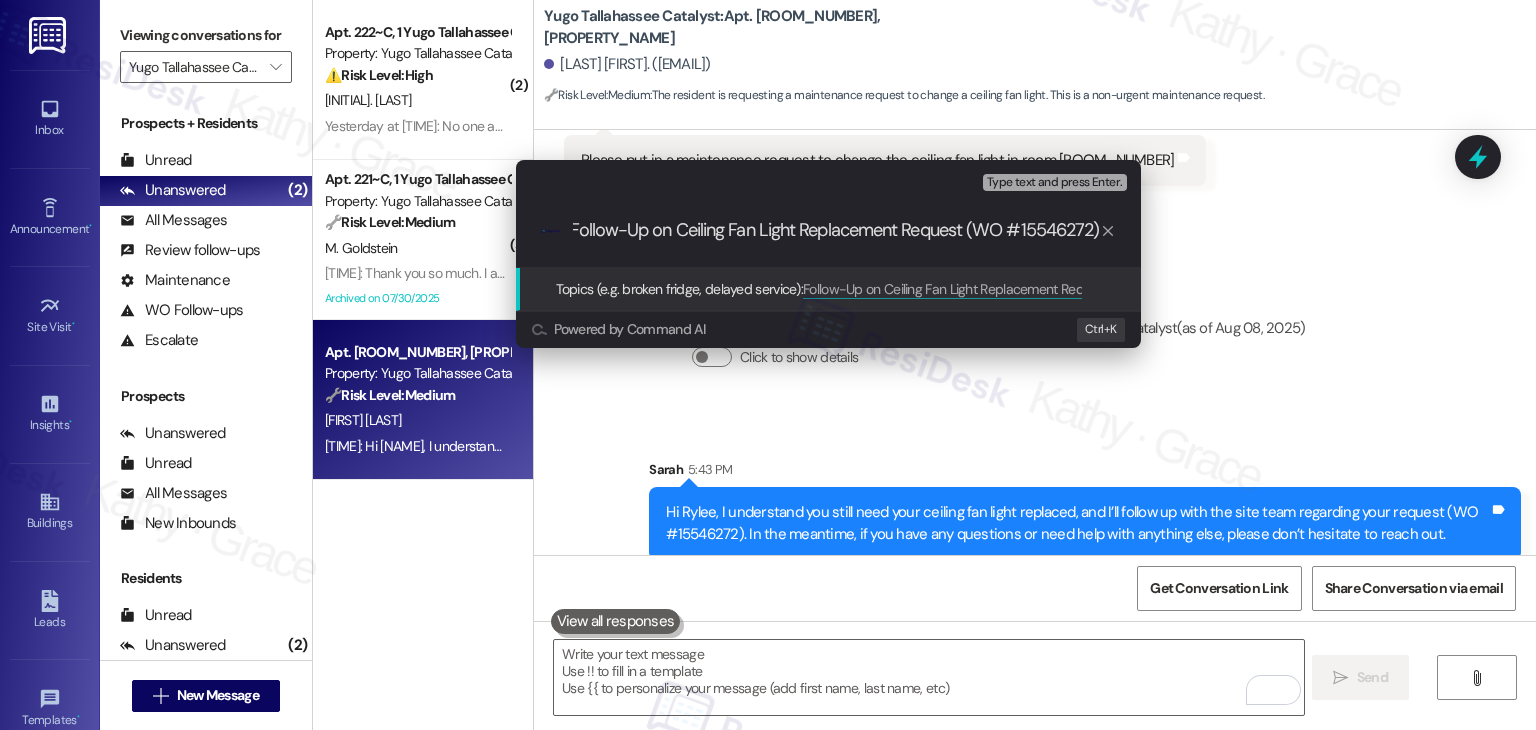 type 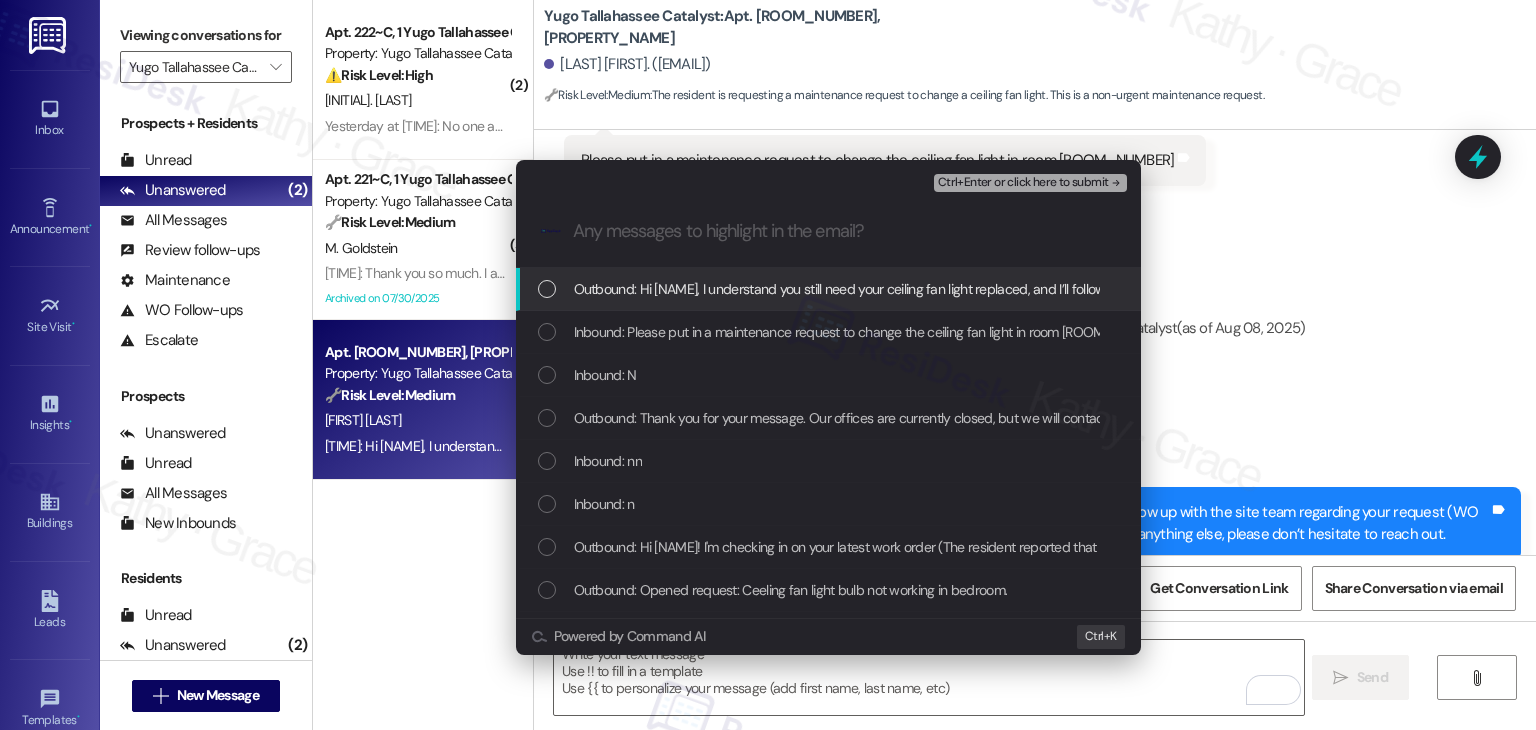 scroll, scrollTop: 0, scrollLeft: 0, axis: both 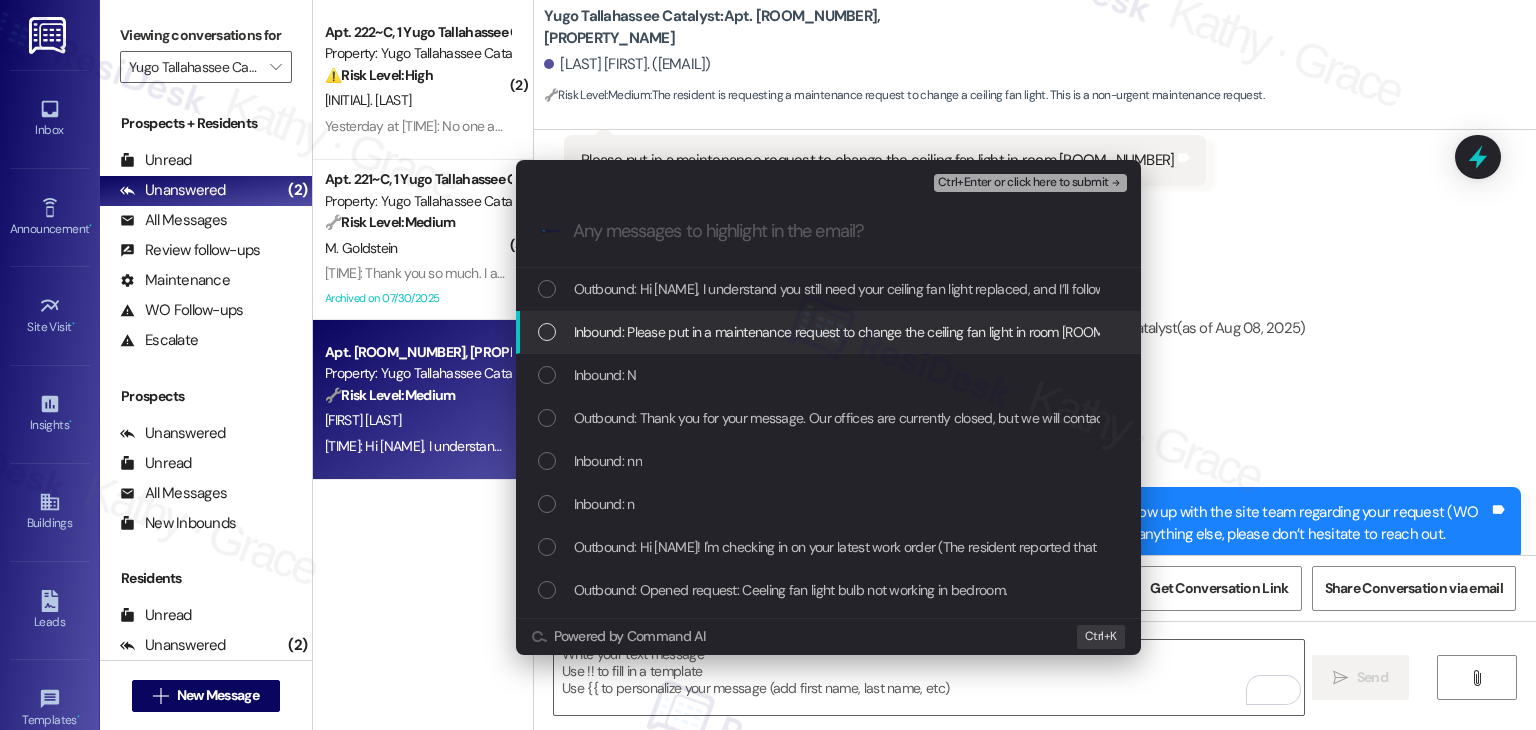 click at bounding box center [547, 332] 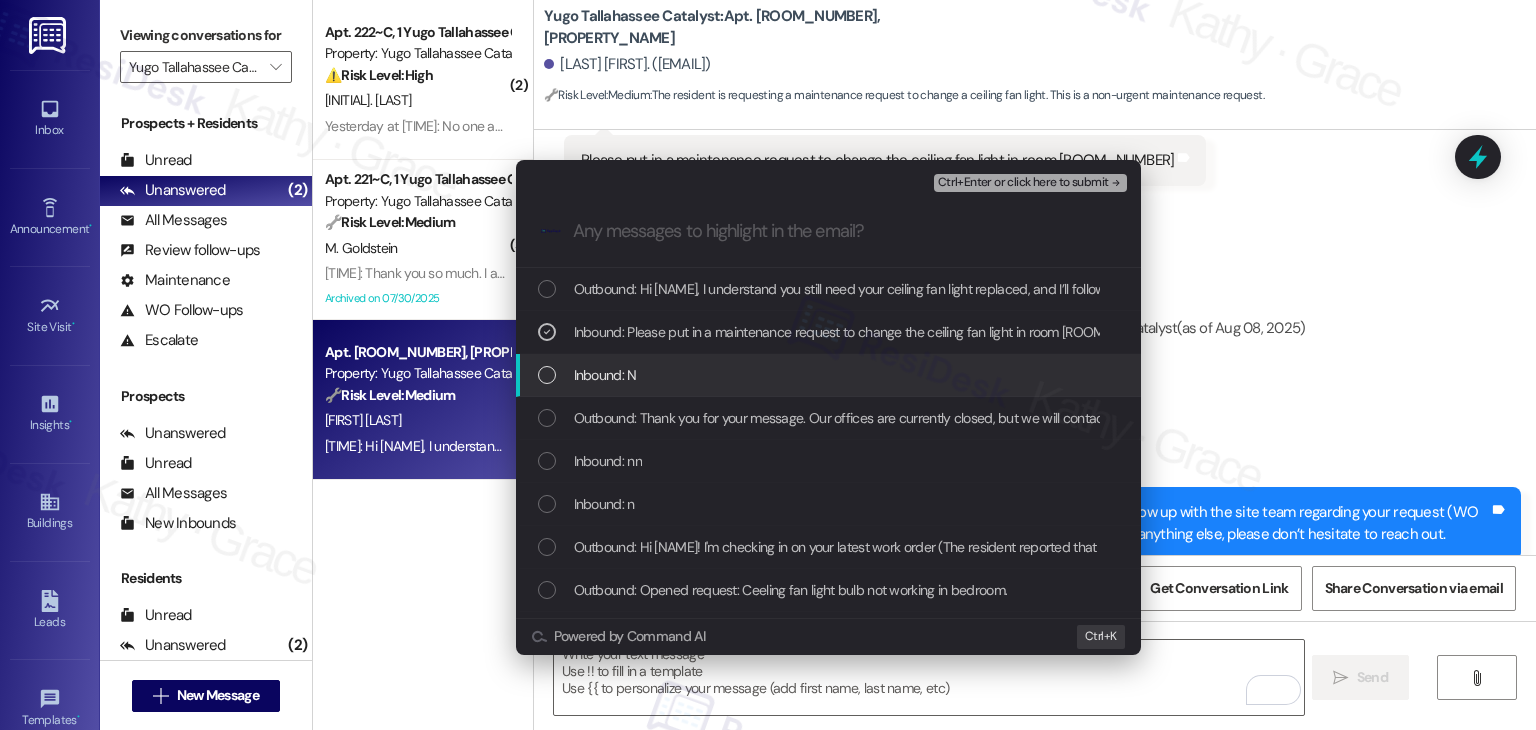 click at bounding box center (547, 375) 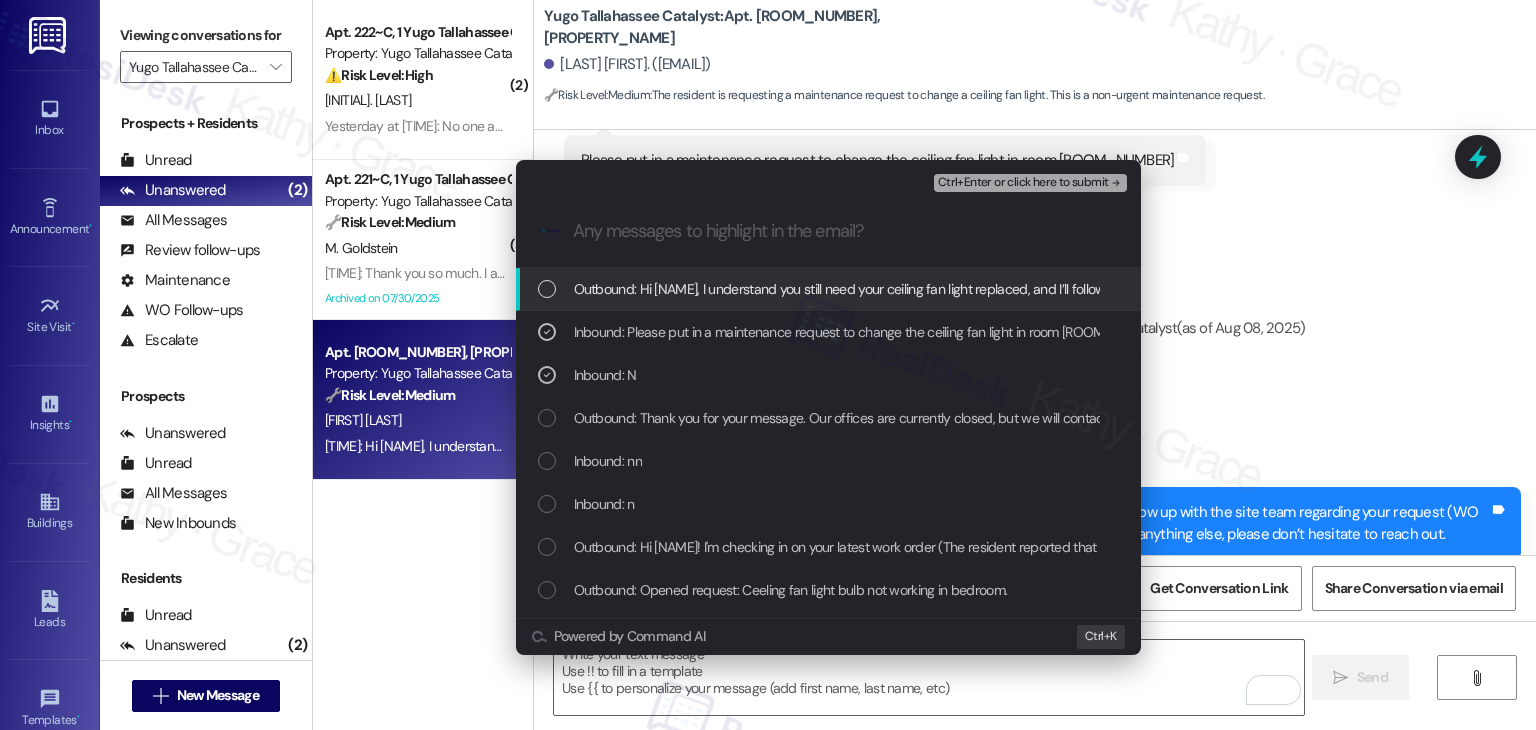 click on "Ctrl+Enter or click here to submit" at bounding box center [1023, 183] 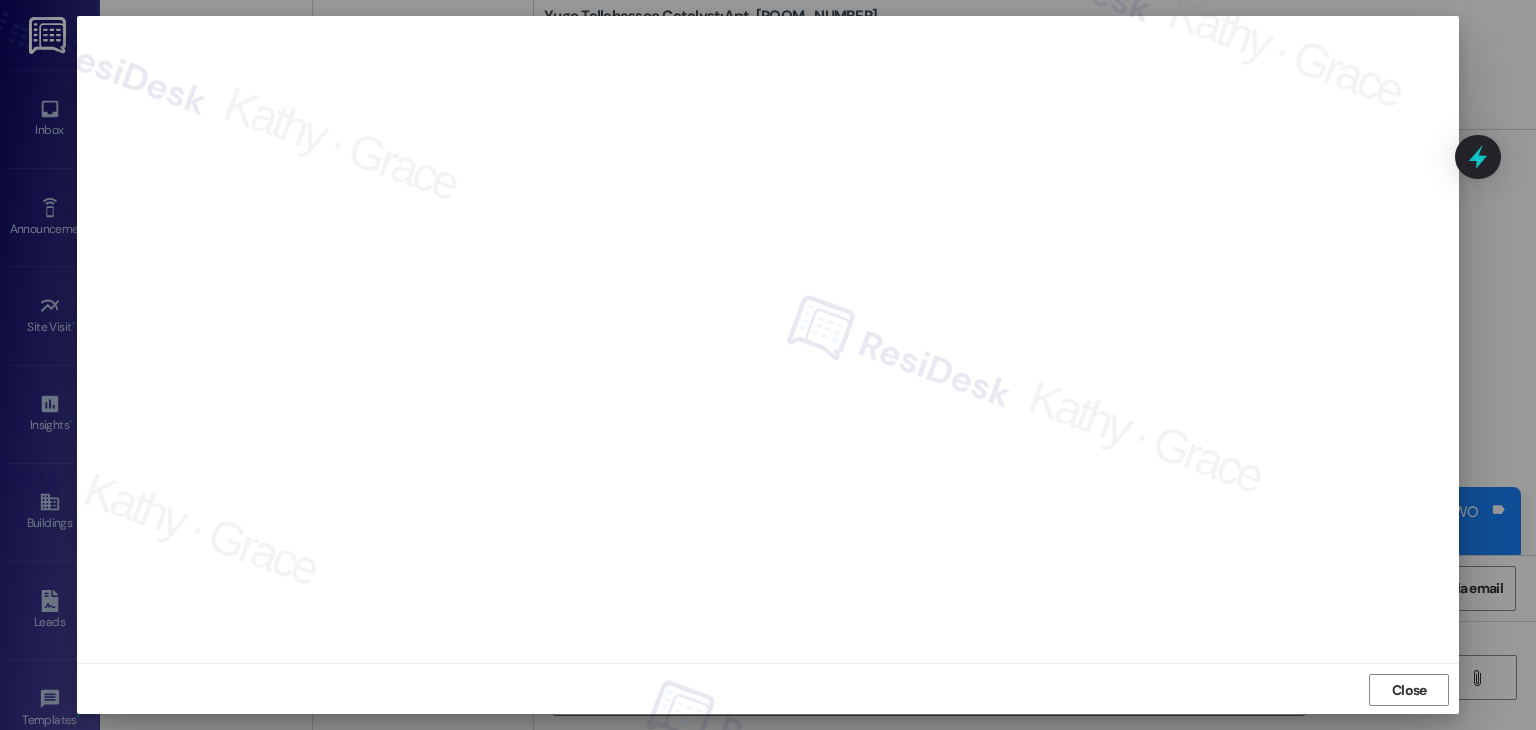 scroll, scrollTop: 12, scrollLeft: 0, axis: vertical 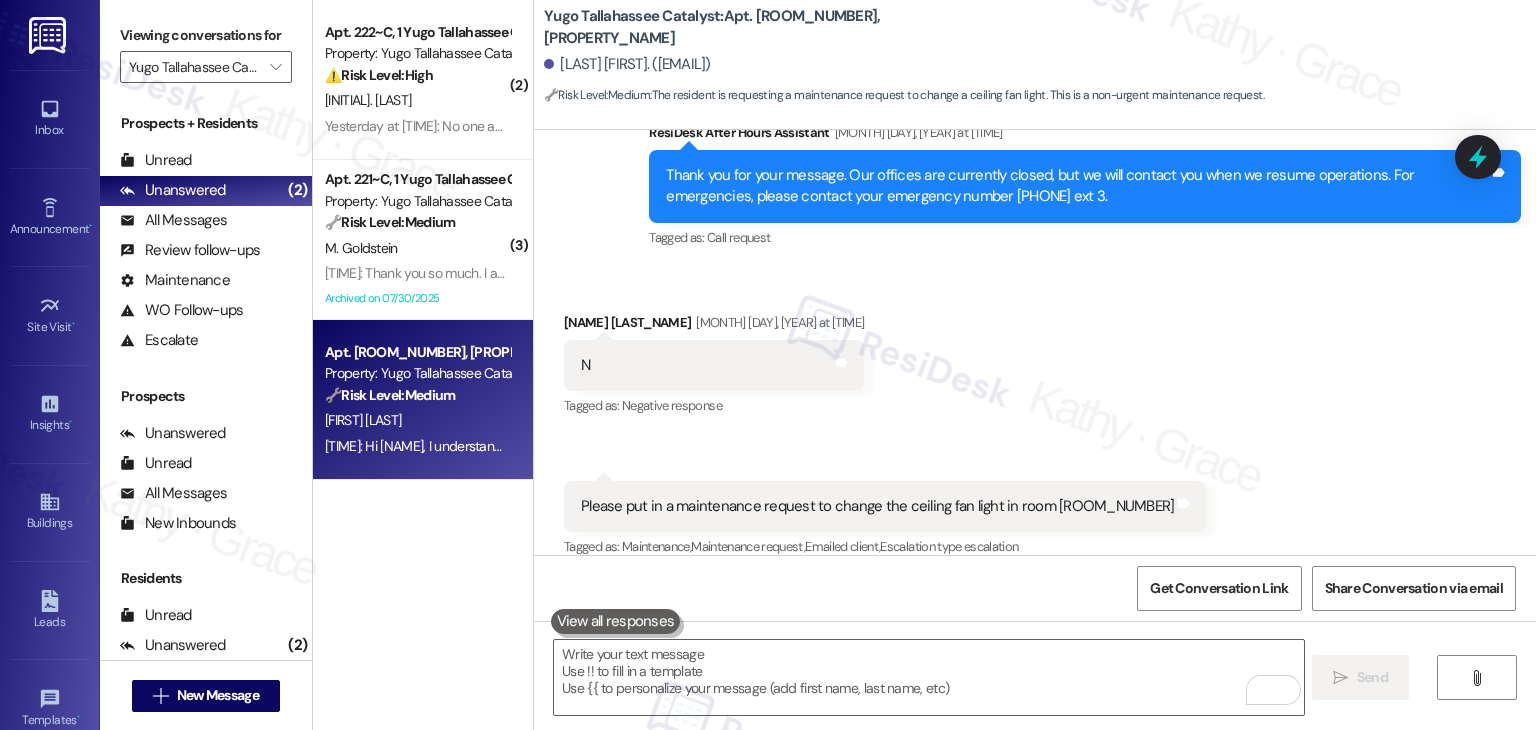 click on "( 2 ) Apt. 222~C, 1 Yugo Tallahassee Catalyst Property: Yugo Tallahassee Catalyst ⚠️  Risk Level:  High The resident is trying to pay rent but is unable to do so due to a parking charge dispute. The resident has attempted to contact the office multiple times without success. This impacts the ability to collect rent and requires urgent attention. G. Massari Yesterday at 11:30 AM: No one answered Yesterday at 11:30 AM: No one answered ( 3 ) Apt. 221~C, 1 Yugo Tallahassee Catalyst Property: Yugo Tallahassee Catalyst 🔧  Risk Level:  Medium The resident is requesting a change to their move-in date. While it requires coordination with the site team, it is not an urgent issue. The resident has already been informed of the office hours and is simply requesting confirmation of a new date. M. Goldstein Archived on 07/30/2025 Apt. 110~A, 1 Yugo Tallahassee Catalyst Property: Yugo Tallahassee Catalyst 🔧  Risk Level:  Medium R. Sullivan" at bounding box center [423, 294] 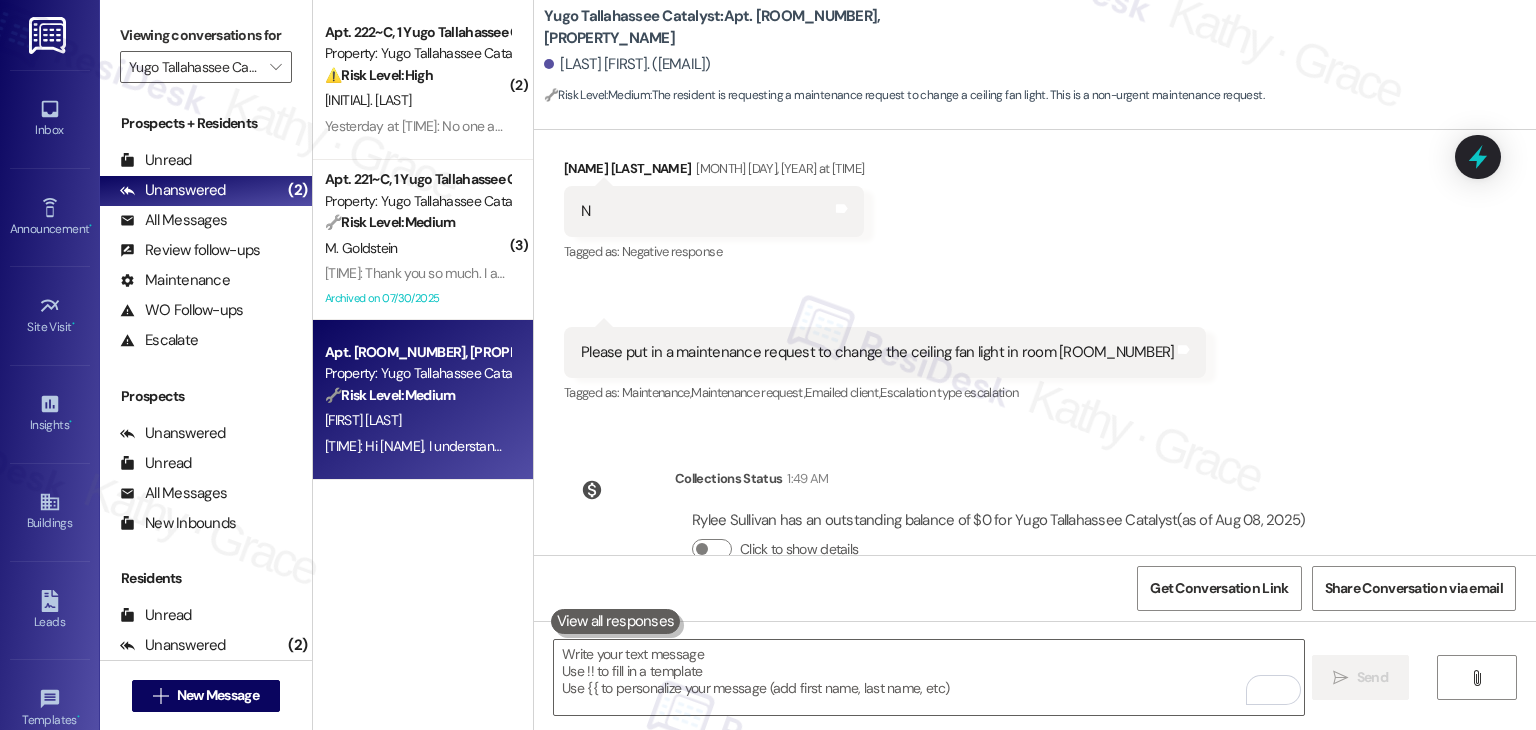 scroll, scrollTop: 6924, scrollLeft: 0, axis: vertical 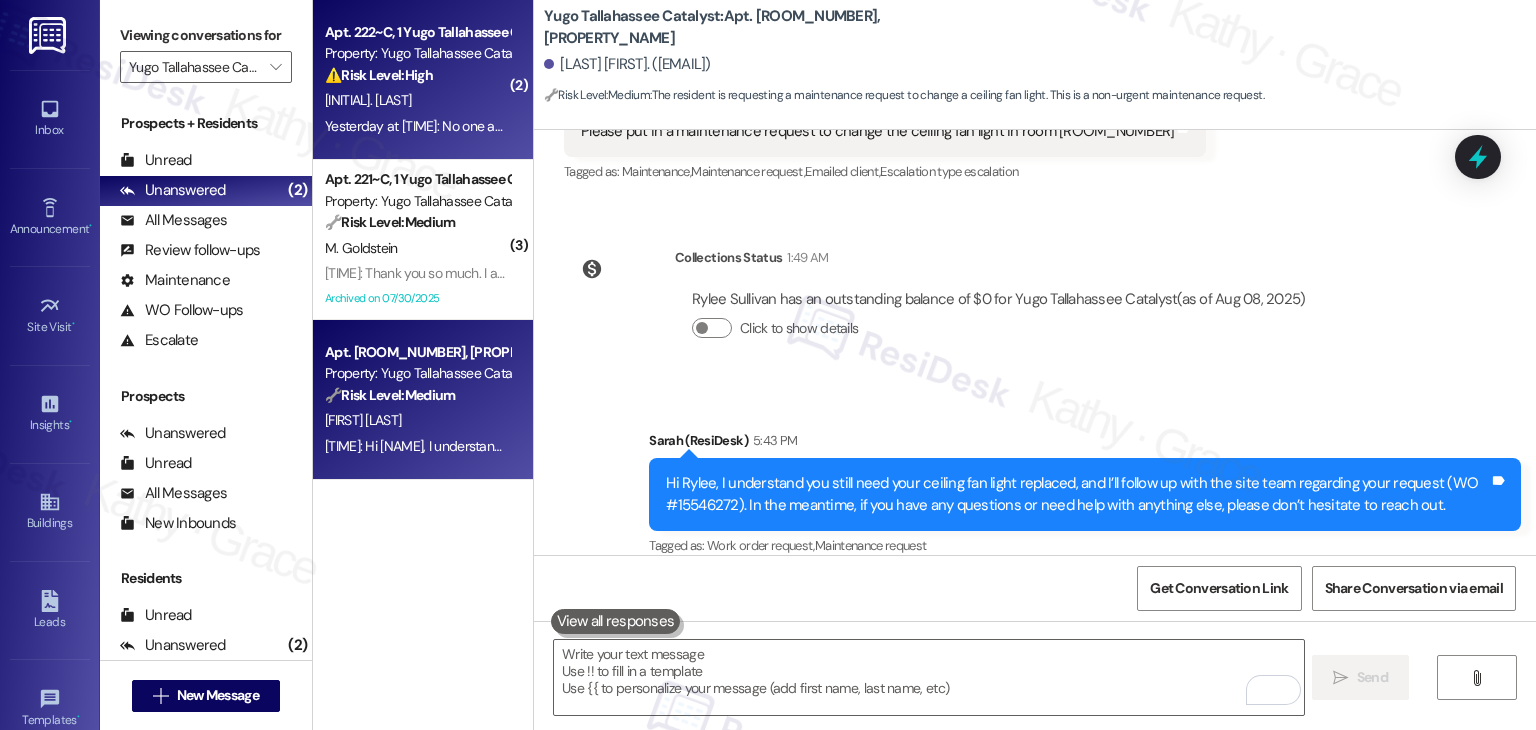 click on "Yesterday at 11:30 AM: No one answered Yesterday at 11:30 AM: No one answered" at bounding box center [417, 126] 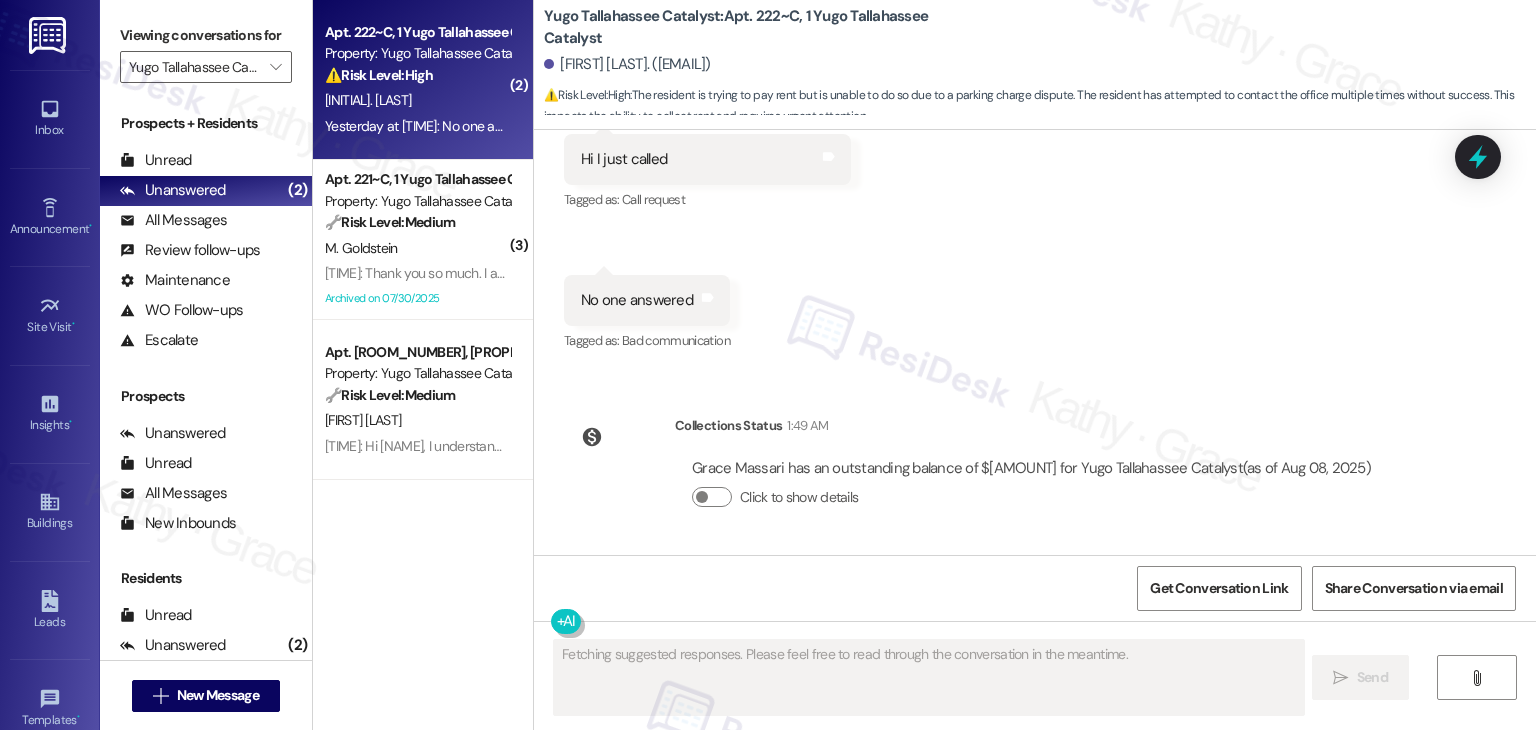 scroll, scrollTop: 3654, scrollLeft: 0, axis: vertical 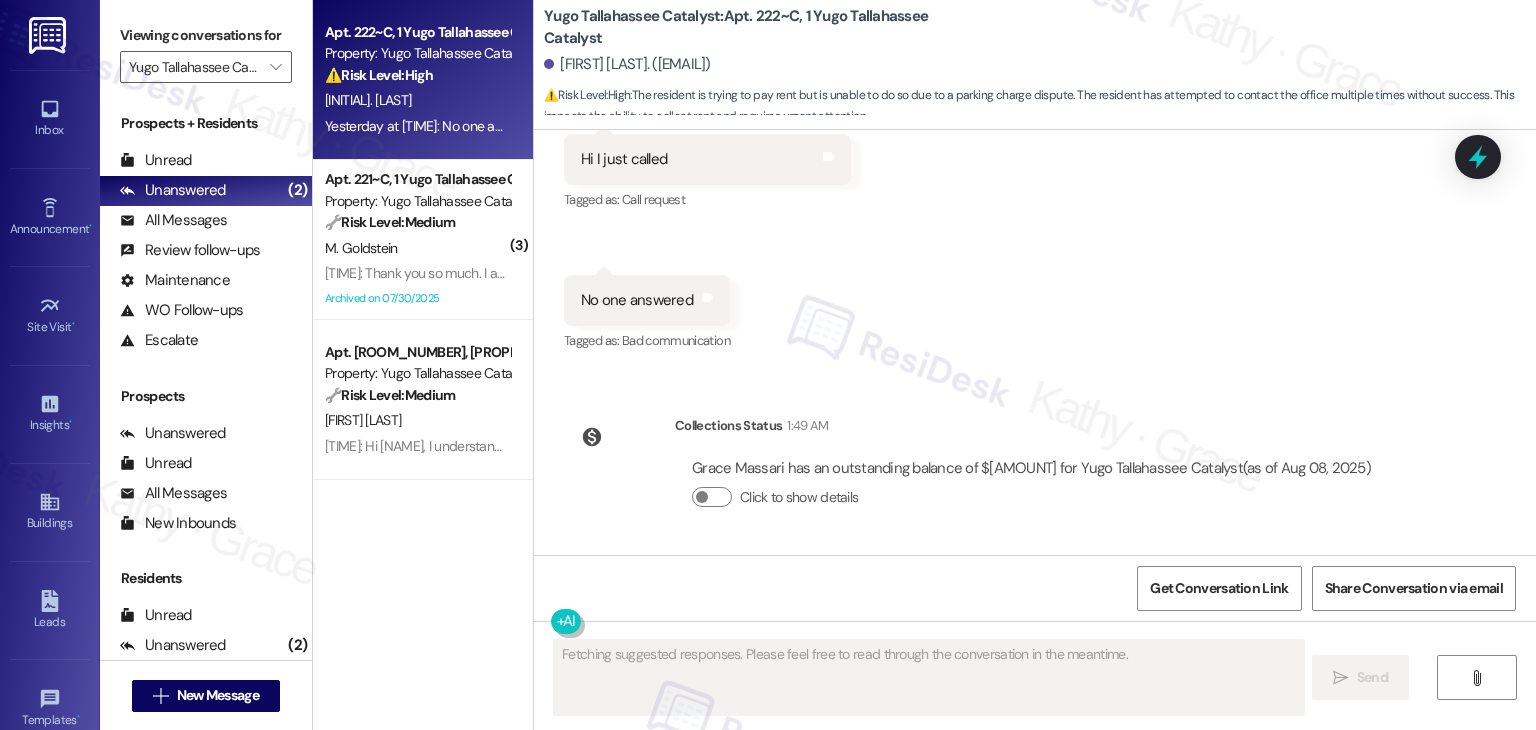 click on "Received via SMS Grace Massari Yesterday at 11:30 AM Hi I just called Tags and notes Tagged as:   Call request Click to highlight conversations about Call request Received via SMS 11:30 AM Grace Massari Yesterday at 11:30 AM No one answered Tags and notes Tagged as:   Bad communication Click to highlight conversations about Bad communication" at bounding box center (1035, 216) 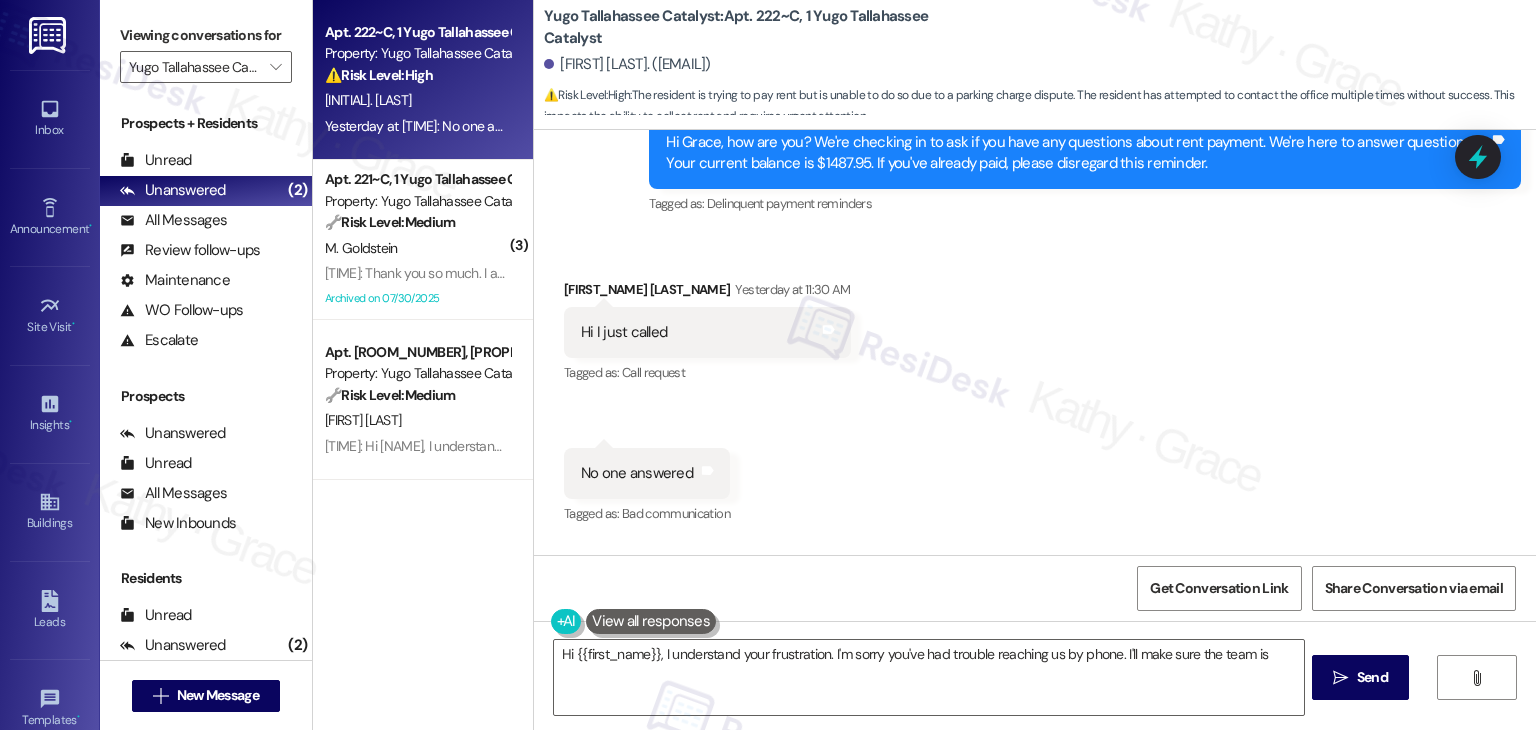 scroll, scrollTop: 3454, scrollLeft: 0, axis: vertical 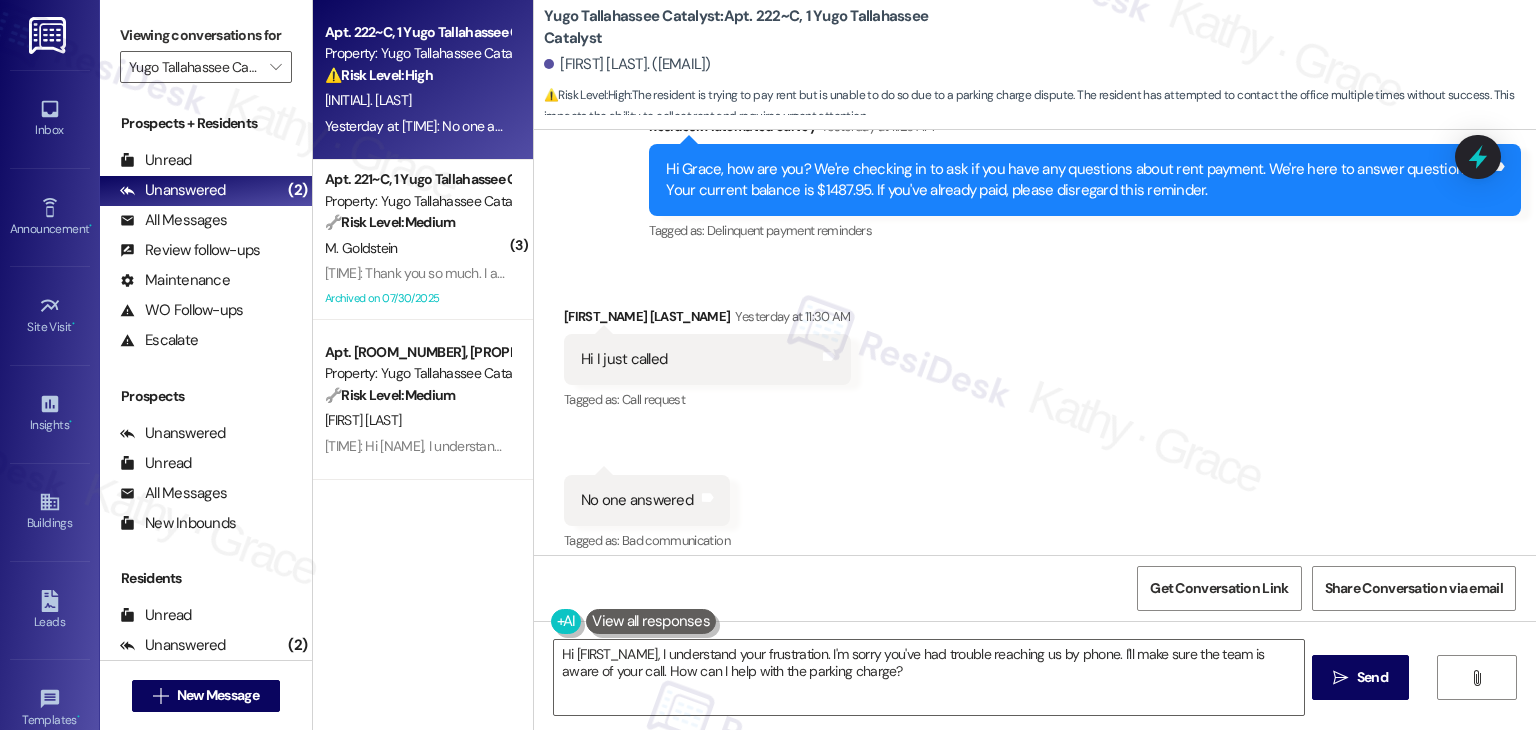 click on "Received via SMS Grace Massari Yesterday at 11:30 AM Hi I just called Tags and notes Tagged as:   Call request Click to highlight conversations about Call request Received via SMS 11:30 AM Grace Massari Yesterday at 11:30 AM No one answered Tags and notes Tagged as:   Bad communication Click to highlight conversations about Bad communication" at bounding box center (1035, 416) 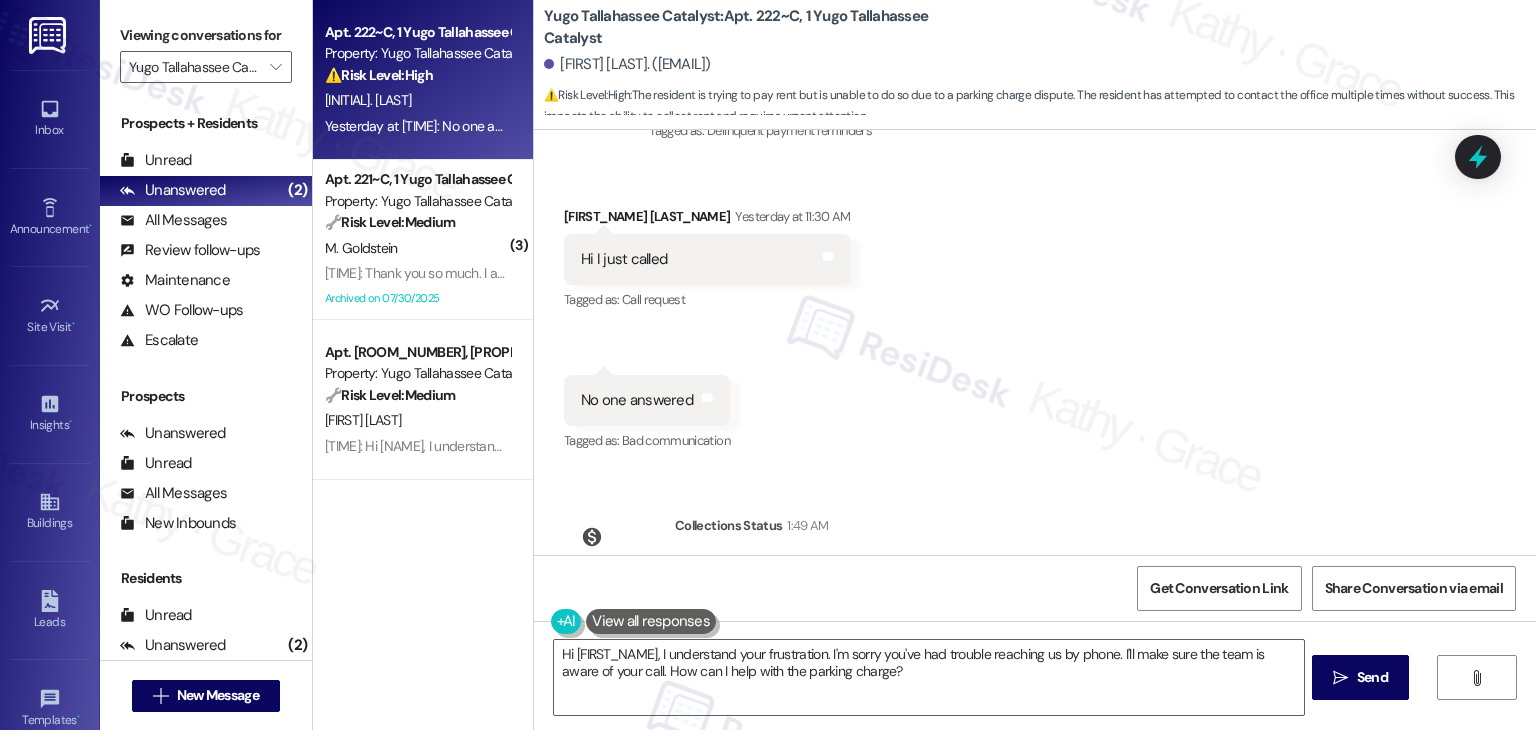scroll, scrollTop: 3454, scrollLeft: 0, axis: vertical 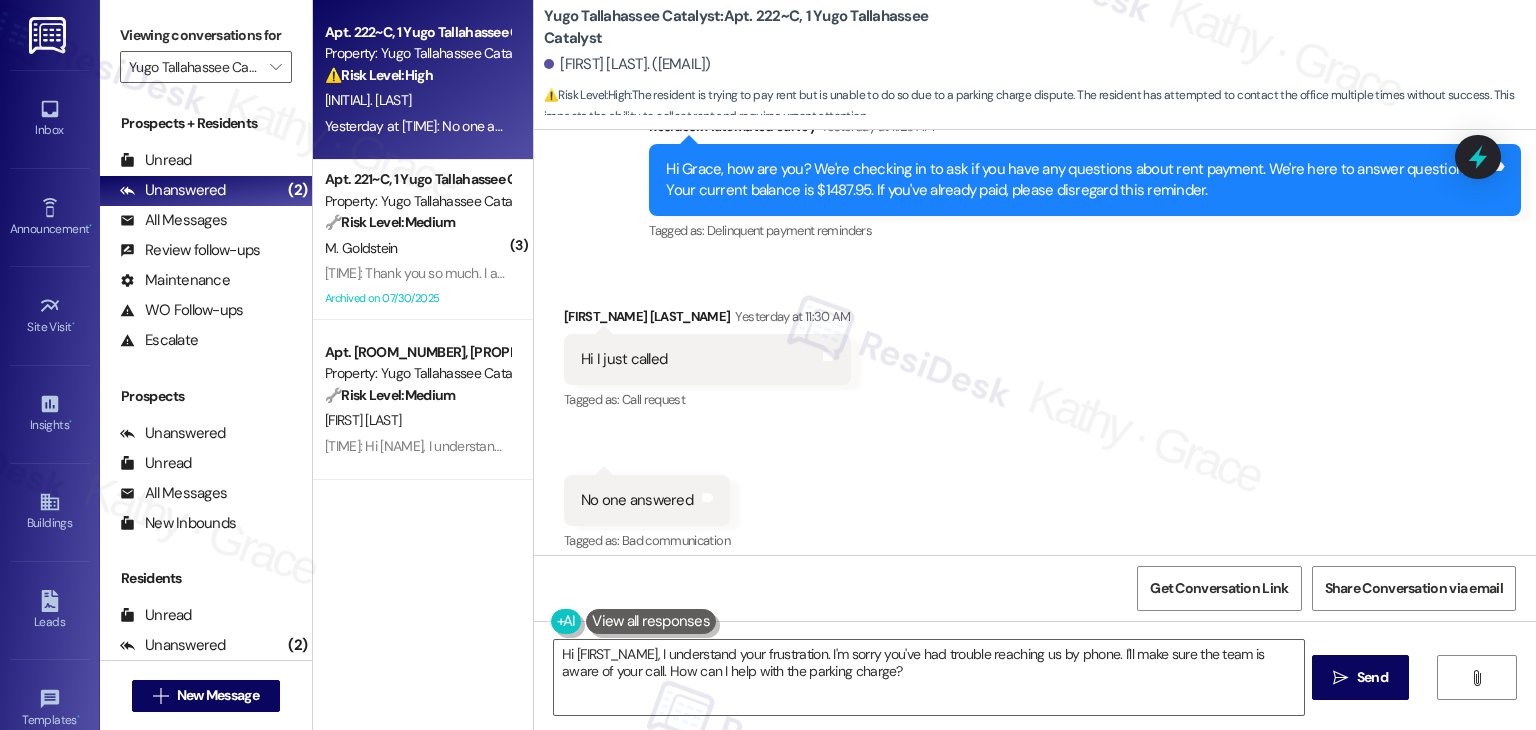 click on "Hi Grace, how are you? We're checking in to ask if you have any questions about rent payment. We're here to answer questions. Your current balance is $1487.95. If you've already paid, please disregard this reminder." at bounding box center (1077, 180) 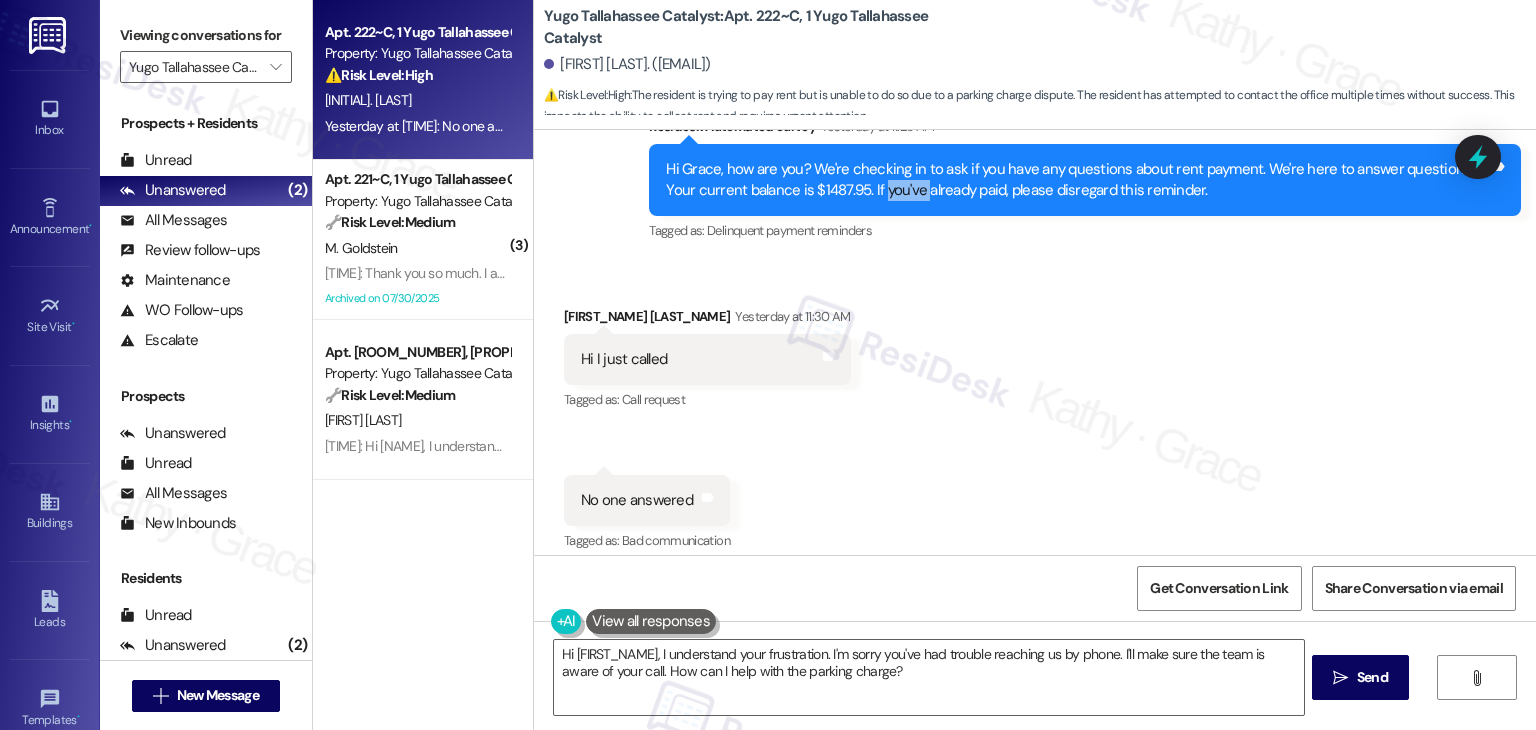 click on "Hi Grace, how are you? We're checking in to ask if you have any questions about rent payment. We're here to answer questions. Your current balance is $1487.95. If you've already paid, please disregard this reminder." at bounding box center [1077, 180] 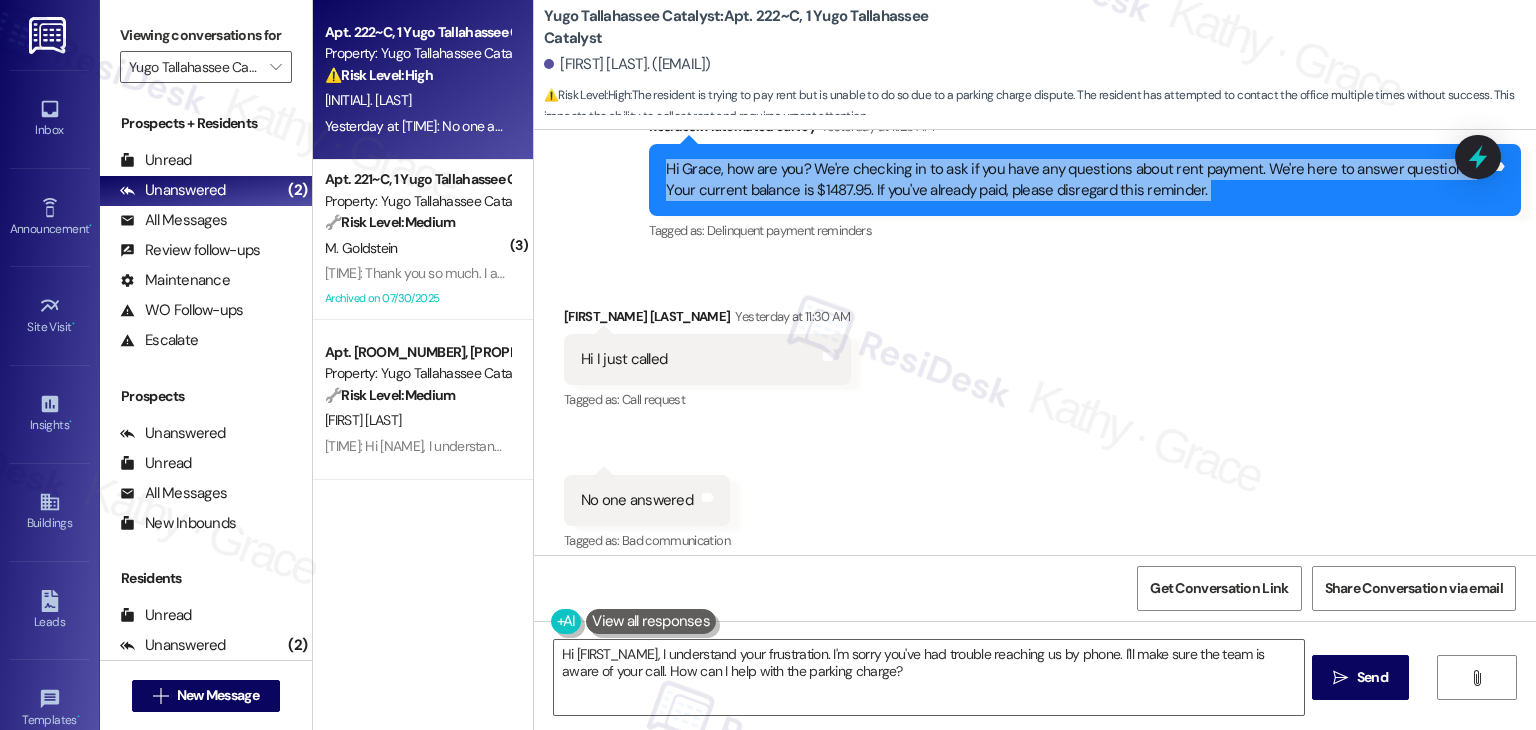 click on "Hi Grace, how are you? We're checking in to ask if you have any questions about rent payment. We're here to answer questions. Your current balance is $1487.95. If you've already paid, please disregard this reminder." at bounding box center [1077, 180] 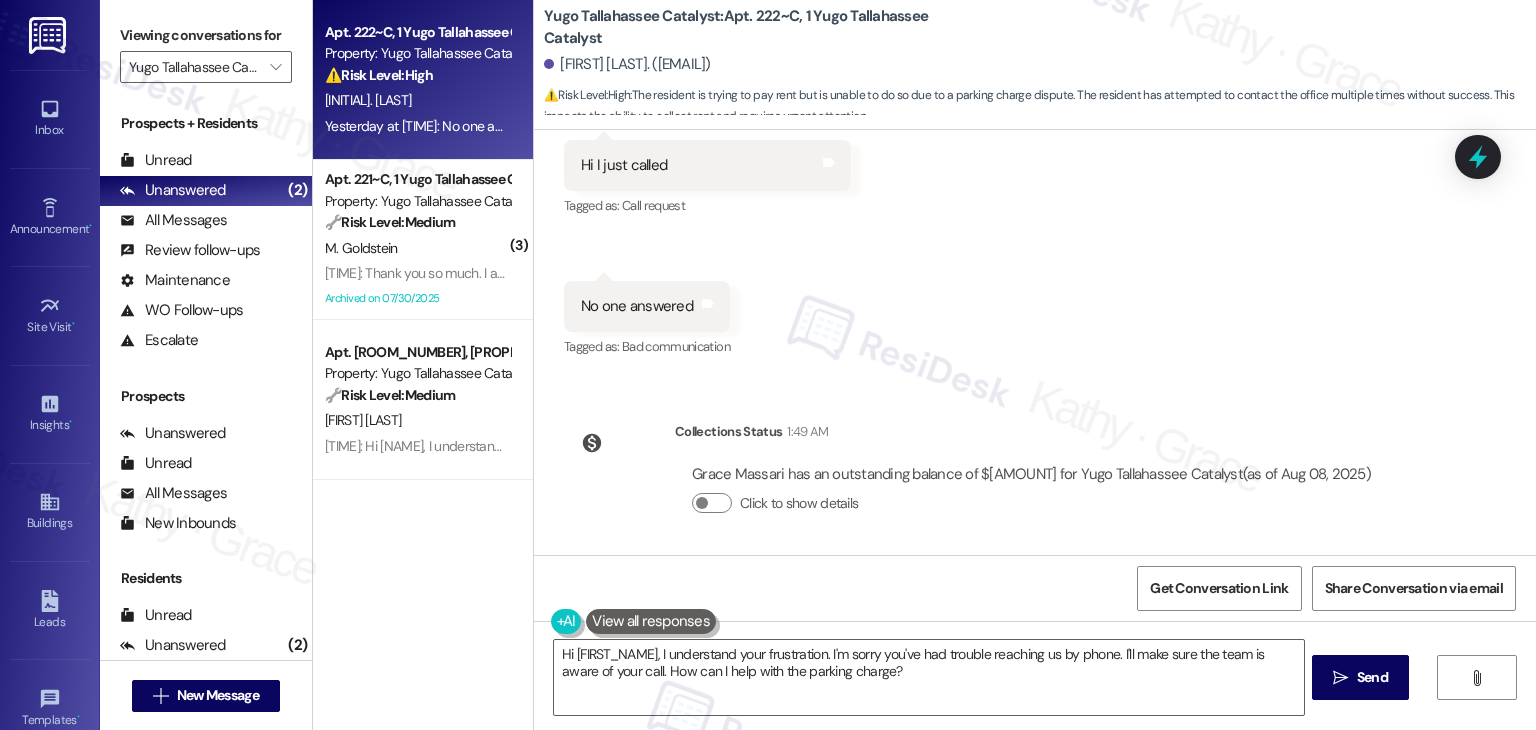 scroll, scrollTop: 3654, scrollLeft: 0, axis: vertical 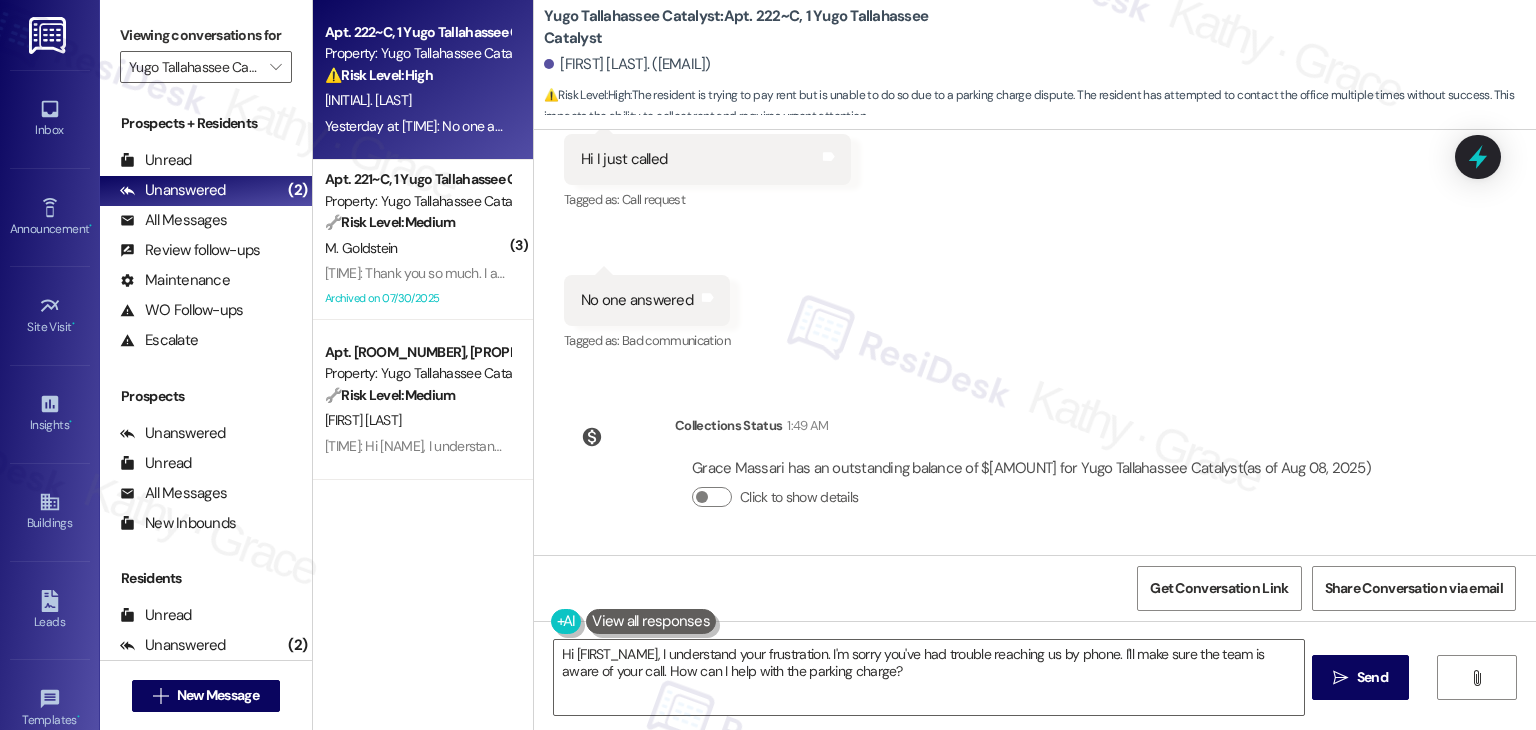 click on "Hi I just called" at bounding box center [624, 159] 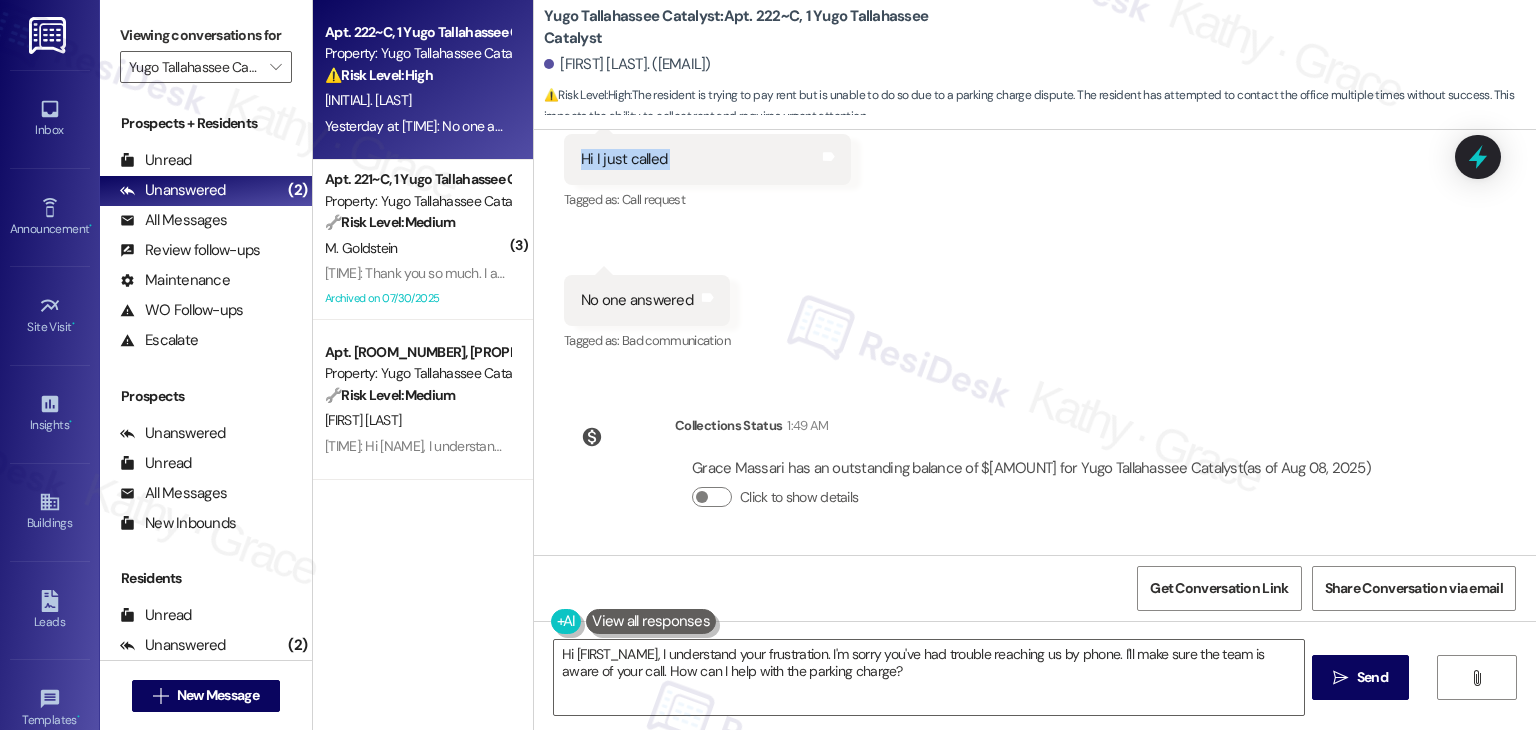 click on "Hi I just called" at bounding box center [624, 159] 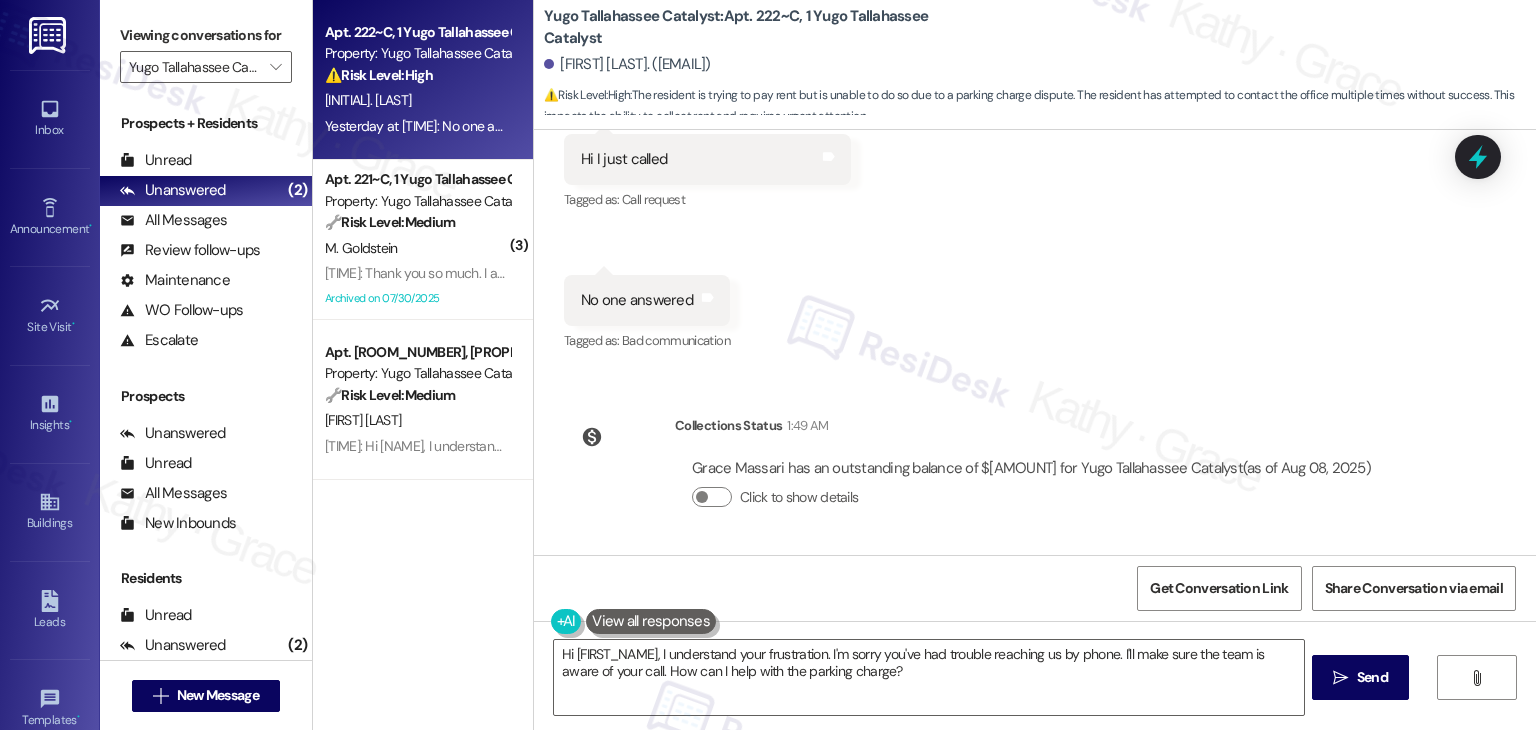 click on "No one answered" at bounding box center [637, 300] 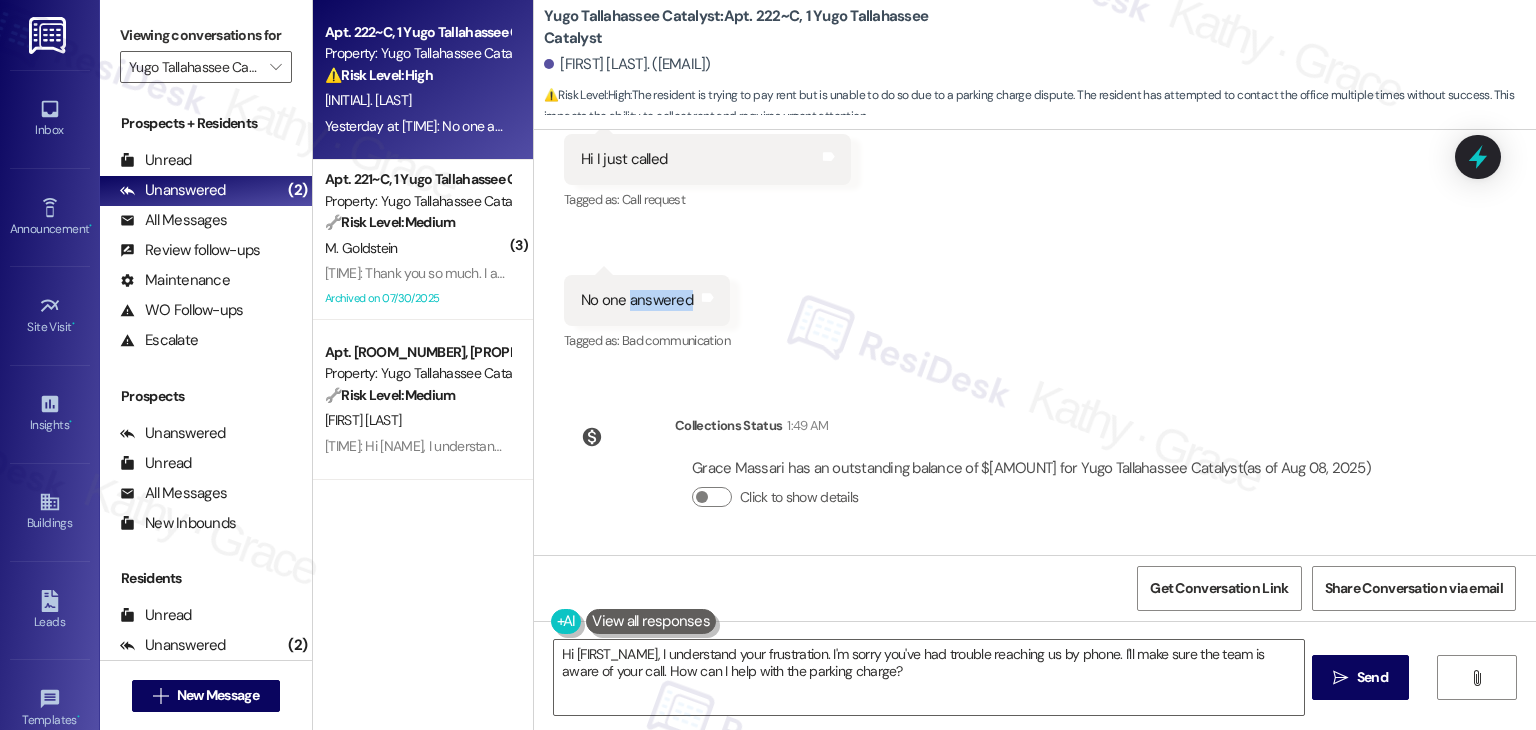 click on "No one answered" at bounding box center [637, 300] 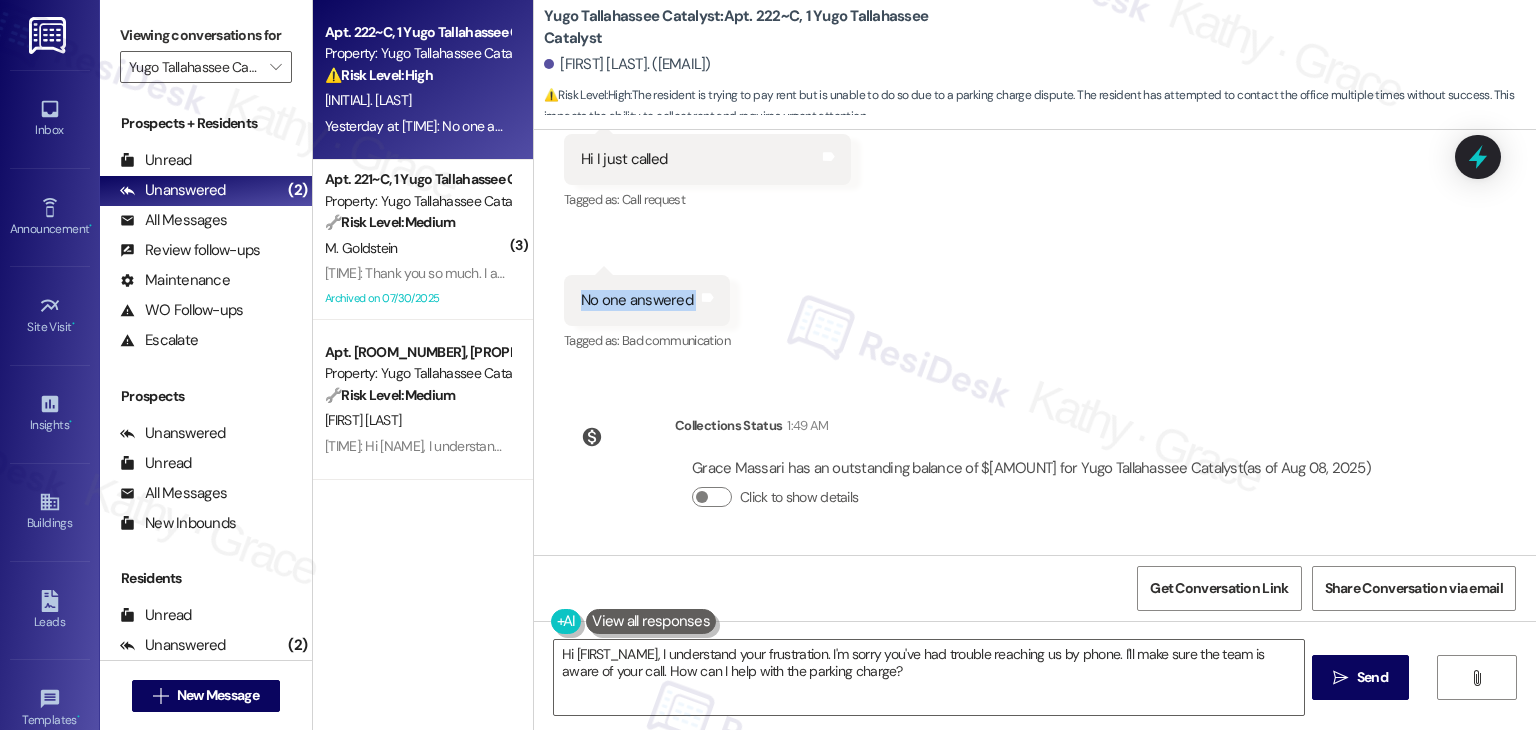 click on "No one answered" at bounding box center [637, 300] 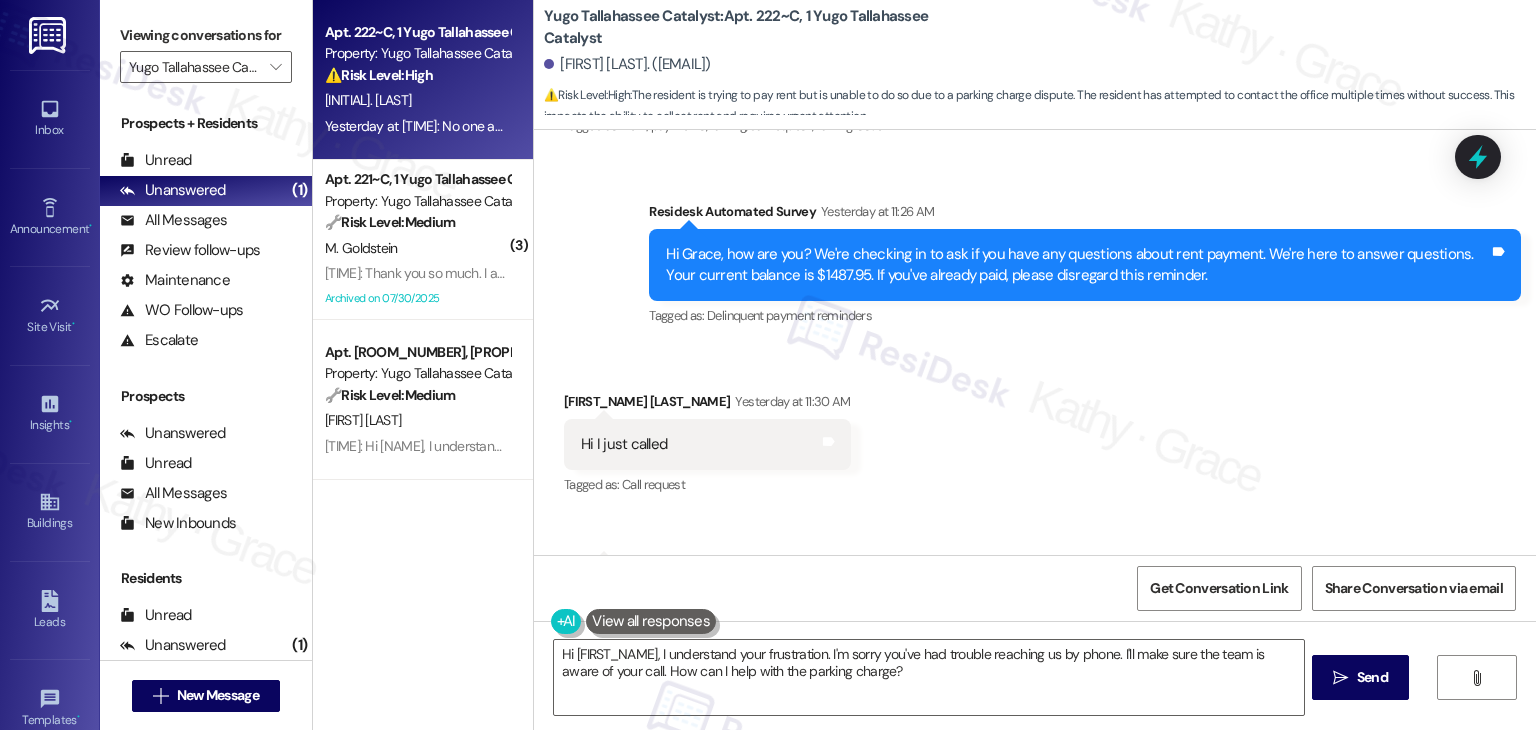 scroll, scrollTop: 3254, scrollLeft: 0, axis: vertical 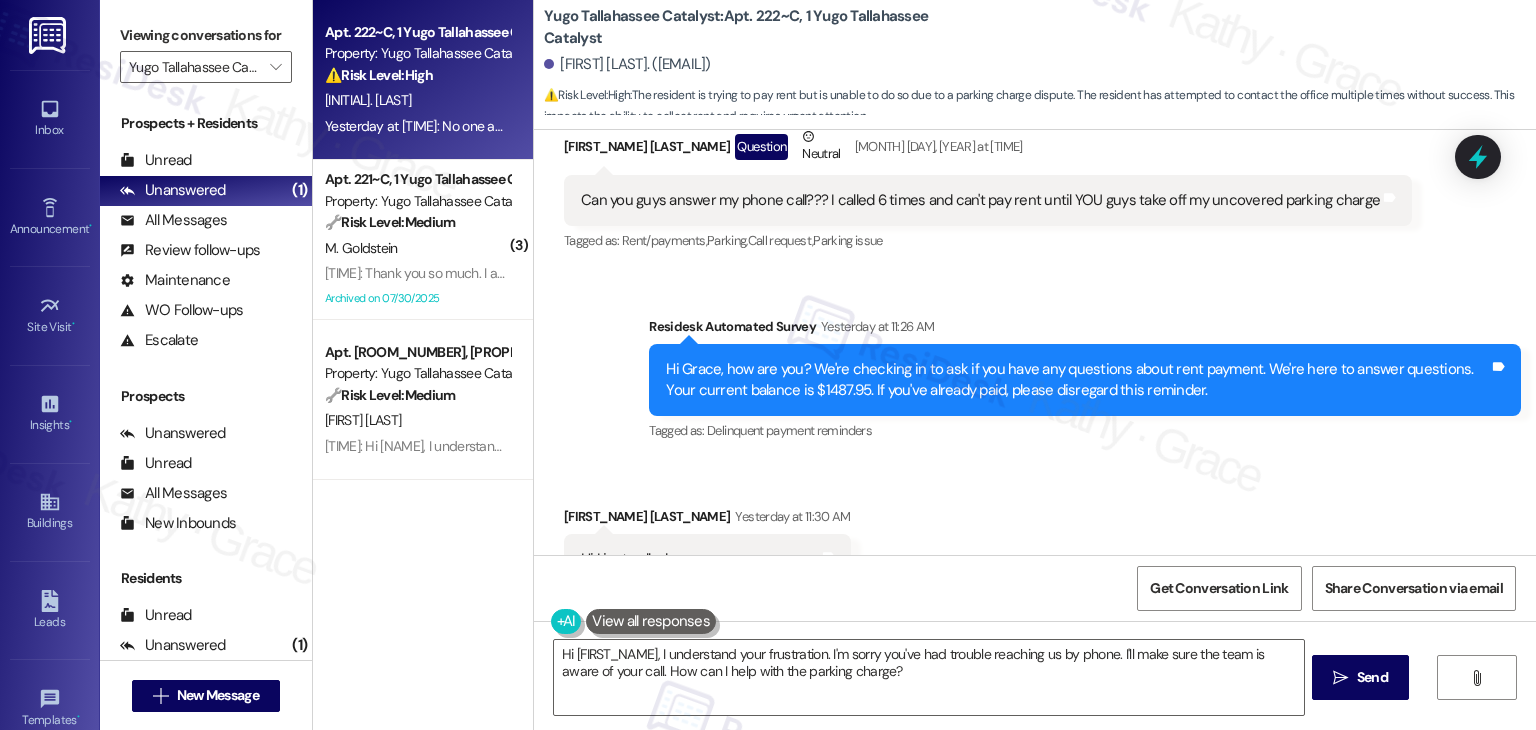 click on "Can you guys answer my phone call??? I called 6 times and can't pay rent until YOU guys take off my uncovered parking charge Tags and notes" at bounding box center [988, 200] 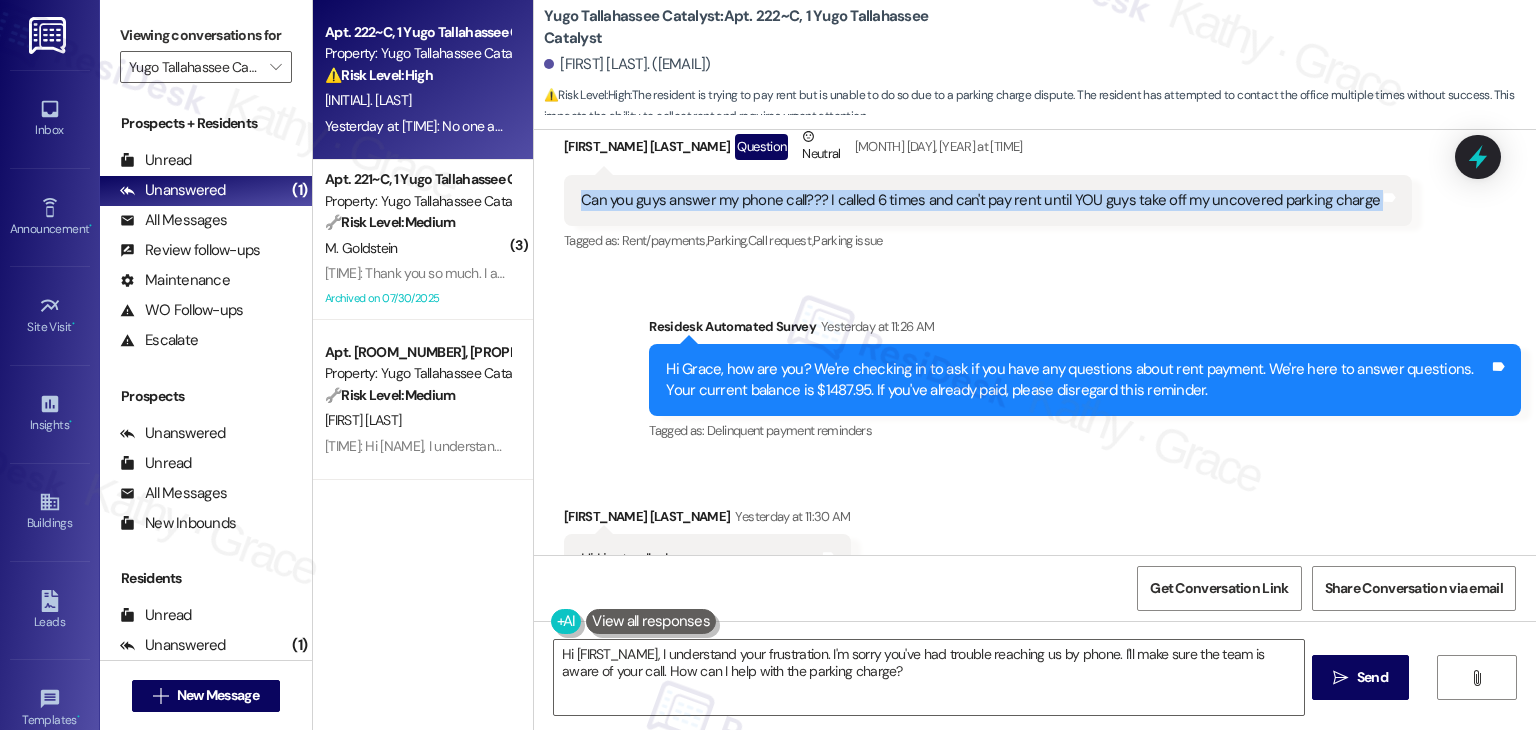 click on "Can you guys answer my phone call??? I called 6 times and can't pay rent until YOU guys take off my uncovered parking charge" at bounding box center [980, 200] 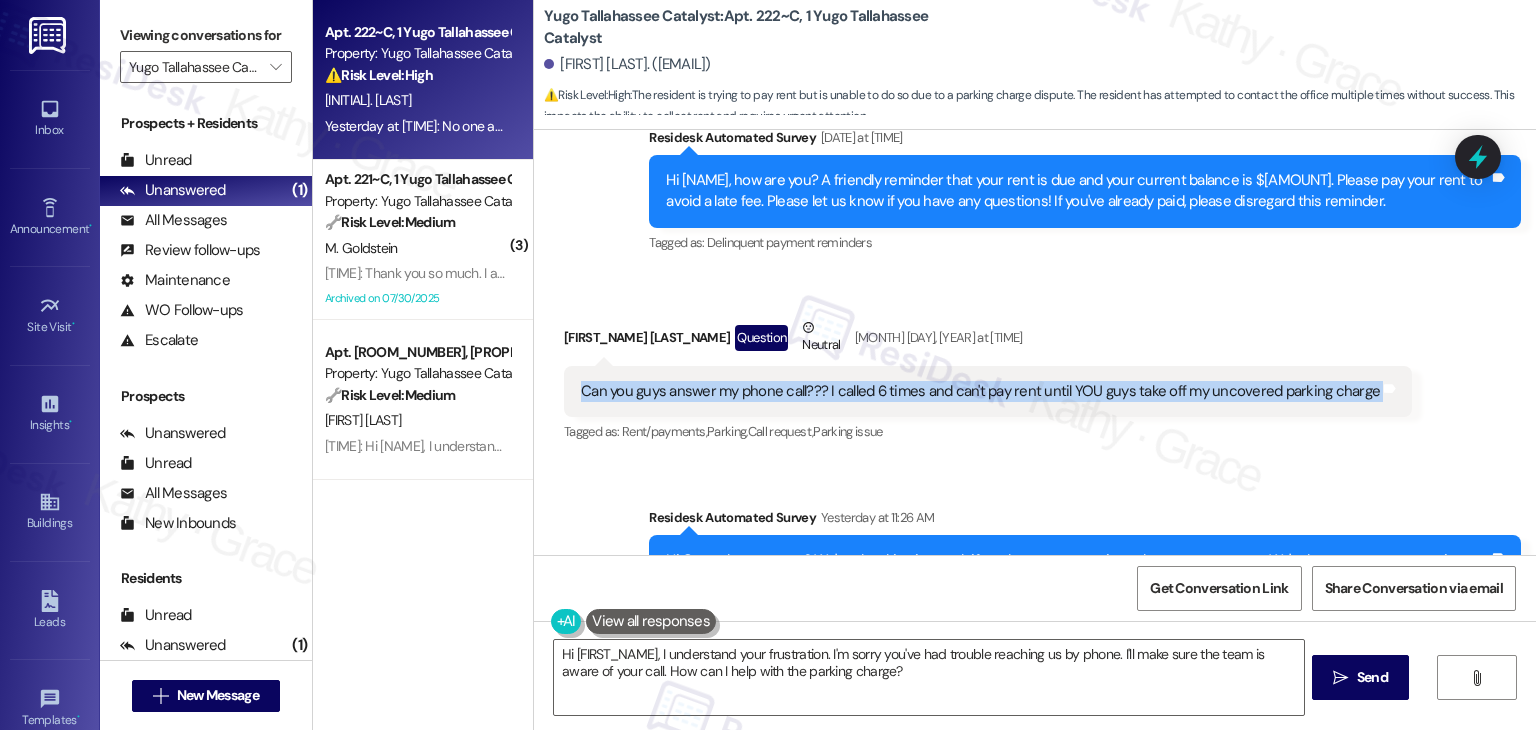 scroll, scrollTop: 3054, scrollLeft: 0, axis: vertical 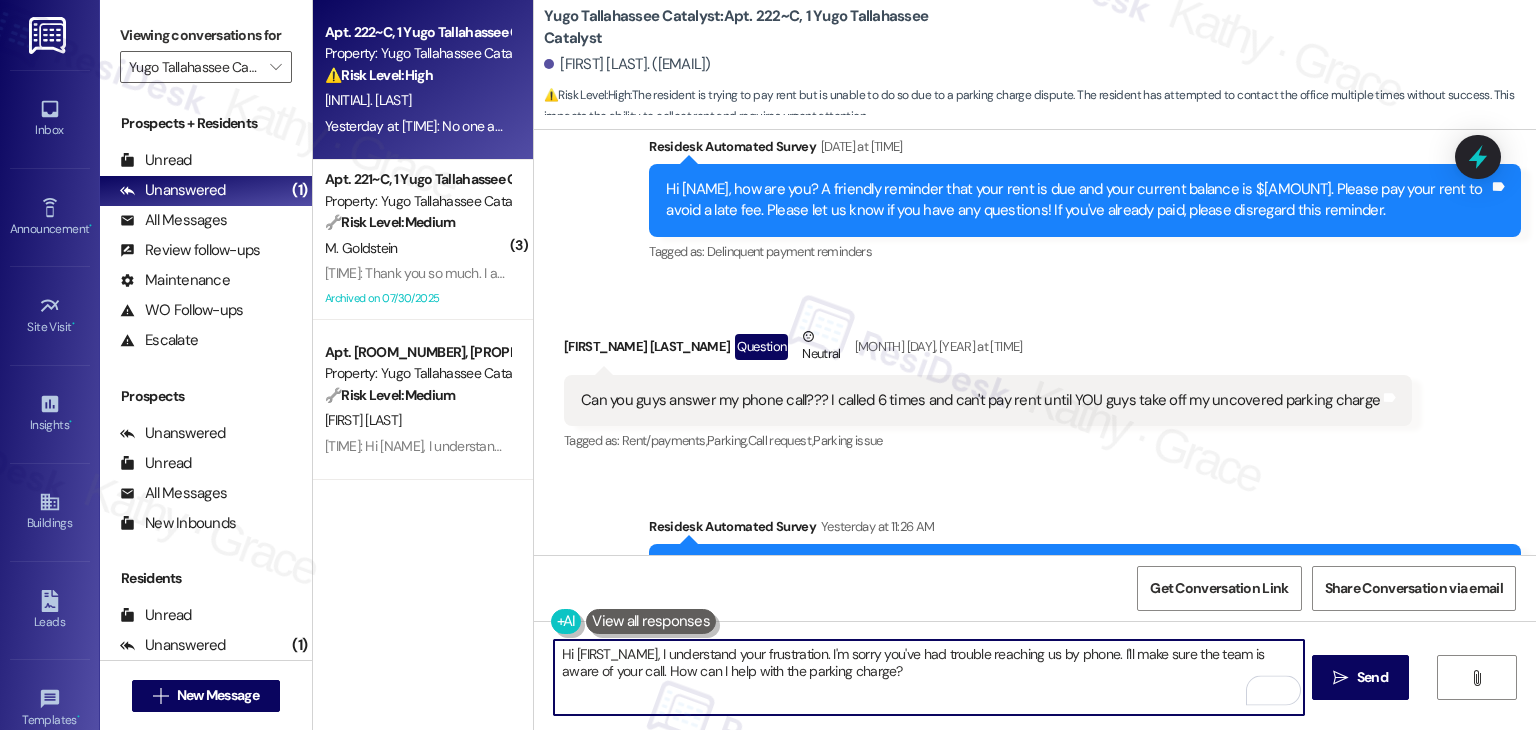 drag, startPoint x: 1055, startPoint y: 648, endPoint x: 825, endPoint y: 647, distance: 230.00217 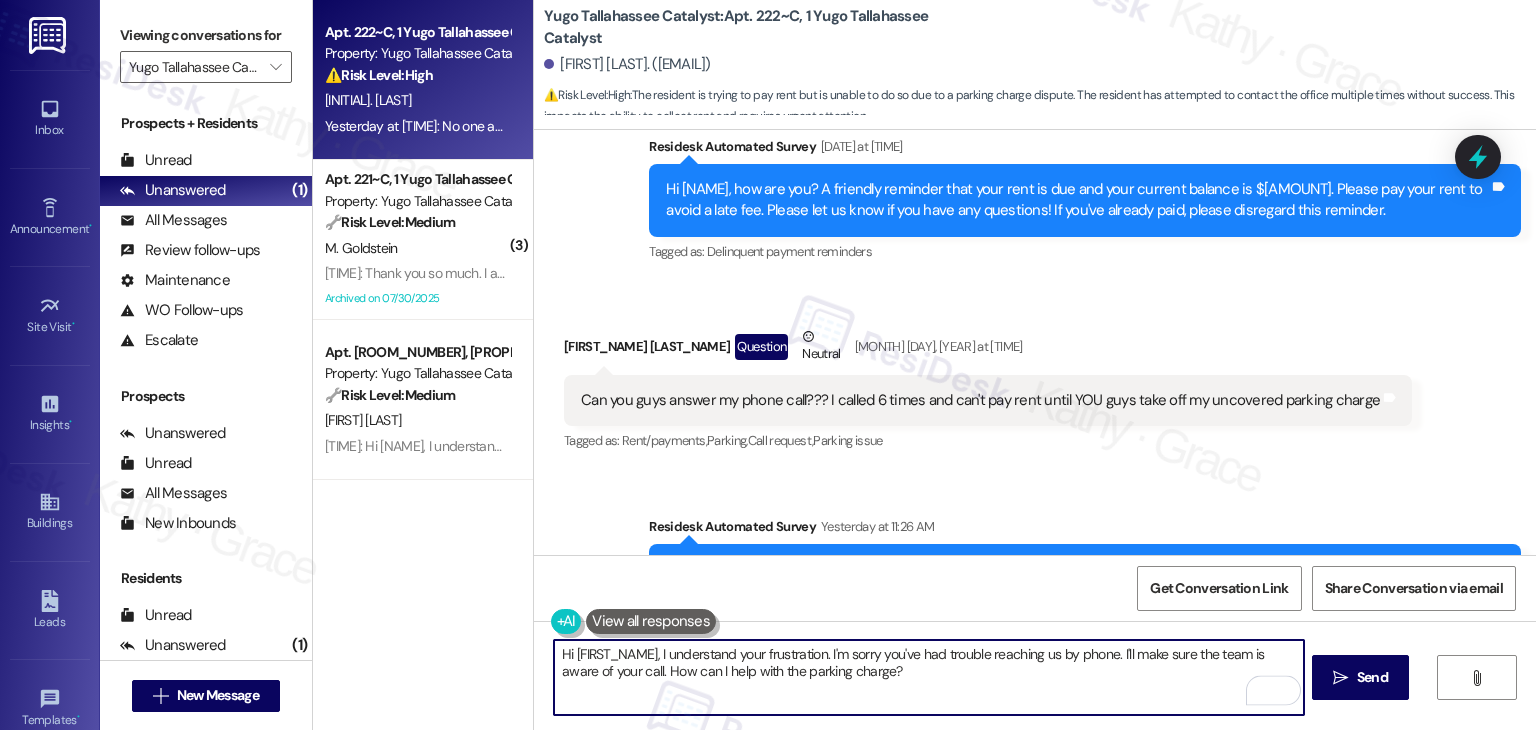 click on "Hi {{first_name}}, I understand your frustration. I'm sorry you've had trouble reaching us by phone. I'll make sure the team is aware of your call. How can I help with the parking charge?" at bounding box center (928, 677) 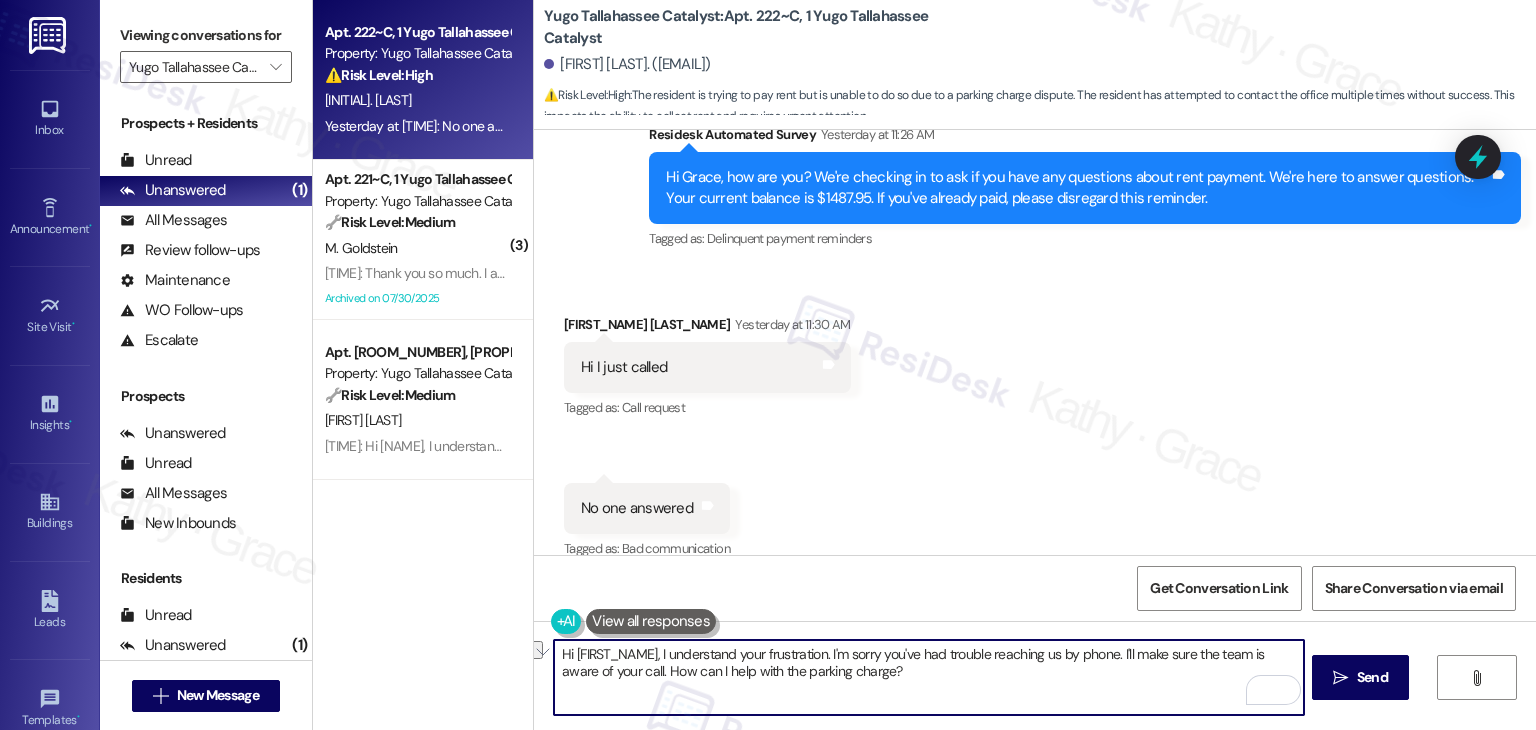 scroll, scrollTop: 3654, scrollLeft: 0, axis: vertical 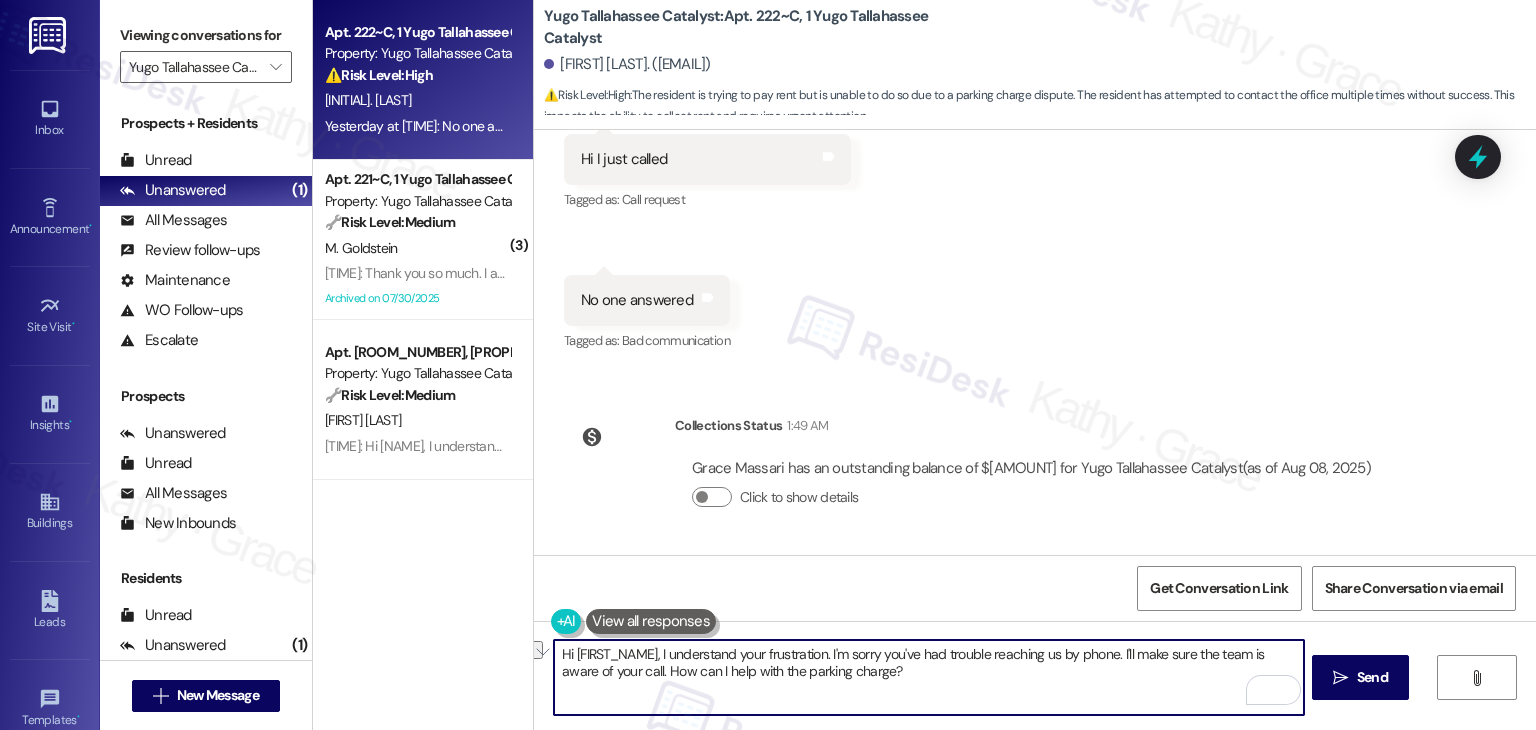 click on "Hi {{first_name}}, I understand your frustration. I'm sorry you've had trouble reaching us by phone. I'll make sure the team is aware of your call. How can I help with the parking charge?" at bounding box center (928, 677) 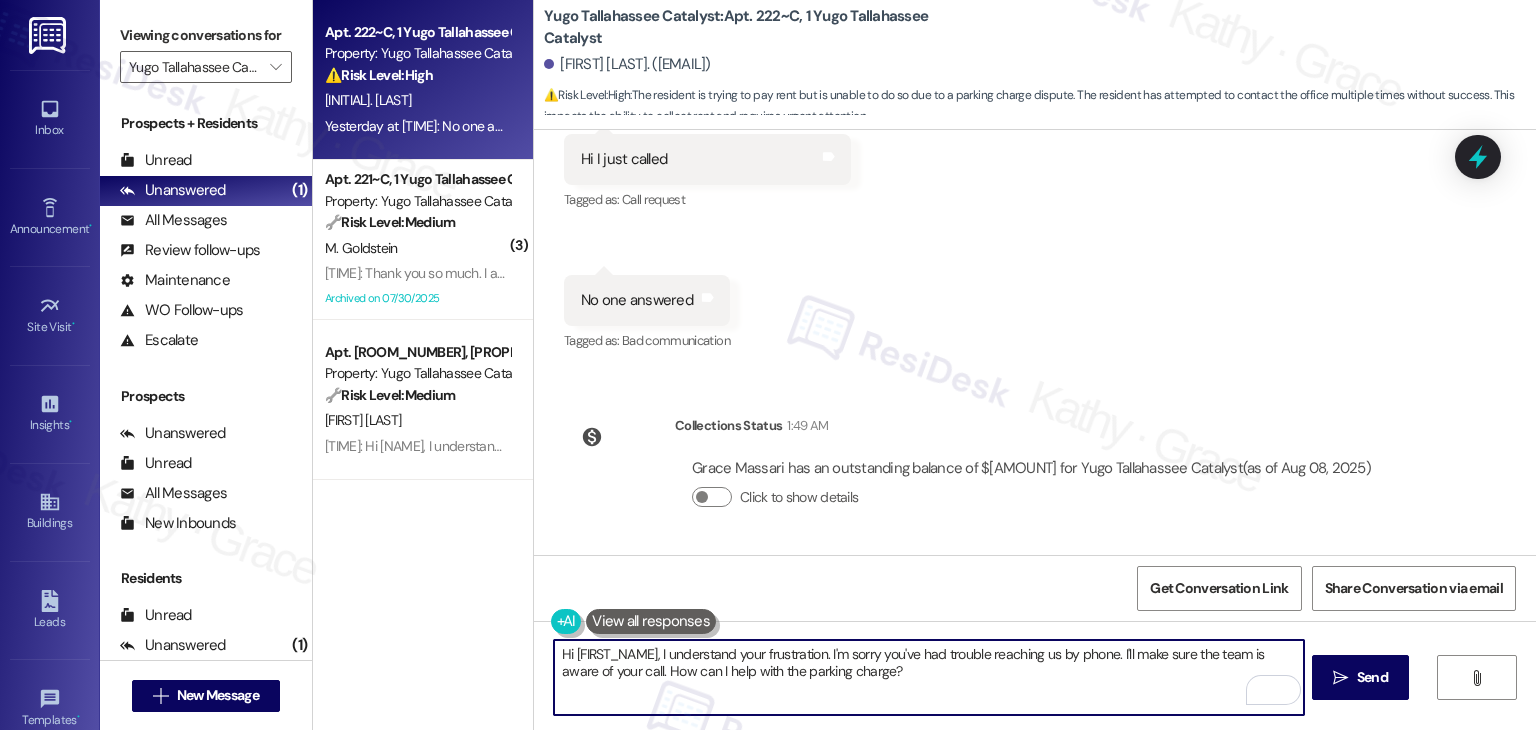 click on "Hi {{first_name}}, I understand your frustration. I'm sorry you've had trouble reaching us by phone. I'll make sure the team is aware of your call. How can I help with the parking charge?" at bounding box center (928, 677) 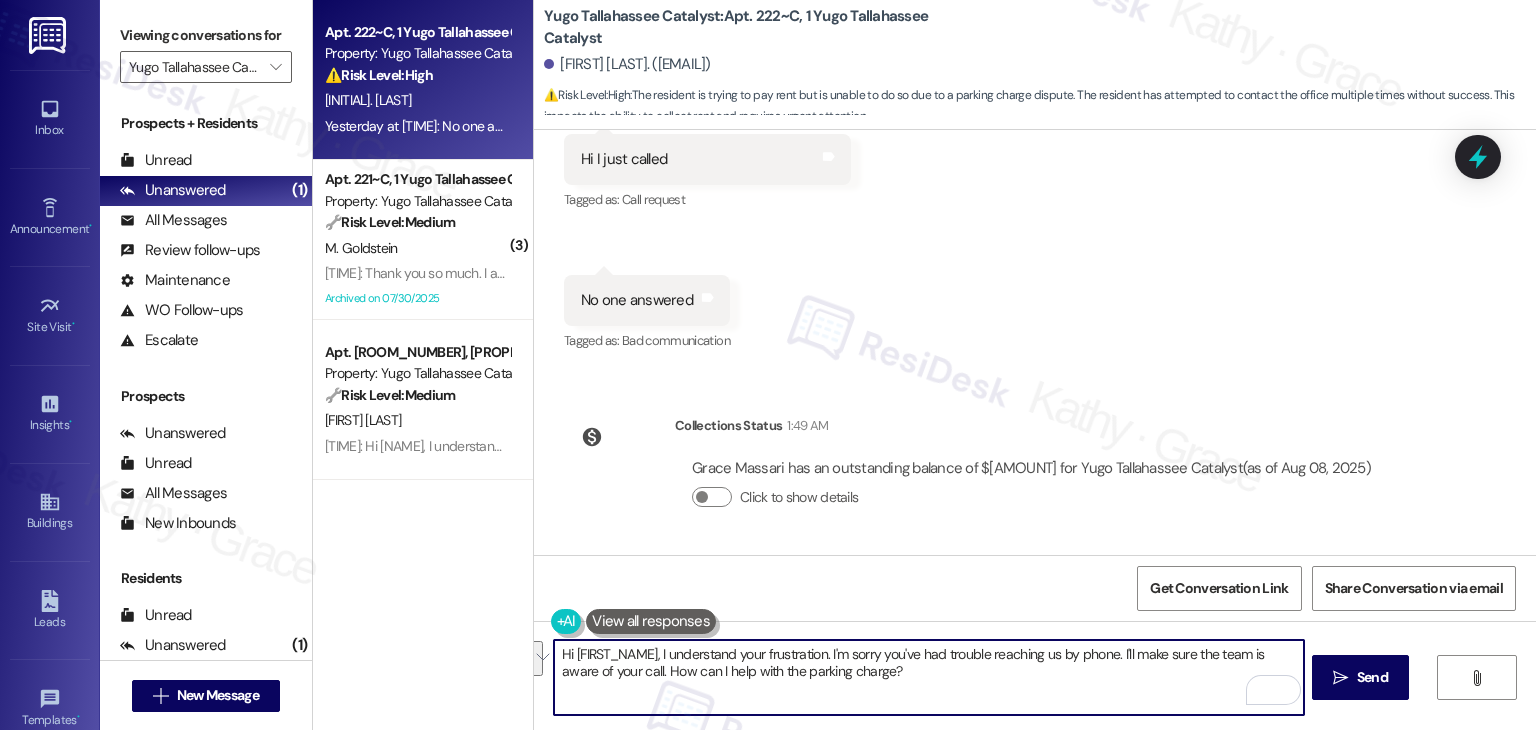 click on "Hi {{first_name}}, I understand your frustration. I'm sorry you've had trouble reaching us by phone. I'll make sure the team is aware of your call. How can I help with the parking charge?" at bounding box center [928, 677] 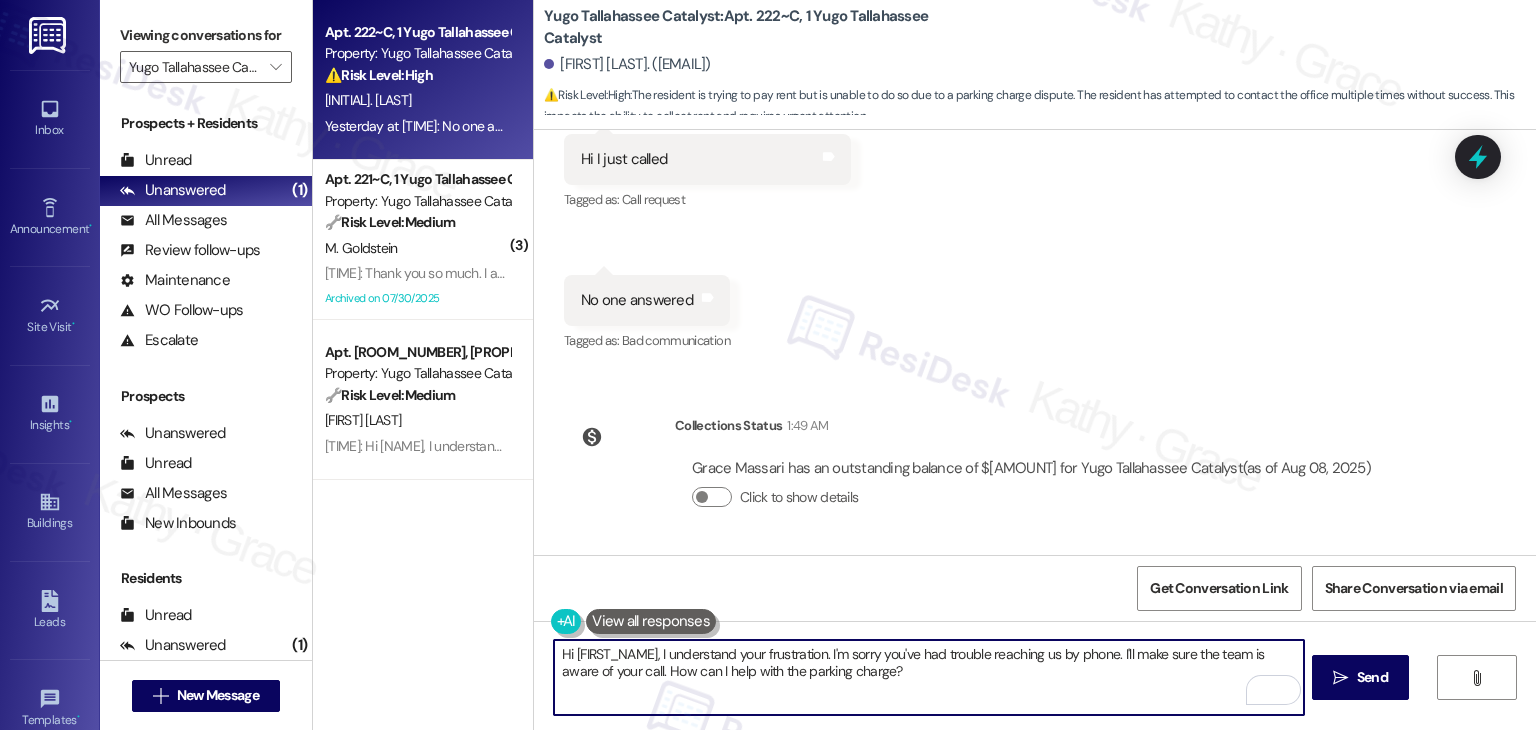 paste on "Hi Grace, I'm sorry you've had trouble reaching us by phone. I understand how important it is to get this resolved so you can make your rent payment. I’ll flag your message to the site team so they can review the uncovered parking charge and follow up with you directly. I’ll keep you updated as soon as I hear back. Thank you for your patience while we work on this." 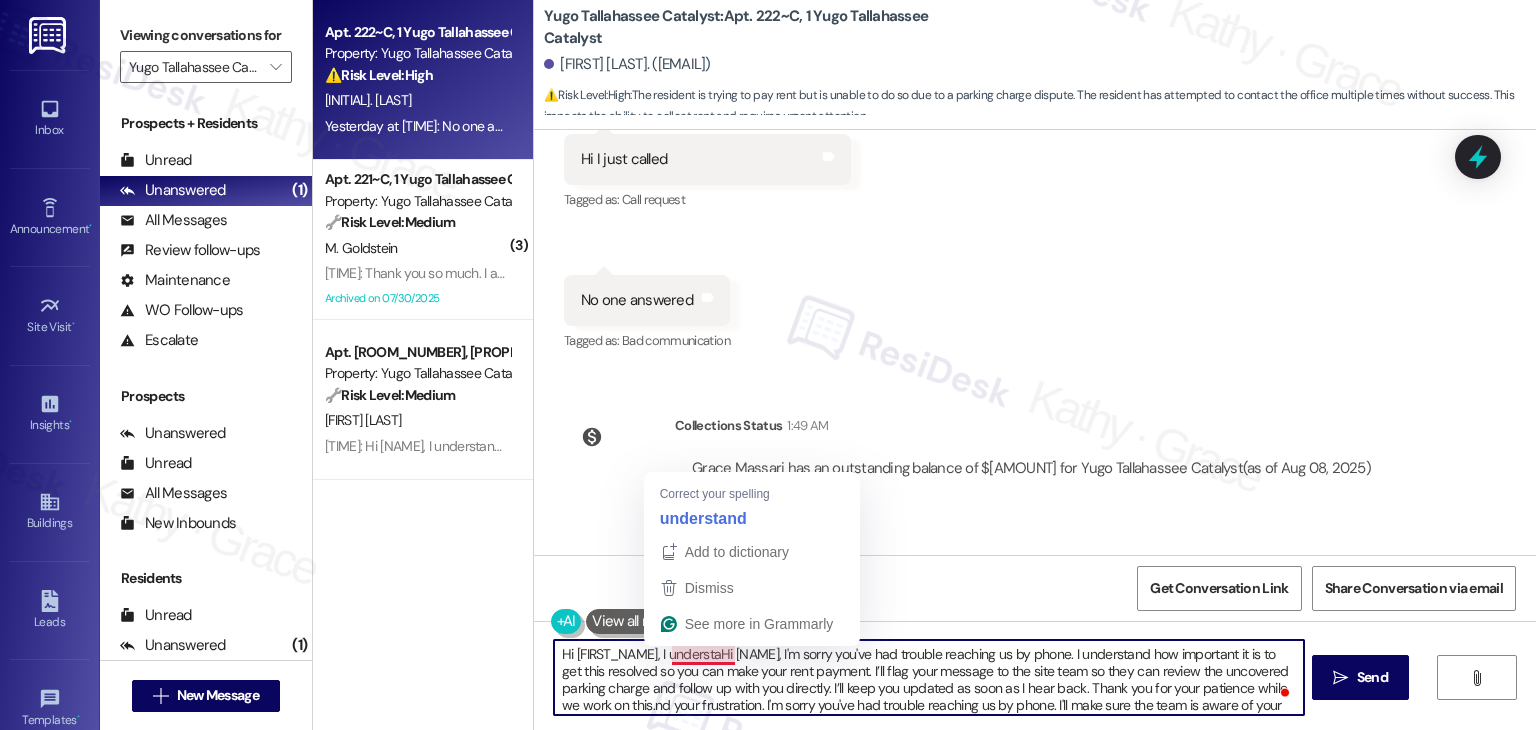 click on "Hi {{first_name}}, I understaHi Grace, I'm sorry you've had trouble reaching us by phone. I understand how important it is to get this resolved so you can make your rent payment. I’ll flag your message to the site team so they can review the uncovered parking charge and follow up with you directly. I’ll keep you updated as soon as I hear back. Thank you for your patience while we work on this.nd your frustration. I'm sorry you've had trouble reaching us by phone. I'll make sure the team is aware of your call. How can I help with the parking charge?" at bounding box center (928, 677) 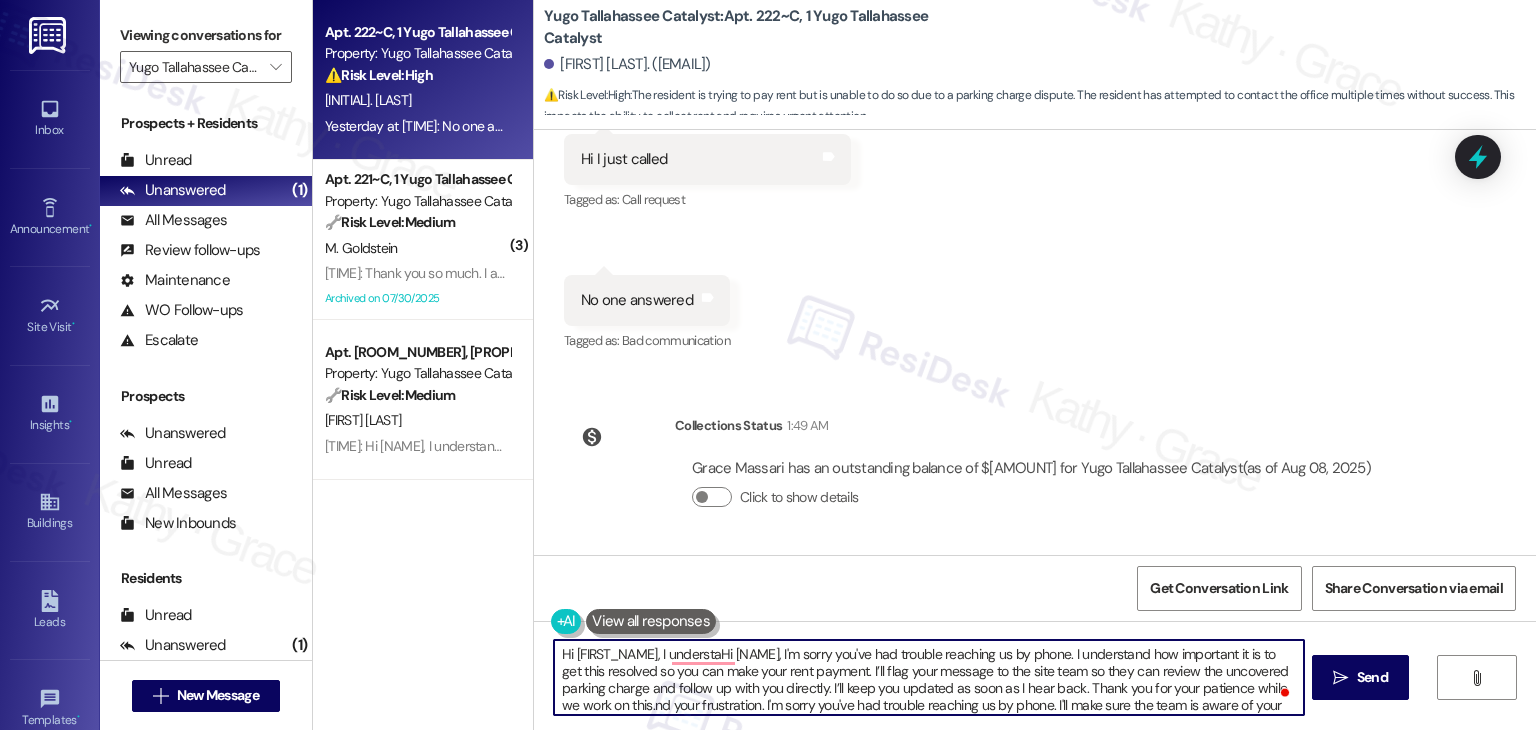 click on "Hi {{first_name}}, I understaHi Grace, I'm sorry you've had trouble reaching us by phone. I understand how important it is to get this resolved so you can make your rent payment. I’ll flag your message to the site team so they can review the uncovered parking charge and follow up with you directly. I’ll keep you updated as soon as I hear back. Thank you for your patience while we work on this.nd your frustration. I'm sorry you've had trouble reaching us by phone. I'll make sure the team is aware of your call. How can I help with the parking charge?" at bounding box center (928, 677) 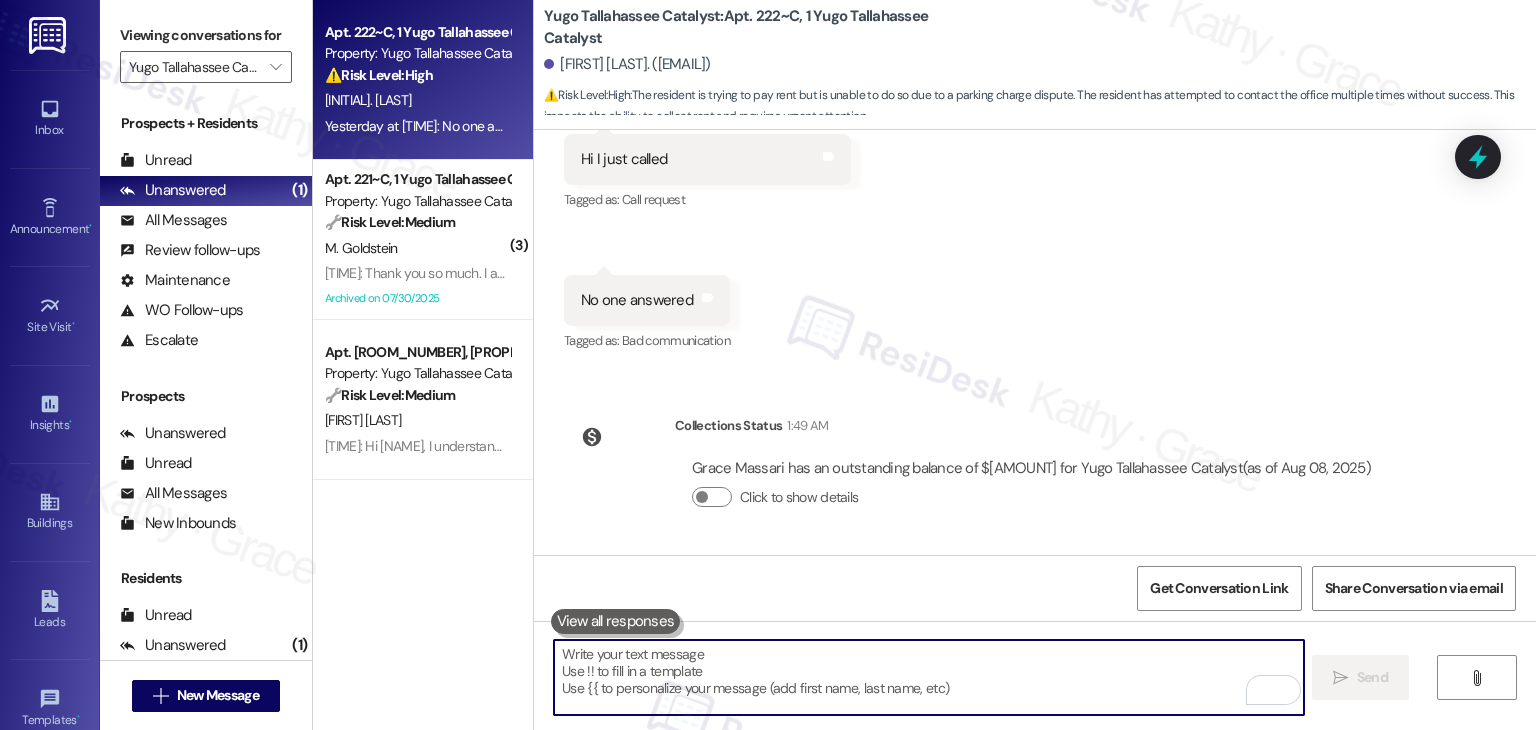 click at bounding box center (928, 677) 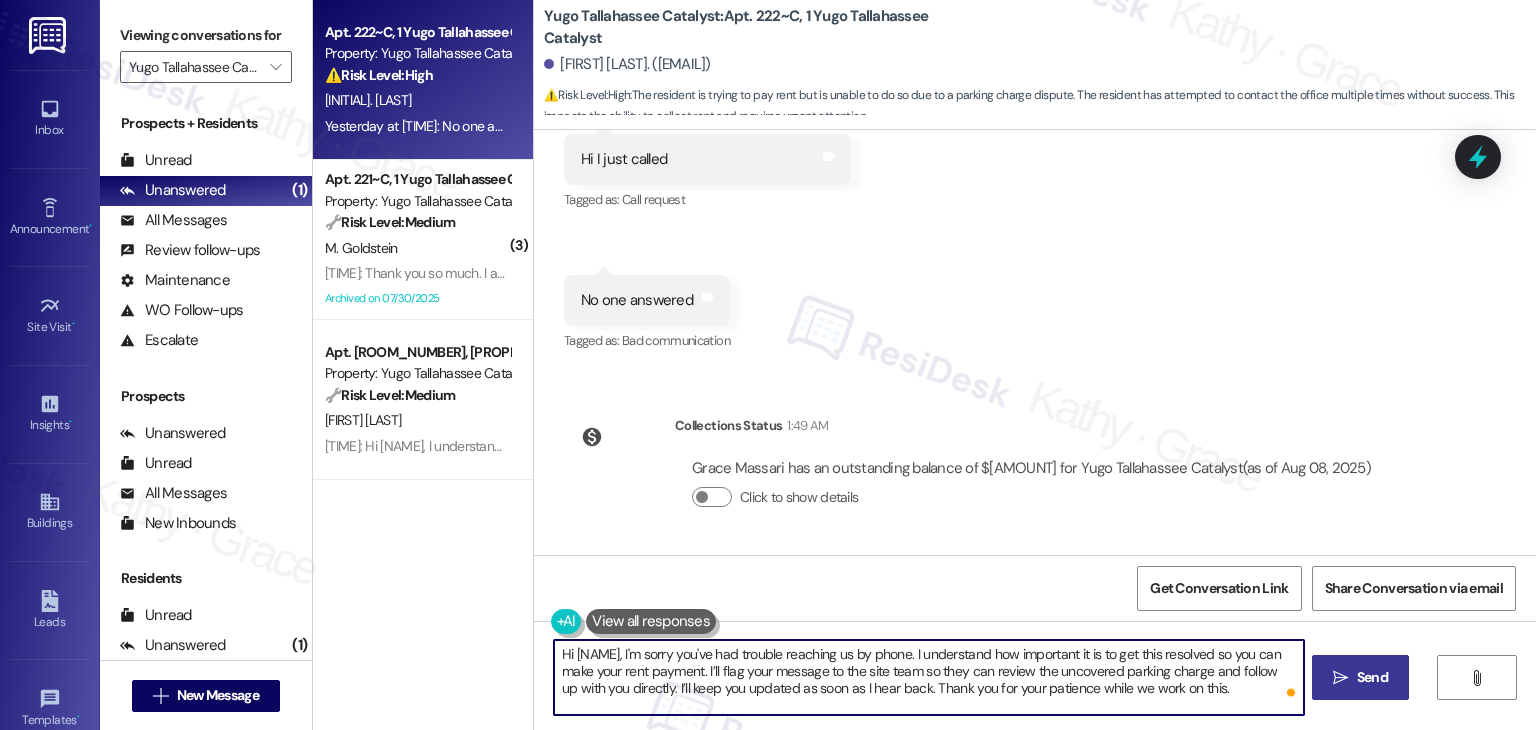 type on "Hi Grace, I'm sorry you've had trouble reaching us by phone. I understand how important it is to get this resolved so you can make your rent payment. I’ll flag your message to the site team so they can review the uncovered parking charge and follow up with you directly. I’ll keep you updated as soon as I hear back. Thank you for your patience while we work on this." 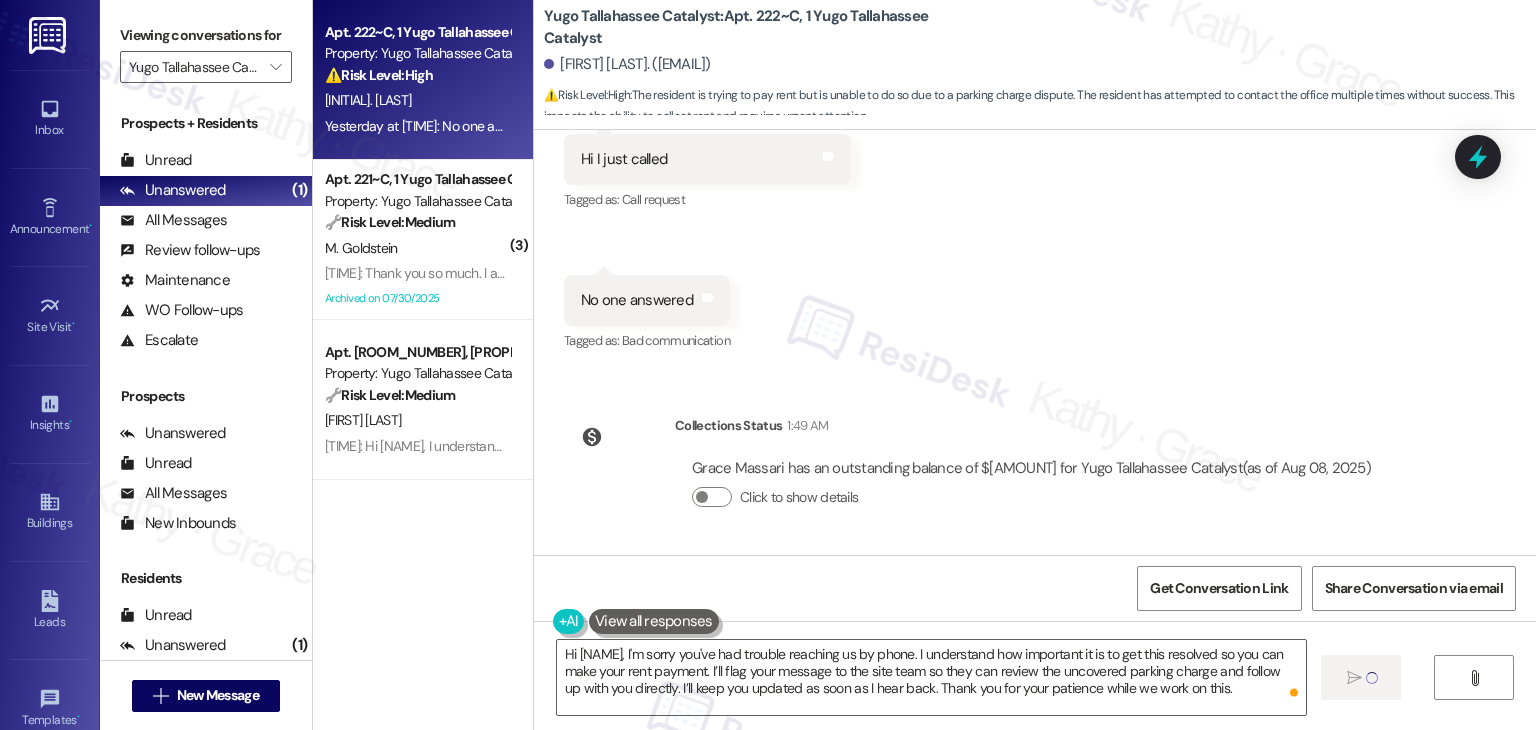 type 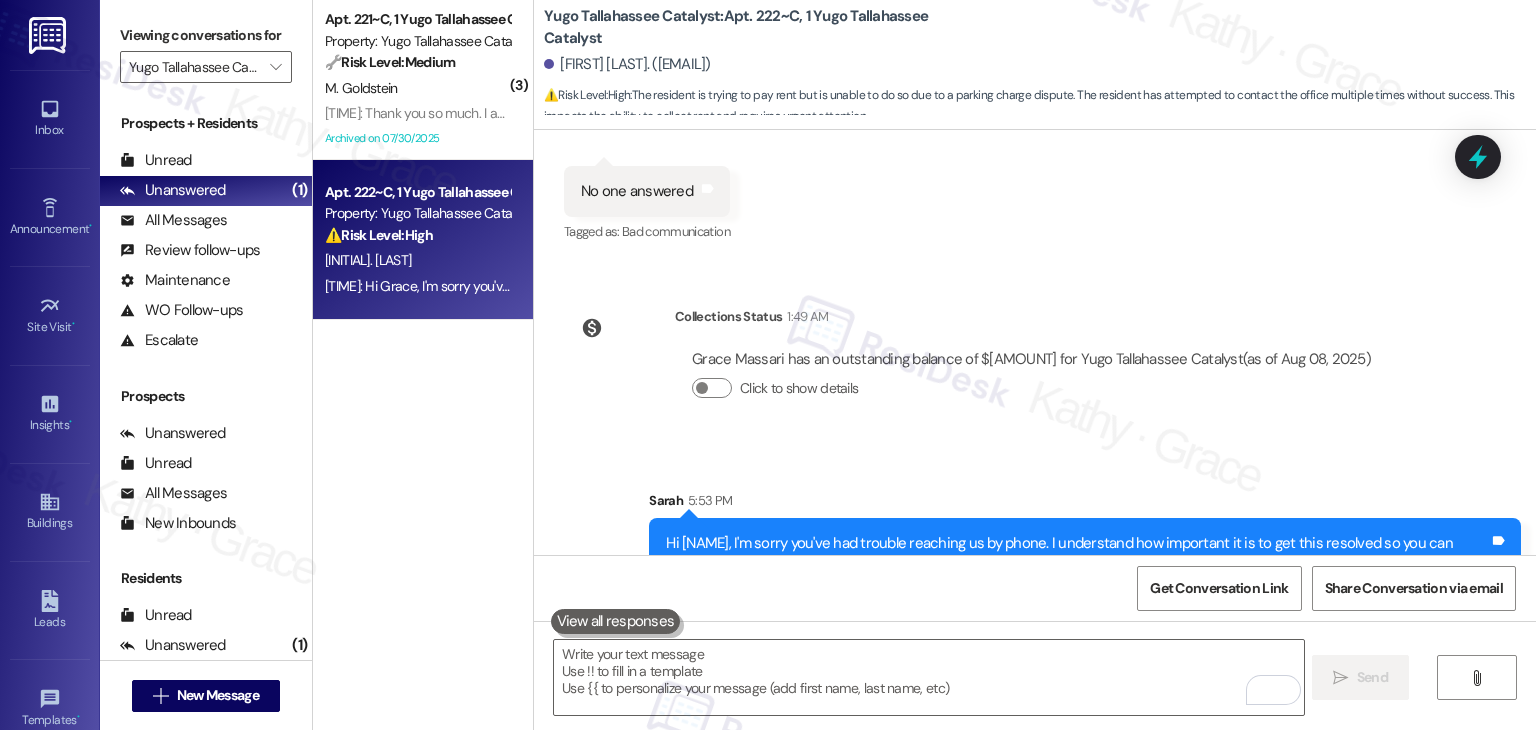 scroll, scrollTop: 3836, scrollLeft: 0, axis: vertical 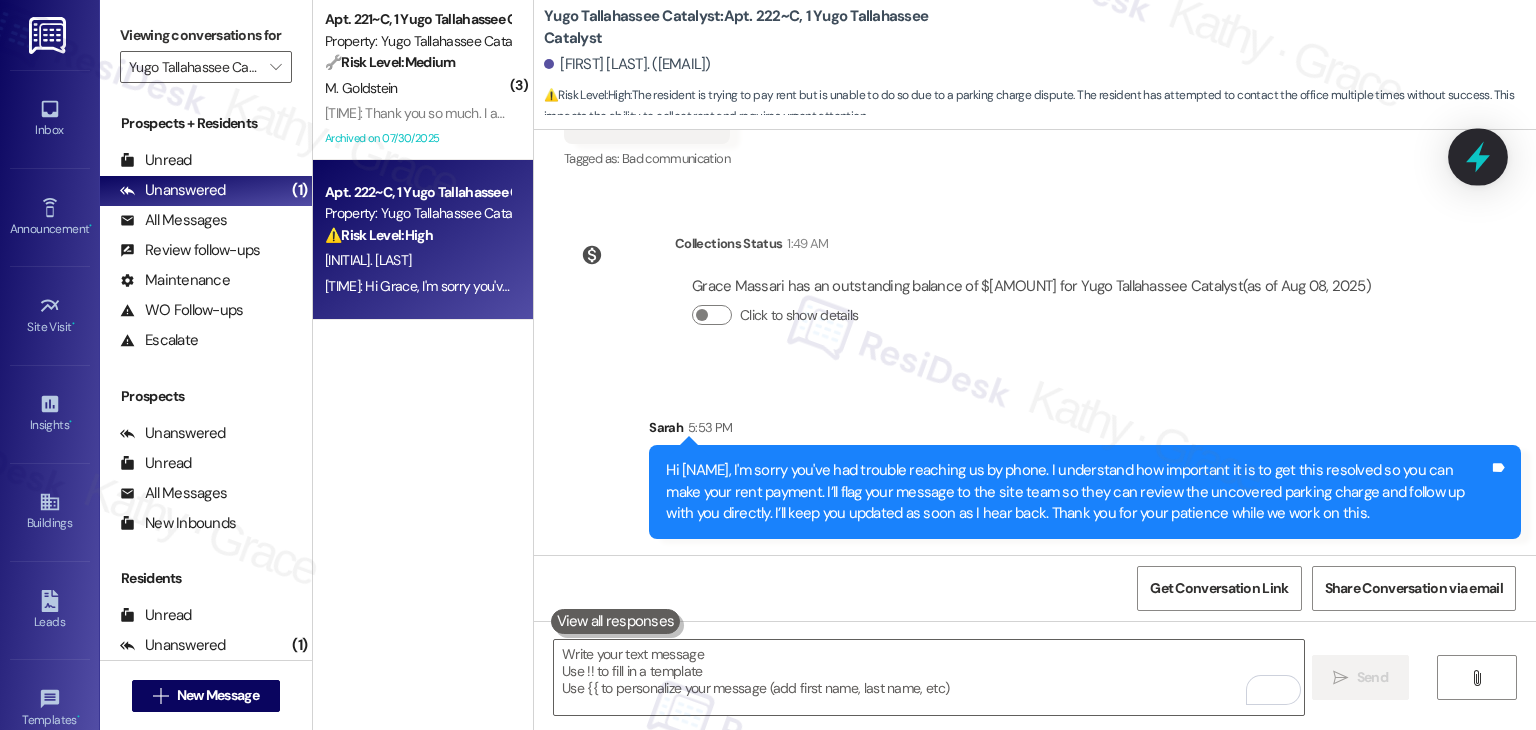 click at bounding box center [1478, 156] 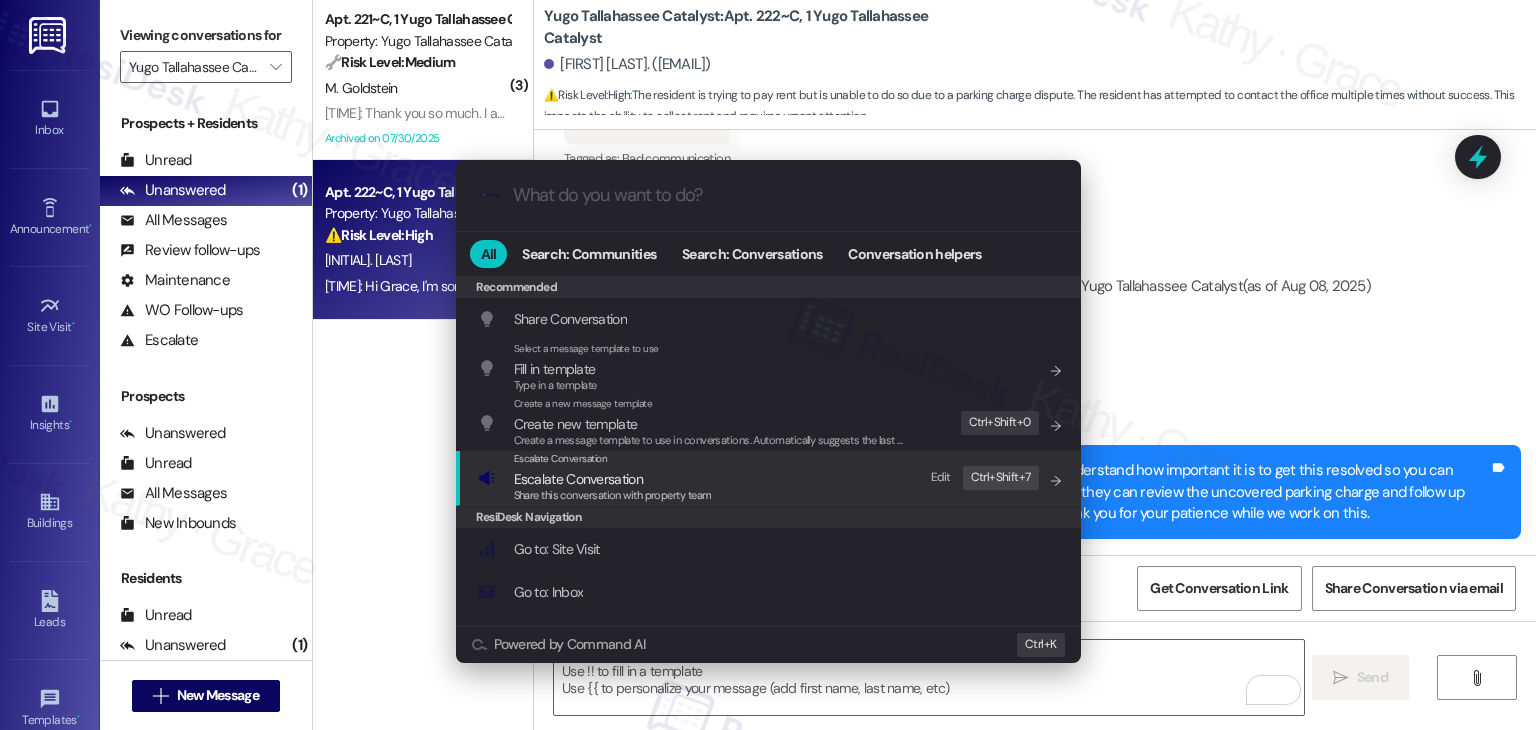 click on "Share this conversation with property team" at bounding box center [613, 495] 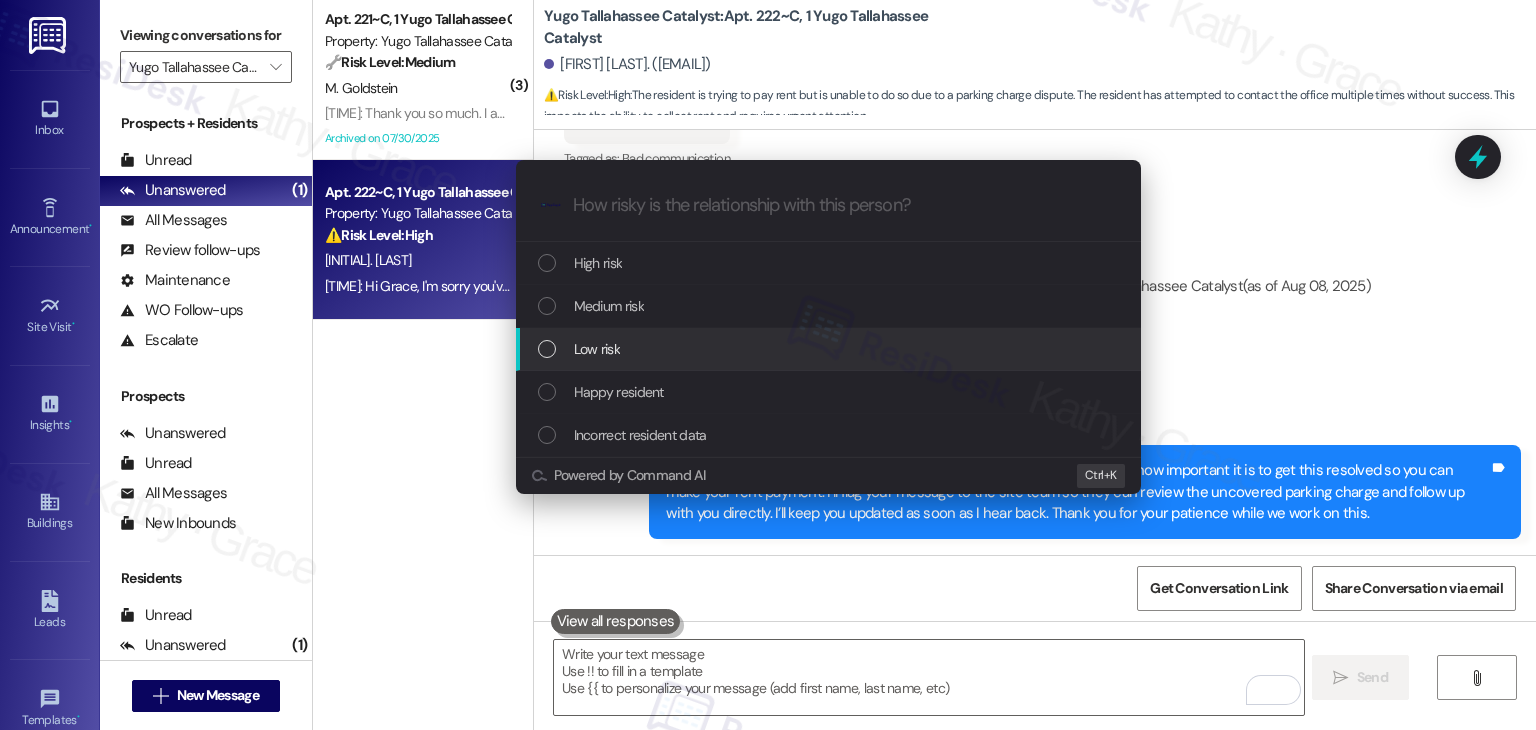 click at bounding box center [547, 349] 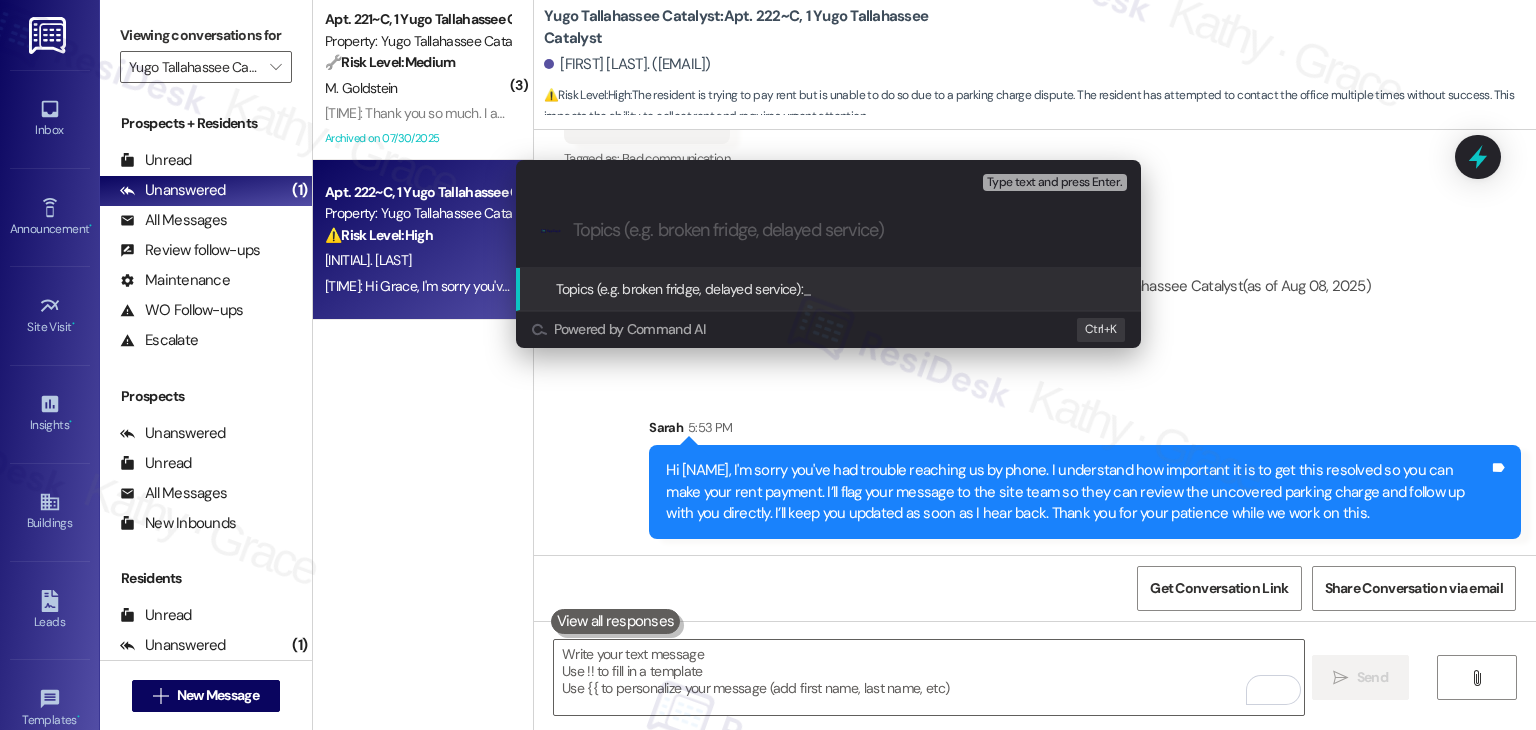 paste on "Resident Concern: Unable to Pay Rent Until Uncovered Parking Charge Is Removed" 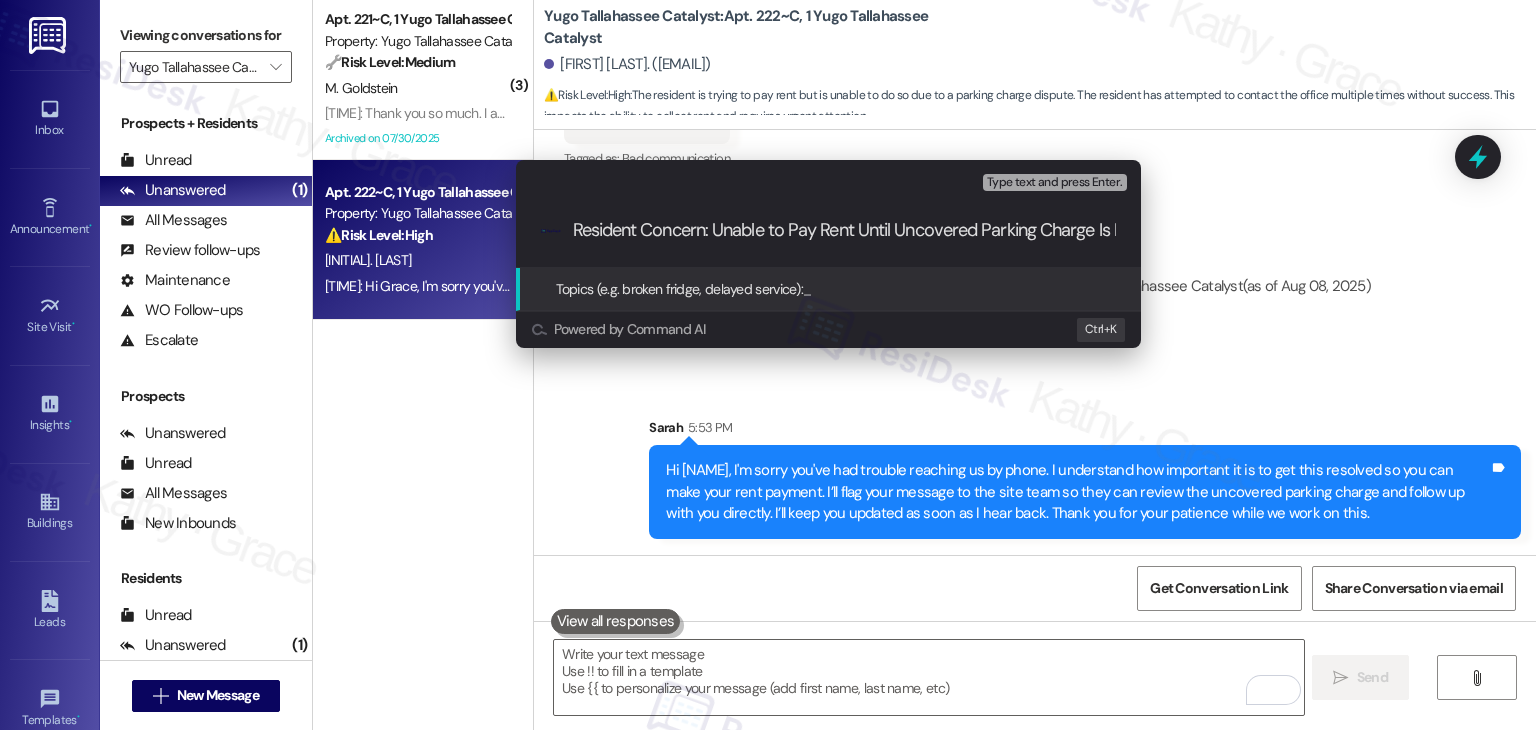 scroll, scrollTop: 0, scrollLeft: 89, axis: horizontal 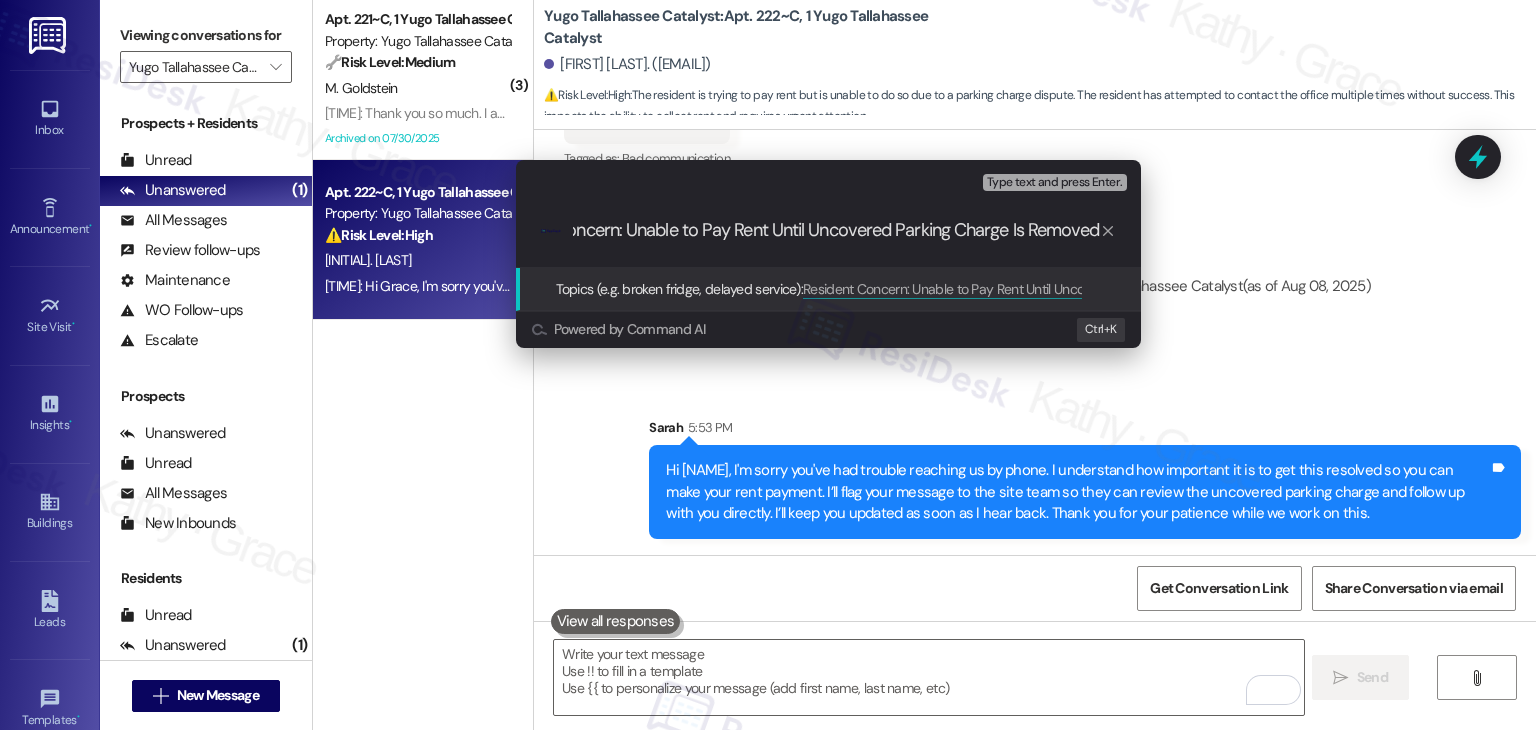 type 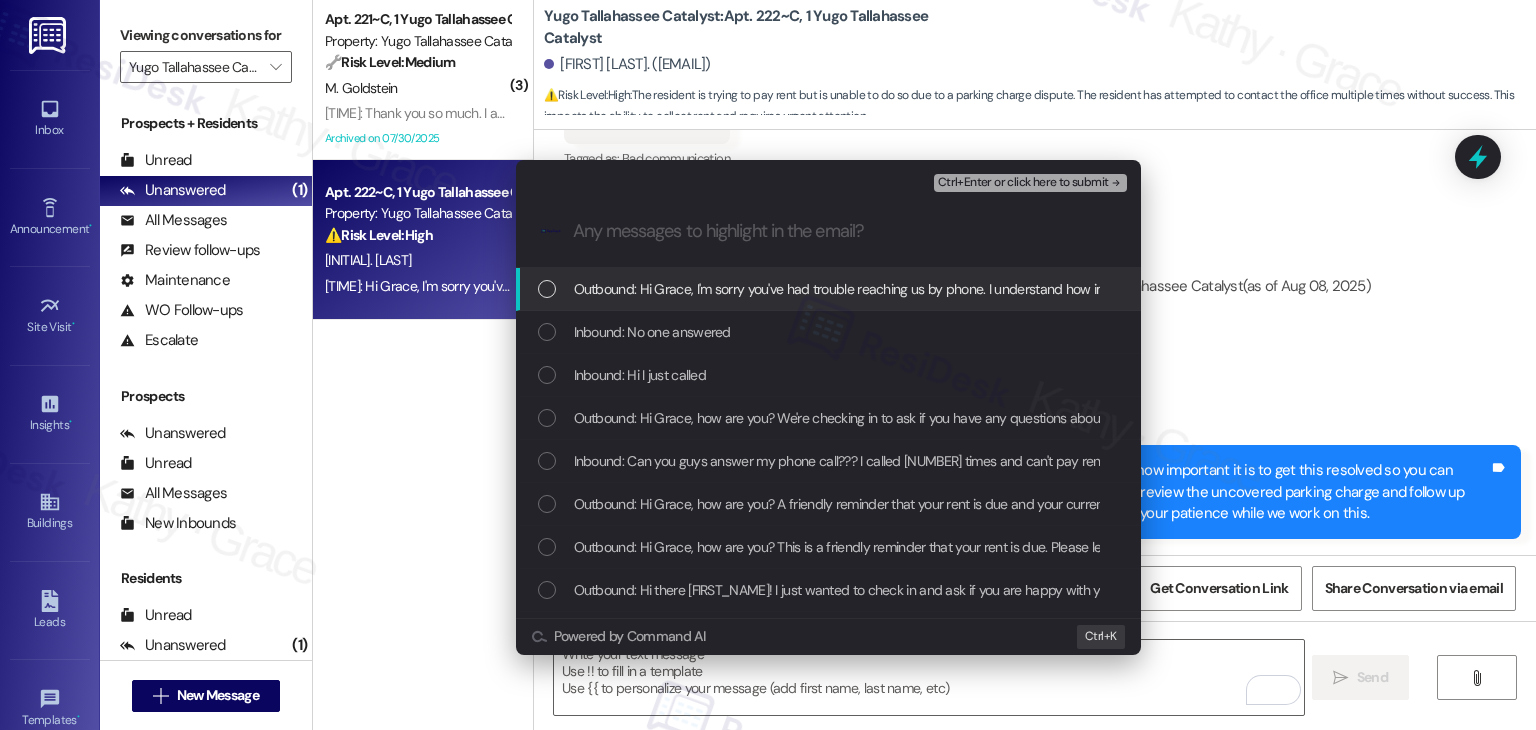 scroll, scrollTop: 0, scrollLeft: 0, axis: both 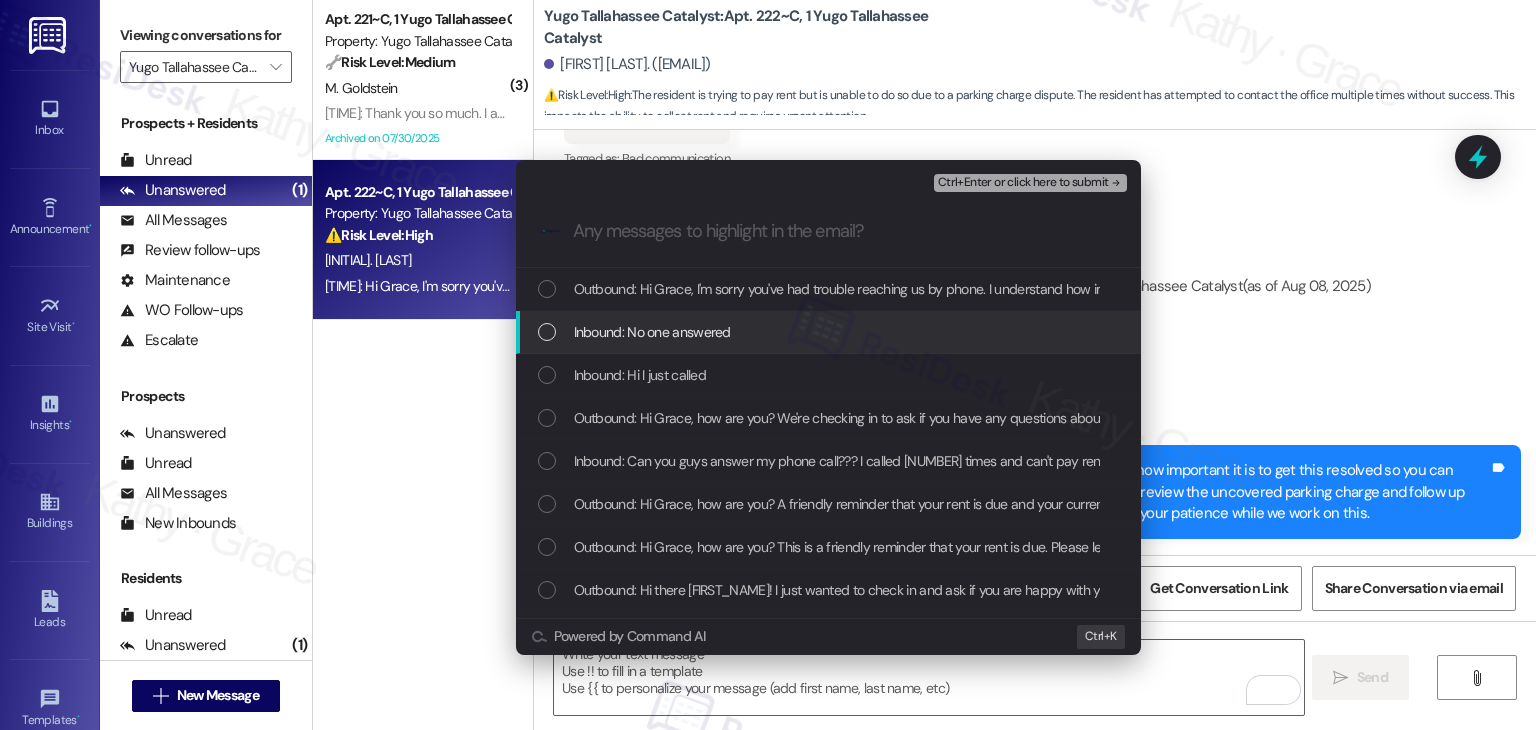 click at bounding box center [547, 332] 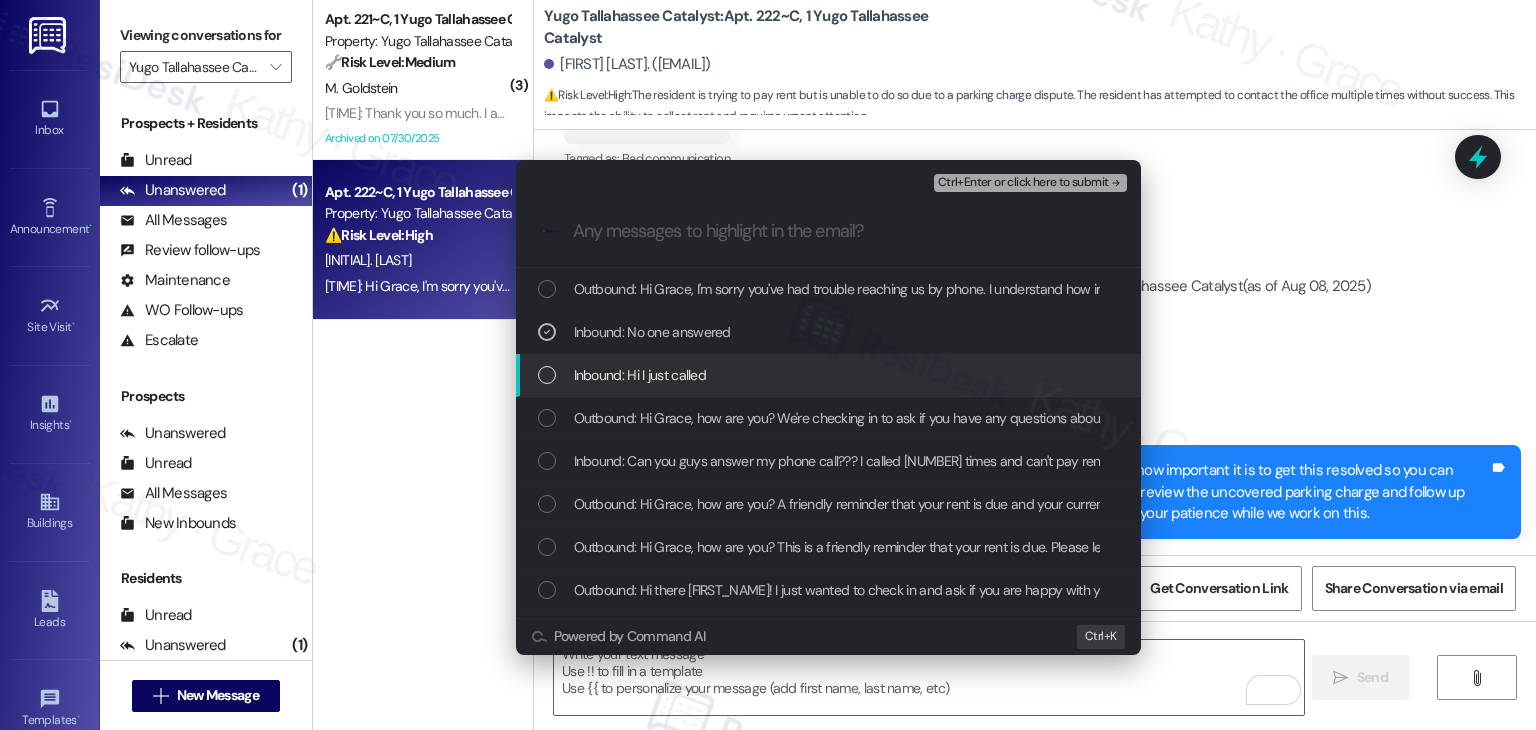 click at bounding box center (547, 375) 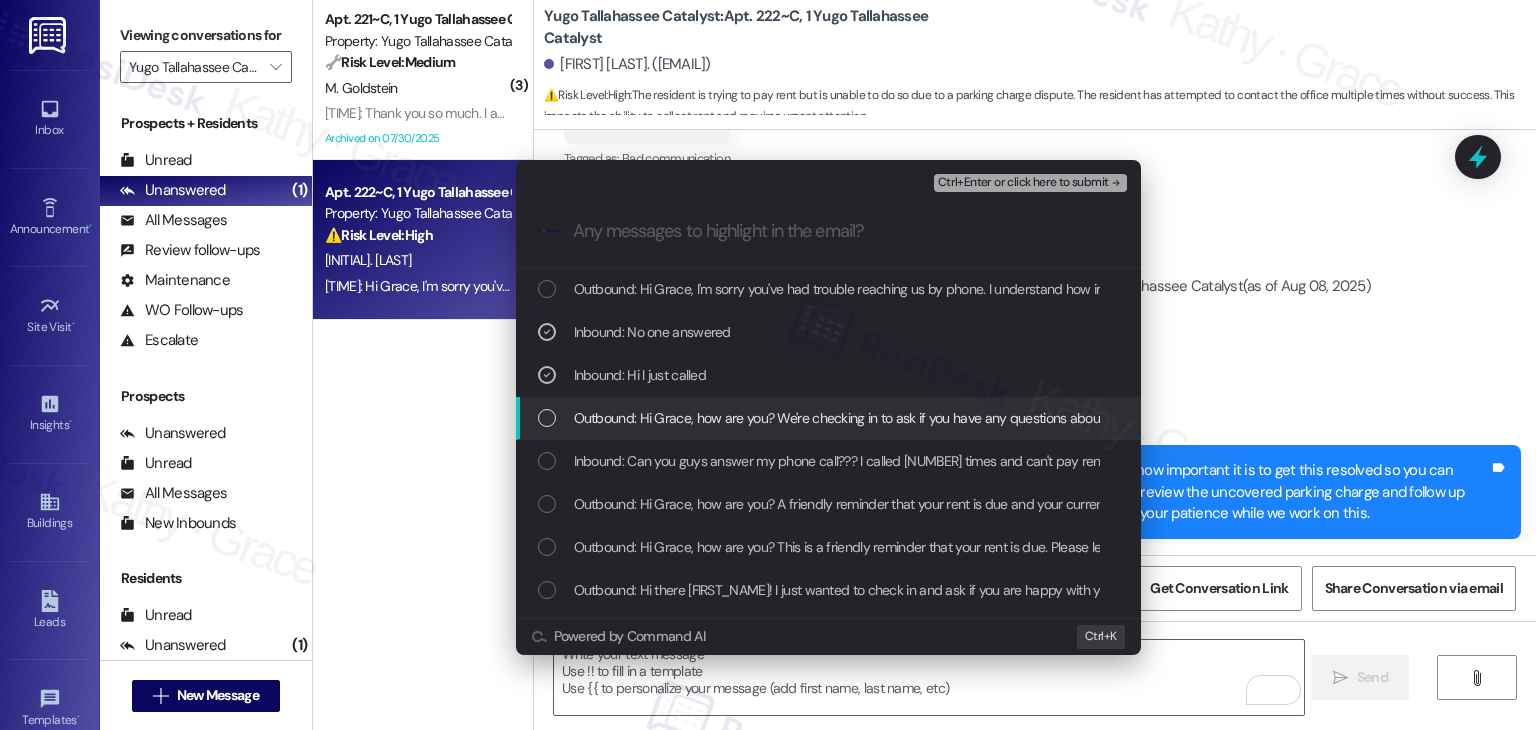 click at bounding box center [547, 418] 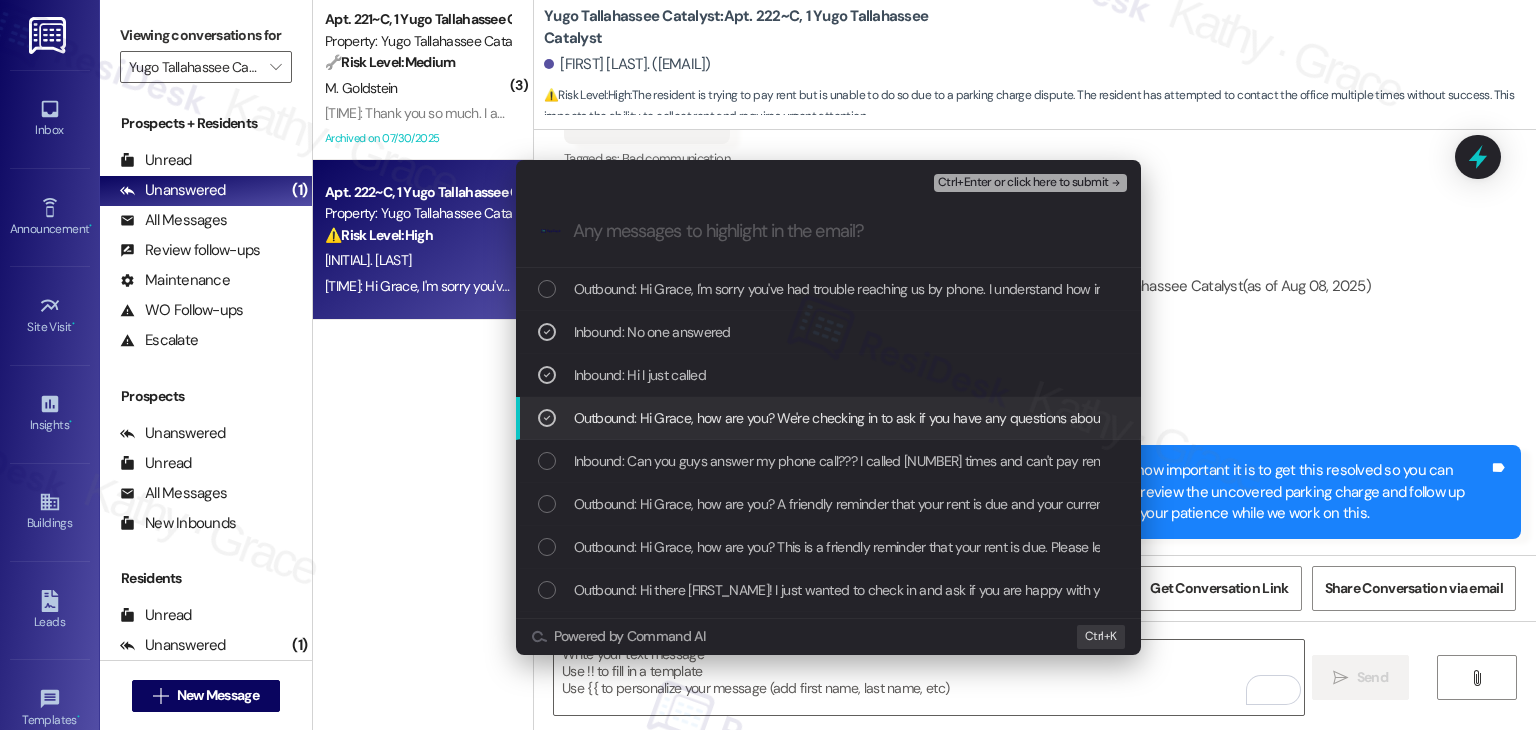 click 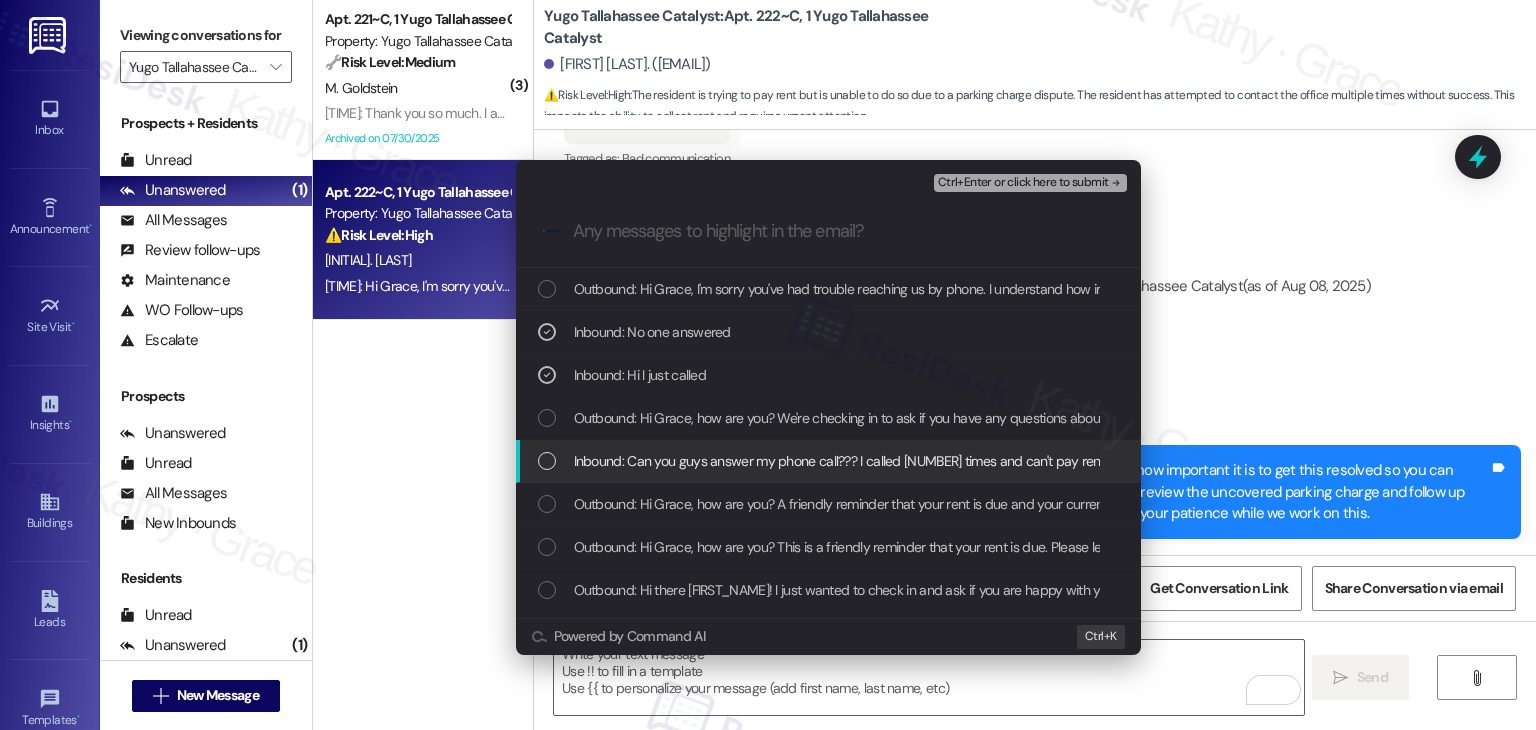 click at bounding box center [547, 461] 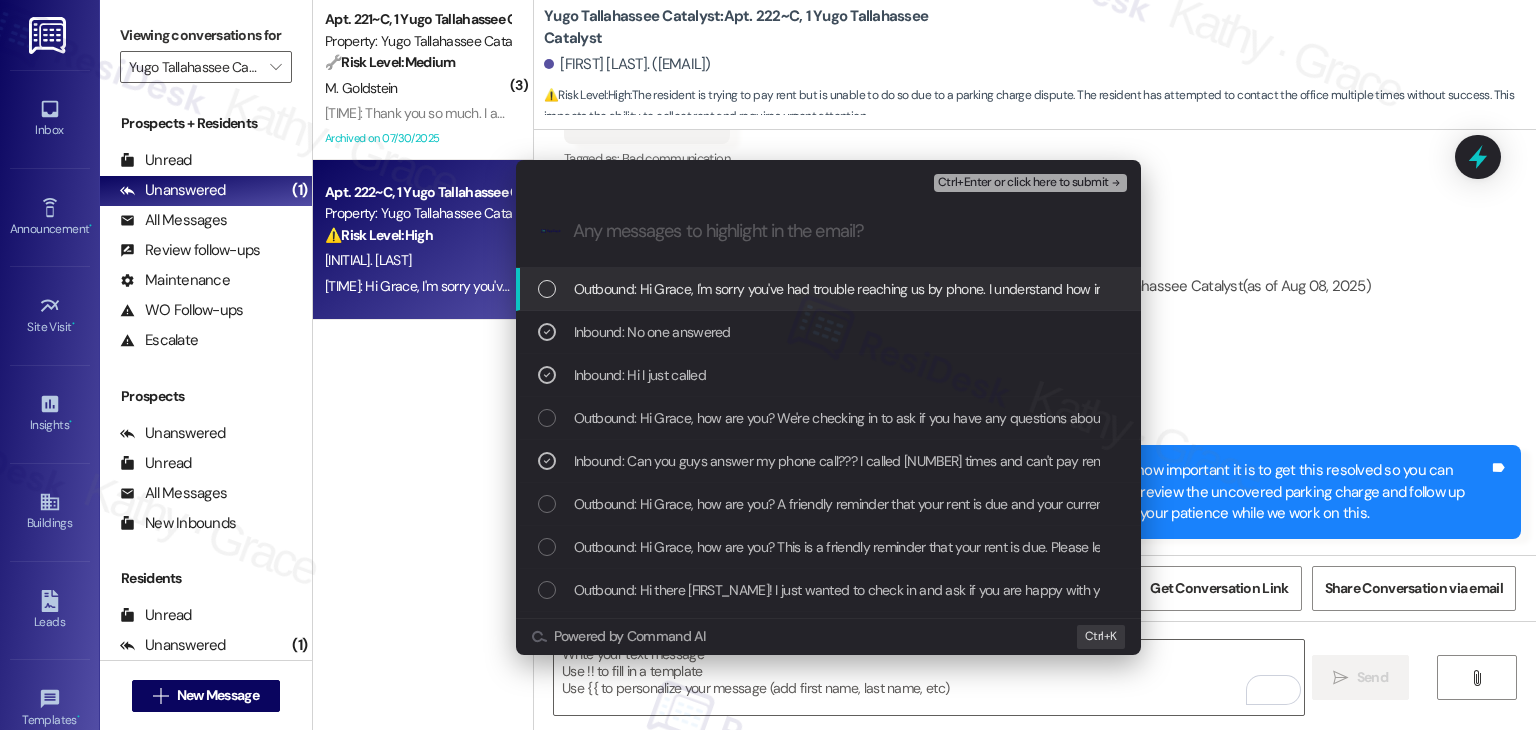 click on "Ctrl+Enter or click here to submit" at bounding box center [1023, 183] 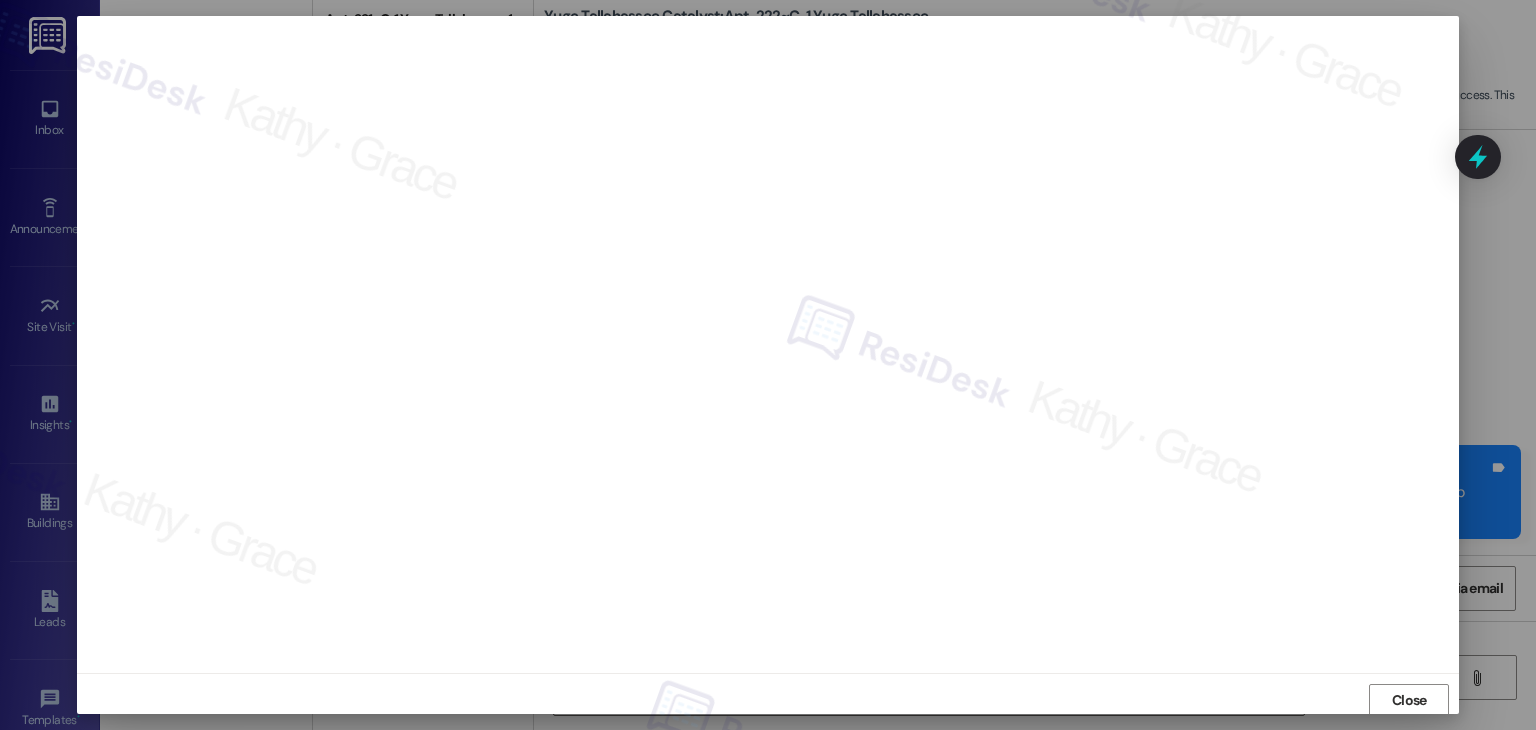 scroll, scrollTop: 1, scrollLeft: 0, axis: vertical 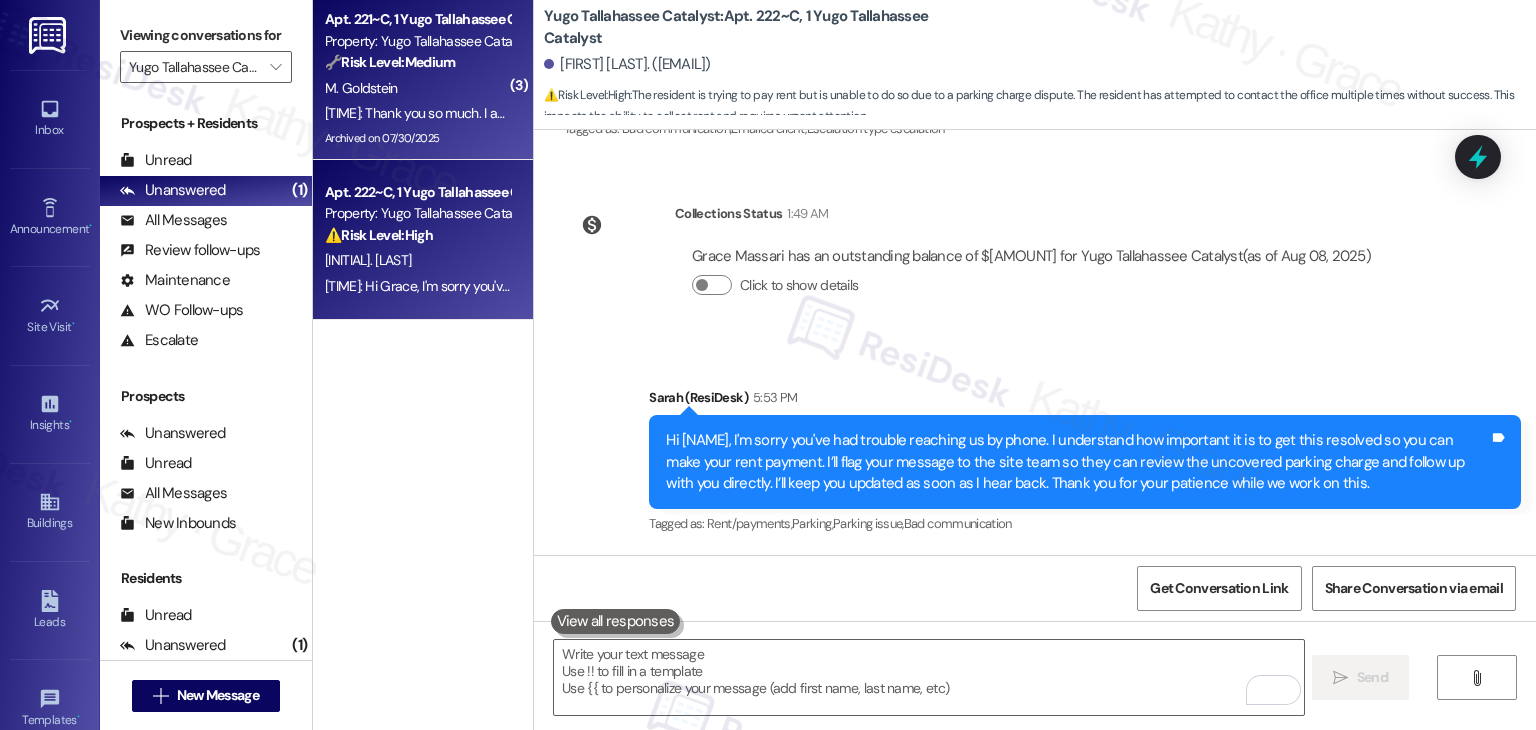 click on "M. Goldstein" at bounding box center (417, 88) 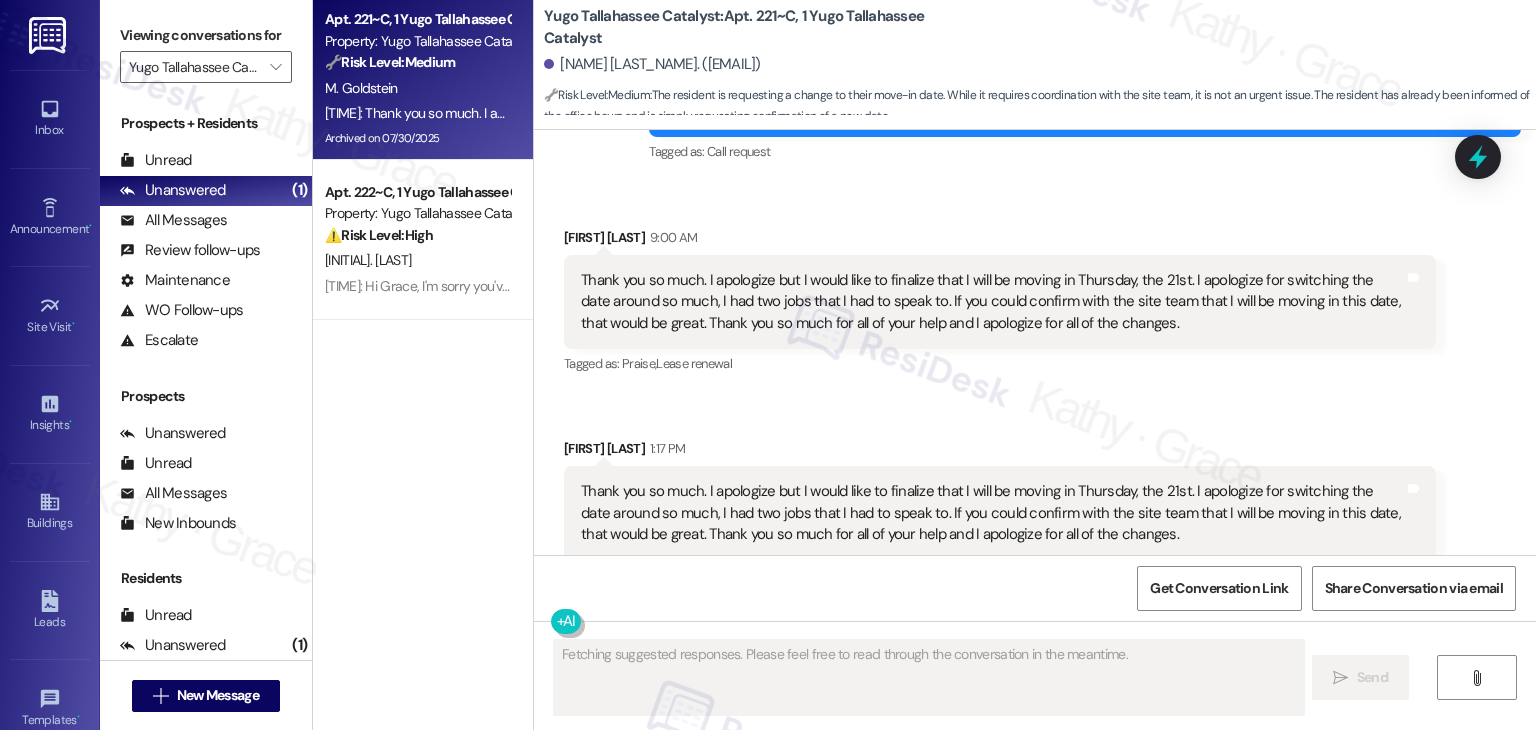 scroll, scrollTop: 8768, scrollLeft: 0, axis: vertical 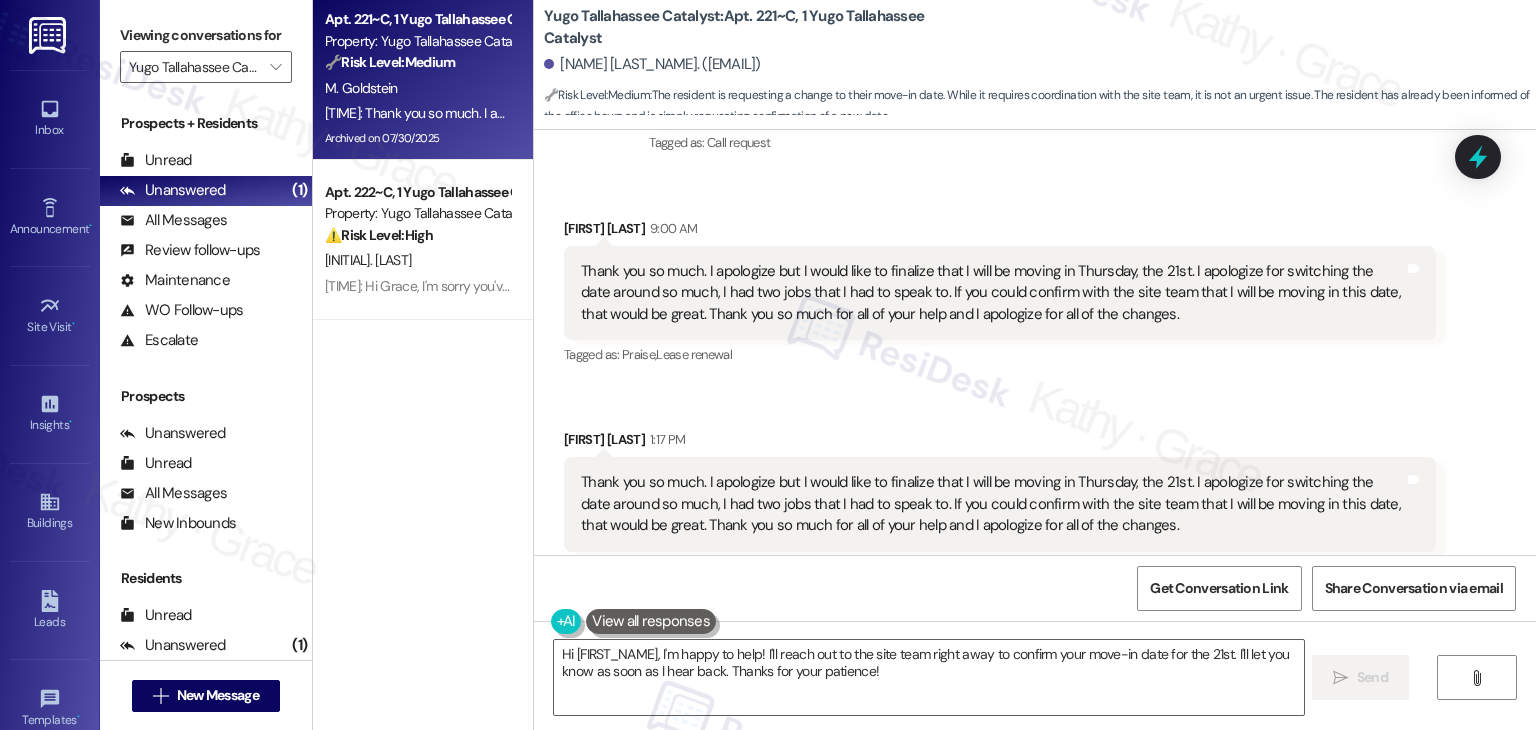 click on "Get Conversation Link Share Conversation via email" at bounding box center [1035, 588] 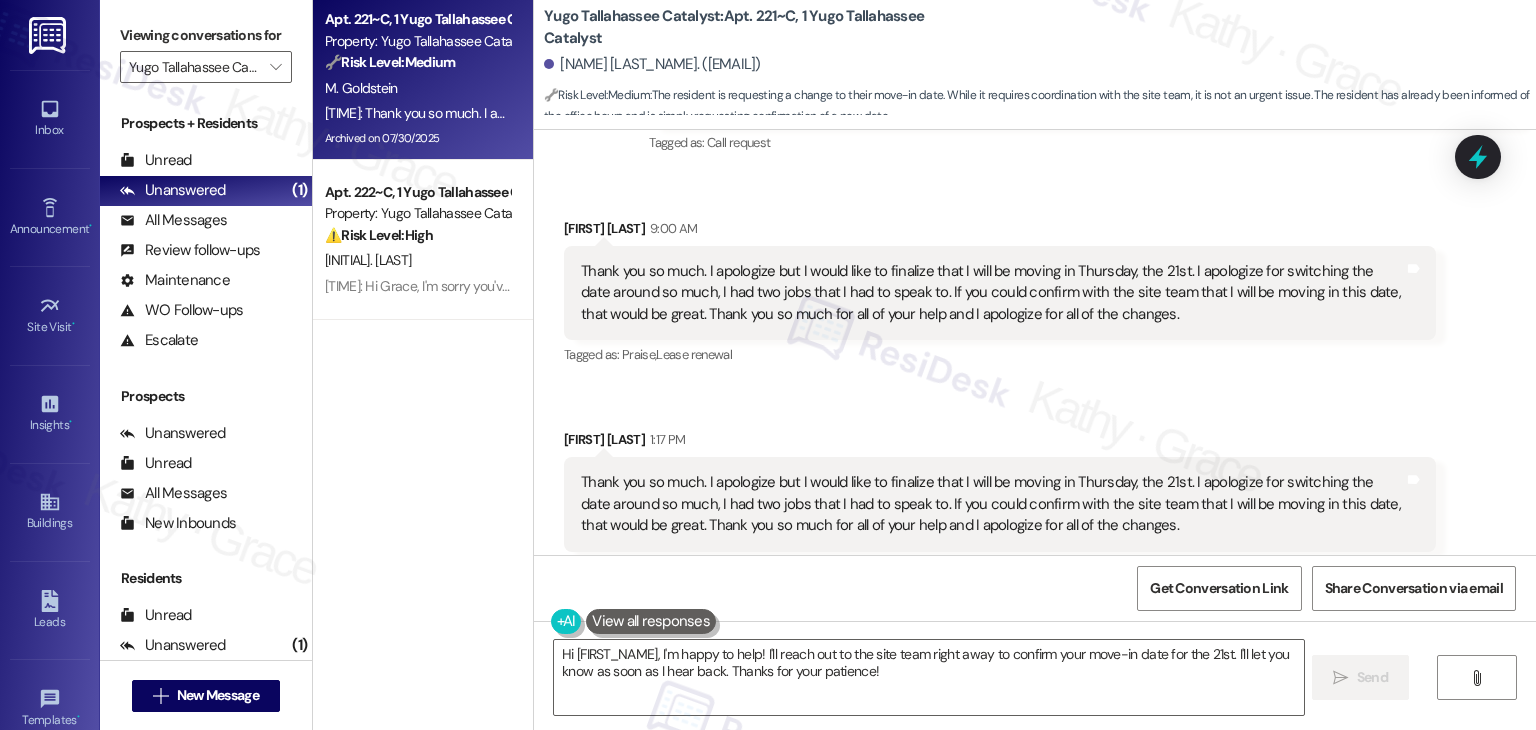 click on "Get Conversation Link Share Conversation via email" at bounding box center [1035, 588] 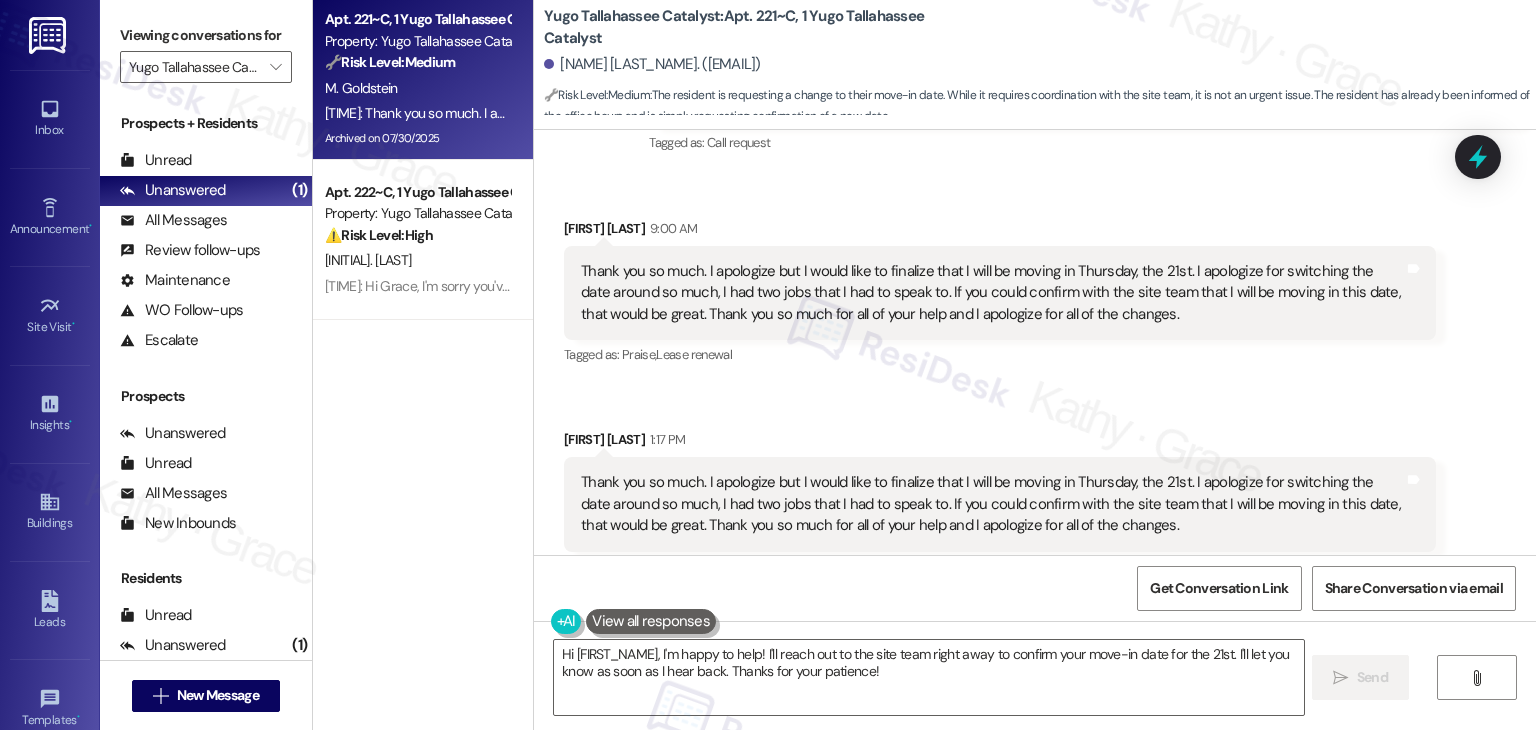 click on "Get Conversation Link Share Conversation via email" at bounding box center [1035, 588] 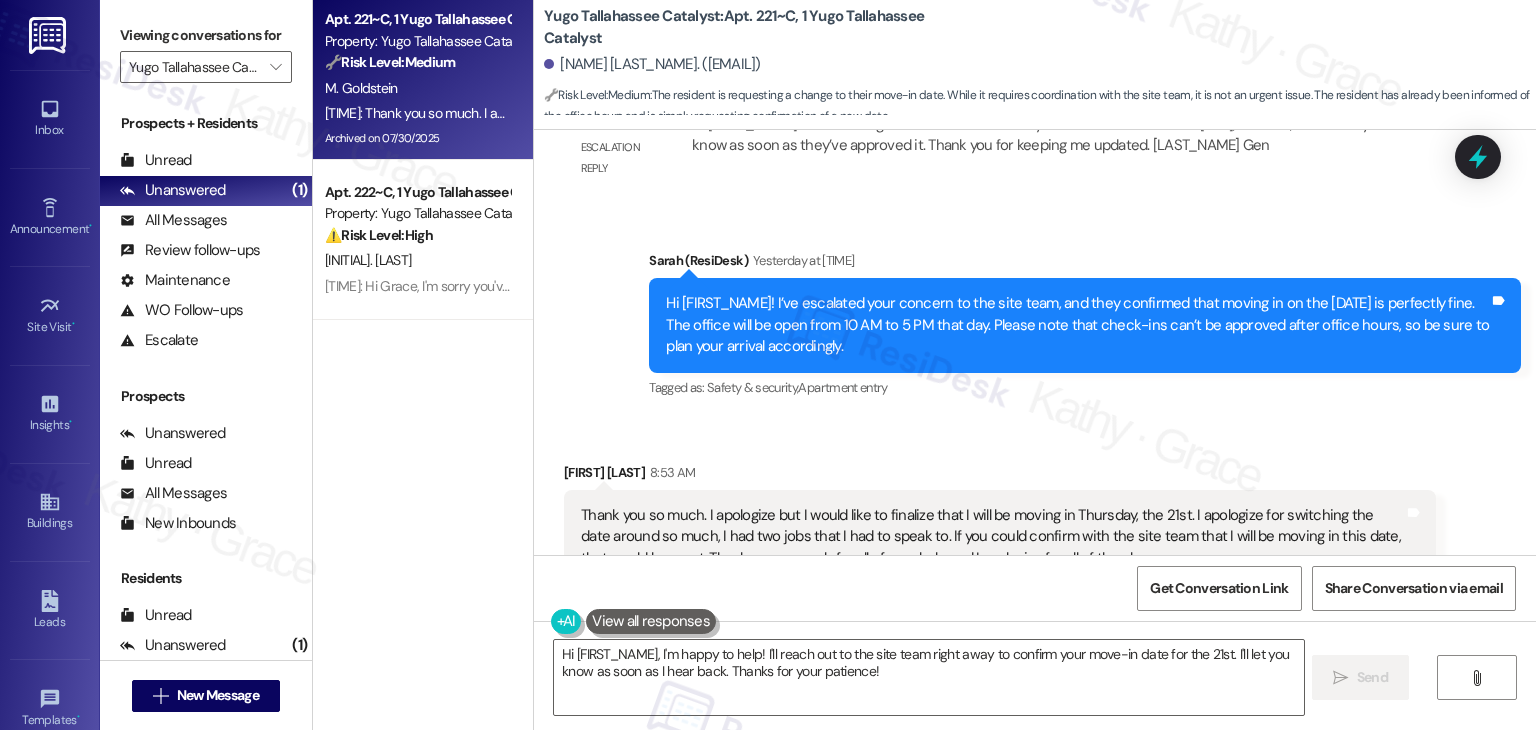 scroll, scrollTop: 8088, scrollLeft: 0, axis: vertical 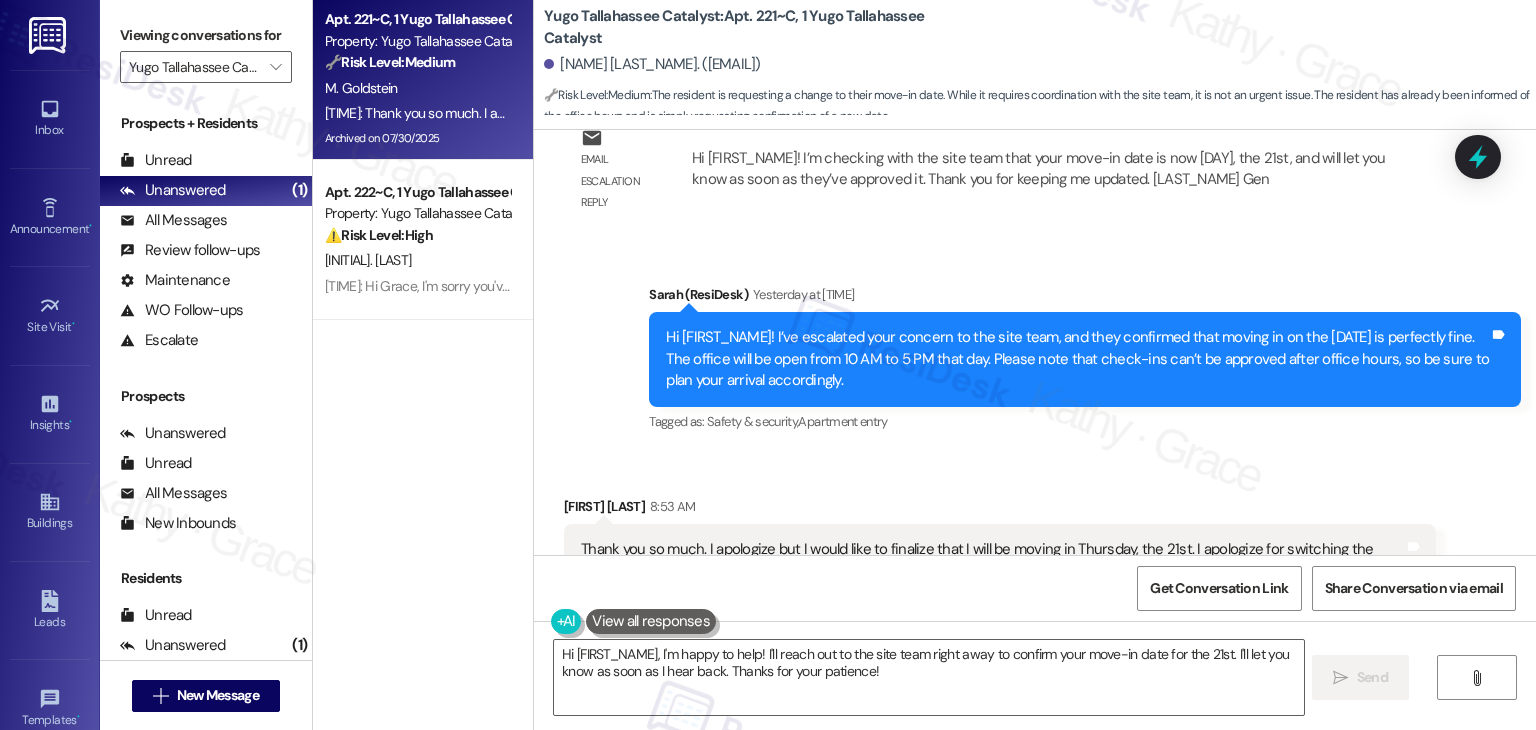 click on "Hi Maraya! I’ve escalated your concern to the site team, and they confirmed that moving in on the 23rd is perfectly fine. The office will be open from 10 AM to 5 PM that day. Please note that check-ins can’t be approved after office hours, so be sure to plan your arrival accordingly." at bounding box center (1077, 359) 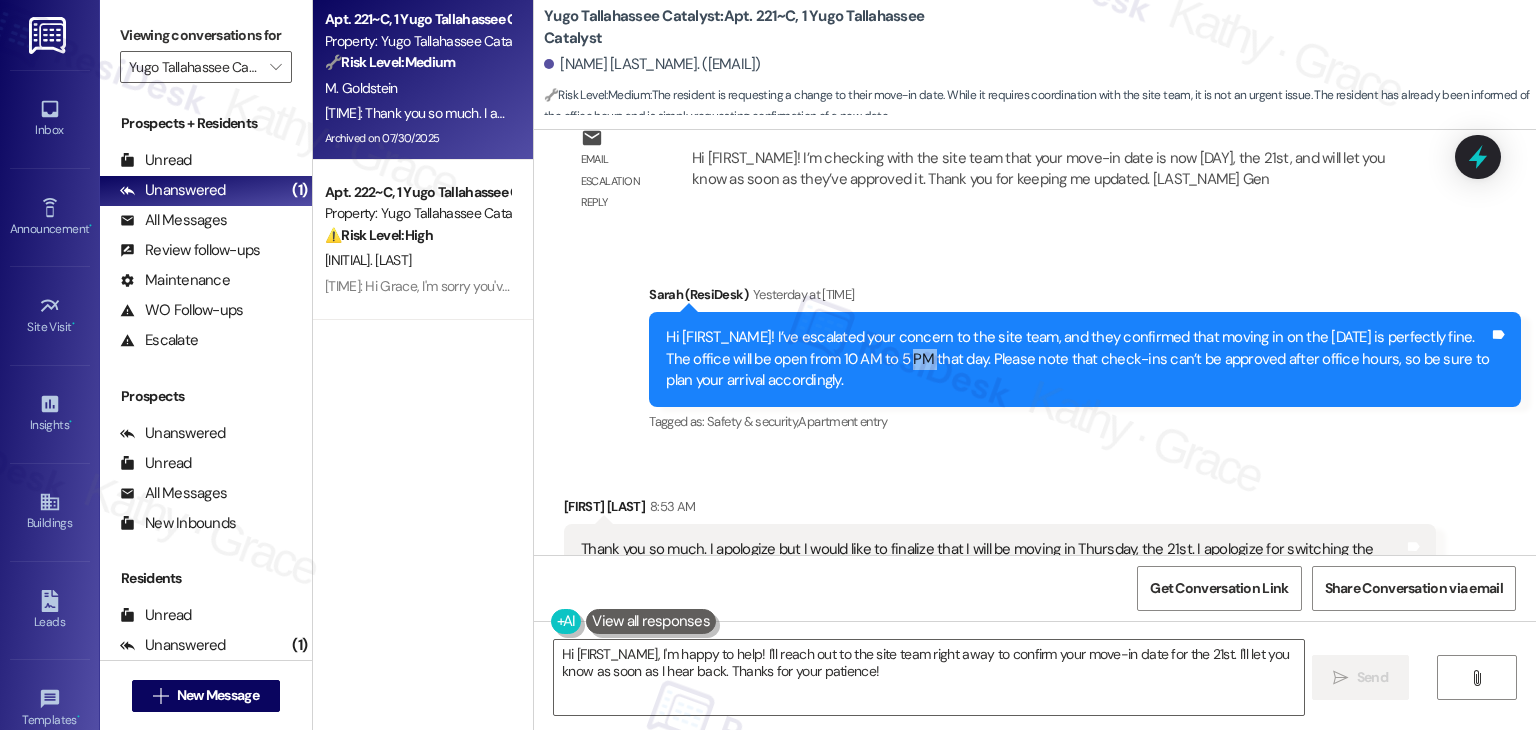 click on "Hi Maraya! I’ve escalated your concern to the site team, and they confirmed that moving in on the 23rd is perfectly fine. The office will be open from 10 AM to 5 PM that day. Please note that check-ins can’t be approved after office hours, so be sure to plan your arrival accordingly." at bounding box center [1077, 359] 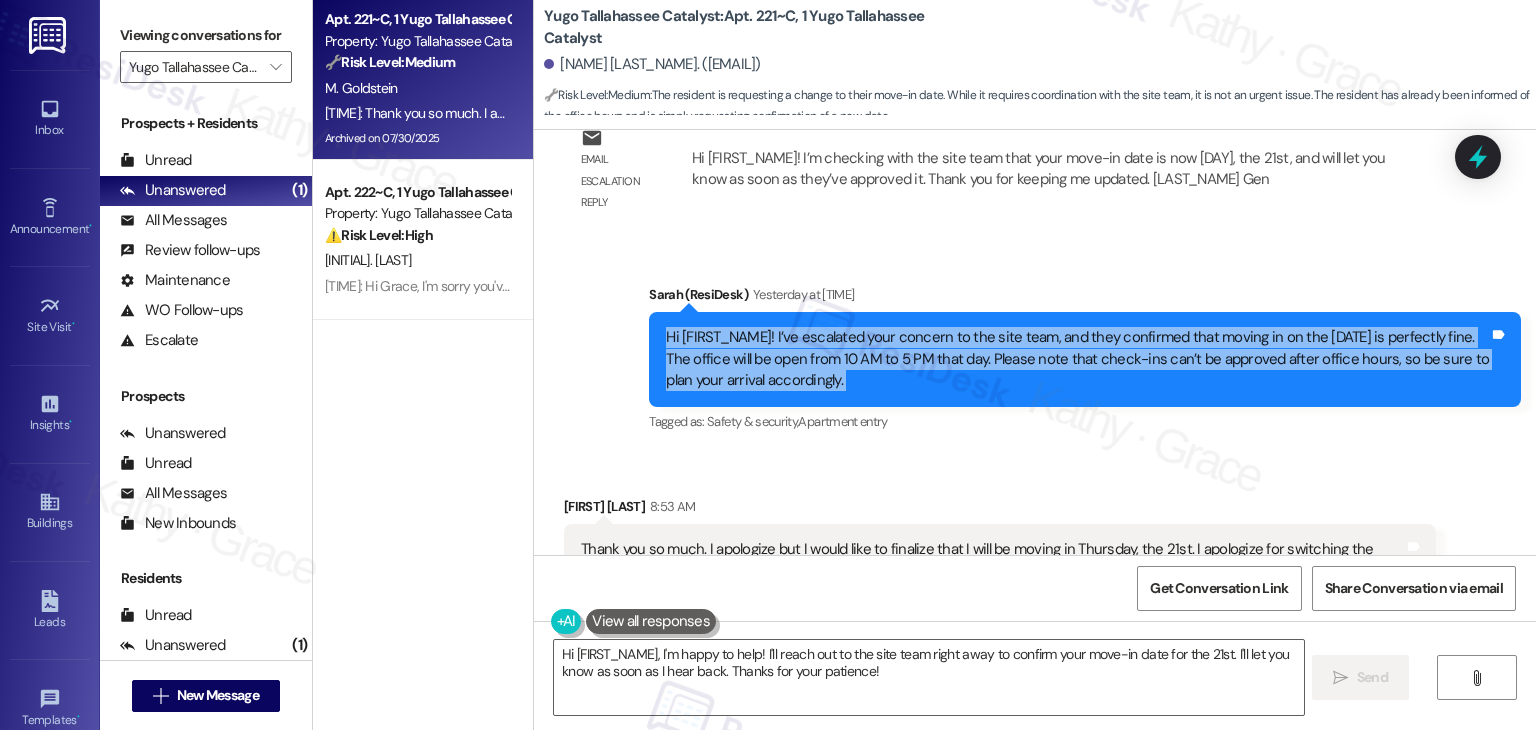 click on "Hi Maraya! I’ve escalated your concern to the site team, and they confirmed that moving in on the 23rd is perfectly fine. The office will be open from 10 AM to 5 PM that day. Please note that check-ins can’t be approved after office hours, so be sure to plan your arrival accordingly." at bounding box center (1077, 359) 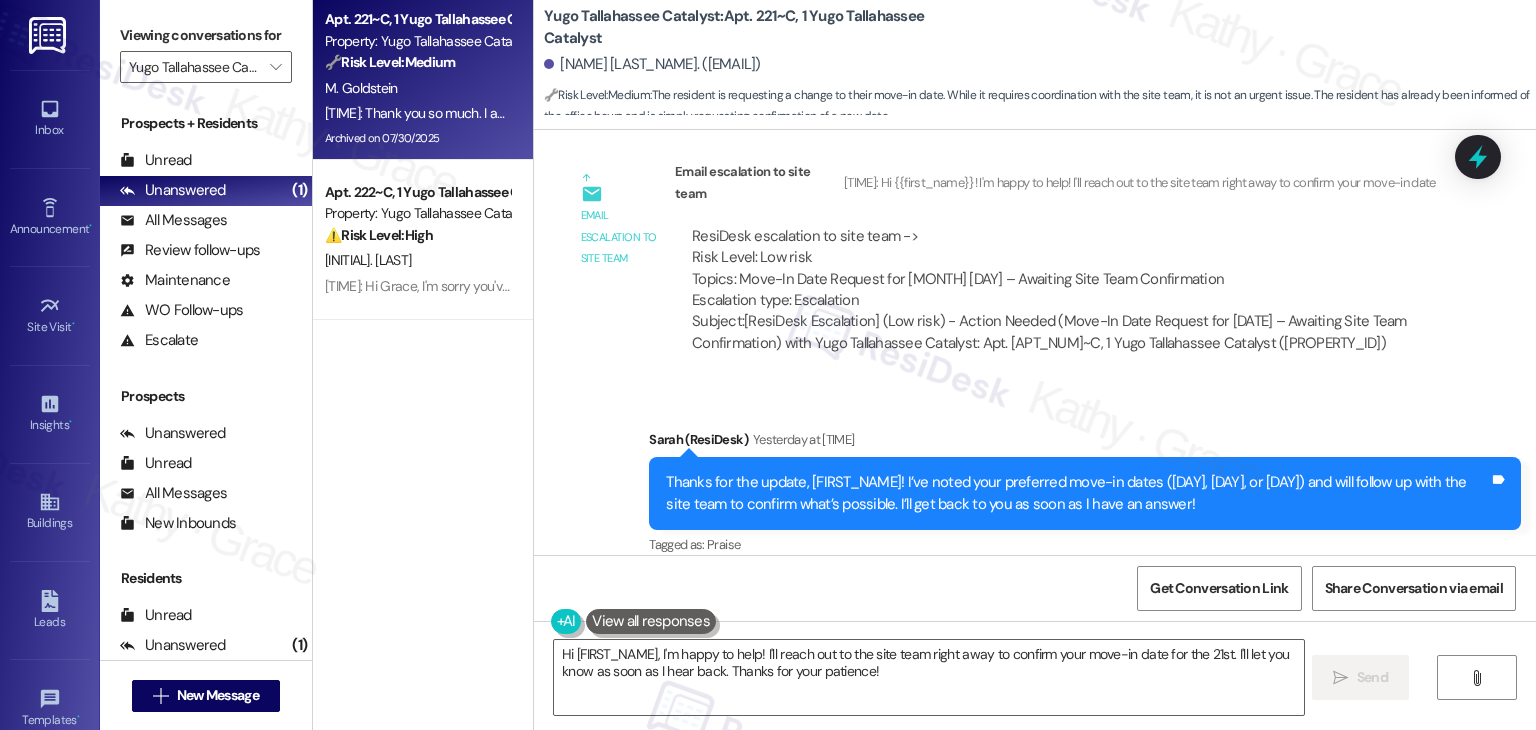 scroll, scrollTop: 7388, scrollLeft: 0, axis: vertical 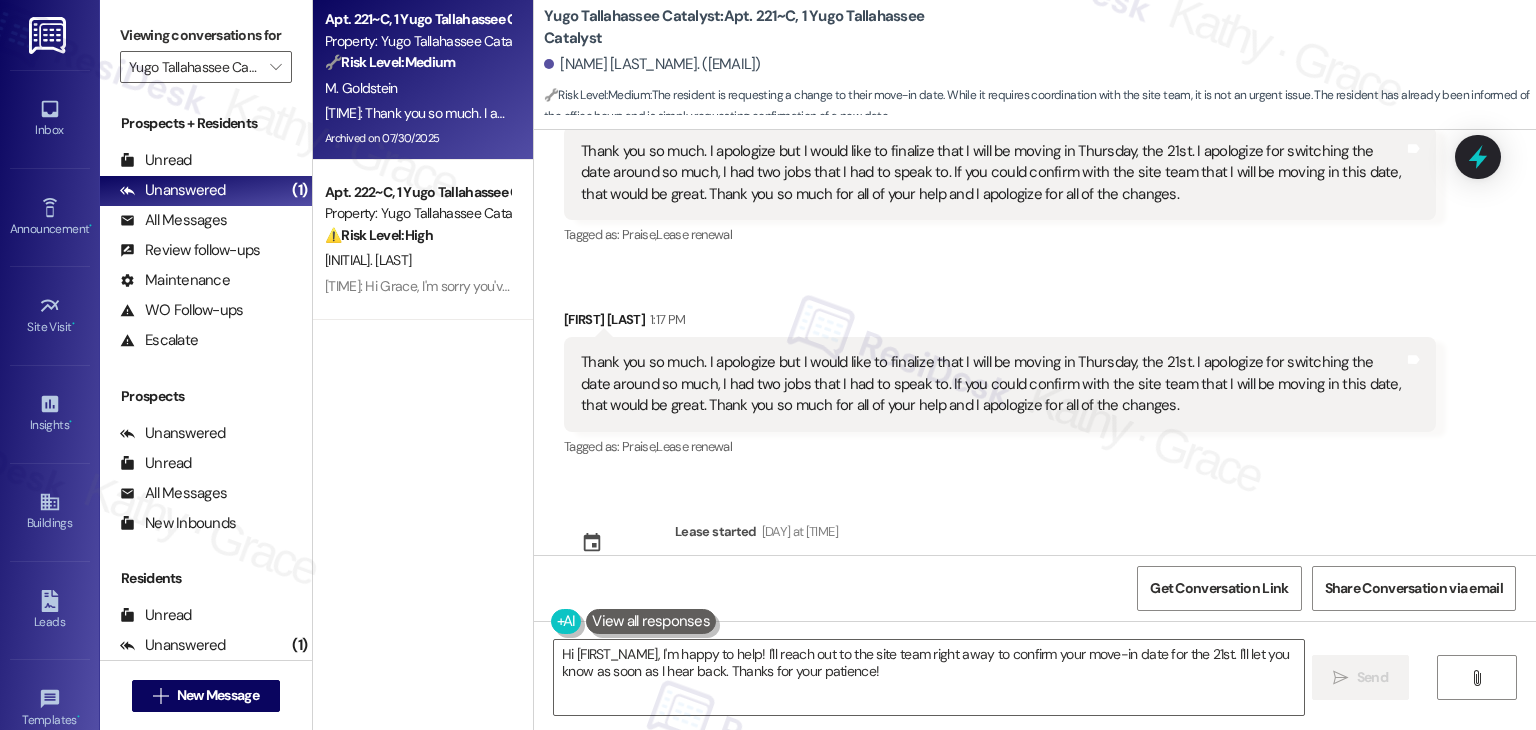 click on "Thank you so much. I apologize but I would like to finalize that I will be moving in Thursday, the 21st. I apologize for switching the date around so much, I had two jobs that I had to speak to. If you could confirm with the site team that I will be moving in this date, that would be great. Thank you so much for all of your help and I apologize for all of the changes." at bounding box center [992, 384] 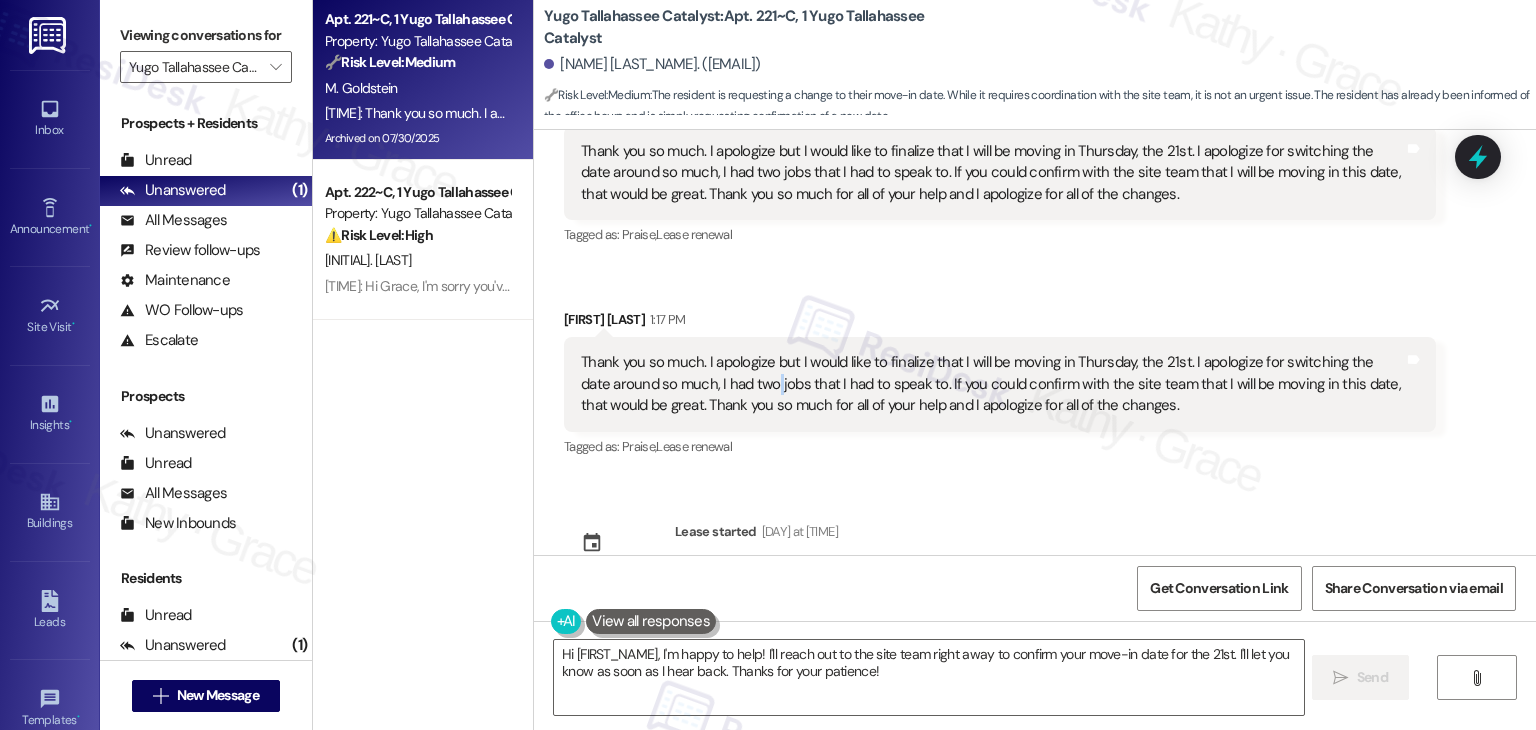 click on "Thank you so much. I apologize but I would like to finalize that I will be moving in Thursday, the 21st. I apologize for switching the date around so much, I had two jobs that I had to speak to. If you could confirm with the site team that I will be moving in this date, that would be great. Thank you so much for all of your help and I apologize for all of the changes." at bounding box center [992, 384] 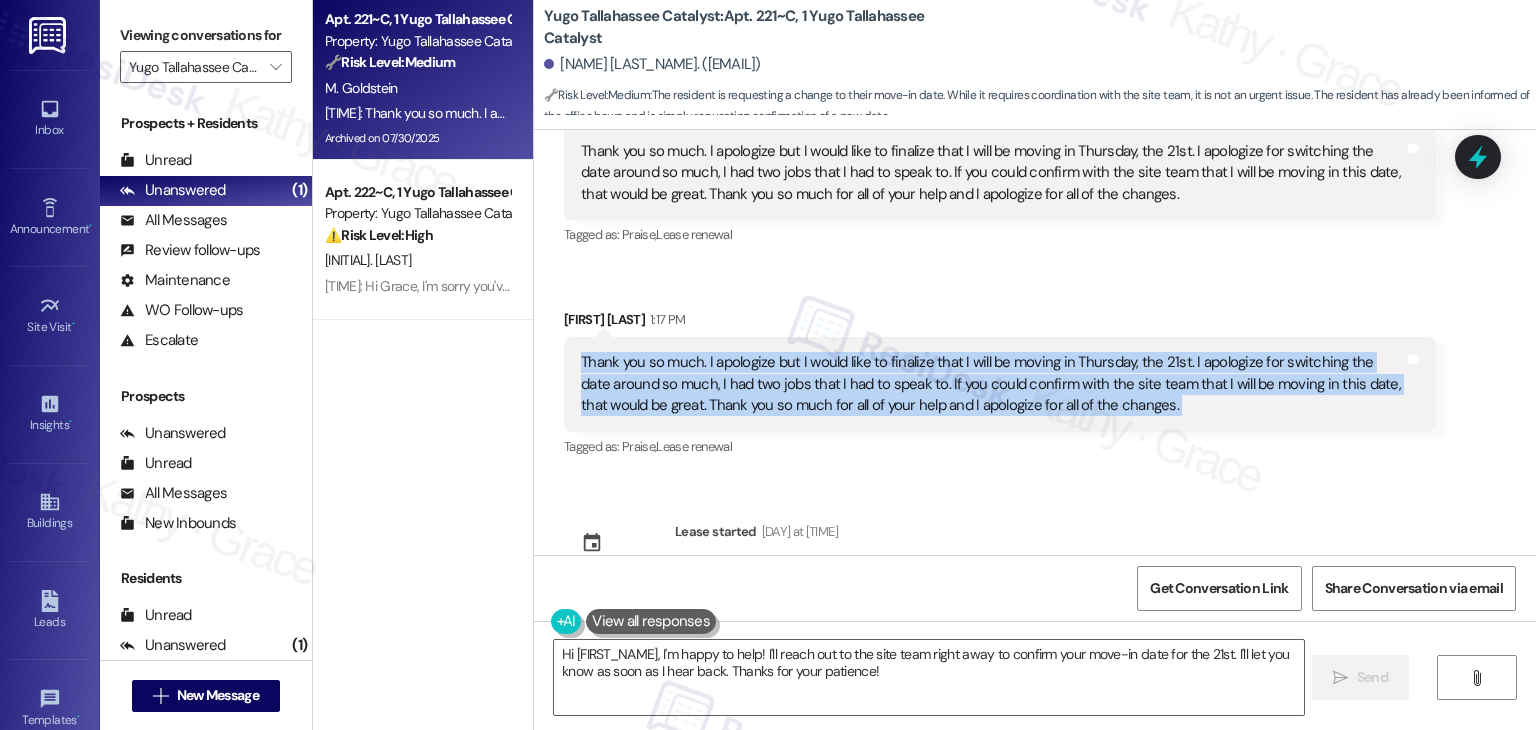 click on "Thank you so much. I apologize but I would like to finalize that I will be moving in Thursday, the 21st. I apologize for switching the date around so much, I had two jobs that I had to speak to. If you could confirm with the site team that I will be moving in this date, that would be great. Thank you so much for all of your help and I apologize for all of the changes." at bounding box center (992, 384) 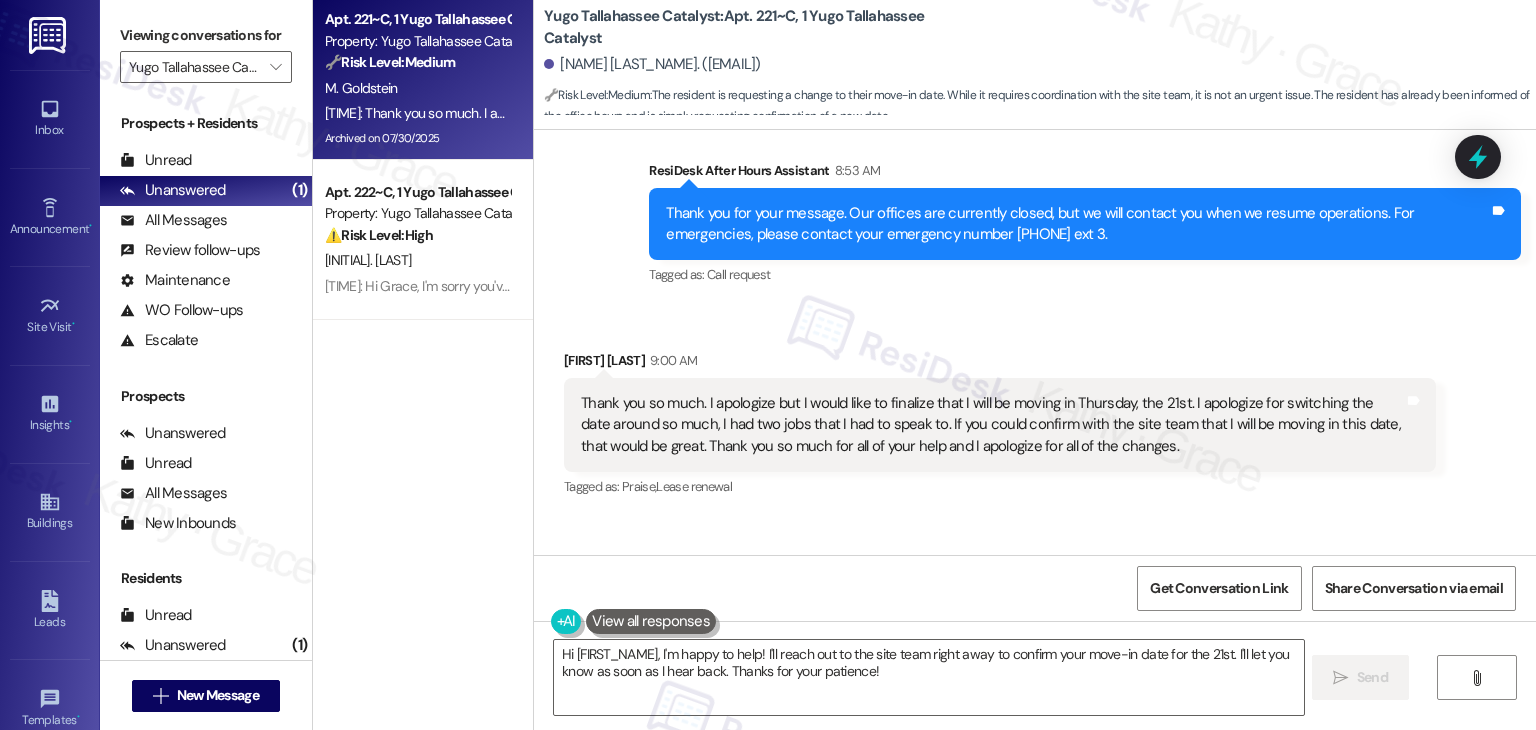 scroll, scrollTop: 8888, scrollLeft: 0, axis: vertical 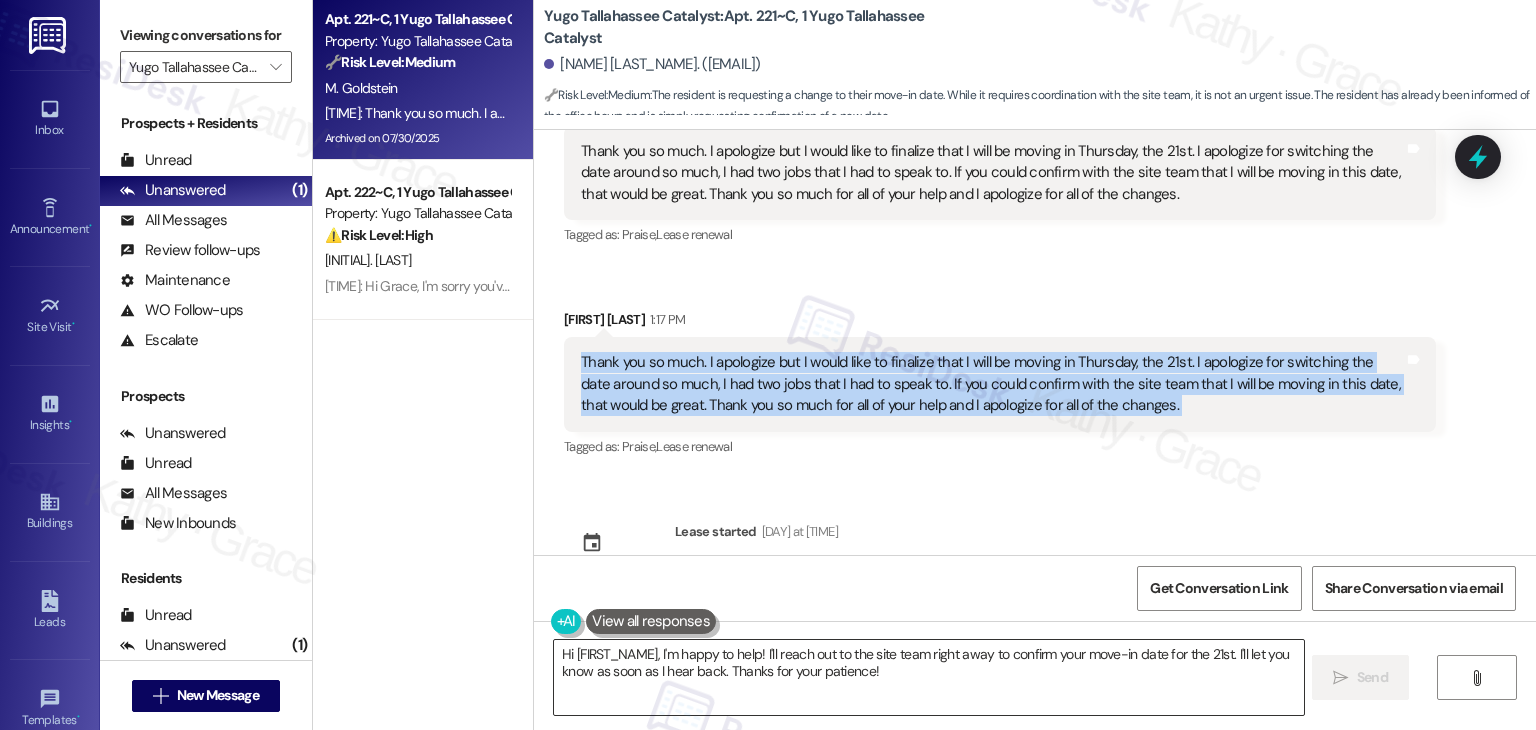 click on "Hi {{first_name}}, I'm happy to help! I'll reach out to the site team right away to confirm your move-in date for the 21st. I'll let you know as soon as I hear back. Thanks for your patience!" at bounding box center [928, 677] 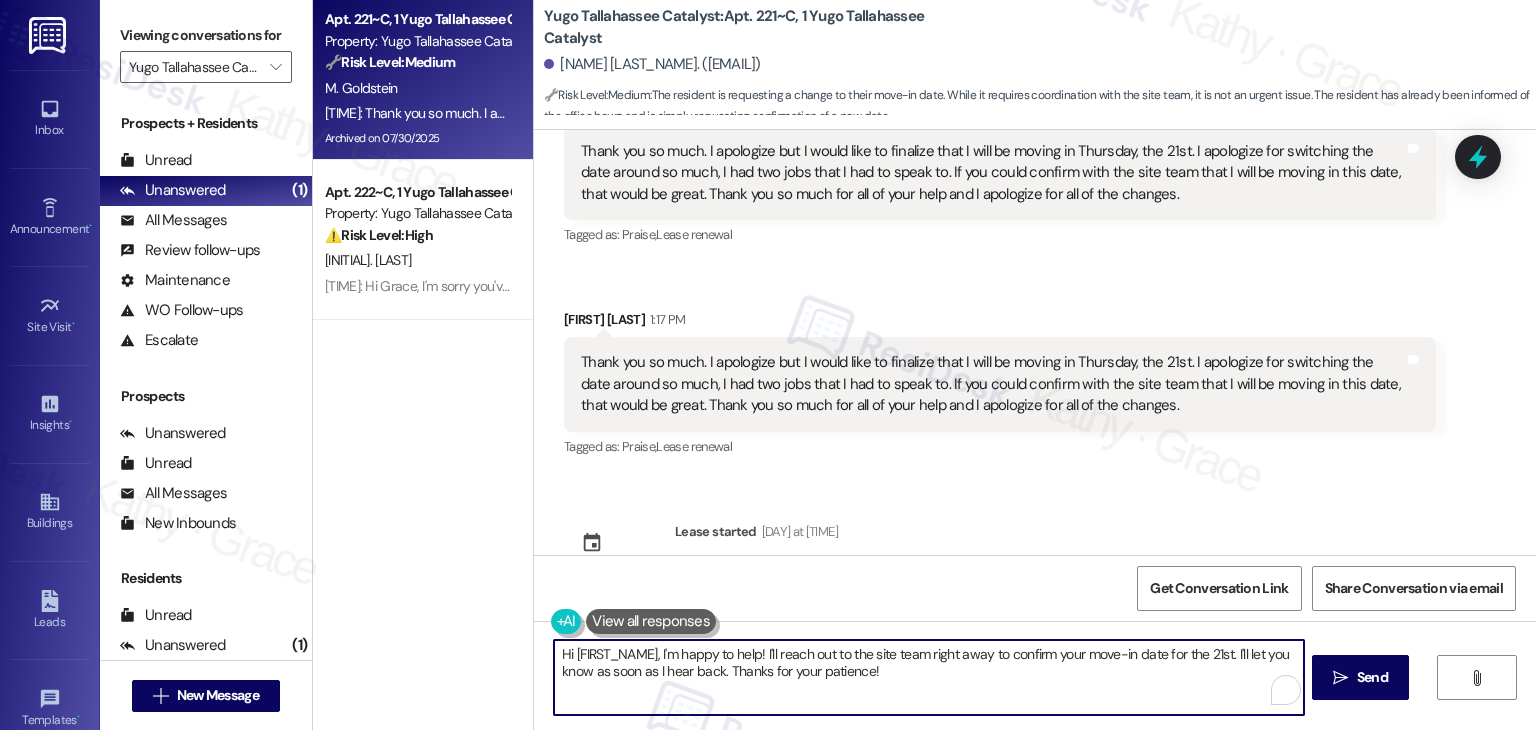 paste on "Maraya! I’ll confirm with the site team that your move-in date is now Thursday, the 21st, and will let you know as soon as they’ve approved it. Thank you for keeping me updated." 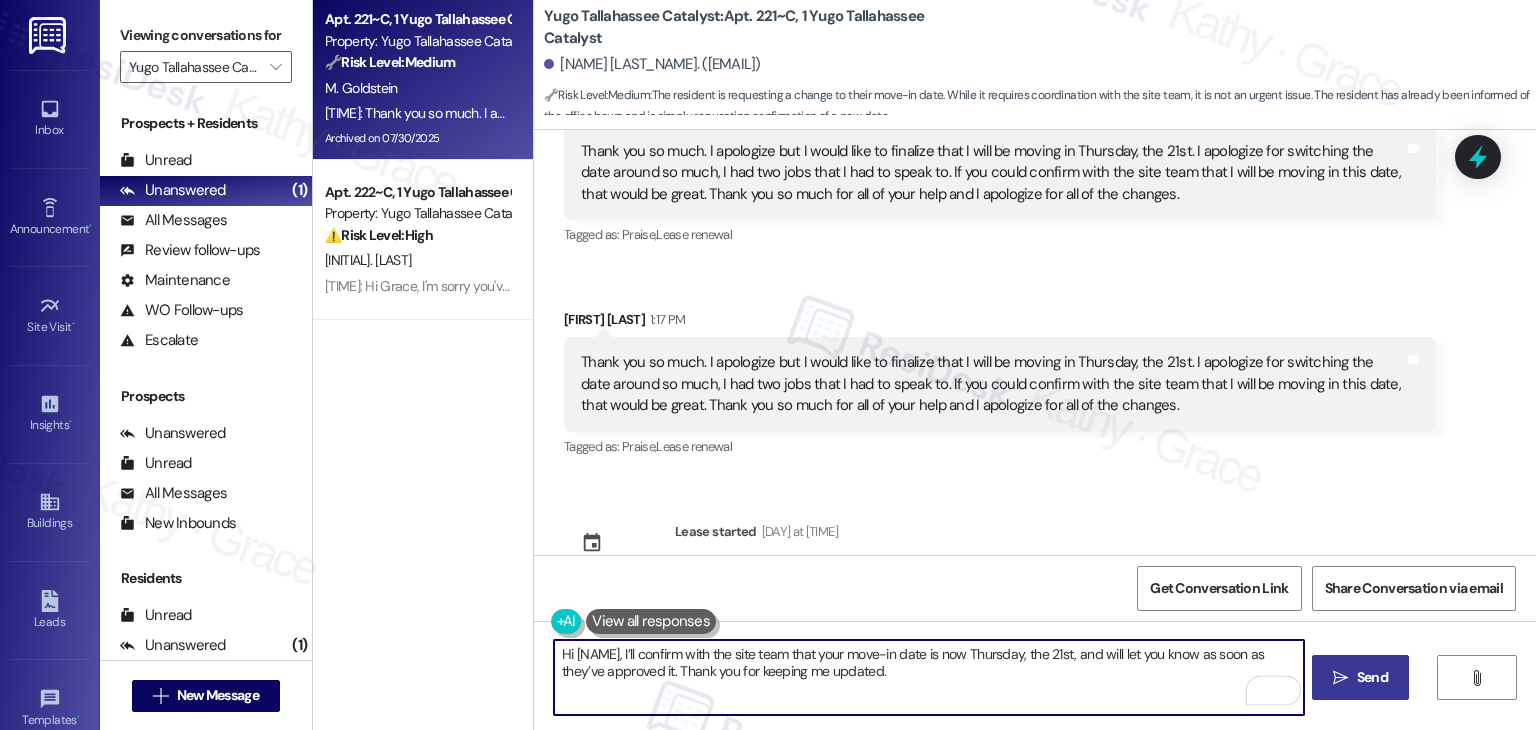 type on "Hi Maraya! I’ll confirm with the site team that your move-in date is now Thursday, the 21st, and will let you know as soon as they’ve approved it. Thank you for keeping me updated." 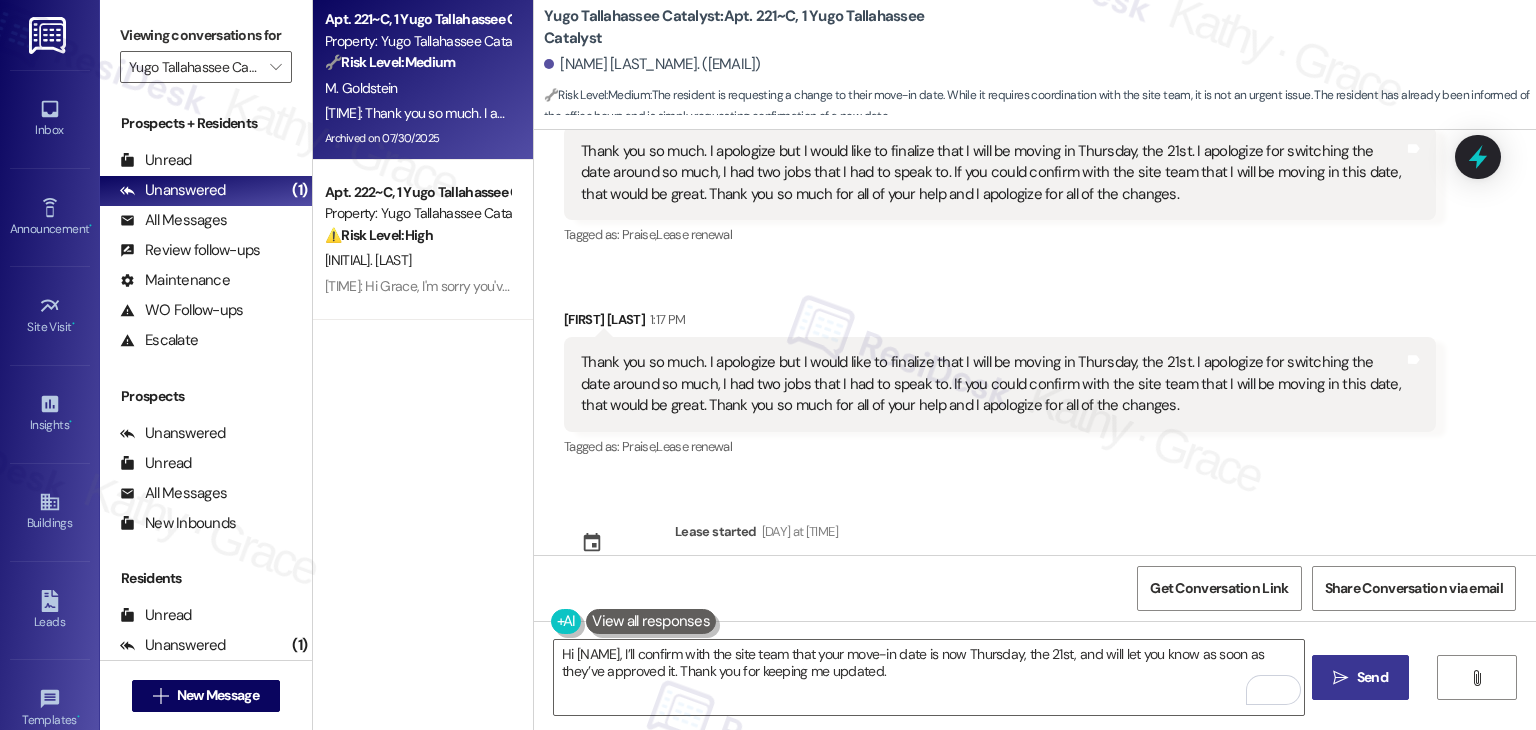 click on "" at bounding box center (1340, 678) 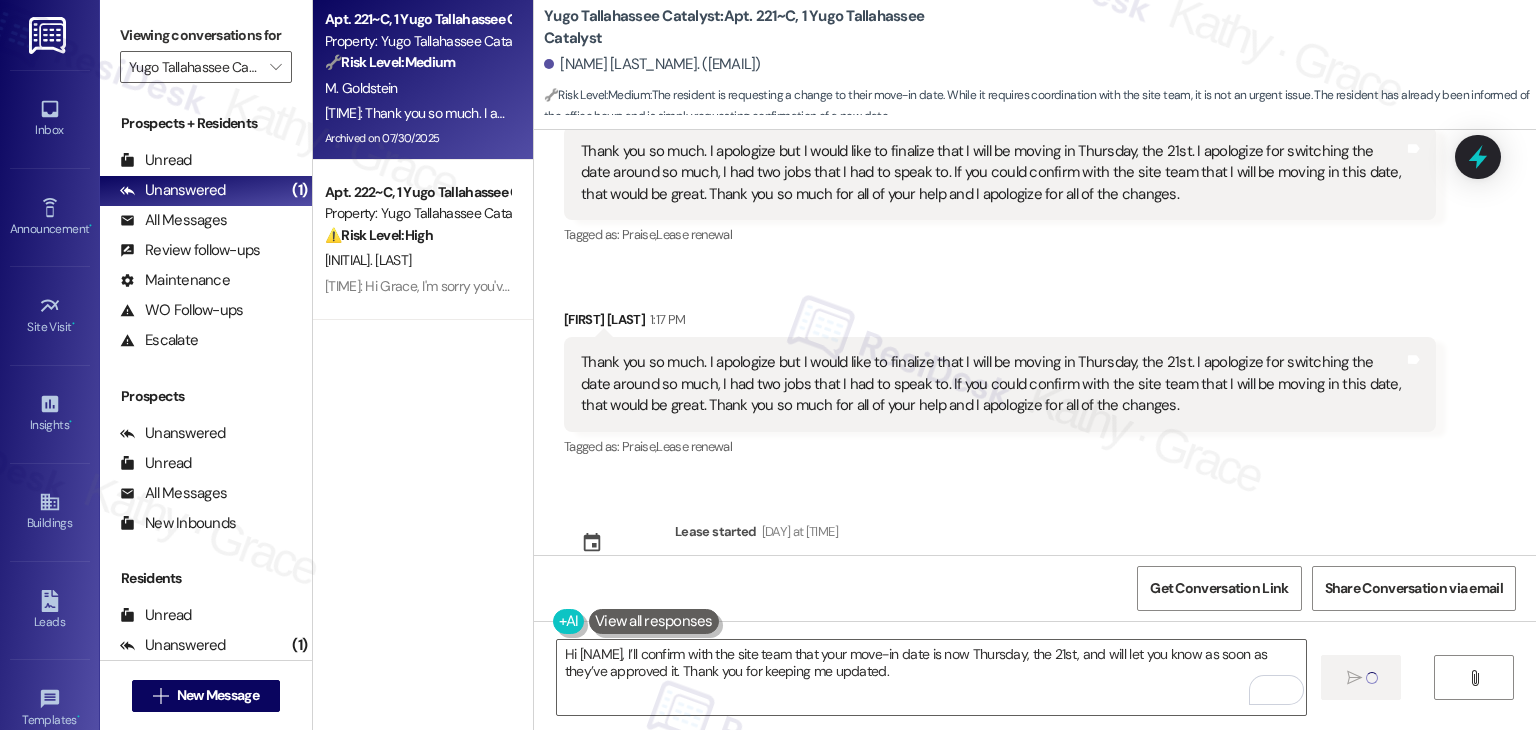 type 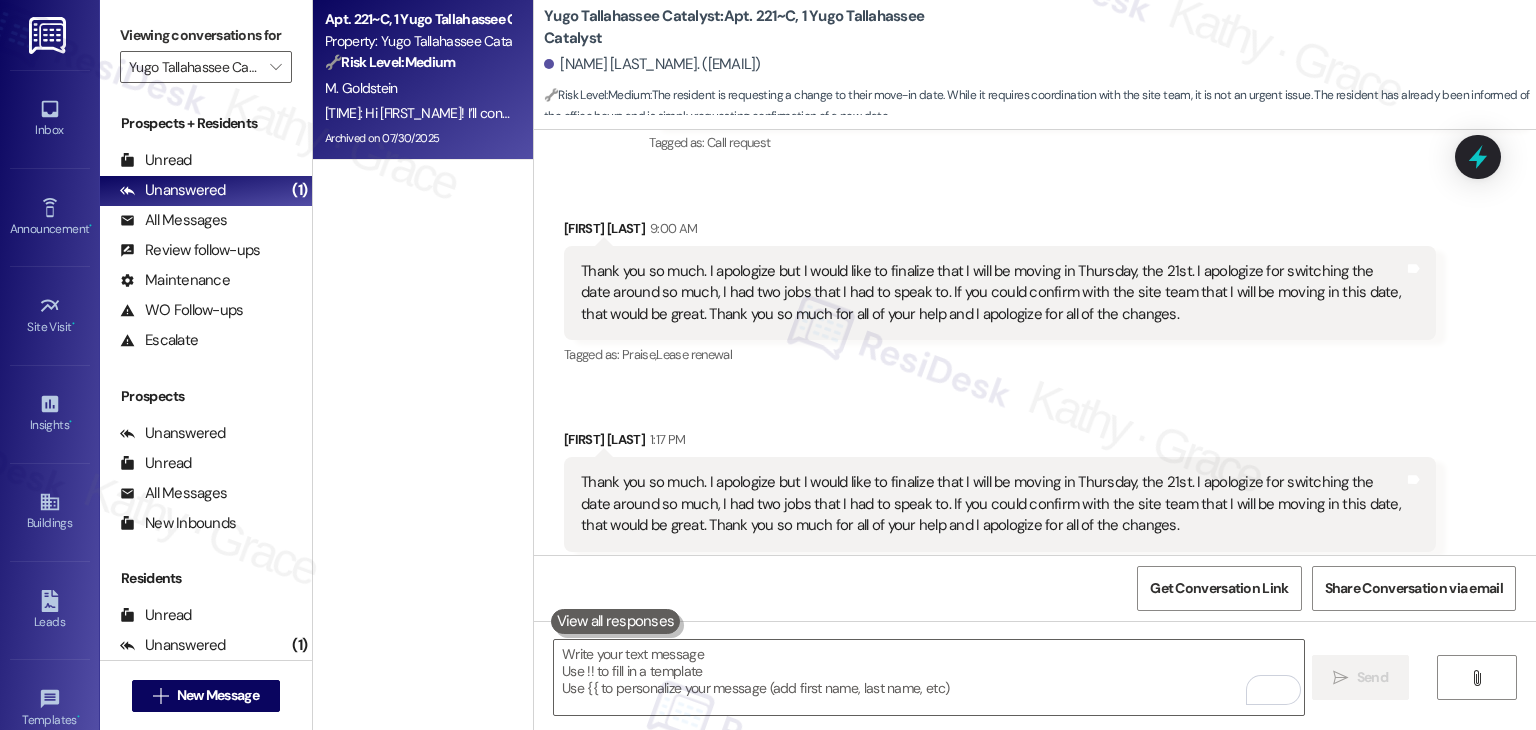 scroll, scrollTop: 9048, scrollLeft: 0, axis: vertical 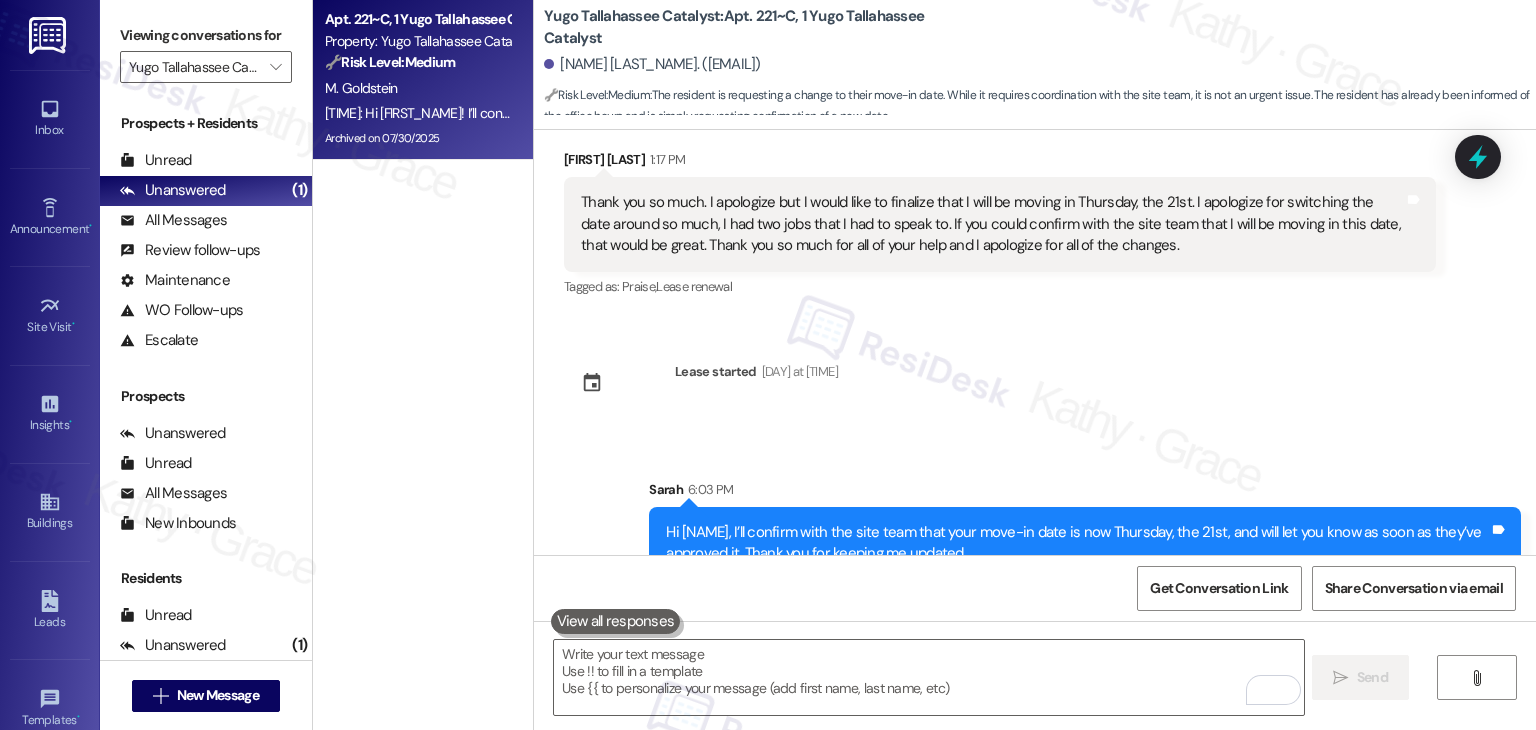 drag, startPoint x: 1468, startPoint y: 152, endPoint x: 1075, endPoint y: 262, distance: 408.10416 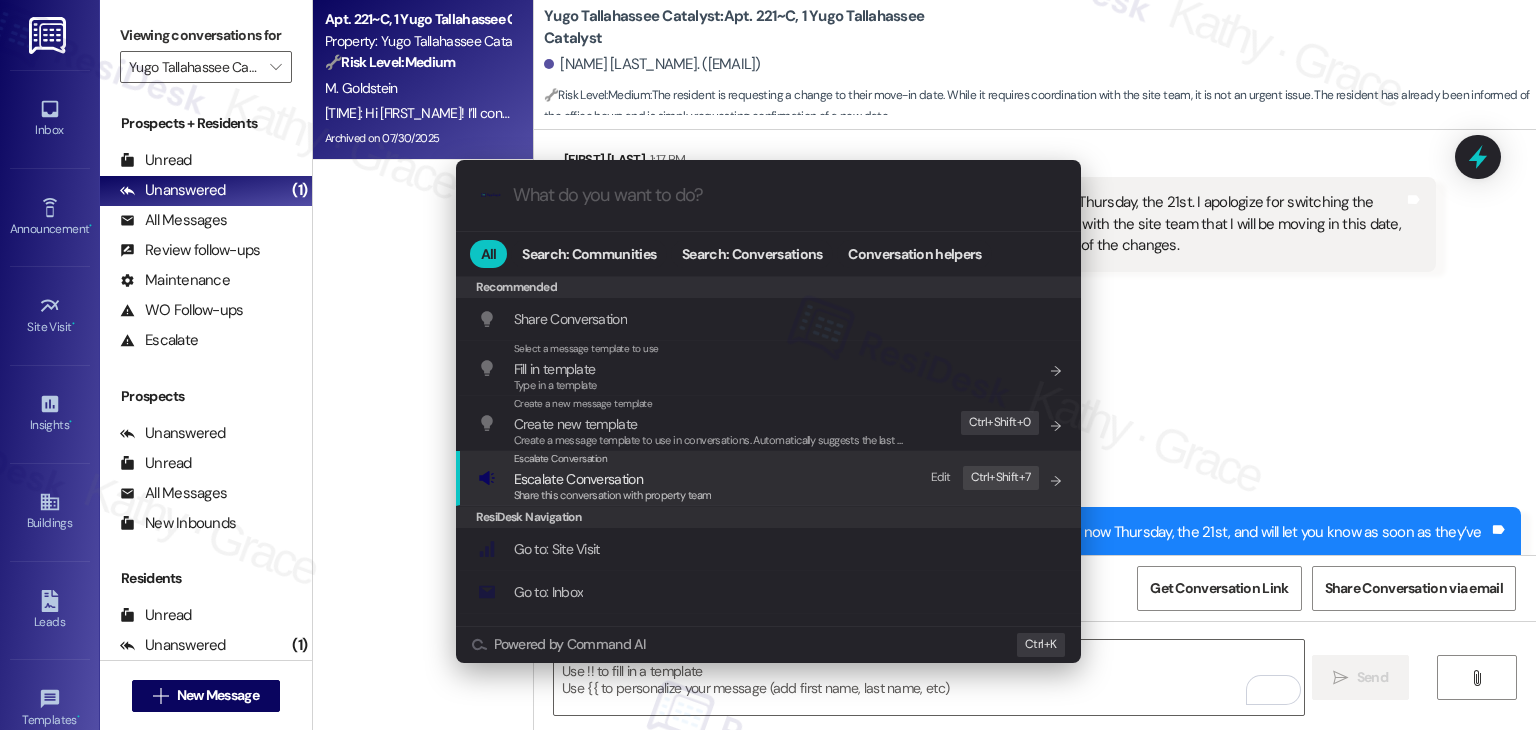 click on "Escalate Conversation" at bounding box center [578, 479] 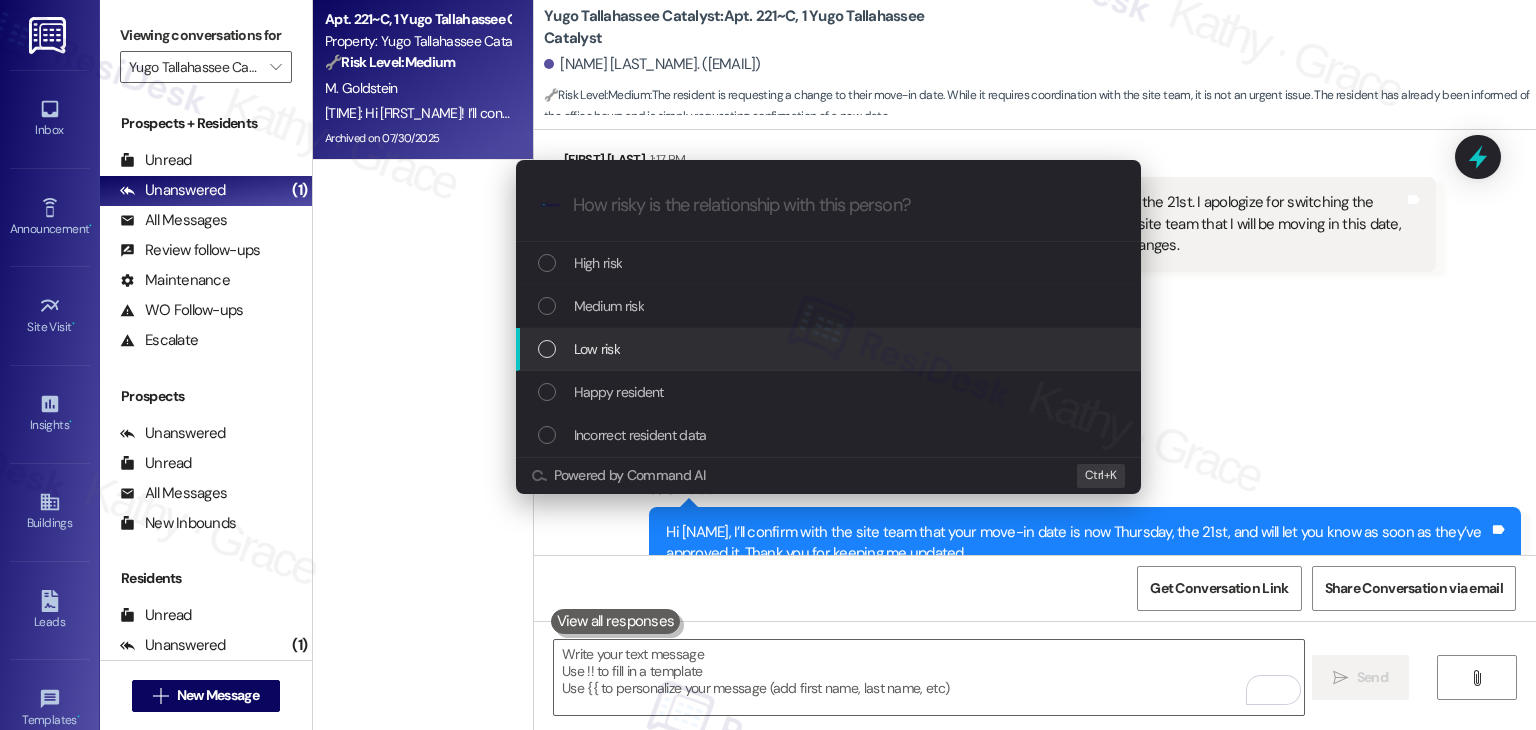 click at bounding box center [547, 349] 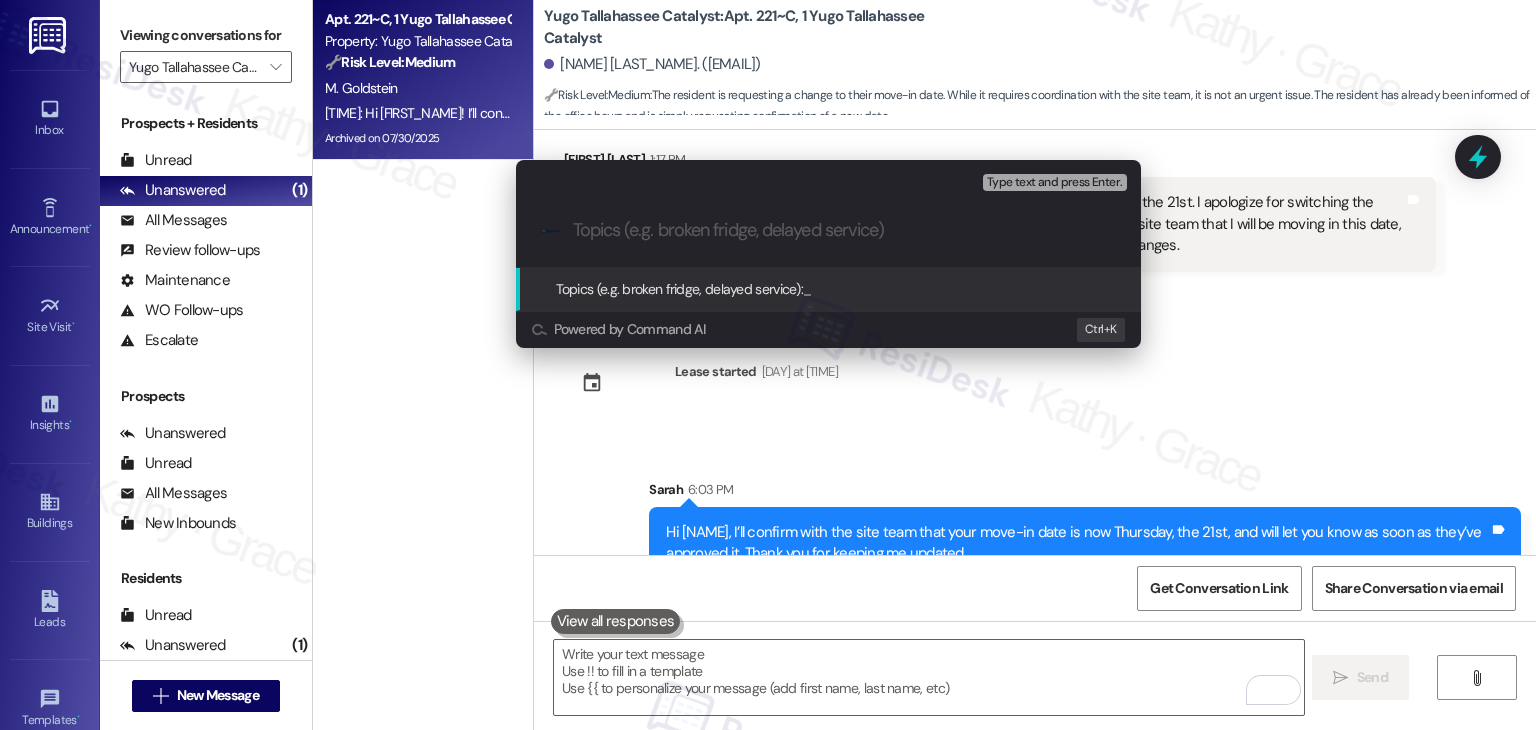 paste on "Resident Update: Request to Change Move-In Date to August 21" 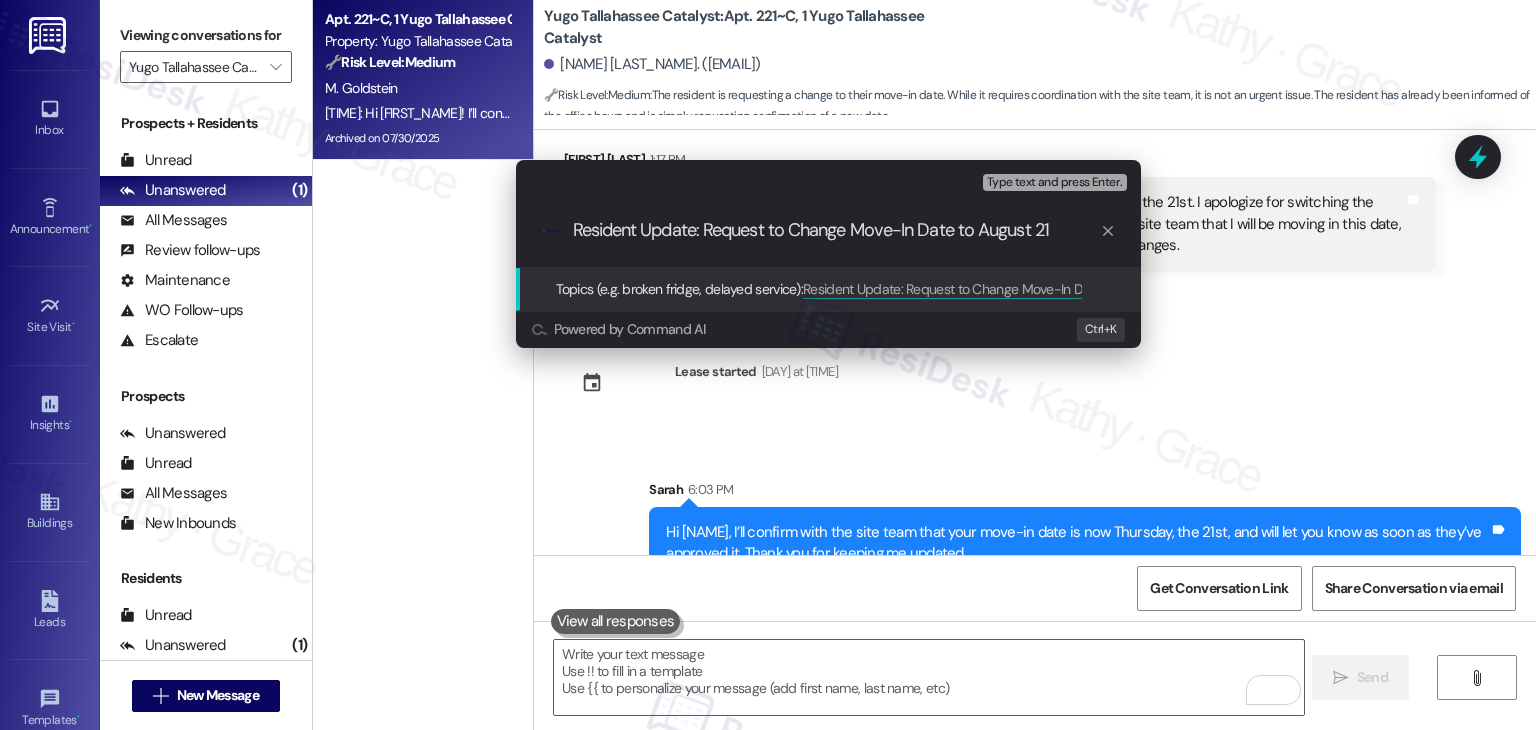 type 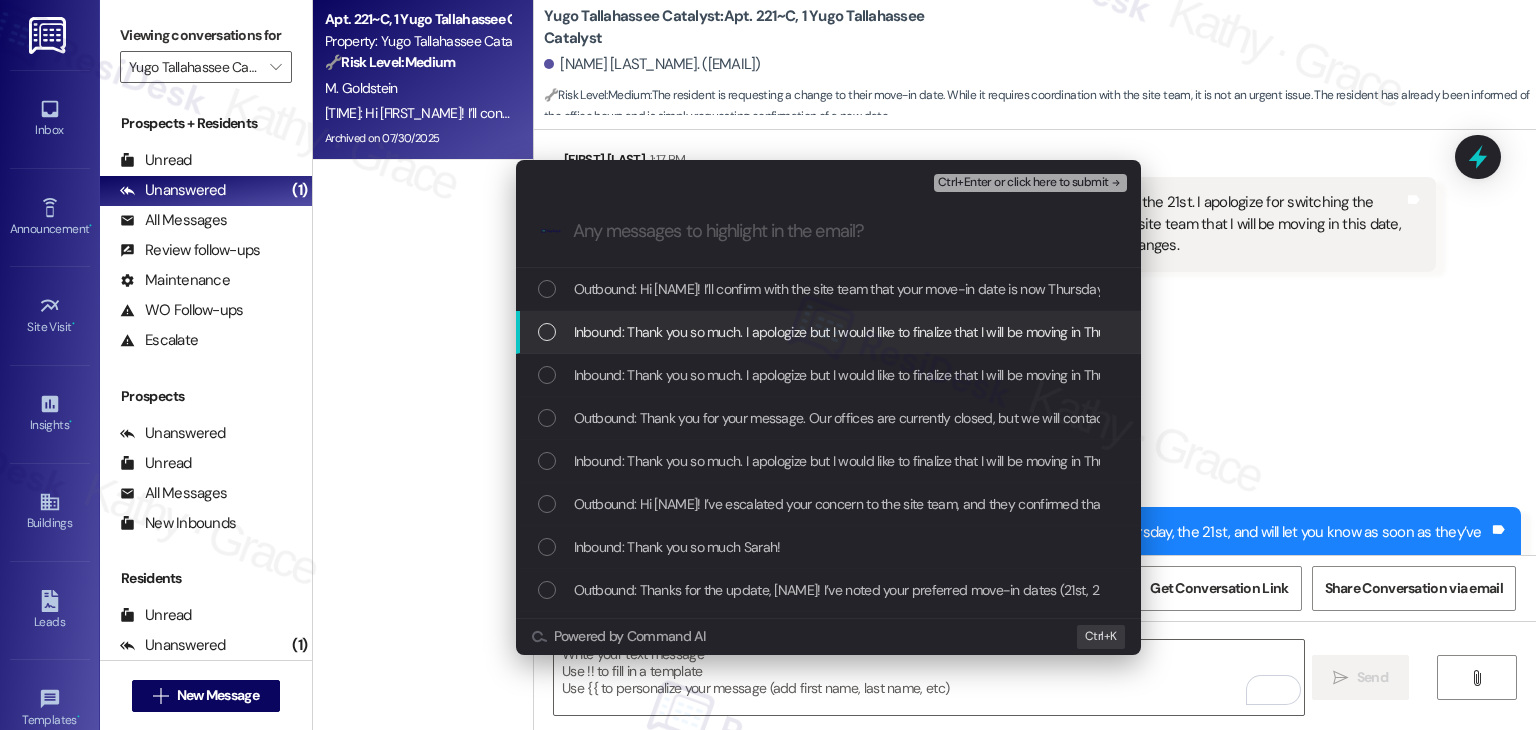click at bounding box center [547, 332] 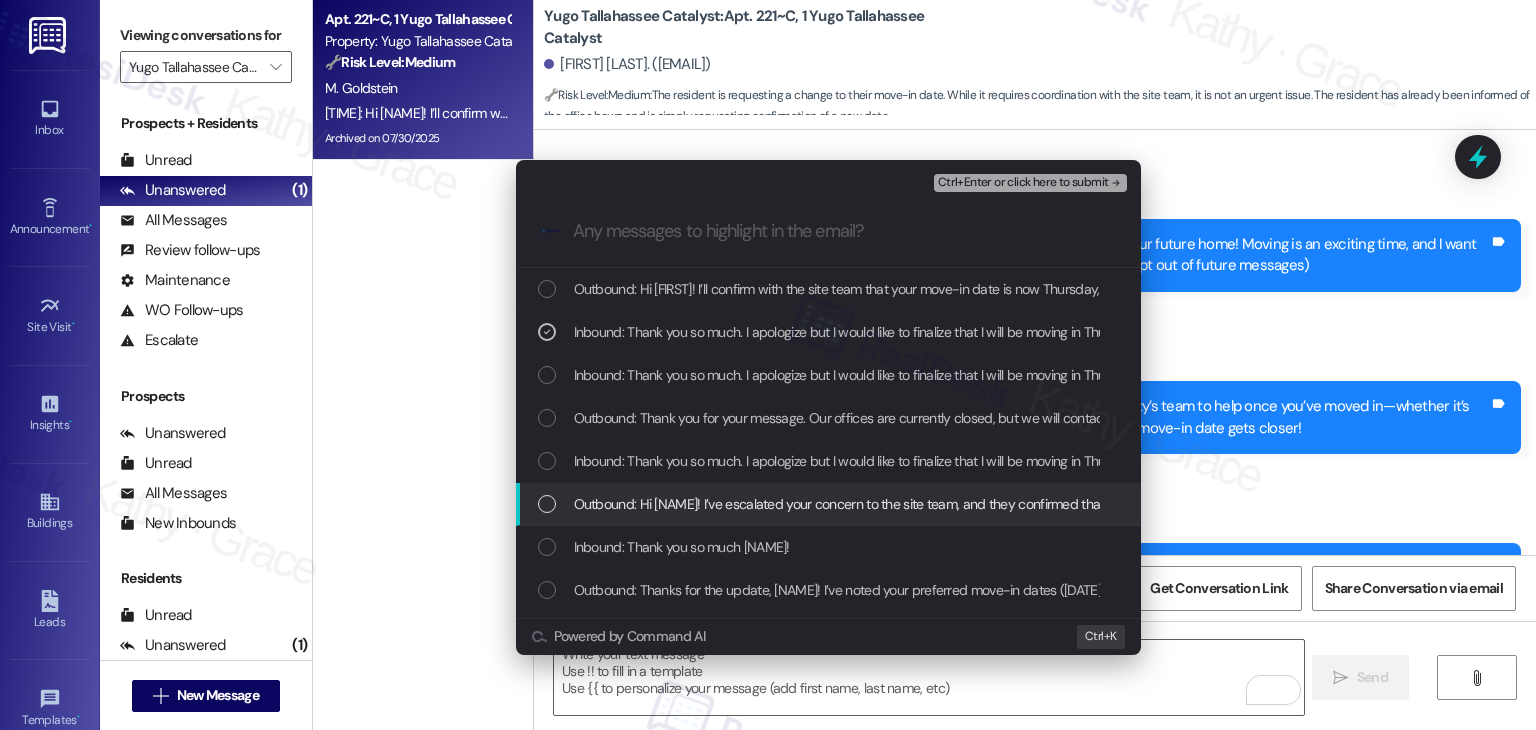 scroll, scrollTop: 0, scrollLeft: 0, axis: both 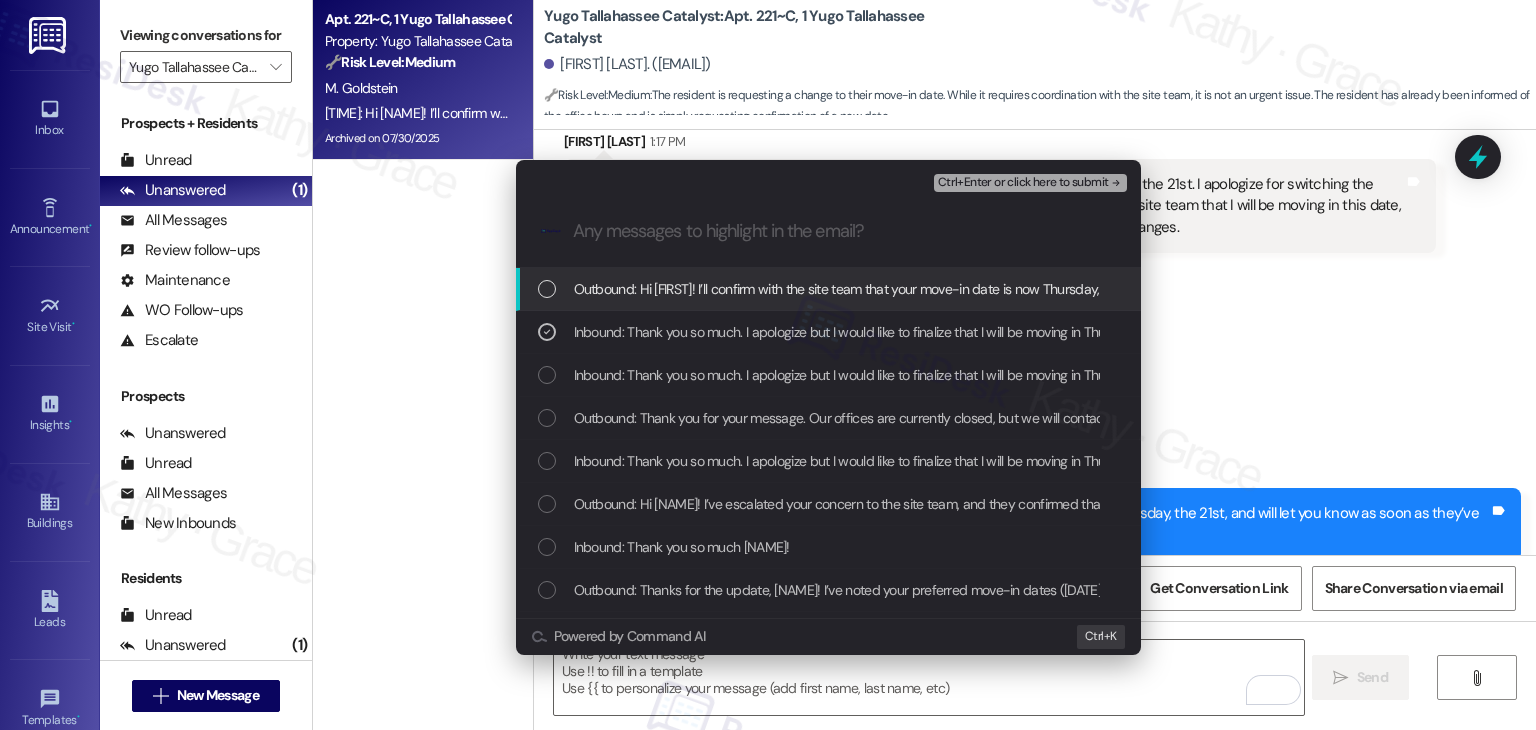 click on "Ctrl+Enter or click here to submit" at bounding box center [1023, 183] 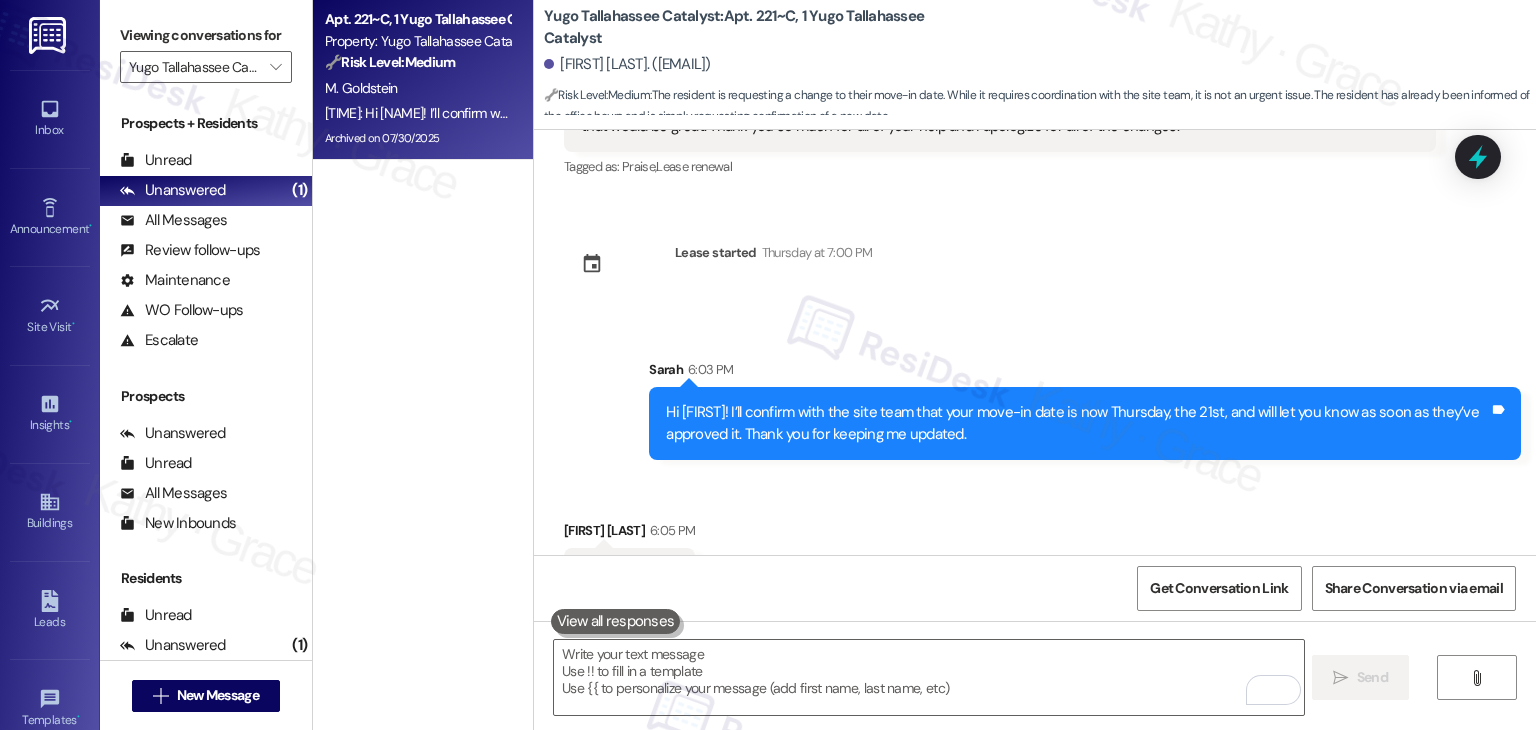 scroll, scrollTop: 9187, scrollLeft: 0, axis: vertical 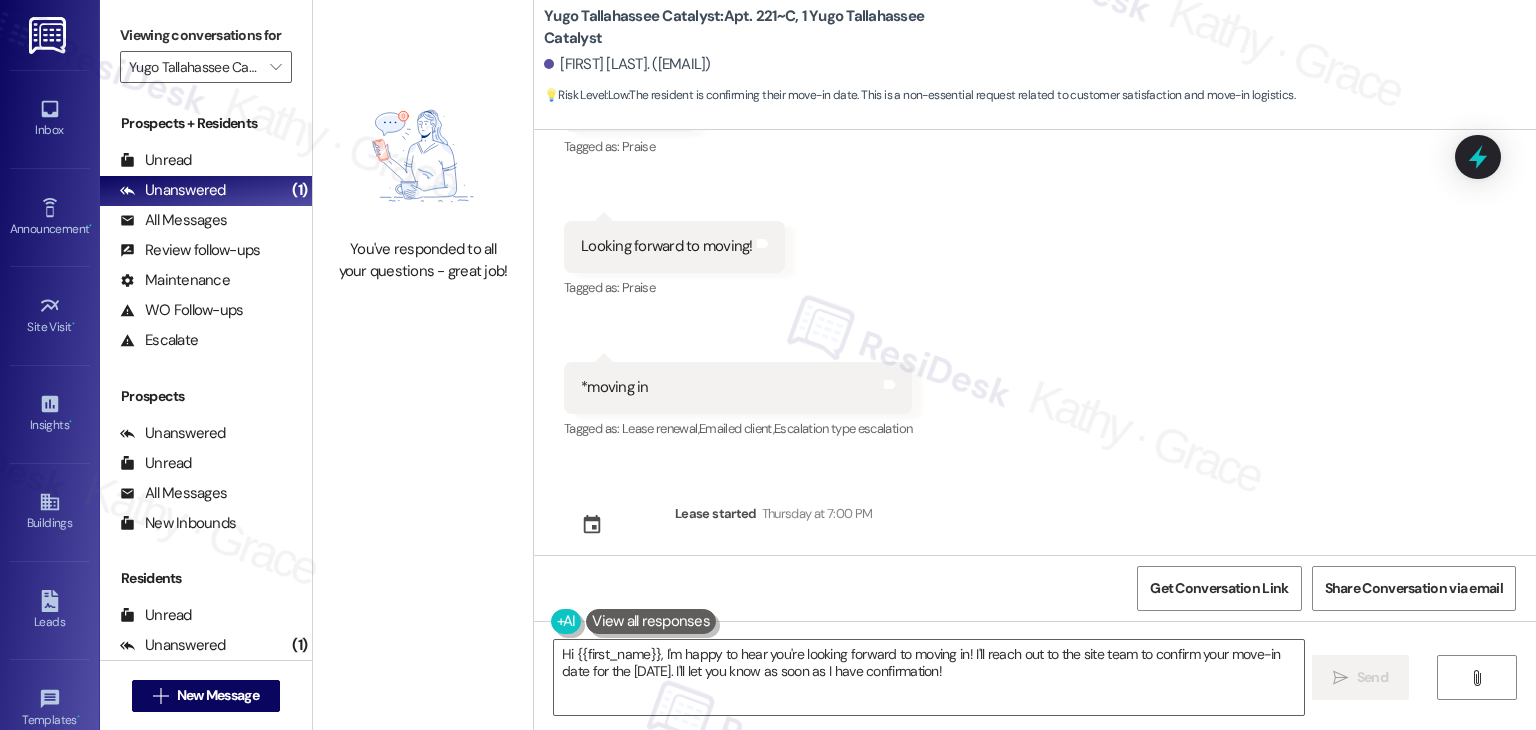 click on "Received via SMS Maraya Goldstein 6:05 PM Thank you!  Tags and notes Tagged as:   Praise Click to highlight conversations about Praise Received via SMS 6:05 PM Maraya Goldstein 6:05 PM Looking forward to moving! Tags and notes Tagged as:   Praise Click to highlight conversations about Praise Received via SMS 6:05 PM Maraya Goldstein 6:05 PM *moving in Tags and notes Tagged as:   Lease renewal ,  Click to highlight conversations about Lease renewal Emailed client ,  Click to highlight conversations about Emailed client Escalation type escalation Click to highlight conversations about Escalation type escalation" at bounding box center (1035, 233) 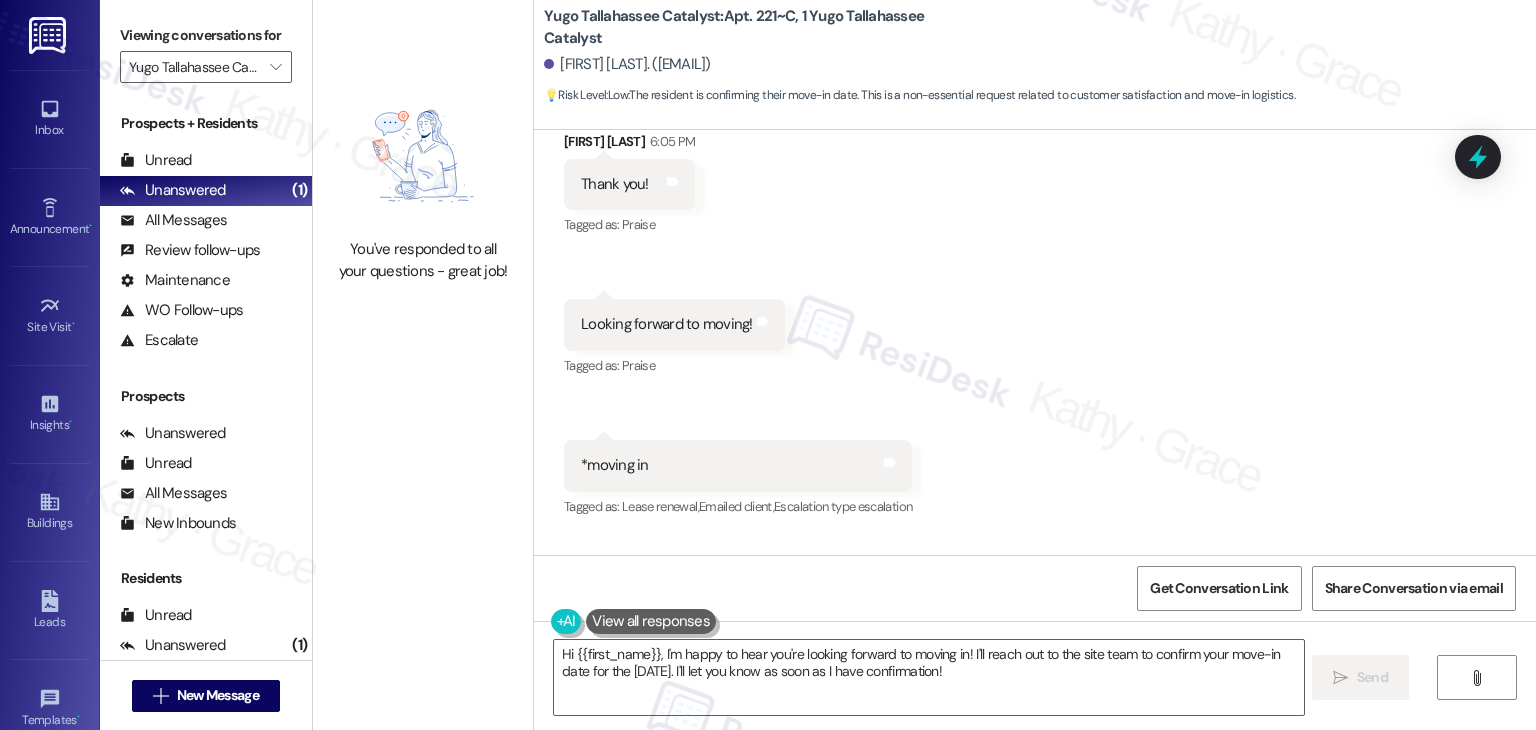 scroll, scrollTop: 9528, scrollLeft: 0, axis: vertical 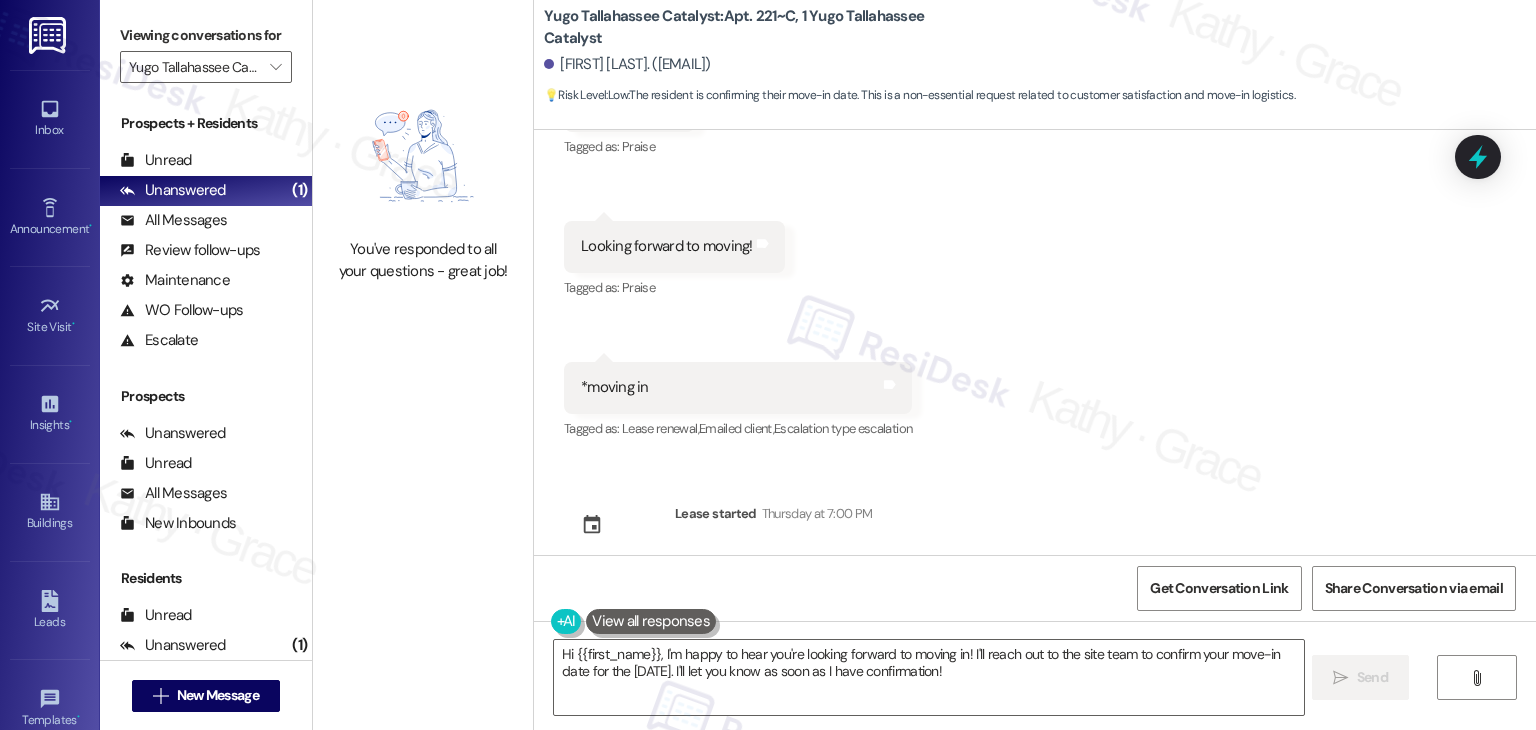 click on "Sent via SMS Sarah   (ResiDesk) Jul 16, 2025 at 1:55 PM Hi Maraya! We’re so excited you’ve chosen Yugo Tallahassee Catalyst as your future home! Moving is an exciting time, and I want to make sure you feel confident and ready. (You can always reply STOP to opt out of future messages) Tags and notes Tagged as:   Praise Click to highlight conversations about Praise Sent via SMS 1:55 PM Sarah   (ResiDesk) Jul 16, 2025 at 1:55 PM I’m Sarah from the off-site Resident Support Team. I work with your property’s team to help once you’ve moved in—whether it’s answering questions or assisting with maintenance. I’ll be in touch as your move-in date gets closer! Tags and notes Tagged as:   Maintenance ,  Click to highlight conversations about Maintenance Maintenance request ,  Click to highlight conversations about Maintenance request Praise Click to highlight conversations about Praise Sent via SMS 1:56 PM Sarah   (ResiDesk) Jul 16, 2025 at 1:56 PM Tags and notes Tagged as:   Amenities Received via SMS" at bounding box center [1035, 342] 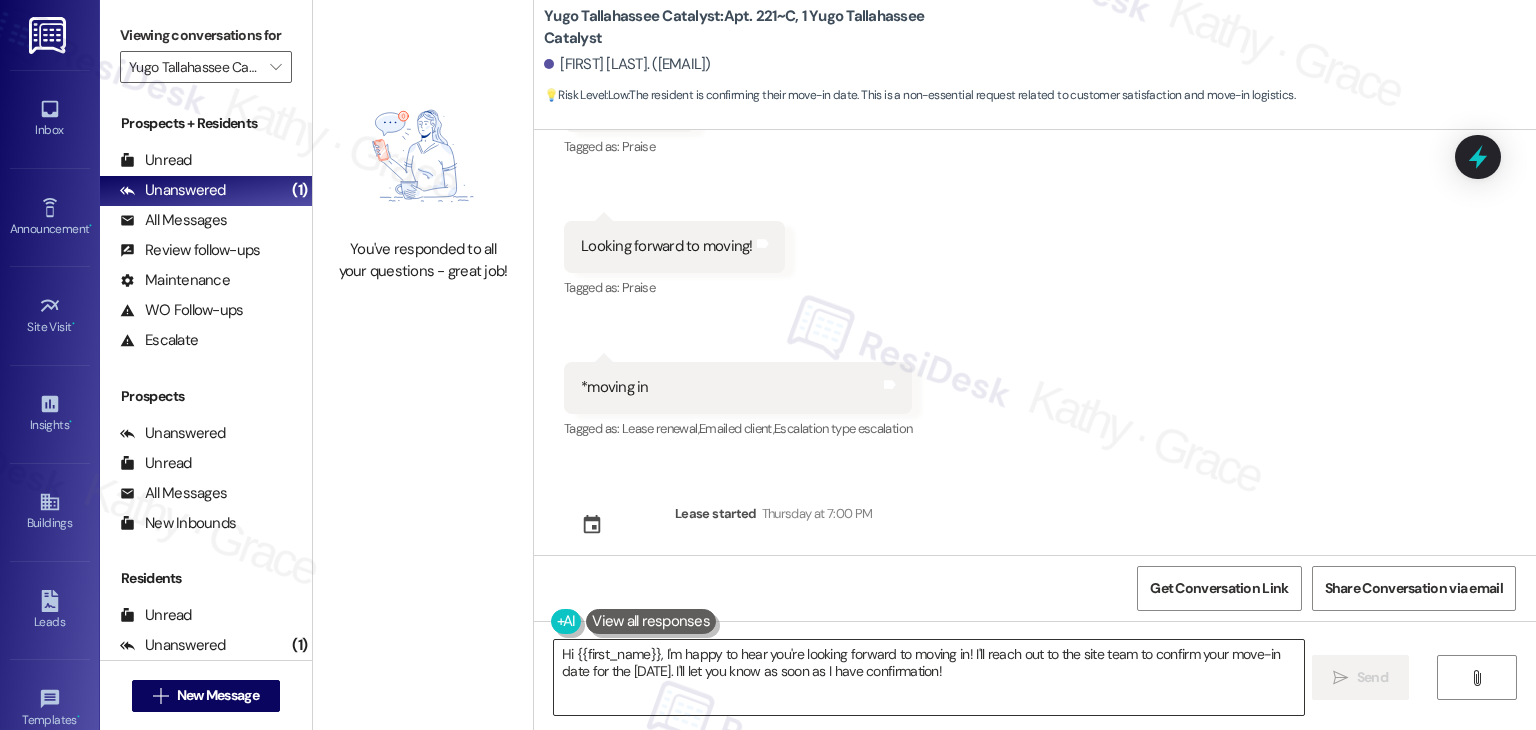 click on "Hi {{first_name}}, I'm happy to hear you're looking forward to moving in! I'll reach out to the site team to confirm your move-in date for the 21st. I'll let you know as soon as I have confirmation!" at bounding box center [928, 677] 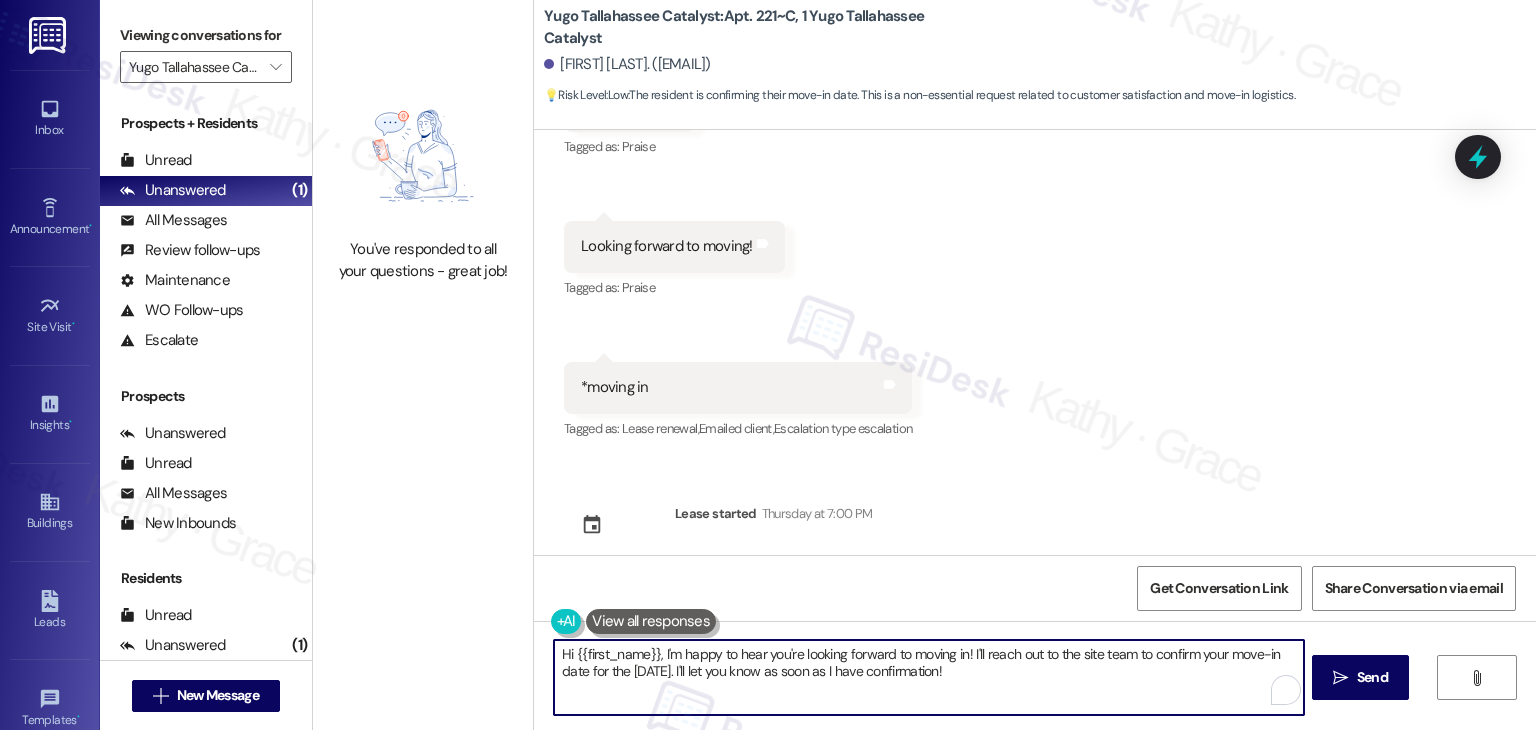 click on "Hi {{first_name}}, I'm happy to hear you're looking forward to moving in! I'll reach out to the site team to confirm your move-in date for the 21st. I'll let you know as soon as I have confirmation!" at bounding box center [928, 677] 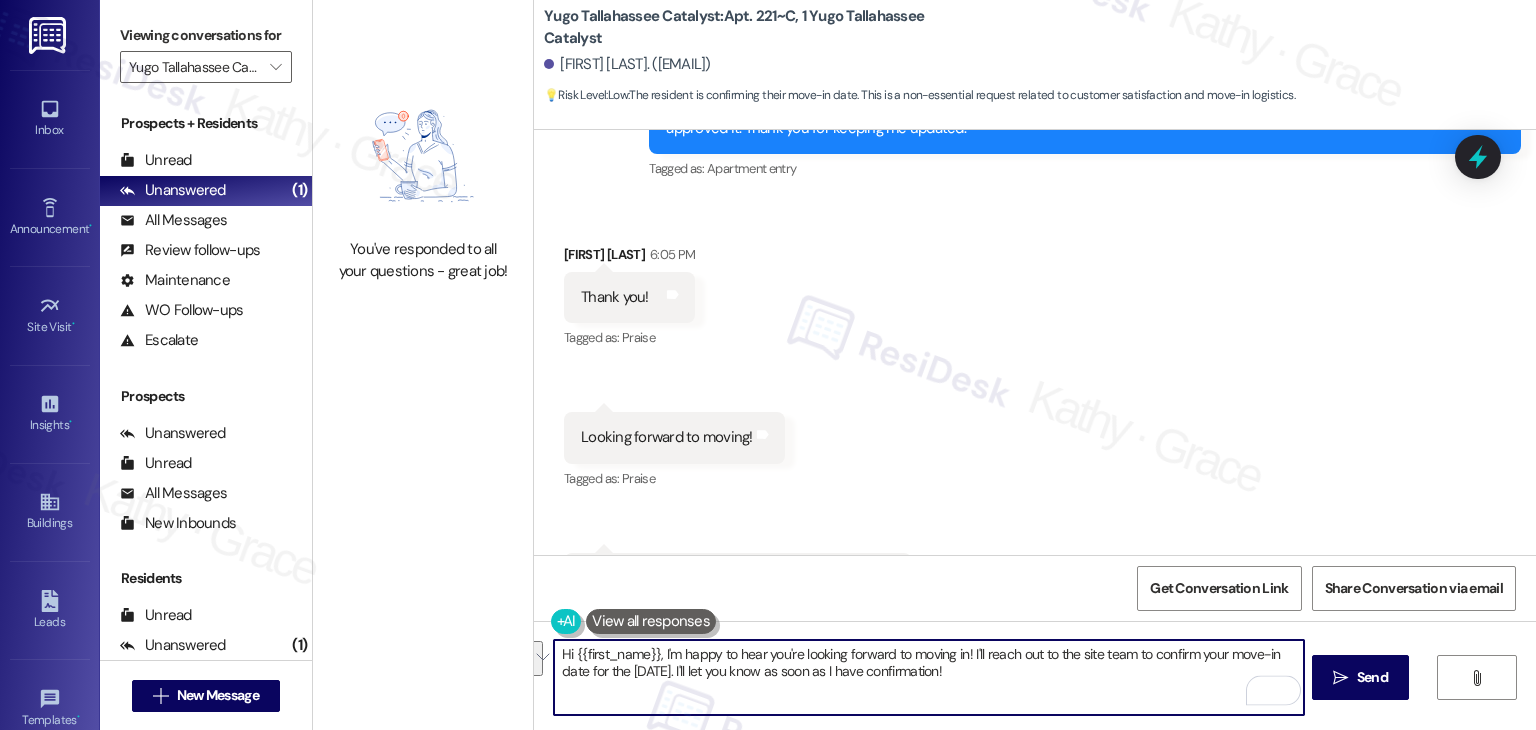 scroll, scrollTop: 9328, scrollLeft: 0, axis: vertical 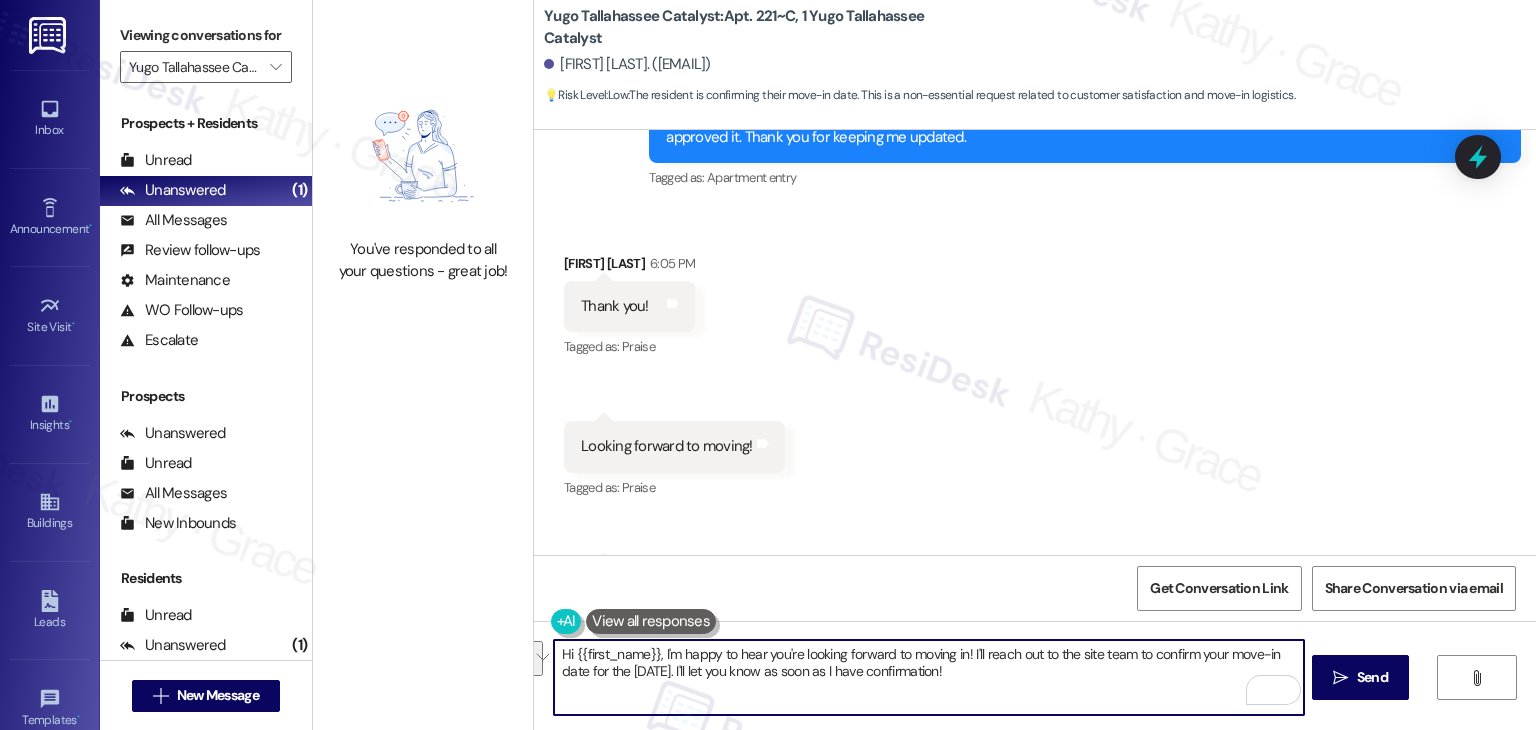 click on "Looking forward to moving!" at bounding box center (667, 446) 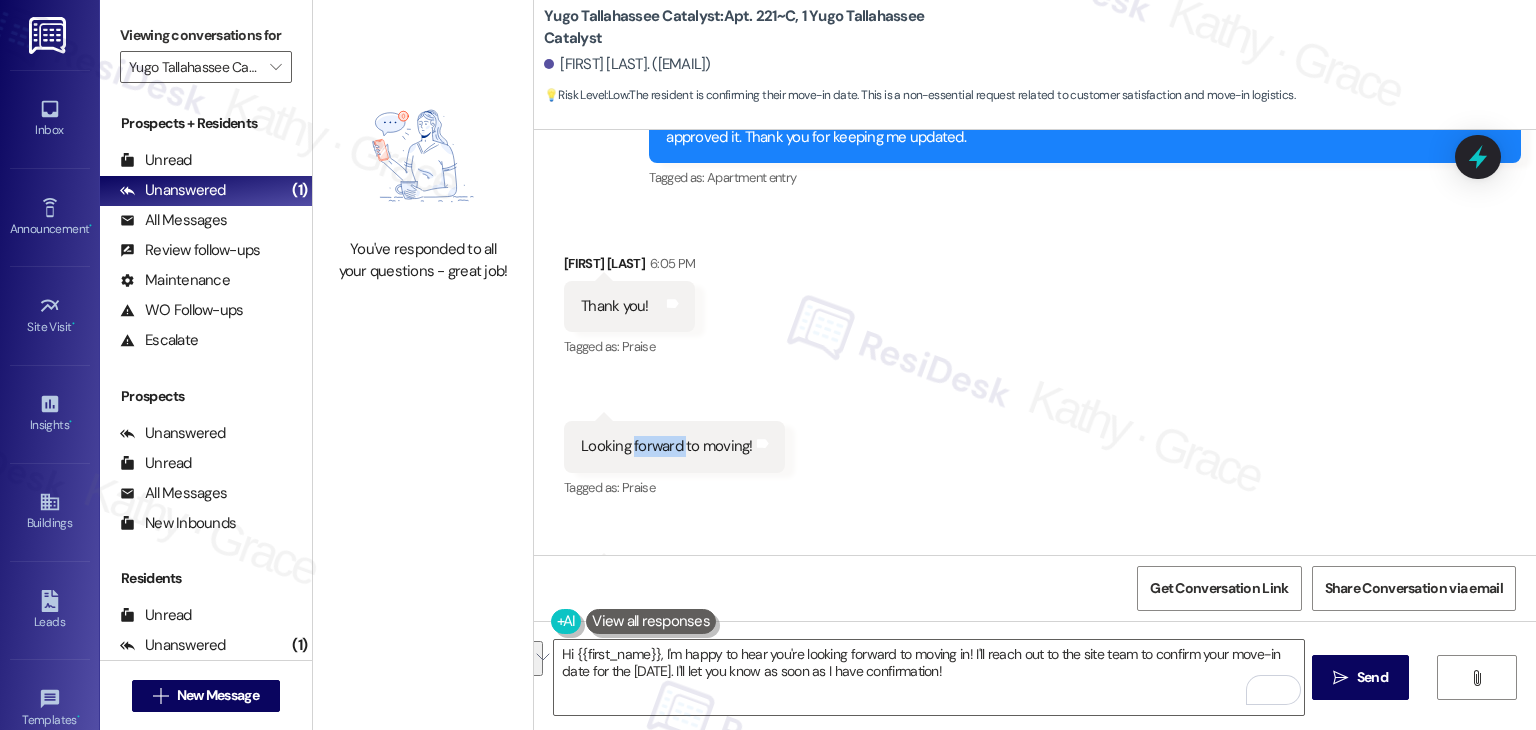 click on "Looking forward to moving!" at bounding box center [667, 446] 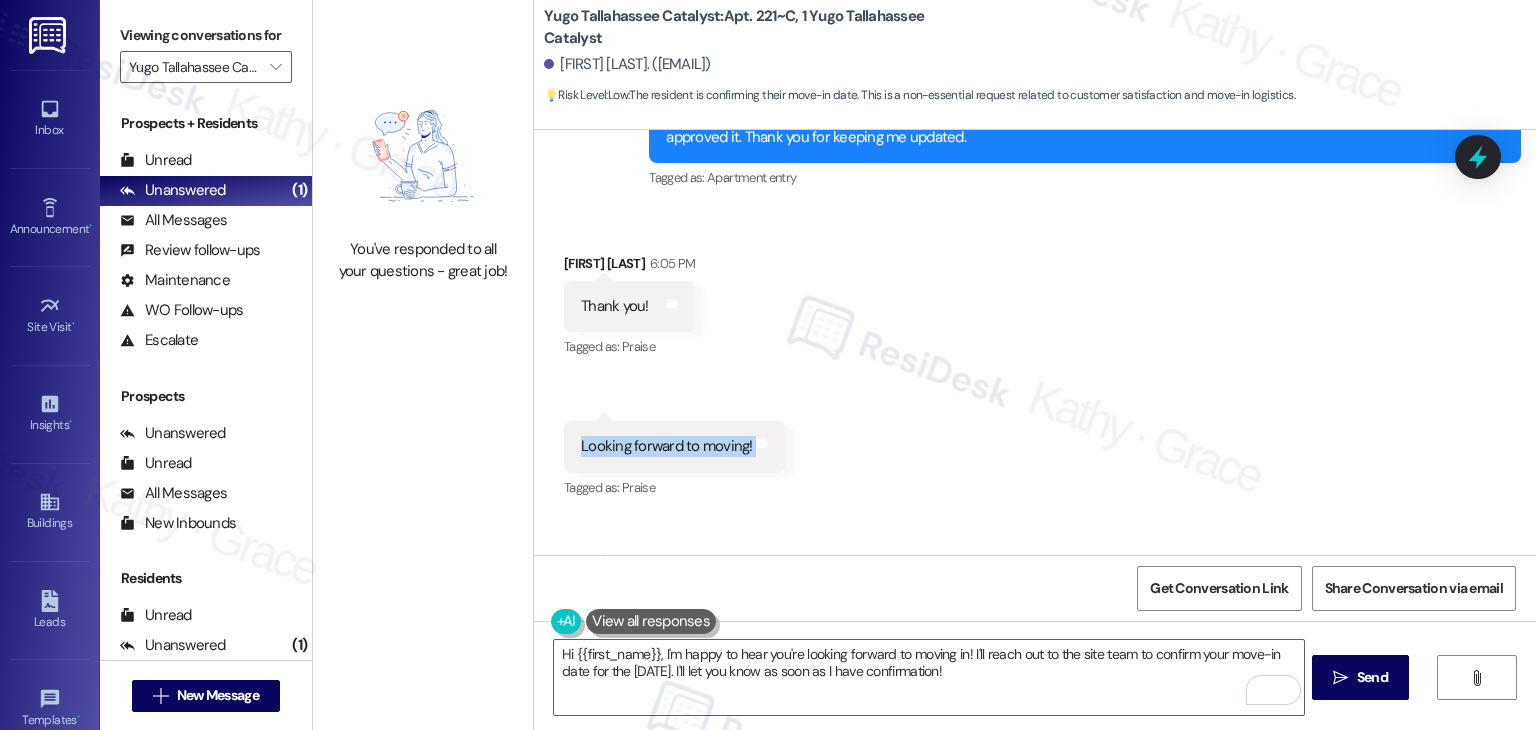 click on "Looking forward to moving!" at bounding box center (667, 446) 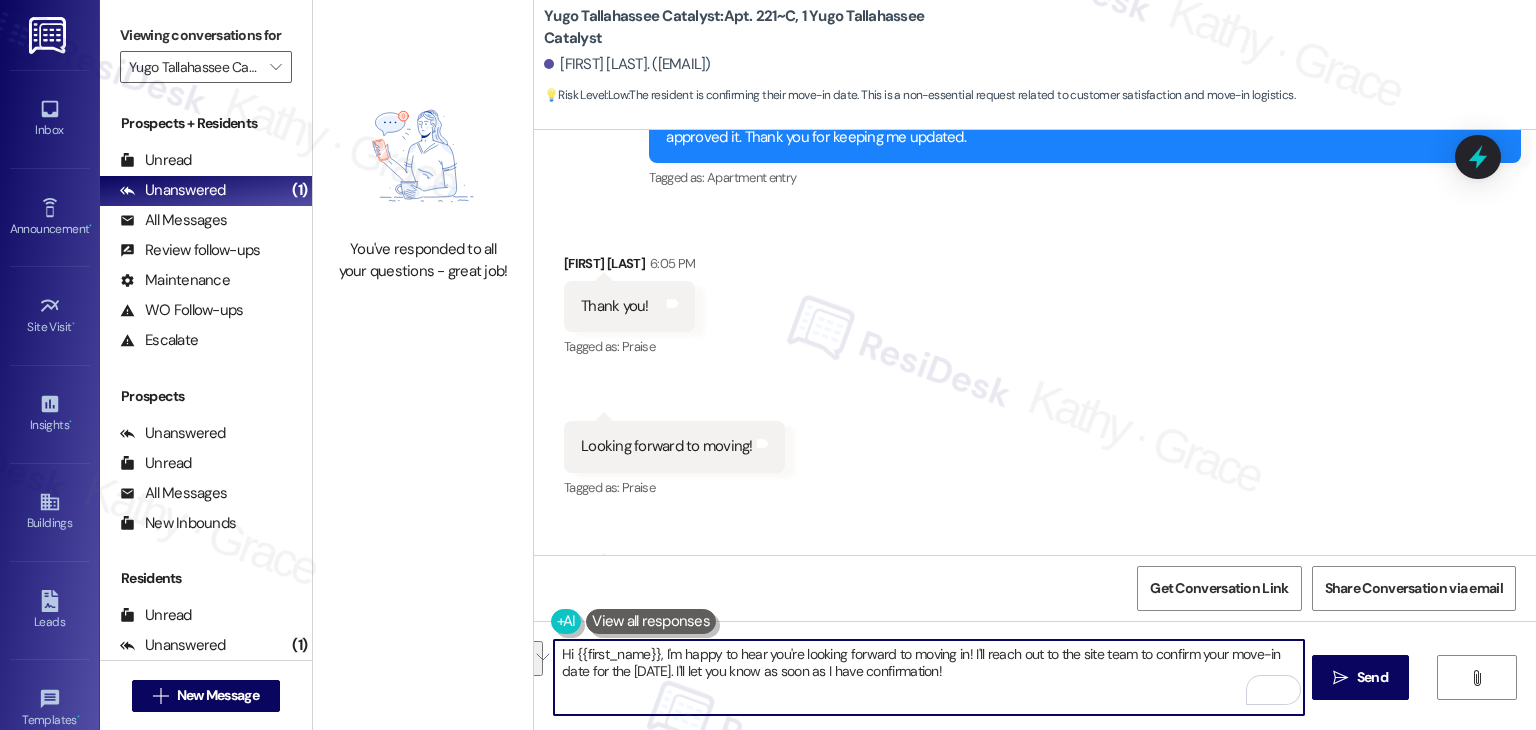 drag, startPoint x: 648, startPoint y: 673, endPoint x: 506, endPoint y: 648, distance: 144.18391 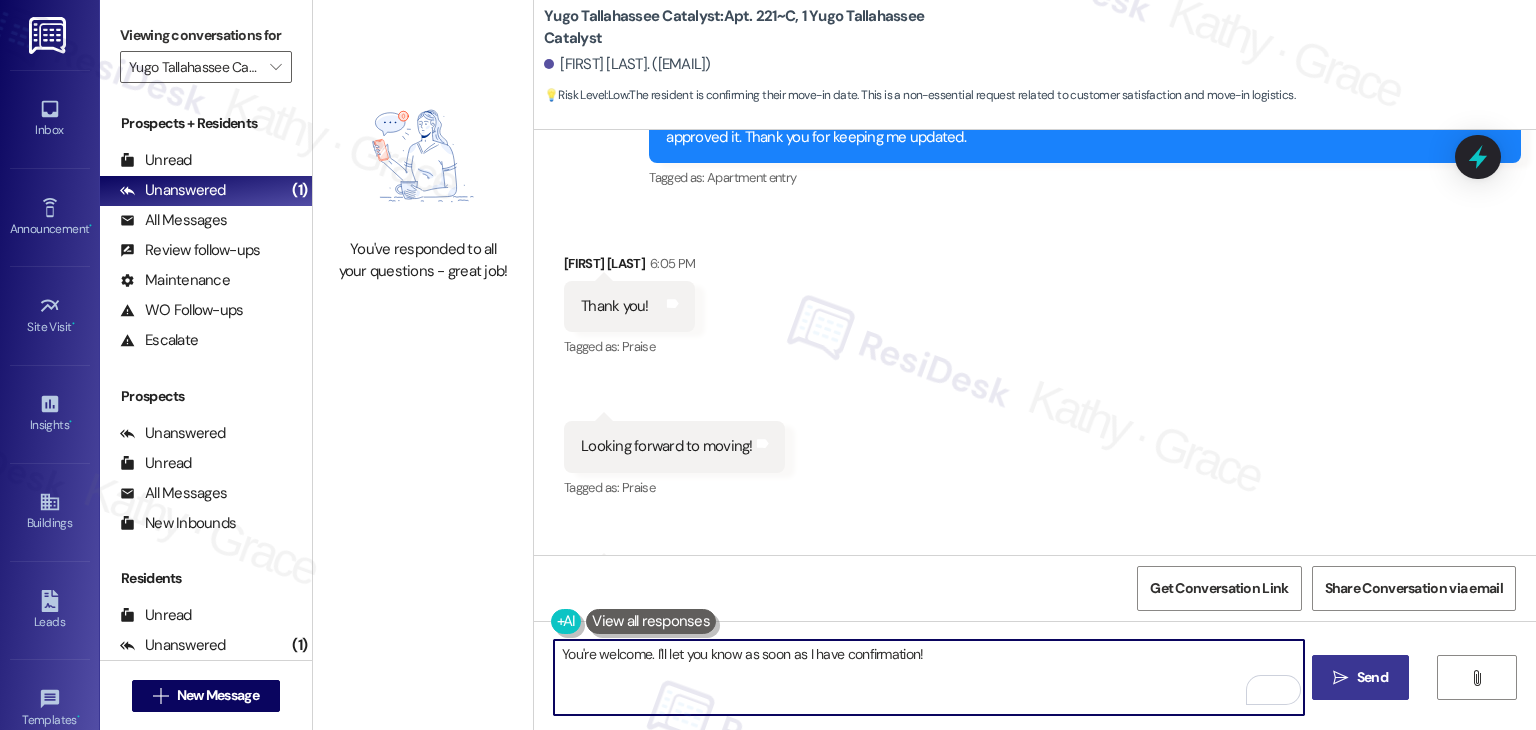 type on "You're welcome. I'll let you know as soon as I have confirmation!" 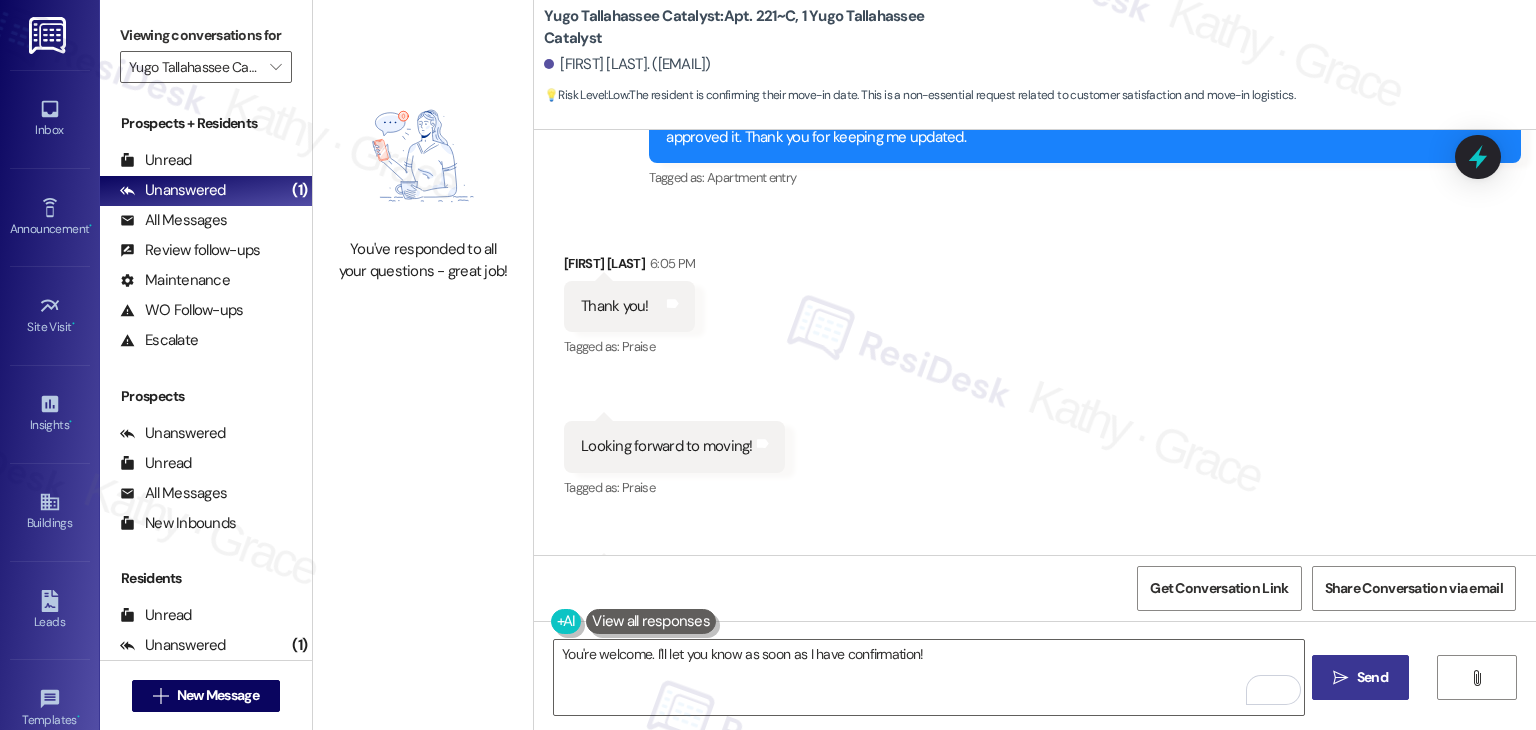 click on "Send" at bounding box center [1372, 677] 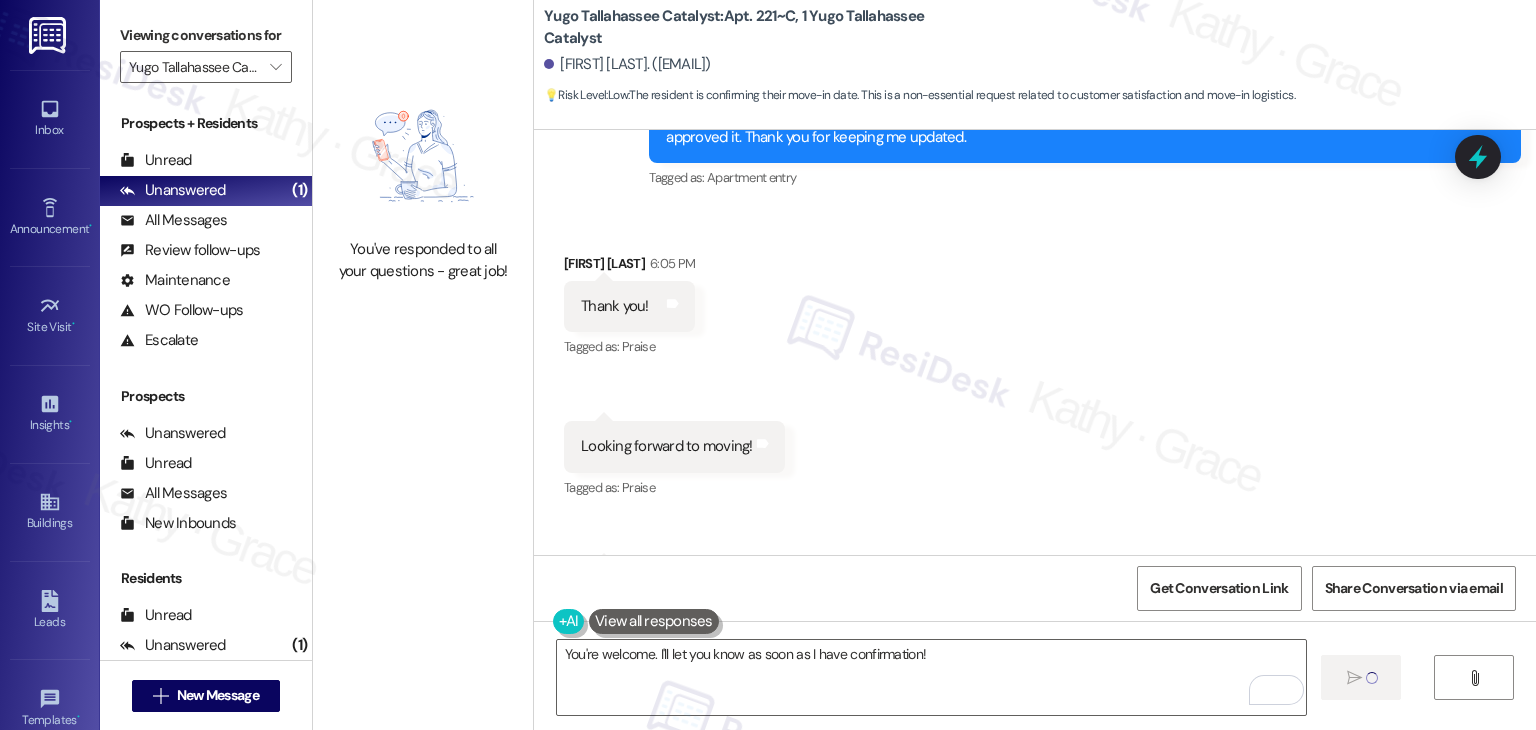 type 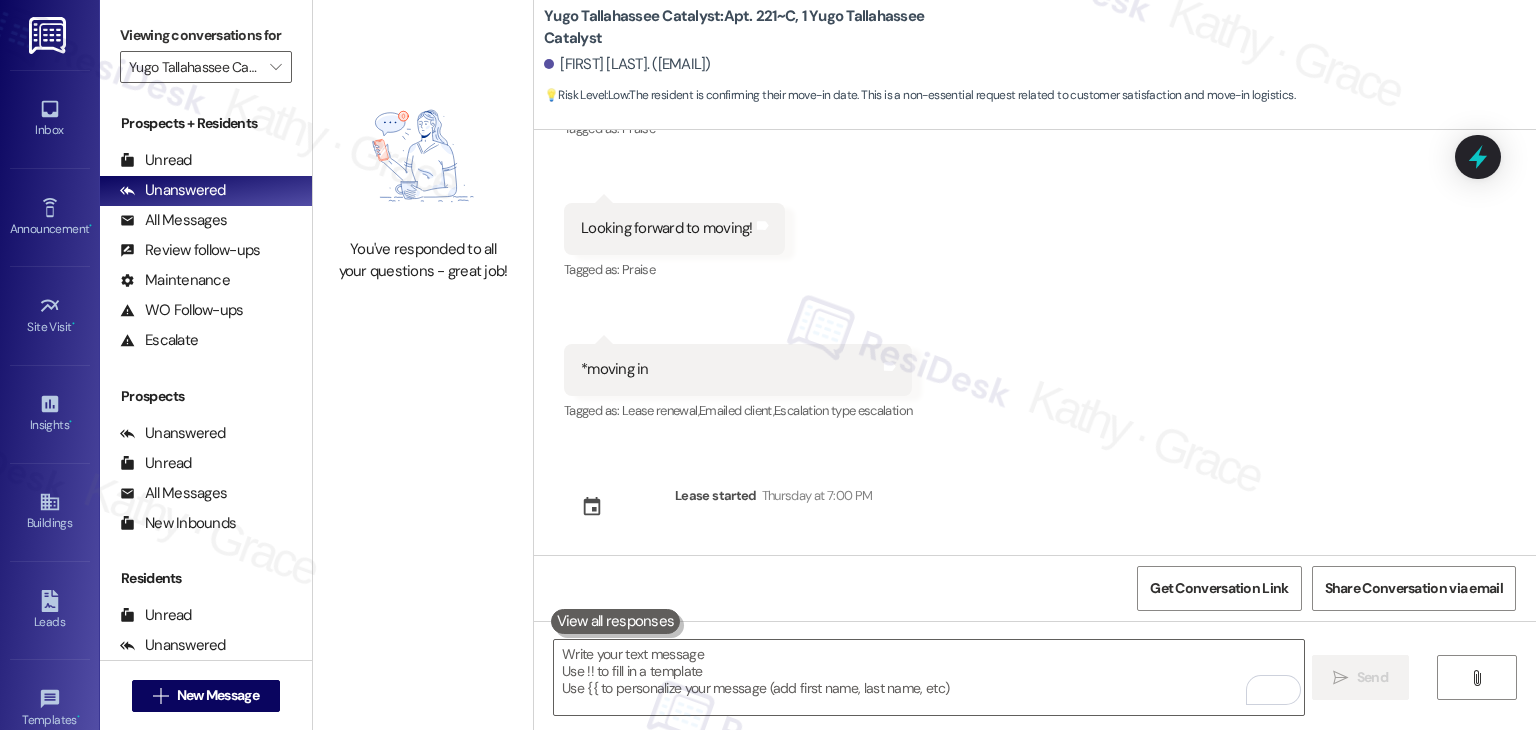 scroll, scrollTop: 9668, scrollLeft: 0, axis: vertical 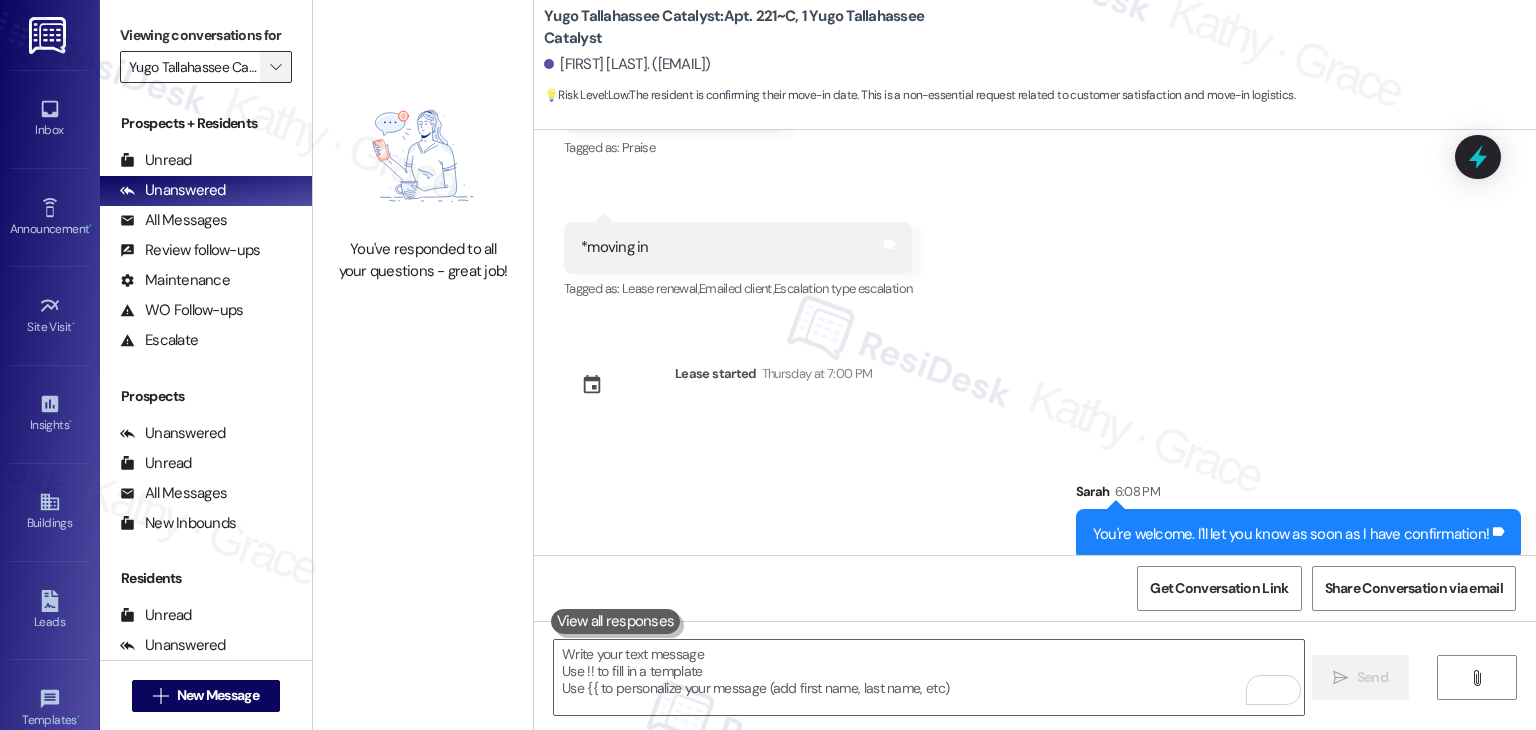click on "" at bounding box center (275, 67) 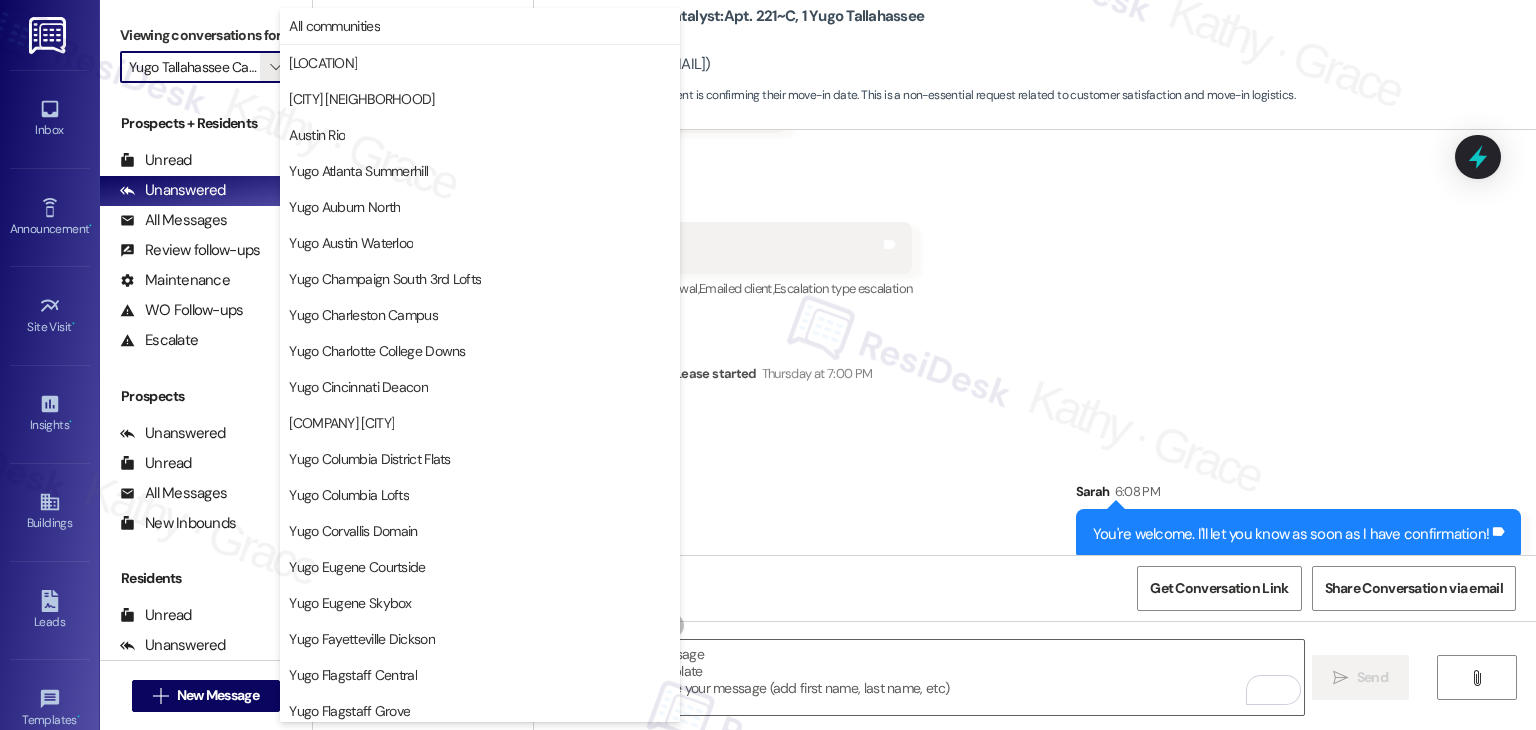 scroll, scrollTop: 870, scrollLeft: 0, axis: vertical 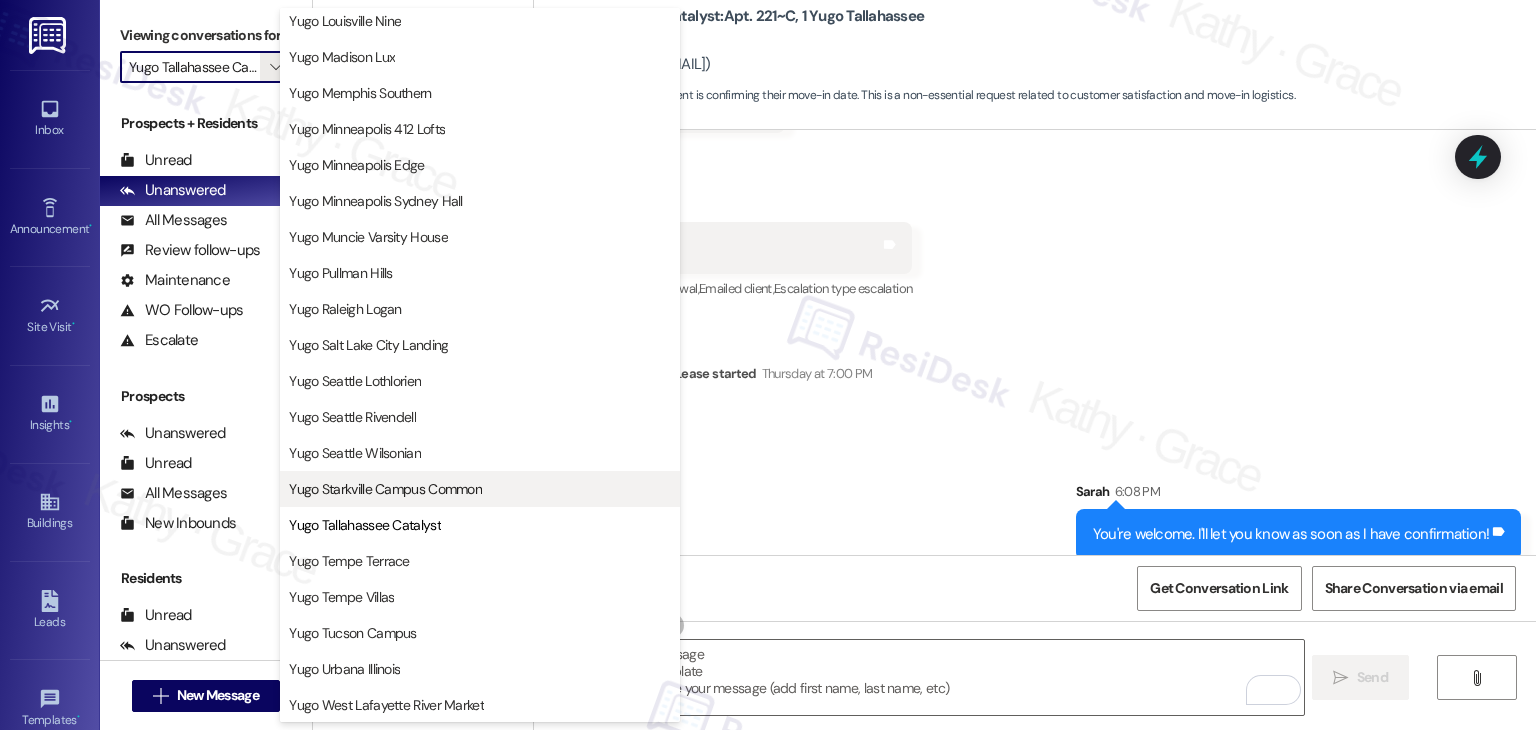 click on "Yugo Starkville Campus Common" at bounding box center (385, 489) 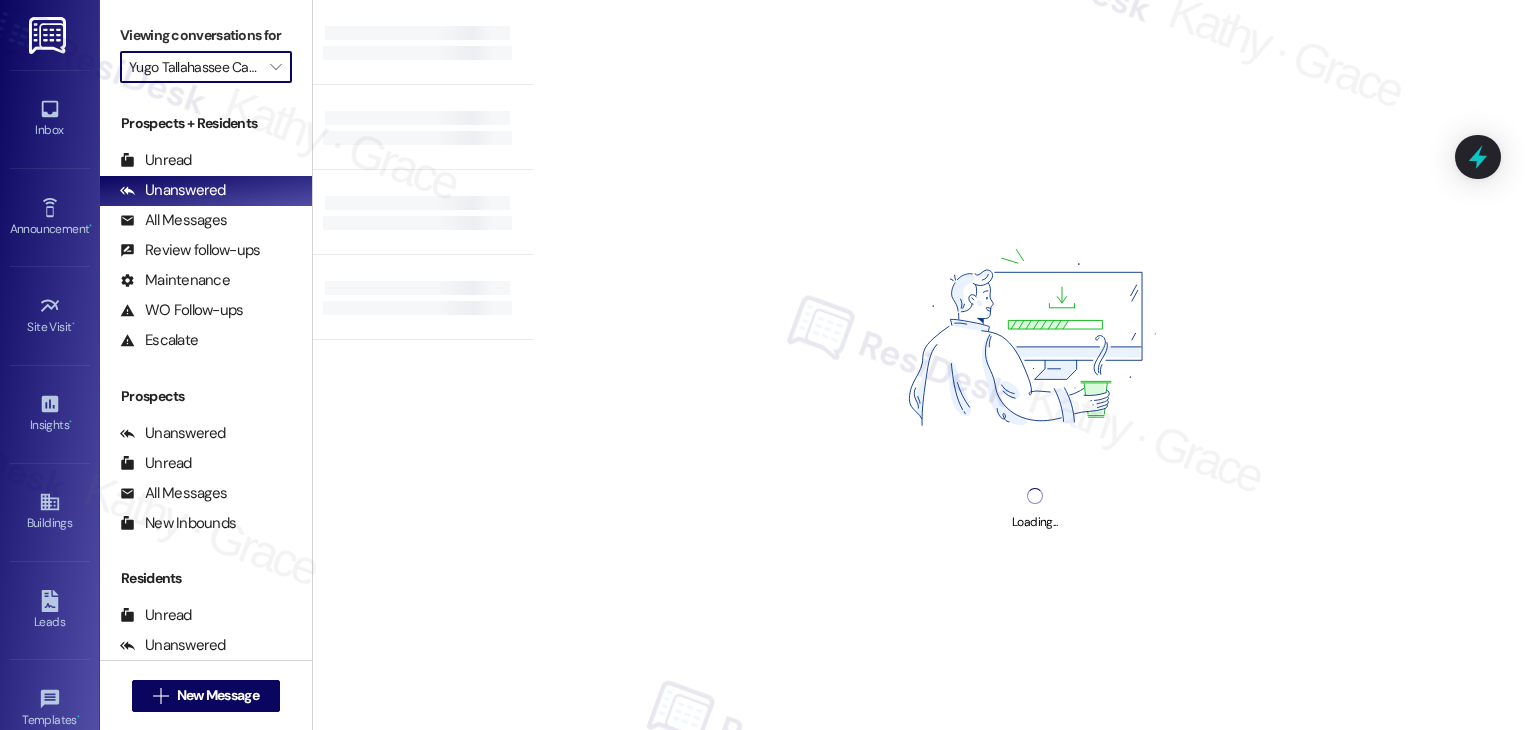 type on "Yugo Starkville Campus Common" 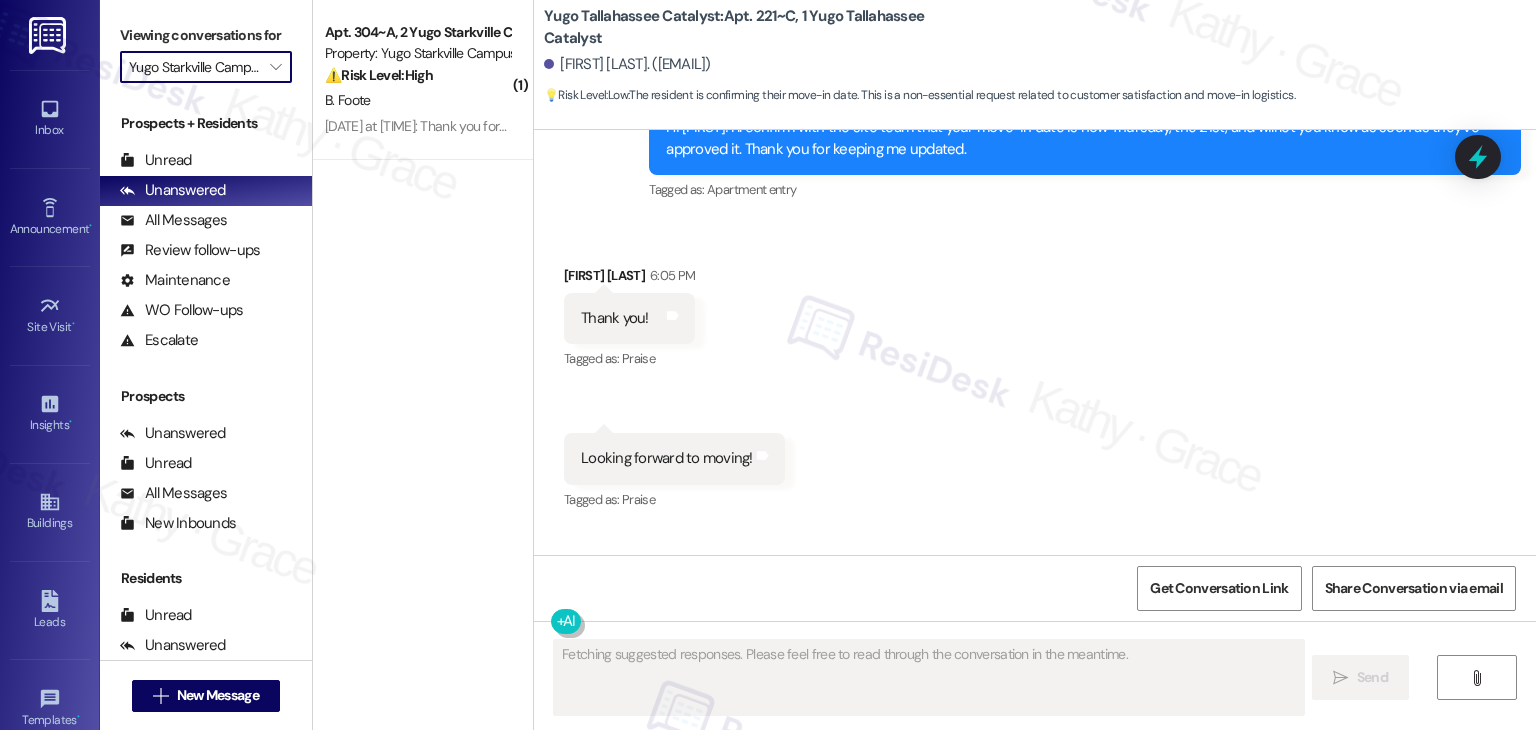 scroll, scrollTop: 9409, scrollLeft: 0, axis: vertical 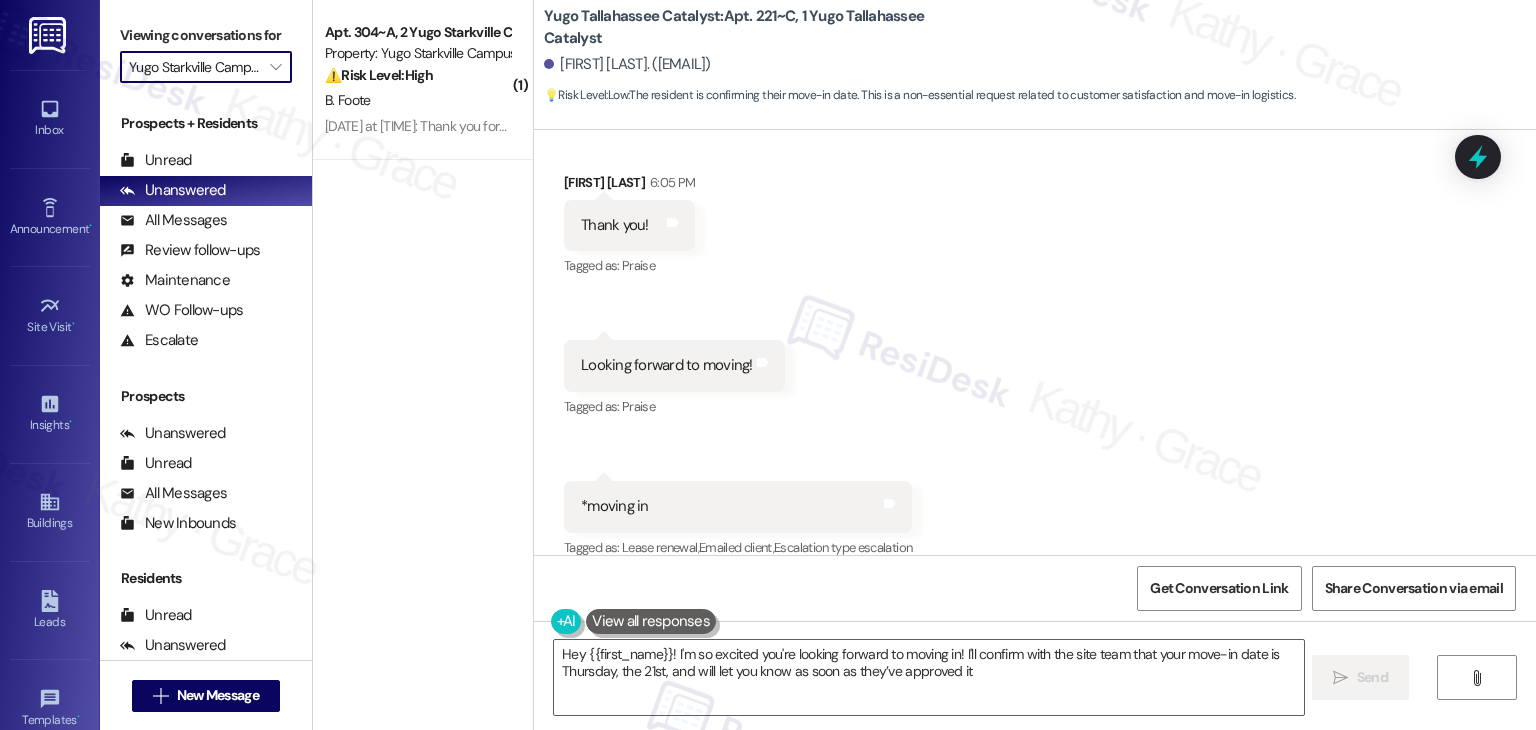type on "Hey {{first_name}}! I'm so excited you're looking forward to moving in! I'll confirm with the site team that your move-in date is Thursday, the 21st, and will let you know as soon as they’ve approved it!" 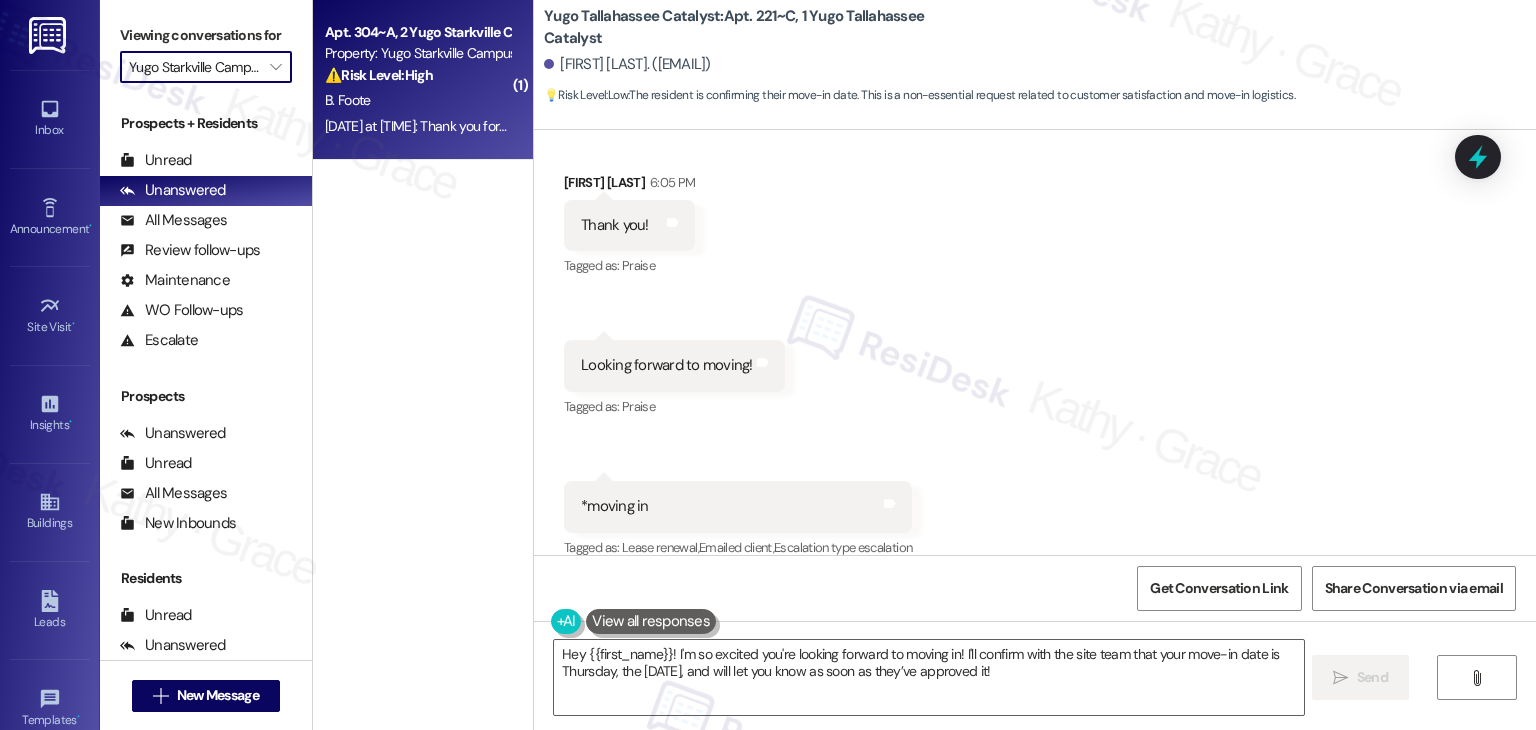 click on "⚠️  Risk Level:  High" at bounding box center (379, 75) 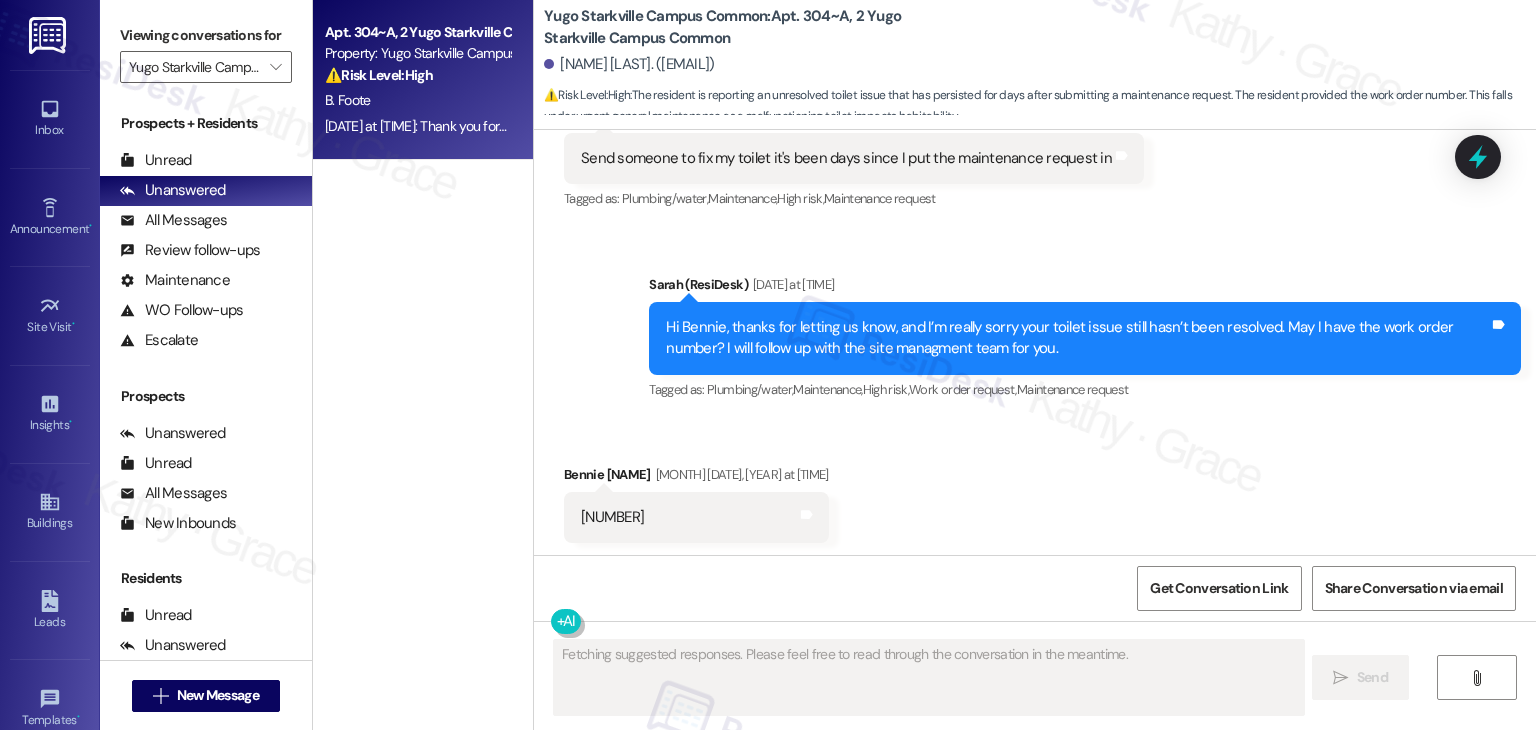 scroll, scrollTop: 2466, scrollLeft: 0, axis: vertical 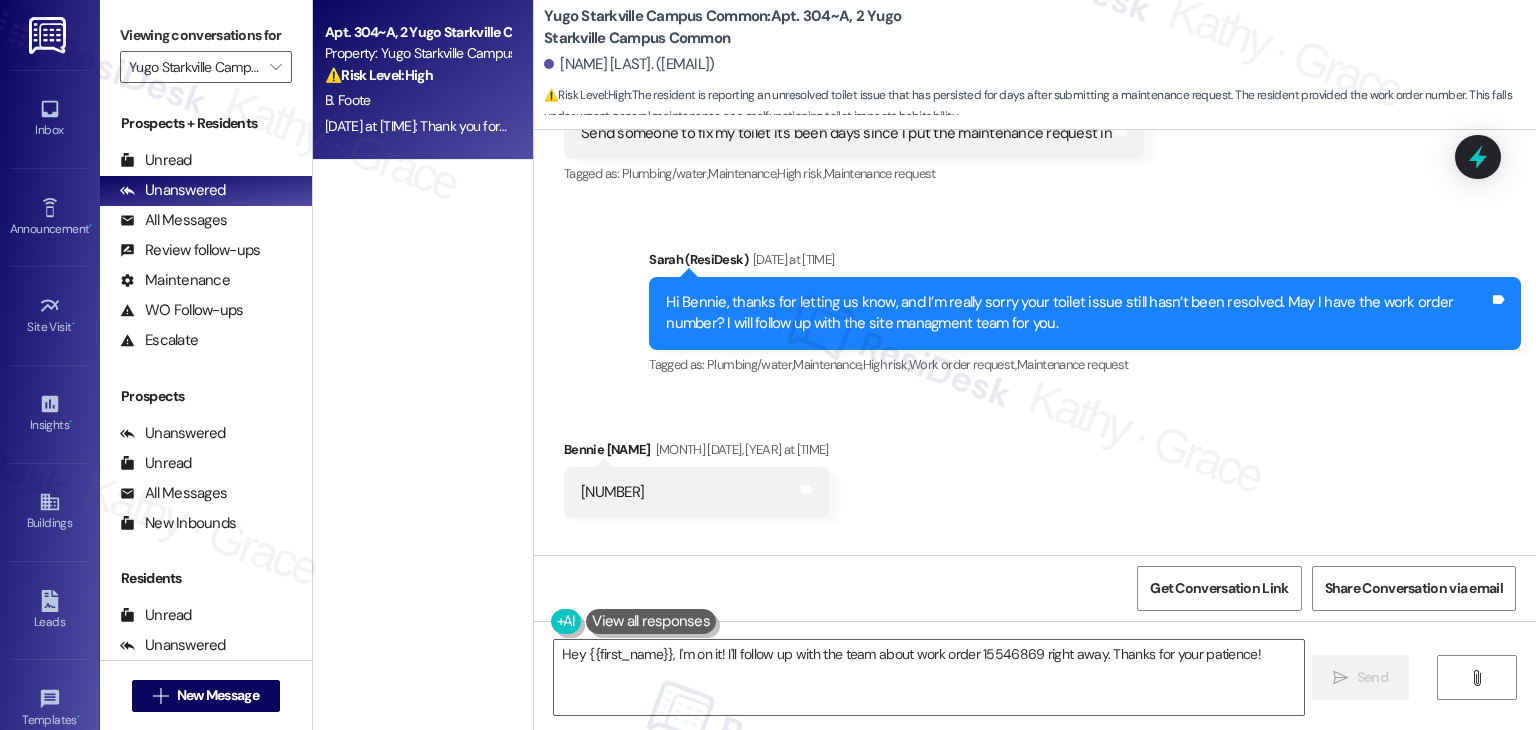 click on "Received via SMS Bennie Foote Aug 05, 2025 at 8:31 AM 15546869 Tags and notes" at bounding box center (1035, 463) 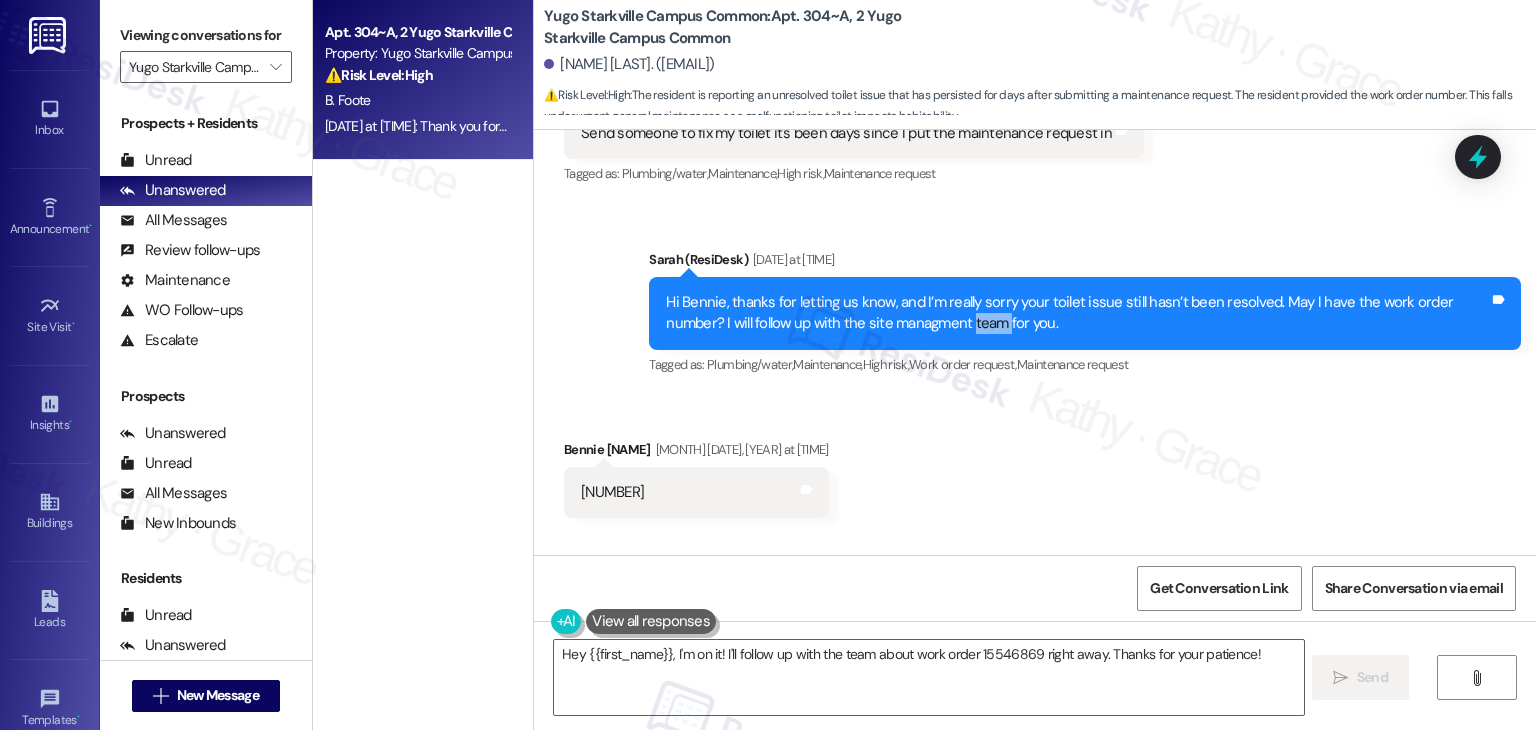 click on "Hi Bennie, thanks for letting us know, and I’m really sorry your toilet issue still hasn’t been resolved. May I have the work order number? I will follow up with the site managment team for you." at bounding box center (1077, 313) 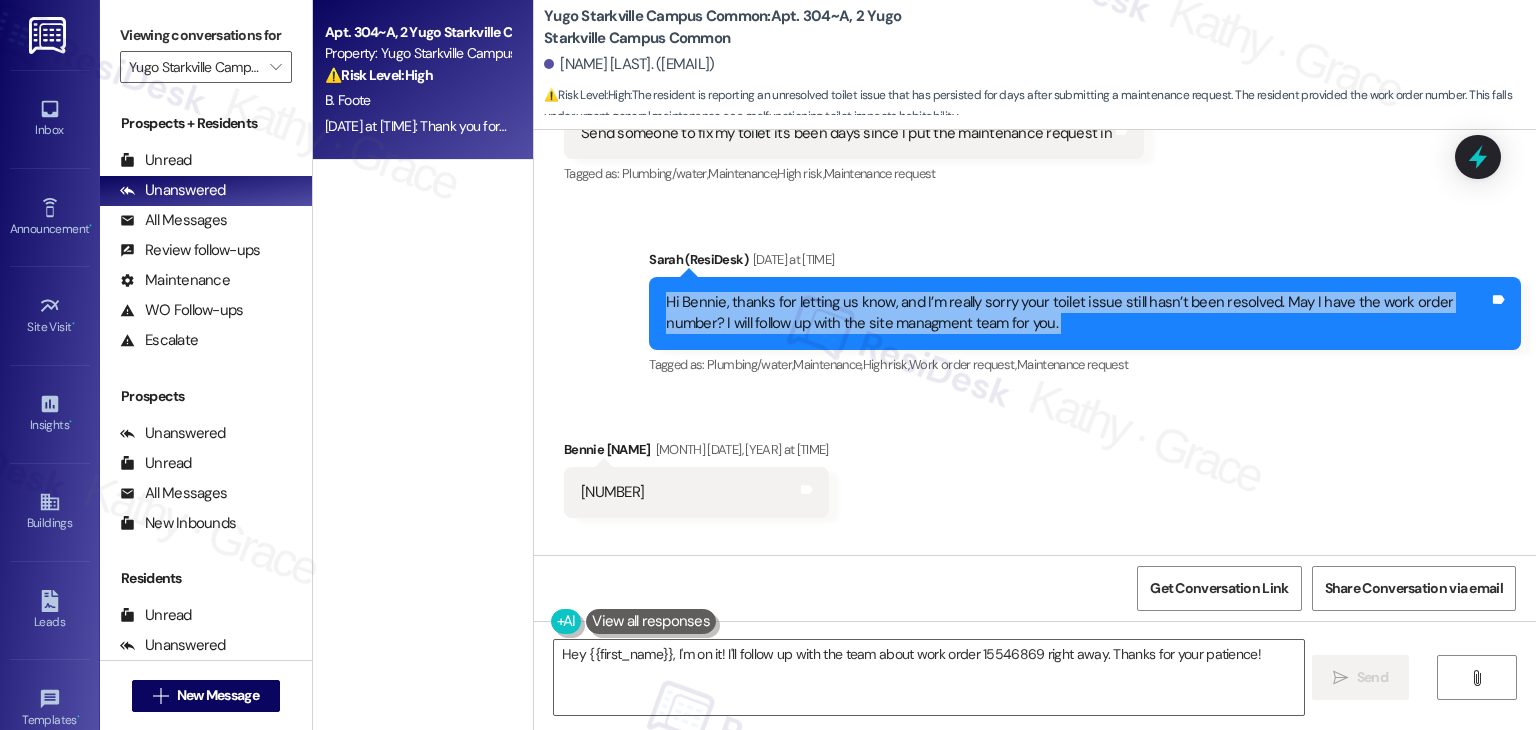 click on "Hi Bennie, thanks for letting us know, and I’m really sorry your toilet issue still hasn’t been resolved. May I have the work order number? I will follow up with the site managment team for you." at bounding box center [1077, 313] 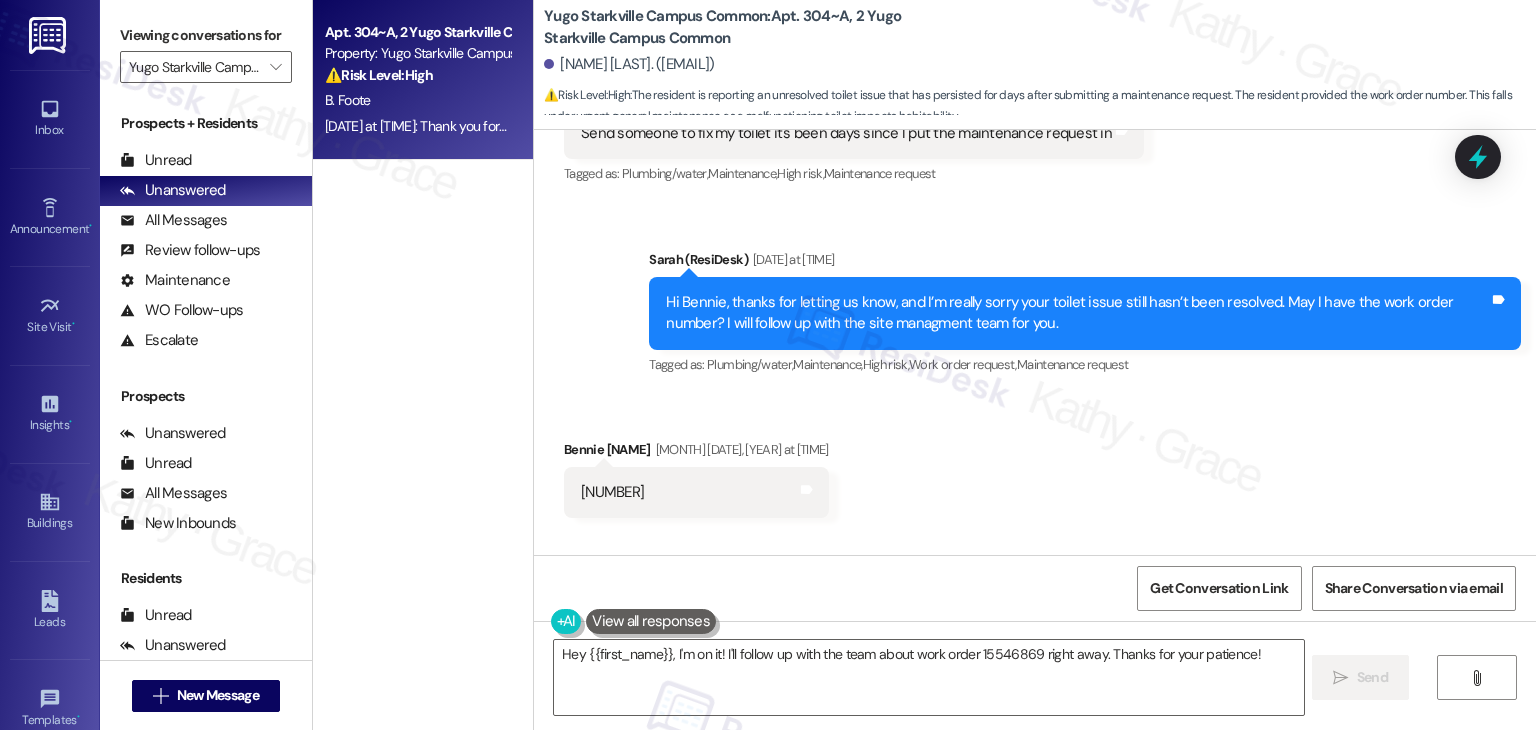 click on "15546869 Tags and notes" at bounding box center [696, 492] 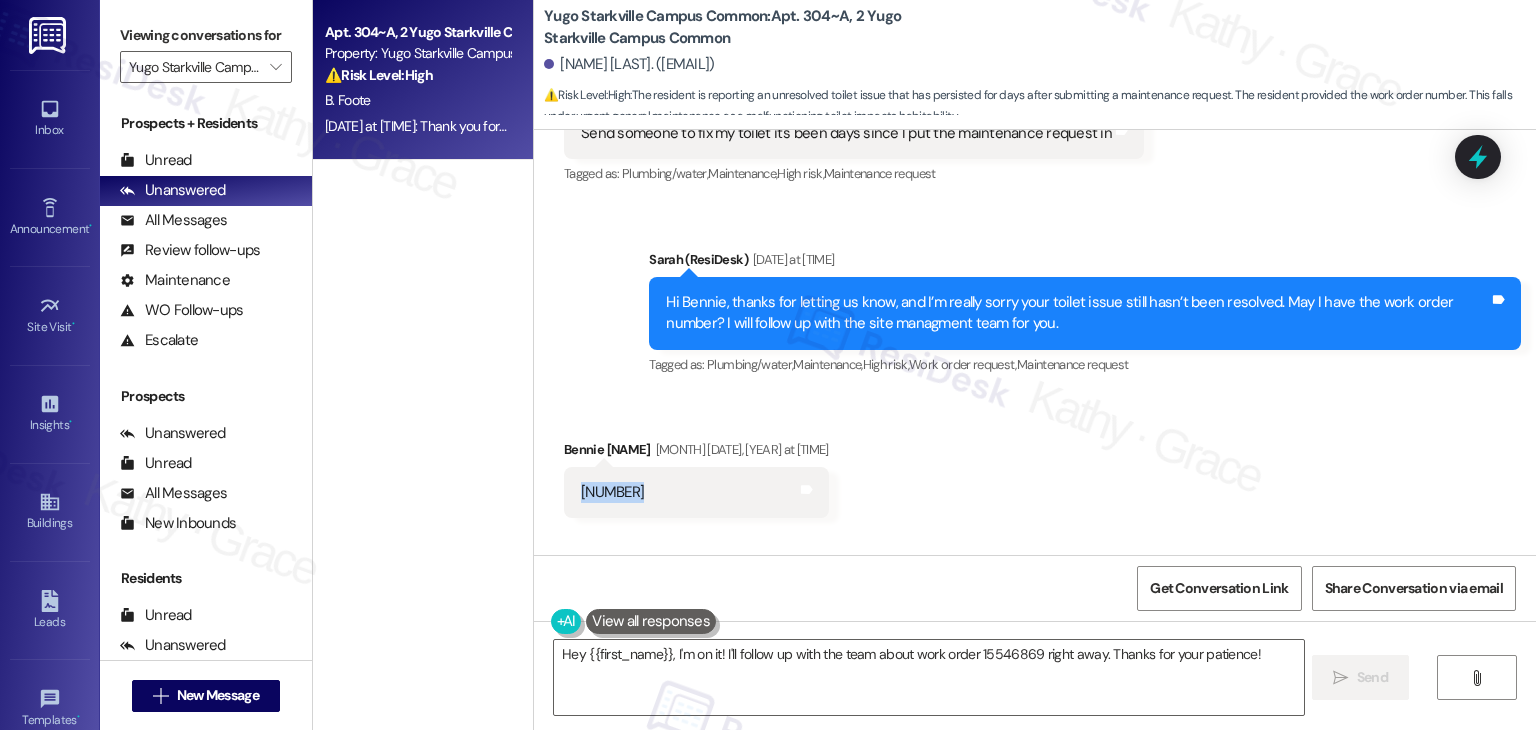 click on "15546869" at bounding box center (612, 492) 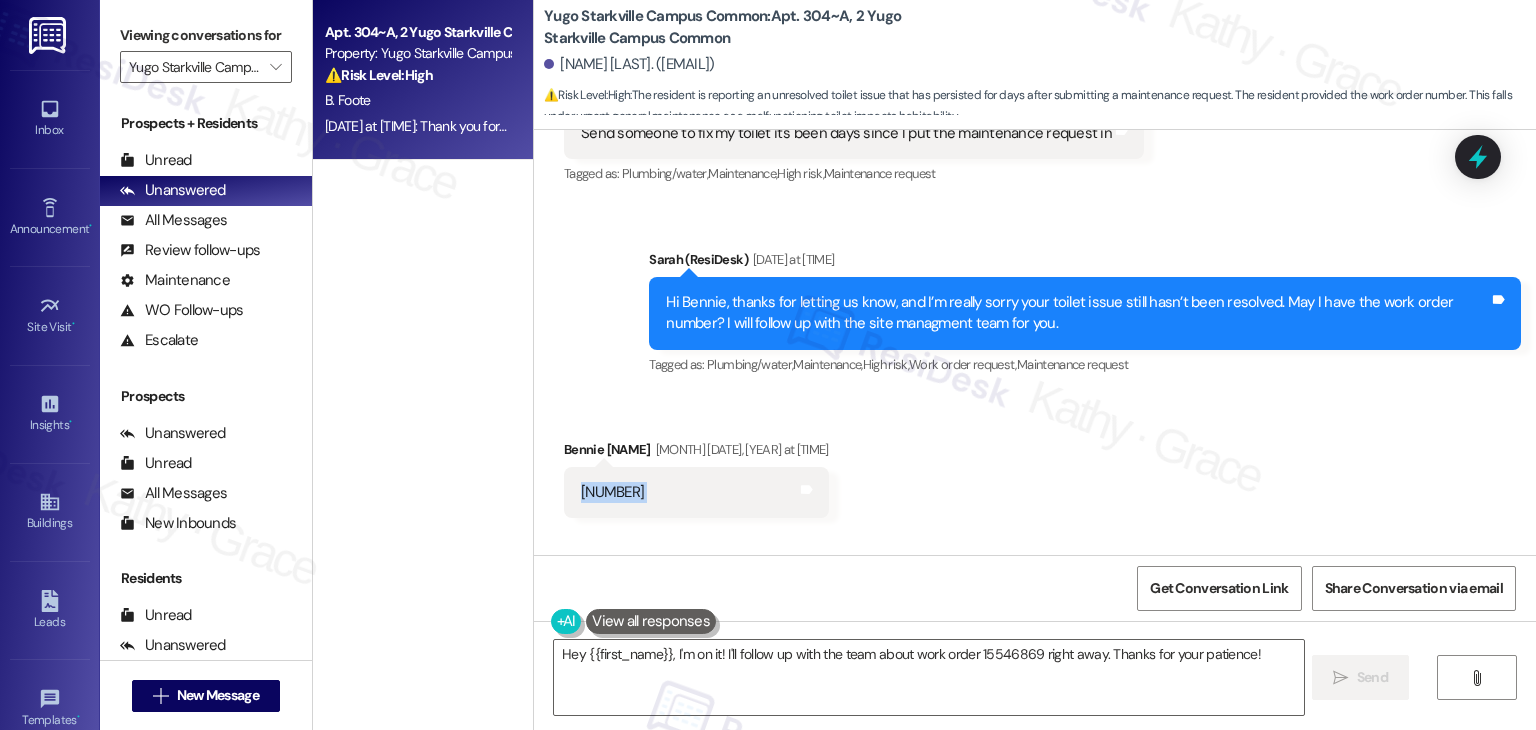 click on "15546869" at bounding box center (612, 492) 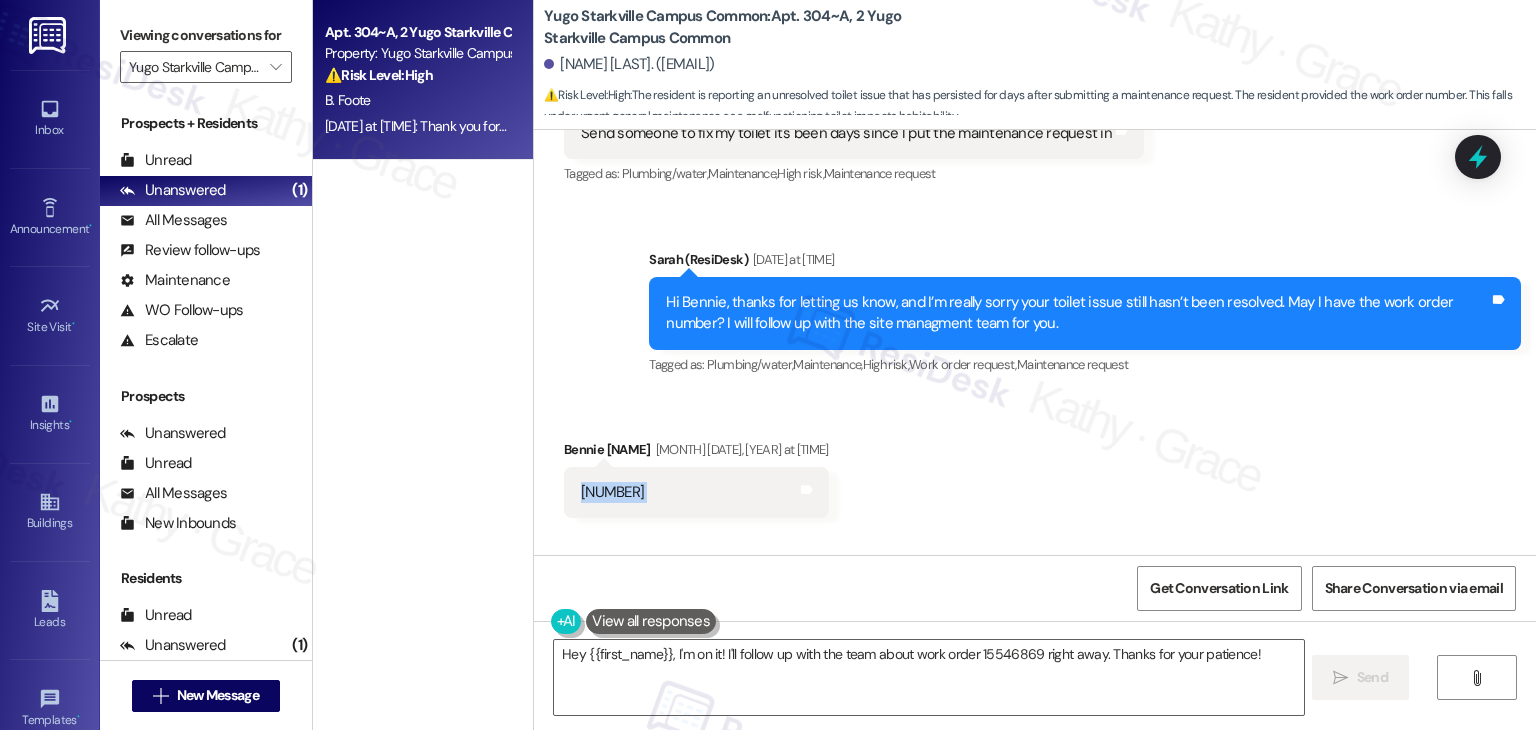 scroll, scrollTop: 2366, scrollLeft: 0, axis: vertical 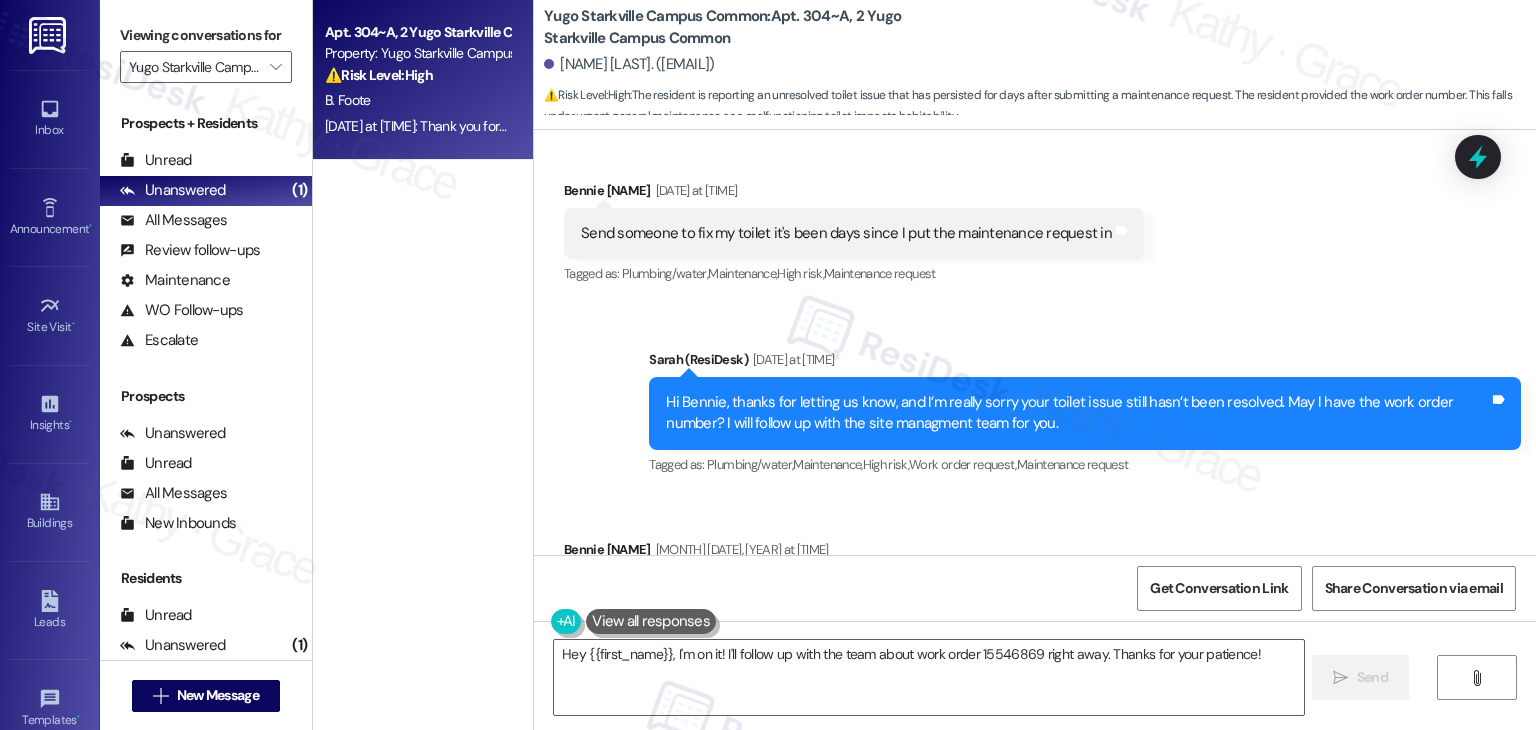 click on "Sarah   (ResiDesk) Aug 04, 2025 at 5:52 PM" at bounding box center [1085, 363] 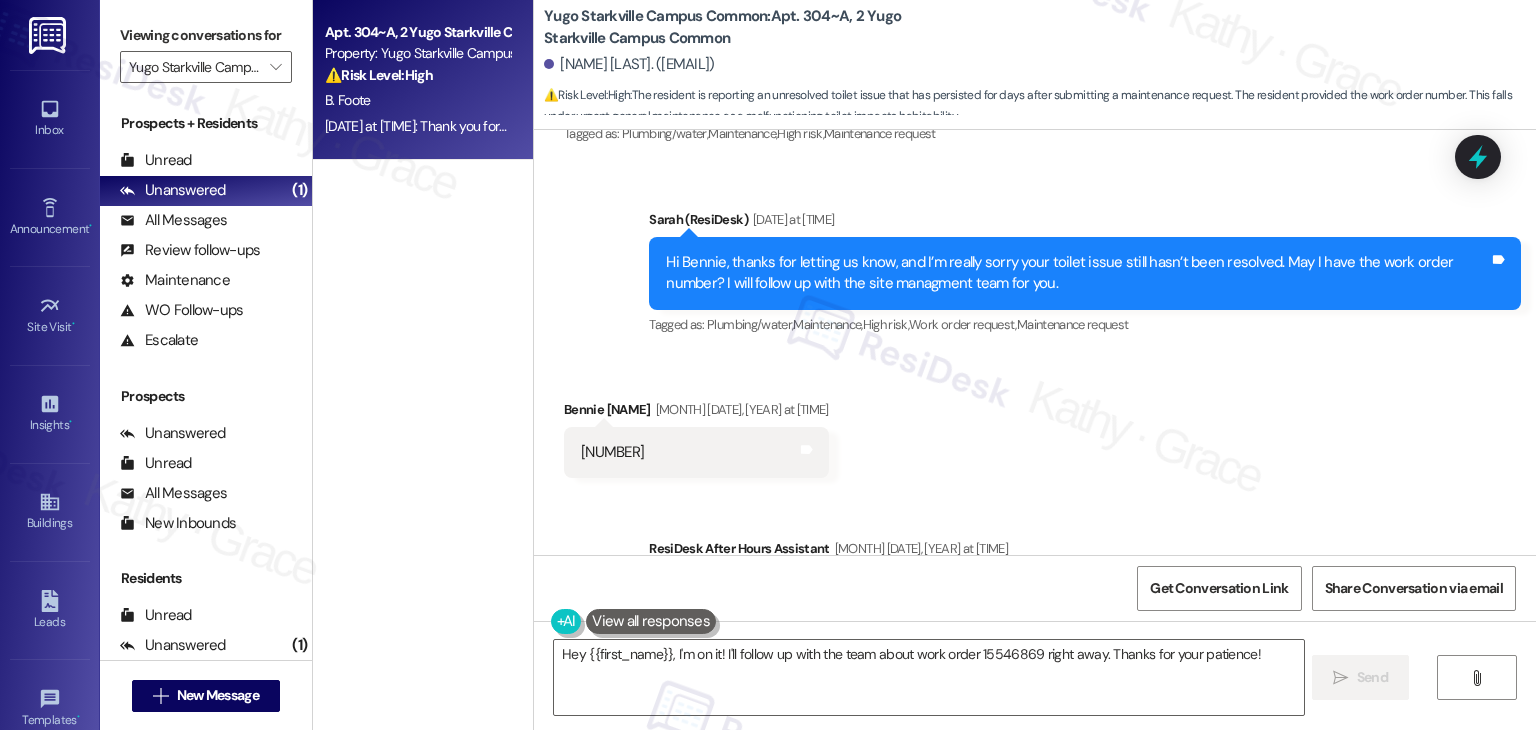 scroll, scrollTop: 2657, scrollLeft: 0, axis: vertical 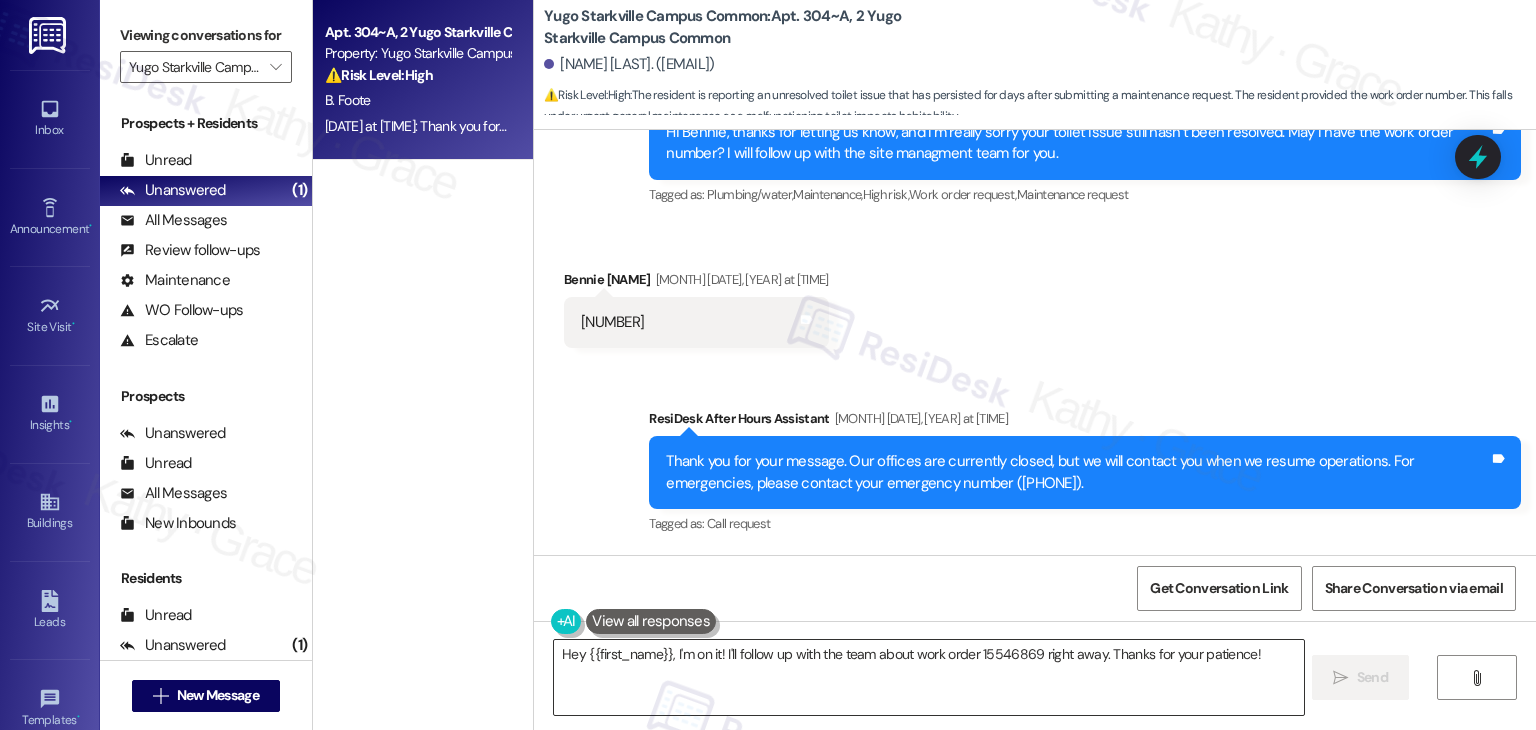 click on "Hey {{first_name}}, I'm on it! I'll follow up with the team about work order 15546869 right away. Thanks for your patience!" at bounding box center (928, 677) 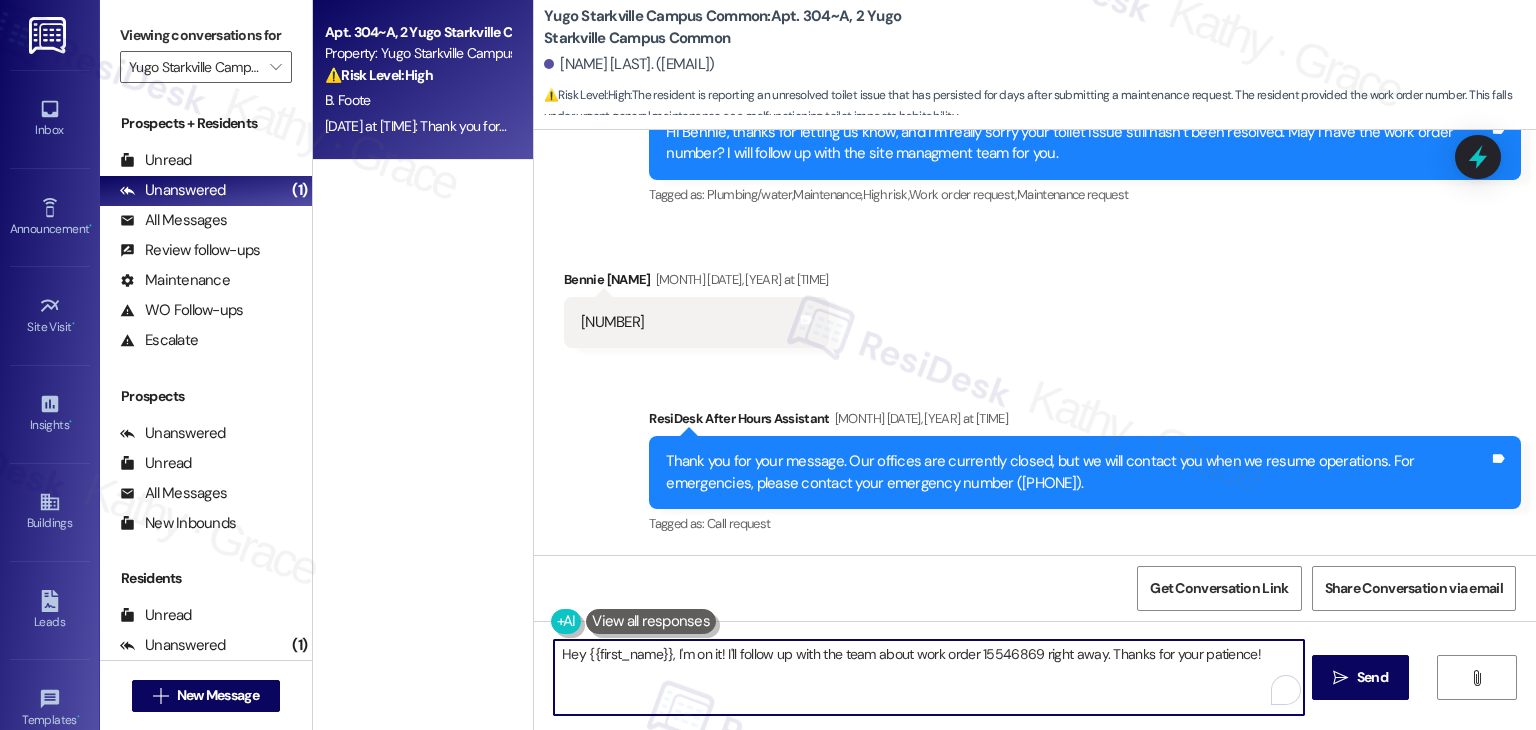 click on "Hey {{first_name}}, I'm on it! I'll follow up with the team about work order 15546869 right away. Thanks for your patience!" at bounding box center (928, 677) 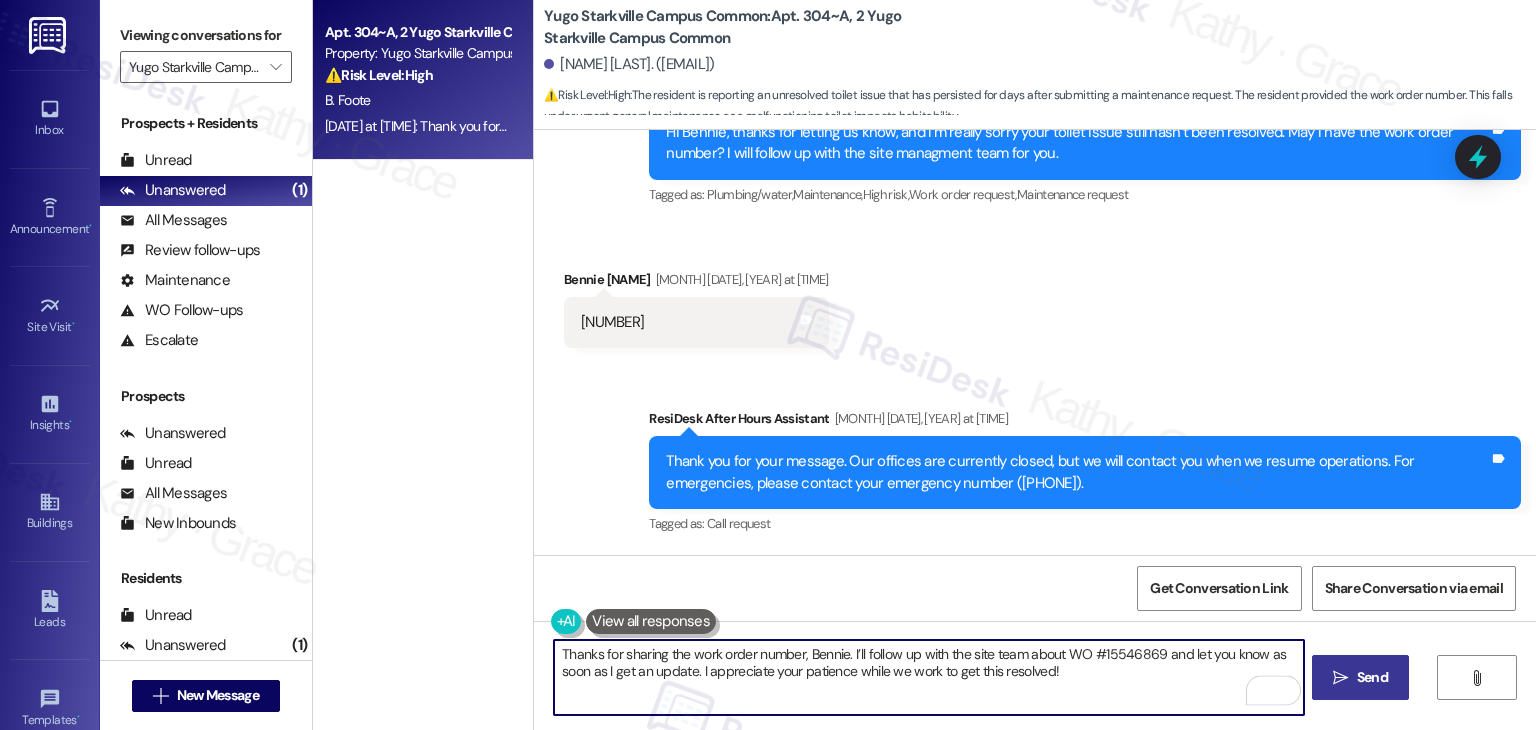 type on "Thanks for sharing the work order number, Bennie. I’ll follow up with the site team about WO #15546869 and let you know as soon as I get an update. I appreciate your patience while we work to get this resolved!" 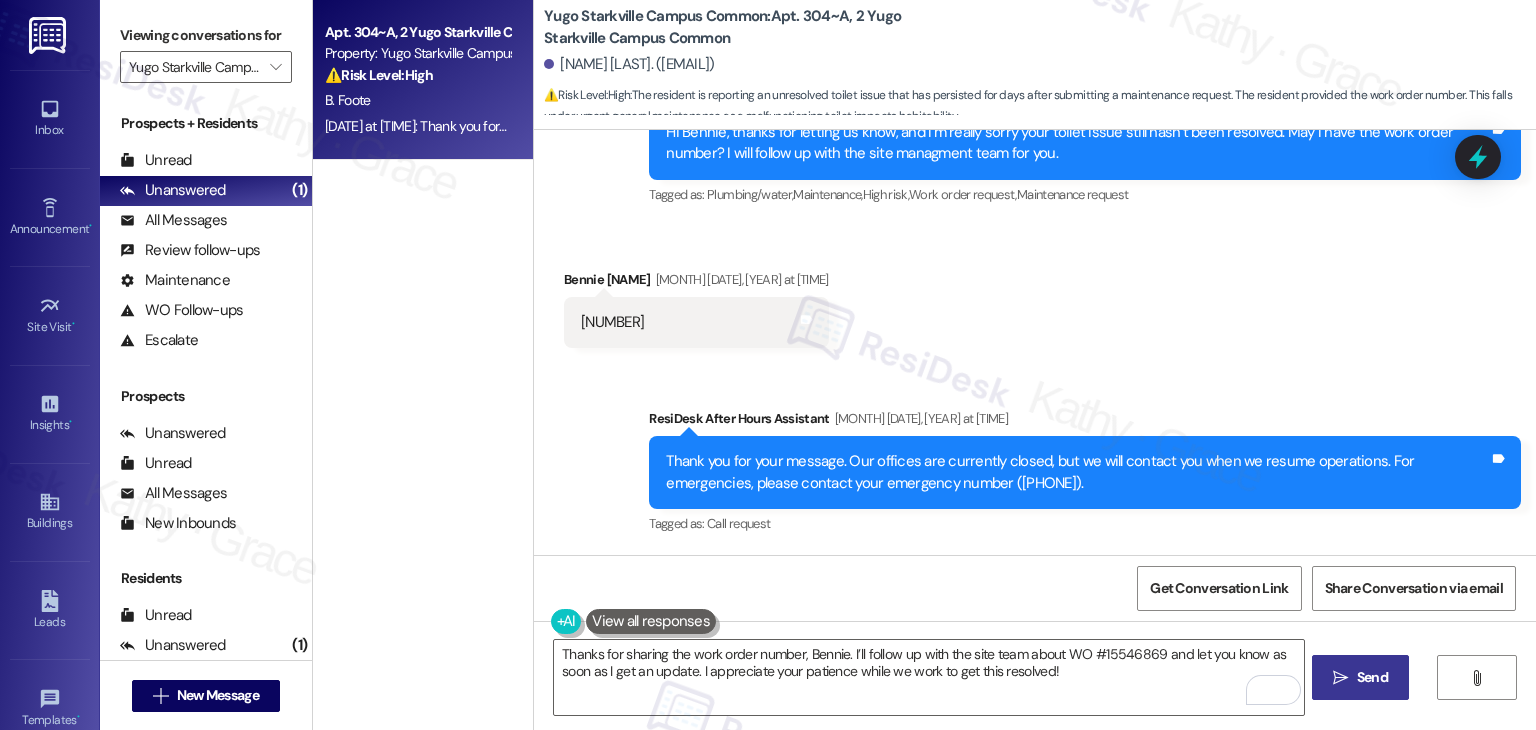 click on " Send" at bounding box center [1360, 677] 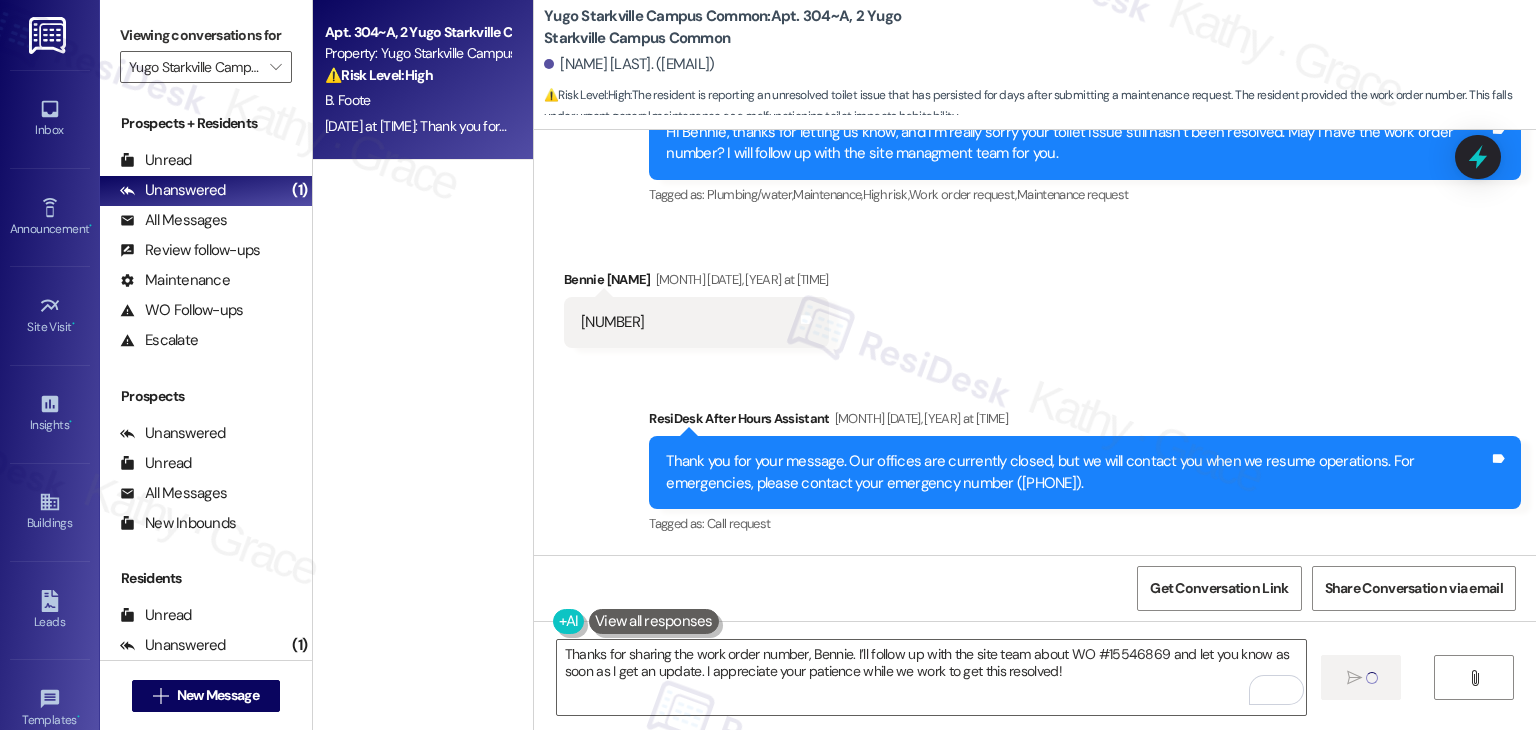 type 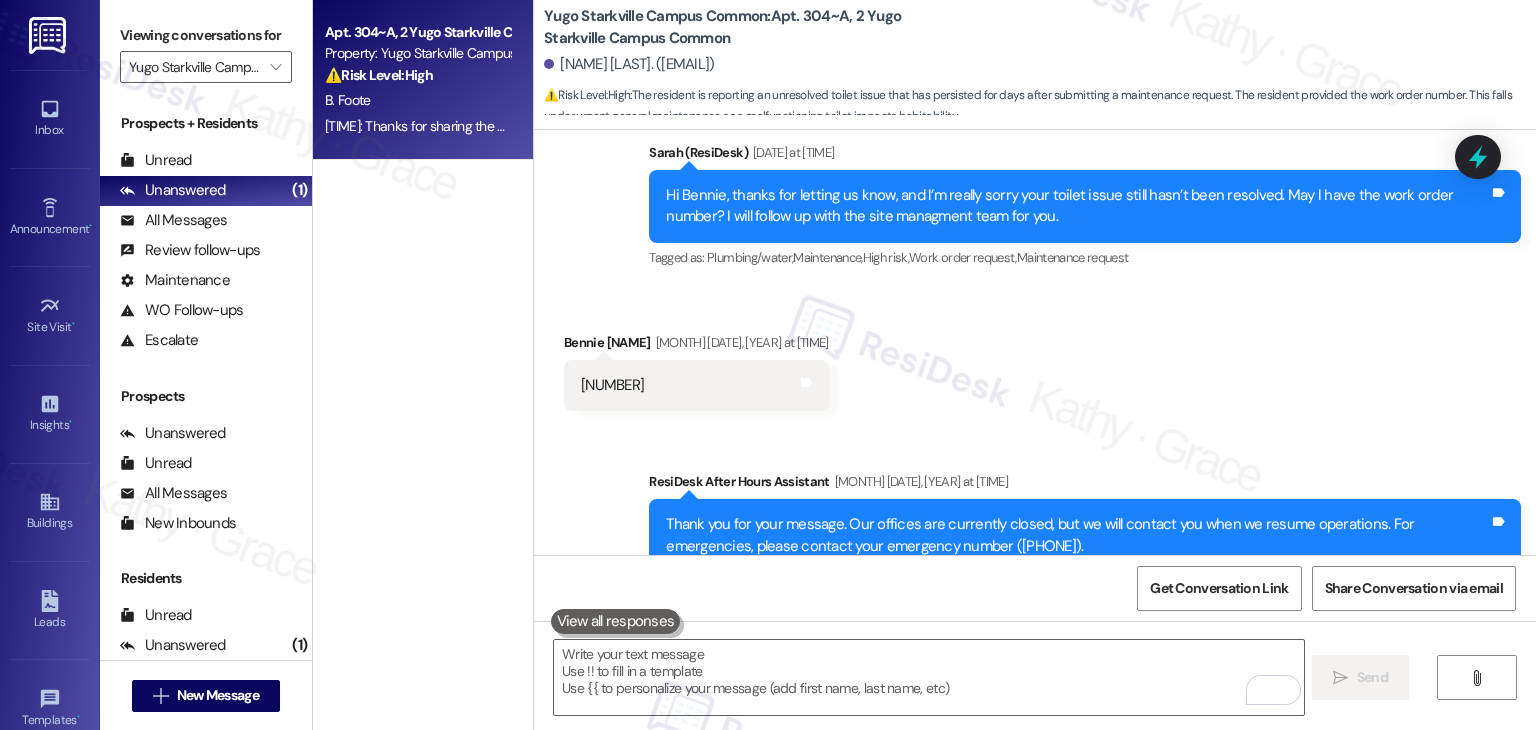 scroll, scrollTop: 2818, scrollLeft: 0, axis: vertical 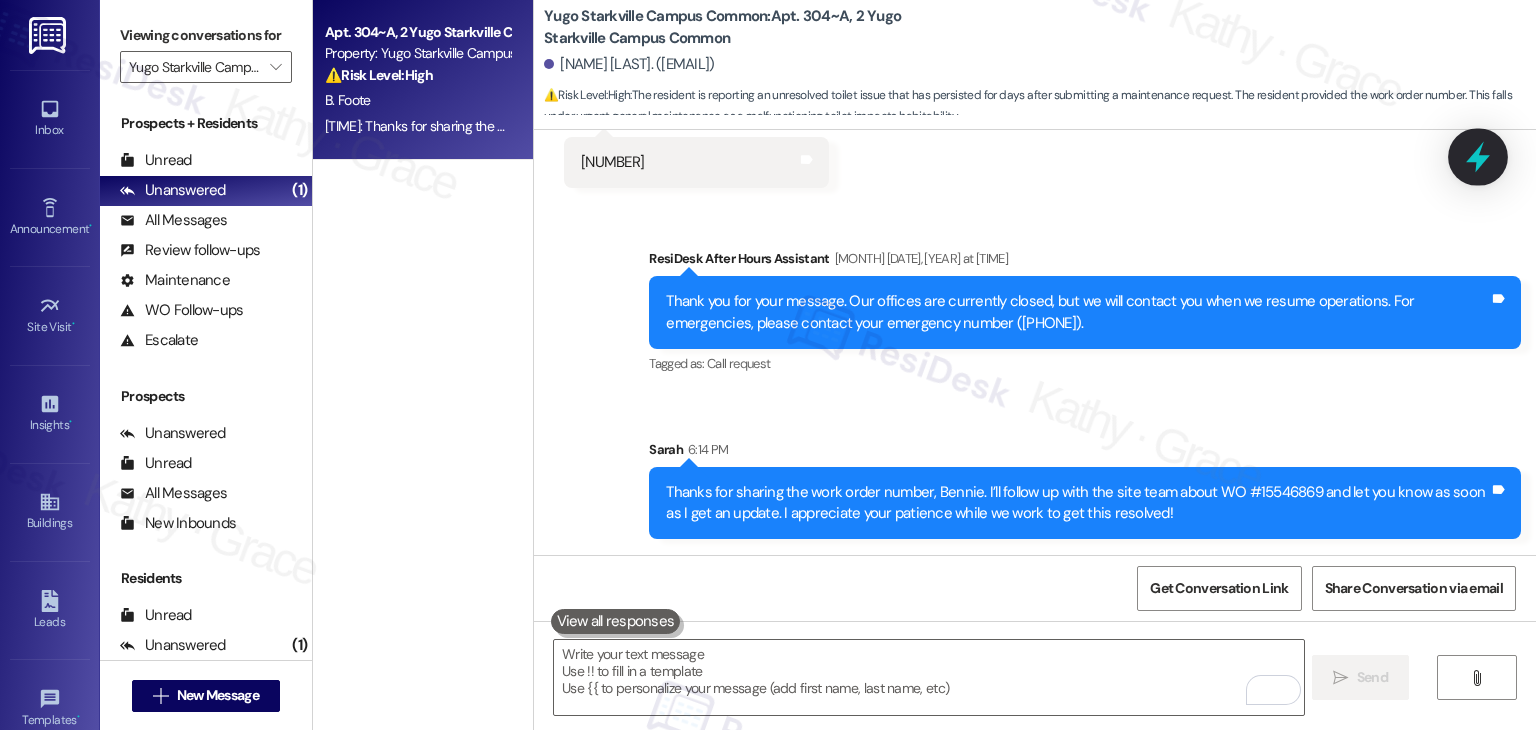 click 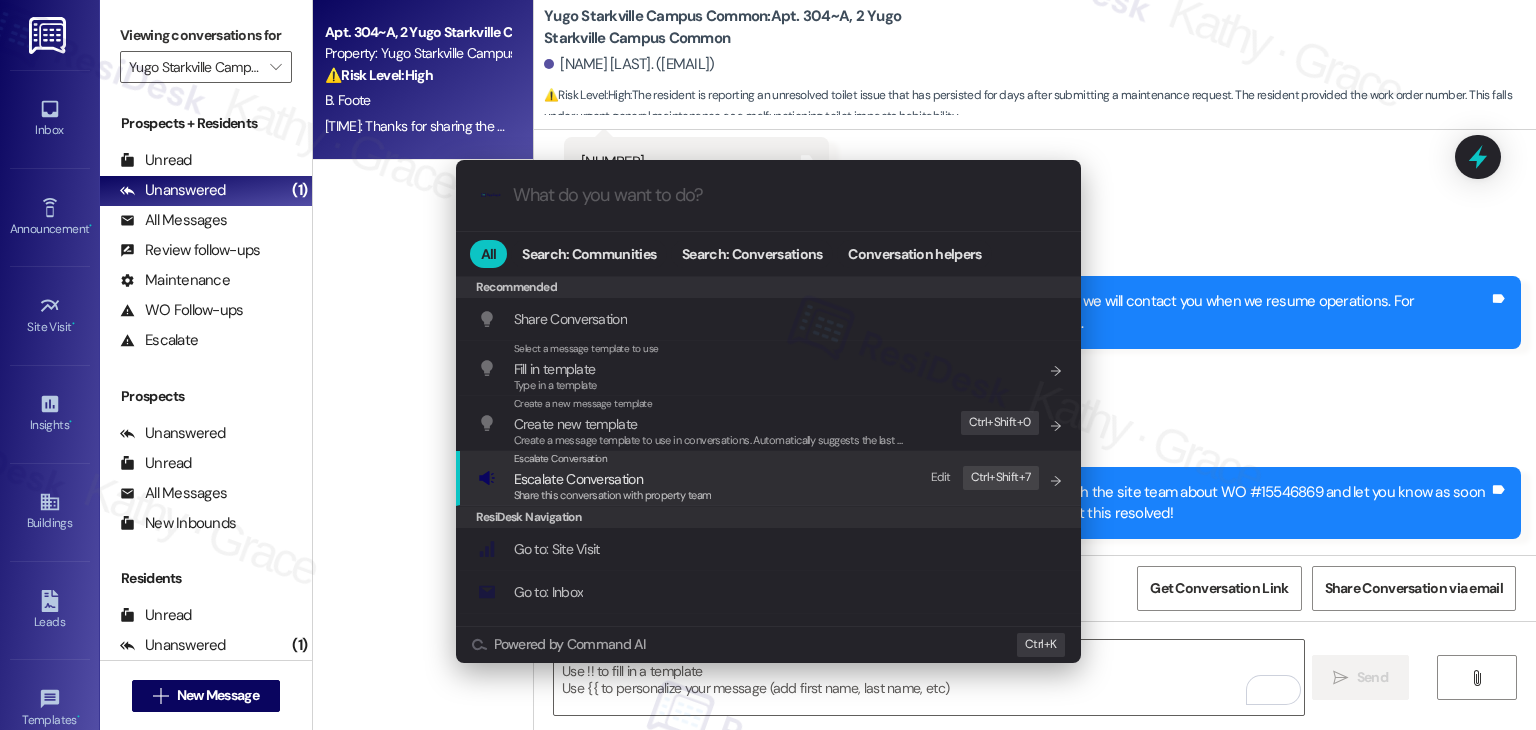 click on "Escalate Conversation" at bounding box center [613, 479] 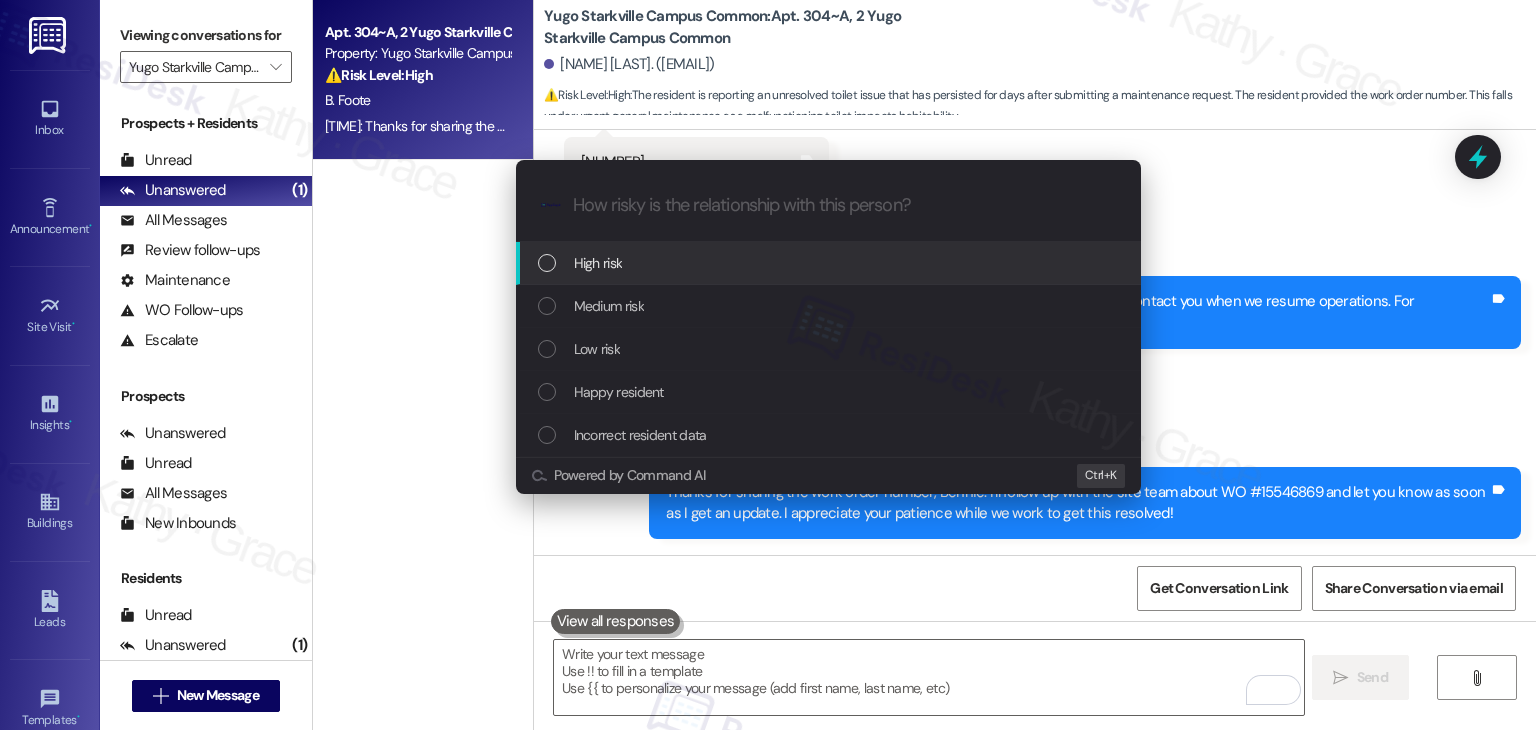 click at bounding box center [547, 263] 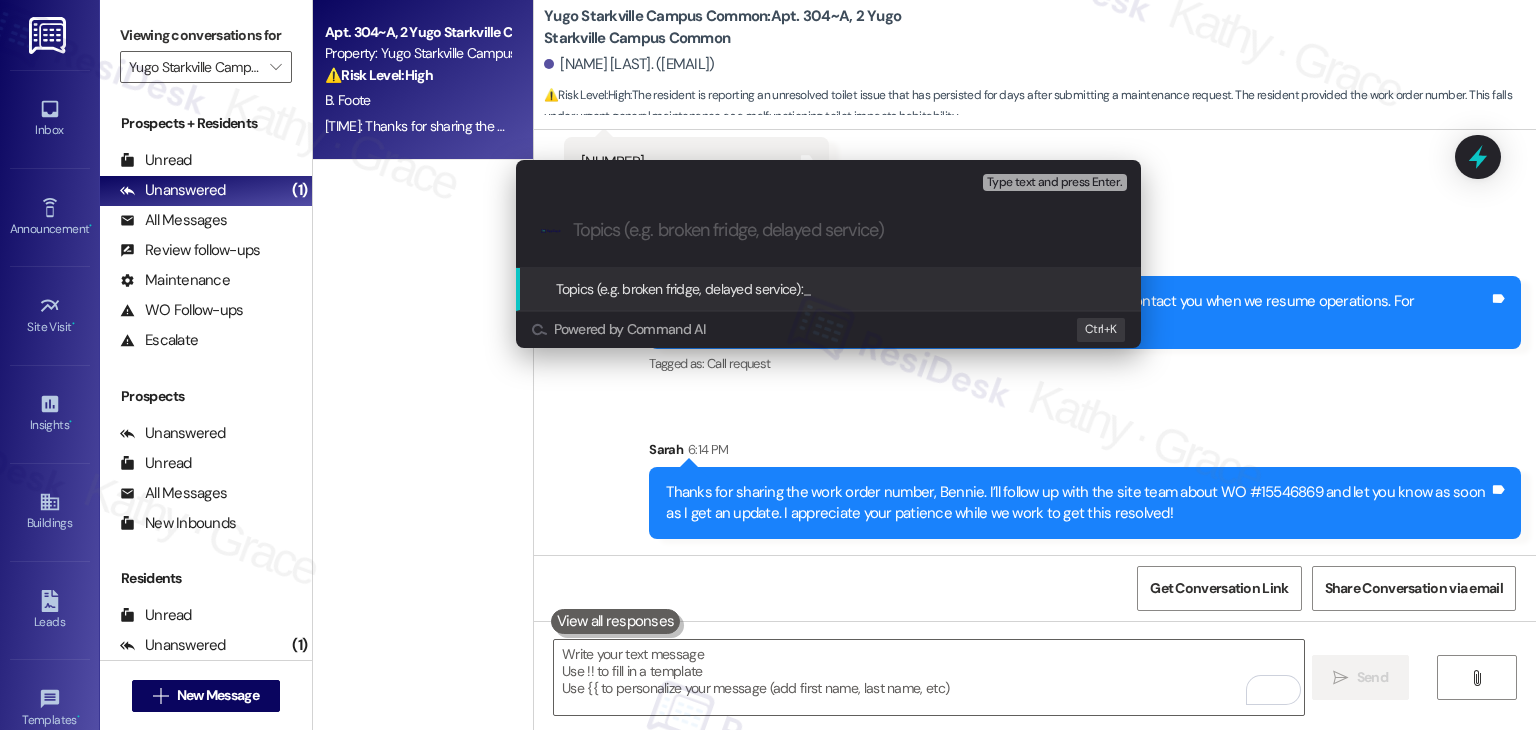 paste on "Follow-Up on Toilet Issue – WO #15546869" 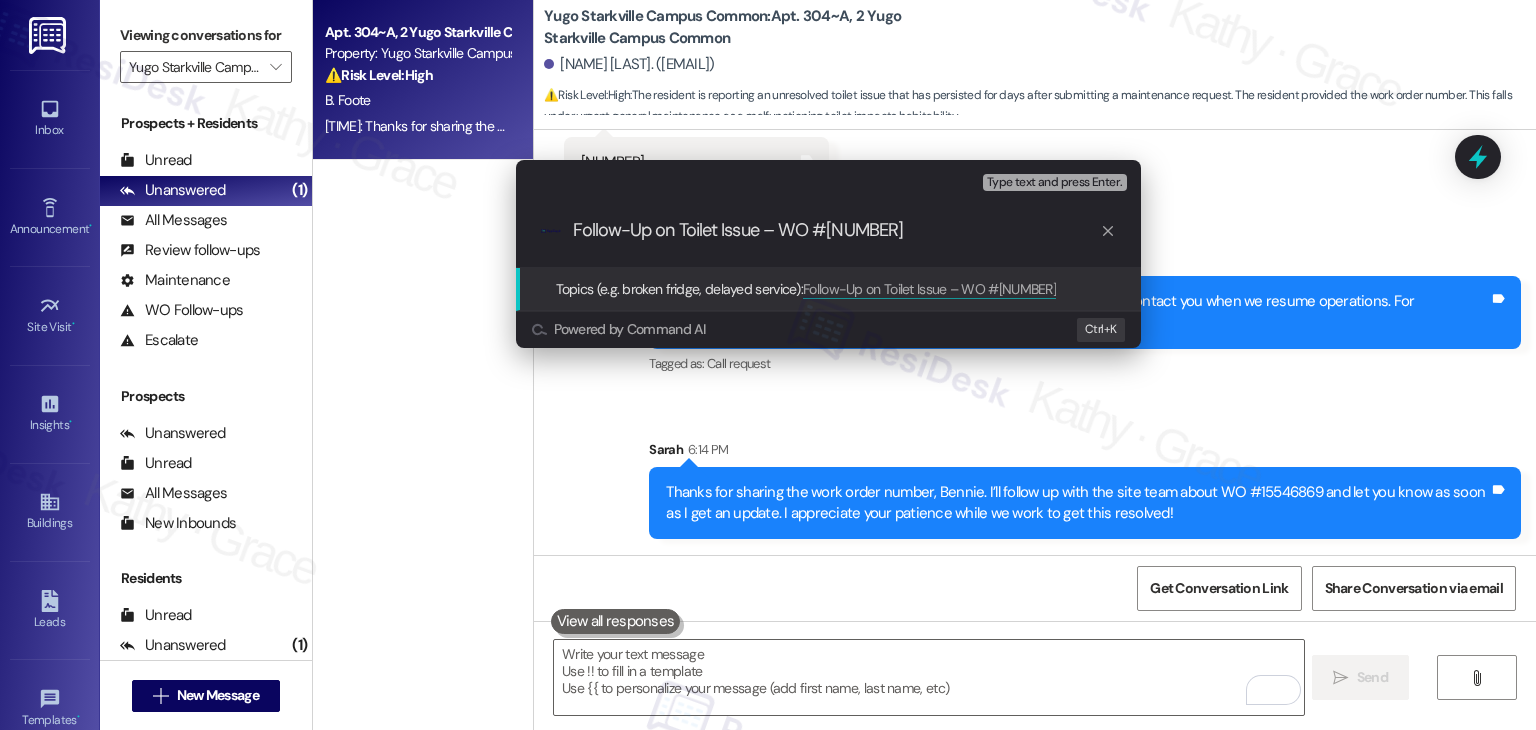 type 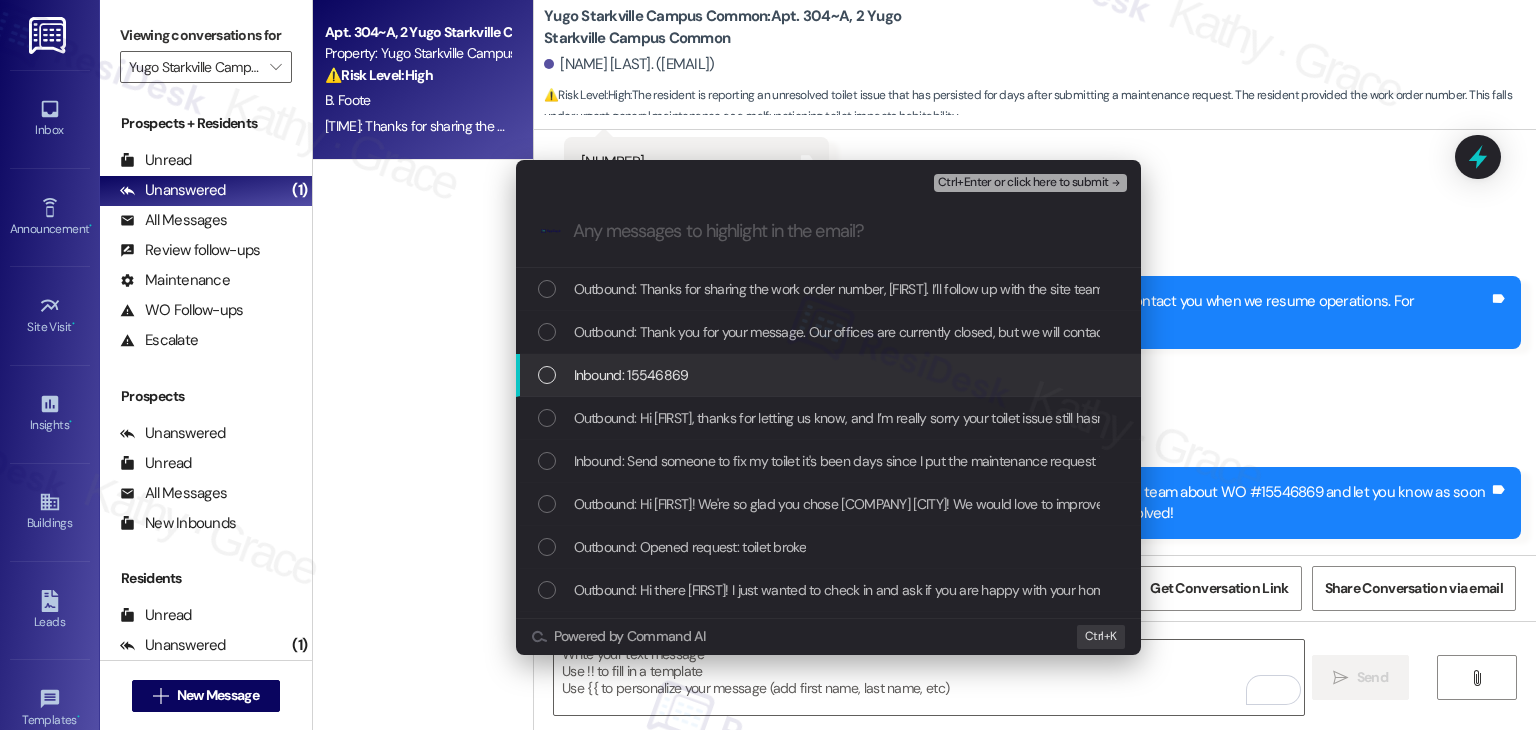 click at bounding box center (547, 375) 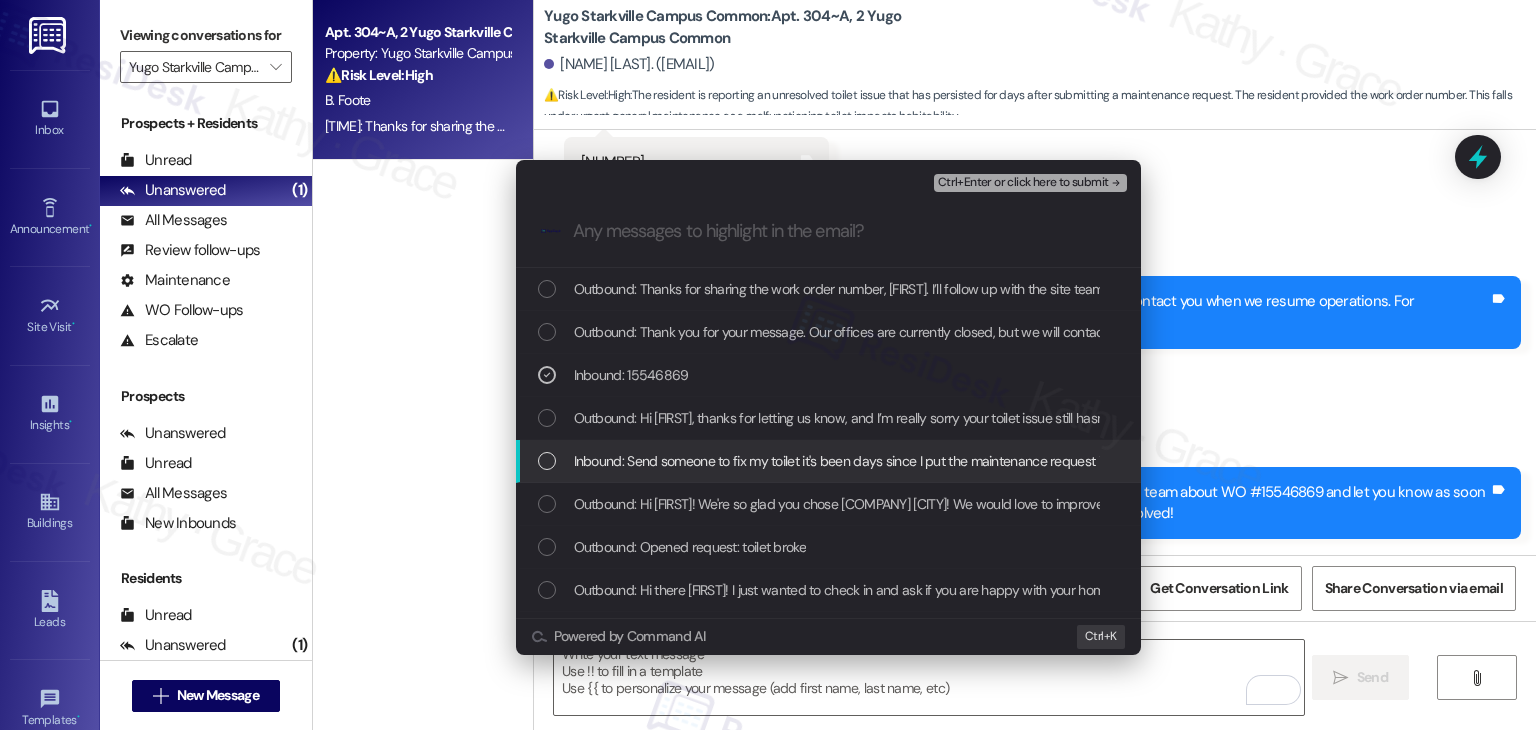 click at bounding box center (547, 461) 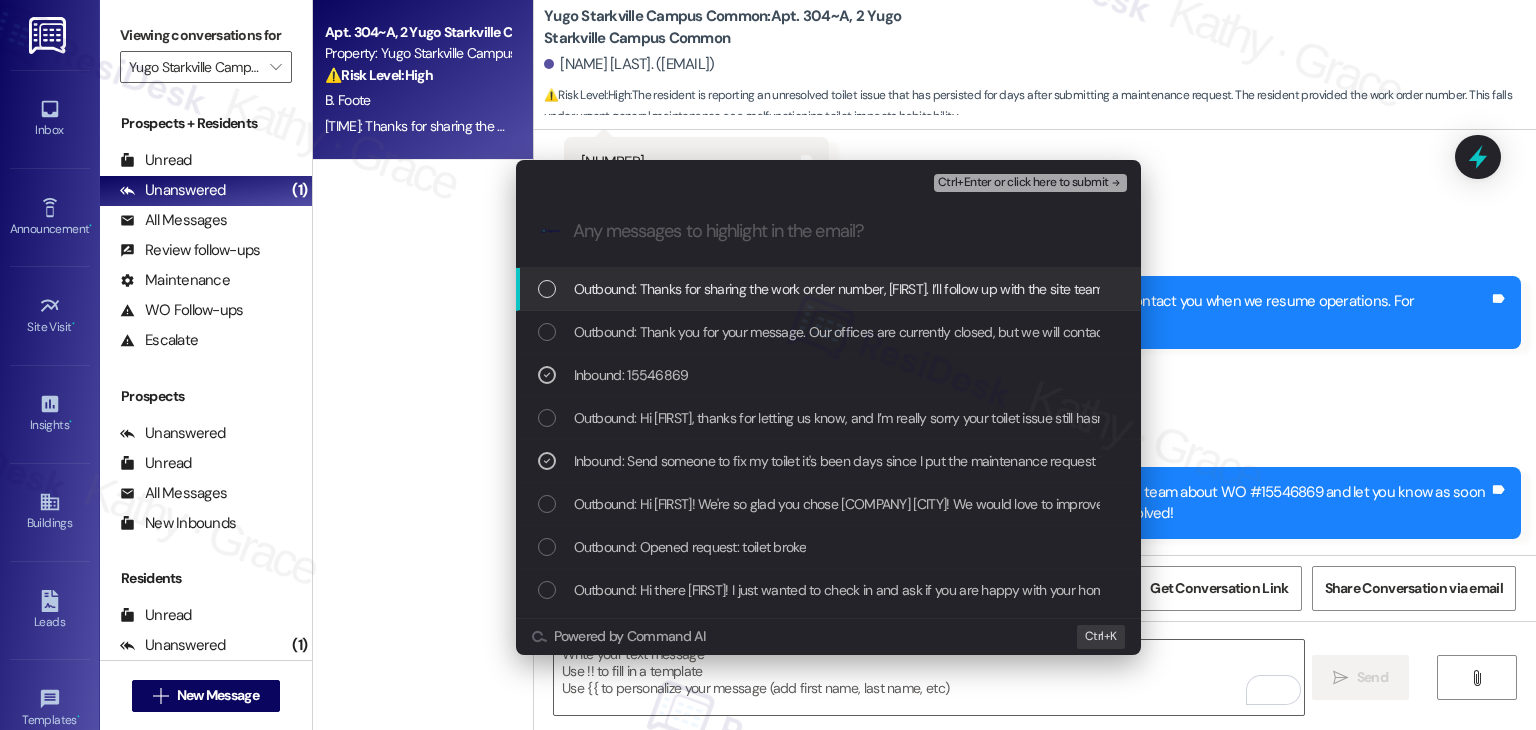 click on "Ctrl+Enter or click here to submit" at bounding box center (1023, 183) 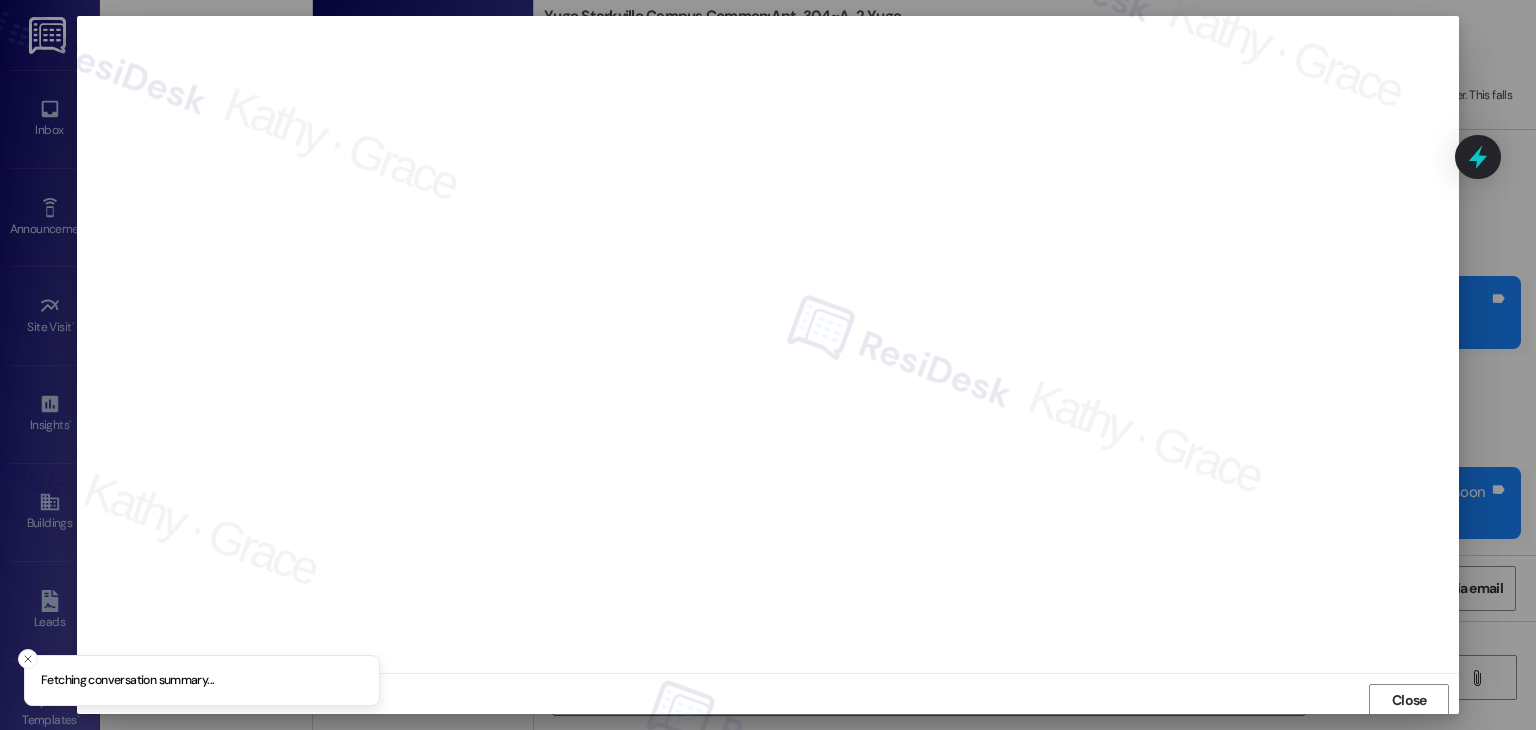scroll, scrollTop: 1, scrollLeft: 0, axis: vertical 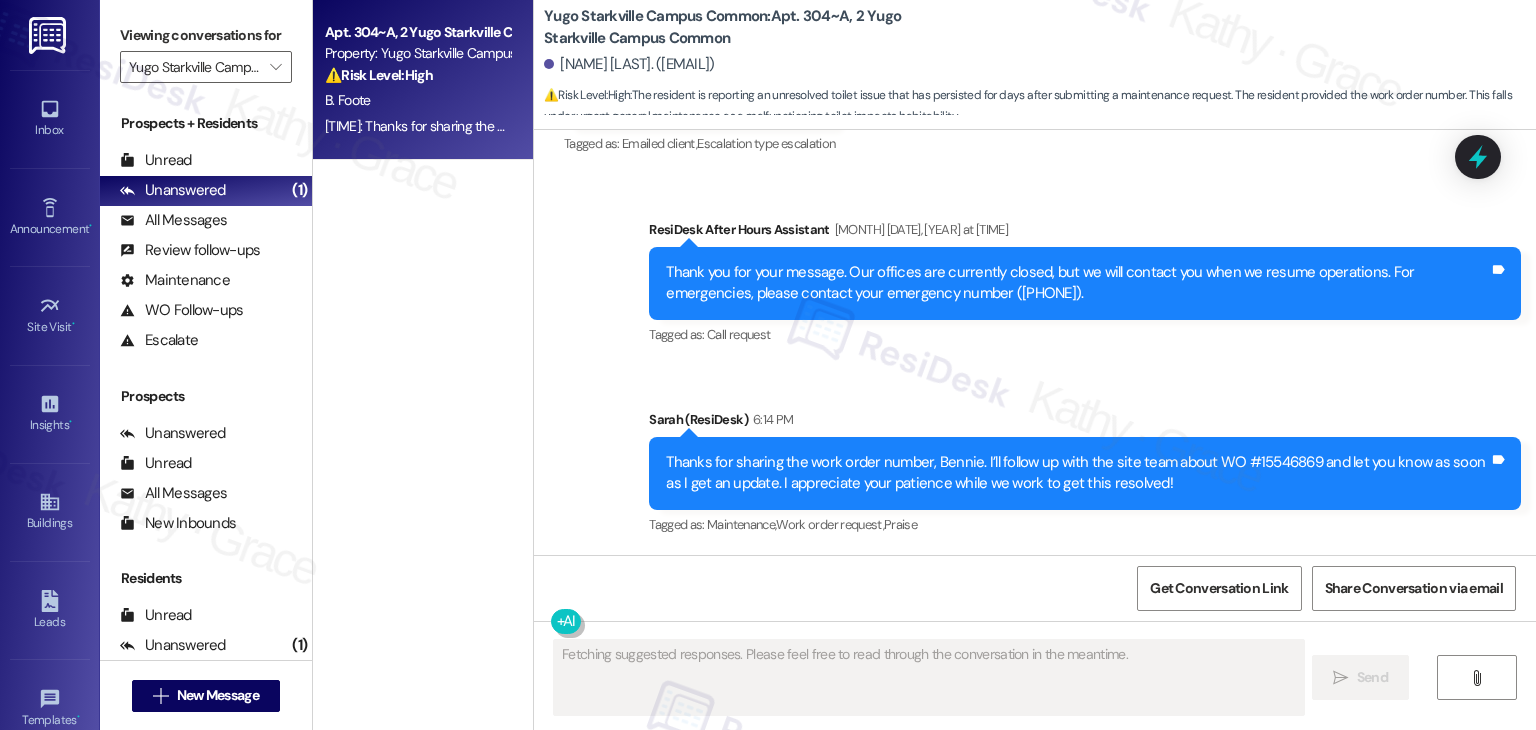 click on "Apt. 304~A, 2 Yugo Starkville Campus Common Property: Yugo Starkville Campus Common ⚠️  Risk Level:  High The resident is reporting an unresolved toilet issue that has persisted for days after submitting a maintenance request. The resident provided the work order number. This falls under urgent general maintenance as a malfunctioning toilet impacts habitability. B. Foote 6:14 PM: Thanks for sharing the work order number, Bennie. I’ll follow up with the site team about WO #15546869 and let you know as soon as I get an update. I appreciate your patience while we work to get this resolved! 6:14 PM: Thanks for sharing the work order number, Bennie. I’ll follow up with the site team about WO #15546869 and let you know as soon as I get an update. I appreciate your patience while we work to get this resolved!" at bounding box center (423, 294) 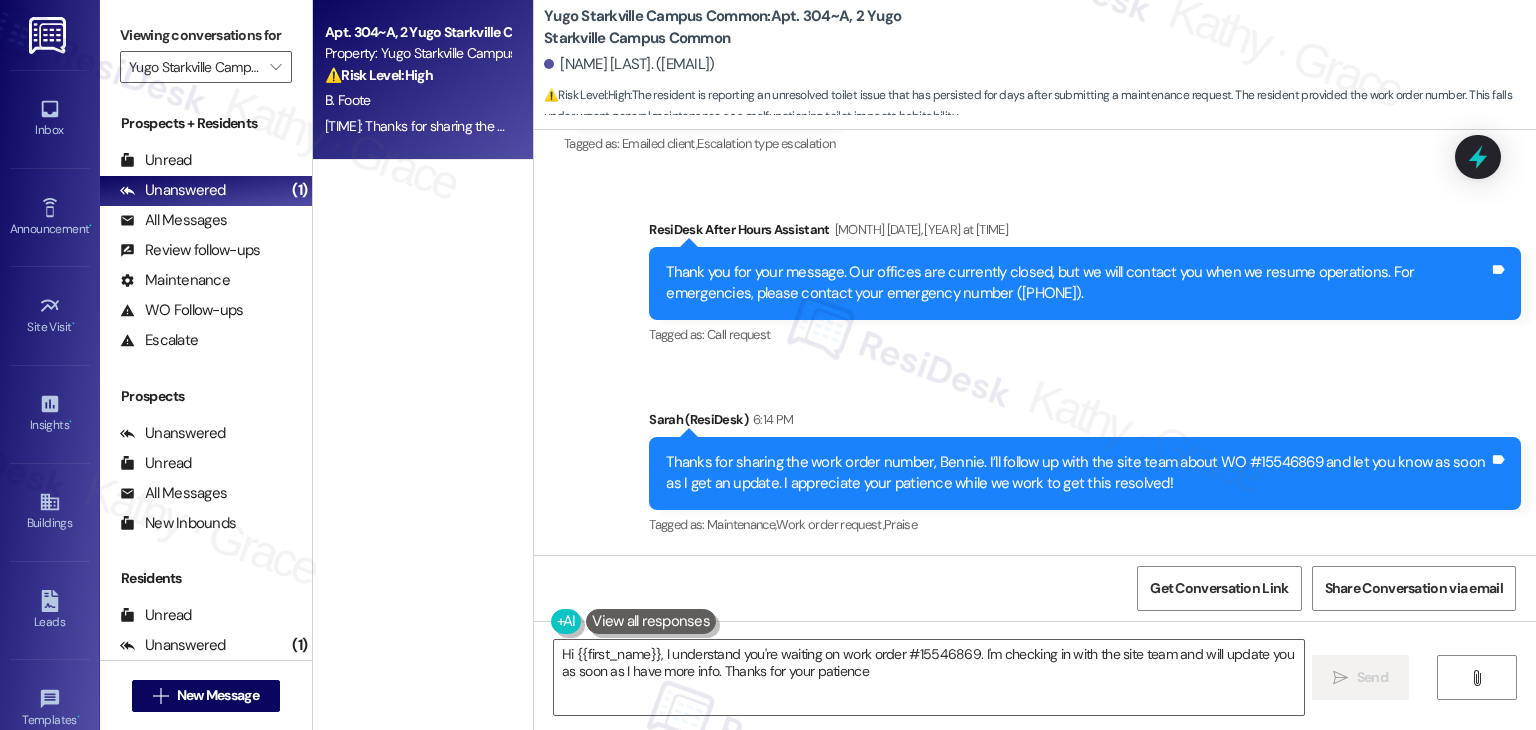 type on "Hi {{first_name}}, I understand you're waiting on work order #15546869. I'm checking in with the site team and will update you as soon as I have more info. Thanks for your patience!" 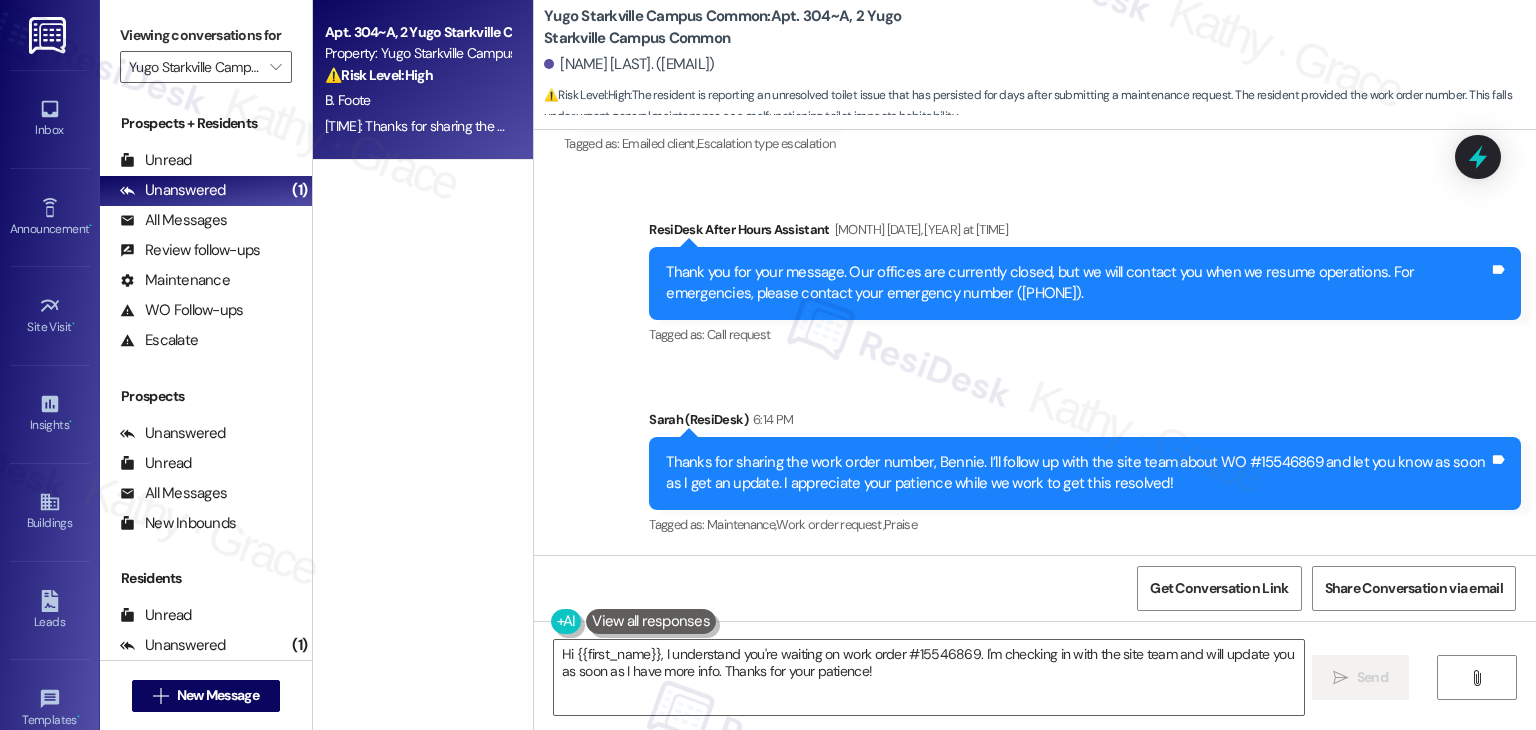 click on "Apt. 304~A, 2 Yugo Starkville Campus Common Property: Yugo Starkville Campus Common ⚠️  Risk Level:  High The resident is reporting an unresolved toilet issue that has persisted for days after submitting a maintenance request. The resident provided the work order number. This falls under urgent general maintenance as a malfunctioning toilet impacts habitability. B. Foote 6:14 PM: Thanks for sharing the work order number, Bennie. I’ll follow up with the site team about WO #15546869 and let you know as soon as I get an update. I appreciate your patience while we work to get this resolved! 6:14 PM: Thanks for sharing the work order number, Bennie. I’ll follow up with the site team about WO #15546869 and let you know as soon as I get an update. I appreciate your patience while we work to get this resolved!" at bounding box center [423, 294] 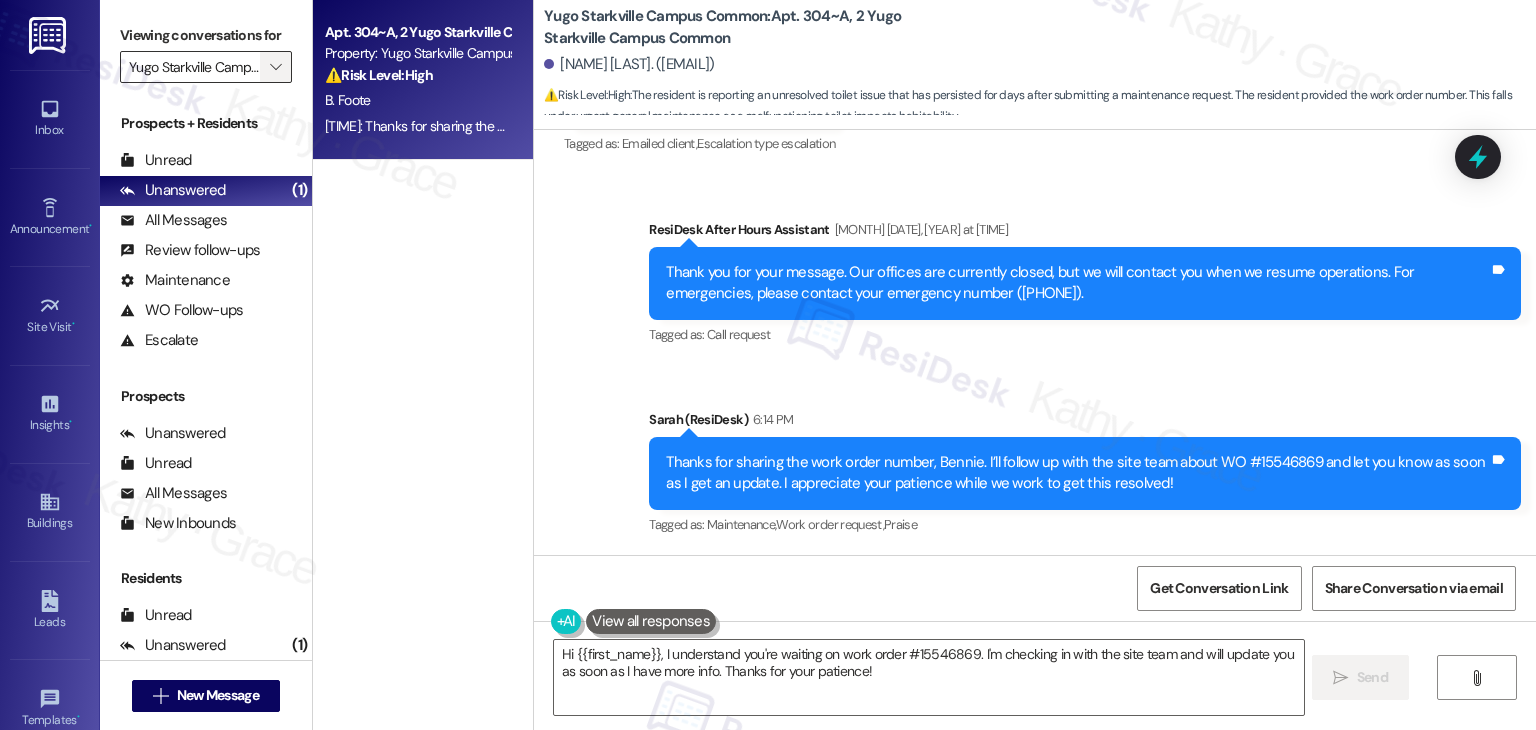 click on "" at bounding box center [275, 67] 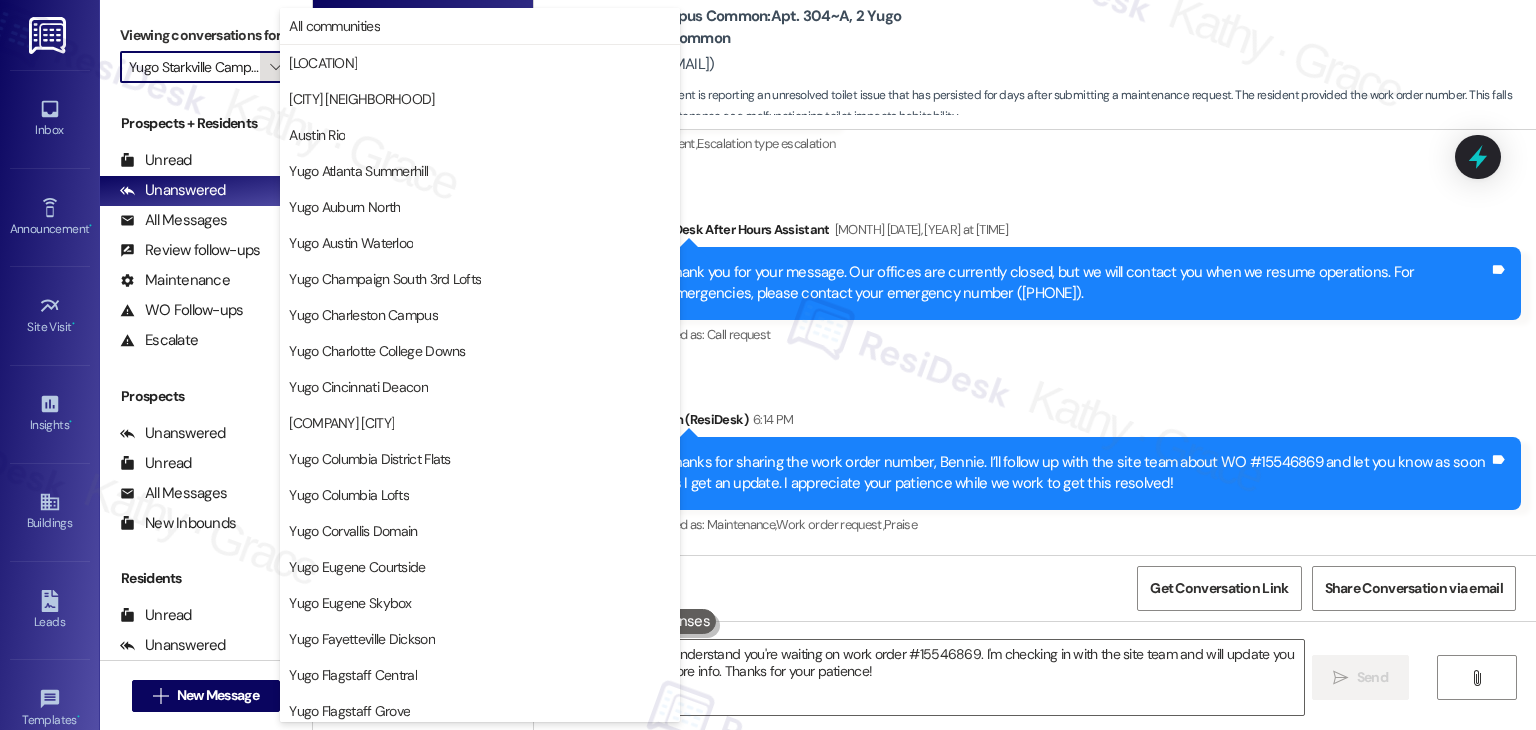 scroll, scrollTop: 0, scrollLeft: 75, axis: horizontal 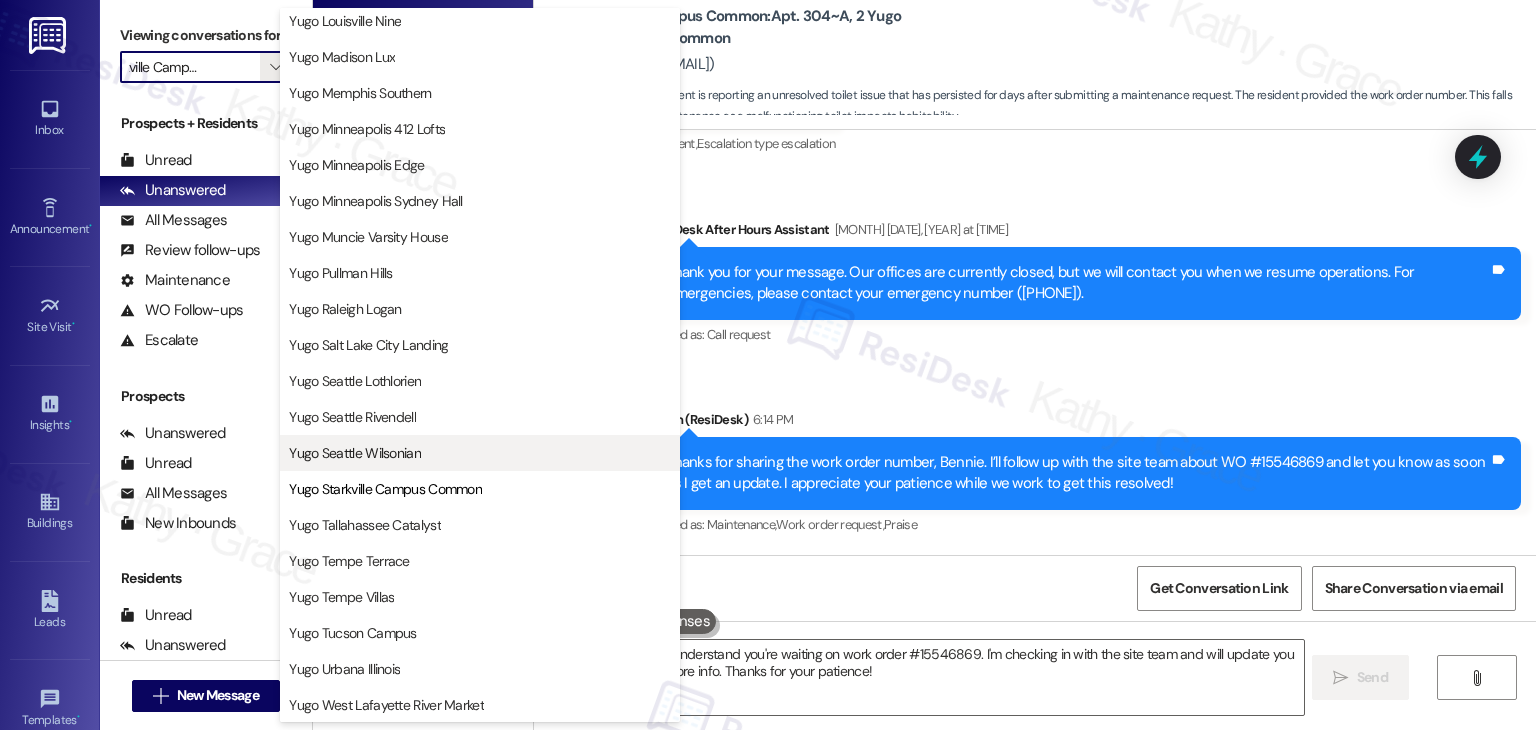 click on "Yugo Seattle Wilsonian" at bounding box center [355, 453] 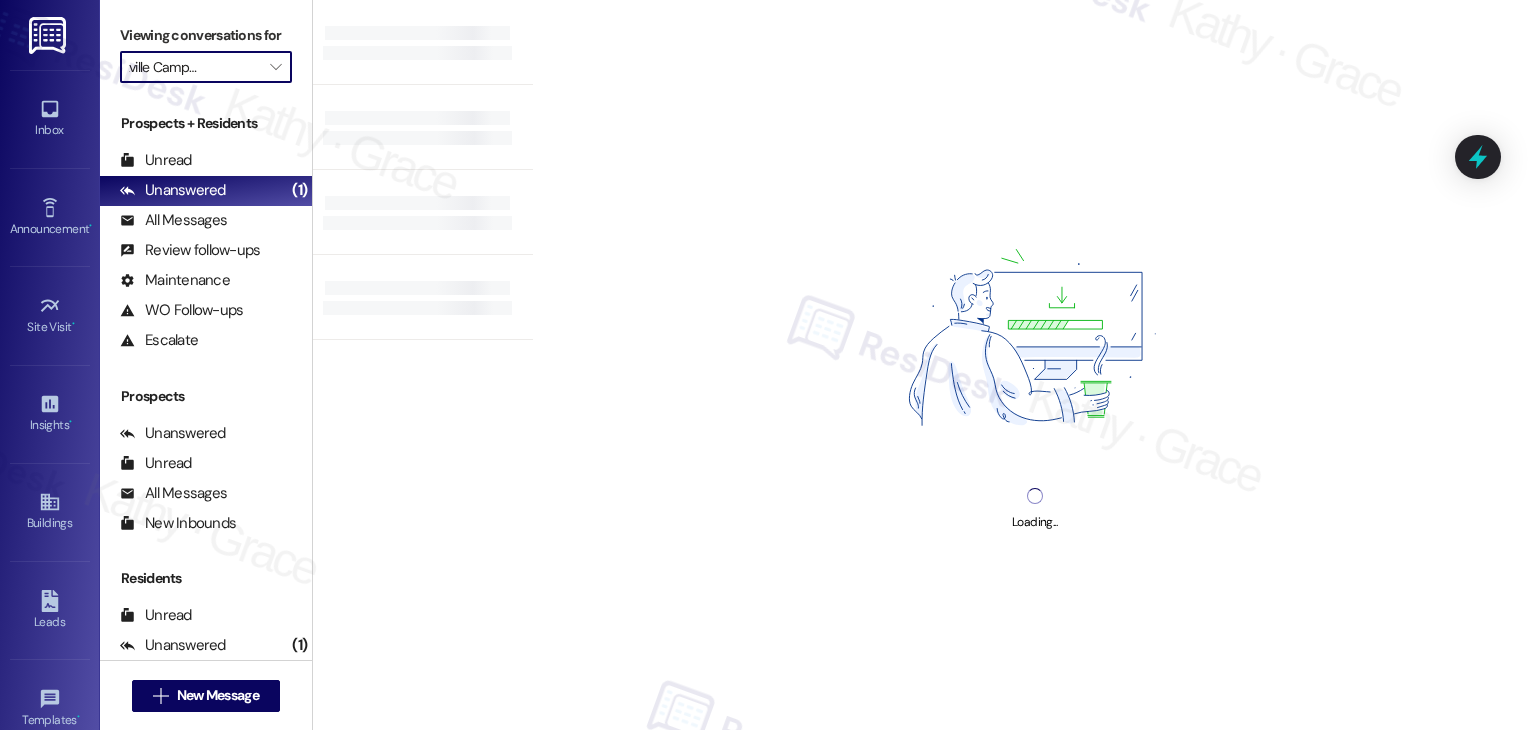 type on "Yugo Seattle Wilsonian" 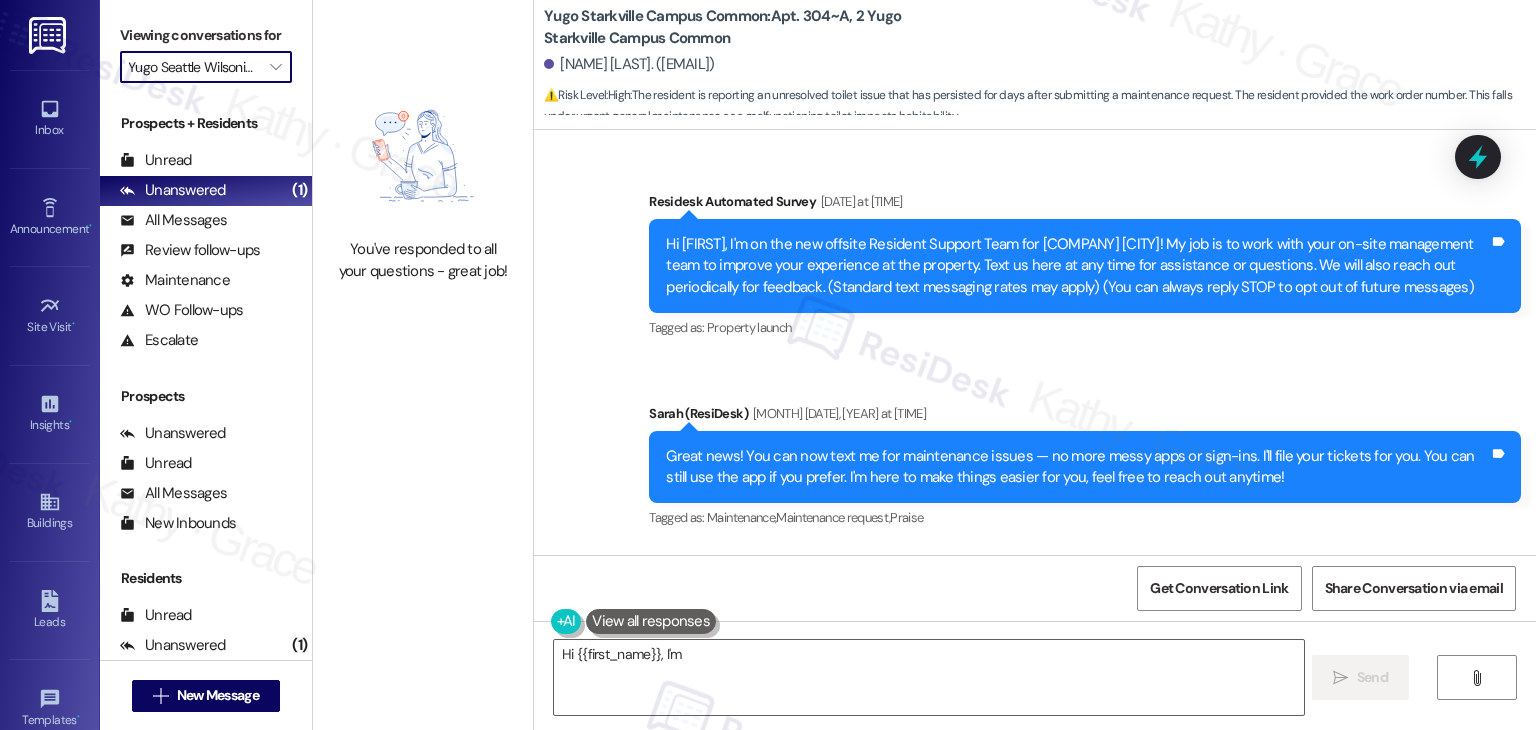scroll, scrollTop: 0, scrollLeft: 0, axis: both 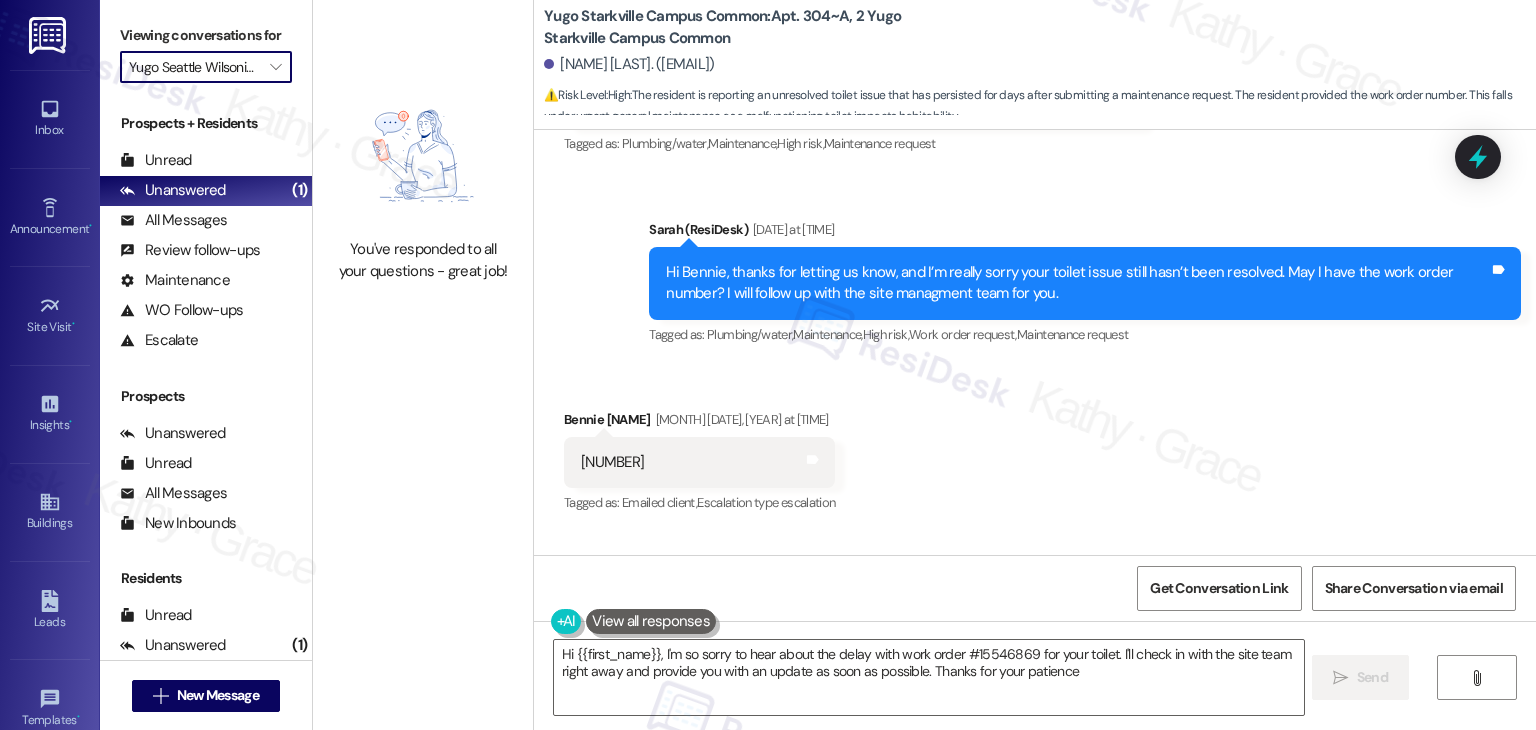 type on "Hi {{first_name}}, I'm so sorry to hear about the delay with work order #15546869 for your toilet. I'll check in with the site team right away and provide you with an update as soon as possible. Thanks for your patience!" 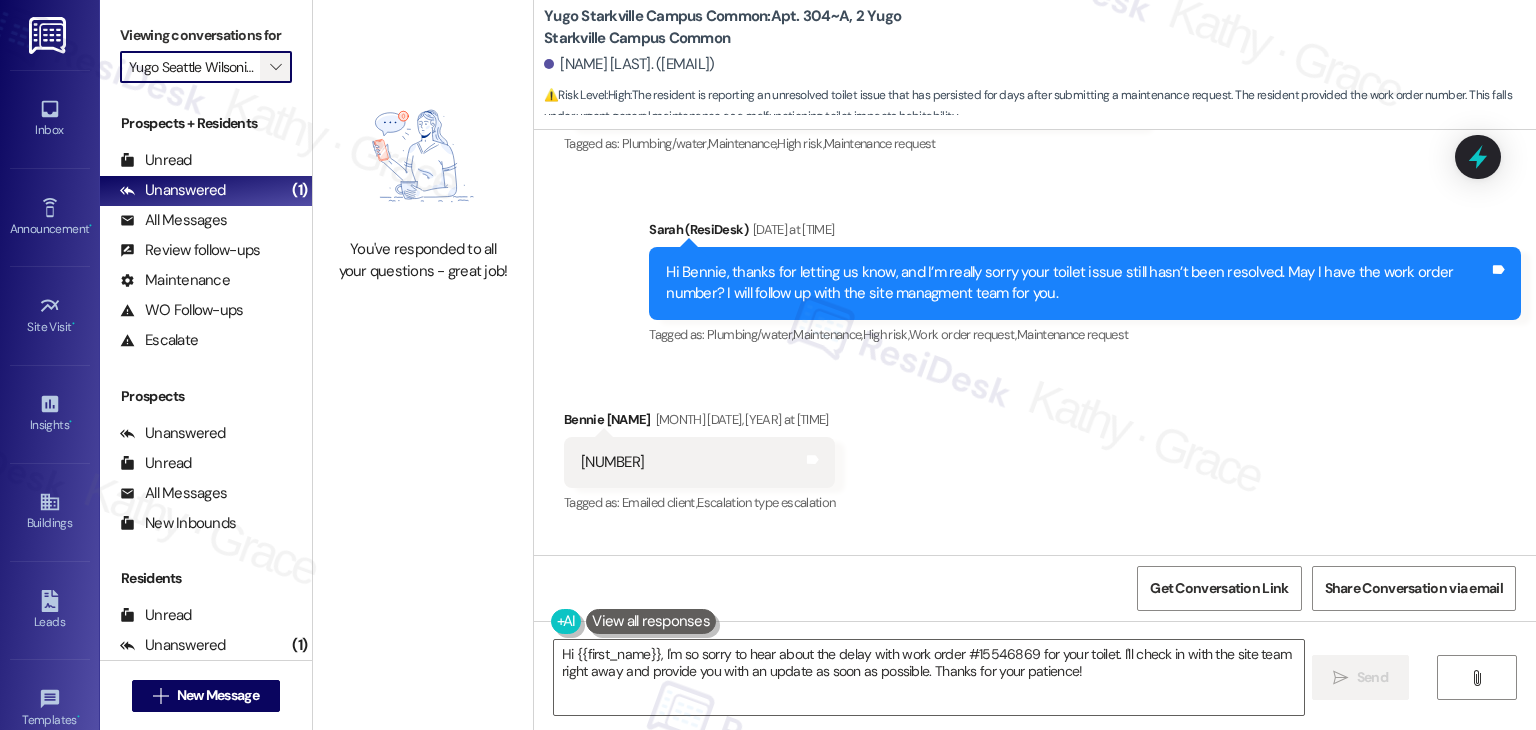 click on "" at bounding box center (275, 67) 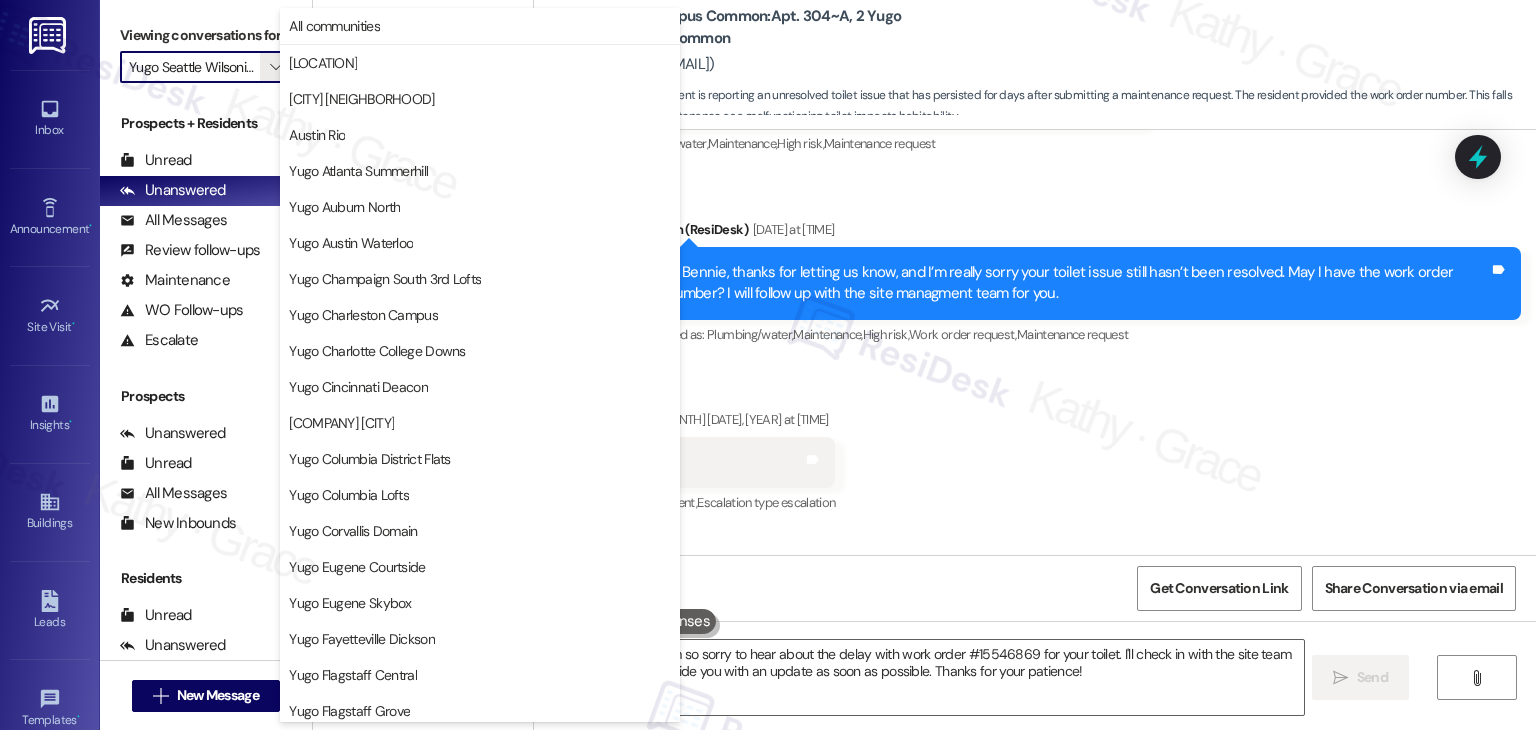 scroll, scrollTop: 870, scrollLeft: 0, axis: vertical 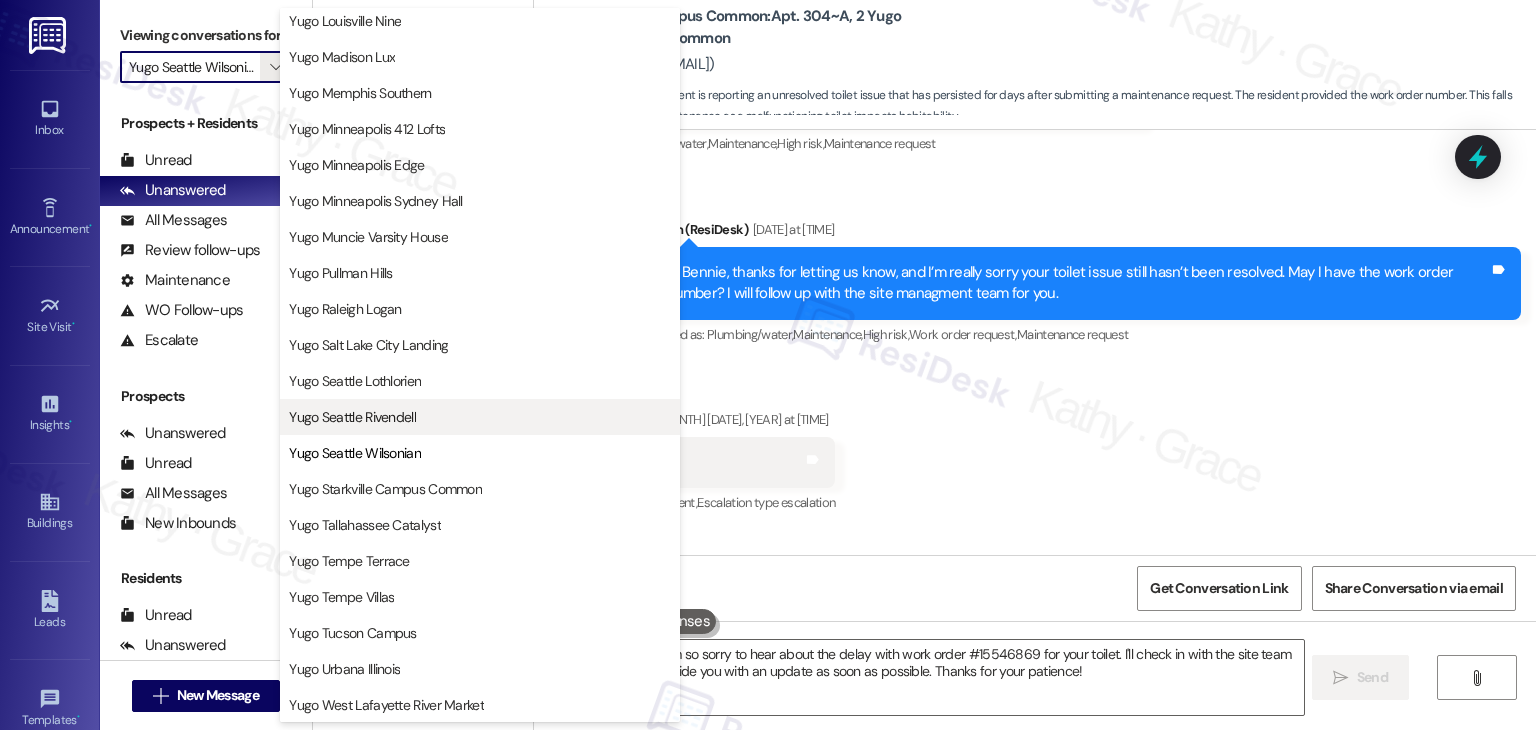 click on "Yugo Seattle Rivendell" at bounding box center (352, 417) 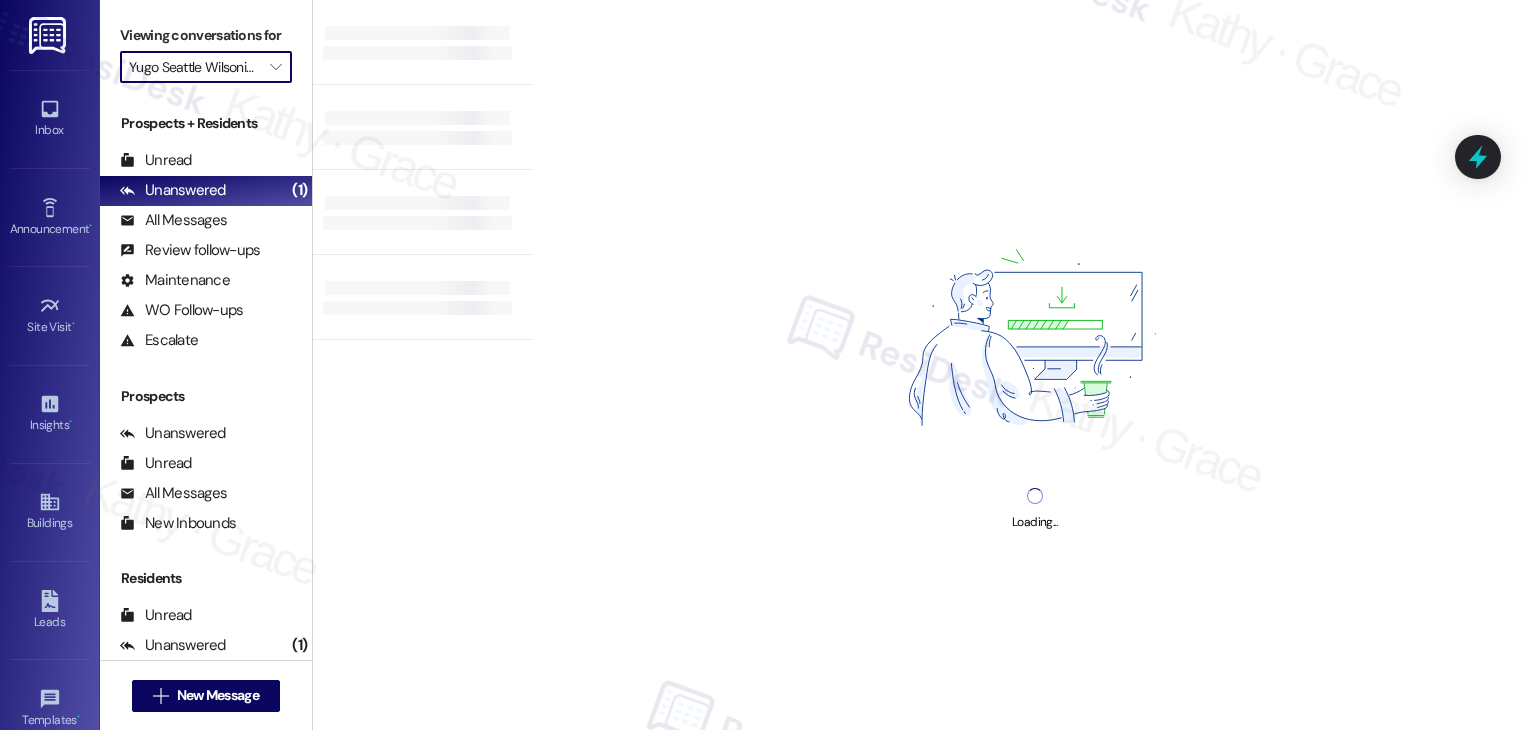type on "Yugo Seattle Rivendell" 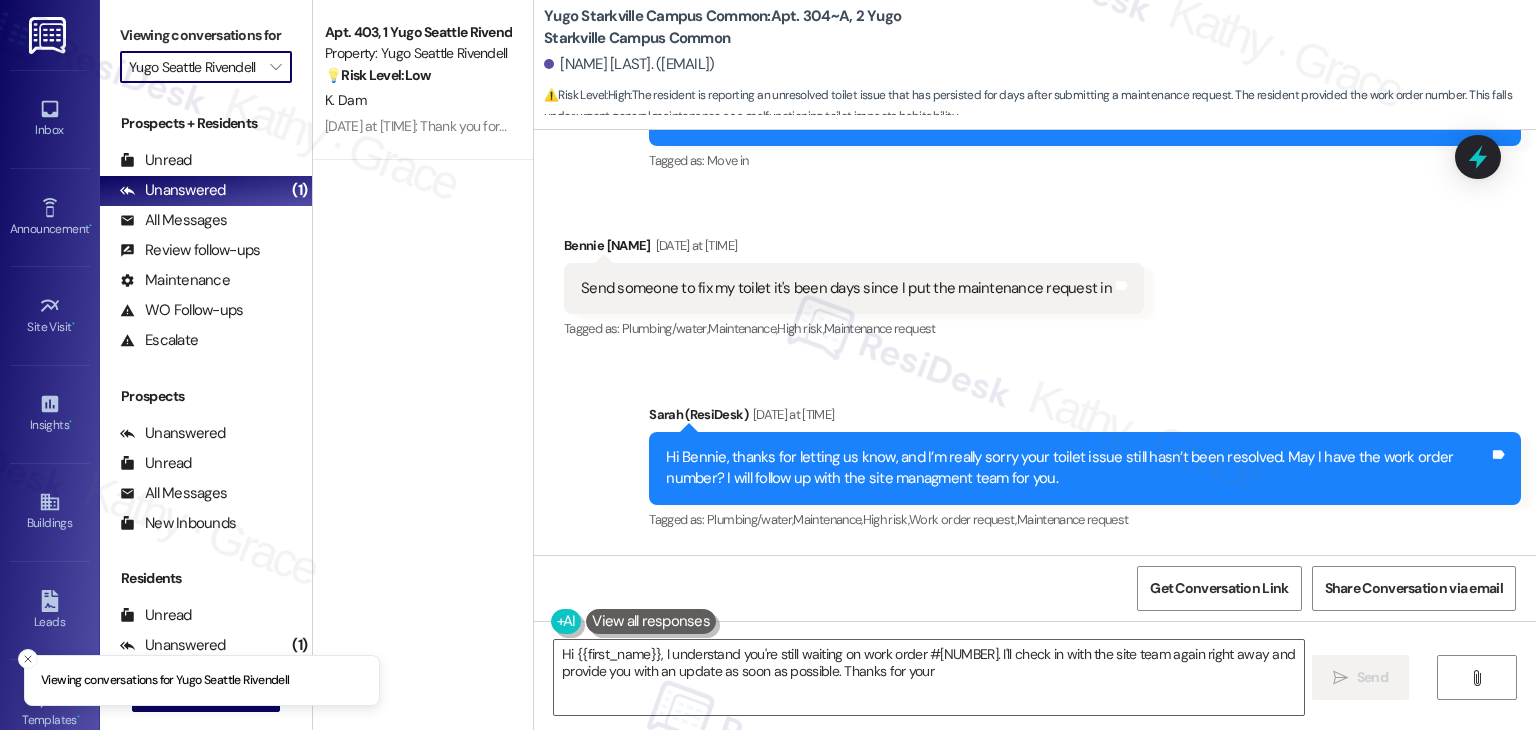 scroll, scrollTop: 2496, scrollLeft: 0, axis: vertical 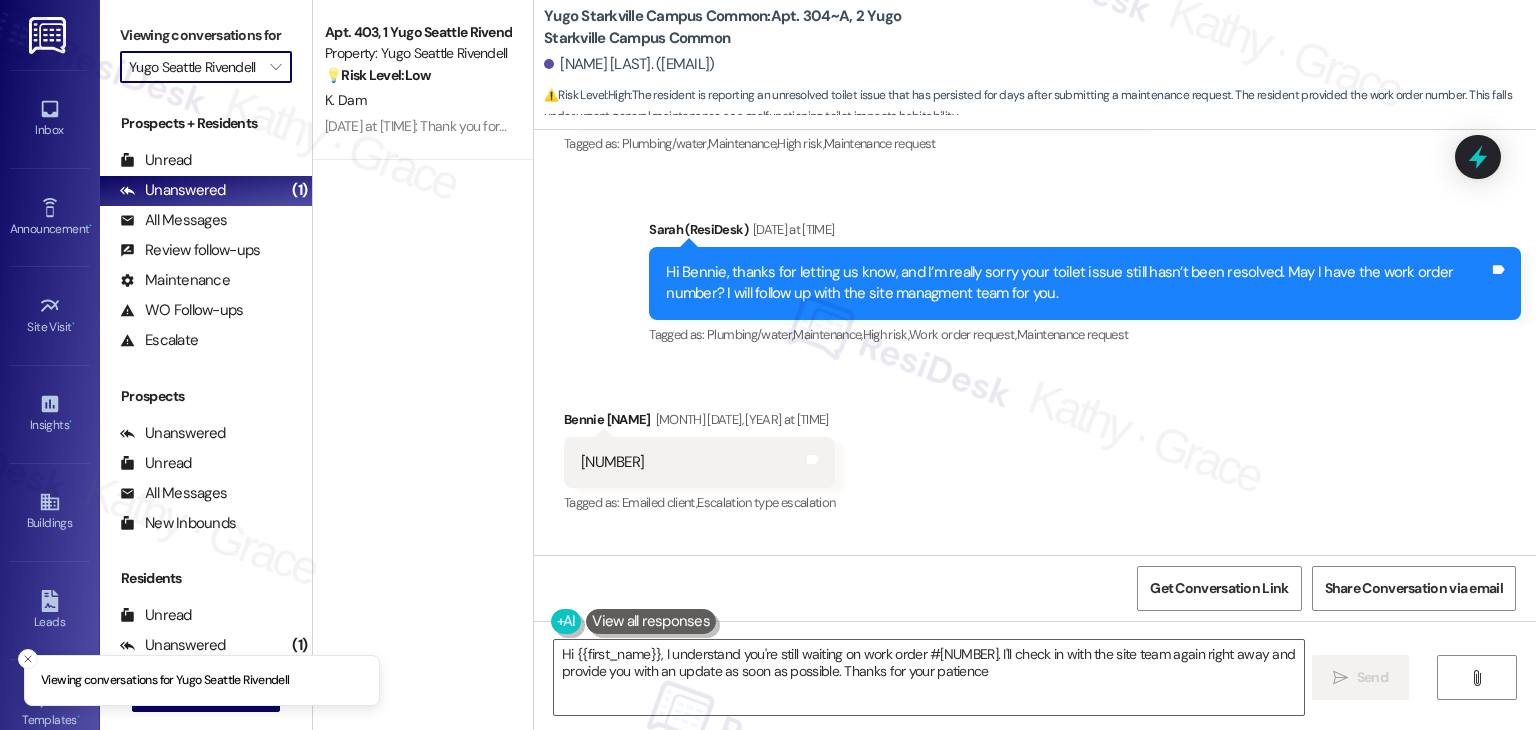 type on "Hi {{first_name}}, I understand you're still waiting on work order #15546869. I'll check in with the site team again right away and provide you with an update as soon as possible. Thanks for your patience!" 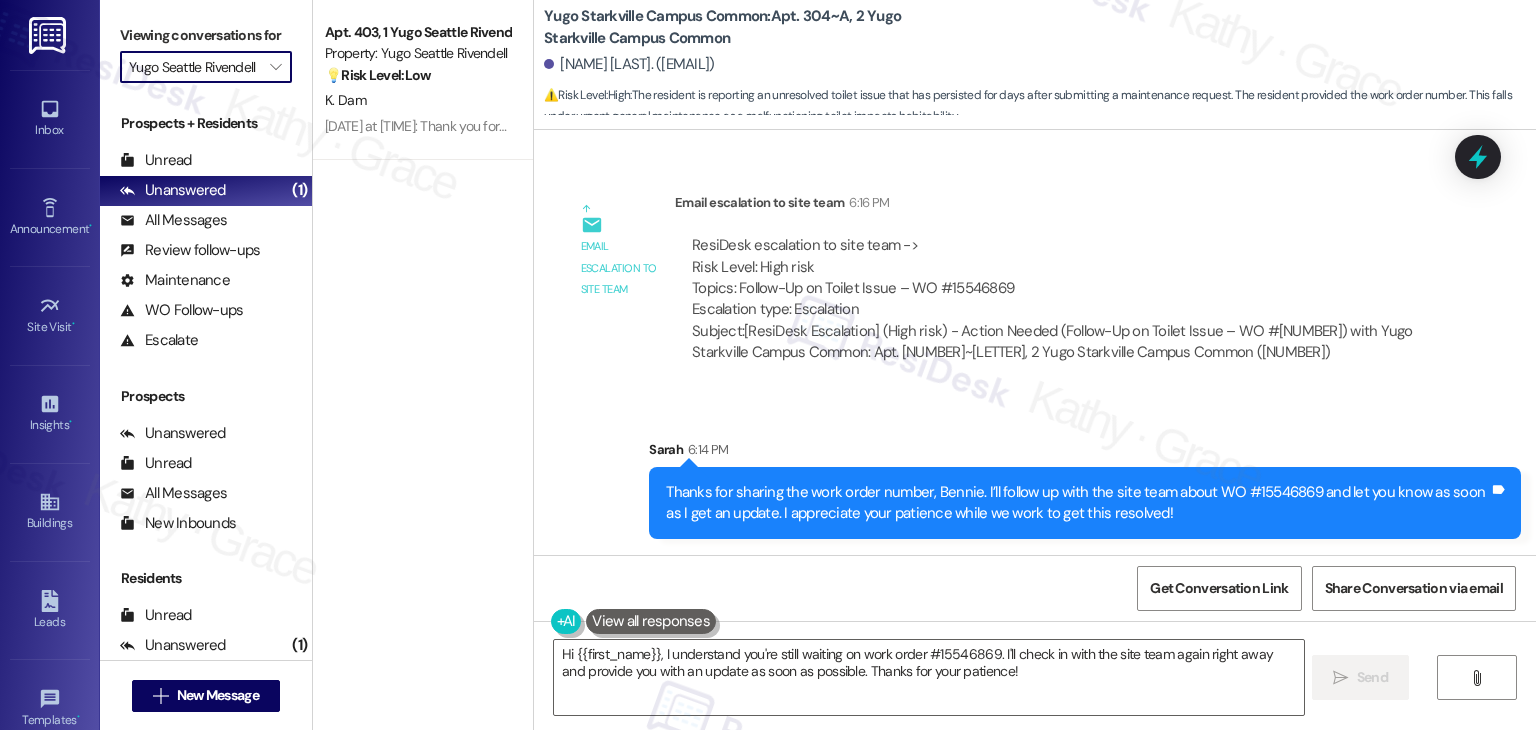 scroll, scrollTop: 3284, scrollLeft: 0, axis: vertical 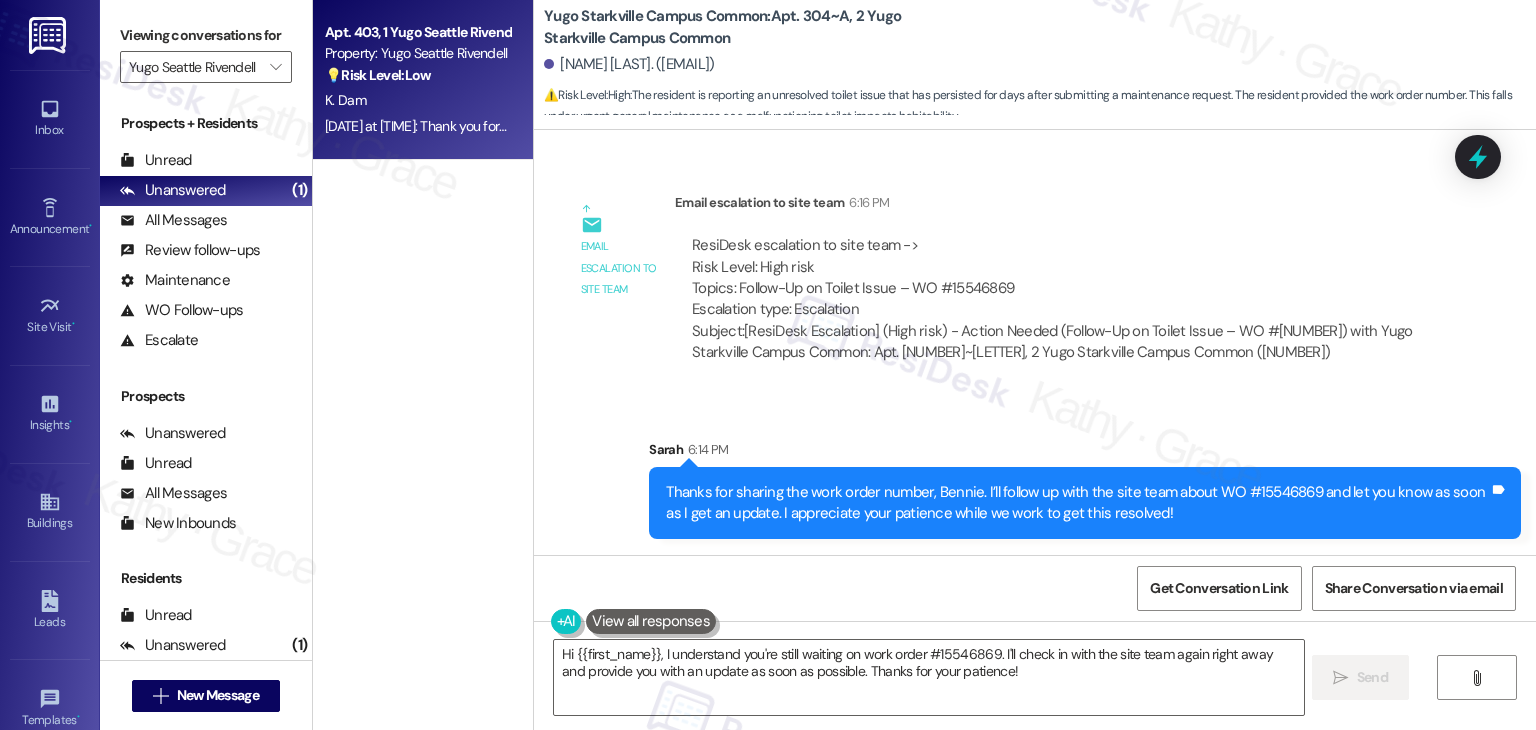 click on "Aug 02, 2025 at 11:26 AM: Thank you for your message. Our offices are currently closed, but we will contact you when we resume operations. For emergencies, please contact your emergency number (206) 971-2076. Aug 02, 2025 at 11:26 AM: Thank you for your message. Our offices are currently closed, but we will contact you when we resume operations. For emergencies, please contact your emergency number (206) 971-2076." at bounding box center (907, 126) 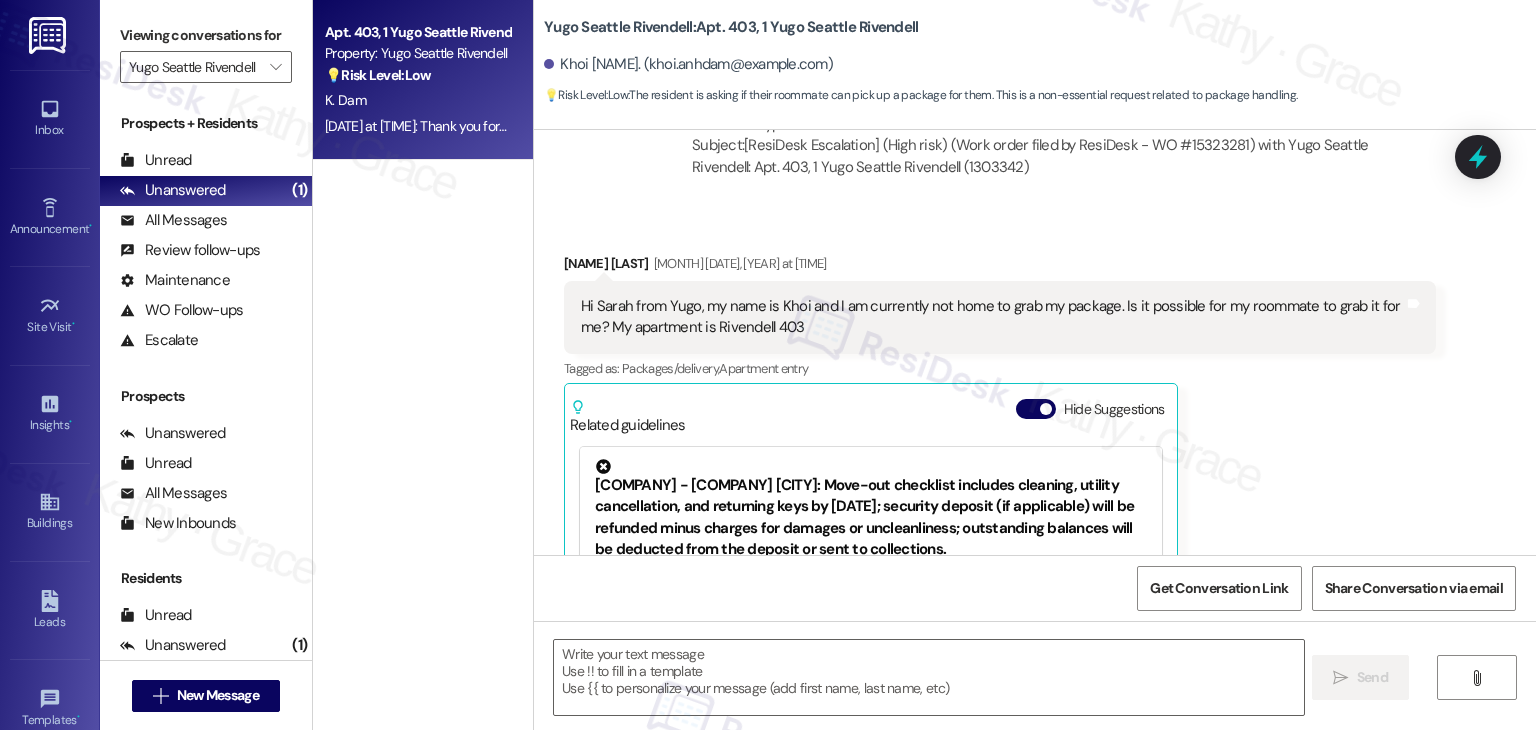 scroll, scrollTop: 1267, scrollLeft: 0, axis: vertical 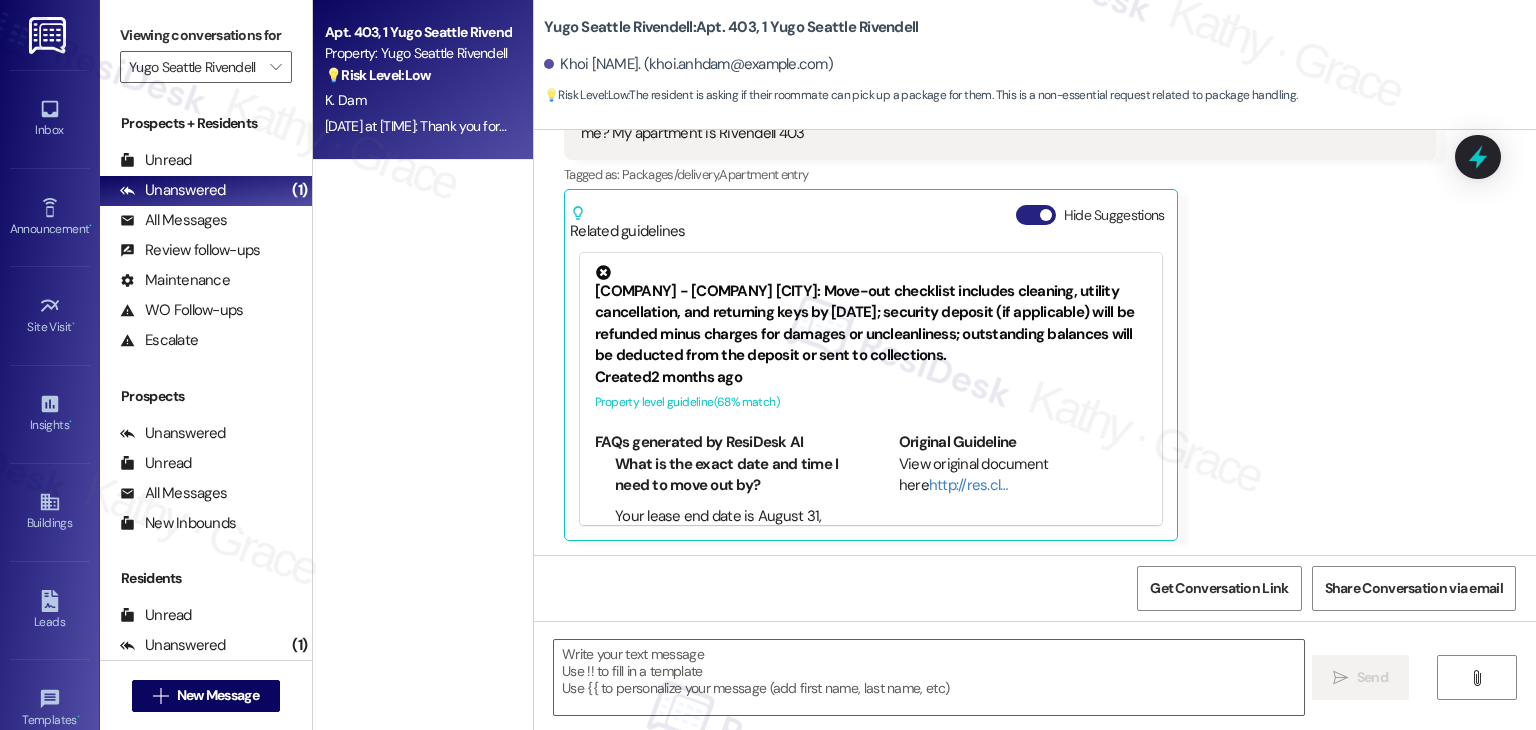 click on "Hide Suggestions" at bounding box center [1036, 215] 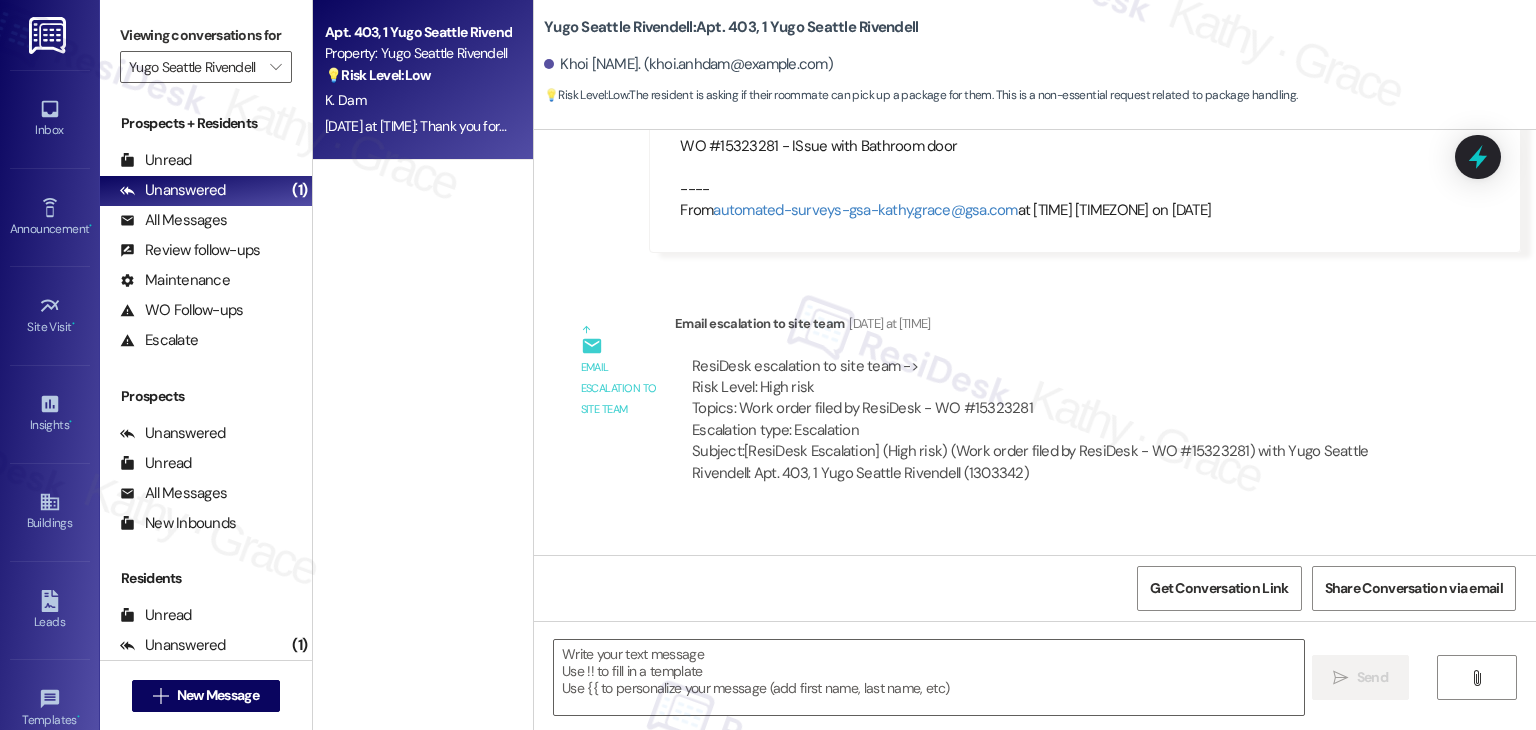 scroll, scrollTop: 967, scrollLeft: 0, axis: vertical 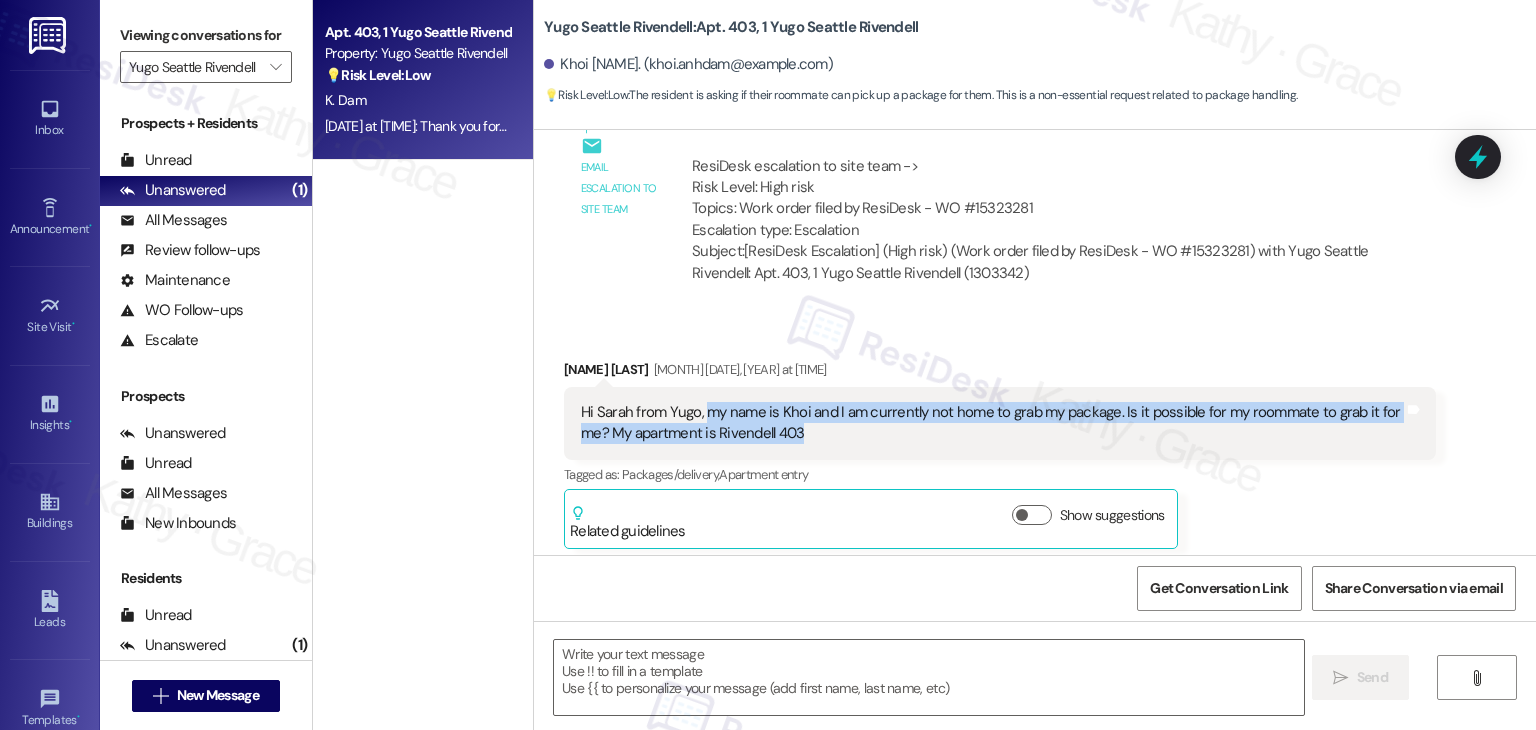 drag, startPoint x: 802, startPoint y: 437, endPoint x: 695, endPoint y: 420, distance: 108.34205 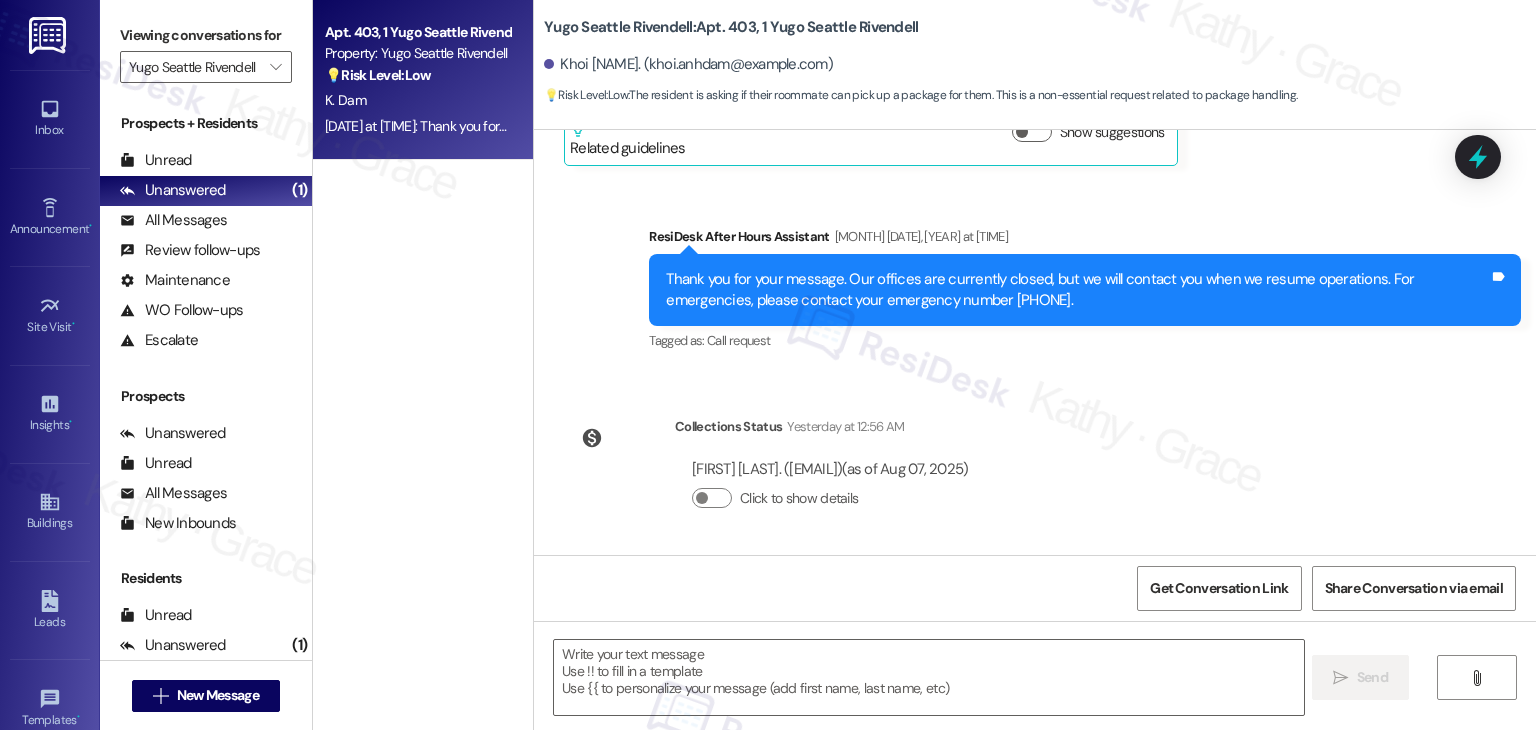 click on "WO Lease started Sep 01, 2024 at 7:00 PM Show details Received via SMS Khoi Dam   Neutral Nov 23, 2024 at 9:58 PM Yes, u do have permission, the door is still attached on the bottle hinge but i kept all the screw for your convenience as well Tags and notes Tagged as:   Maintenance request ,  Click to highlight conversations about Maintenance request Access ,  Click to highlight conversations about Access Door lock ,  Click to highlight conversations about Door lock Emailed client ,  Click to highlight conversations about Emailed client Escalation type work order enrichment ,  Click to highlight conversations about Escalation type work order enrichment Escalation type escalation Click to highlight conversations about Escalation type escalation Sent via SMS ResiDesk After Hours Assistant Nov 23, 2024 at 9:58 PM Thank you for your message. Our offices are currently closed, but we will contact you when we resume operations. For emergencies, please contact your emergency number (206) 971-2076. Tags and notes   ," at bounding box center (1035, 342) 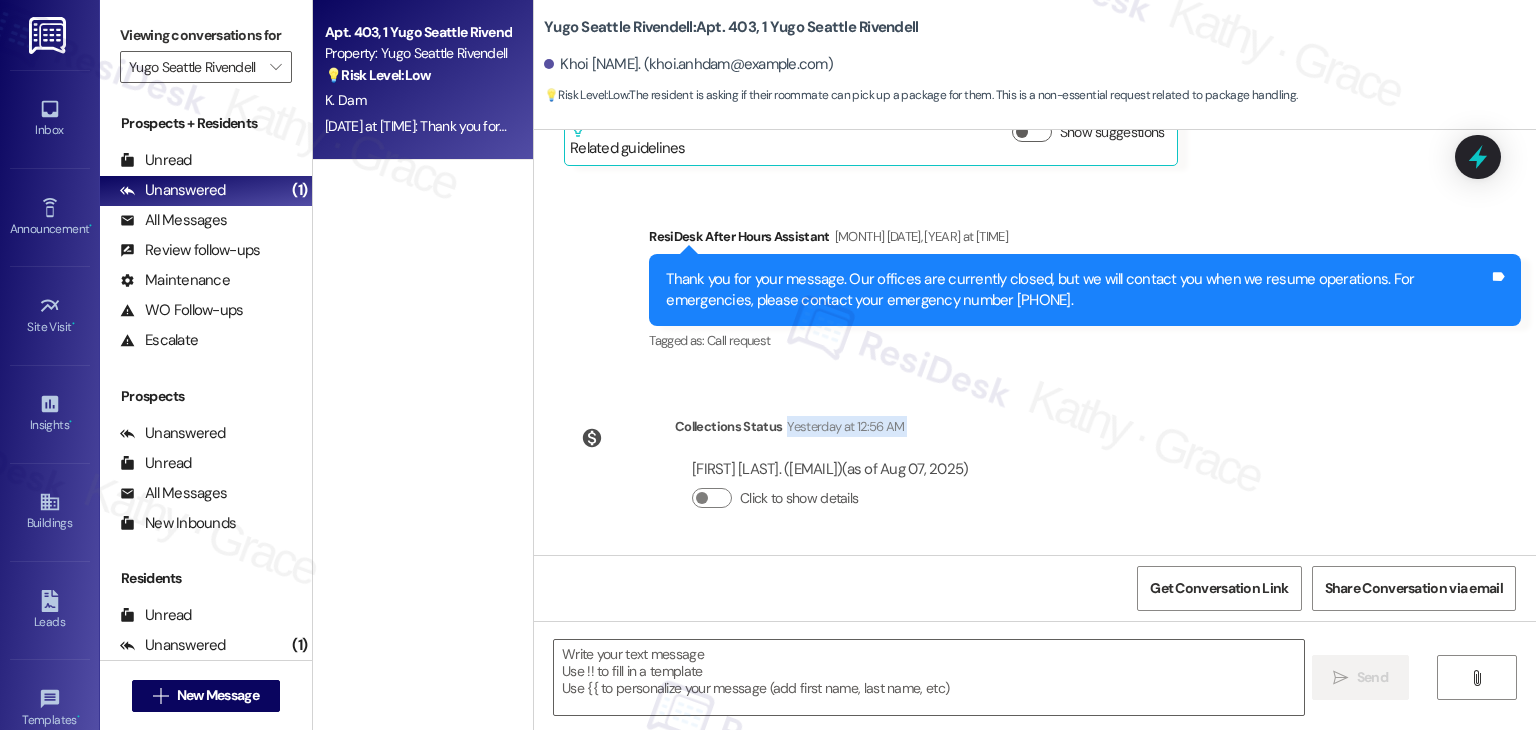 click on "WO Lease started Sep 01, 2024 at 7:00 PM Show details Received via SMS Khoi Dam   Neutral Nov 23, 2024 at 9:58 PM Yes, u do have permission, the door is still attached on the bottle hinge but i kept all the screw for your convenience as well Tags and notes Tagged as:   Maintenance request ,  Click to highlight conversations about Maintenance request Access ,  Click to highlight conversations about Access Door lock ,  Click to highlight conversations about Door lock Emailed client ,  Click to highlight conversations about Emailed client Escalation type work order enrichment ,  Click to highlight conversations about Escalation type work order enrichment Escalation type escalation Click to highlight conversations about Escalation type escalation Sent via SMS ResiDesk After Hours Assistant Nov 23, 2024 at 9:58 PM Thank you for your message. Our offices are currently closed, but we will contact you when we resume operations. For emergencies, please contact your emergency number (206) 971-2076. Tags and notes   ," at bounding box center (1035, 342) 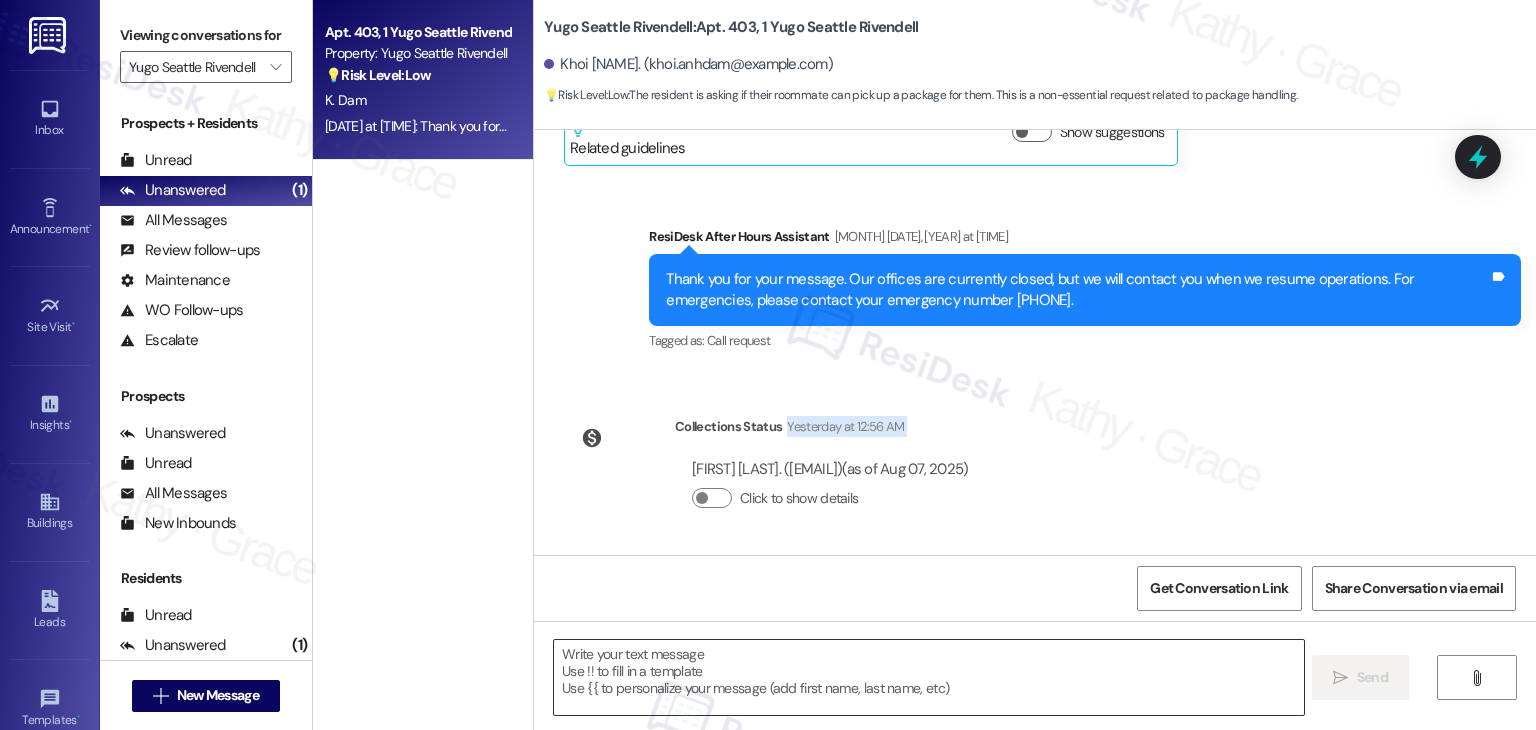 click at bounding box center (928, 677) 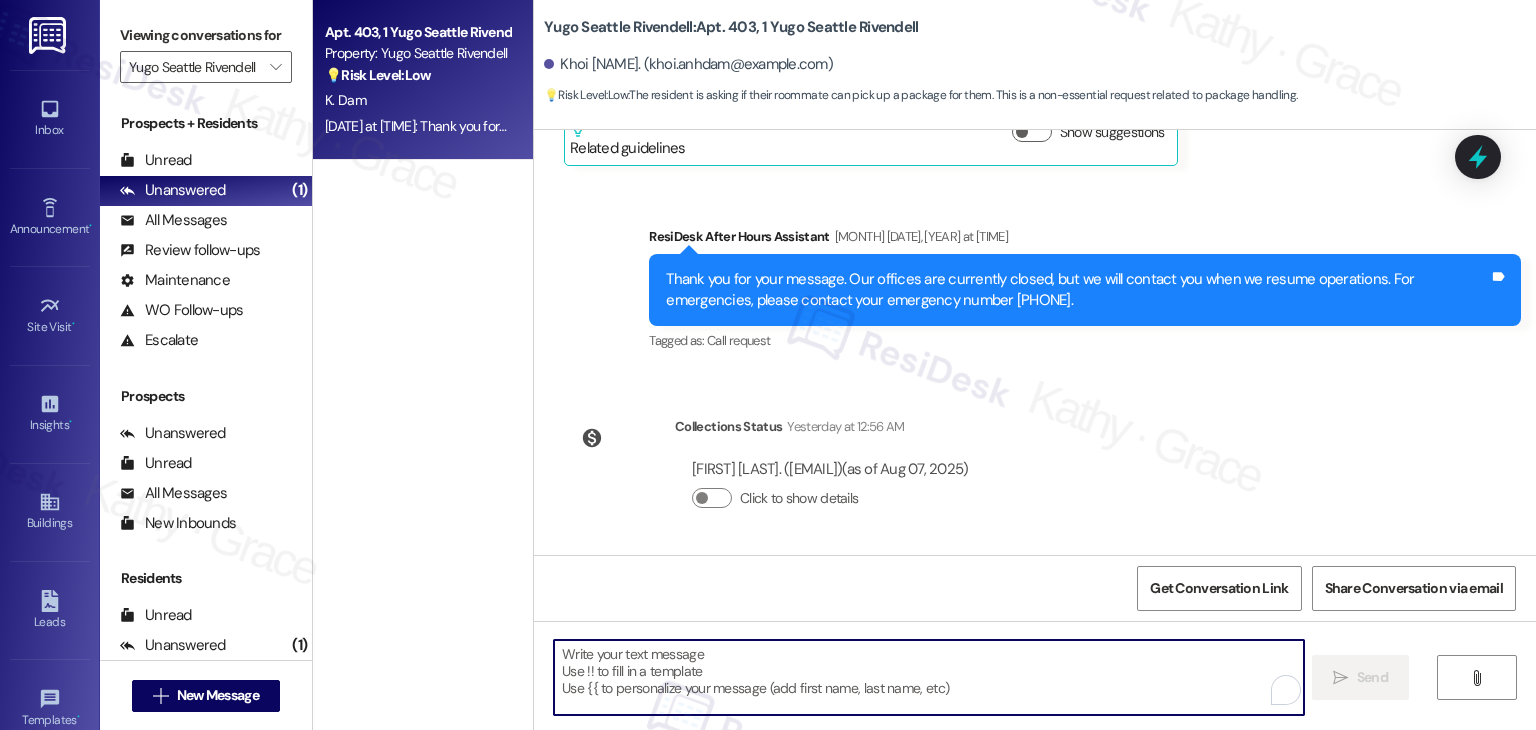 paste on "Hi Khoi, just checking in—was your roommate able to get your package? If not, you can call the office to let them know you authorize your roommate to pick it up for you. That way, they’ll be able to release it without any issues." 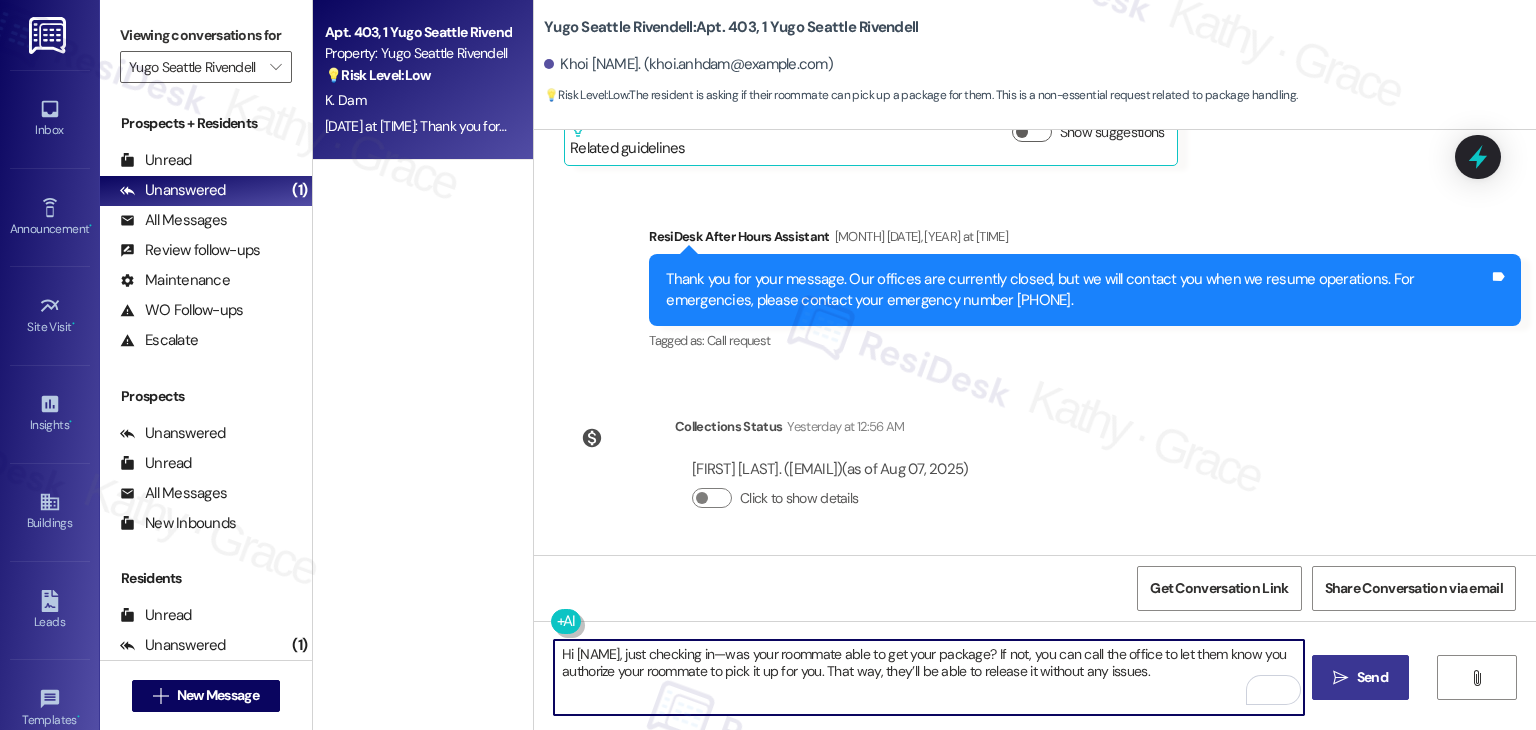 type on "Hi Khoi, just checking in—was your roommate able to get your package? If not, you can call the office to let them know you authorize your roommate to pick it up for you. That way, they’ll be able to release it without any issues." 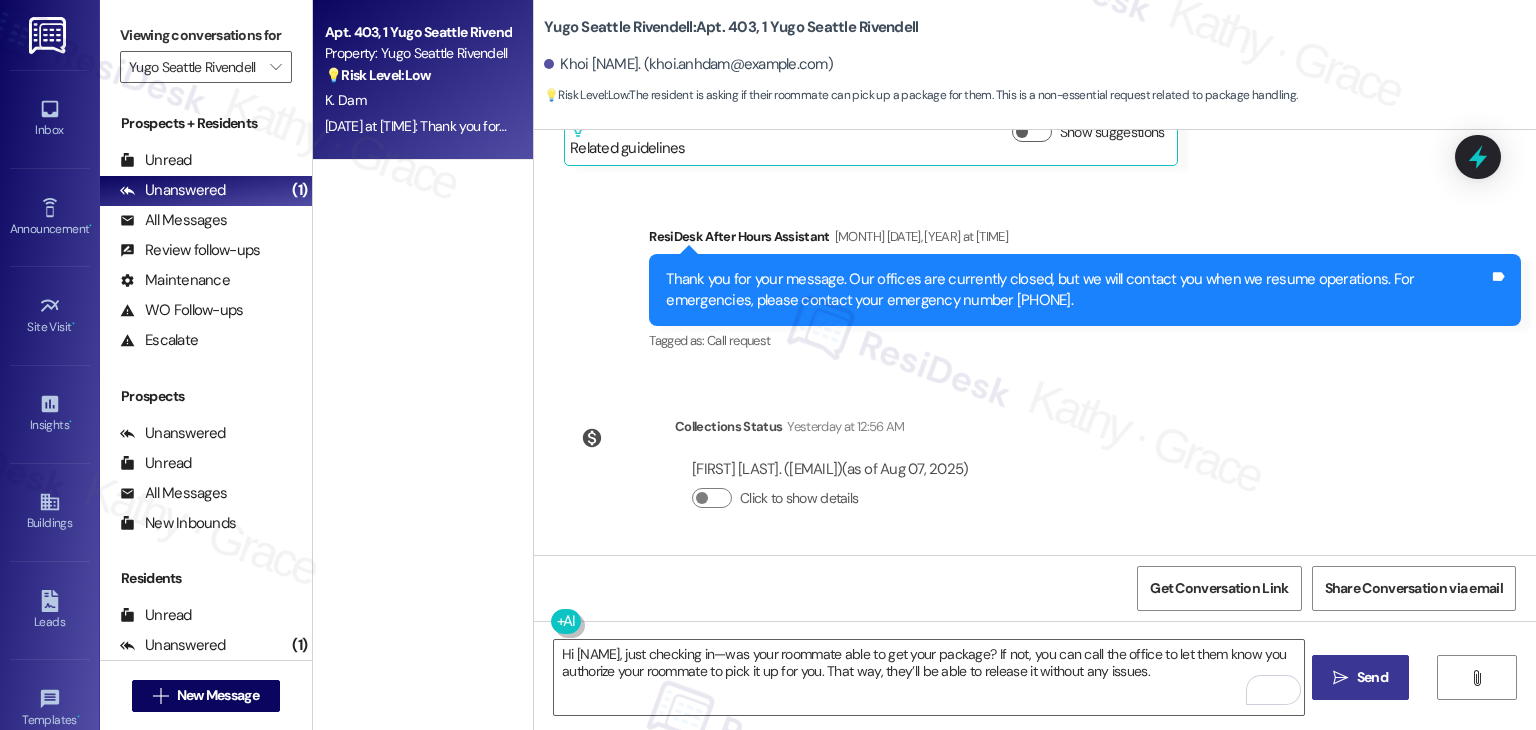 click on "Send" at bounding box center [1372, 677] 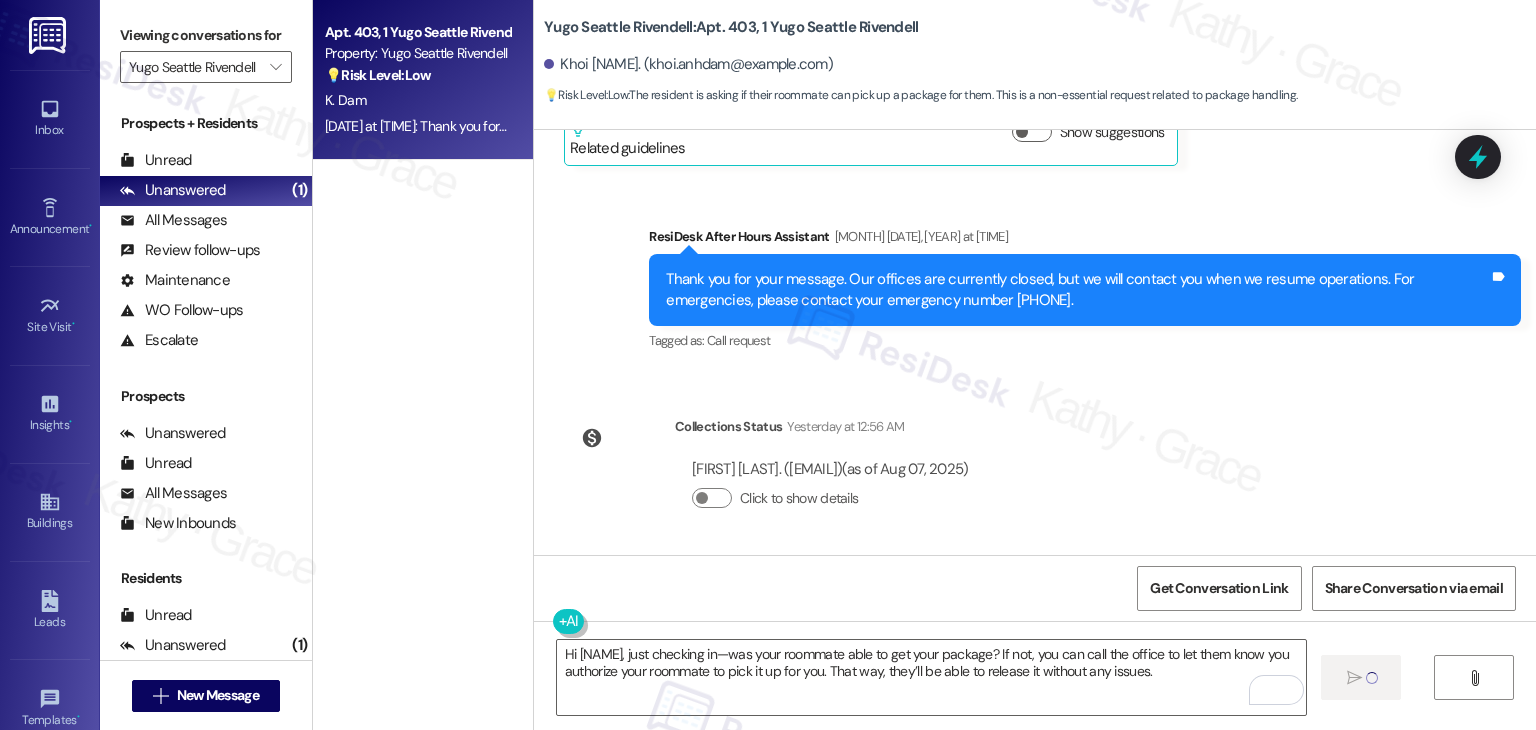 type 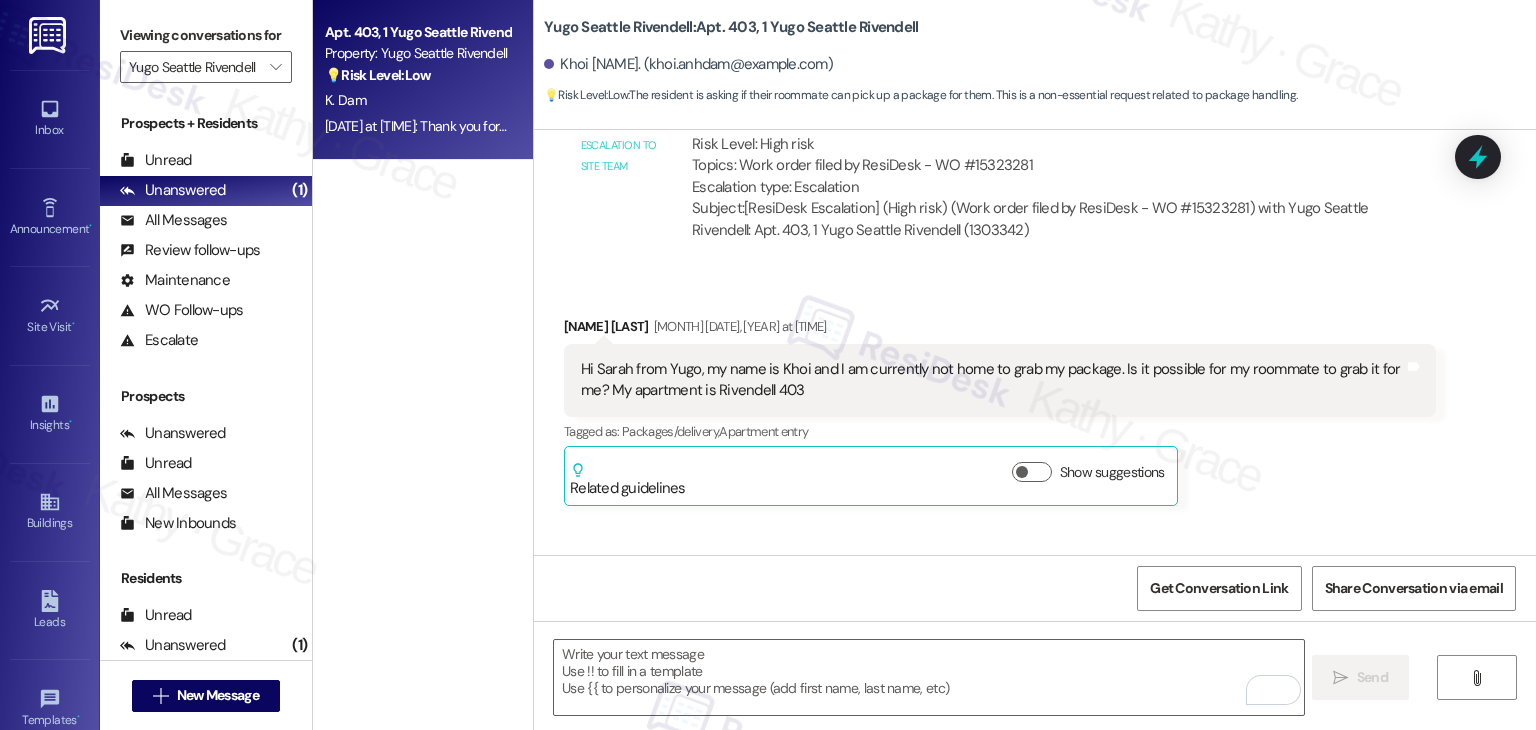 scroll, scrollTop: 975, scrollLeft: 0, axis: vertical 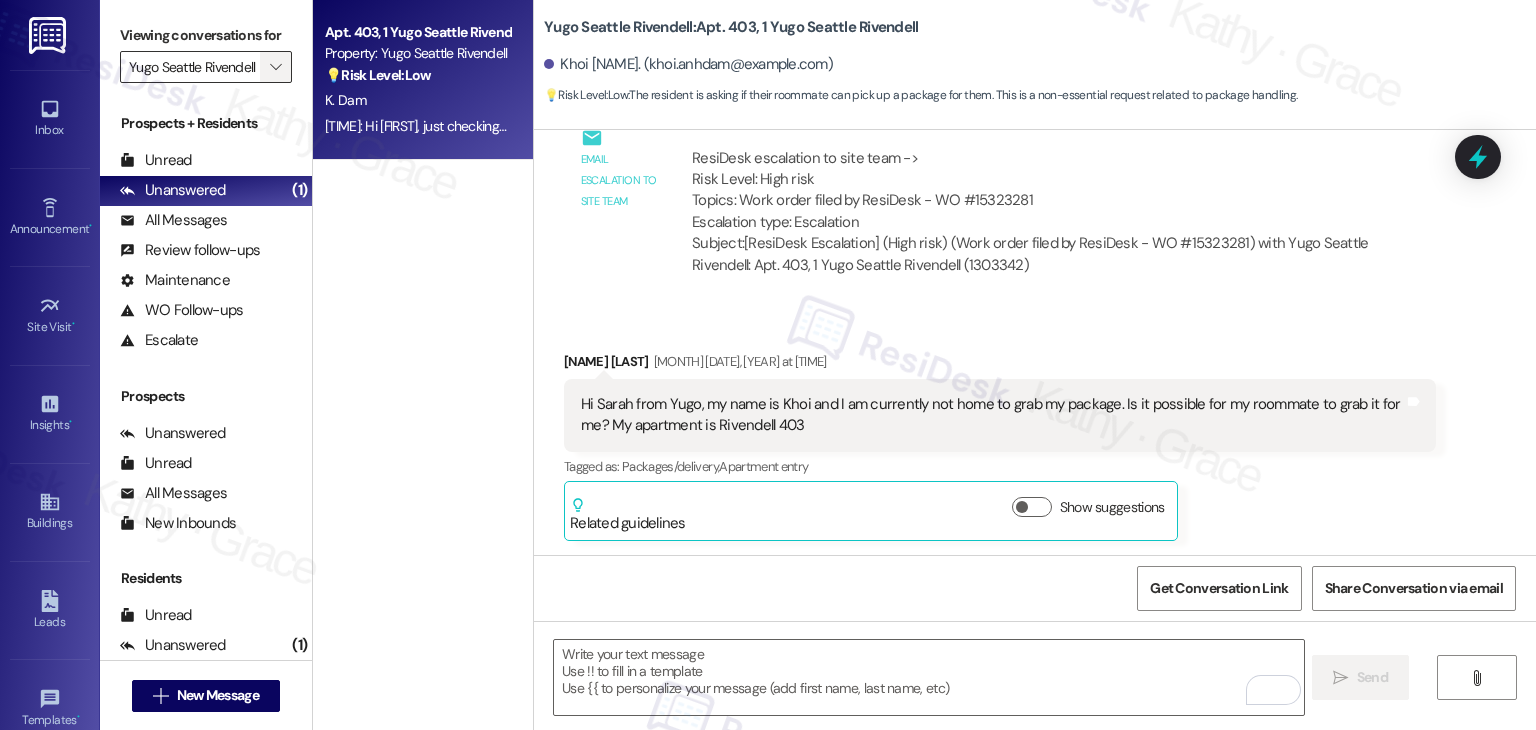 click on "" at bounding box center [275, 67] 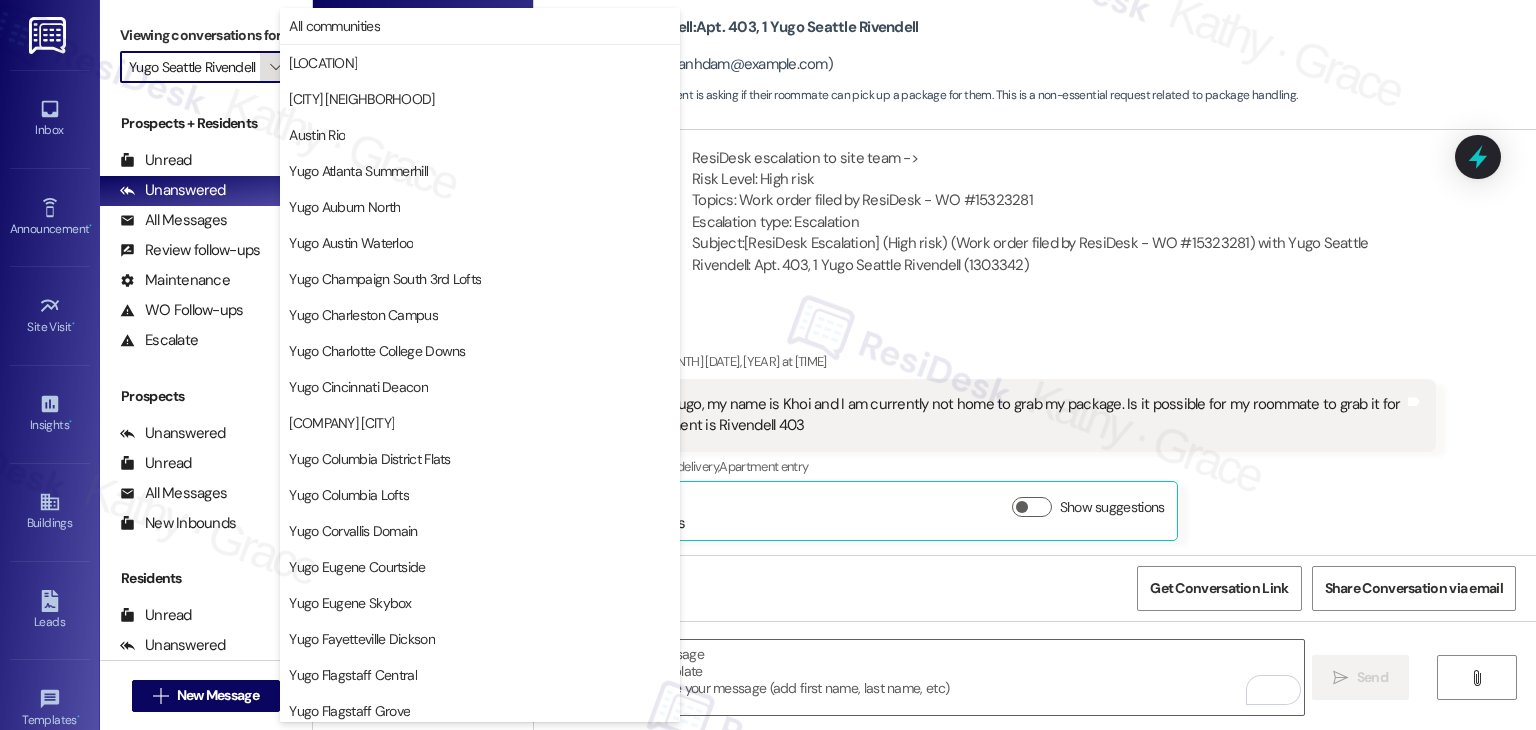 scroll, scrollTop: 870, scrollLeft: 0, axis: vertical 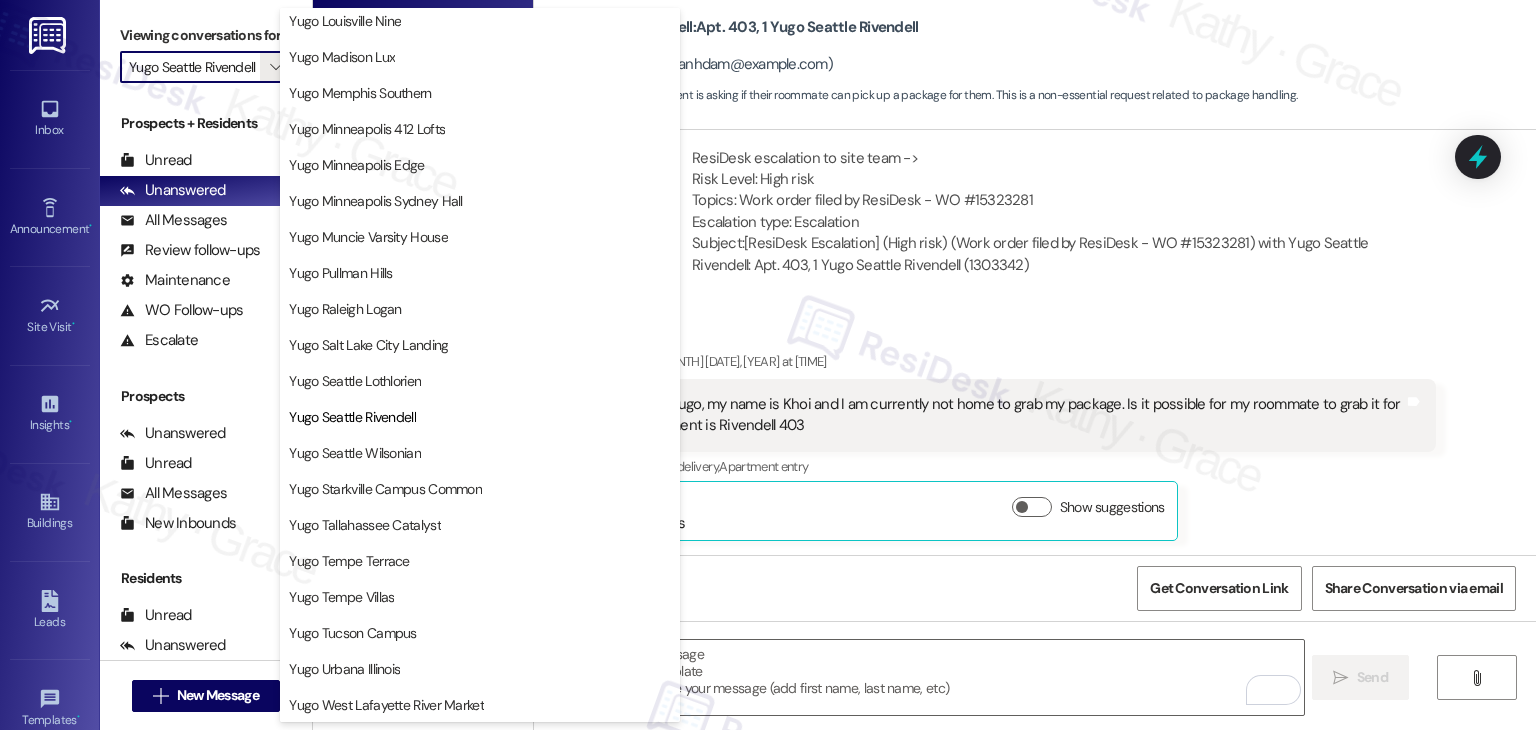 click on "Tagged as:   Packages/delivery ,  Click to highlight conversations about Packages/delivery Apartment entry Click to highlight conversations about Apartment entry" at bounding box center [1000, 466] 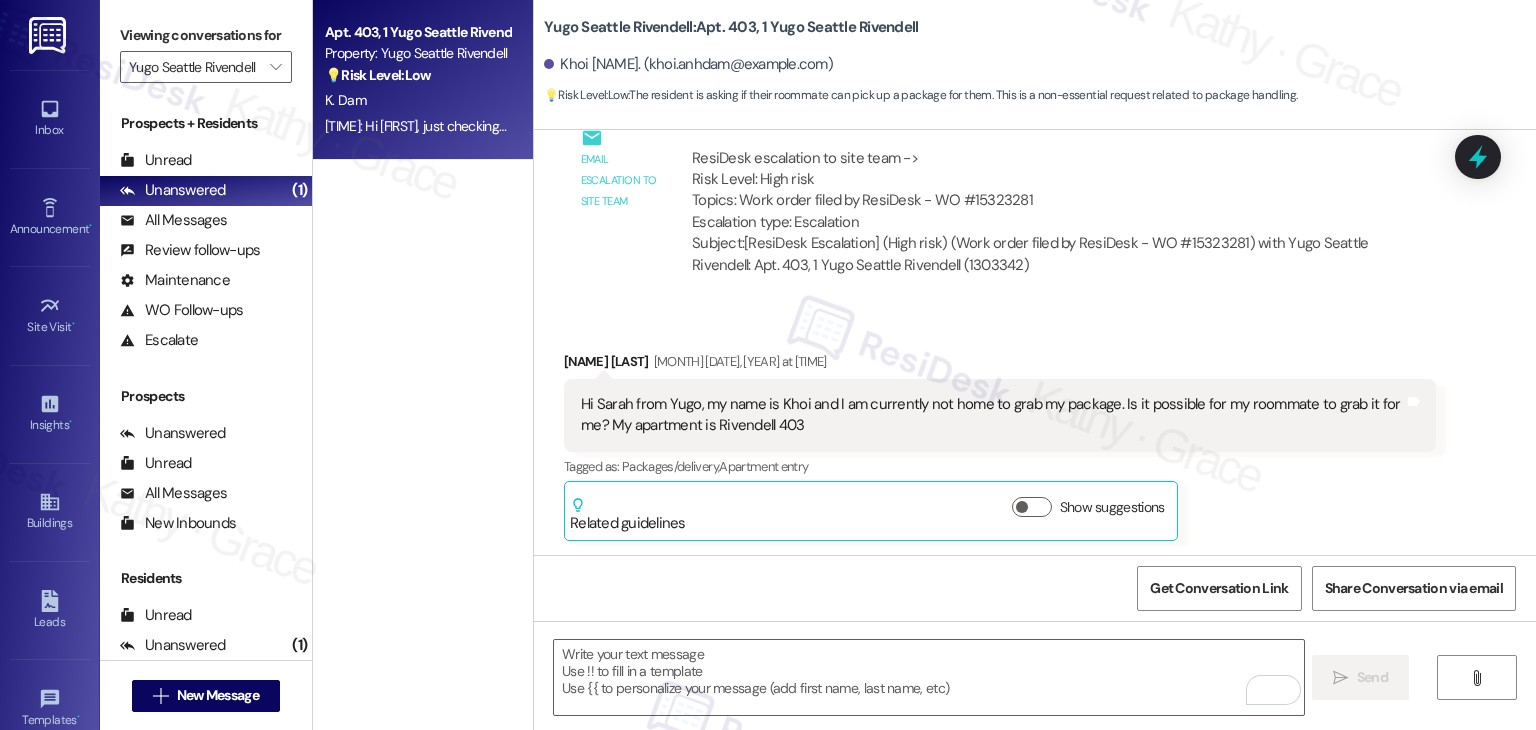 scroll, scrollTop: 1511, scrollLeft: 0, axis: vertical 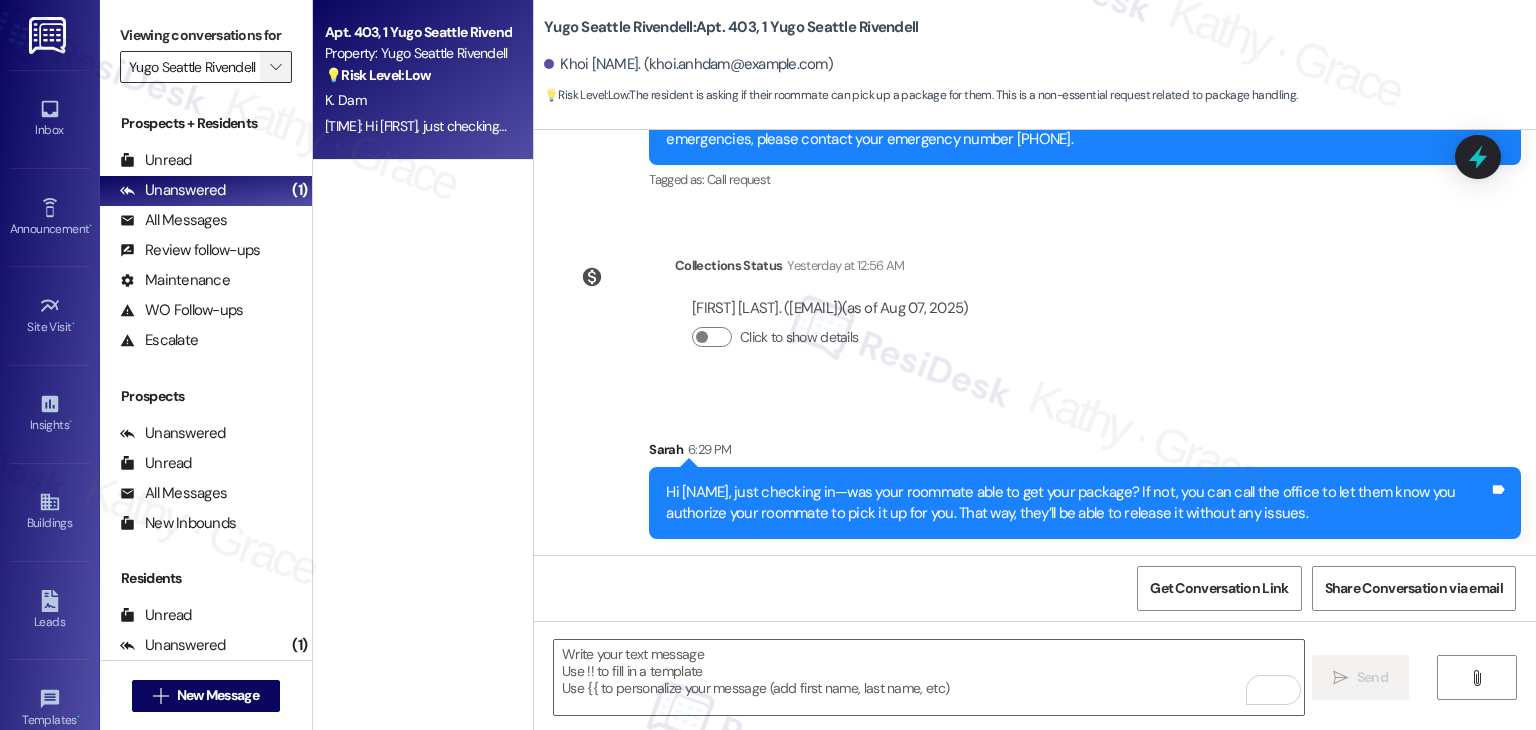 click on "" at bounding box center [276, 67] 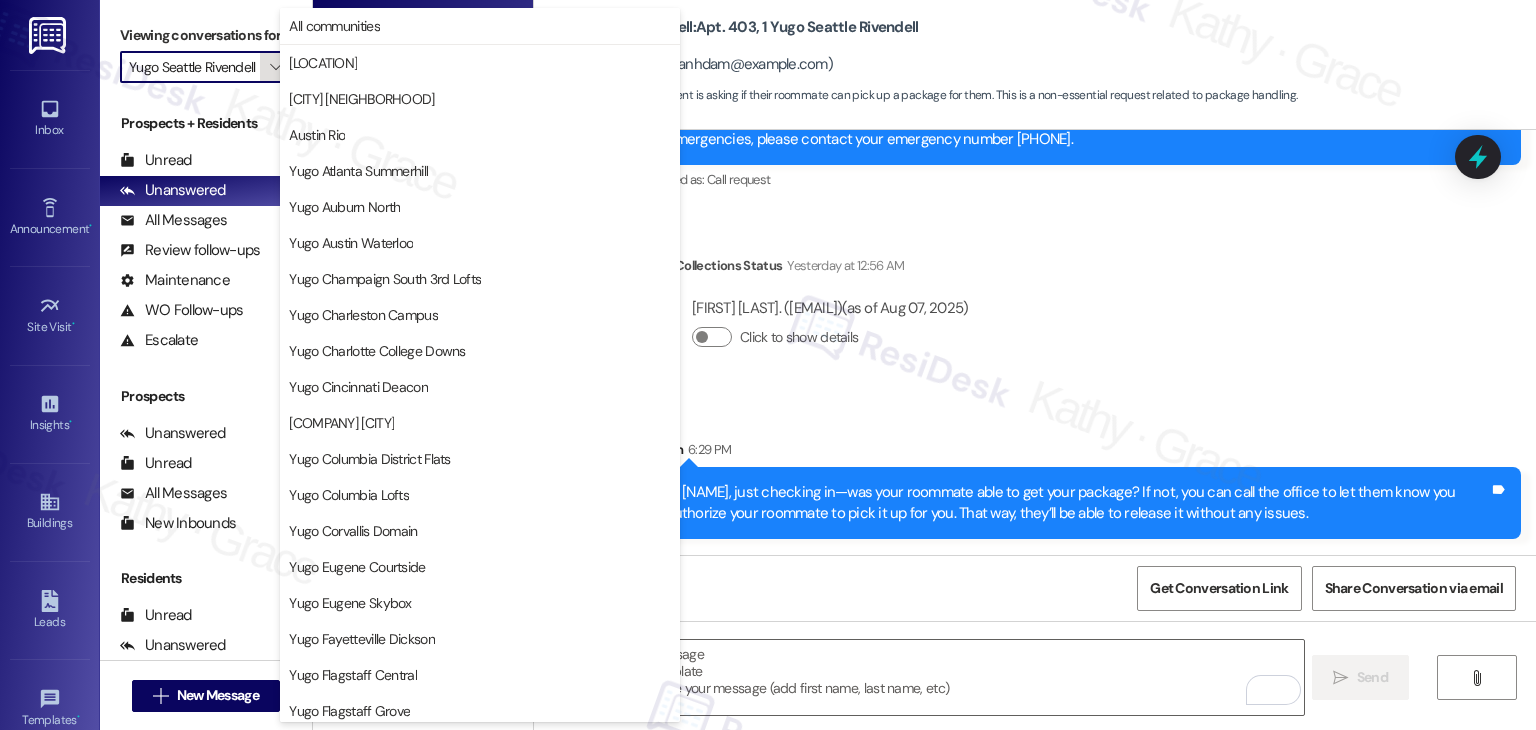 scroll, scrollTop: 870, scrollLeft: 0, axis: vertical 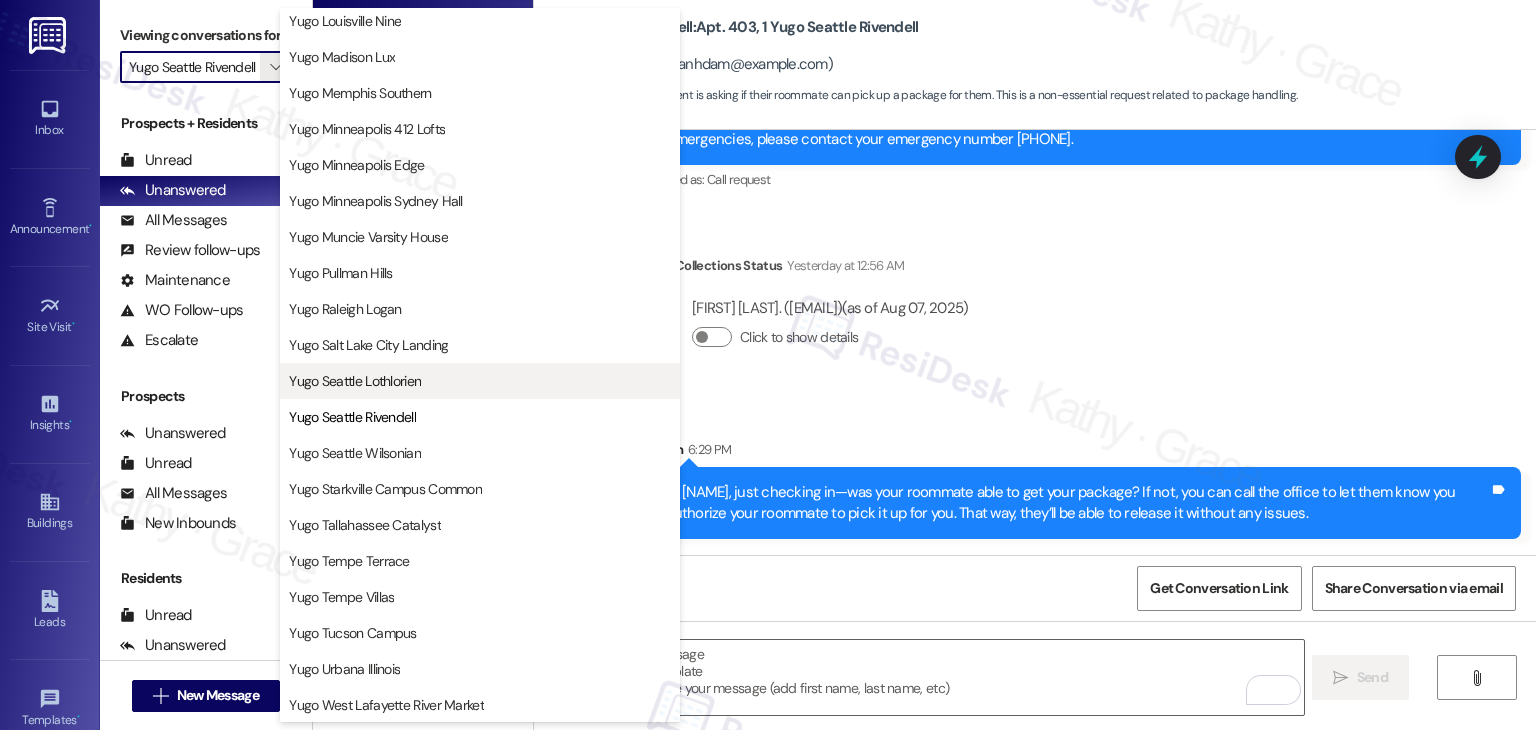 click on "Yugo Seattle Lothlorien" at bounding box center [355, 381] 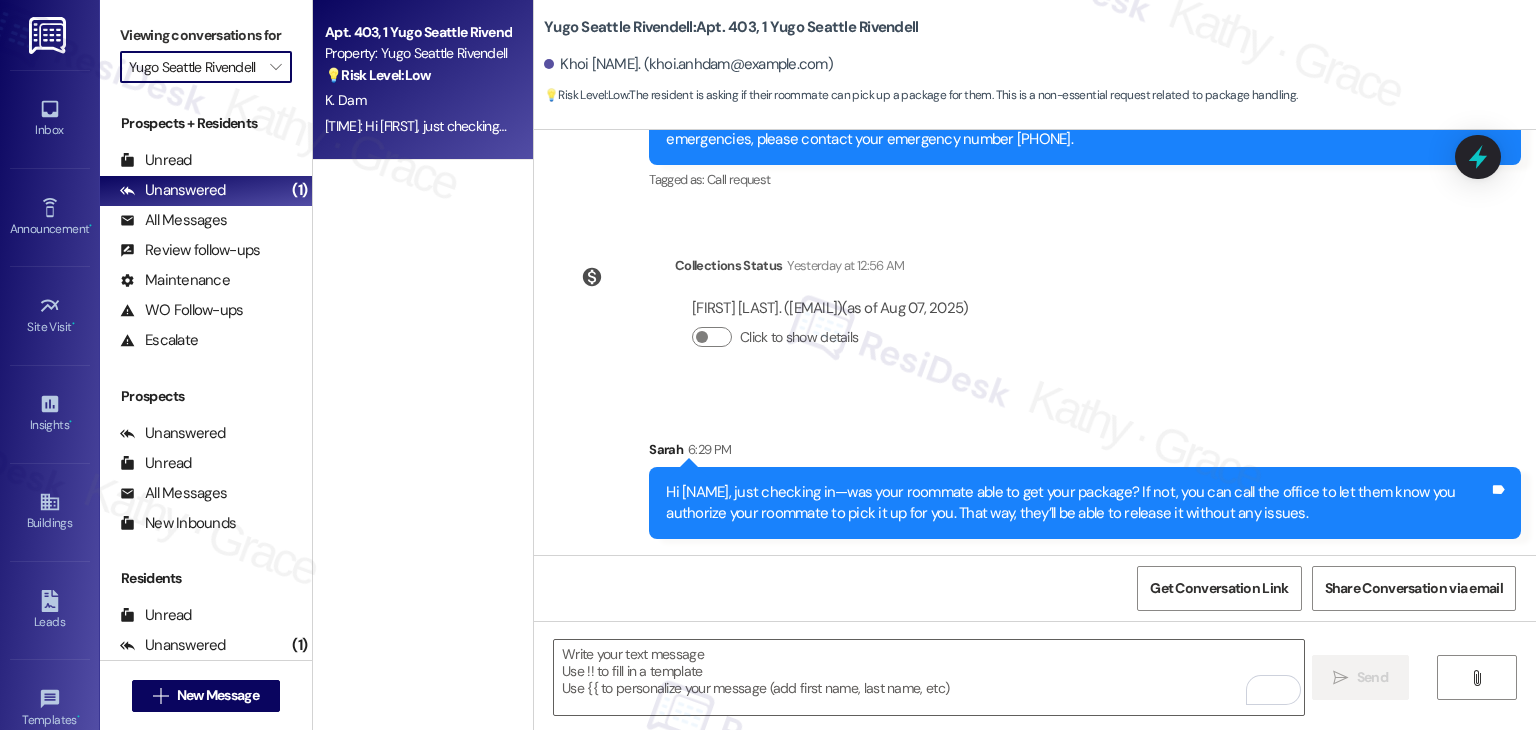 type on "Yugo Seattle Lothlorien" 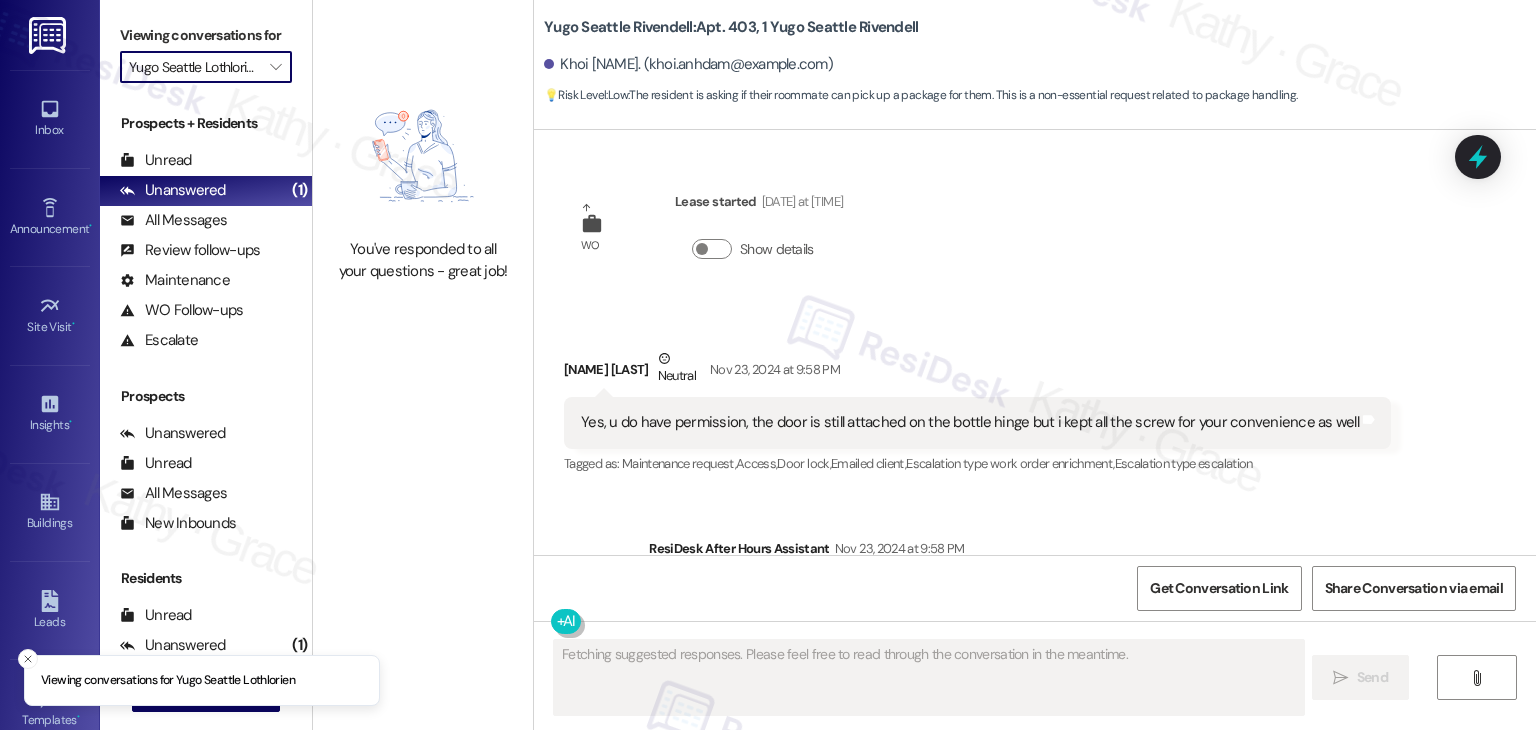 type 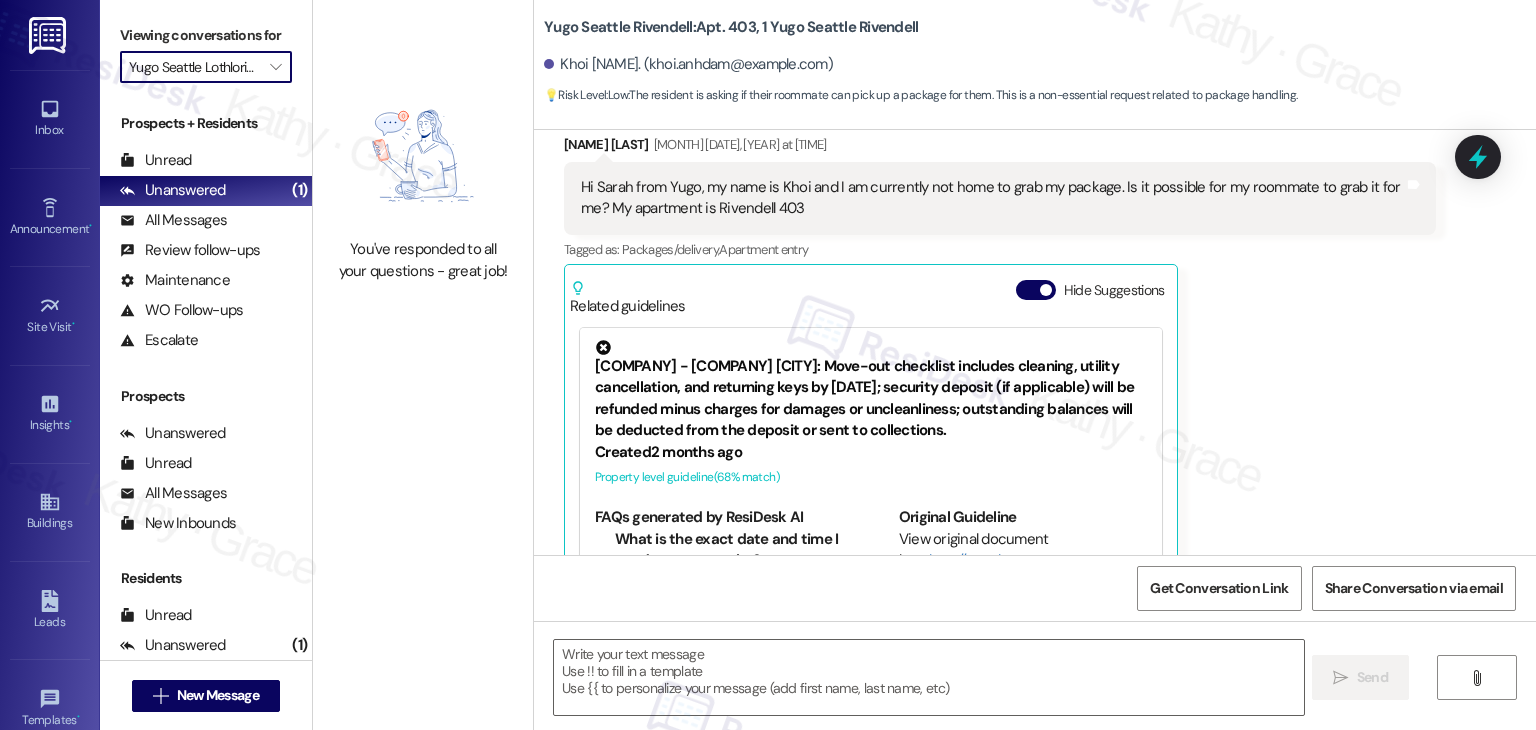 scroll, scrollTop: 1267, scrollLeft: 0, axis: vertical 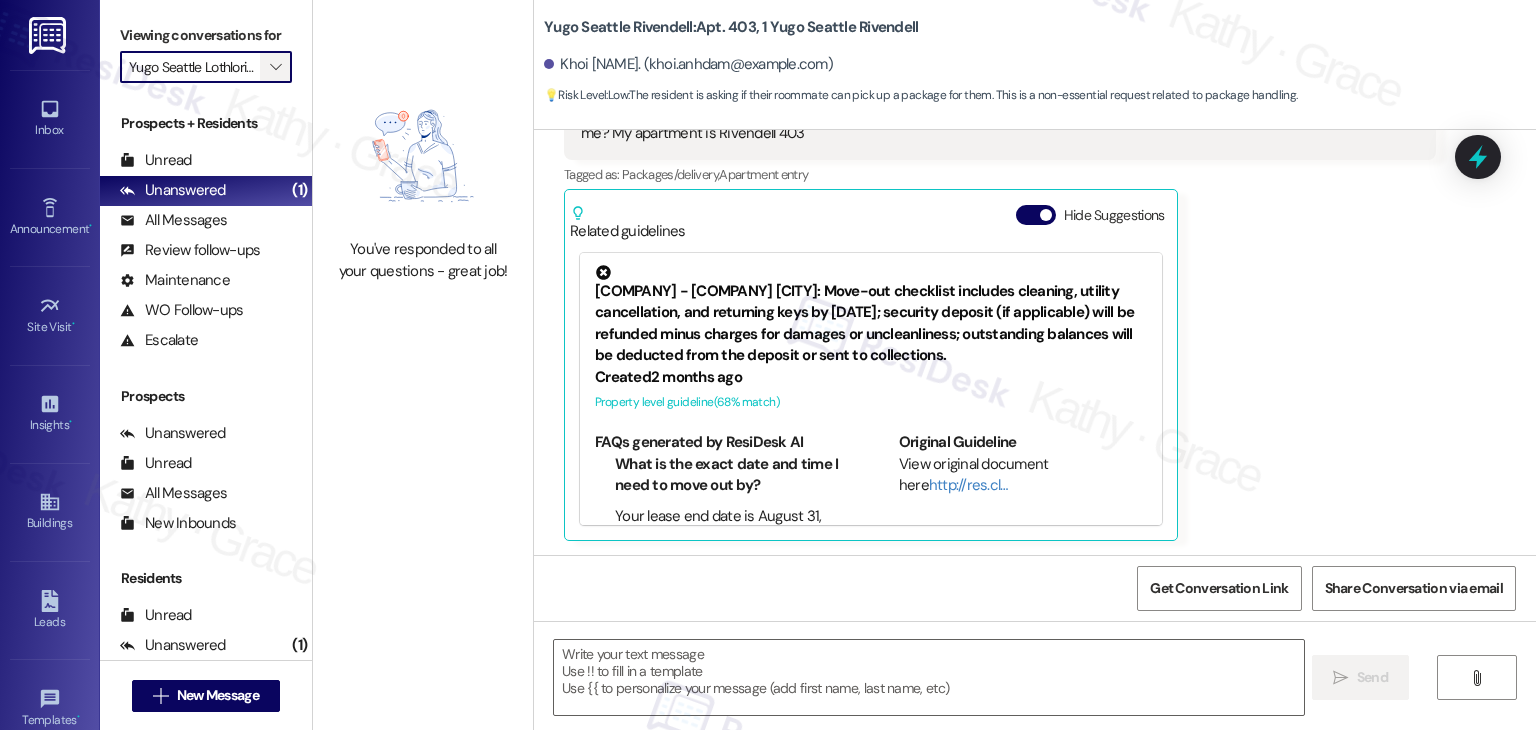 click on "" at bounding box center [275, 67] 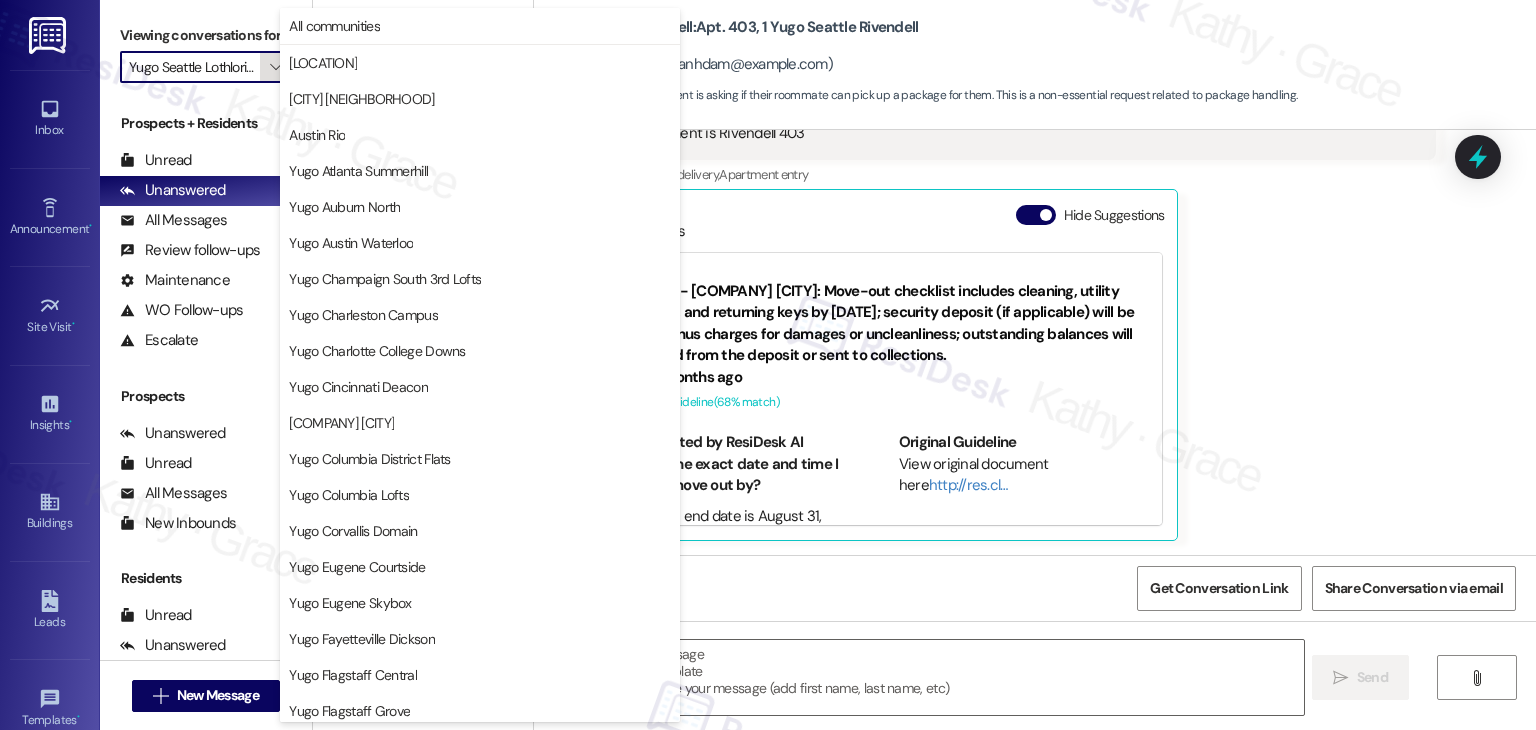 scroll, scrollTop: 870, scrollLeft: 0, axis: vertical 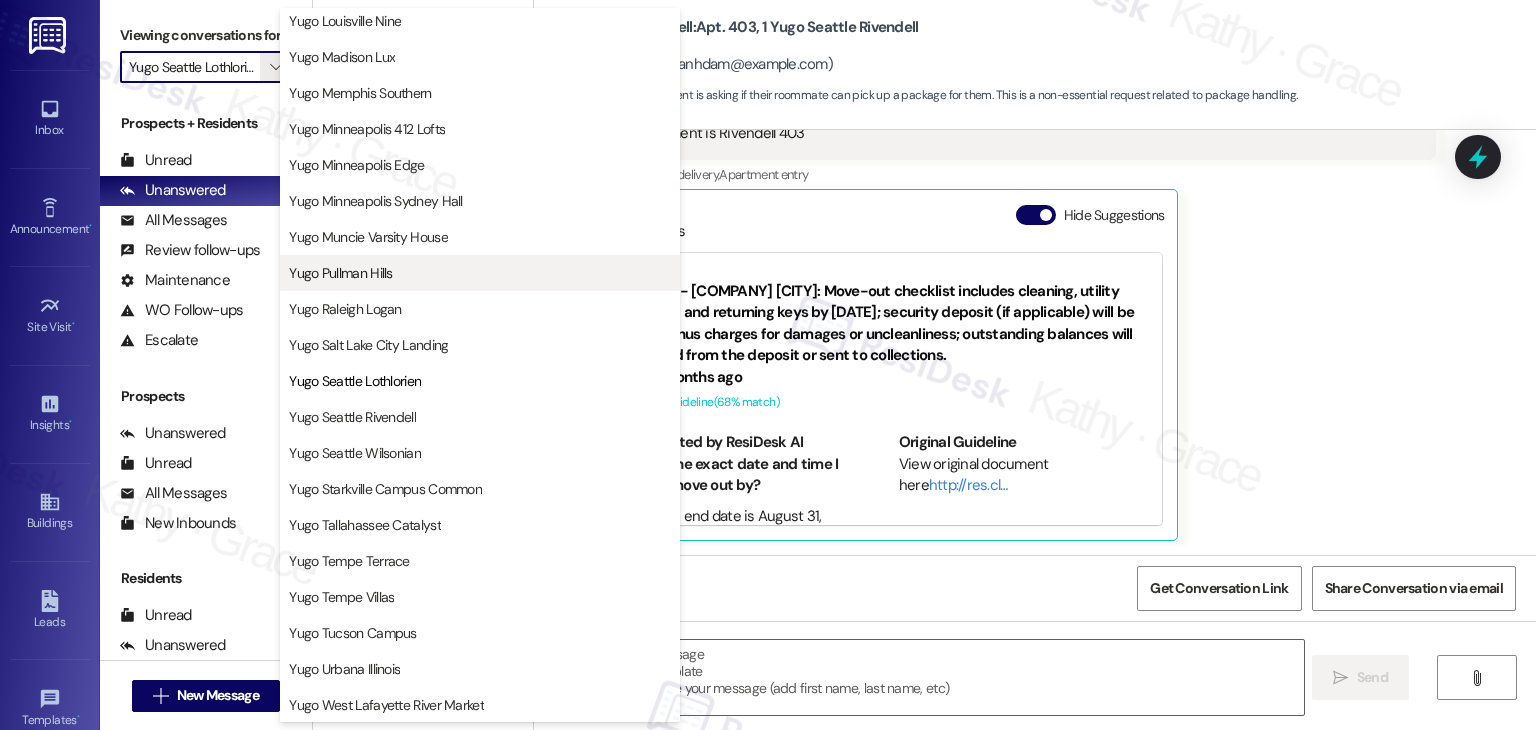 click on "Yugo Pullman Hills" at bounding box center (340, 273) 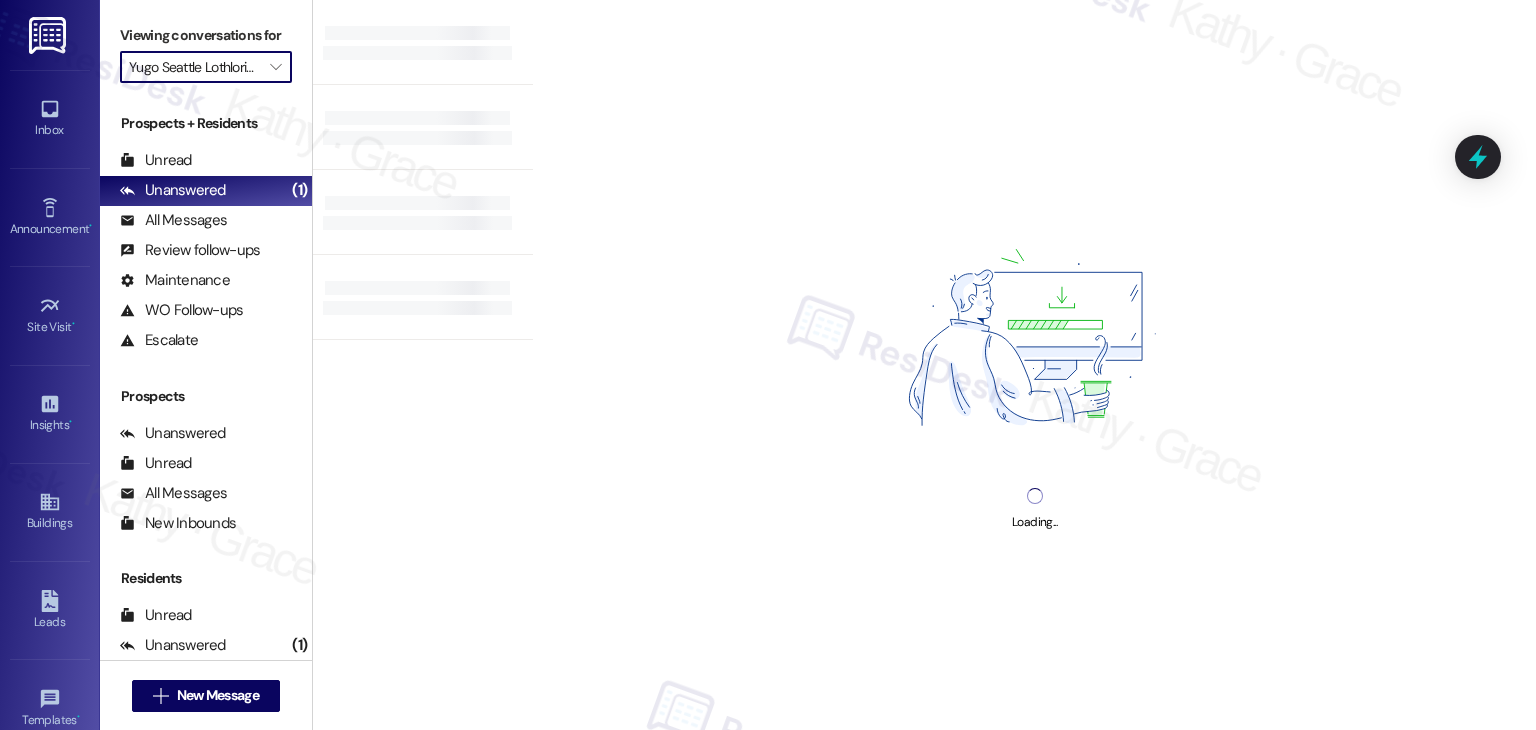 type on "Yugo Pullman Hills" 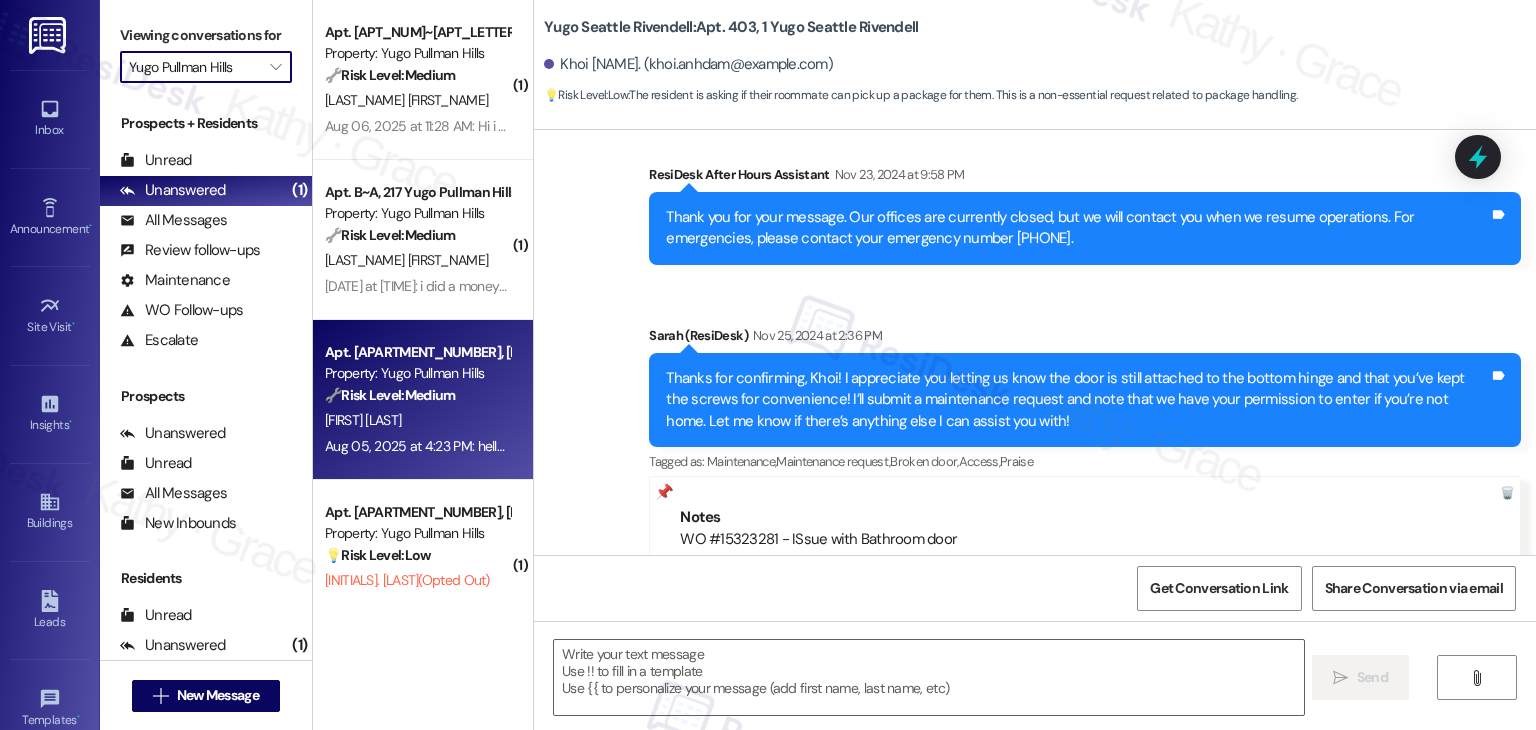 type on "Fetching suggested responses. Please feel free to read through the conversation in the meantime." 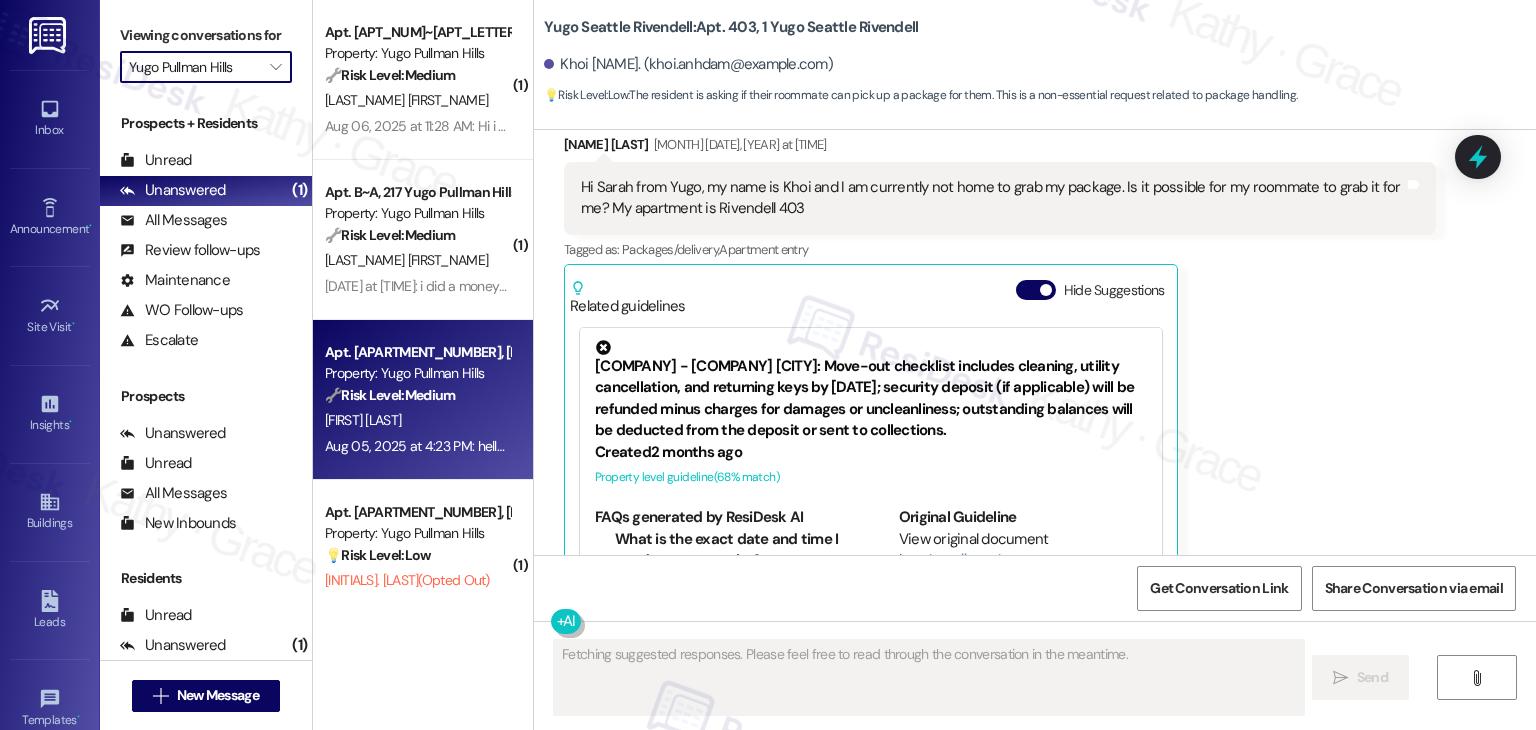 scroll, scrollTop: 1267, scrollLeft: 0, axis: vertical 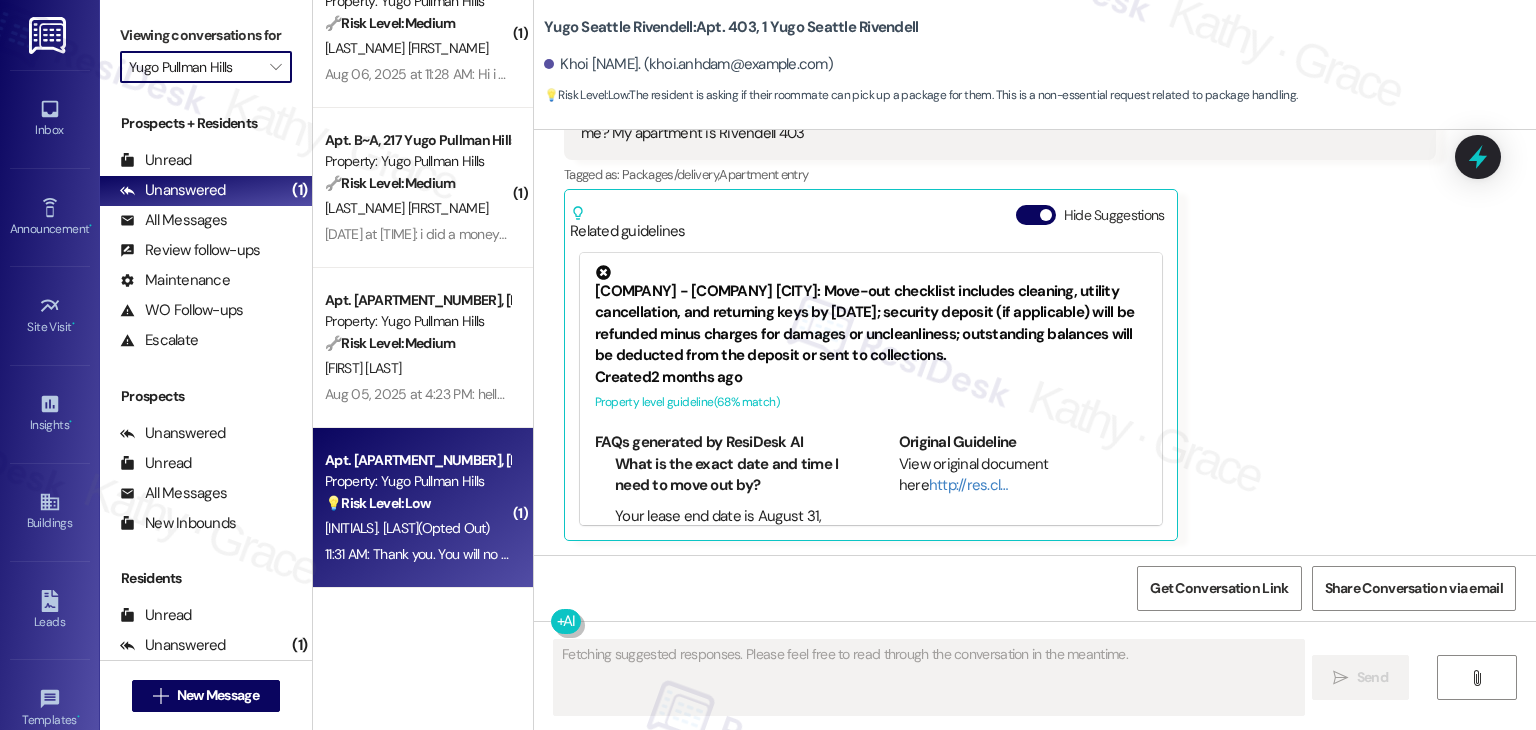 type 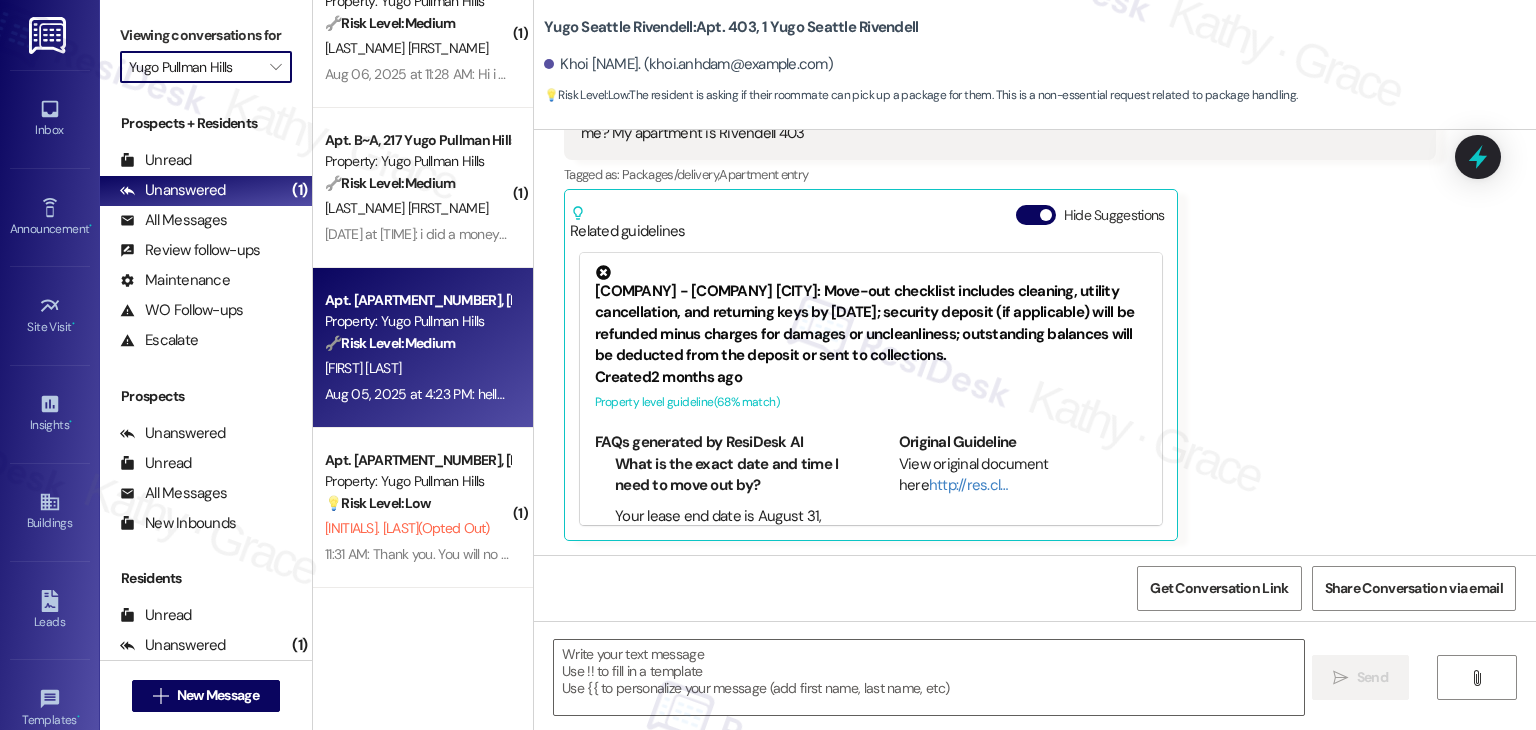 click on "Apt. A~A, 509 Yugo Pullman Hills Property: Yugo Pullman Hills 🔧  Risk Level:  Medium The resident is inquiring about the possibility of moving in sooner than the scheduled date. This is a request for information and does not indicate an urgent issue or risk. F. Fernandez Aug 05, 2025 at 4:23 PM: hello, is there any news about moving in sooner? Aug 05, 2025 at 4:23 PM: hello, is there any news about moving in sooner?" at bounding box center (423, 348) 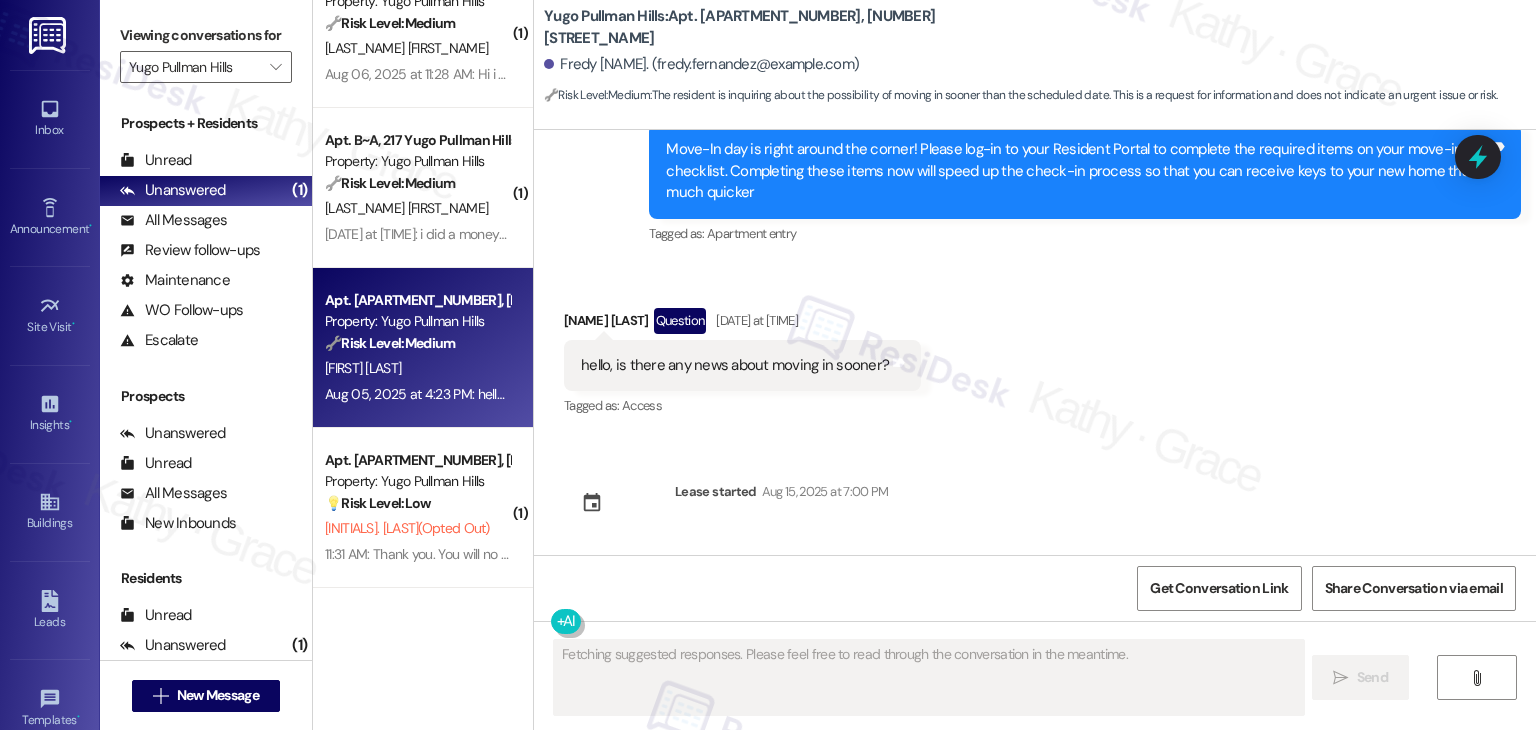 scroll, scrollTop: 419, scrollLeft: 0, axis: vertical 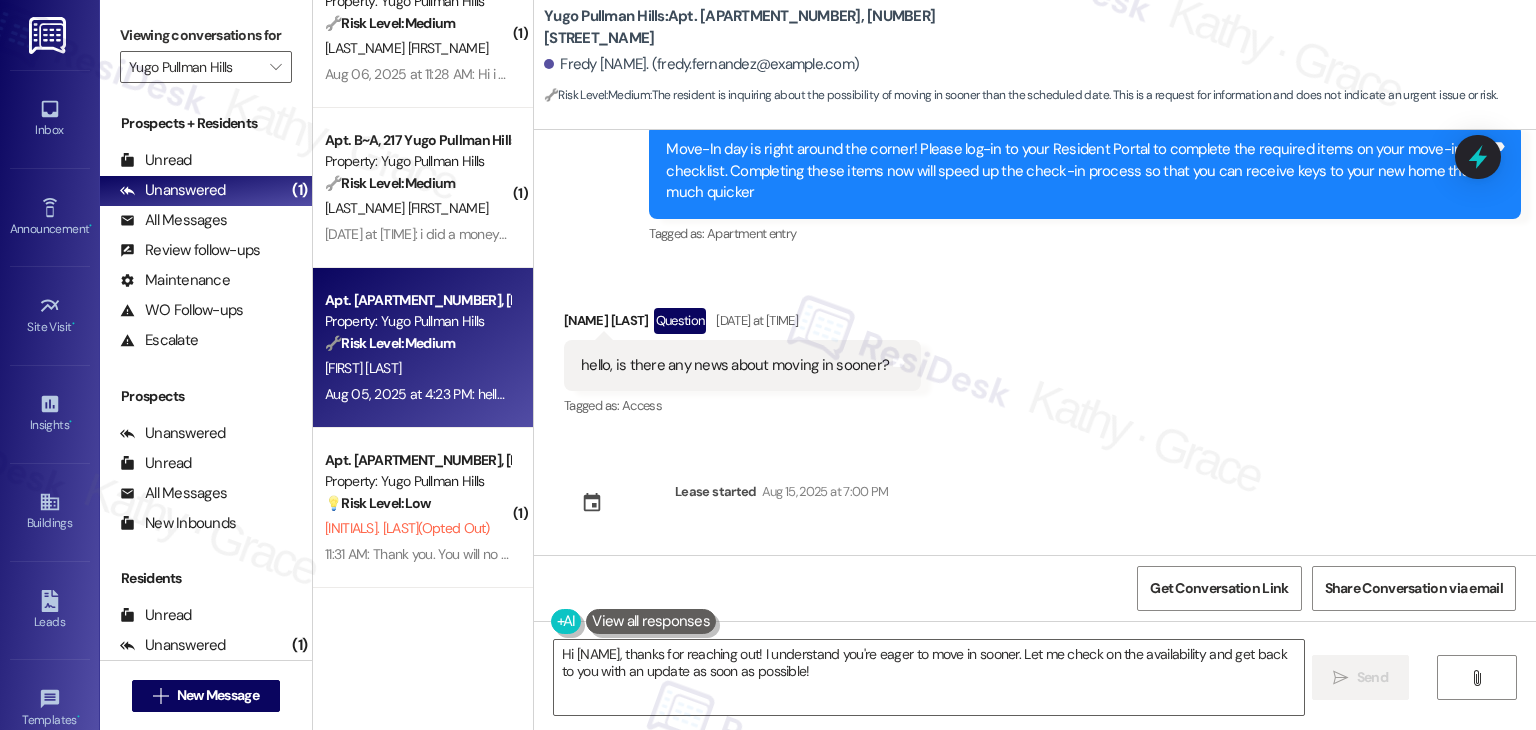 click on "Sent via SMS Sarah   (ResiDesk) Aug 05, 2025 at 3:59 PM Hi Fredy! We’re so excited you’ve chosen Yugo Pullman Hills as your future home! Moving is an exciting time, and I want to make sure you feel confident and ready. (You can always reply STOP to opt out of future messages) Tags and notes Tagged as:   Praise Click to highlight conversations about Praise Sent via SMS 3:59 PM Sarah   (ResiDesk) Aug 05, 2025 at 3:59 PM I’m Sarah from the off-site Resident Support Team. I work with your property’s team to help once you’ve moved in—whether it’s answering questions or assisting with maintenance. I’ll be in touch as your move-in date gets closer! Tags and notes Tagged as:   Maintenance ,  Click to highlight conversations about Maintenance Maintenance request ,  Click to highlight conversations about Maintenance request Praise Click to highlight conversations about Praise Sent via SMS 3:59 PM Sarah   (ResiDesk) Aug 05, 2025 at 3:59 PM Tags and notes Tagged as:   Apartment entry Received via SMS" at bounding box center (1035, 342) 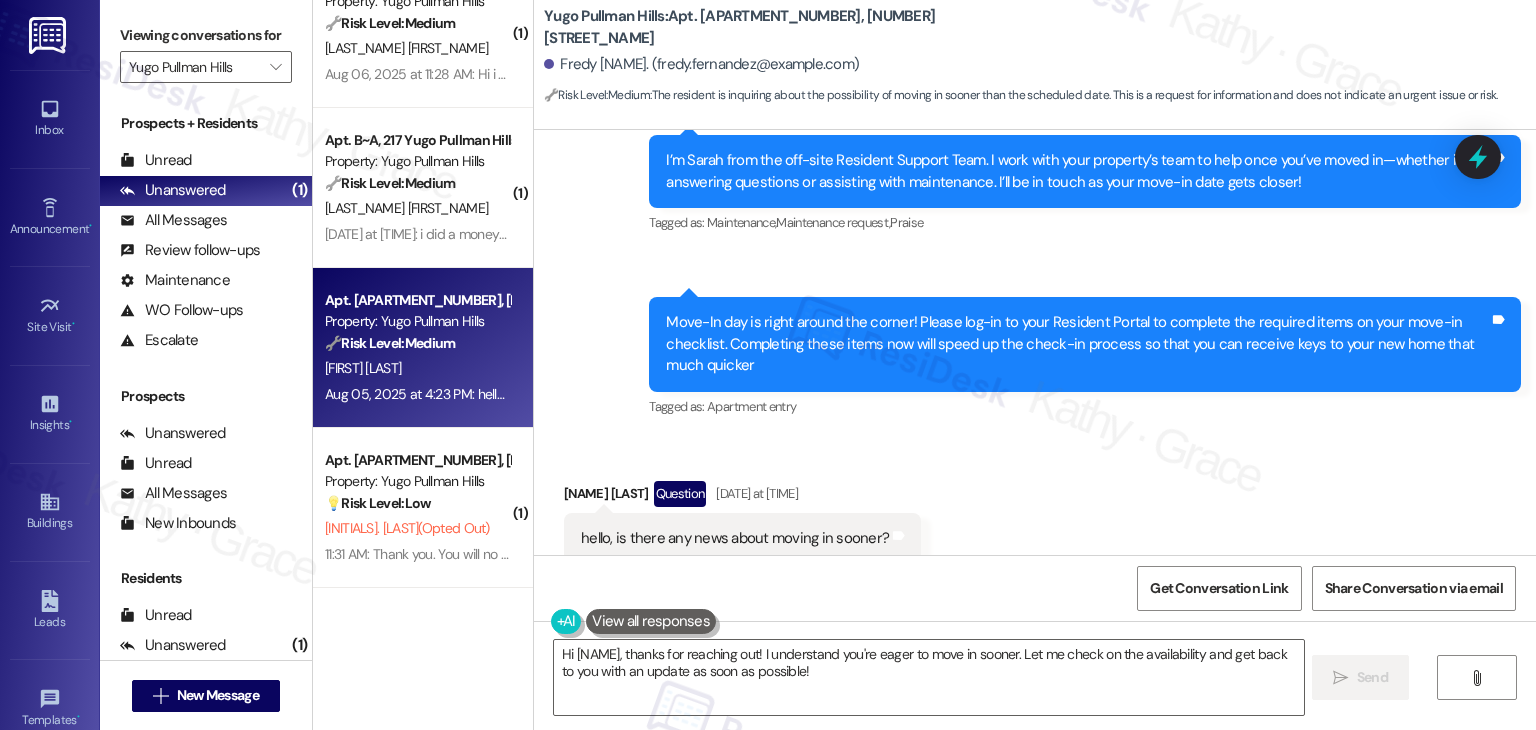 scroll, scrollTop: 219, scrollLeft: 0, axis: vertical 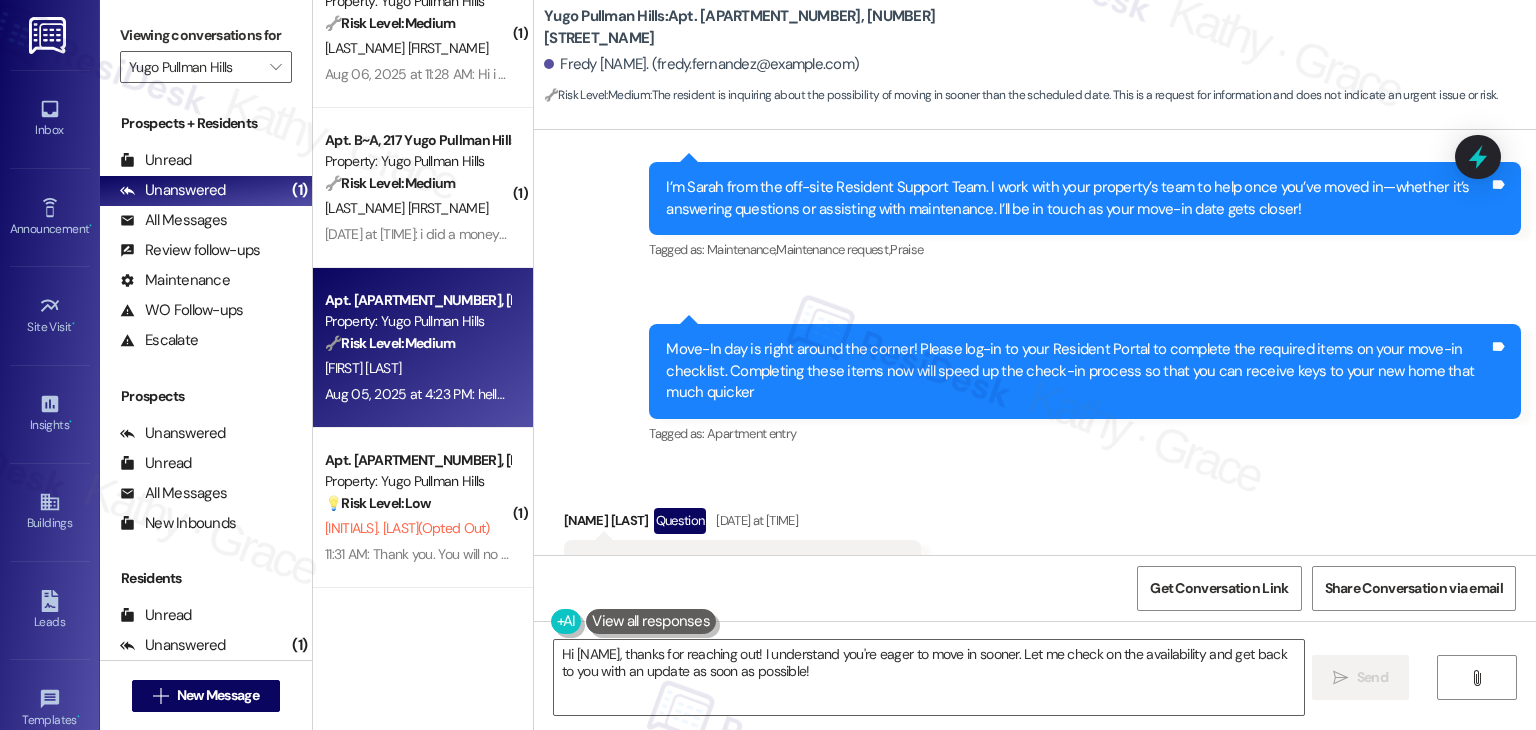 click on "Received via SMS Fredy Fernandez Question Aug 05, 2025 at 4:23 PM hello, is there any news about moving in sooner? Tags and notes Tagged as:   Access Click to highlight conversations about Access" at bounding box center [1035, 549] 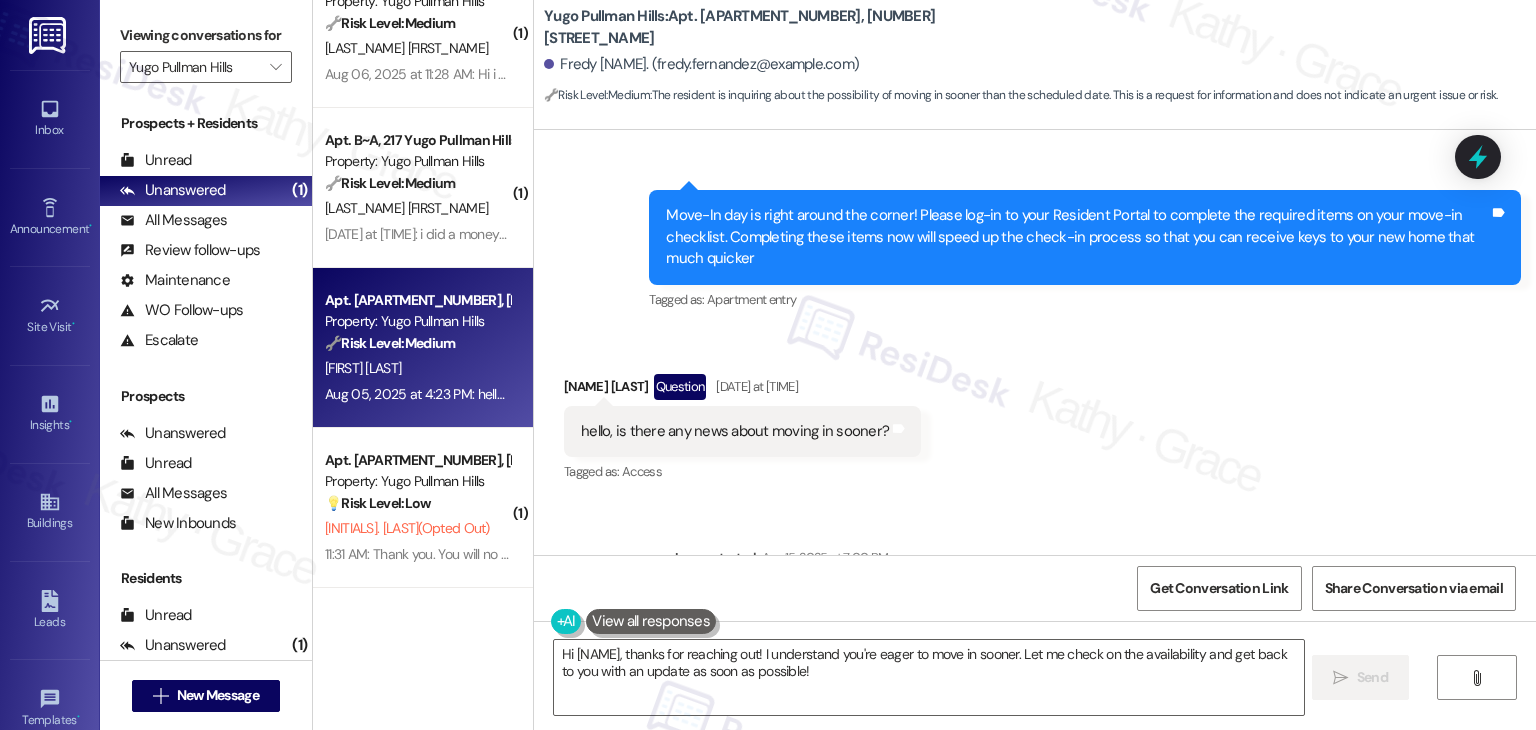 scroll, scrollTop: 319, scrollLeft: 0, axis: vertical 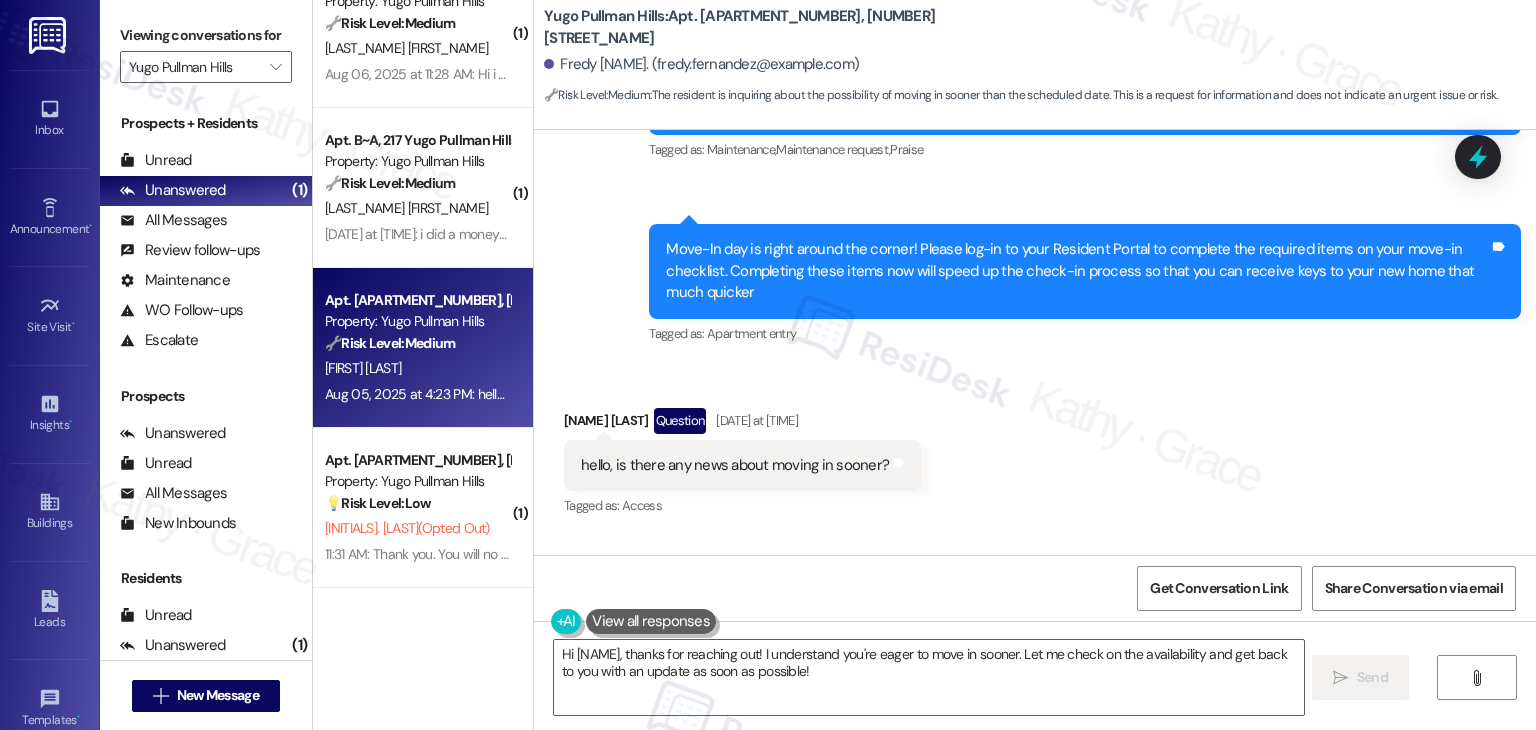 click on "Move-In day is right around the corner! Please log-in to your Resident Portal to complete the required items on your move-in checklist. Completing these items now will speed up the check-in process so that you can receive keys to your new home that much quicker" at bounding box center [1077, 271] 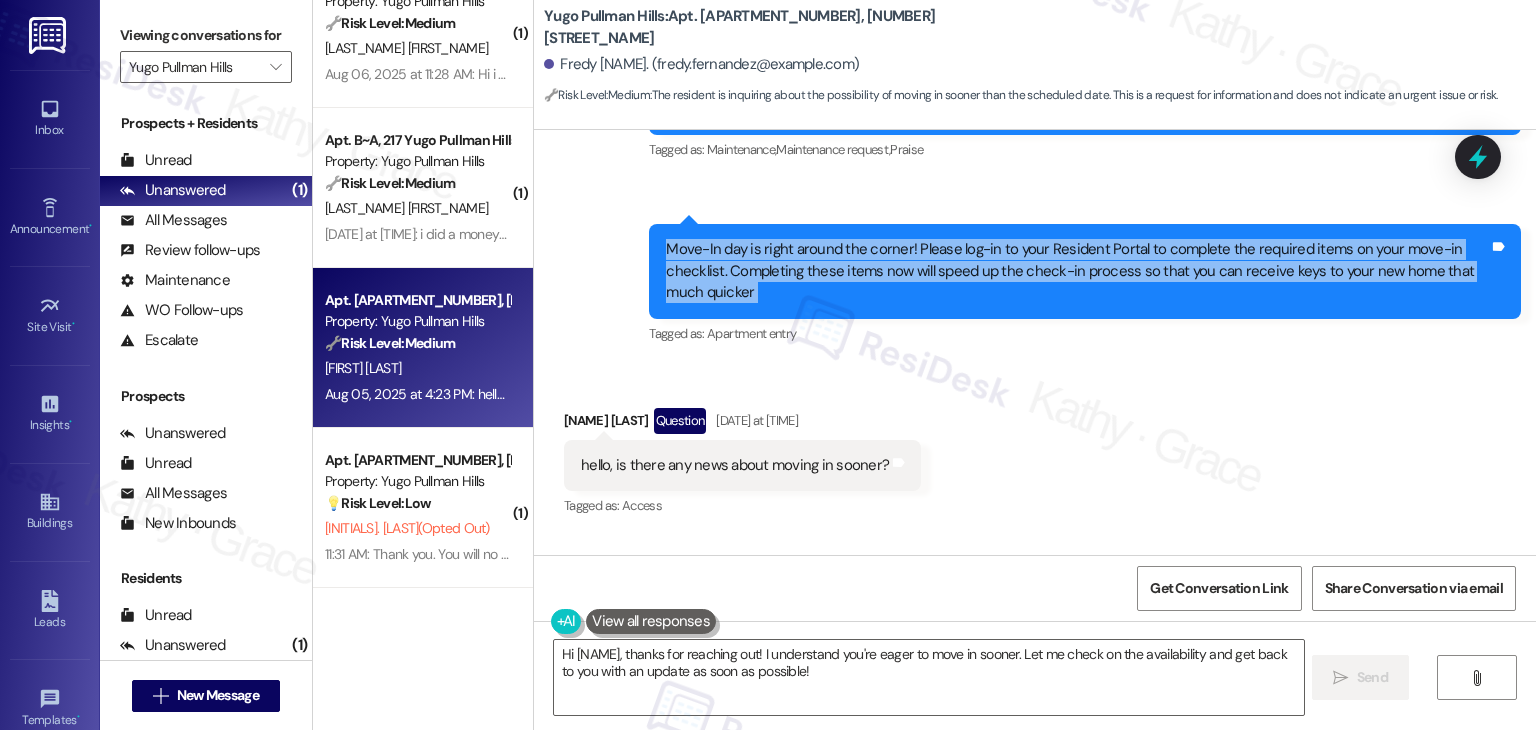 click on "Move-In day is right around the corner! Please log-in to your Resident Portal to complete the required items on your move-in checklist. Completing these items now will speed up the check-in process so that you can receive keys to your new home that much quicker" at bounding box center (1077, 271) 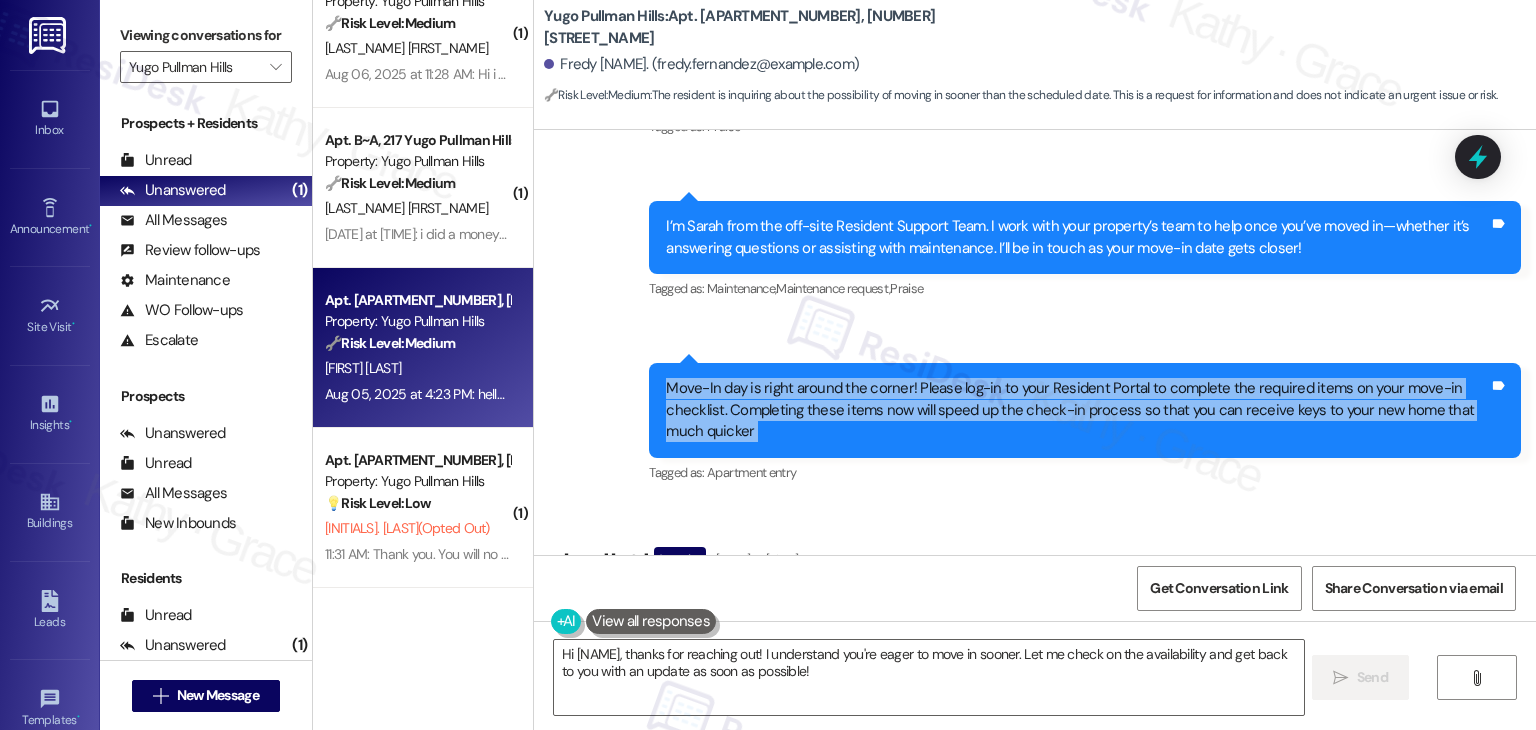 scroll, scrollTop: 419, scrollLeft: 0, axis: vertical 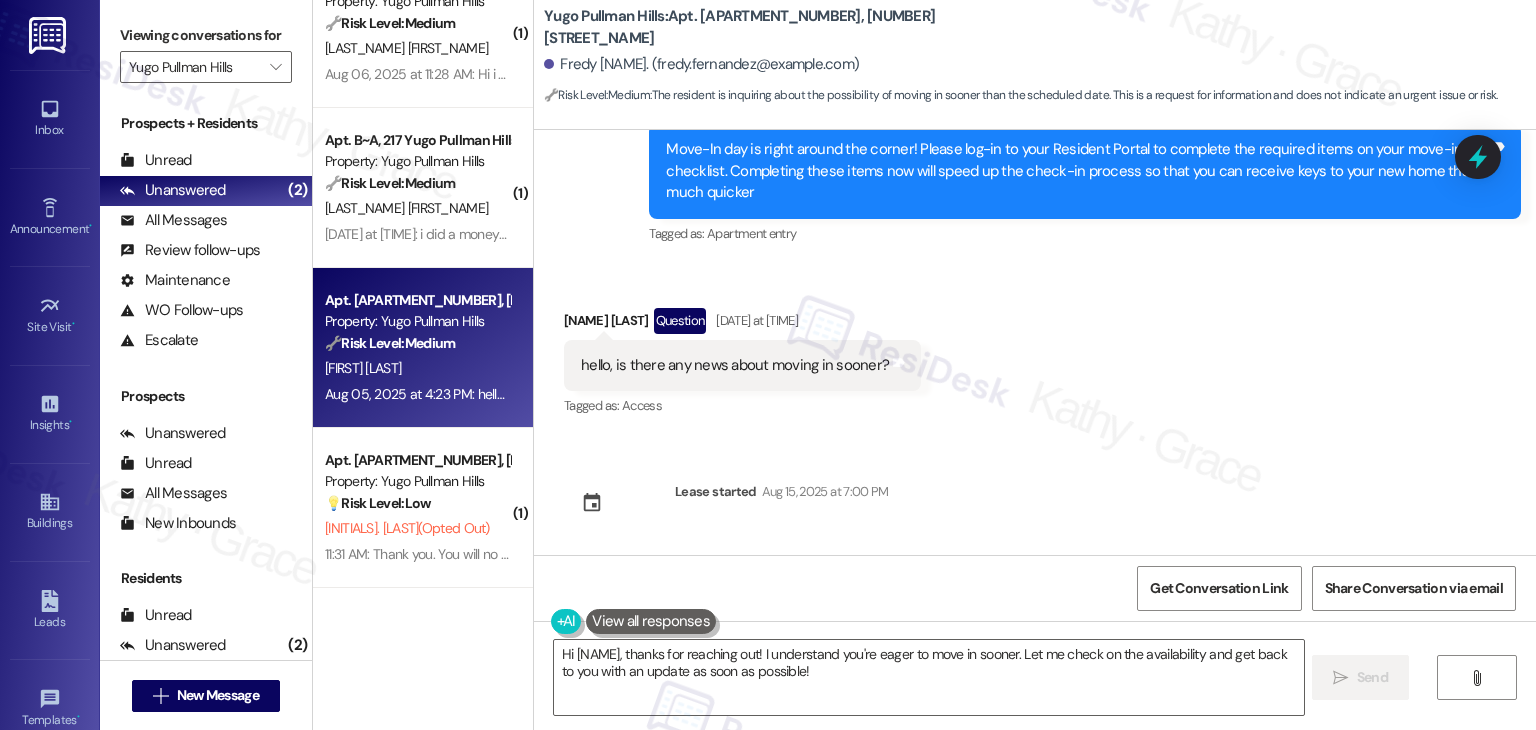 click on "Sent via SMS Sarah   (ResiDesk) Aug 05, 2025 at 3:59 PM Hi Fredy! We’re so excited you’ve chosen Yugo Pullman Hills as your future home! Moving is an exciting time, and I want to make sure you feel confident and ready. (You can always reply STOP to opt out of future messages) Tags and notes Tagged as:   Praise Click to highlight conversations about Praise Sent via SMS 3:59 PM Sarah   (ResiDesk) Aug 05, 2025 at 3:59 PM I’m Sarah from the off-site Resident Support Team. I work with your property’s team to help once you’ve moved in—whether it’s answering questions or assisting with maintenance. I’ll be in touch as your move-in date gets closer! Tags and notes Tagged as:   Maintenance ,  Click to highlight conversations about Maintenance Maintenance request ,  Click to highlight conversations about Maintenance request Praise Click to highlight conversations about Praise Sent via SMS 3:59 PM Sarah   (ResiDesk) Aug 05, 2025 at 3:59 PM Tags and notes Tagged as:   Apartment entry Received via SMS" at bounding box center [1035, 342] 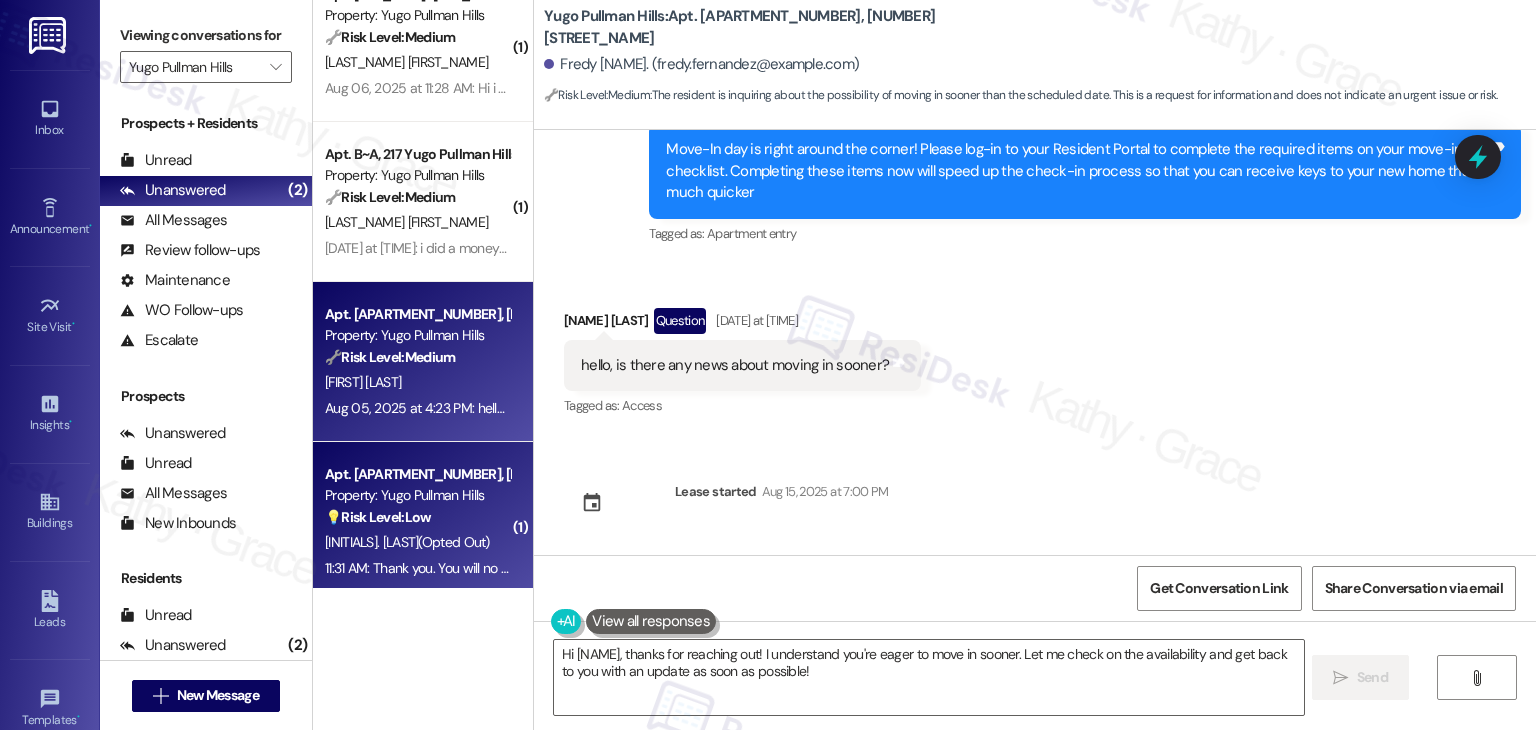 scroll, scrollTop: 52, scrollLeft: 0, axis: vertical 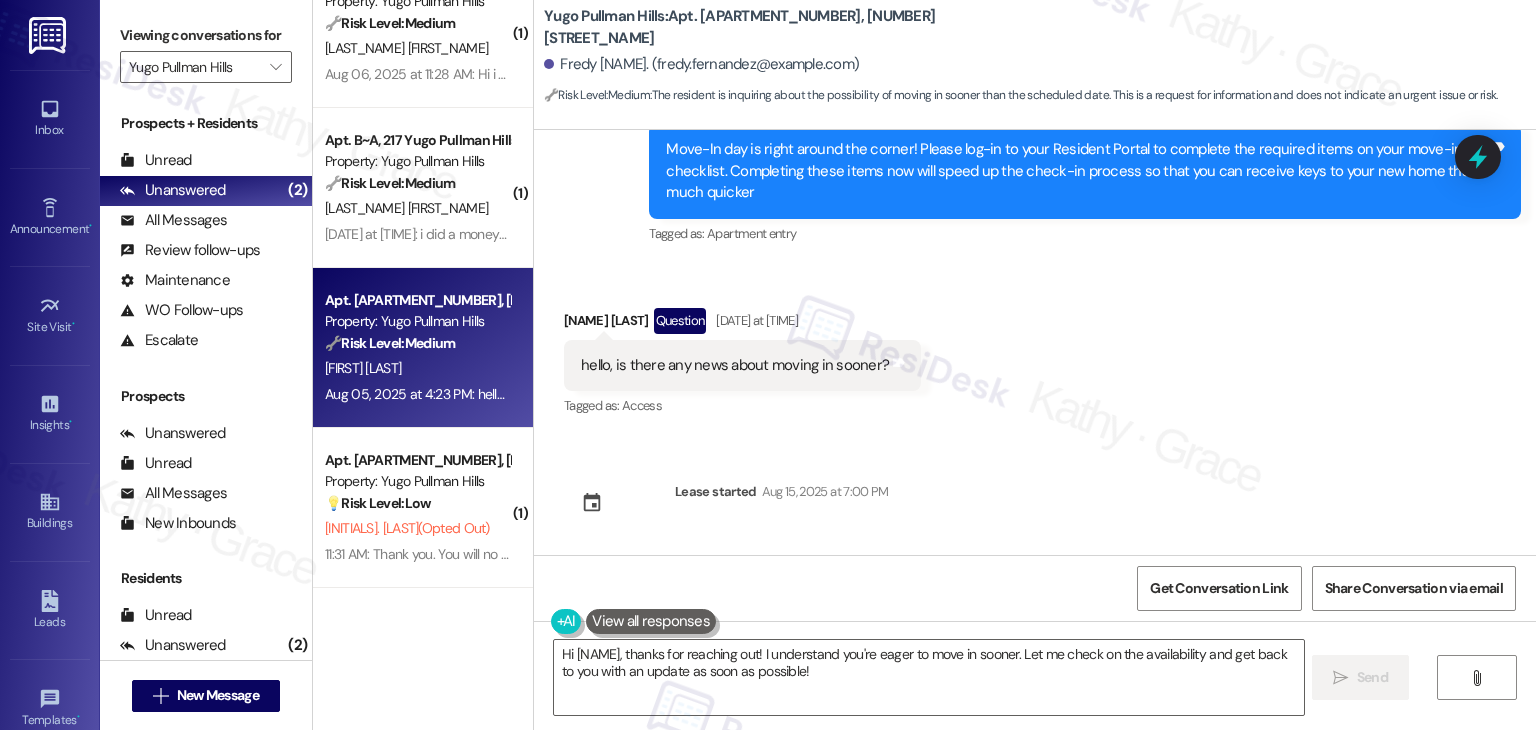 click on "hello, is there any news about moving in sooner?" at bounding box center [735, 365] 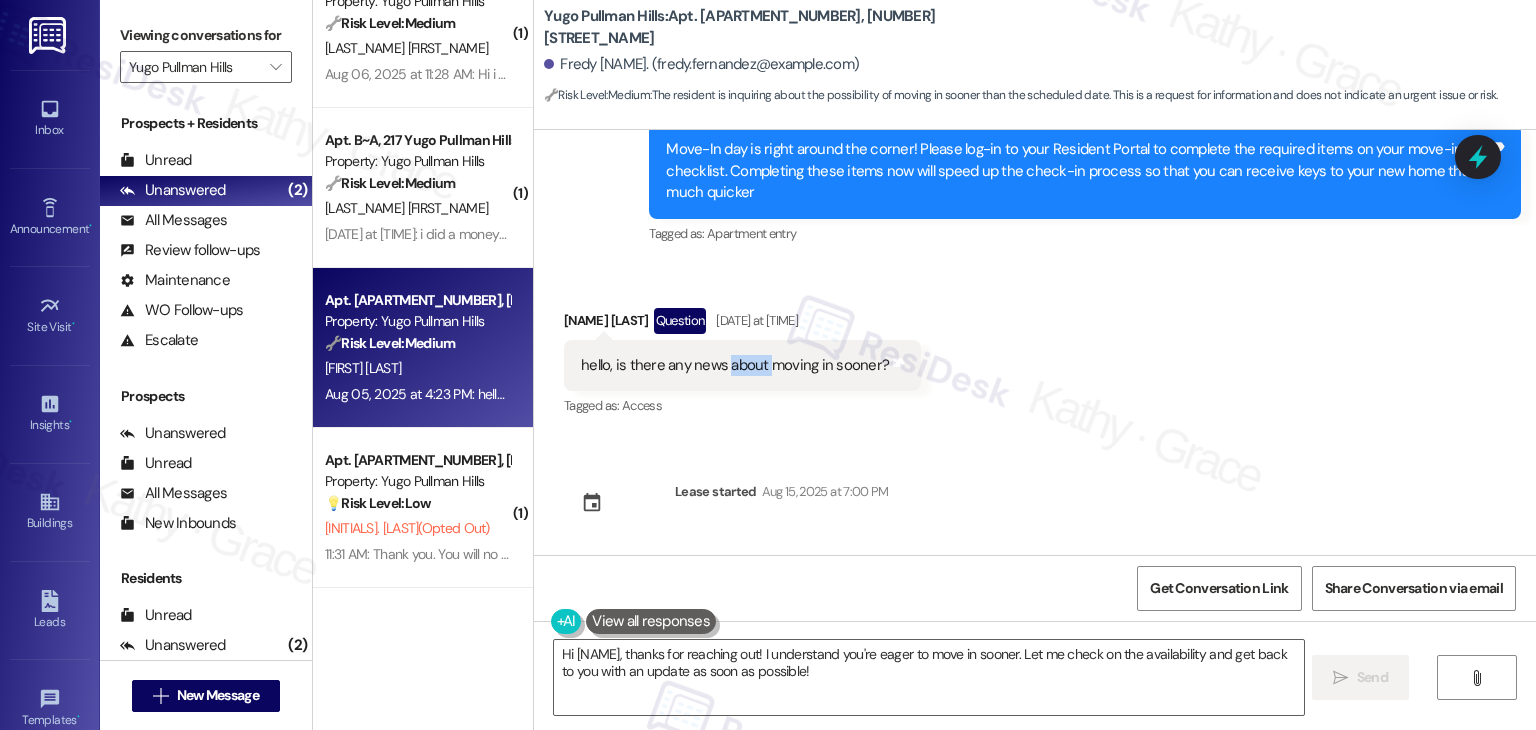 click on "hello, is there any news about moving in sooner?" at bounding box center [735, 365] 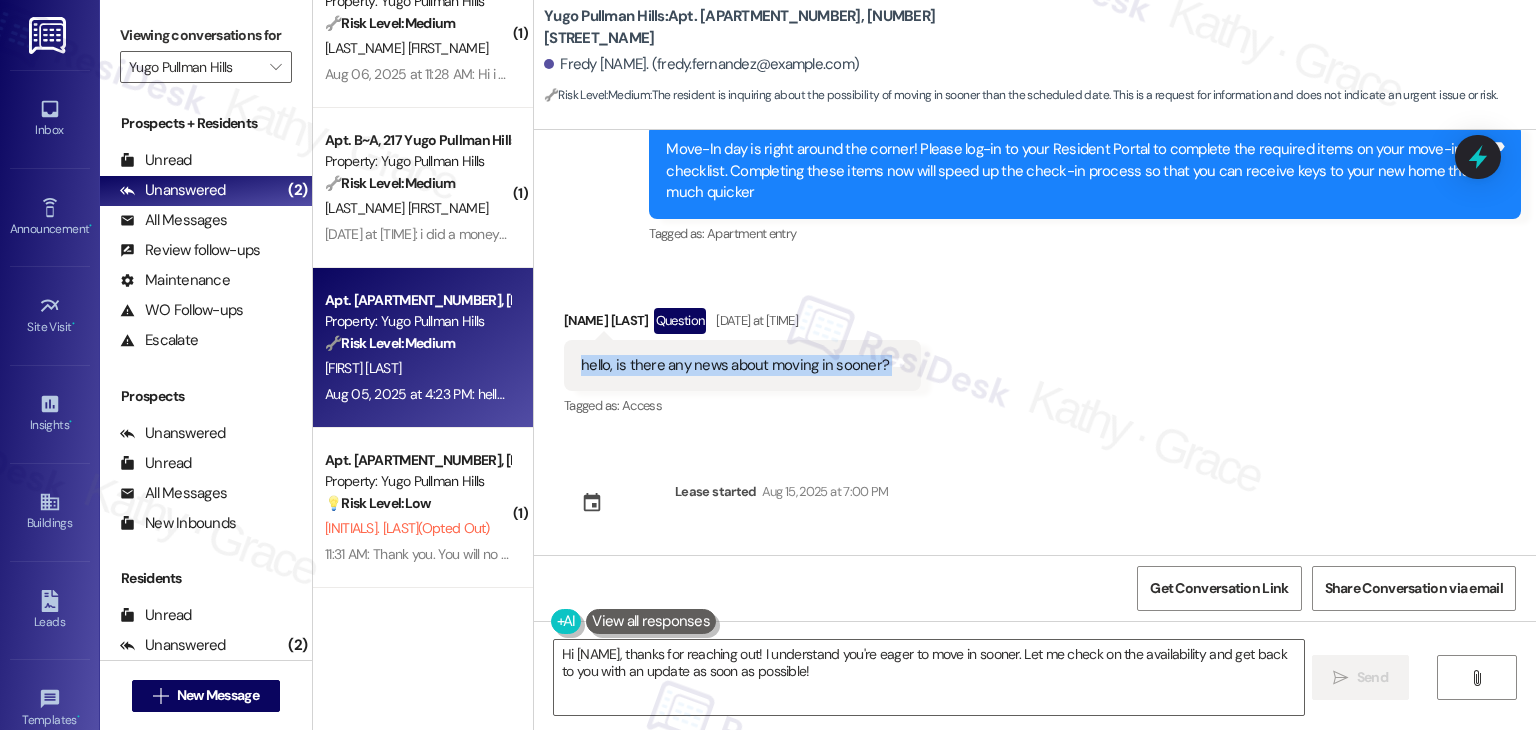 click on "hello, is there any news about moving in sooner?" at bounding box center (735, 365) 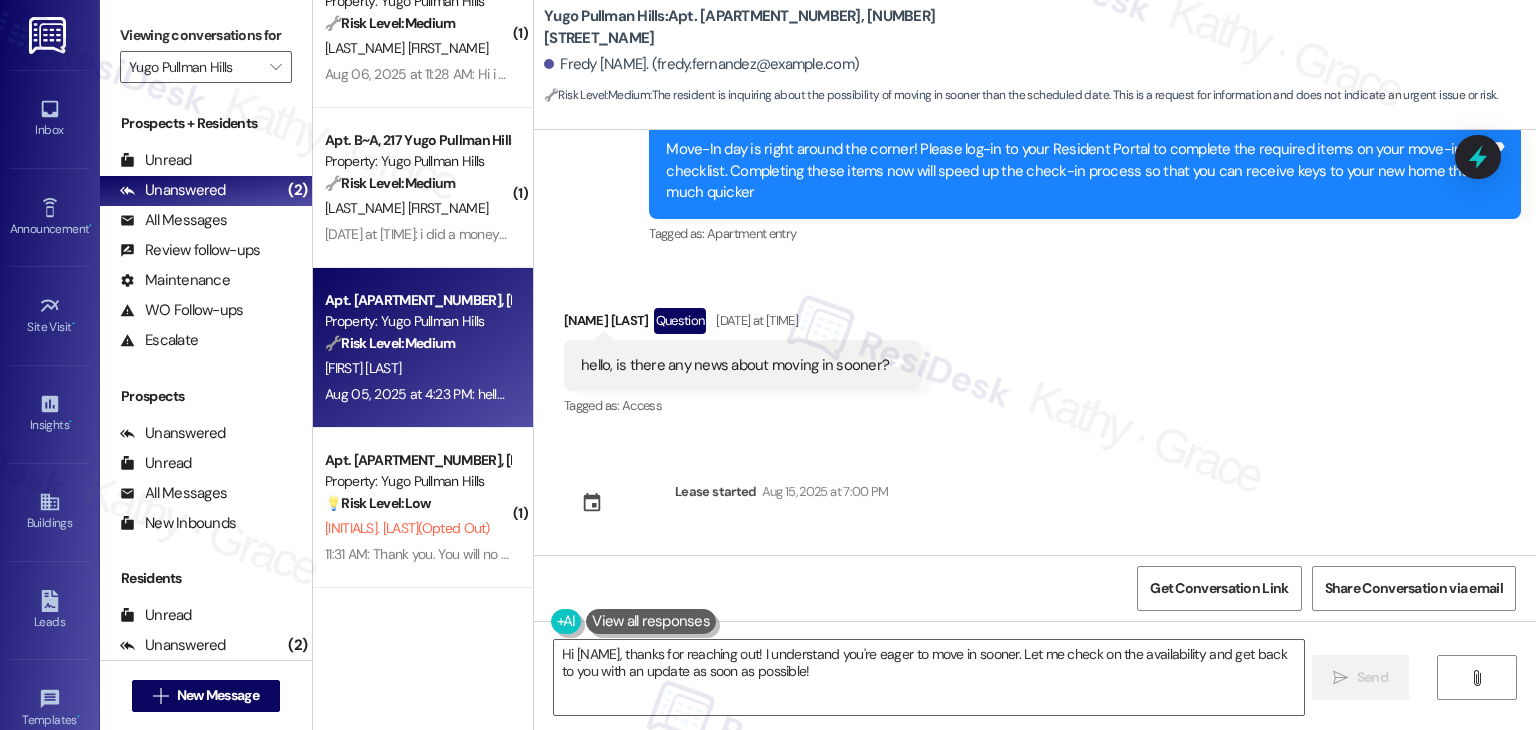 click on "Sent via SMS Sarah   (ResiDesk) Aug 05, 2025 at 3:59 PM Hi Fredy! We’re so excited you’ve chosen Yugo Pullman Hills as your future home! Moving is an exciting time, and I want to make sure you feel confident and ready. (You can always reply STOP to opt out of future messages) Tags and notes Tagged as:   Praise Click to highlight conversations about Praise Sent via SMS 3:59 PM Sarah   (ResiDesk) Aug 05, 2025 at 3:59 PM I’m Sarah from the off-site Resident Support Team. I work with your property’s team to help once you’ve moved in—whether it’s answering questions or assisting with maintenance. I’ll be in touch as your move-in date gets closer! Tags and notes Tagged as:   Maintenance ,  Click to highlight conversations about Maintenance Maintenance request ,  Click to highlight conversations about Maintenance request Praise Click to highlight conversations about Praise Sent via SMS 3:59 PM Sarah   (ResiDesk) Aug 05, 2025 at 3:59 PM Tags and notes Tagged as:   Apartment entry Received via SMS" at bounding box center [1035, 342] 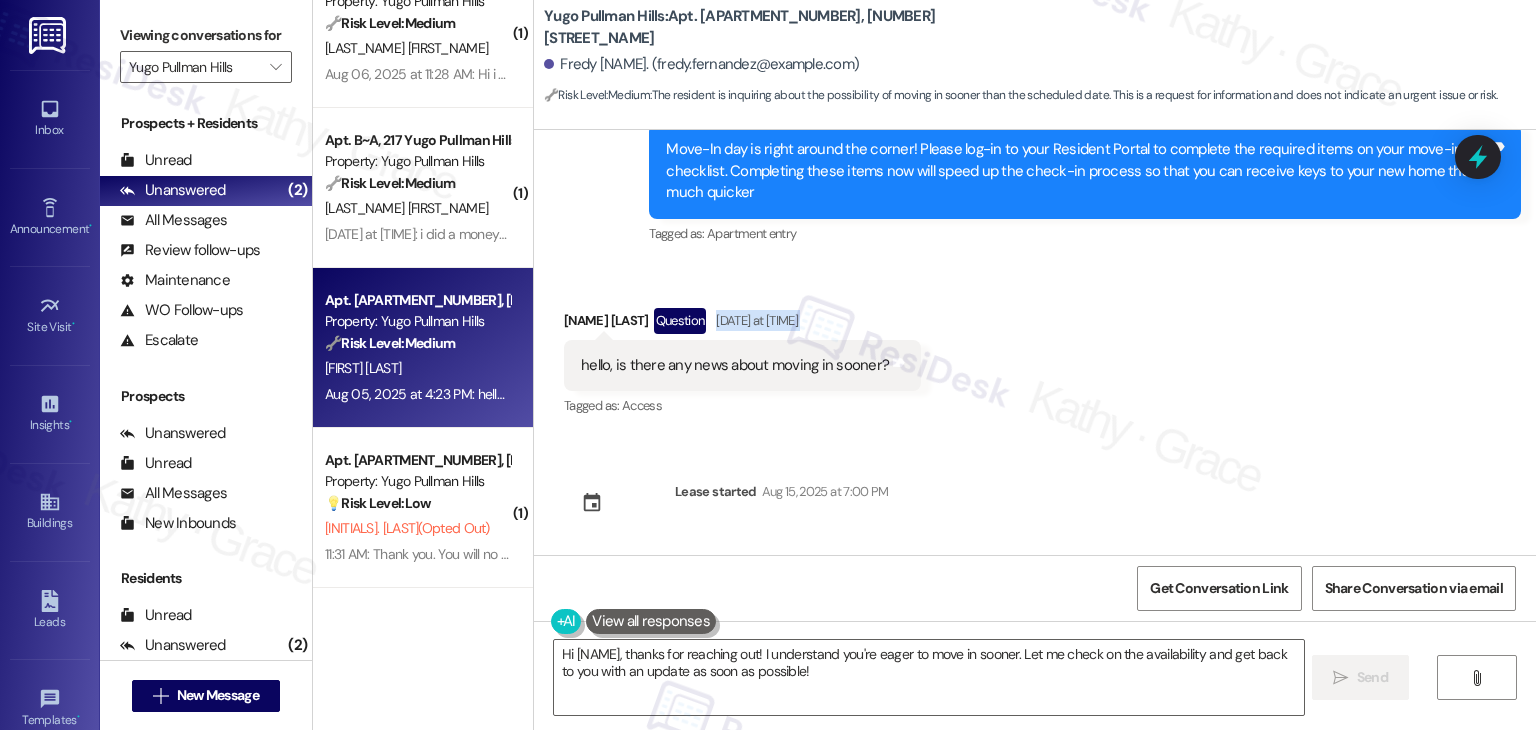 click on "Received via SMS Fredy Fernandez Question Aug 05, 2025 at 4:23 PM hello, is there any news about moving in sooner? Tags and notes Tagged as:   Access Click to highlight conversations about Access" at bounding box center [1035, 349] 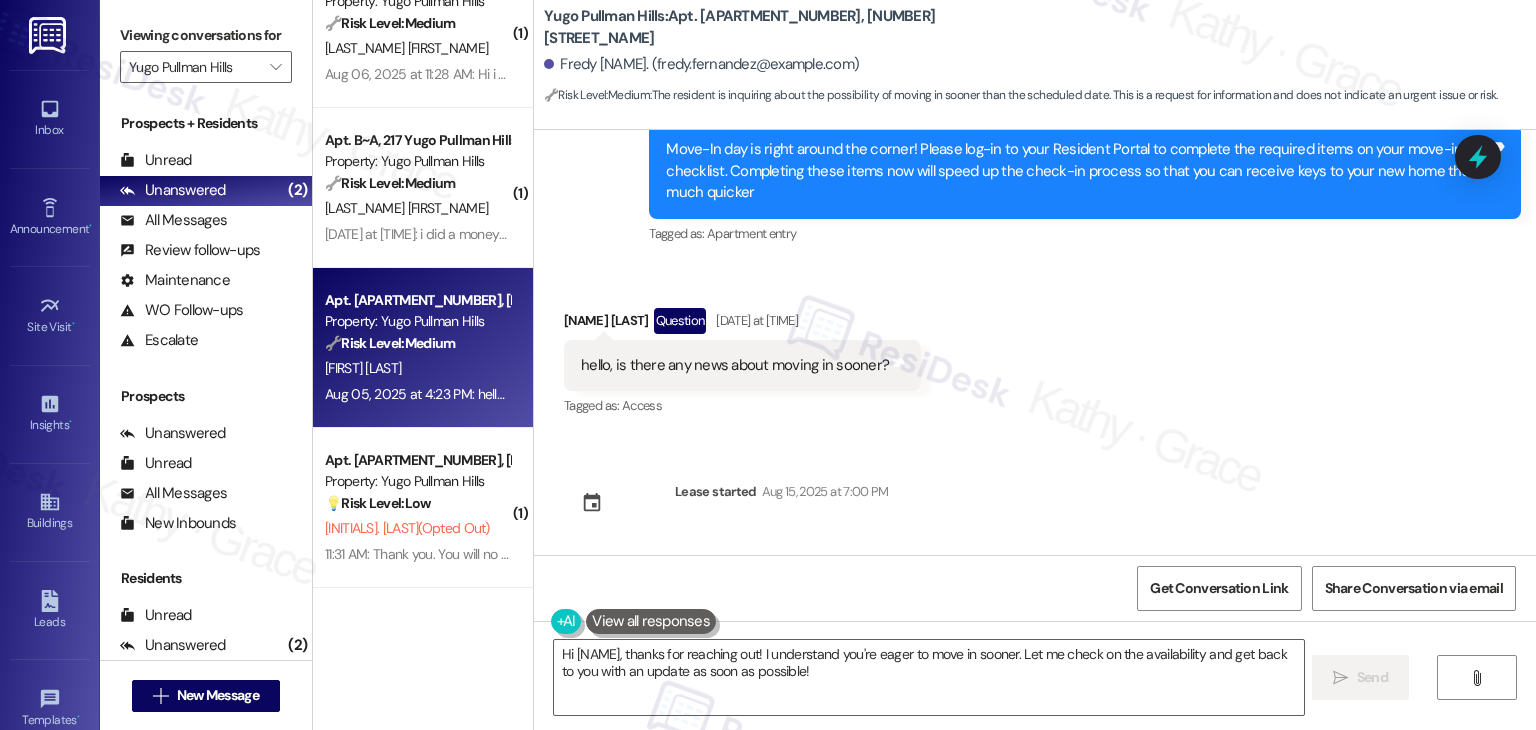 click on "Received via SMS Fredy Fernandez Question Aug 05, 2025 at 4:23 PM hello, is there any news about moving in sooner? Tags and notes Tagged as:   Access Click to highlight conversations about Access" at bounding box center [1035, 349] 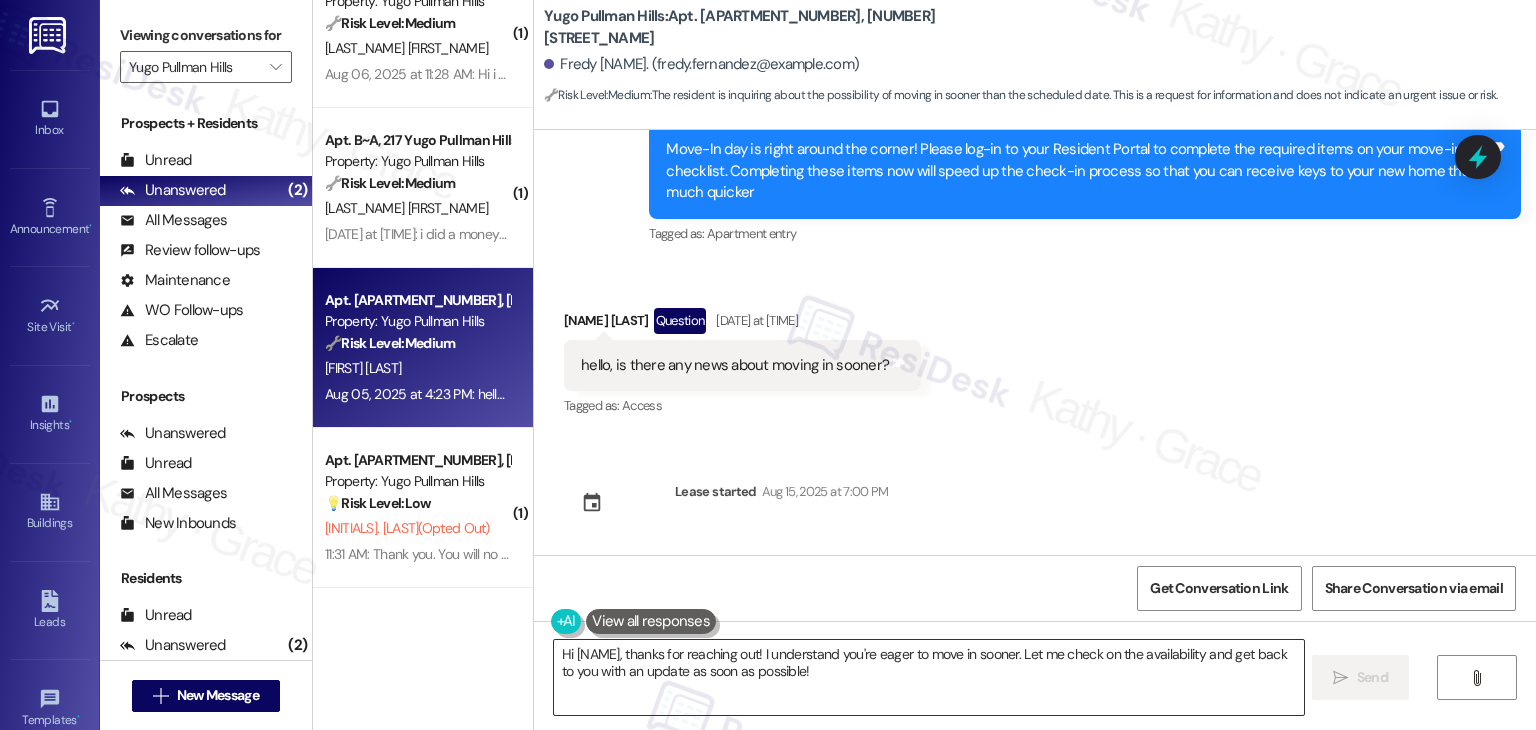 click on "Hi Fredy, thanks for reaching out! I understand you're eager to move in sooner. Let me check on the availability and get back to you with an update as soon as possible!" at bounding box center (928, 677) 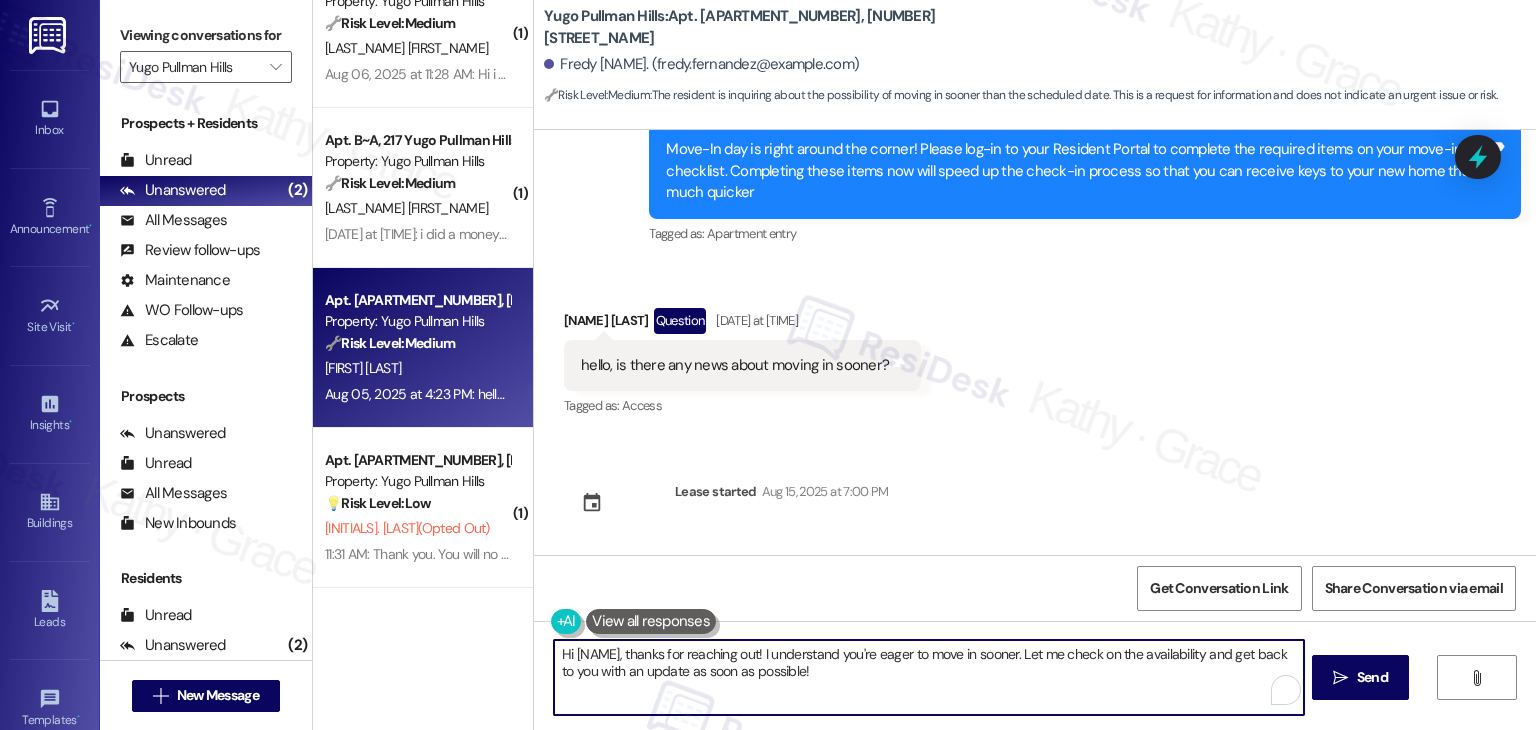 click on "Hi Fredy, thanks for reaching out! I understand you're eager to move in sooner. Let me check on the availability and get back to you with an update as soon as possible!" at bounding box center [928, 677] 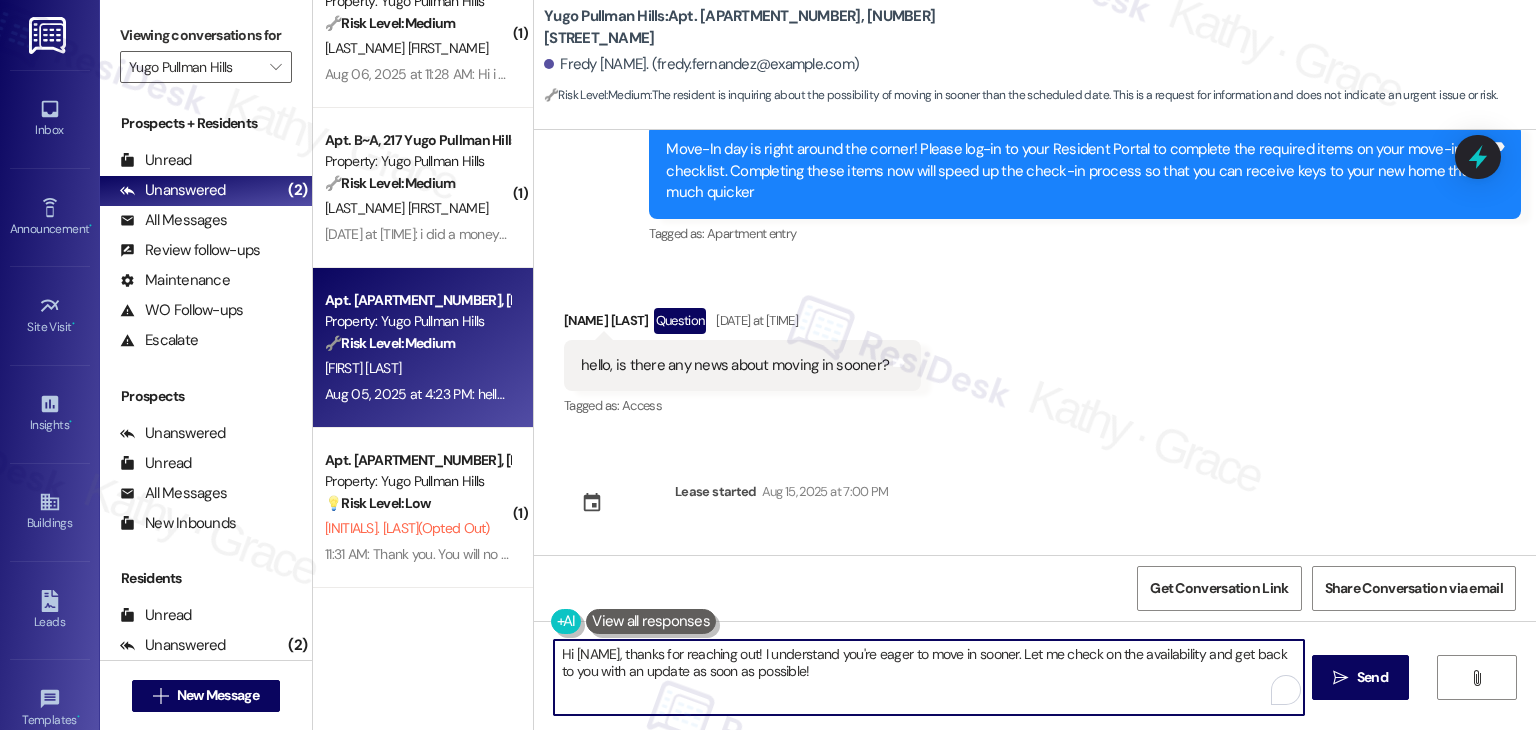 paste on "! I’ll check with the site team to see if an earlier move-in date might be possible for you and follow up as soon as I hear back. Do you have a specific date in mind for when you’d like to move in early? Thanks for your patience!" 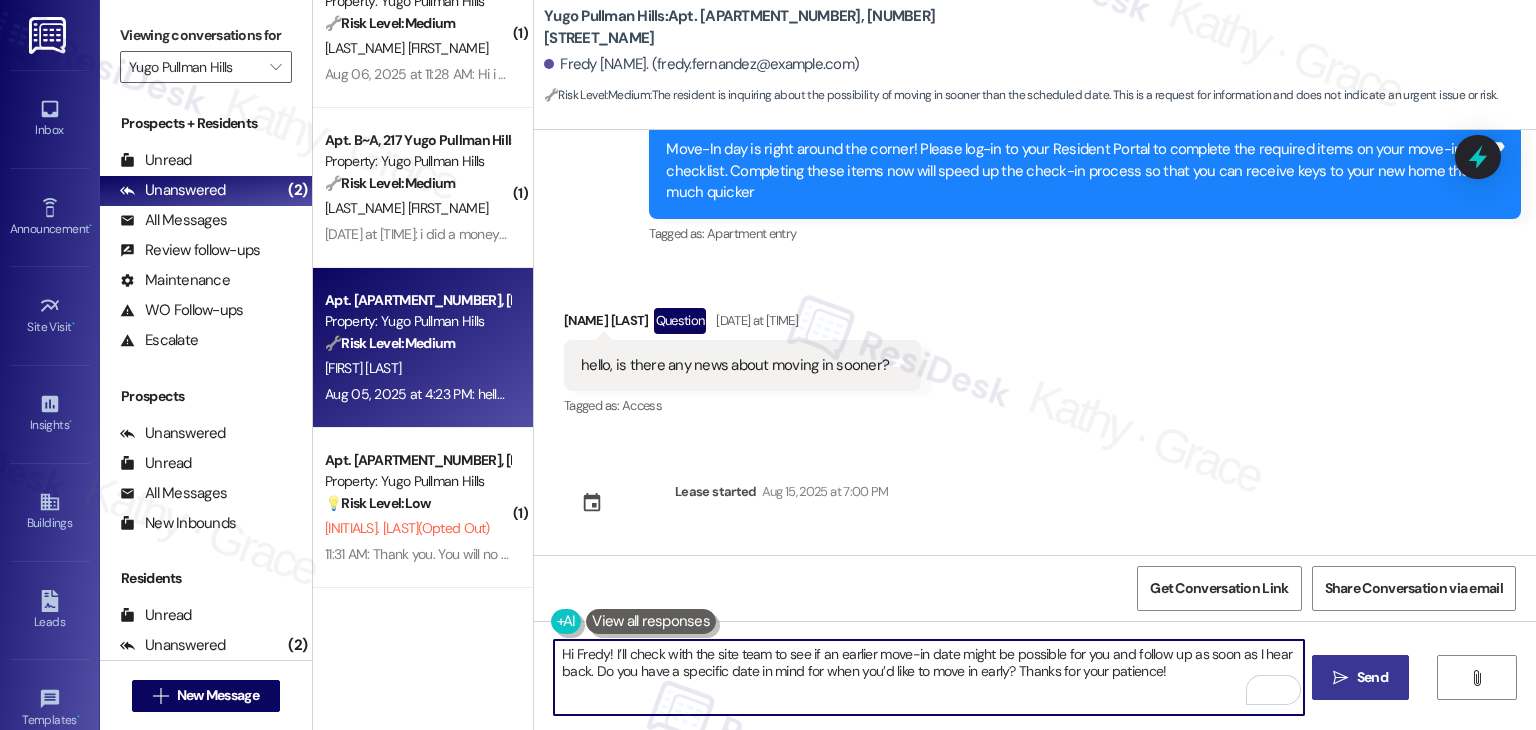 type on "Hi Fredy! I’ll check with the site team to see if an earlier move-in date might be possible for you and follow up as soon as I hear back. Do you have a specific date in mind for when you’d like to move in early? Thanks for your patience!" 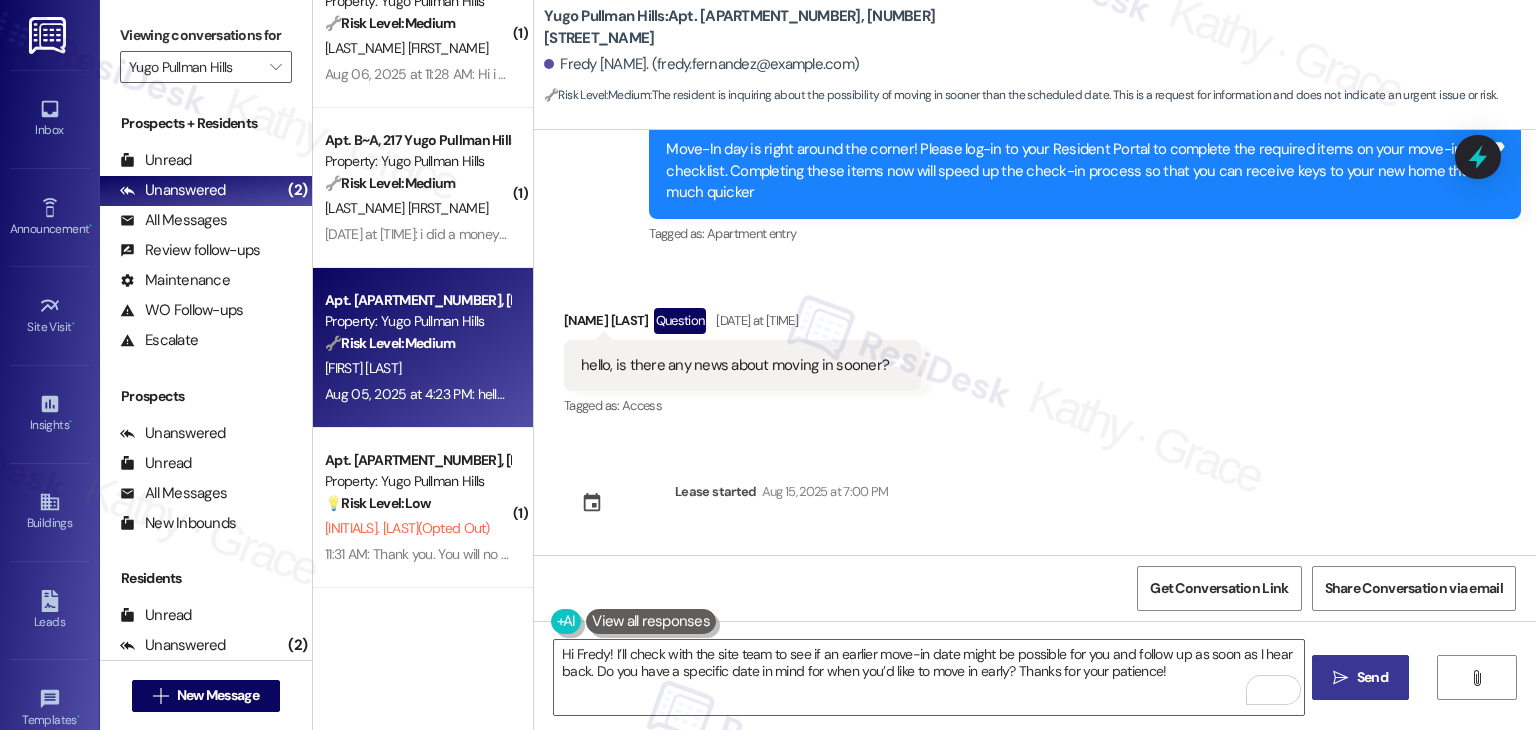 click on "Send" at bounding box center [1372, 677] 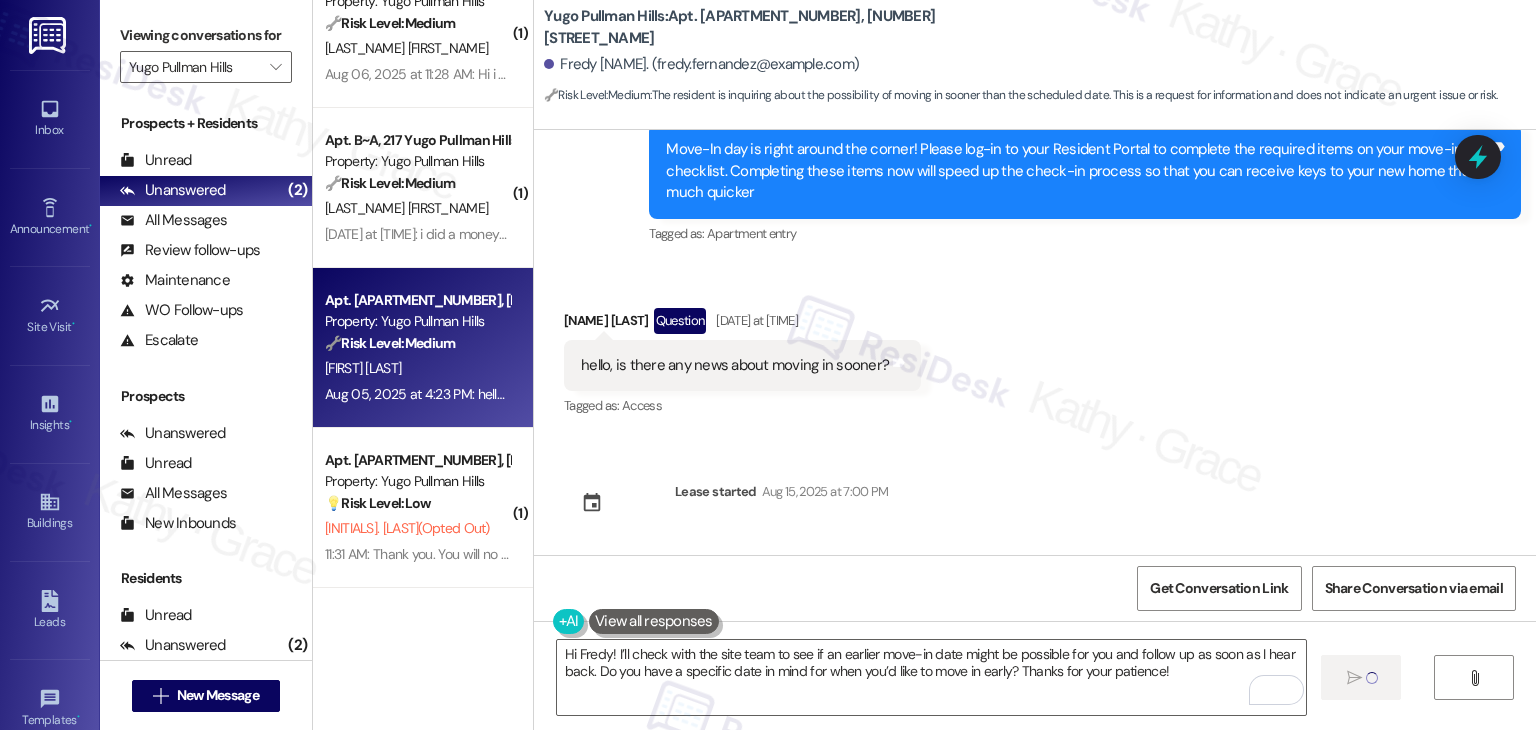 type 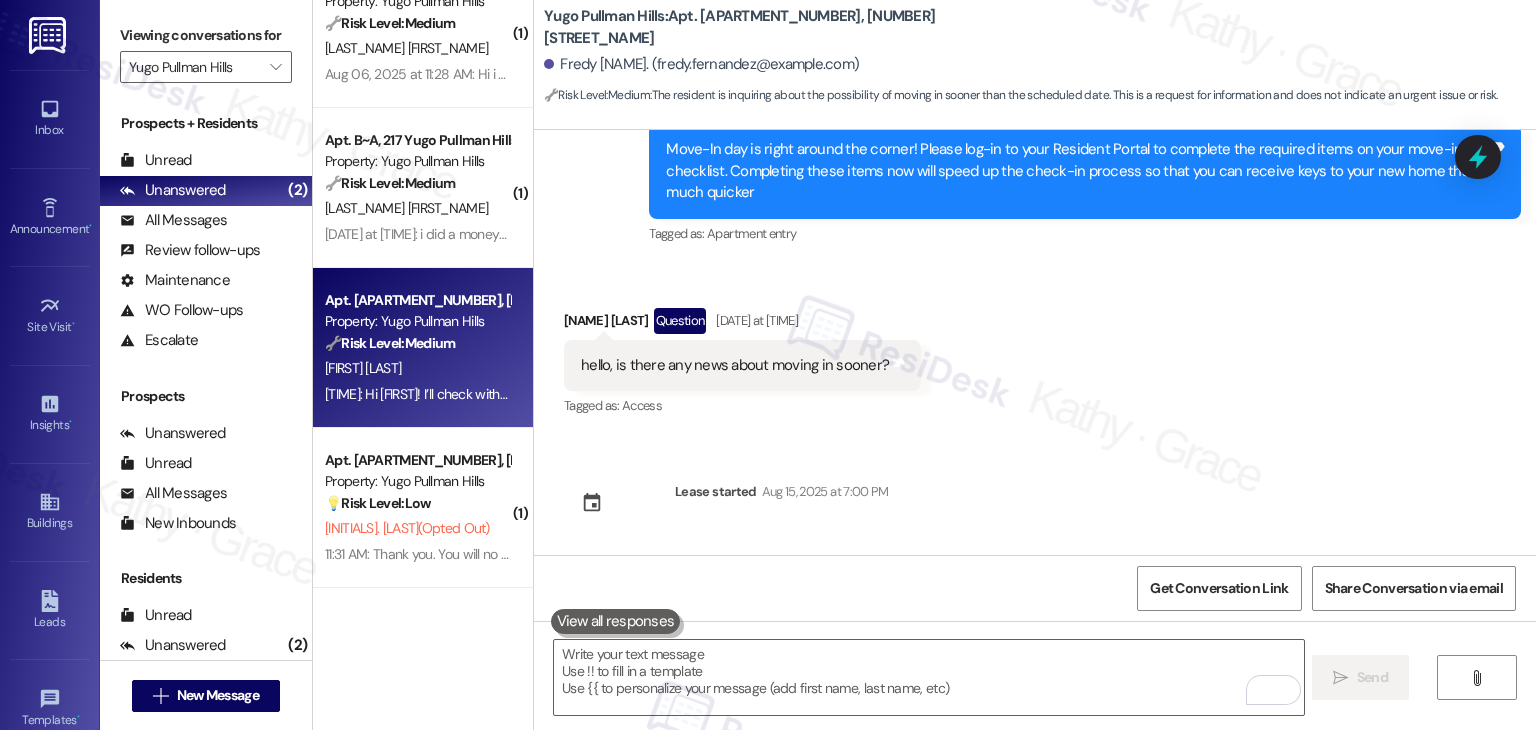 click on "Sent via SMS Sarah   (ResiDesk) Aug 05, 2025 at 3:59 PM Hi Fredy! We’re so excited you’ve chosen Yugo Pullman Hills as your future home! Moving is an exciting time, and I want to make sure you feel confident and ready. (You can always reply STOP to opt out of future messages) Tags and notes Tagged as:   Praise Click to highlight conversations about Praise Sent via SMS 3:59 PM Sarah   (ResiDesk) Aug 05, 2025 at 3:59 PM I’m Sarah from the off-site Resident Support Team. I work with your property’s team to help once you’ve moved in—whether it’s answering questions or assisting with maintenance. I’ll be in touch as your move-in date gets closer! Tags and notes Tagged as:   Maintenance ,  Click to highlight conversations about Maintenance Maintenance request ,  Click to highlight conversations about Maintenance request Praise Click to highlight conversations about Praise Sent via SMS 3:59 PM Sarah   (ResiDesk) Aug 05, 2025 at 3:59 PM Tags and notes Tagged as:   Apartment entry Received via SMS" at bounding box center (1035, 342) 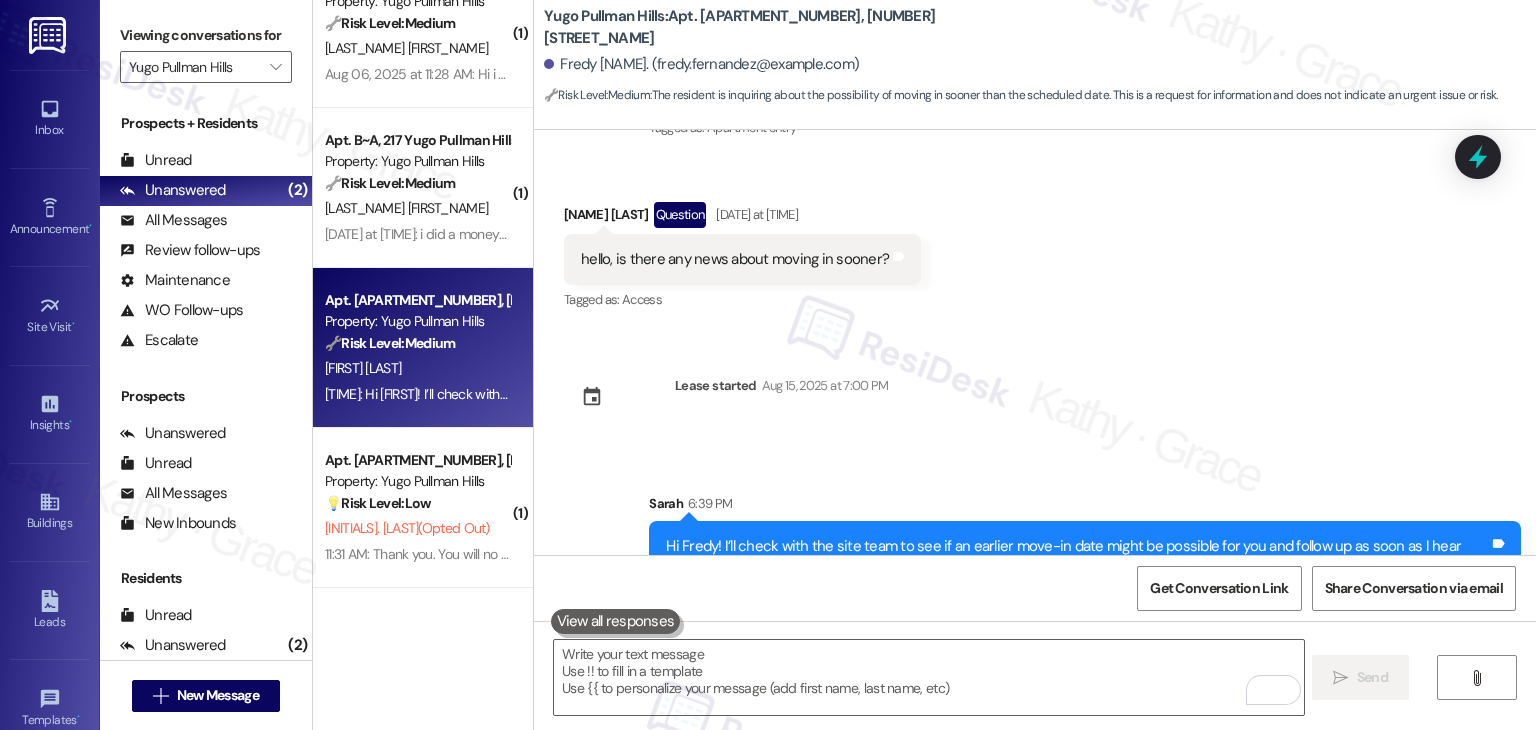 scroll, scrollTop: 580, scrollLeft: 0, axis: vertical 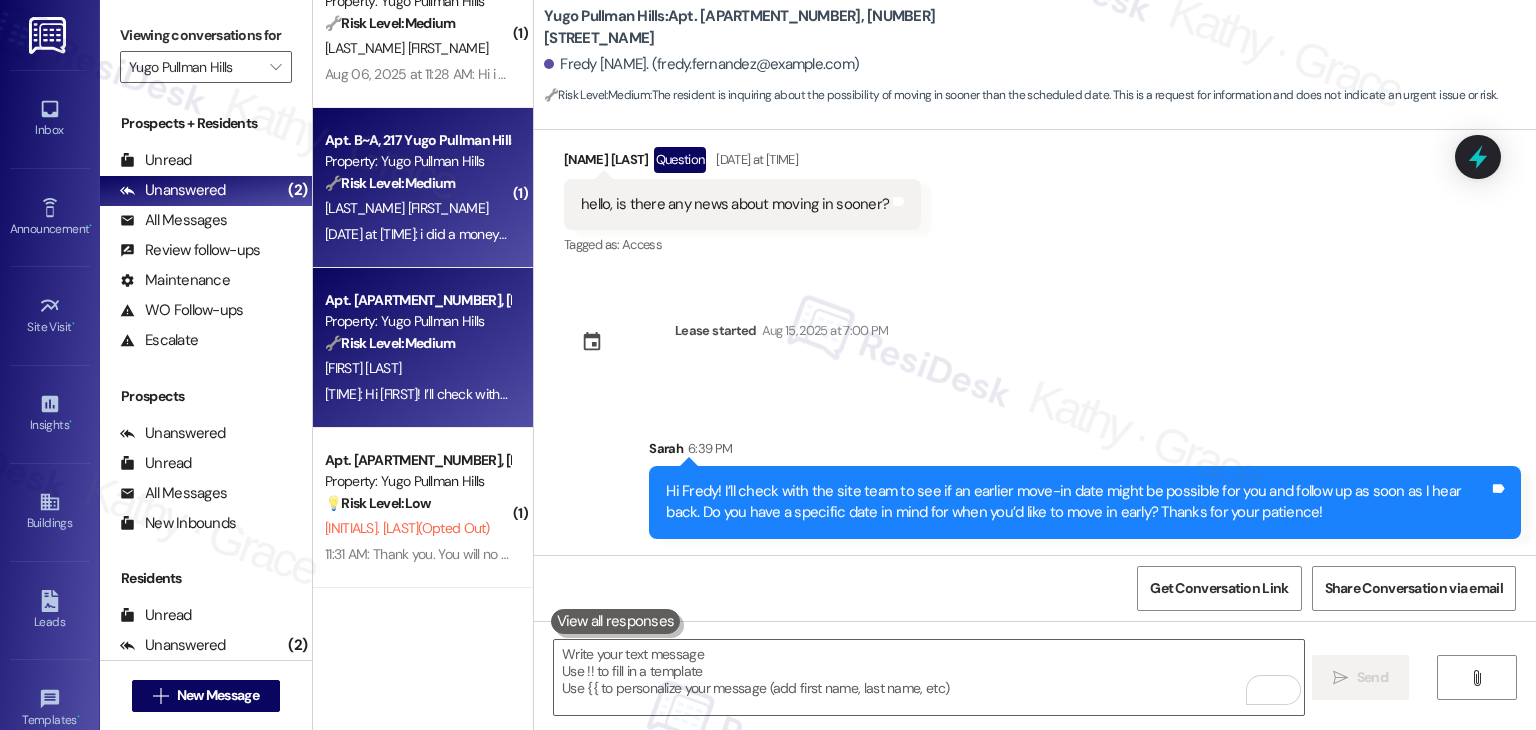 click on "Aug 06, 2025 at 11:28 AM: i did a money order and i already talked to the office about it! Aug 06, 2025 at 11:28 AM: i did a money order and i already talked to the office about it!" at bounding box center [550, 234] 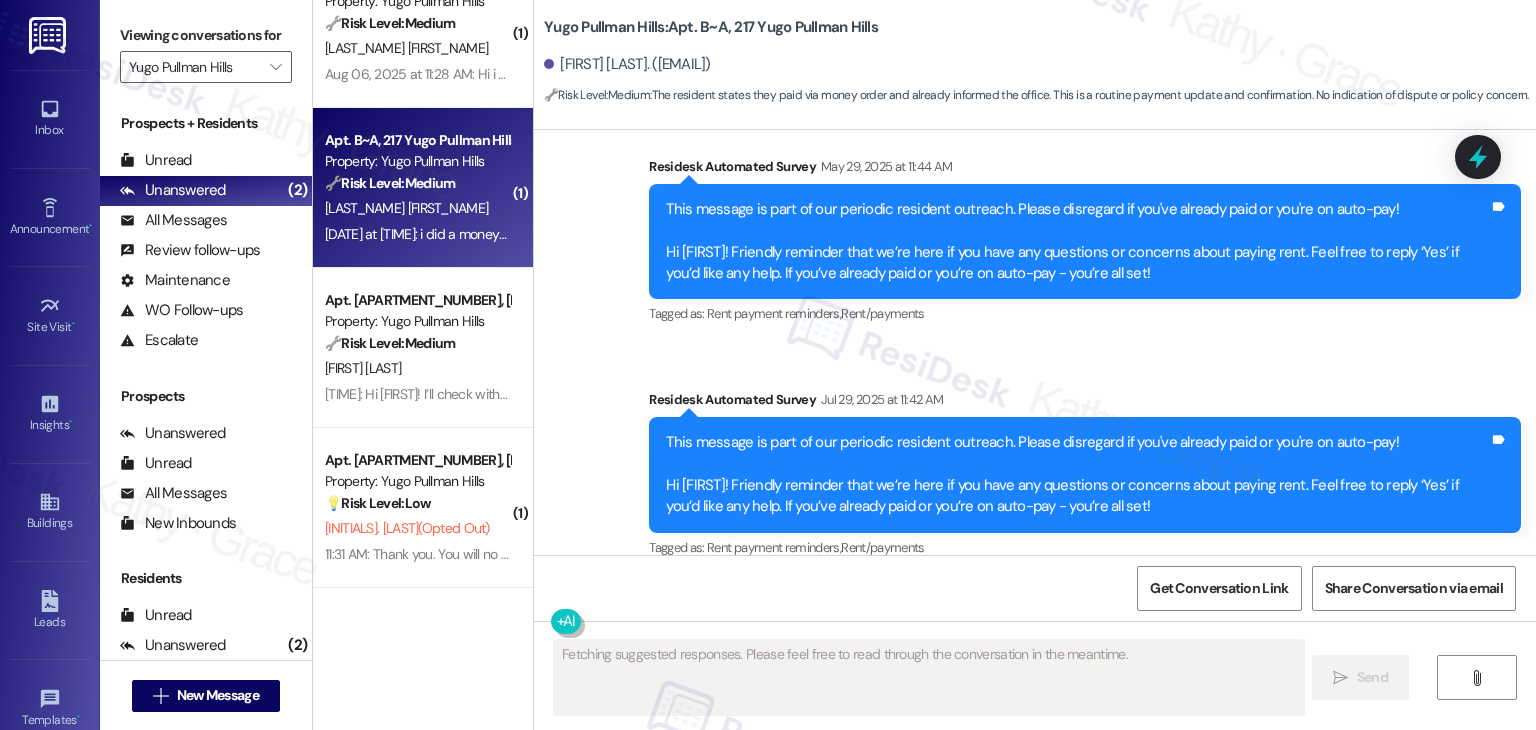 scroll, scrollTop: 4033, scrollLeft: 0, axis: vertical 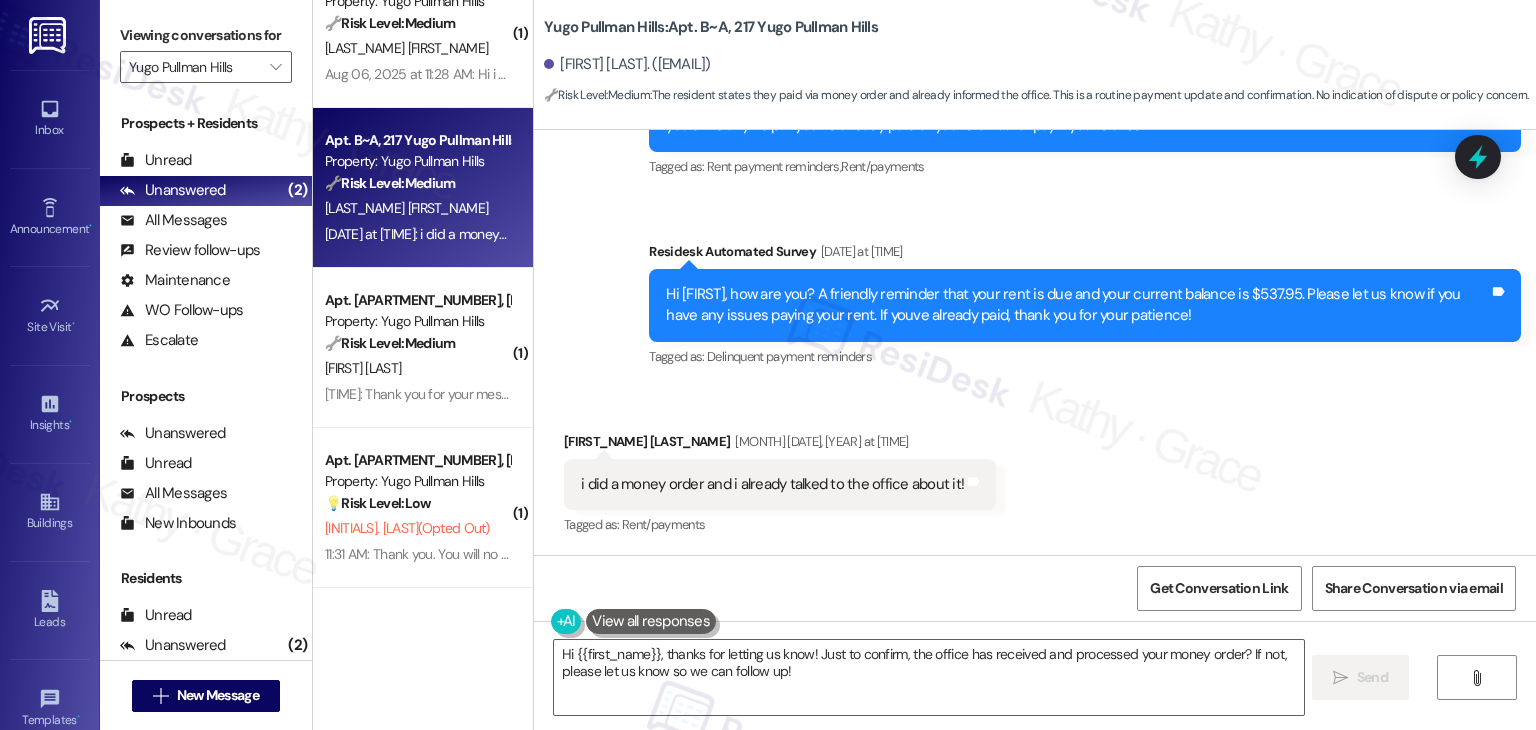click on "Received via SMS Brooke Soldano Aug 06, 2025 at 11:28 AM i did a money order and i already talked to the office about it! Tags and notes Tagged as:   Rent/payments Click to highlight conversations about Rent/payments" at bounding box center [1035, 470] 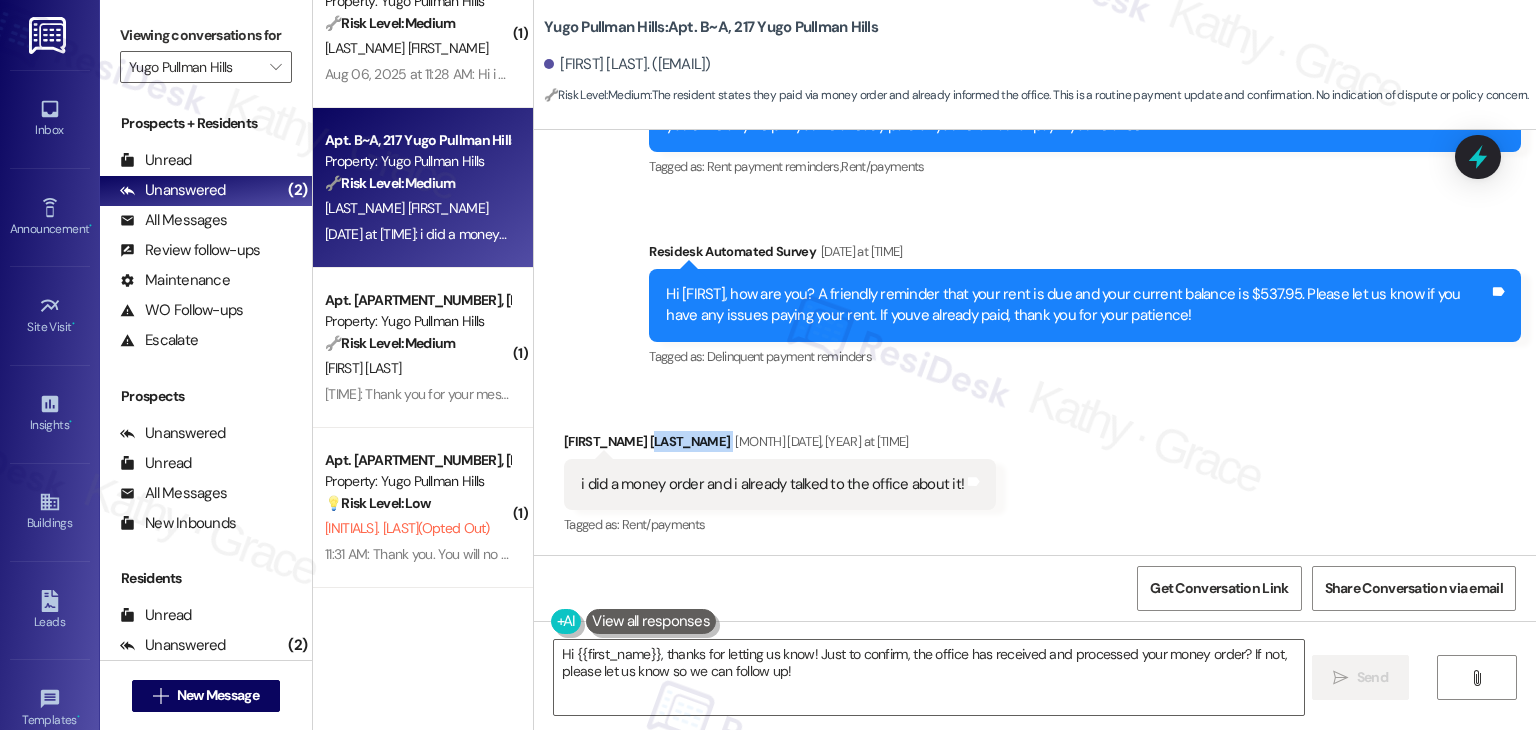 click on "Received via SMS Brooke Soldano Aug 06, 2025 at 11:28 AM i did a money order and i already talked to the office about it! Tags and notes Tagged as:   Rent/payments Click to highlight conversations about Rent/payments" at bounding box center [1035, 470] 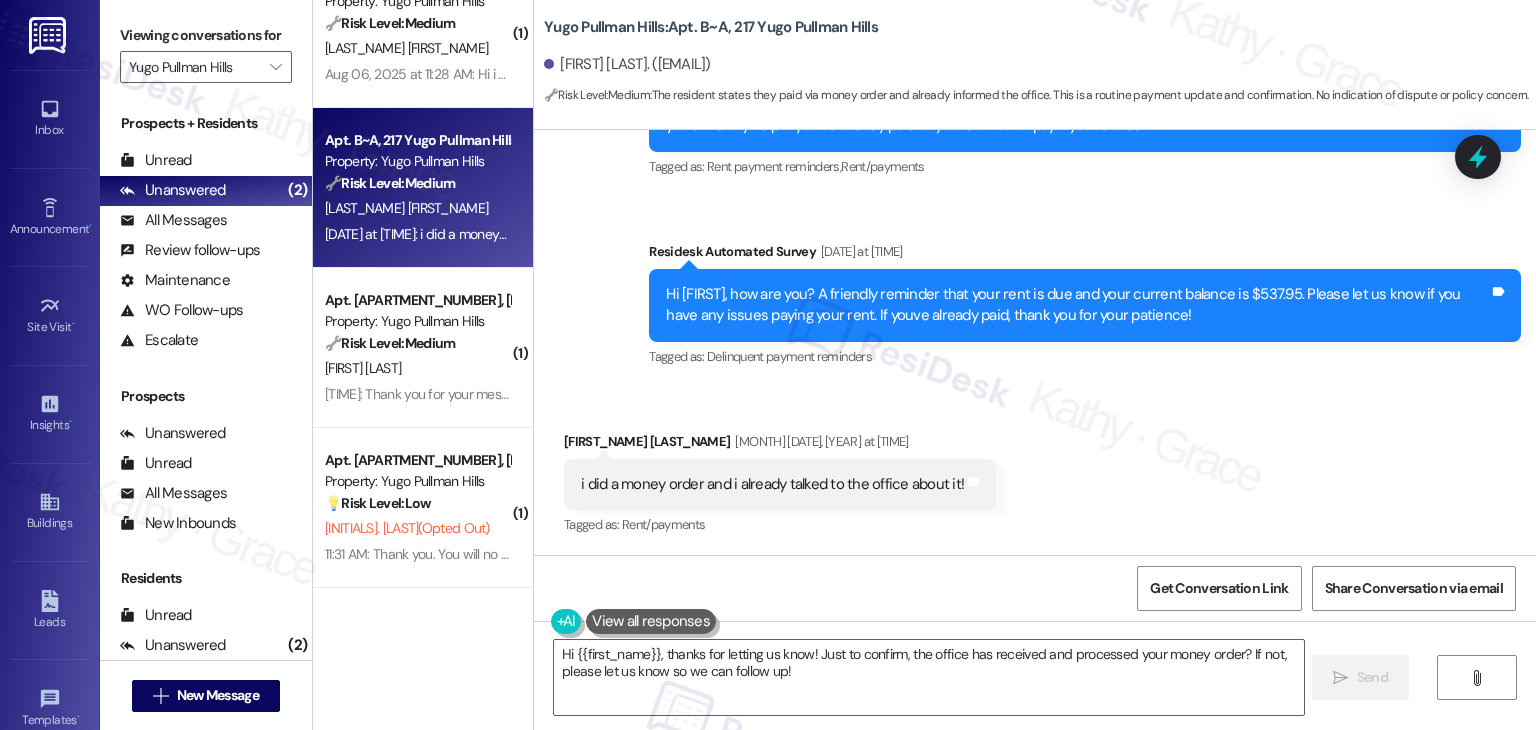 click on "Received via SMS Brooke Soldano Aug 06, 2025 at 11:28 AM i did a money order and i already talked to the office about it! Tags and notes Tagged as:   Rent/payments Click to highlight conversations about Rent/payments" at bounding box center [1035, 470] 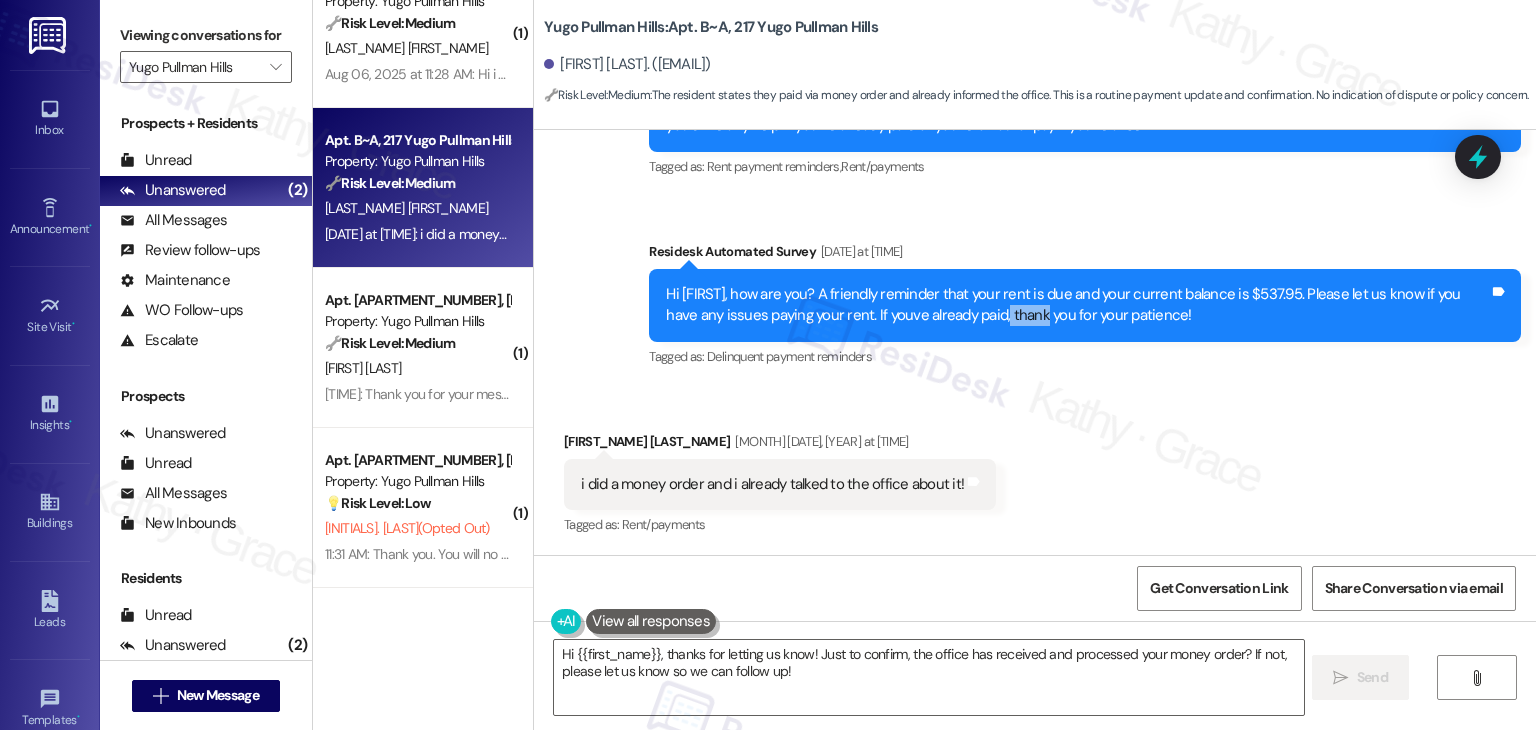 click on "Hi Brooke, how are you? A friendly reminder that your rent is due and your current balance is $537.95. Please let us know if you have any issues paying your rent. If youve already paid, thank you for your patience!" at bounding box center (1077, 305) 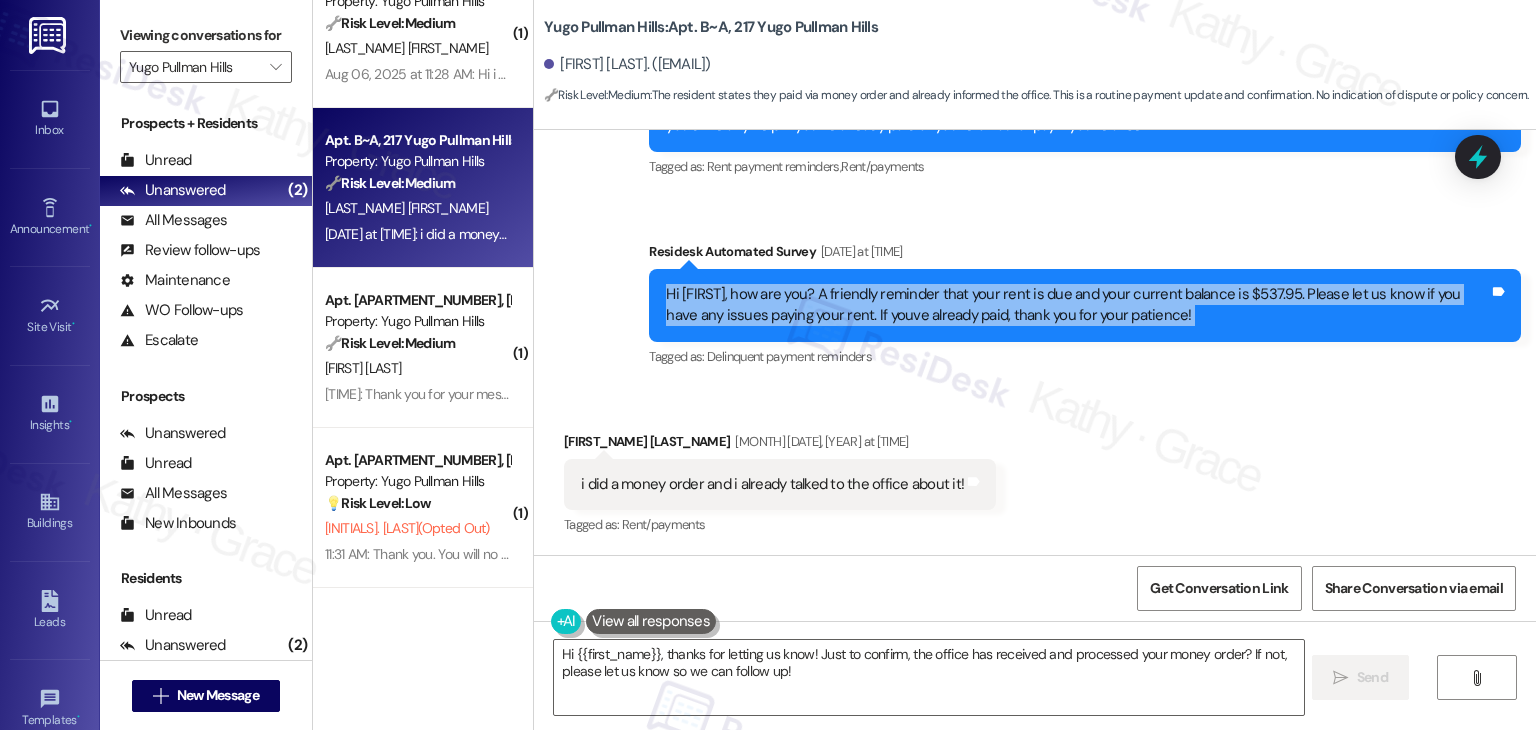 click on "Hi Brooke, how are you? A friendly reminder that your rent is due and your current balance is $537.95. Please let us know if you have any issues paying your rent. If youve already paid, thank you for your patience!" at bounding box center [1077, 305] 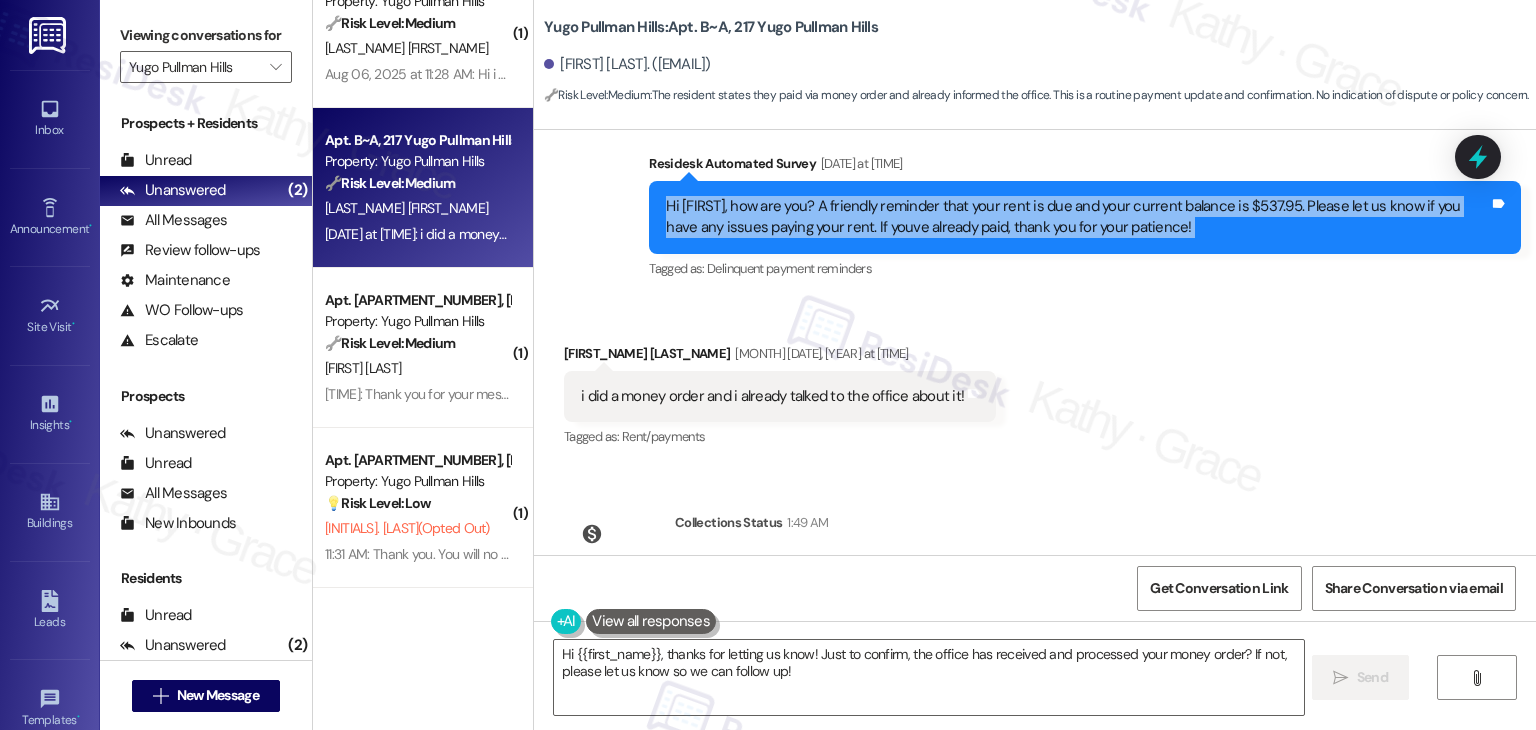 scroll, scrollTop: 4218, scrollLeft: 0, axis: vertical 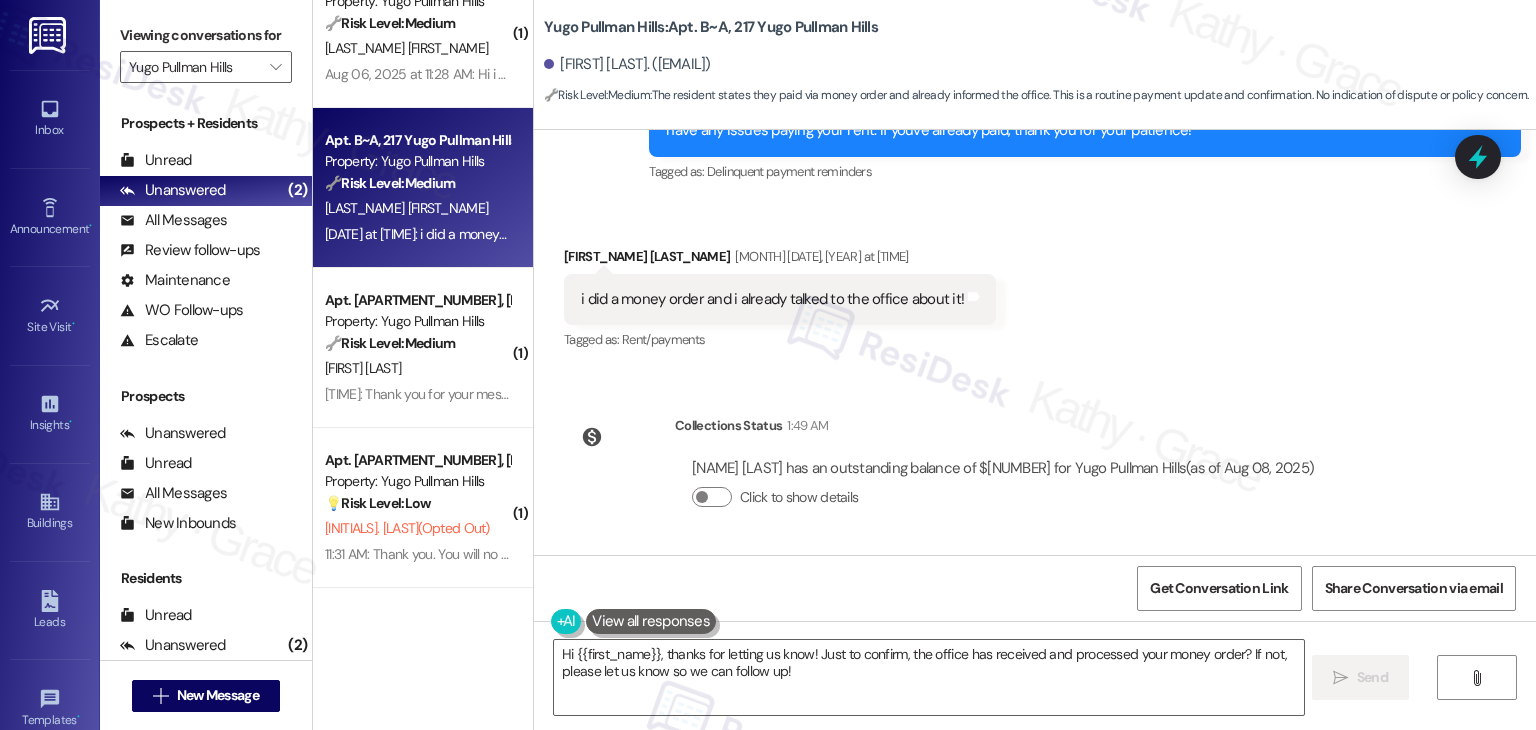 click on "i did a money order and i already talked to the office about it!" at bounding box center (772, 299) 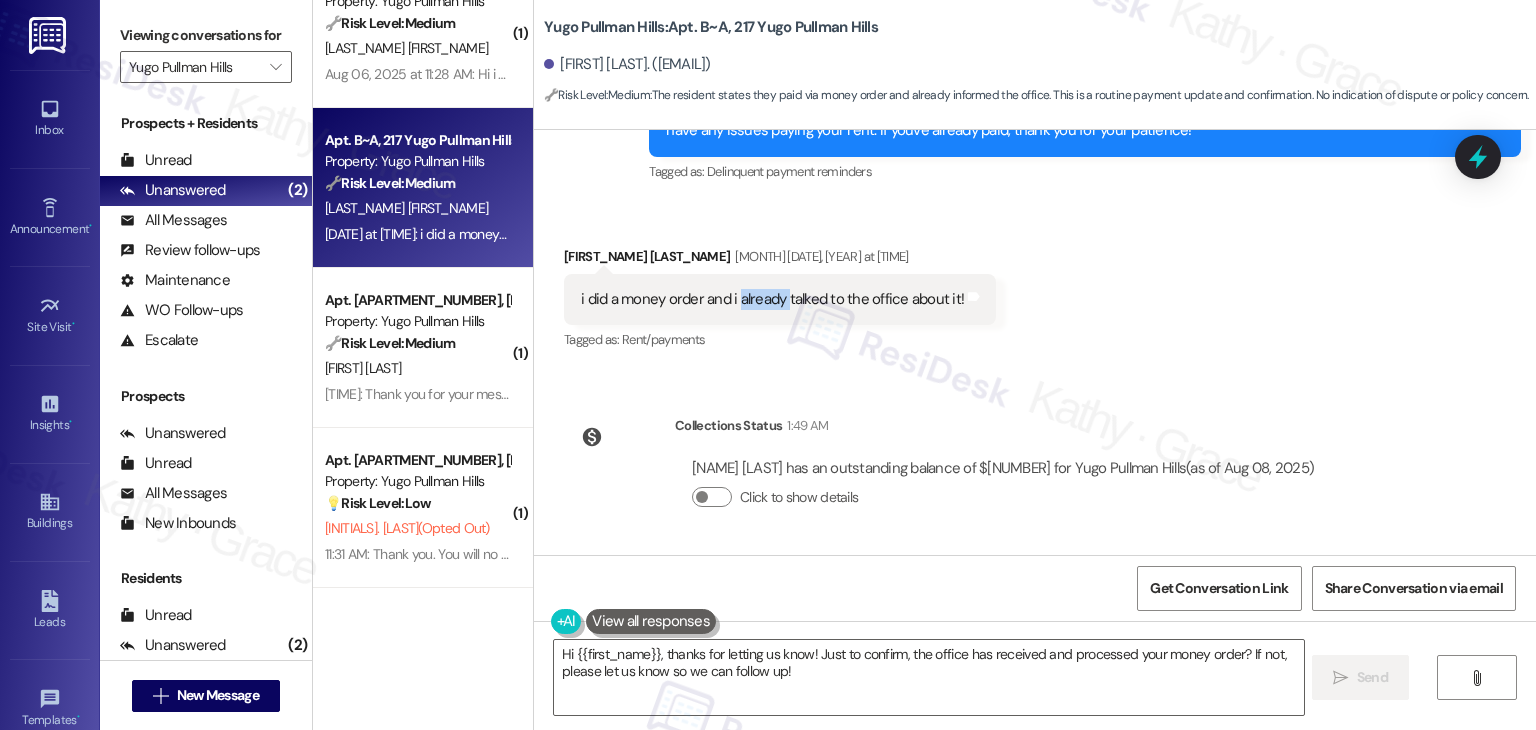 click on "i did a money order and i already talked to the office about it!" at bounding box center (772, 299) 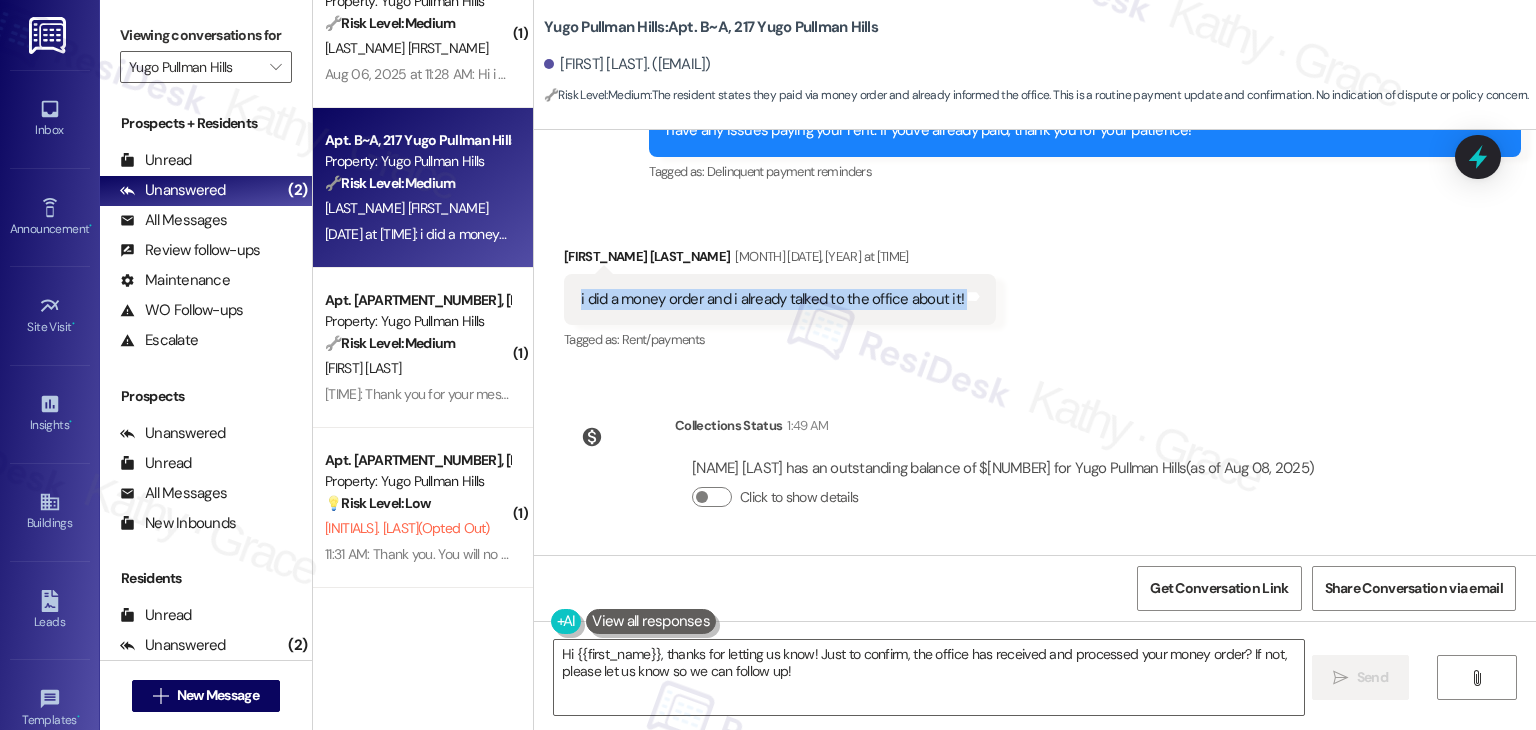 click on "i did a money order and i already talked to the office about it!" at bounding box center [772, 299] 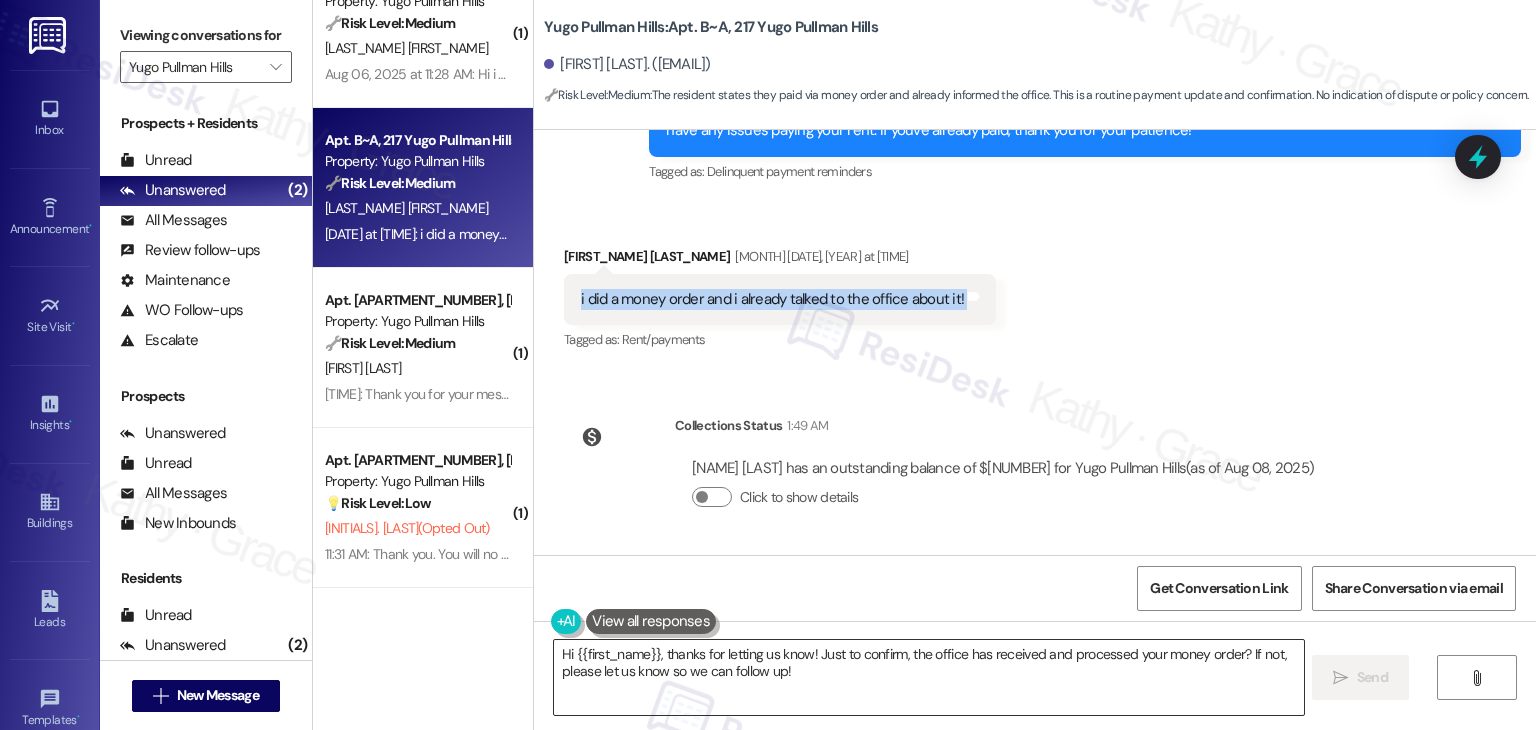 click on "Hi {{first_name}}, thanks for letting us know! Just to confirm, the office has received and processed your money order? If not, please let us know so we can follow up!" at bounding box center (928, 677) 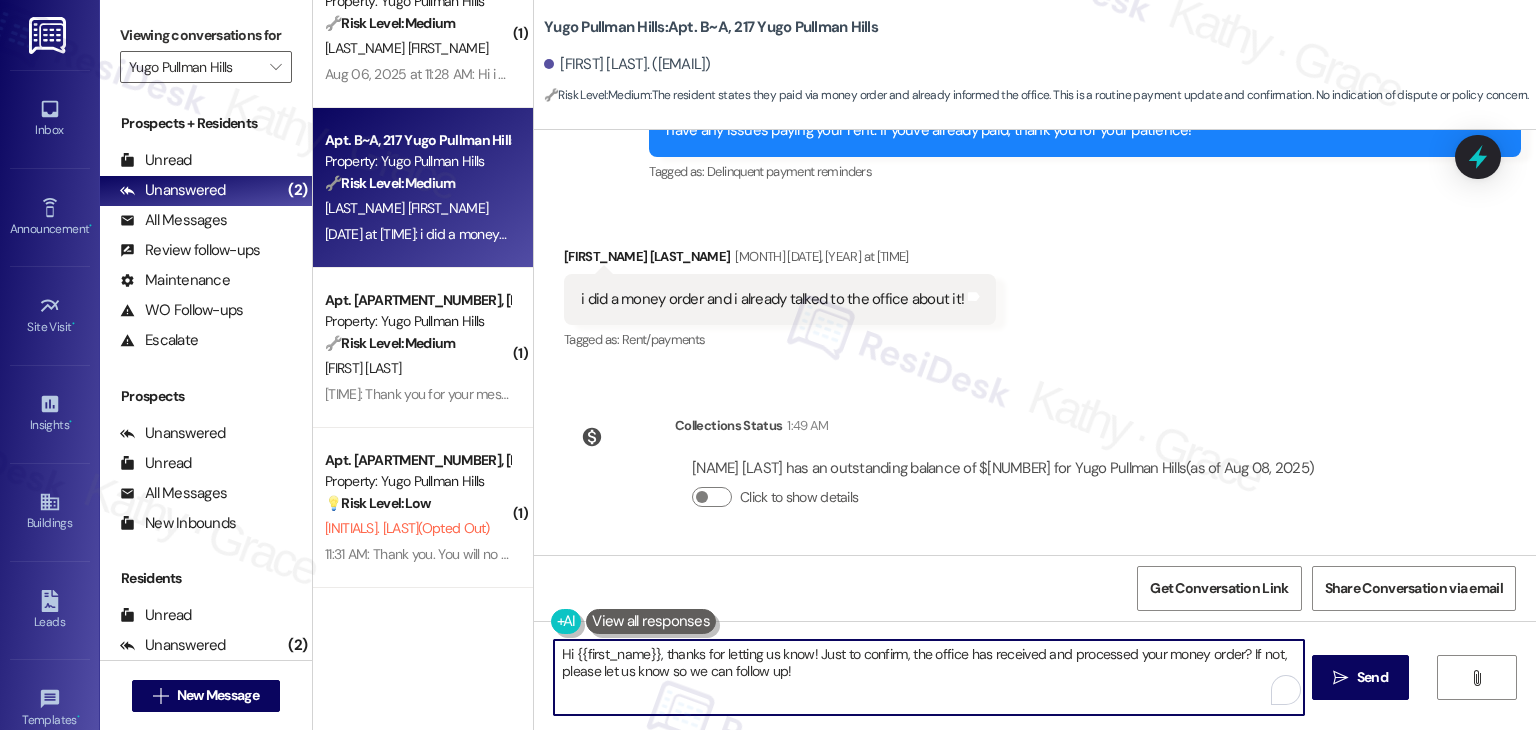 click on "Hi {{first_name}}, thanks for letting us know! Just to confirm, the office has received and processed your money order? If not, please let us know so we can follow up!" at bounding box center (928, 677) 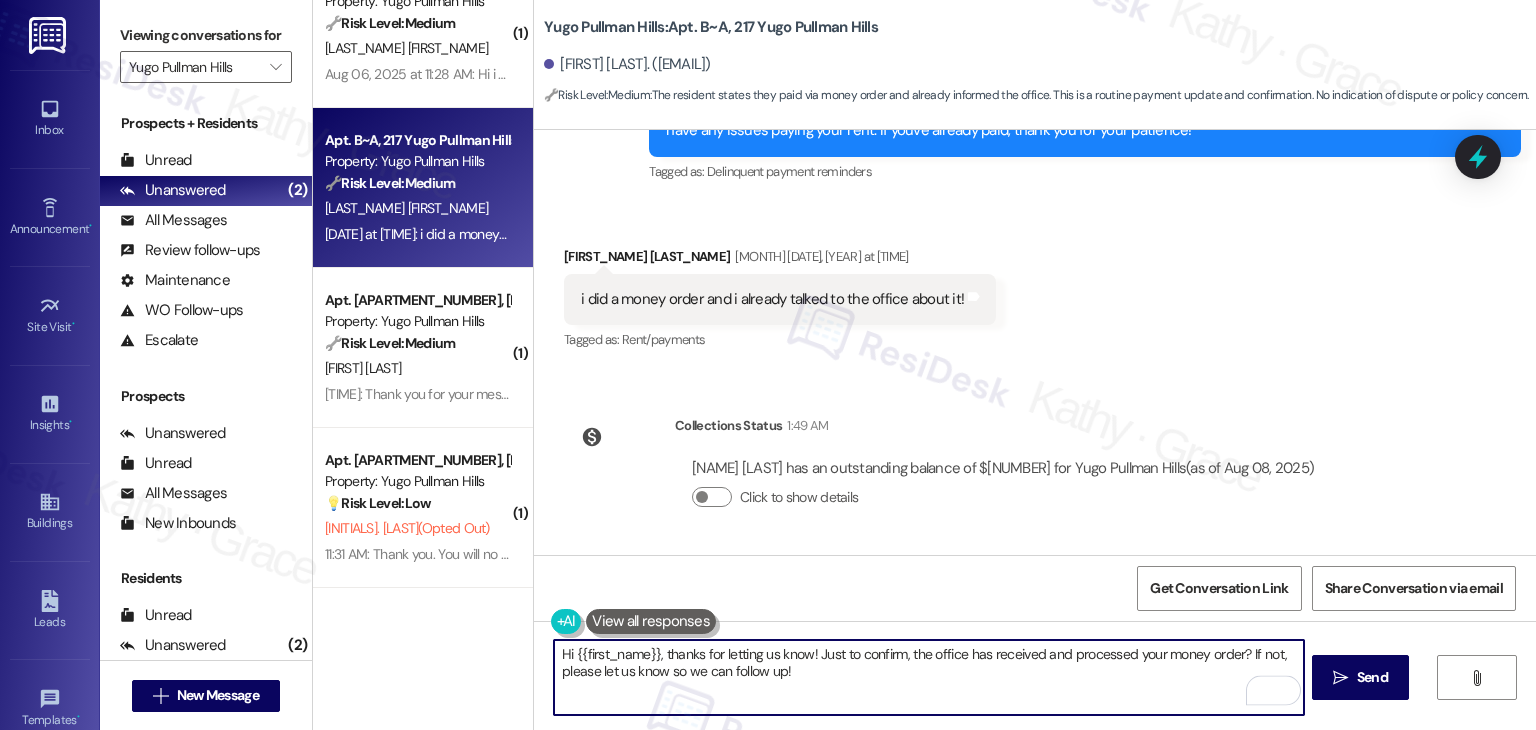 paste on "Thanks for the update, Brooke! I’ll make a note that you’ve already taken care of it with a money order and spoken to the office. Appreciate you letting me know" 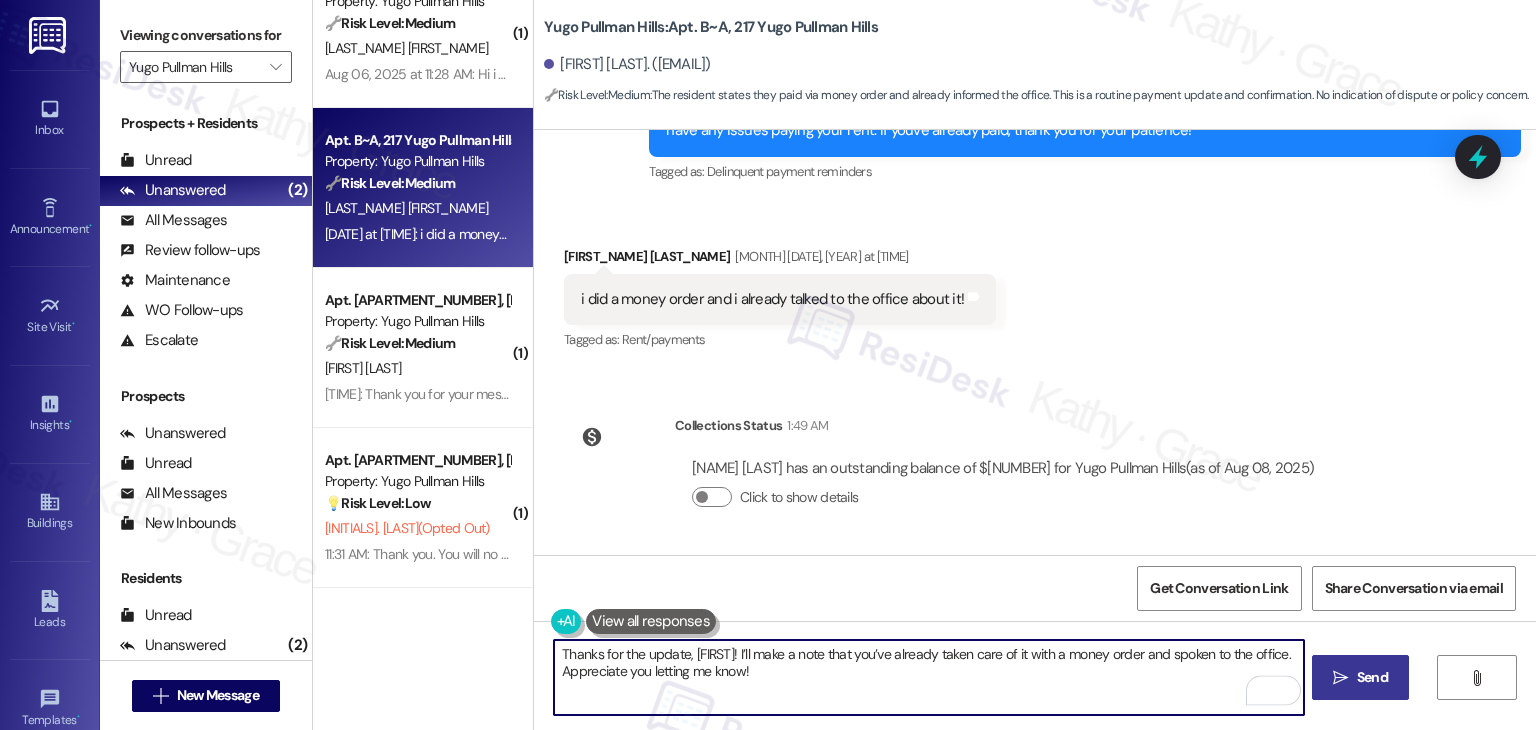 type on "Thanks for the update, Brooke! I’ll make a note that you’ve already taken care of it with a money order and spoken to the office. Appreciate you letting me know!" 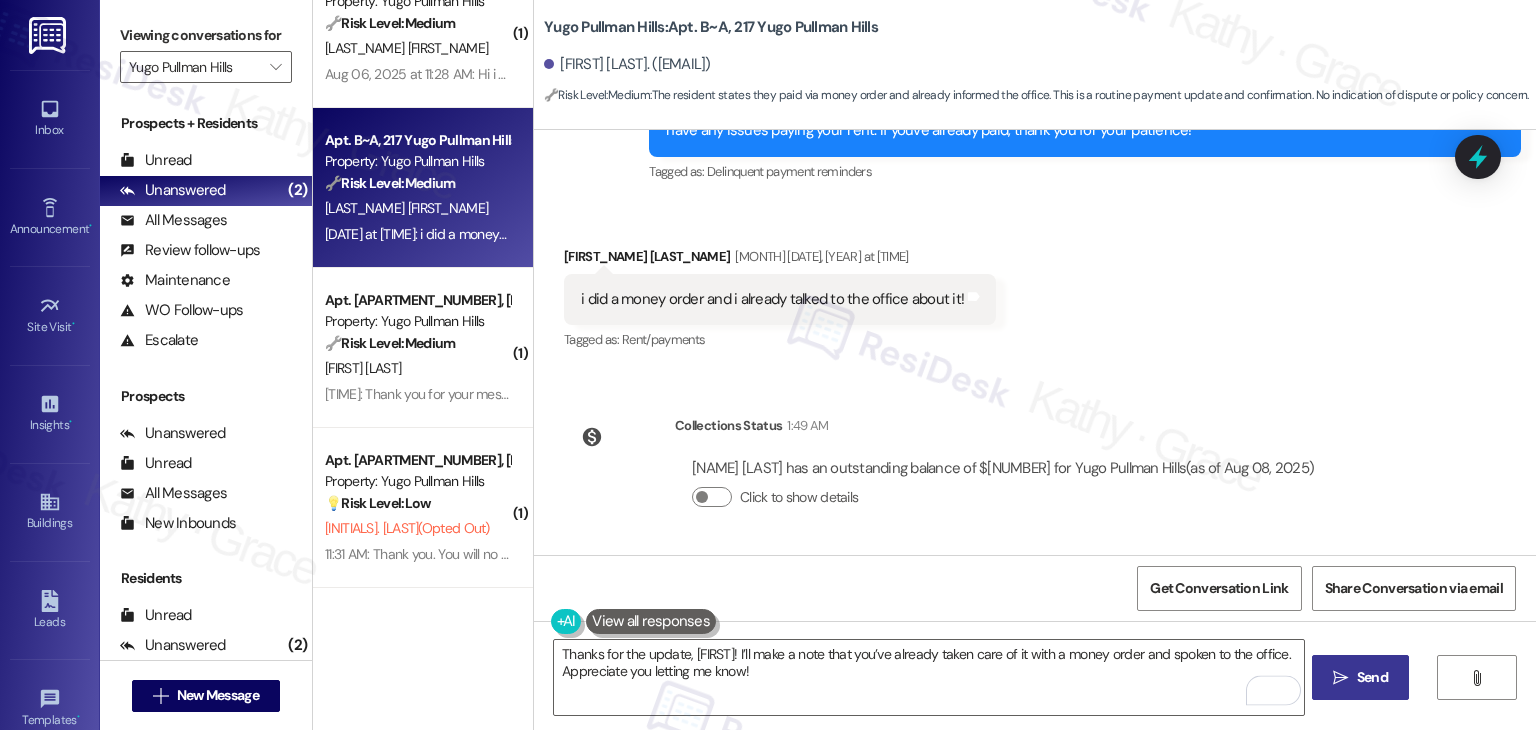click on "Send" at bounding box center [1372, 677] 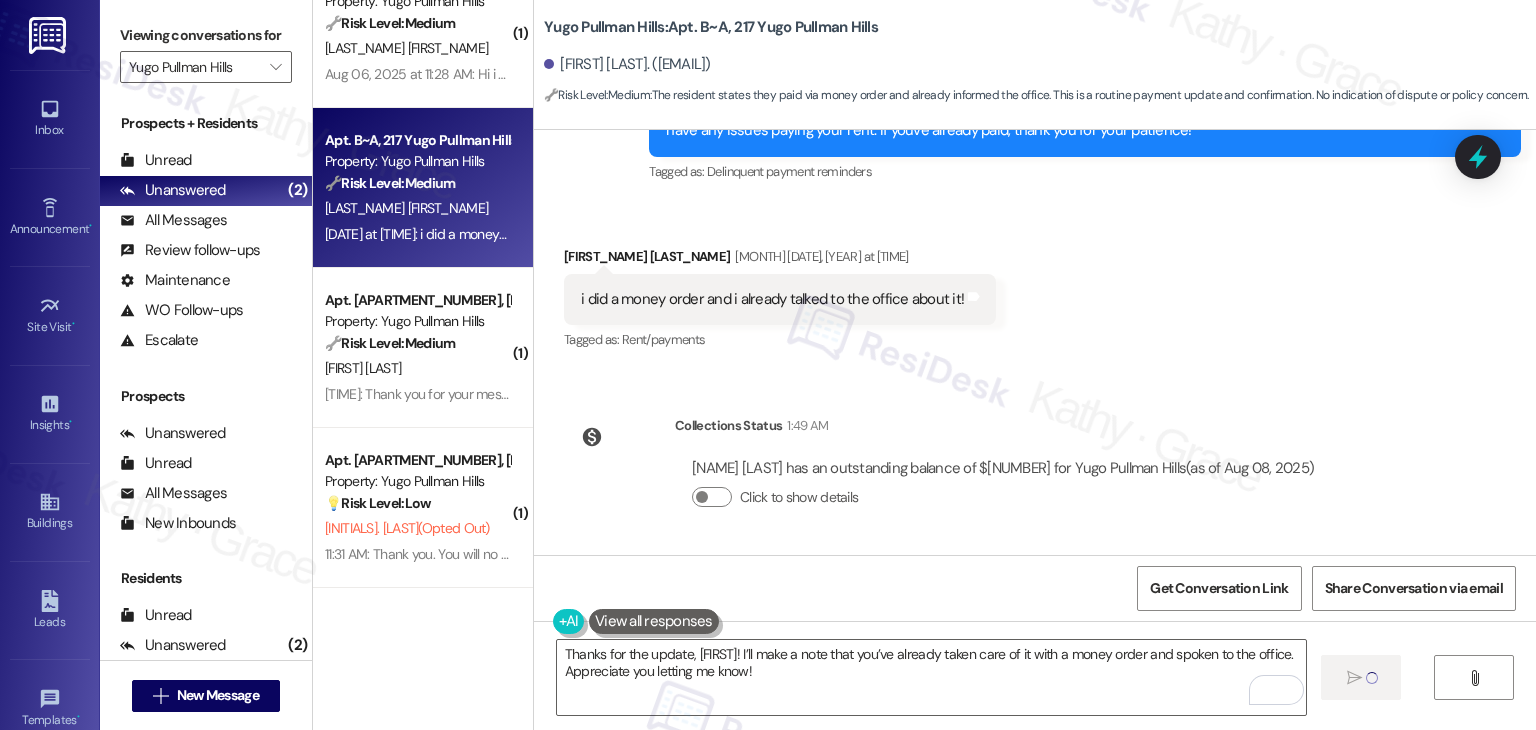 type 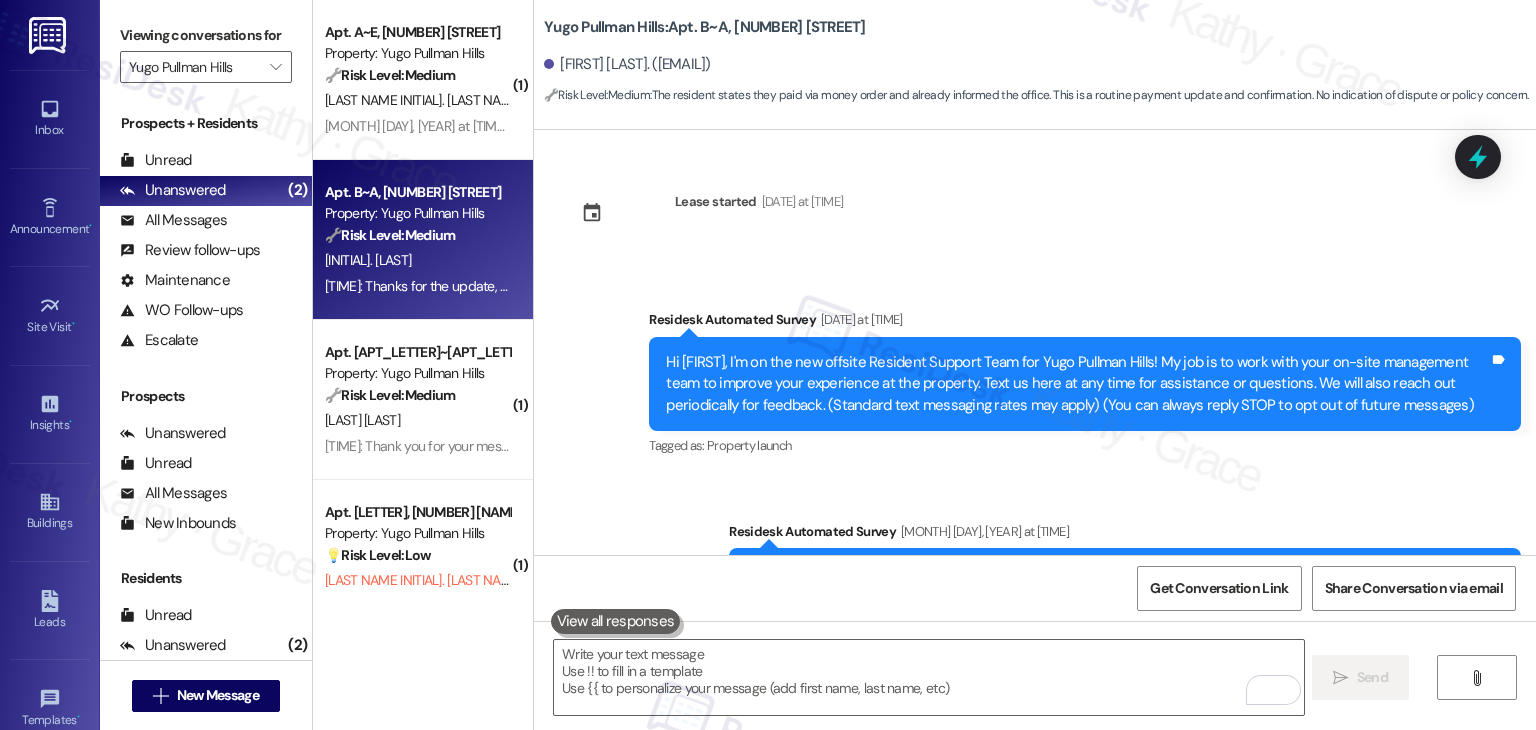 scroll, scrollTop: 0, scrollLeft: 0, axis: both 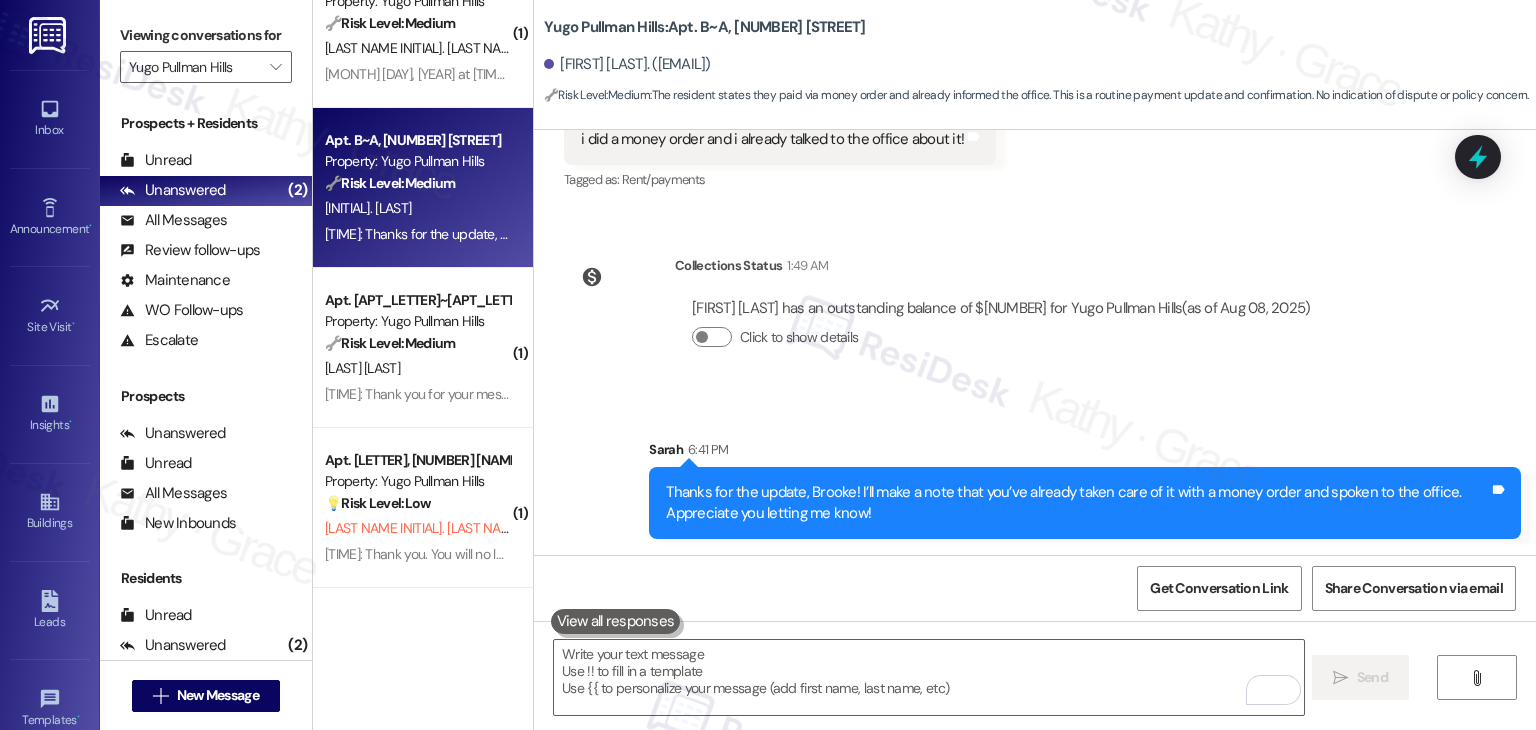 click 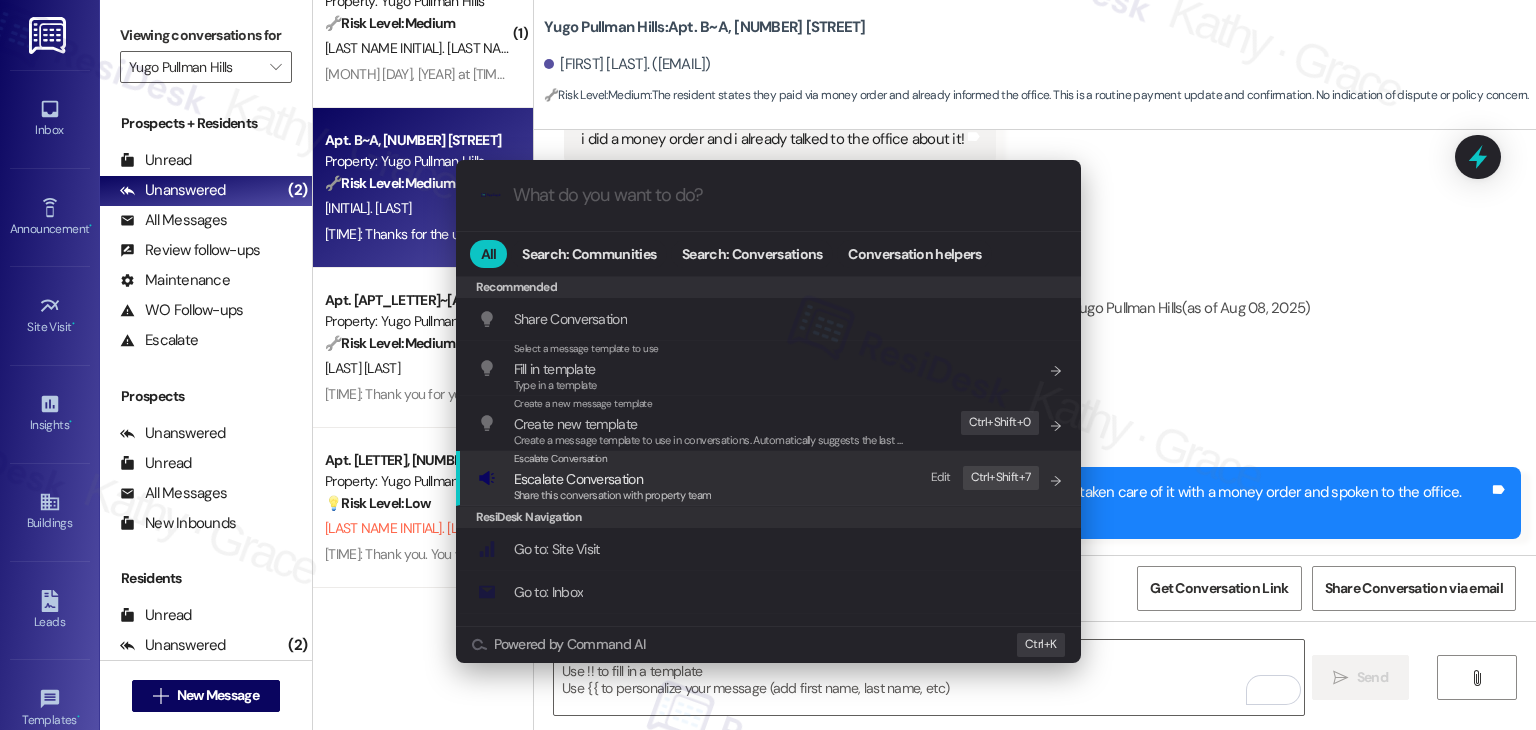click on "Escalate Conversation" at bounding box center (578, 479) 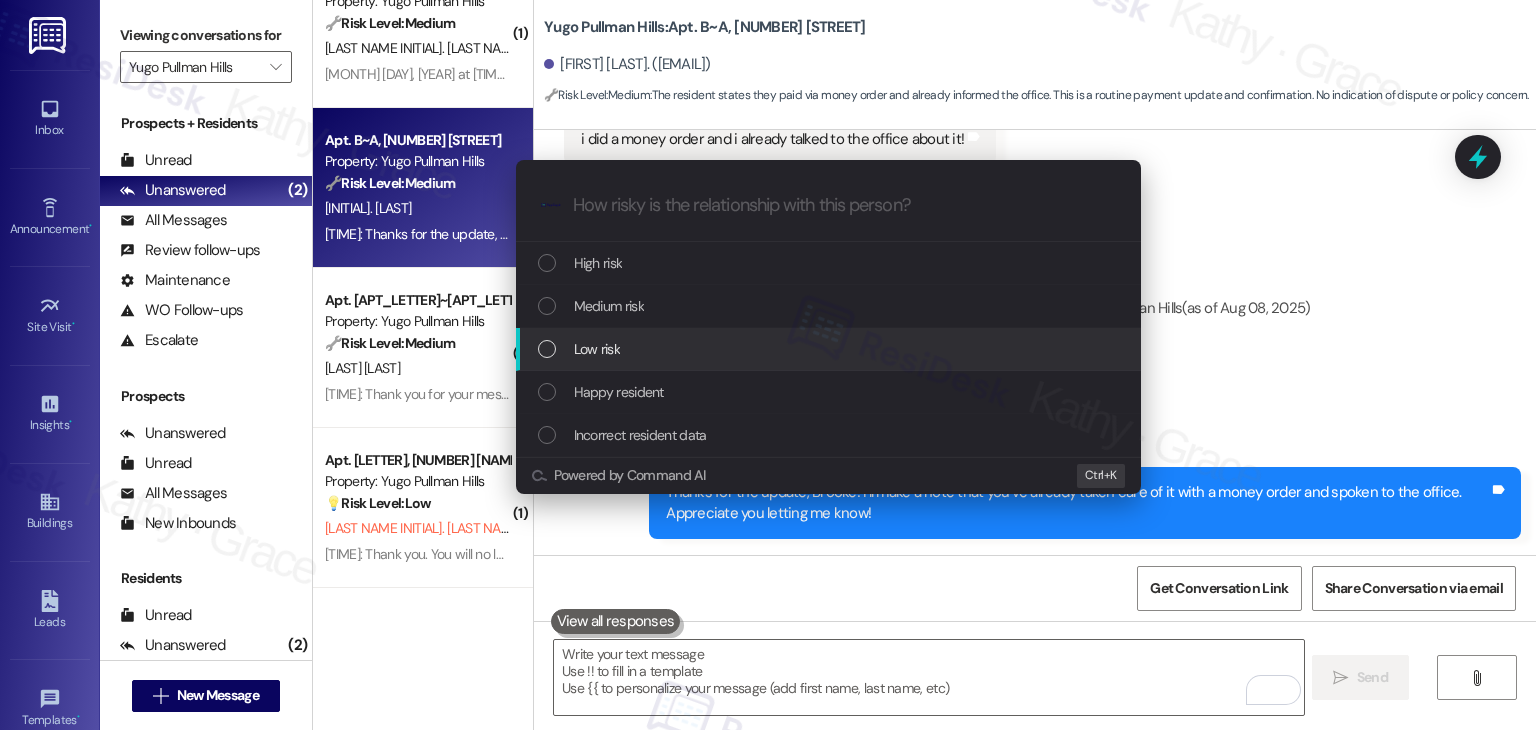 click at bounding box center (547, 349) 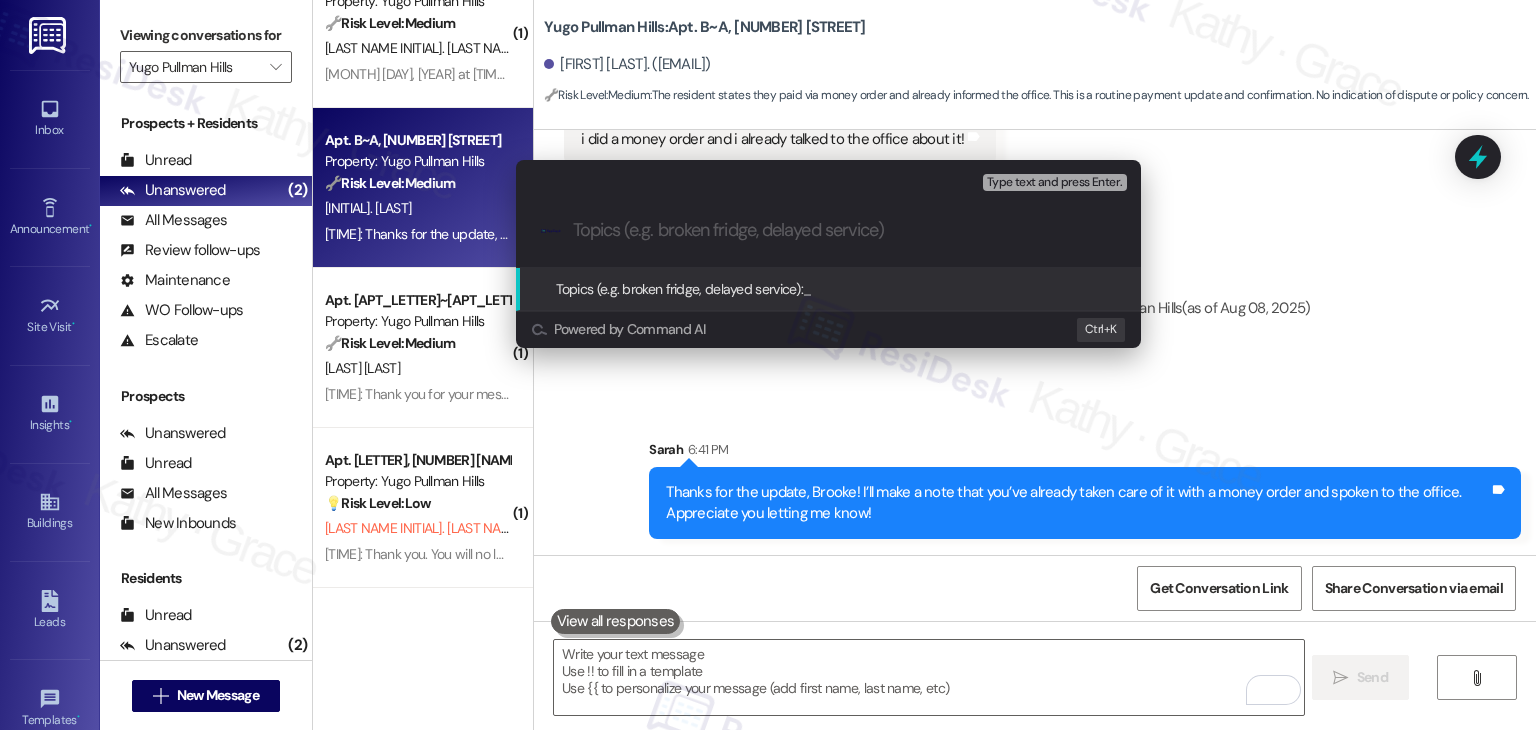 paste on "Resident Update: Rent Paid via Money Order and Confirmed with Office" 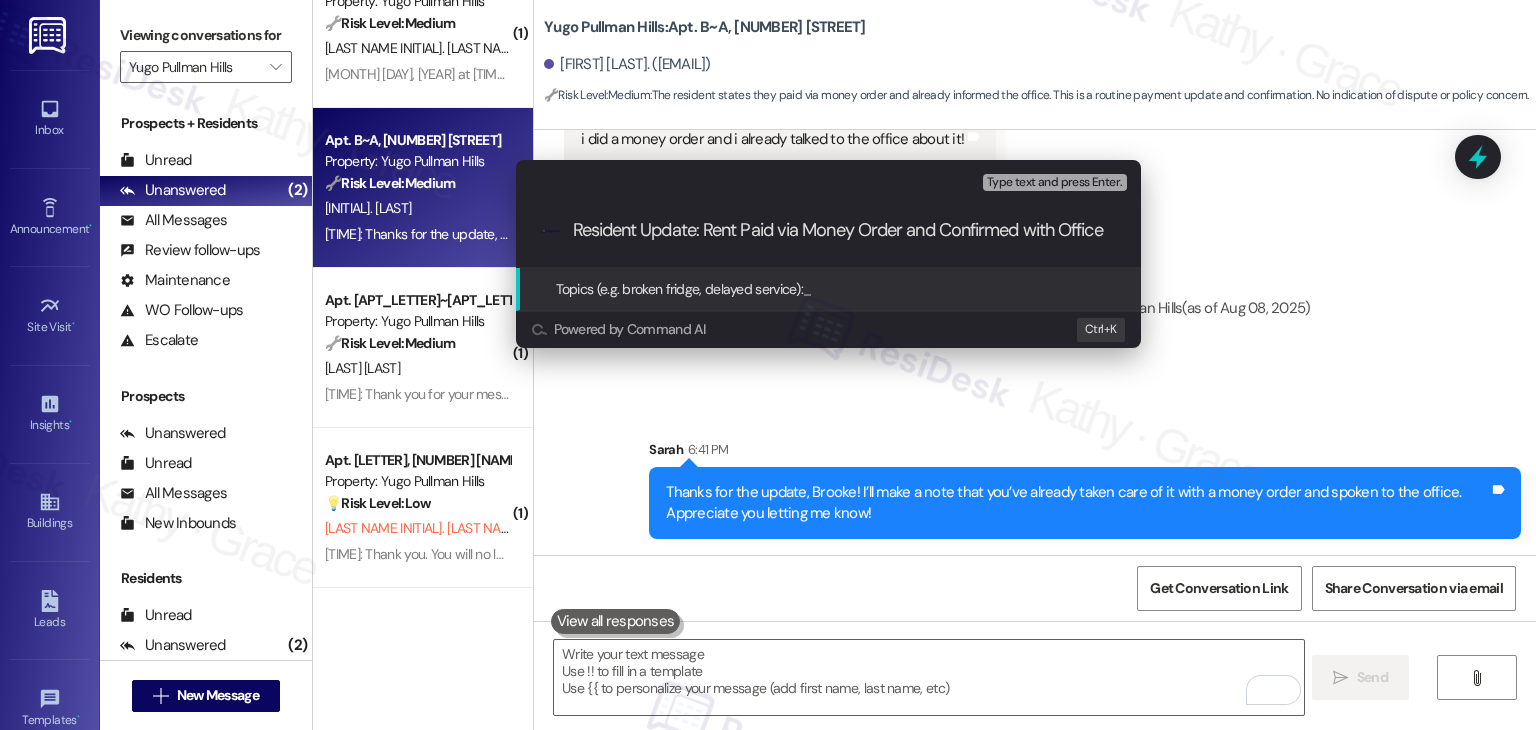scroll, scrollTop: 0, scrollLeft: 10, axis: horizontal 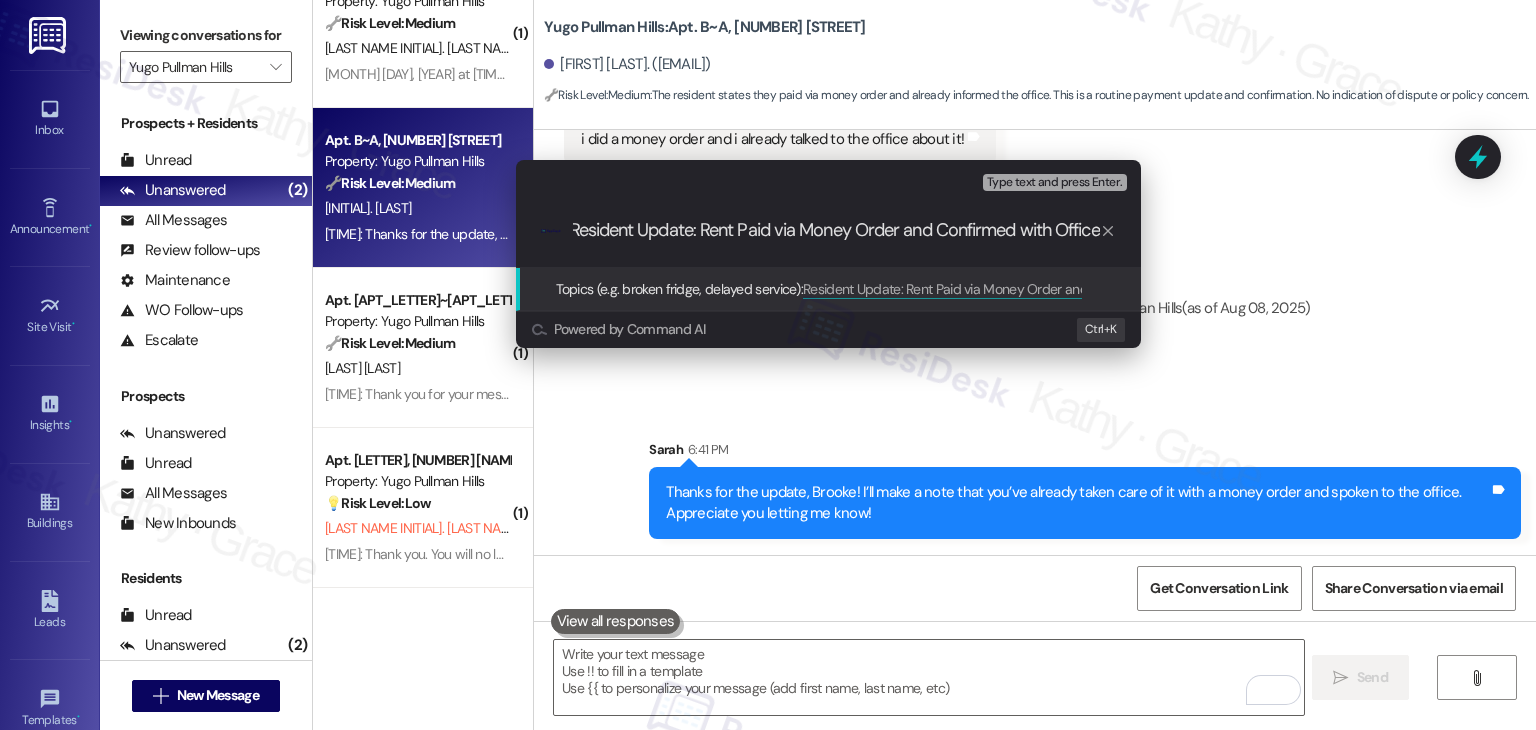 drag, startPoint x: 898, startPoint y: 233, endPoint x: 1208, endPoint y: 229, distance: 310.02582 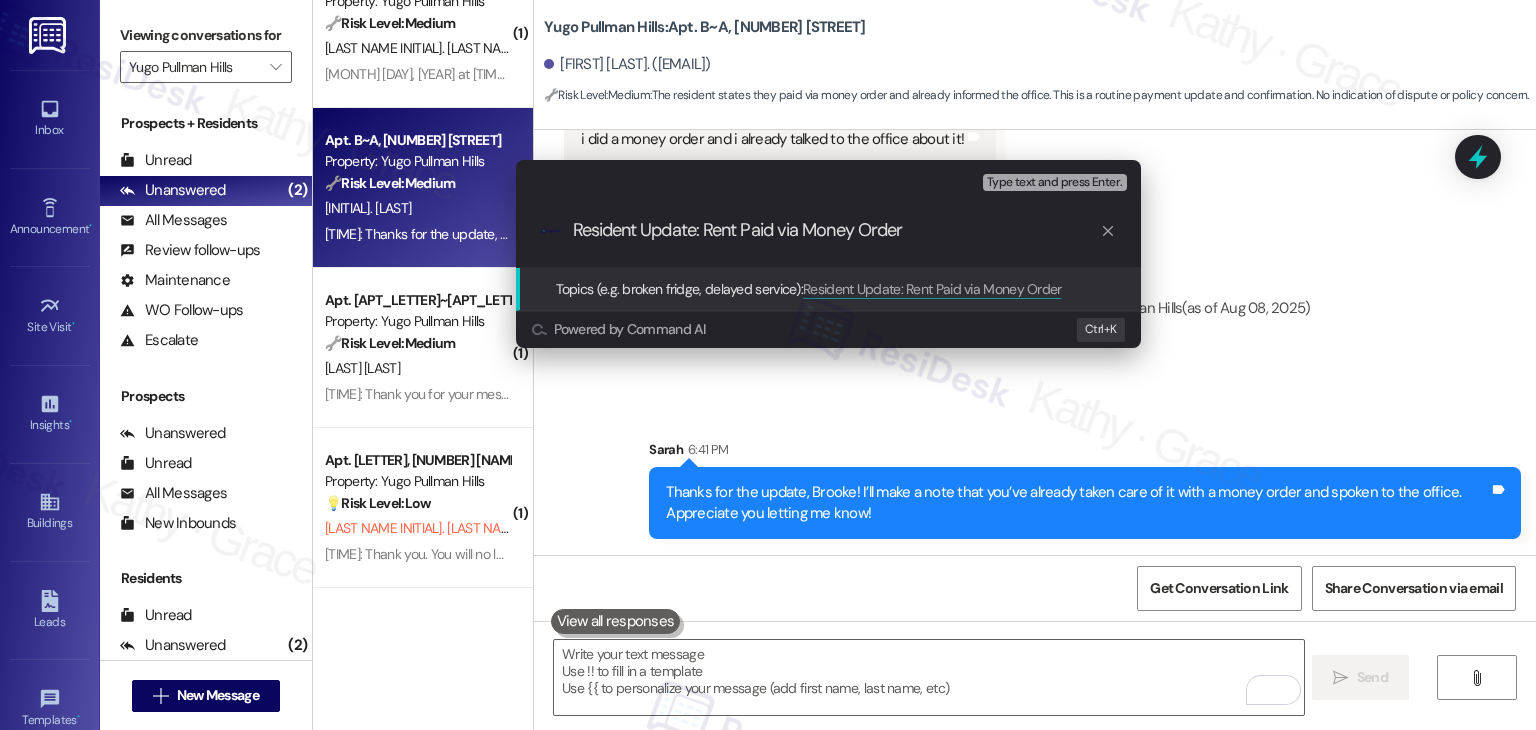 scroll, scrollTop: 0, scrollLeft: 0, axis: both 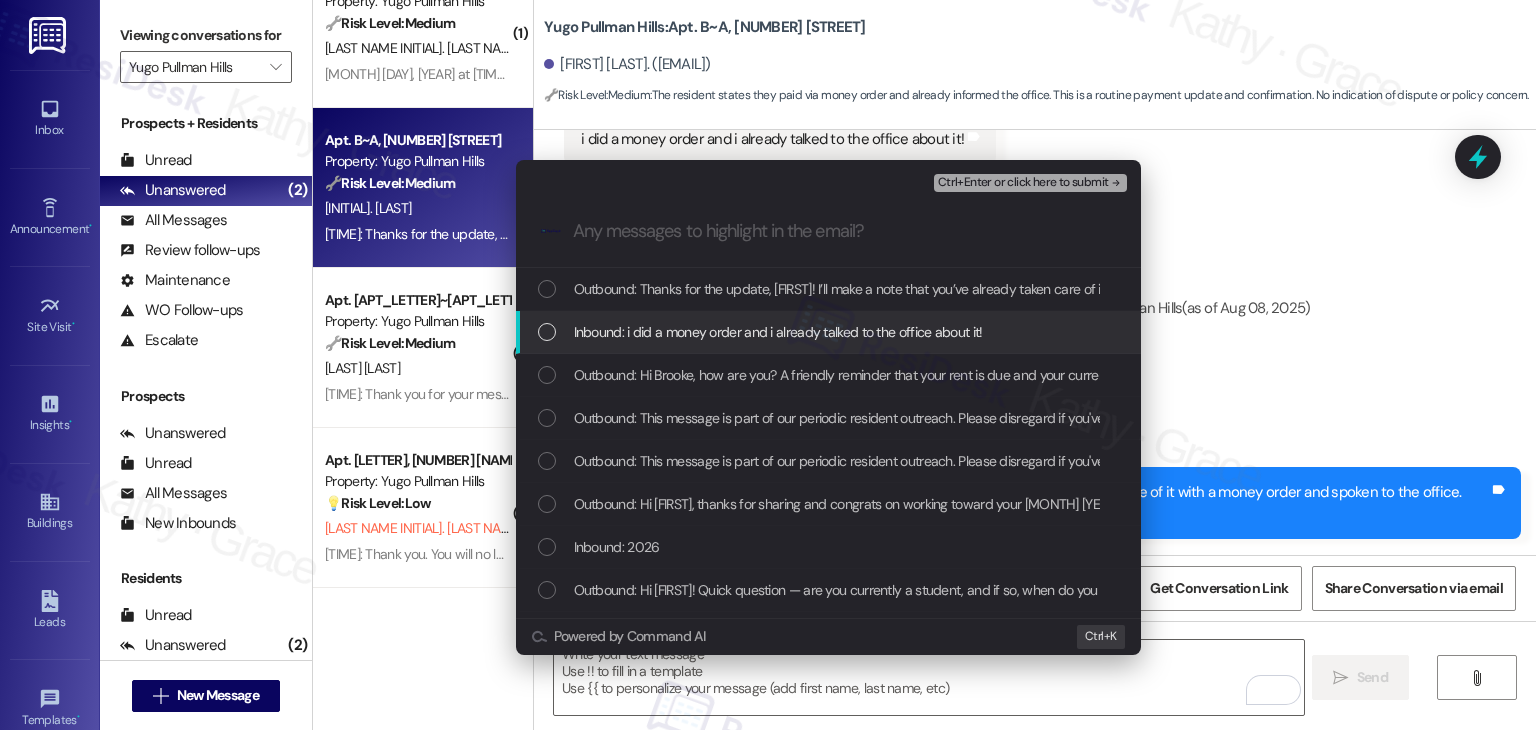 click at bounding box center (547, 332) 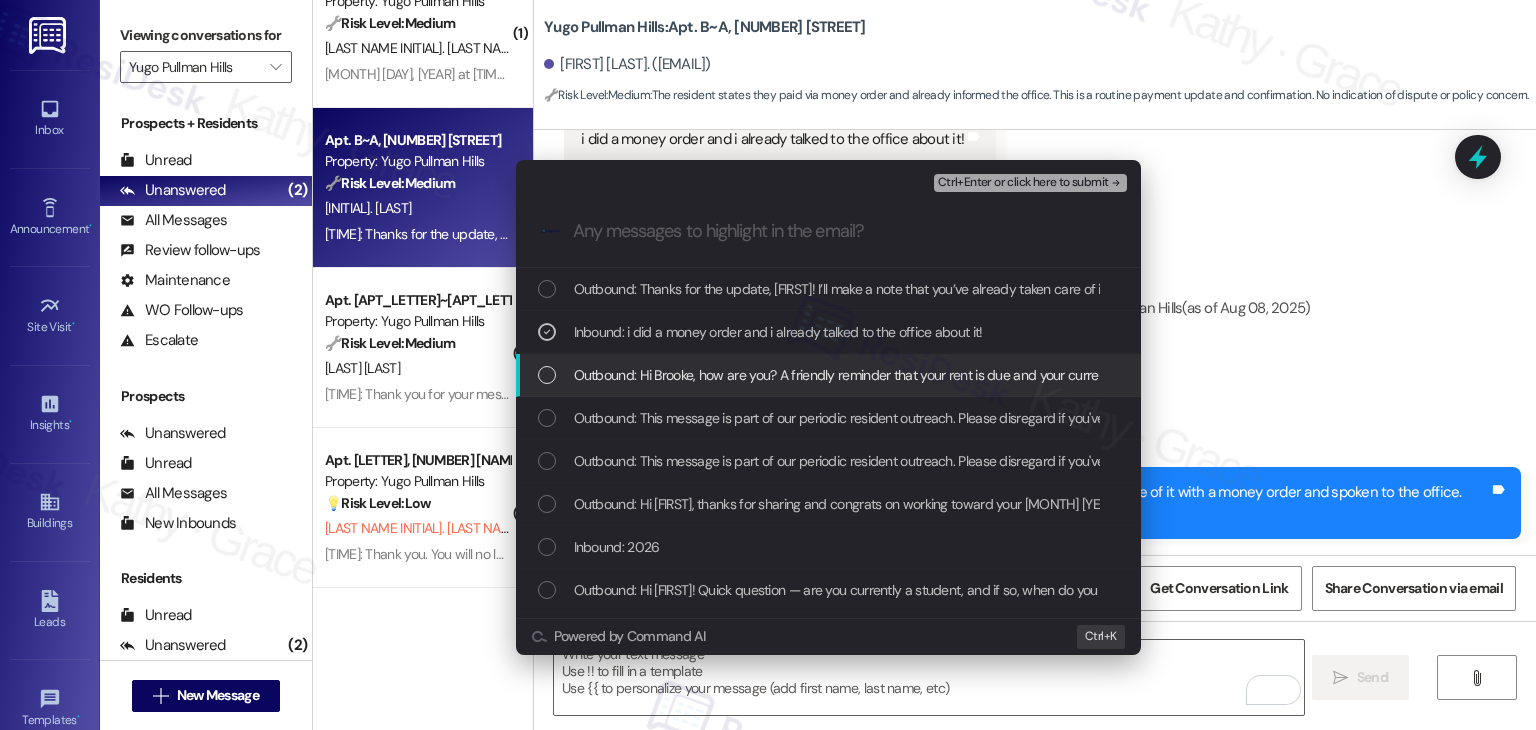 click at bounding box center (547, 375) 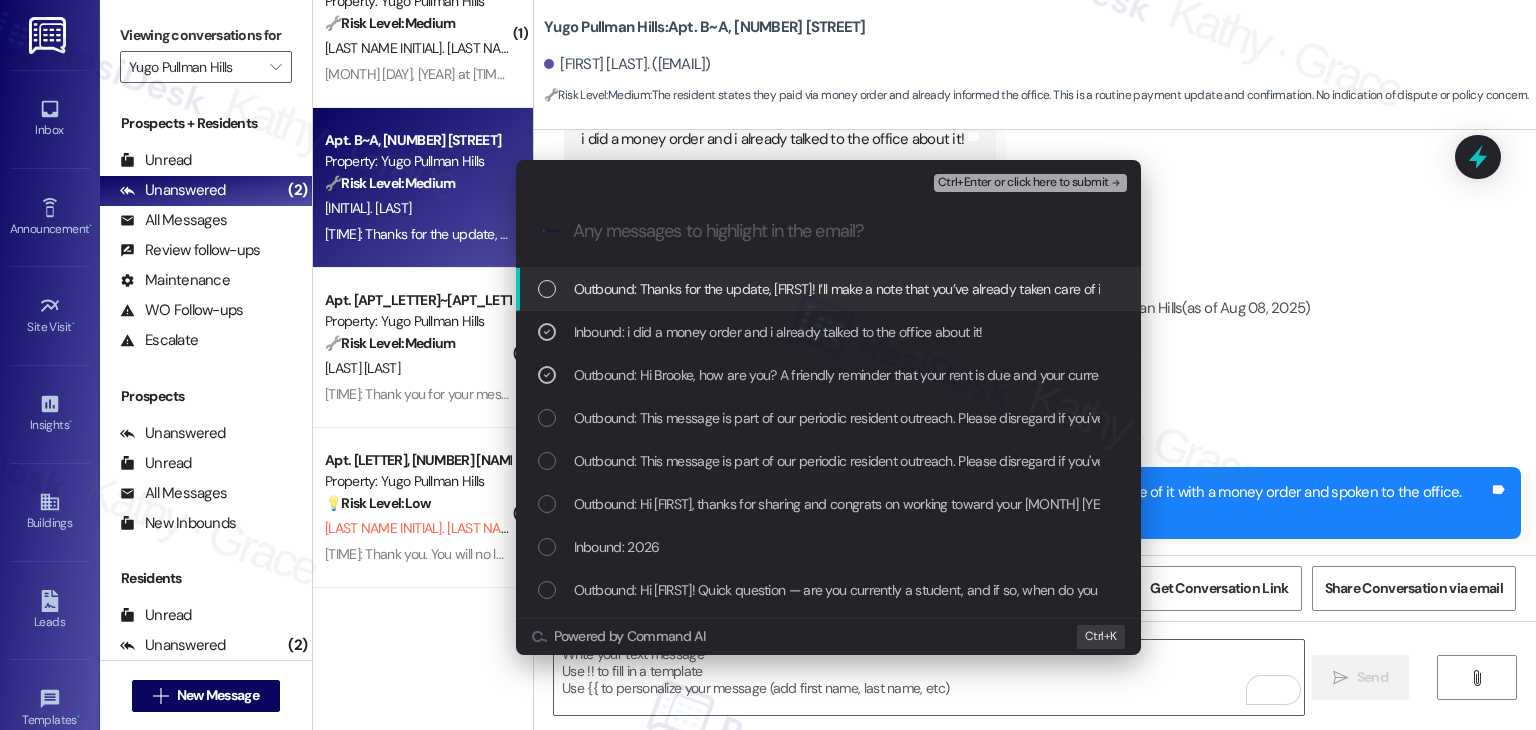 click on "Ctrl+Enter or click here to submit" at bounding box center [1023, 183] 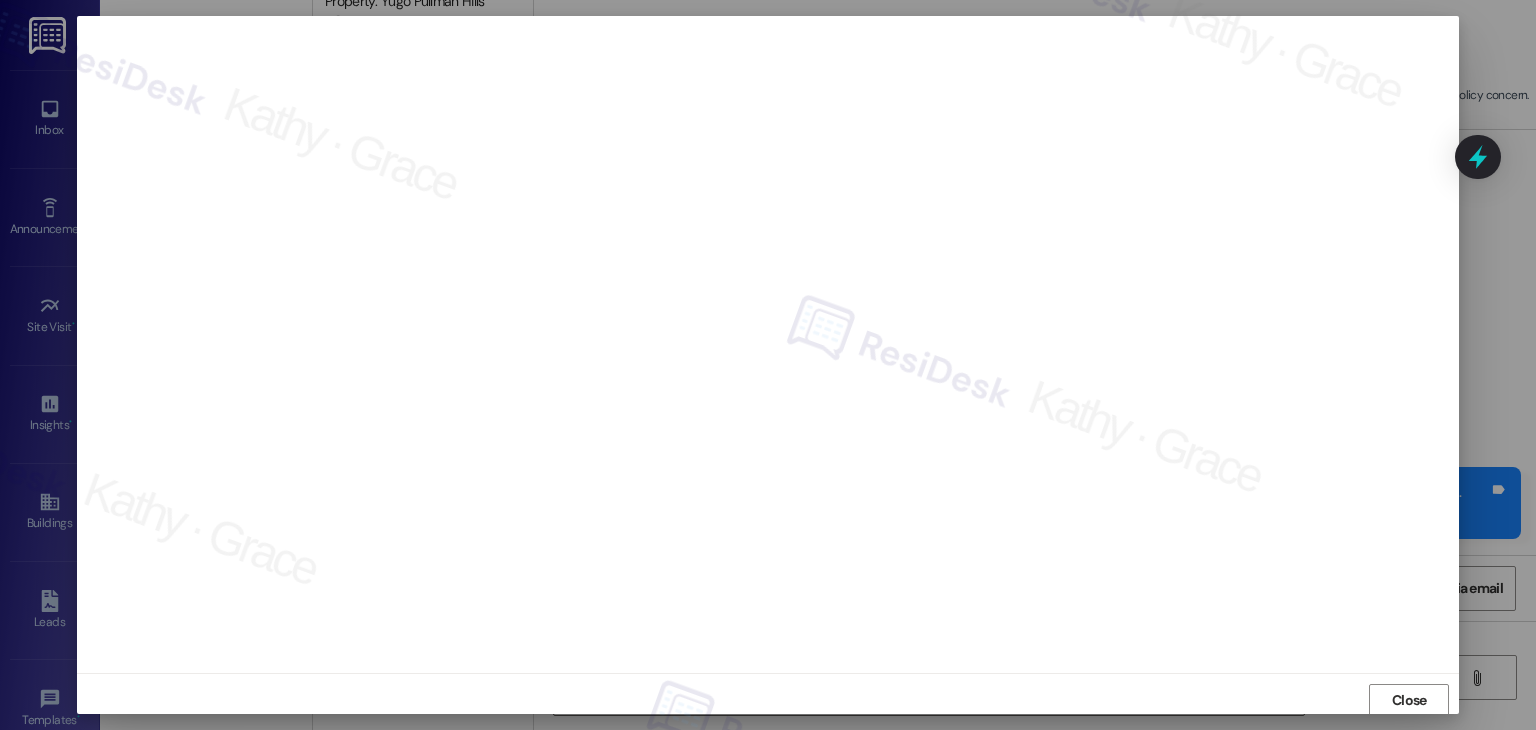 scroll, scrollTop: 1, scrollLeft: 0, axis: vertical 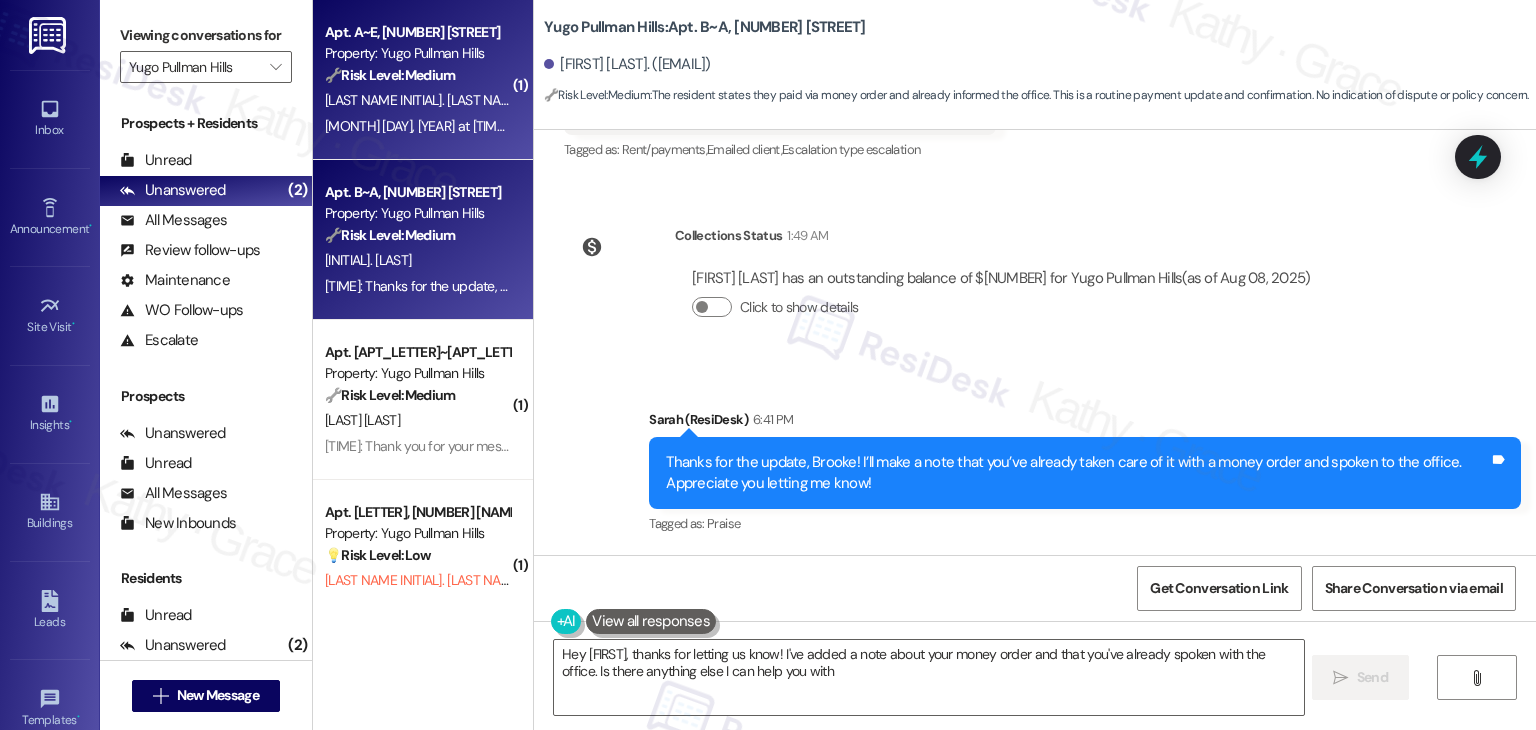 type on "Hey {{first_name}}, thanks for letting us know! I've added a note about your money order and that you've already spoken with the office. Is there anything else I can help you with today" 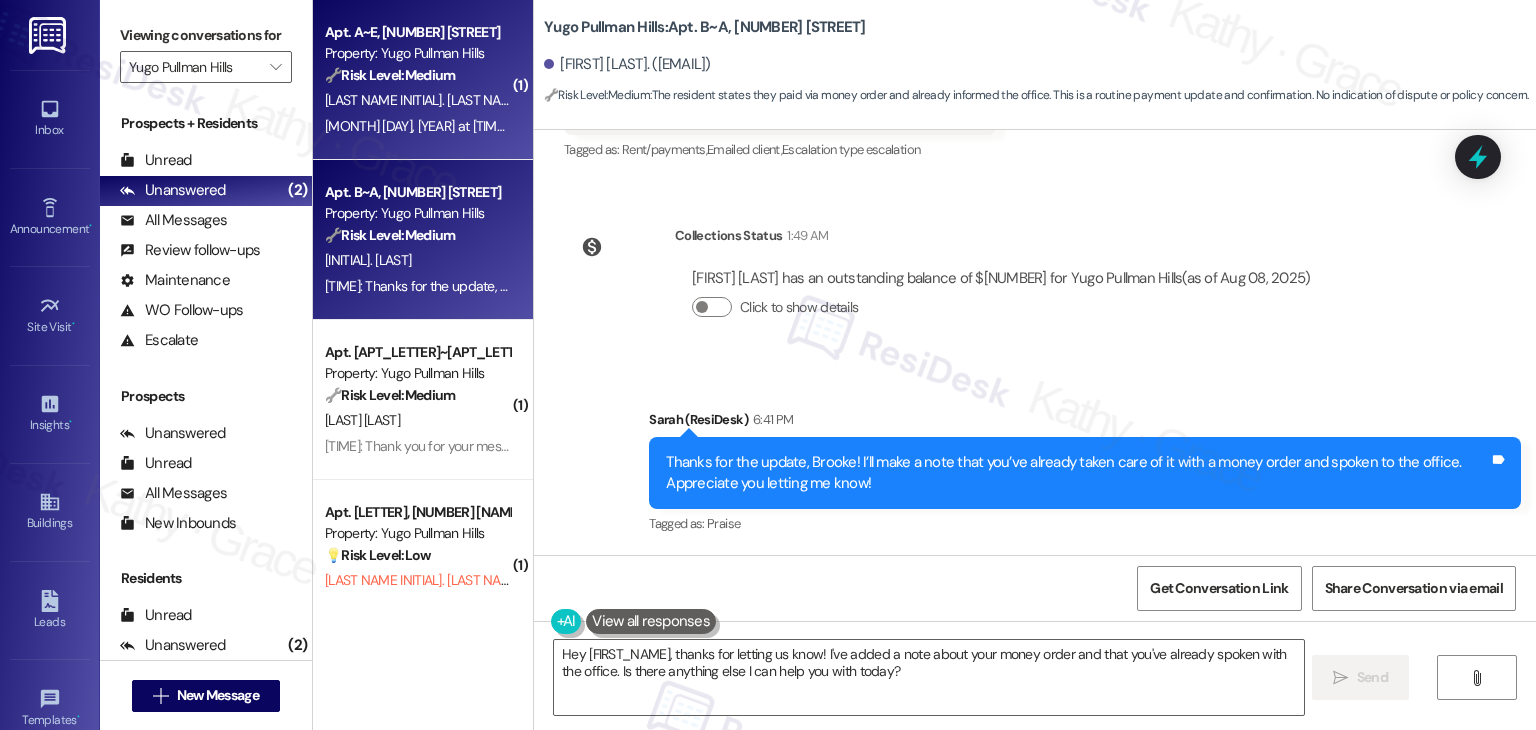click on "Aug 06, 2025 at 11:28 AM: Hi i have already paid today thank you Aug 06, 2025 at 11:28 AM: Hi i have already paid today thank you" at bounding box center (530, 126) 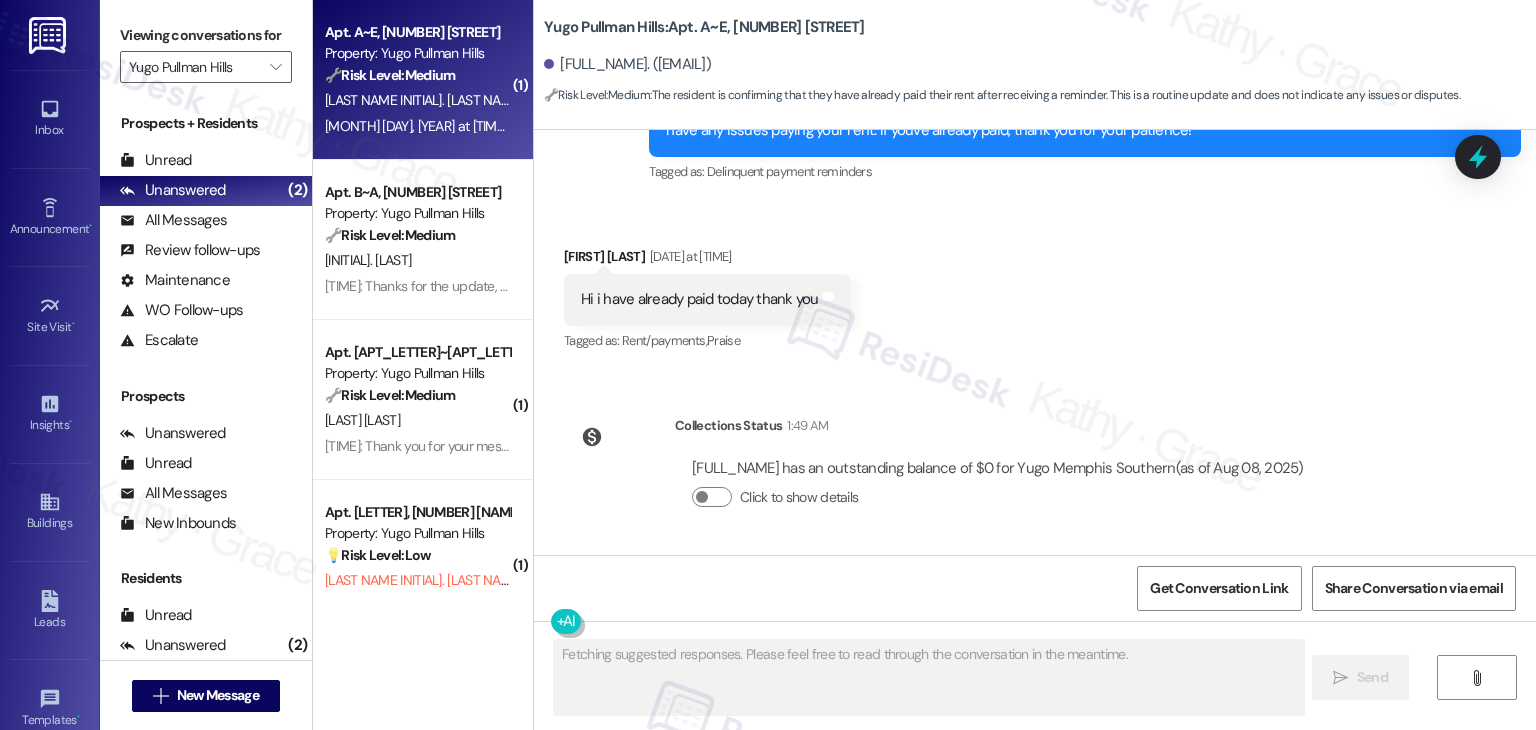scroll, scrollTop: 2093, scrollLeft: 0, axis: vertical 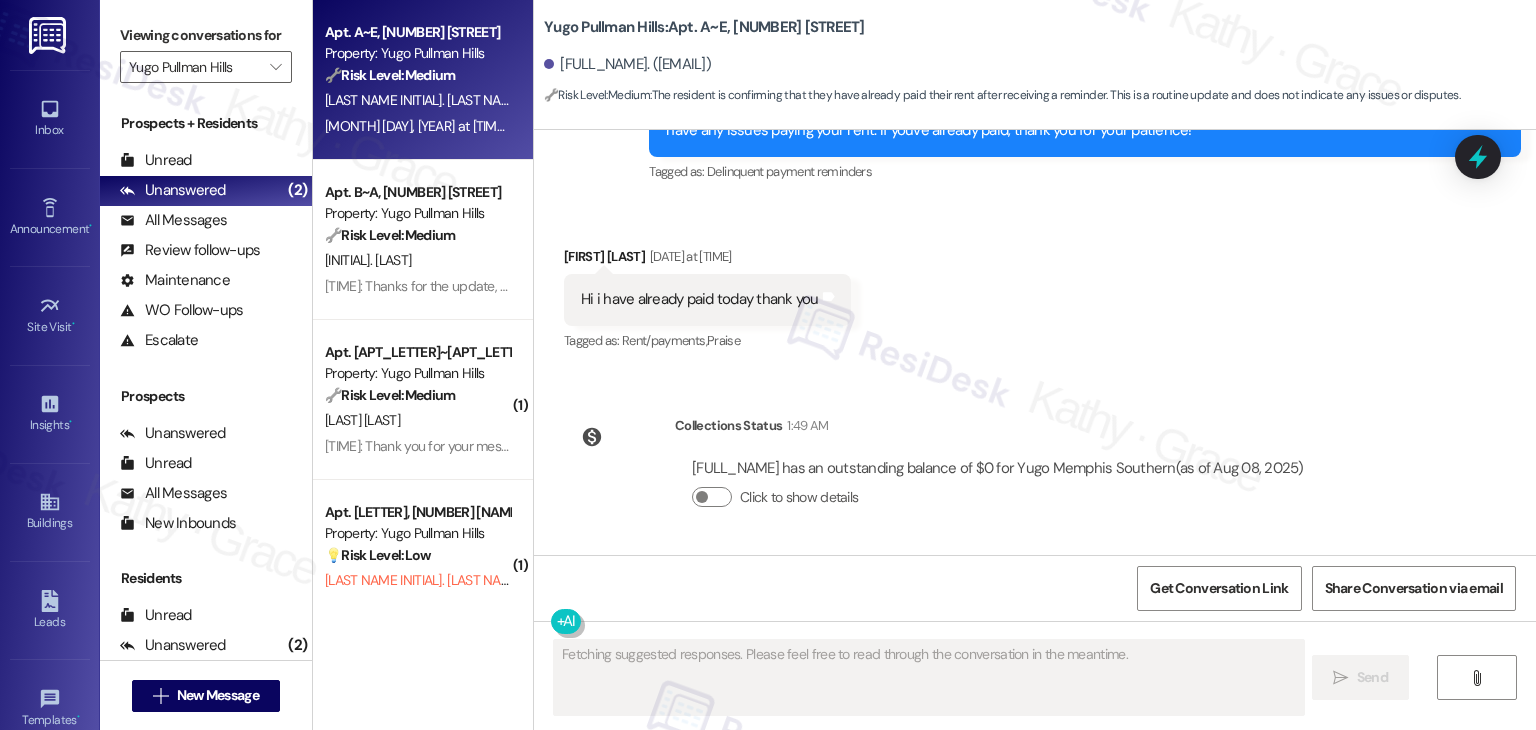 click on "Received via SMS Fahad Alsafrani Aug 06, 2025 at 11:28 AM Hi i have already paid today thank you Tags and notes Tagged as:   Rent/payments ,  Click to highlight conversations about Rent/payments Praise Click to highlight conversations about Praise" at bounding box center (1035, 285) 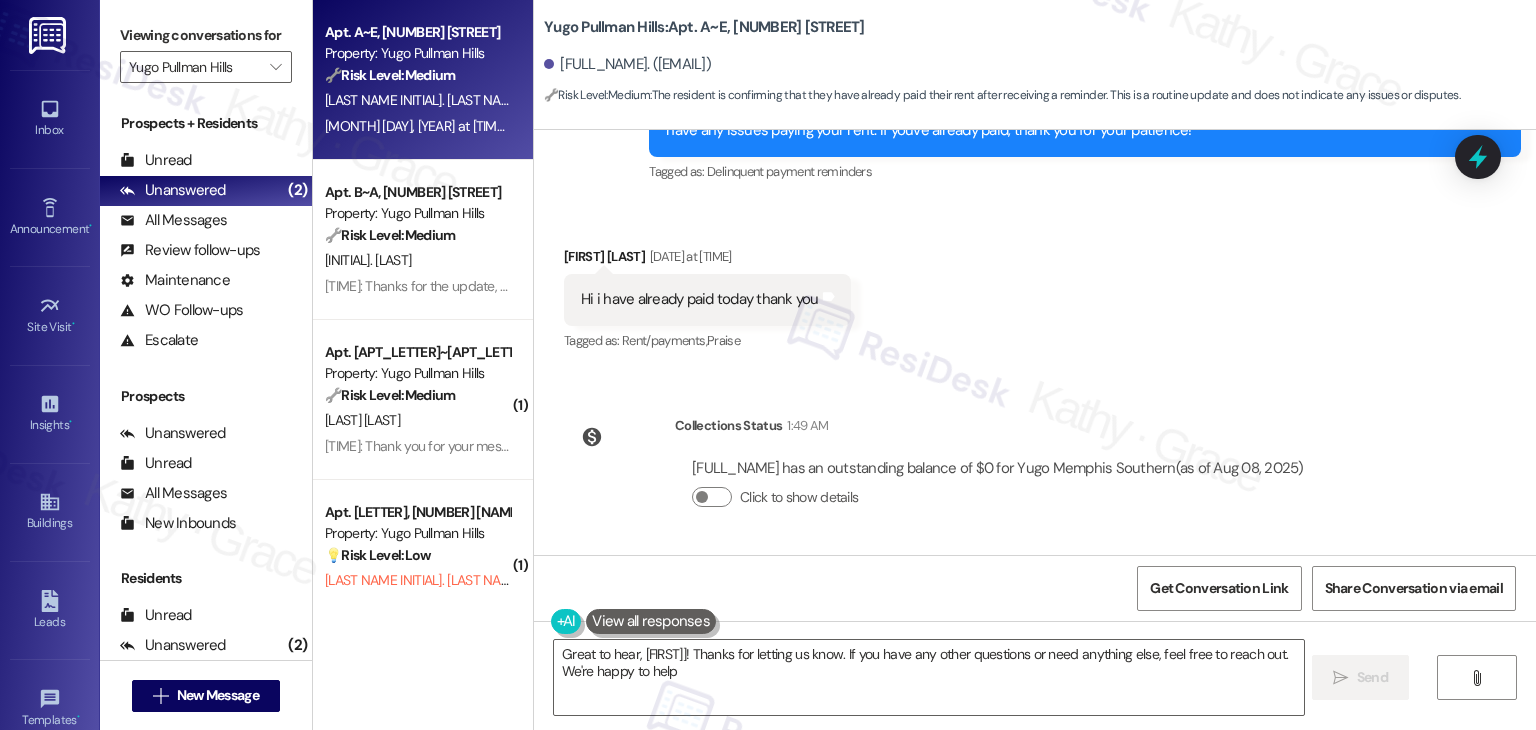 type on "Great to hear, {{first_name}}! Thanks for letting us know. If you have any other questions or need anything else, feel free to reach out. We're happy to help!" 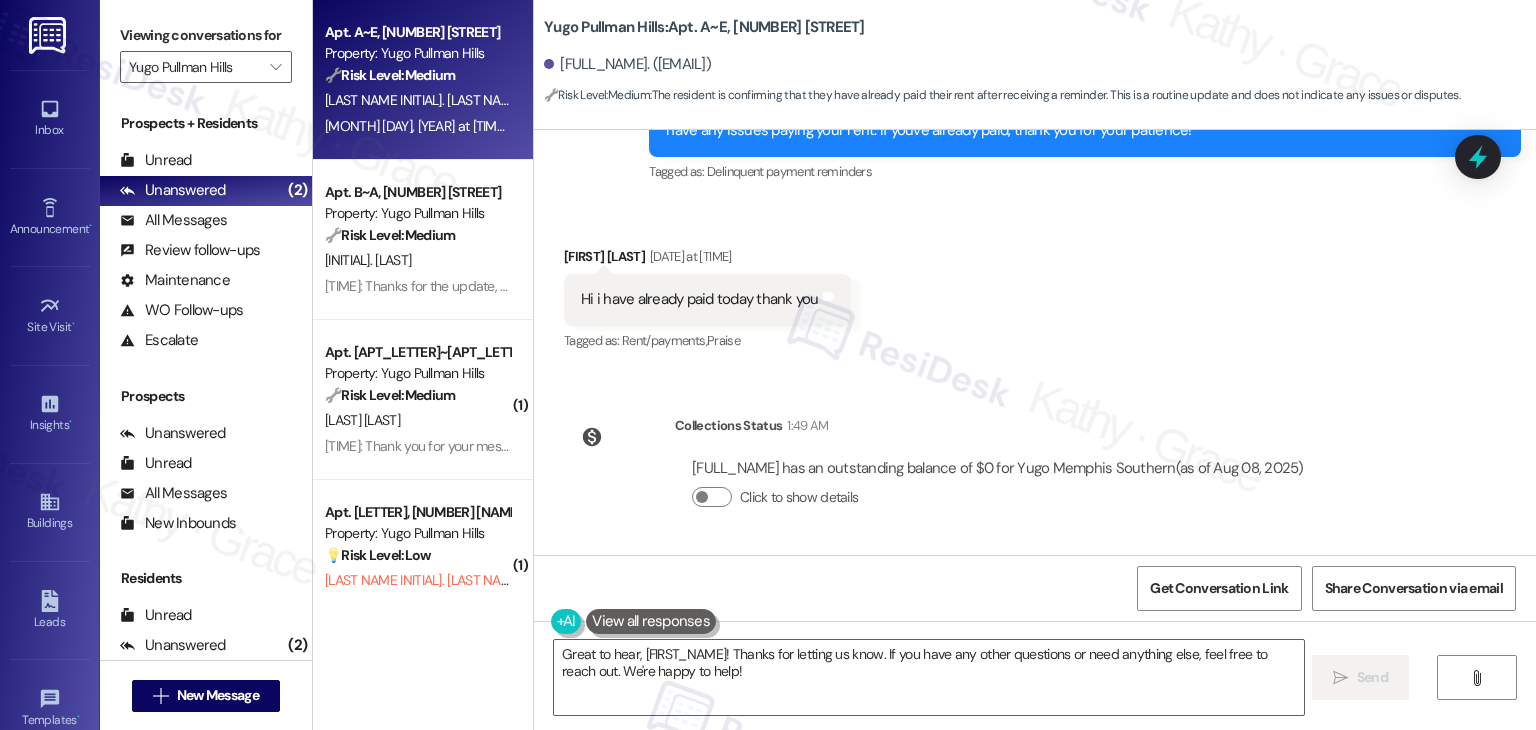 click on "Received via SMS Fahad Alsafrani Aug 06, 2025 at 11:28 AM Hi i have already paid today thank you Tags and notes Tagged as:   Rent/payments ,  Click to highlight conversations about Rent/payments Praise Click to highlight conversations about Praise" at bounding box center [1035, 285] 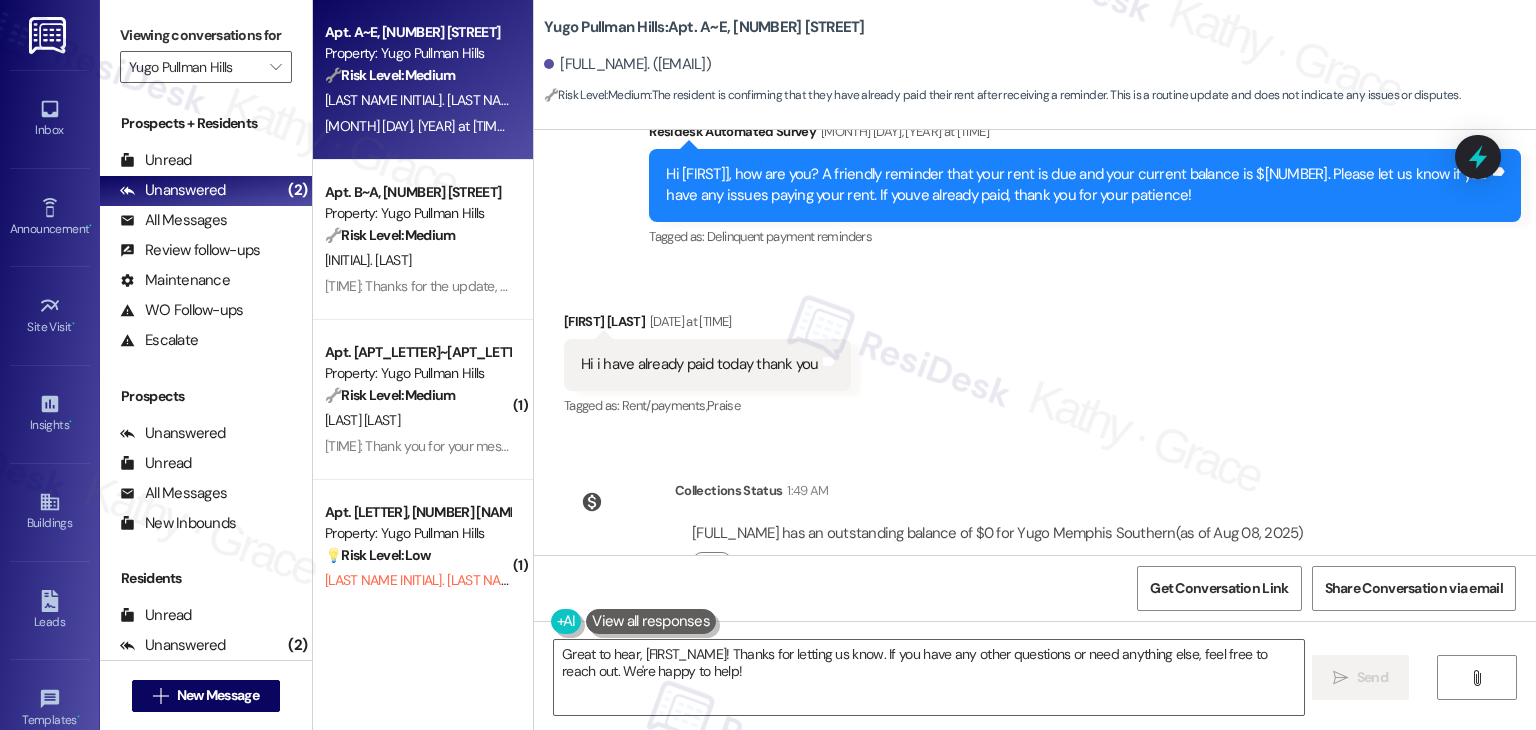 scroll, scrollTop: 1993, scrollLeft: 0, axis: vertical 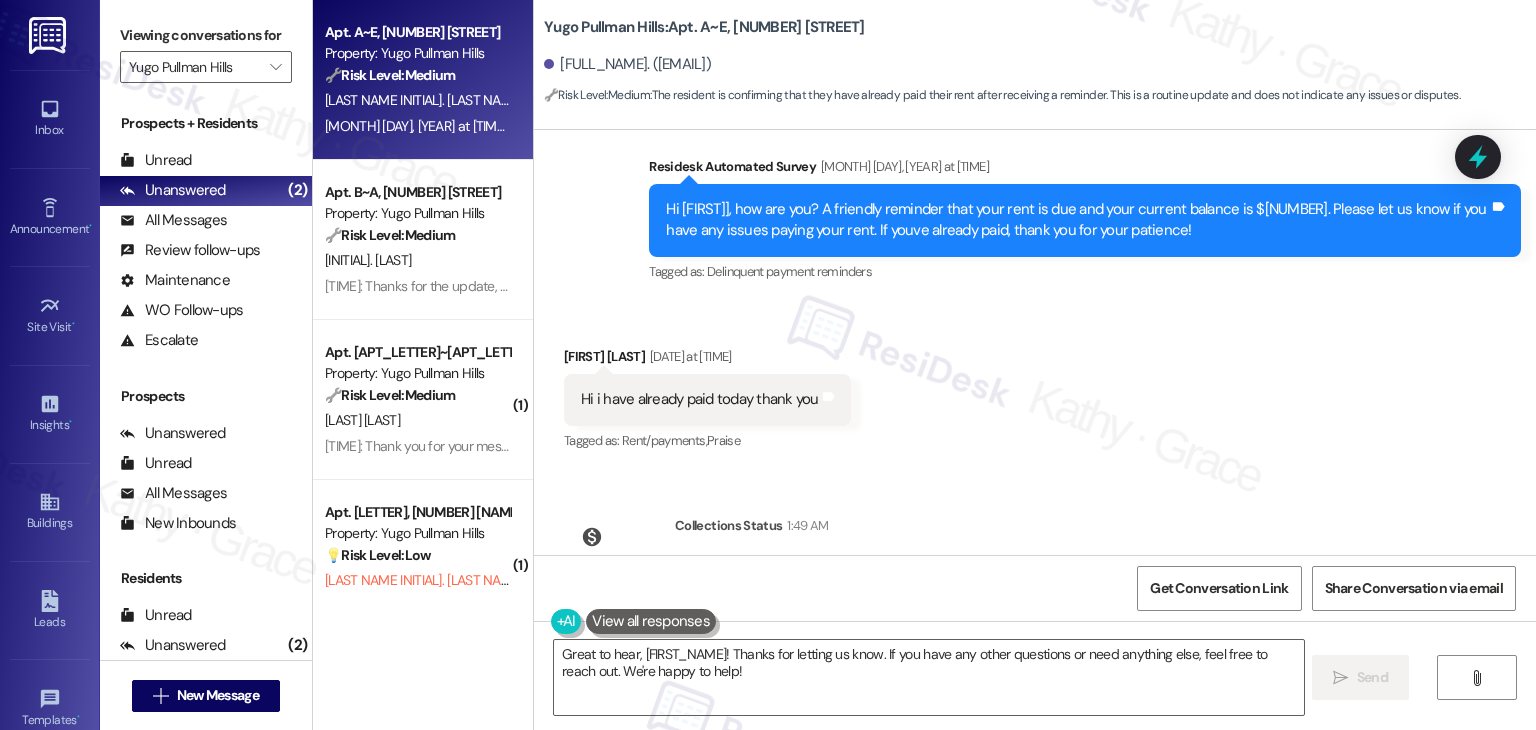 click on "Hi Fahad, how are you? A friendly reminder that your rent is due and your current balance is $532.50. Please let us know if you have any issues paying your rent. If youve already paid, thank you for your patience!" at bounding box center [1077, 220] 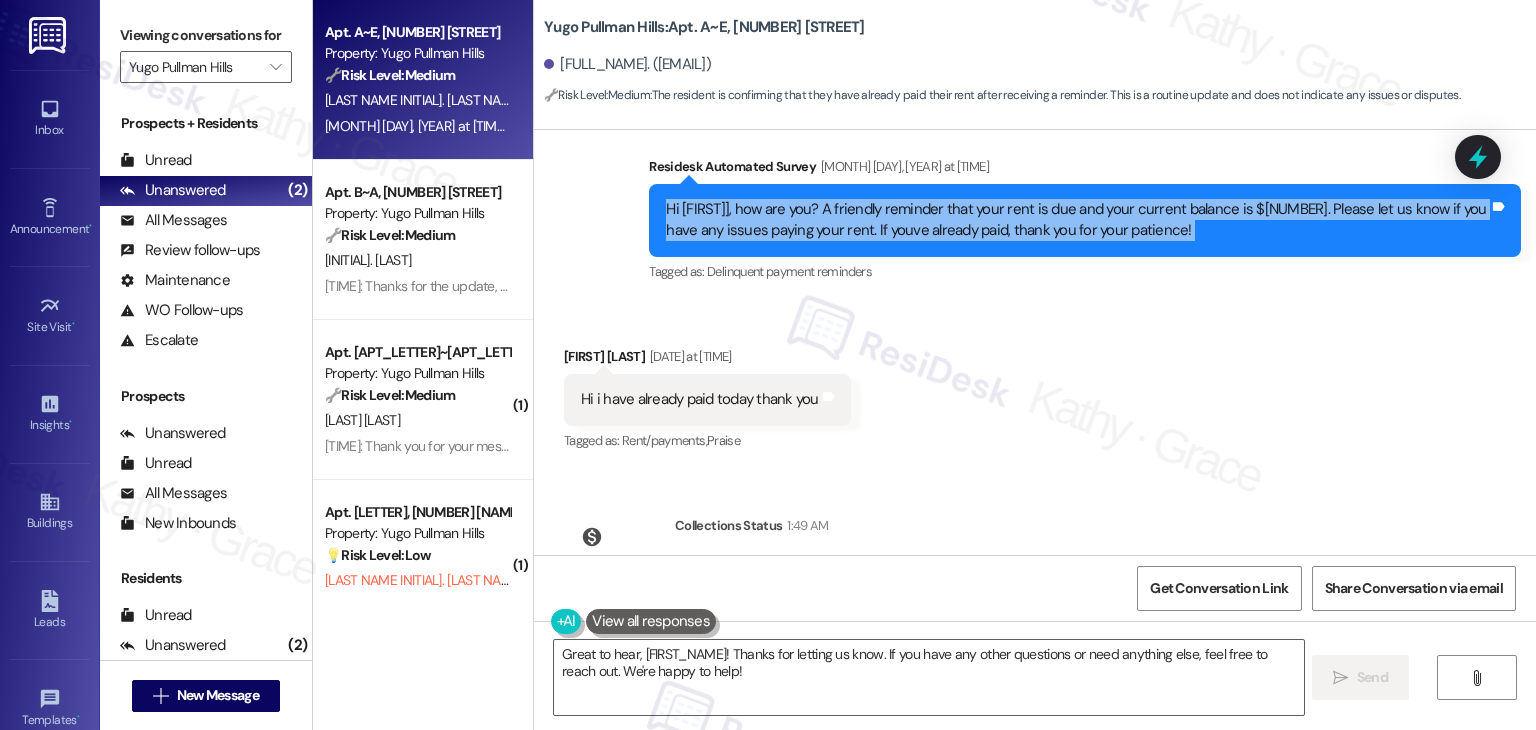 click on "Hi Fahad, how are you? A friendly reminder that your rent is due and your current balance is $532.50. Please let us know if you have any issues paying your rent. If youve already paid, thank you for your patience!" at bounding box center [1077, 220] 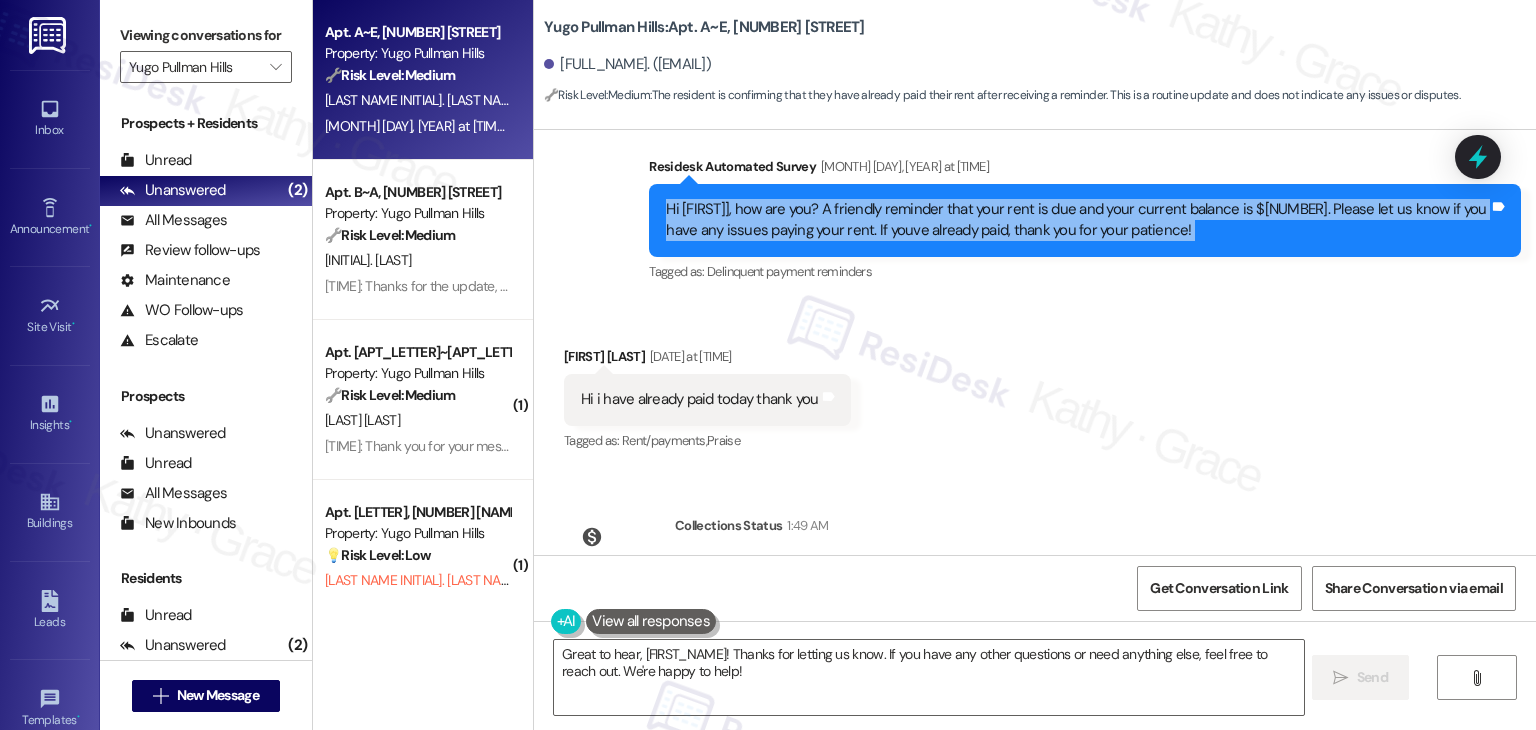 copy on "Hi Fahad, how are you? A friendly reminder that your rent is due and your current balance is $532.50. Please let us know if you have any issues paying your rent. If youve already paid, thank you for your patience! Tags and notes" 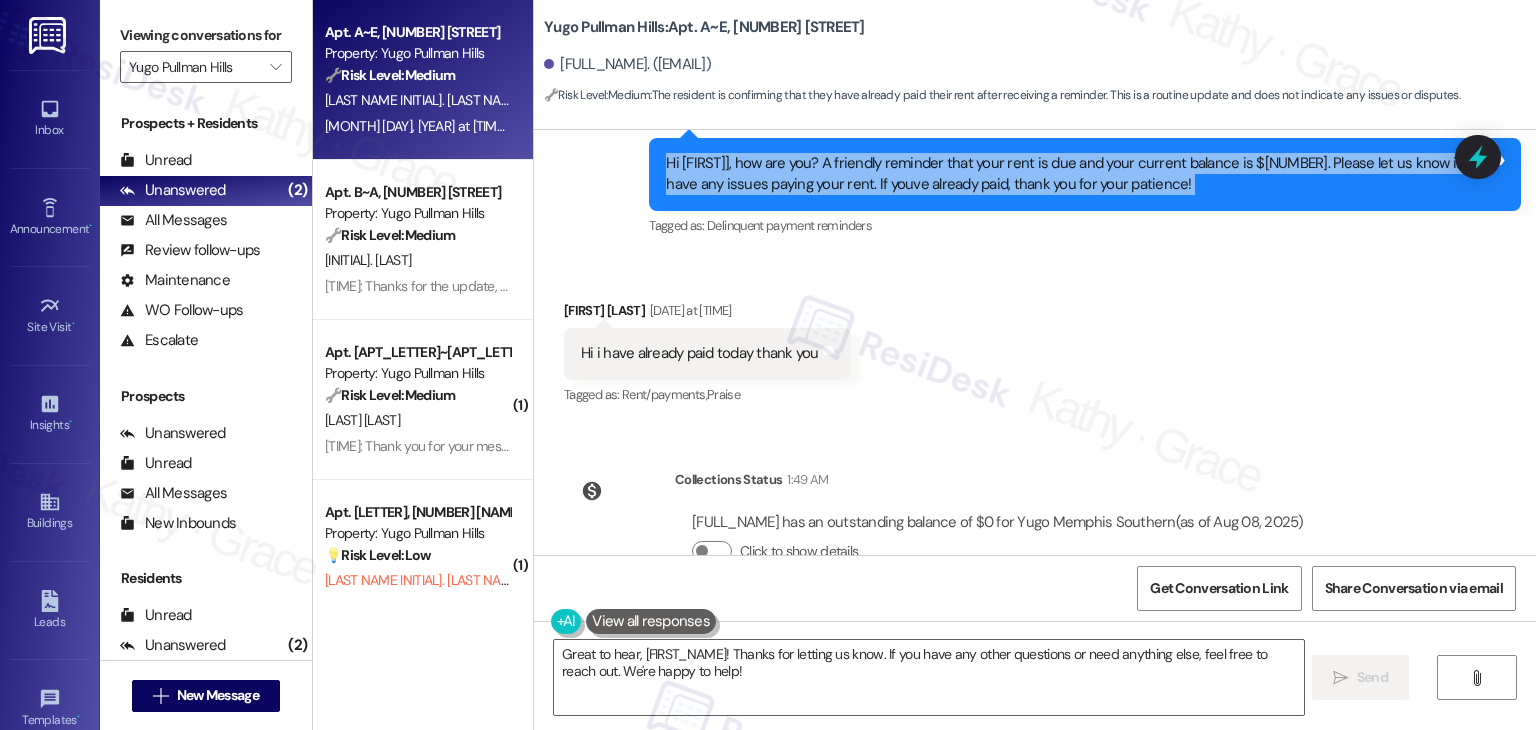 scroll, scrollTop: 1993, scrollLeft: 0, axis: vertical 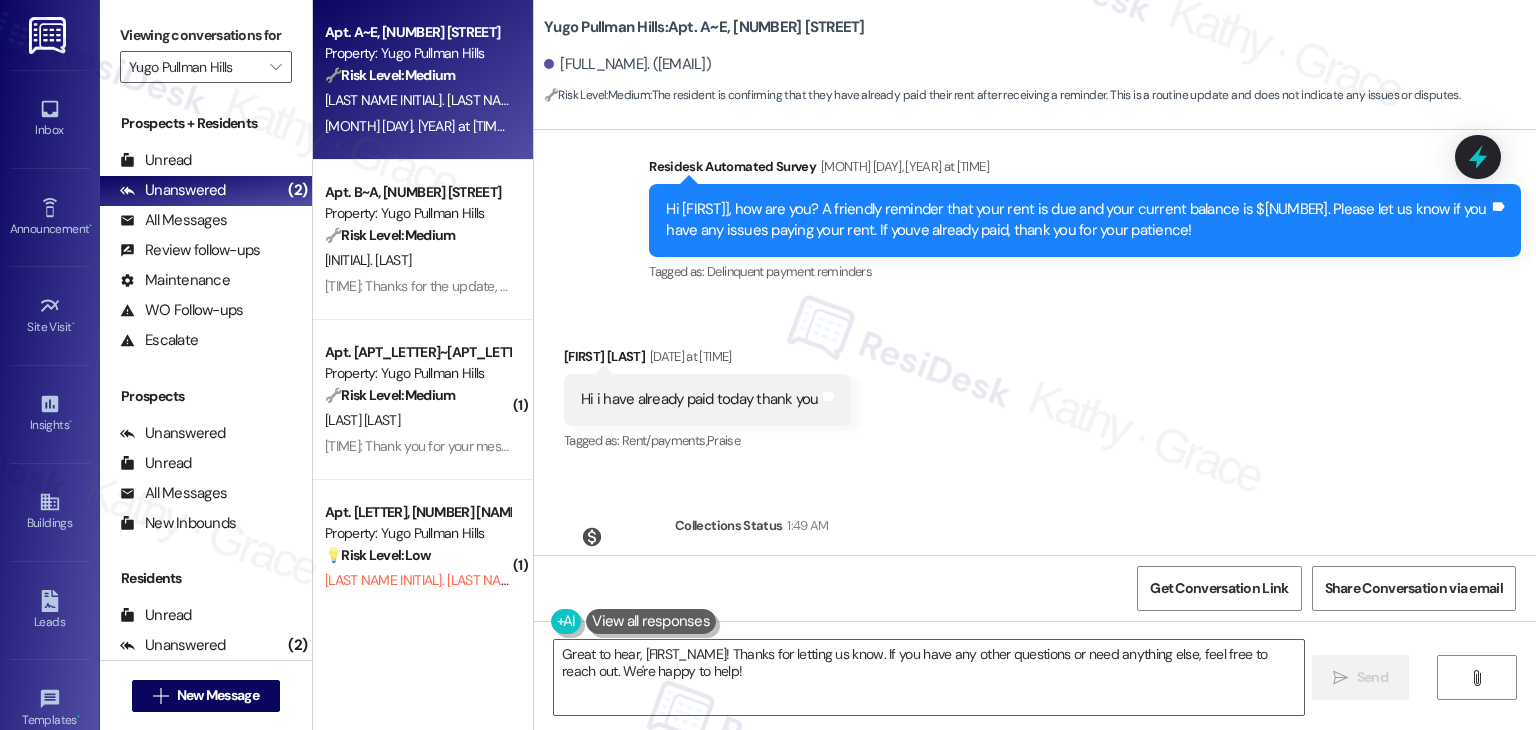 click on "Received via SMS Fahad Alsafrani Aug 06, 2025 at 11:28 AM Hi i have already paid today thank you Tags and notes Tagged as:   Rent/payments ,  Click to highlight conversations about Rent/payments Praise Click to highlight conversations about Praise" at bounding box center (1035, 385) 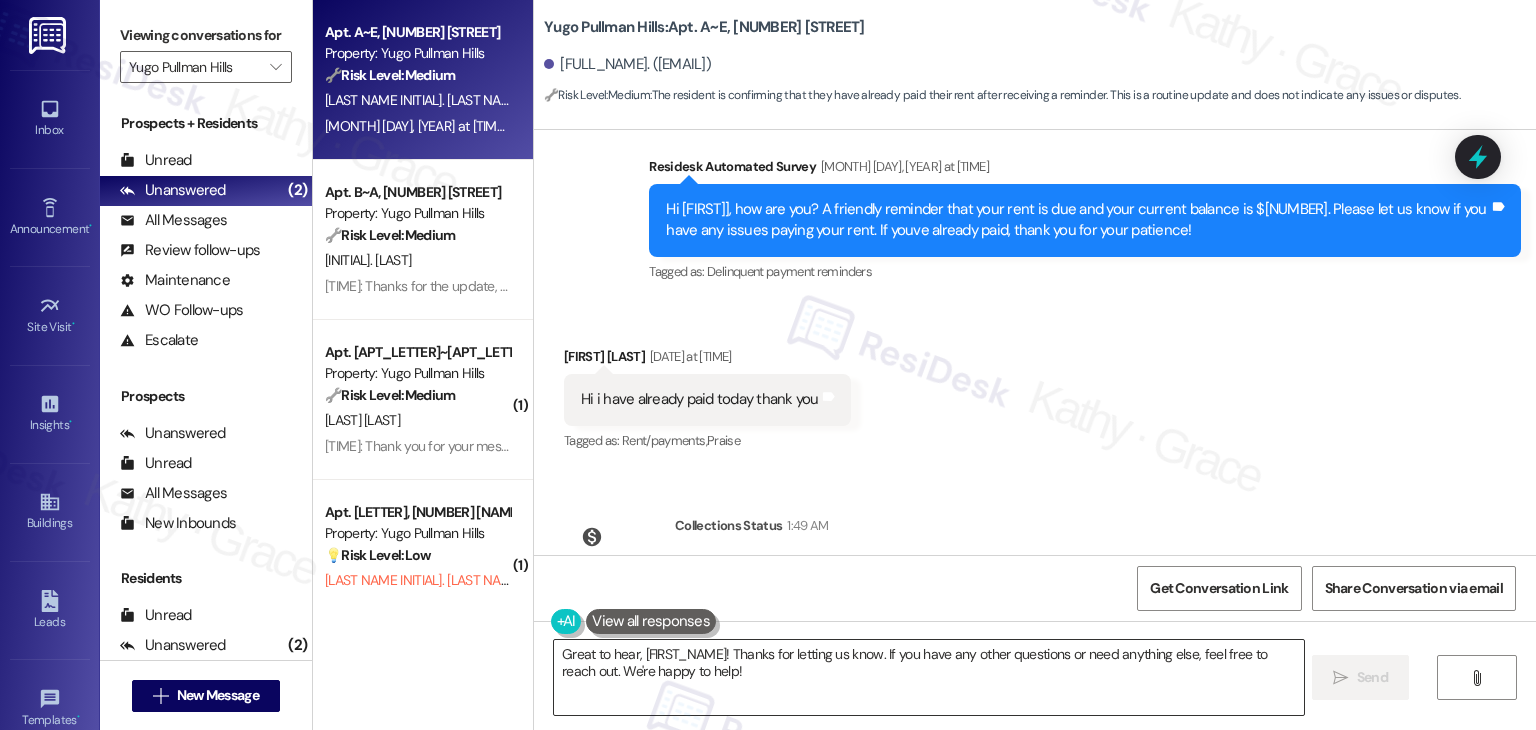 click on "Great to hear, {{first_name}}! Thanks for letting us know. If you have any other questions or need anything else, feel free to reach out. We're happy to help!" at bounding box center (928, 677) 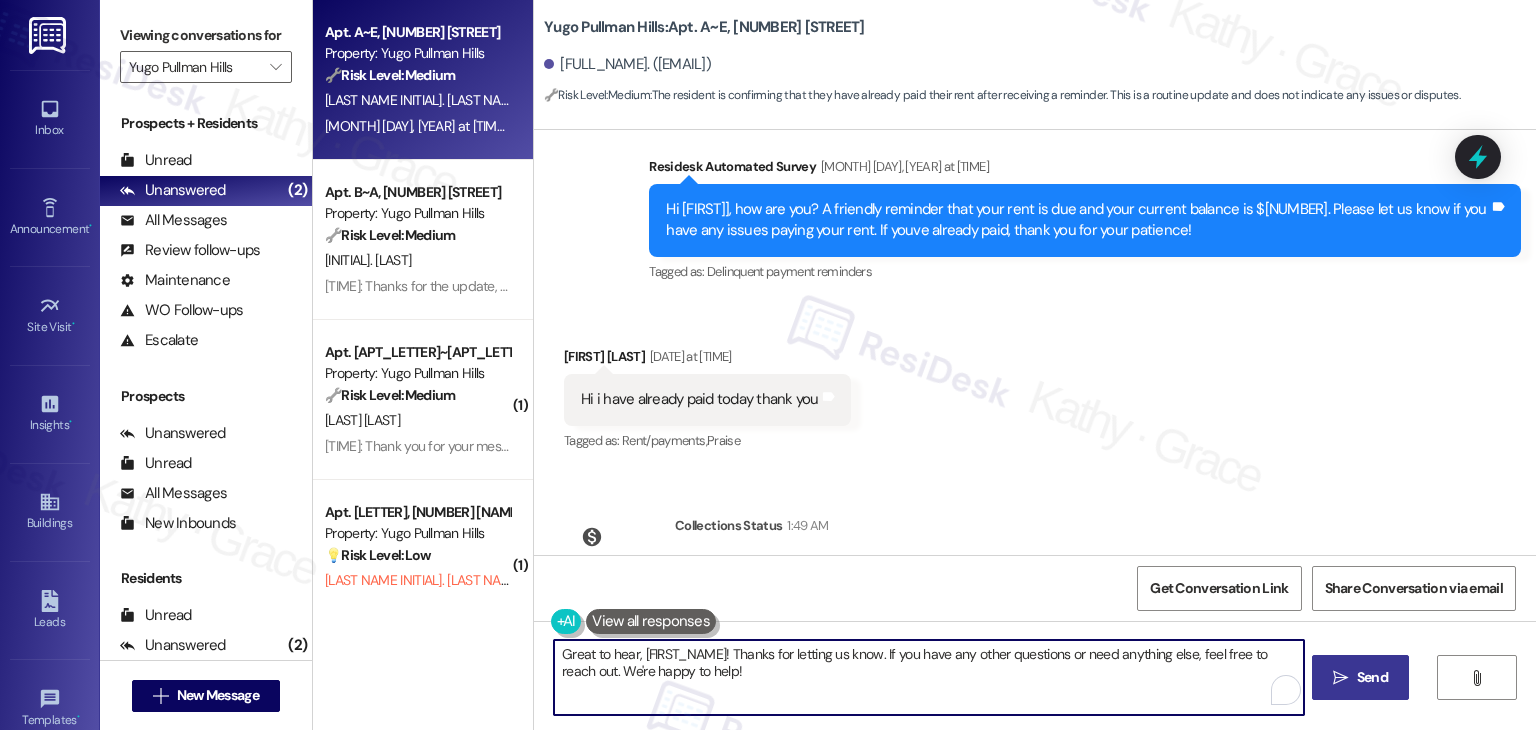 click on "Send" at bounding box center [1372, 677] 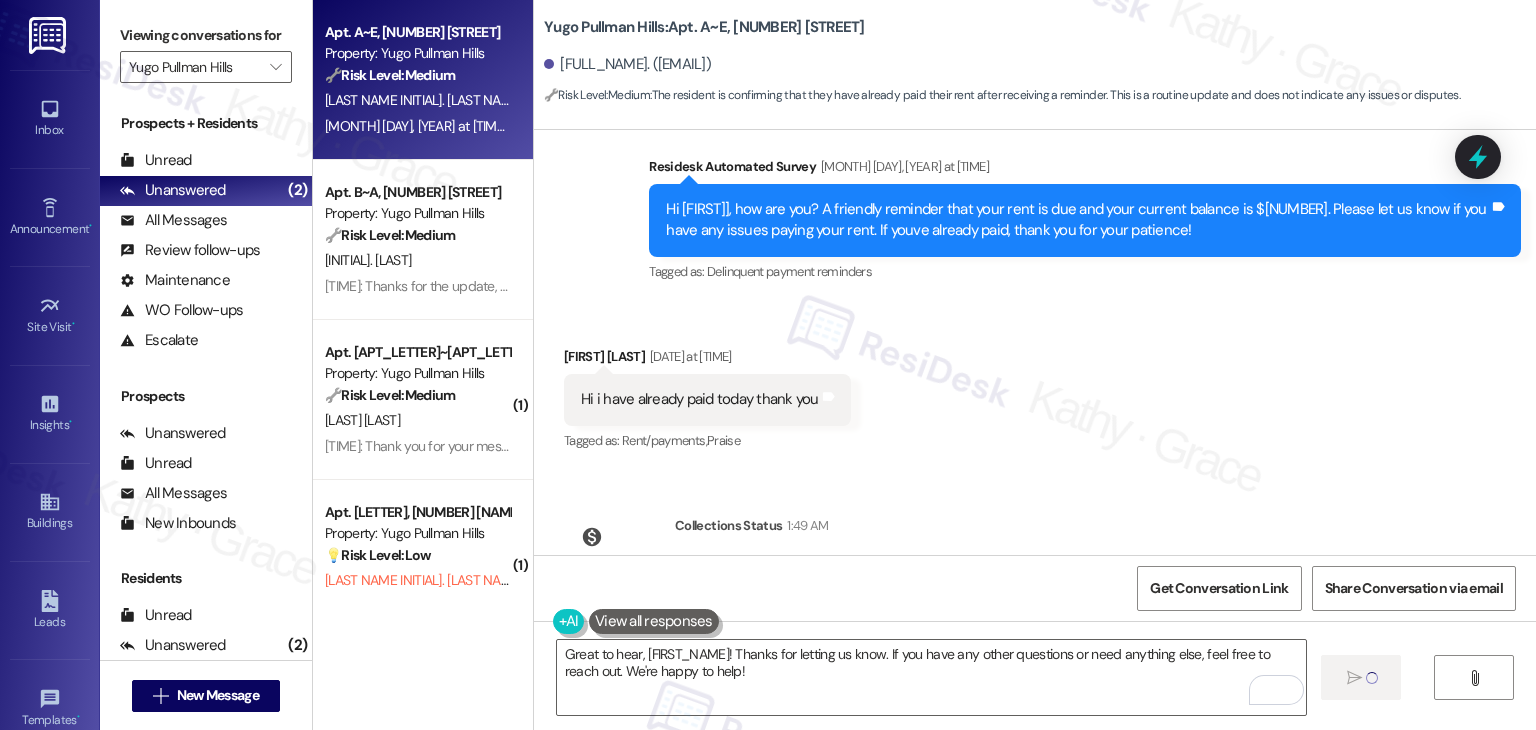 type 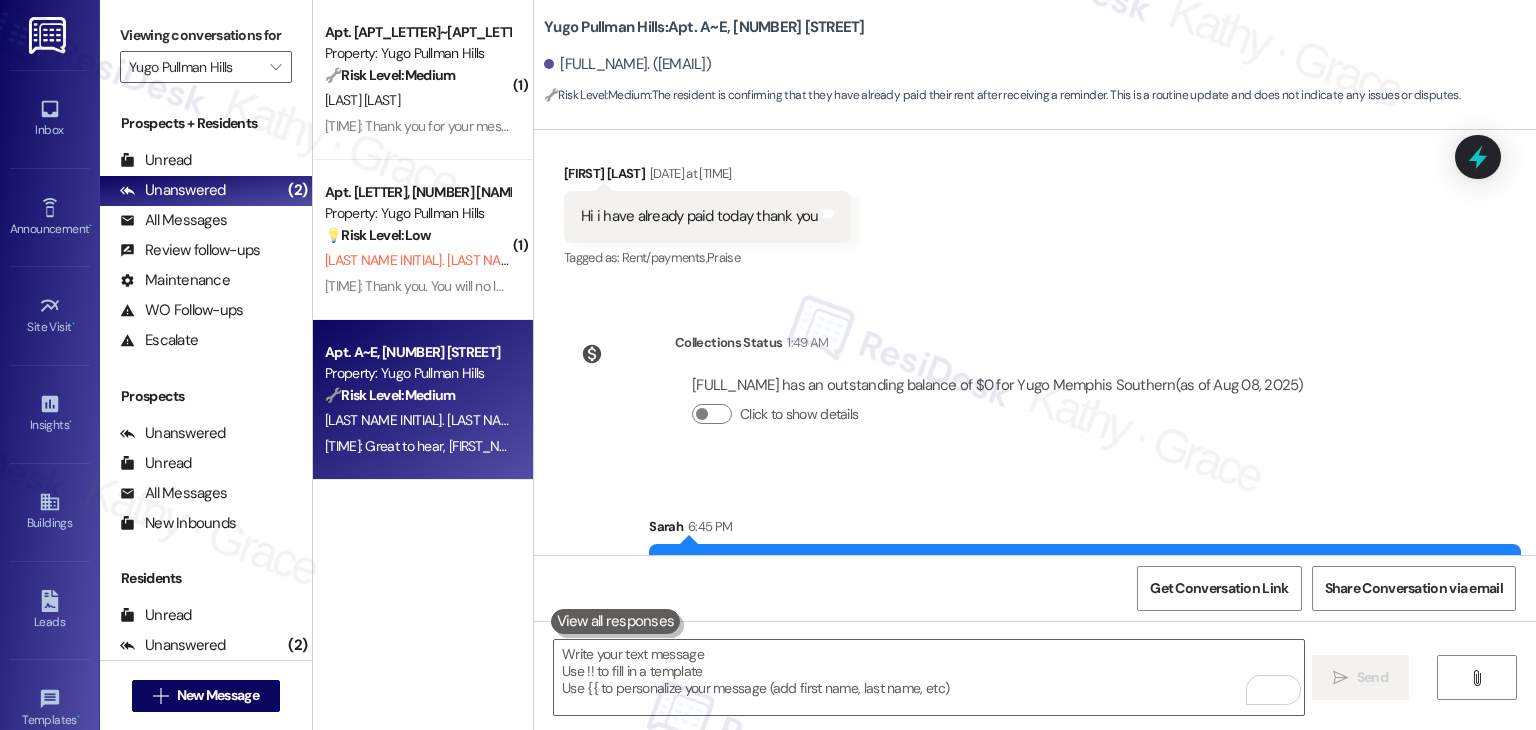 scroll, scrollTop: 2254, scrollLeft: 0, axis: vertical 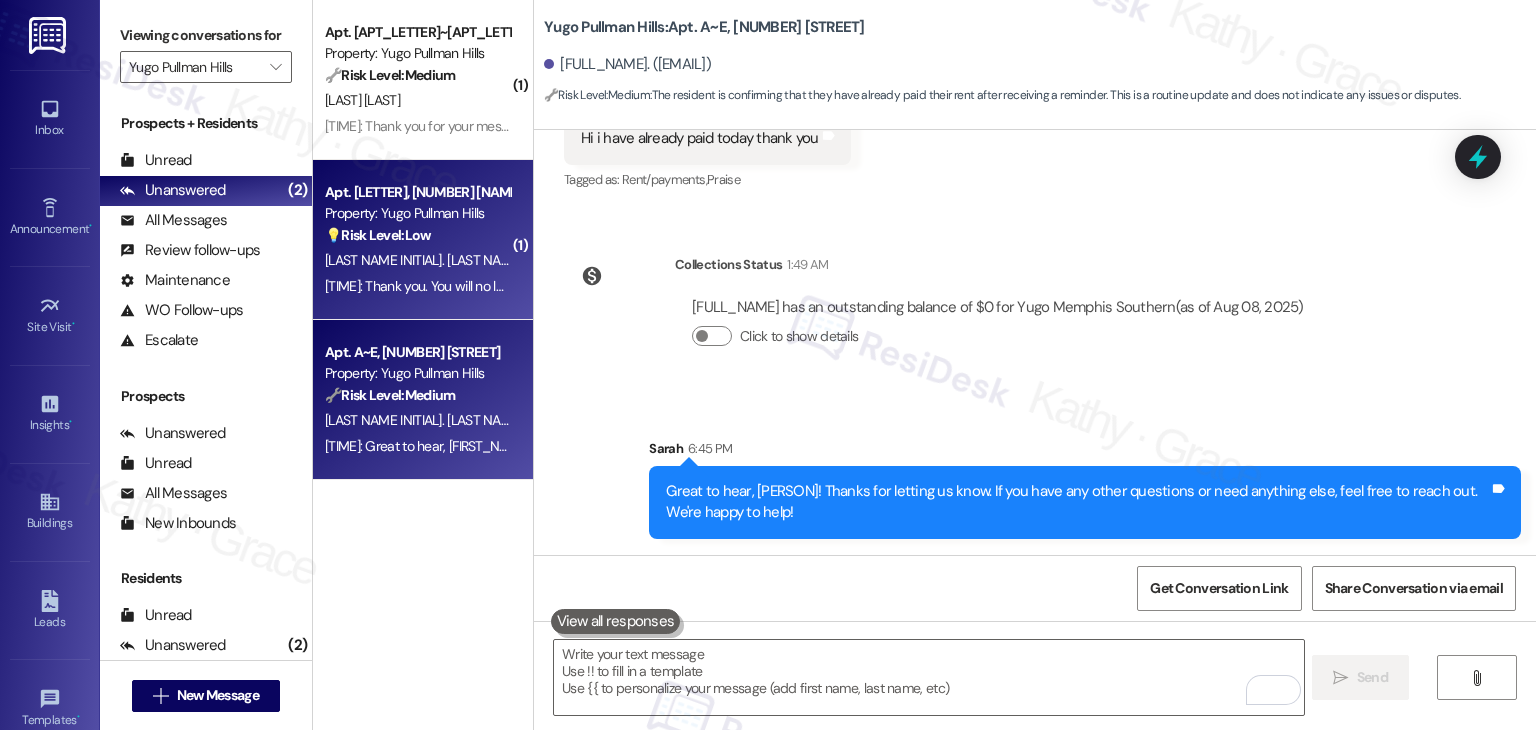 click on "11:31 AM: Thank you. You will no longer receive texts from this thread. Please reply with 'UNSTOP' (all capital letters) or let your building know if you want to opt back in 11:31 AM: Thank you. You will no longer receive texts from this thread. Please reply with 'UNSTOP' (all capital letters) or let your building know if you want to opt back in" at bounding box center [417, 286] 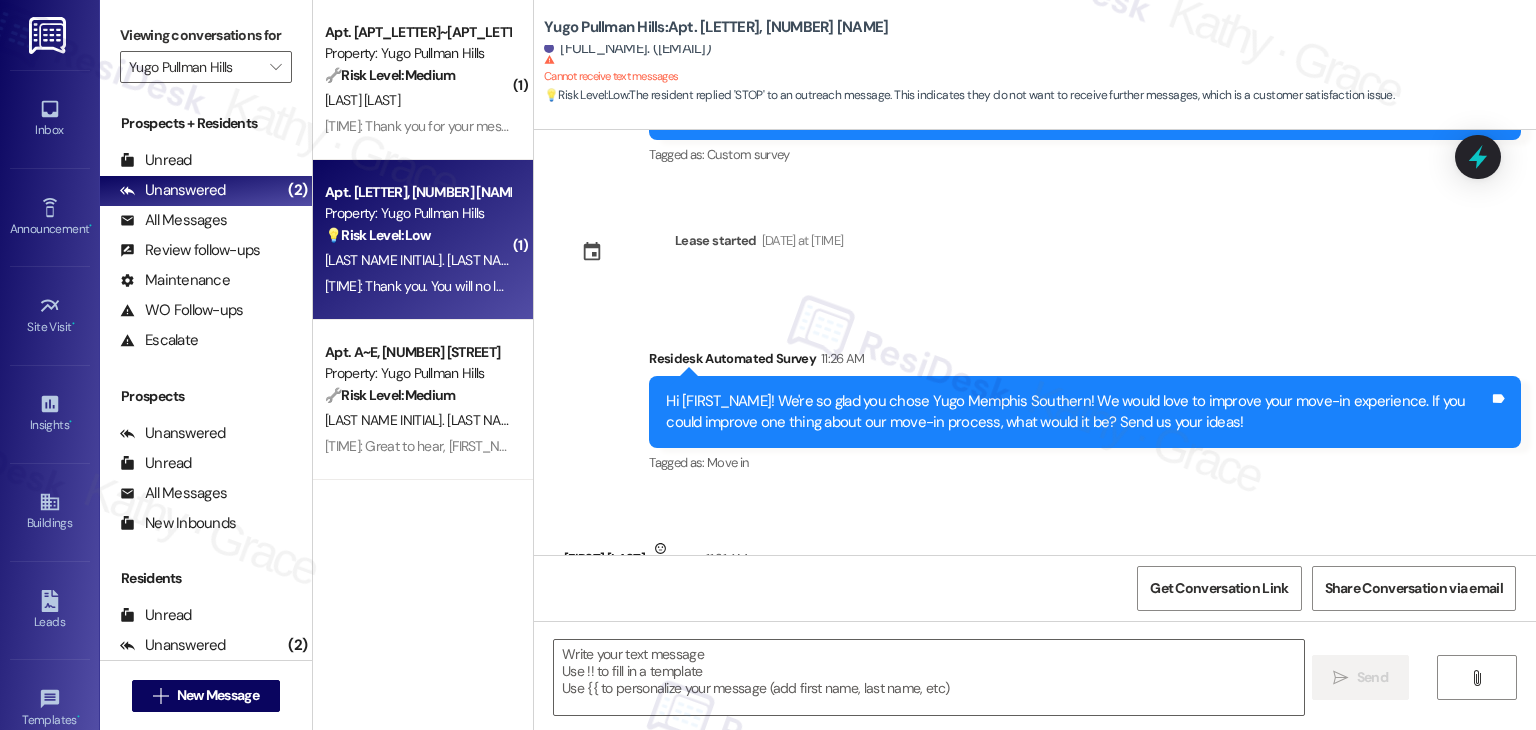 type on "Fetching suggested responses. Please feel free to read through the conversation in the meantime." 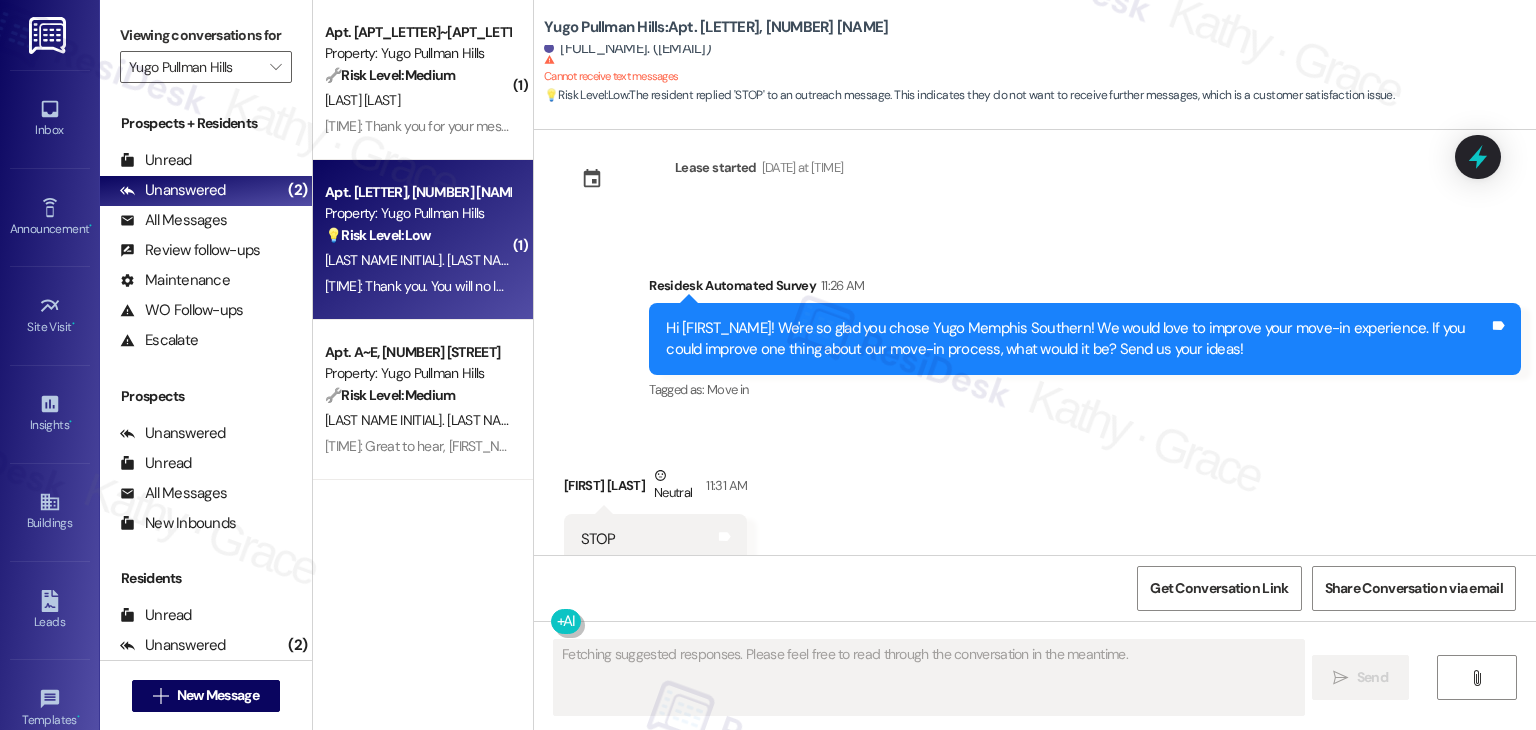 scroll, scrollTop: 491, scrollLeft: 0, axis: vertical 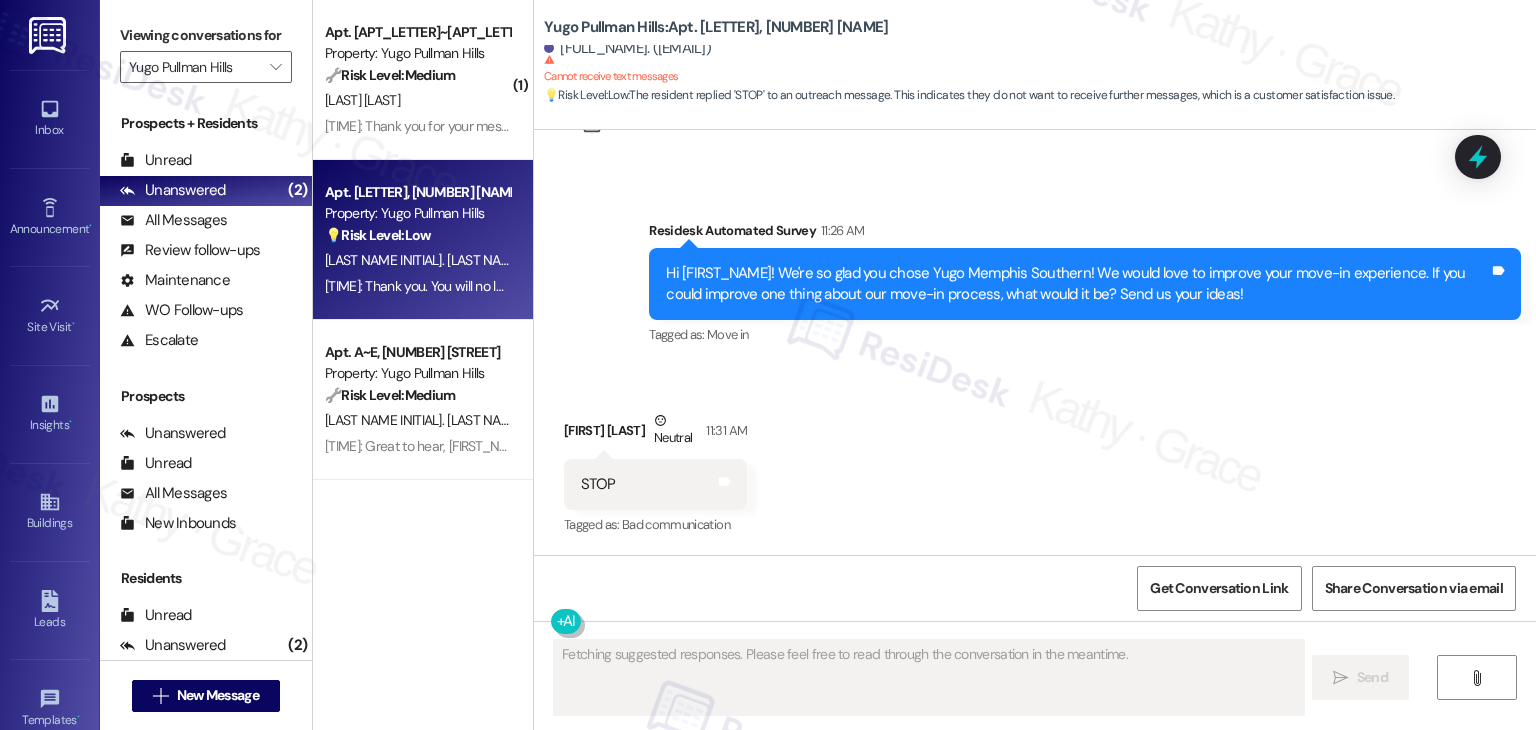 type 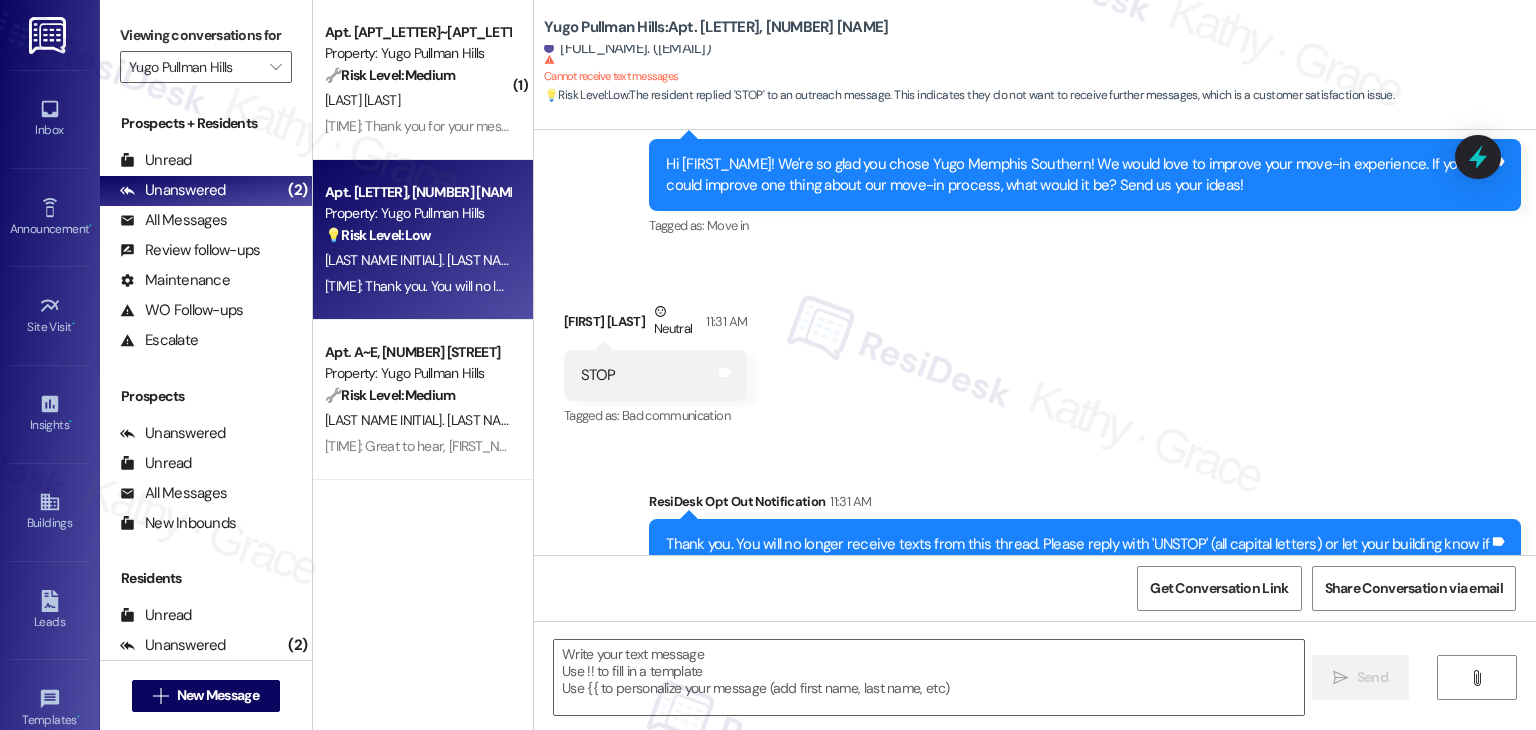 scroll, scrollTop: 682, scrollLeft: 0, axis: vertical 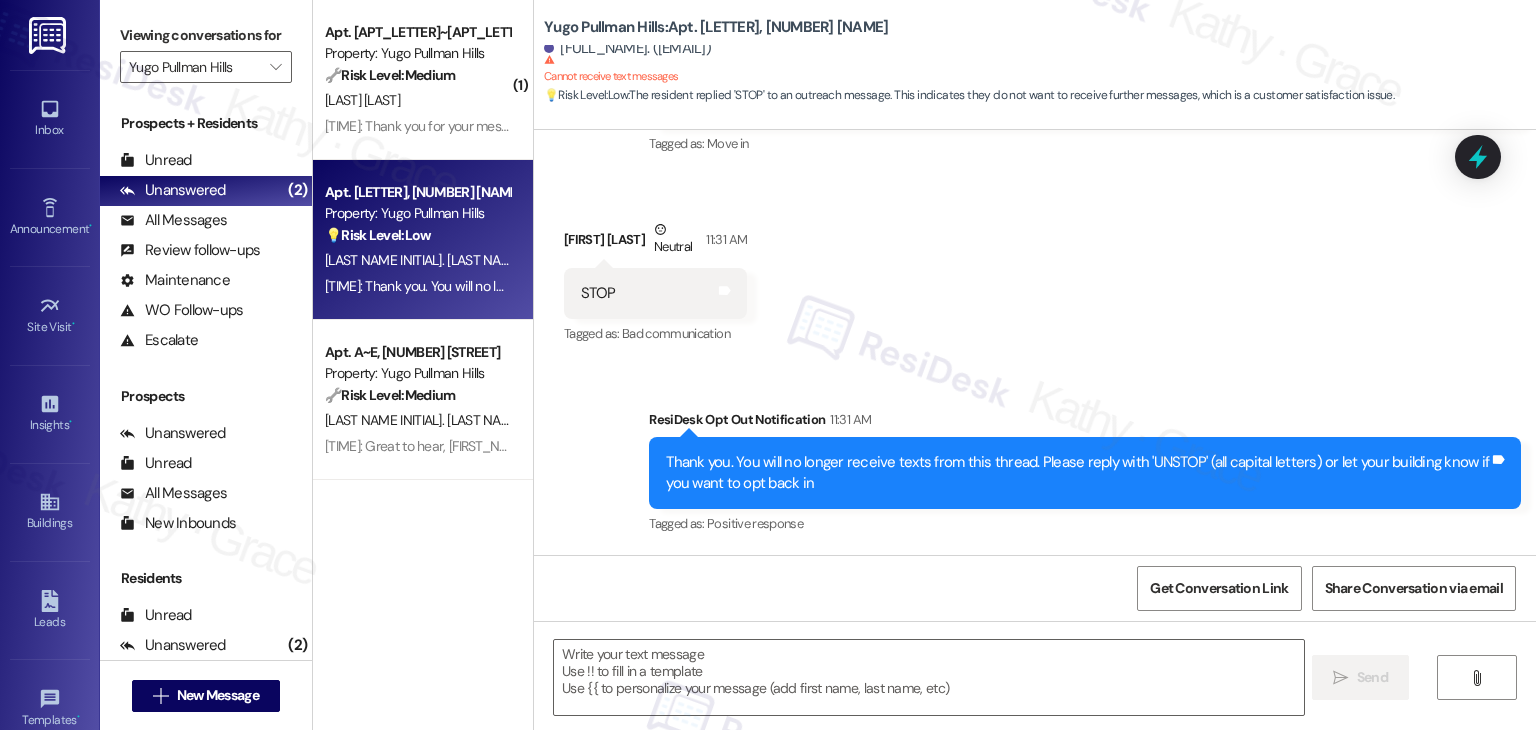 click on "Received via SMS Raleigh Moseley   Neutral 11:31 AM STOP  Tags and notes Tagged as:   Bad communication Click to highlight conversations about Bad communication" at bounding box center (1035, 269) 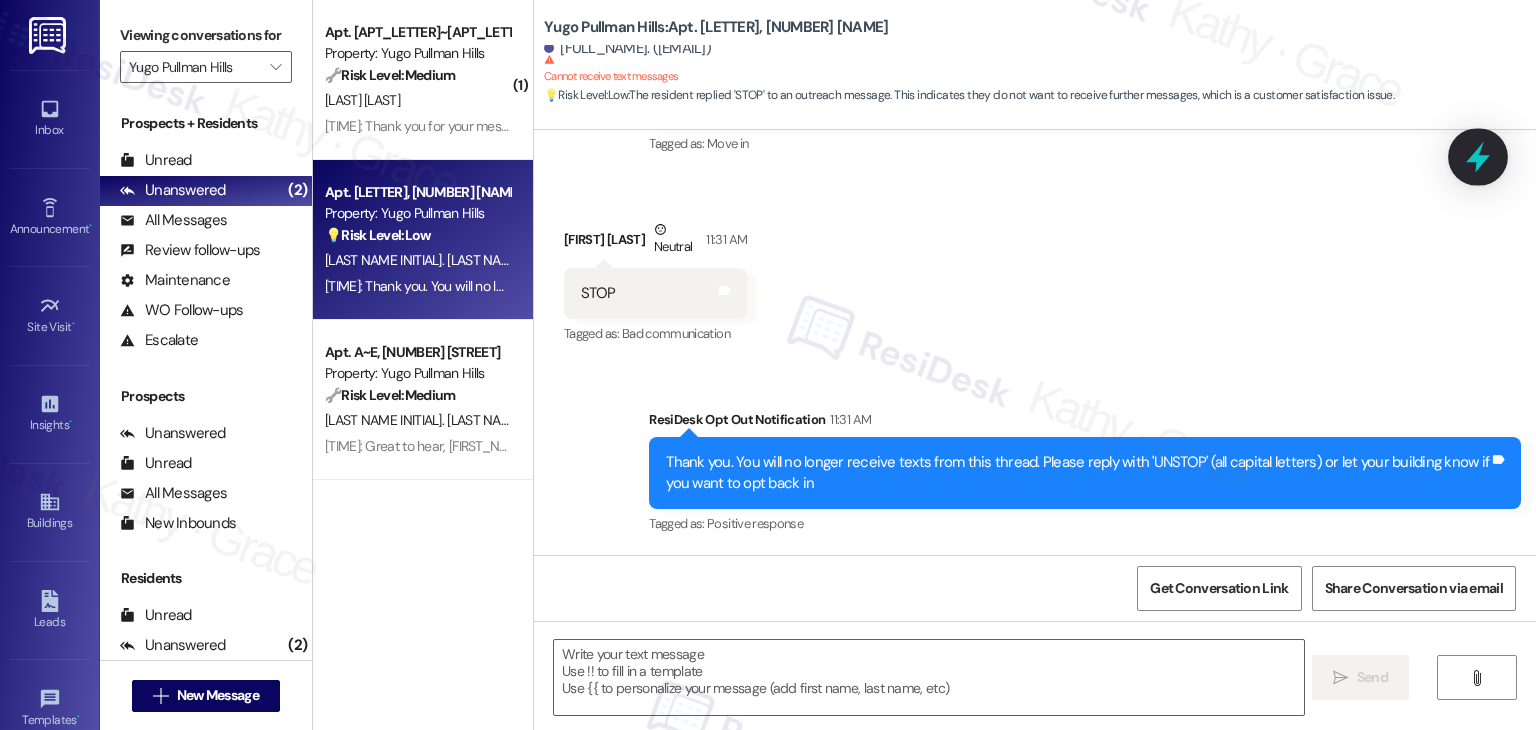 click 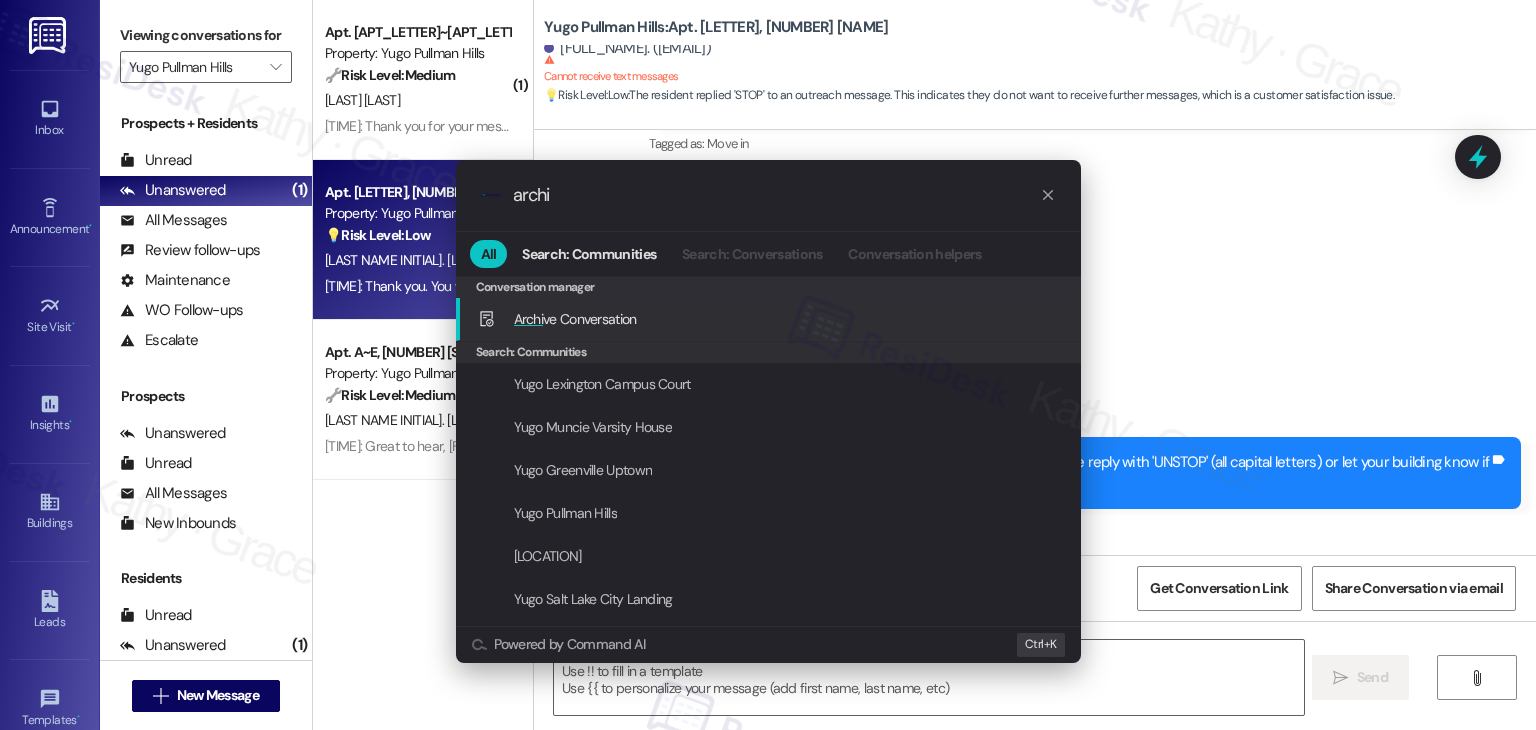 type on "archi" 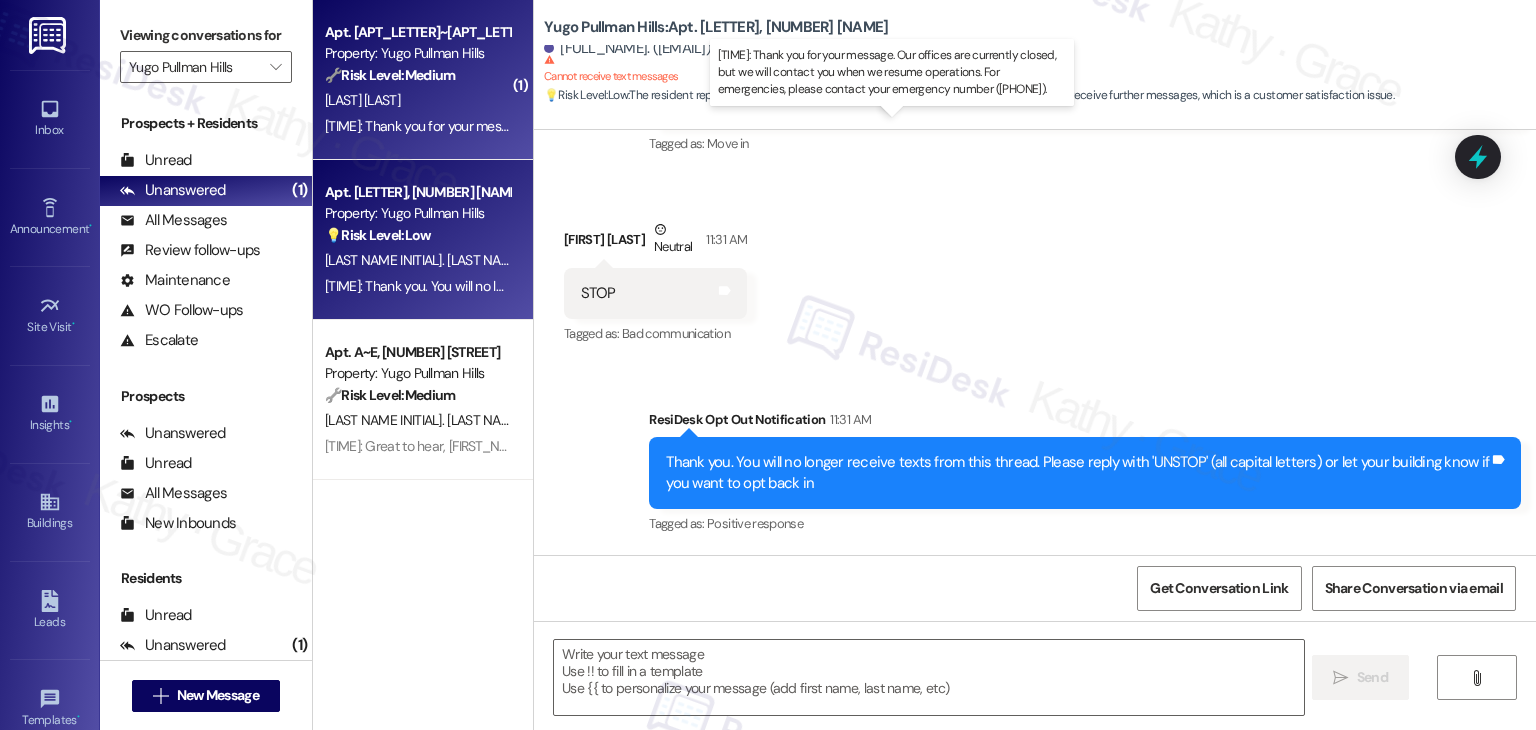 click on "6:40 PM: Thank you for your message. Our offices are currently closed, but we will contact you when we resume operations. For emergencies, please contact your emergency number (509) 388-2603. 6:40 PM: Thank you for your message. Our offices are currently closed, but we will contact you when we resume operations. For emergencies, please contact your emergency number (509) 388-2603." at bounding box center (879, 126) 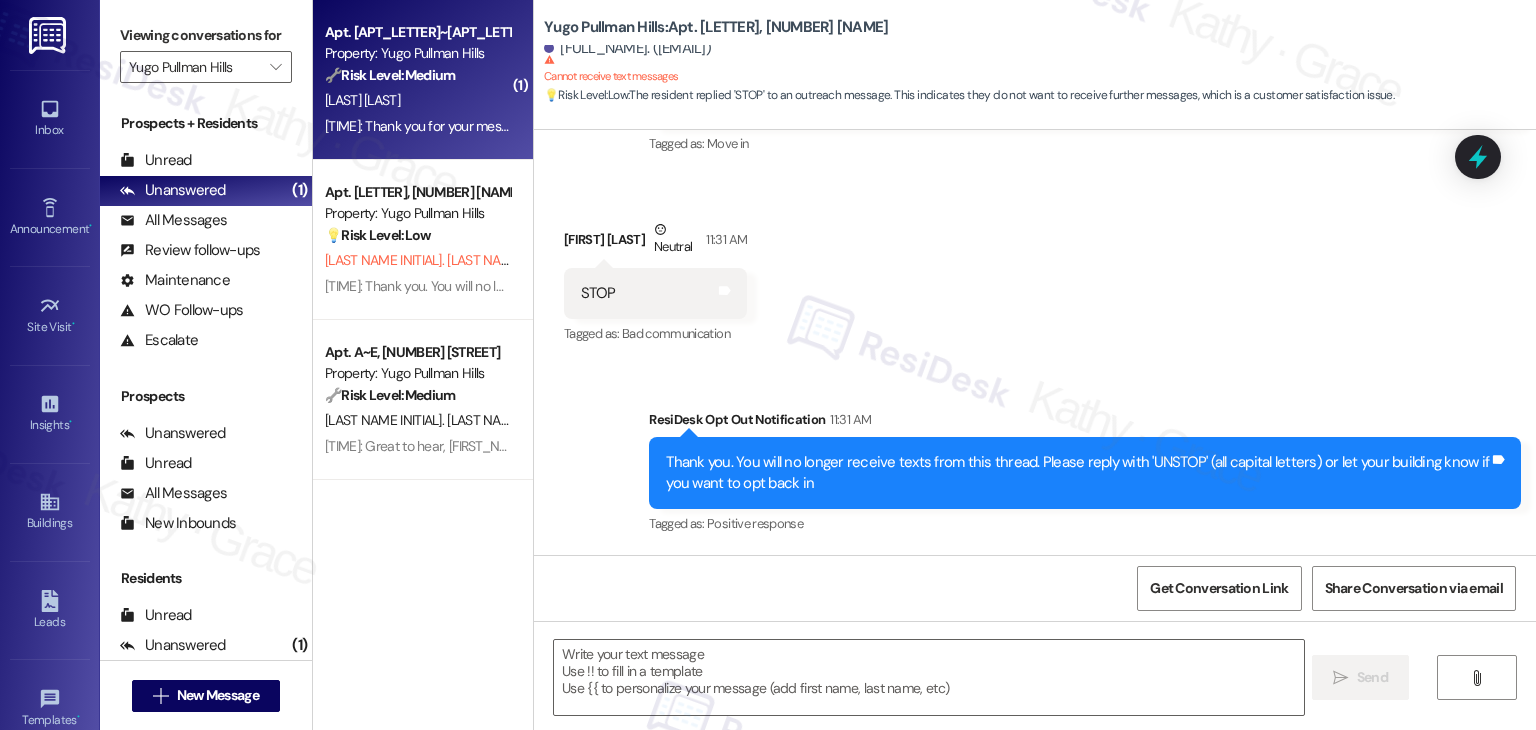 type on "Fetching suggested responses. Please feel free to read through the conversation in the meantime." 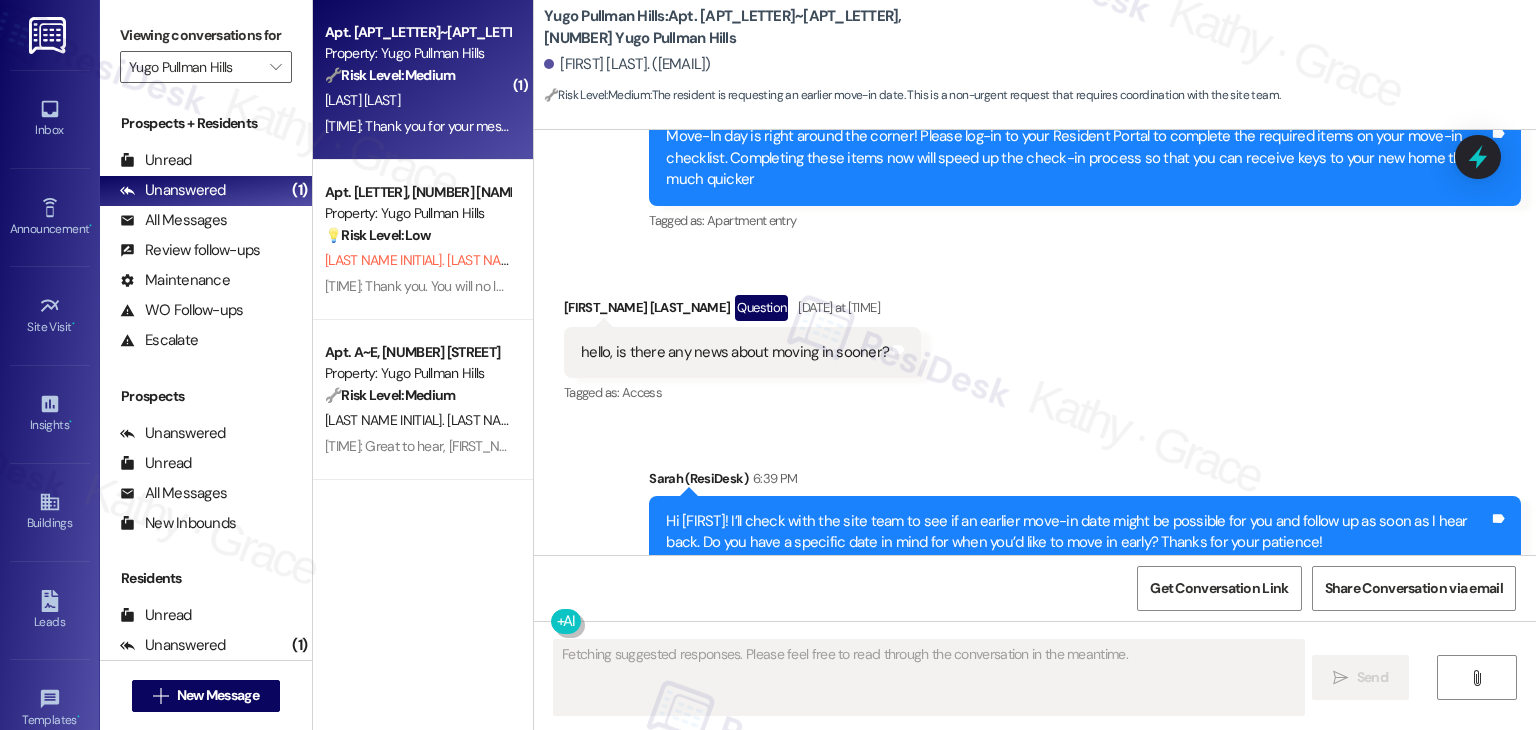 scroll, scrollTop: 659, scrollLeft: 0, axis: vertical 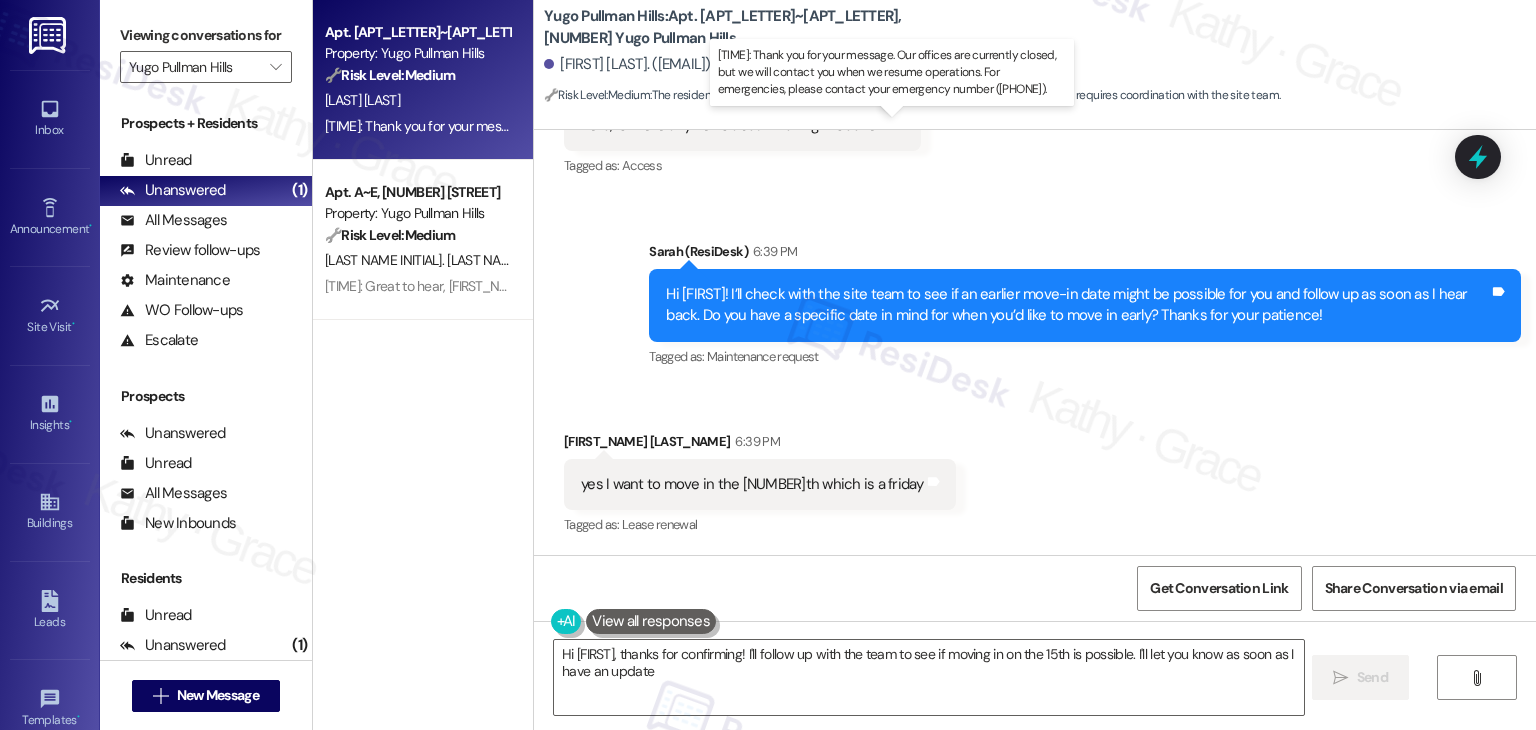type on "Hi Fredy, thanks for confirming! I'll follow up with the team to see if moving in on the 15th is possible. I'll let you know as soon as I have an update!" 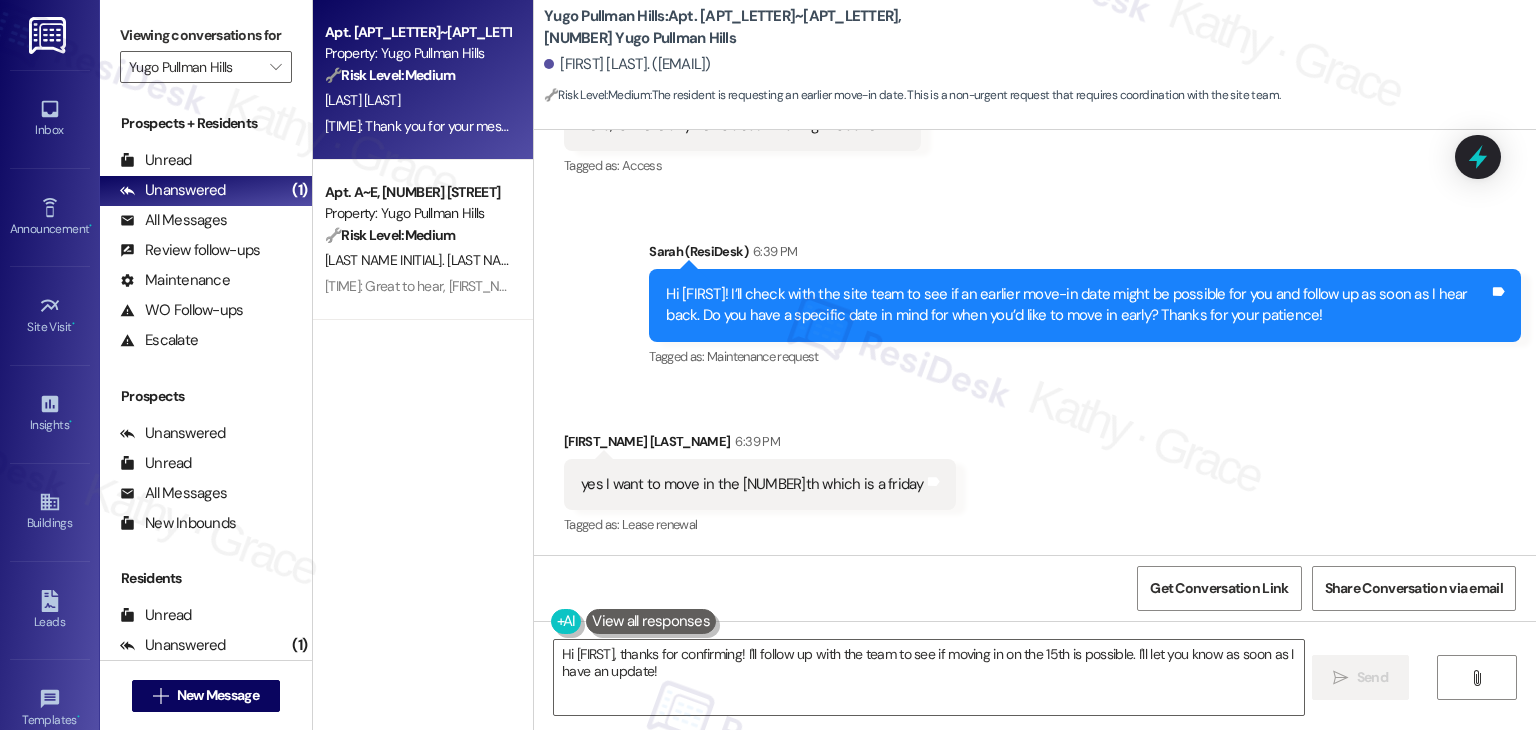 click on "Received via SMS Fredy Fernandez 6:39 PM yes I want to move in the 15th which is a friday Tags and notes Tagged as:   Lease renewal Click to highlight conversations about Lease renewal" at bounding box center (1035, 470) 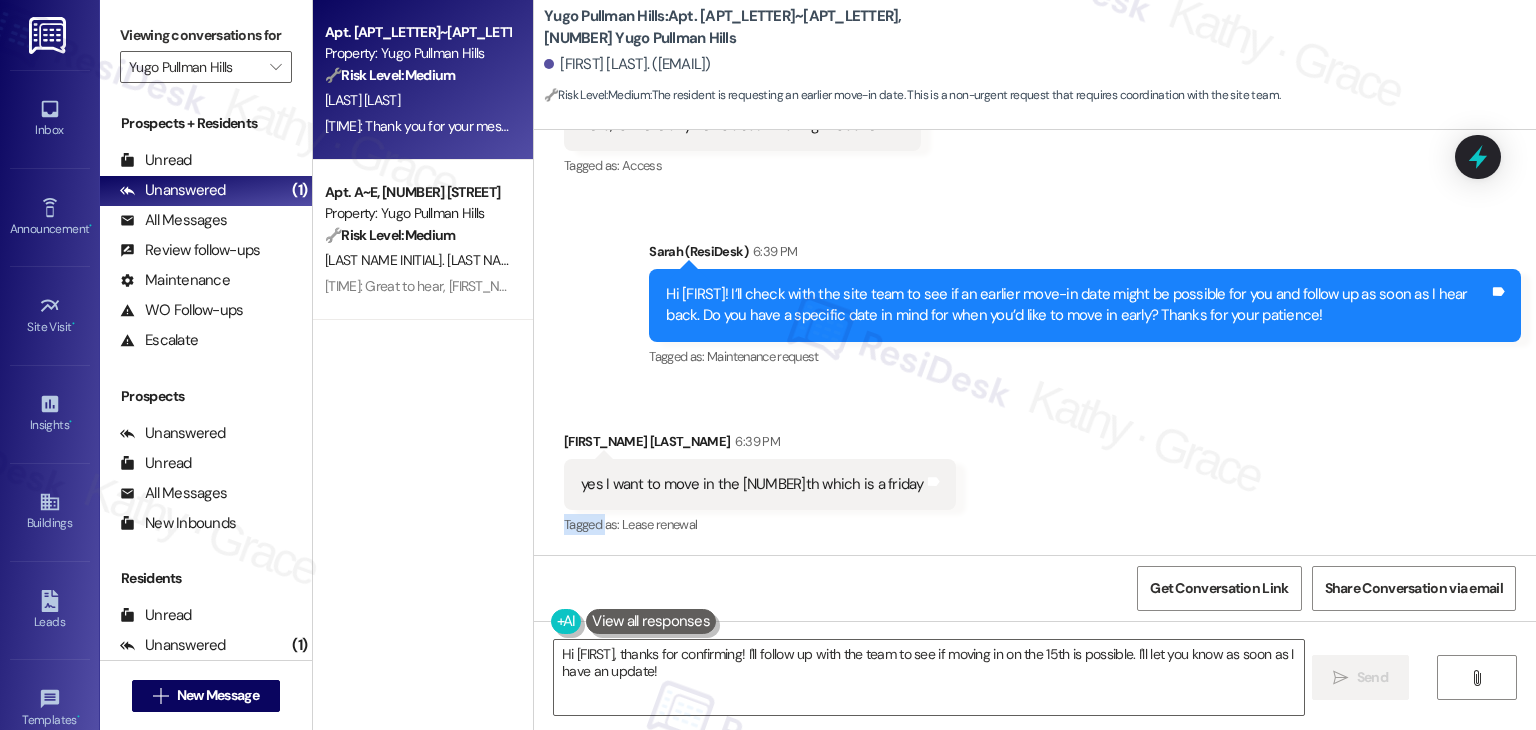 click on "Received via SMS Fredy Fernandez 6:39 PM yes I want to move in the 15th which is a friday Tags and notes Tagged as:   Lease renewal Click to highlight conversations about Lease renewal" at bounding box center (1035, 470) 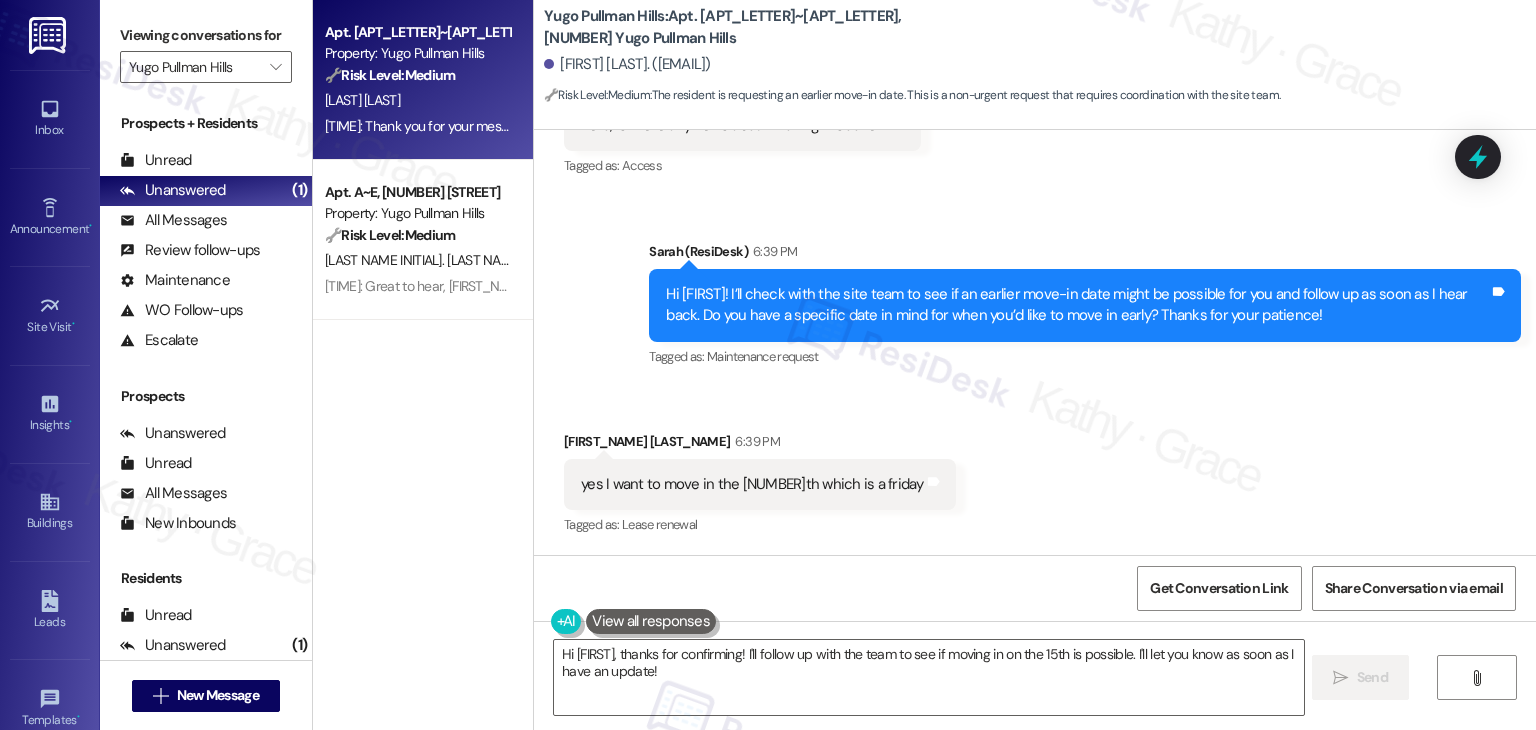 click on "Received via SMS Fredy Fernandez 6:39 PM yes I want to move in the 15th which is a friday Tags and notes Tagged as:   Lease renewal Click to highlight conversations about Lease renewal" at bounding box center (1035, 470) 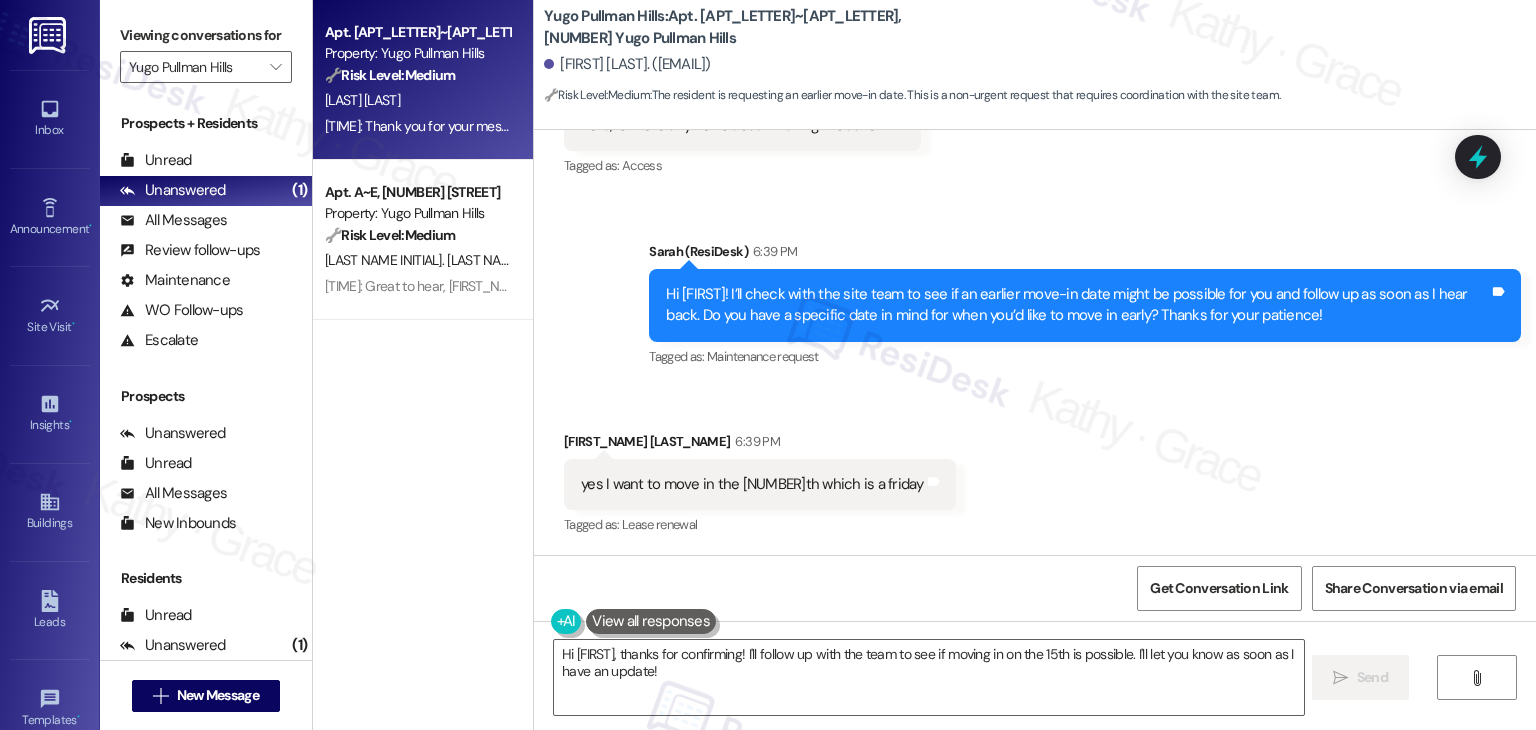 click on "Received via SMS Fredy Fernandez 6:39 PM yes I want to move in the 15th which is a friday Tags and notes Tagged as:   Lease renewal Click to highlight conversations about Lease renewal" at bounding box center [1035, 470] 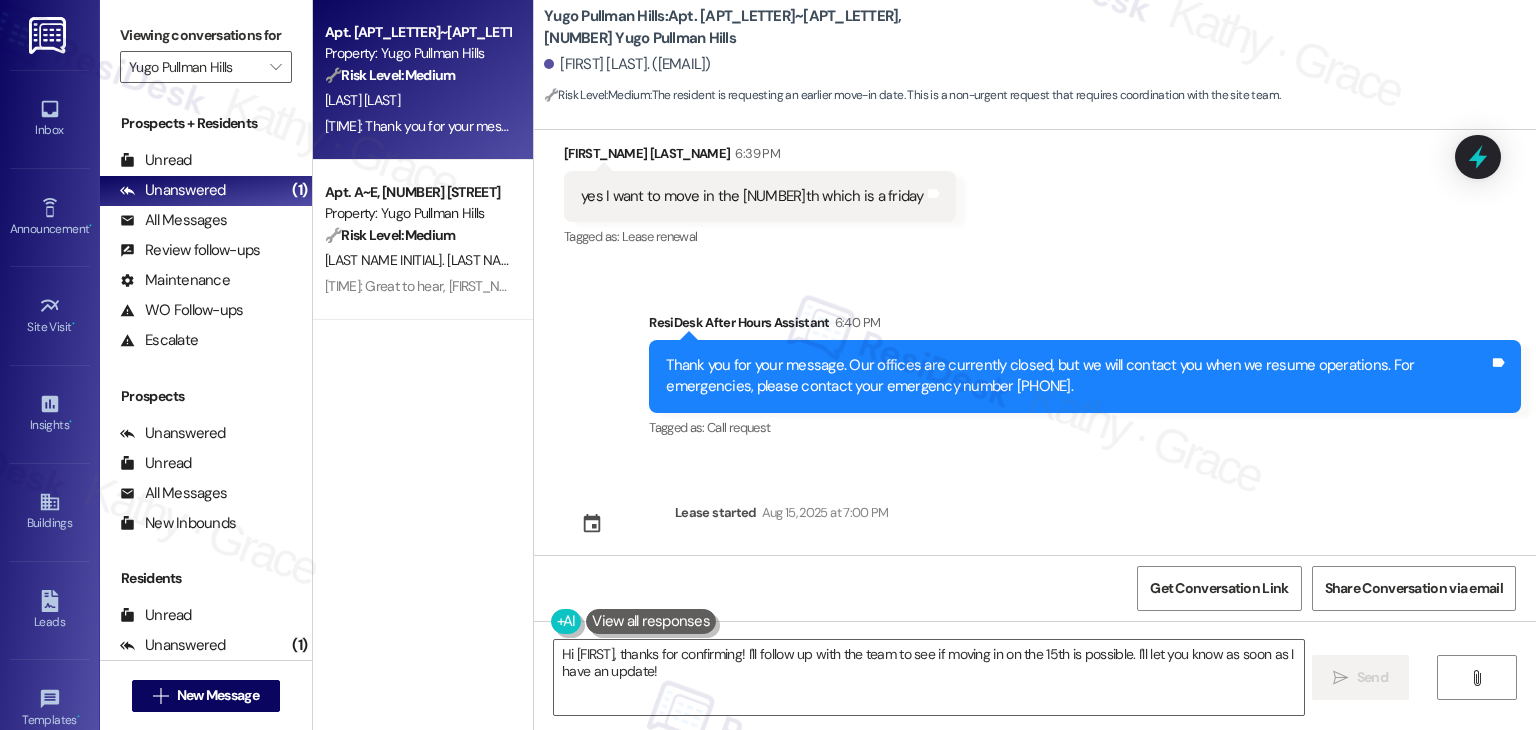 scroll, scrollTop: 968, scrollLeft: 0, axis: vertical 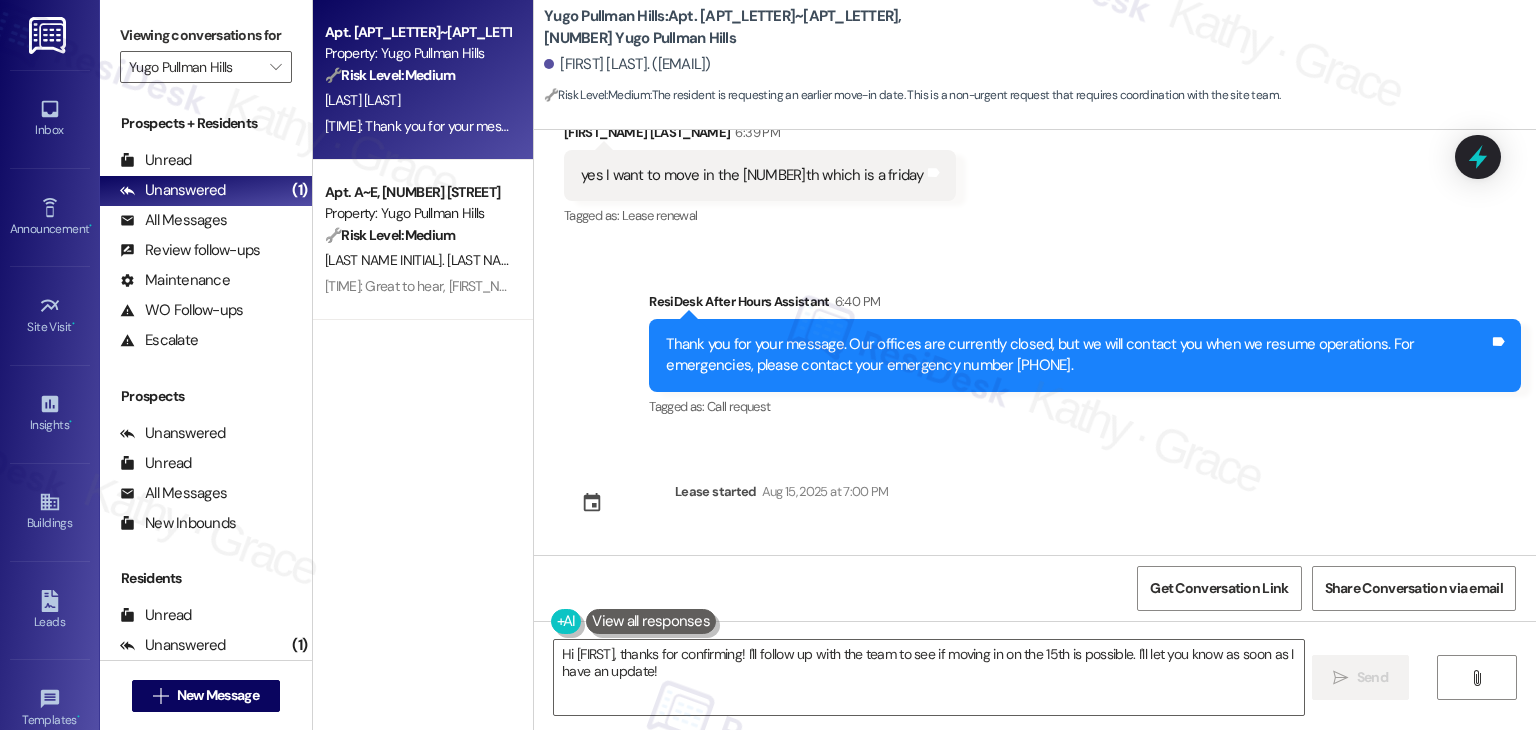 click on "Sent via SMS Sarah   (ResiDesk) Aug 05, 2025 at 3:59 PM Hi Fredy! We’re so excited you’ve chosen Yugo Pullman Hills as your future home! Moving is an exciting time, and I want to make sure you feel confident and ready. (You can always reply STOP to opt out of future messages) Tags and notes Tagged as:   Praise Click to highlight conversations about Praise Sent via SMS 3:59 PM Sarah   (ResiDesk) Aug 05, 2025 at 3:59 PM I’m Sarah from the off-site Resident Support Team. I work with your property’s team to help once you’ve moved in—whether it’s answering questions or assisting with maintenance. I’ll be in touch as your move-in date gets closer! Tags and notes Tagged as:   Maintenance ,  Click to highlight conversations about Maintenance Maintenance request ,  Click to highlight conversations about Maintenance request Praise Click to highlight conversations about Praise Sent via SMS 3:59 PM Sarah   (ResiDesk) Aug 05, 2025 at 3:59 PM Tags and notes Tagged as:   Apartment entry Received via SMS" at bounding box center (1035, 342) 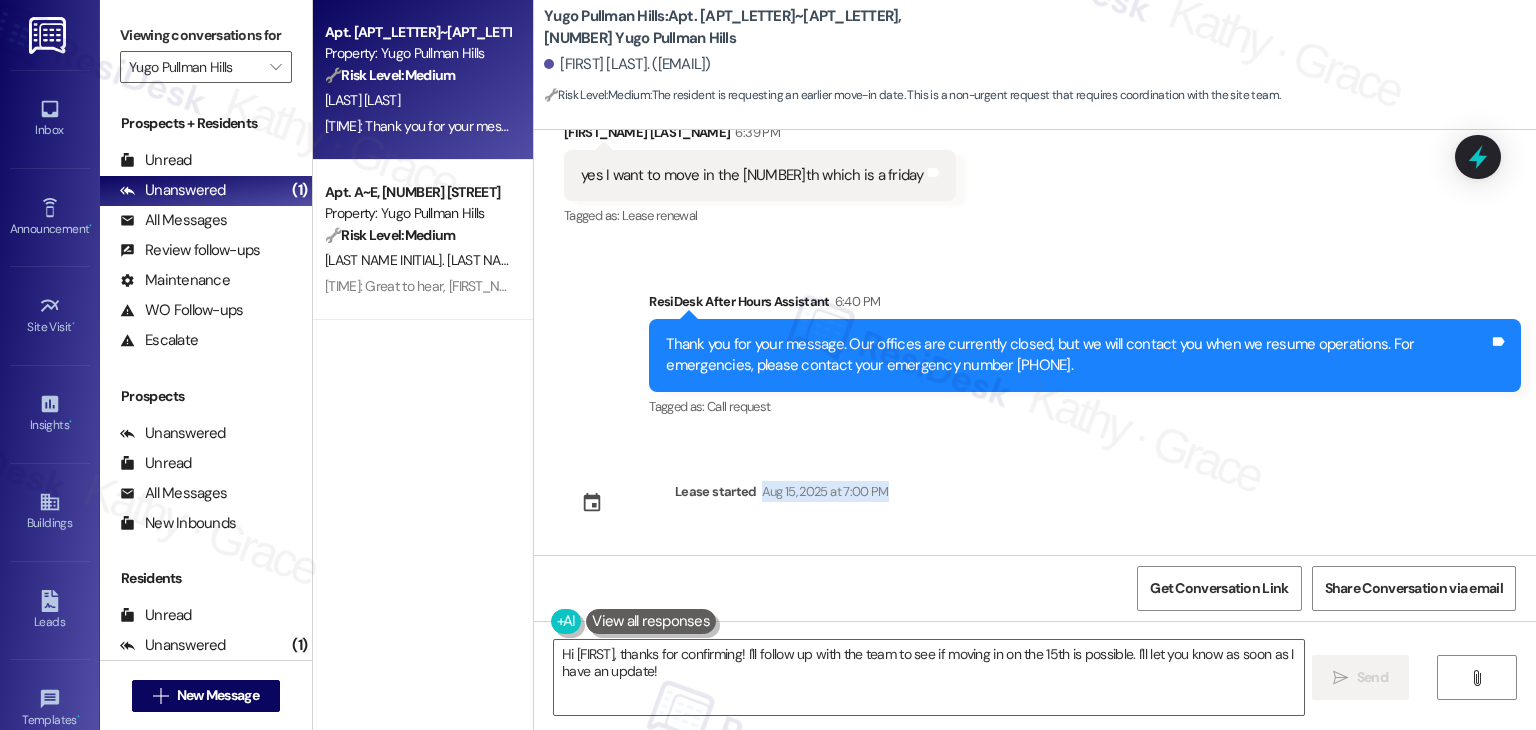 click on "Sent via SMS Sarah   (ResiDesk) Aug 05, 2025 at 3:59 PM Hi Fredy! We’re so excited you’ve chosen Yugo Pullman Hills as your future home! Moving is an exciting time, and I want to make sure you feel confident and ready. (You can always reply STOP to opt out of future messages) Tags and notes Tagged as:   Praise Click to highlight conversations about Praise Sent via SMS 3:59 PM Sarah   (ResiDesk) Aug 05, 2025 at 3:59 PM I’m Sarah from the off-site Resident Support Team. I work with your property’s team to help once you’ve moved in—whether it’s answering questions or assisting with maintenance. I’ll be in touch as your move-in date gets closer! Tags and notes Tagged as:   Maintenance ,  Click to highlight conversations about Maintenance Maintenance request ,  Click to highlight conversations about Maintenance request Praise Click to highlight conversations about Praise Sent via SMS 3:59 PM Sarah   (ResiDesk) Aug 05, 2025 at 3:59 PM Tags and notes Tagged as:   Apartment entry Received via SMS" at bounding box center (1035, 342) 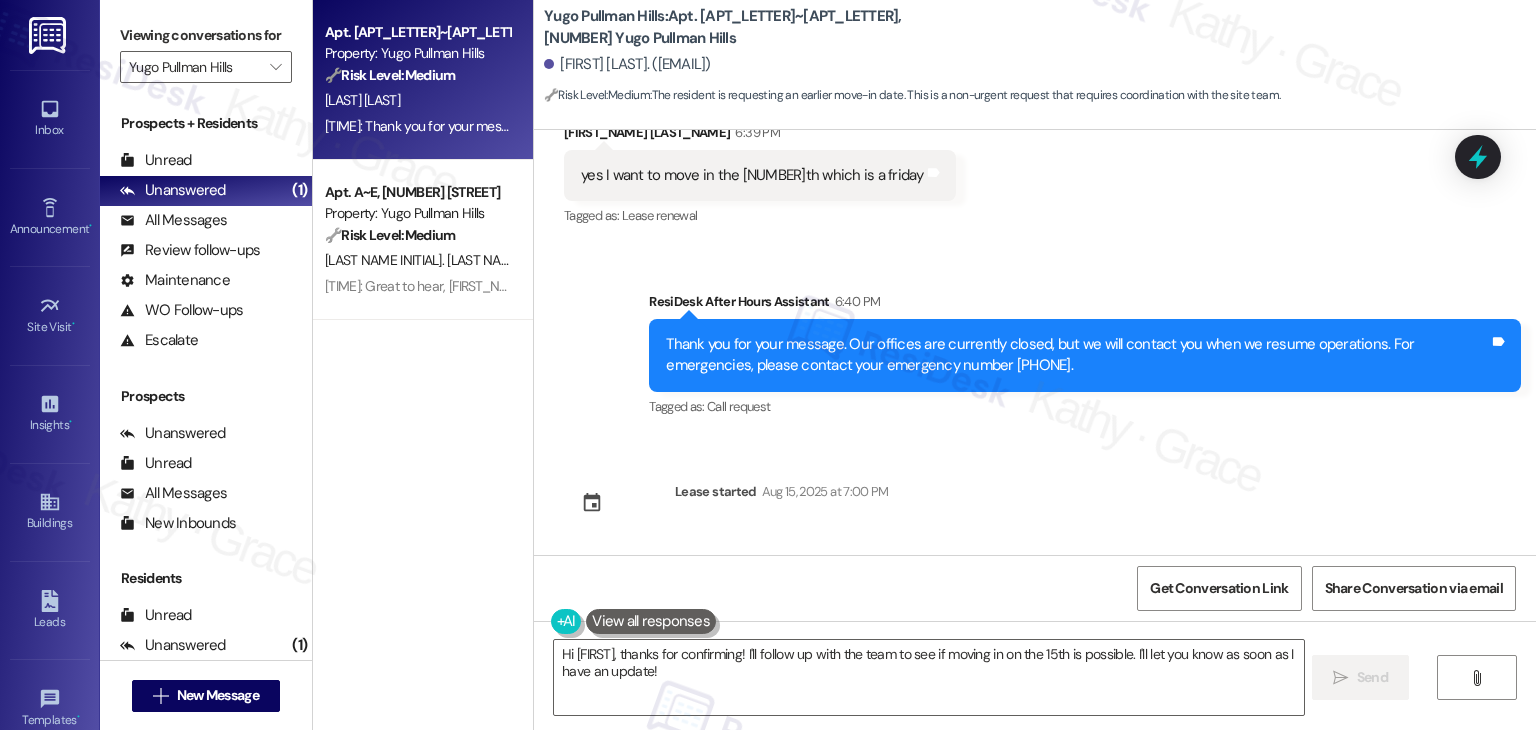 click on "Sent via SMS Sarah   (ResiDesk) Aug 05, 2025 at 3:59 PM Hi Fredy! We’re so excited you’ve chosen Yugo Pullman Hills as your future home! Moving is an exciting time, and I want to make sure you feel confident and ready. (You can always reply STOP to opt out of future messages) Tags and notes Tagged as:   Praise Click to highlight conversations about Praise Sent via SMS 3:59 PM Sarah   (ResiDesk) Aug 05, 2025 at 3:59 PM I’m Sarah from the off-site Resident Support Team. I work with your property’s team to help once you’ve moved in—whether it’s answering questions or assisting with maintenance. I’ll be in touch as your move-in date gets closer! Tags and notes Tagged as:   Maintenance ,  Click to highlight conversations about Maintenance Maintenance request ,  Click to highlight conversations about Maintenance request Praise Click to highlight conversations about Praise Sent via SMS 3:59 PM Sarah   (ResiDesk) Aug 05, 2025 at 3:59 PM Tags and notes Tagged as:   Apartment entry Received via SMS" at bounding box center [1035, 342] 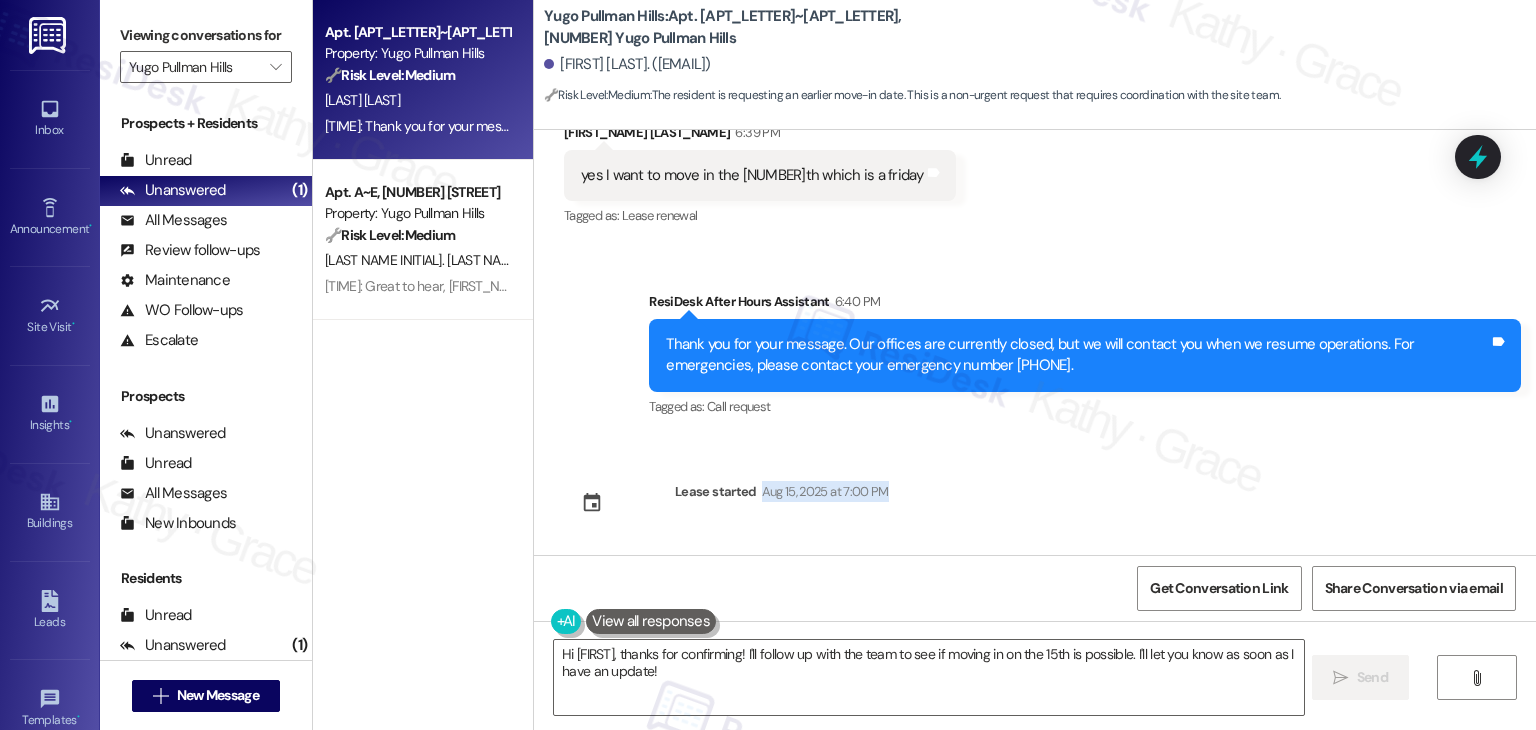 click on "Sent via SMS Sarah   (ResiDesk) Aug 05, 2025 at 3:59 PM Hi Fredy! We’re so excited you’ve chosen Yugo Pullman Hills as your future home! Moving is an exciting time, and I want to make sure you feel confident and ready. (You can always reply STOP to opt out of future messages) Tags and notes Tagged as:   Praise Click to highlight conversations about Praise Sent via SMS 3:59 PM Sarah   (ResiDesk) Aug 05, 2025 at 3:59 PM I’m Sarah from the off-site Resident Support Team. I work with your property’s team to help once you’ve moved in—whether it’s answering questions or assisting with maintenance. I’ll be in touch as your move-in date gets closer! Tags and notes Tagged as:   Maintenance ,  Click to highlight conversations about Maintenance Maintenance request ,  Click to highlight conversations about Maintenance request Praise Click to highlight conversations about Praise Sent via SMS 3:59 PM Sarah   (ResiDesk) Aug 05, 2025 at 3:59 PM Tags and notes Tagged as:   Apartment entry Received via SMS" at bounding box center [1035, 342] 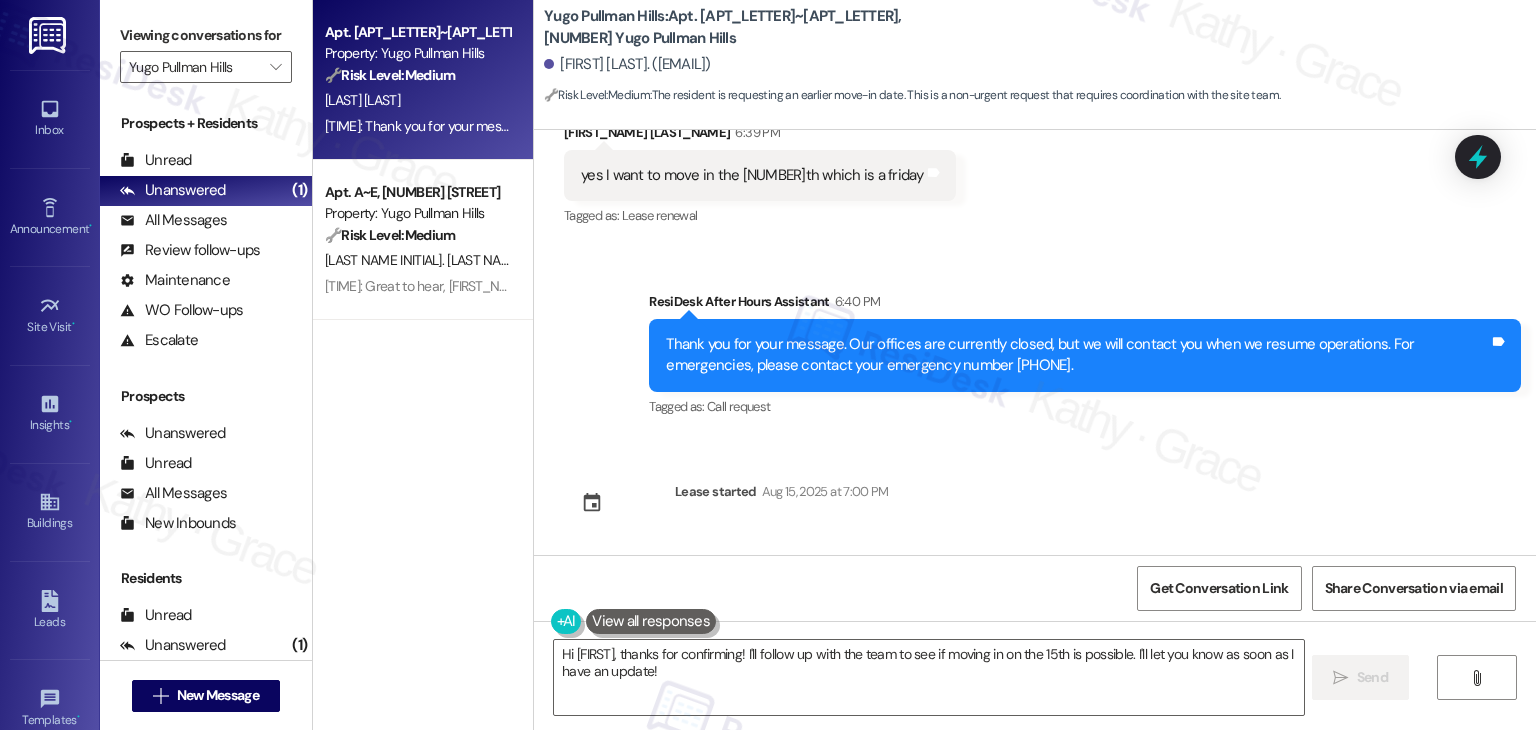 click on "Sent via SMS Sarah   (ResiDesk) Aug 05, 2025 at 3:59 PM Hi Fredy! We’re so excited you’ve chosen Yugo Pullman Hills as your future home! Moving is an exciting time, and I want to make sure you feel confident and ready. (You can always reply STOP to opt out of future messages) Tags and notes Tagged as:   Praise Click to highlight conversations about Praise Sent via SMS 3:59 PM Sarah   (ResiDesk) Aug 05, 2025 at 3:59 PM I’m Sarah from the off-site Resident Support Team. I work with your property’s team to help once you’ve moved in—whether it’s answering questions or assisting with maintenance. I’ll be in touch as your move-in date gets closer! Tags and notes Tagged as:   Maintenance ,  Click to highlight conversations about Maintenance Maintenance request ,  Click to highlight conversations about Maintenance request Praise Click to highlight conversations about Praise Sent via SMS 3:59 PM Sarah   (ResiDesk) Aug 05, 2025 at 3:59 PM Tags and notes Tagged as:   Apartment entry Received via SMS" at bounding box center [1035, 342] 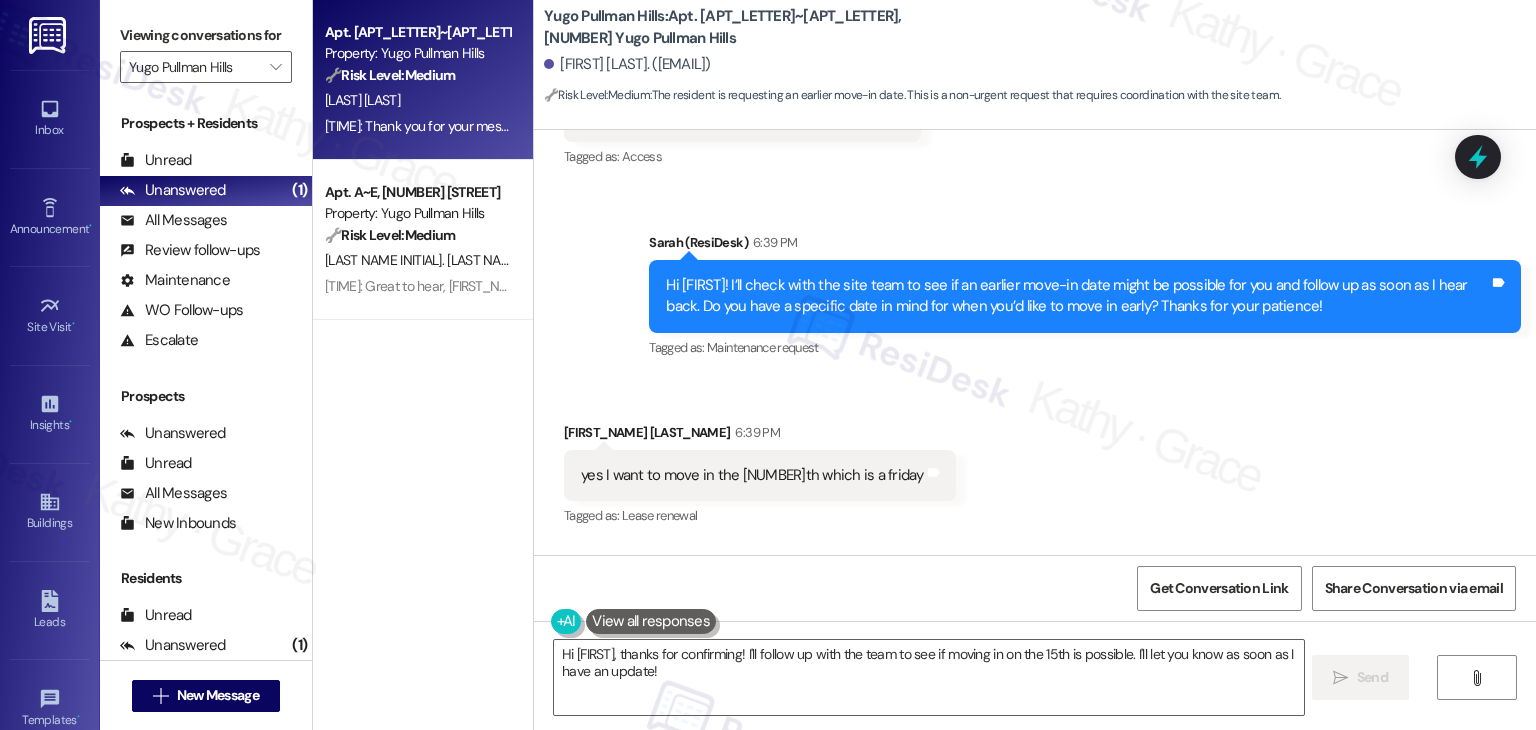 scroll, scrollTop: 968, scrollLeft: 0, axis: vertical 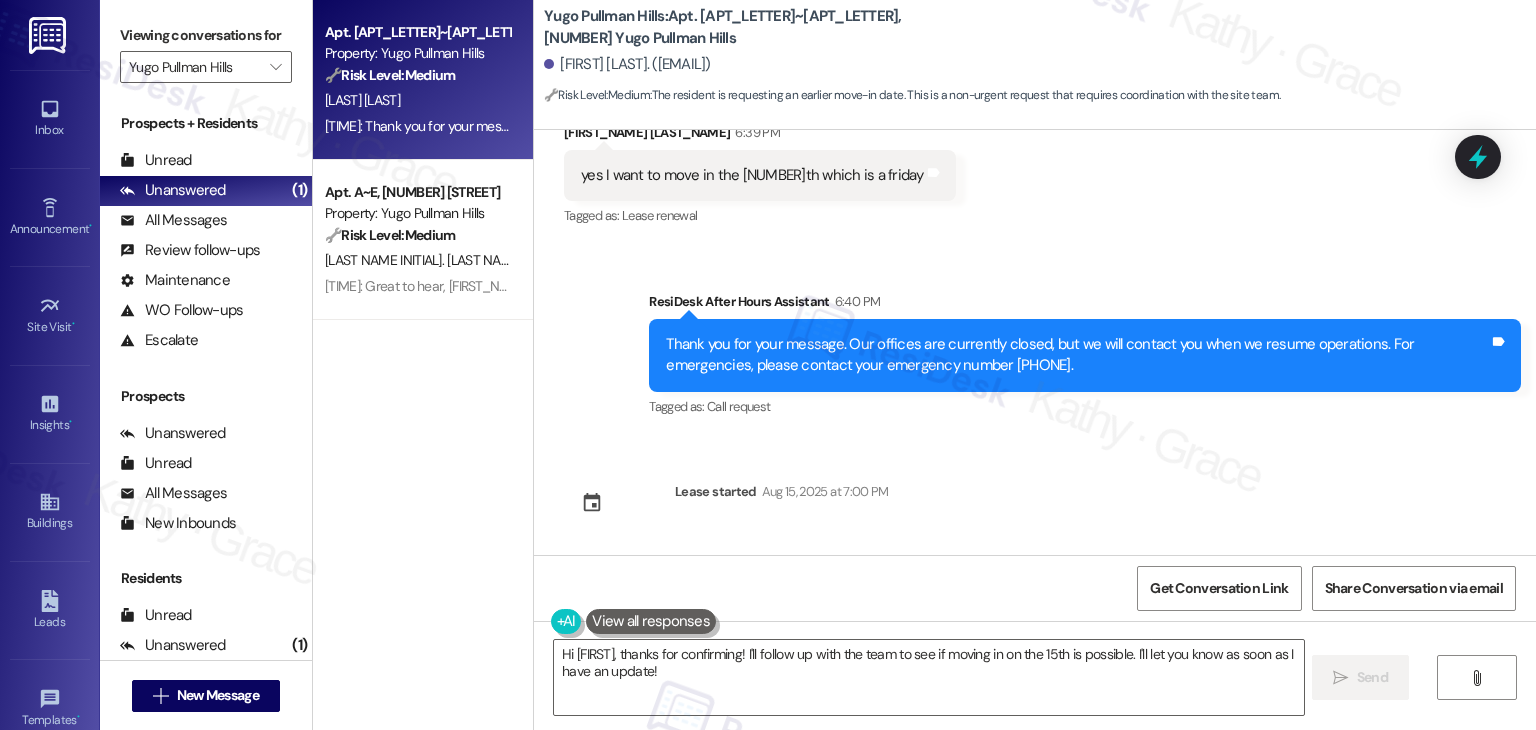 click on "Sent via SMS Sarah   (ResiDesk) Aug 05, 2025 at 3:59 PM Hi Fredy! We’re so excited you’ve chosen Yugo Pullman Hills as your future home! Moving is an exciting time, and I want to make sure you feel confident and ready. (You can always reply STOP to opt out of future messages) Tags and notes Tagged as:   Praise Click to highlight conversations about Praise Sent via SMS 3:59 PM Sarah   (ResiDesk) Aug 05, 2025 at 3:59 PM I’m Sarah from the off-site Resident Support Team. I work with your property’s team to help once you’ve moved in—whether it’s answering questions or assisting with maintenance. I’ll be in touch as your move-in date gets closer! Tags and notes Tagged as:   Maintenance ,  Click to highlight conversations about Maintenance Maintenance request ,  Click to highlight conversations about Maintenance request Praise Click to highlight conversations about Praise Sent via SMS 3:59 PM Sarah   (ResiDesk) Aug 05, 2025 at 3:59 PM Tags and notes Tagged as:   Apartment entry Received via SMS" at bounding box center (1035, 342) 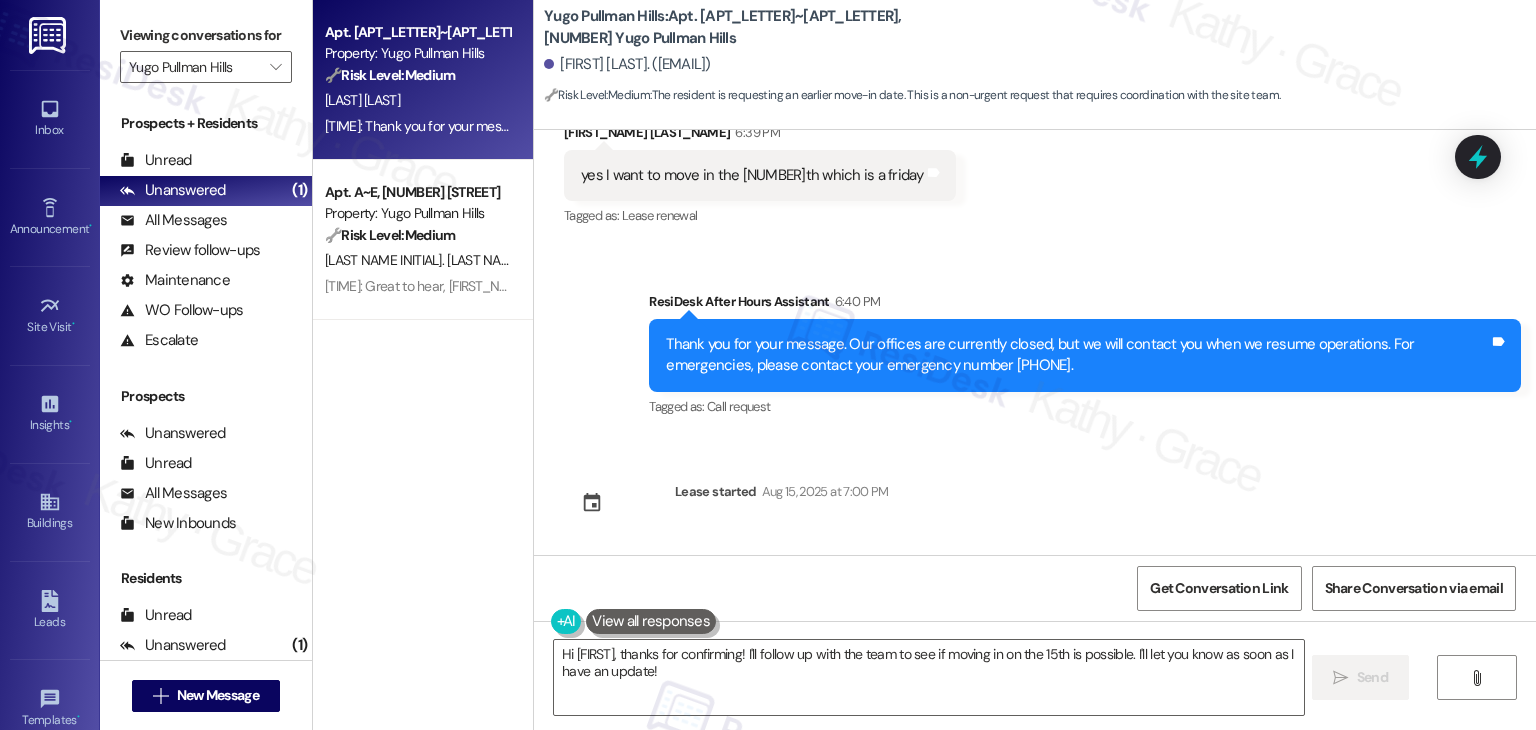 click on "Sent via SMS Sarah   (ResiDesk) Aug 05, 2025 at 3:59 PM Hi Fredy! We’re so excited you’ve chosen Yugo Pullman Hills as your future home! Moving is an exciting time, and I want to make sure you feel confident and ready. (You can always reply STOP to opt out of future messages) Tags and notes Tagged as:   Praise Click to highlight conversations about Praise Sent via SMS 3:59 PM Sarah   (ResiDesk) Aug 05, 2025 at 3:59 PM I’m Sarah from the off-site Resident Support Team. I work with your property’s team to help once you’ve moved in—whether it’s answering questions or assisting with maintenance. I’ll be in touch as your move-in date gets closer! Tags and notes Tagged as:   Maintenance ,  Click to highlight conversations about Maintenance Maintenance request ,  Click to highlight conversations about Maintenance request Praise Click to highlight conversations about Praise Sent via SMS 3:59 PM Sarah   (ResiDesk) Aug 05, 2025 at 3:59 PM Tags and notes Tagged as:   Apartment entry Received via SMS" at bounding box center (1035, 342) 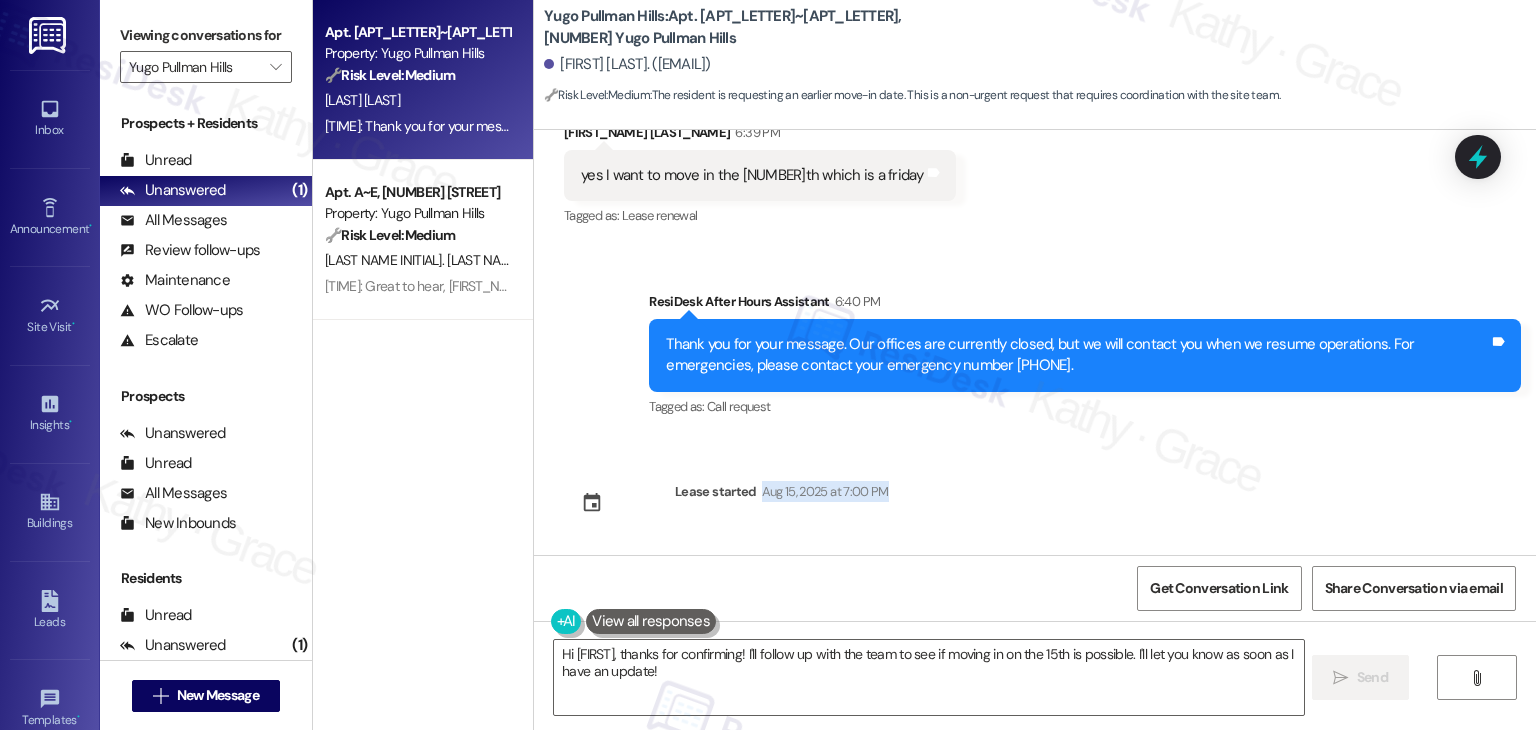 click on "Sent via SMS Sarah   (ResiDesk) Aug 05, 2025 at 3:59 PM Hi Fredy! We’re so excited you’ve chosen Yugo Pullman Hills as your future home! Moving is an exciting time, and I want to make sure you feel confident and ready. (You can always reply STOP to opt out of future messages) Tags and notes Tagged as:   Praise Click to highlight conversations about Praise Sent via SMS 3:59 PM Sarah   (ResiDesk) Aug 05, 2025 at 3:59 PM I’m Sarah from the off-site Resident Support Team. I work with your property’s team to help once you’ve moved in—whether it’s answering questions or assisting with maintenance. I’ll be in touch as your move-in date gets closer! Tags and notes Tagged as:   Maintenance ,  Click to highlight conversations about Maintenance Maintenance request ,  Click to highlight conversations about Maintenance request Praise Click to highlight conversations about Praise Sent via SMS 3:59 PM Sarah   (ResiDesk) Aug 05, 2025 at 3:59 PM Tags and notes Tagged as:   Apartment entry Received via SMS" at bounding box center (1035, 342) 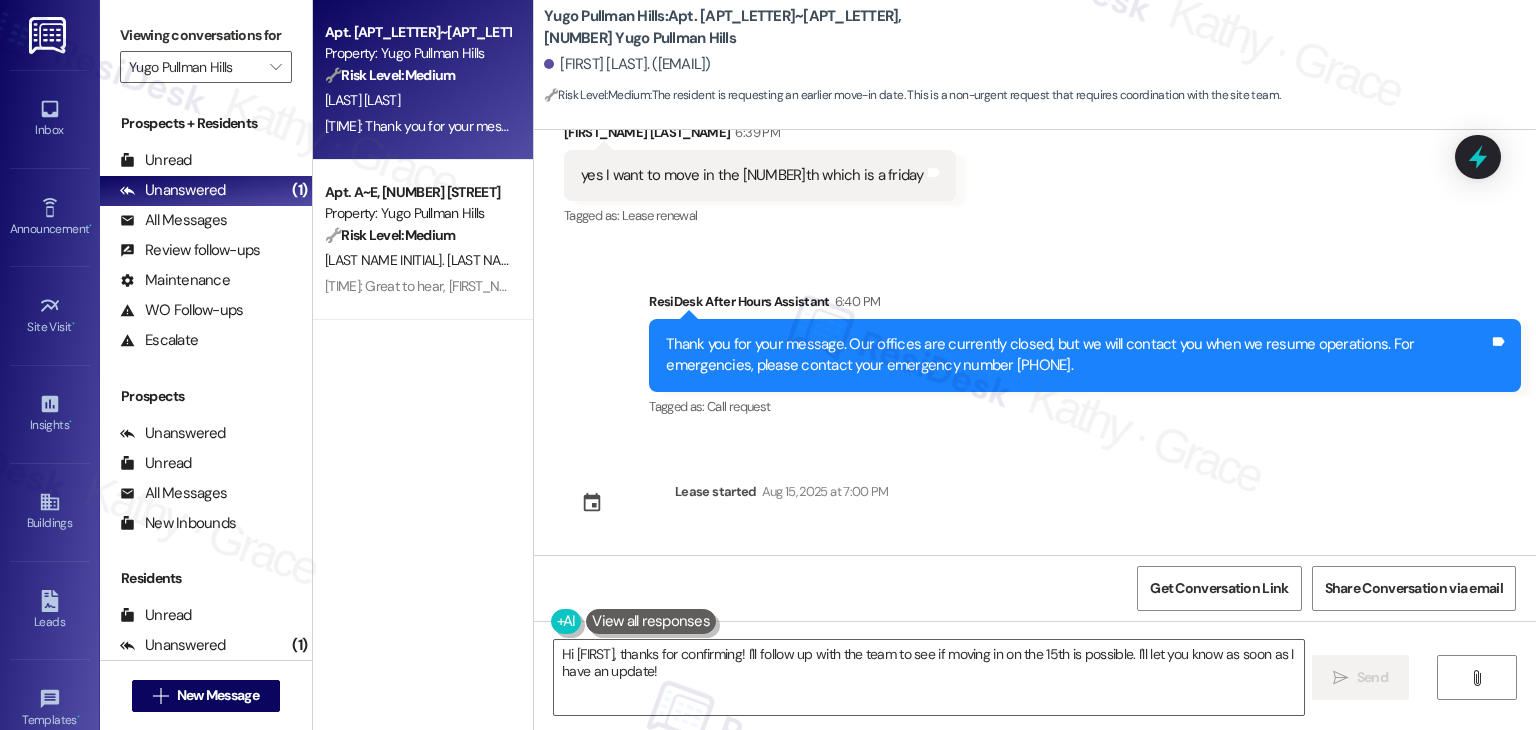click on "Sent via SMS Sarah   (ResiDesk) Aug 05, 2025 at 3:59 PM Hi Fredy! We’re so excited you’ve chosen Yugo Pullman Hills as your future home! Moving is an exciting time, and I want to make sure you feel confident and ready. (You can always reply STOP to opt out of future messages) Tags and notes Tagged as:   Praise Click to highlight conversations about Praise Sent via SMS 3:59 PM Sarah   (ResiDesk) Aug 05, 2025 at 3:59 PM I’m Sarah from the off-site Resident Support Team. I work with your property’s team to help once you’ve moved in—whether it’s answering questions or assisting with maintenance. I’ll be in touch as your move-in date gets closer! Tags and notes Tagged as:   Maintenance ,  Click to highlight conversations about Maintenance Maintenance request ,  Click to highlight conversations about Maintenance request Praise Click to highlight conversations about Praise Sent via SMS 3:59 PM Sarah   (ResiDesk) Aug 05, 2025 at 3:59 PM Tags and notes Tagged as:   Apartment entry Received via SMS" at bounding box center (1035, 342) 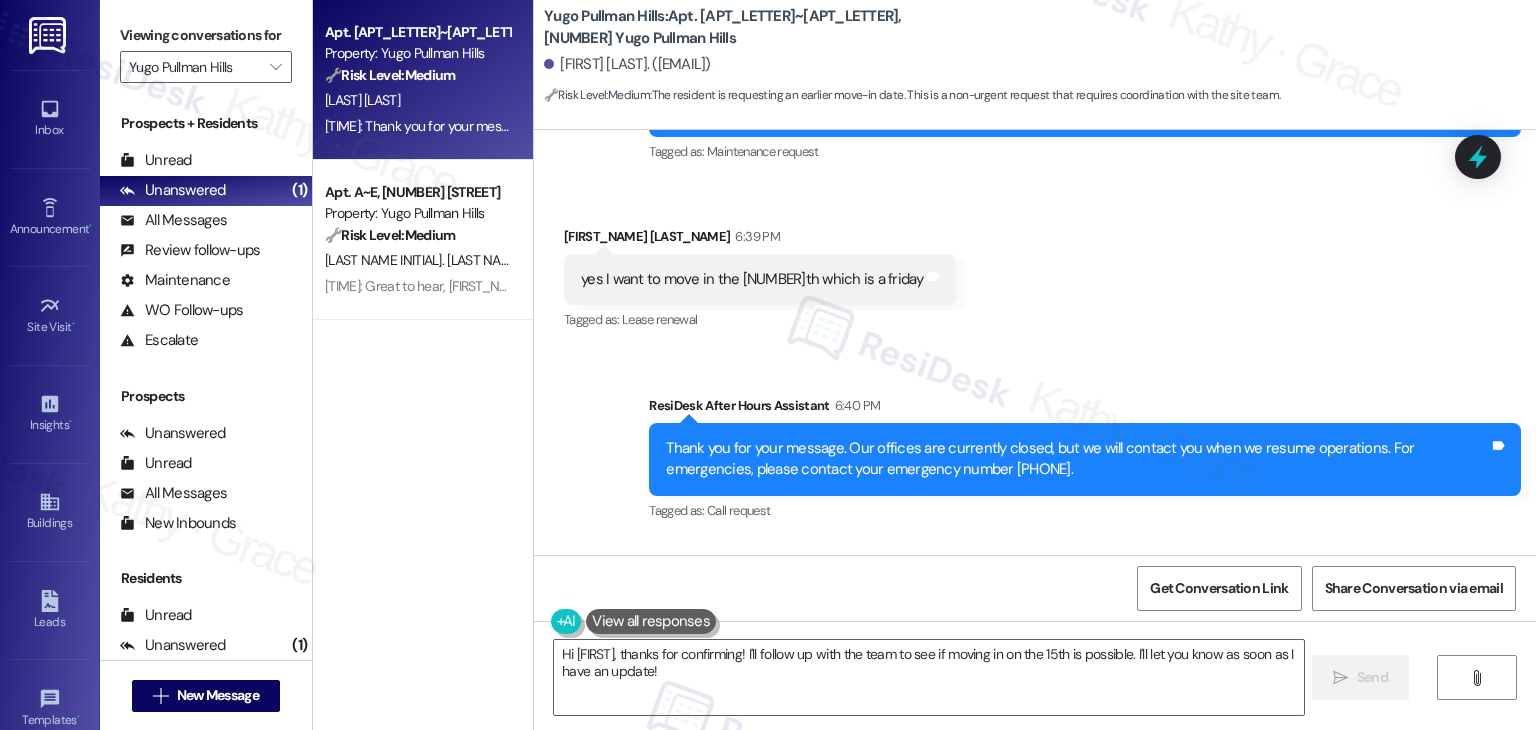 scroll, scrollTop: 968, scrollLeft: 0, axis: vertical 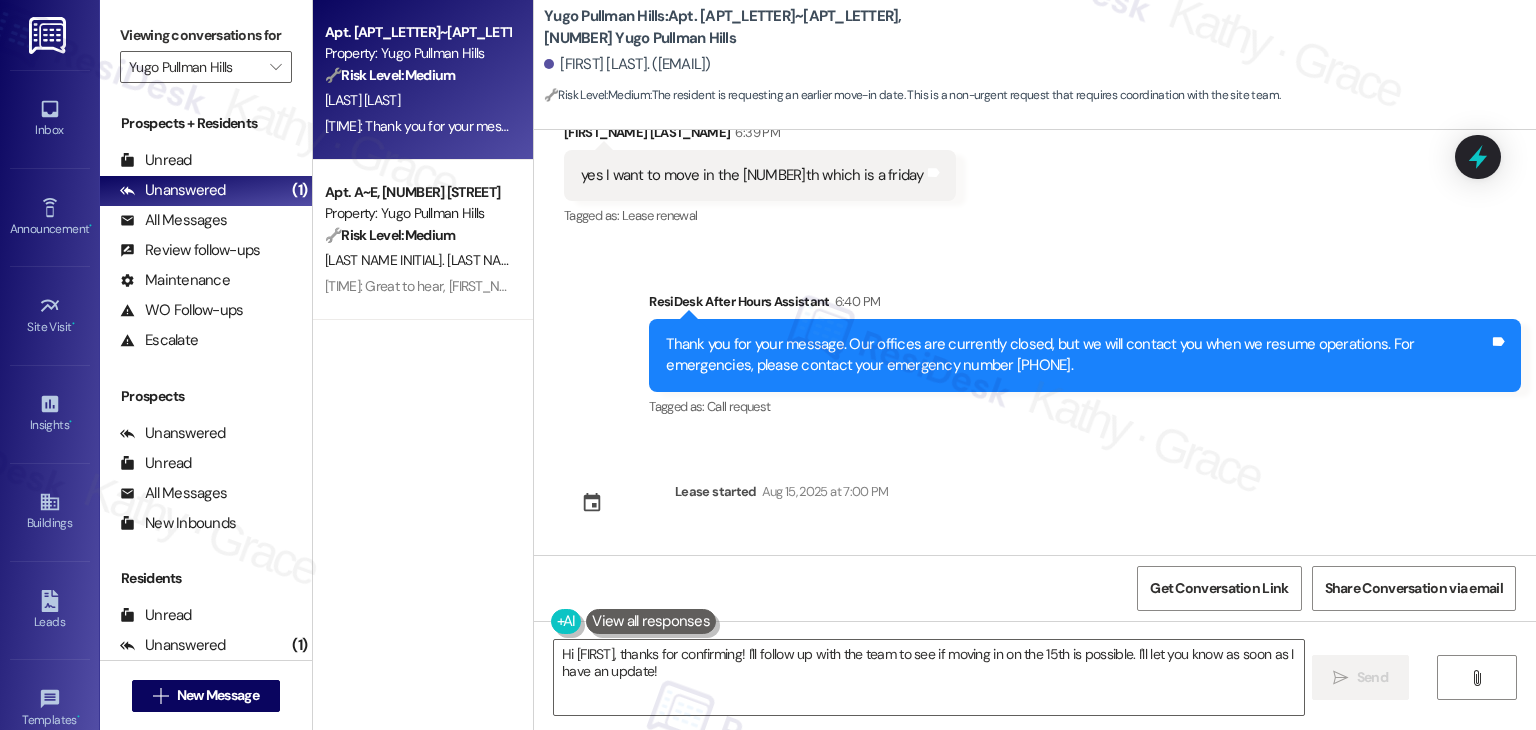 click on "Sent via SMS Sarah   (ResiDesk) Aug 05, 2025 at 3:59 PM Hi Fredy! We’re so excited you’ve chosen Yugo Pullman Hills as your future home! Moving is an exciting time, and I want to make sure you feel confident and ready. (You can always reply STOP to opt out of future messages) Tags and notes Tagged as:   Praise Click to highlight conversations about Praise Sent via SMS 3:59 PM Sarah   (ResiDesk) Aug 05, 2025 at 3:59 PM I’m Sarah from the off-site Resident Support Team. I work with your property’s team to help once you’ve moved in—whether it’s answering questions or assisting with maintenance. I’ll be in touch as your move-in date gets closer! Tags and notes Tagged as:   Maintenance ,  Click to highlight conversations about Maintenance Maintenance request ,  Click to highlight conversations about Maintenance request Praise Click to highlight conversations about Praise Sent via SMS 3:59 PM Sarah   (ResiDesk) Aug 05, 2025 at 3:59 PM Tags and notes Tagged as:   Apartment entry Received via SMS" at bounding box center (1035, 342) 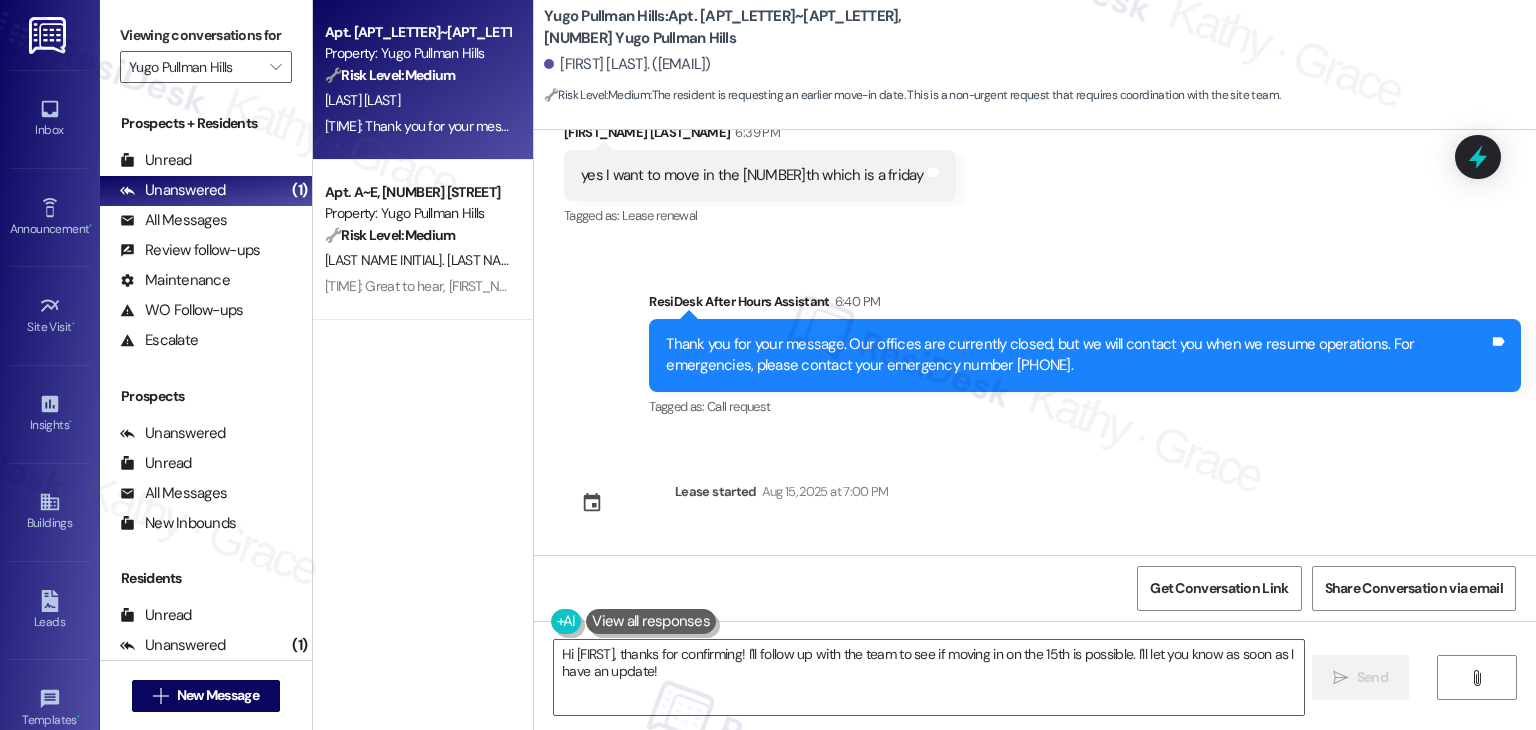 click on "Sent via SMS Sarah   (ResiDesk) Aug 05, 2025 at 3:59 PM Hi Fredy! We’re so excited you’ve chosen Yugo Pullman Hills as your future home! Moving is an exciting time, and I want to make sure you feel confident and ready. (You can always reply STOP to opt out of future messages) Tags and notes Tagged as:   Praise Click to highlight conversations about Praise Sent via SMS 3:59 PM Sarah   (ResiDesk) Aug 05, 2025 at 3:59 PM I’m Sarah from the off-site Resident Support Team. I work with your property’s team to help once you’ve moved in—whether it’s answering questions or assisting with maintenance. I’ll be in touch as your move-in date gets closer! Tags and notes Tagged as:   Maintenance ,  Click to highlight conversations about Maintenance Maintenance request ,  Click to highlight conversations about Maintenance request Praise Click to highlight conversations about Praise Sent via SMS 3:59 PM Sarah   (ResiDesk) Aug 05, 2025 at 3:59 PM Tags and notes Tagged as:   Apartment entry Received via SMS" at bounding box center [1035, 342] 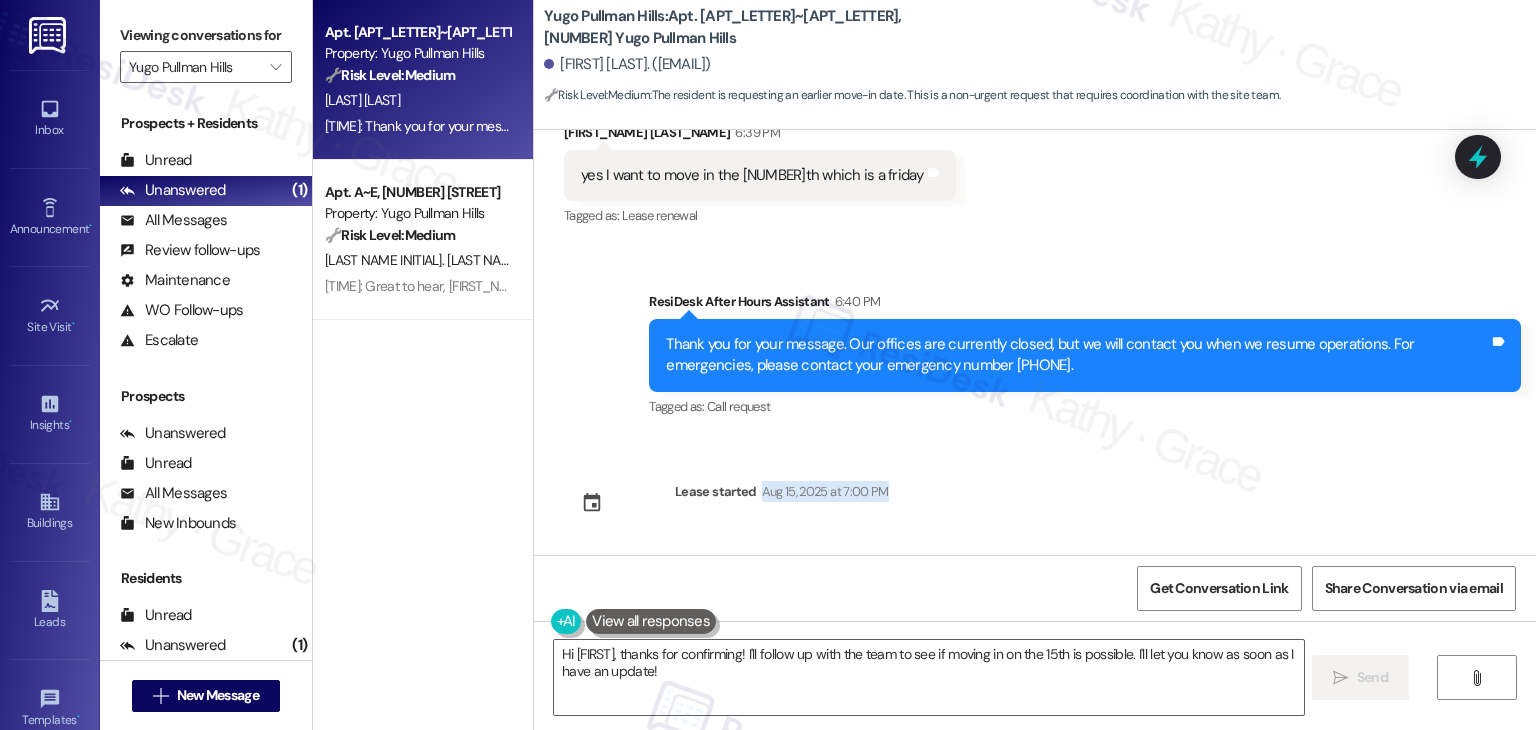 click on "Sent via SMS Sarah   (ResiDesk) Aug 05, 2025 at 3:59 PM Hi Fredy! We’re so excited you’ve chosen Yugo Pullman Hills as your future home! Moving is an exciting time, and I want to make sure you feel confident and ready. (You can always reply STOP to opt out of future messages) Tags and notes Tagged as:   Praise Click to highlight conversations about Praise Sent via SMS 3:59 PM Sarah   (ResiDesk) Aug 05, 2025 at 3:59 PM I’m Sarah from the off-site Resident Support Team. I work with your property’s team to help once you’ve moved in—whether it’s answering questions or assisting with maintenance. I’ll be in touch as your move-in date gets closer! Tags and notes Tagged as:   Maintenance ,  Click to highlight conversations about Maintenance Maintenance request ,  Click to highlight conversations about Maintenance request Praise Click to highlight conversations about Praise Sent via SMS 3:59 PM Sarah   (ResiDesk) Aug 05, 2025 at 3:59 PM Tags and notes Tagged as:   Apartment entry Received via SMS" at bounding box center [1035, 342] 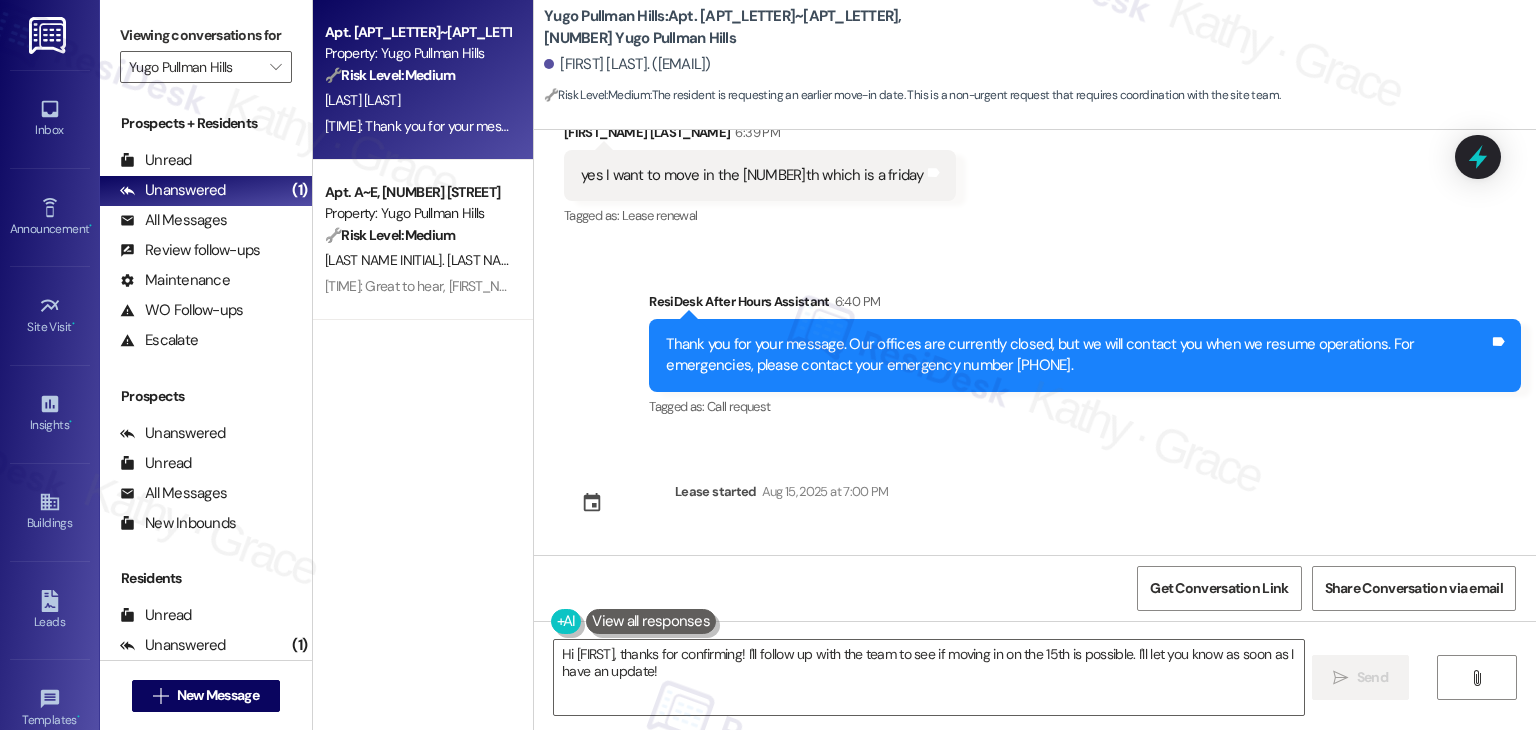click on "Sent via SMS Sarah   (ResiDesk) Aug 05, 2025 at 3:59 PM Hi Fredy! We’re so excited you’ve chosen Yugo Pullman Hills as your future home! Moving is an exciting time, and I want to make sure you feel confident and ready. (You can always reply STOP to opt out of future messages) Tags and notes Tagged as:   Praise Click to highlight conversations about Praise Sent via SMS 3:59 PM Sarah   (ResiDesk) Aug 05, 2025 at 3:59 PM I’m Sarah from the off-site Resident Support Team. I work with your property’s team to help once you’ve moved in—whether it’s answering questions or assisting with maintenance. I’ll be in touch as your move-in date gets closer! Tags and notes Tagged as:   Maintenance ,  Click to highlight conversations about Maintenance Maintenance request ,  Click to highlight conversations about Maintenance request Praise Click to highlight conversations about Praise Sent via SMS 3:59 PM Sarah   (ResiDesk) Aug 05, 2025 at 3:59 PM Tags and notes Tagged as:   Apartment entry Received via SMS" at bounding box center [1035, 342] 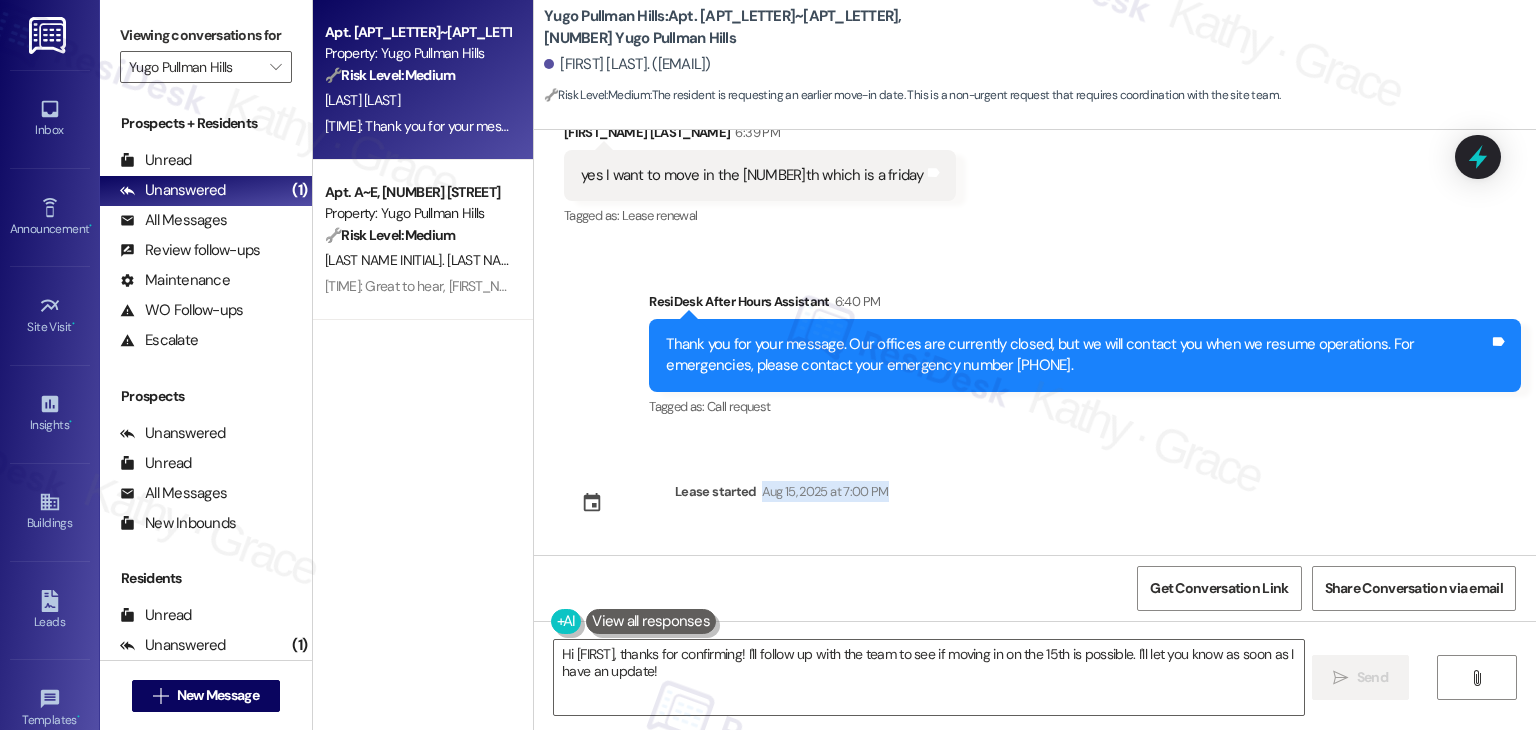 click on "Sent via SMS Sarah   (ResiDesk) Aug 05, 2025 at 3:59 PM Hi Fredy! We’re so excited you’ve chosen Yugo Pullman Hills as your future home! Moving is an exciting time, and I want to make sure you feel confident and ready. (You can always reply STOP to opt out of future messages) Tags and notes Tagged as:   Praise Click to highlight conversations about Praise Sent via SMS 3:59 PM Sarah   (ResiDesk) Aug 05, 2025 at 3:59 PM I’m Sarah from the off-site Resident Support Team. I work with your property’s team to help once you’ve moved in—whether it’s answering questions or assisting with maintenance. I’ll be in touch as your move-in date gets closer! Tags and notes Tagged as:   Maintenance ,  Click to highlight conversations about Maintenance Maintenance request ,  Click to highlight conversations about Maintenance request Praise Click to highlight conversations about Praise Sent via SMS 3:59 PM Sarah   (ResiDesk) Aug 05, 2025 at 3:59 PM Tags and notes Tagged as:   Apartment entry Received via SMS" at bounding box center [1035, 342] 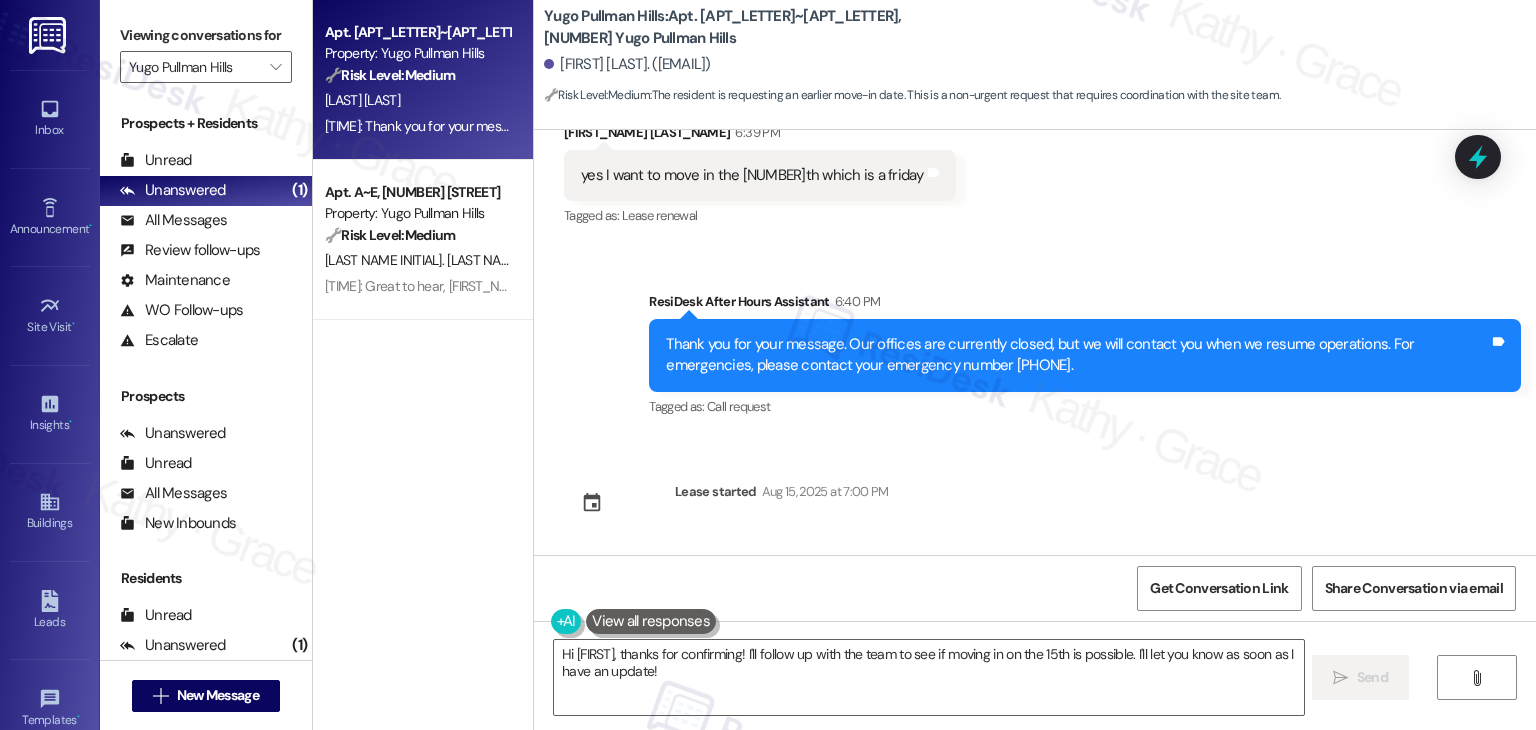 click on "Sent via SMS Sarah   (ResiDesk) Aug 05, 2025 at 3:59 PM Hi Fredy! We’re so excited you’ve chosen Yugo Pullman Hills as your future home! Moving is an exciting time, and I want to make sure you feel confident and ready. (You can always reply STOP to opt out of future messages) Tags and notes Tagged as:   Praise Click to highlight conversations about Praise Sent via SMS 3:59 PM Sarah   (ResiDesk) Aug 05, 2025 at 3:59 PM I’m Sarah from the off-site Resident Support Team. I work with your property’s team to help once you’ve moved in—whether it’s answering questions or assisting with maintenance. I’ll be in touch as your move-in date gets closer! Tags and notes Tagged as:   Maintenance ,  Click to highlight conversations about Maintenance Maintenance request ,  Click to highlight conversations about Maintenance request Praise Click to highlight conversations about Praise Sent via SMS 3:59 PM Sarah   (ResiDesk) Aug 05, 2025 at 3:59 PM Tags and notes Tagged as:   Apartment entry Received via SMS" at bounding box center [1035, 342] 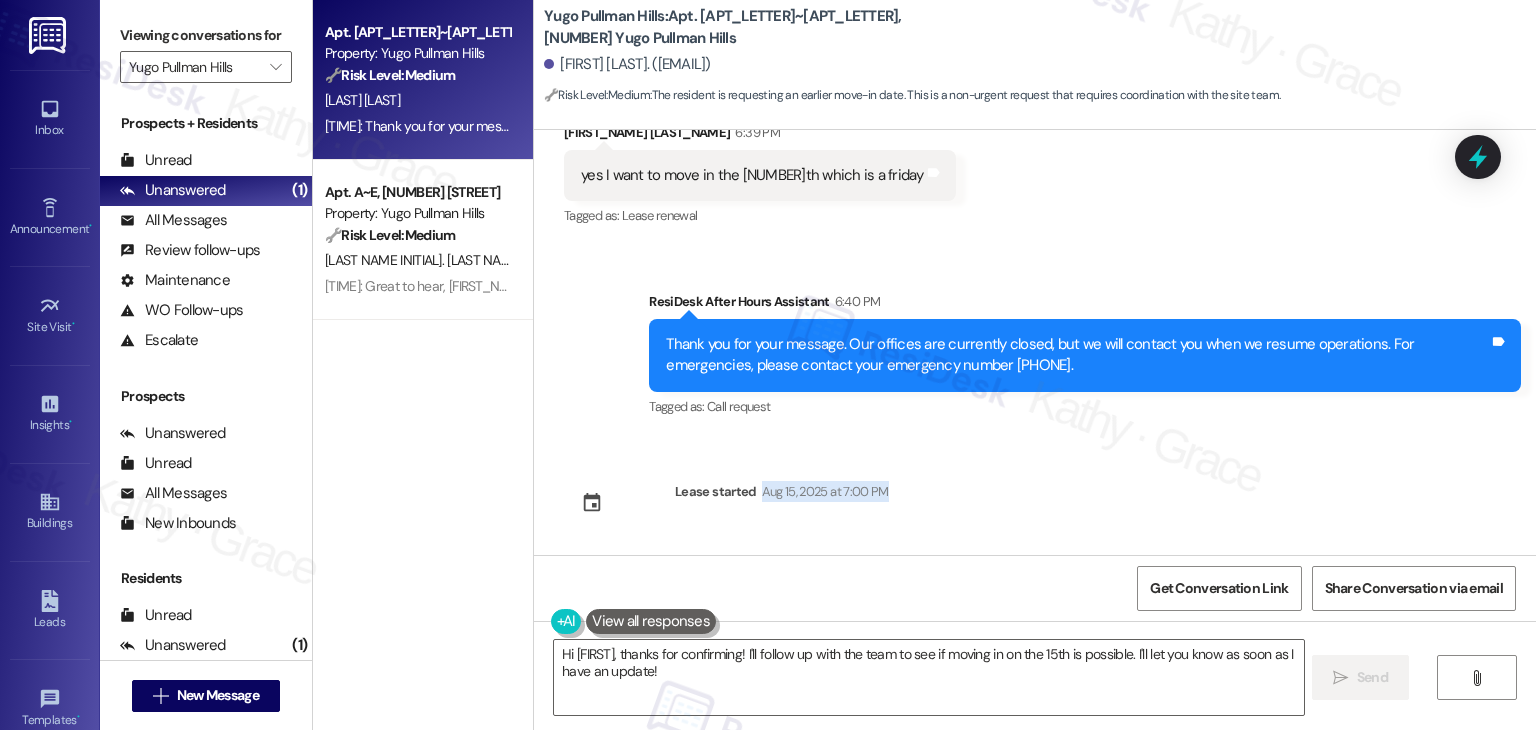 click on "Sent via SMS Sarah   (ResiDesk) Aug 05, 2025 at 3:59 PM Hi Fredy! We’re so excited you’ve chosen Yugo Pullman Hills as your future home! Moving is an exciting time, and I want to make sure you feel confident and ready. (You can always reply STOP to opt out of future messages) Tags and notes Tagged as:   Praise Click to highlight conversations about Praise Sent via SMS 3:59 PM Sarah   (ResiDesk) Aug 05, 2025 at 3:59 PM I’m Sarah from the off-site Resident Support Team. I work with your property’s team to help once you’ve moved in—whether it’s answering questions or assisting with maintenance. I’ll be in touch as your move-in date gets closer! Tags and notes Tagged as:   Maintenance ,  Click to highlight conversations about Maintenance Maintenance request ,  Click to highlight conversations about Maintenance request Praise Click to highlight conversations about Praise Sent via SMS 3:59 PM Sarah   (ResiDesk) Aug 05, 2025 at 3:59 PM Tags and notes Tagged as:   Apartment entry Received via SMS" at bounding box center [1035, 342] 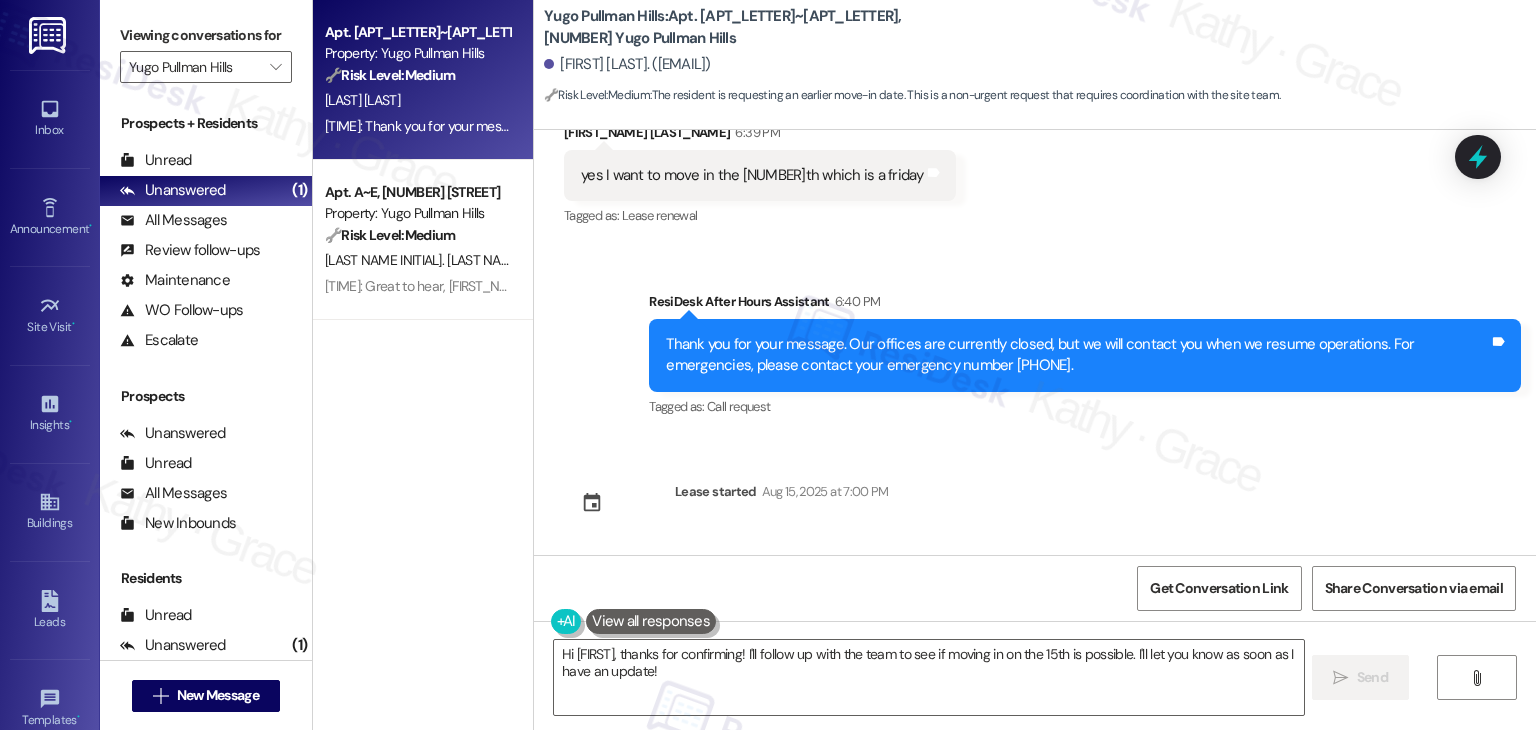 click on "Sent via SMS Sarah   (ResiDesk) Aug 05, 2025 at 3:59 PM Hi Fredy! We’re so excited you’ve chosen Yugo Pullman Hills as your future home! Moving is an exciting time, and I want to make sure you feel confident and ready. (You can always reply STOP to opt out of future messages) Tags and notes Tagged as:   Praise Click to highlight conversations about Praise Sent via SMS 3:59 PM Sarah   (ResiDesk) Aug 05, 2025 at 3:59 PM I’m Sarah from the off-site Resident Support Team. I work with your property’s team to help once you’ve moved in—whether it’s answering questions or assisting with maintenance. I’ll be in touch as your move-in date gets closer! Tags and notes Tagged as:   Maintenance ,  Click to highlight conversations about Maintenance Maintenance request ,  Click to highlight conversations about Maintenance request Praise Click to highlight conversations about Praise Sent via SMS 3:59 PM Sarah   (ResiDesk) Aug 05, 2025 at 3:59 PM Tags and notes Tagged as:   Apartment entry Received via SMS" at bounding box center [1035, 342] 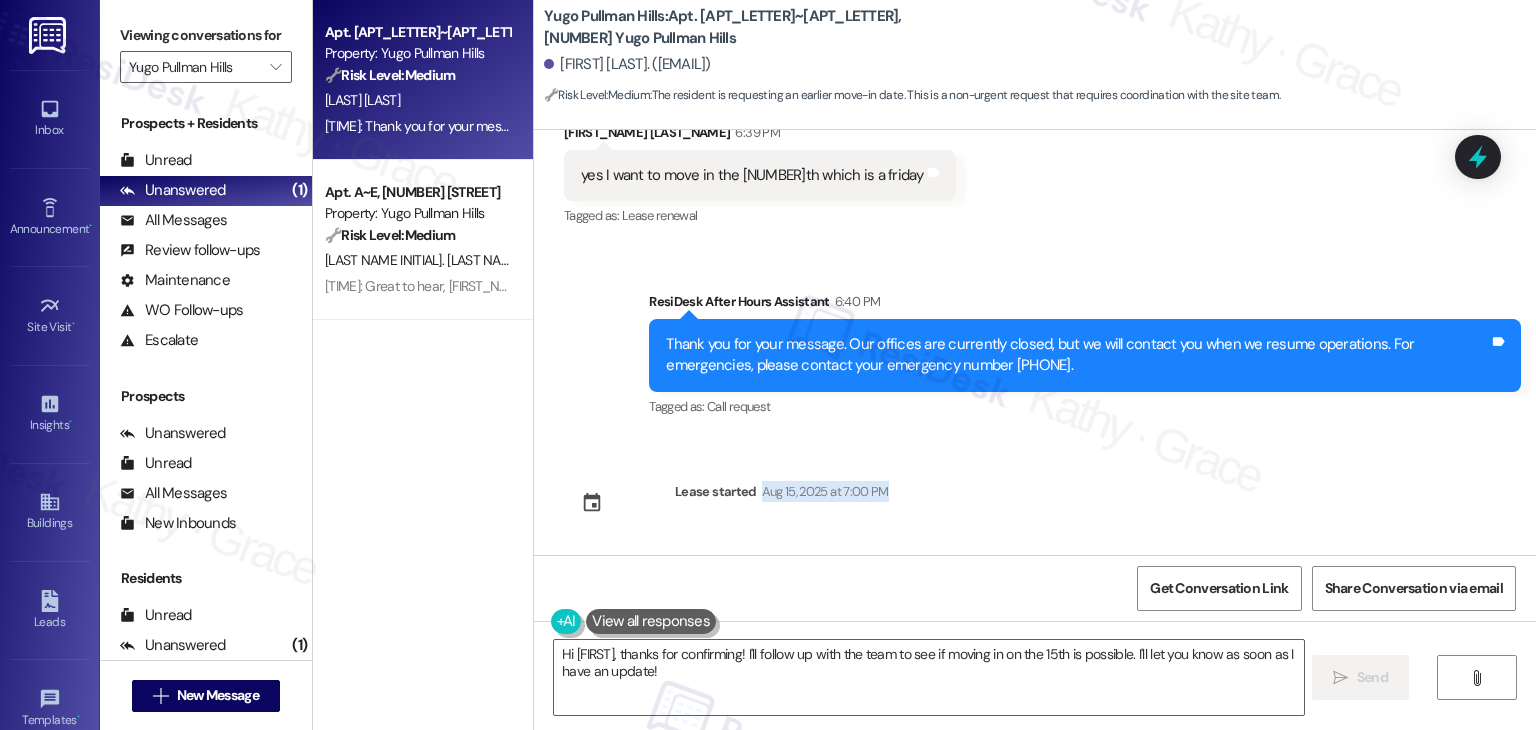 click on "Sent via SMS Sarah   (ResiDesk) Aug 05, 2025 at 3:59 PM Hi Fredy! We’re so excited you’ve chosen Yugo Pullman Hills as your future home! Moving is an exciting time, and I want to make sure you feel confident and ready. (You can always reply STOP to opt out of future messages) Tags and notes Tagged as:   Praise Click to highlight conversations about Praise Sent via SMS 3:59 PM Sarah   (ResiDesk) Aug 05, 2025 at 3:59 PM I’m Sarah from the off-site Resident Support Team. I work with your property’s team to help once you’ve moved in—whether it’s answering questions or assisting with maintenance. I’ll be in touch as your move-in date gets closer! Tags and notes Tagged as:   Maintenance ,  Click to highlight conversations about Maintenance Maintenance request ,  Click to highlight conversations about Maintenance request Praise Click to highlight conversations about Praise Sent via SMS 3:59 PM Sarah   (ResiDesk) Aug 05, 2025 at 3:59 PM Tags and notes Tagged as:   Apartment entry Received via SMS" at bounding box center (1035, 342) 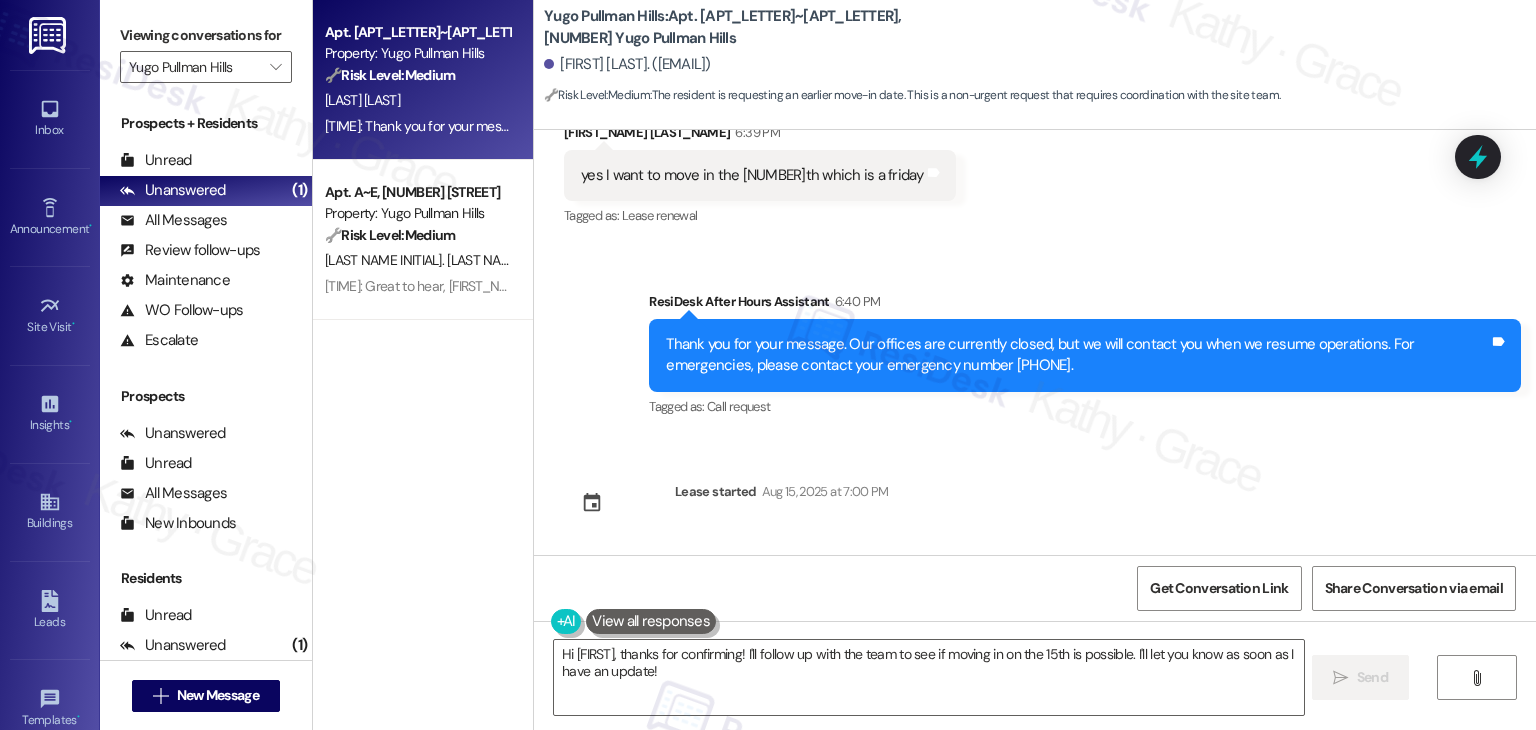click on "Sent via SMS Sarah   (ResiDesk) Aug 05, 2025 at 3:59 PM Hi Fredy! We’re so excited you’ve chosen Yugo Pullman Hills as your future home! Moving is an exciting time, and I want to make sure you feel confident and ready. (You can always reply STOP to opt out of future messages) Tags and notes Tagged as:   Praise Click to highlight conversations about Praise Sent via SMS 3:59 PM Sarah   (ResiDesk) Aug 05, 2025 at 3:59 PM I’m Sarah from the off-site Resident Support Team. I work with your property’s team to help once you’ve moved in—whether it’s answering questions or assisting with maintenance. I’ll be in touch as your move-in date gets closer! Tags and notes Tagged as:   Maintenance ,  Click to highlight conversations about Maintenance Maintenance request ,  Click to highlight conversations about Maintenance request Praise Click to highlight conversations about Praise Sent via SMS 3:59 PM Sarah   (ResiDesk) Aug 05, 2025 at 3:59 PM Tags and notes Tagged as:   Apartment entry Received via SMS" at bounding box center (1035, 342) 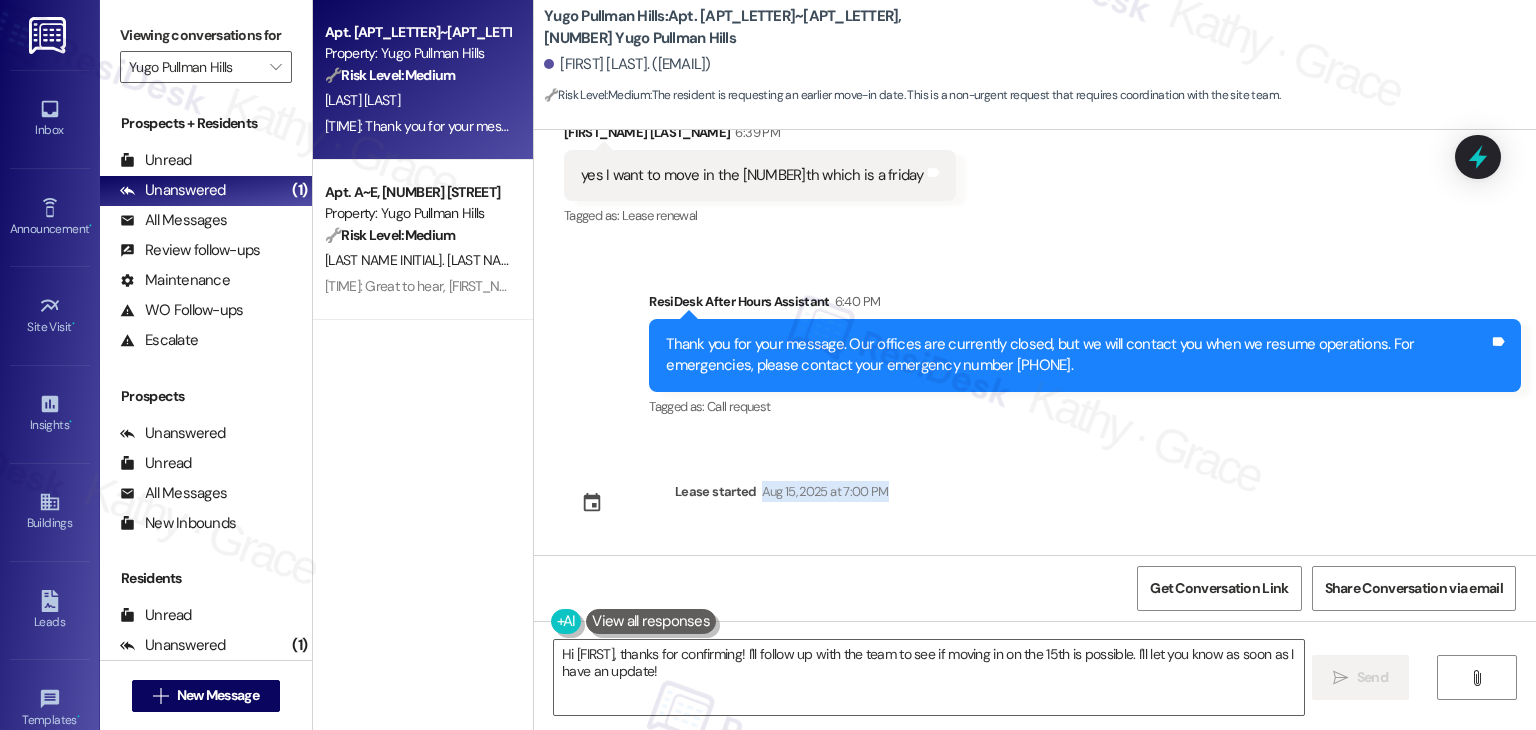 click on "Sent via SMS Sarah   (ResiDesk) Aug 05, 2025 at 3:59 PM Hi Fredy! We’re so excited you’ve chosen Yugo Pullman Hills as your future home! Moving is an exciting time, and I want to make sure you feel confident and ready. (You can always reply STOP to opt out of future messages) Tags and notes Tagged as:   Praise Click to highlight conversations about Praise Sent via SMS 3:59 PM Sarah   (ResiDesk) Aug 05, 2025 at 3:59 PM I’m Sarah from the off-site Resident Support Team. I work with your property’s team to help once you’ve moved in—whether it’s answering questions or assisting with maintenance. I’ll be in touch as your move-in date gets closer! Tags and notes Tagged as:   Maintenance ,  Click to highlight conversations about Maintenance Maintenance request ,  Click to highlight conversations about Maintenance request Praise Click to highlight conversations about Praise Sent via SMS 3:59 PM Sarah   (ResiDesk) Aug 05, 2025 at 3:59 PM Tags and notes Tagged as:   Apartment entry Received via SMS" at bounding box center (1035, 342) 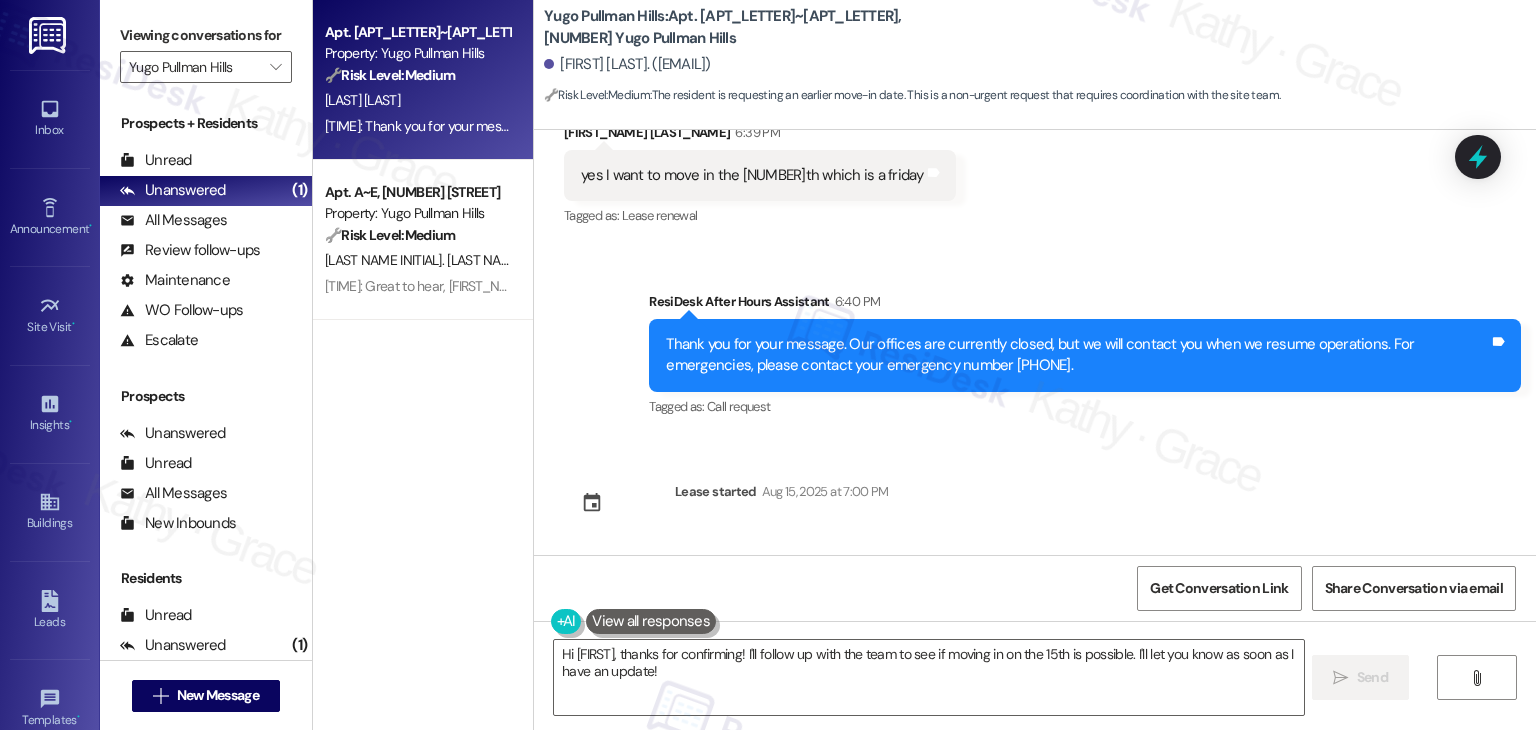click on "Sent via SMS Sarah   (ResiDesk) Aug 05, 2025 at 3:59 PM Hi Fredy! We’re so excited you’ve chosen Yugo Pullman Hills as your future home! Moving is an exciting time, and I want to make sure you feel confident and ready. (You can always reply STOP to opt out of future messages) Tags and notes Tagged as:   Praise Click to highlight conversations about Praise Sent via SMS 3:59 PM Sarah   (ResiDesk) Aug 05, 2025 at 3:59 PM I’m Sarah from the off-site Resident Support Team. I work with your property’s team to help once you’ve moved in—whether it’s answering questions or assisting with maintenance. I’ll be in touch as your move-in date gets closer! Tags and notes Tagged as:   Maintenance ,  Click to highlight conversations about Maintenance Maintenance request ,  Click to highlight conversations about Maintenance request Praise Click to highlight conversations about Praise Sent via SMS 3:59 PM Sarah   (ResiDesk) Aug 05, 2025 at 3:59 PM Tags and notes Tagged as:   Apartment entry Received via SMS" at bounding box center [1035, 342] 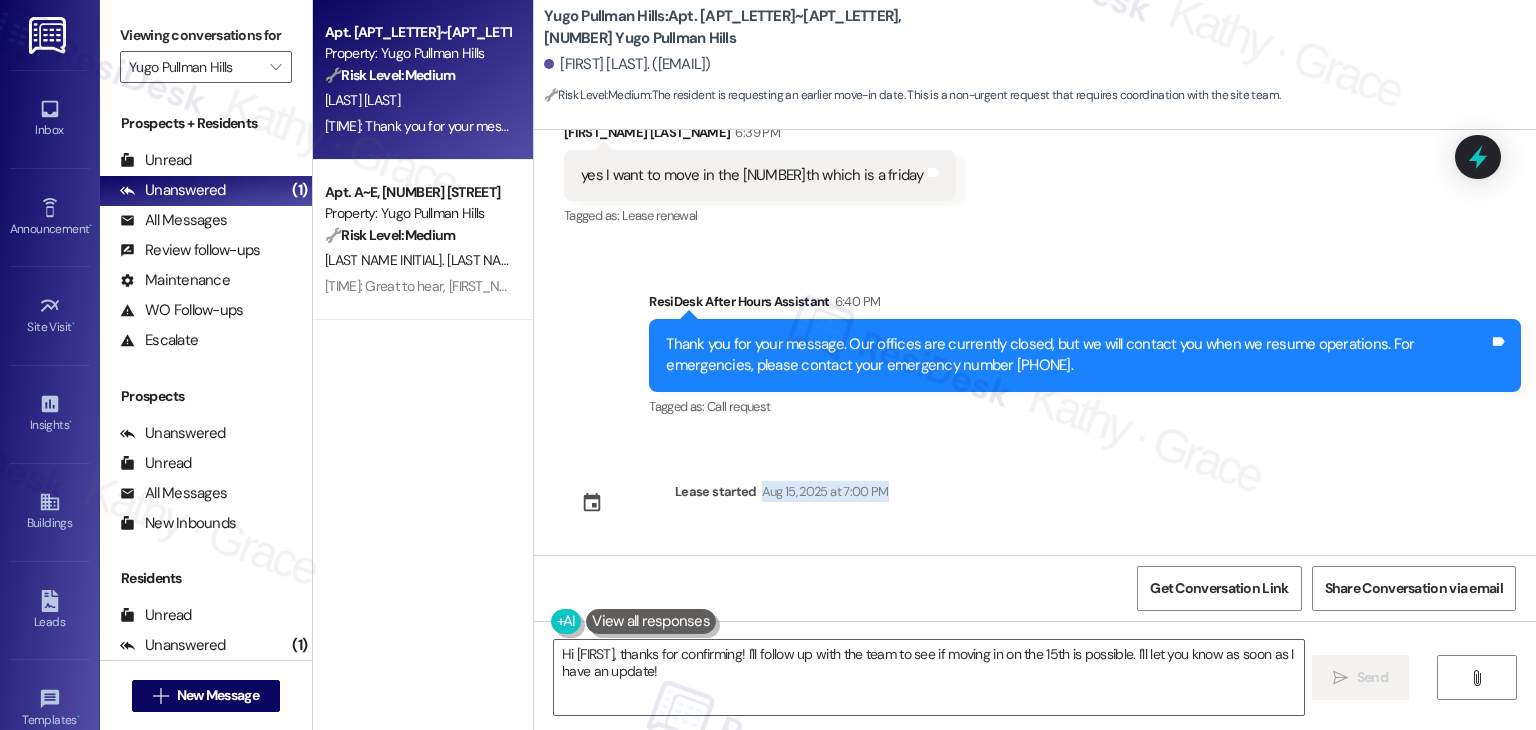 click on "Sent via SMS Sarah   (ResiDesk) Aug 05, 2025 at 3:59 PM Hi Fredy! We’re so excited you’ve chosen Yugo Pullman Hills as your future home! Moving is an exciting time, and I want to make sure you feel confident and ready. (You can always reply STOP to opt out of future messages) Tags and notes Tagged as:   Praise Click to highlight conversations about Praise Sent via SMS 3:59 PM Sarah   (ResiDesk) Aug 05, 2025 at 3:59 PM I’m Sarah from the off-site Resident Support Team. I work with your property’s team to help once you’ve moved in—whether it’s answering questions or assisting with maintenance. I’ll be in touch as your move-in date gets closer! Tags and notes Tagged as:   Maintenance ,  Click to highlight conversations about Maintenance Maintenance request ,  Click to highlight conversations about Maintenance request Praise Click to highlight conversations about Praise Sent via SMS 3:59 PM Sarah   (ResiDesk) Aug 05, 2025 at 3:59 PM Tags and notes Tagged as:   Apartment entry Received via SMS" at bounding box center (1035, 342) 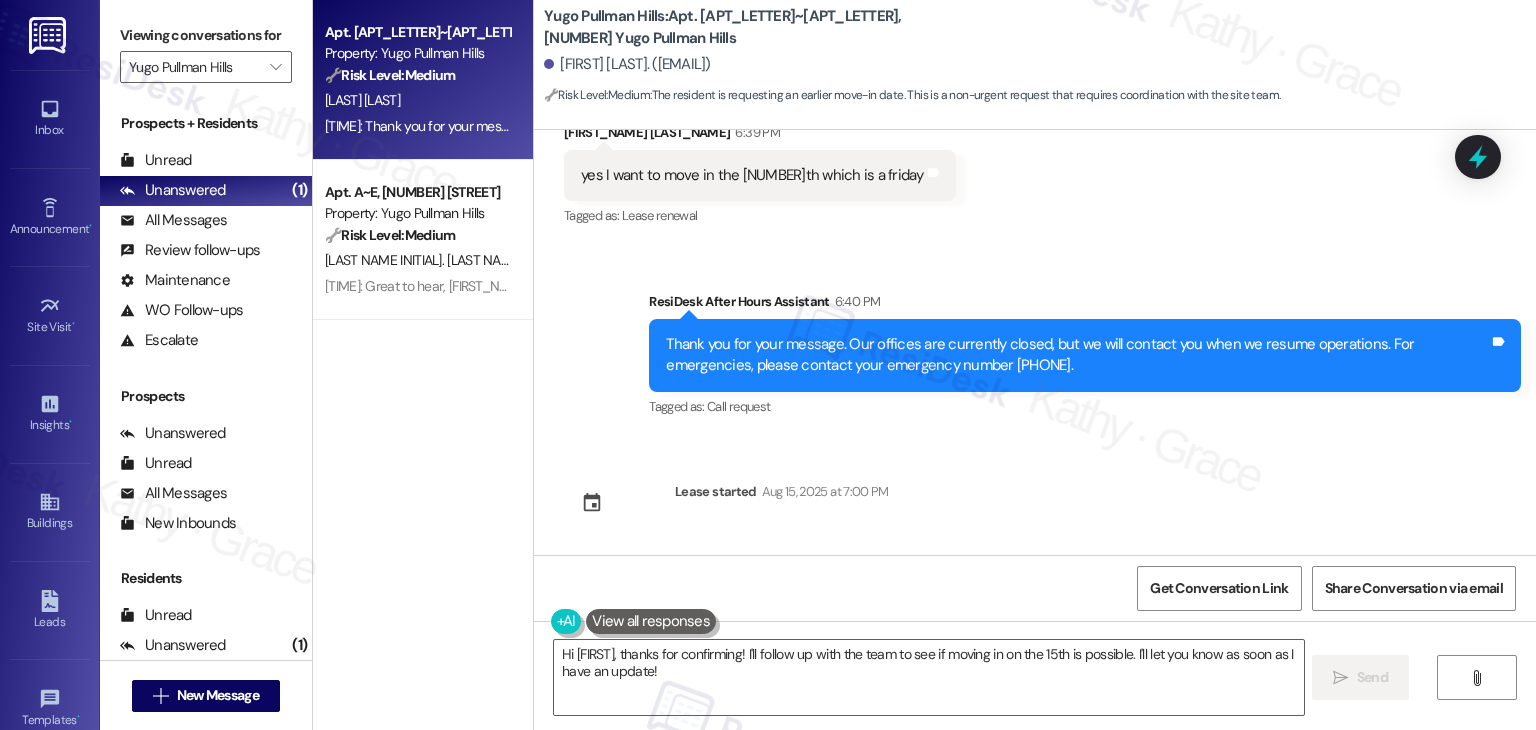 click on "Sent via SMS Sarah   (ResiDesk) Aug 05, 2025 at 3:59 PM Hi Fredy! We’re so excited you’ve chosen Yugo Pullman Hills as your future home! Moving is an exciting time, and I want to make sure you feel confident and ready. (You can always reply STOP to opt out of future messages) Tags and notes Tagged as:   Praise Click to highlight conversations about Praise Sent via SMS 3:59 PM Sarah   (ResiDesk) Aug 05, 2025 at 3:59 PM I’m Sarah from the off-site Resident Support Team. I work with your property’s team to help once you’ve moved in—whether it’s answering questions or assisting with maintenance. I’ll be in touch as your move-in date gets closer! Tags and notes Tagged as:   Maintenance ,  Click to highlight conversations about Maintenance Maintenance request ,  Click to highlight conversations about Maintenance request Praise Click to highlight conversations about Praise Sent via SMS 3:59 PM Sarah   (ResiDesk) Aug 05, 2025 at 3:59 PM Tags and notes Tagged as:   Apartment entry Received via SMS" at bounding box center [1035, 342] 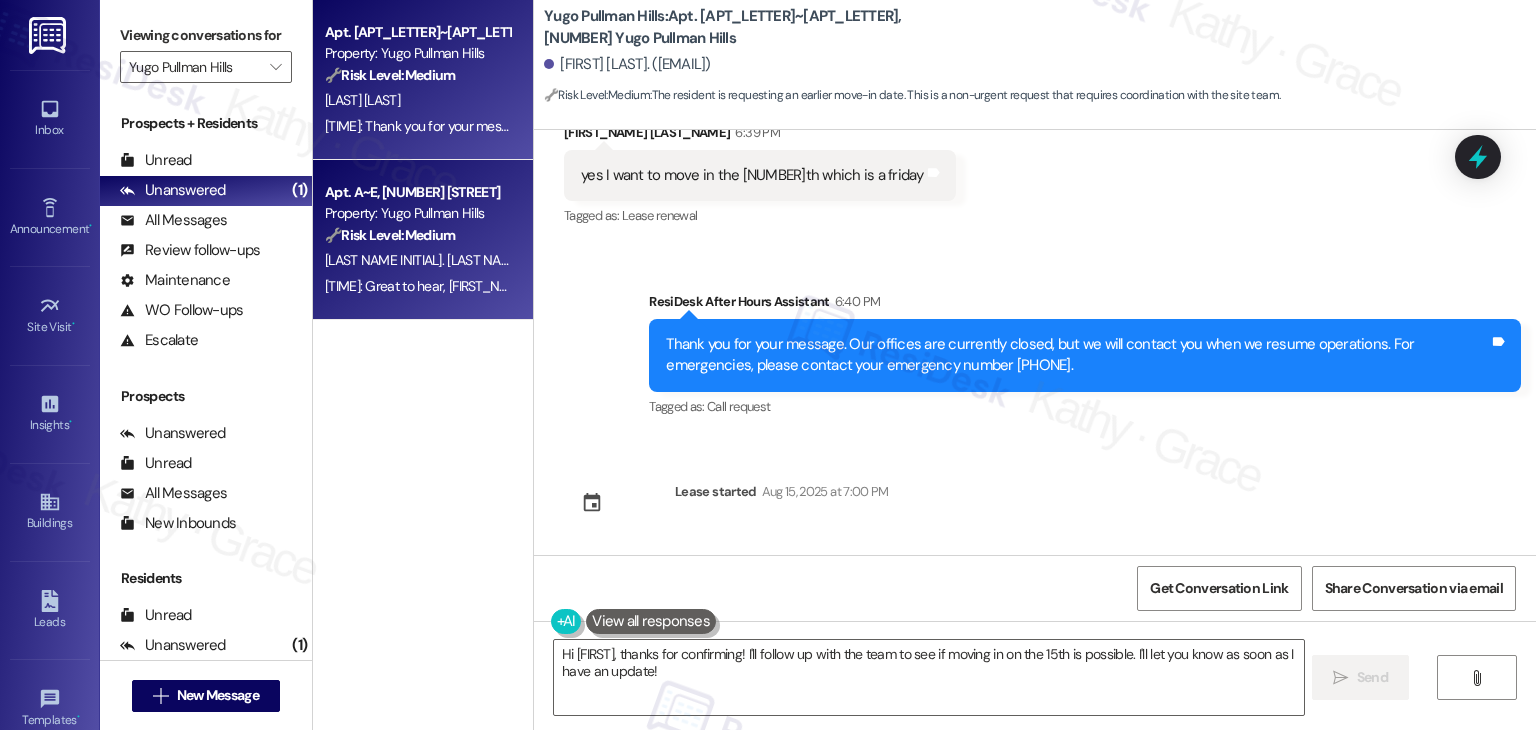 click on "Apt. A~E, 421 Yugo Pullman Hills Property: Yugo Pullman Hills 🔧  Risk Level:  Medium The resident is confirming that they have already paid their rent after receiving a reminder. This is a routine update and does not indicate any issues or disputes. F. Alsafrani 6:45 PM: Great to hear, Fahad! Thanks for letting us know. If you have any other questions or need anything else, feel free to reach out. We're happy to help! 6:45 PM: Great to hear, Fahad! Thanks for letting us know. If you have any other questions or need anything else, feel free to reach out. We're happy to help!" at bounding box center (423, 240) 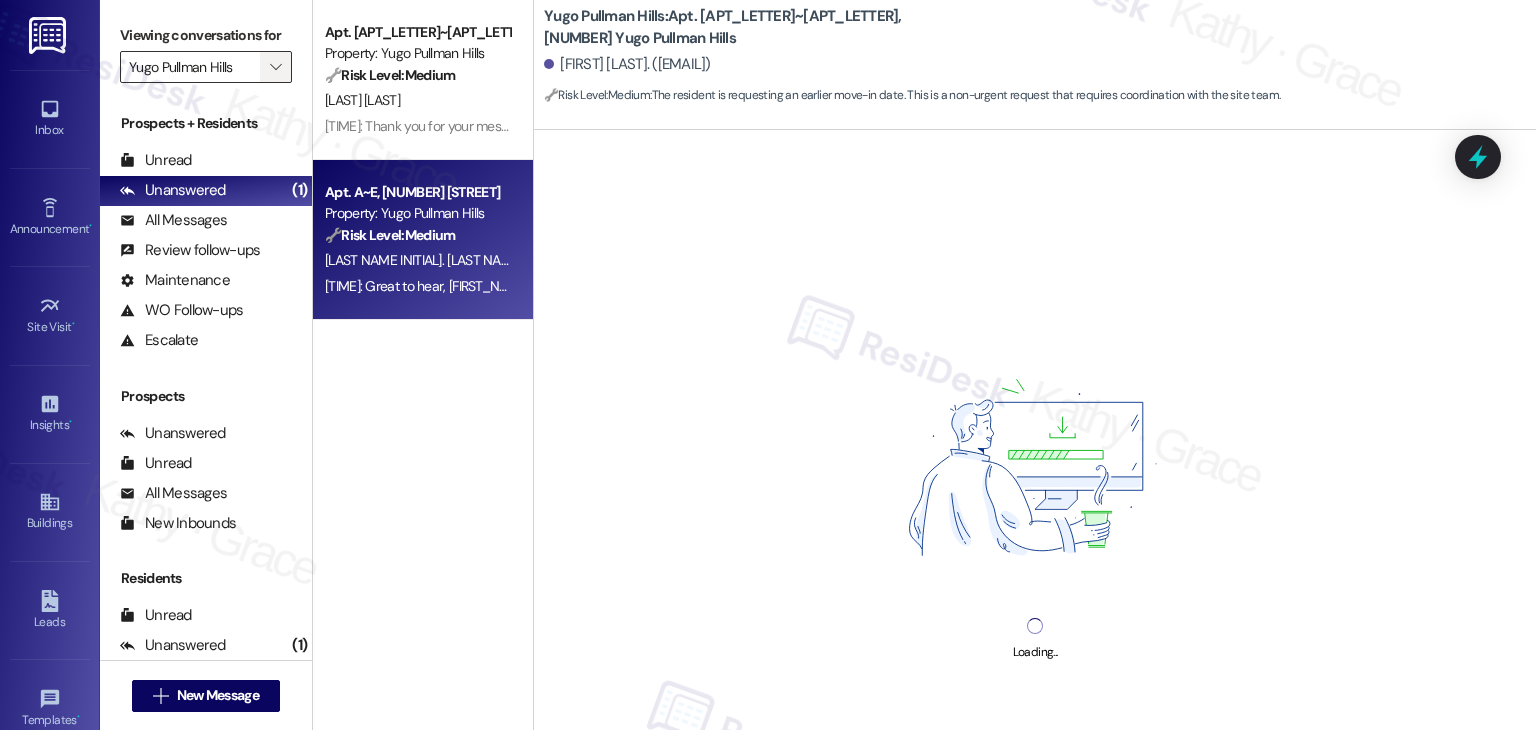 click on "" at bounding box center (275, 67) 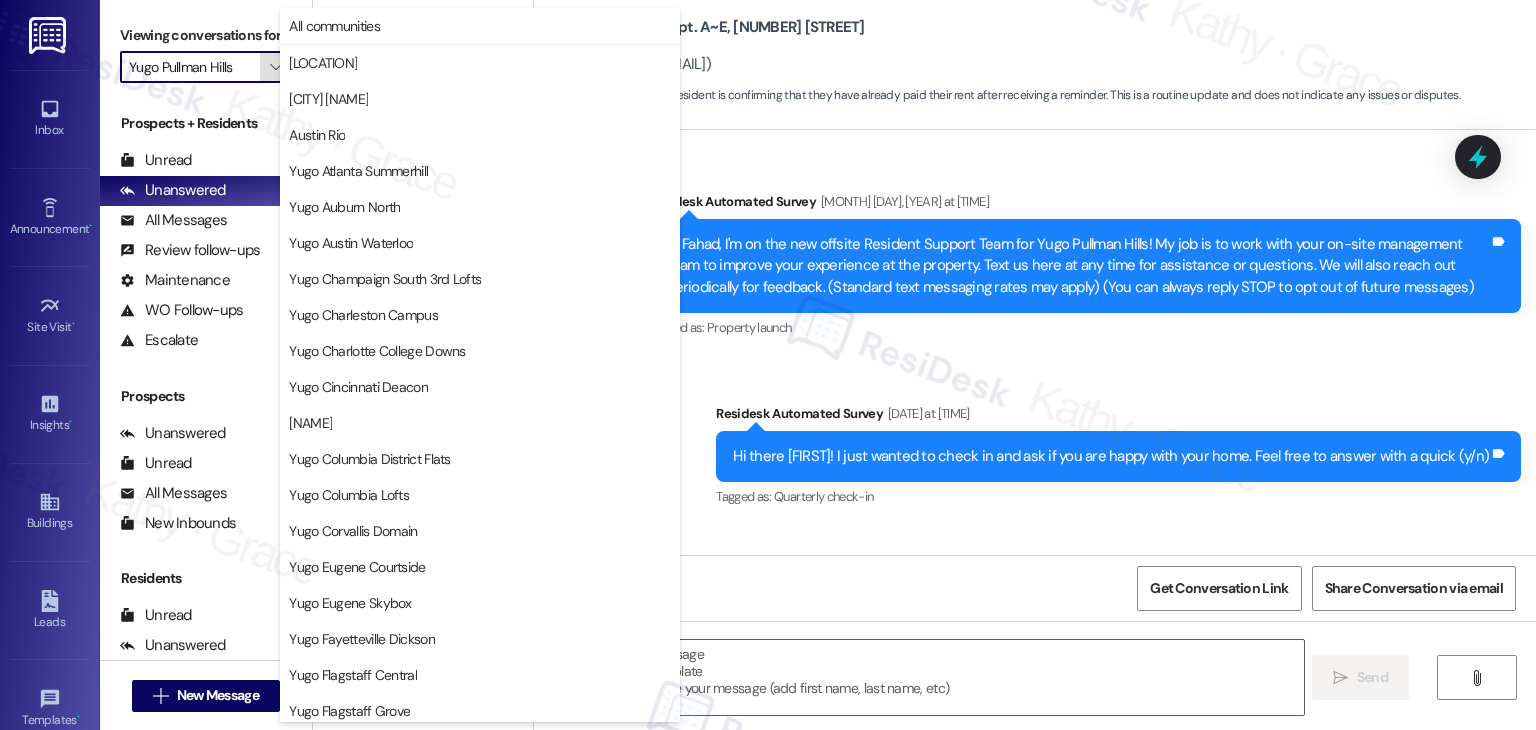 type on "Fetching suggested responses. Please feel free to read through the conversation in the meantime." 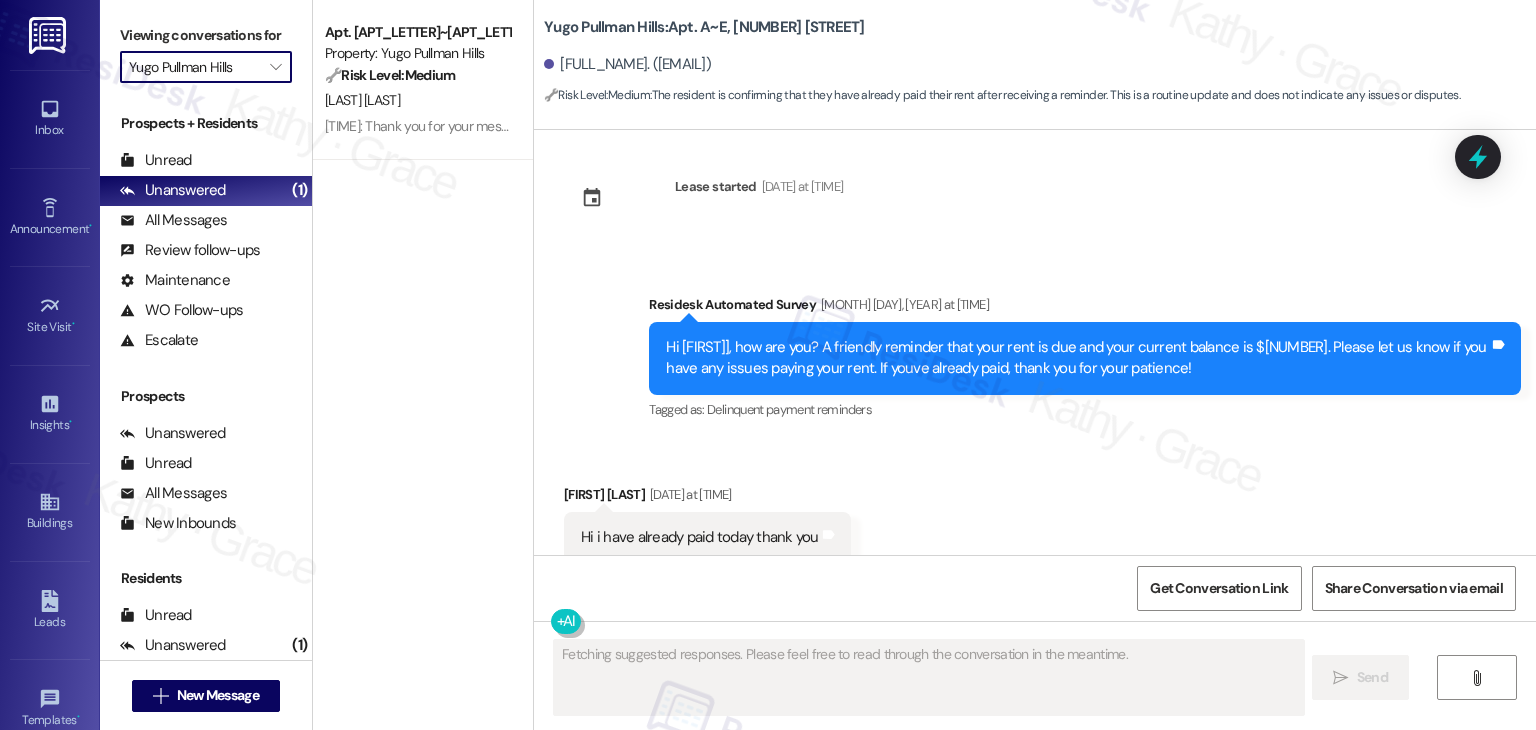 type 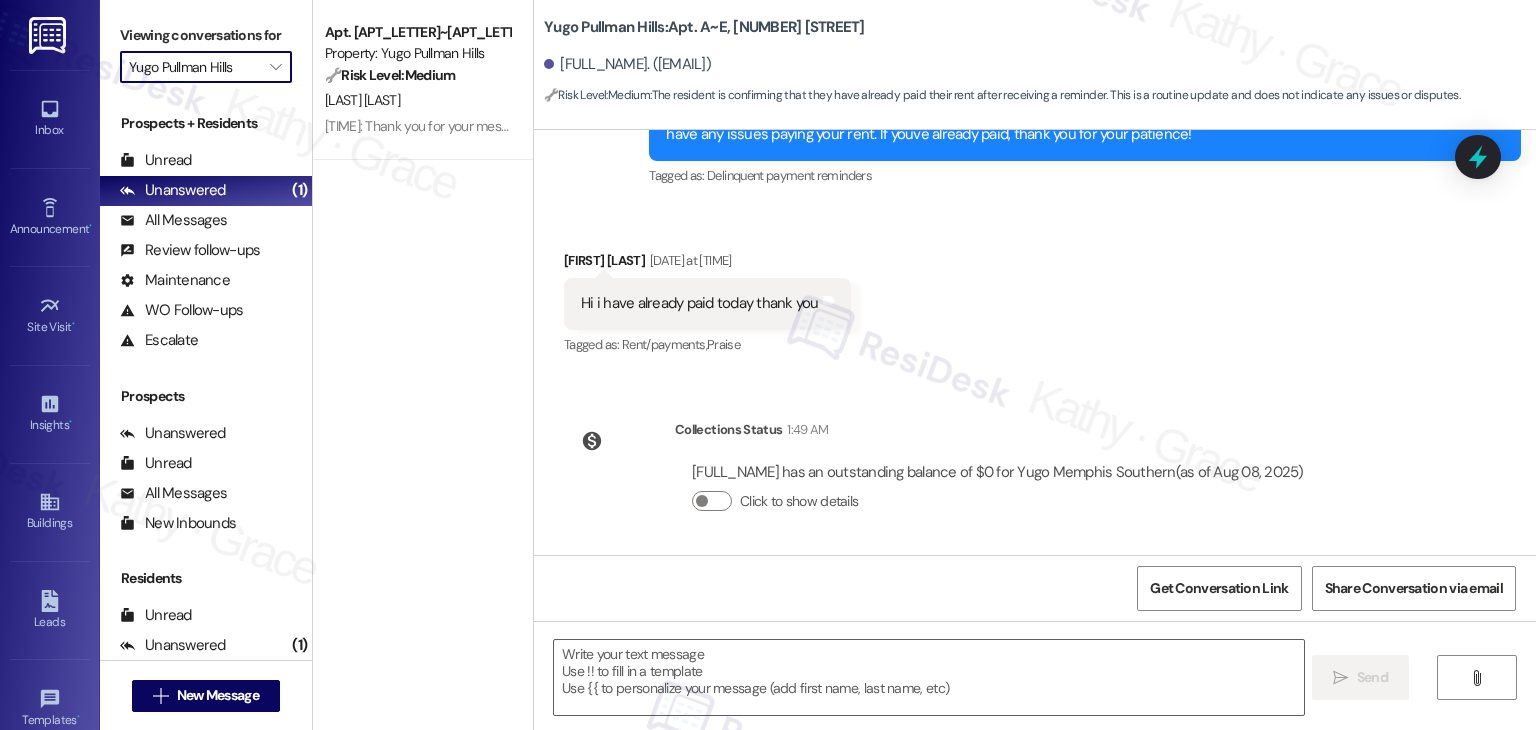 scroll, scrollTop: 2283, scrollLeft: 0, axis: vertical 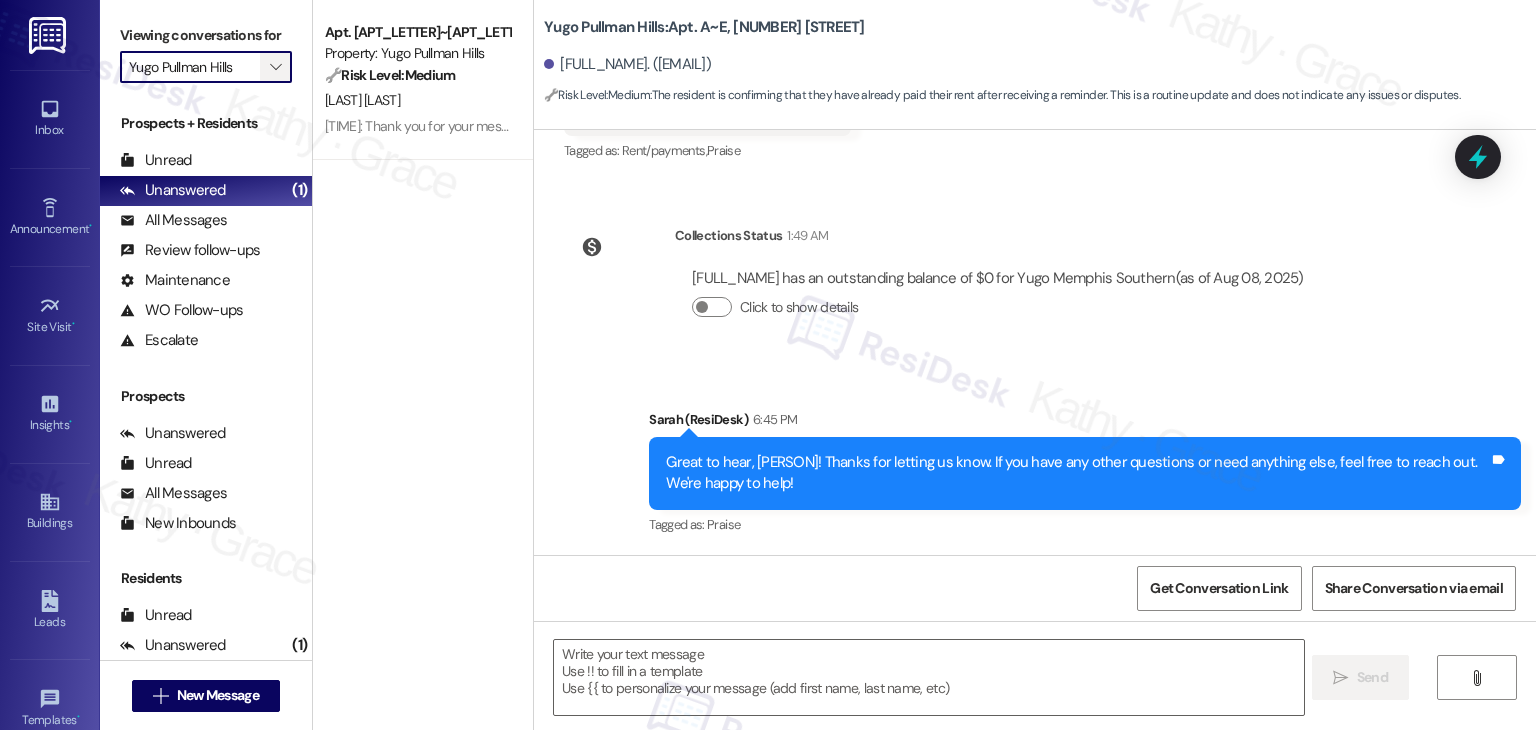 click on "" at bounding box center (275, 67) 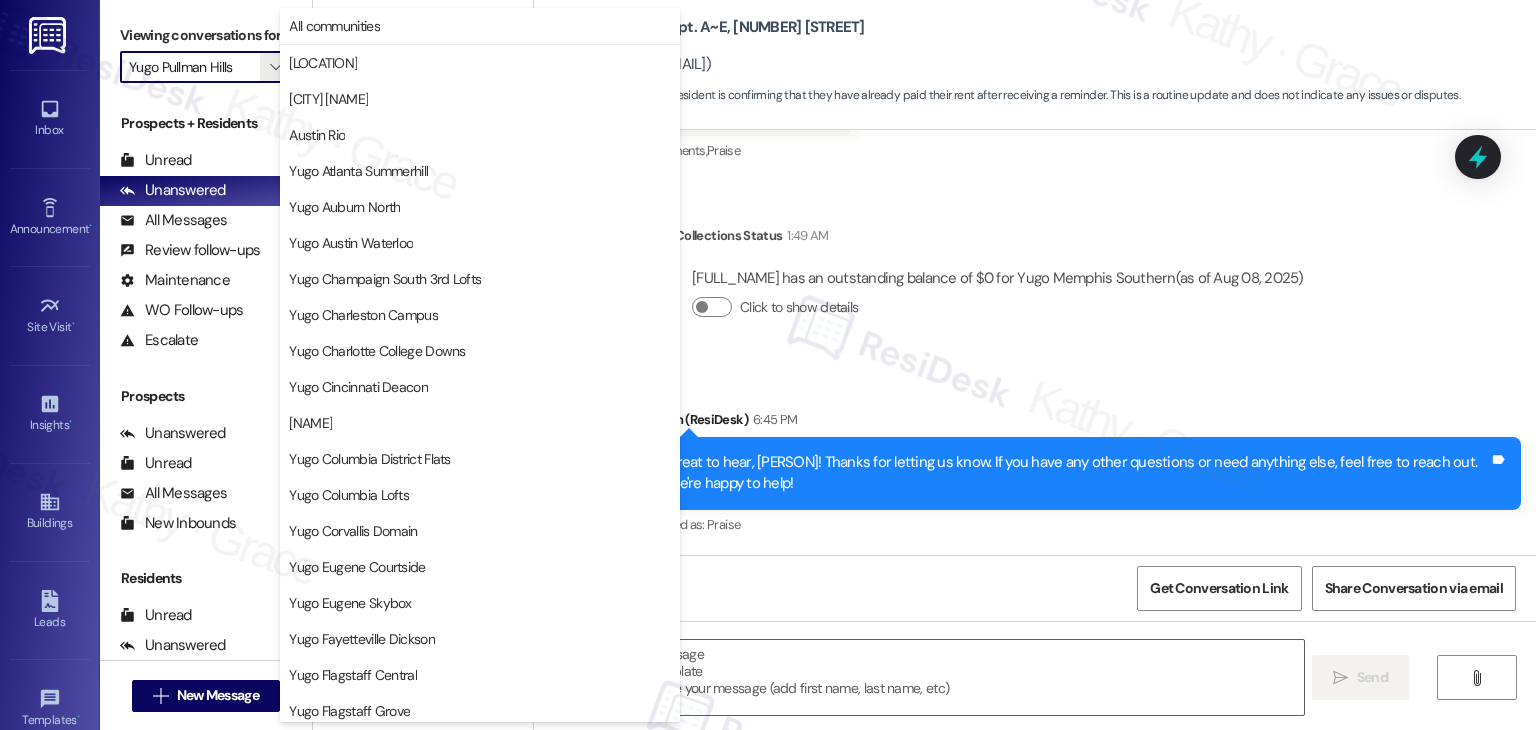 scroll, scrollTop: 870, scrollLeft: 0, axis: vertical 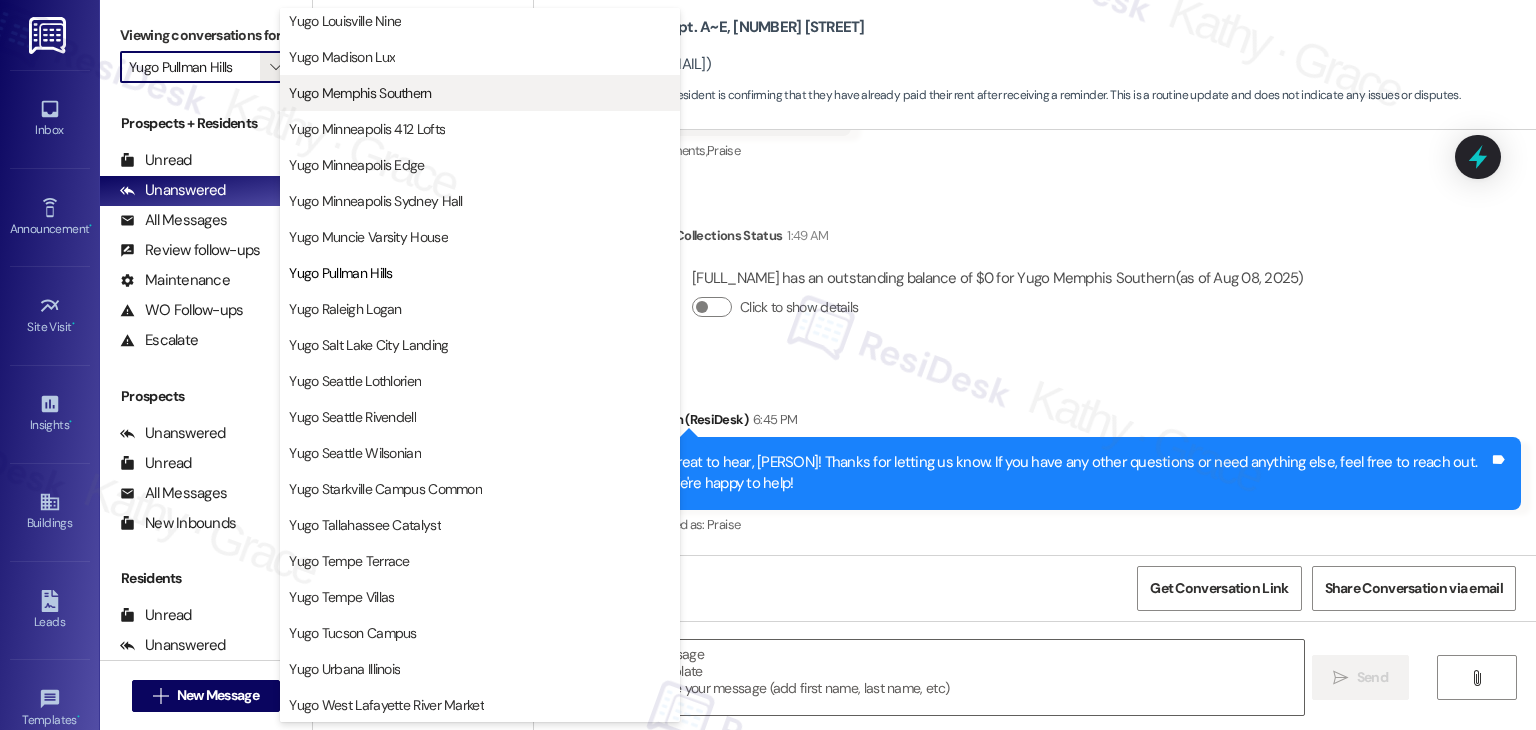 click on "Yugo Memphis Southern" at bounding box center (360, 93) 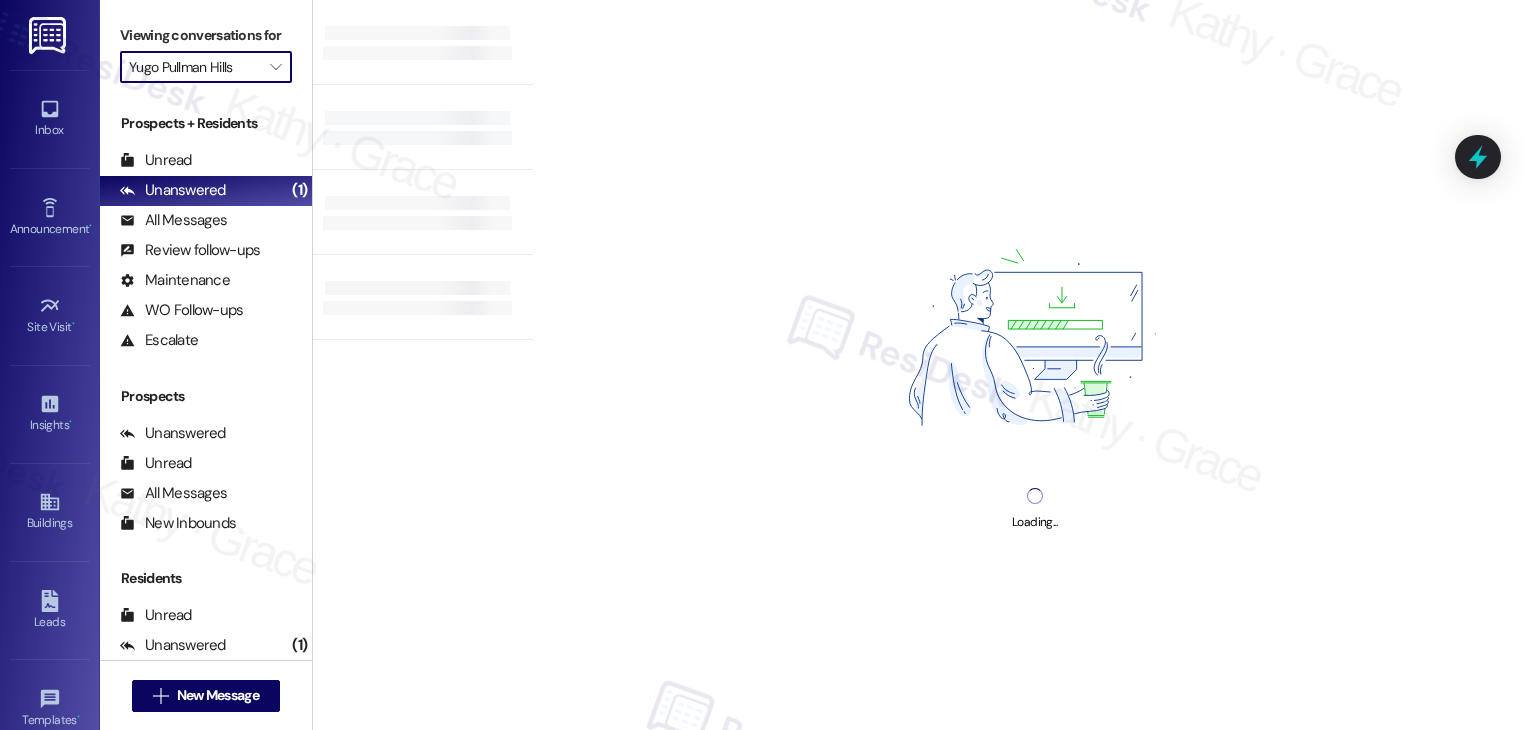 type on "Yugo Memphis Southern" 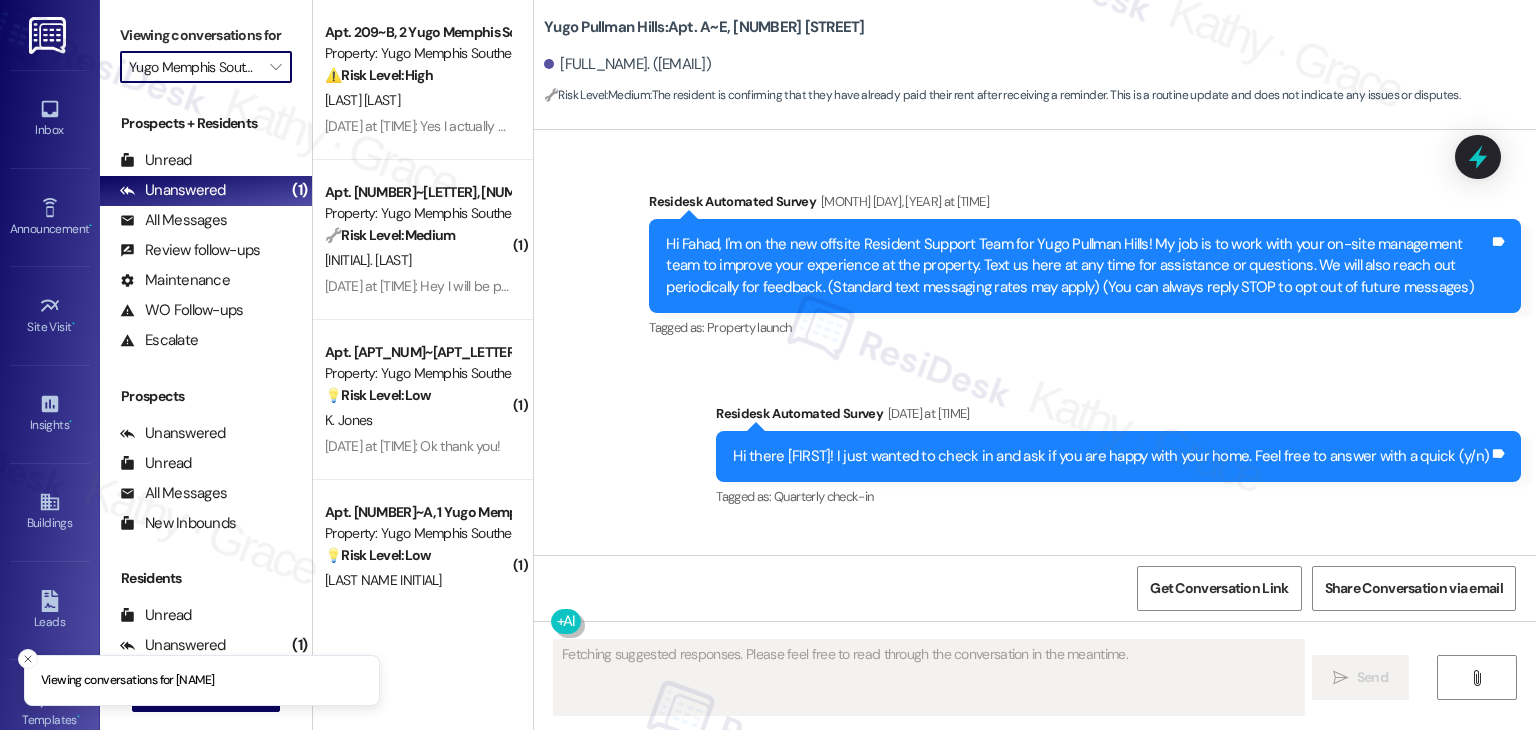 type 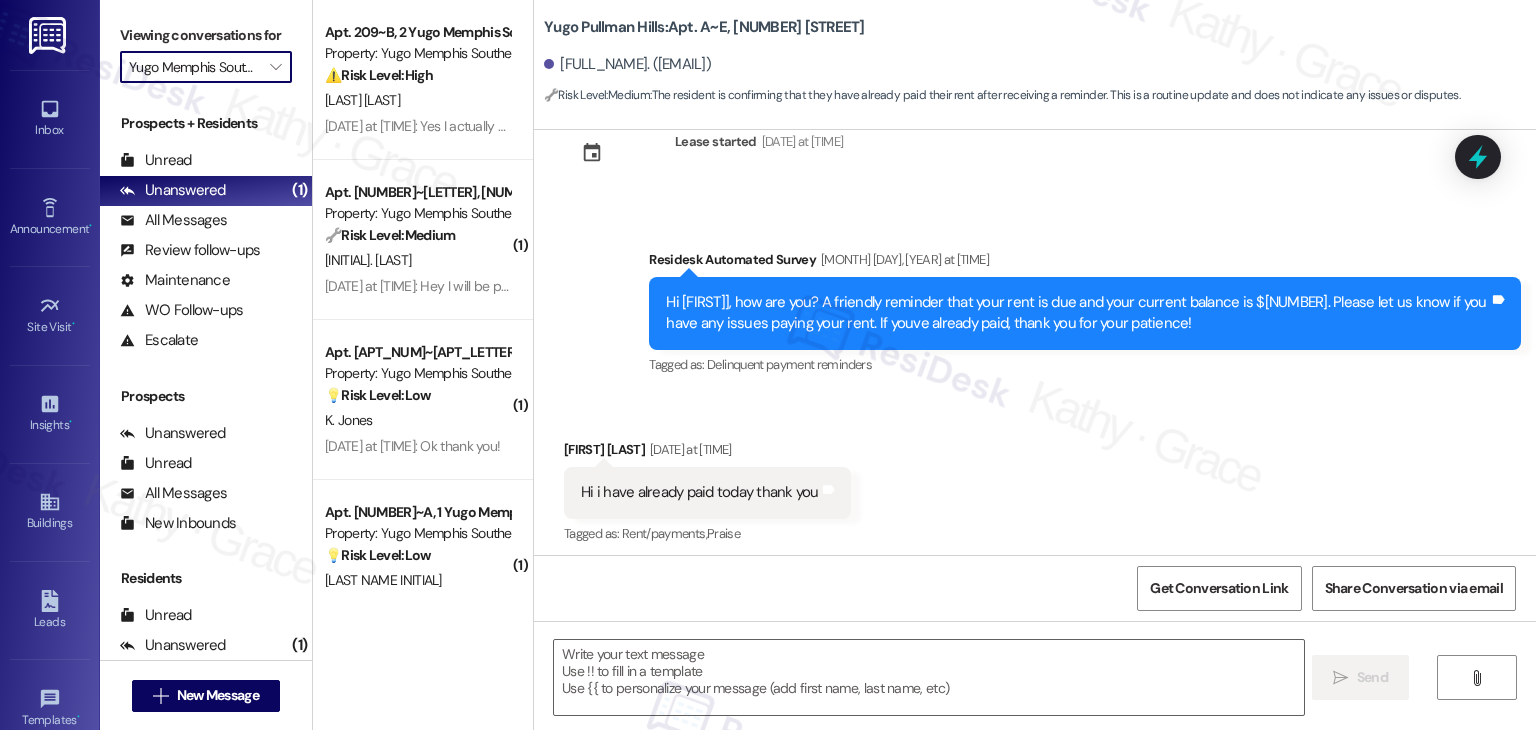 scroll, scrollTop: 1908, scrollLeft: 0, axis: vertical 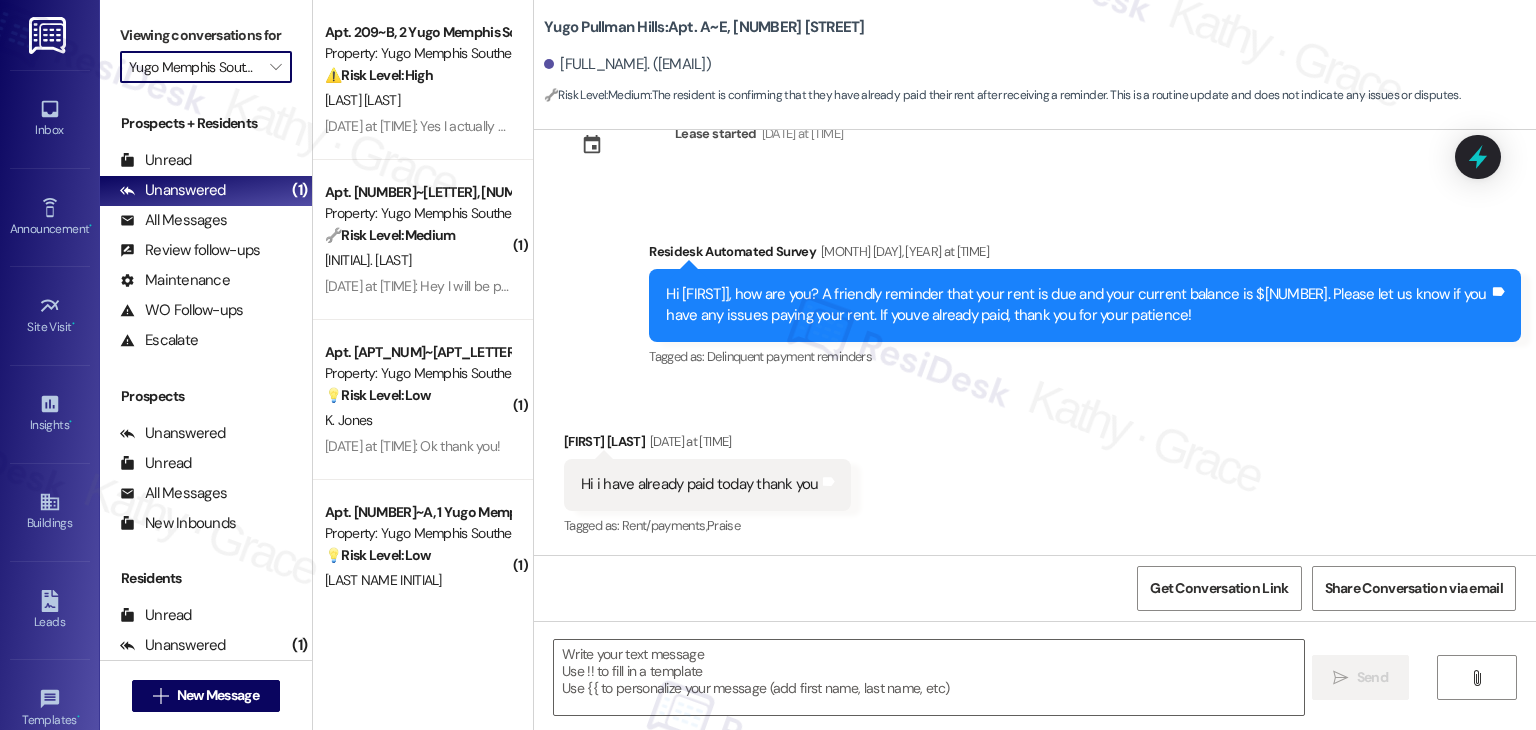 click on "Received via SMS Fahad Alsafrani Aug 06, 2025 at 11:28 AM Hi i have already paid today thank you Tags and notes Tagged as:   Rent/payments ,  Click to highlight conversations about Rent/payments Praise Click to highlight conversations about Praise" at bounding box center (1035, 470) 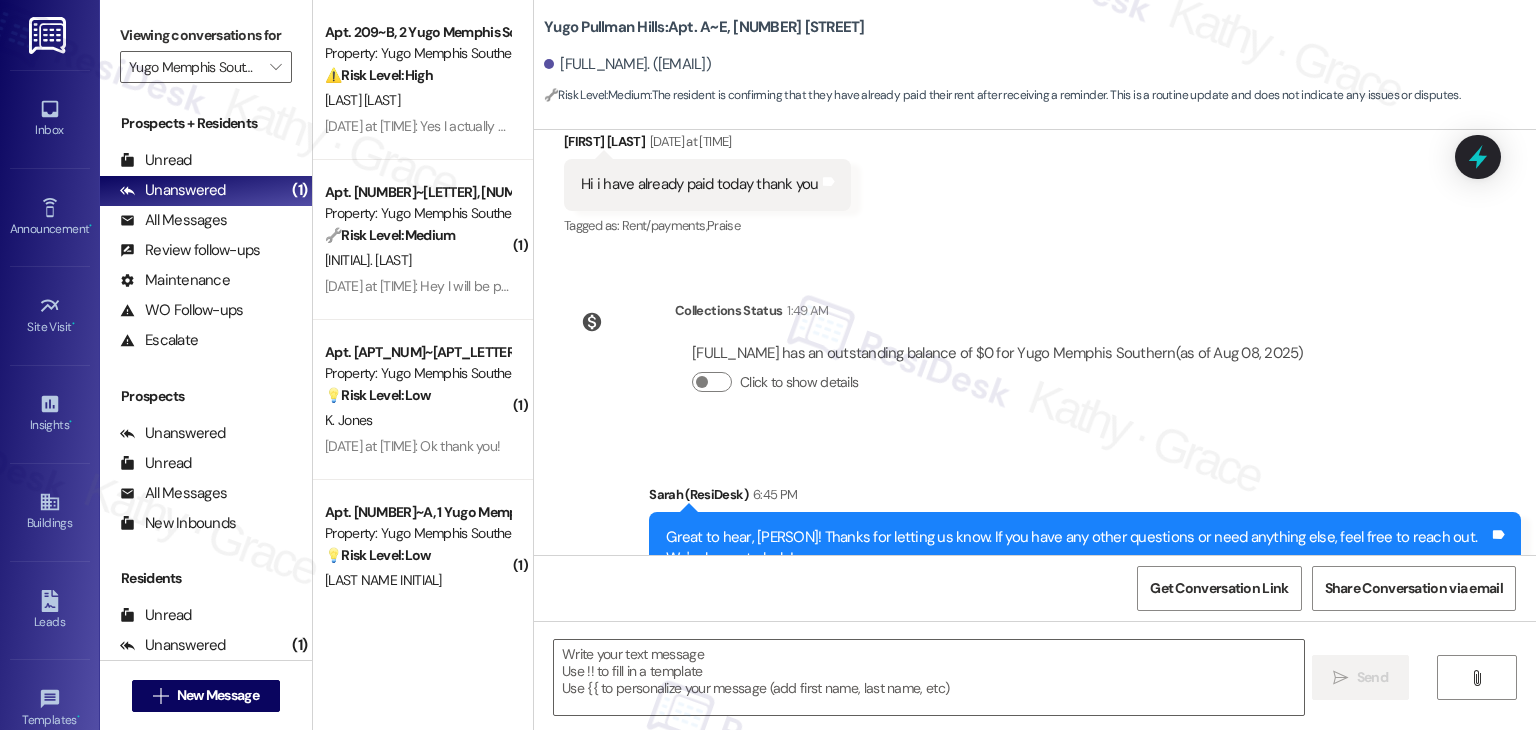scroll, scrollTop: 2283, scrollLeft: 0, axis: vertical 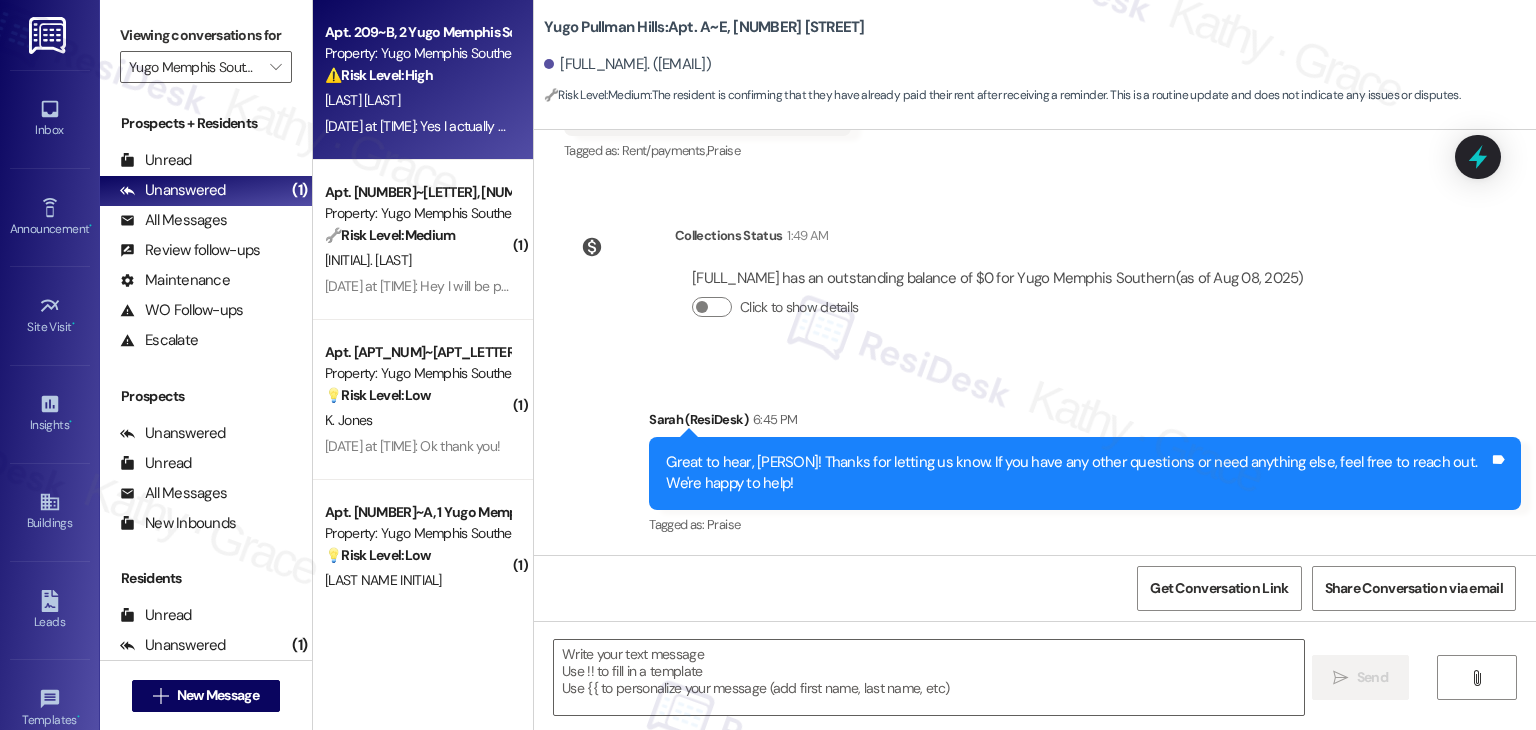 click on "Aug 06, 2025 at 4:48 PM:   Yes I actually do I can't put my card on the website to pay I constantly have to use western unions and I think that is ridiculous when I've only been late 2 times the whole year I've stayed there  Aug 06, 2025 at 4:48 PM:   Yes I actually do I can't put my card on the website to pay I constantly have to use western unions and I think that is ridiculous when I've only been late 2 times the whole year I've stayed there" at bounding box center (417, 126) 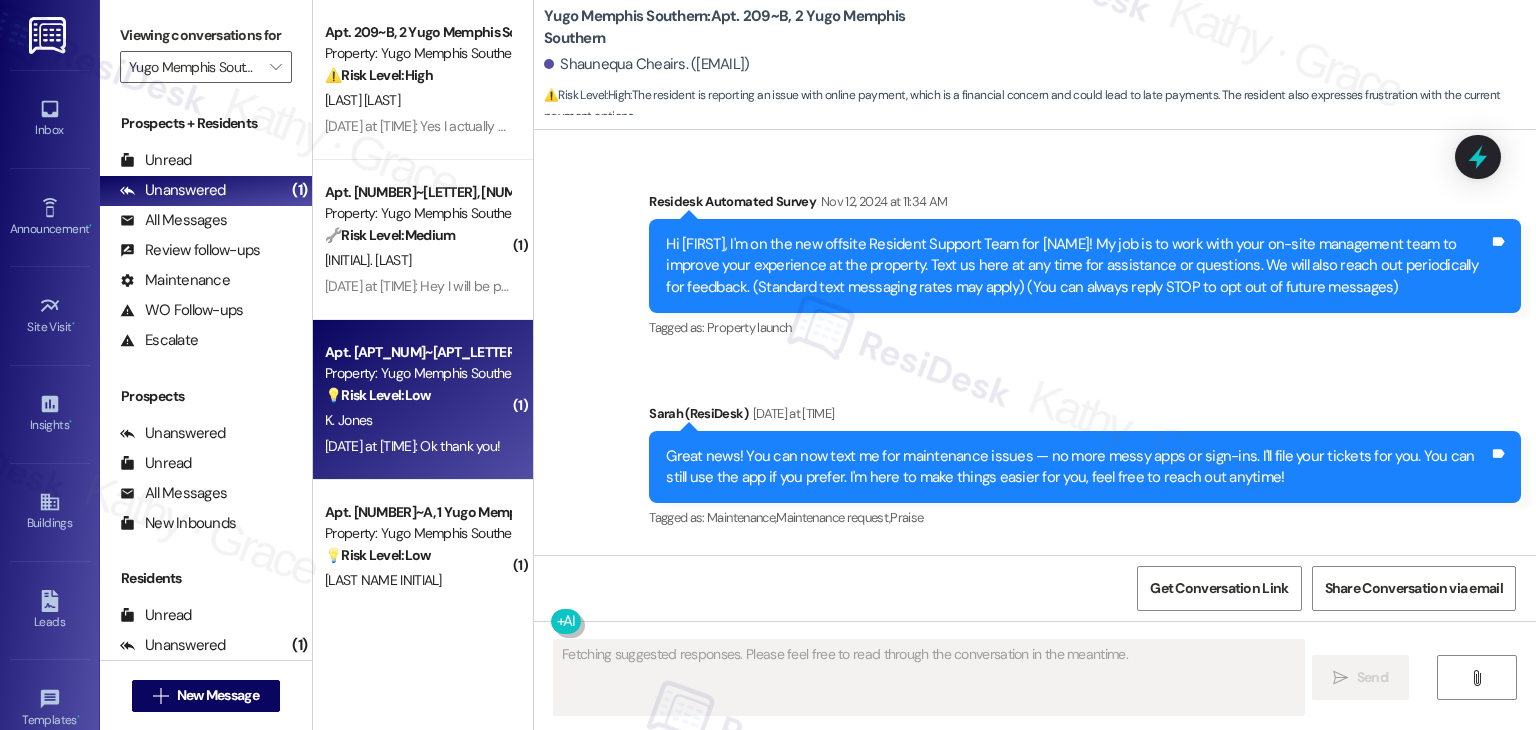 type on "Fetching suggested responses. Please feel free to read through the conversation in the meantime." 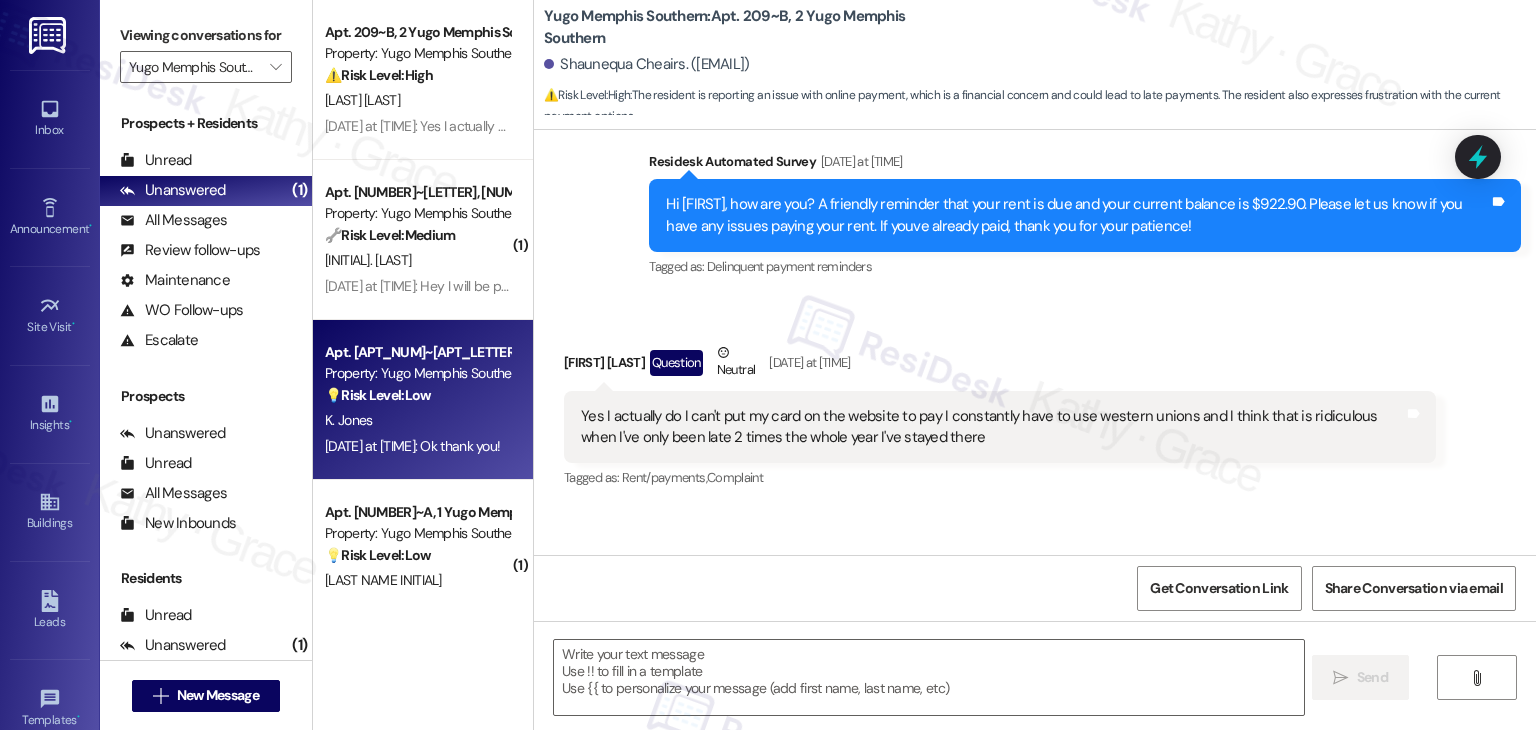 scroll, scrollTop: 7653, scrollLeft: 0, axis: vertical 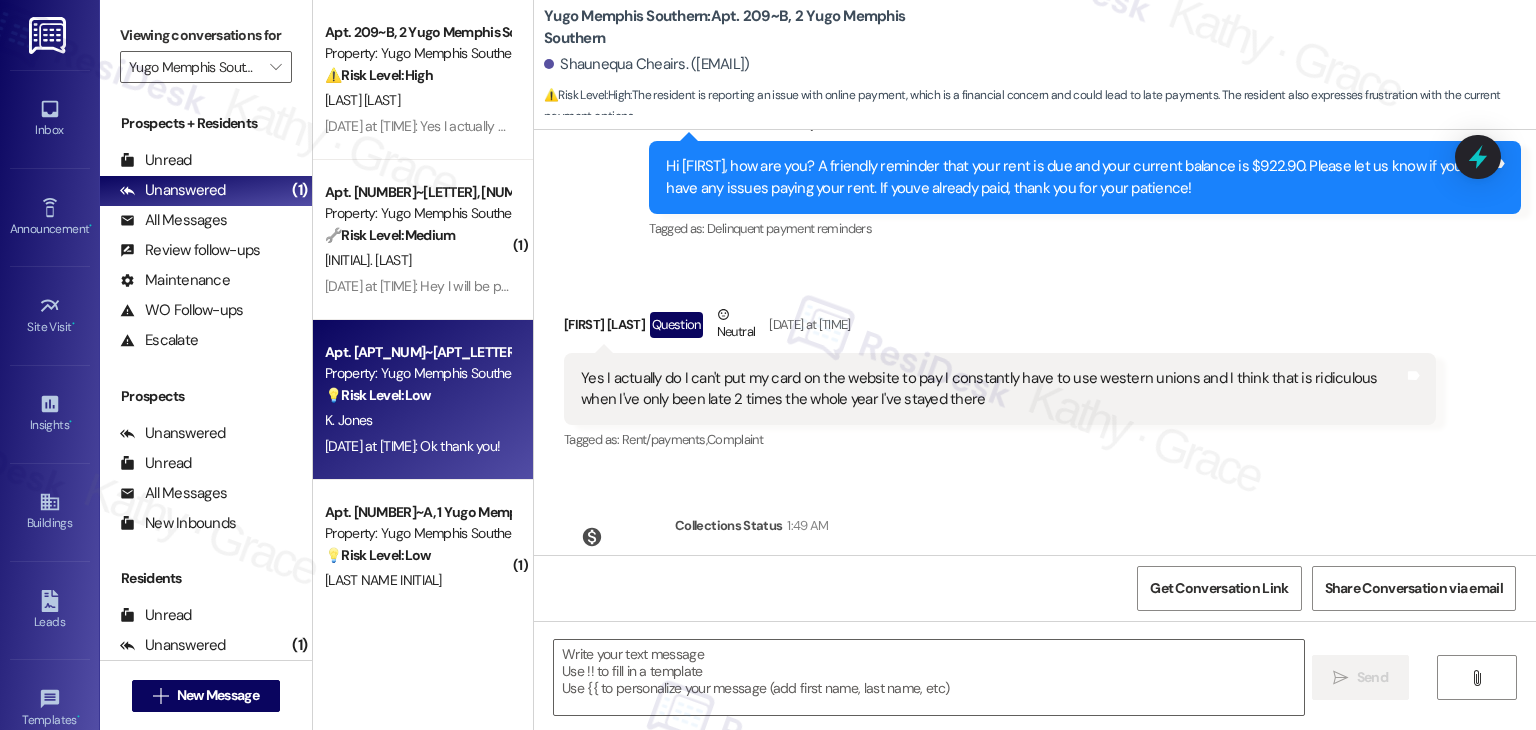 click on "Hi Shaunequa, how are you? A friendly reminder that your rent is due and your current balance is $922.90. Please let us know if you have any issues paying your rent. If youve already paid, thank you for your patience!" at bounding box center [1077, 177] 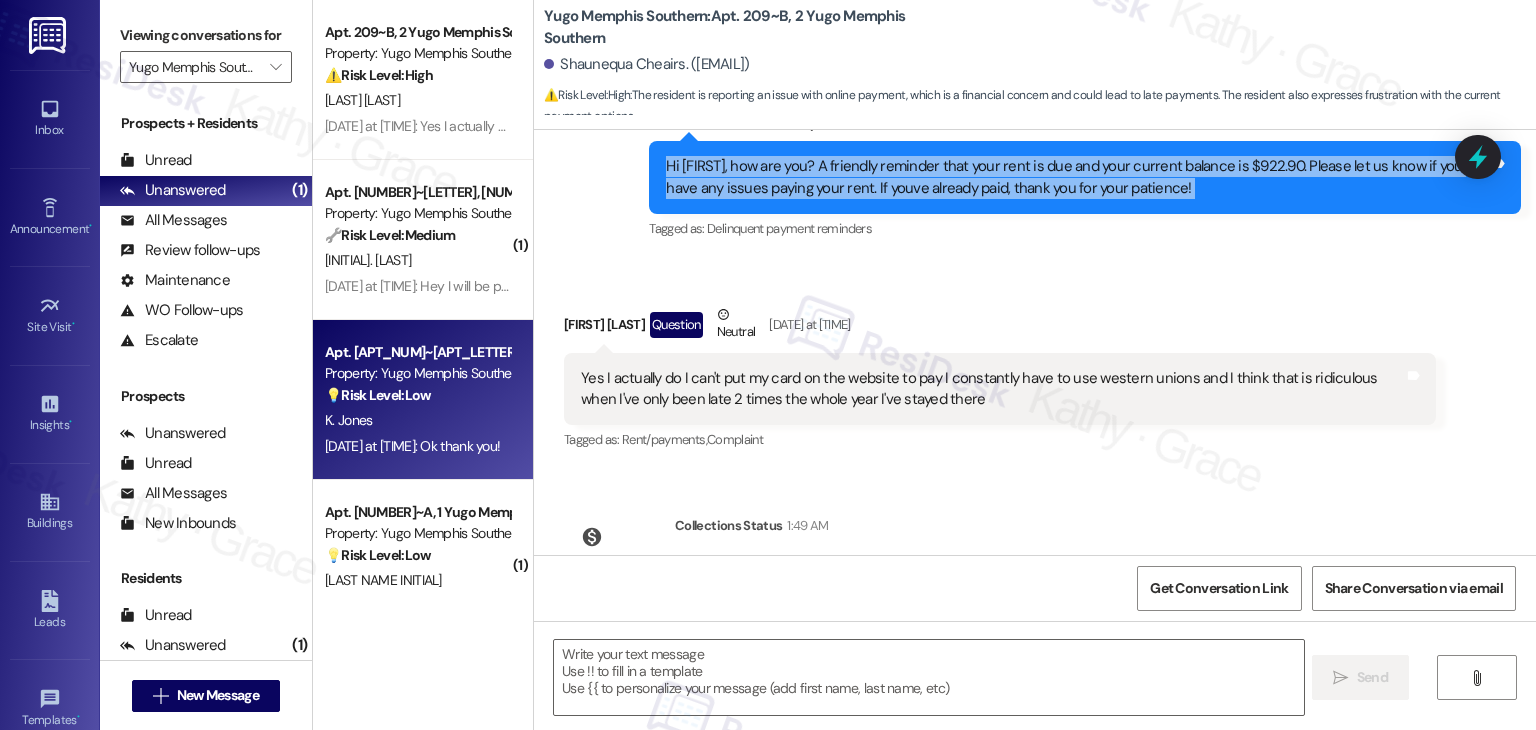 copy on "Hi Shaunequa, how are you? A friendly reminder that your rent is due and your current balance is $922.90. Please let us know if you have any issues paying your rent. If youve already paid, thank you for your patience! Tags and notes" 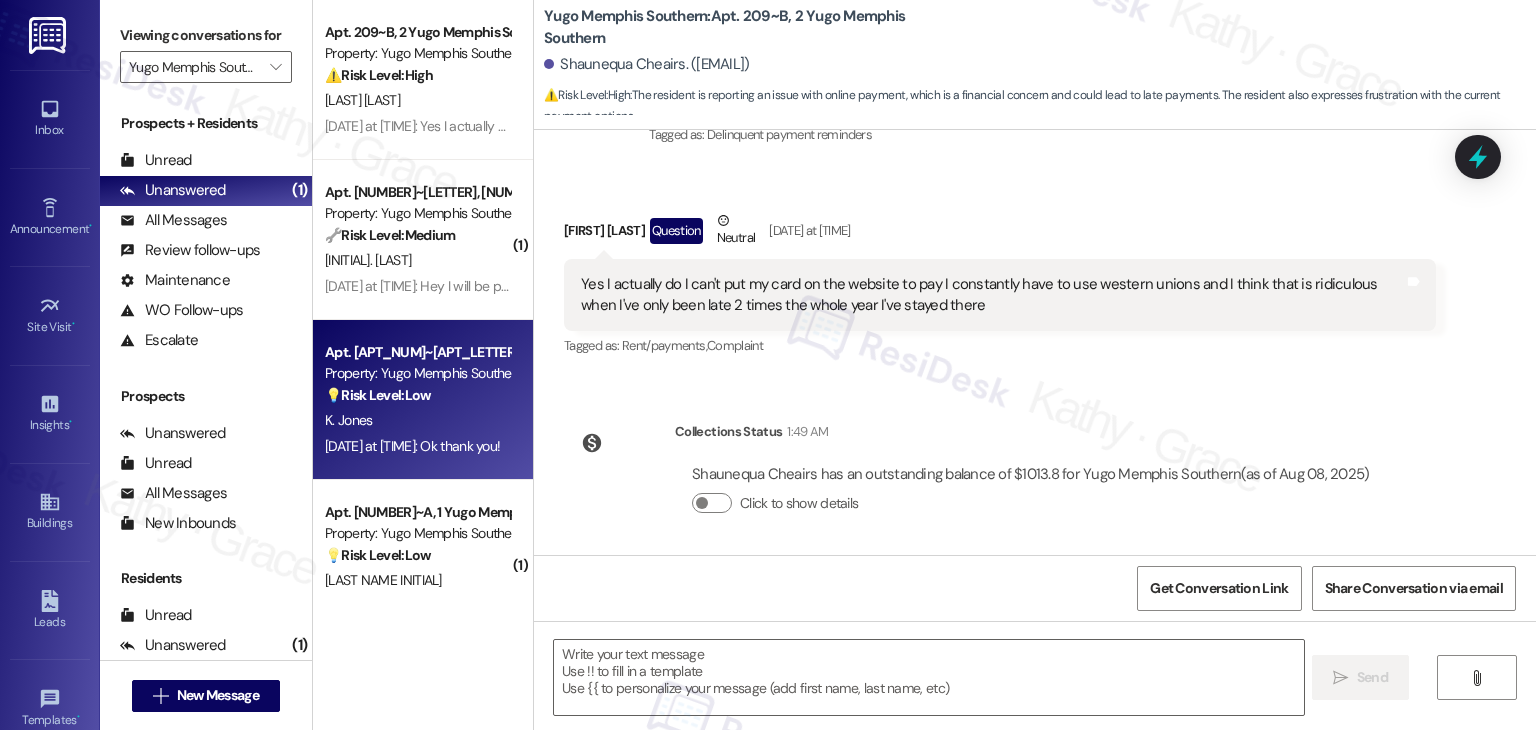 scroll, scrollTop: 7753, scrollLeft: 0, axis: vertical 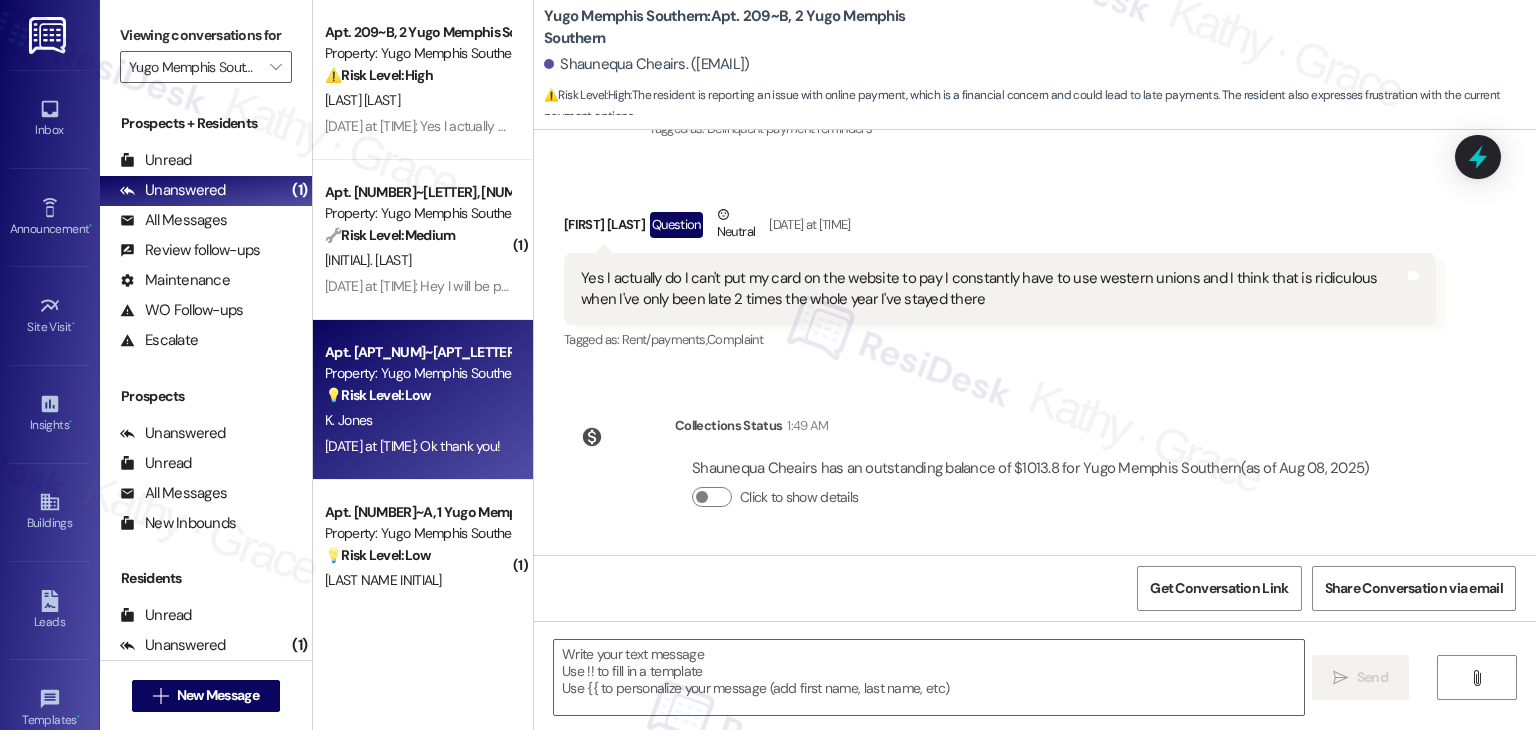 click on "Yes I actually do I can't put my card on the website to pay I constantly have to use western unions and I think that is ridiculous when I've only been late 2 times the whole year I've stayed there" at bounding box center [992, 289] 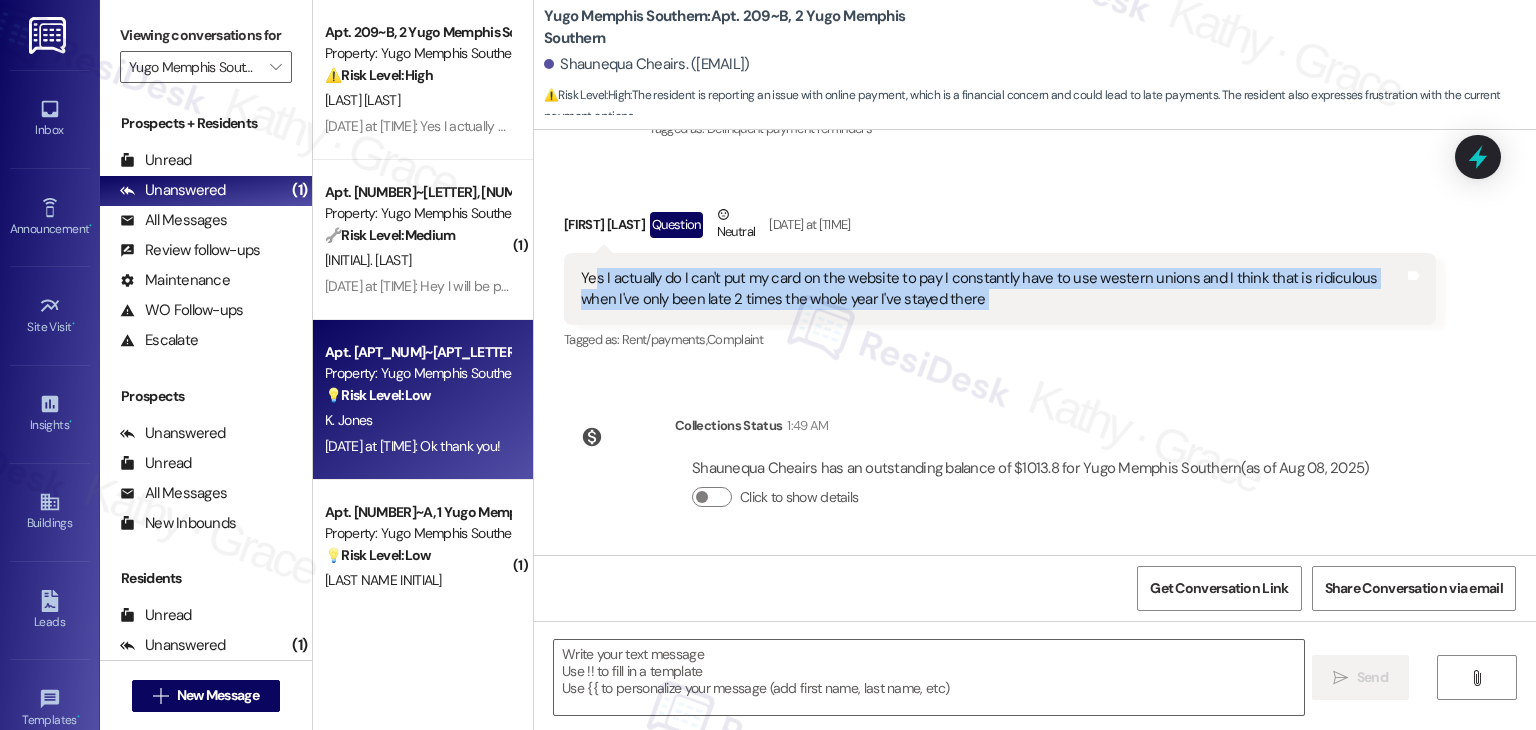 copy on "Yes I actually do I can't put my card on the website to pay I constantly have to use western unions and I think that is ridiculous when I've only been late 2 times the whole year I've stayed there  Tags and notes" 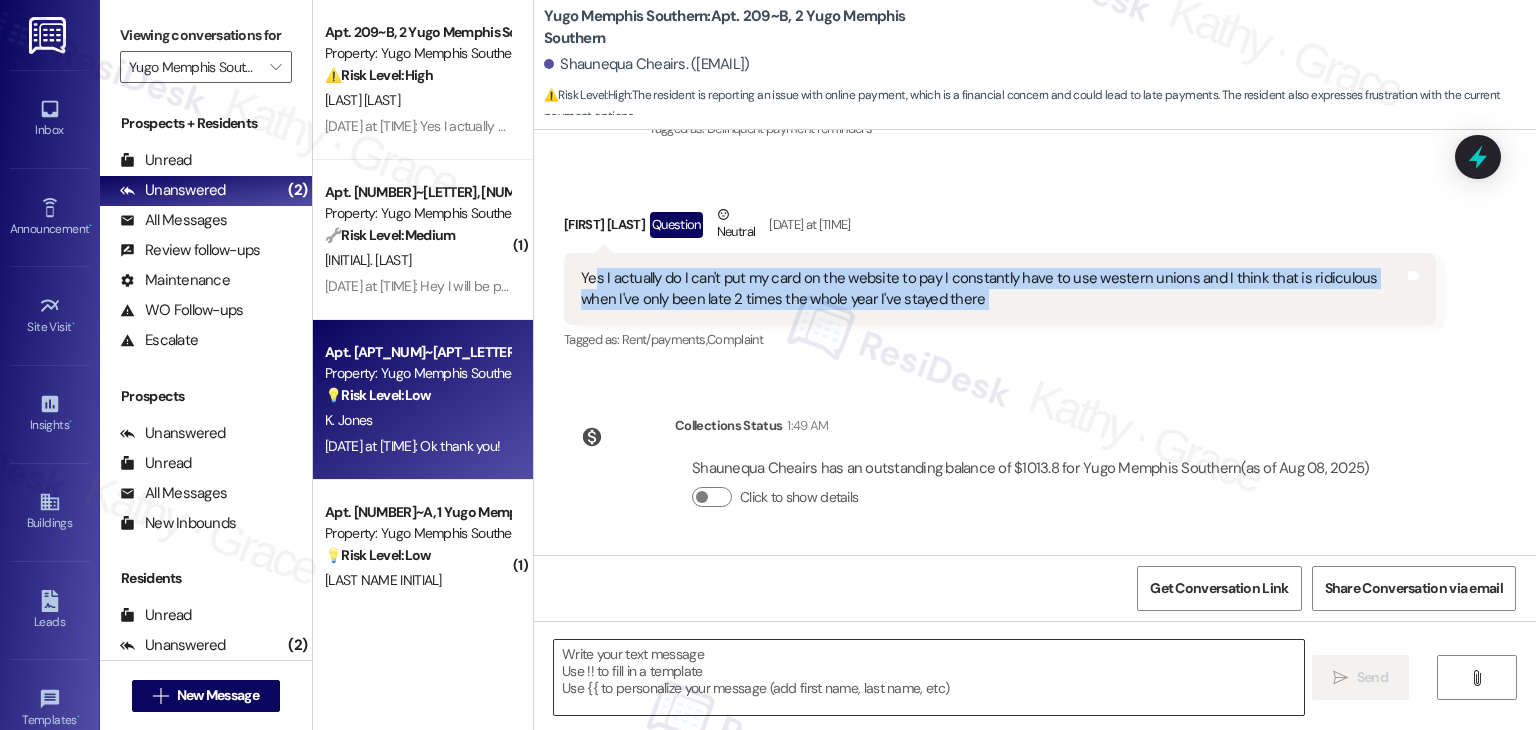 click at bounding box center [928, 677] 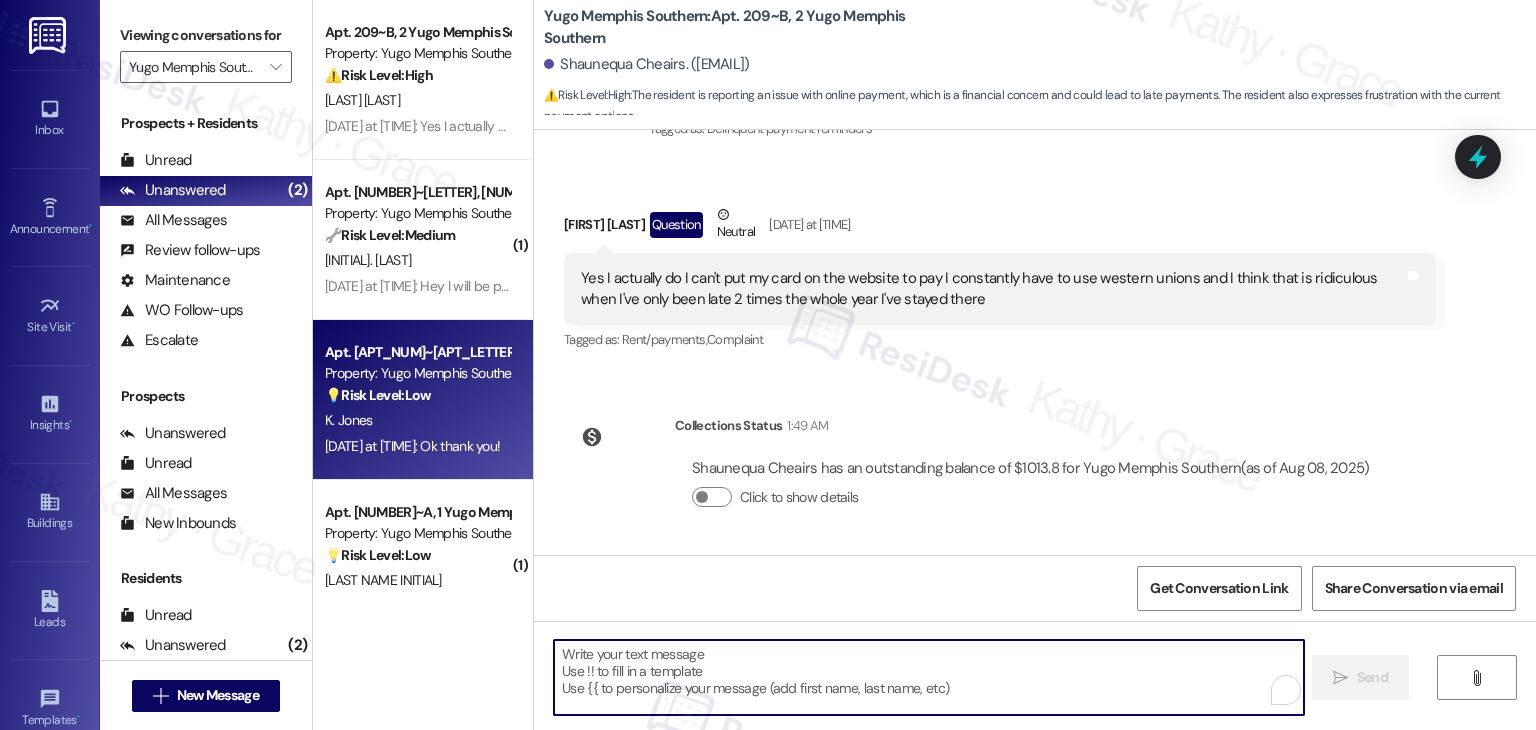 paste on "Thanks for sharing that, Shaunequa. I’ll pass this along to the site team so they’re aware of the payment difficulties you’ve been experiencing and see if there’s another option to make things easier for you. Let us know if there's anything else we can assist you with!" 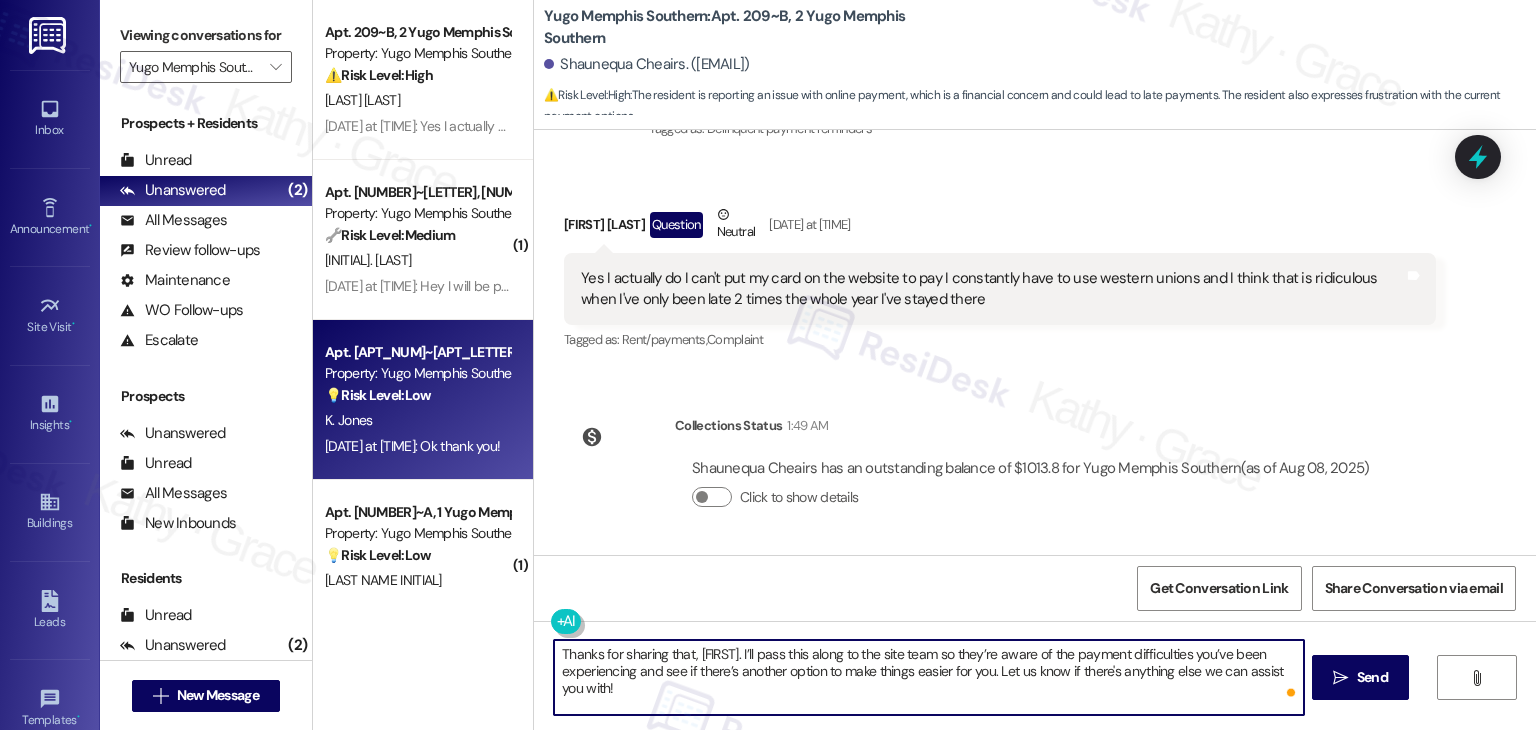 type on "Thanks for sharing that, Shaunequa. I’ll pass this along to the site team so they’re aware of the payment difficulties you’ve been experiencing and see if there’s another option to make things easier for you. Let us know if there's anything else we can assist you with!" 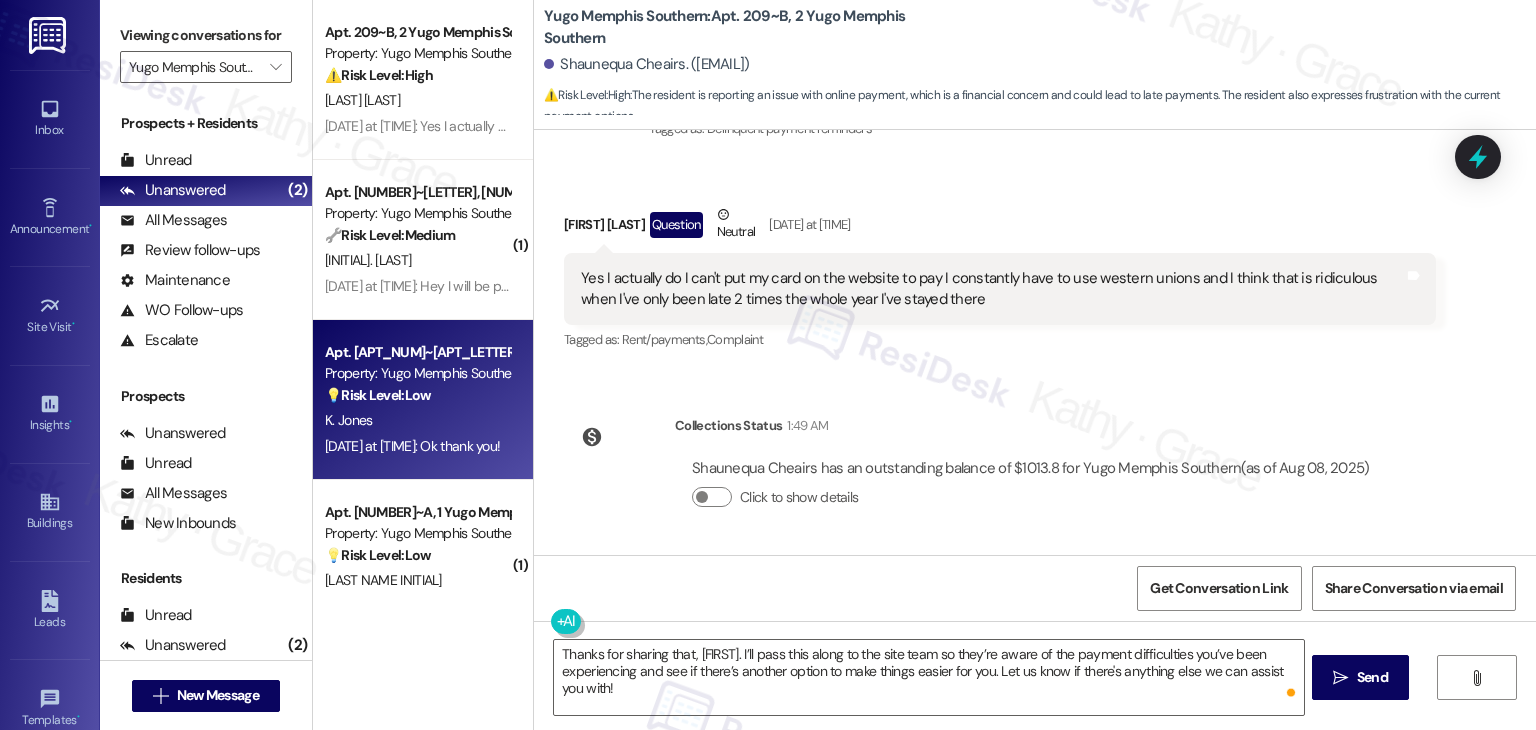 click on "Get Conversation Link Share Conversation via email" at bounding box center (1035, 588) 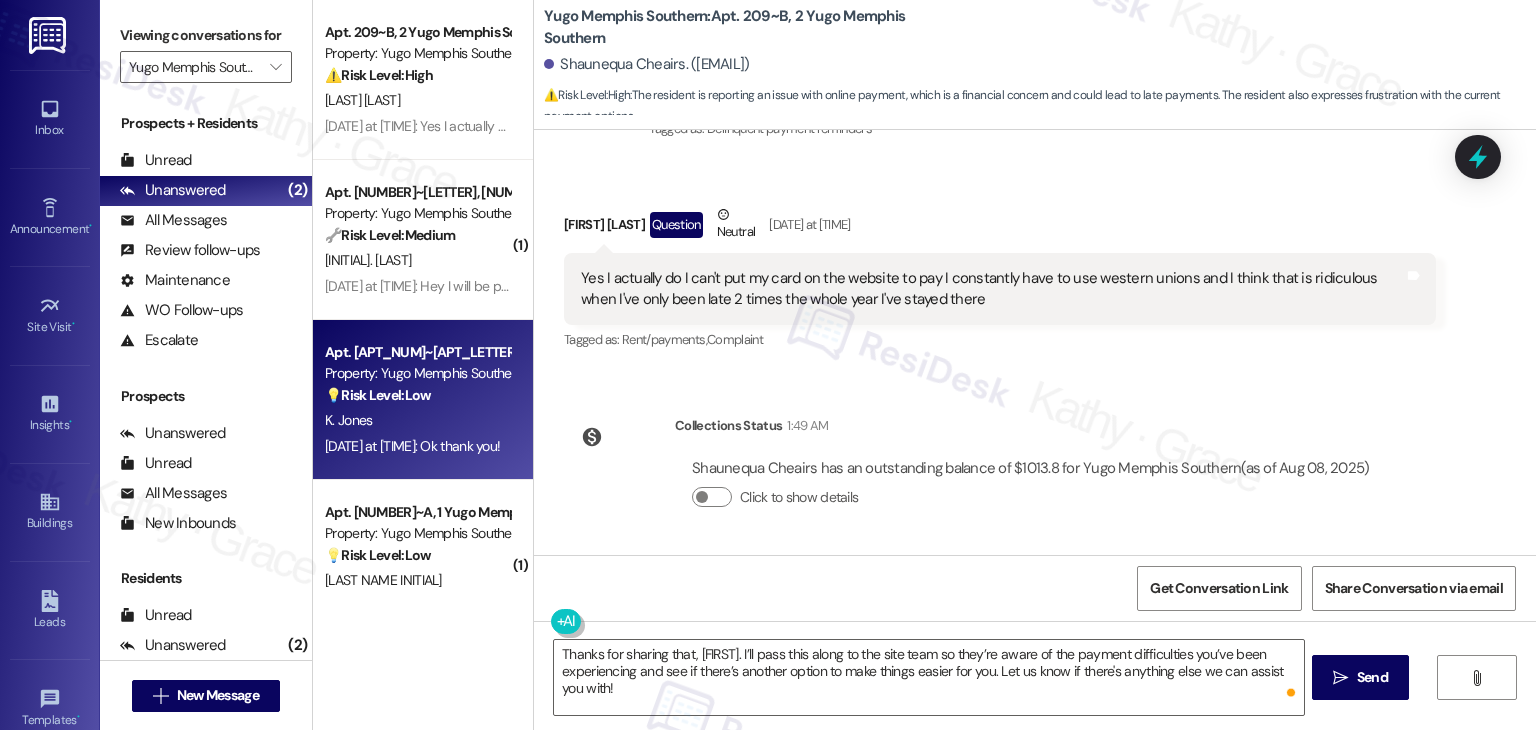 click on "Get Conversation Link Share Conversation via email" at bounding box center (1035, 588) 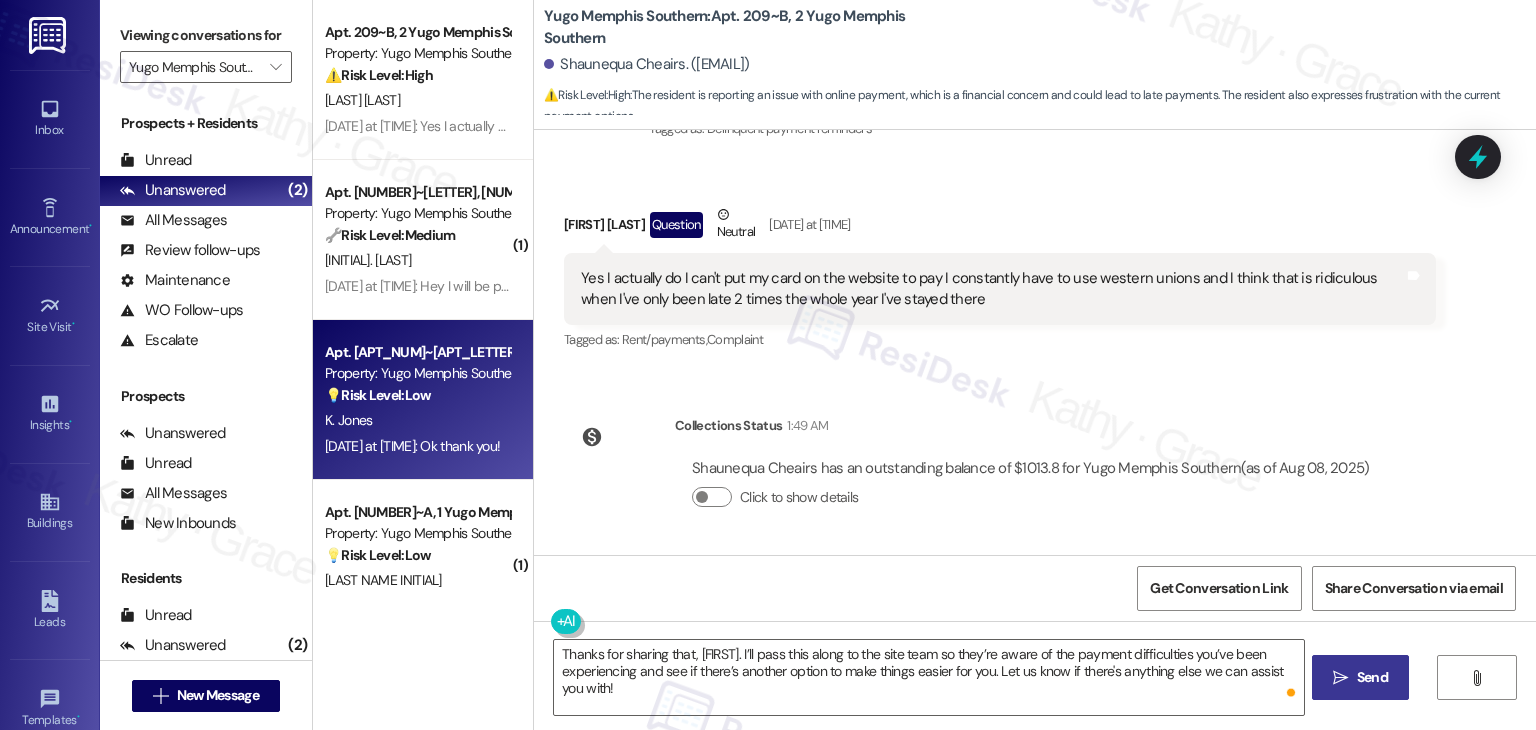 click on "Send" at bounding box center [1372, 677] 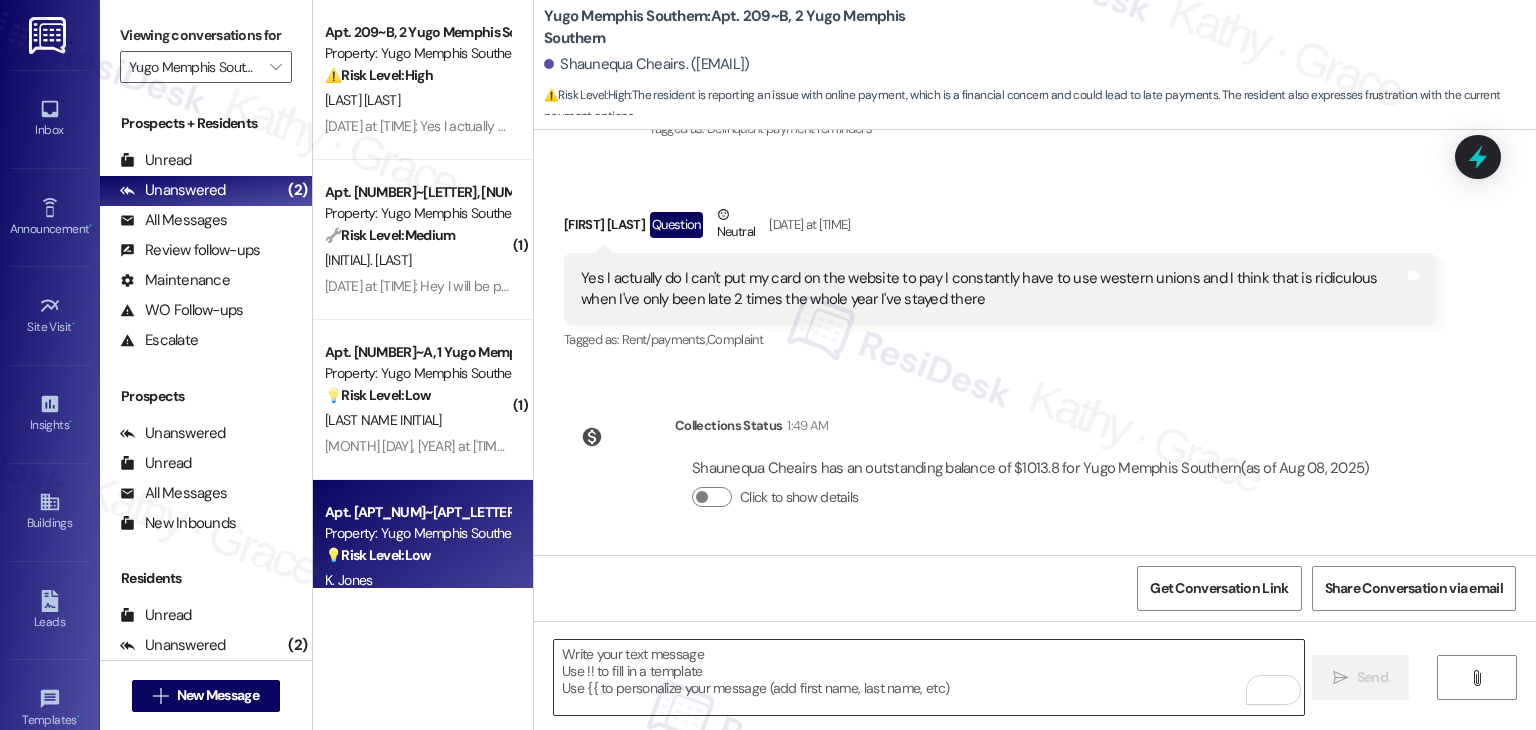 click at bounding box center [928, 677] 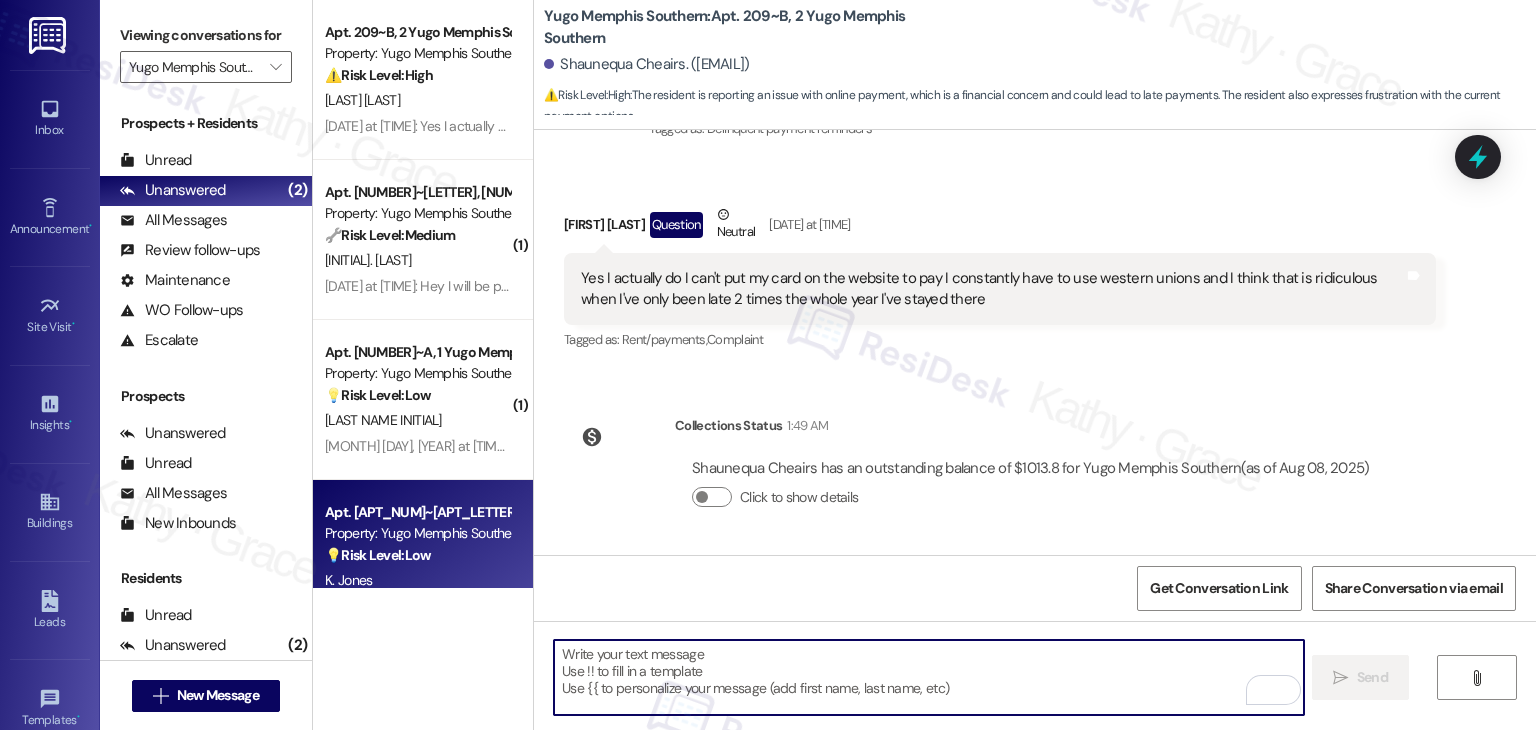 paste on "Thanks for sharing that, Shaunequa. I’ll pass this along to the site team so they’re aware of the payment difficulties you’ve been experiencing and see if there’s another option to make things easier for you. Let us know if there's anything else we can assist you with!" 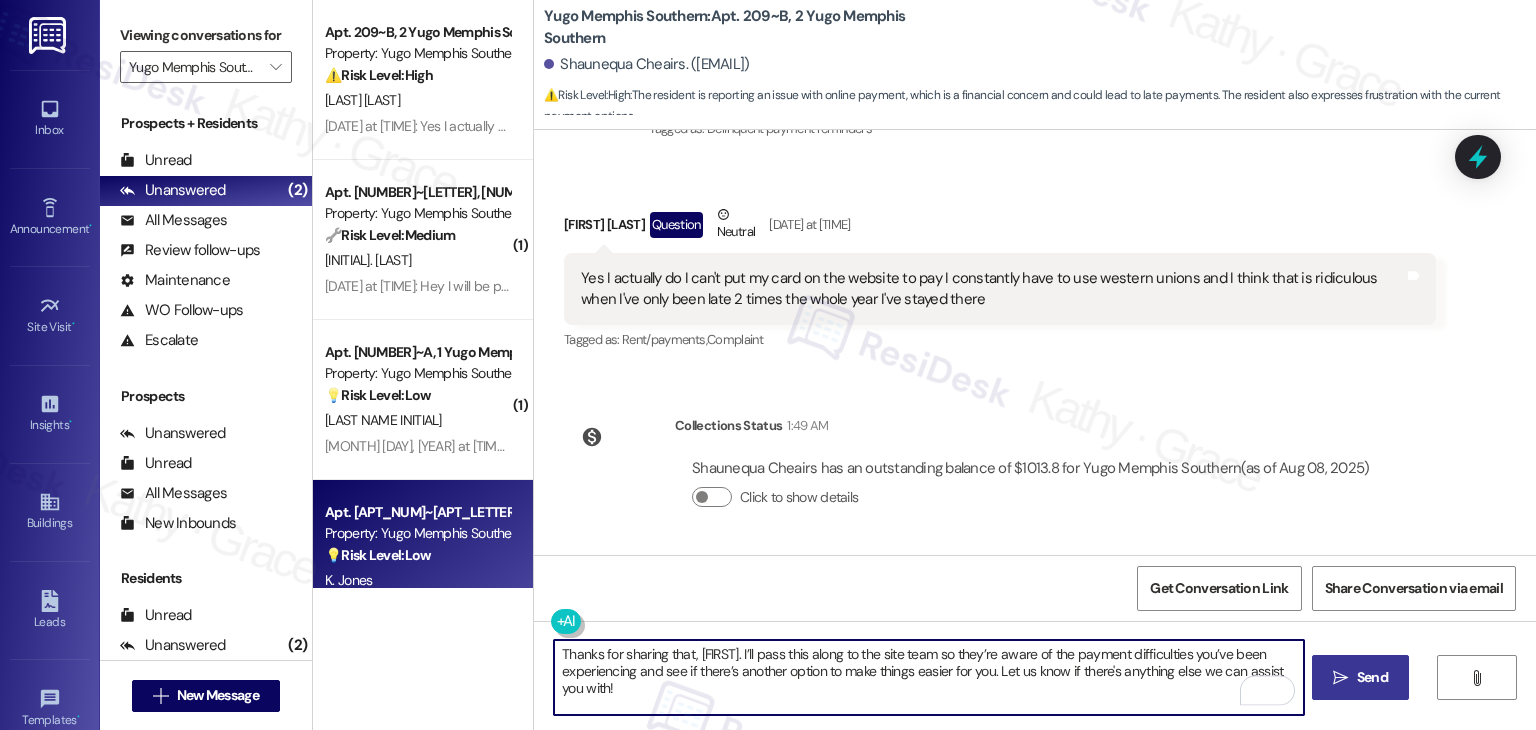type on "Thanks for sharing that, Shaunequa. I’ll pass this along to the site team so they’re aware of the payment difficulties you’ve been experiencing and see if there’s another option to make things easier for you. Let us know if there's anything else we can assist you with!" 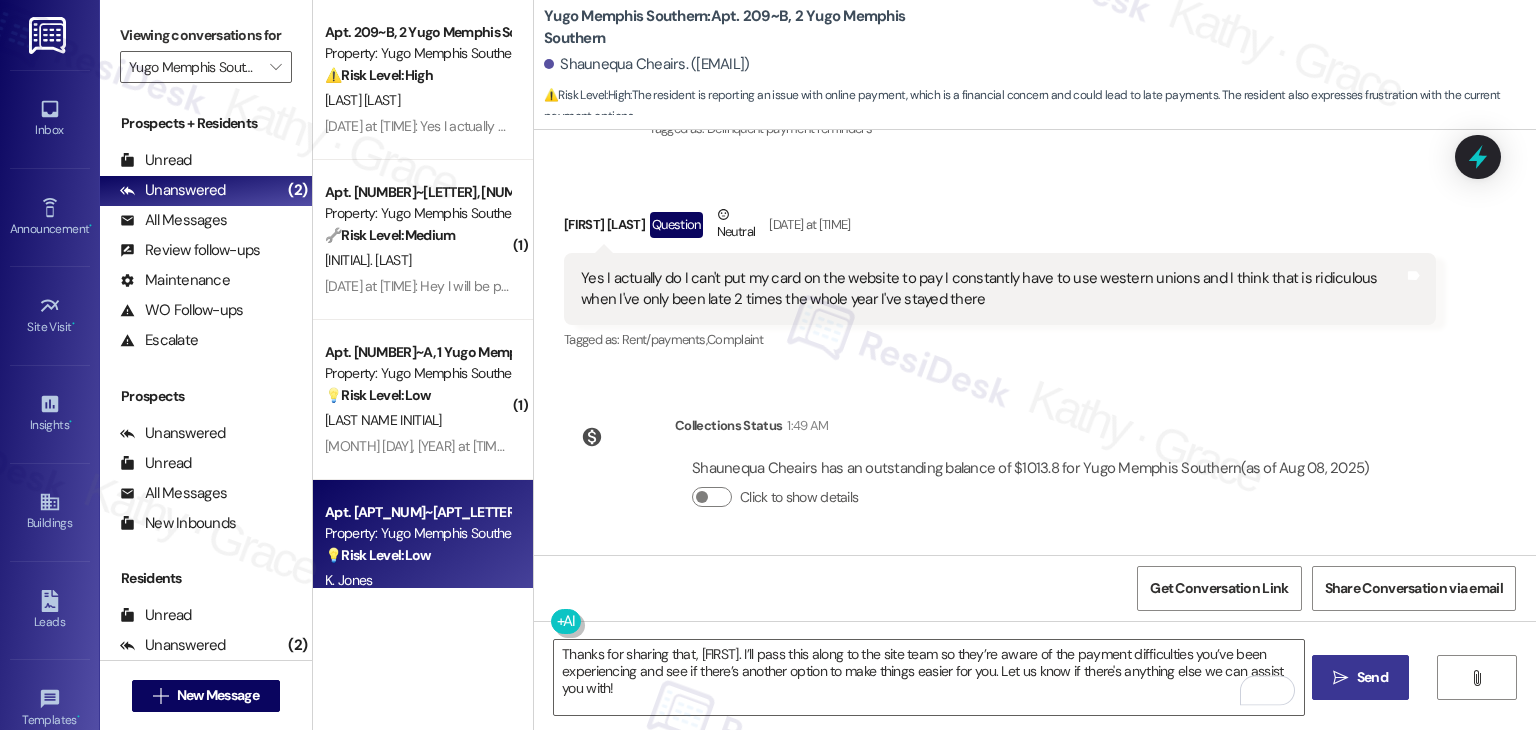 click on "" at bounding box center (1340, 678) 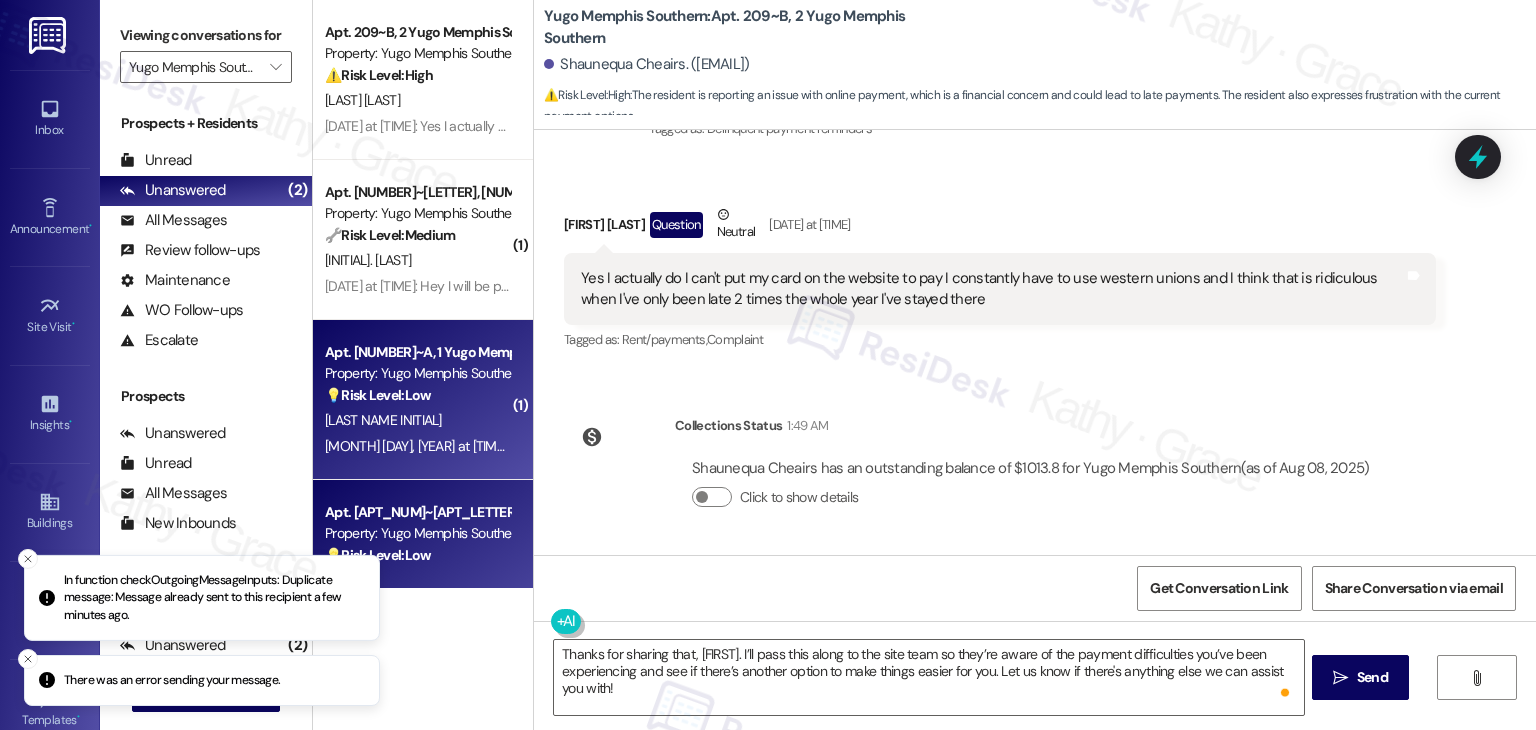click on "Apt. 114~A, 1 Yugo Memphis Southern Property: Yugo Memphis Southern 💡  Risk Level:  Low The resident is confirming key pick-up time. The conversation is about move-in logistics and coordination, which is a non-essential request. R. Coban Aug 01, 2025 at 11:56 AM: Beğenildi: “Sarah (Yugo Memphis Southern): Happy to help! Feel free to reach out if you need further assistance.” Aug 01, 2025 at 11:56 AM: Beğenildi: “Sarah (Yugo Memphis Southern): Happy to help! Feel free to reach out if you need further assistance.”" at bounding box center [423, 400] 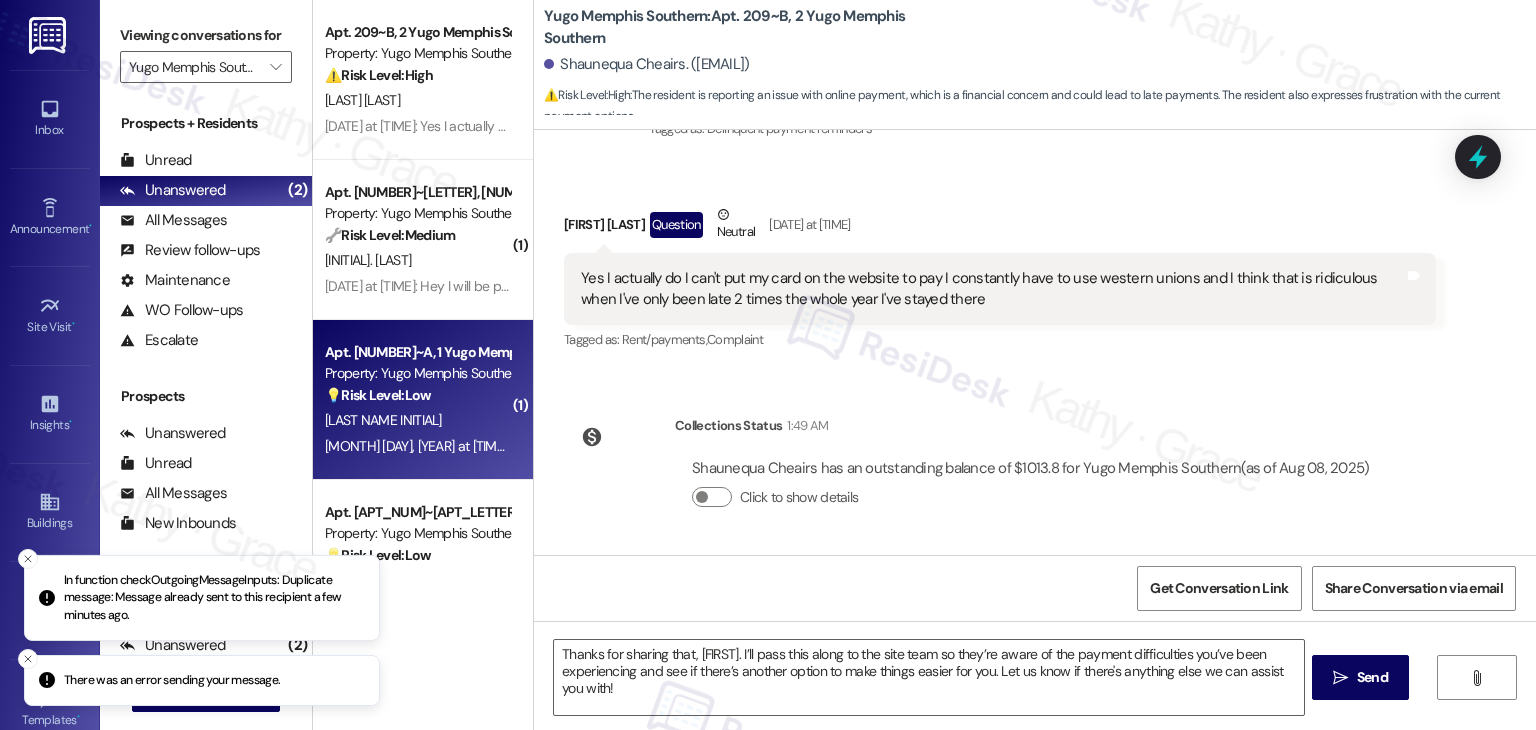 type on "Fetching suggested responses. Please feel free to read through the conversation in the meantime." 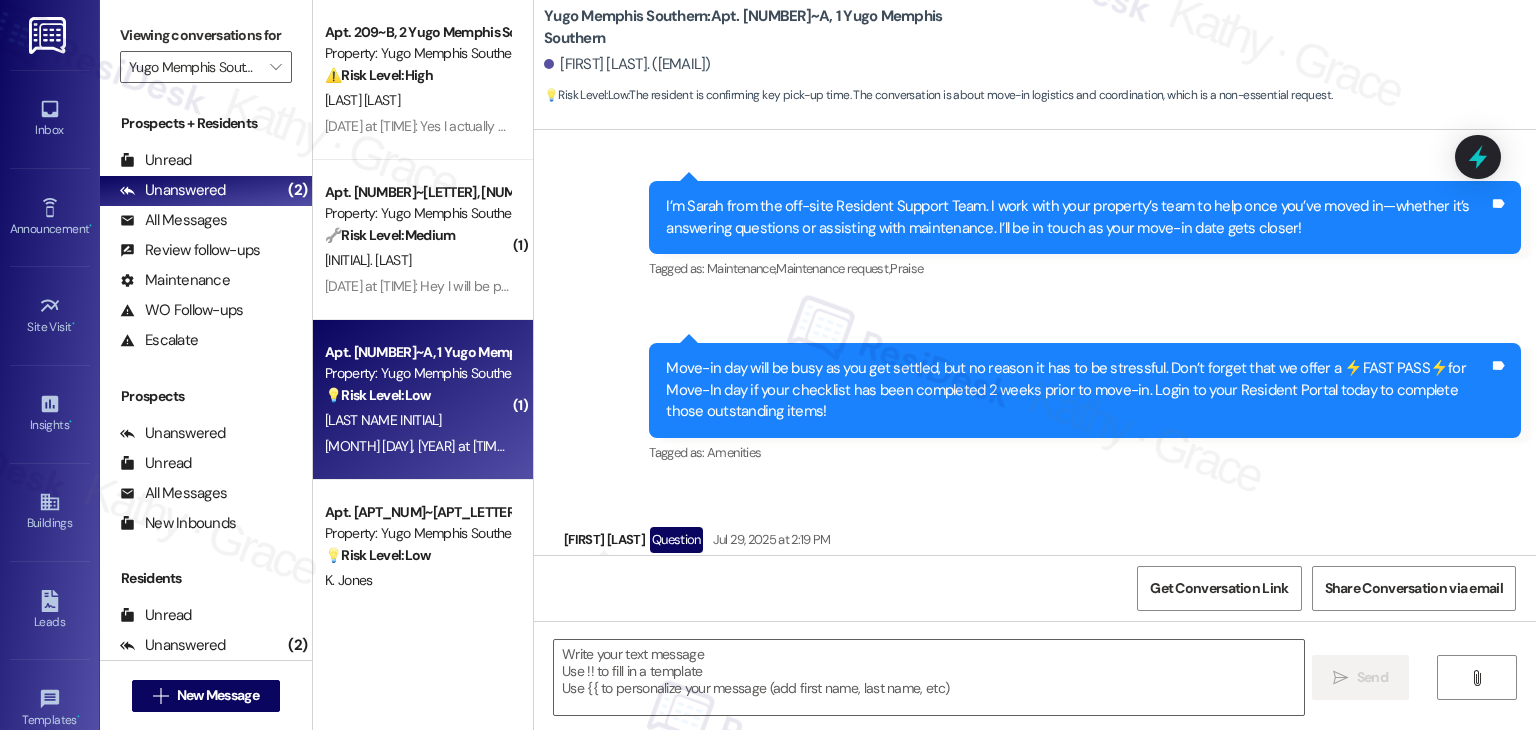 type on "Fetching suggested responses. Please feel free to read through the conversation in the meantime." 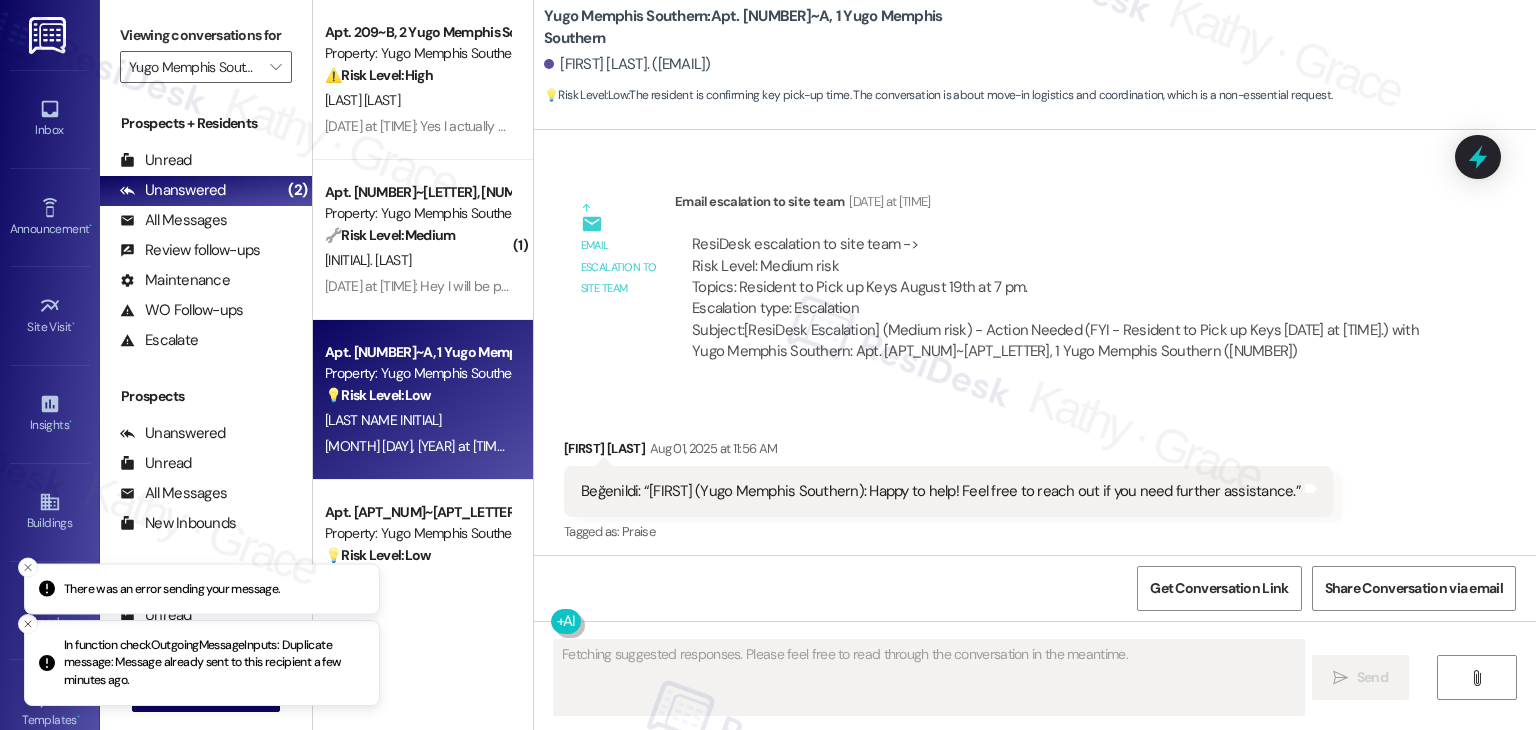 scroll, scrollTop: 1221, scrollLeft: 0, axis: vertical 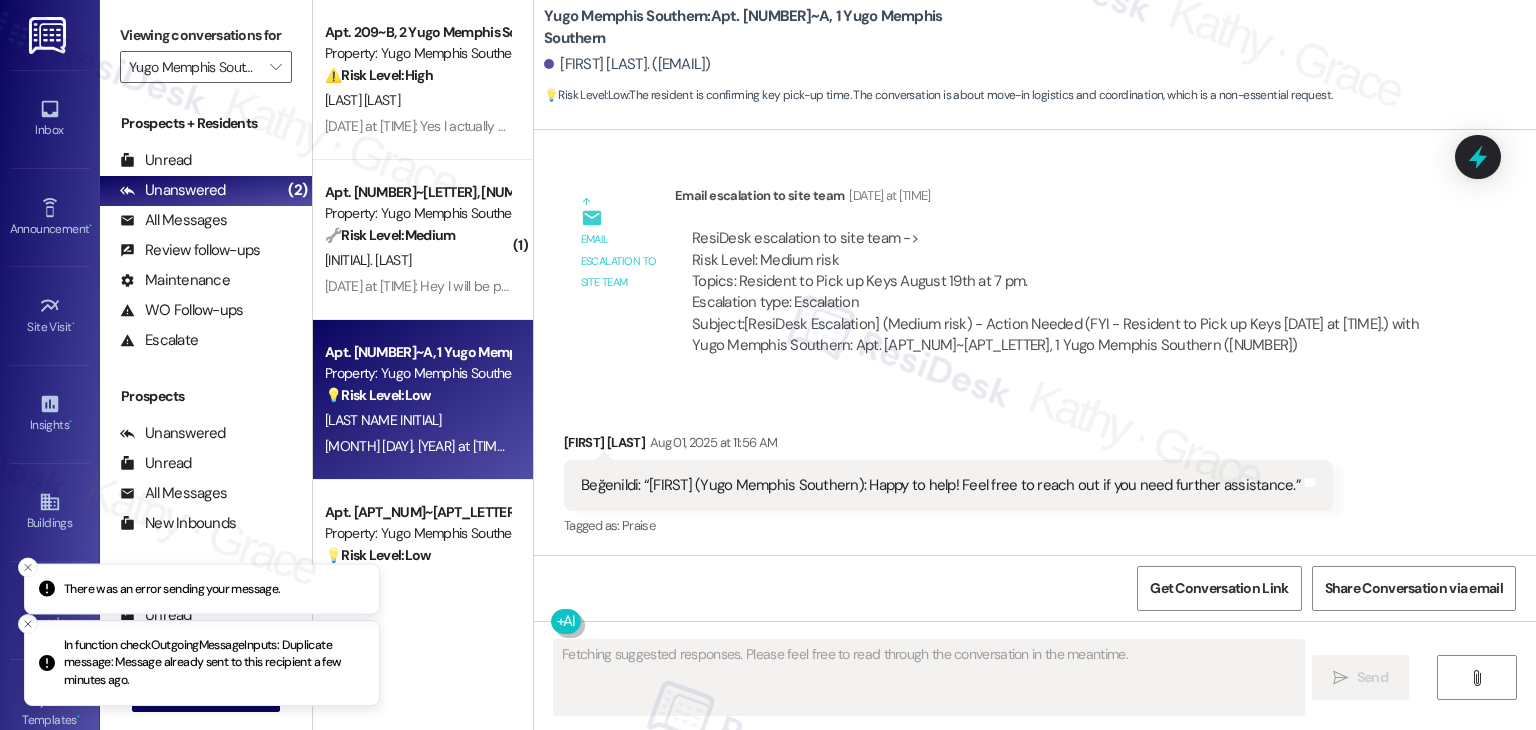 type 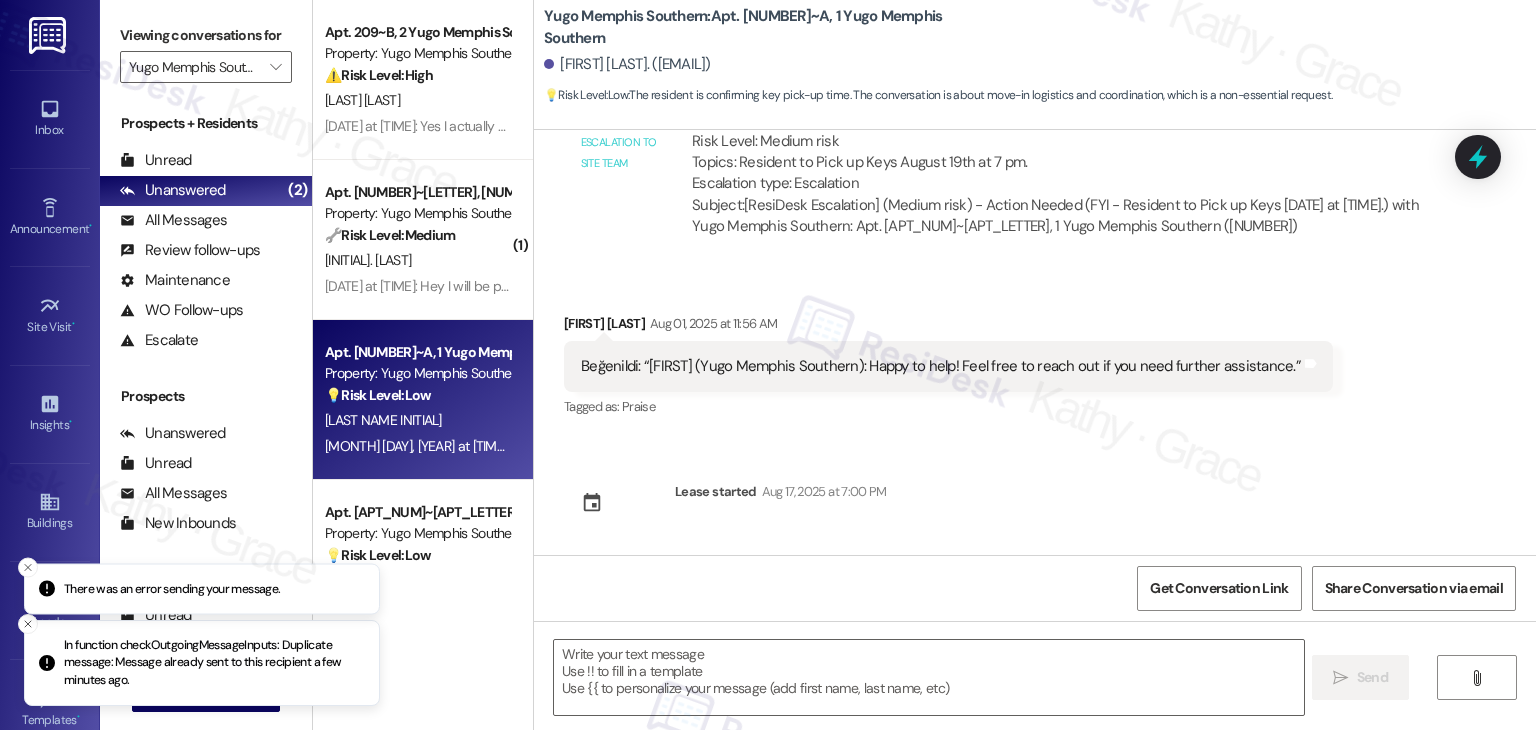 scroll, scrollTop: 1340, scrollLeft: 0, axis: vertical 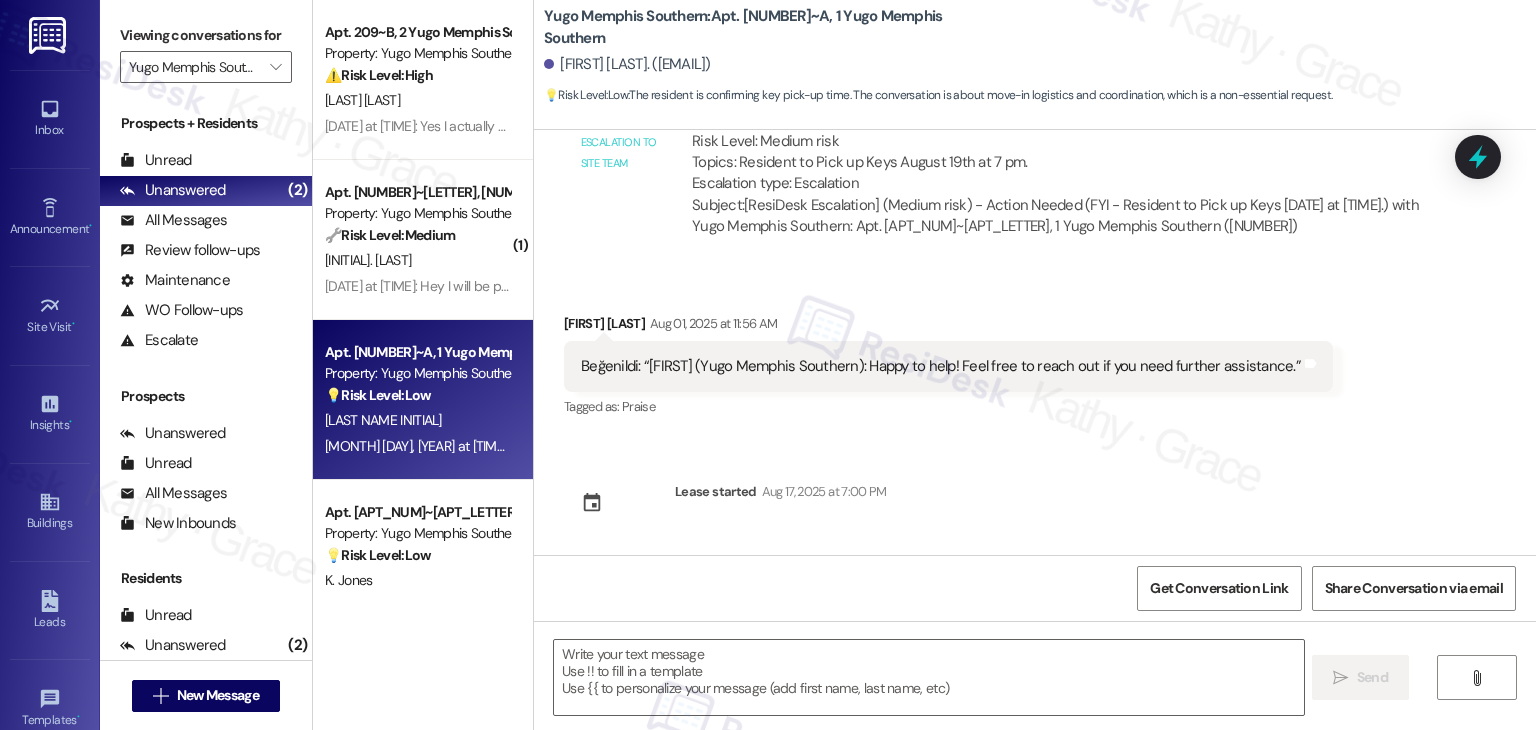 click on "Sent via SMS Sarah   (ResiDesk) Jul 29, 2025 at 2:16 PM Hi Ruhan! We’re so excited you’ve chosen Yugo Memphis Southern as your future home! Moving is an exciting time, and I want to make sure you feel confident and ready. (You can always reply STOP to opt out of future messages) Tags and notes Tagged as:   Praise Click to highlight conversations about Praise Sent via SMS 2:16 PM Sarah   (ResiDesk) Jul 29, 2025 at 2:16 PM I’m Sarah from the off-site Resident Support Team. I work with your property’s team to help once you’ve moved in—whether it’s answering questions or assisting with maintenance. I’ll be in touch as your move-in date gets closer! Tags and notes Tagged as:   Maintenance ,  Click to highlight conversations about Maintenance Maintenance request ,  Click to highlight conversations about Maintenance request Praise Click to highlight conversations about Praise Sent via SMS 2:16 PM Sarah   (ResiDesk) Jul 29, 2025 at 2:16 PM Tags and notes Tagged as:   Amenities Received via SMS" at bounding box center [1035, 342] 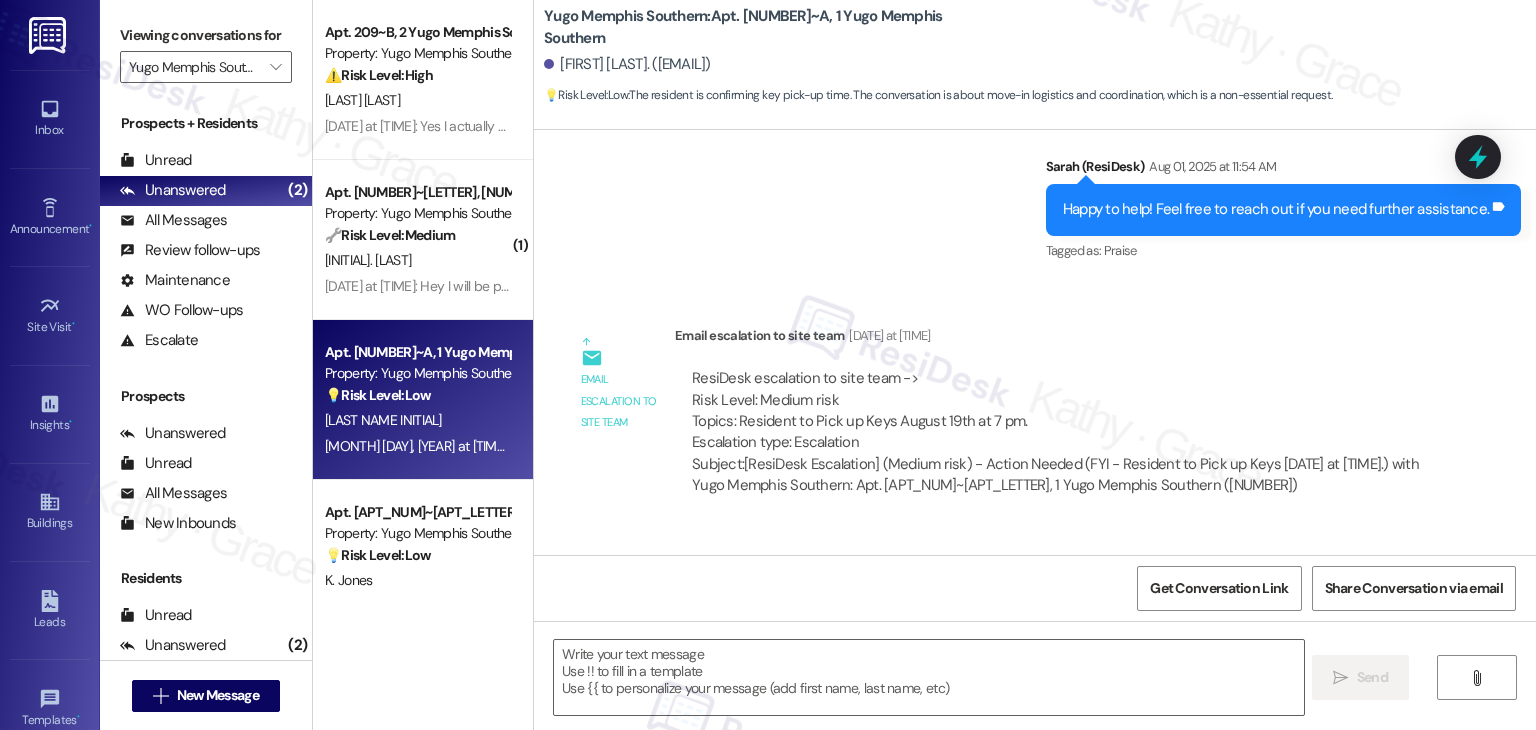 scroll, scrollTop: 1340, scrollLeft: 0, axis: vertical 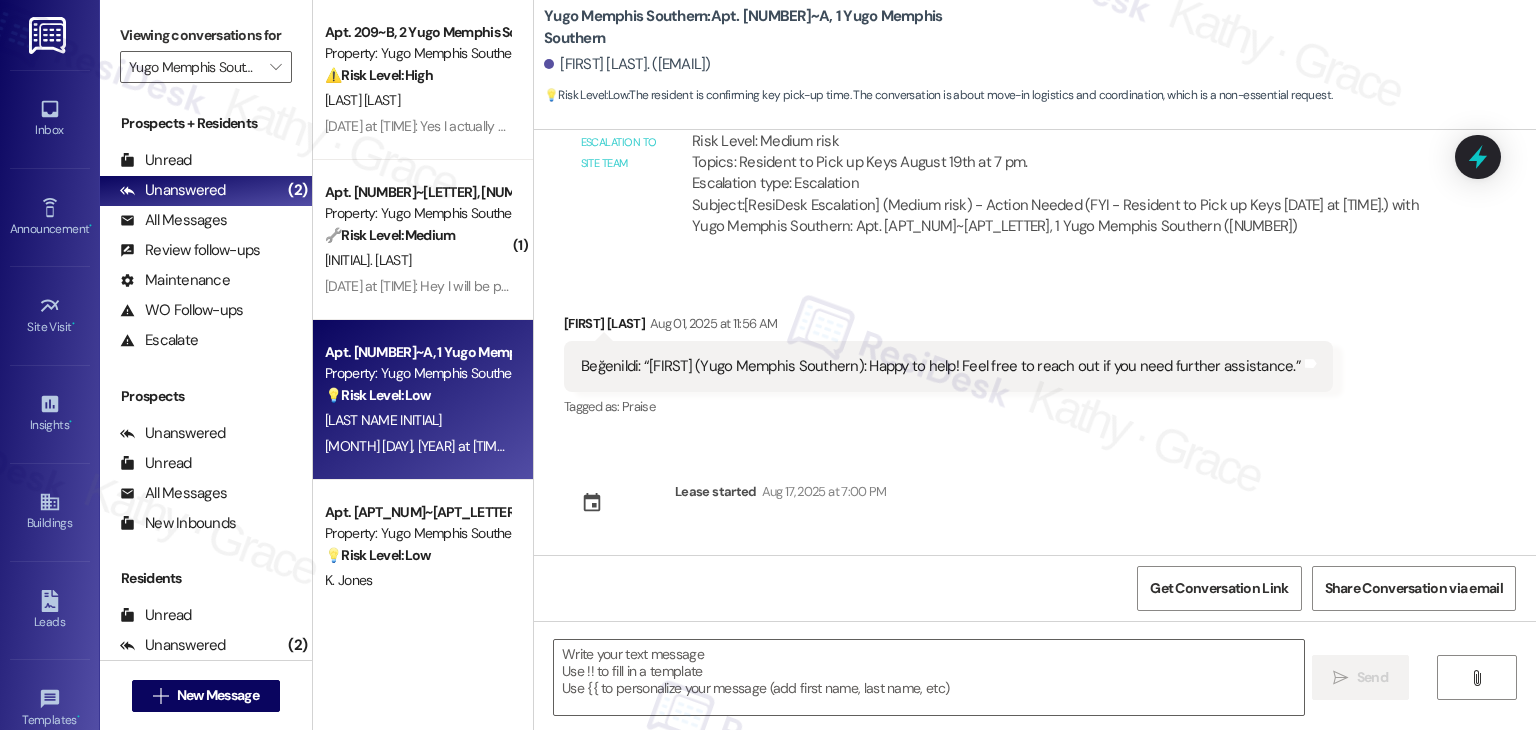 click on "Sent via SMS Sarah   (ResiDesk) Jul 29, 2025 at 2:16 PM Hi Ruhan! We’re so excited you’ve chosen Yugo Memphis Southern as your future home! Moving is an exciting time, and I want to make sure you feel confident and ready. (You can always reply STOP to opt out of future messages) Tags and notes Tagged as:   Praise Click to highlight conversations about Praise Sent via SMS 2:16 PM Sarah   (ResiDesk) Jul 29, 2025 at 2:16 PM I’m Sarah from the off-site Resident Support Team. I work with your property’s team to help once you’ve moved in—whether it’s answering questions or assisting with maintenance. I’ll be in touch as your move-in date gets closer! Tags and notes Tagged as:   Maintenance ,  Click to highlight conversations about Maintenance Maintenance request ,  Click to highlight conversations about Maintenance request Praise Click to highlight conversations about Praise Sent via SMS 2:16 PM Sarah   (ResiDesk) Jul 29, 2025 at 2:16 PM Tags and notes Tagged as:   Amenities Received via SMS" at bounding box center (1035, 342) 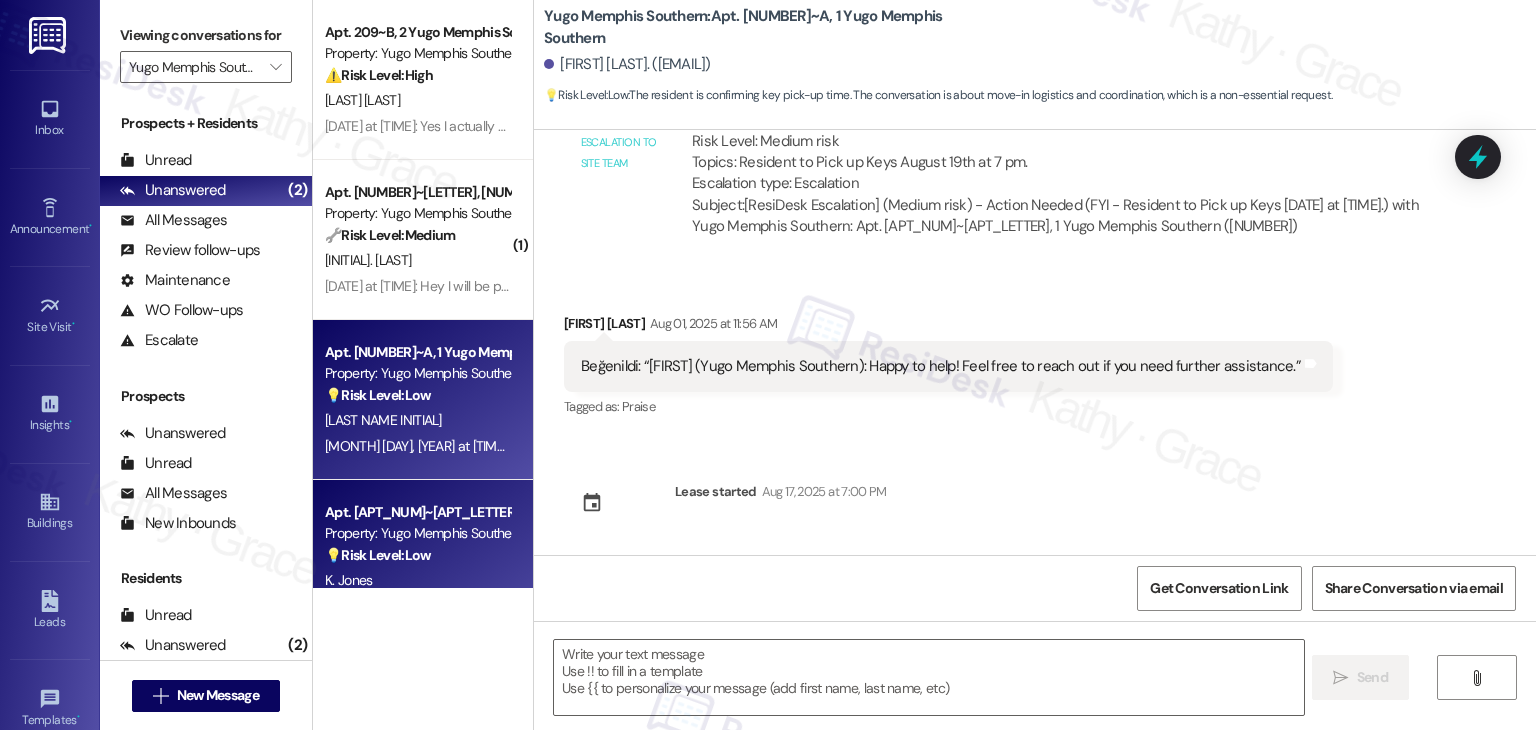 click on "Property: Yugo Memphis Southern" at bounding box center [417, 533] 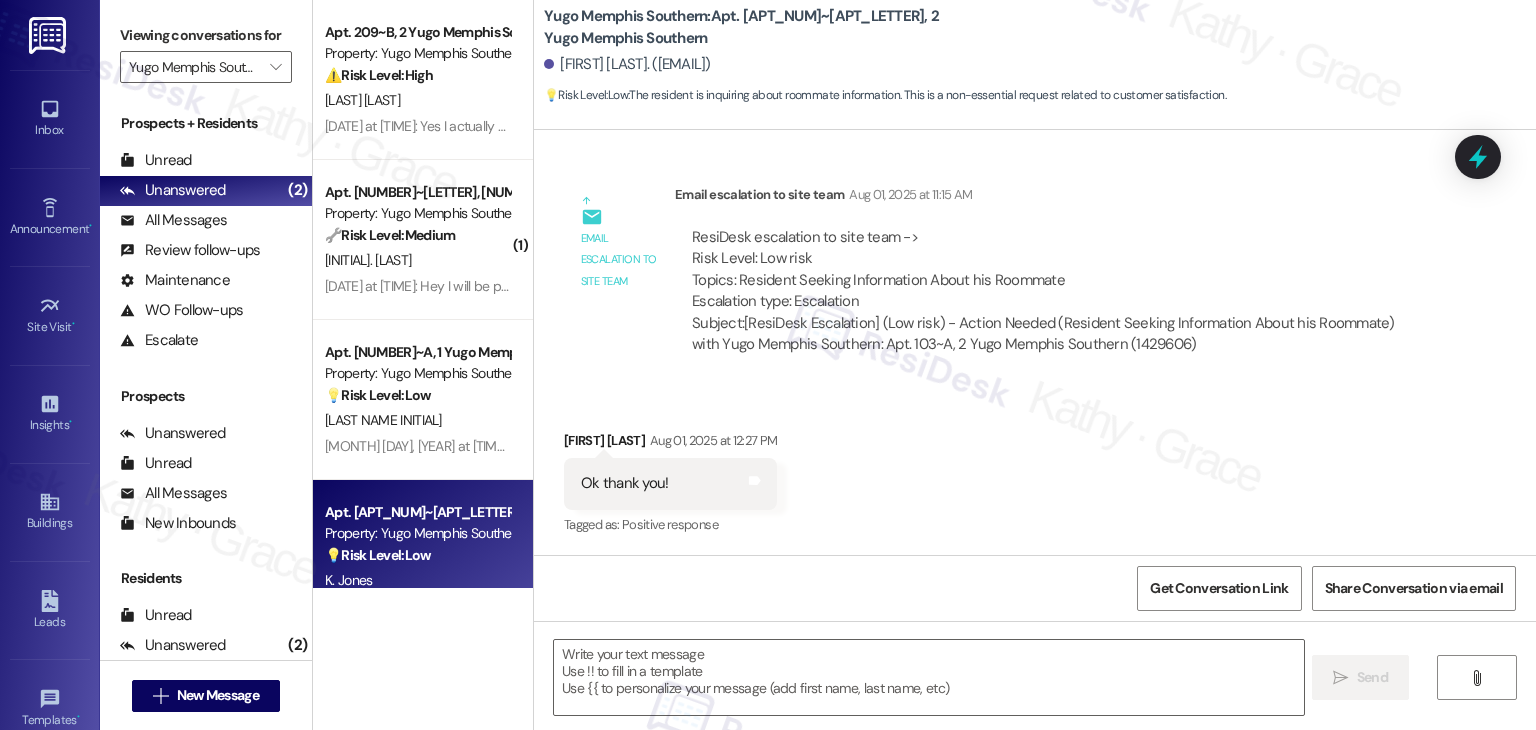 type on "Fetching suggested responses. Please feel free to read through the conversation in the meantime." 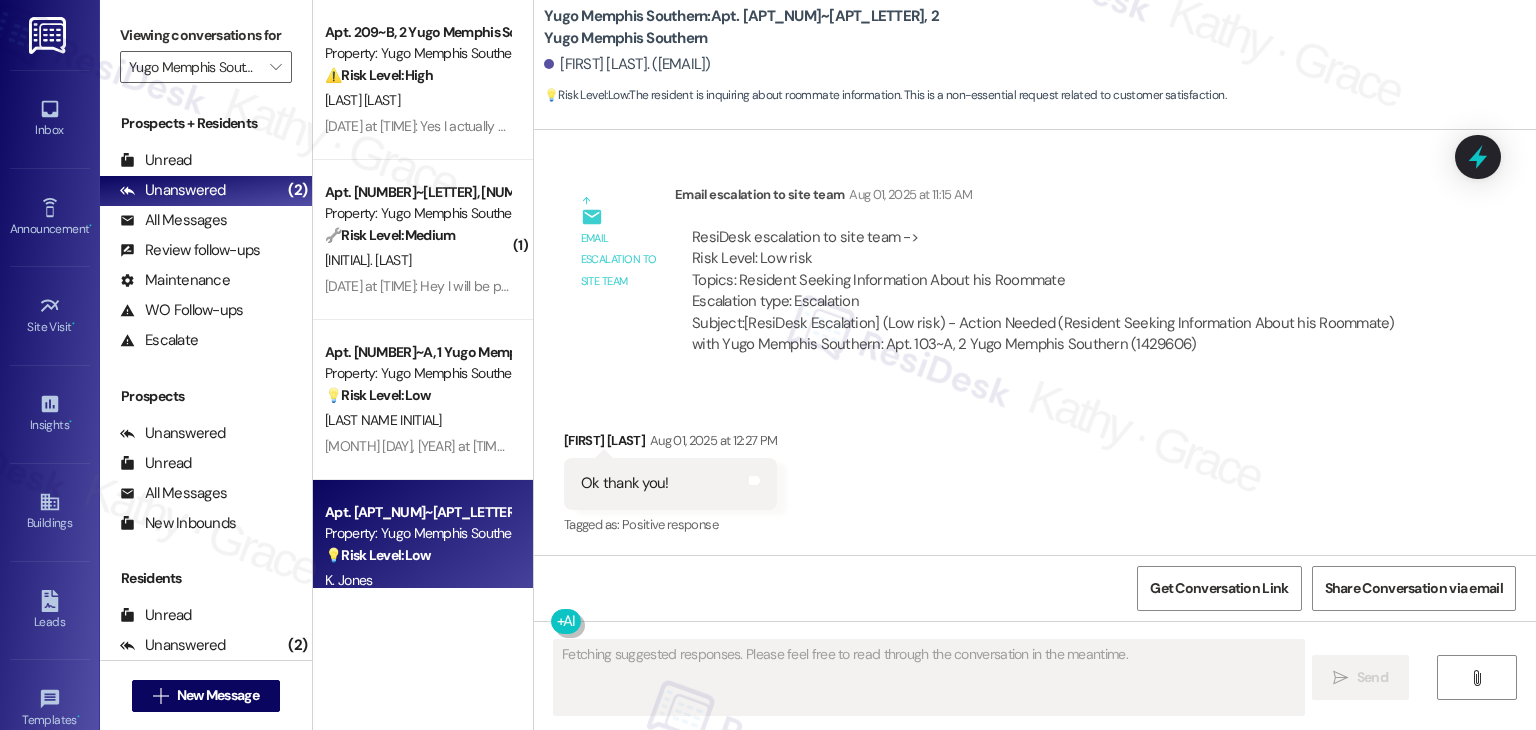 scroll, scrollTop: 1536, scrollLeft: 0, axis: vertical 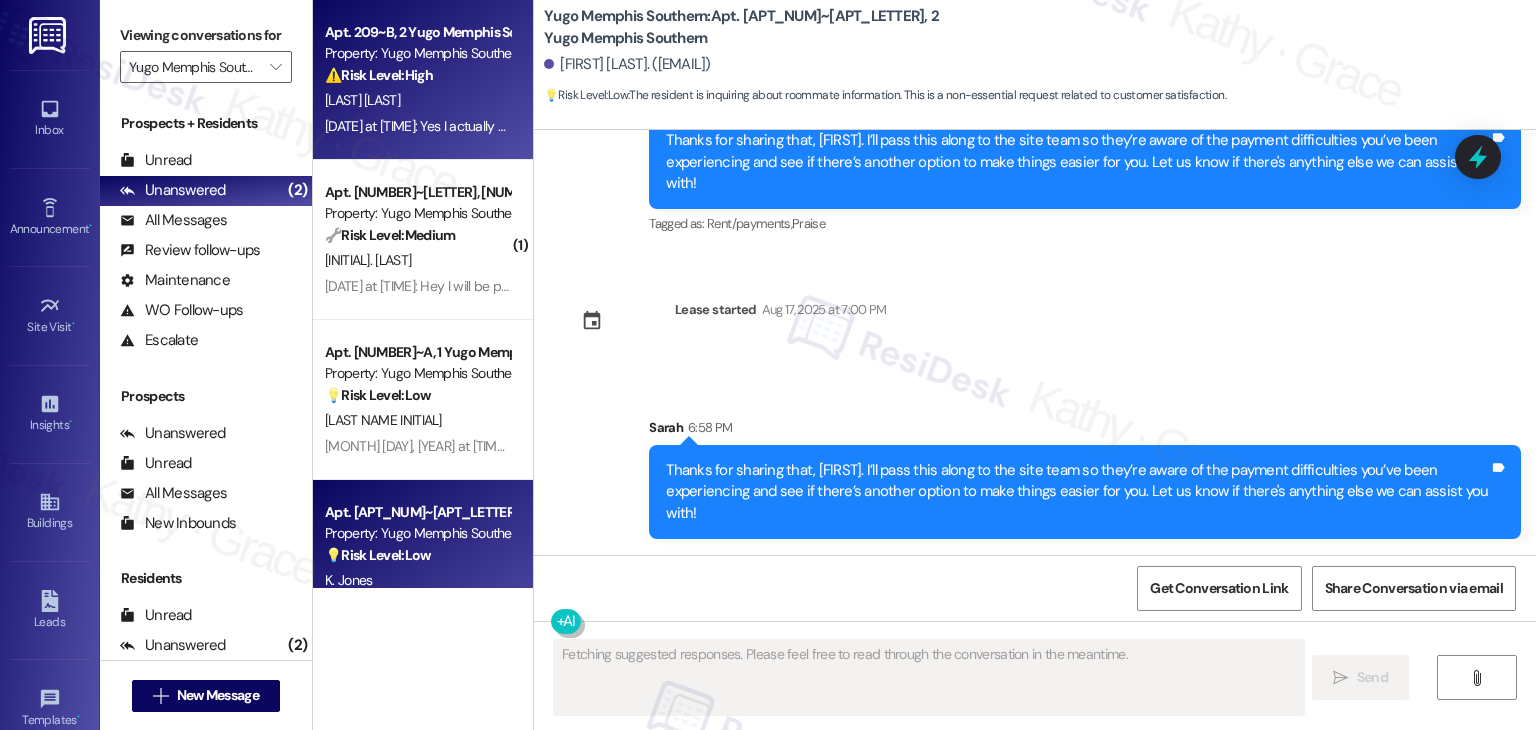 click on "⚠️  Risk Level:  High The resident is reporting an issue with online payment, which is a financial concern and could lead to late payments. The resident also expresses frustration with the current payment options." at bounding box center (417, 75) 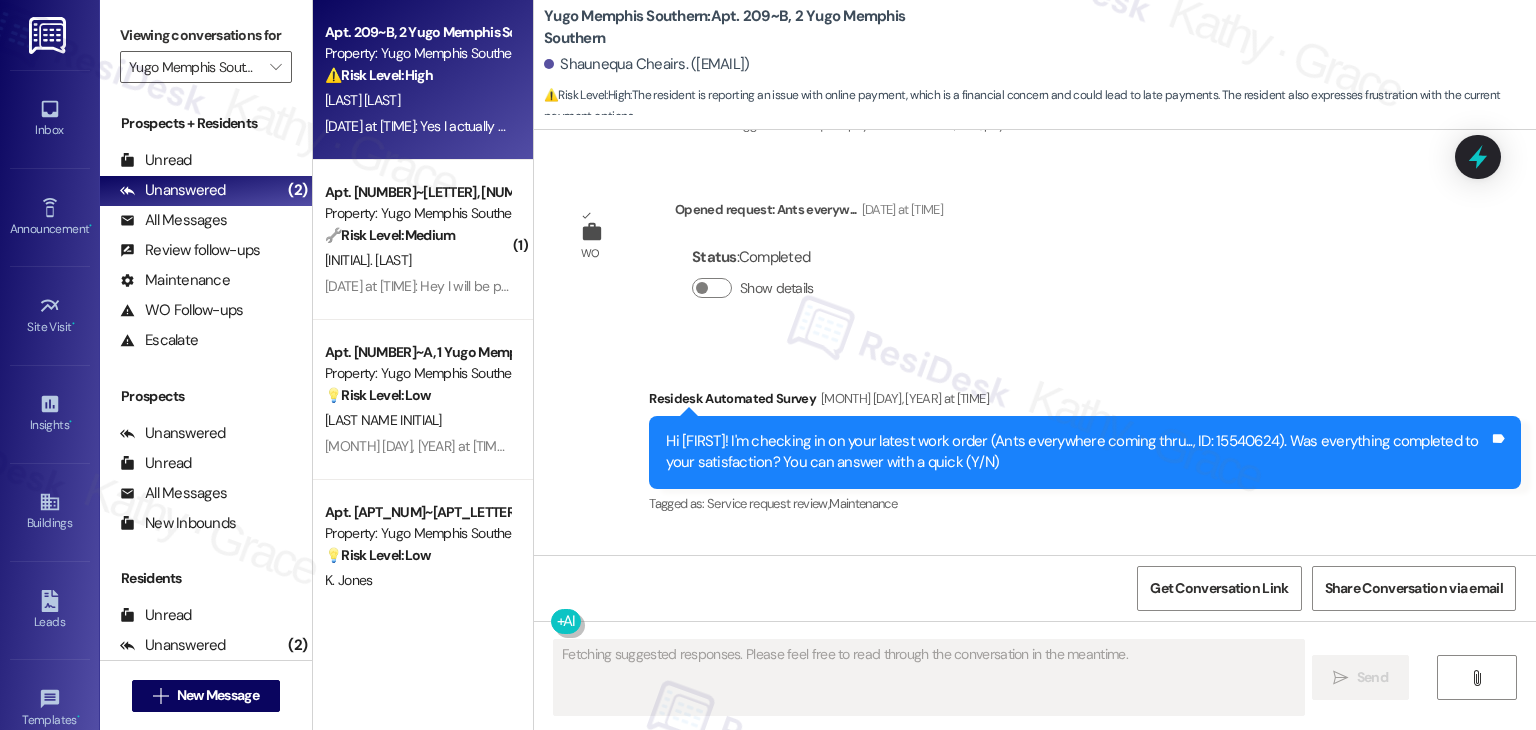 scroll, scrollTop: 7568, scrollLeft: 0, axis: vertical 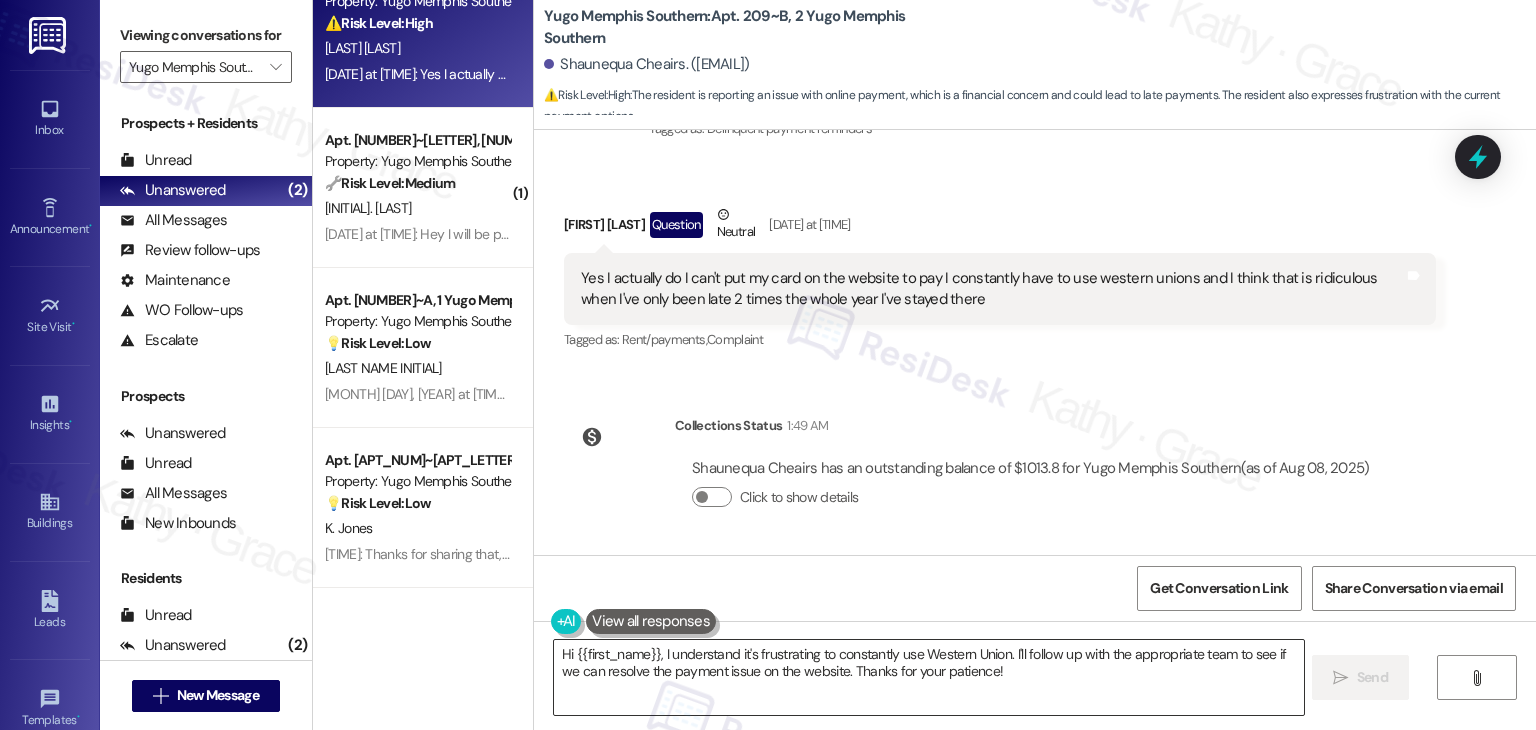 click on "Hi {{first_name}}, I understand it's frustrating to constantly use Western Union. I'll follow up with the appropriate team to see if we can resolve the payment issue on the website. Thanks for your patience!" at bounding box center (928, 677) 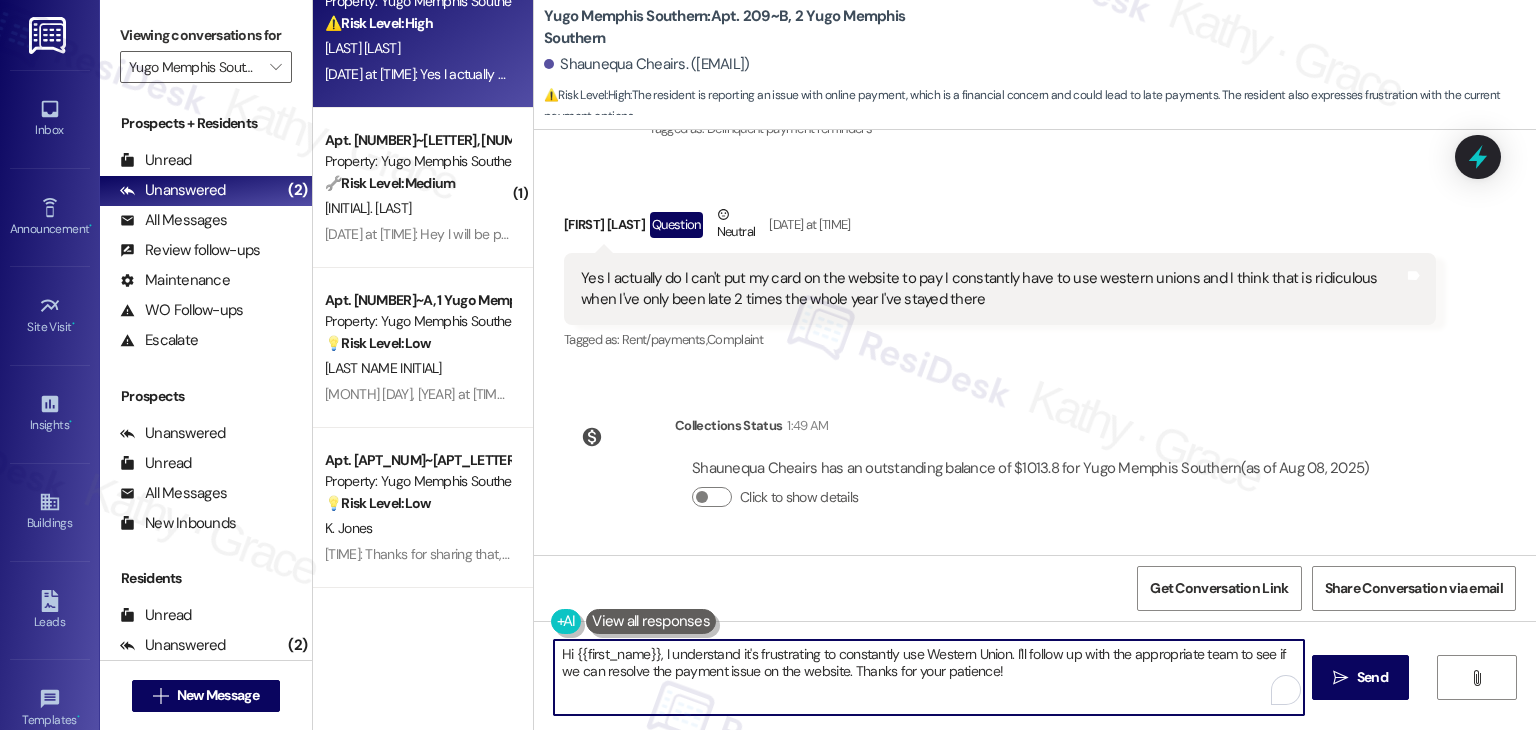 click on "Hi {{first_name}}, I understand it's frustrating to constantly use Western Union. I'll follow up with the appropriate team to see if we can resolve the payment issue on the website. Thanks for your patience!" at bounding box center [928, 677] 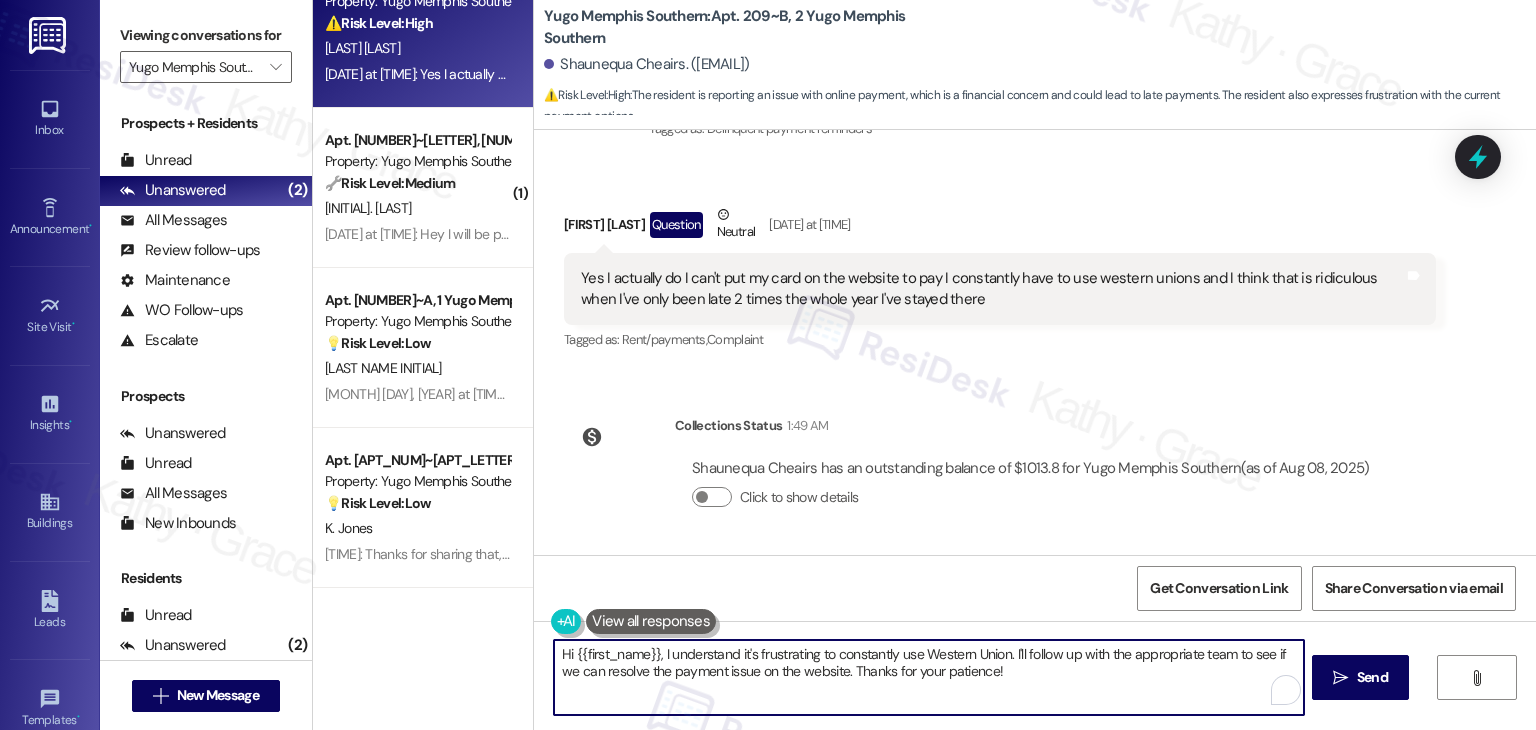 paste on "Thanks for sharing that, Shaunequa. I’ll pass this along to the site team so they’re aware of the payment difficulties you’ve been experiencing and see if there’s another option to make things easier for you. Let us know if there's anything else we can assist you with!" 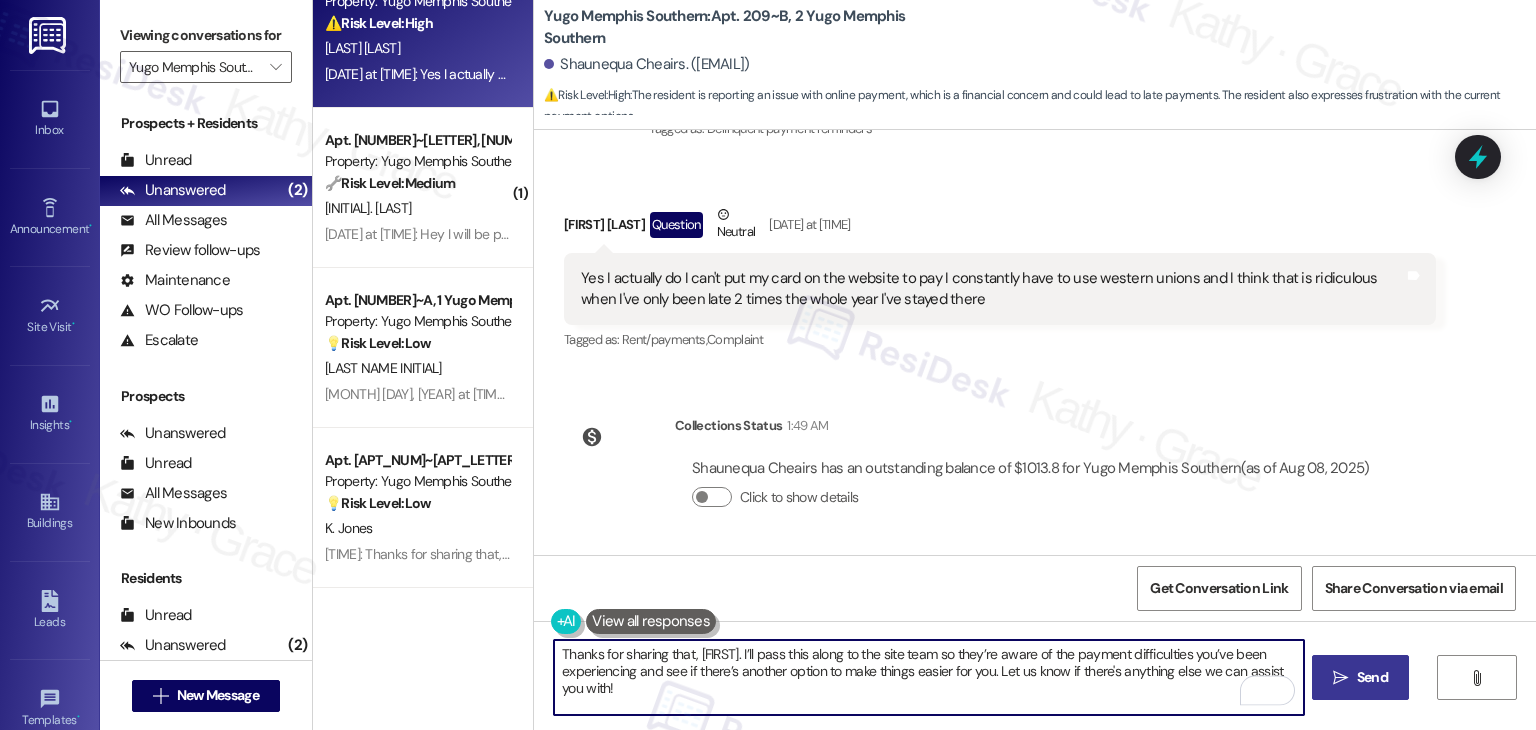 type on "Thanks for sharing that, Shaunequa. I’ll pass this along to the site team so they’re aware of the payment difficulties you’ve been experiencing and see if there’s another option to make things easier for you. Let us know if there's anything else we can assist you with!" 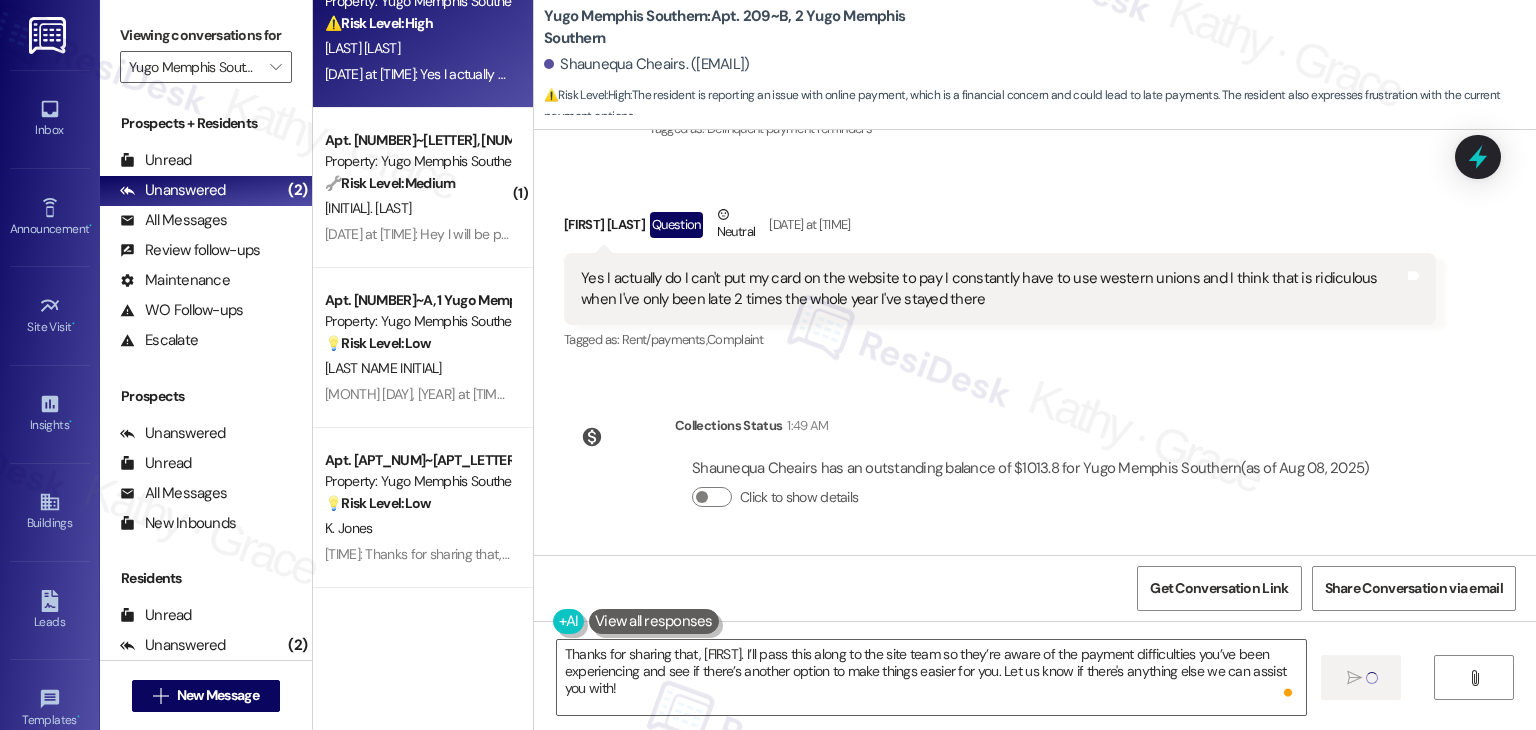 type 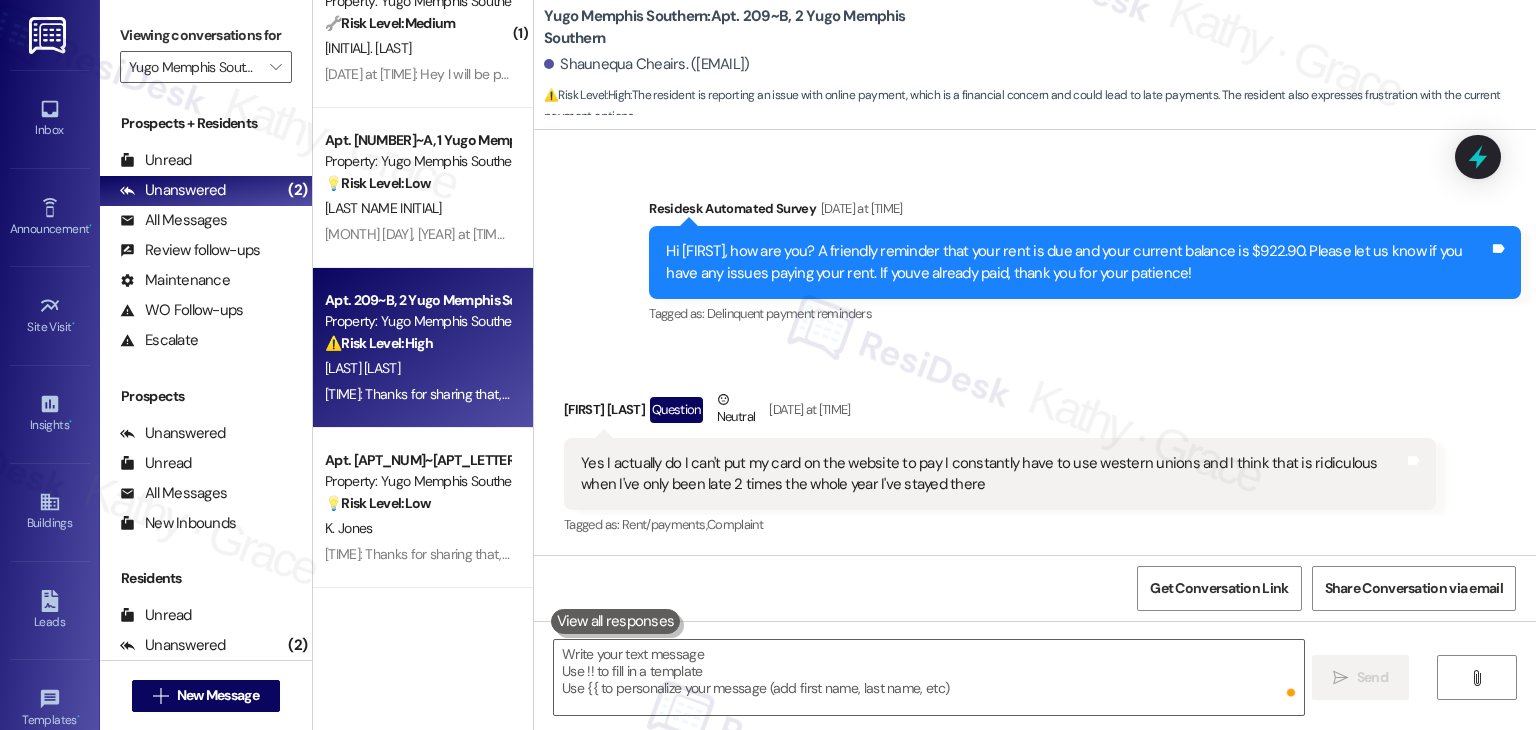 scroll, scrollTop: 7935, scrollLeft: 0, axis: vertical 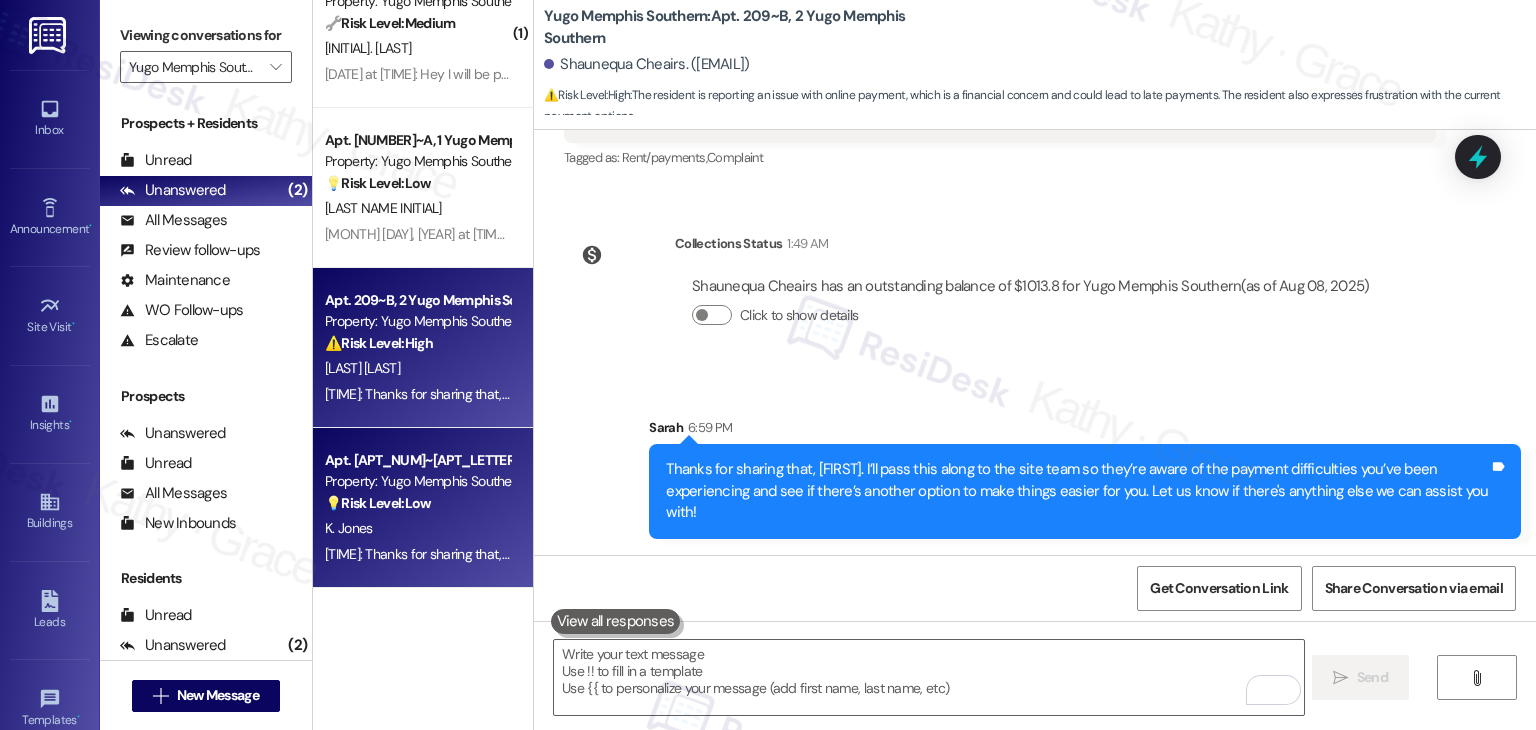 click on "Apt. 103~A, 2 Yugo Memphis Southern Property: Yugo Memphis Southern 💡  Risk Level:  Low The resident is inquiring about roommate information. This is a non-essential request related to customer satisfaction. K. Jones 6:58 PM: Thanks for sharing that, Shaunequa. I’ll pass this along to the site team so they’re aware of the payment difficulties you’ve been experiencing and see if there’s another option to make things easier for you. Let us know if there's anything else we can assist you with! 6:58 PM: Thanks for sharing that, Shaunequa. I’ll pass this along to the site team so they’re aware of the payment difficulties you’ve been experiencing and see if there’s another option to make things easier for you. Let us know if there's anything else we can assist you with!" at bounding box center [423, 508] 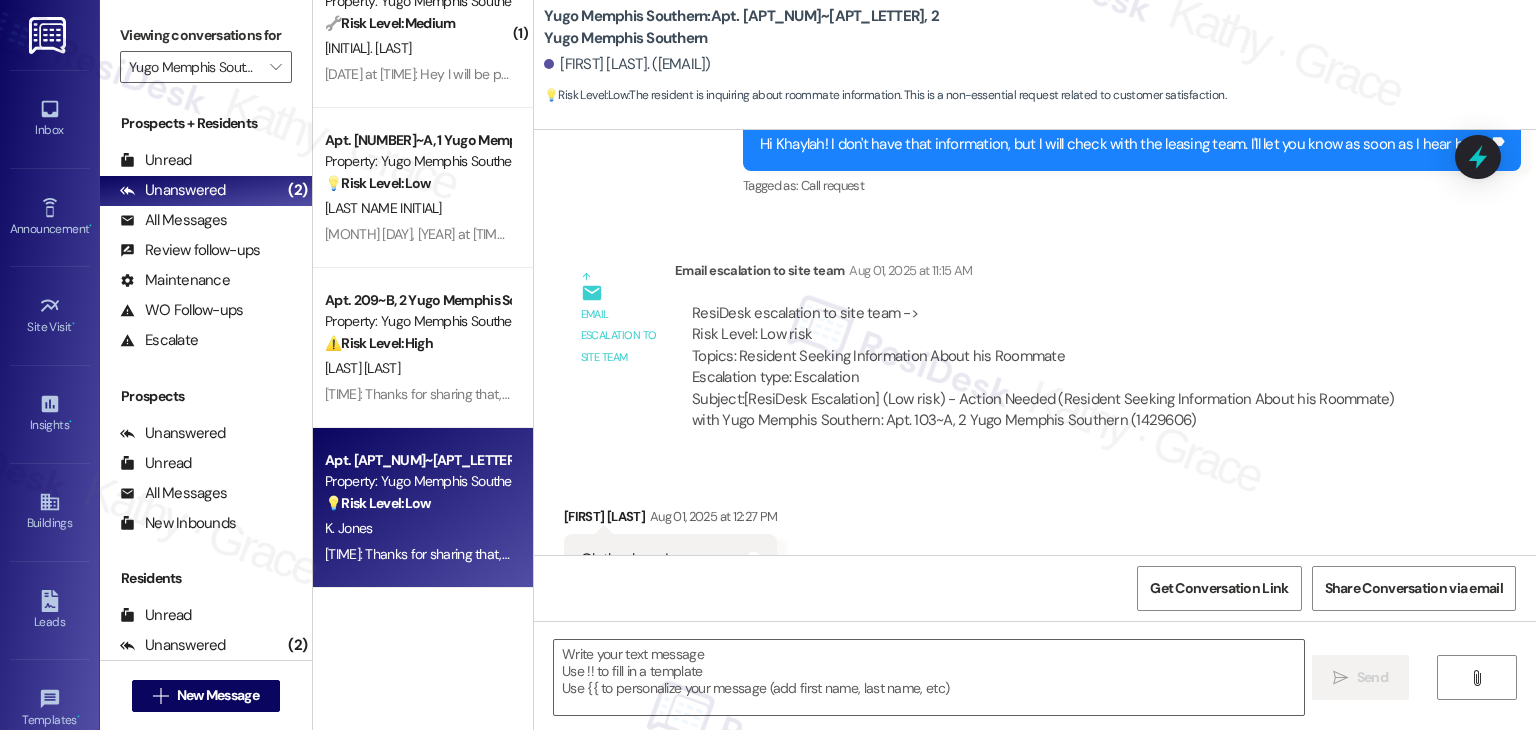 scroll, scrollTop: 1024, scrollLeft: 0, axis: vertical 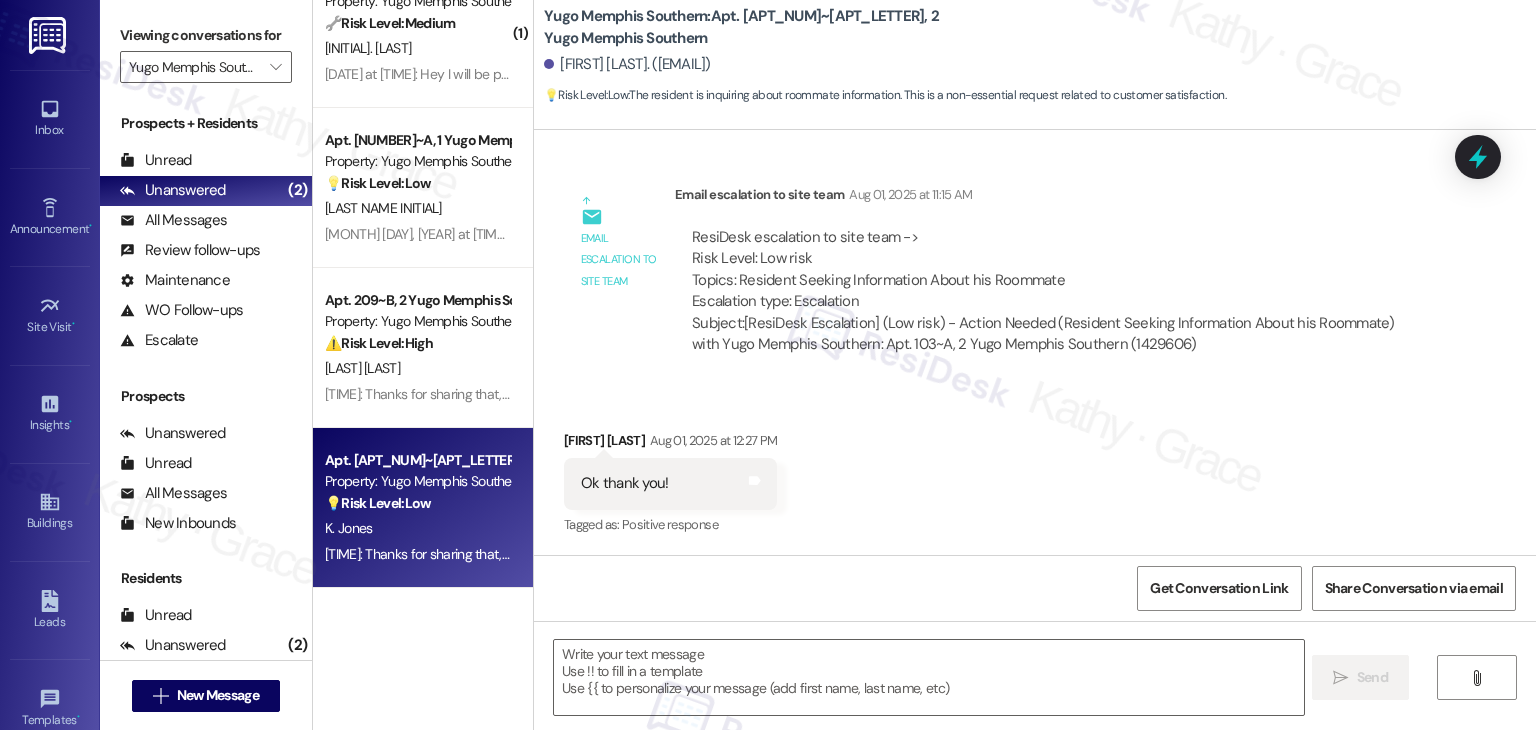 type on "Fetching suggested responses. Please feel free to read through the conversation in the meantime." 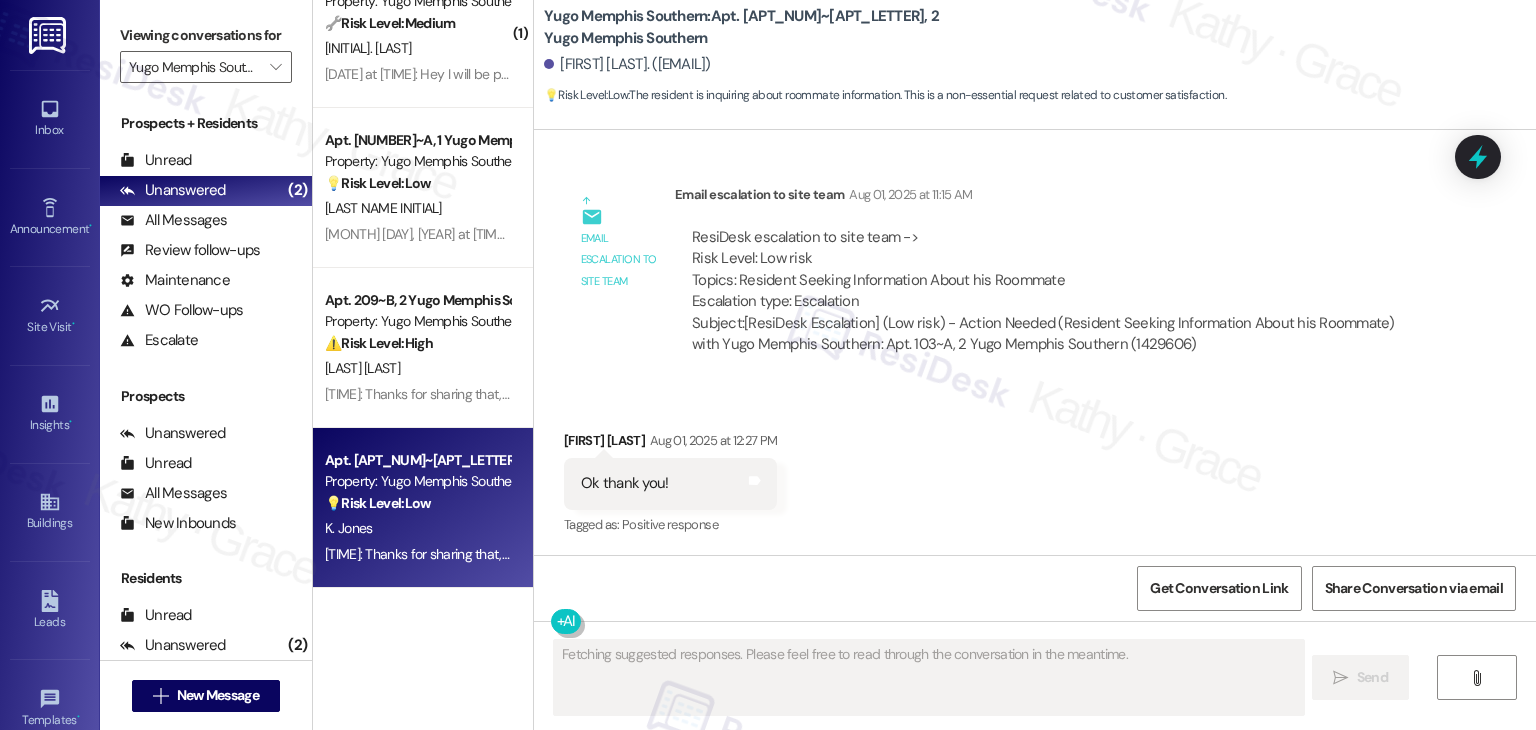 type 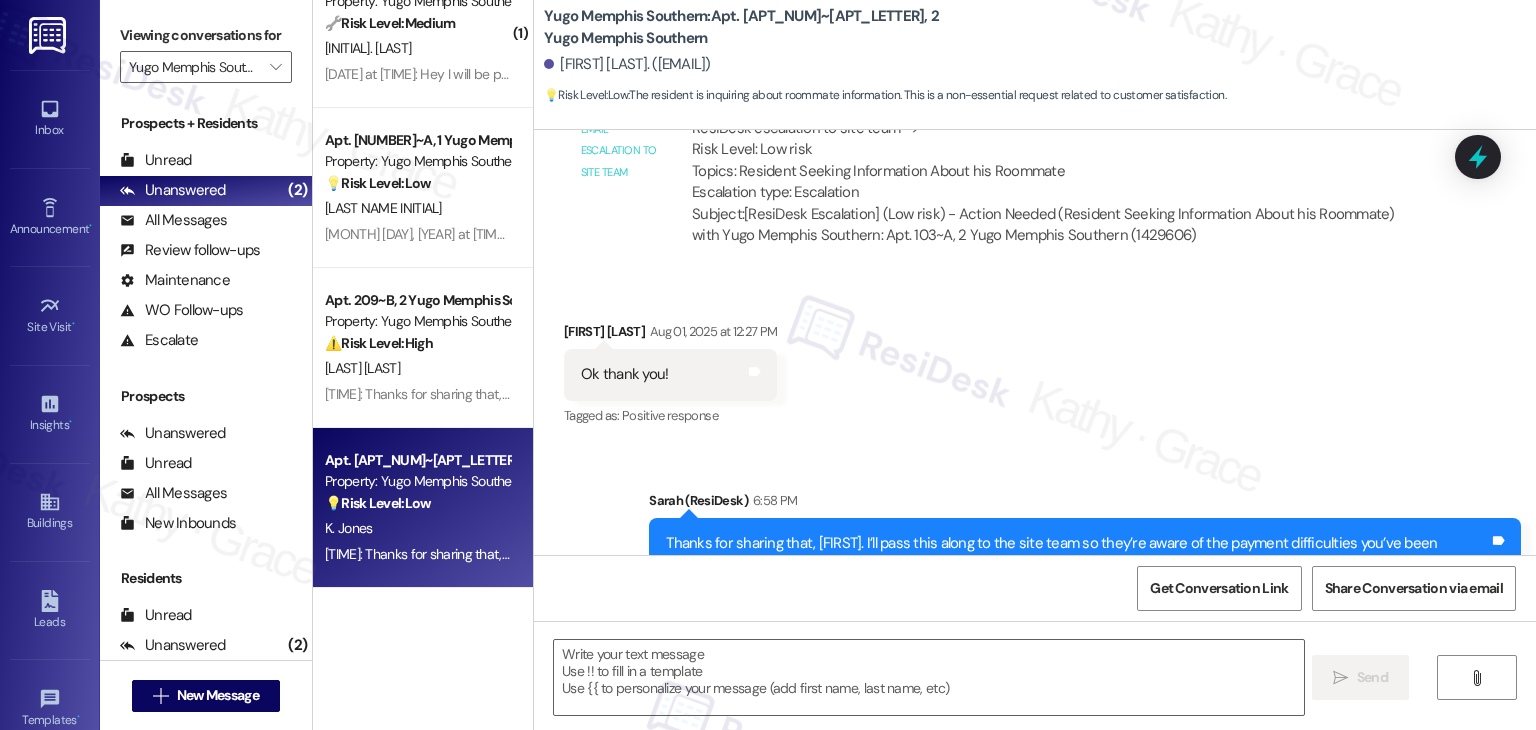 scroll, scrollTop: 1154, scrollLeft: 0, axis: vertical 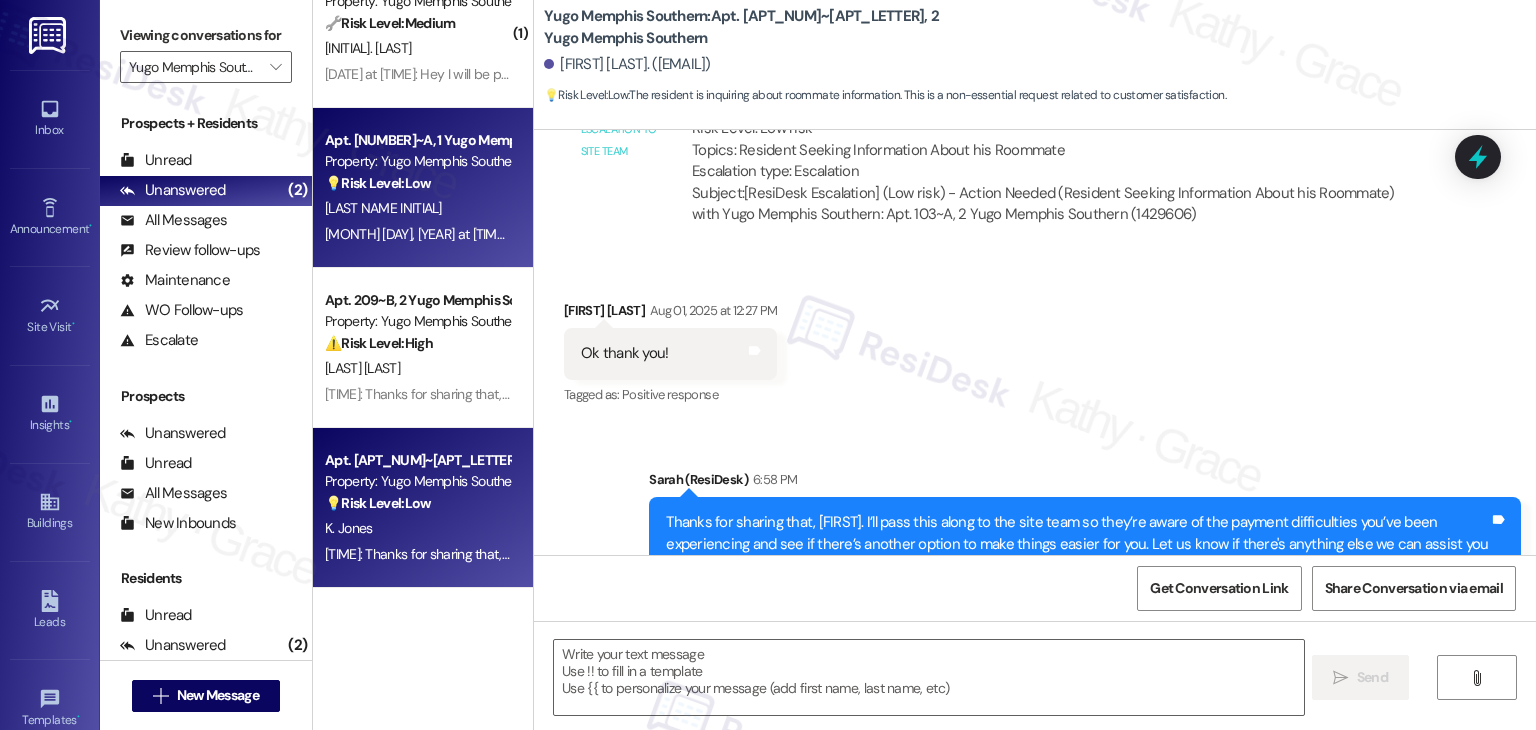 click on "Aug 01, 2025 at 11:56 AM: Beğenildi: “Sarah (Yugo Memphis Southern): Happy to help! Feel free to reach out if you need further assistance.” Aug 01, 2025 at 11:56 AM: Beğenildi: “Sarah (Yugo Memphis Southern): Happy to help! Feel free to reach out if you need further assistance.”" at bounding box center [417, 234] 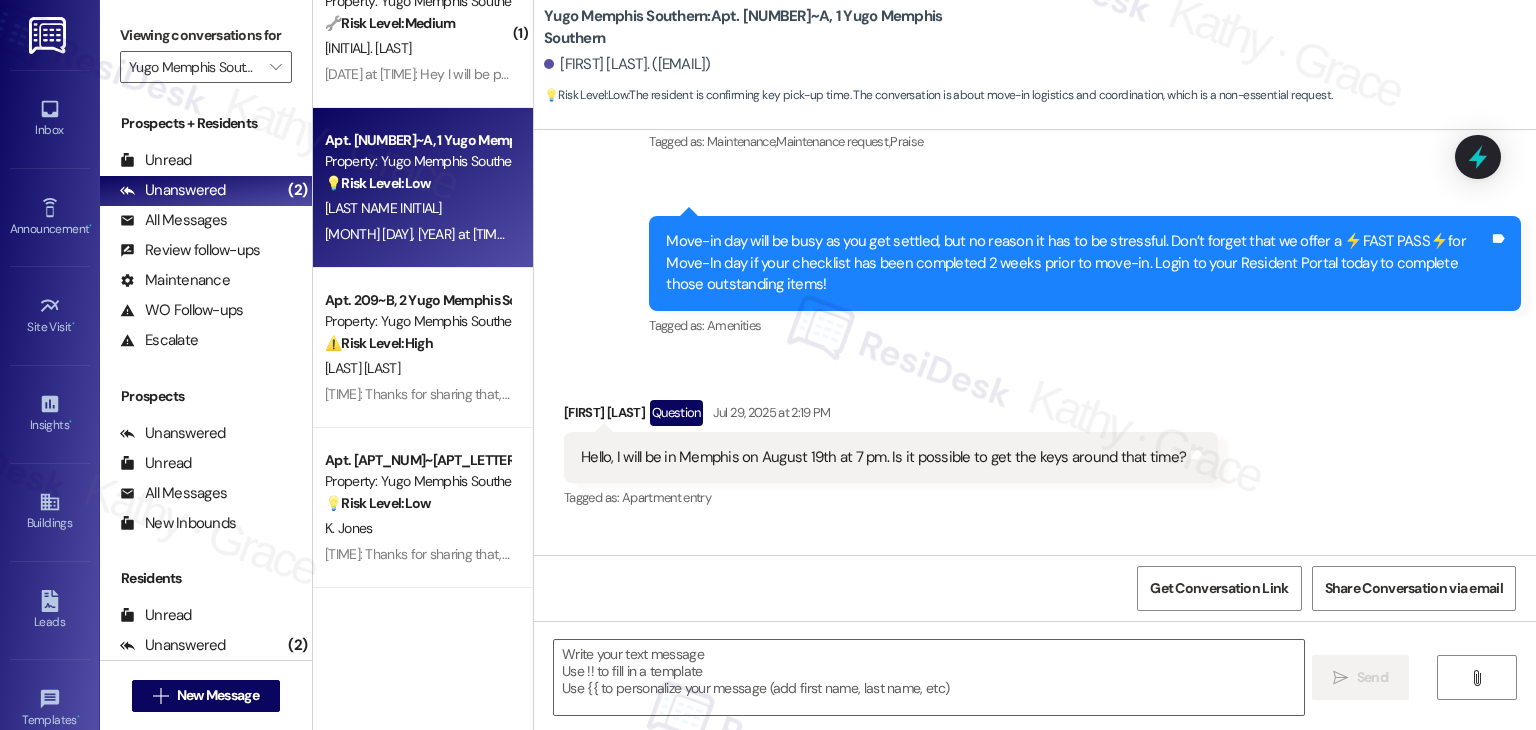 type on "Fetching suggested responses. Please feel free to read through the conversation in the meantime." 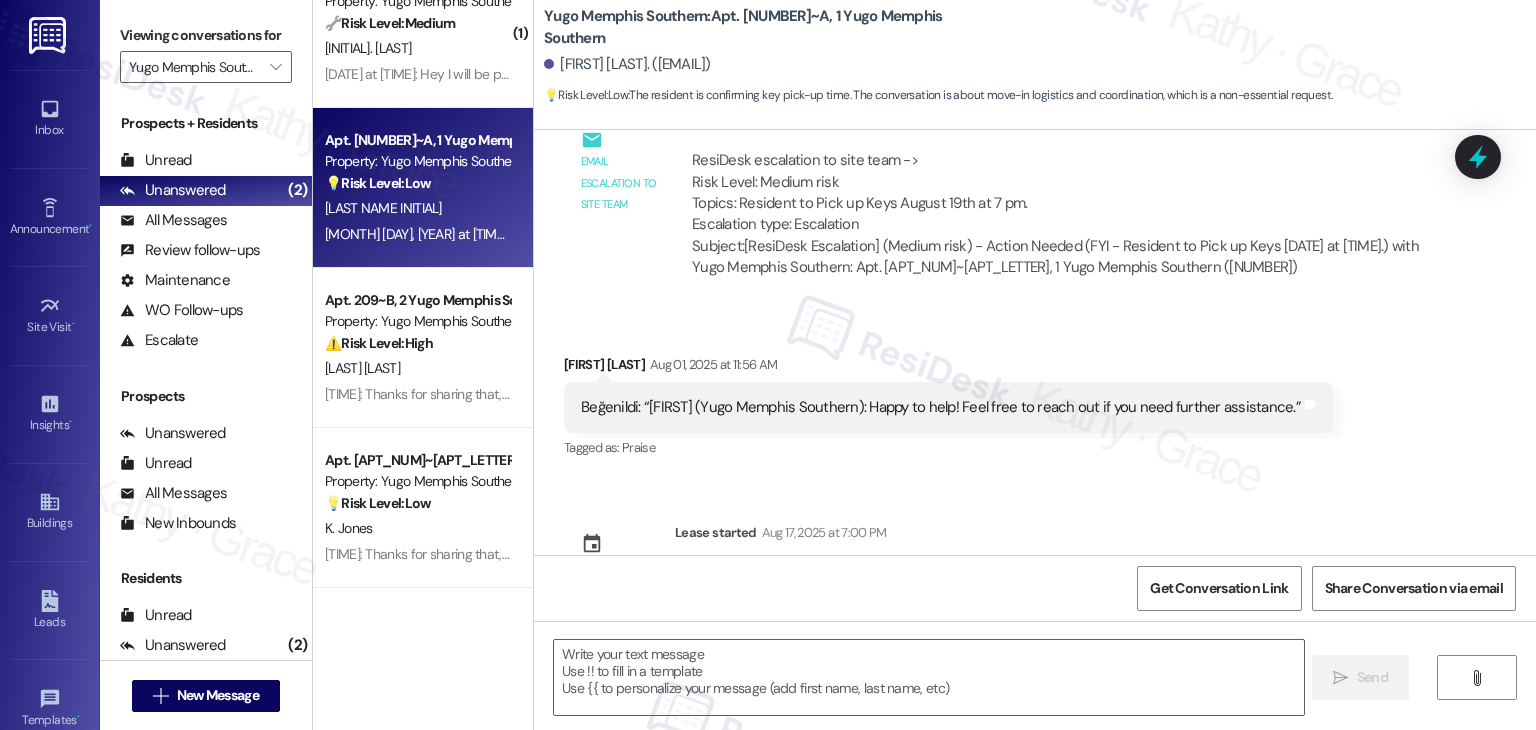 scroll, scrollTop: 1340, scrollLeft: 0, axis: vertical 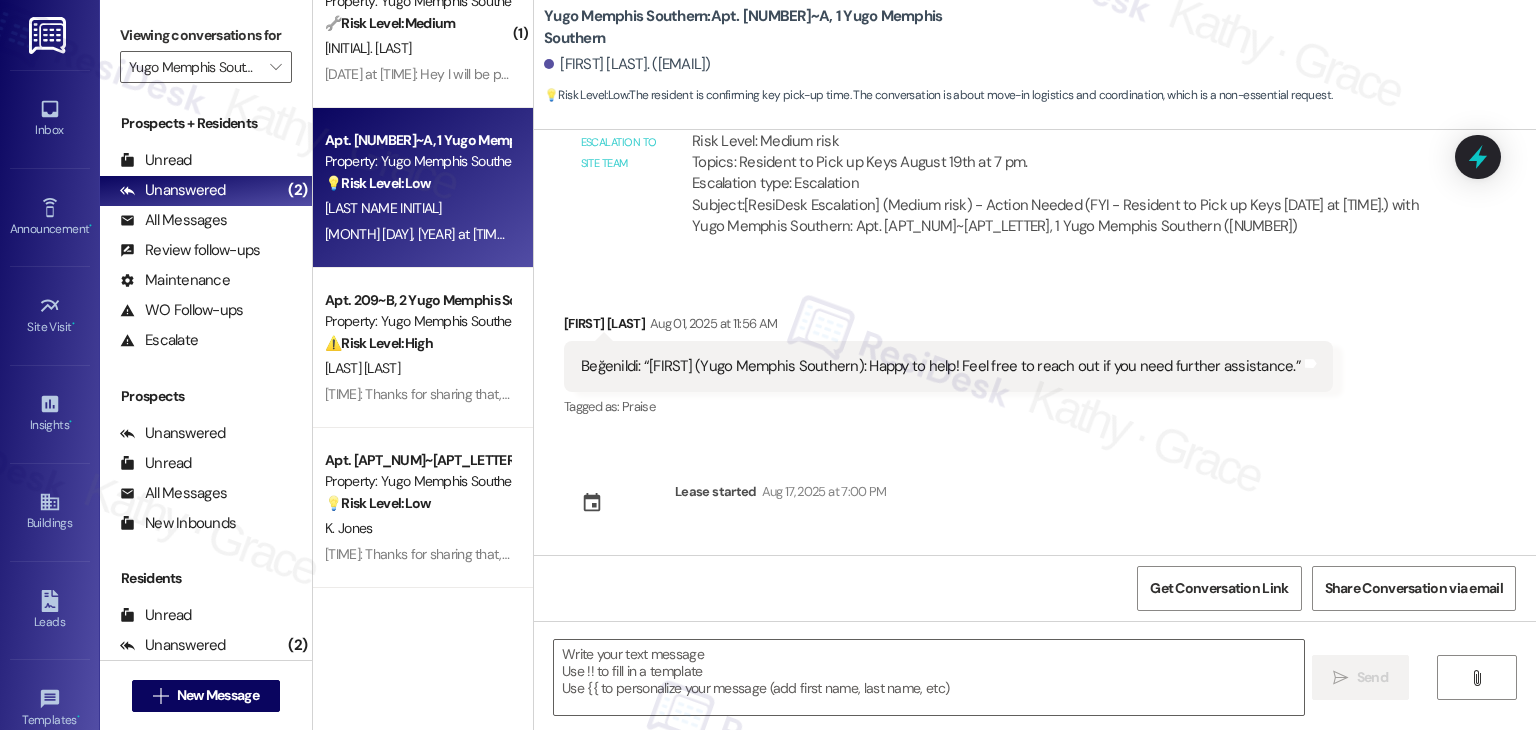 click on "Sent via SMS Sarah   (ResiDesk) Jul 29, 2025 at 2:16 PM Hi Ruhan! We’re so excited you’ve chosen Yugo Memphis Southern as your future home! Moving is an exciting time, and I want to make sure you feel confident and ready. (You can always reply STOP to opt out of future messages) Tags and notes Tagged as:   Praise Click to highlight conversations about Praise Sent via SMS 2:16 PM Sarah   (ResiDesk) Jul 29, 2025 at 2:16 PM I’m Sarah from the off-site Resident Support Team. I work with your property’s team to help once you’ve moved in—whether it’s answering questions or assisting with maintenance. I’ll be in touch as your move-in date gets closer! Tags and notes Tagged as:   Maintenance ,  Click to highlight conversations about Maintenance Maintenance request ,  Click to highlight conversations about Maintenance request Praise Click to highlight conversations about Praise Sent via SMS 2:16 PM Sarah   (ResiDesk) Jul 29, 2025 at 2:16 PM Tags and notes Tagged as:   Amenities Received via SMS" at bounding box center [1035, 342] 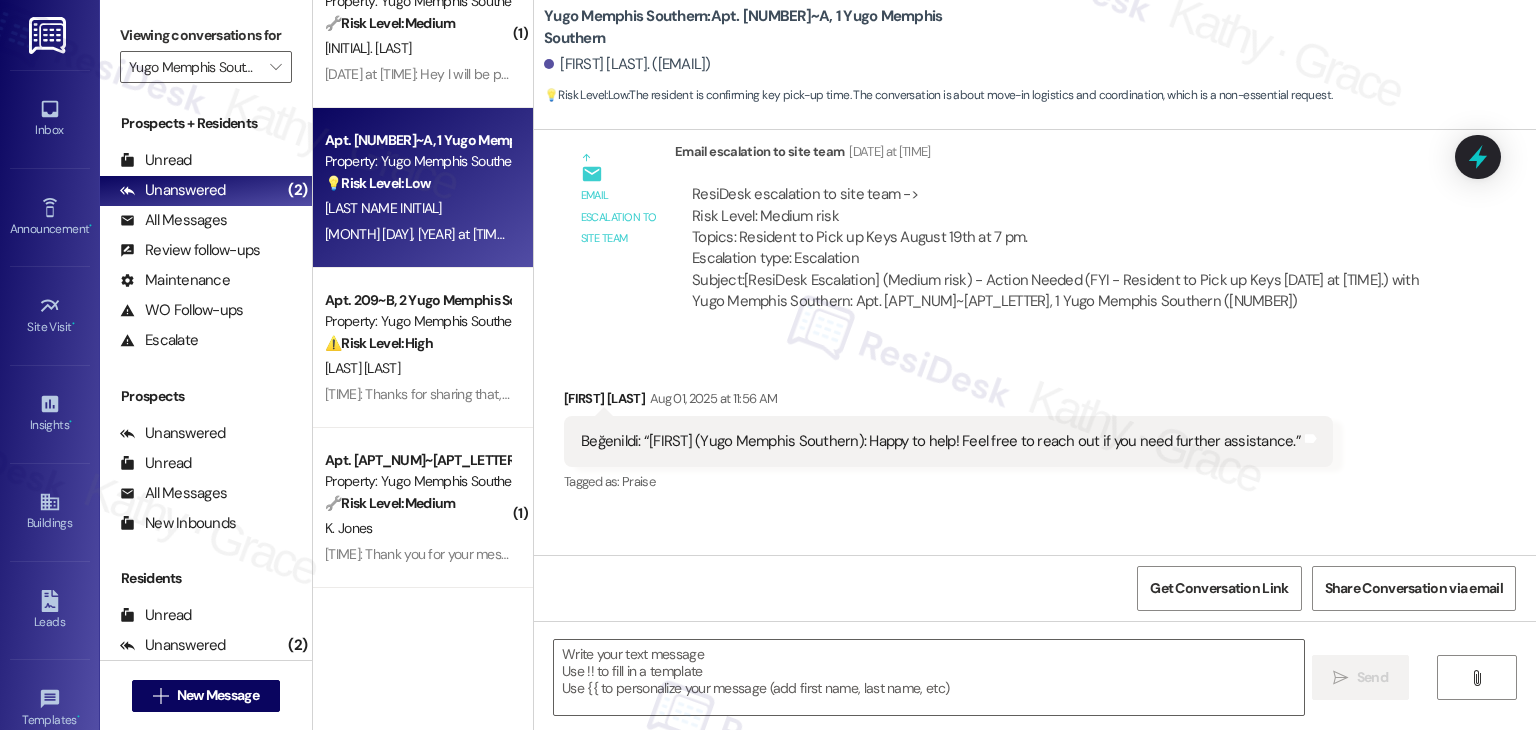scroll, scrollTop: 1340, scrollLeft: 0, axis: vertical 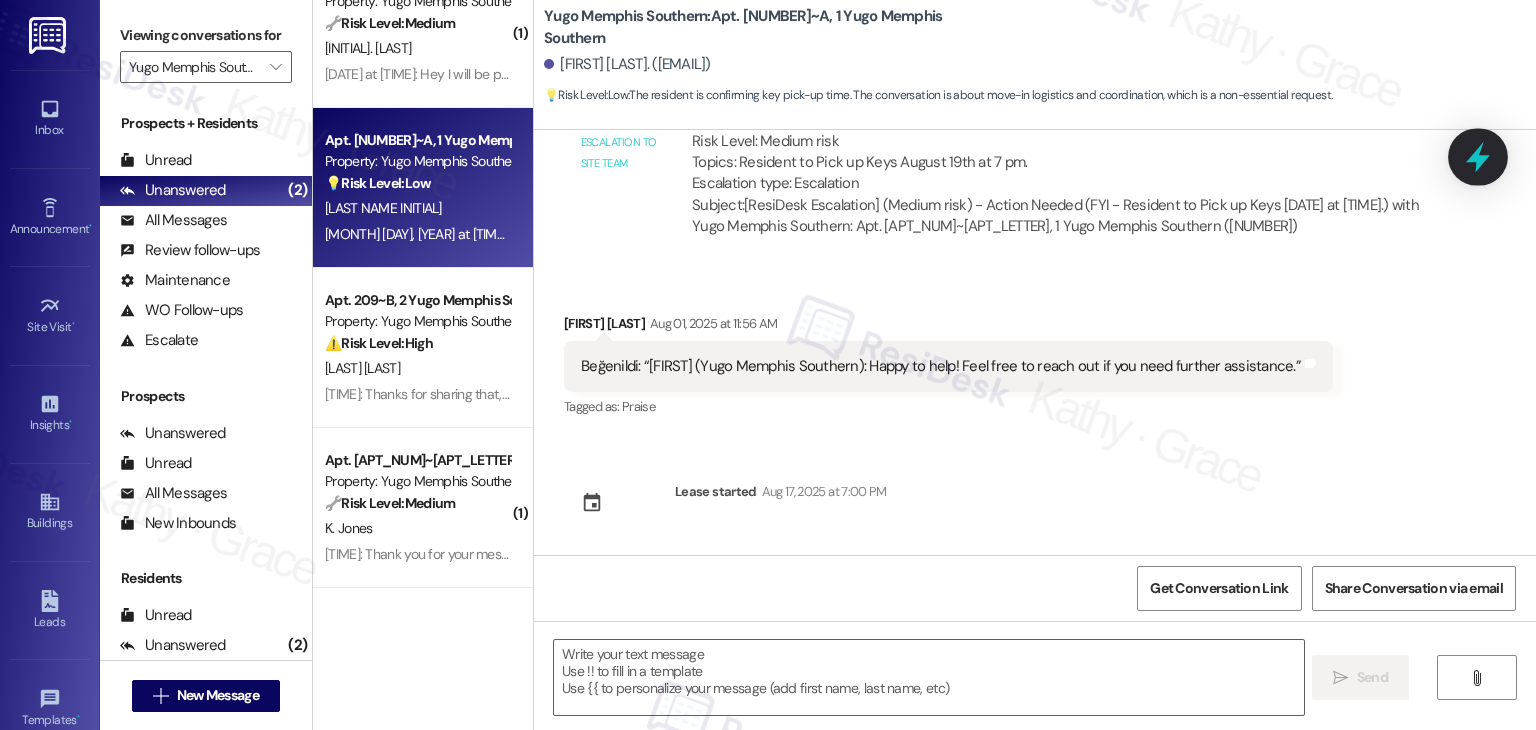 click 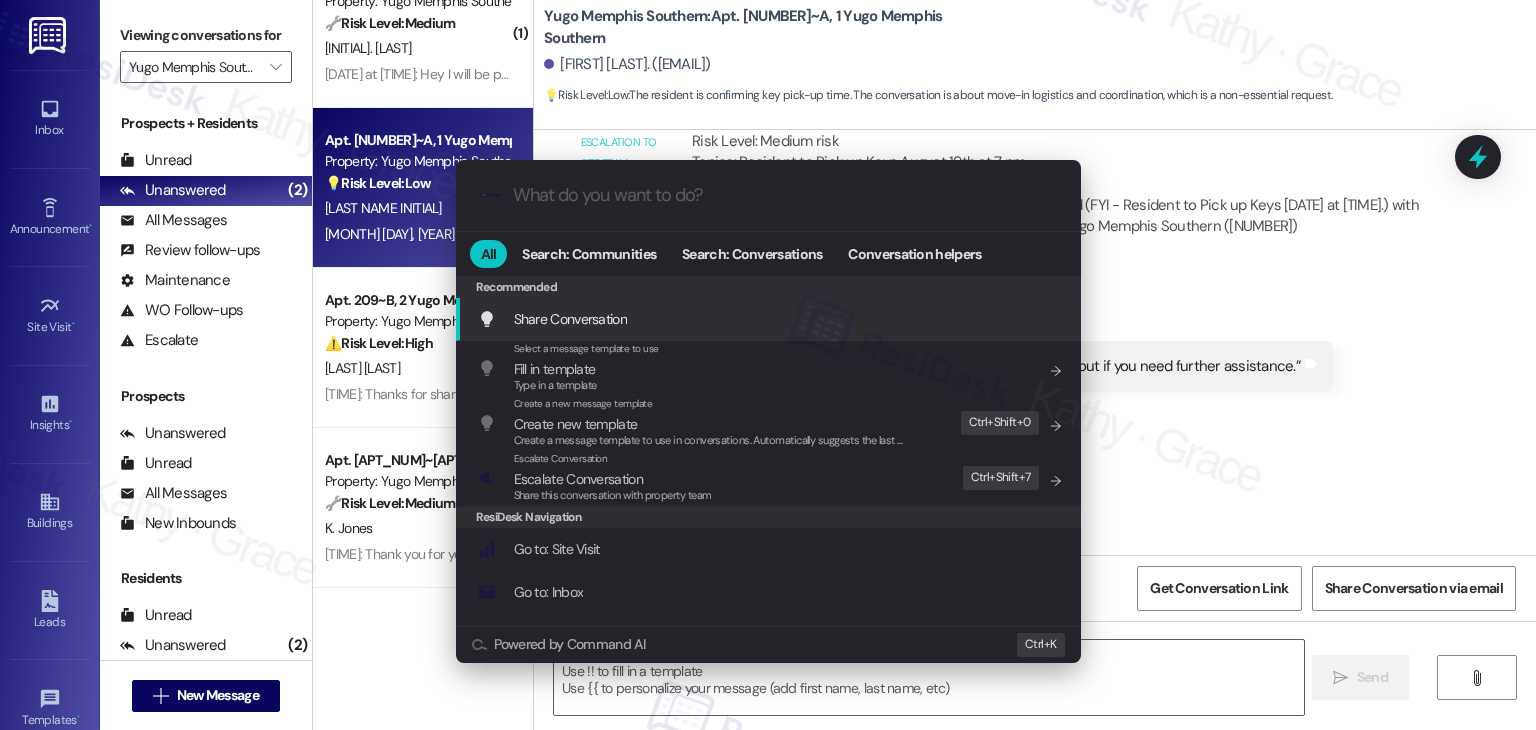 click on ".cls-1{fill:#0a055f;}.cls-2{fill:#0cc4c4;} resideskLogoBlueOrange All Search: Communities Search: Conversations Conversation helpers Recommended Recommended Share Conversation Add shortcut Select a message template to use Fill in template Type in a template Add shortcut Create a new message template Create new template Create a message template to use in conversations. Automatically suggests the last message you sent. Edit Ctrl+ Shift+ 0 Escalate Conversation Escalate Conversation Share this conversation with property team Edit Ctrl+ Shift+ 7 ResiDesk Navigation Go to: Site Visit Add shortcut Go to: Inbox Add shortcut Go to: Settings Add shortcut Go to: Message Templates Add shortcut Go to: Buildings Add shortcut Help Getting Started: What you can do with ResiDesk How to message a tenant
How to send an announcement
How to attach a file on messages and announcements
How to message a prospect
How to message an inbound prospect
How to send an internal message
How to use the ResiDesk Outlook Add-in Settings" at bounding box center (768, 365) 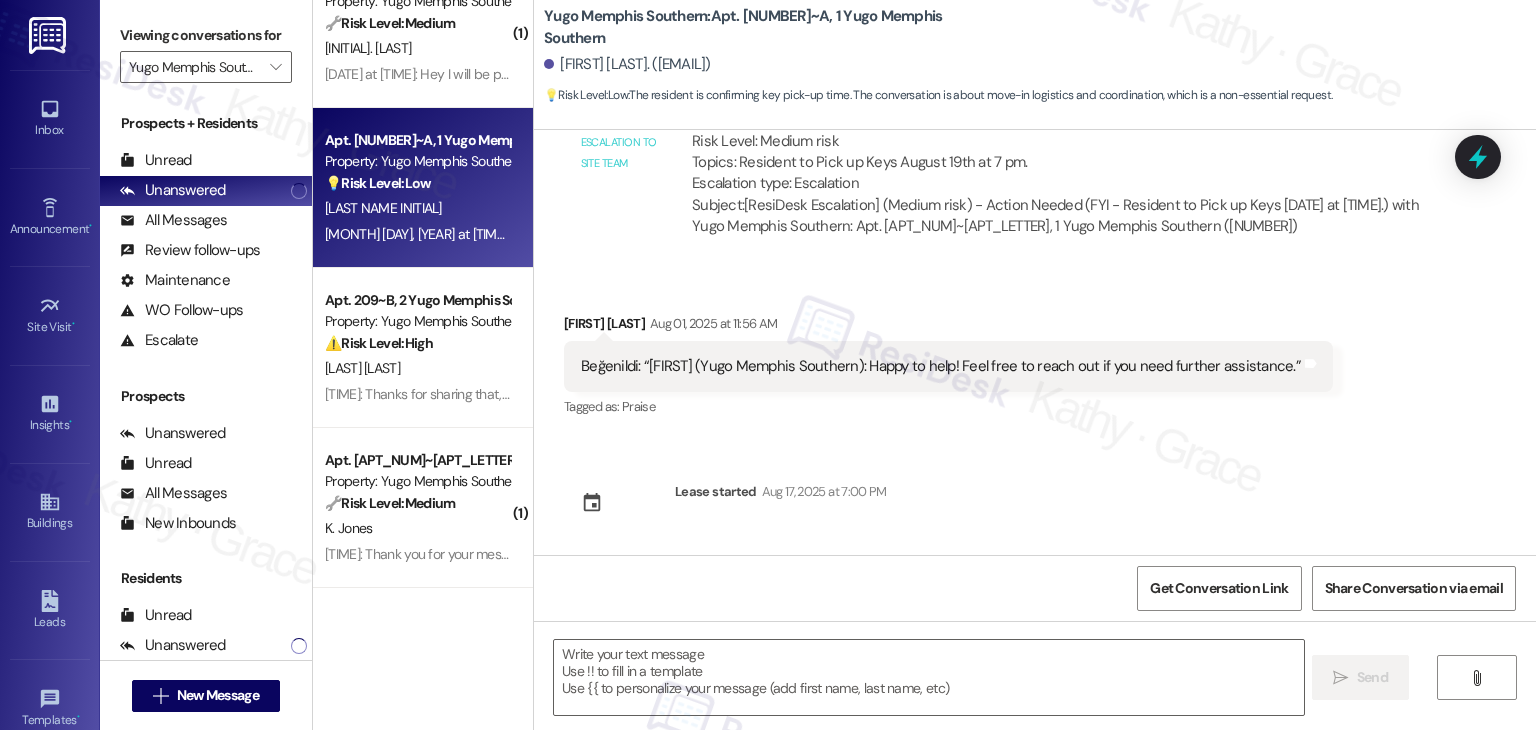click on "Sent via SMS Sarah   (ResiDesk) Jul 29, 2025 at 2:16 PM Hi Ruhan! We’re so excited you’ve chosen Yugo Memphis Southern as your future home! Moving is an exciting time, and I want to make sure you feel confident and ready. (You can always reply STOP to opt out of future messages) Tags and notes Tagged as:   Praise Click to highlight conversations about Praise Sent via SMS 2:16 PM Sarah   (ResiDesk) Jul 29, 2025 at 2:16 PM I’m Sarah from the off-site Resident Support Team. I work with your property’s team to help once you’ve moved in—whether it’s answering questions or assisting with maintenance. I’ll be in touch as your move-in date gets closer! Tags and notes Tagged as:   Maintenance ,  Click to highlight conversations about Maintenance Maintenance request ,  Click to highlight conversations about Maintenance request Praise Click to highlight conversations about Praise Sent via SMS 2:16 PM Sarah   (ResiDesk) Jul 29, 2025 at 2:16 PM Tags and notes Tagged as:   Amenities Received via SMS" at bounding box center [1035, 342] 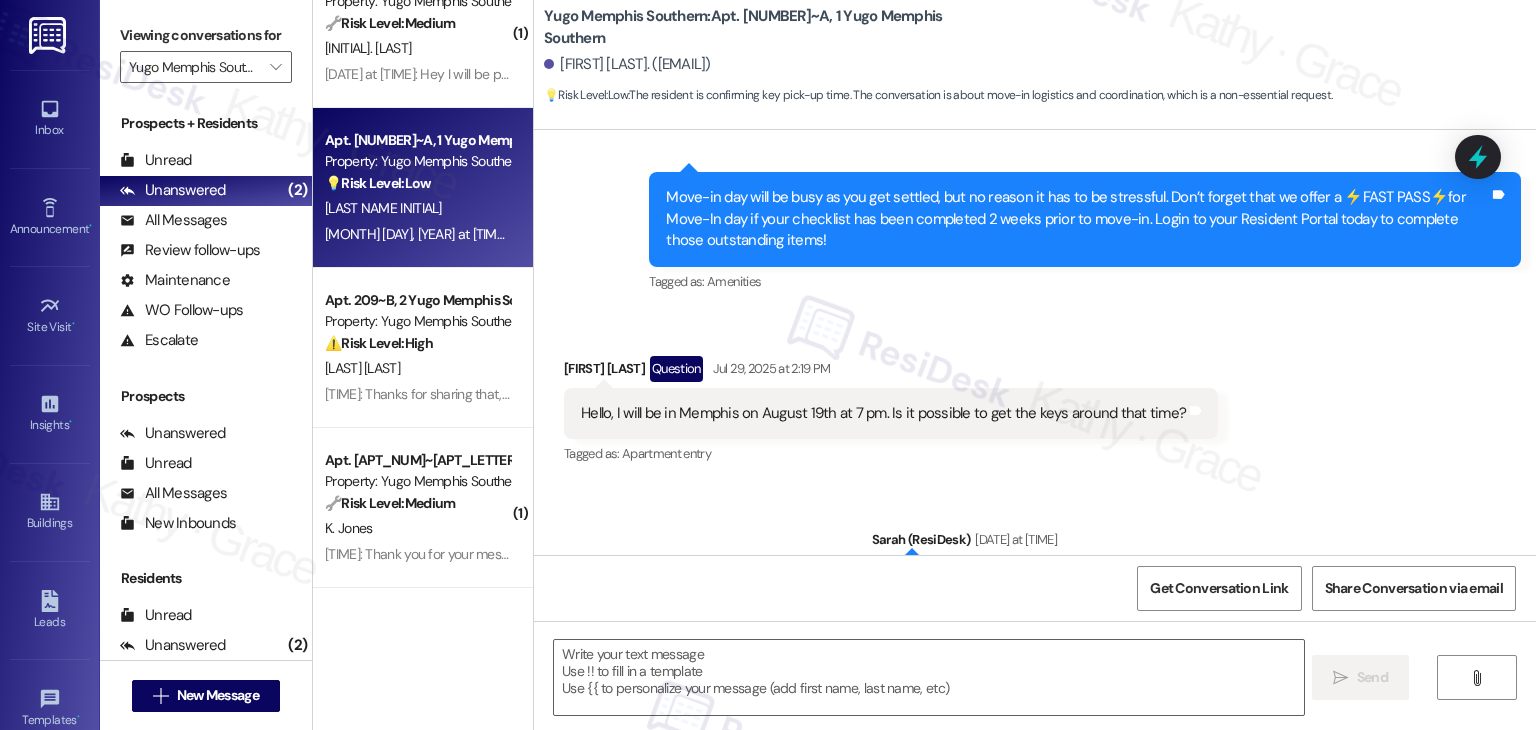 scroll, scrollTop: 340, scrollLeft: 0, axis: vertical 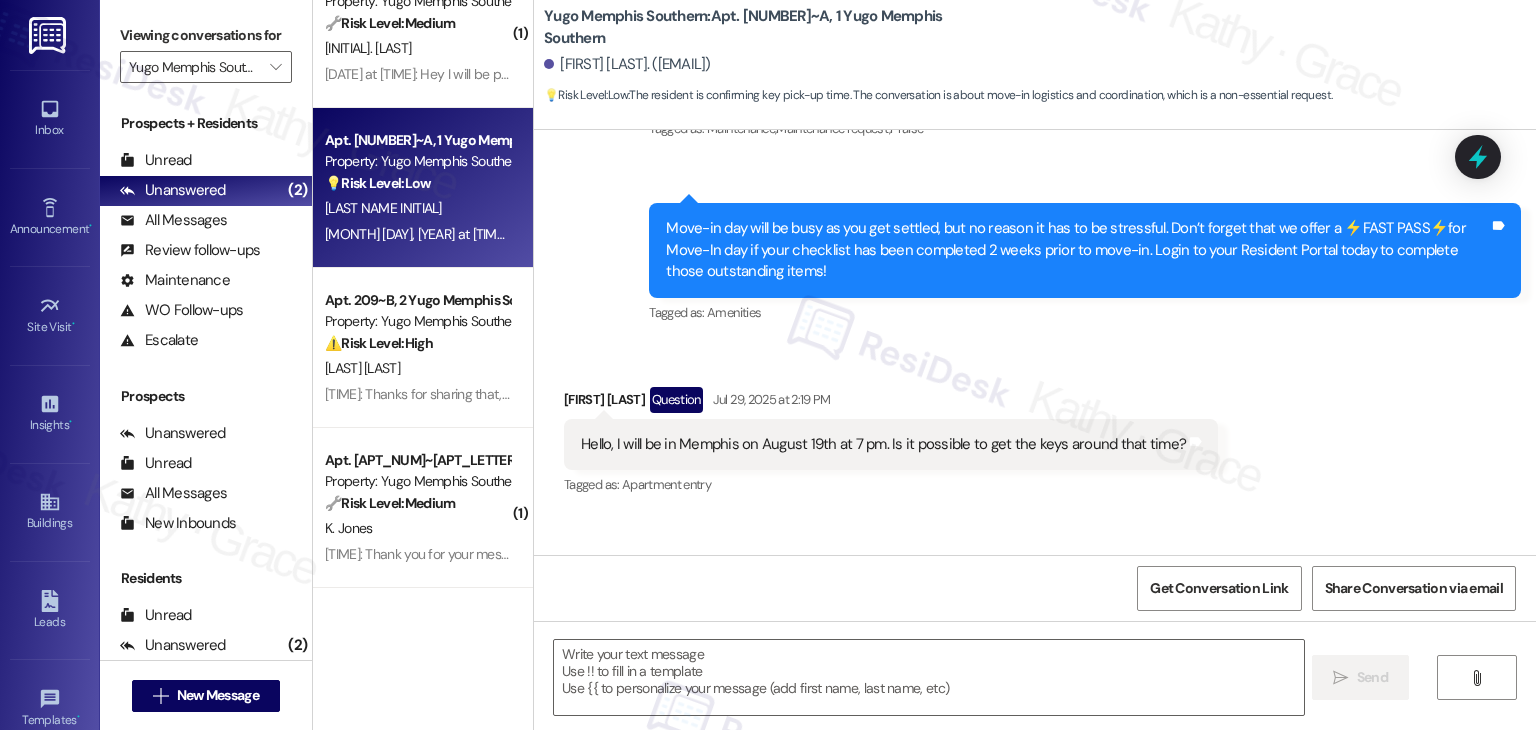 click on "Hello, I will be in Memphis on August 19th at 7 pm. Is it possible to get the keys around that time?" at bounding box center (883, 444) 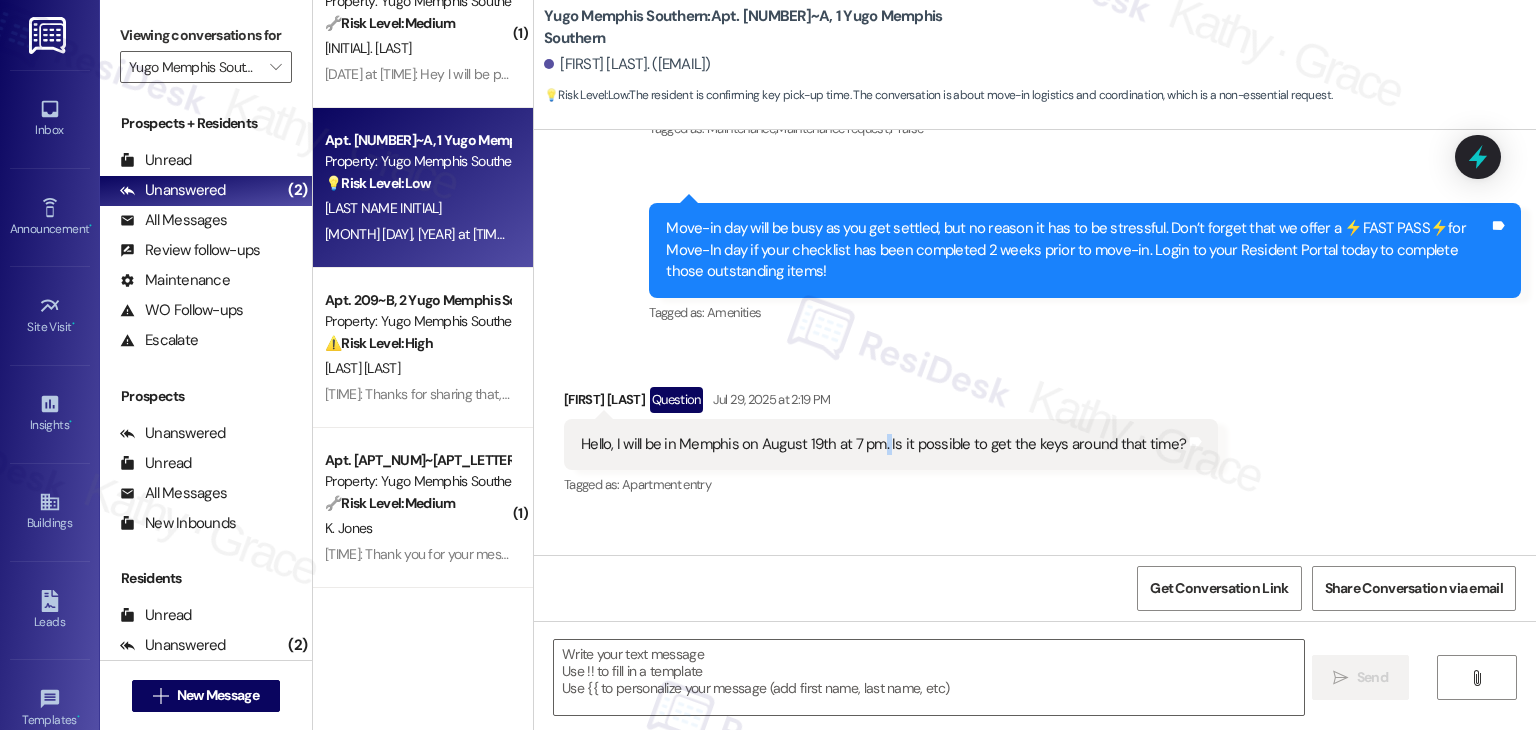 click on "Hello, I will be in Memphis on August 19th at 7 pm. Is it possible to get the keys around that time?" at bounding box center [883, 444] 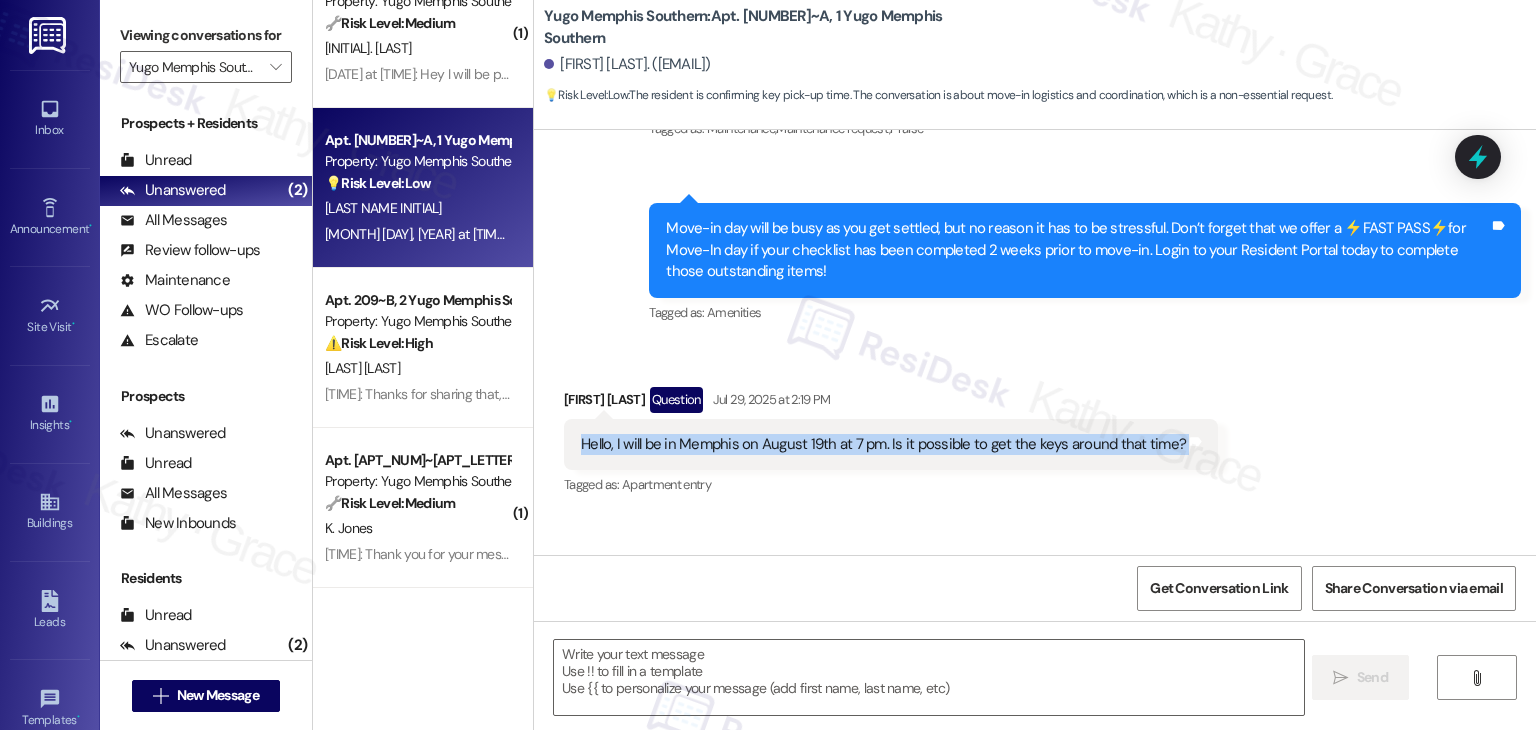 click on "Hello, I will be in Memphis on August 19th at 7 pm. Is it possible to get the keys around that time?" at bounding box center (883, 444) 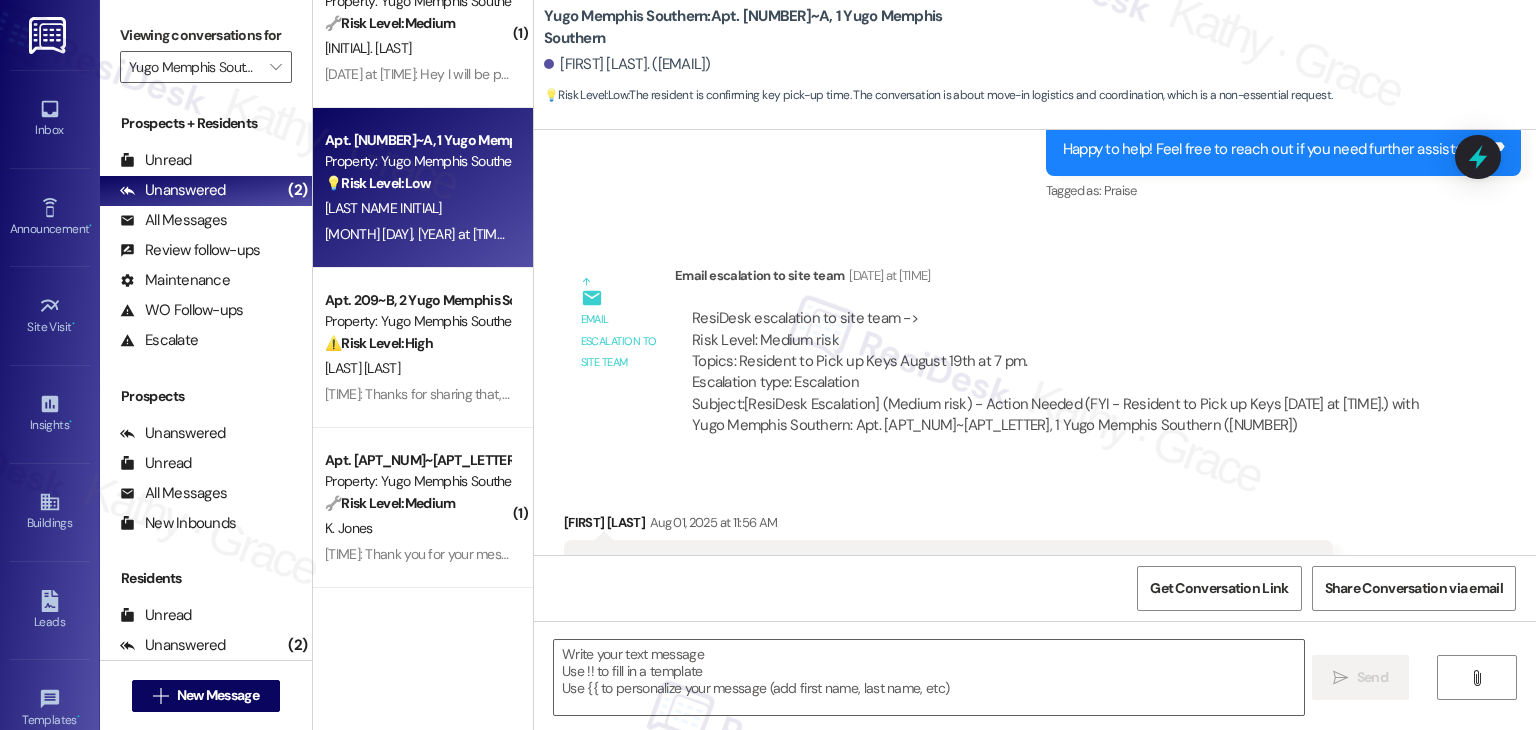 scroll, scrollTop: 1340, scrollLeft: 0, axis: vertical 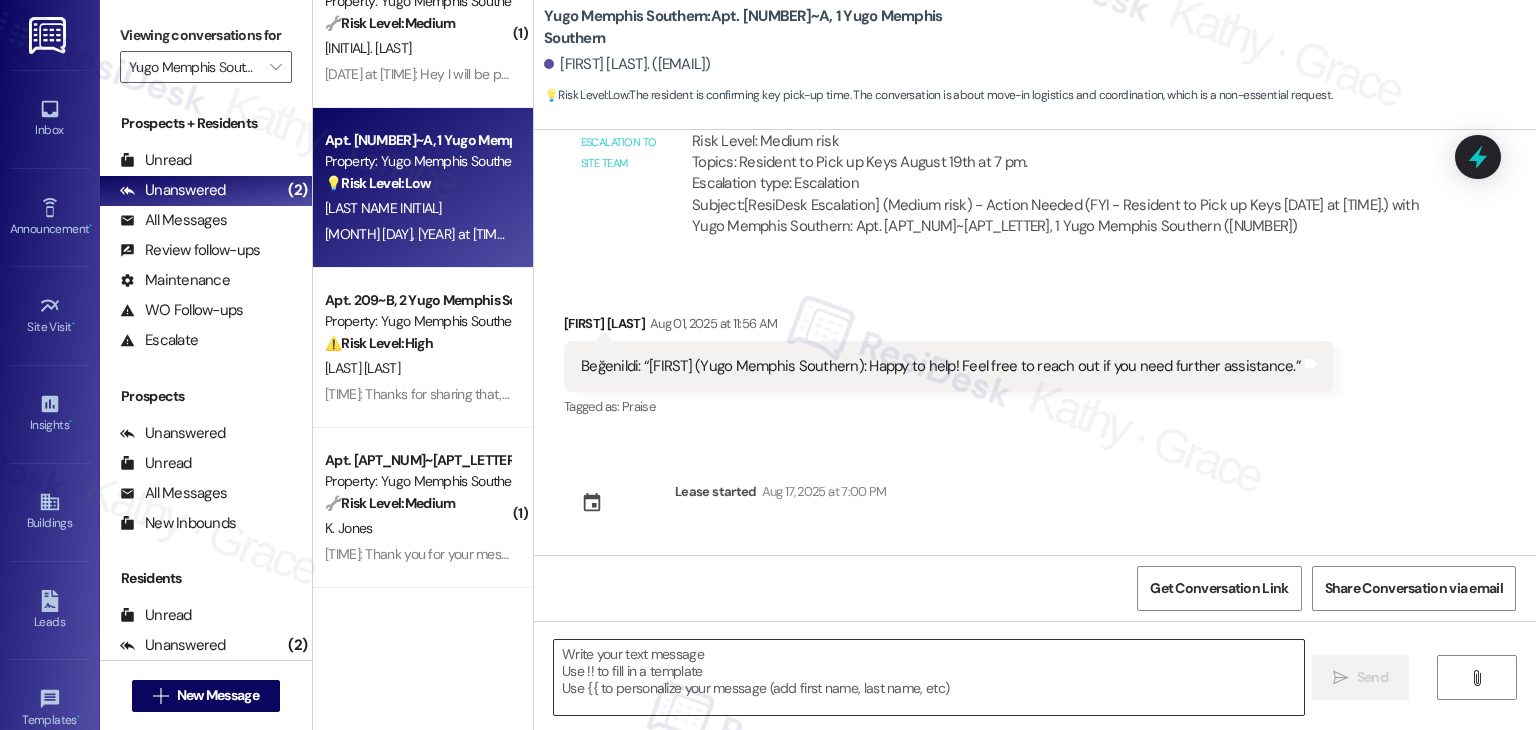 click at bounding box center [928, 677] 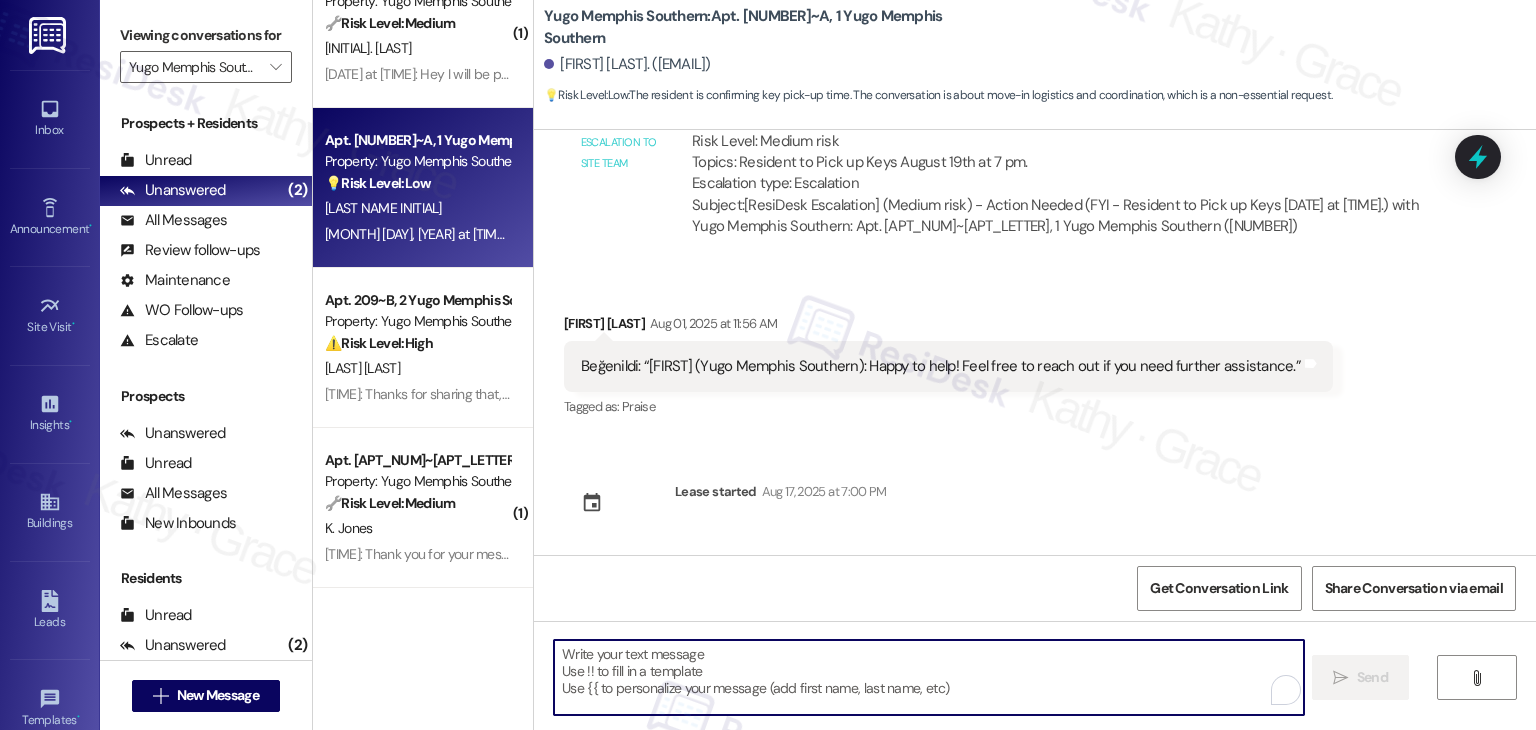 paste on "Hi Ruhan, I’m still following up with the site team about your request to pick up the keys on August 19th at 7 PM. I haven’t received confirmation yet, but I do recommend planning to pick them up during business hours in case after-hours pickup isn’t approved. I’ll let you know as soon as I get an update!" 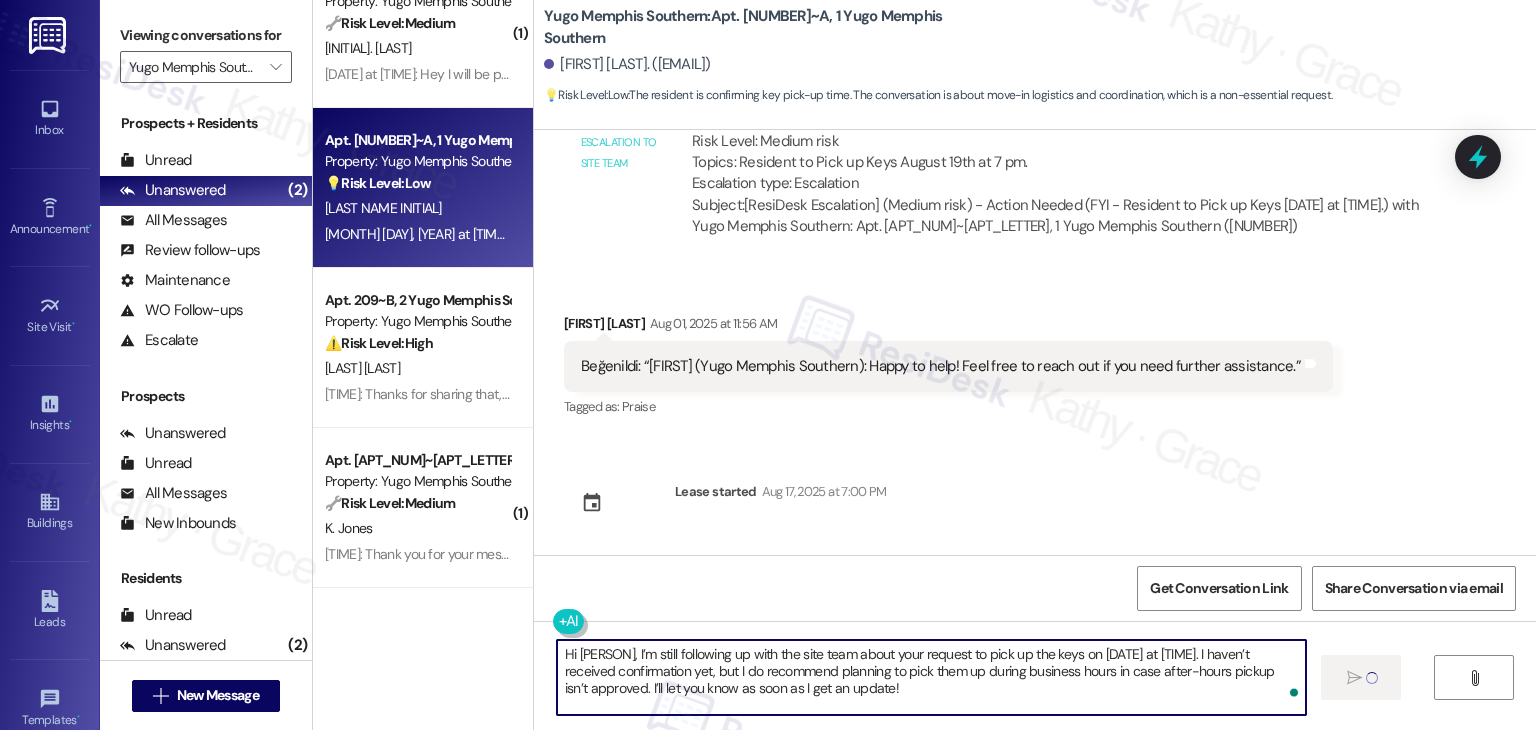 type on "Hi Ruhan, I’m still following up with the site team about your request to pick up the keys on August 19th at 7 PM. I haven’t received confirmation yet, but I do recommend planning to pick them up during business hours in case after-hours pickup isn’t approved. I’ll let you know as soon as I get an update!" 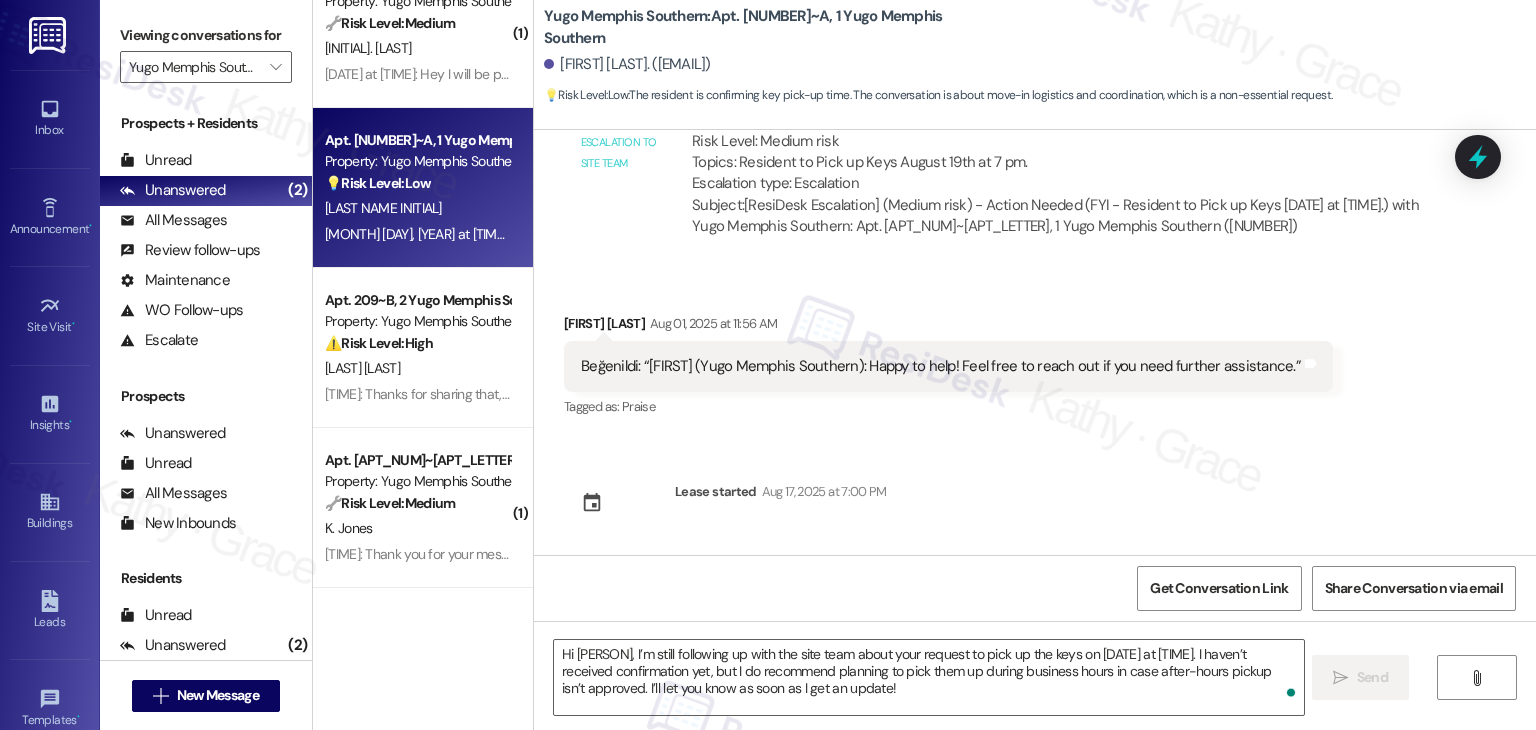 type 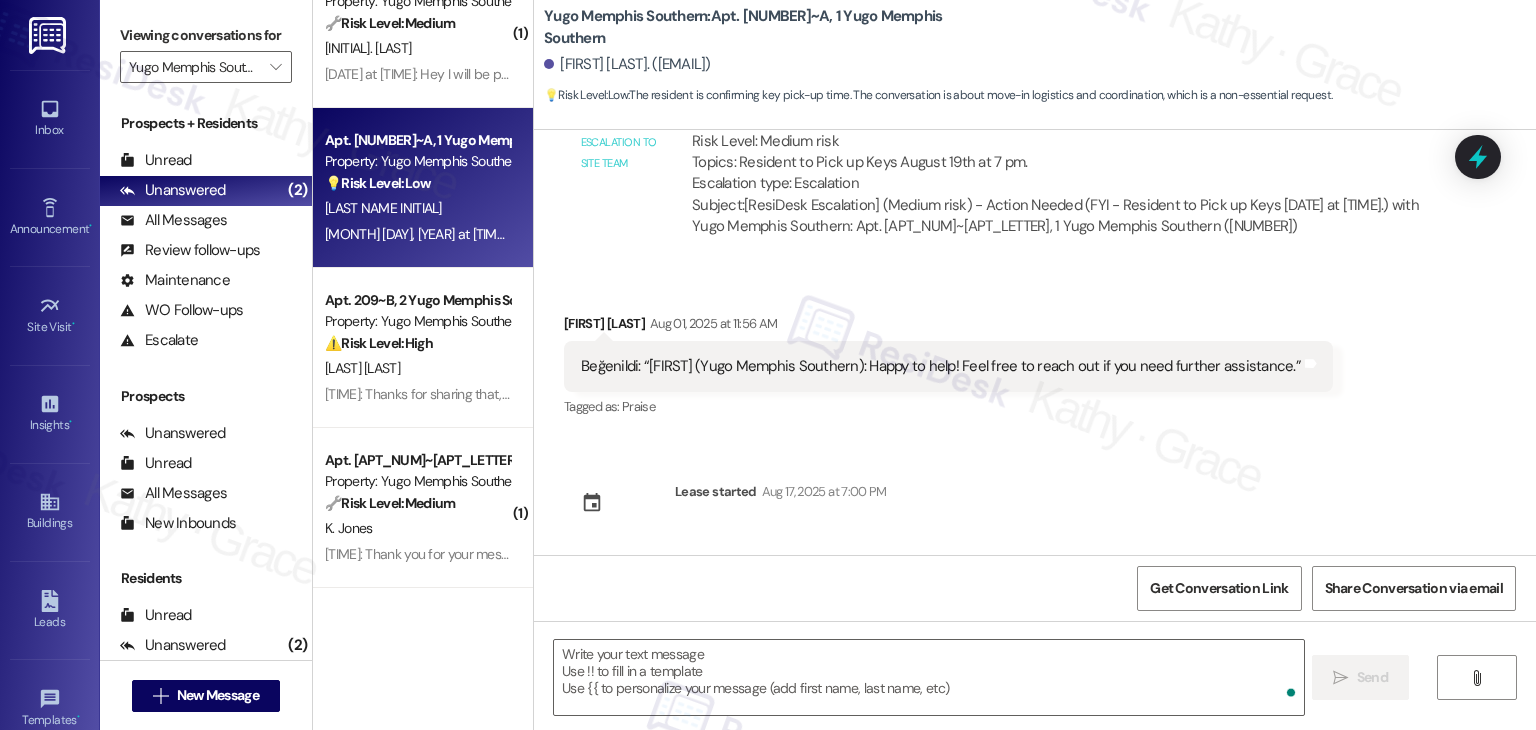 scroll, scrollTop: 1221, scrollLeft: 0, axis: vertical 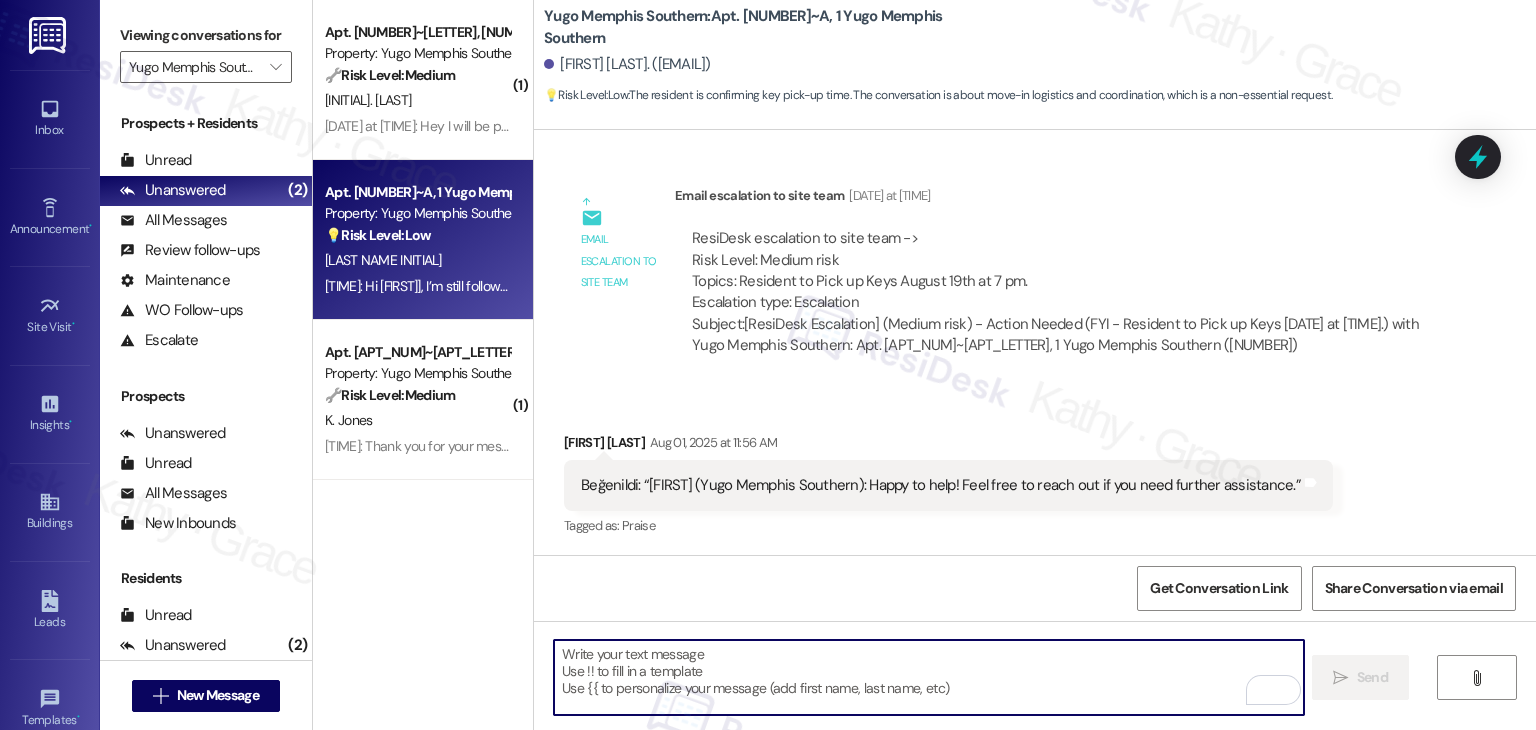click on "( 1 ) Apt. 405~C, 2 Yugo Memphis Southern Property: Yugo Memphis Southern 🔧  Risk Level:  Medium The resident acknowledges the rent reminder and states they will pay tomorrow. This is a standard payment update with no indication of a dispute or inability to pay. A. Casey Aug 06, 2025 at 11:29 AM: Hey I will be paying it tomorrow when I get paid Aug 06, 2025 at 11:29 AM: Hey I will be paying it tomorrow when I get paid Apt. 114~A, 1 Yugo Memphis Southern Property: Yugo Memphis Southern 💡  Risk Level:  Low The resident is confirming key pick-up time. The conversation is about move-in logistics and coordination, which is a non-essential request. R. Coban 7:06 PM: Hi Ruhan, I’m still following up with the site team about your request to pick up the keys on August 19th at 7 PM. I haven’t received confirmation yet, but I do recommend planning to pick them up during business hours in case after-hours pickup isn’t approved. I’ll let you know as soon as I get an update! ( 1 ) 🔧  Risk Level:  Medium" at bounding box center [423, 294] 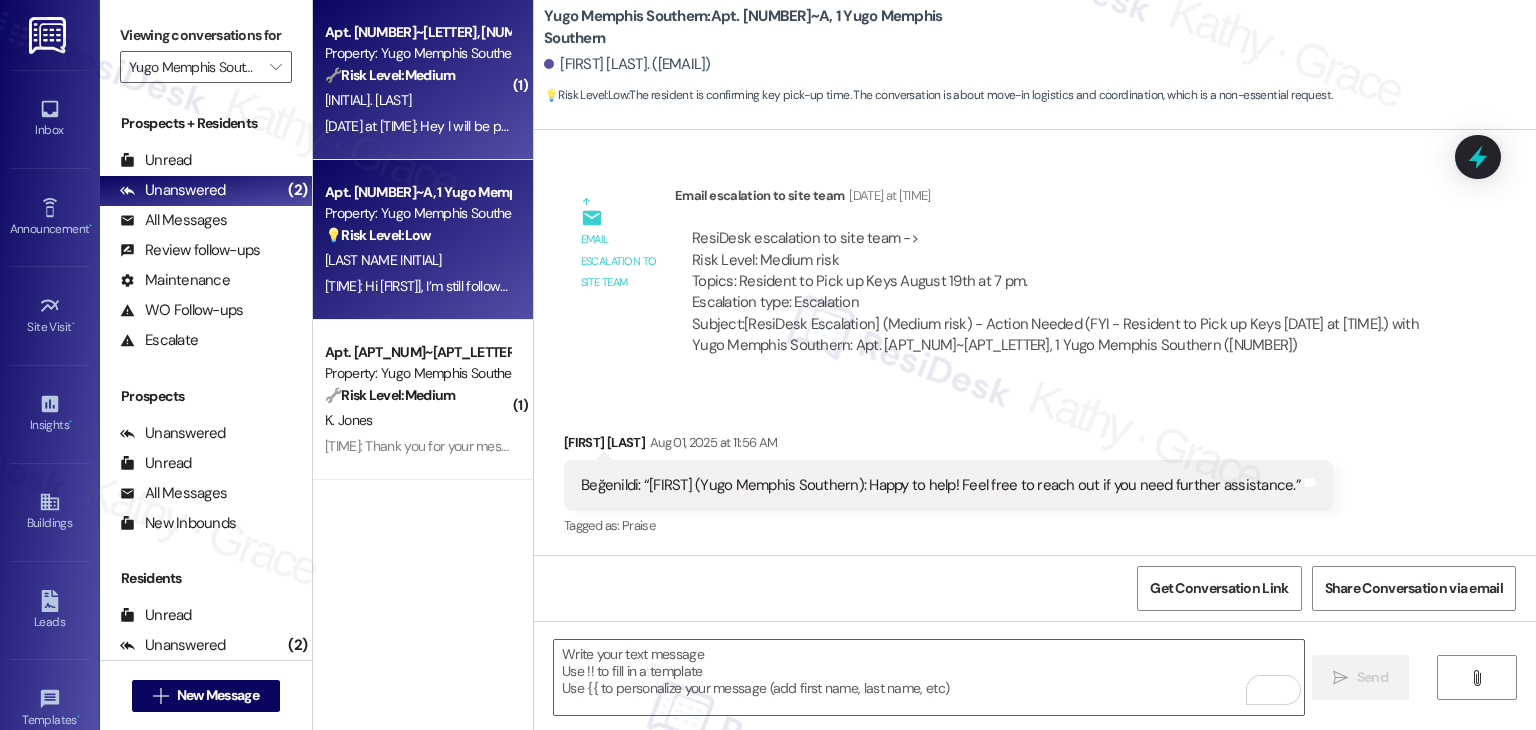 click on "Apt. 405~C, 2 Yugo Memphis Southern Property: Yugo Memphis Southern 🔧  Risk Level:  Medium The resident acknowledges the rent reminder and states they will pay tomorrow. This is a standard payment update with no indication of a dispute or inability to pay. A. Casey Aug 06, 2025 at 11:29 AM: Hey I will be paying it tomorrow when I get paid Aug 06, 2025 at 11:29 AM: Hey I will be paying it tomorrow when I get paid" at bounding box center [423, 80] 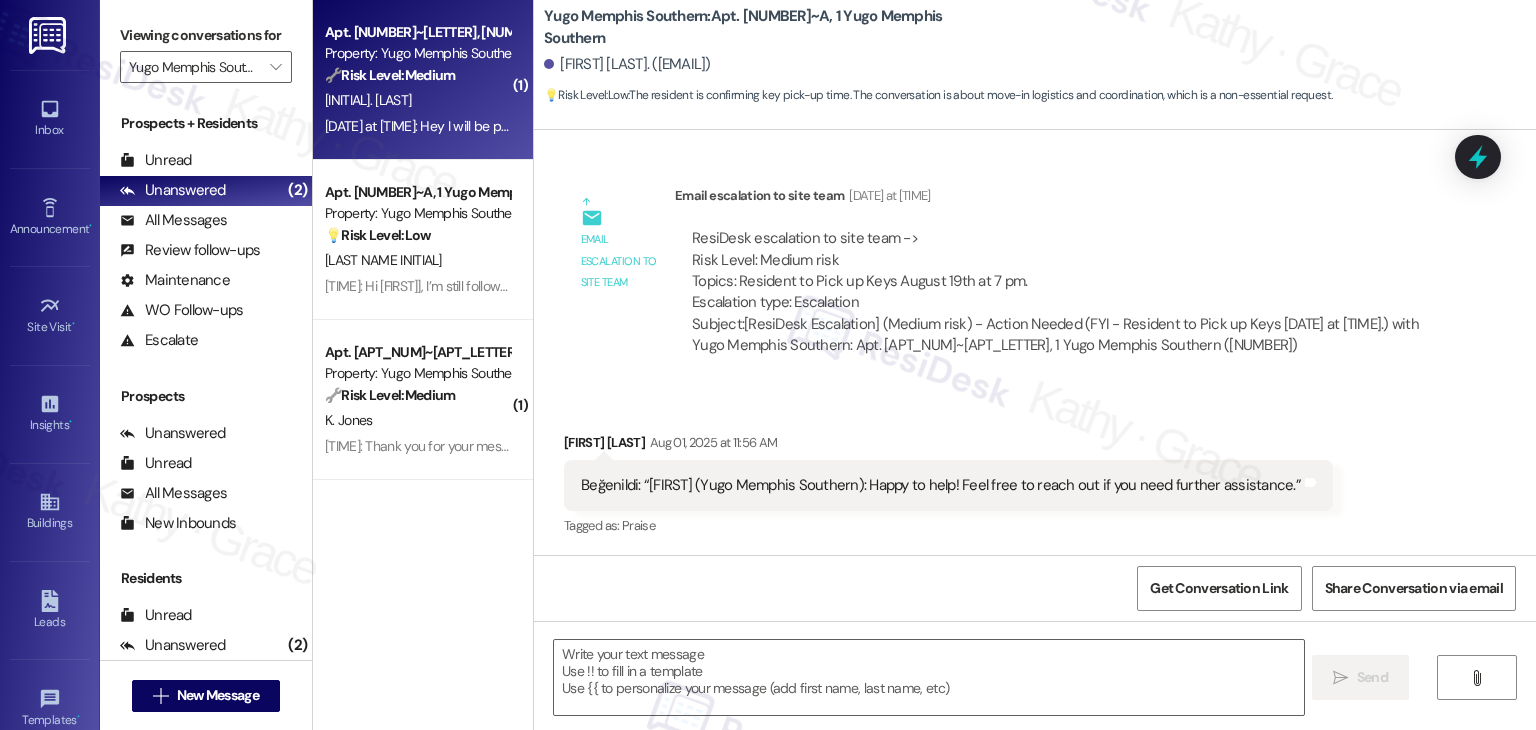 type on "Fetching suggested responses. Please feel free to read through the conversation in the meantime." 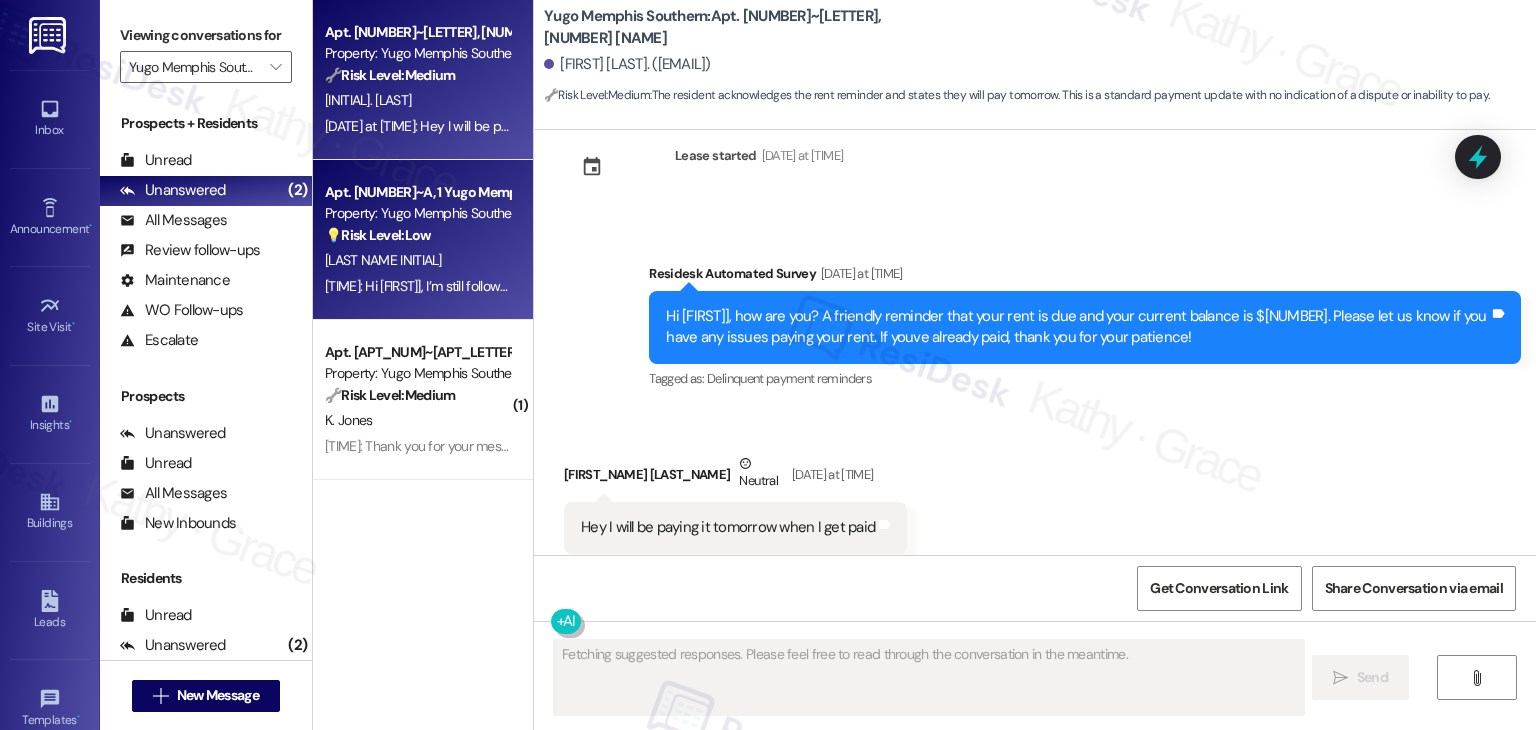 scroll, scrollTop: 4829, scrollLeft: 0, axis: vertical 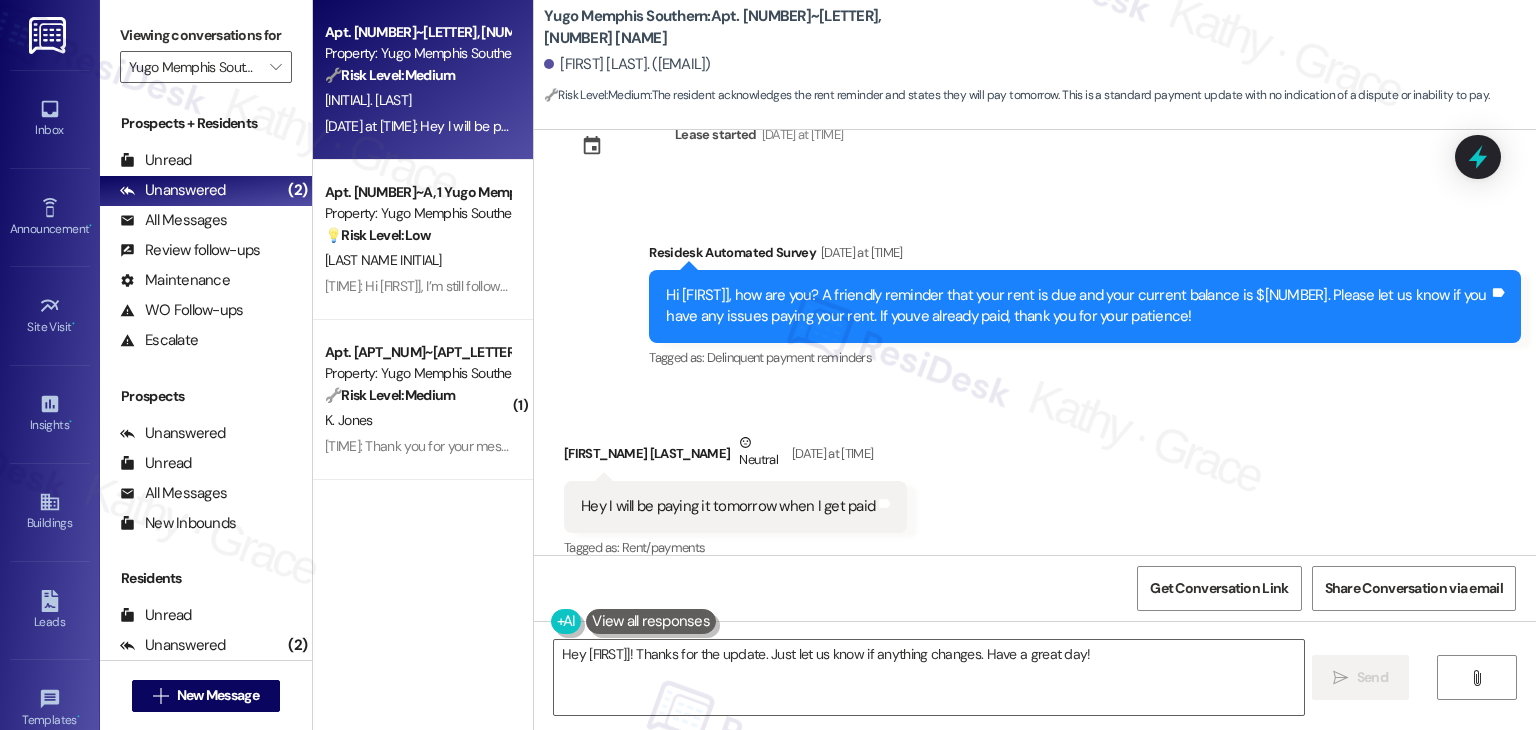 click on "Received via SMS Amiliya Casey   Neutral Aug 06, 2025 at 11:29 AM Hey I will be paying it tomorrow when I get paid Tags and notes Tagged as:   Rent/payments Click to highlight conversations about Rent/payments" at bounding box center [1035, 482] 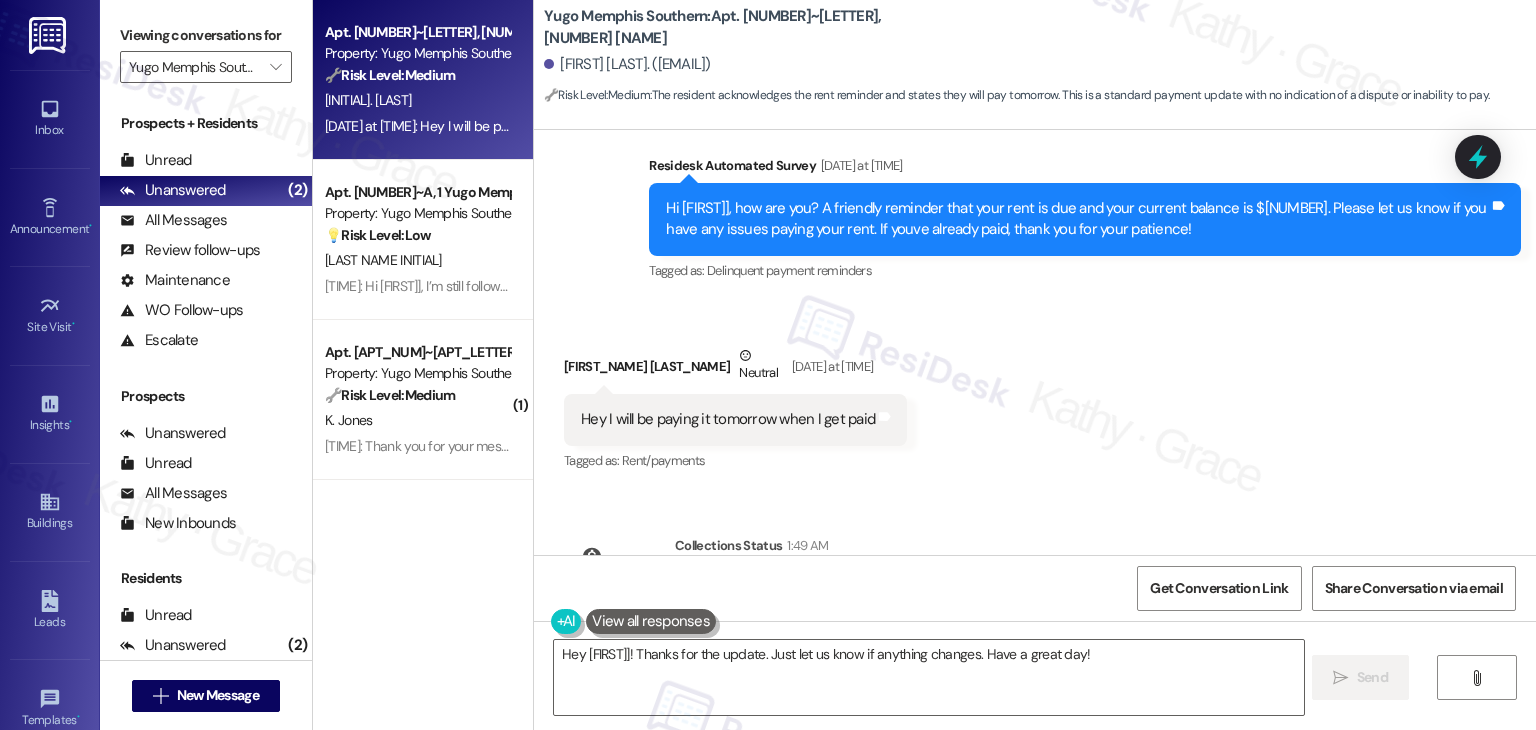 scroll, scrollTop: 5014, scrollLeft: 0, axis: vertical 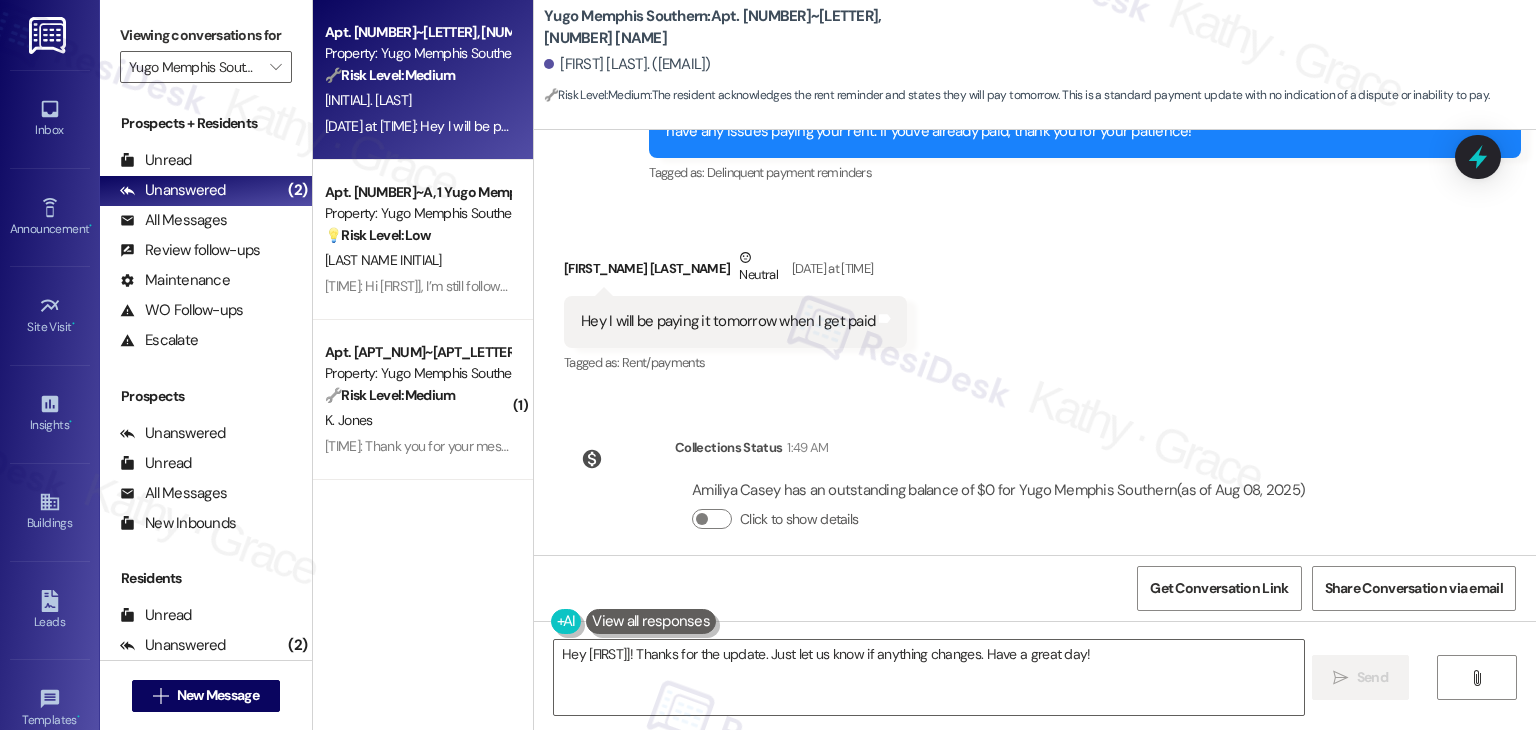 click on "Received via SMS Amiliya Casey   Neutral Aug 06, 2025 at 11:29 AM Hey I will be paying it tomorrow when I get paid Tags and notes Tagged as:   Rent/payments Click to highlight conversations about Rent/payments" at bounding box center (1035, 297) 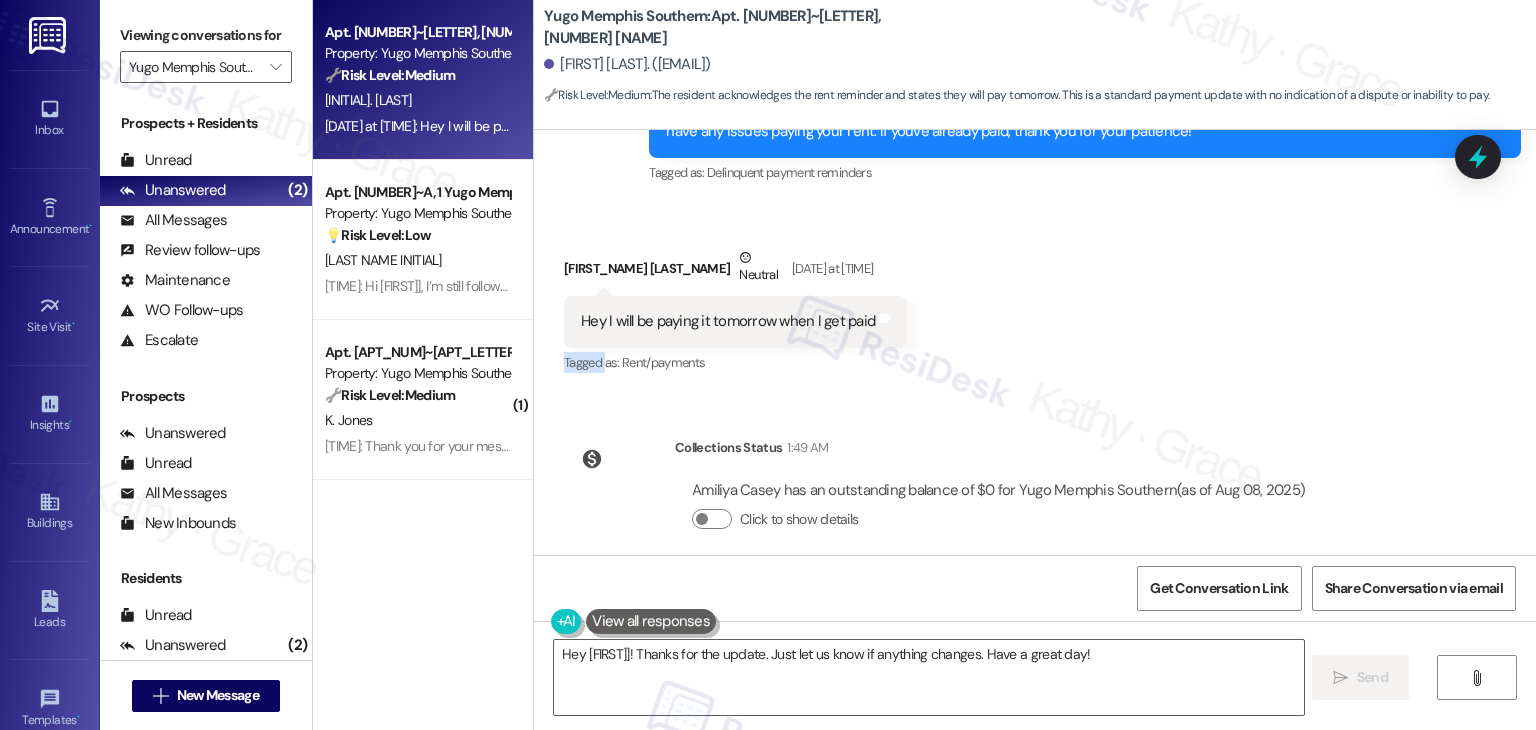 click on "Received via SMS Amiliya Casey   Neutral Aug 06, 2025 at 11:29 AM Hey I will be paying it tomorrow when I get paid Tags and notes Tagged as:   Rent/payments Click to highlight conversations about Rent/payments" at bounding box center (1035, 297) 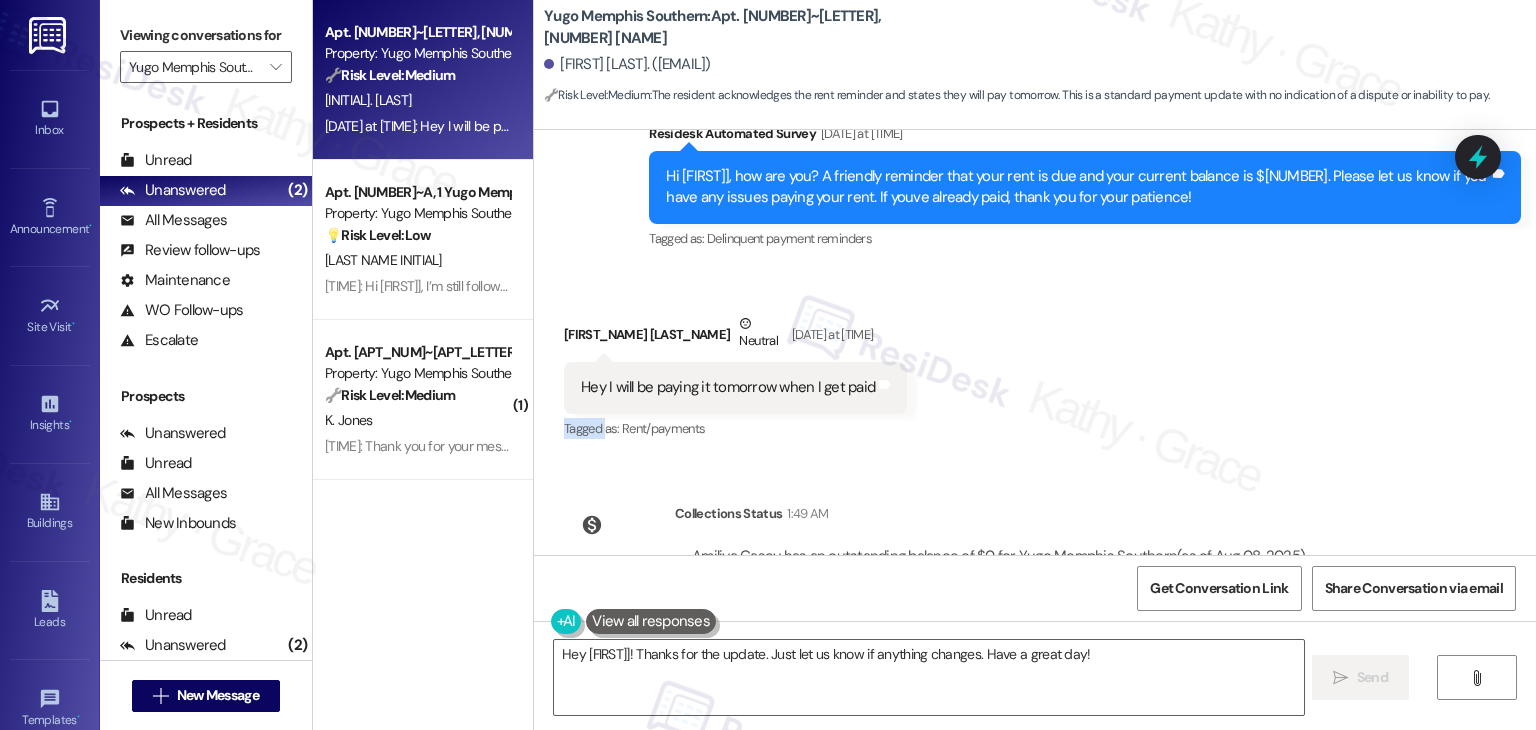 scroll, scrollTop: 4914, scrollLeft: 0, axis: vertical 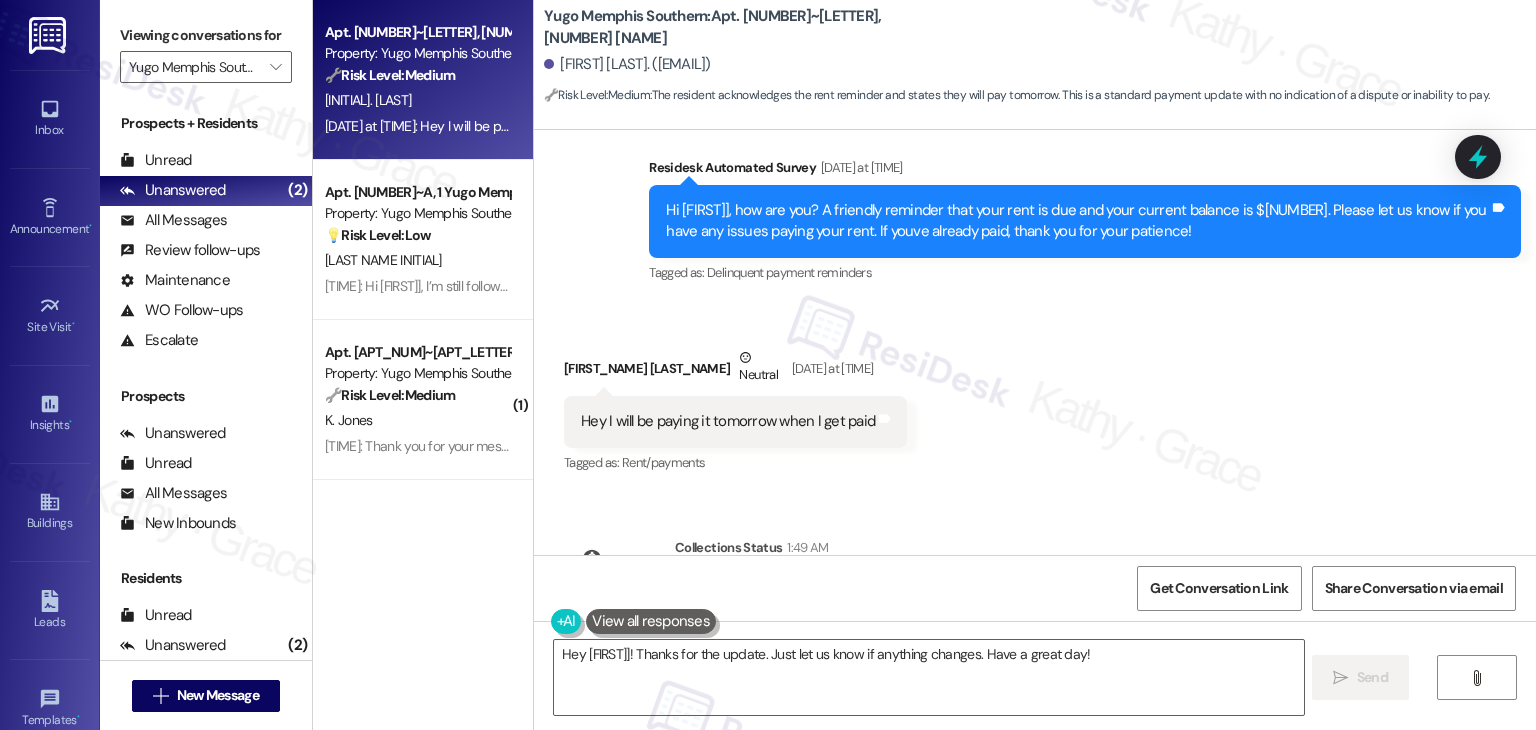 click on "Hi Amiliya, how are you? A friendly reminder that your rent is due and your current balance is $939.46. Please let us know if you have any issues paying your rent. If youve already paid, thank you for your patience!" at bounding box center (1077, 221) 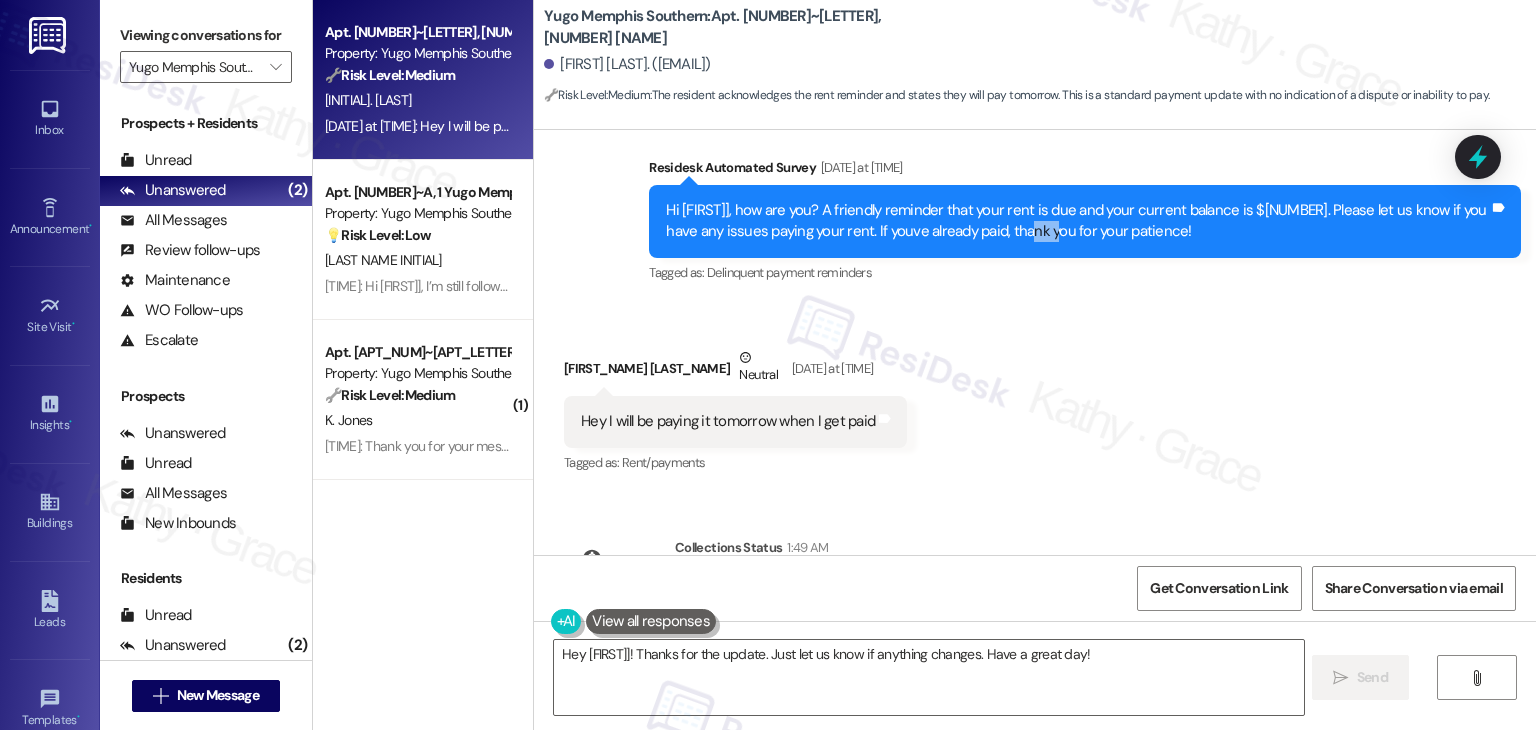 click on "Hi Amiliya, how are you? A friendly reminder that your rent is due and your current balance is $939.46. Please let us know if you have any issues paying your rent. If youve already paid, thank you for your patience!" at bounding box center [1077, 221] 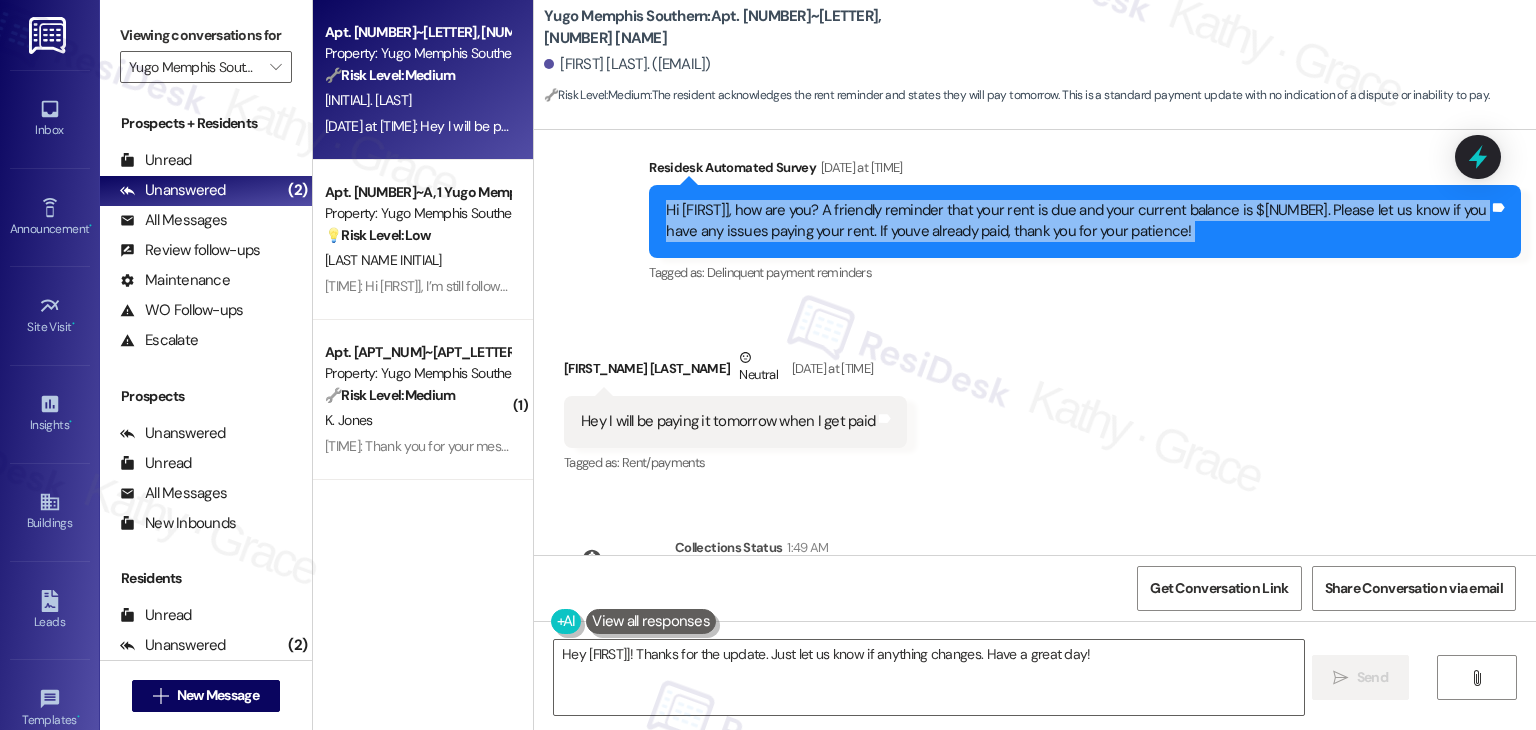 click on "Hi Amiliya, how are you? A friendly reminder that your rent is due and your current balance is $939.46. Please let us know if you have any issues paying your rent. If youve already paid, thank you for your patience!" at bounding box center [1077, 221] 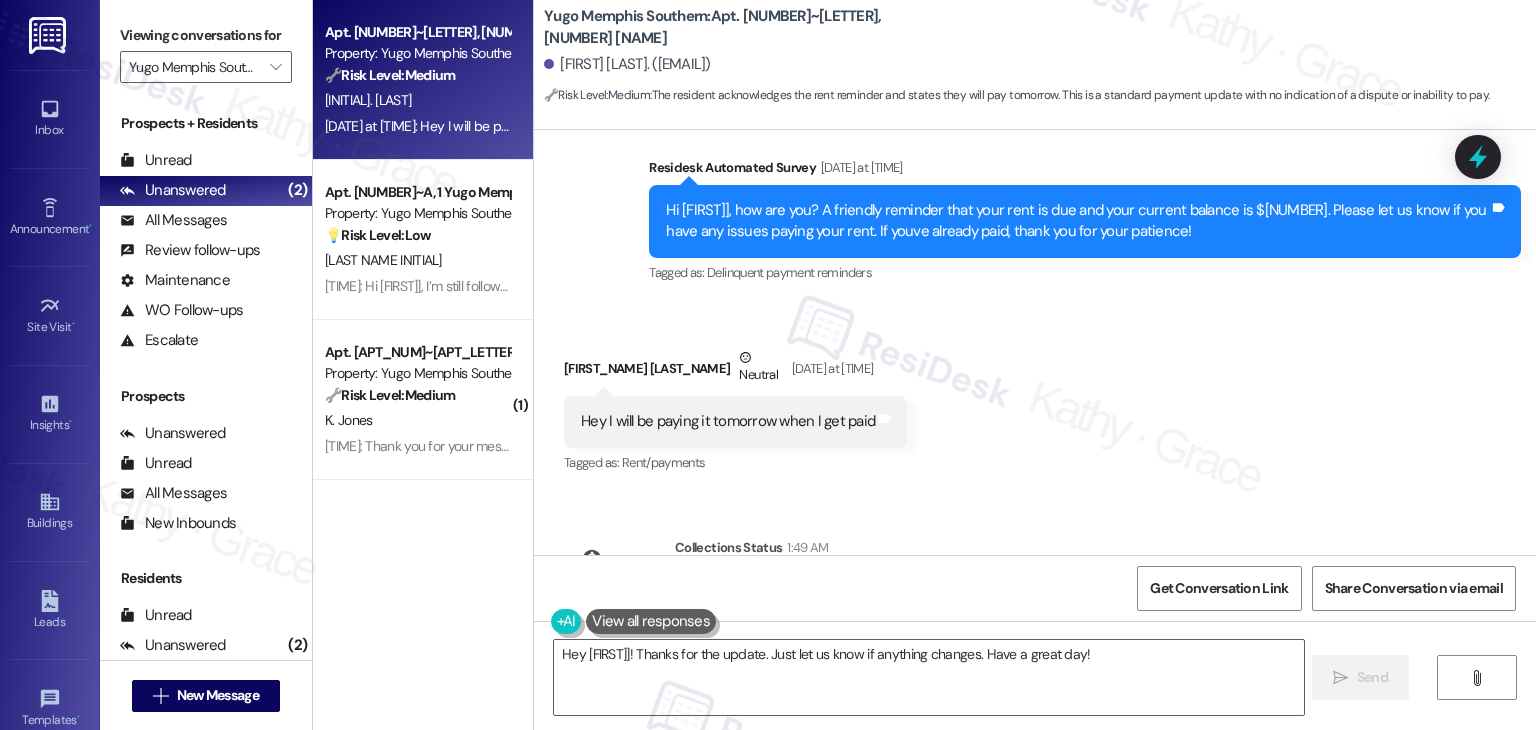 click on "Hey I will be paying it tomorrow when I get paid" at bounding box center (728, 421) 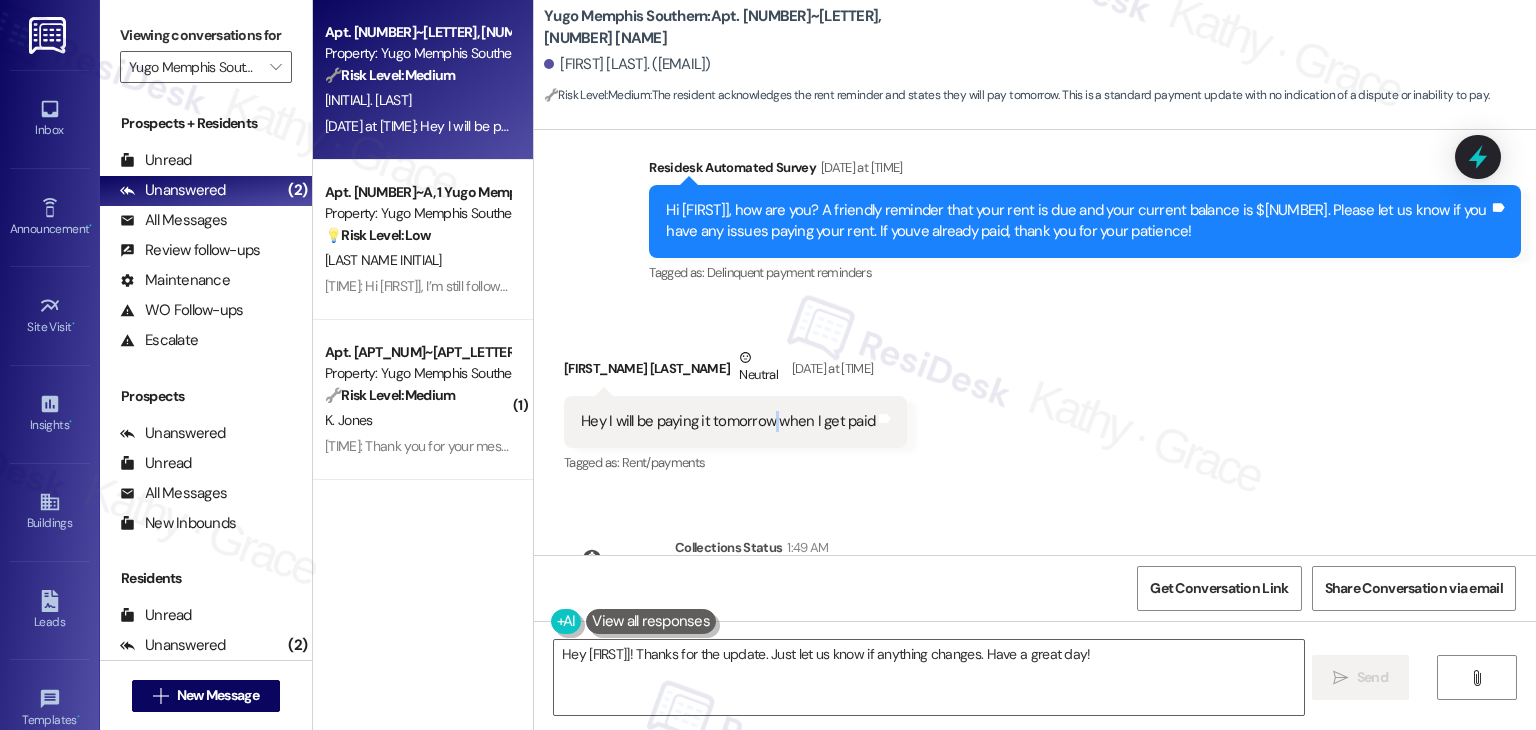 click on "Hey I will be paying it tomorrow when I get paid" at bounding box center (728, 421) 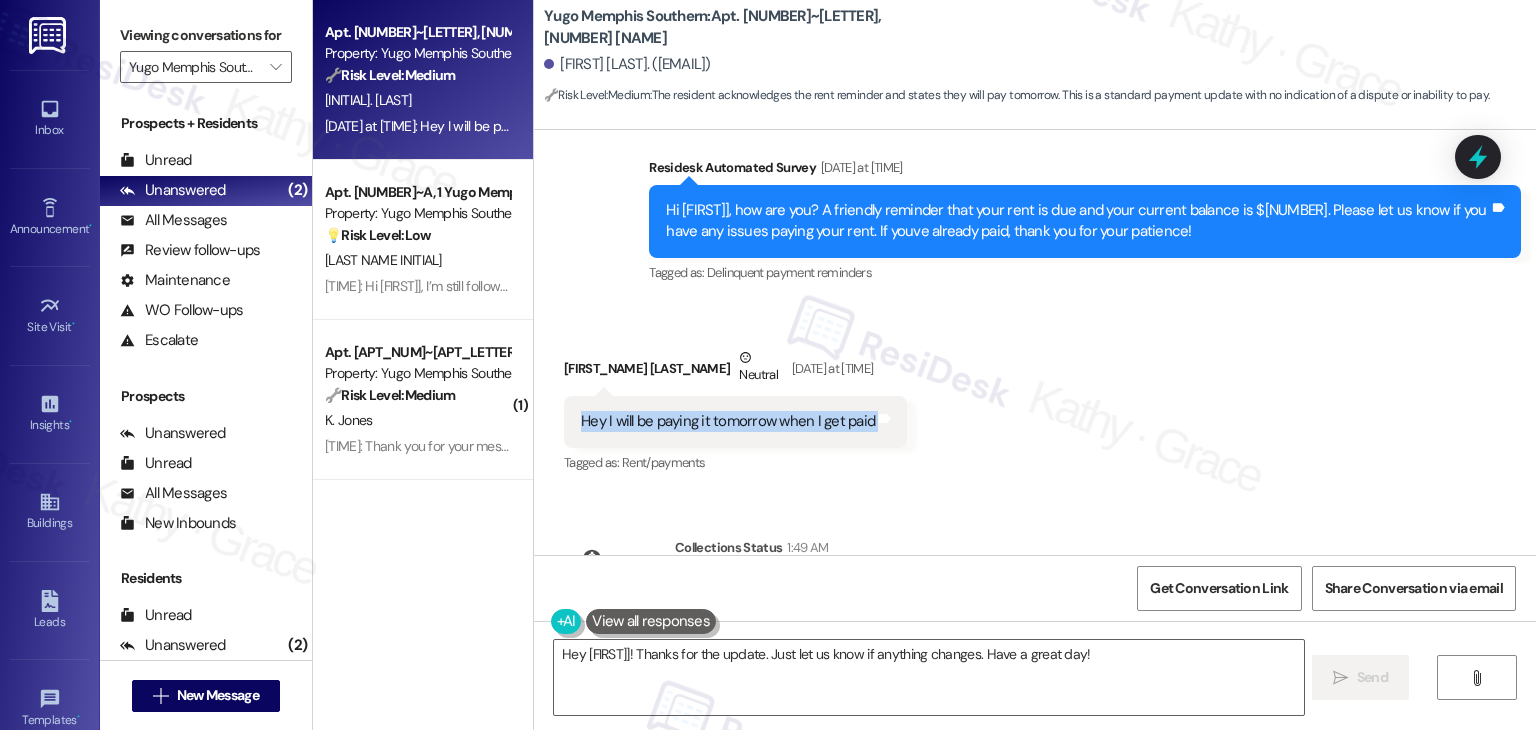 click on "Hey I will be paying it tomorrow when I get paid" at bounding box center [728, 421] 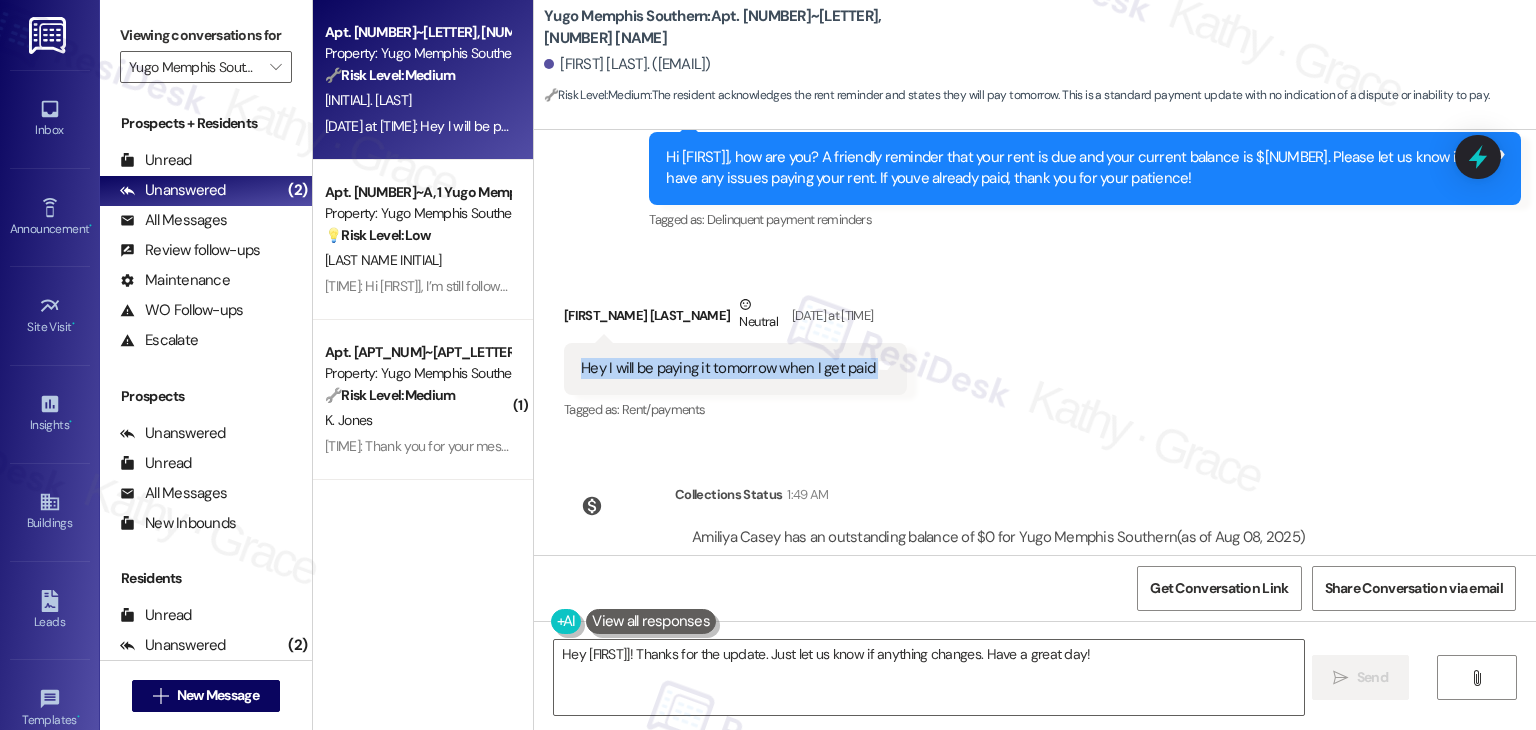 scroll, scrollTop: 5014, scrollLeft: 0, axis: vertical 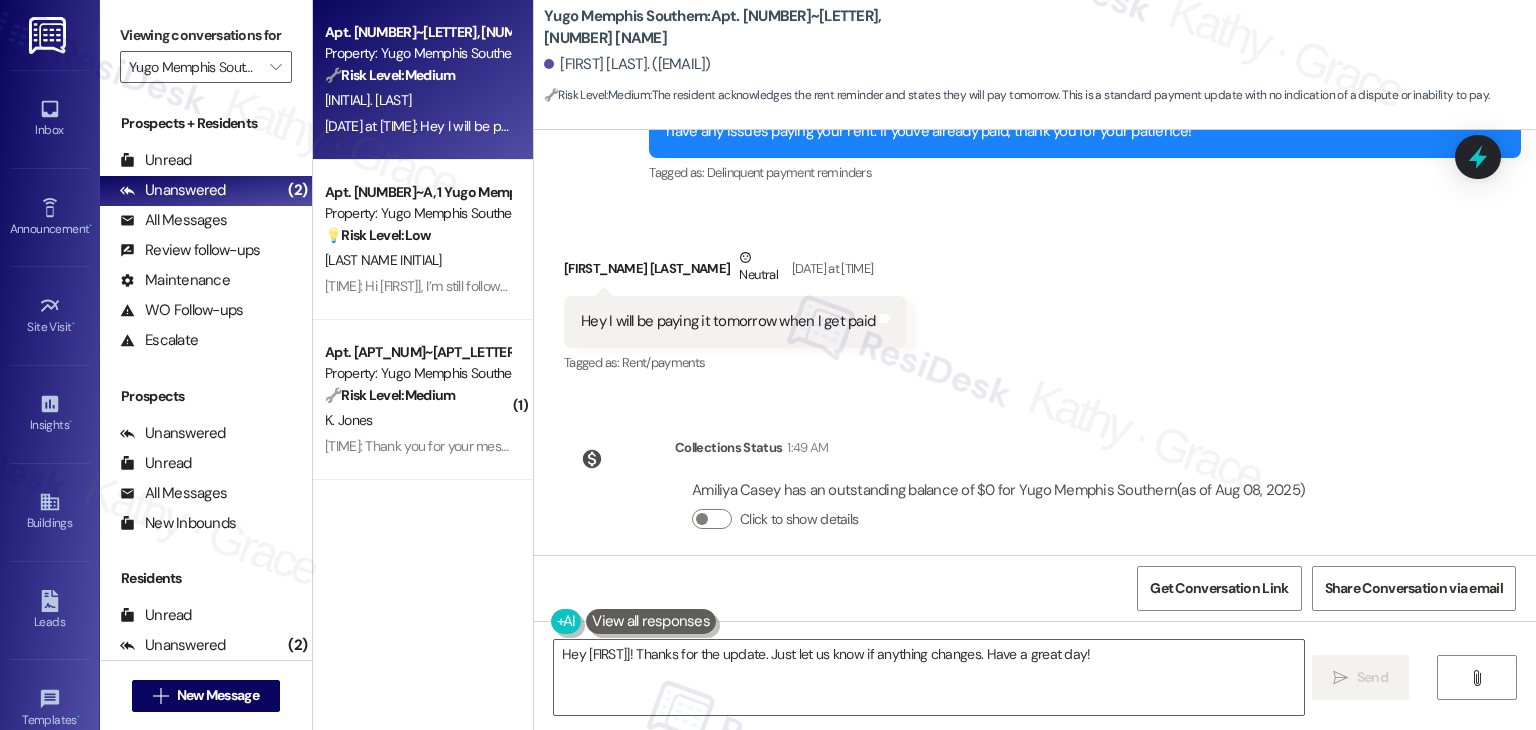 click on "Amiliya Casey has an outstanding balance of $0 for Yugo Memphis Southern  (as of Aug 08, 2025)" at bounding box center (998, 490) 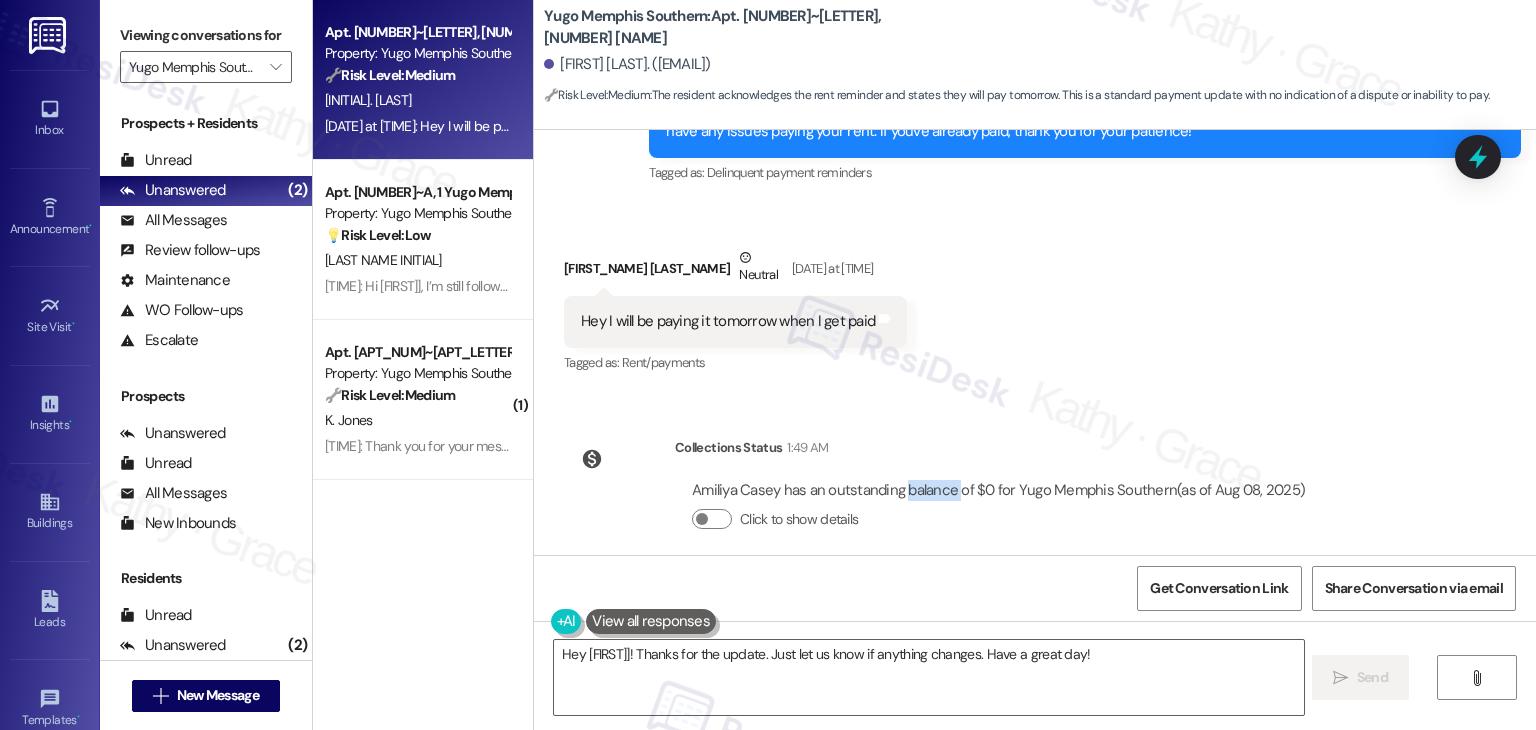 click on "Amiliya Casey has an outstanding balance of $0 for Yugo Memphis Southern  (as of Aug 08, 2025)" at bounding box center [998, 490] 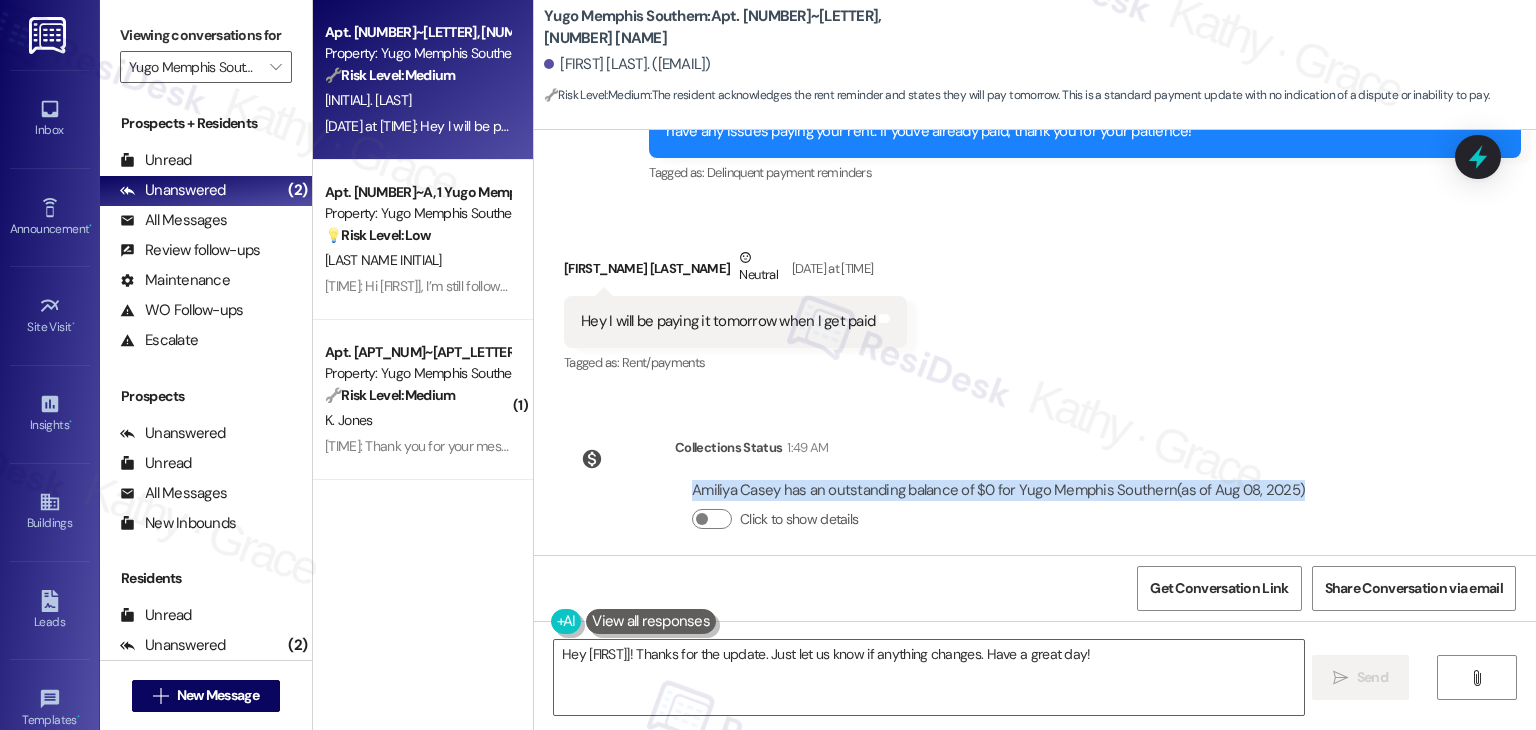 copy on "Amiliya Casey has an outstanding balance of $0 for Yugo Memphis Southern  (as of Aug 08, 2025)" 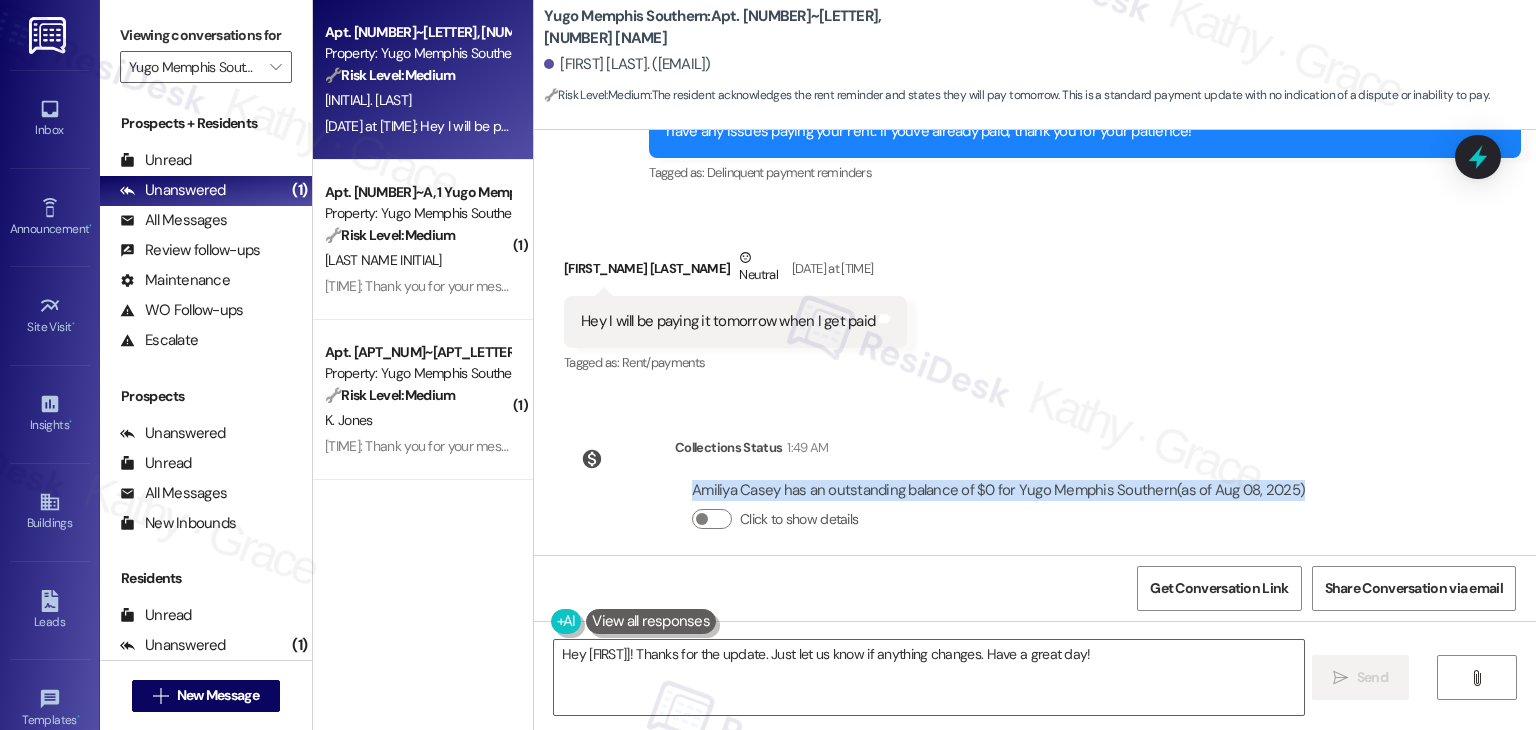 click on "Survey, sent via SMS Residesk Automated Survey Nov 12, 2024 at 11:36 AM Hi Amiliya, I'm on the new offsite Resident Support Team for Yugo Memphis Southern! My job is to work with your on-site management team to improve your experience at the property. Text us here at any time for assistance or questions. We will also reach out periodically for feedback. (Standard text messaging rates may apply) (You can always reply STOP to opt out of future messages) Tags and notes Tagged as:   Property launch Click to highlight conversations about Property launch Received via SMS Amiliya Casey Nov 12, 2024 at 12:12 PM Hey I need a new mail box key  Tags and notes Tagged as:   Maintenance request Click to highlight conversations about Maintenance request Sent via SMS Sarah   (ResiDesk) Nov 12, 2024 at 1:27 PM Tags and notes Tagged as:   Maintenance request ,  Click to highlight conversations about Maintenance request Access Click to highlight conversations about Access Announcement, sent via SMS Sarah   (ResiDesk) Tagged as:" at bounding box center [1035, 342] 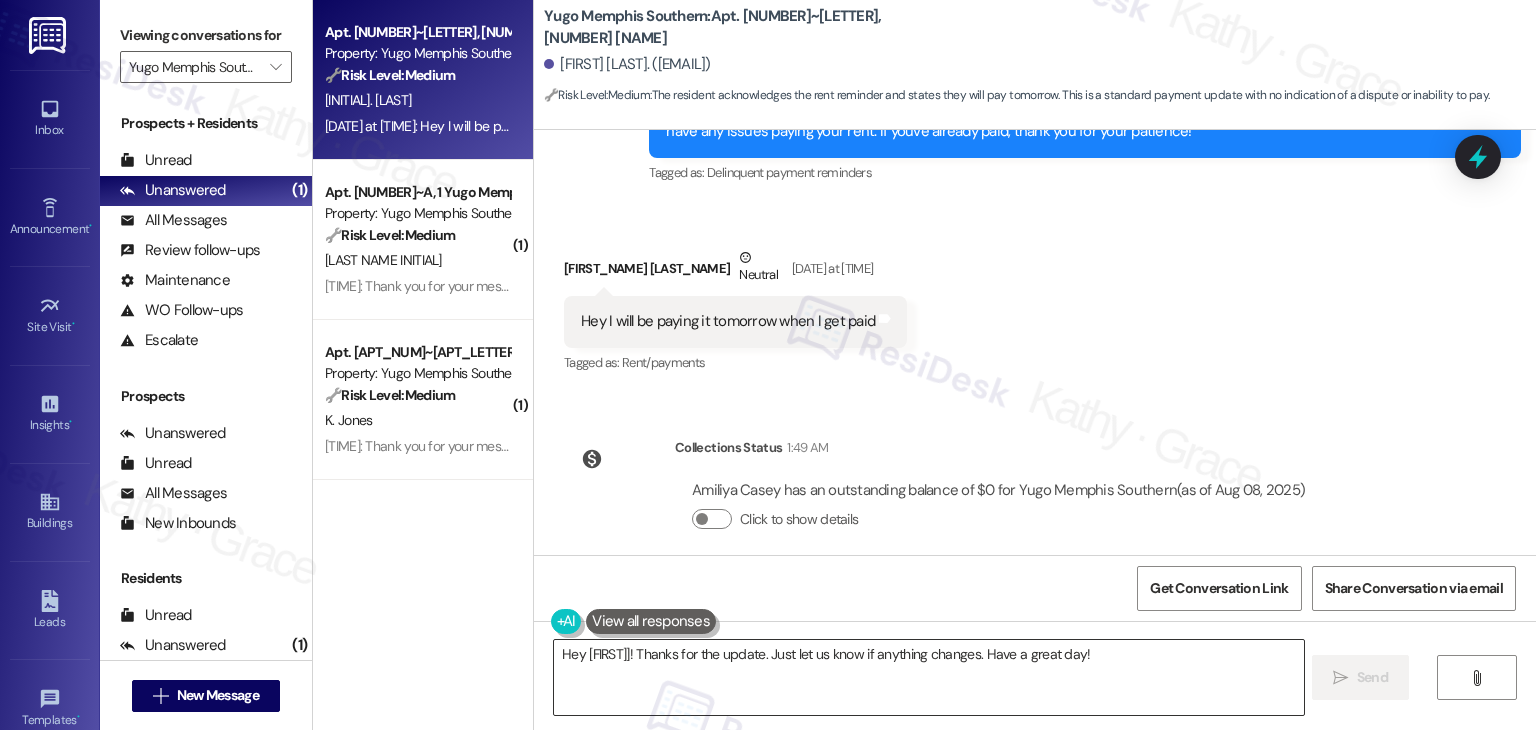 click on "Hey {{first_name}}! Thanks for the update. Just let us know if anything changes. Have a great day!" at bounding box center (928, 677) 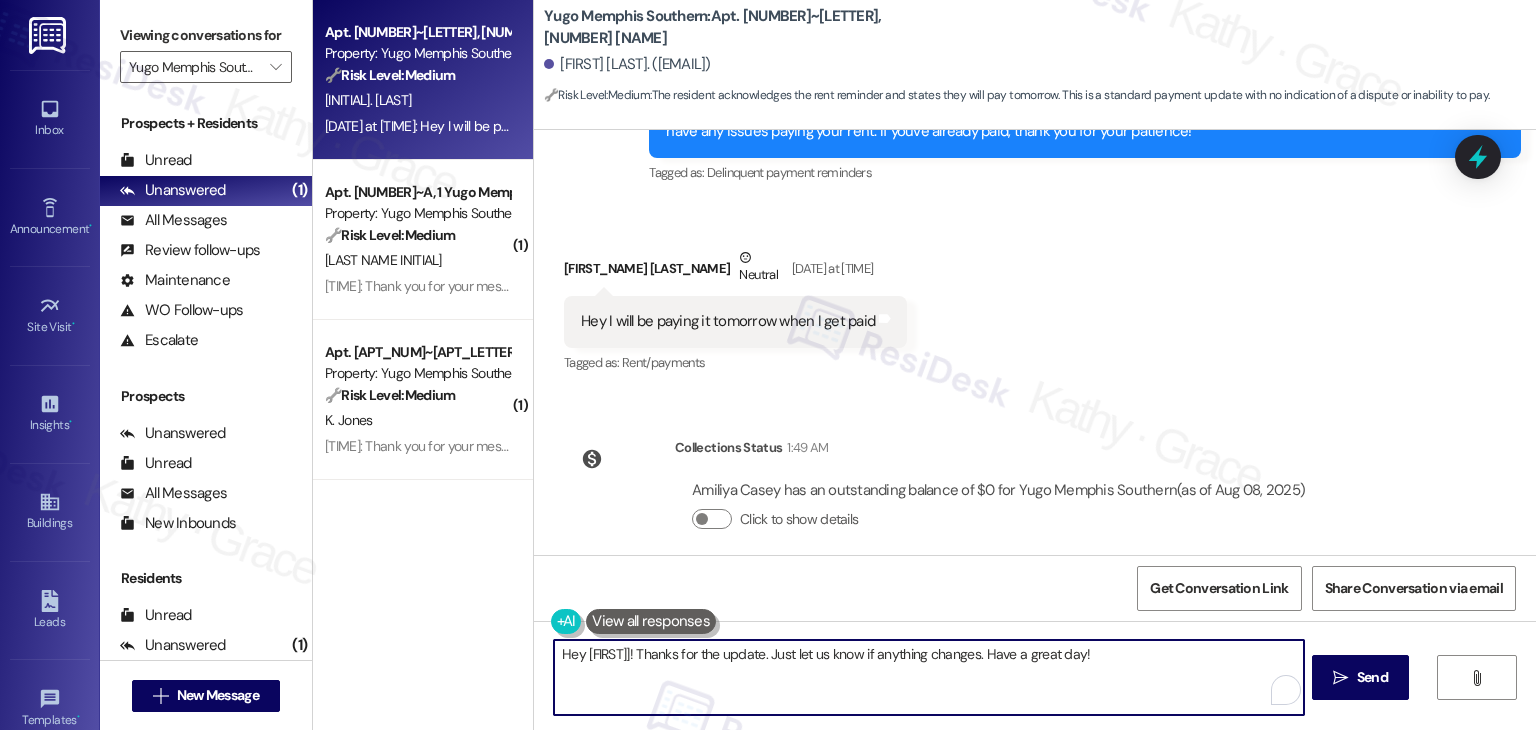 click on "Hey {{first_name}}! Thanks for the update. Just let us know if anything changes. Have a great day!" at bounding box center (928, 677) 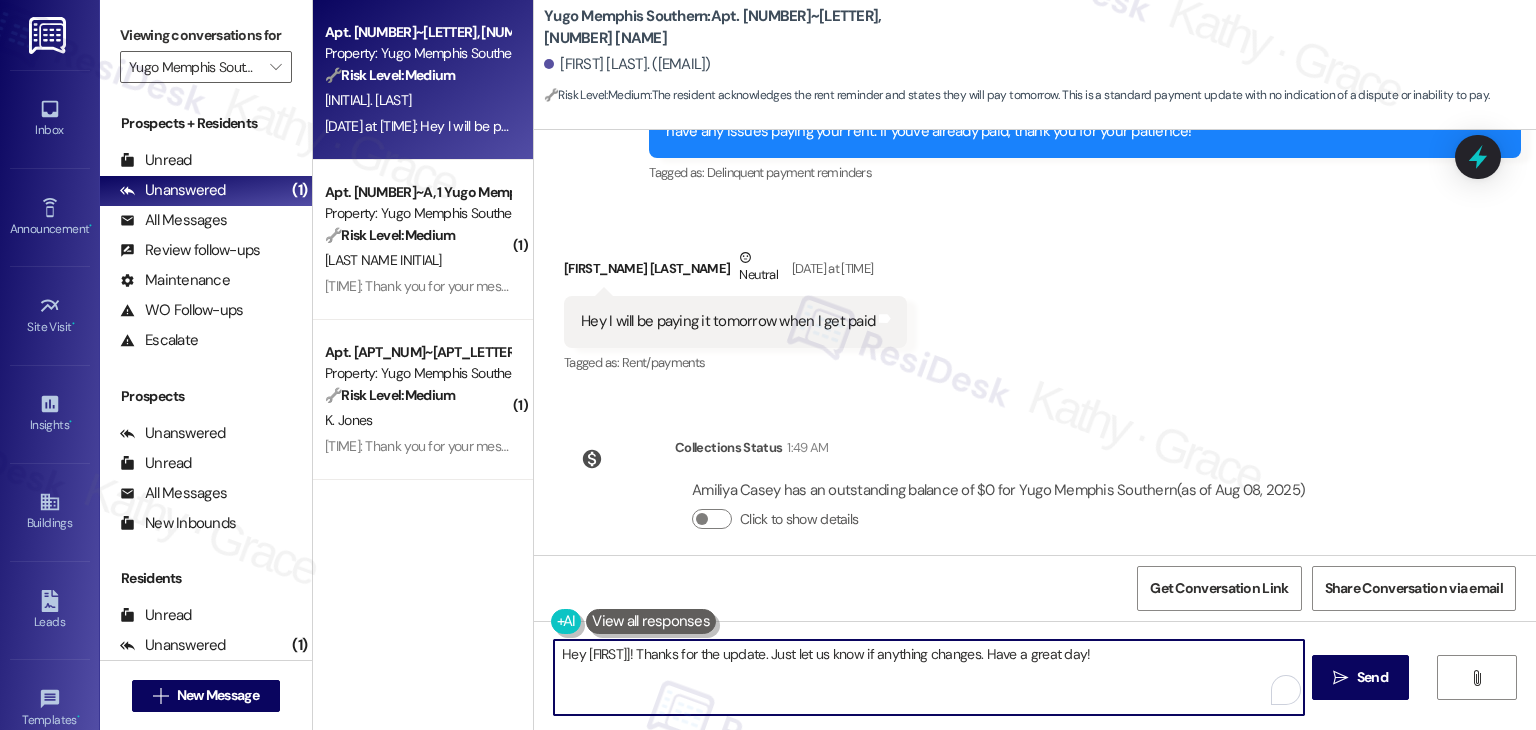 paste on "Thanks for letting me know, Amiliya! I see your balance is showing as $0 now, so it looks like everything’s all set. I appreciate the update!
Ask ChatGPT" 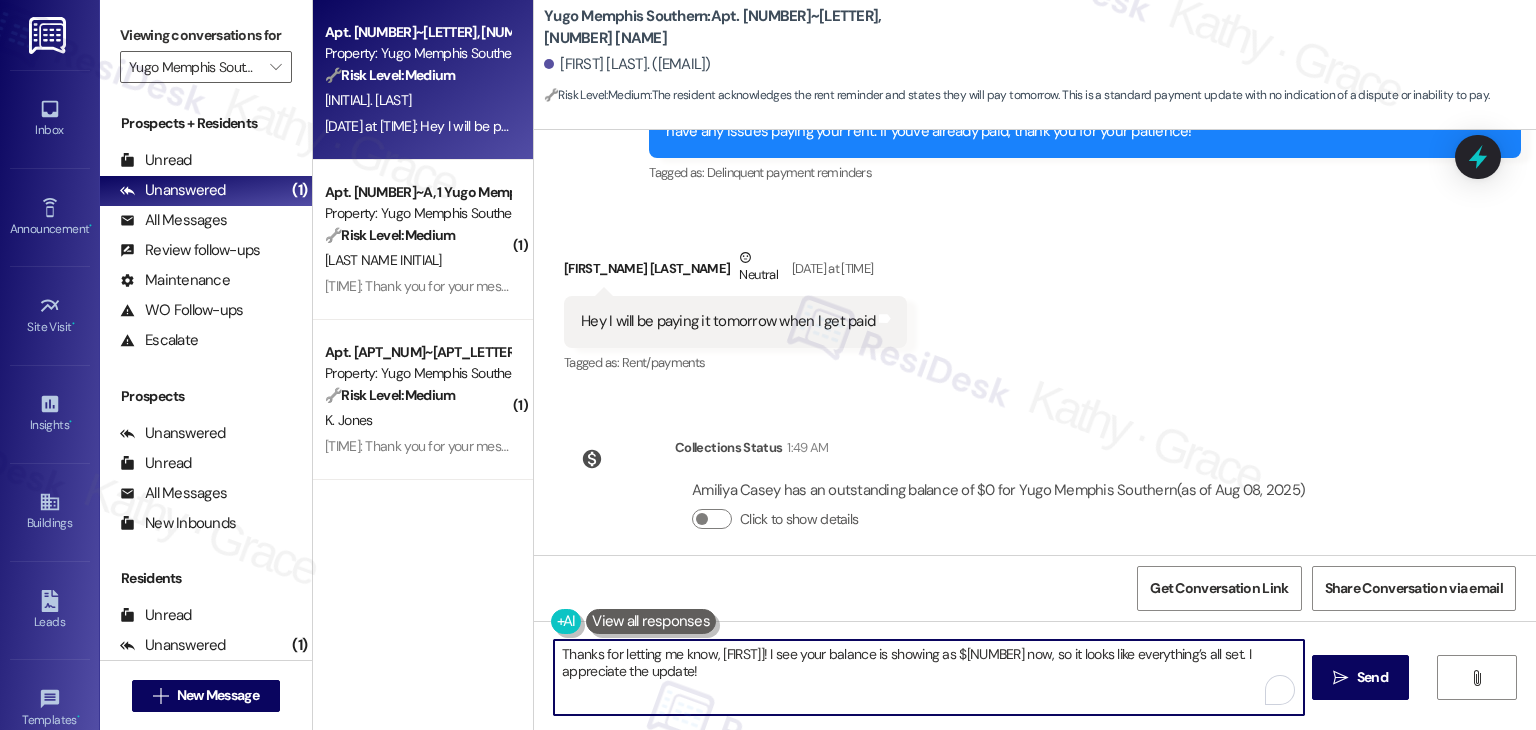 scroll, scrollTop: 118, scrollLeft: 0, axis: vertical 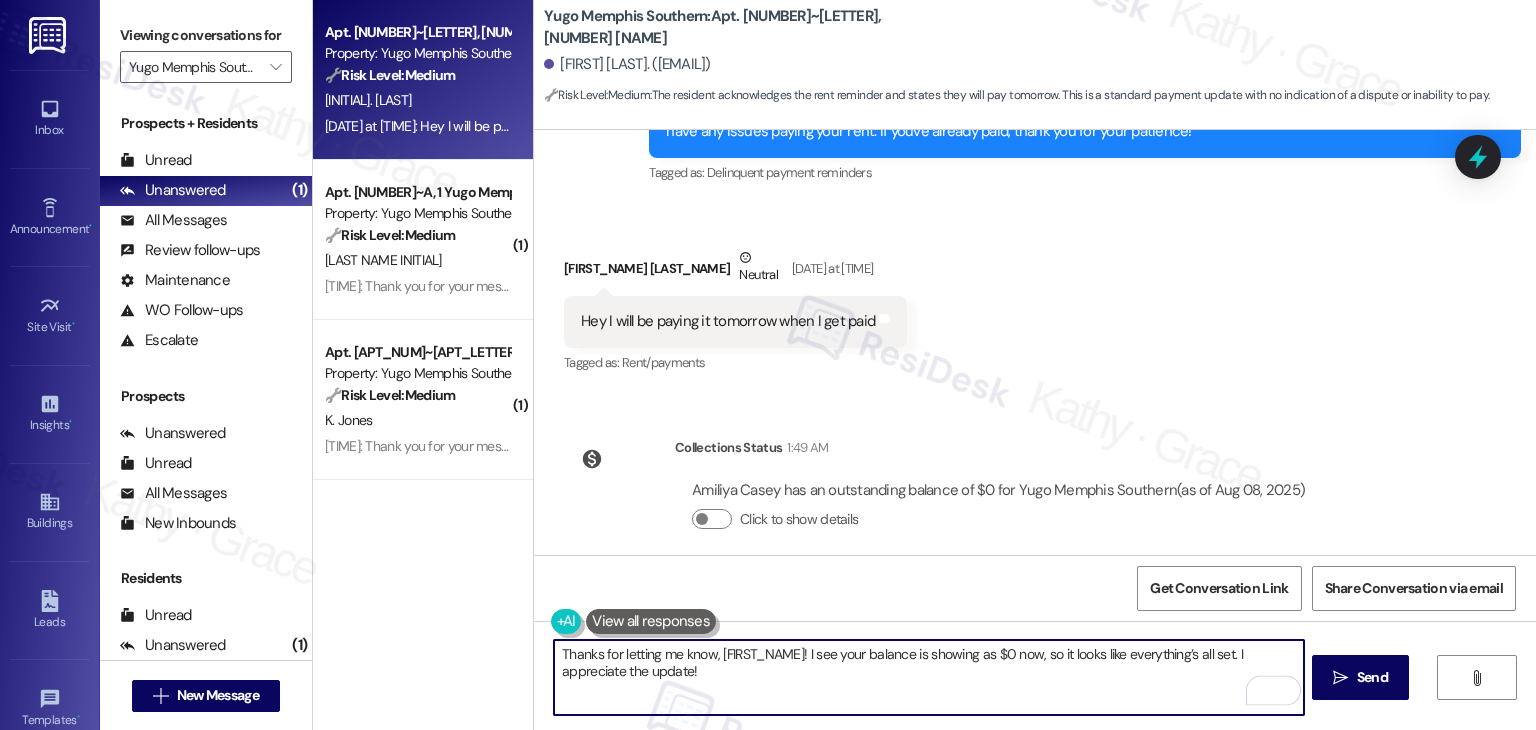 type on "Thanks for letting me know, Amiliya! I see your balance is showing as $0 now, so it looks like everything’s all set. I appreciate the update!" 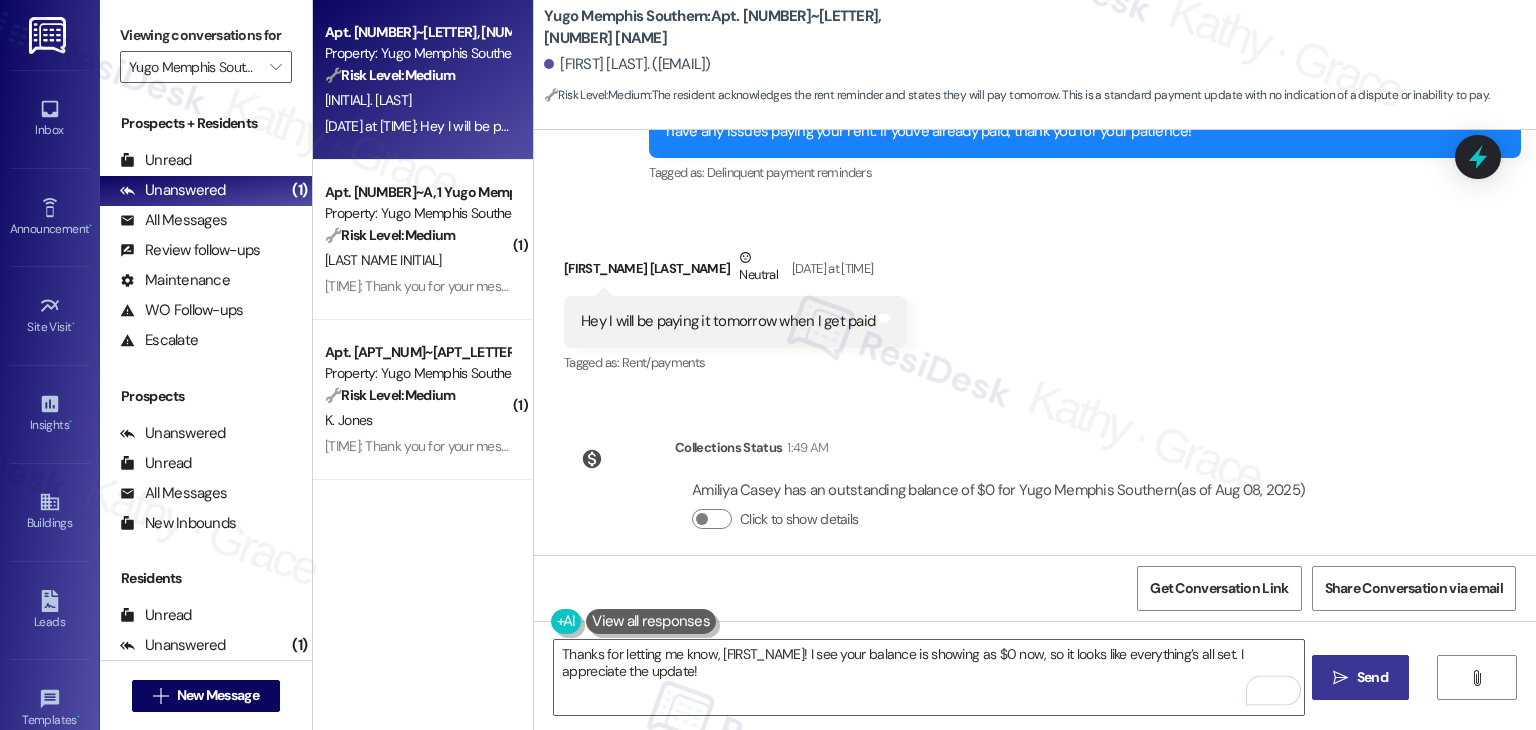 click on "Send" at bounding box center (1372, 677) 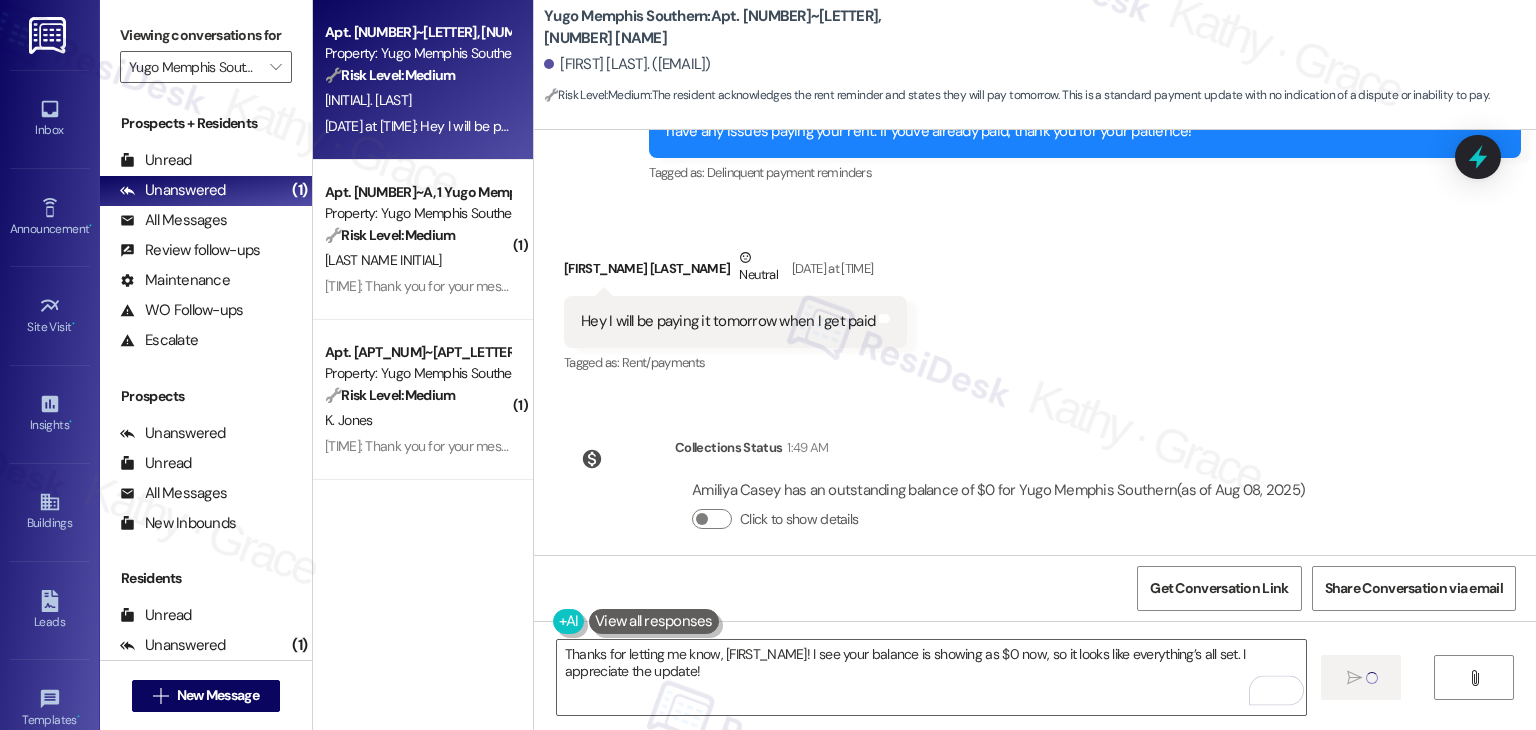 type 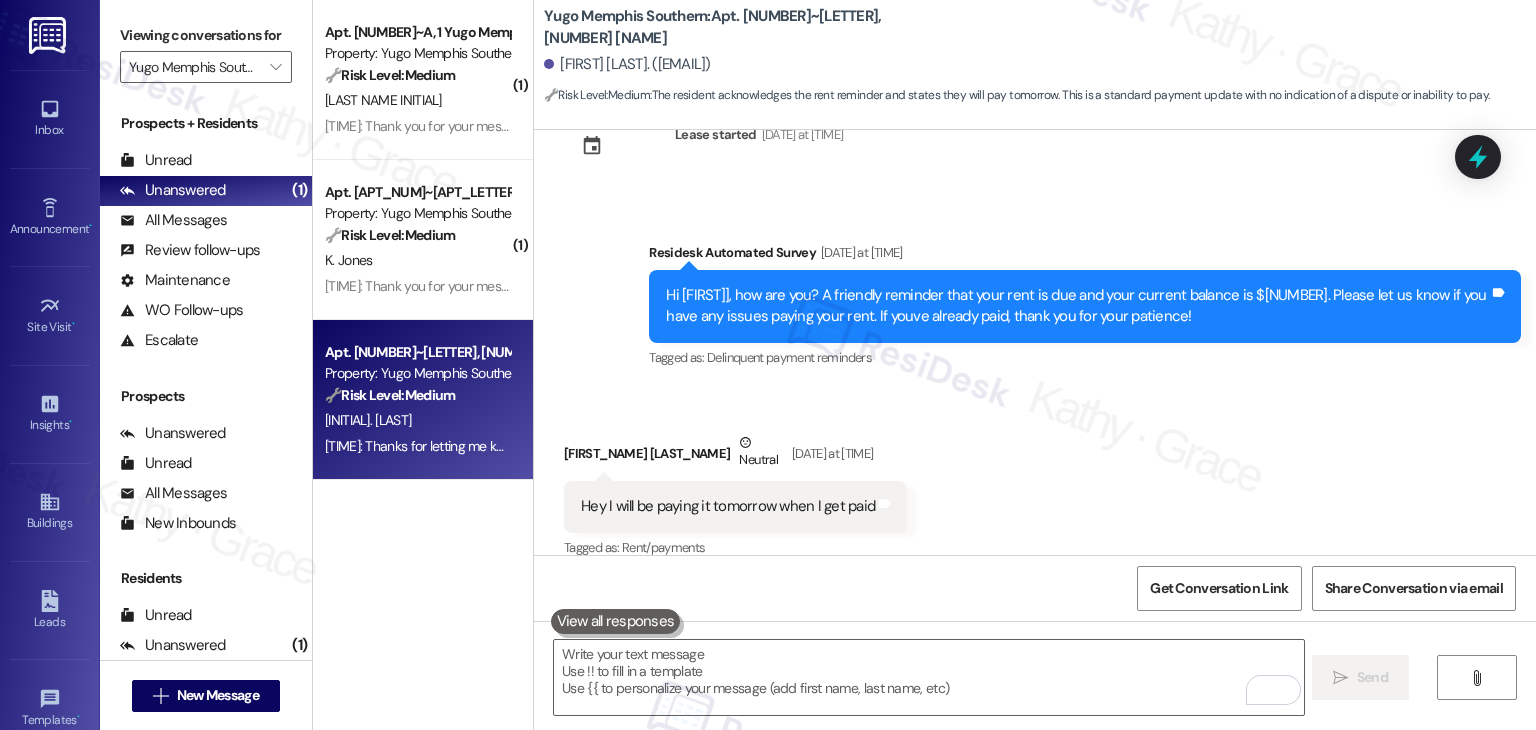 click on "Received via SMS Amiliya Casey   Neutral Aug 06, 2025 at 11:29 AM Hey I will be paying it tomorrow when I get paid Tags and notes Tagged as:   Rent/payments Click to highlight conversations about Rent/payments" at bounding box center (1035, 482) 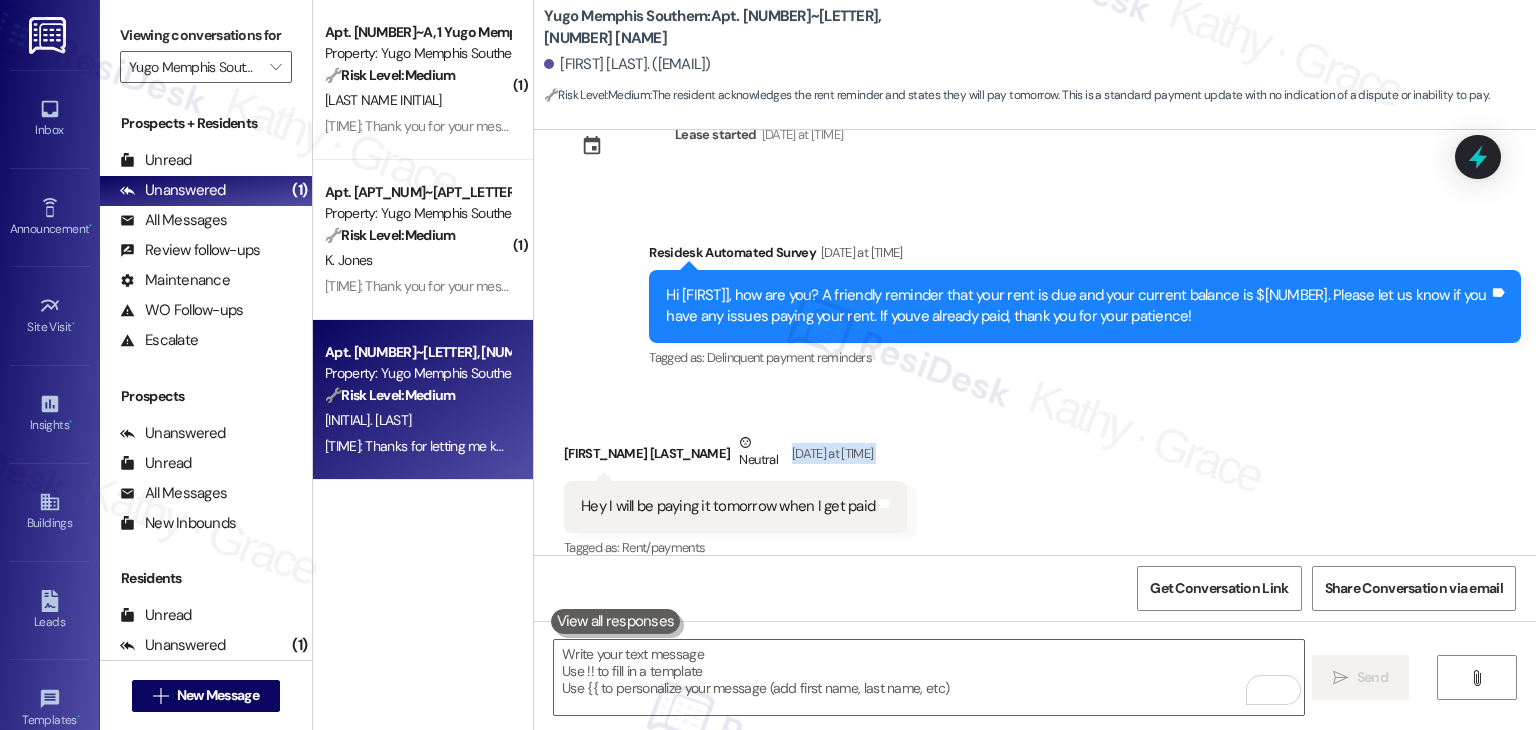 click on "Received via SMS Amiliya Casey   Neutral Aug 06, 2025 at 11:29 AM Hey I will be paying it tomorrow when I get paid Tags and notes Tagged as:   Rent/payments Click to highlight conversations about Rent/payments" at bounding box center [1035, 482] 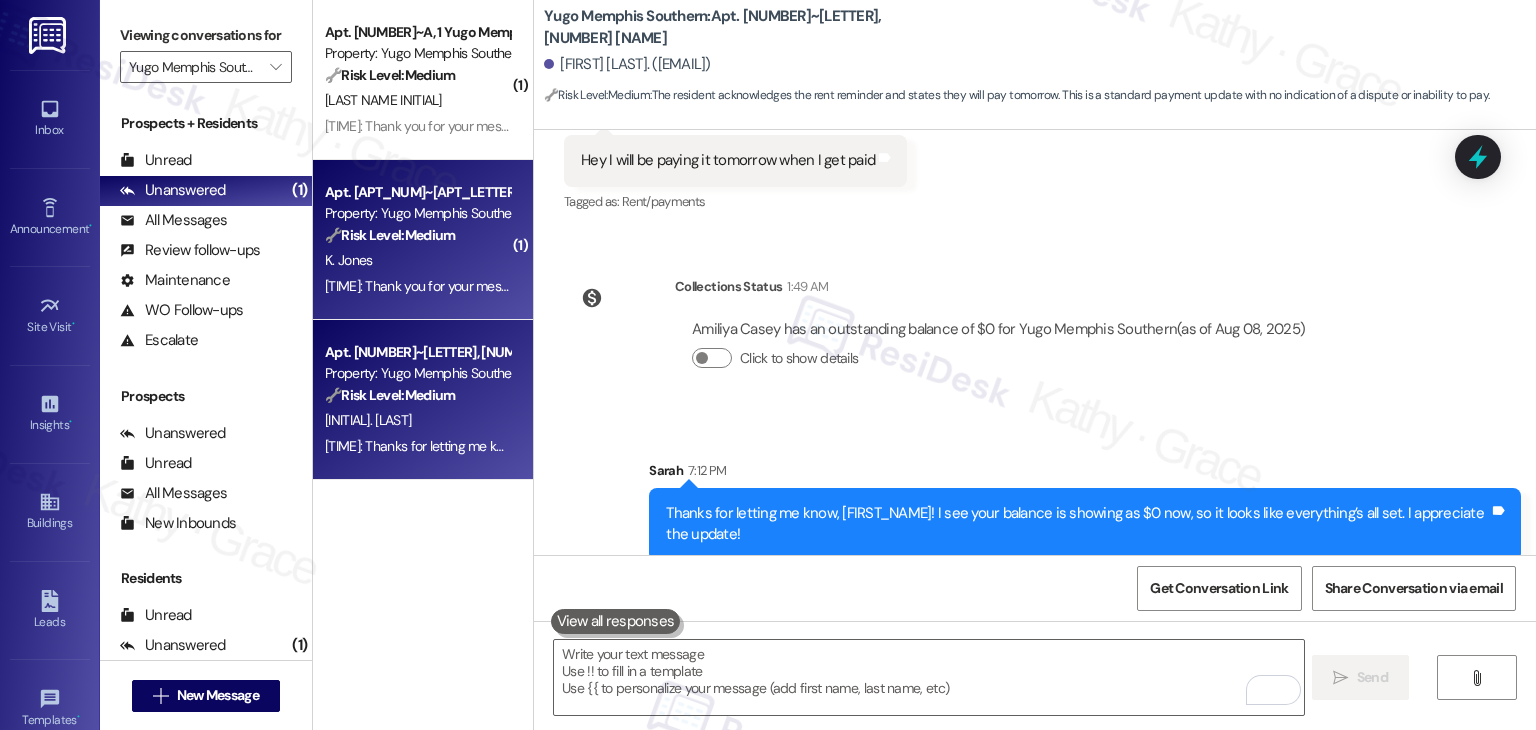 click on "7:00 PM: Thank you for your message. Our offices are currently closed, but we will contact you when we resume operations. For emergencies, please contact your emergency number (901) 621-6955. 7:00 PM: Thank you for your message. Our offices are currently closed, but we will contact you when we resume operations. For emergencies, please contact your emergency number (901) 621-6955." at bounding box center (879, 286) 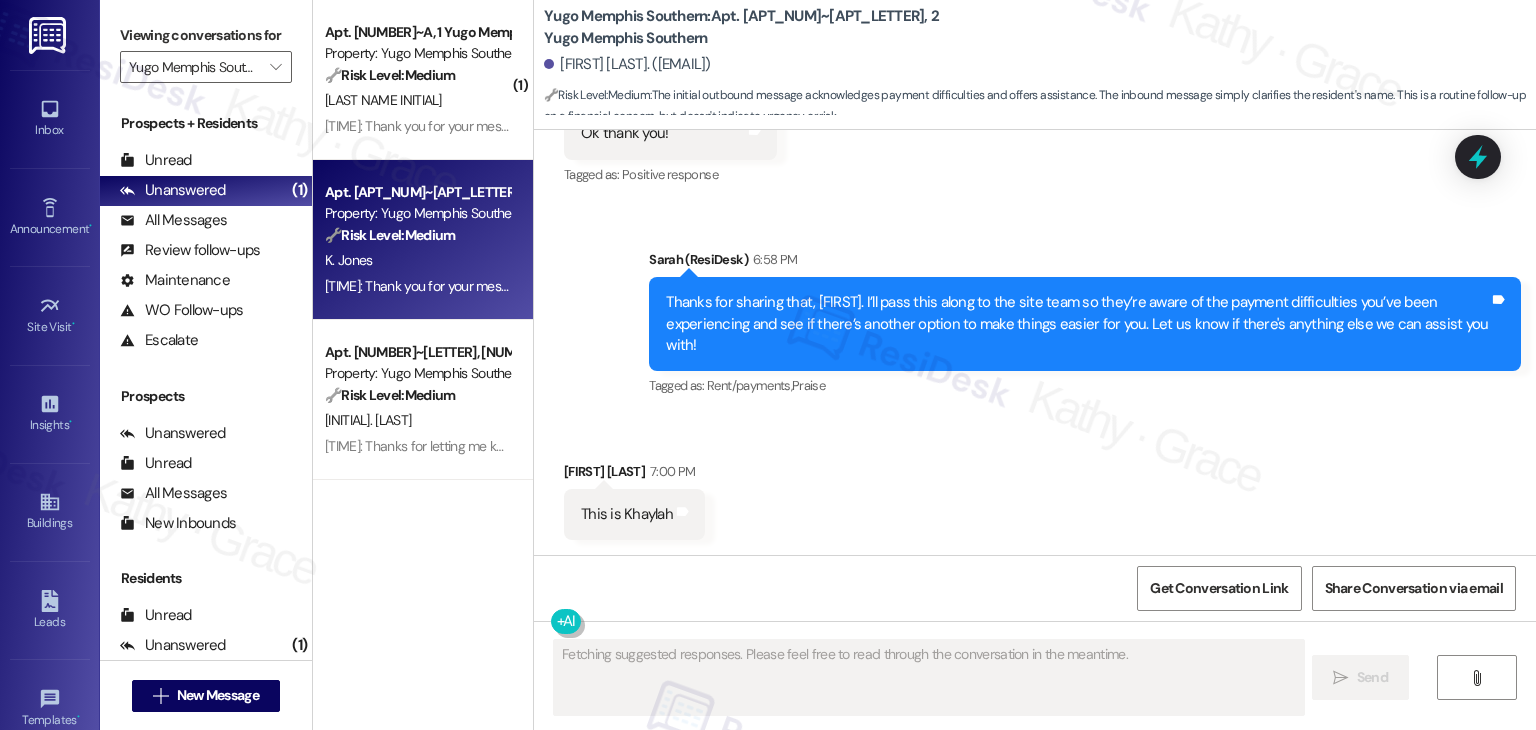 click on "Received via SMS Khaylah Jones 7:00 PM This is Khaylah  Tags and notes" at bounding box center [1035, 485] 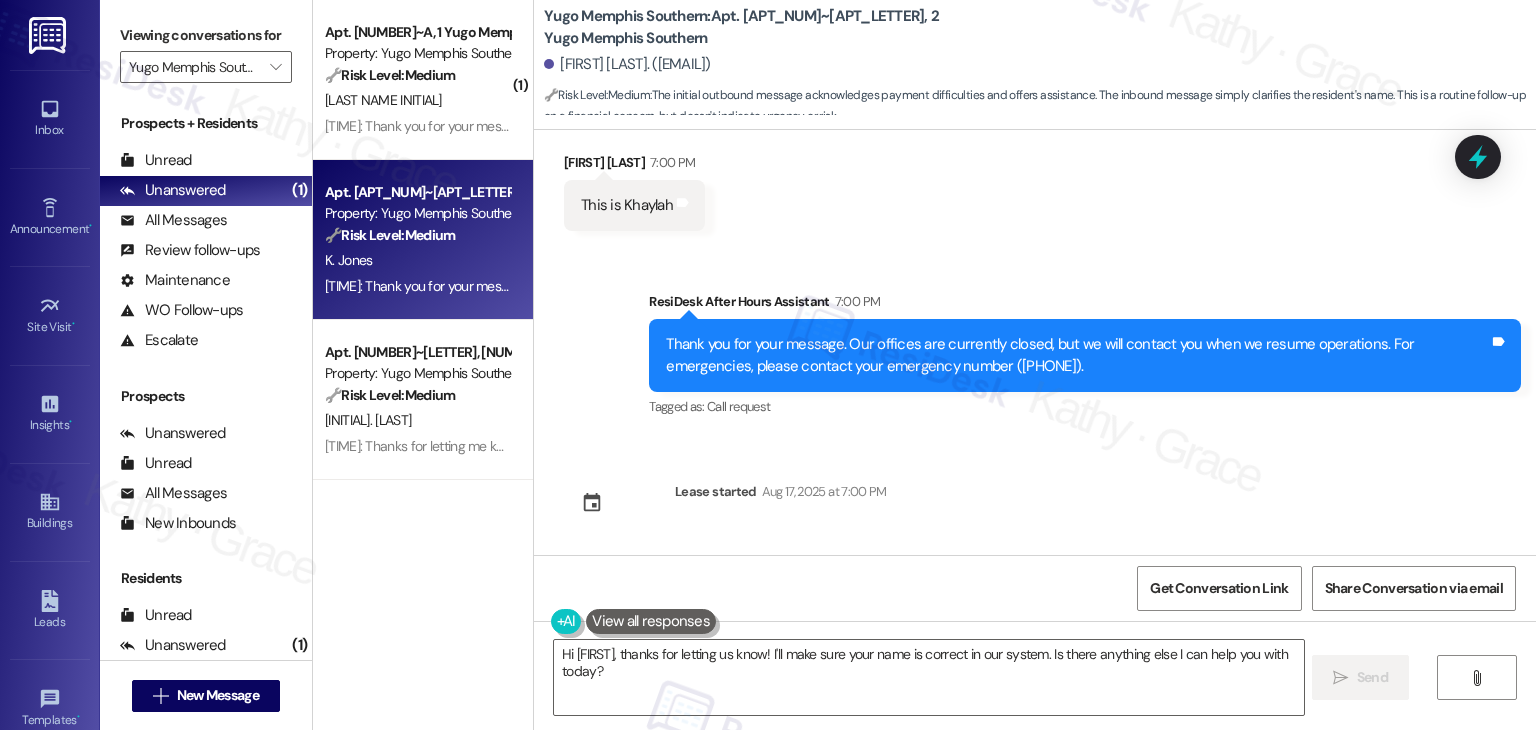 click on "Sent via SMS Sarah   (ResiDesk) Jul 29, 2025 at 1:03 PM Hi Khaylah! We’re so excited you’ve chosen Yugo Memphis Southern as your future home! Moving is an exciting time, and I want to make sure you feel confident and ready. (You can always reply STOP to opt out of future messages) Tags and notes Tagged as:   Praise Click to highlight conversations about Praise Sent via SMS 1:03 PM Sarah   (ResiDesk) Jul 29, 2025 at 1:03 PM I’m Sarah from the off-site Resident Support Team. I work with your property’s team to help once you’ve moved in—whether it’s answering questions or assisting with maintenance. I’ll be in touch as your move-in date gets closer! Tags and notes Tagged as:   Maintenance ,  Click to highlight conversations about Maintenance Maintenance request ,  Click to highlight conversations about Maintenance request Praise Click to highlight conversations about Praise Sent via SMS 1:04 PM Sarah   (ResiDesk) Jul 29, 2025 at 1:04 PM Tags and notes Tagged as:   Amenities Received via SMS   ," at bounding box center (1035, 342) 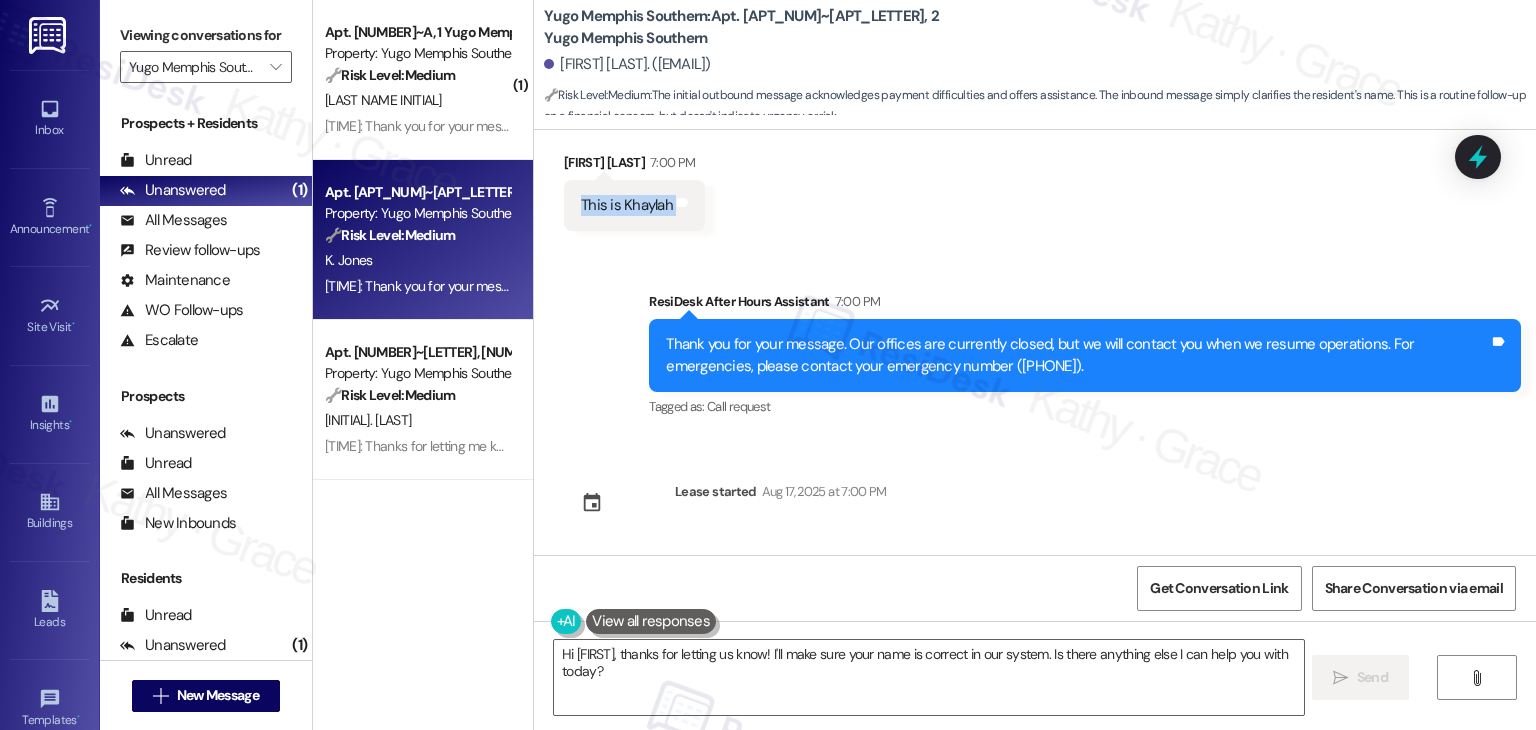click on "This is Khaylah" at bounding box center (627, 205) 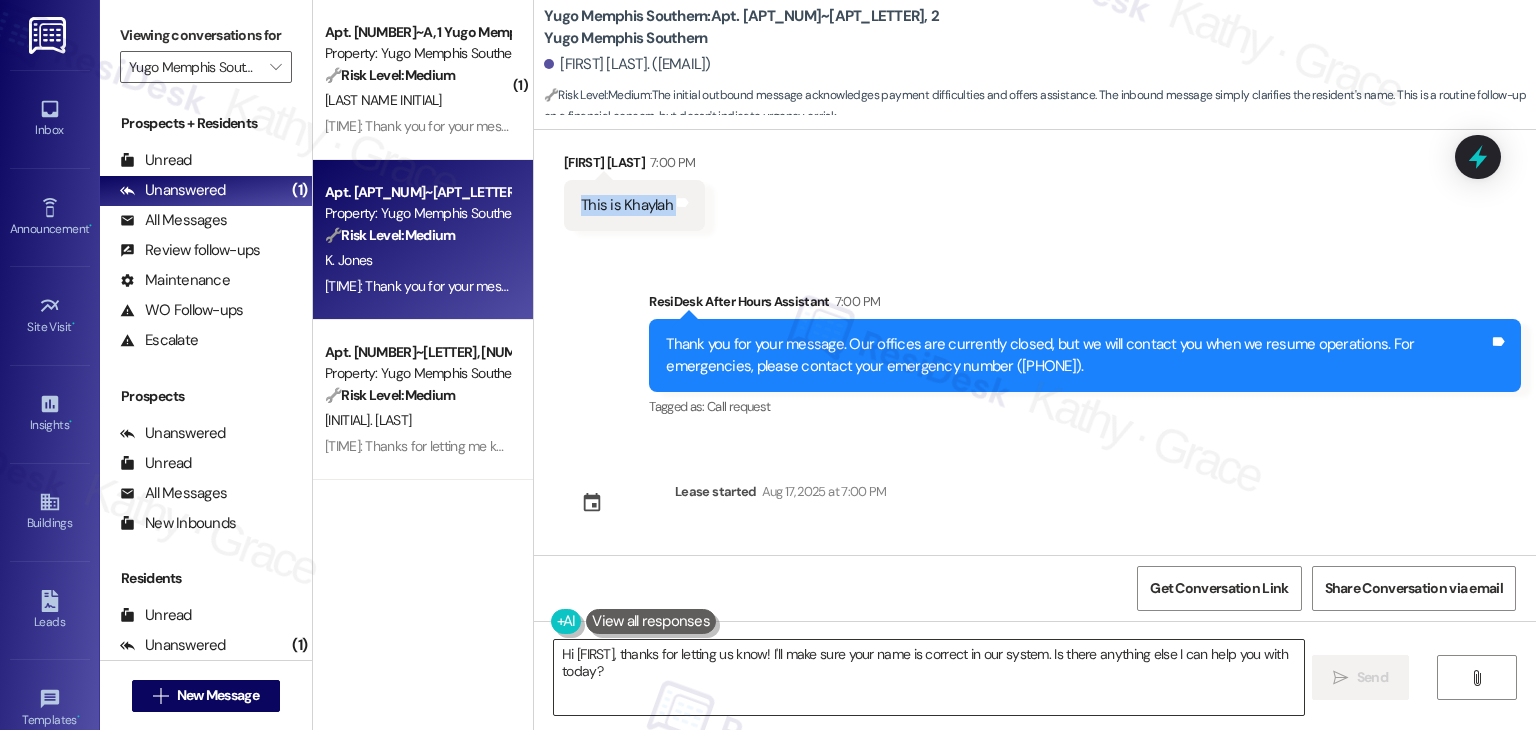 click on "Hi Khaylah, thanks for letting us know! I'll make sure your name is correct in our system. Is there anything else I can help you with today?" at bounding box center [928, 677] 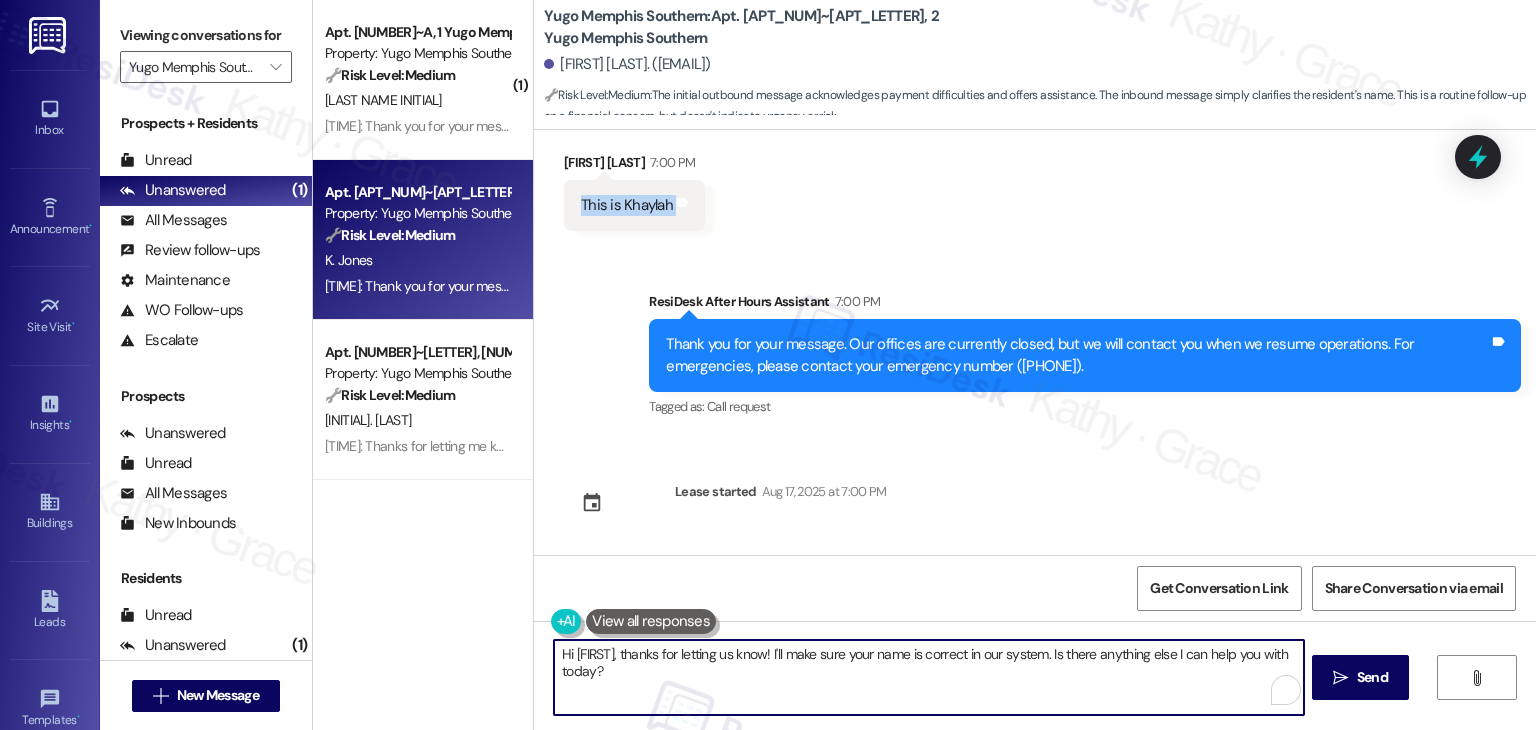 paste on "Sorry for the mix-up, Khaylah! Please just disregard the earlier message. In the meantime, if you have any questions or need help with anything else, feel free to reach out anytime.
Ask ChatGPT" 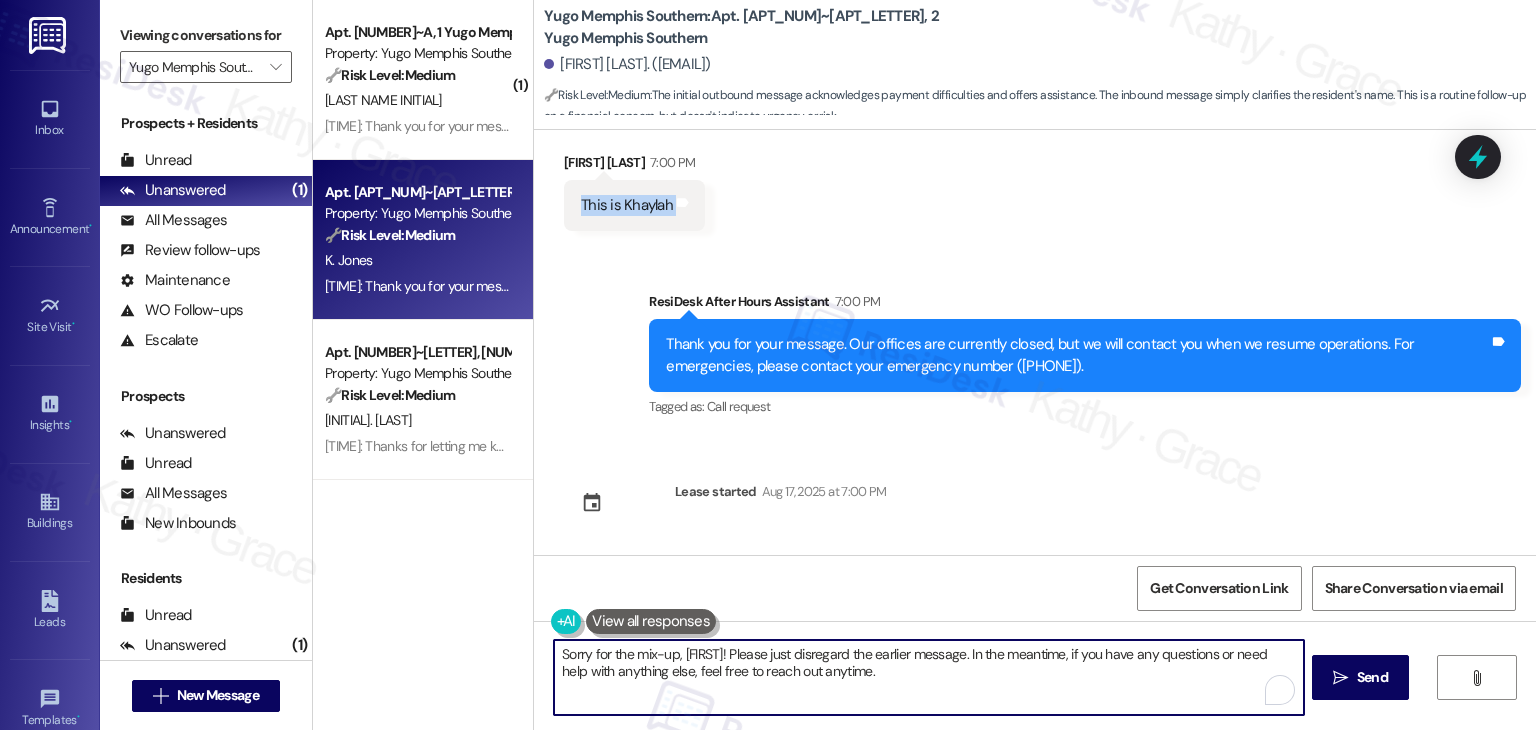 scroll, scrollTop: 118, scrollLeft: 0, axis: vertical 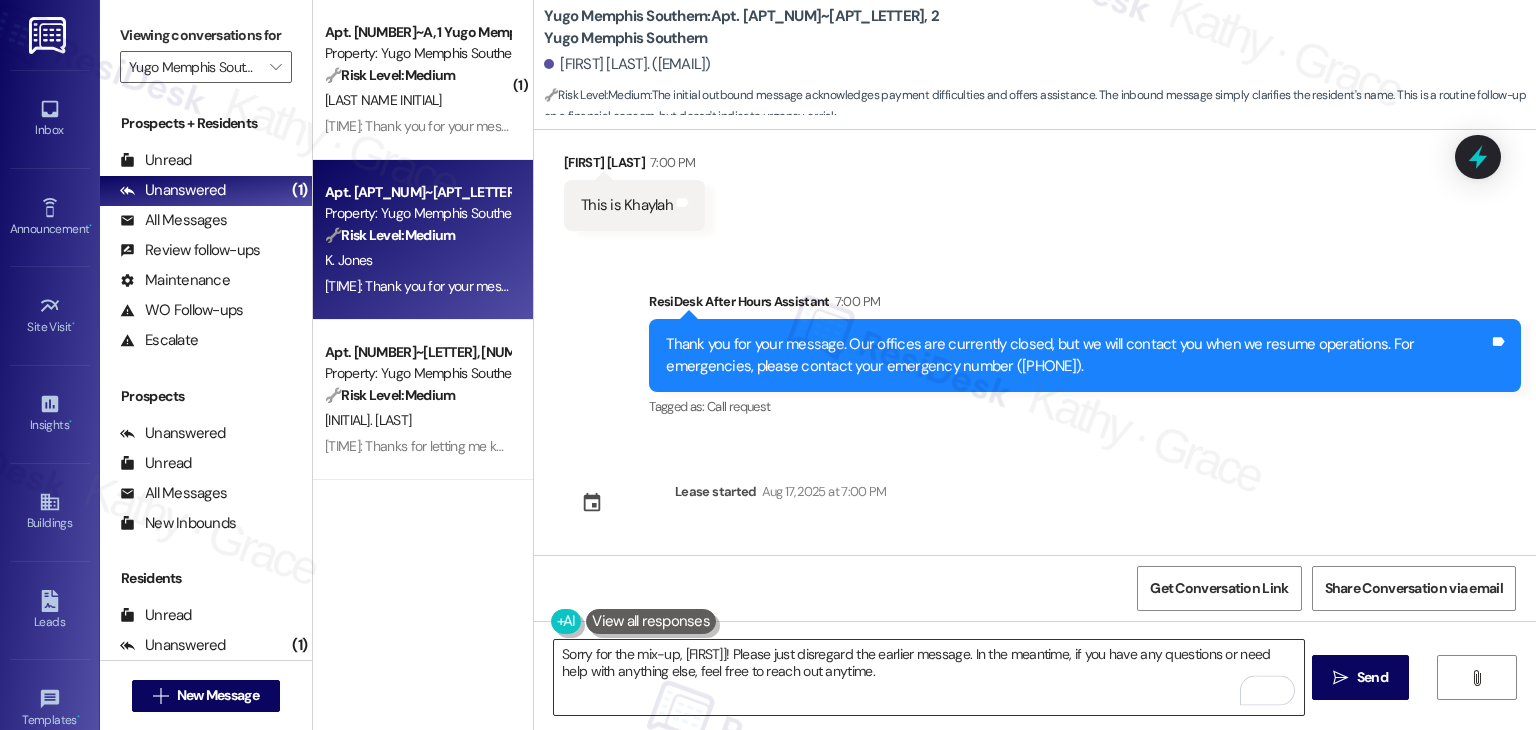 click on "Sorry for the mix-up, Khaylah! Please just disregard the earlier message. In the meantime, if you have any questions or need help with anything else, feel free to reach out anytime." at bounding box center [928, 677] 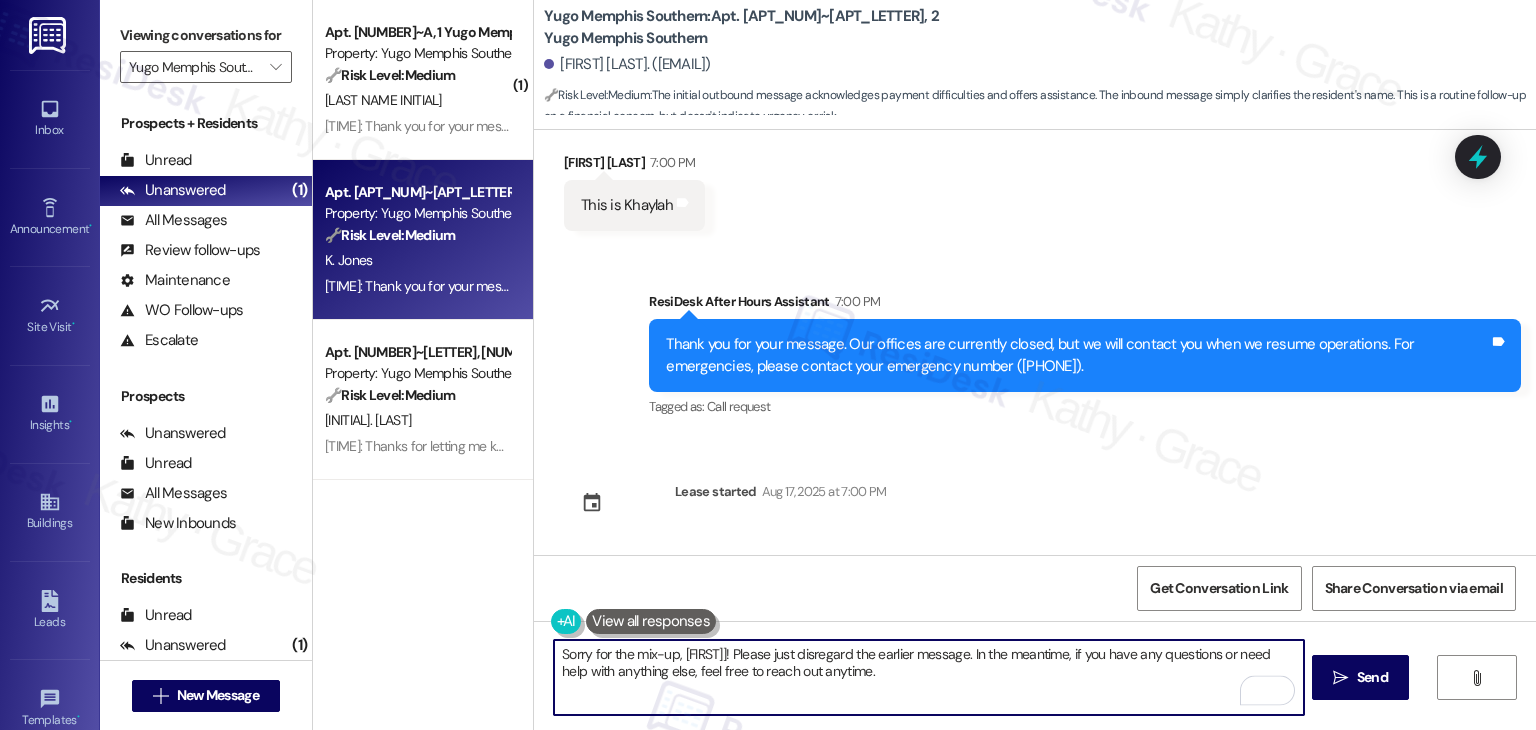 scroll, scrollTop: 39, scrollLeft: 0, axis: vertical 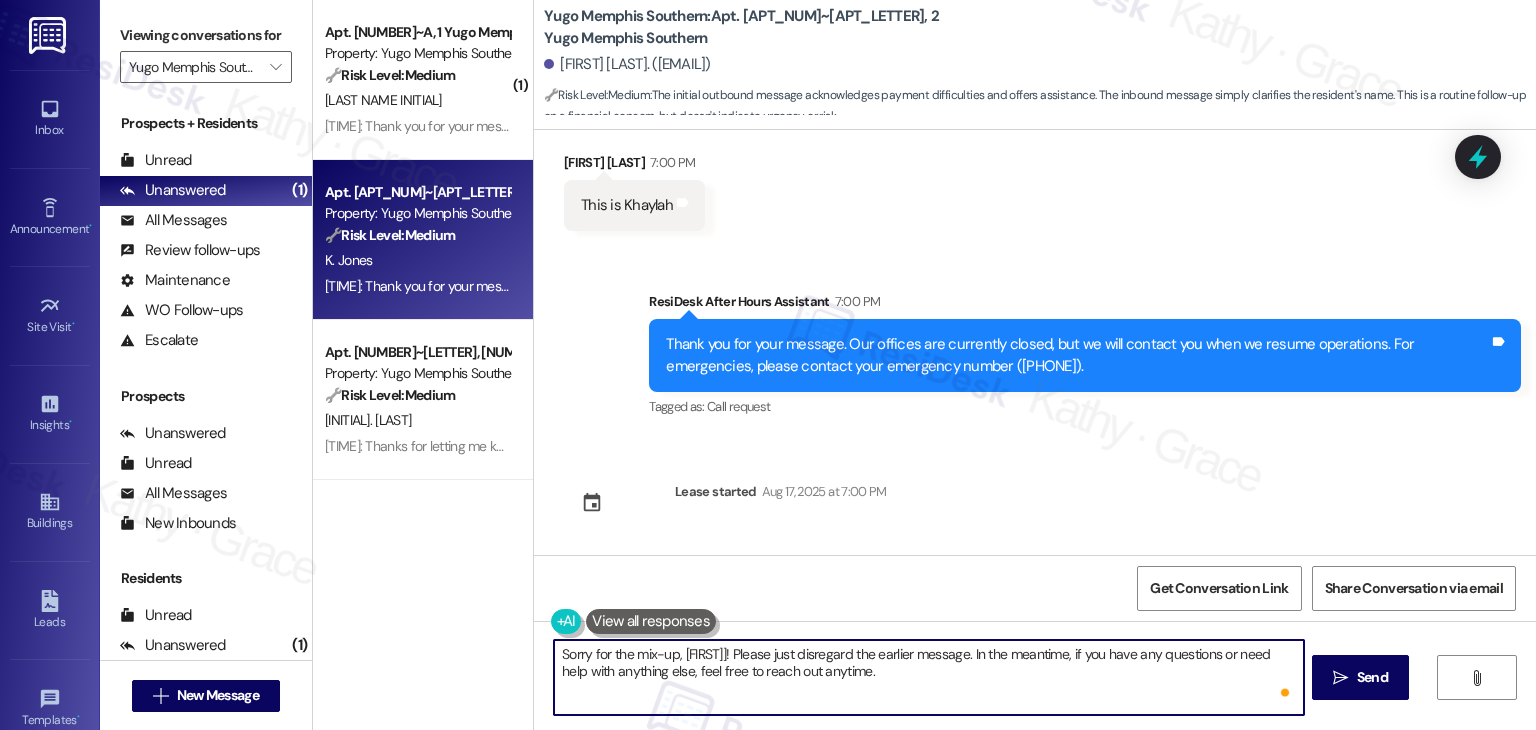 click on "Sorry for the mix-up, Khaylah! Please just disregard the earlier message. In the meantime, if you have any questions or need help with anything else, feel free to reach out anytime." at bounding box center [928, 677] 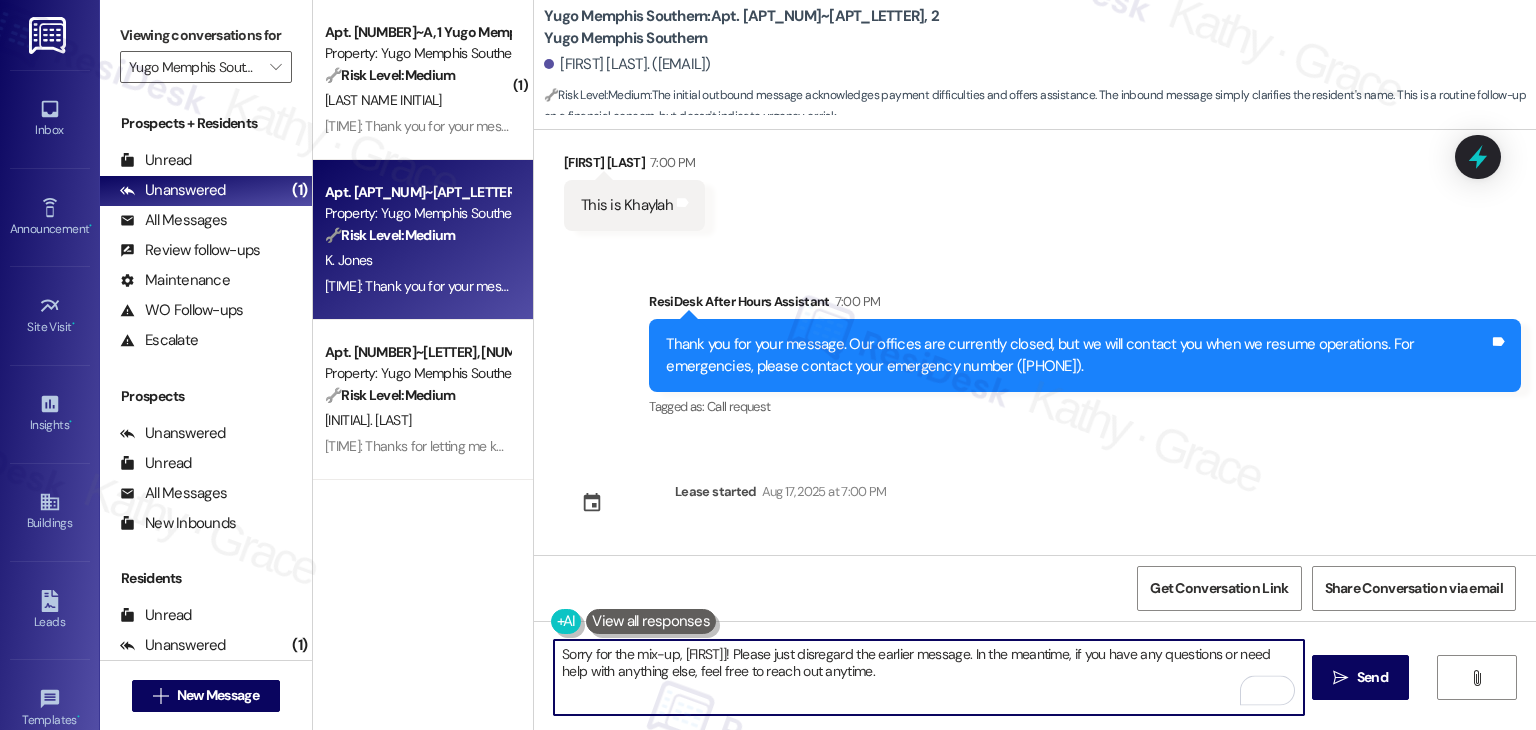 click on "Sorry for the mix-up, Khaylah! Please just disregard the earlier message. In the meantime, if you have any questions or need help with anything else, feel free to reach out anytime." at bounding box center [928, 677] 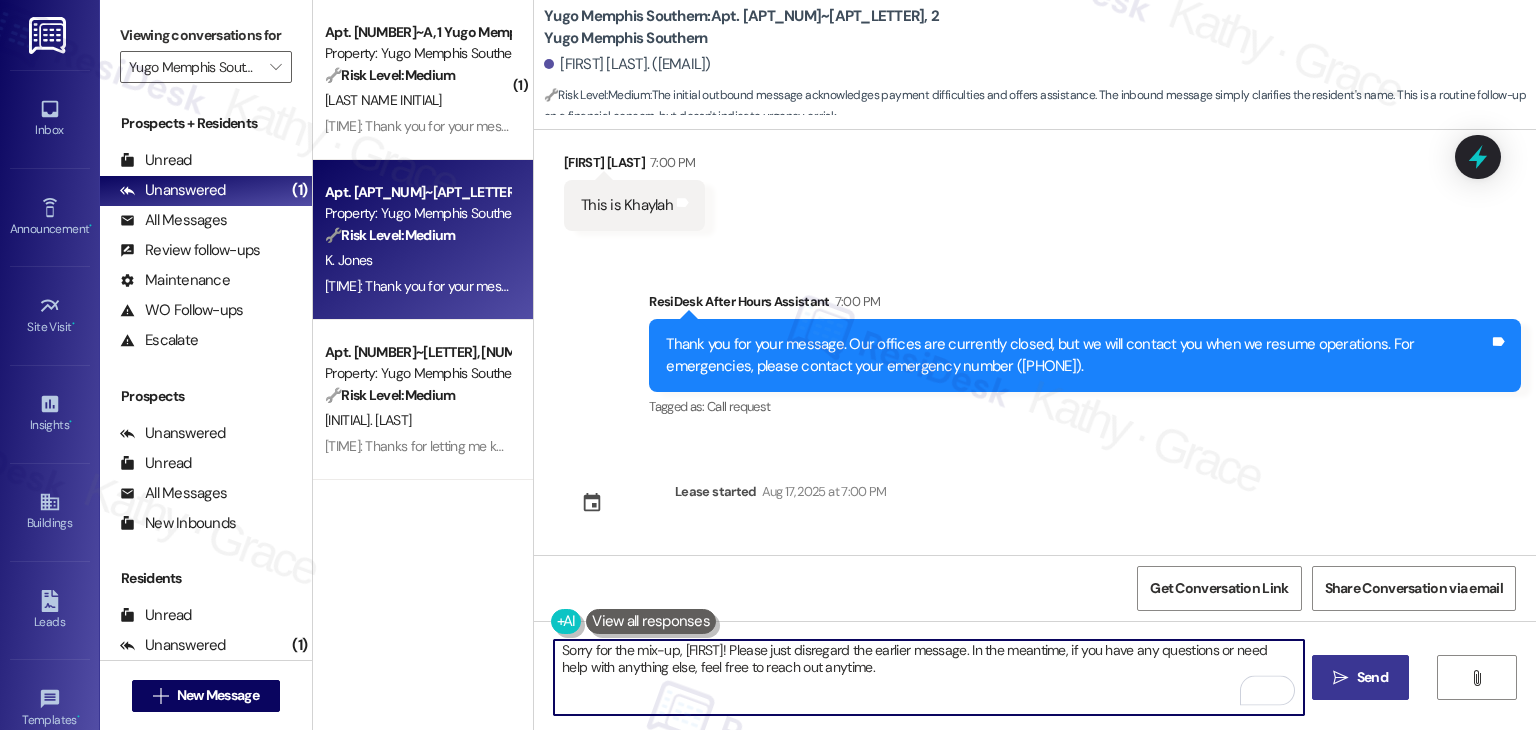 type on "Sorry for the mix-up, Khaylah! Please just disregard the earlier message. In the meantime, if you have any questions or need help with anything else, feel free to reach out." 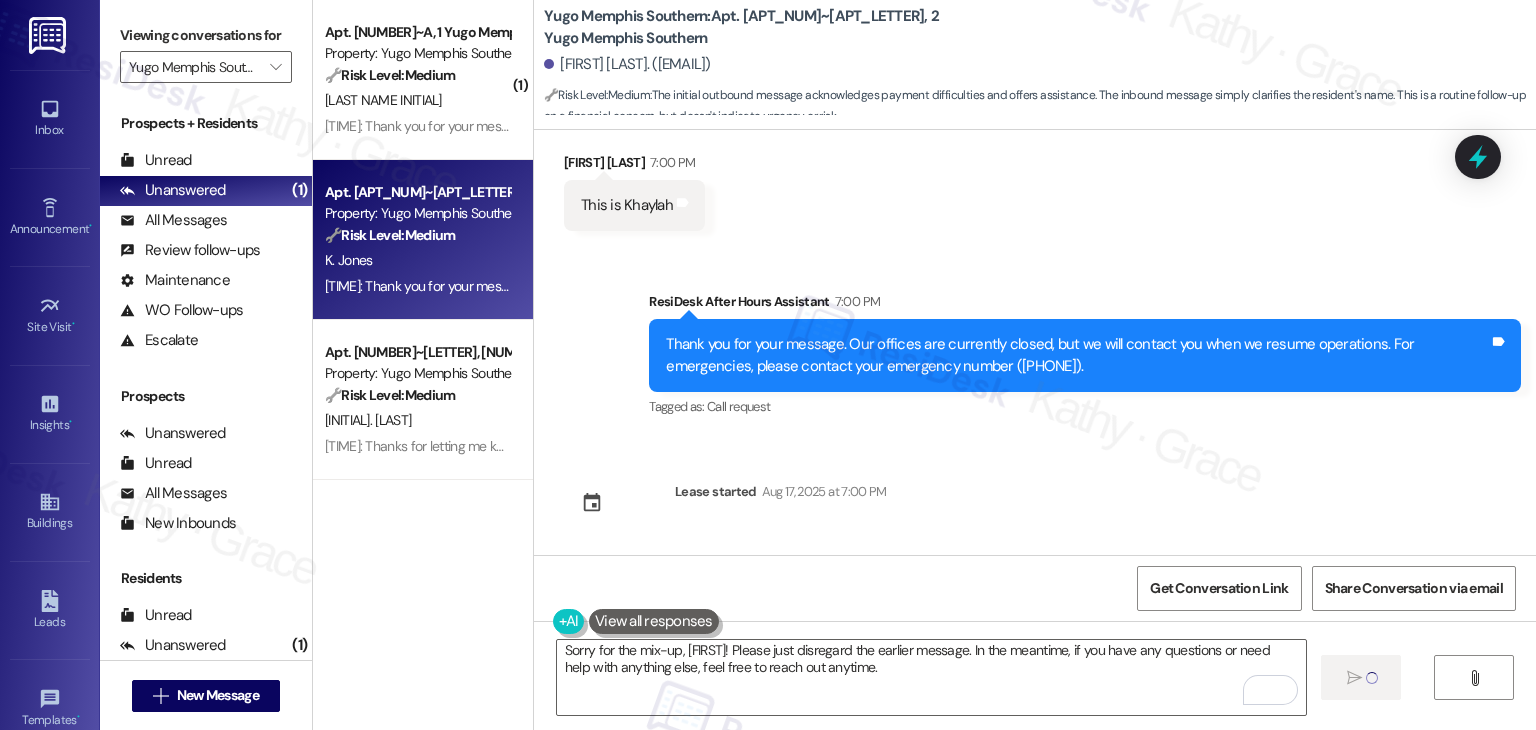 type 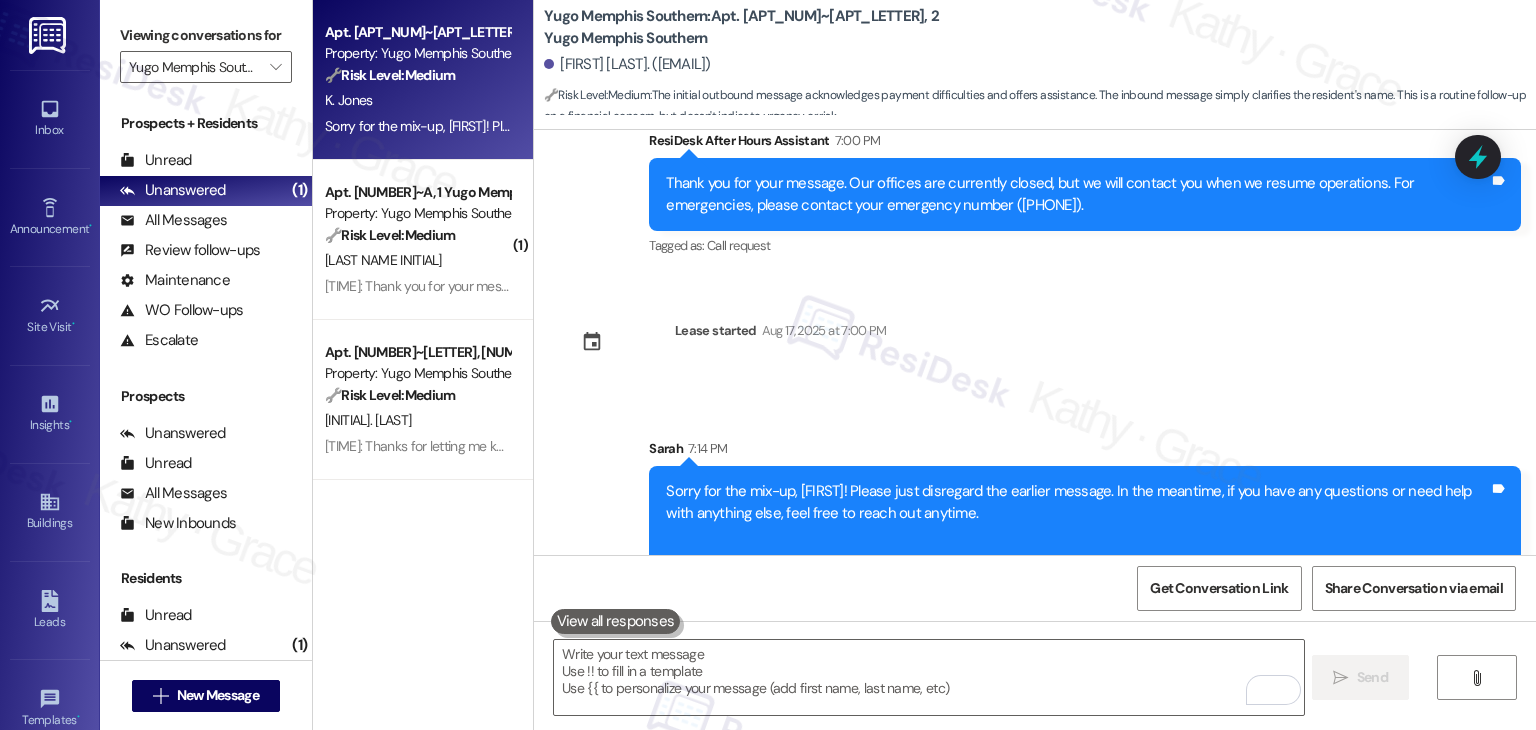 click on "Apt. 103~A, 2 Yugo Memphis Southern Property: Yugo Memphis Southern 🔧  Risk Level:  Medium The initial outbound message acknowledges payment difficulties and offers assistance. The inbound message simply clarifies the resident's name. This is a routine follow-up on a financial concern, but doesn't indicate urgency or risk. K. Jones 7:14 PM: Sorry for the mix-up, Khaylah! Please just disregard the earlier message. In the meantime, if you have any questions or need help with anything else, feel free to reach out. 7:14 PM: Sorry for the mix-up, Khaylah! Please just disregard the earlier message. In the meantime, if you have any questions or need help with anything else, feel free to reach out. ( 1 ) Apt. 114~A, 1 Yugo Memphis Southern Property: Yugo Memphis Southern 🔧  Risk Level:  Medium The resident is confirming their arrival time for key pickup and expressing concern about potential lateness. While important, this does not represent an emergency or urgent issue. It's a logistical coordination matter." at bounding box center (423, 365) 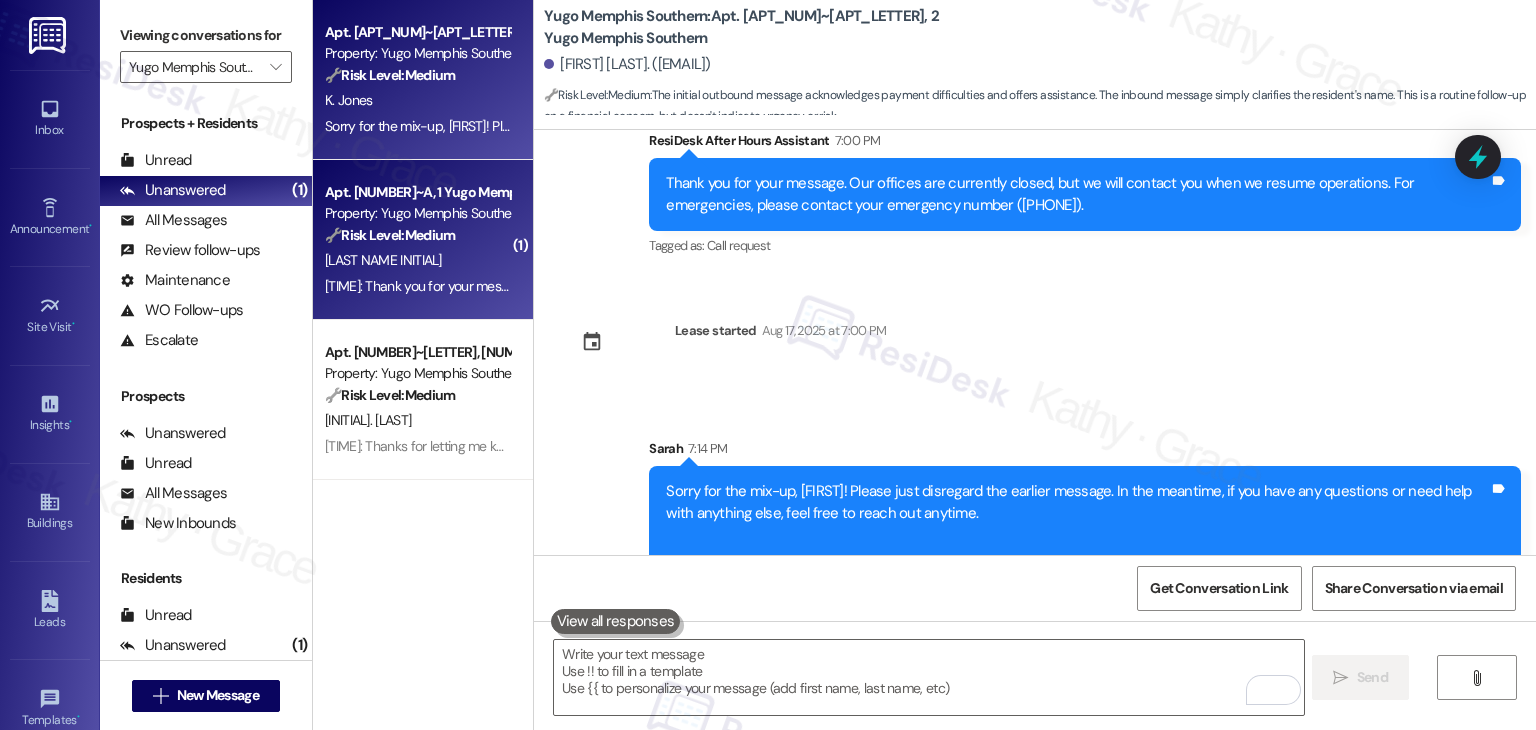 click on "7:10 PM: Thank you for your message. Our offices are currently closed, but we will contact you when we resume operations. For emergencies, please contact your emergency number (901) 621-6955. 7:10 PM: Thank you for your message. Our offices are currently closed, but we will contact you when we resume operations. For emergencies, please contact your emergency number (901) 621-6955." at bounding box center [417, 286] 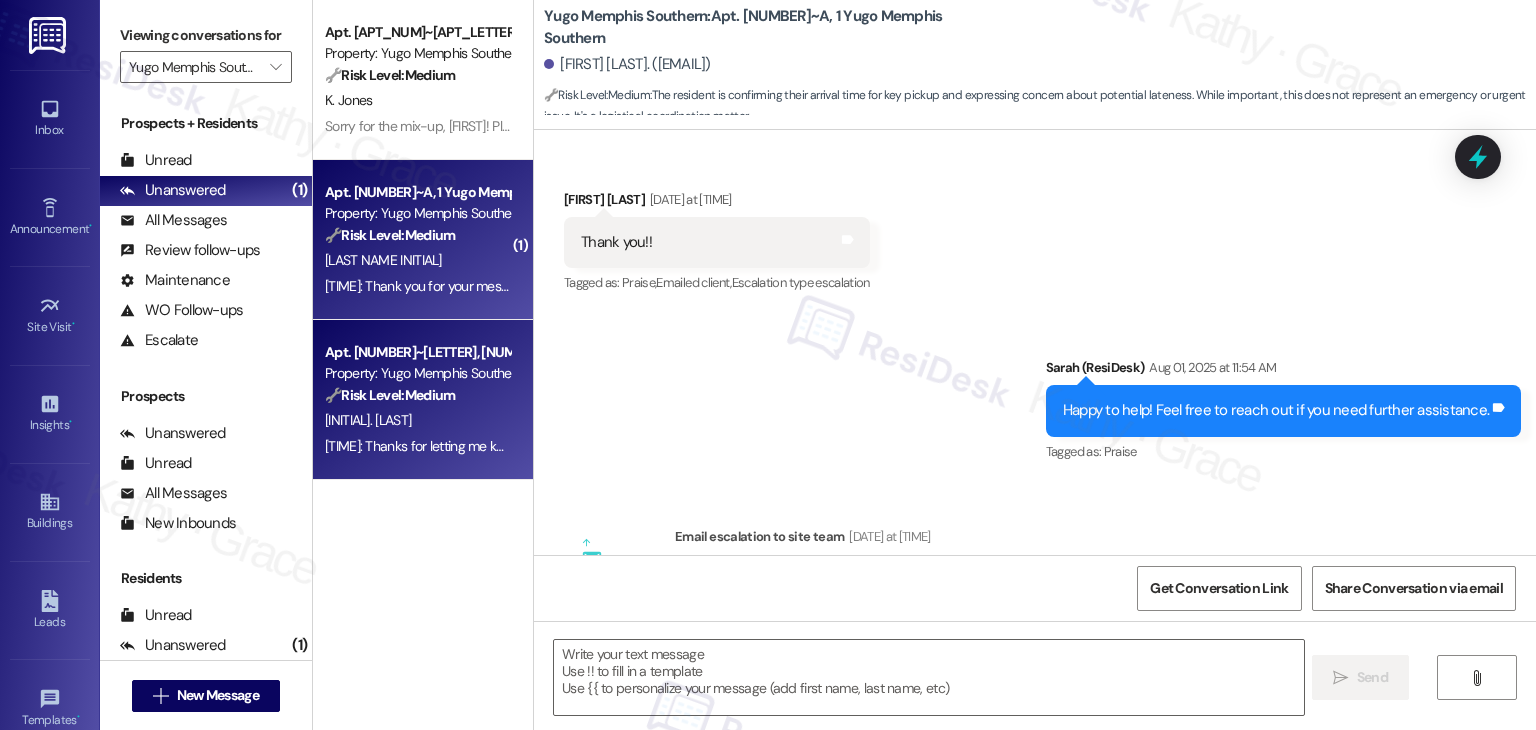 type on "Fetching suggested responses. Please feel free to read through the conversation in the meantime." 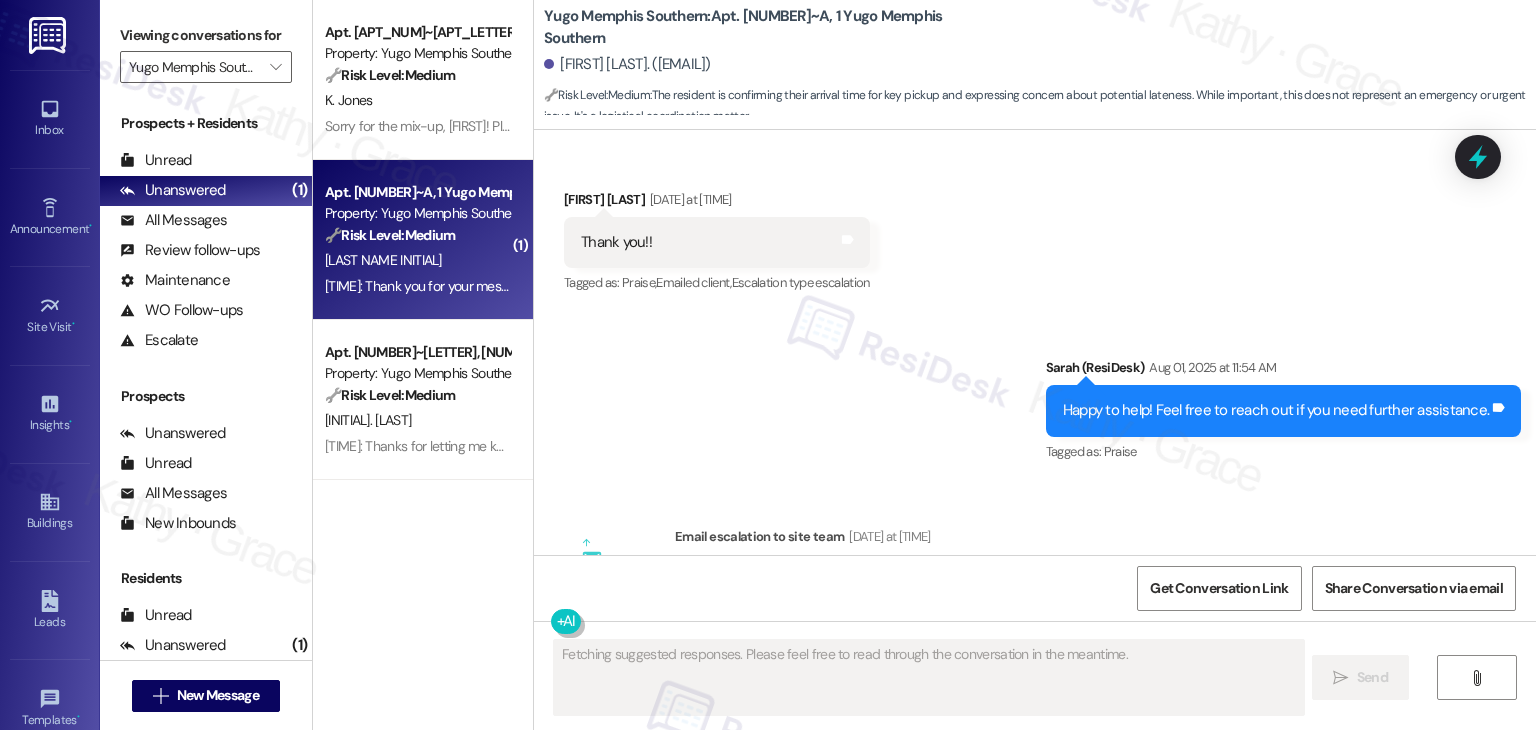 click on "A. Casey" at bounding box center [417, 420] 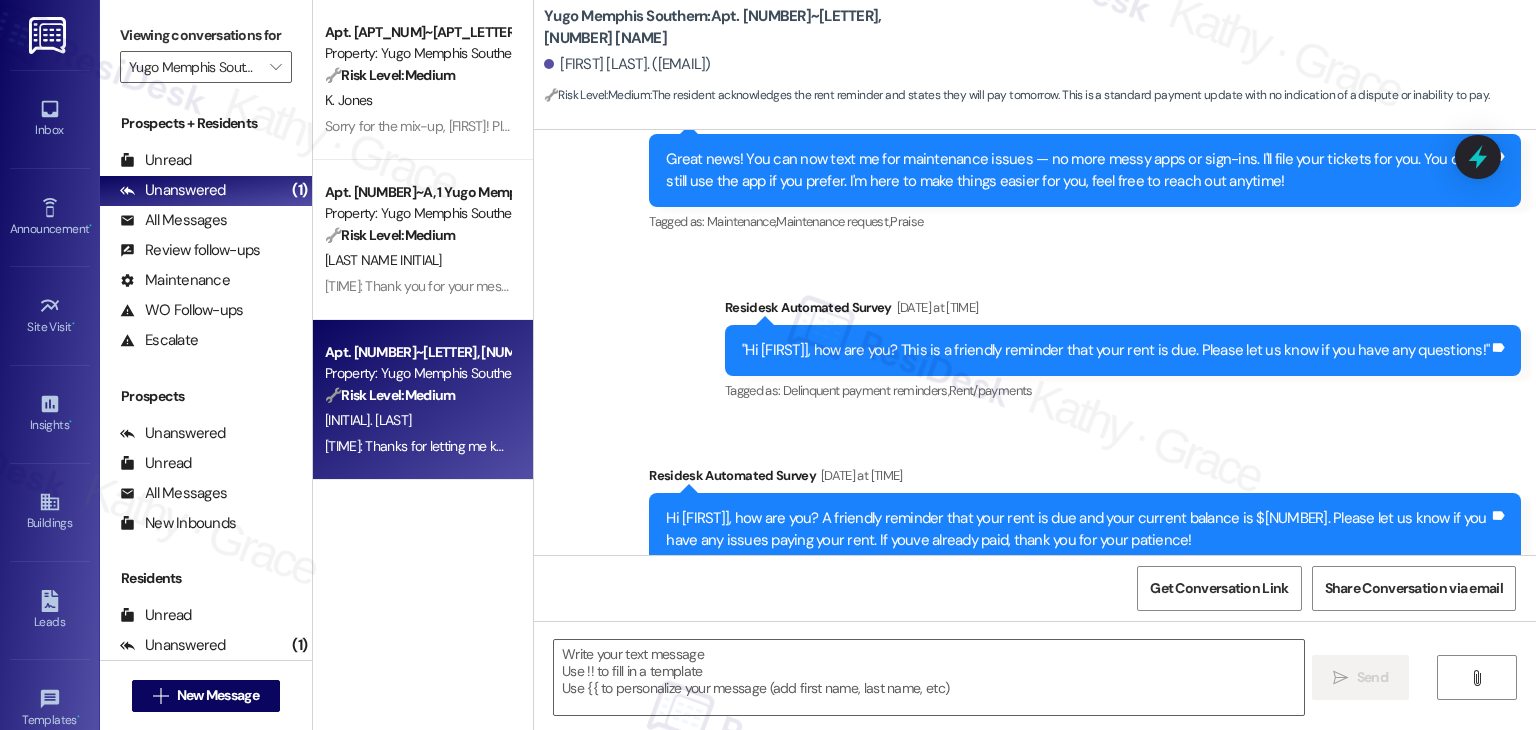 type on "Fetching suggested responses. Please feel free to read through the conversation in the meantime." 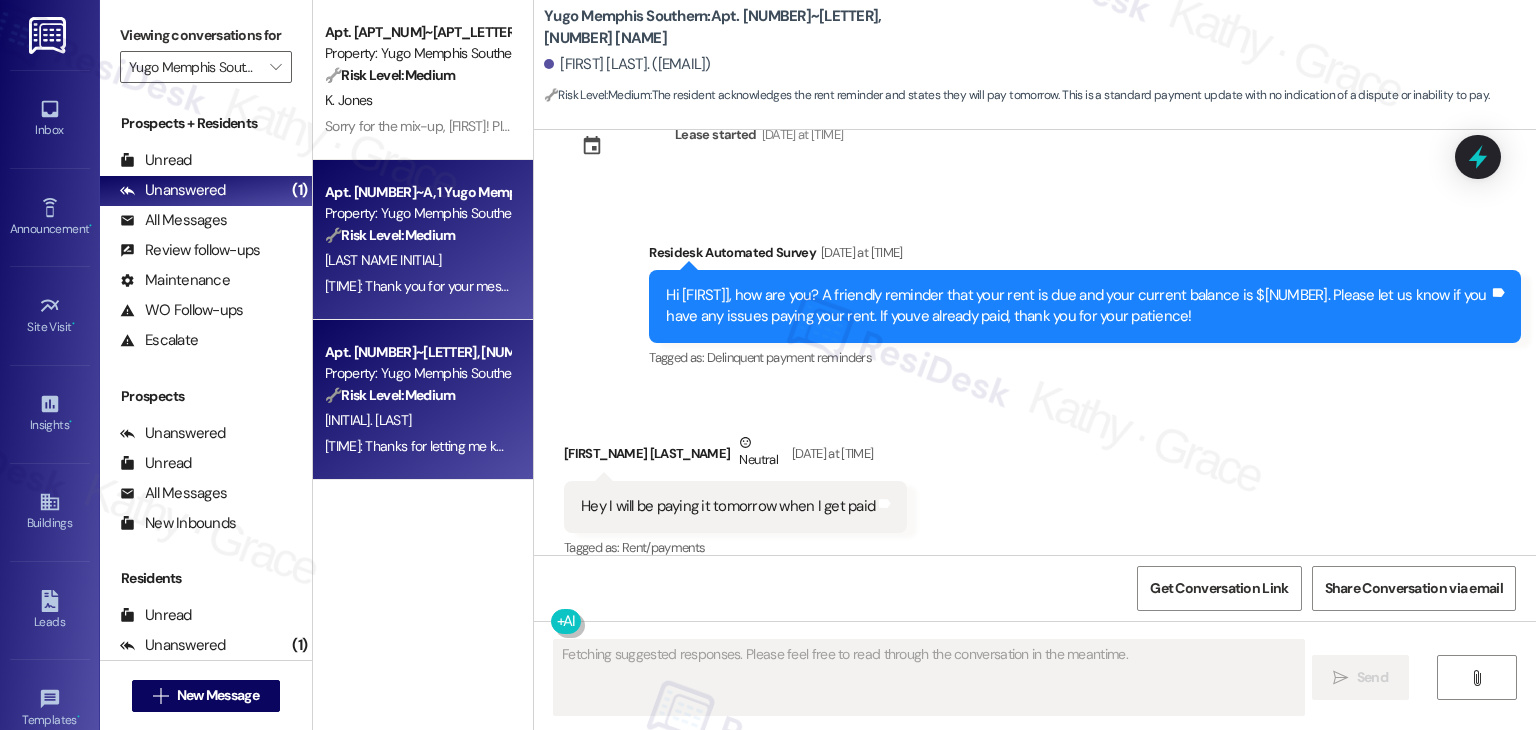 type 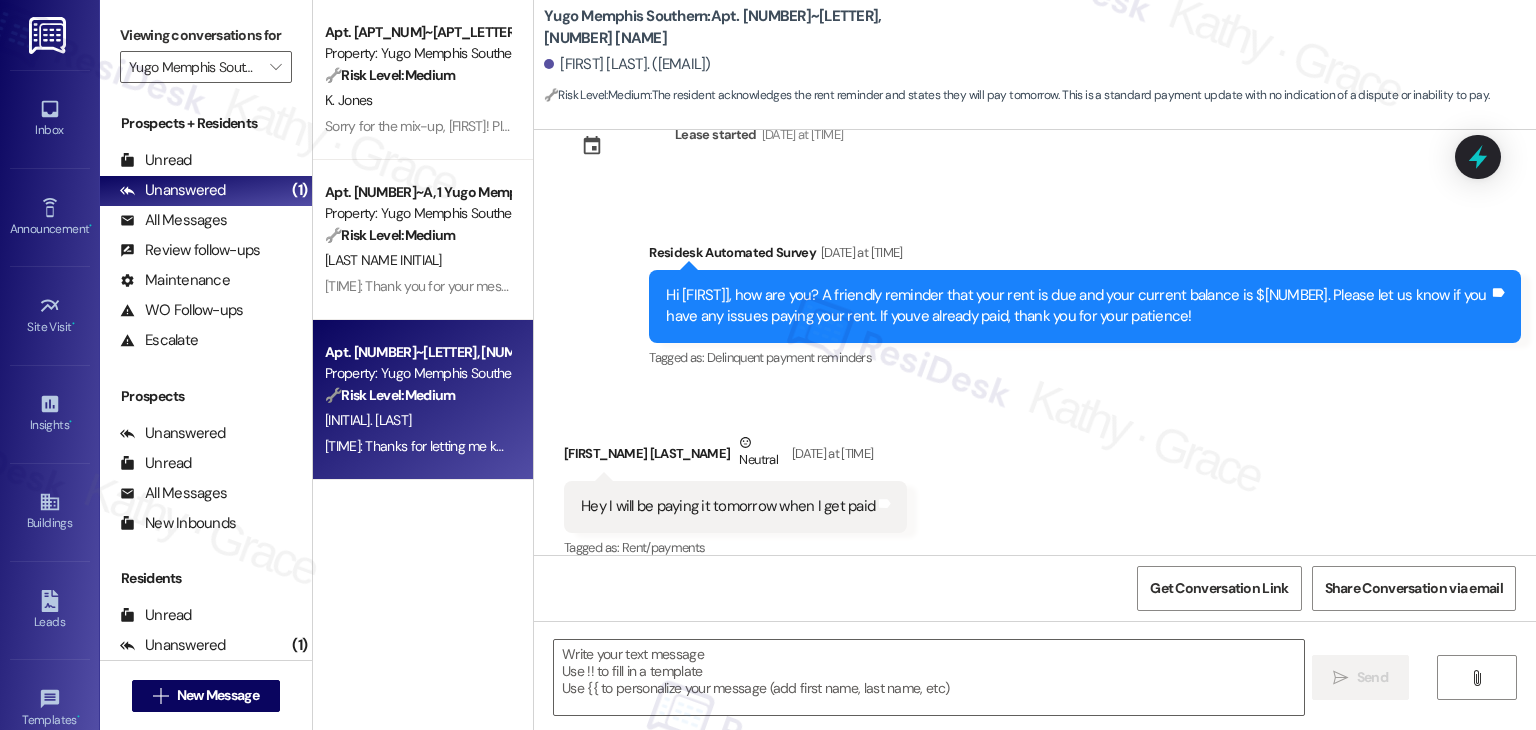 click on "Received via SMS Amiliya Casey   Neutral Aug 06, 2025 at 11:29 AM Hey I will be paying it tomorrow when I get paid Tags and notes Tagged as:   Rent/payments Click to highlight conversations about Rent/payments" at bounding box center [1035, 482] 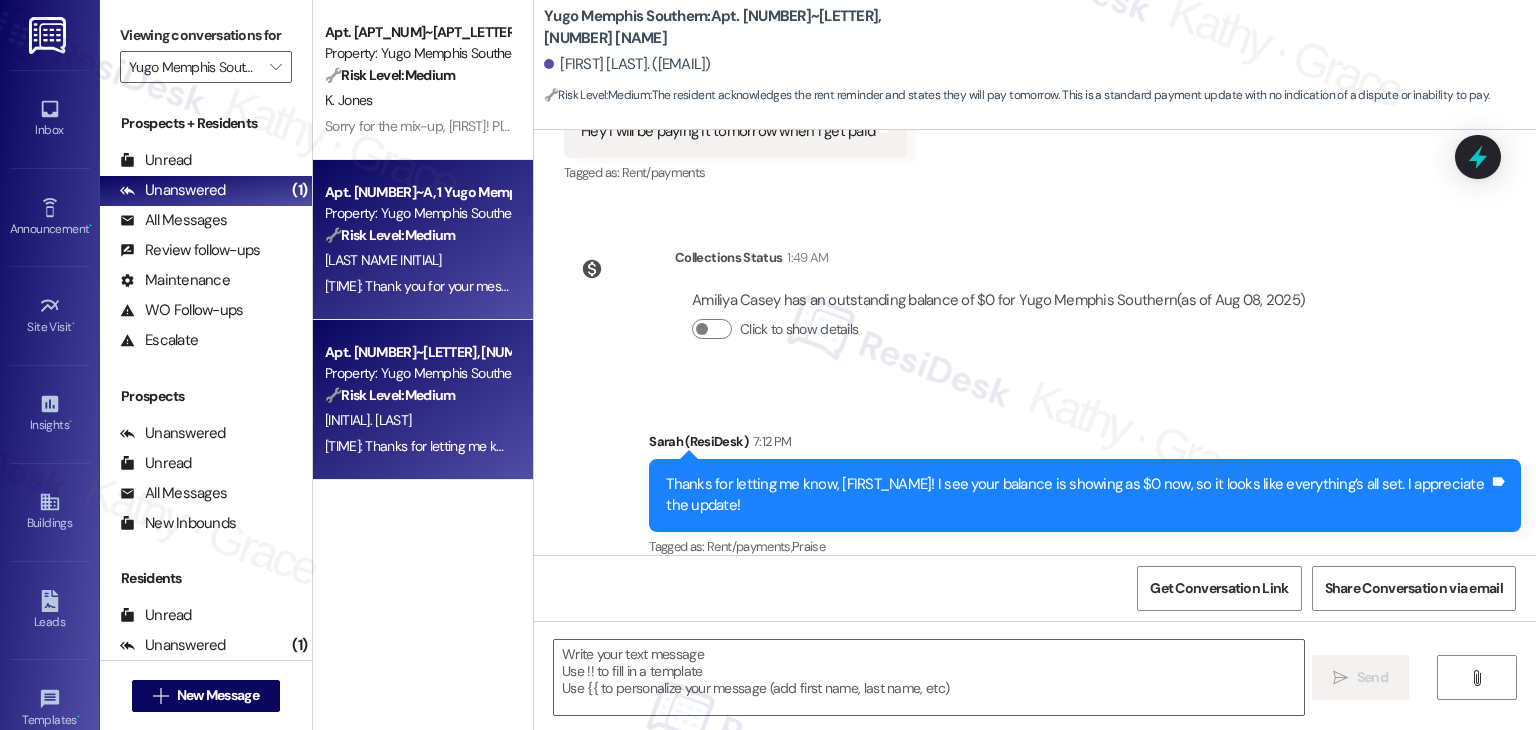 click on "R. Coban" at bounding box center (417, 260) 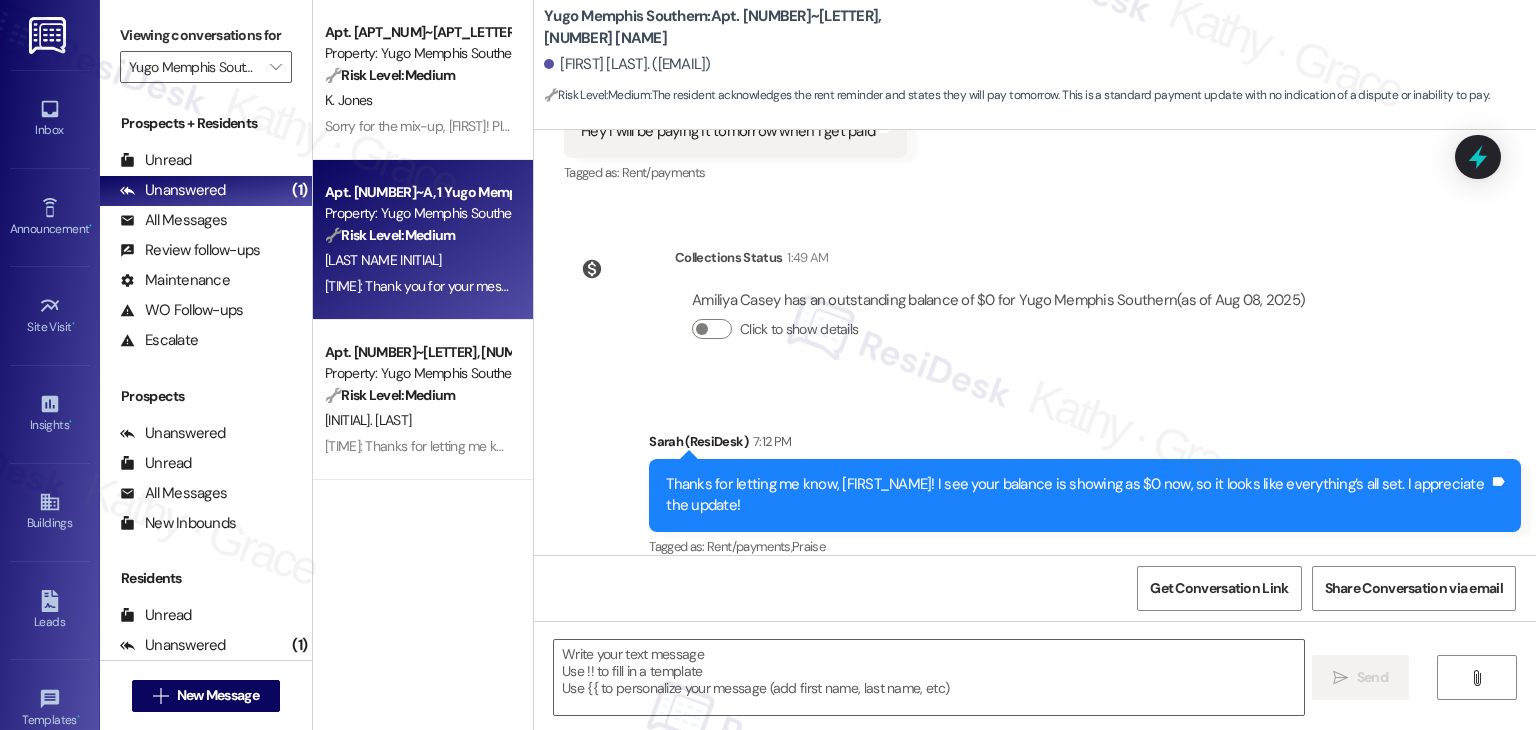 type on "Fetching suggested responses. Please feel free to read through the conversation in the meantime." 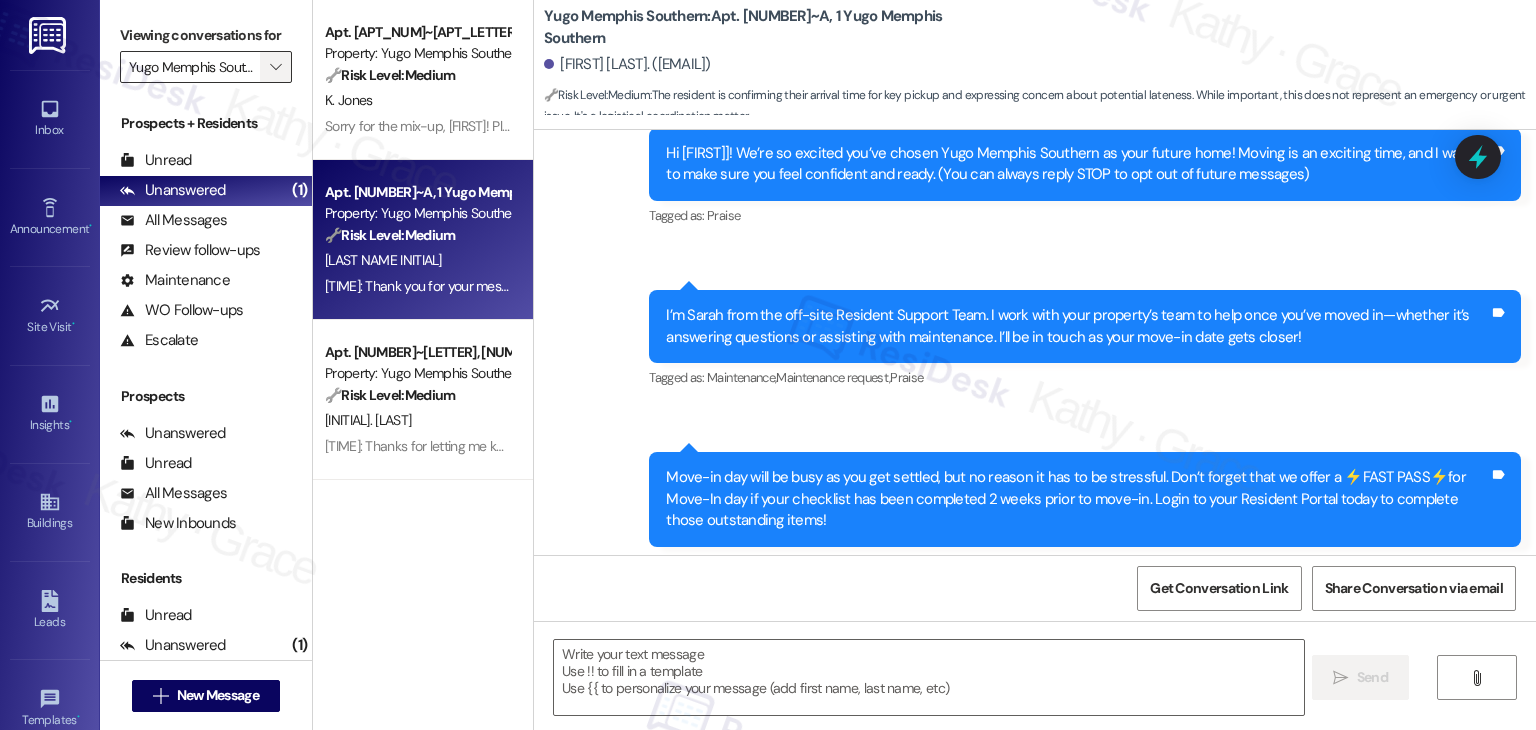 click on "" at bounding box center (275, 67) 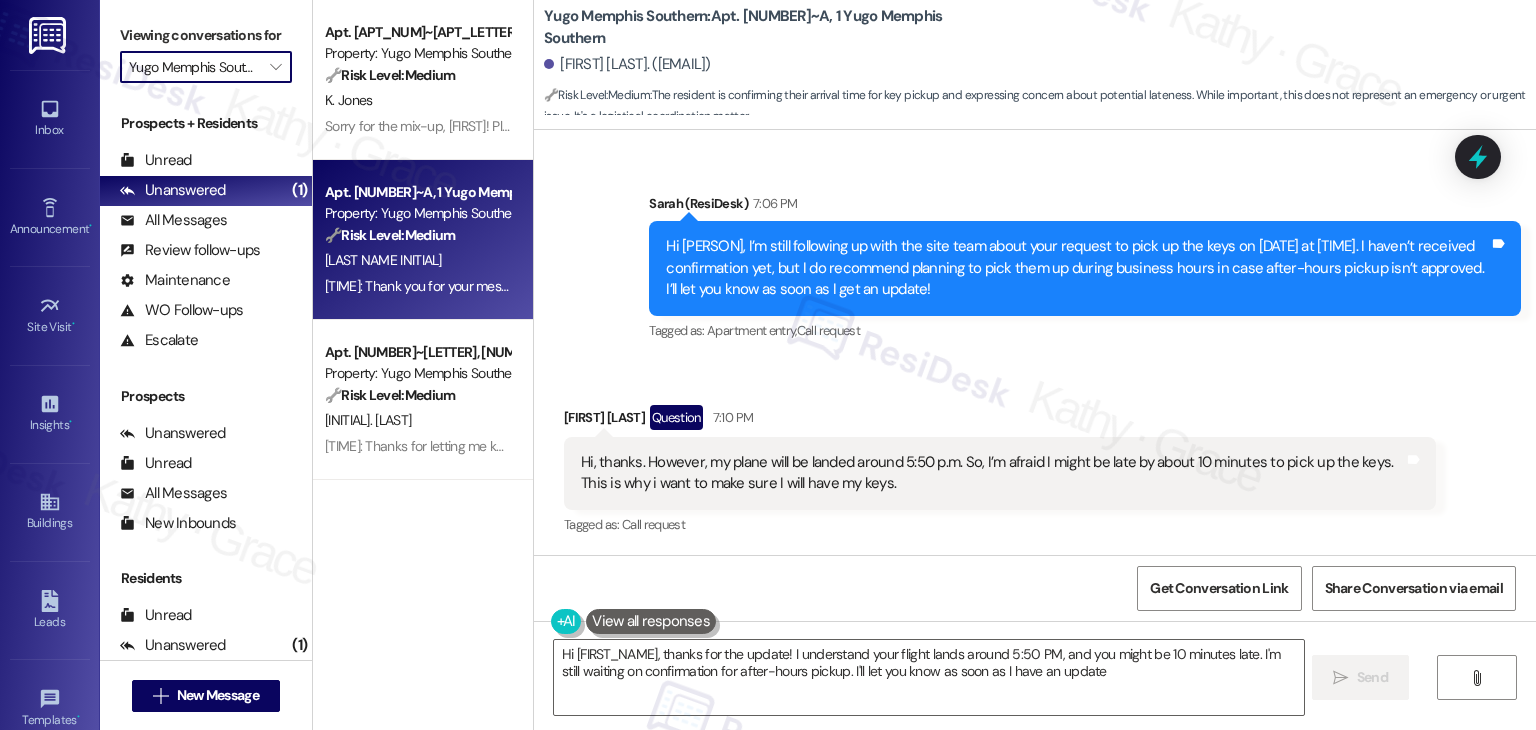 type on "Hi {{first_name}}, thanks for the update! I understand your flight lands around 5:50 PM, and you might be 10 minutes late. I'm still waiting on confirmation for after-hours pickup. I'll let you know as soon as I have an update!" 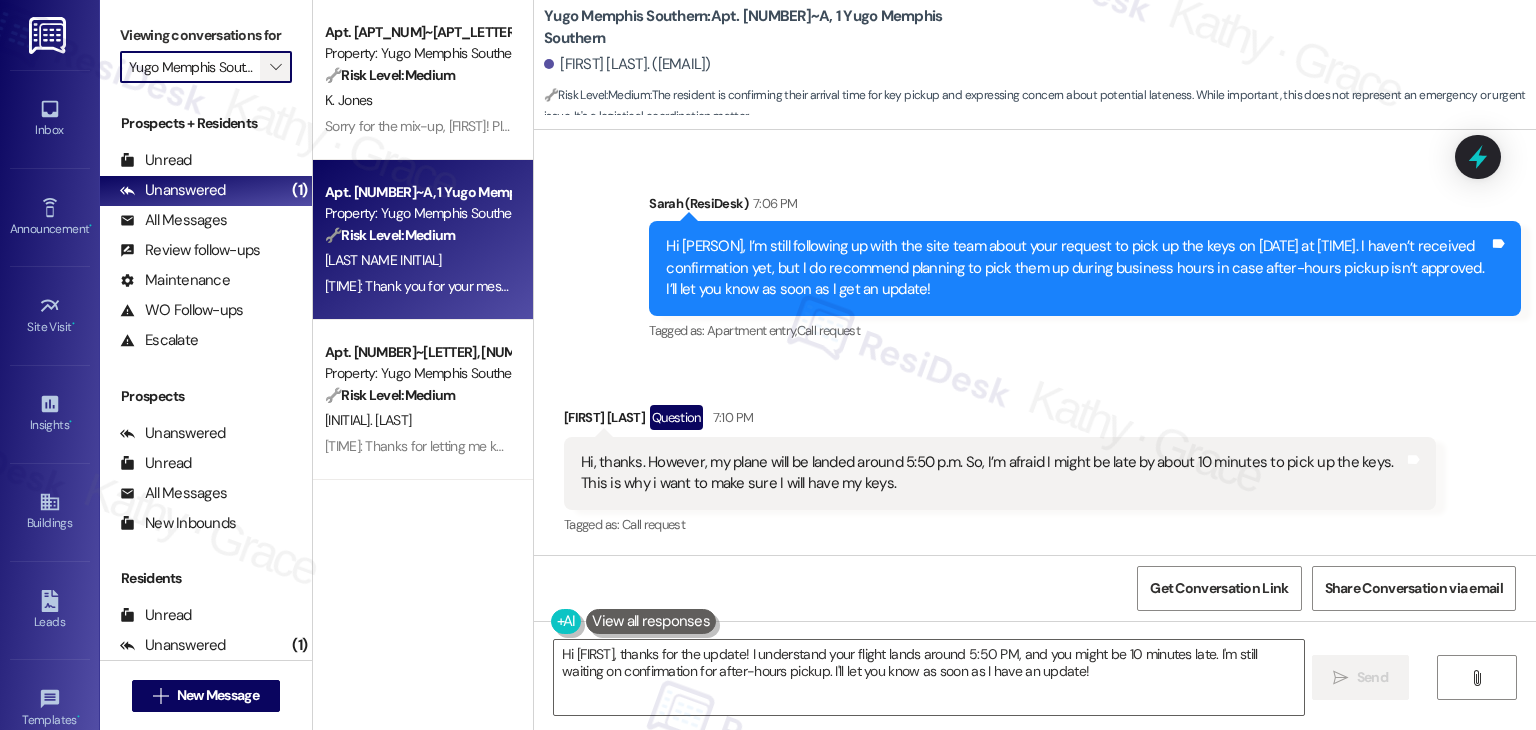 click on "" at bounding box center [275, 67] 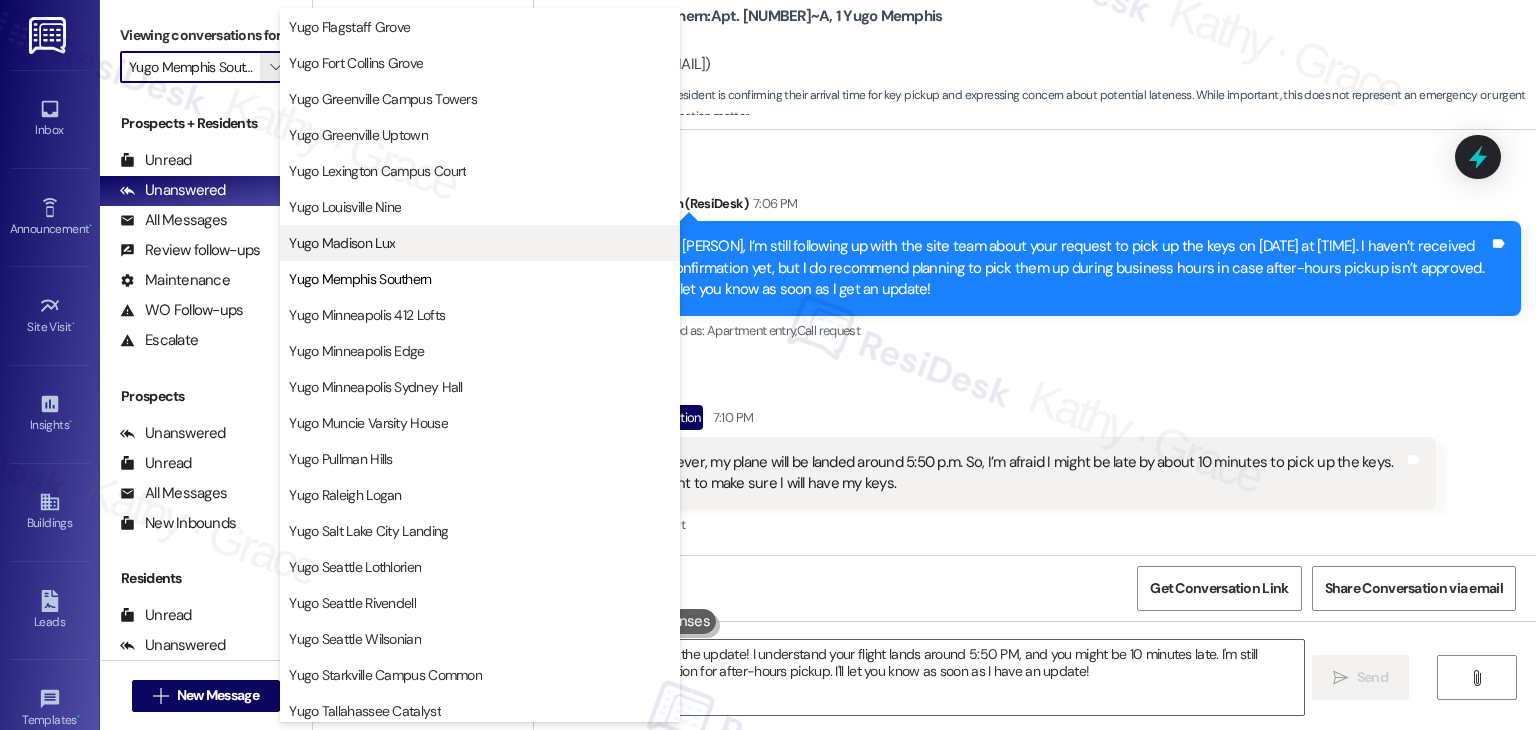 click on "Yugo Madison Lux" at bounding box center (342, 243) 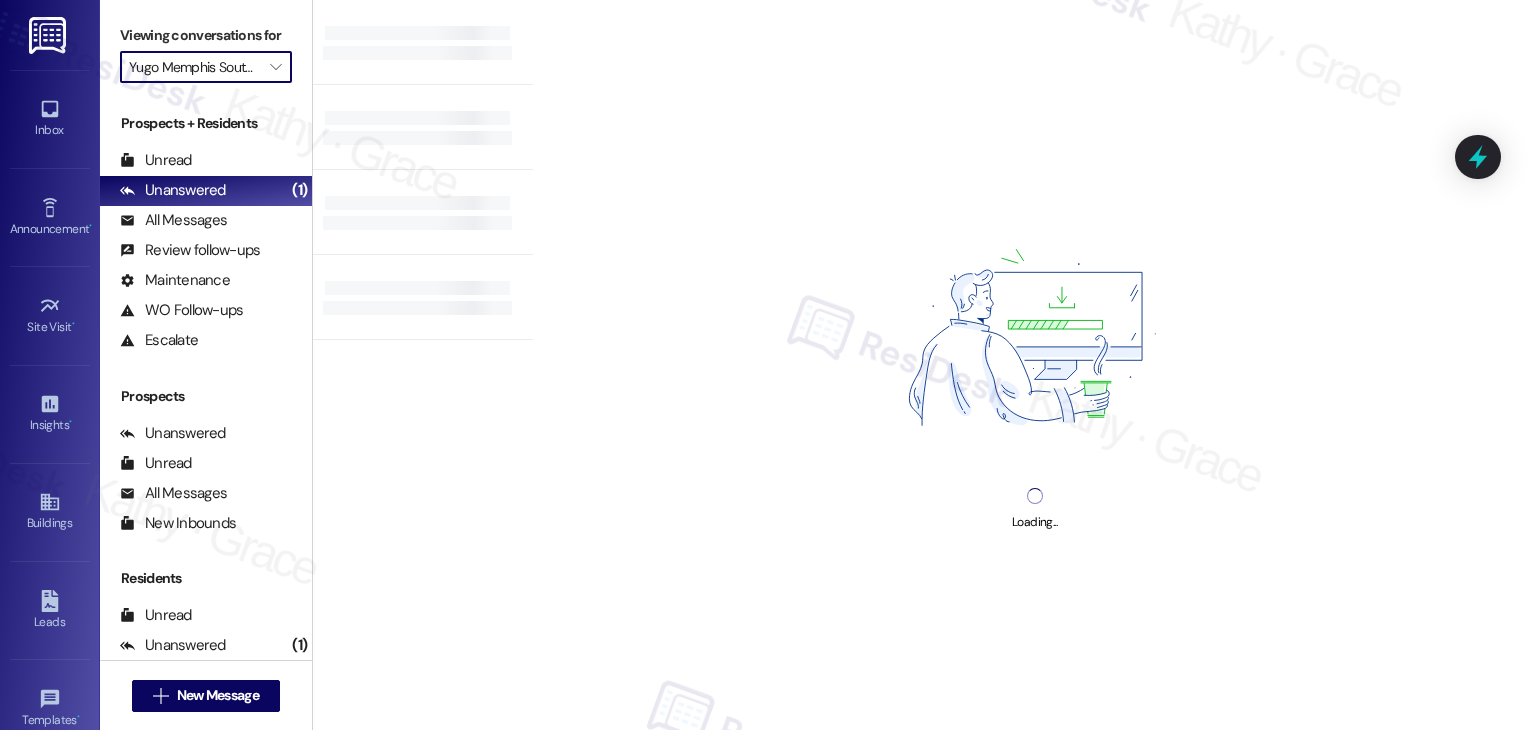 type on "Yugo Madison Lux" 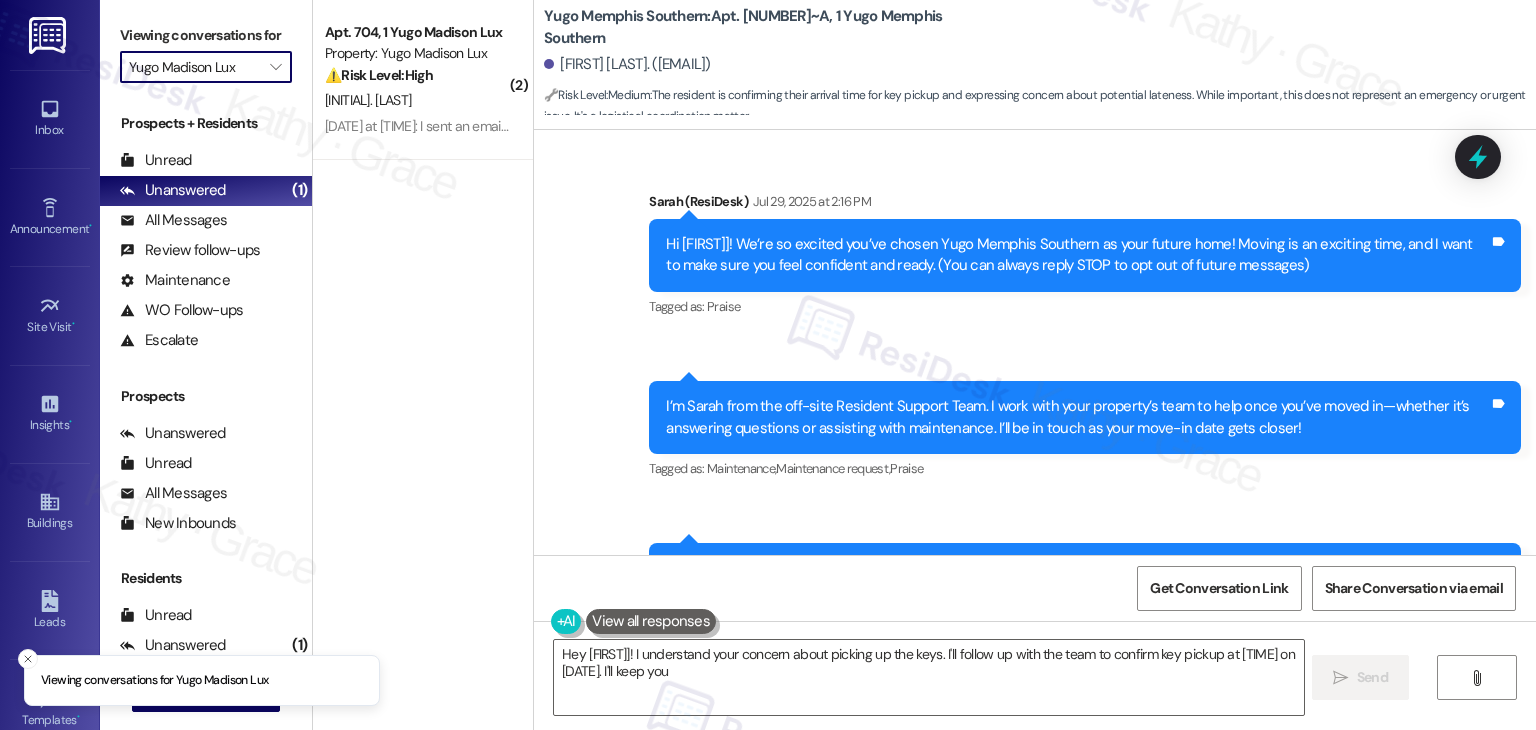 type on "Hey {{first_name}}! I understand your concern about picking up the keys. I'll follow up with the team to confirm key pickup at 7:10 PM on August 19th, given your flight arrival. I'll keep you updated!" 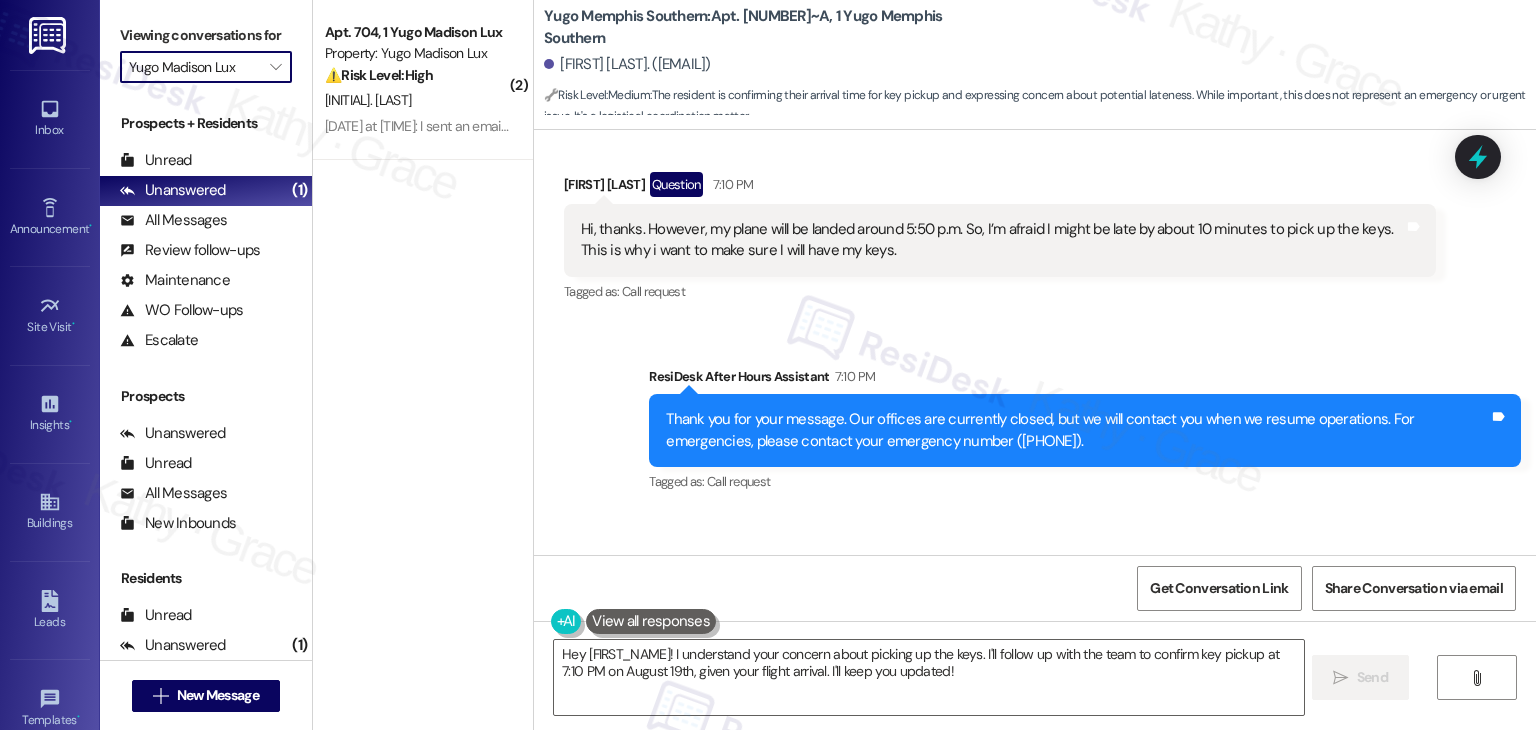 scroll, scrollTop: 1828, scrollLeft: 0, axis: vertical 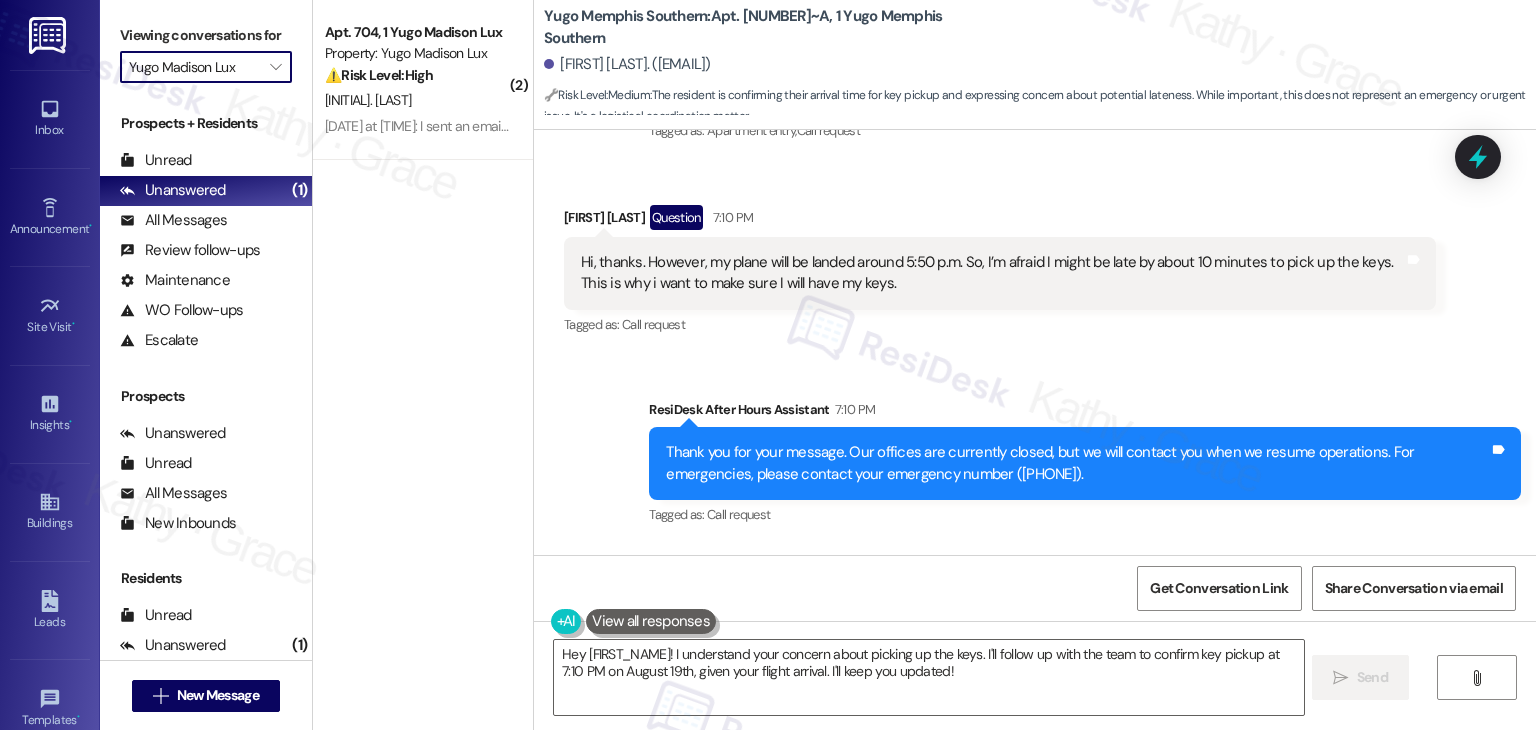 click on "Received via SMS Ruhan Coban Question 7:10 PM Hi, thanks. However, my plane will be landed around 5:50 p.m. So, I’m afraid I might be late by about 10 minutes to pick up the keys. This is why i want to make sure I will have my keys. Tags and notes Tagged as:   Call request Click to highlight conversations about Call request" at bounding box center [1000, 272] 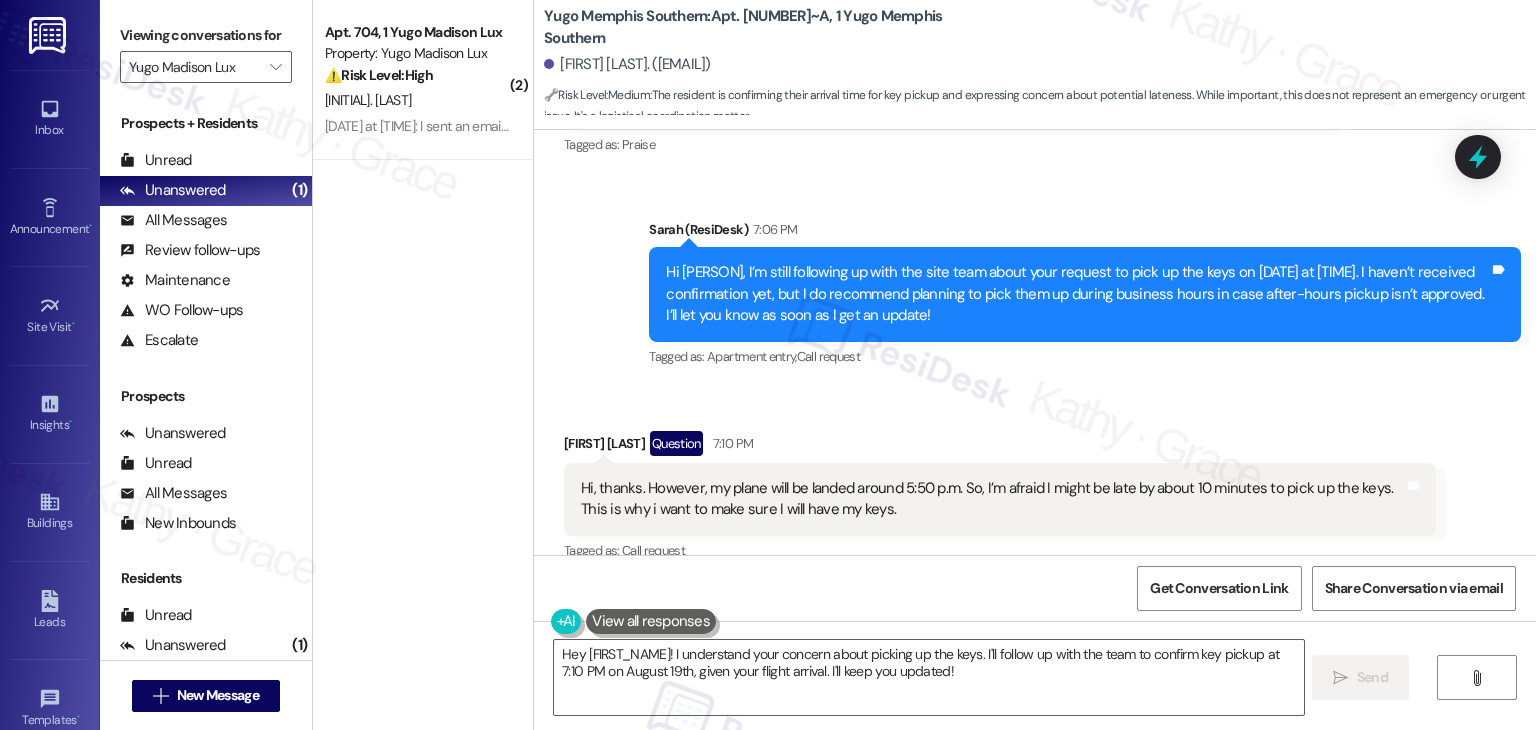 scroll, scrollTop: 1636, scrollLeft: 0, axis: vertical 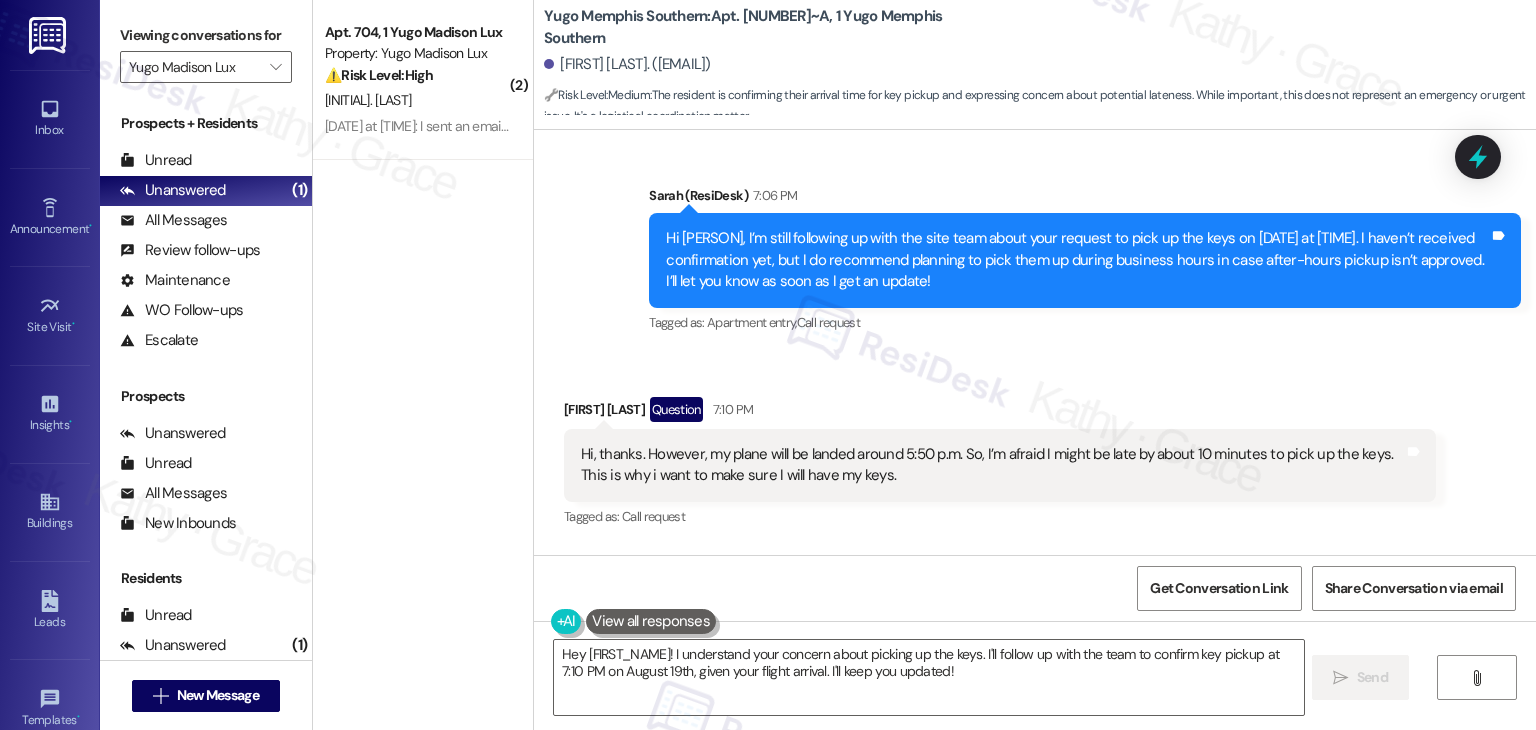 click on "Received via SMS Ruhan Coban Question 7:10 PM Hi, thanks. However, my plane will be landed around 5:50 p.m. So, I’m afraid I might be late by about 10 minutes to pick up the keys. This is why i want to make sure I will have my keys. Tags and notes Tagged as:   Call request Click to highlight conversations about Call request" at bounding box center (1035, 449) 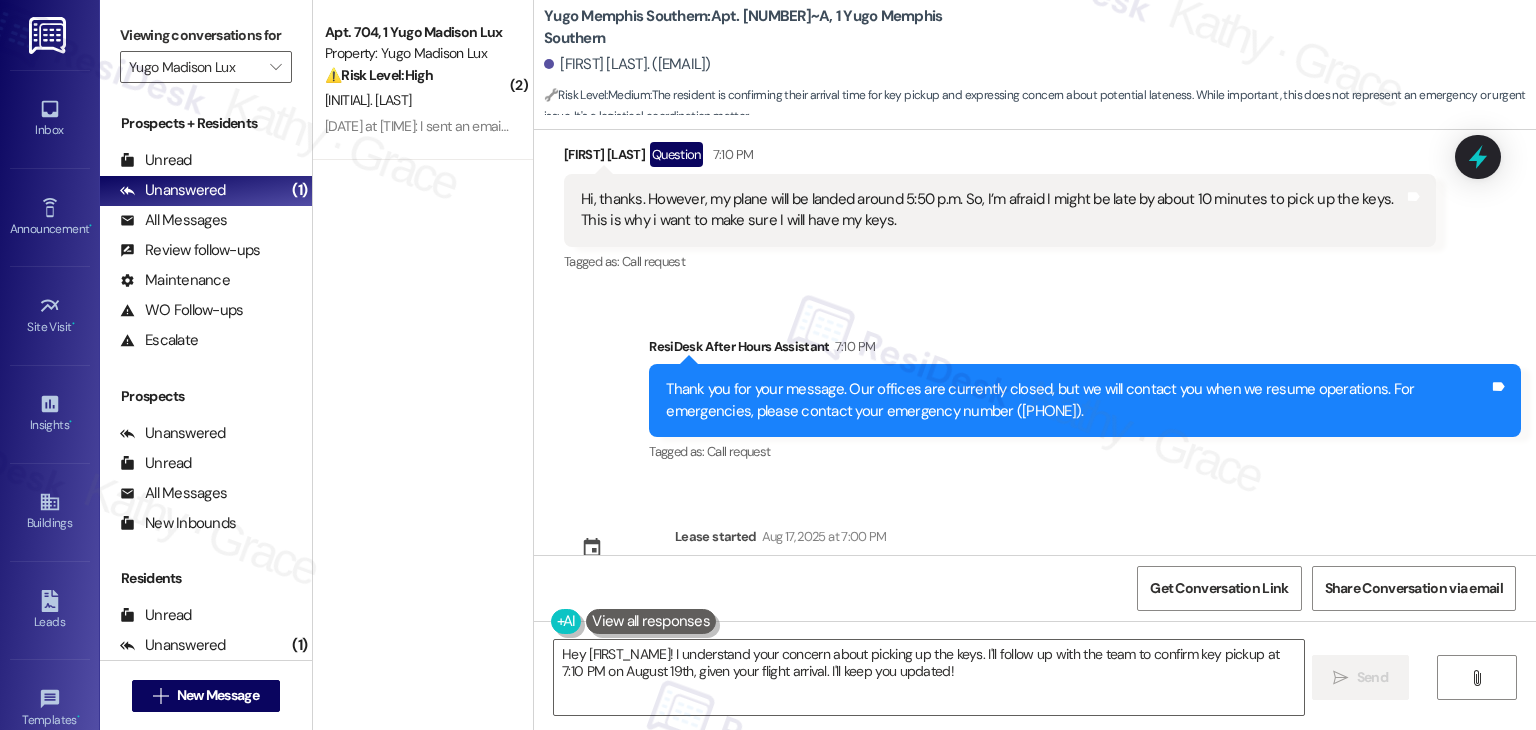 scroll, scrollTop: 1936, scrollLeft: 0, axis: vertical 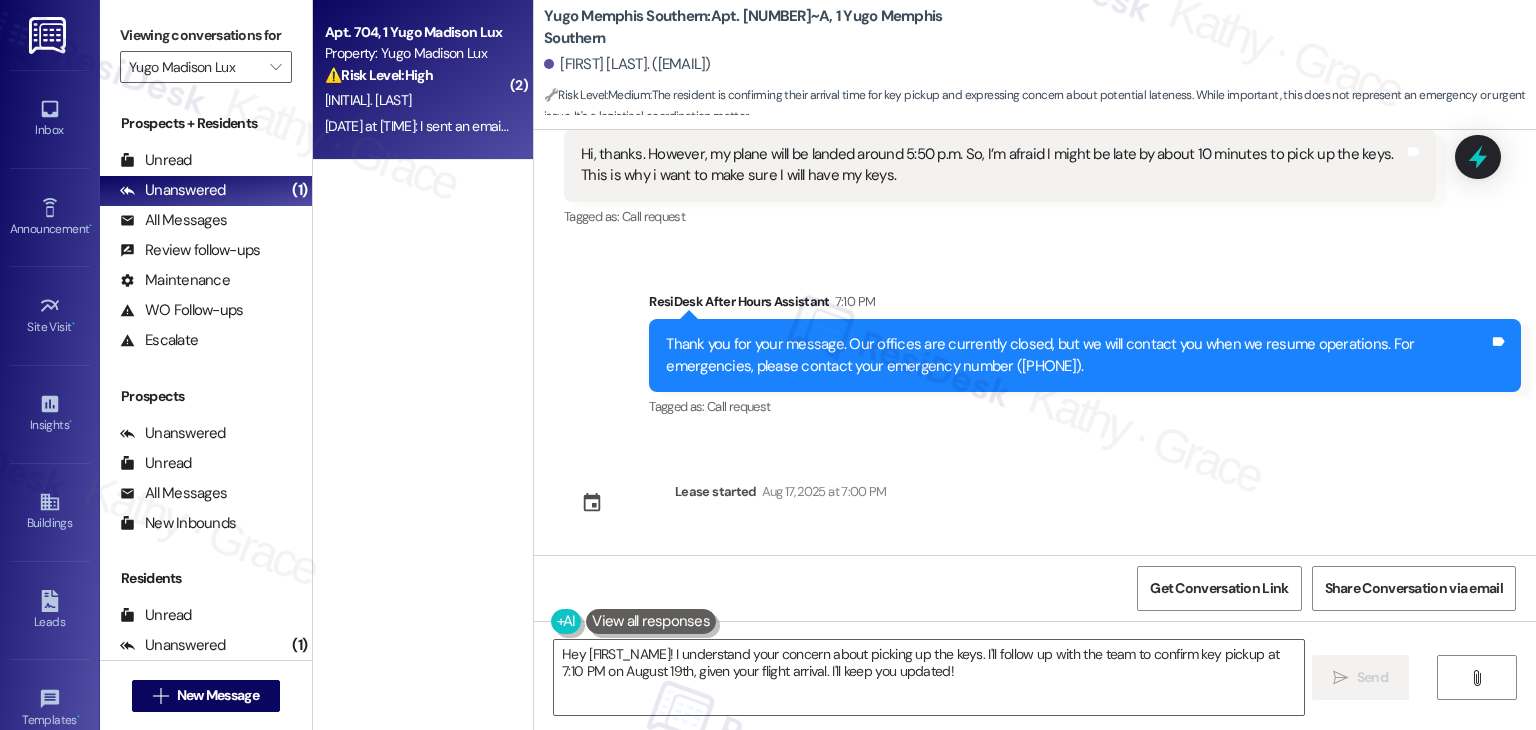 click on "Aug 06, 2025 at 12:29 PM: I sent an email on the 31st Aug 06, 2025 at 12:29 PM: I sent an email on the 31st" at bounding box center [454, 126] 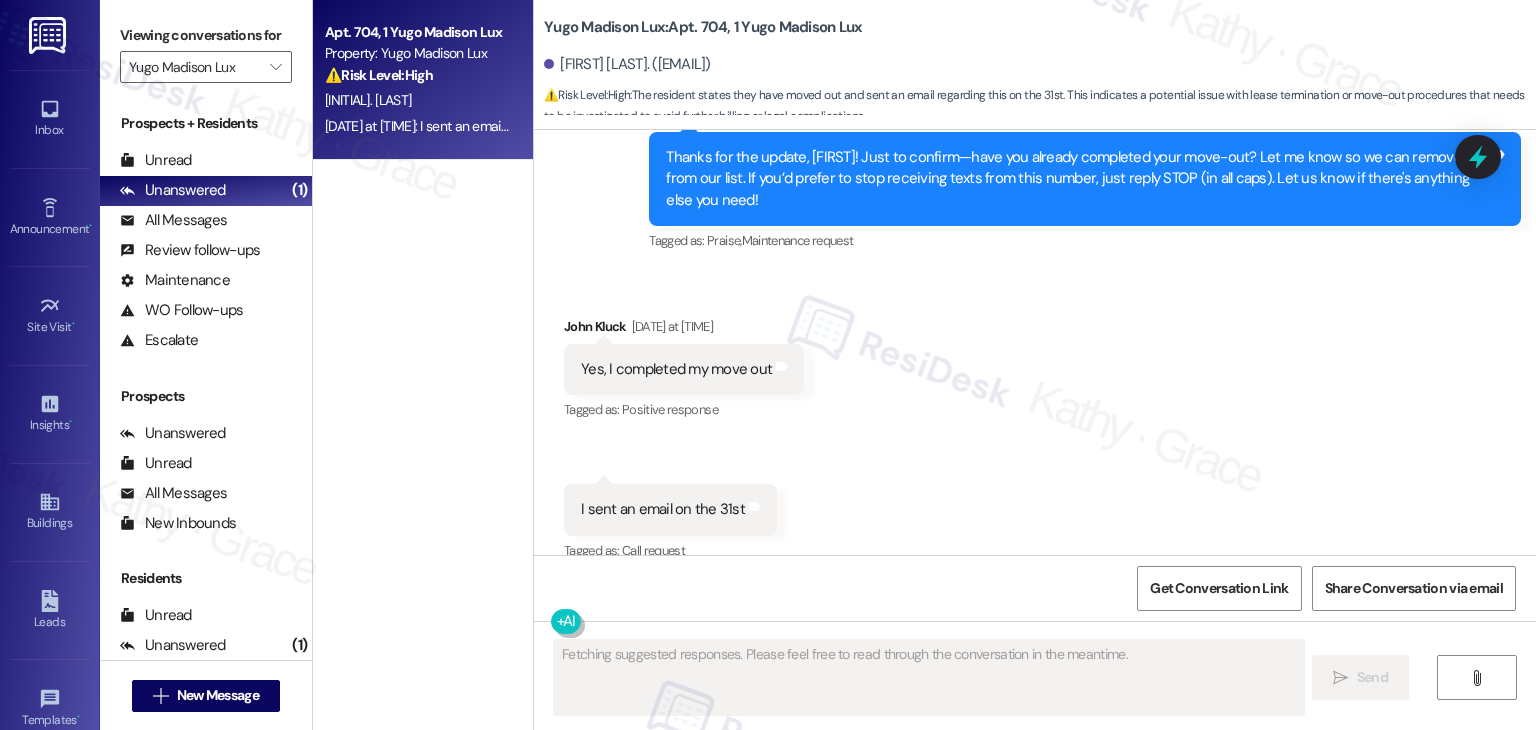 scroll, scrollTop: 3300, scrollLeft: 0, axis: vertical 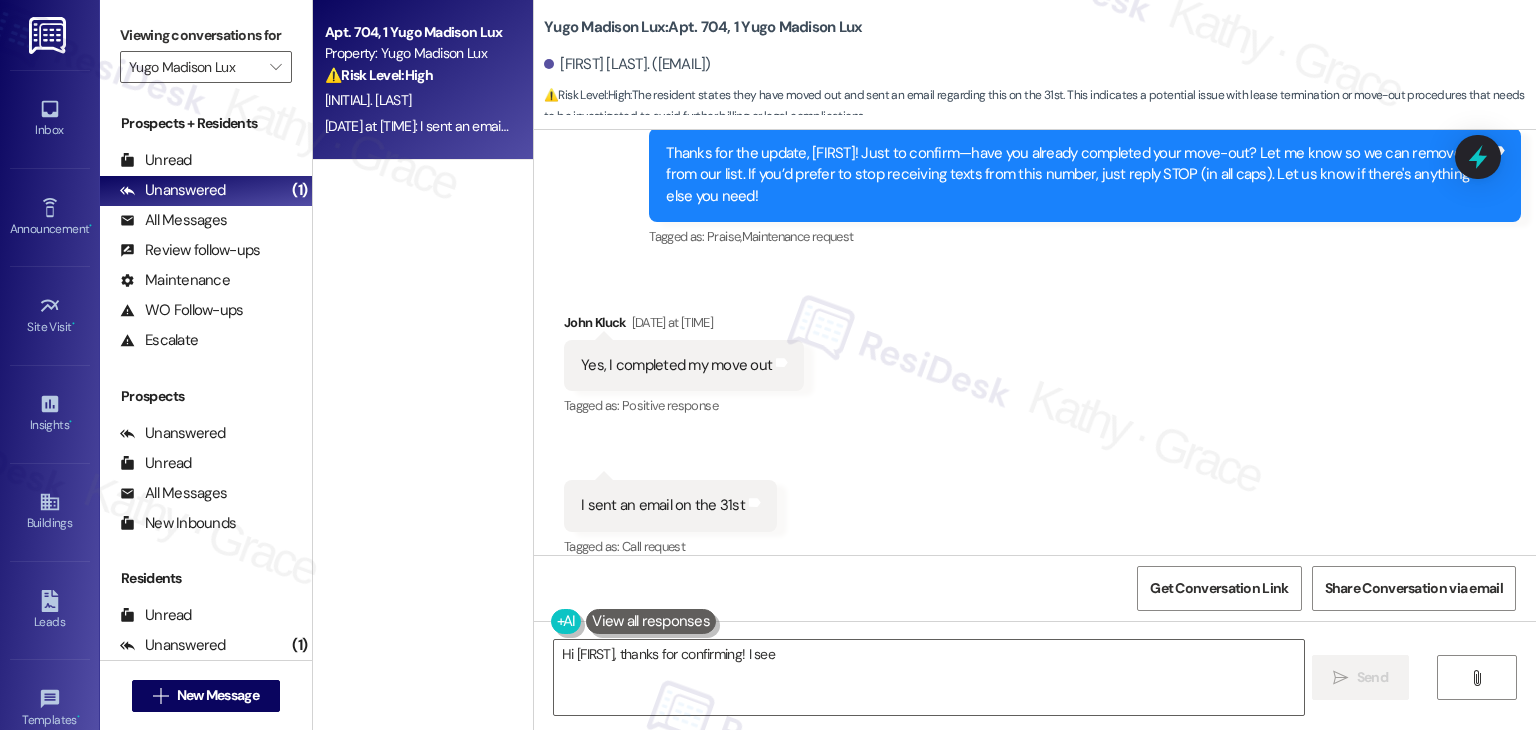 click on "Received via SMS [NAME] [DATE] at [TIME] Yes, I completed my move out Tags and notes Tagged as: Positive response Click to highlight conversations about Positive response Received via SMS [TIME] [NAME] [DATE] at [TIME] I sent an email on the 31st Tags and notes Tagged as: Call request Click to highlight conversations about Call request" at bounding box center (1035, 422) 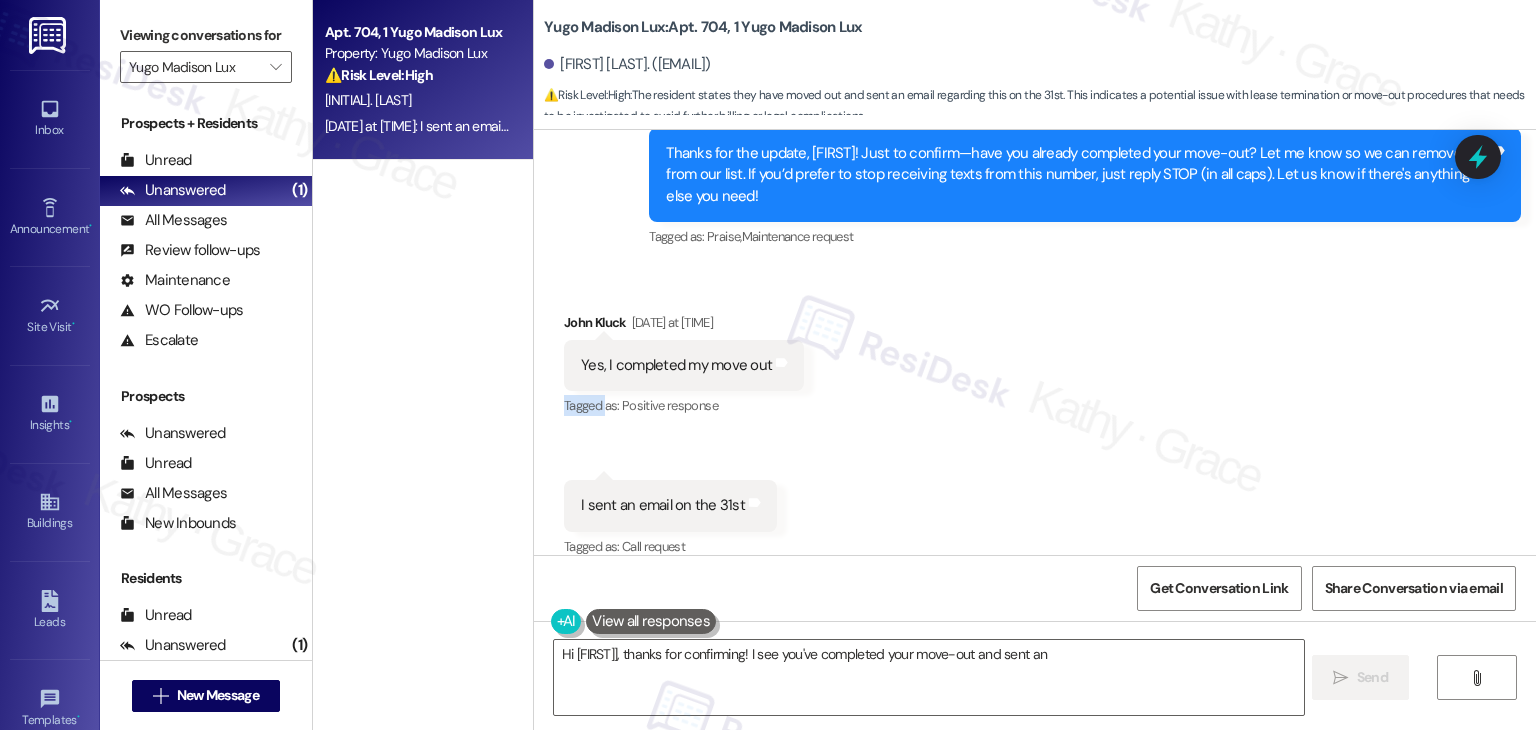 click on "Received via SMS [NAME] [DATE] at [TIME] Yes, I completed my move out Tags and notes Tagged as: Positive response Click to highlight conversations about Positive response Received via SMS [TIME] [NAME] [DATE] at [TIME] I sent an email on the 31st Tags and notes Tagged as: Call request Click to highlight conversations about Call request" at bounding box center [1035, 422] 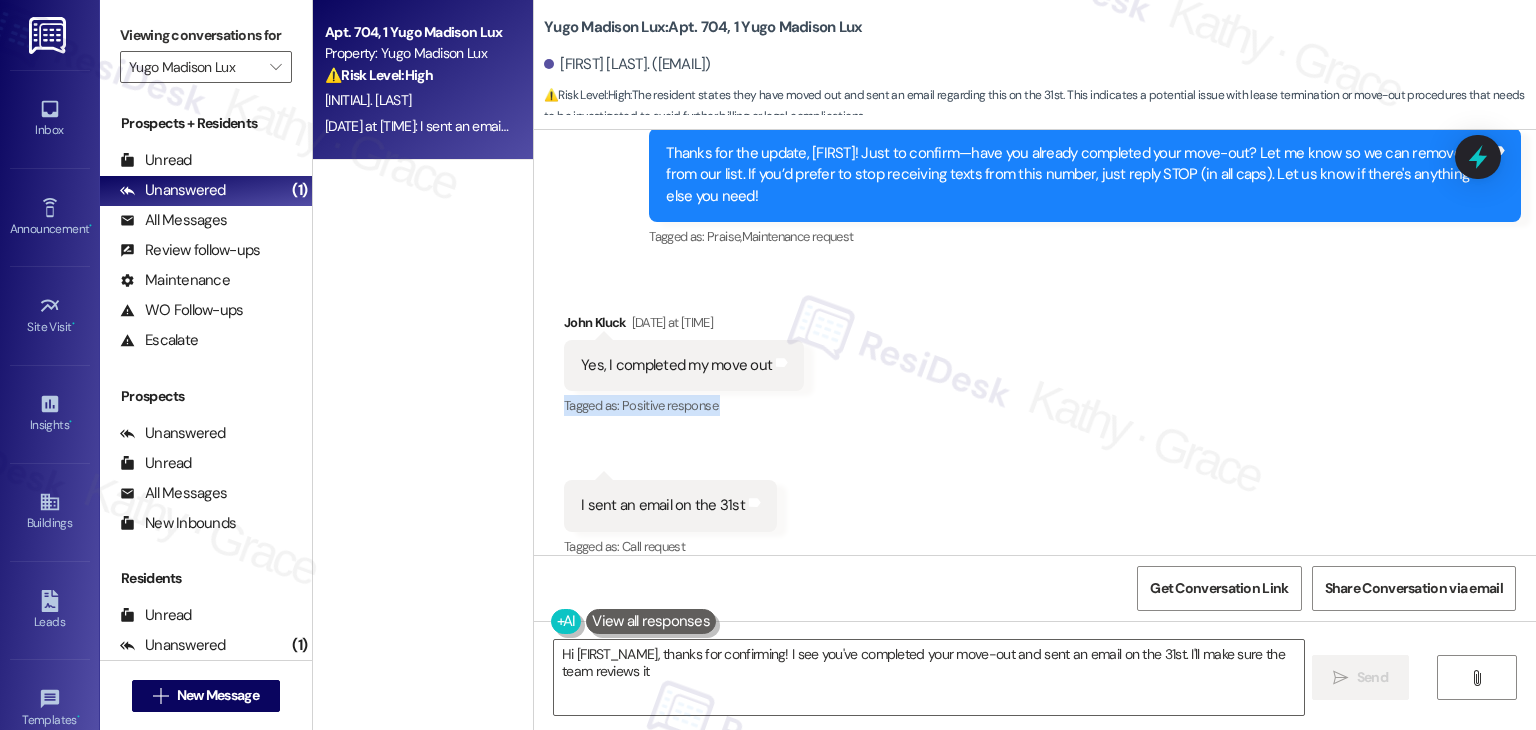 click on "Received via SMS [NAME] [DATE] at [TIME] Yes, I completed my move out Tags and notes Tagged as: Positive response Click to highlight conversations about Positive response Received via SMS [TIME] [NAME] [DATE] at [TIME] I sent an email on the 31st Tags and notes Tagged as: Call request Click to highlight conversations about Call request" at bounding box center [1035, 422] 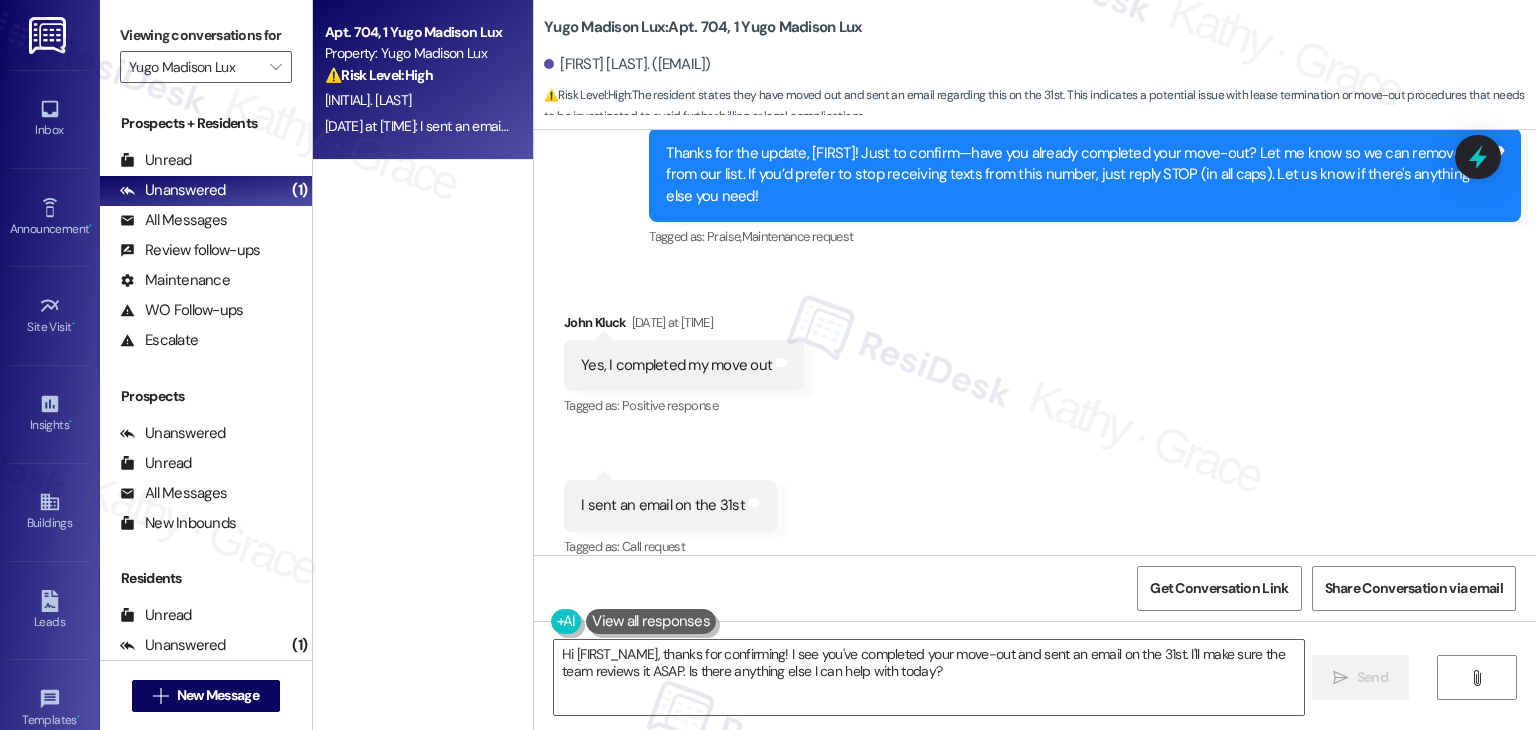 click on "Received via SMS [NAME] [DATE] at [TIME] Yes, I completed my move out Tags and notes Tagged as: Positive response Click to highlight conversations about Positive response Received via SMS [TIME] [NAME] [DATE] at [TIME] I sent an email on the 31st Tags and notes Tagged as: Call request Click to highlight conversations about Call request" at bounding box center [1035, 422] 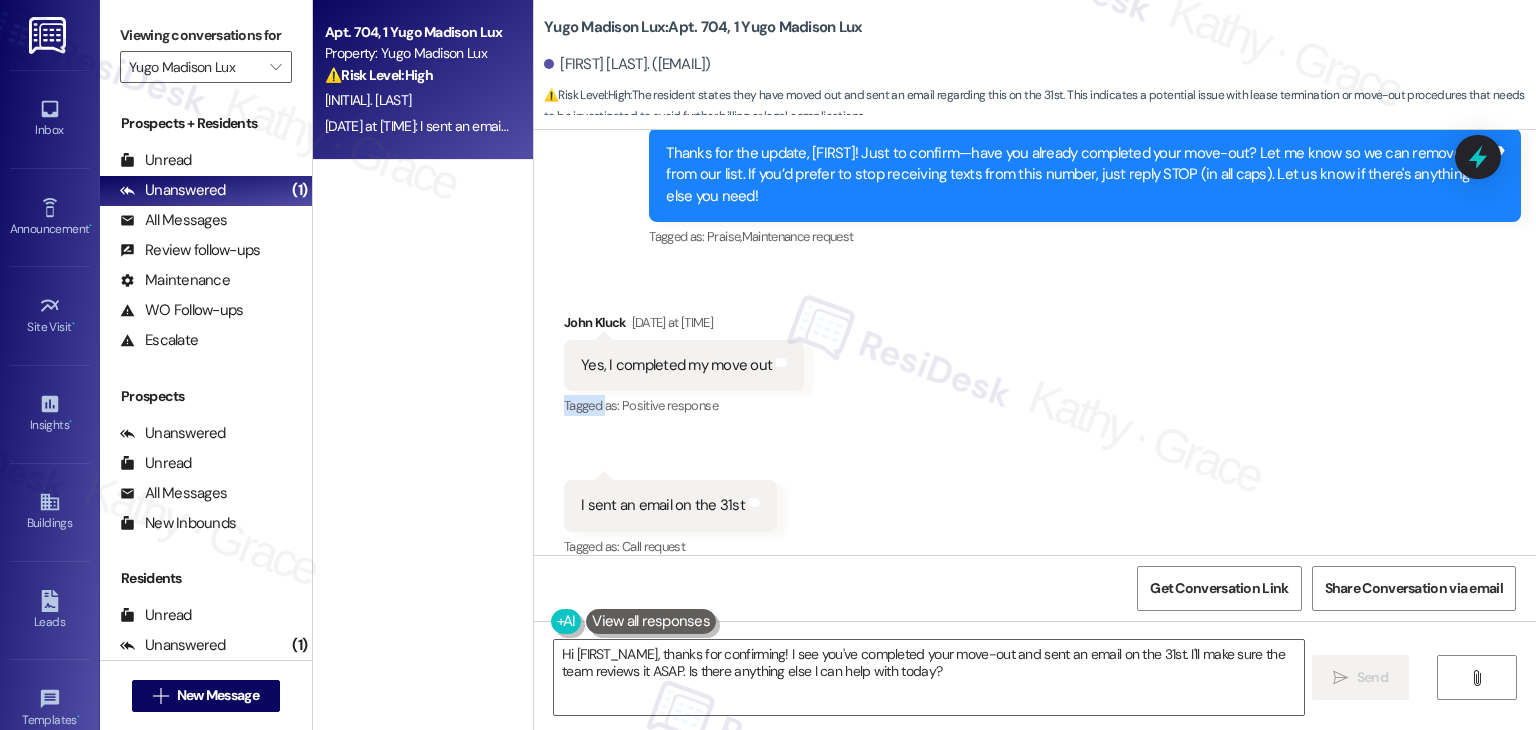 click on "Received via SMS [NAME] [DATE] at [TIME] Yes, I completed my move out Tags and notes Tagged as: Positive response Click to highlight conversations about Positive response Received via SMS [TIME] [NAME] [DATE] at [TIME] I sent an email on the 31st Tags and notes Tagged as: Call request Click to highlight conversations about Call request" at bounding box center (1035, 422) 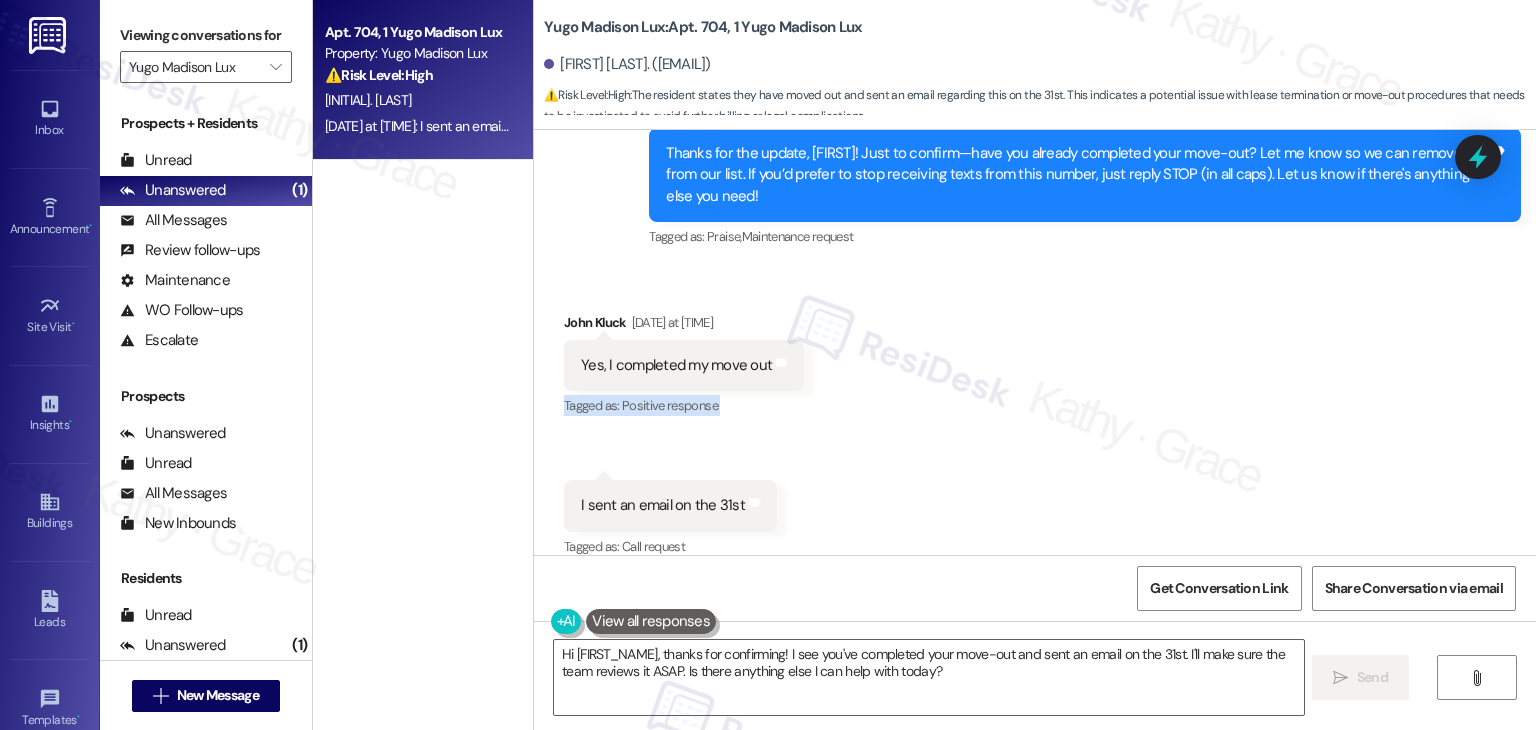 click on "Received via SMS [NAME] [DATE] at [TIME] Yes, I completed my move out Tags and notes Tagged as: Positive response Click to highlight conversations about Positive response Received via SMS [TIME] [NAME] [DATE] at [TIME] I sent an email on the 31st Tags and notes Tagged as: Call request Click to highlight conversations about Call request" at bounding box center [1035, 422] 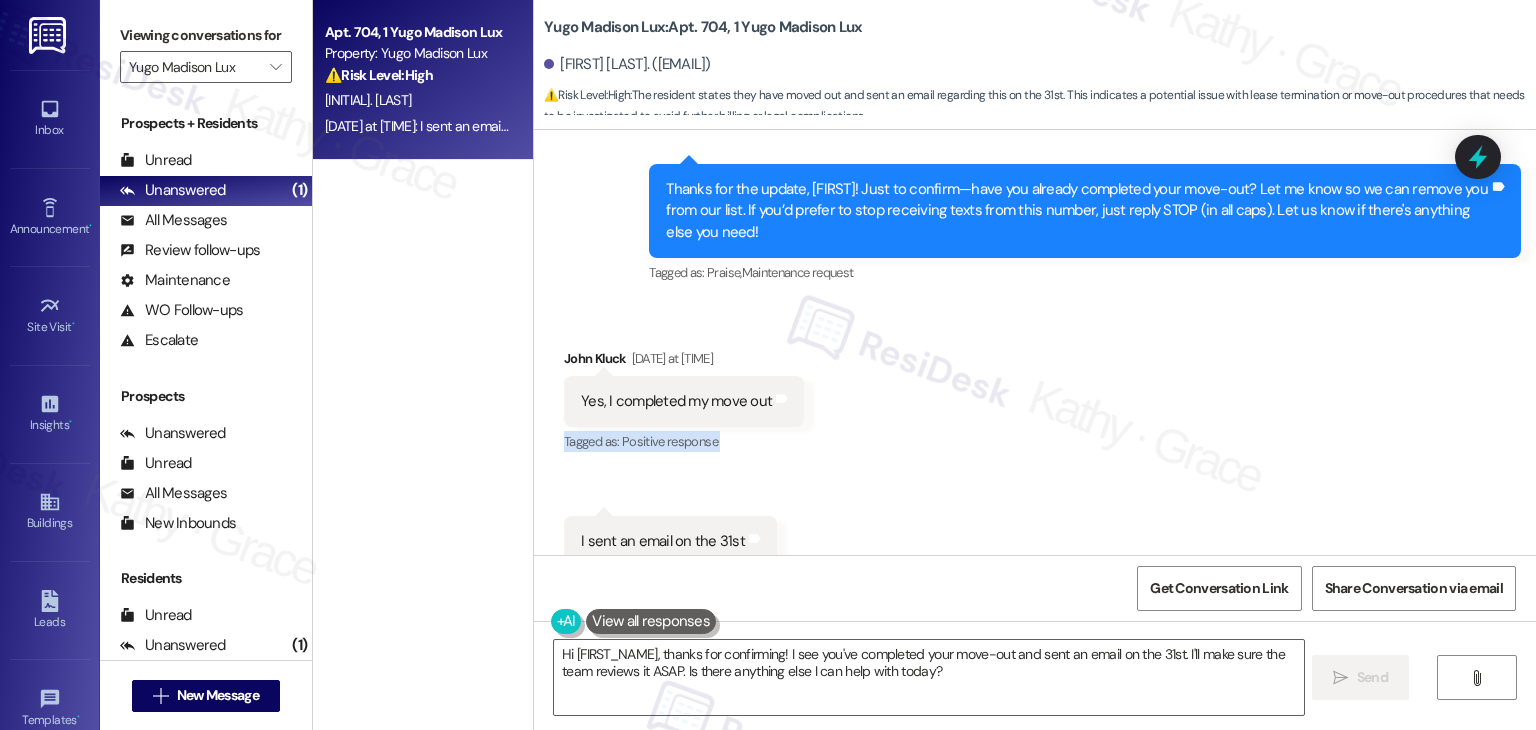 scroll, scrollTop: 3200, scrollLeft: 0, axis: vertical 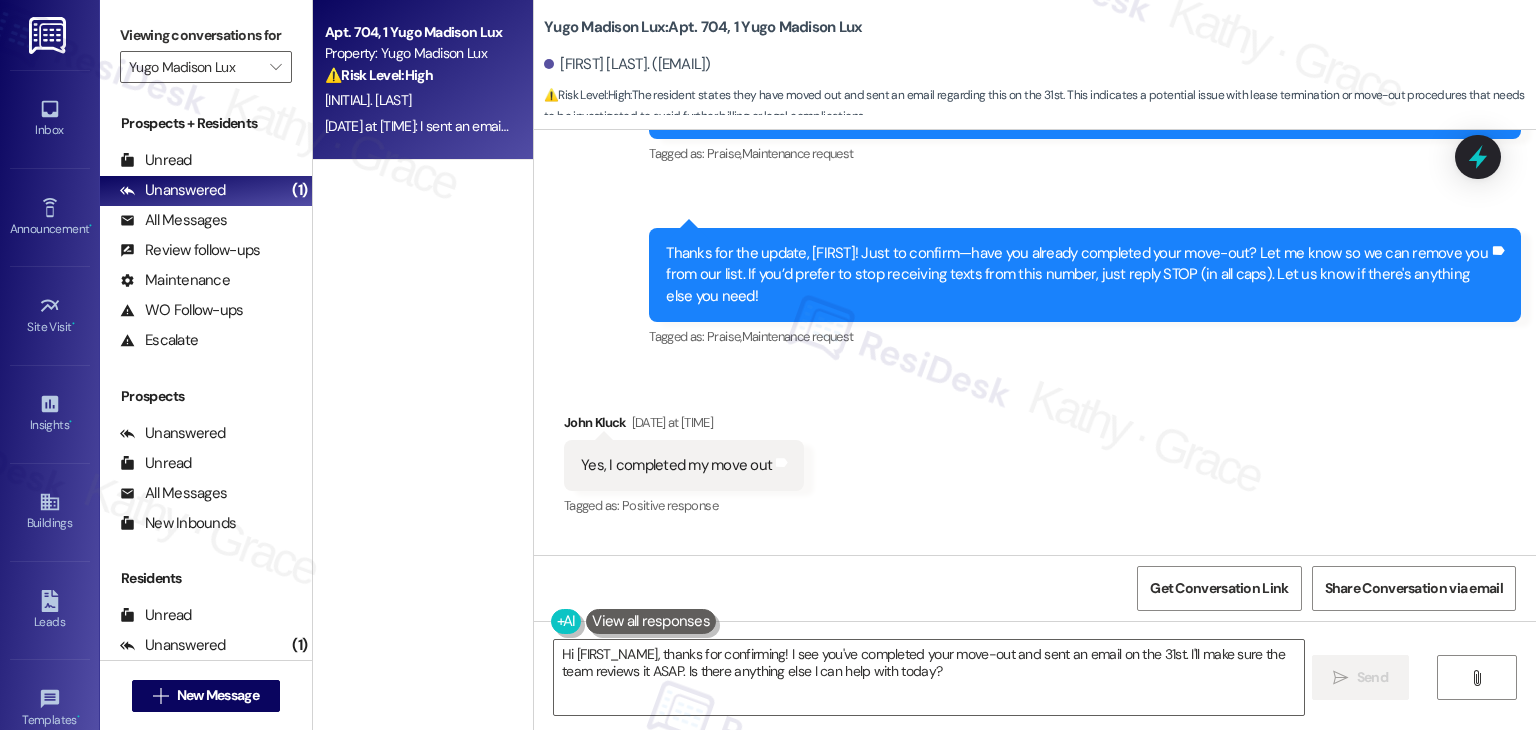 click on "Thanks for the update, [FIRST]! Just to confirm—have you already completed your move-out? Let me know so we can remove you from our list. If you’d prefer to stop receiving texts from this number, just reply STOP (in all caps). Let us know if there's anything else you need!" at bounding box center [1077, 275] 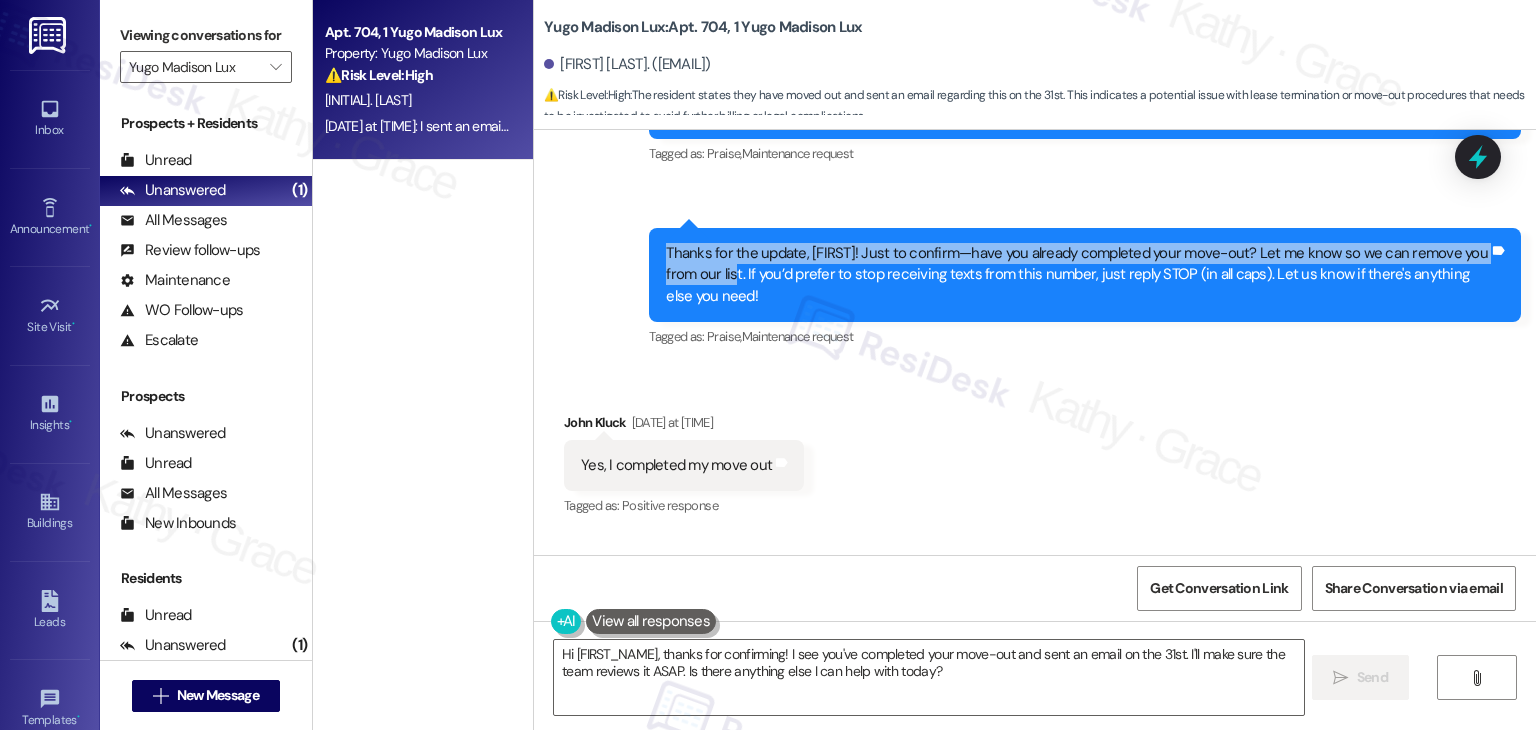 drag, startPoint x: 701, startPoint y: 255, endPoint x: 612, endPoint y: 230, distance: 92.44458 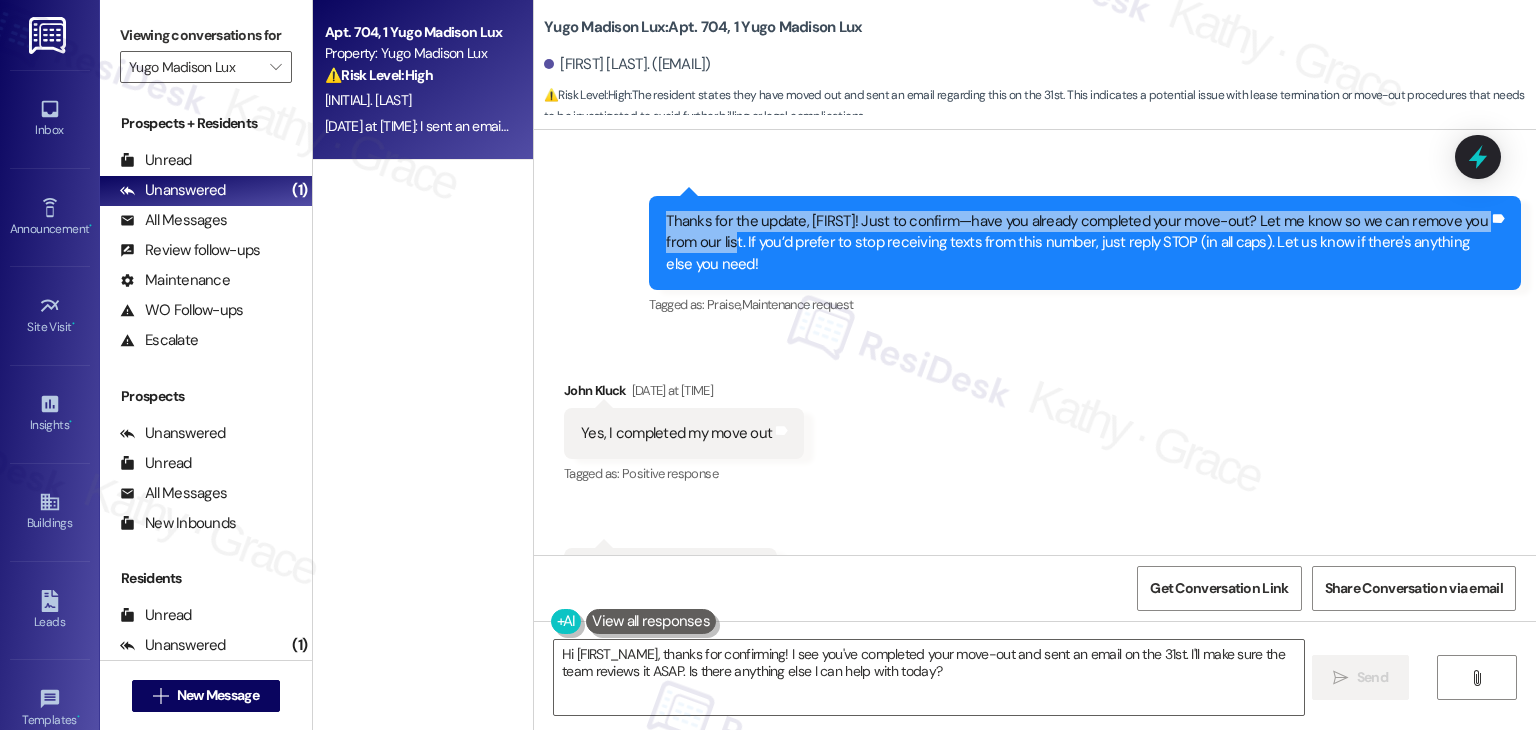 scroll, scrollTop: 3201, scrollLeft: 0, axis: vertical 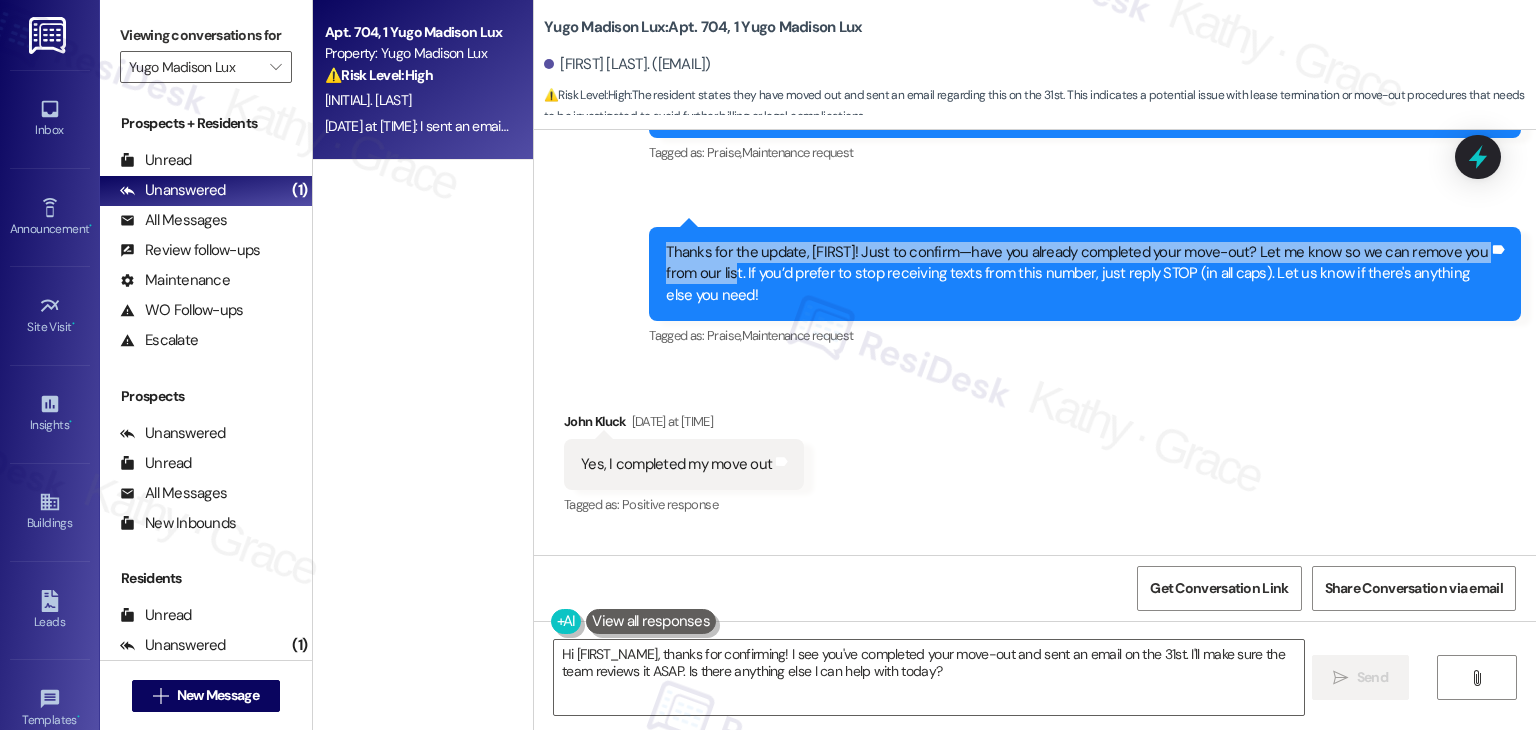 copy on "Thanks for the update, John! Just to confirm—have you already completed your move-out? Let me know so we can remove you from our list." 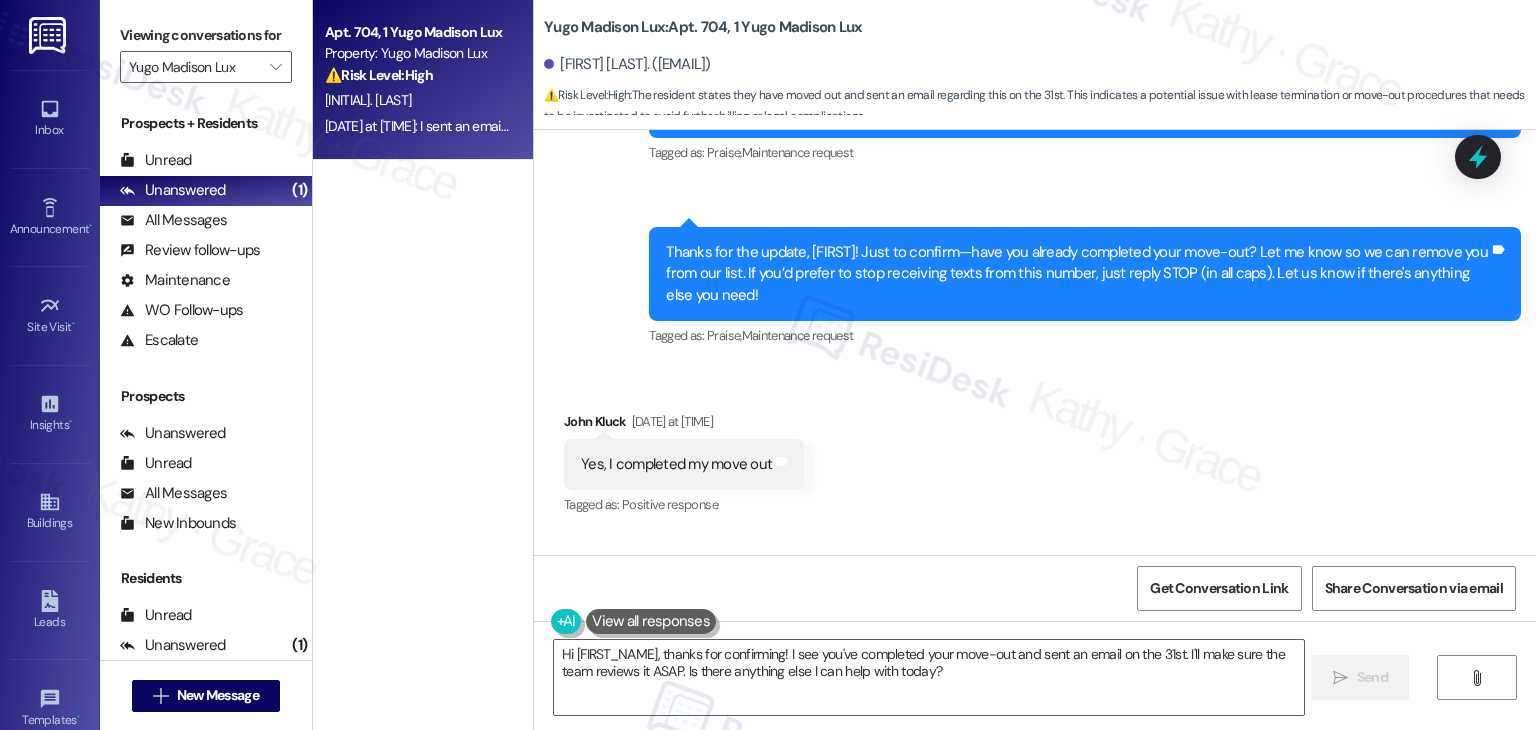 click on "Yes, I completed my move out" at bounding box center (676, 464) 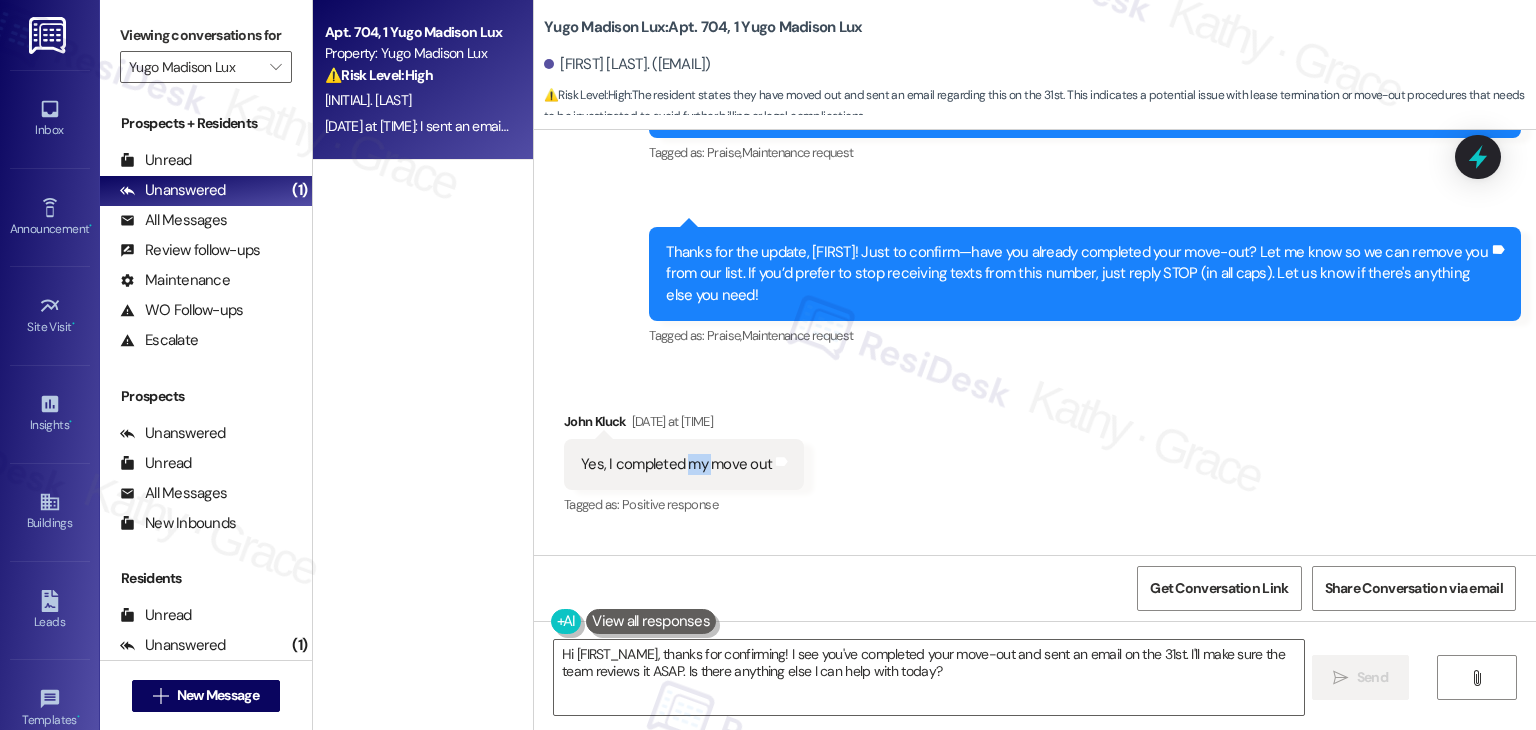 click on "Yes, I completed my move out" at bounding box center [676, 464] 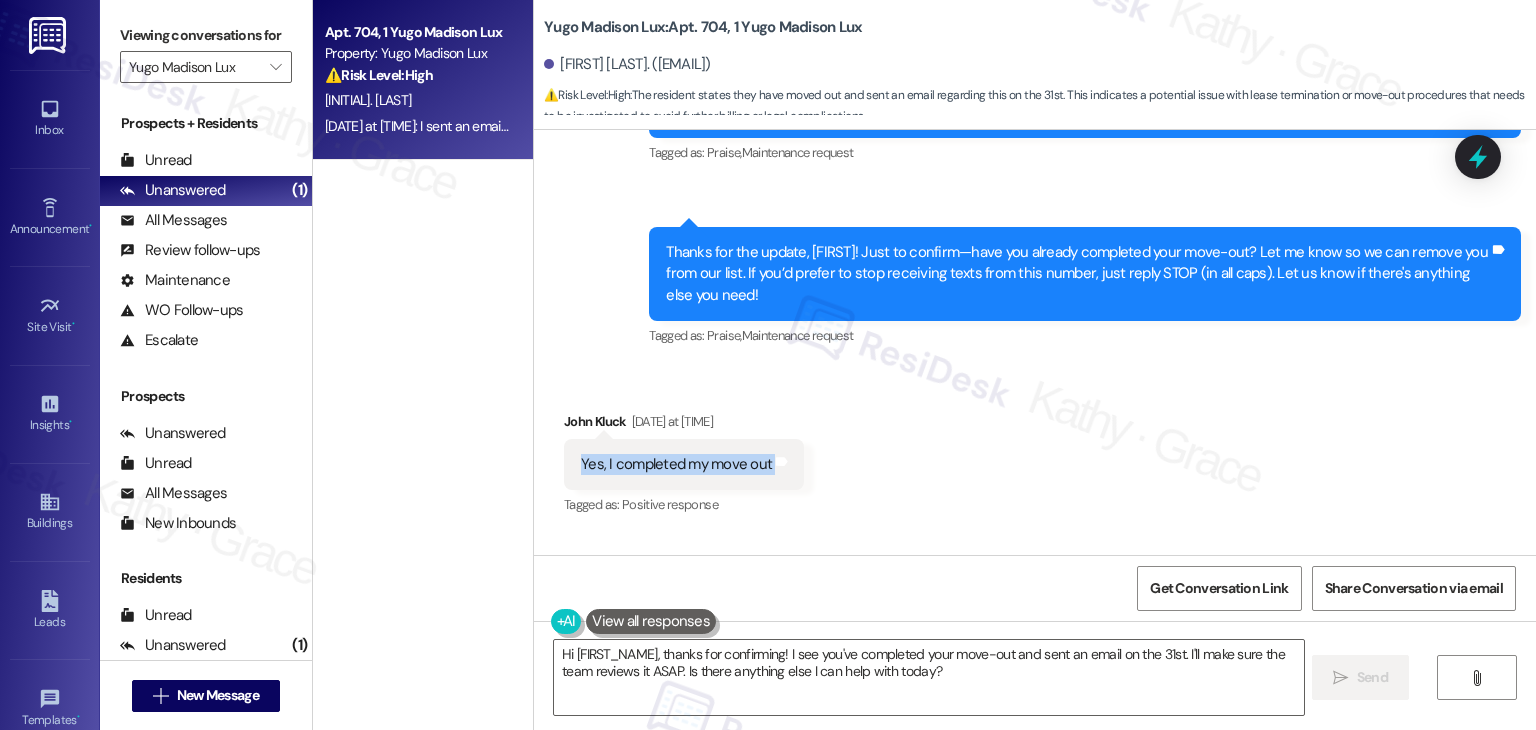 click on "Yes, I completed my move out" at bounding box center (676, 464) 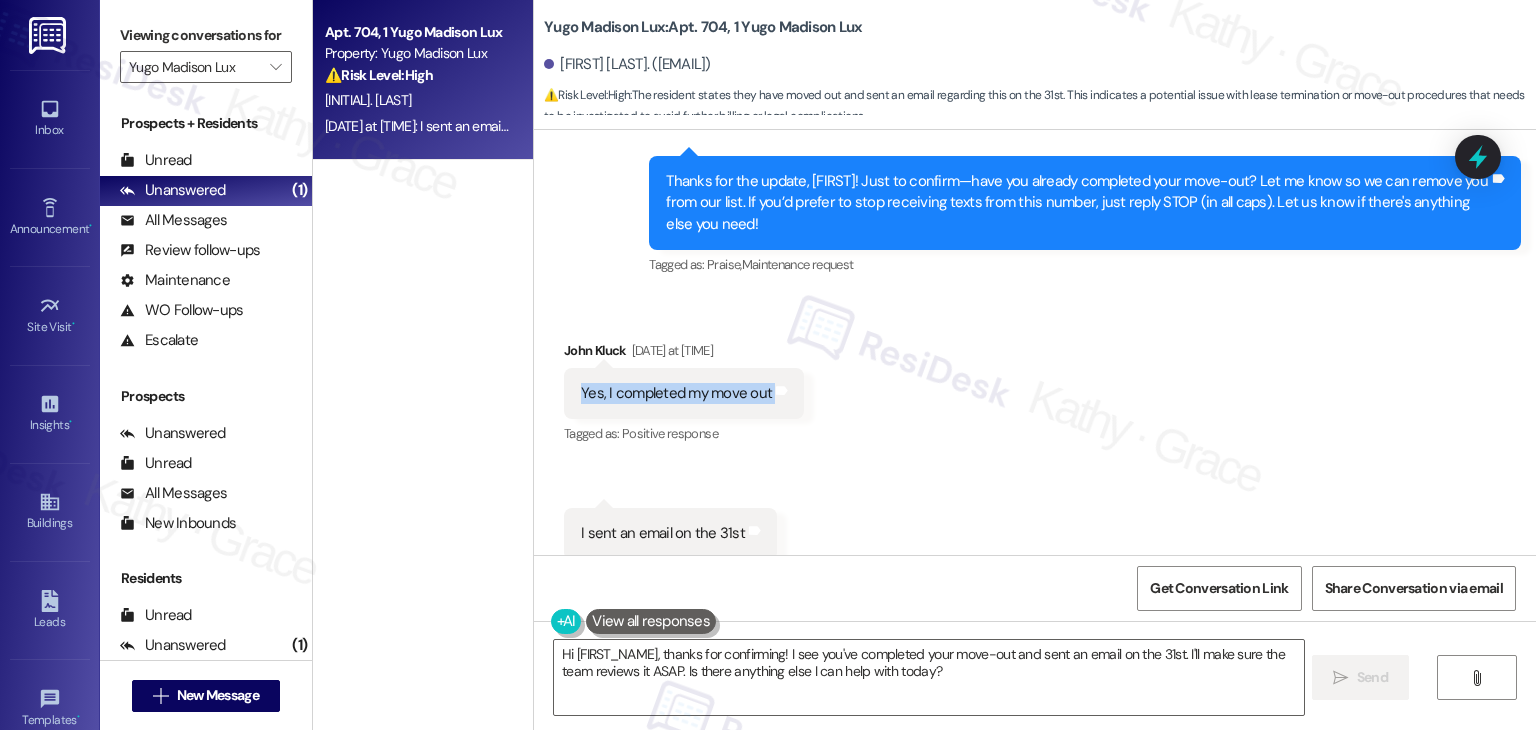 scroll, scrollTop: 3301, scrollLeft: 0, axis: vertical 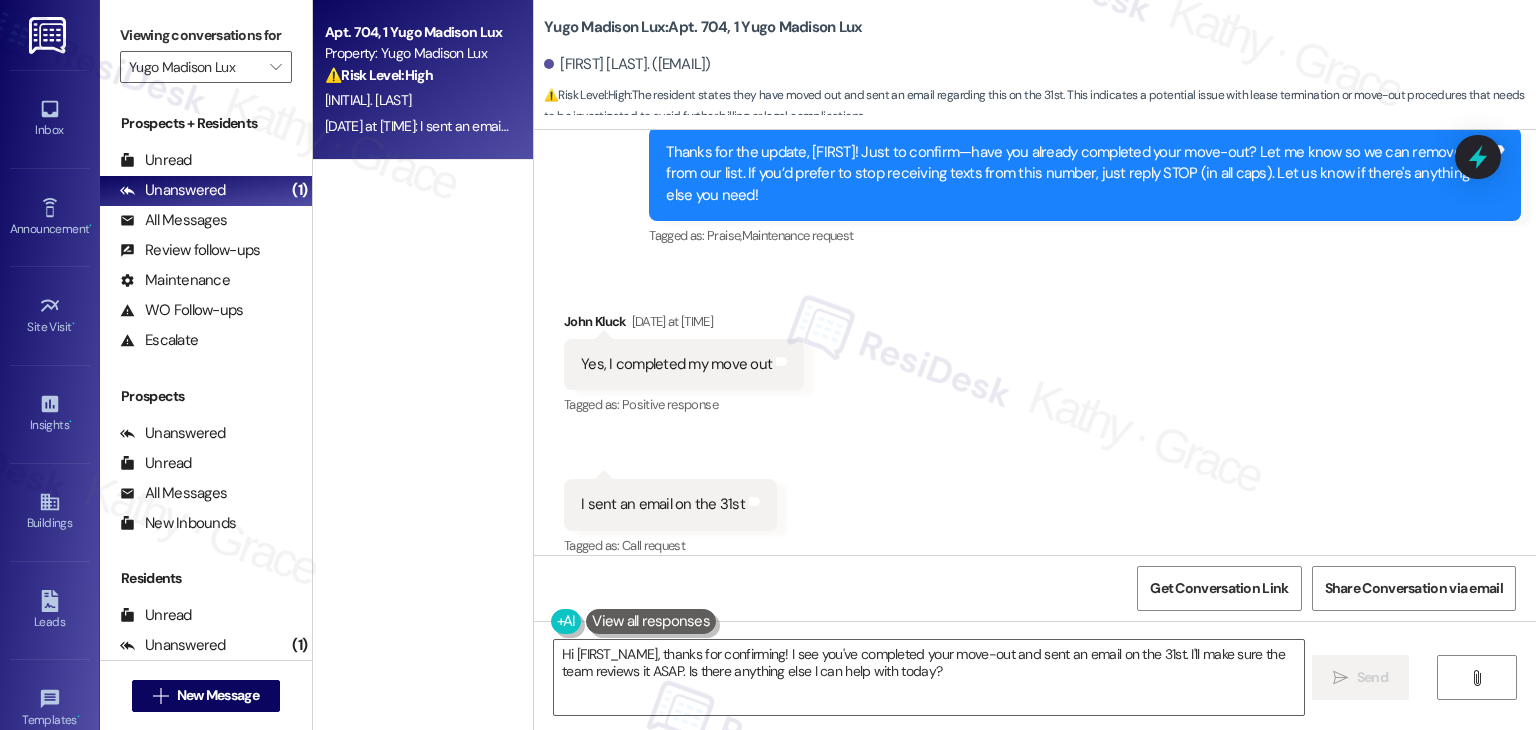 click on "I sent an email on the 31st" at bounding box center (663, 504) 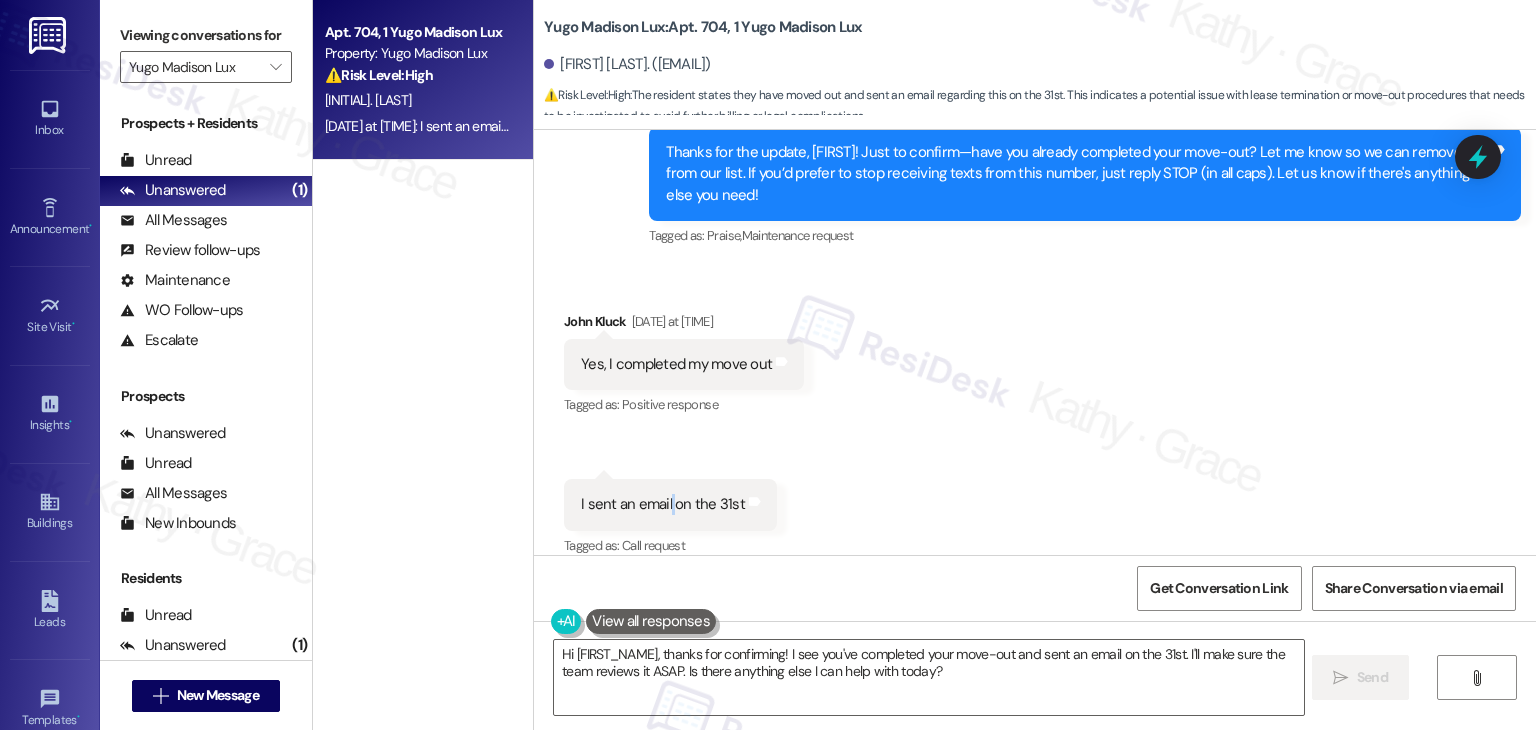 click on "I sent an email on the 31st" at bounding box center [663, 504] 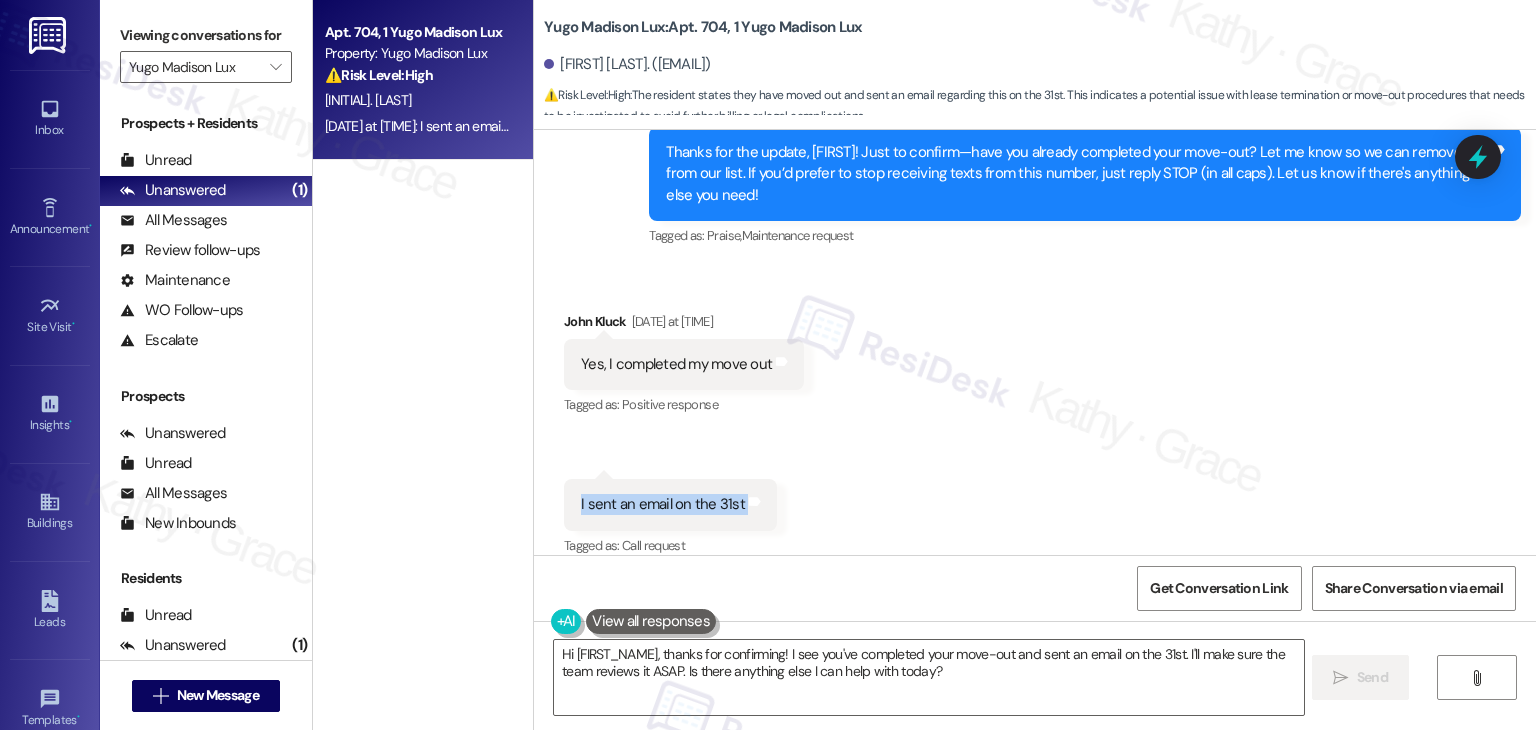 click on "I sent an email on the 31st" at bounding box center [663, 504] 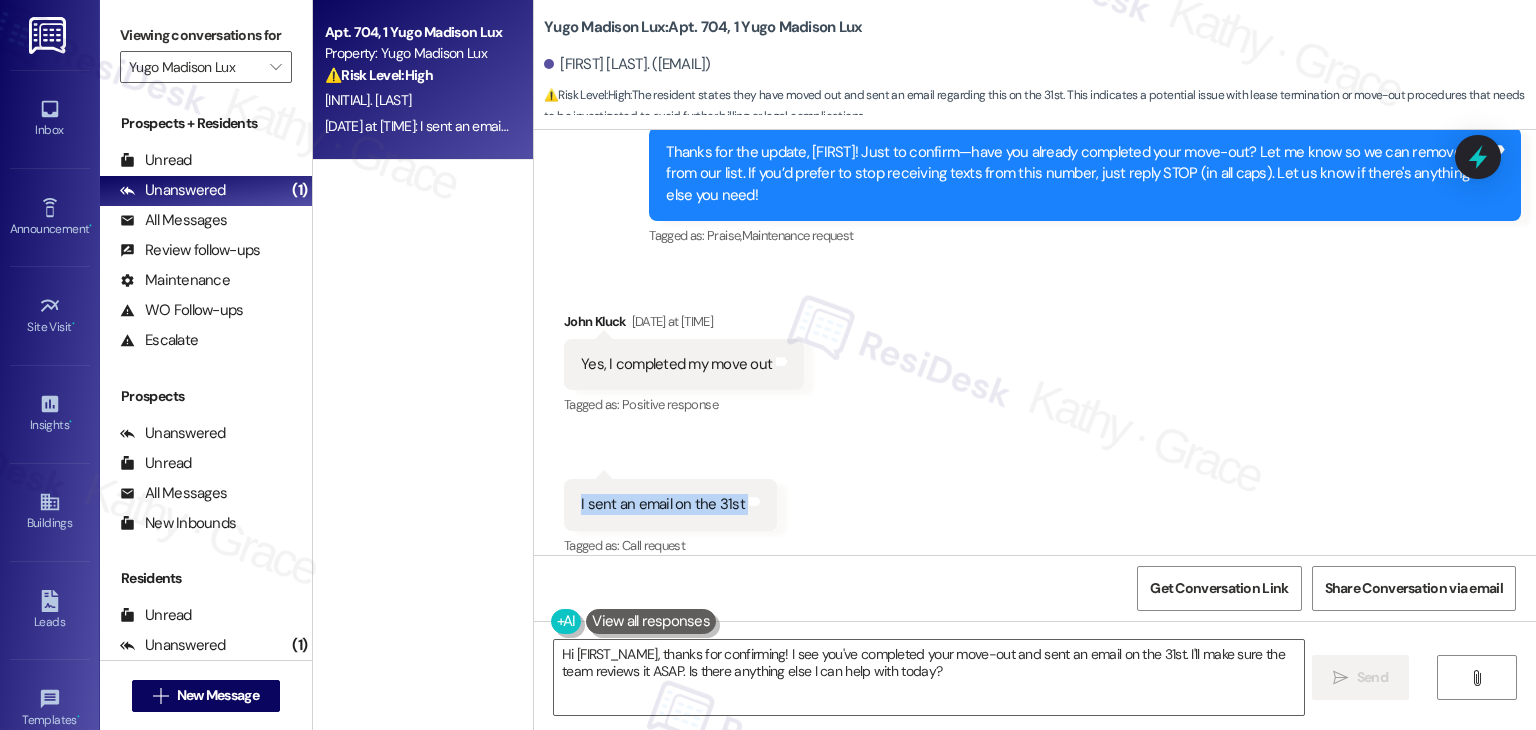 click on "Received via SMS [NAME] [DATE] at [TIME] Yes, I completed my move out Tags and notes Tagged as: Positive response Click to highlight conversations about Positive response Received via SMS [TIME] [NAME] [DATE] at [TIME] I sent an email on the 31st Tags and notes Tagged as: Call request Click to highlight conversations about Call request" at bounding box center [1035, 421] 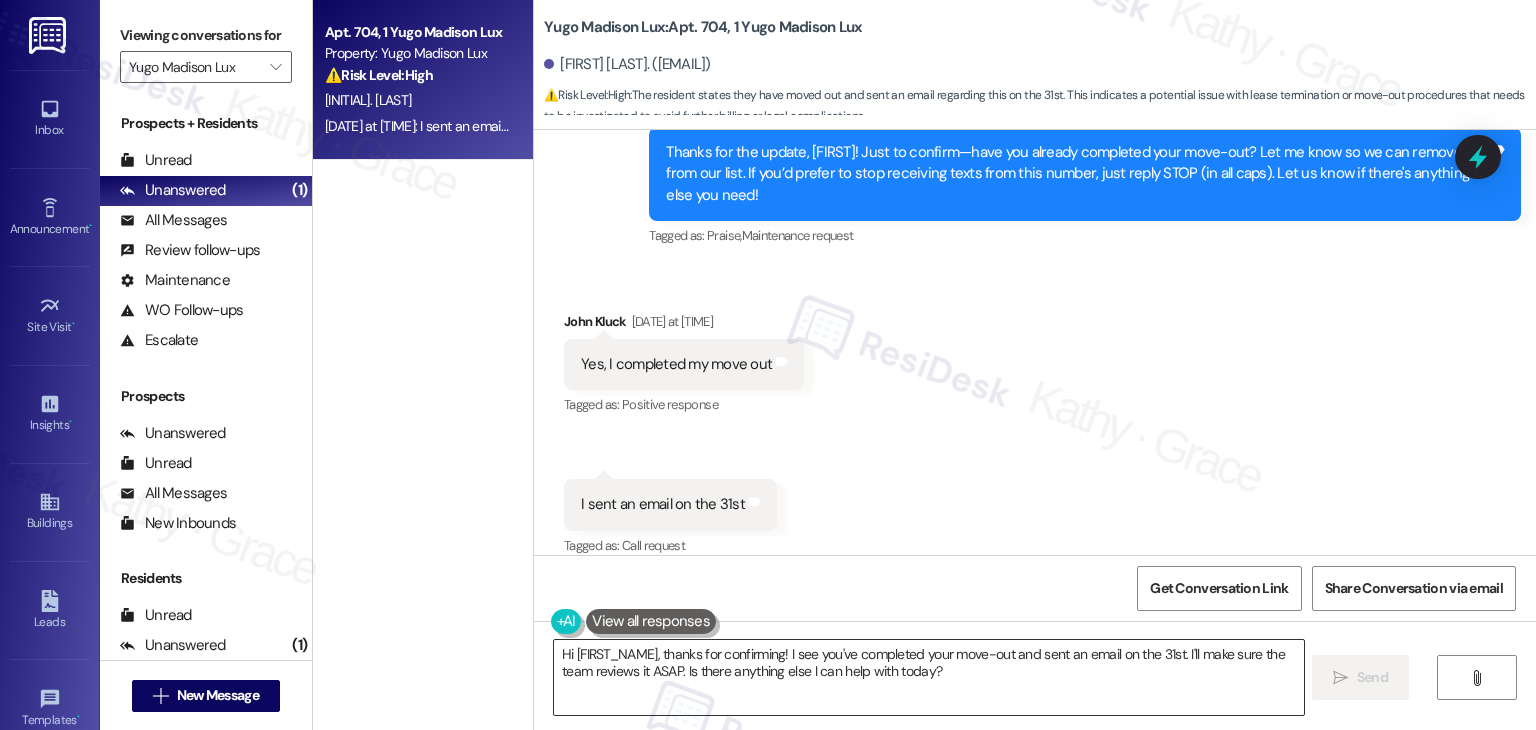 click on "Hi John, thanks for confirming! I see you've completed your move-out and sent an email on the 31st. I'll make sure the team reviews it ASAP. Is there anything else I can help with today?" at bounding box center [928, 677] 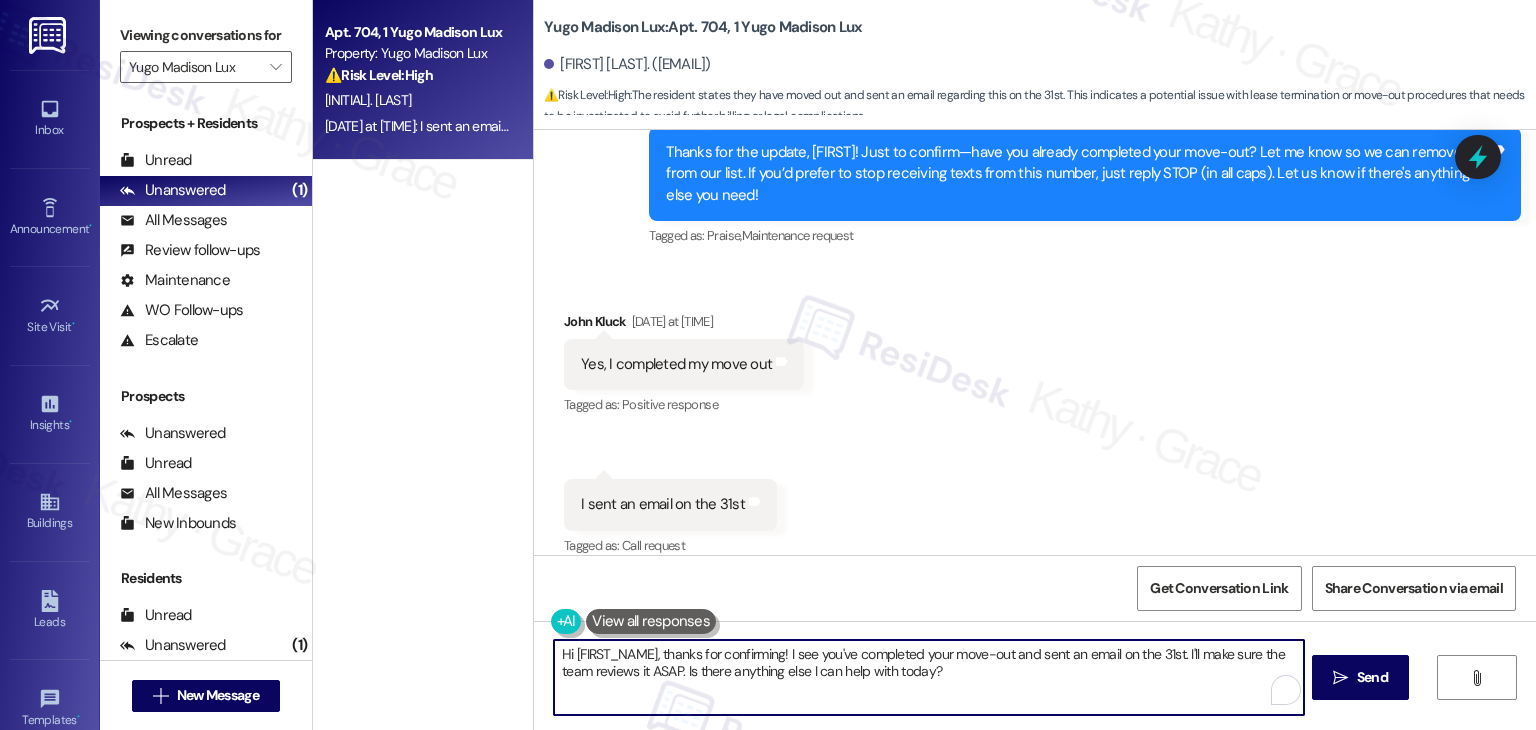 click on "Hi John, thanks for confirming! I see you've completed your move-out and sent an email on the 31st. I'll make sure the team reviews it ASAP. Is there anything else I can help with today?" at bounding box center [928, 677] 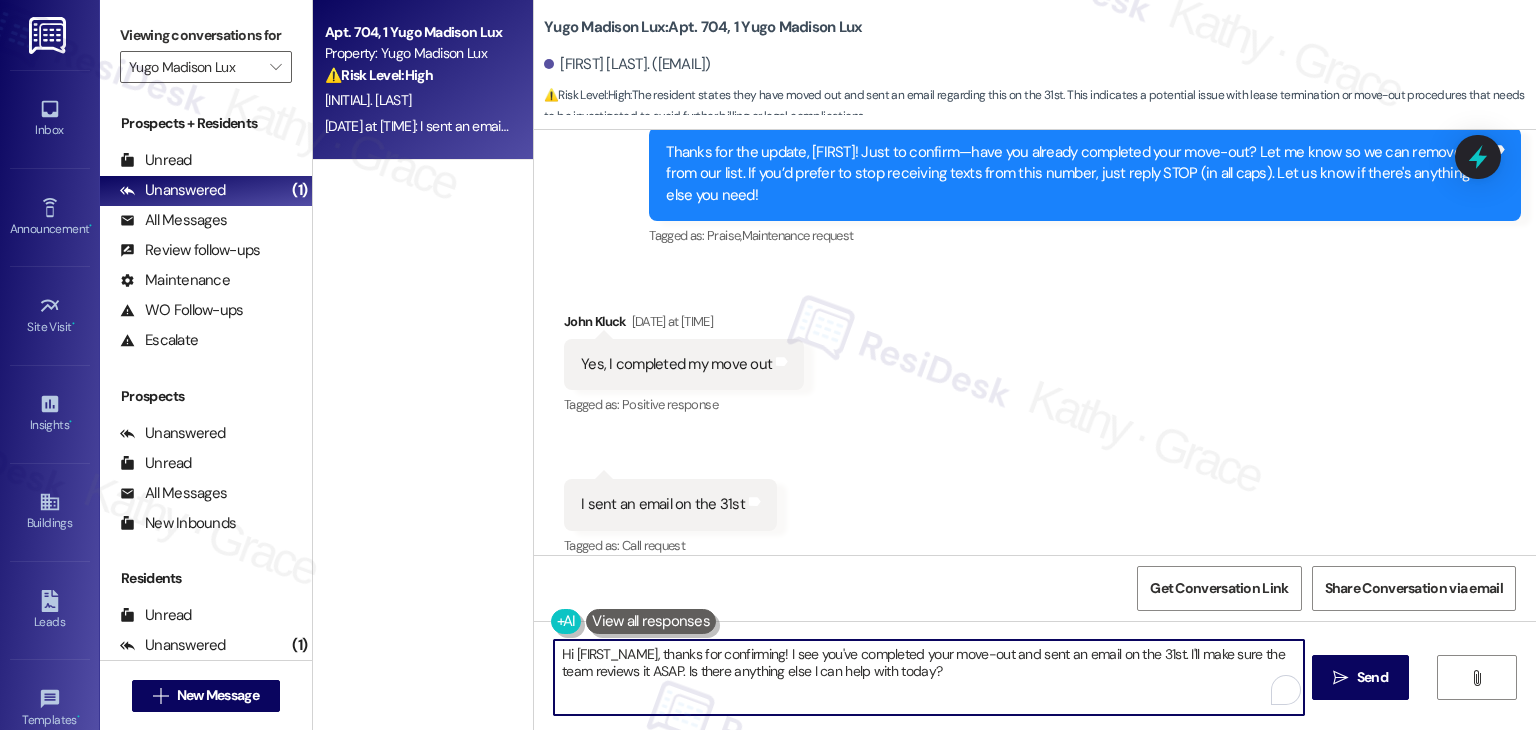 paste on "Thanks for confirming, [NAME]! I’ll make a note that you’ve completed your move-out and sent your email on the 31st. I’ll update our records so you’re removed from the list. Wishing you all the best moving forward!" 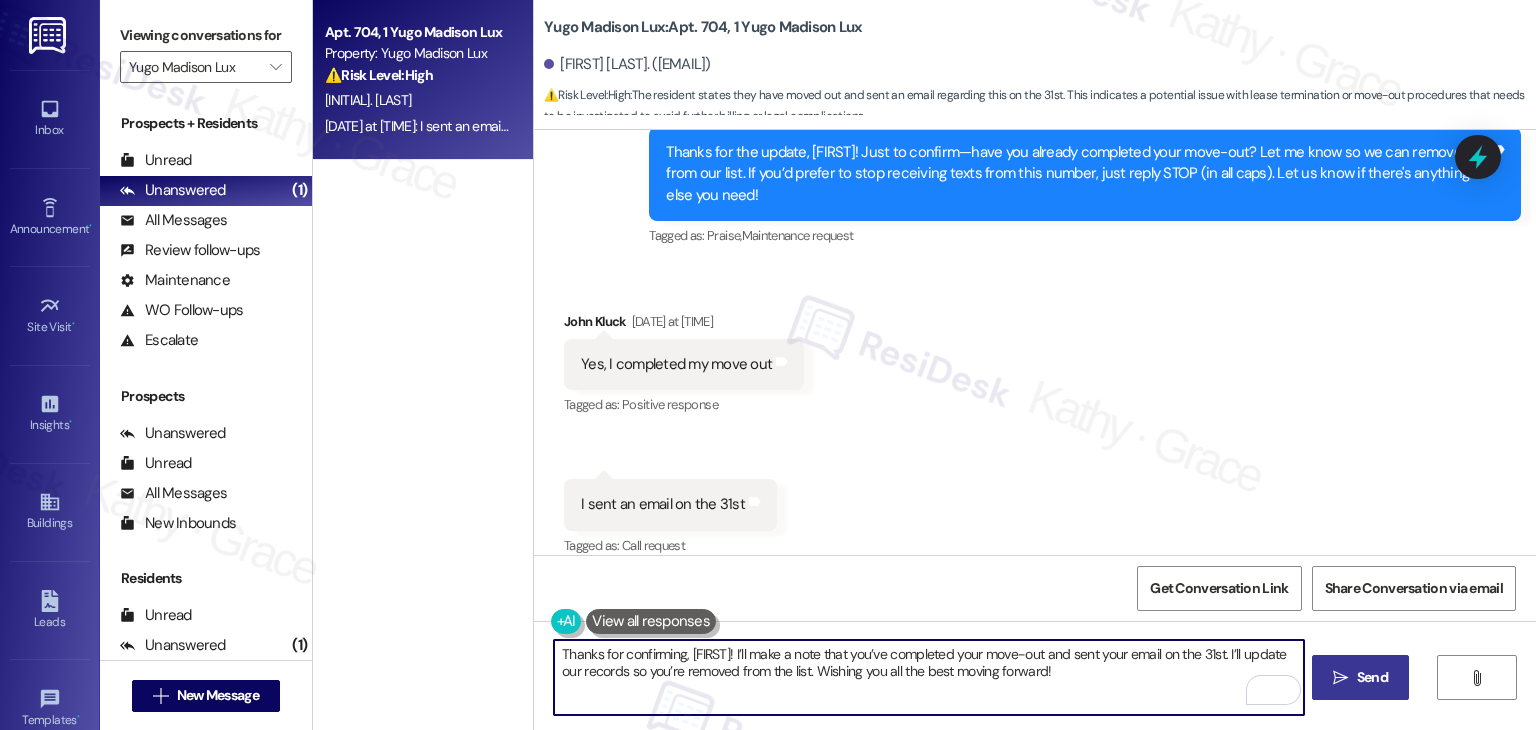 type on "Thanks for confirming, [NAME]! I’ll make a note that you’ve completed your move-out and sent your email on the 31st. I’ll update our records so you’re removed from the list. Wishing you all the best moving forward!" 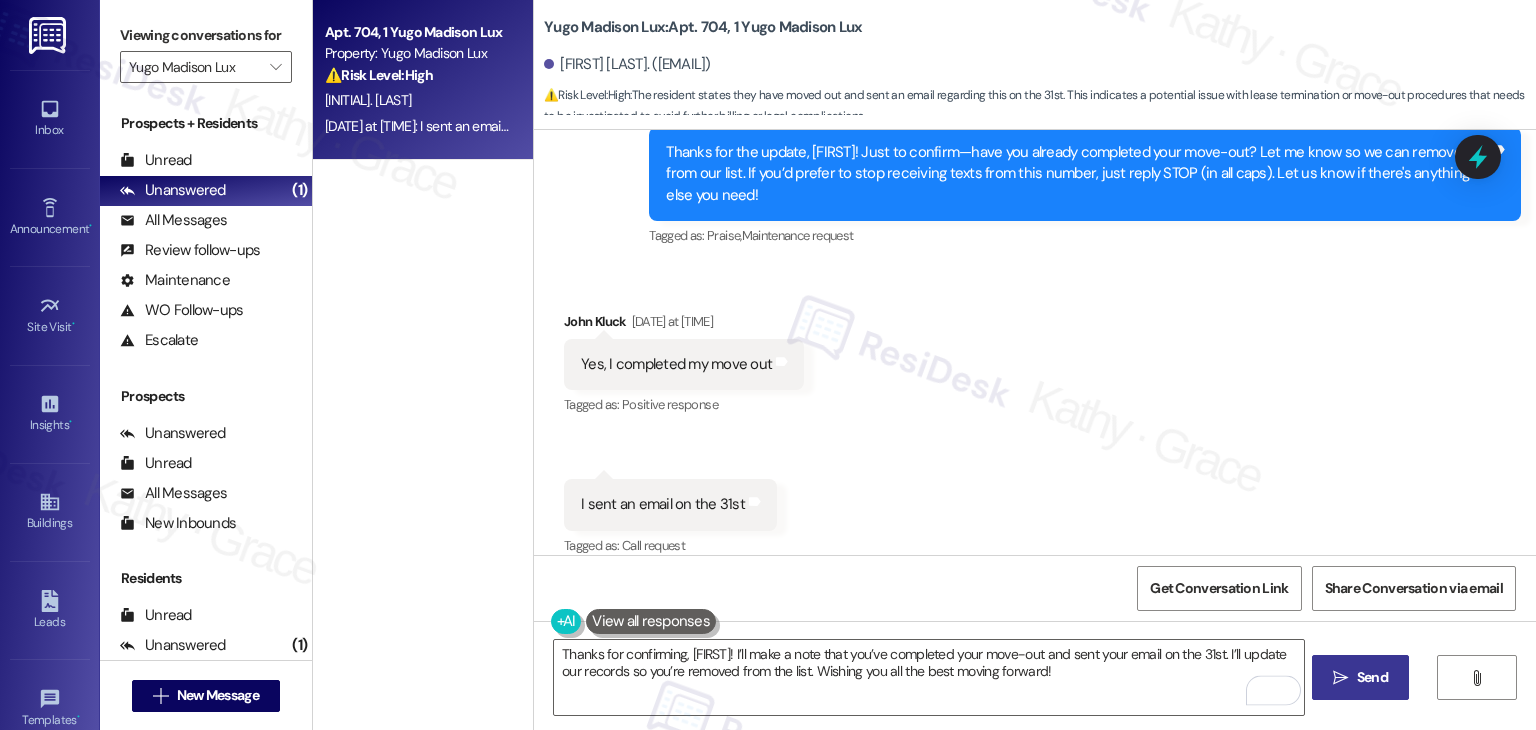 click on "Send" at bounding box center [1372, 677] 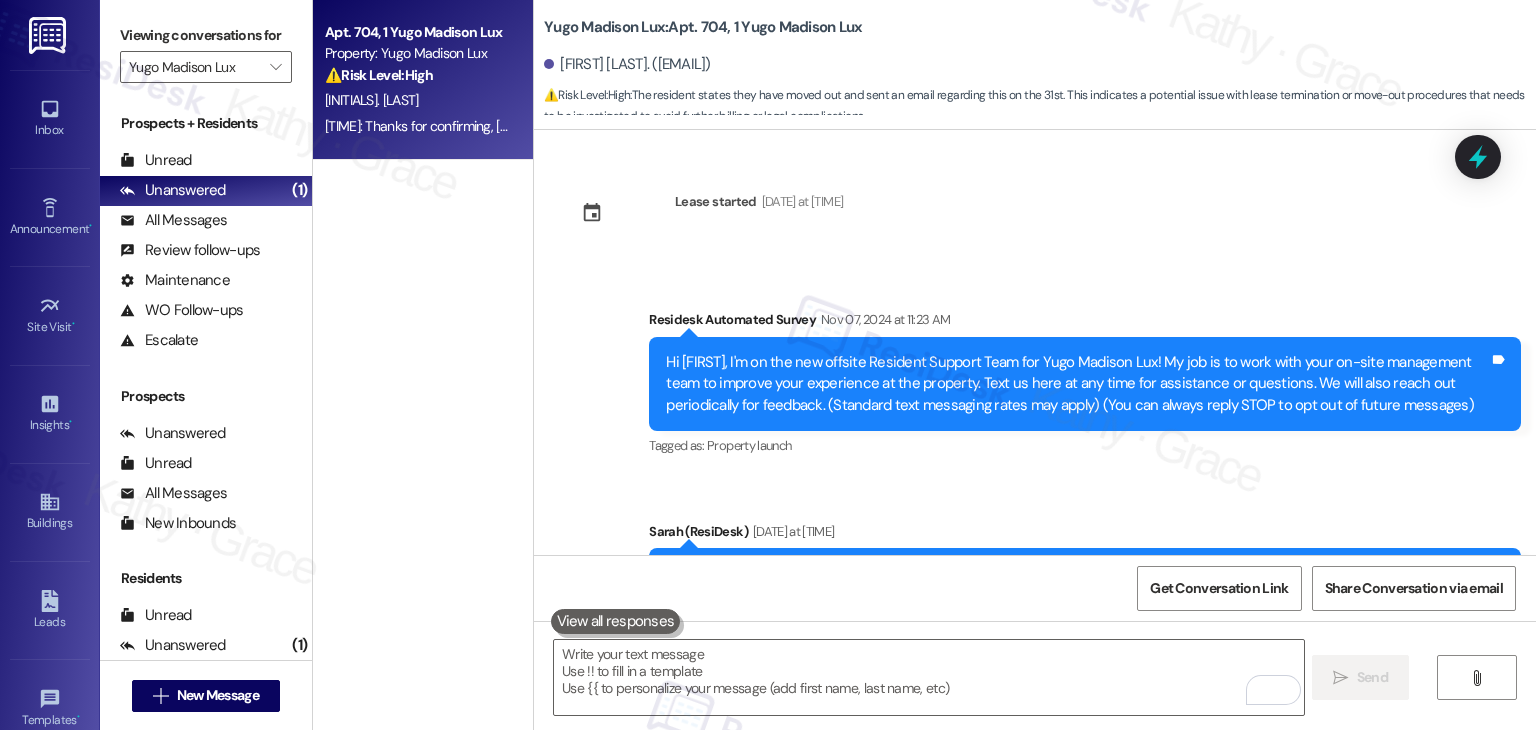 scroll, scrollTop: 0, scrollLeft: 0, axis: both 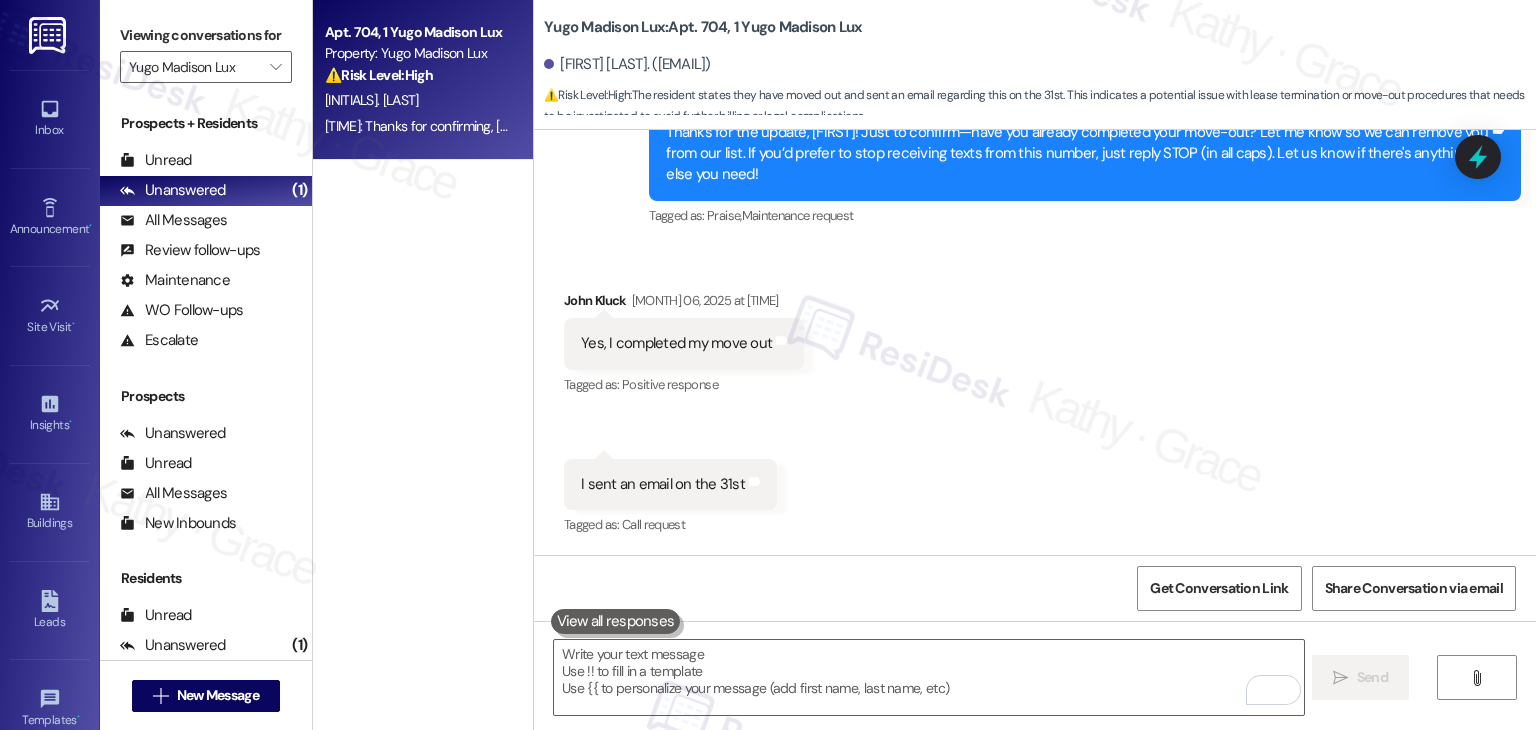 click on "Received via SMS [NAME] [DATE] at [TIME] Yes, I completed my move out Tags and notes Tagged as: Positive response Click to highlight conversations about Positive response Received via SMS [TIME] [NAME] [DATE] at [TIME] I sent an email on the 31st Tags and notes Tagged as: Call request Click to highlight conversations about Call request" at bounding box center [1035, 400] 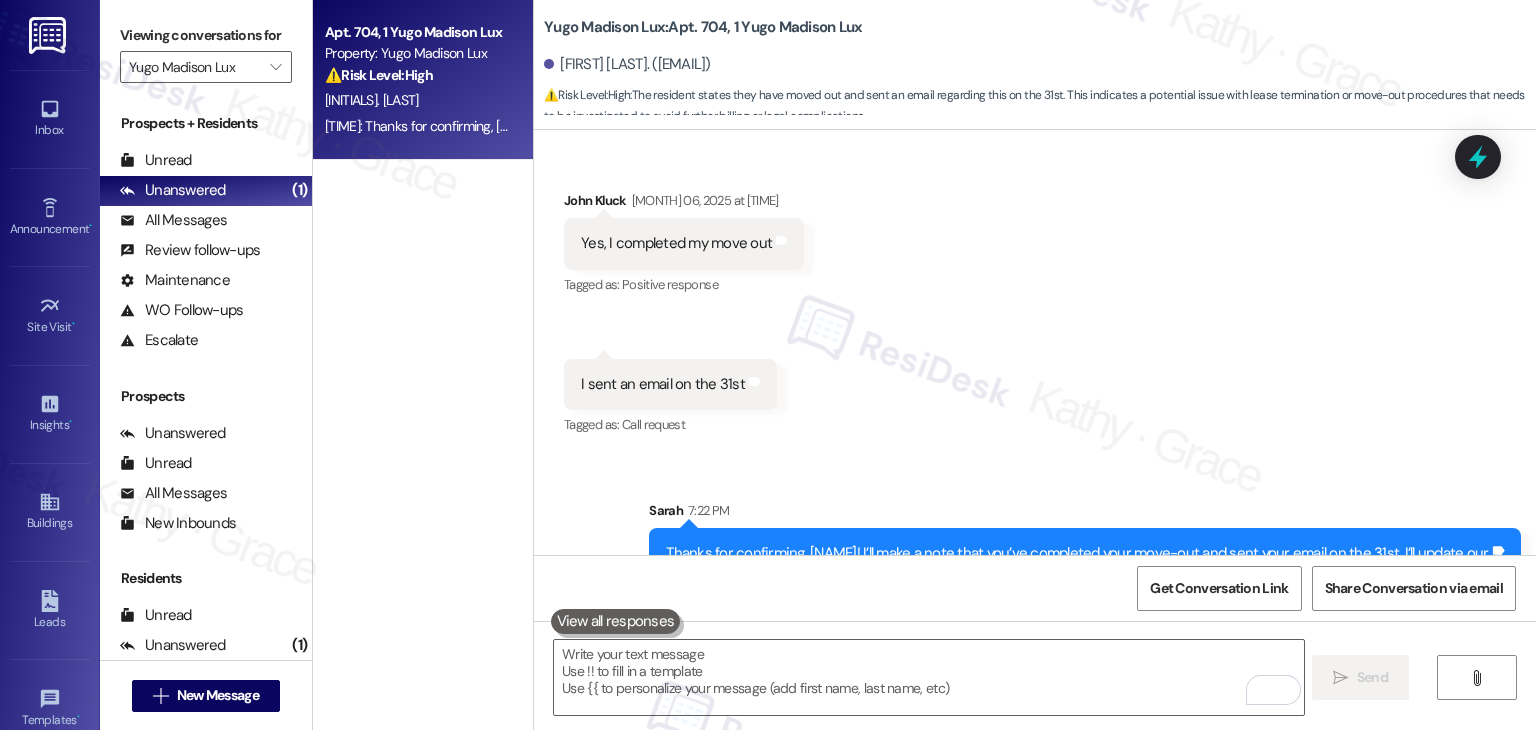 scroll, scrollTop: 3462, scrollLeft: 0, axis: vertical 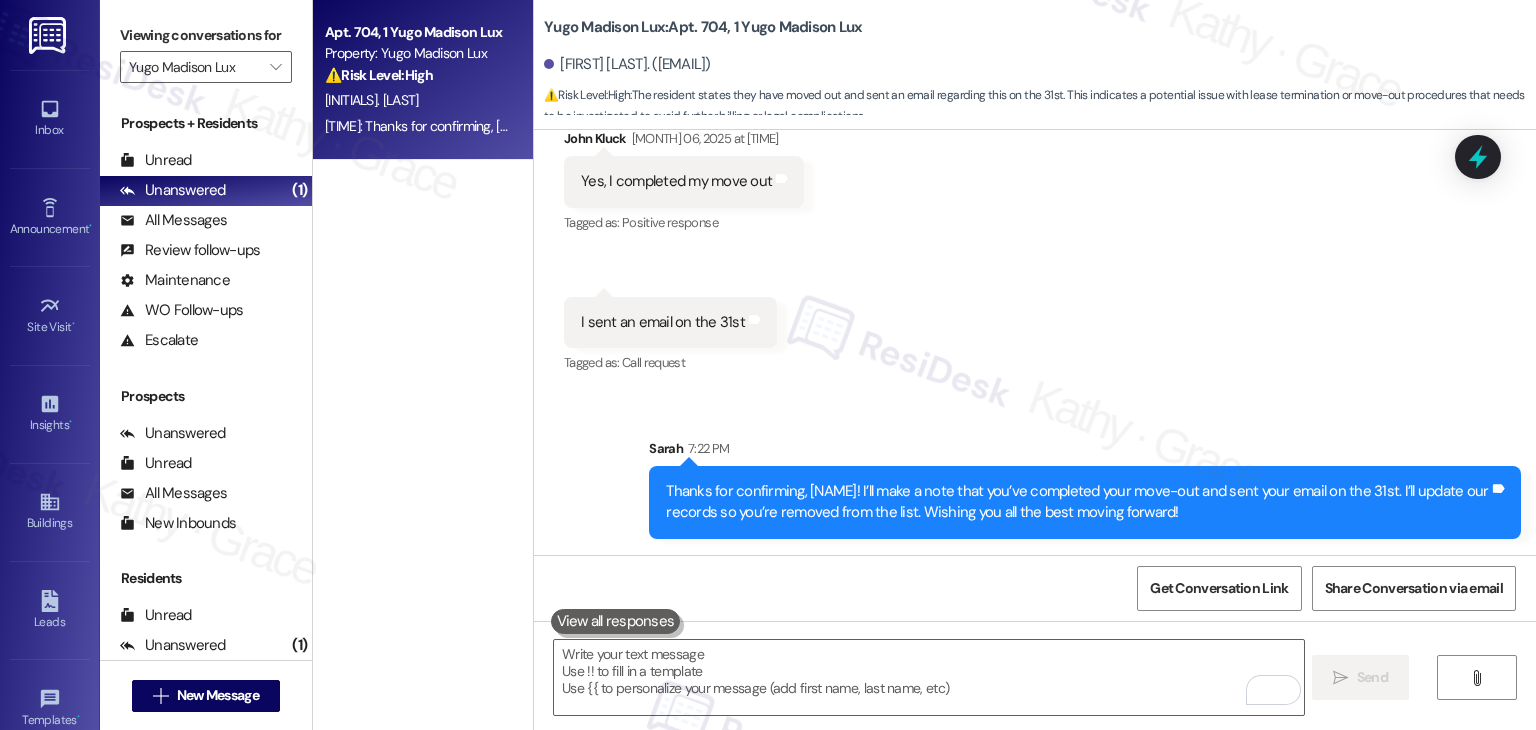 click on "Received via SMS [NAME] [DATE] at [TIME] Yes, I completed my move out Tags and notes Tagged as: Positive response Click to highlight conversations about Positive response Received via SMS [TIME] [NAME] [DATE] at [TIME] I sent an email on the 31st Tags and notes Tagged as: Call request Click to highlight conversations about Call request" at bounding box center (1035, 238) 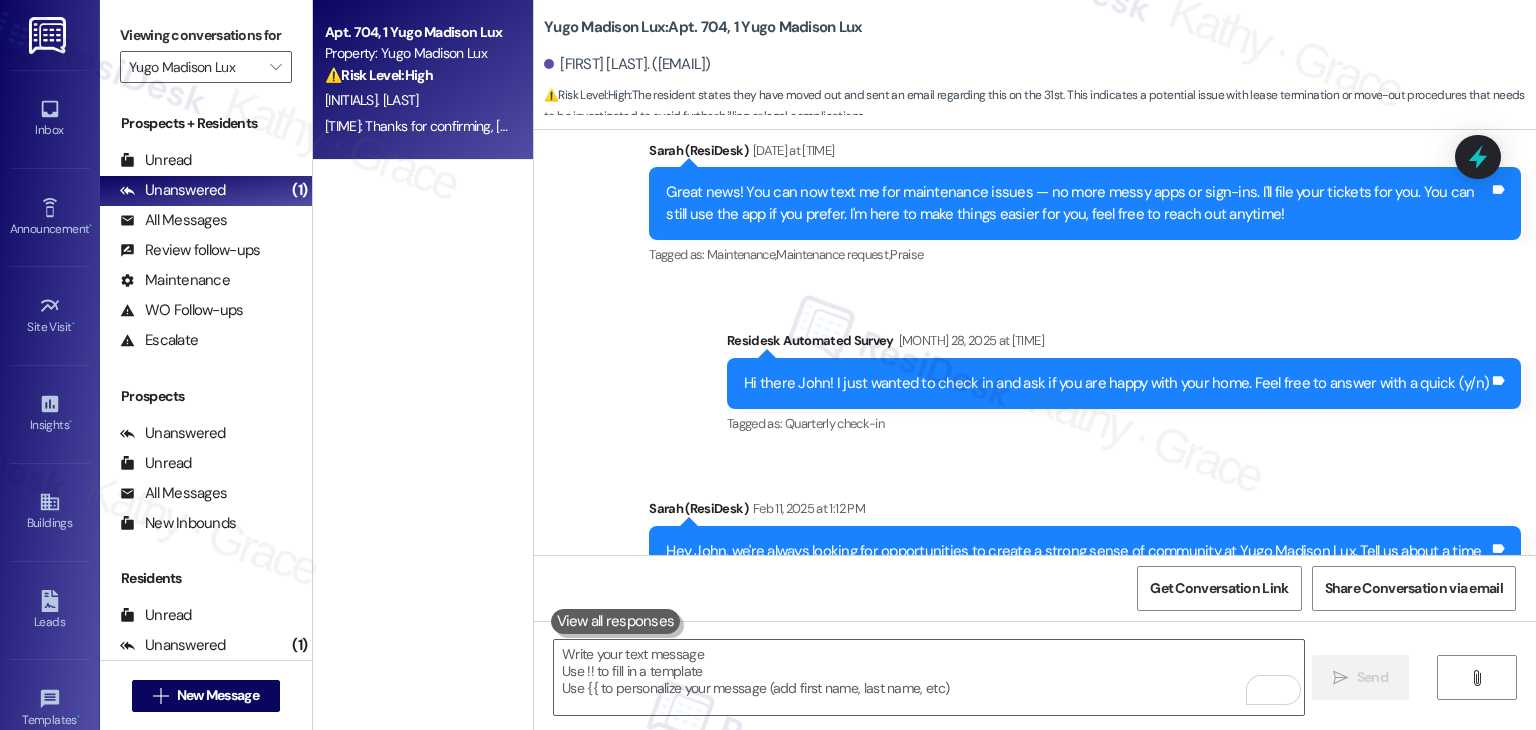 scroll, scrollTop: 0, scrollLeft: 0, axis: both 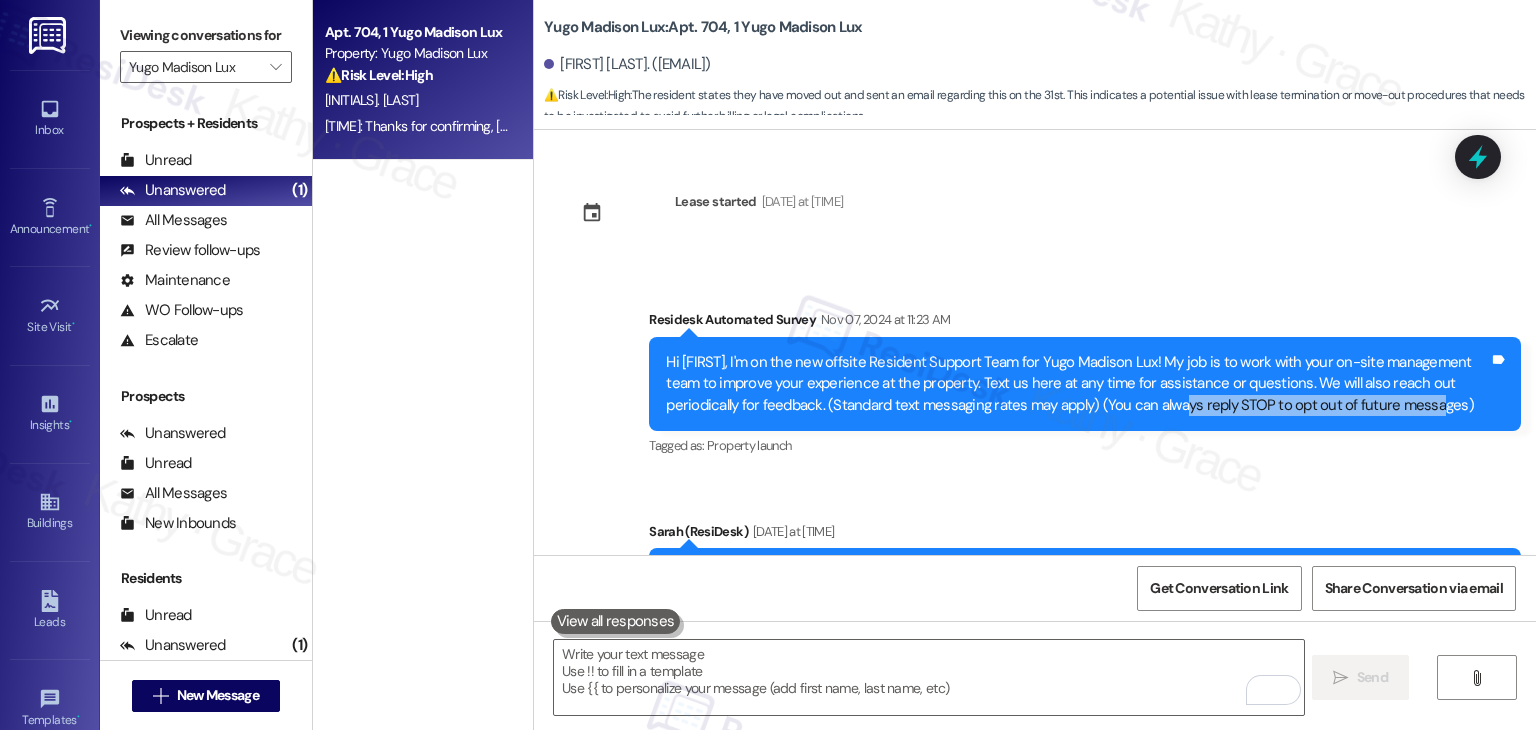 drag, startPoint x: 1350, startPoint y: 402, endPoint x: 1092, endPoint y: 401, distance: 258.00195 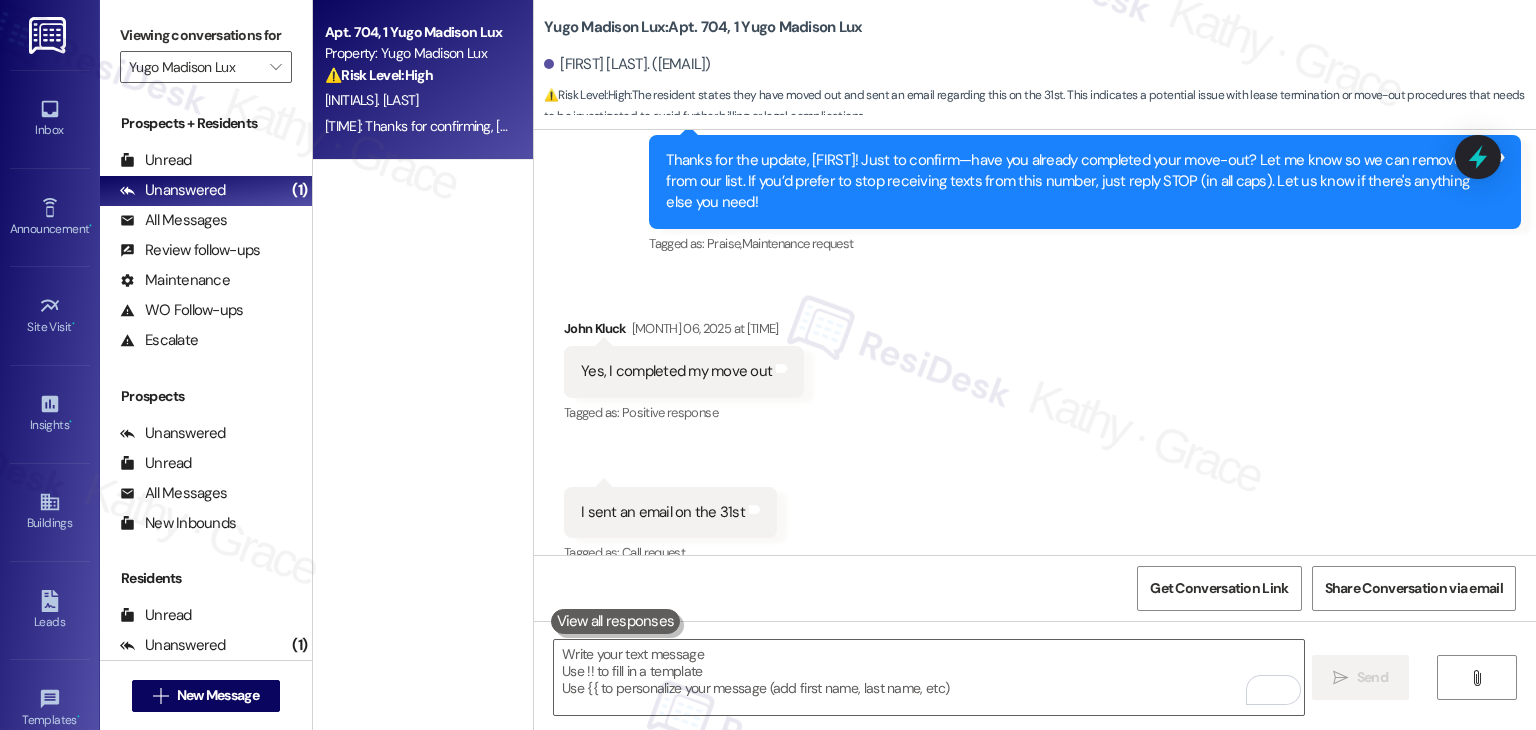 scroll, scrollTop: 3462, scrollLeft: 0, axis: vertical 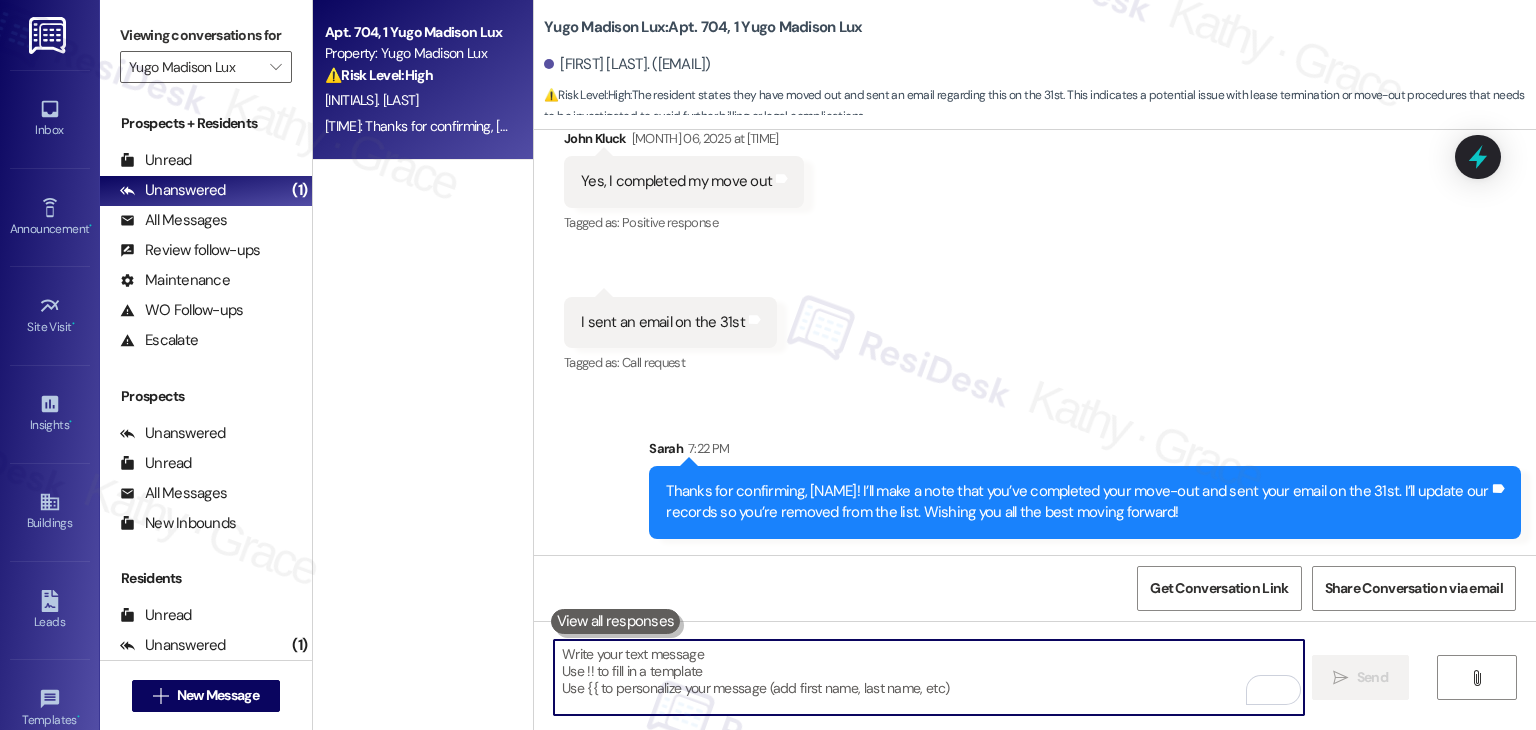 click at bounding box center (928, 677) 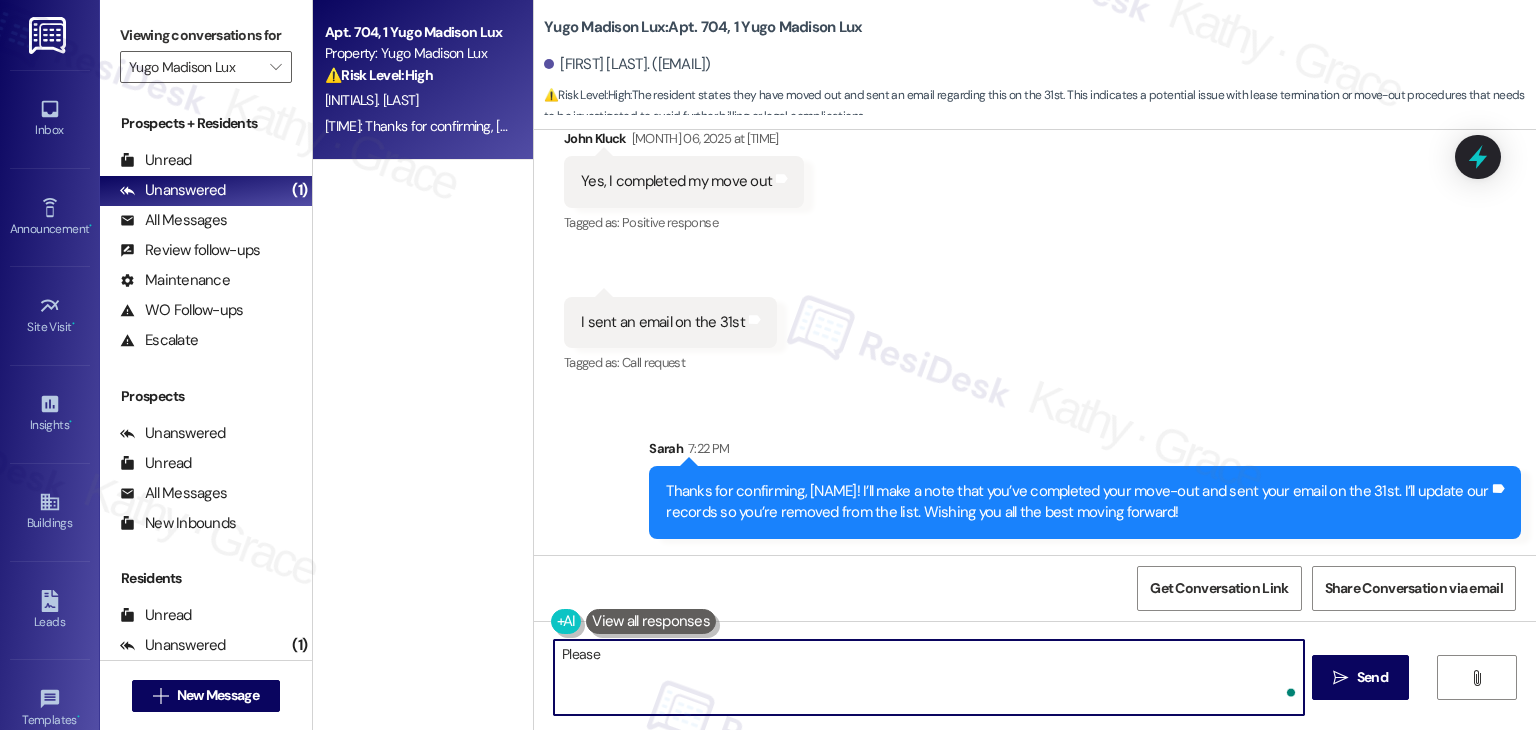 paste on "reply STOP to opt out of future messages" 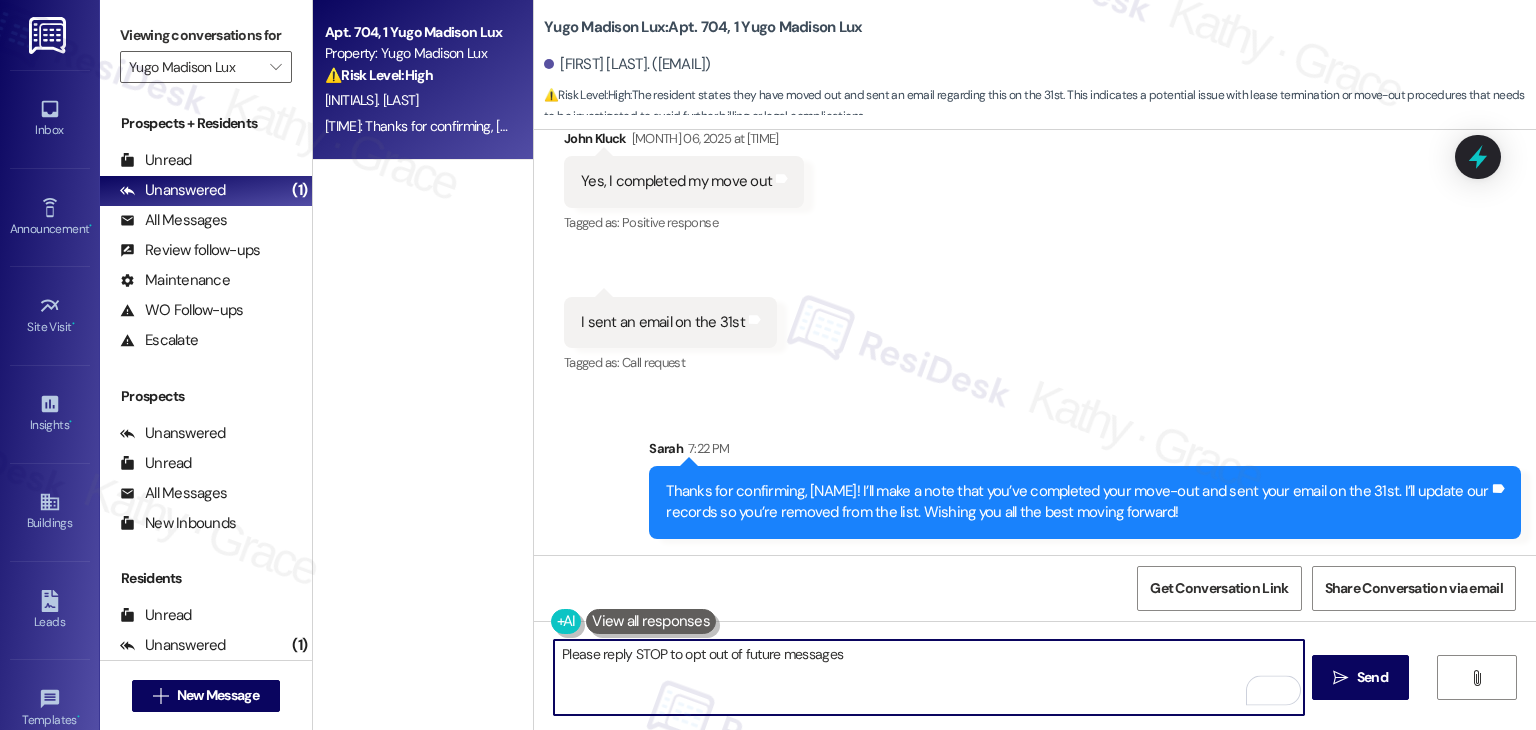 type on "Please reply STOP to opt out of future messages." 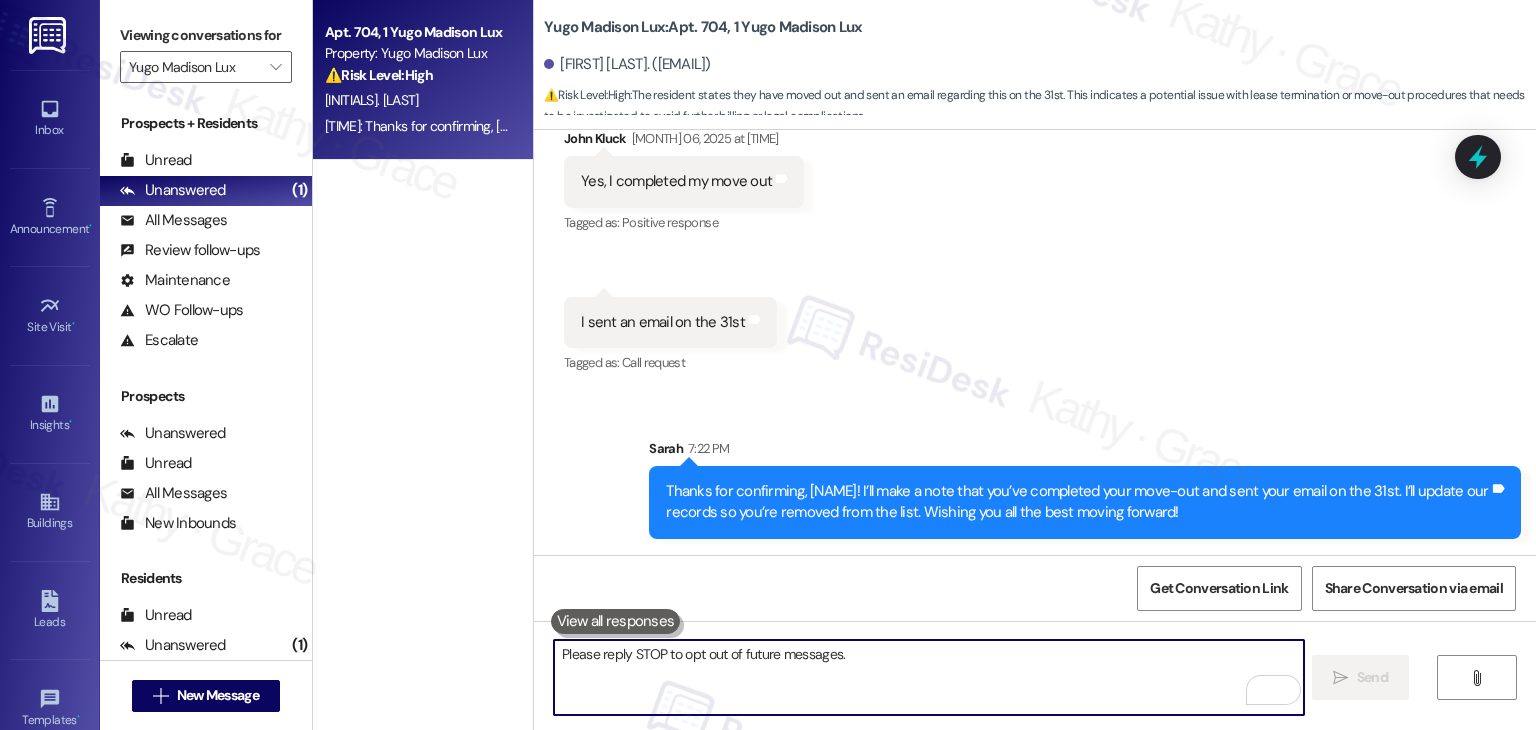 scroll, scrollTop: 3300, scrollLeft: 0, axis: vertical 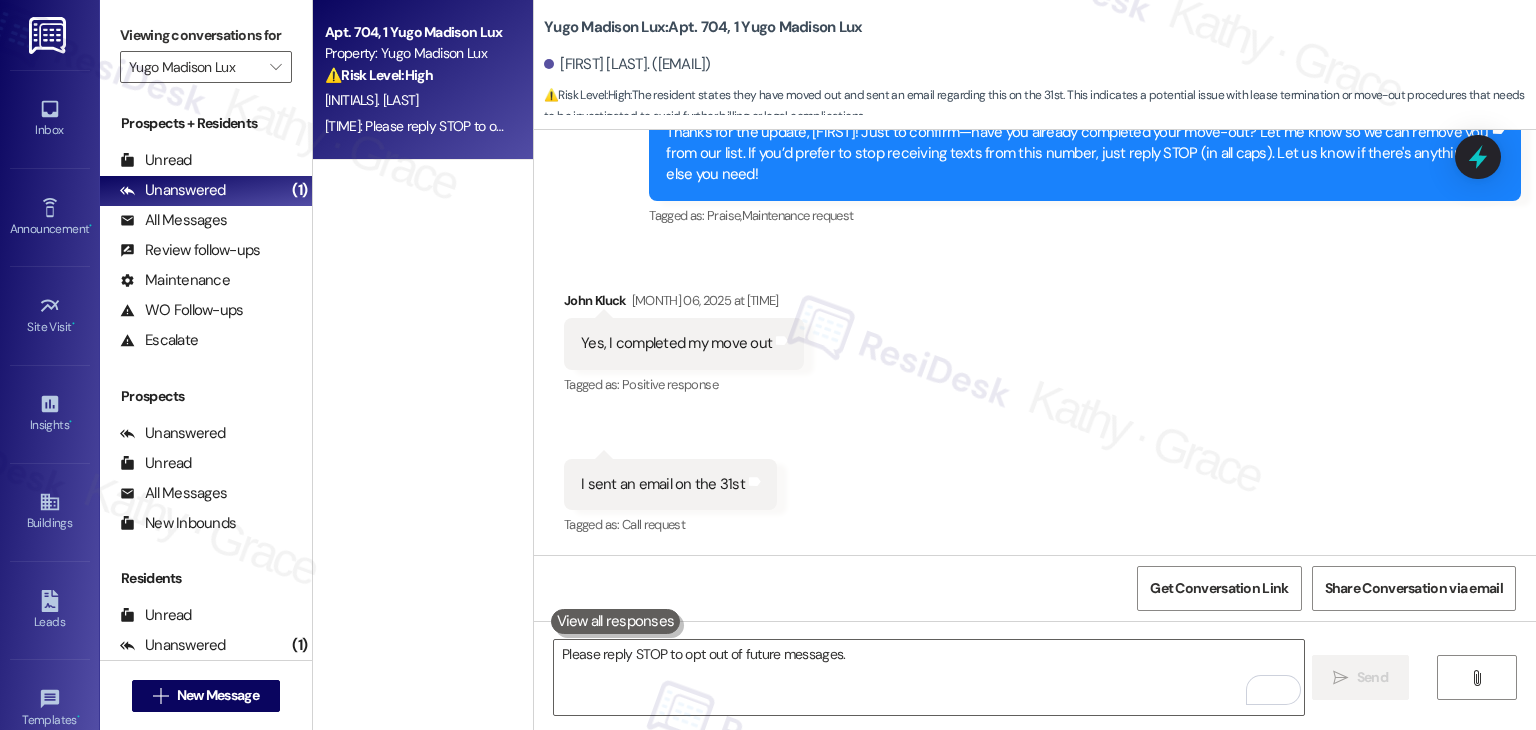 click on "Received via SMS [NAME] [DATE] at [TIME] Yes, I completed my move out Tags and notes Tagged as: Positive response Click to highlight conversations about Positive response Received via SMS [TIME] [NAME] [DATE] at [TIME] I sent an email on the 31st Tags and notes Tagged as: Call request Click to highlight conversations about Call request" at bounding box center (1035, 400) 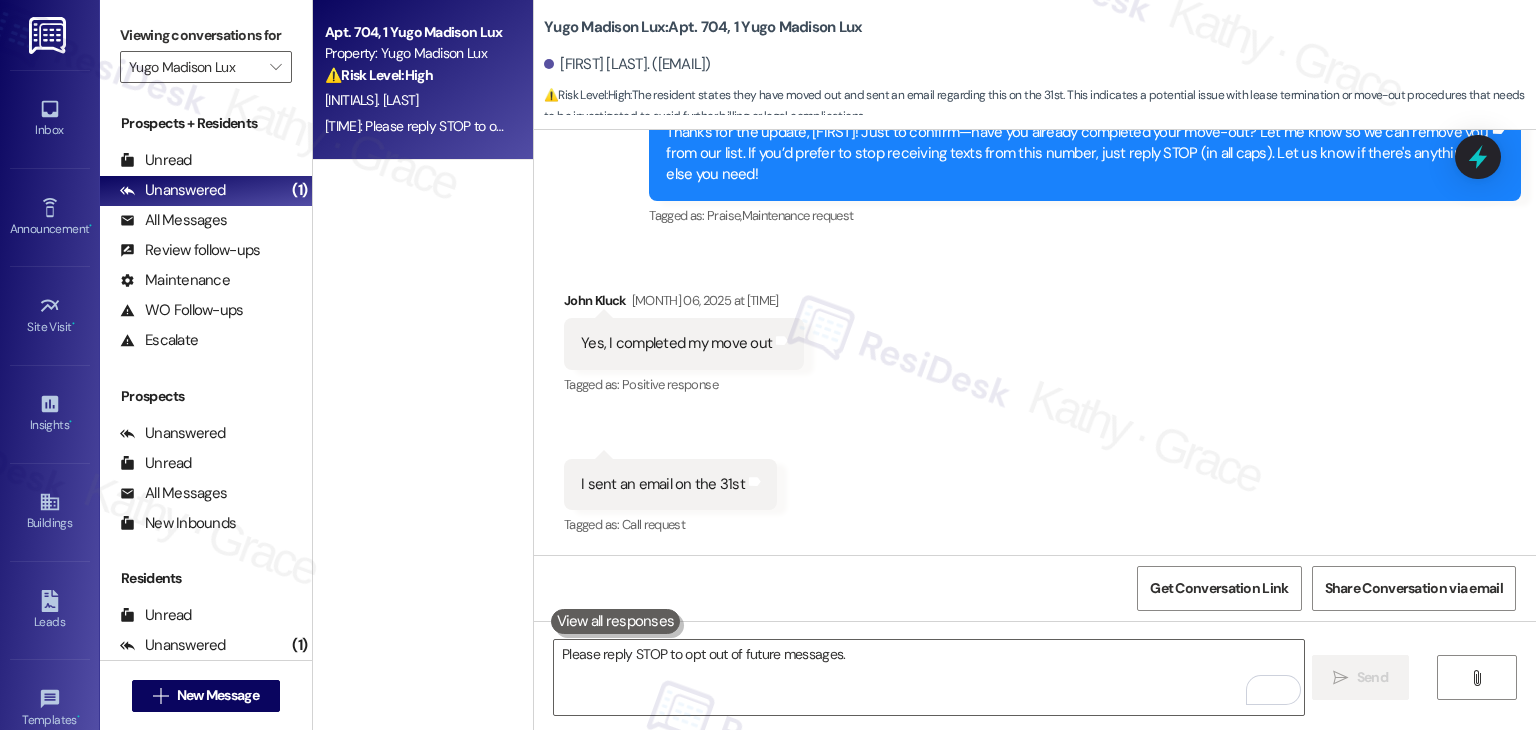 scroll, scrollTop: 3601, scrollLeft: 0, axis: vertical 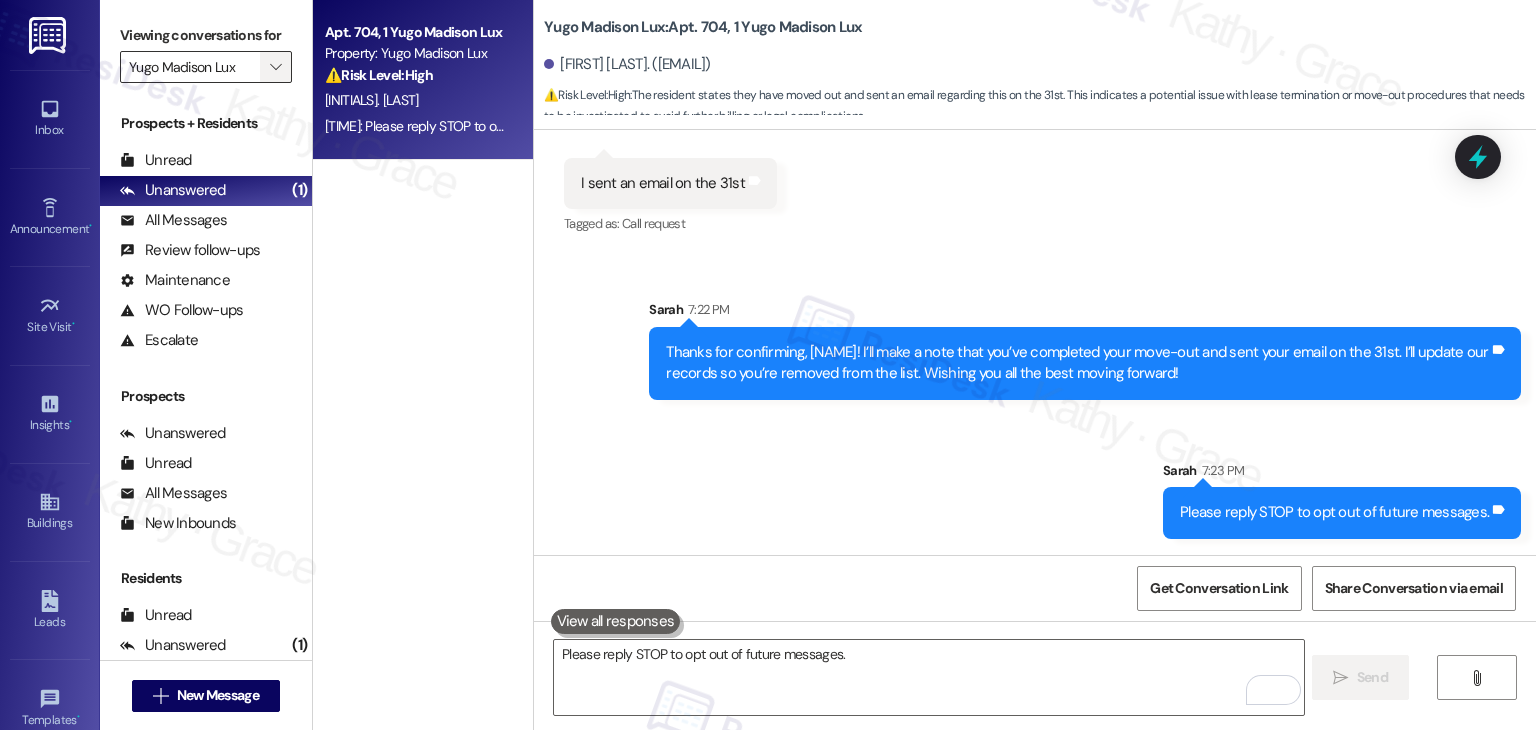 click on "" at bounding box center [275, 67] 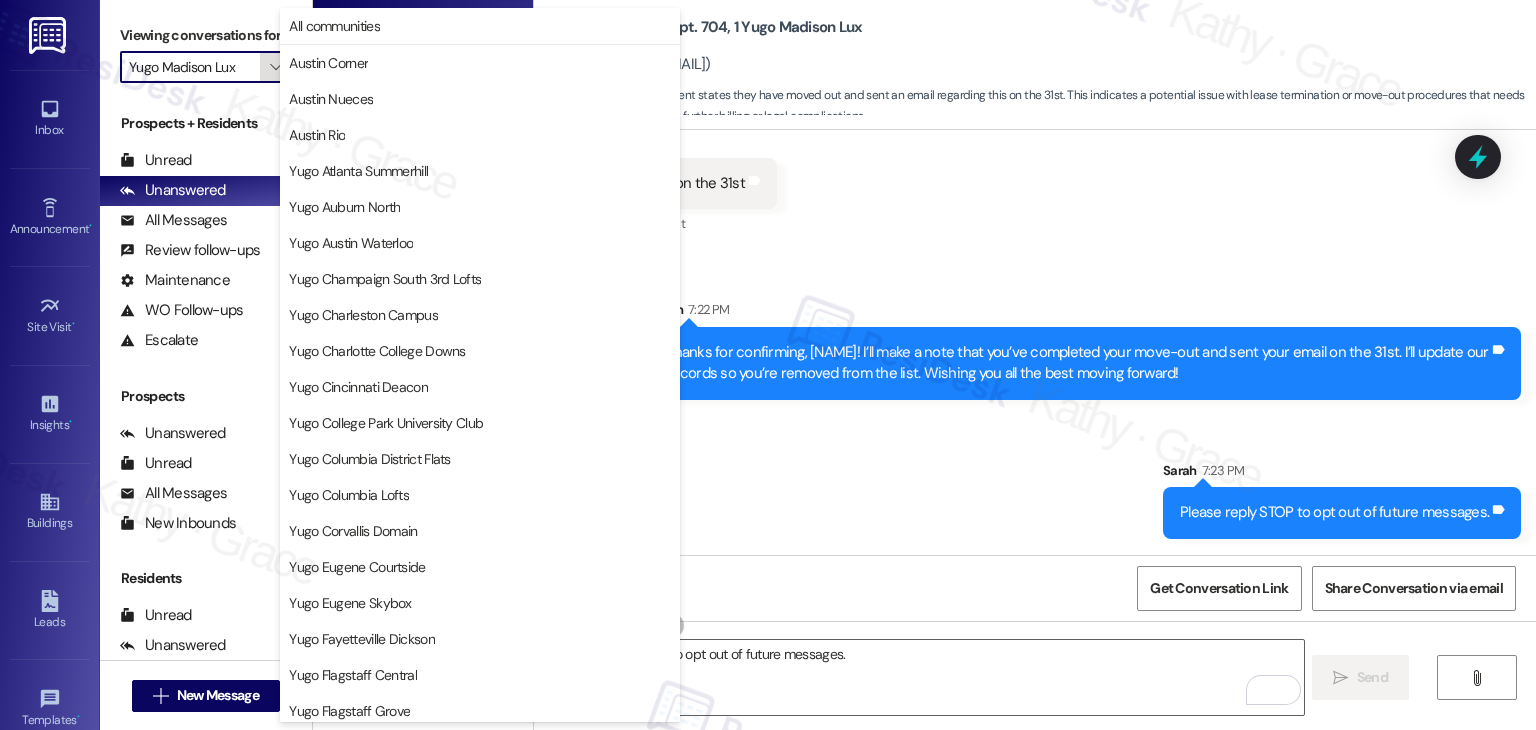 scroll, scrollTop: 684, scrollLeft: 0, axis: vertical 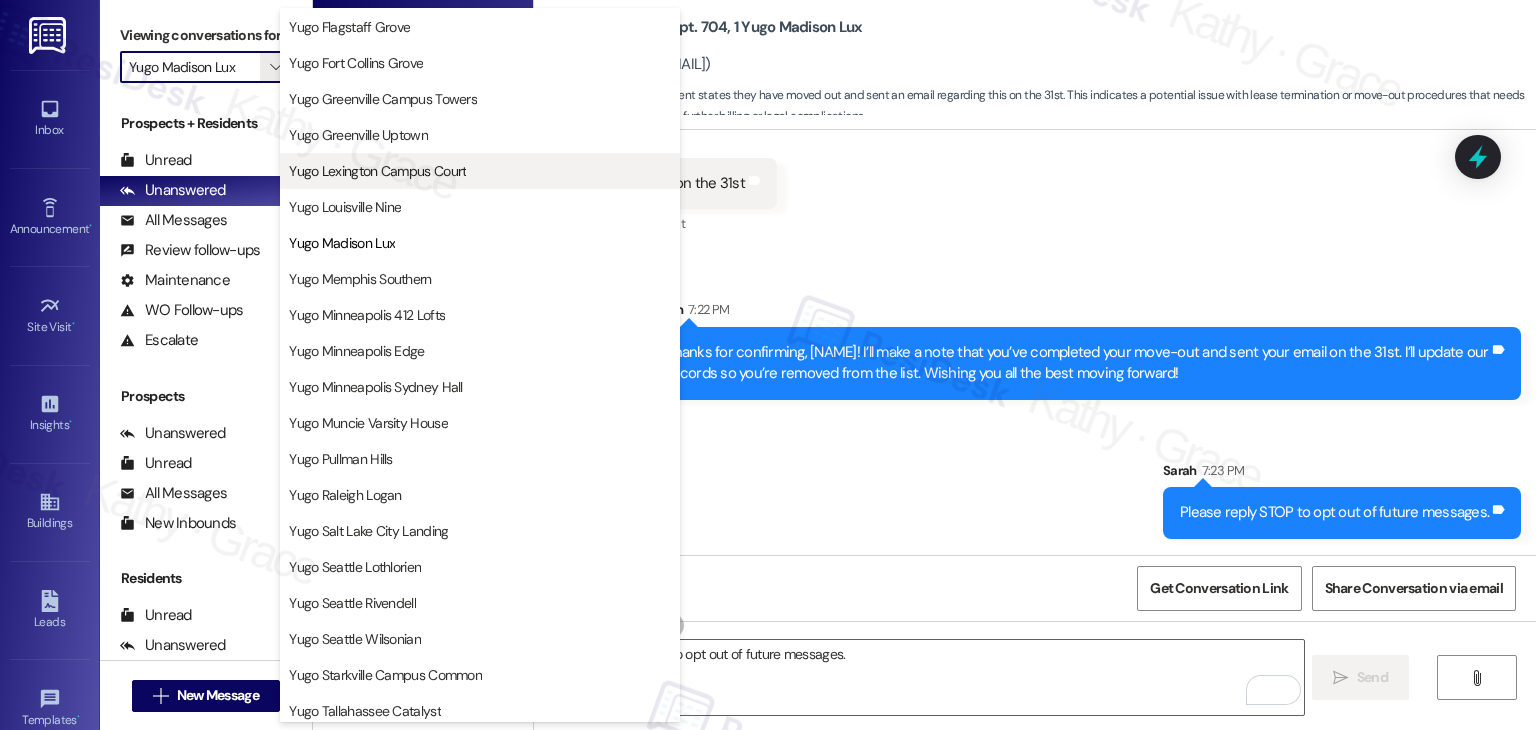 click on "Yugo Lexington Campus Court" at bounding box center [377, 171] 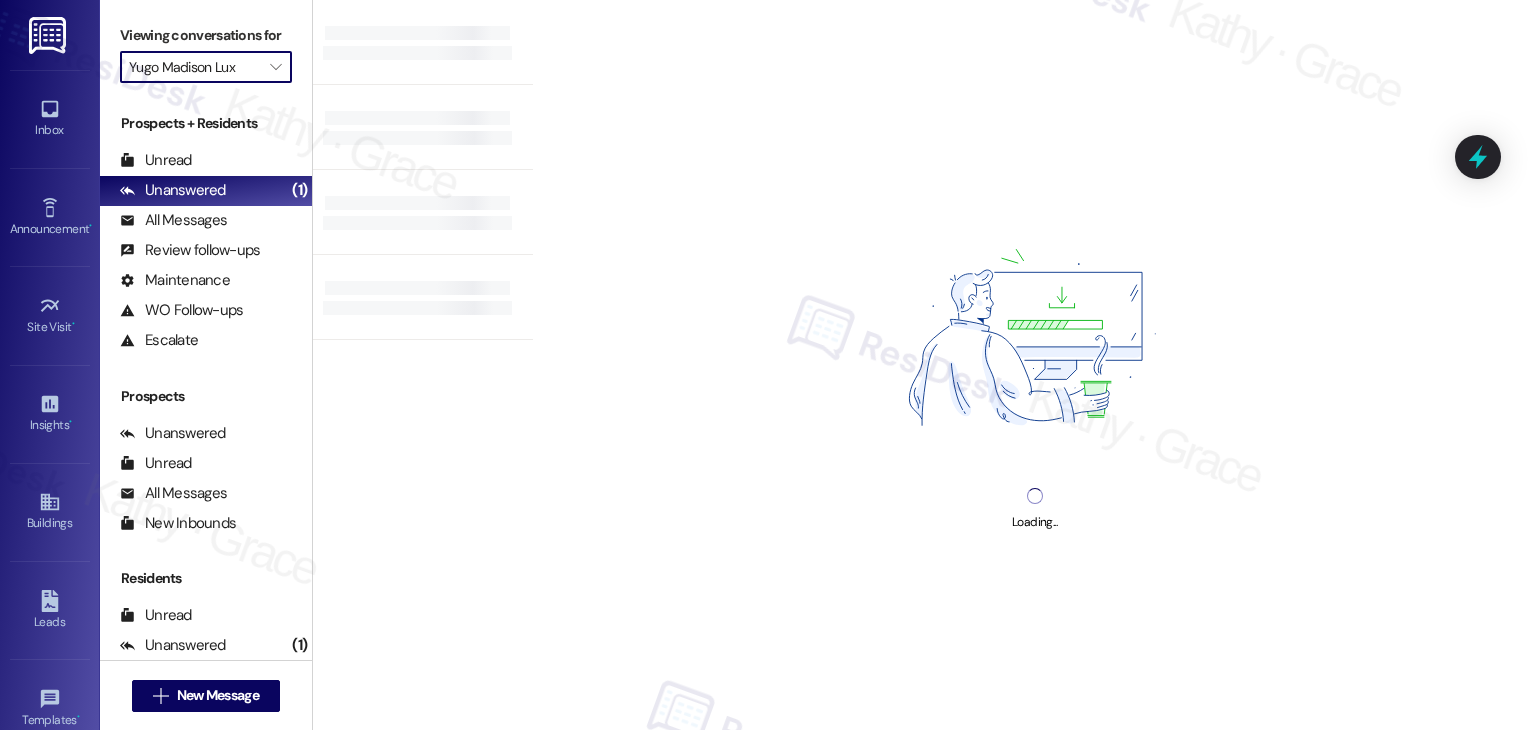 type on "Yugo Lexington Campus Court" 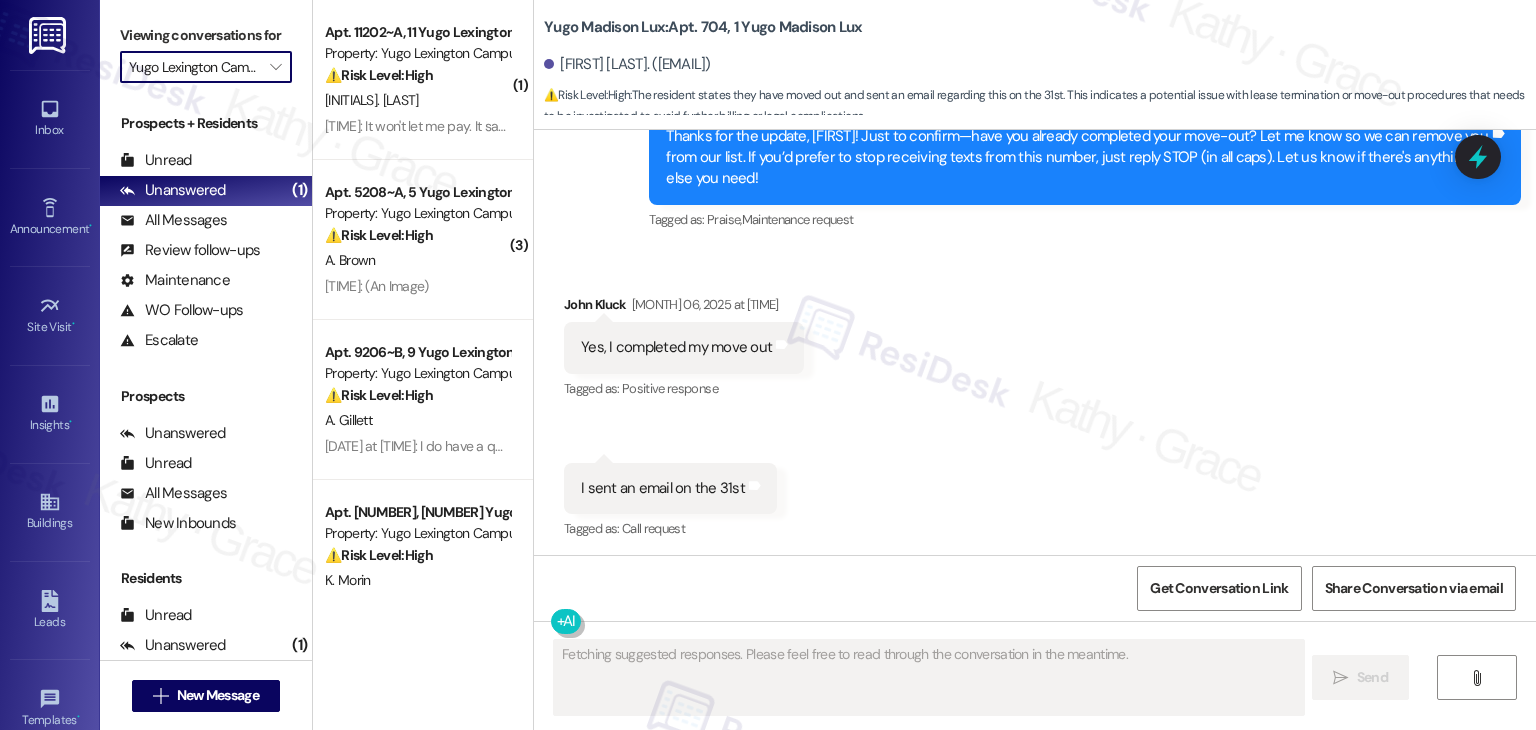 scroll, scrollTop: 3300, scrollLeft: 0, axis: vertical 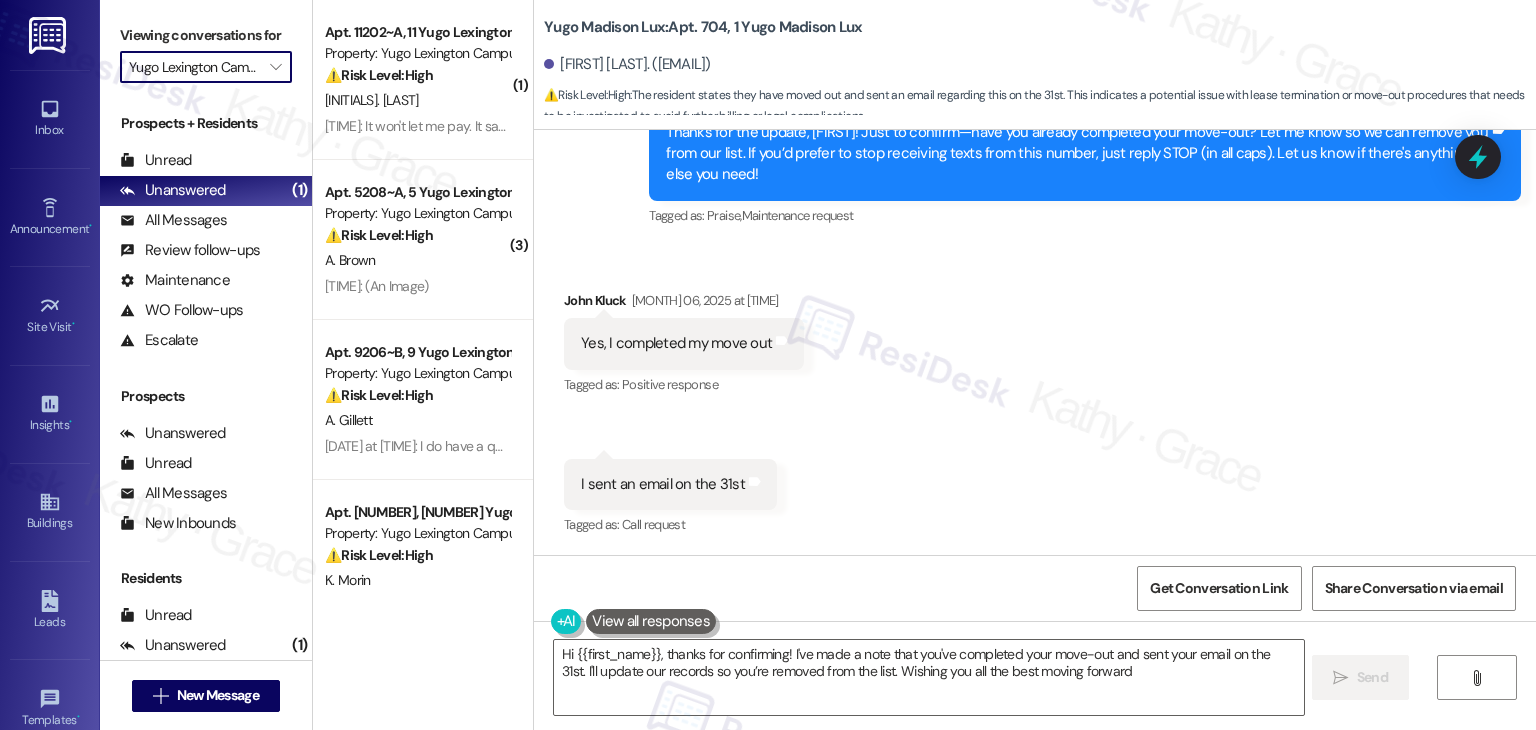 type on "Hi {{first_name}}, thanks for confirming! I've made a note that you've completed your move-out and sent your email on the 31st. I'll update our records so you’re removed from the list. Wishing you all the best moving forward!" 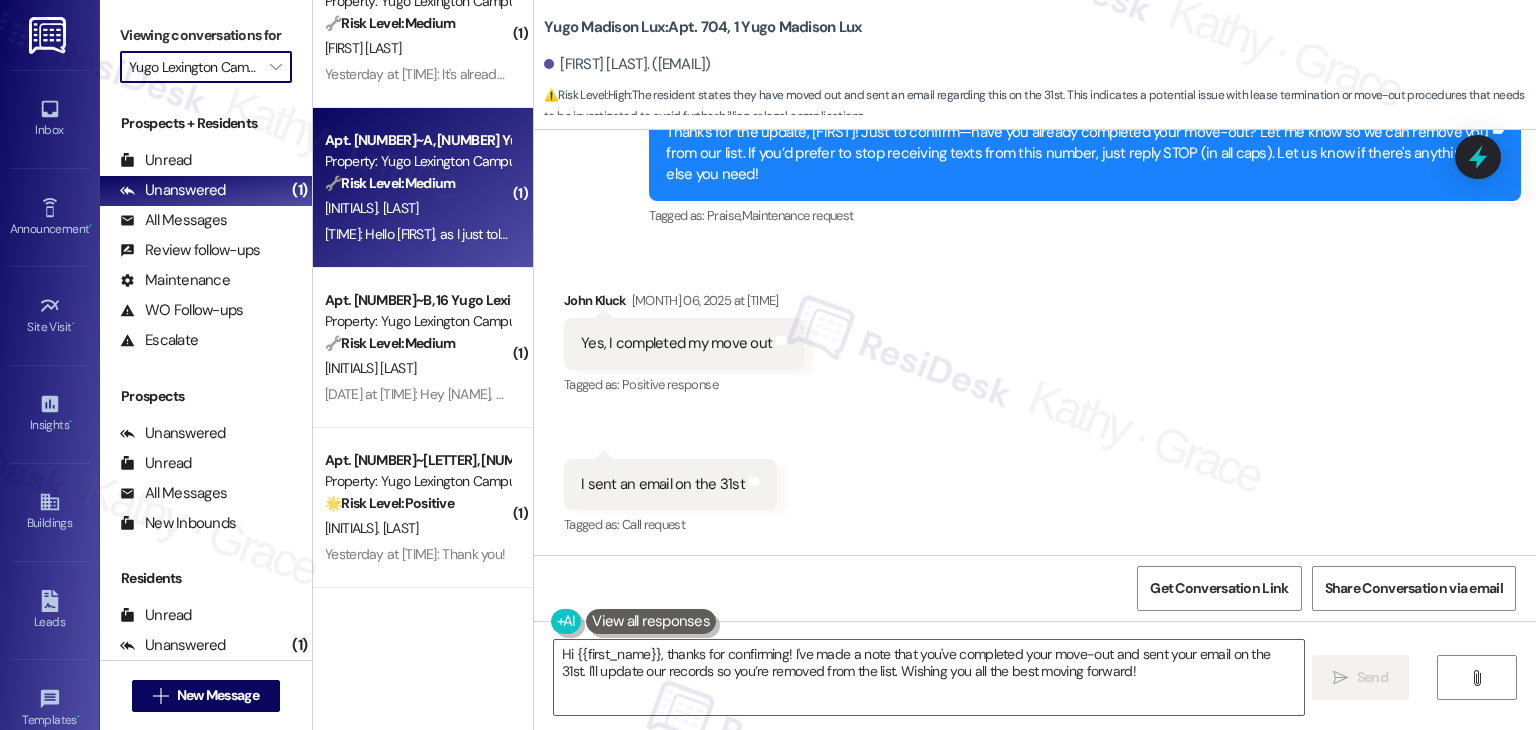 scroll, scrollTop: 292, scrollLeft: 0, axis: vertical 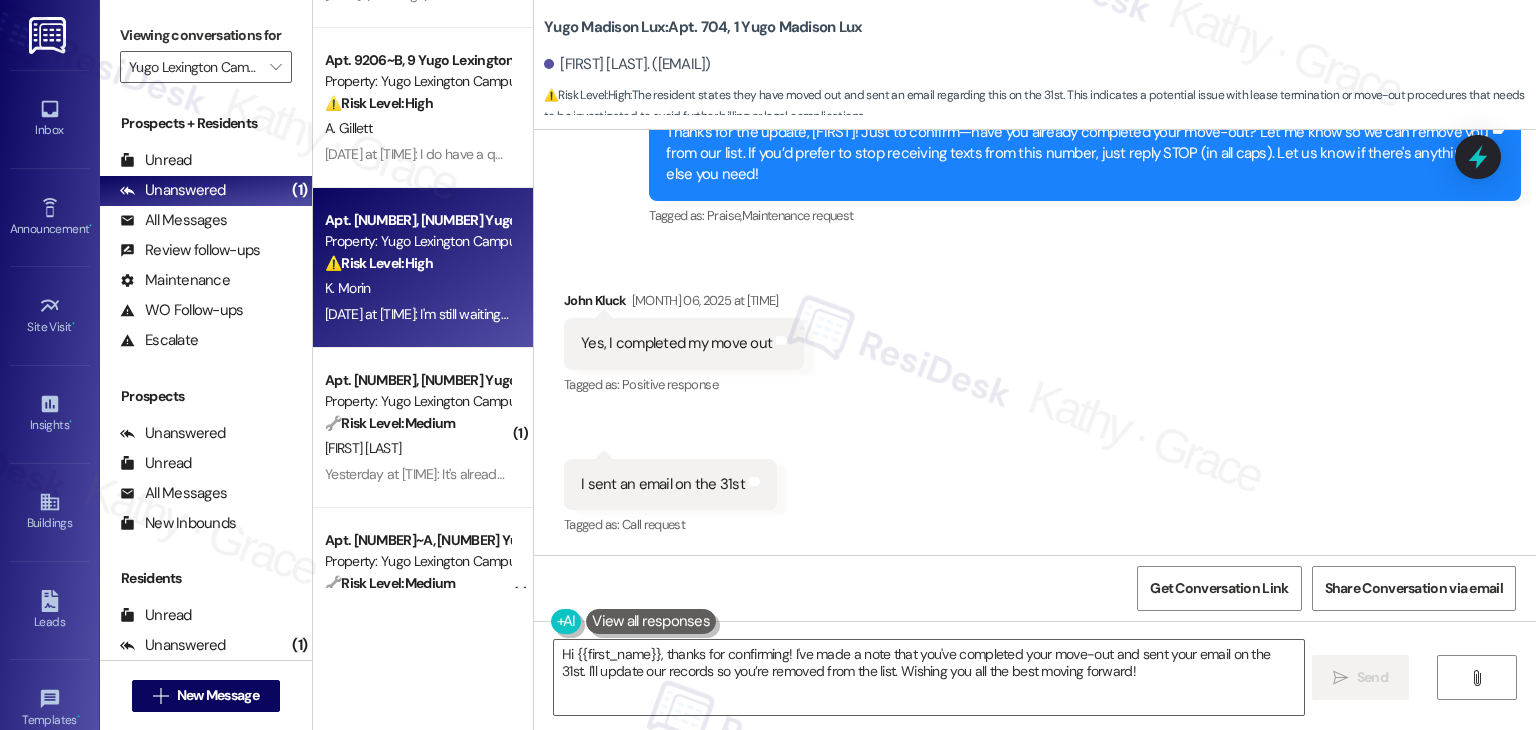 click on "[DATE] at [TIME]: I'm still waiting for the renters insurance waiver fees to be removed because my renters insurance was approved by foxen.  [DATE] at [TIME]: I'm still waiting for the renters insurance waiver fees to be removed because my renters insurance was approved by foxen." at bounding box center [727, 314] 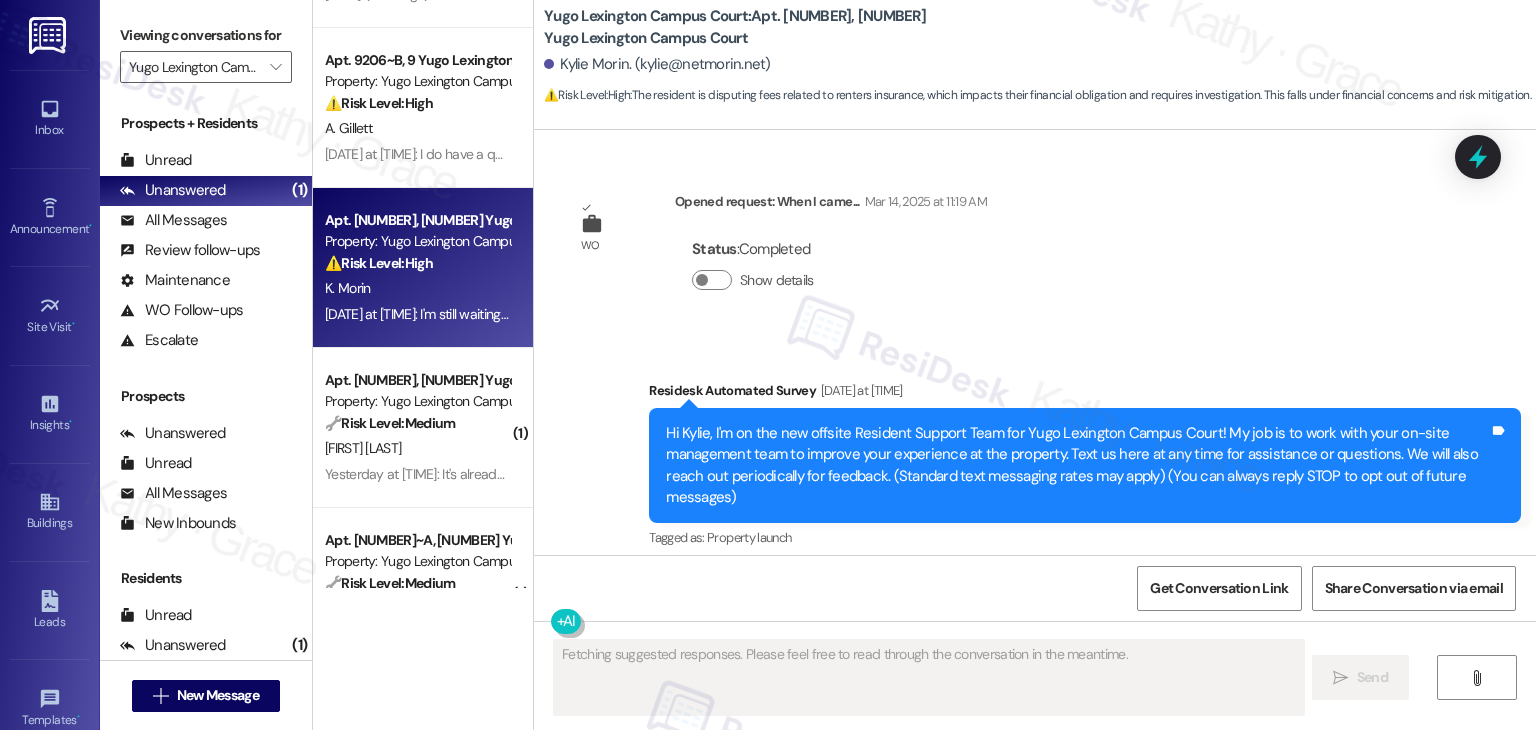 scroll, scrollTop: 13819, scrollLeft: 0, axis: vertical 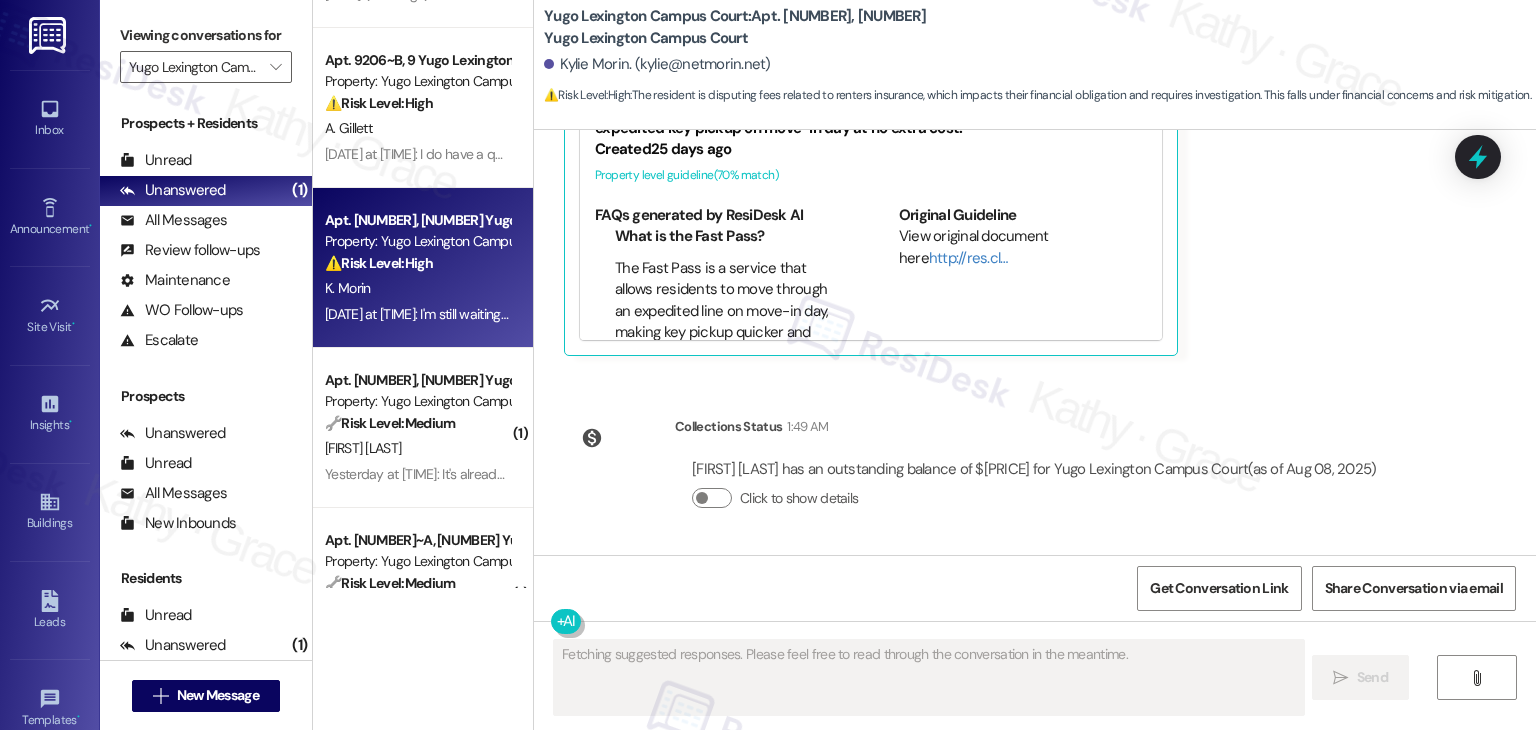 click on "Received via SMS [FIRST] [LAST] [DATE] at [TIME] I'm still waiting for the renters insurance waiver fees to be removed because my renters insurance was approved by foxen.  Tags and notes Tagged as:   Insurance ,  Click to highlight conversations about Insurance Additional charges Click to highlight conversations about Additional charges  Related guidelines Hide Suggestions Yugo - Yugo Lexington Campus Court: Residents can use the Fast Pass for expedited key pickup on move-in day at no extra cost.
Created  25 days ago Property level guideline  ( 70 % match) FAQs generated by ResiDesk AI What is the Fast Pass? The Fast Pass is a service that allows residents to move through an expedited line on move-in day, making key pickup quicker and more efficient. Is there an additional cost for the Fast Pass? No, the Fast Pass is available at no additional cost to residents. How do I obtain a Fast Pass? Please contact the property management office for information on how to obtain your Fast Pass. Original Guideline" at bounding box center (977, 126) 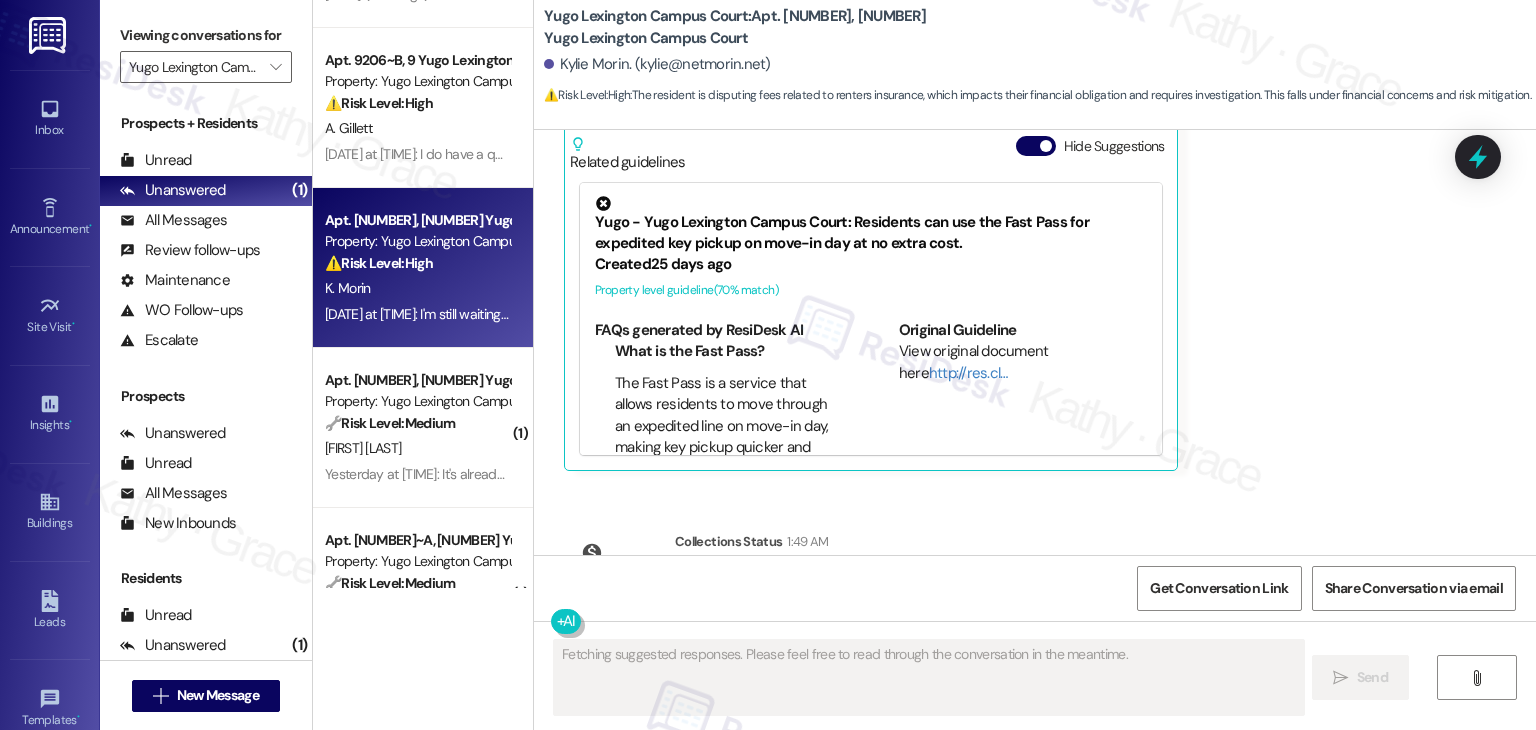 scroll, scrollTop: 13619, scrollLeft: 0, axis: vertical 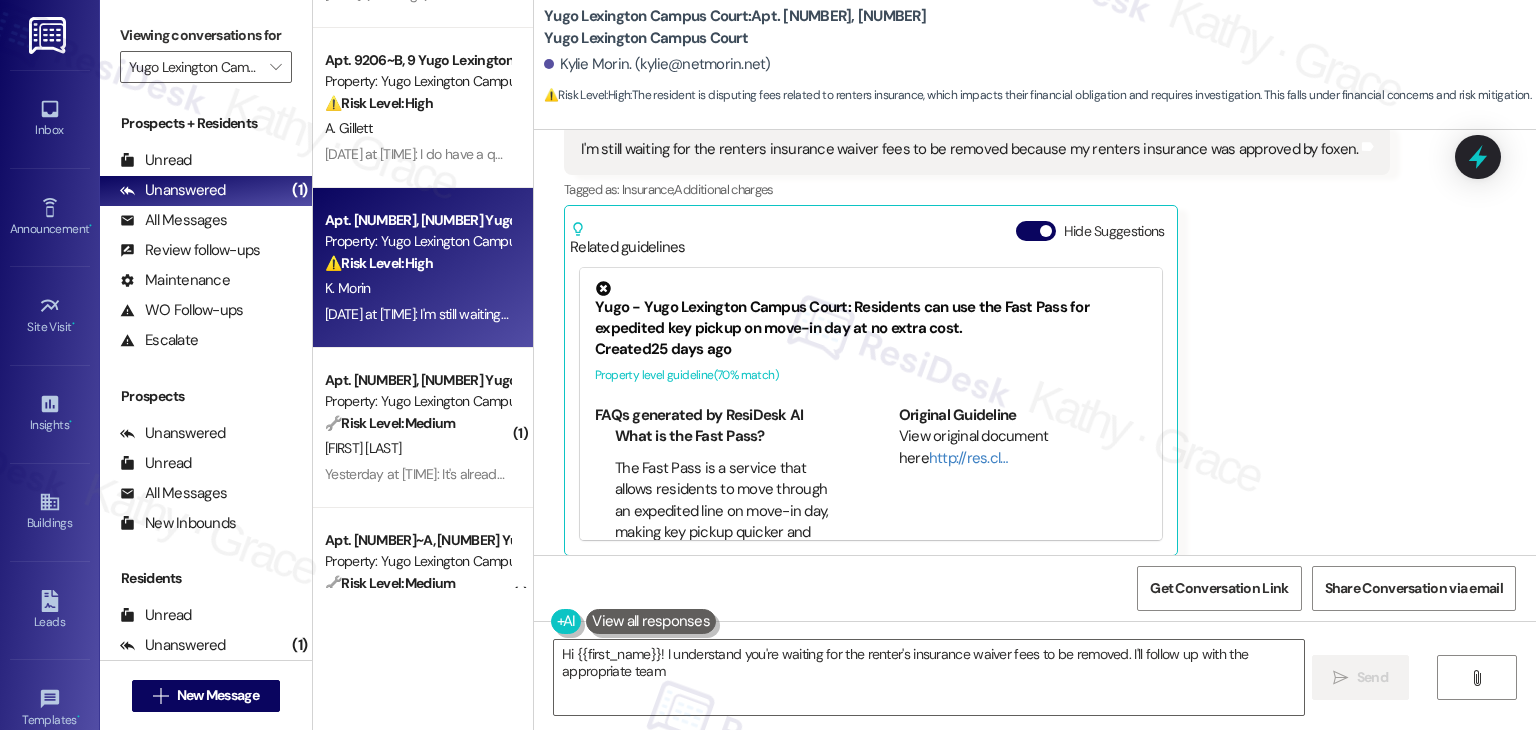 click on "Hide Suggestions" at bounding box center (1094, 239) 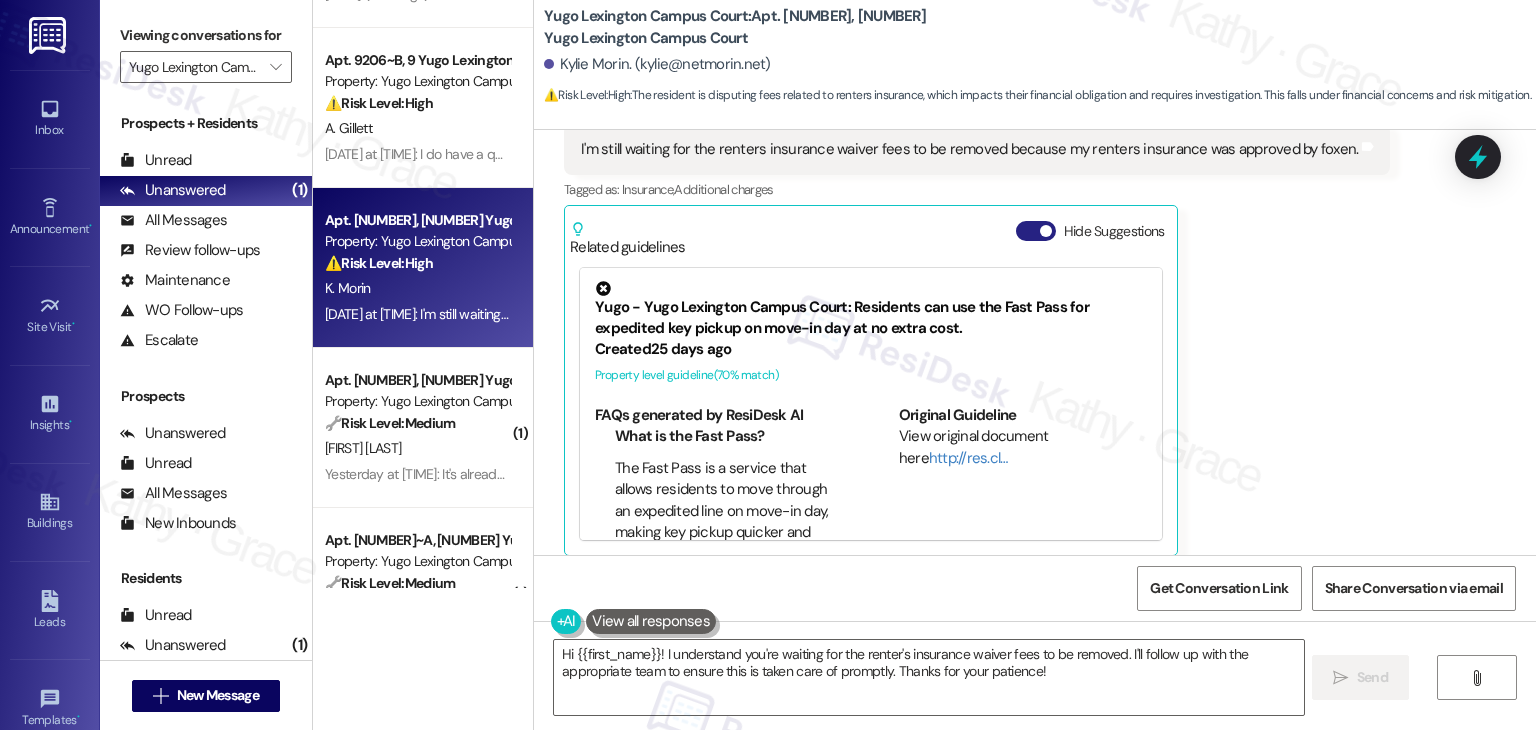 click on "Hide Suggestions" at bounding box center [1036, 231] 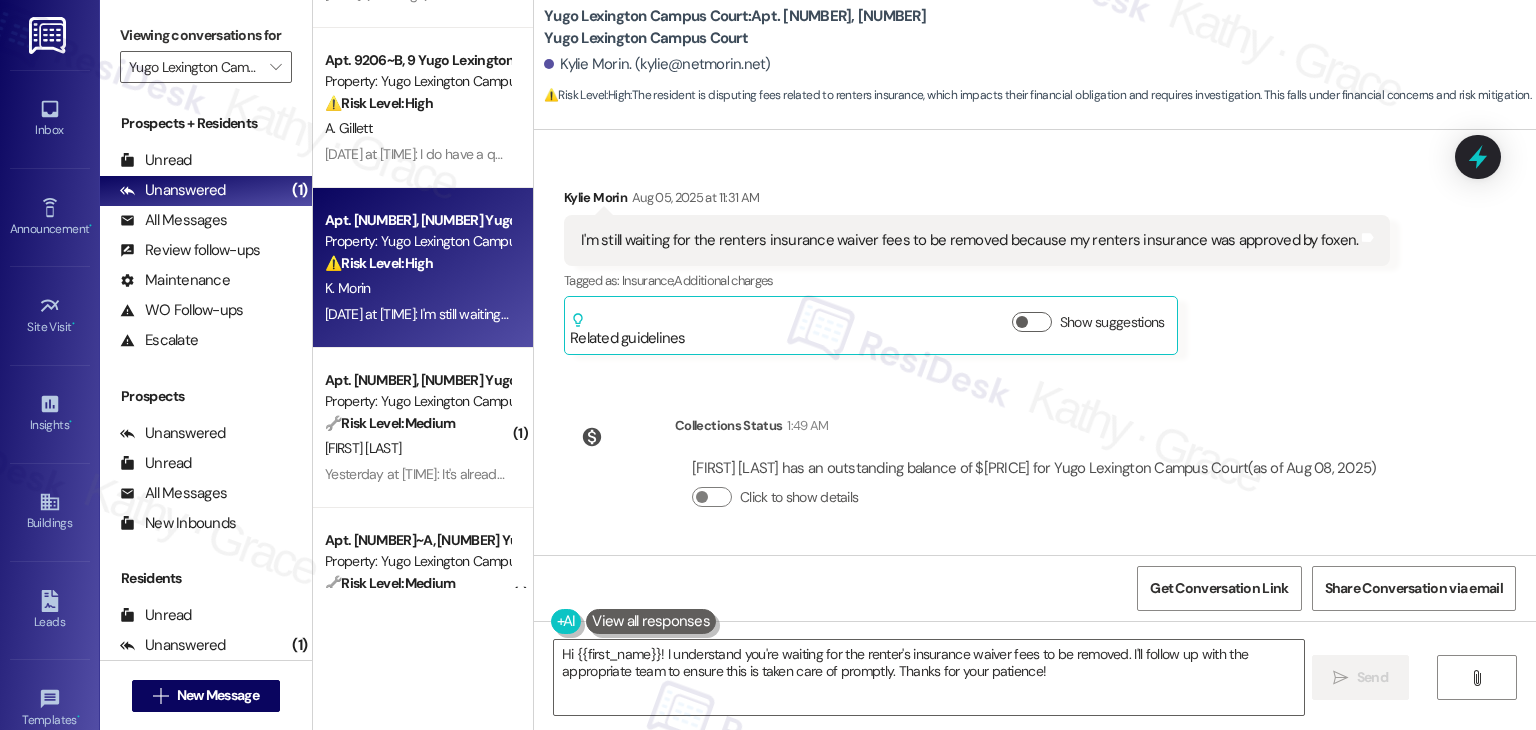 scroll, scrollTop: 13527, scrollLeft: 0, axis: vertical 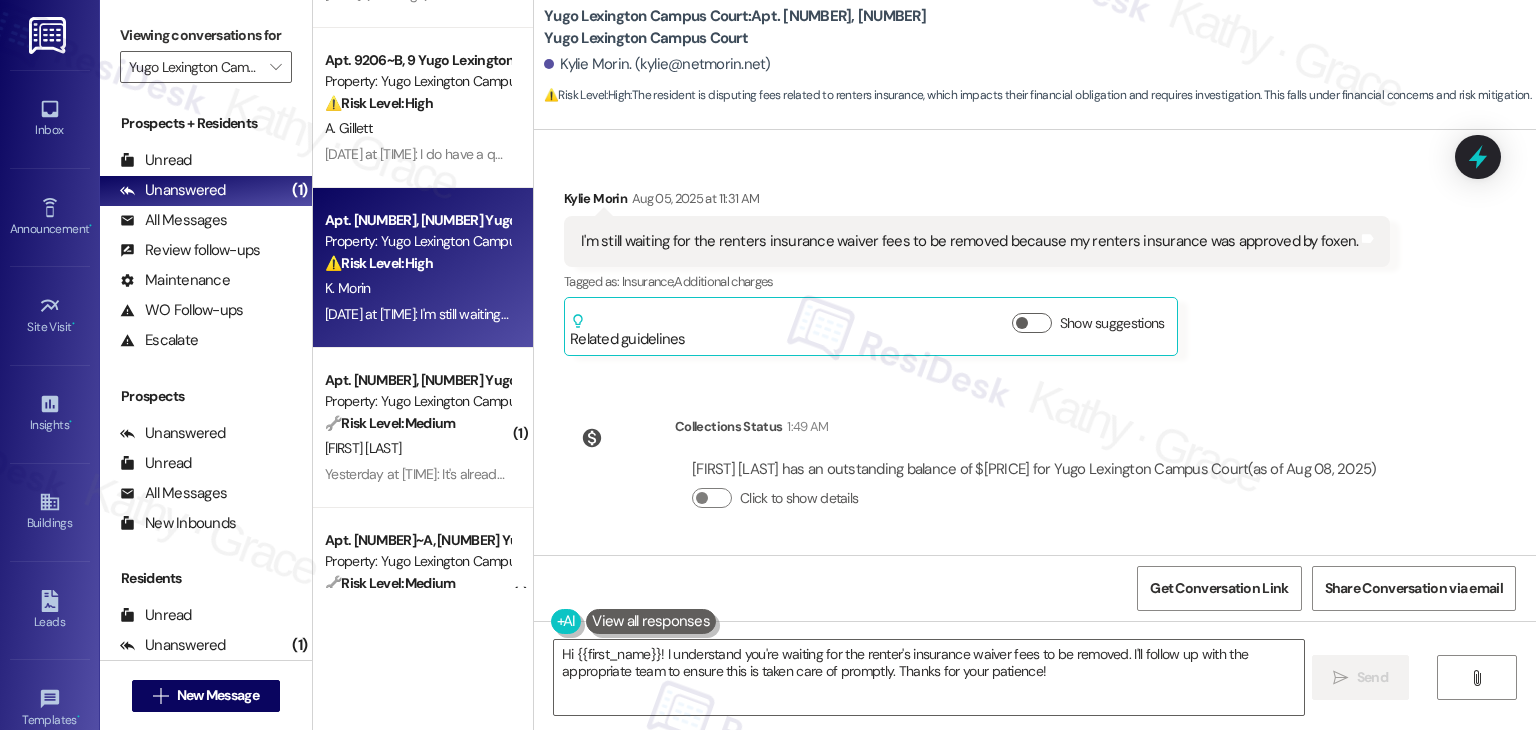 click on "[FIRST] [LAST] [DATE] at [TIME] I'm still waiting for the renters insurance waiver fees to be removed because my renters insurance was approved by foxen. Tags and notes Tagged as: Insurance , Click to highlight conversations about Insurance Additional charges Click to highlight conversations about Additional charges Related guidelines Show suggestions" at bounding box center (977, 272) 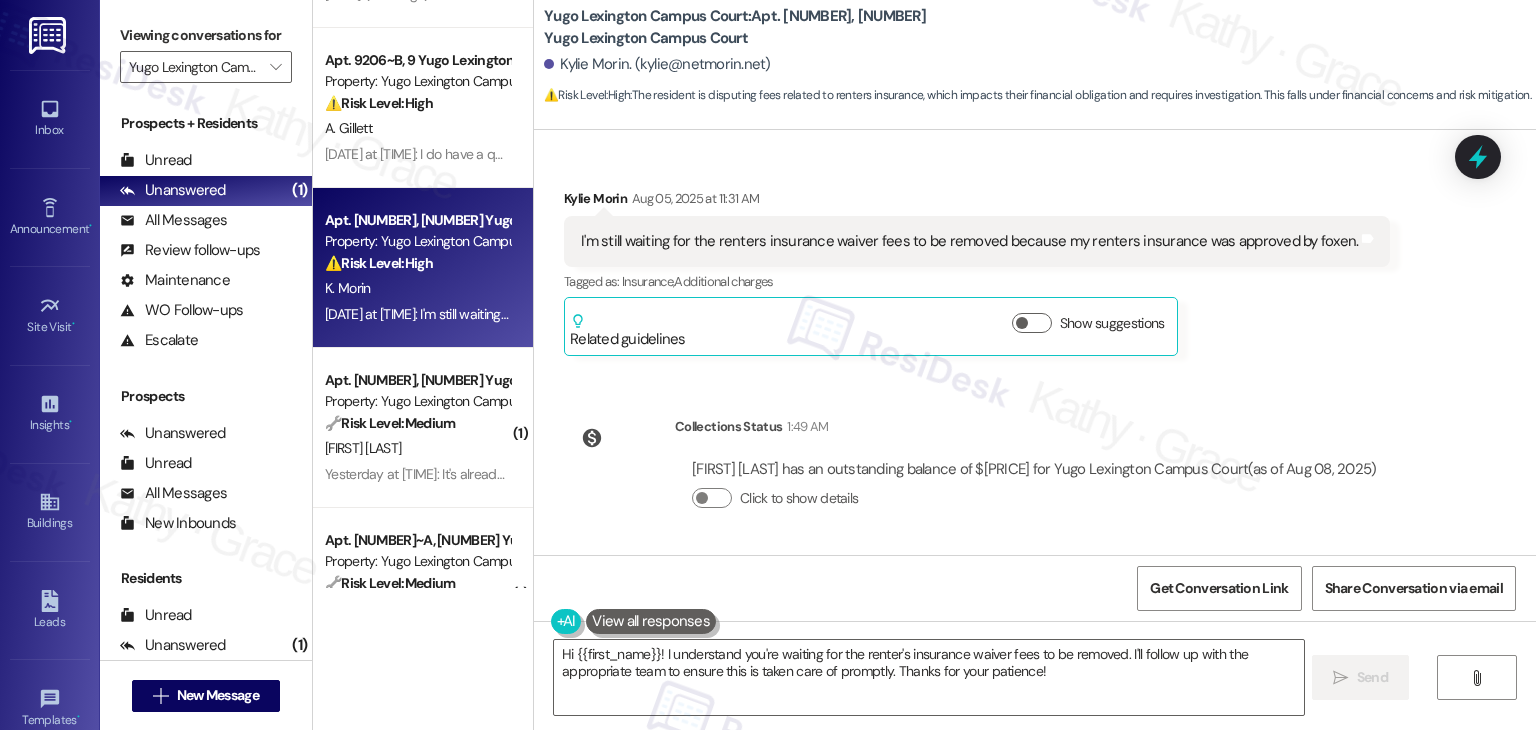 click on "[FIRST] [LAST] [DATE] at [TIME] I'm still waiting for the renters insurance waiver fees to be removed because my renters insurance was approved by foxen. Tags and notes Tagged as: Insurance , Click to highlight conversations about Insurance Additional charges Click to highlight conversations about Additional charges Related guidelines Show suggestions" at bounding box center [977, 272] 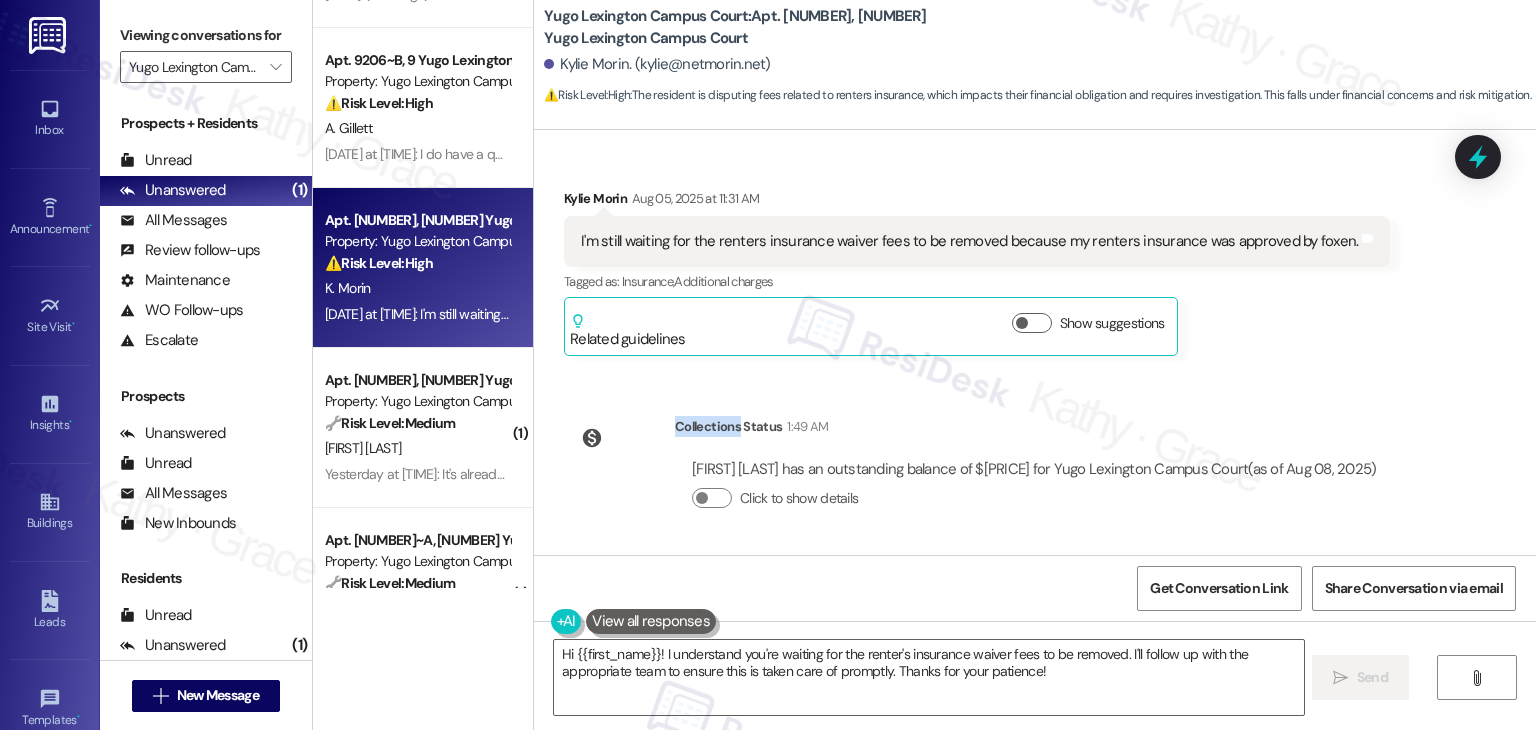 click on "[FIRST] [LAST] [DATE] at [TIME] I'm still waiting for the renters insurance waiver fees to be removed because my renters insurance was approved by foxen. Tags and notes Tagged as: Insurance , Click to highlight conversations about Insurance Additional charges Click to highlight conversations about Additional charges Related guidelines Show suggestions" at bounding box center [977, 272] 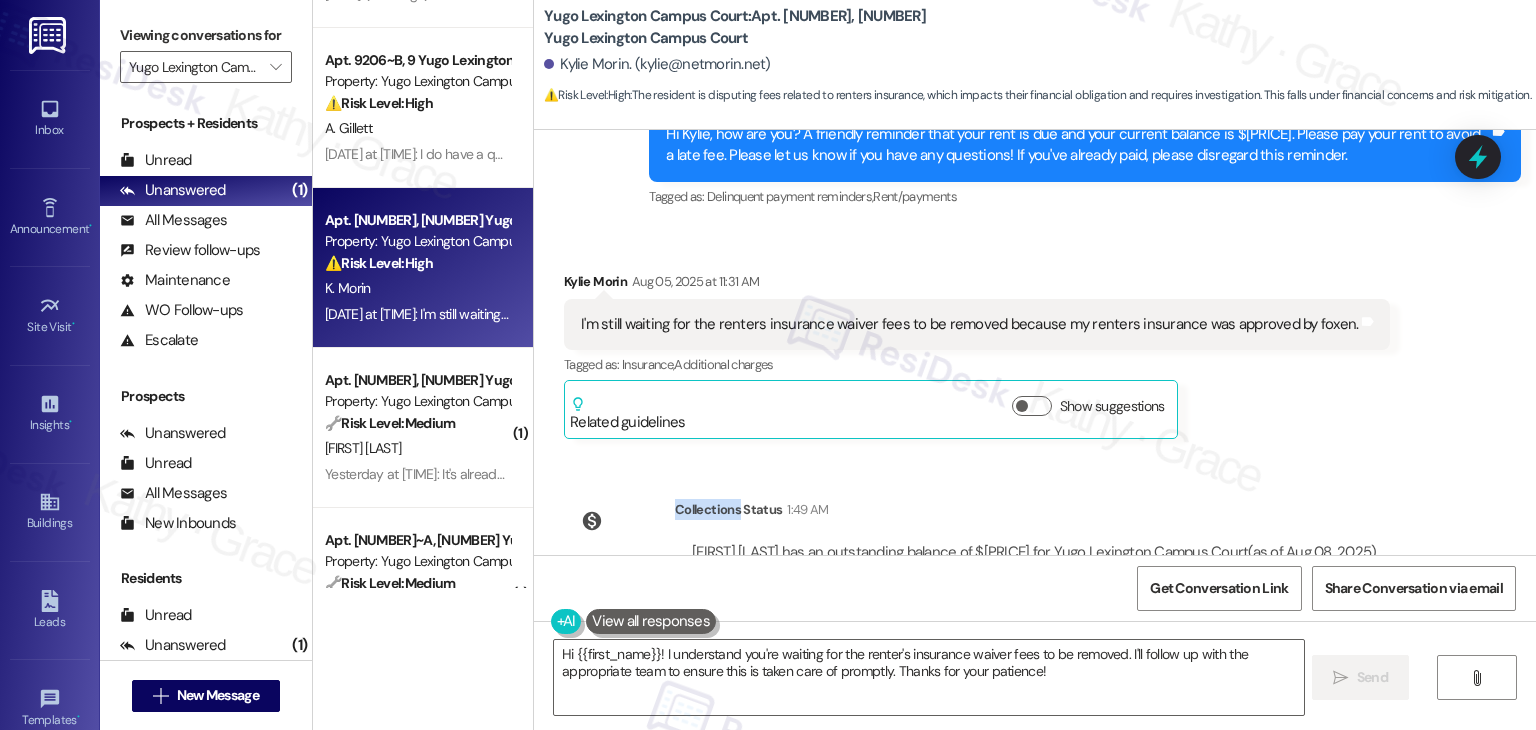 scroll, scrollTop: 13327, scrollLeft: 0, axis: vertical 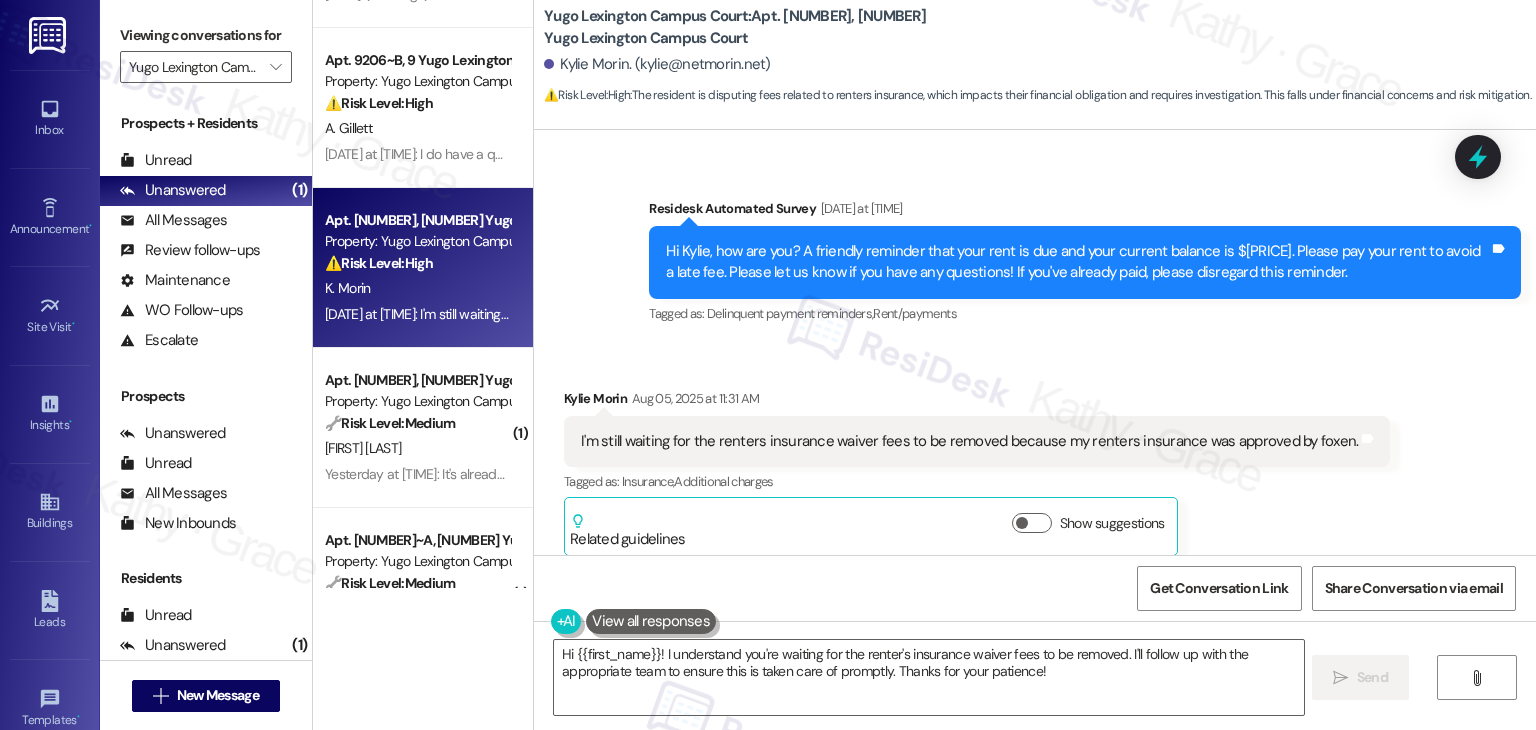click on "Received via SMS [FIRST] [LAST] [DATE] at [TIME] I'm still waiting for the renters insurance waiver fees to be removed because my renters insurance was approved by foxen. Tags and notes Tagged as: Insurance , Click to highlight conversations about Insurance Additional charges Click to highlight conversations about Additional charges Related guidelines Show suggestions" at bounding box center [1035, 457] 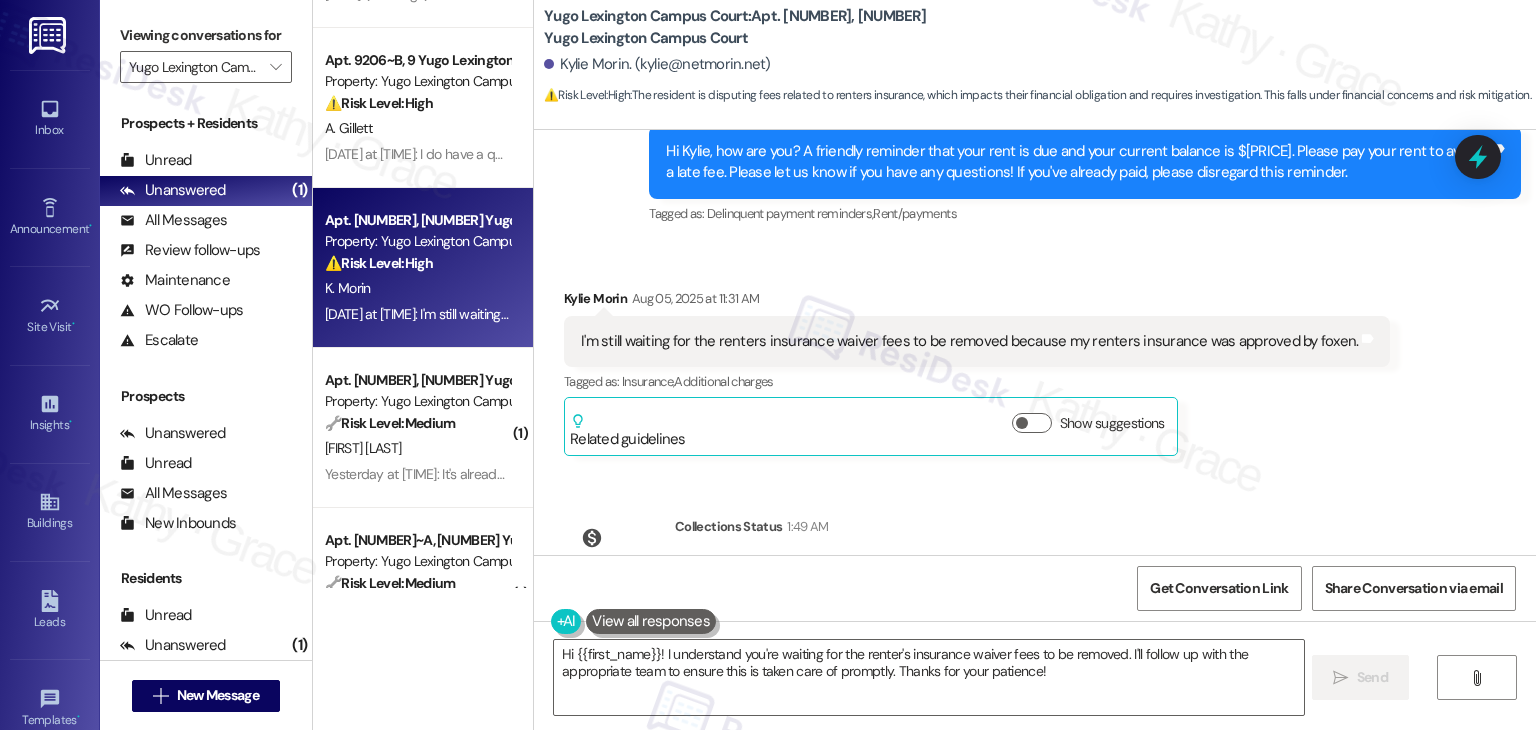 click on "I'm still waiting for the renters insurance waiver fees to be removed because my renters insurance was approved by foxen." at bounding box center (969, 341) 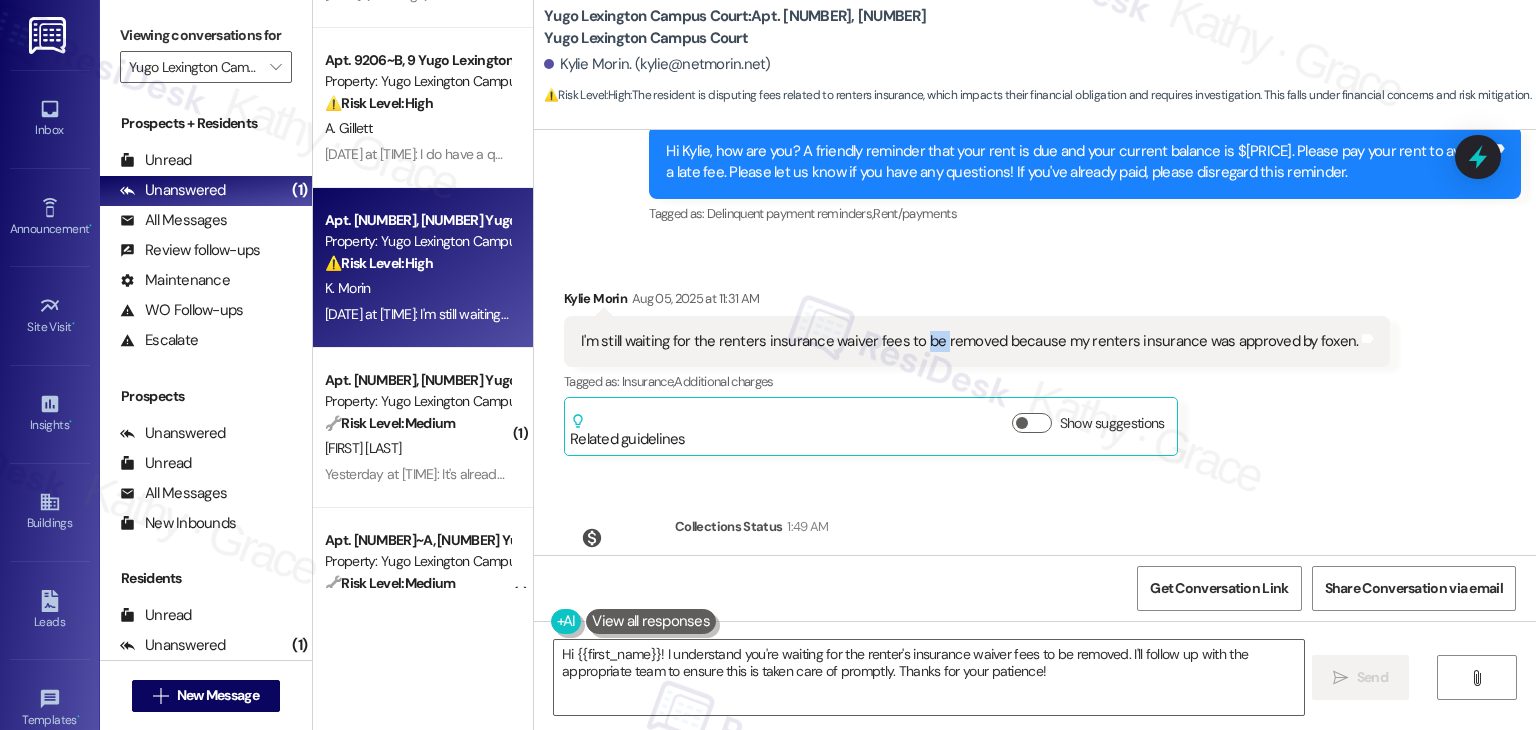 click on "I'm still waiting for the renters insurance waiver fees to be removed because my renters insurance was approved by foxen." at bounding box center [969, 341] 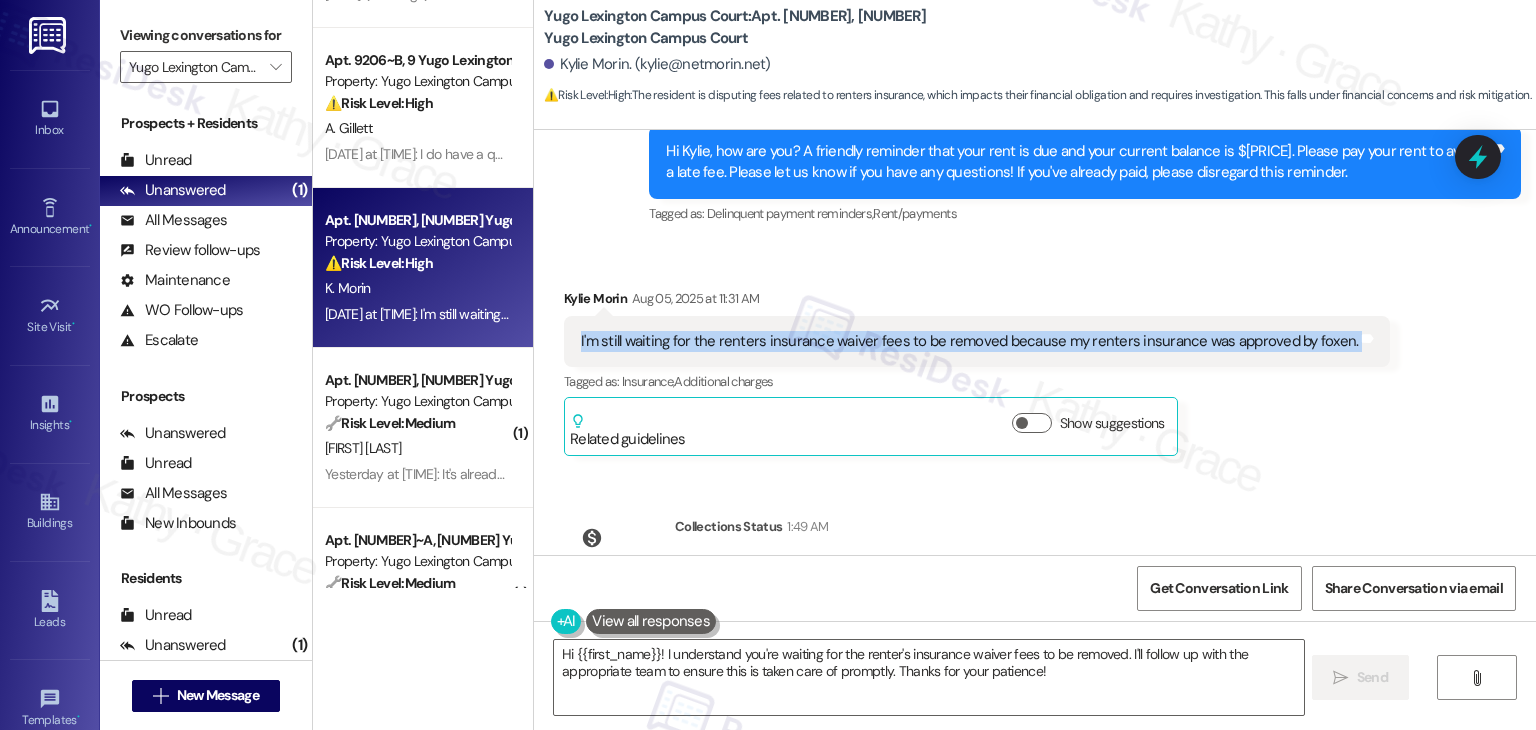 click on "I'm still waiting for the renters insurance waiver fees to be removed because my renters insurance was approved by foxen." at bounding box center (969, 341) 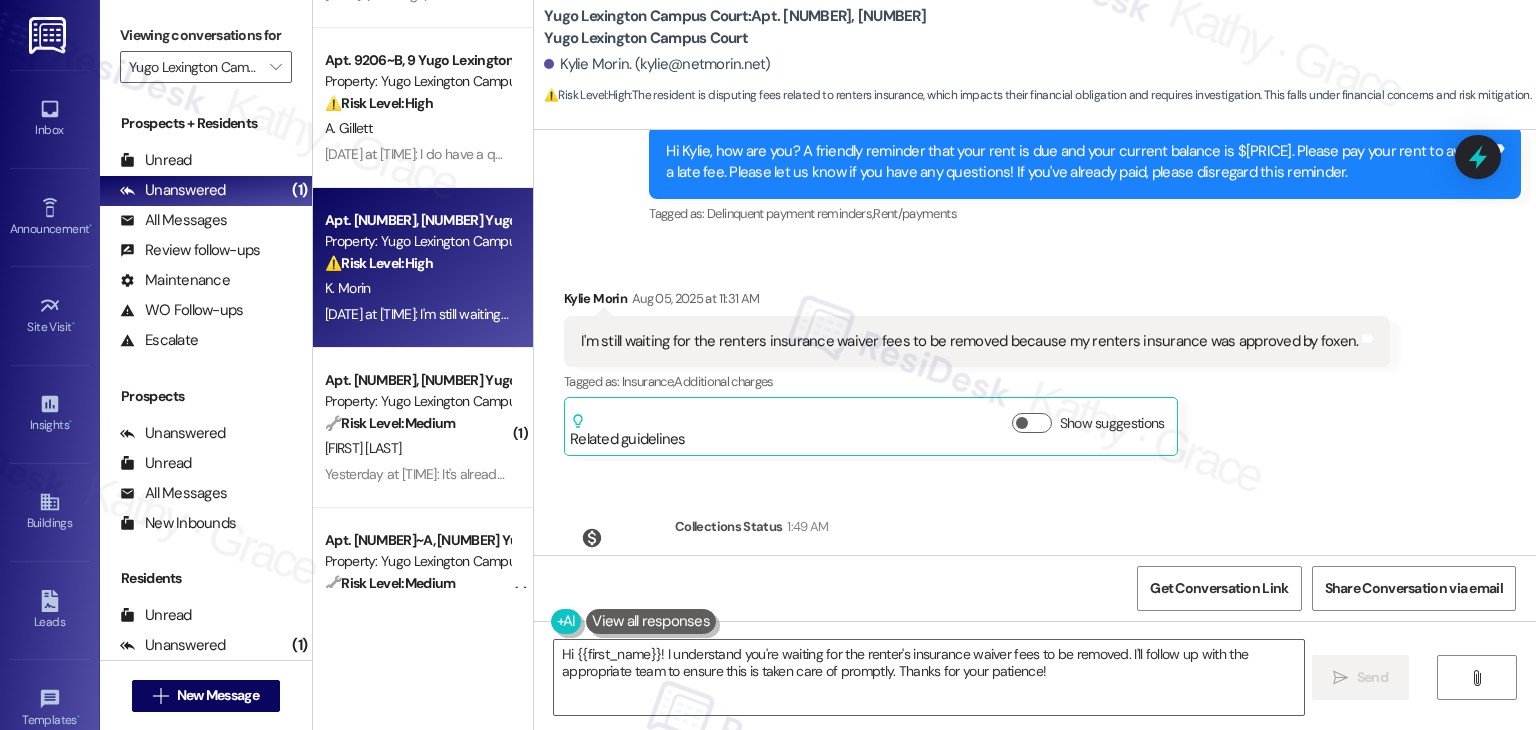 click on "Hi Kylie, how are you? A friendly reminder that your rent is due and your current balance is $1046.90. Please pay your rent to avoid a late fee. Please let us know if you have any questions! If you've already paid, please disregard this reminder." at bounding box center (1077, 162) 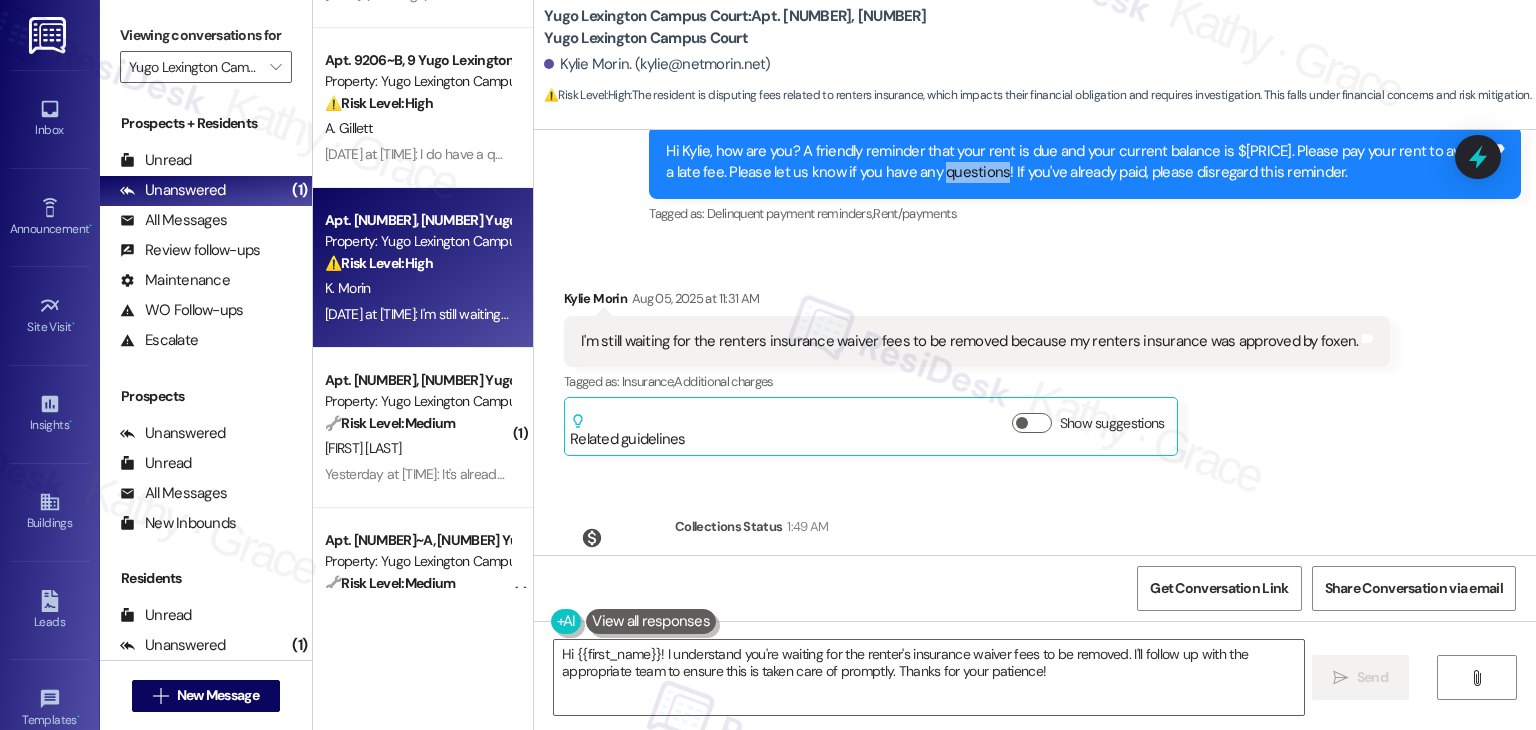 click on "Hi Kylie, how are you? A friendly reminder that your rent is due and your current balance is $1046.90. Please pay your rent to avoid a late fee. Please let us know if you have any questions! If you've already paid, please disregard this reminder." at bounding box center (1077, 162) 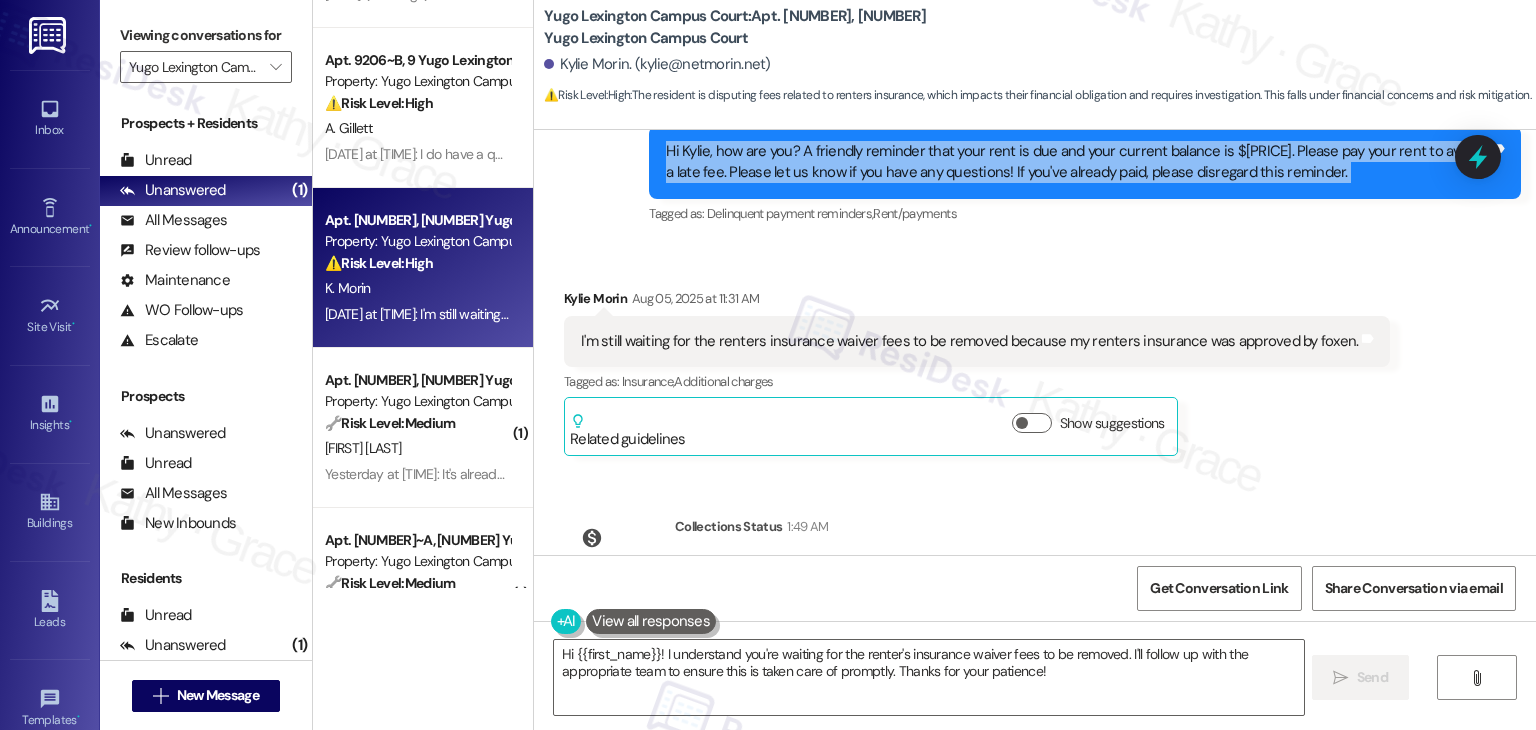 click on "Hi Kylie, how are you? A friendly reminder that your rent is due and your current balance is $1046.90. Please pay your rent to avoid a late fee. Please let us know if you have any questions! If you've already paid, please disregard this reminder." at bounding box center [1077, 162] 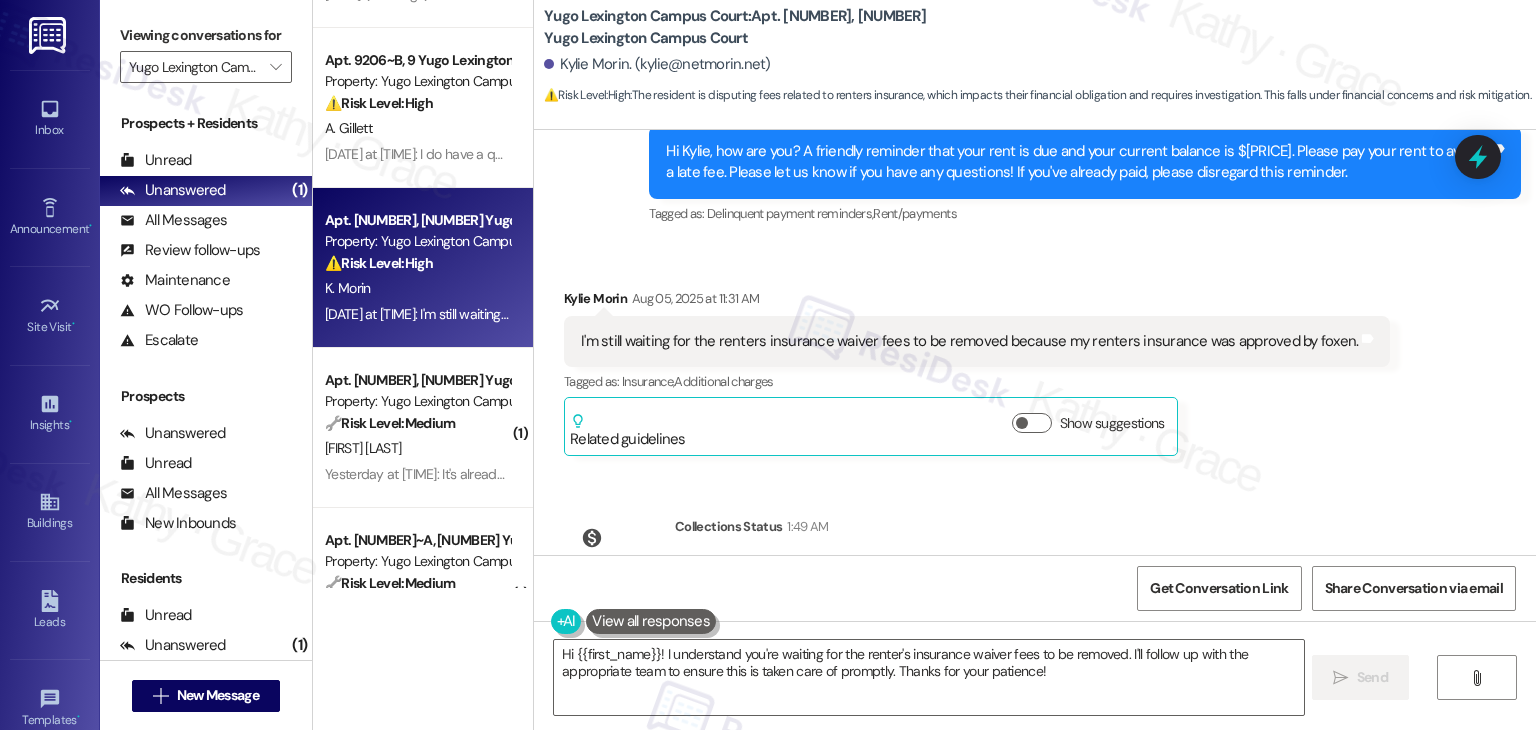 click on "I'm still waiting for the renters insurance waiver fees to be removed because my renters insurance was approved by foxen." at bounding box center [969, 341] 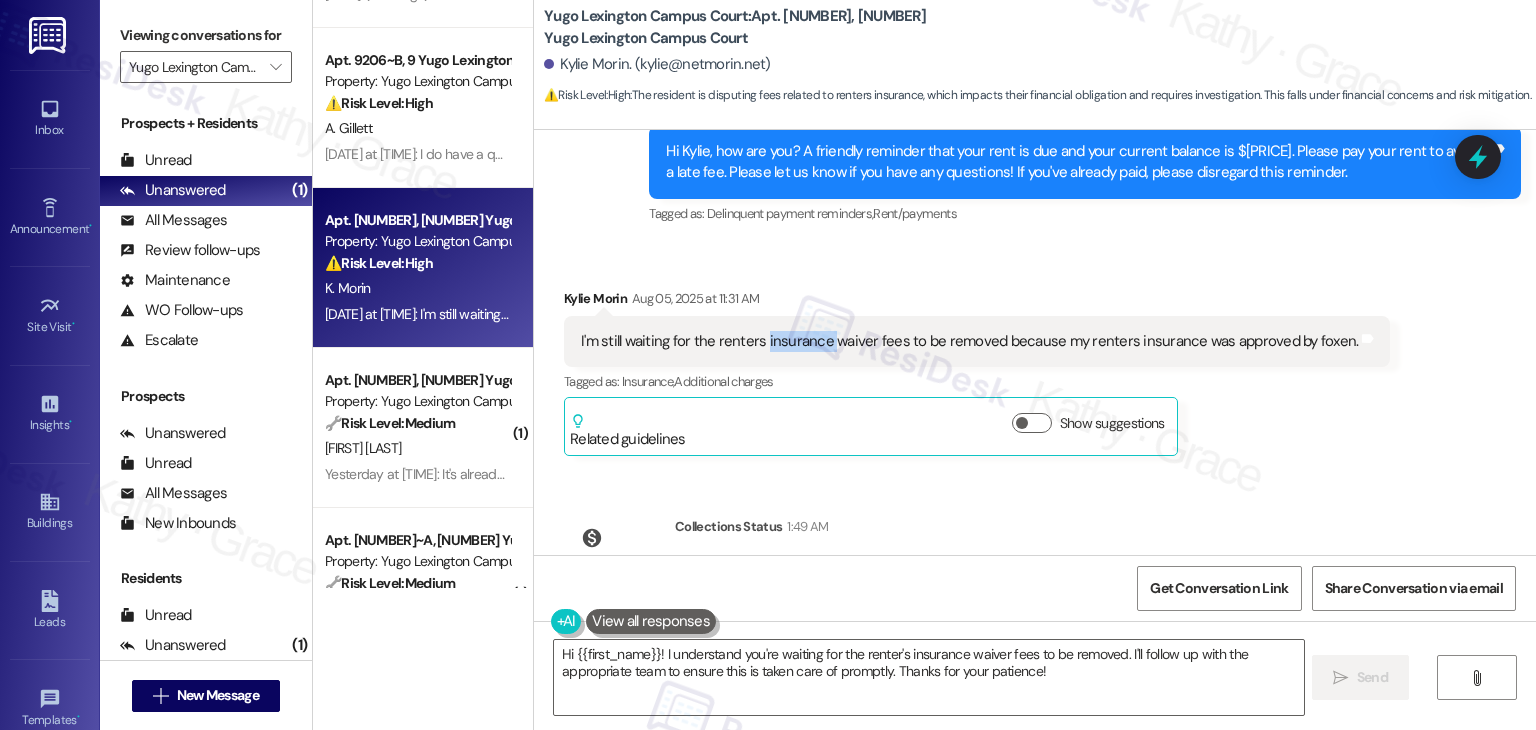 click on "I'm still waiting for the renters insurance waiver fees to be removed because my renters insurance was approved by foxen." at bounding box center [969, 341] 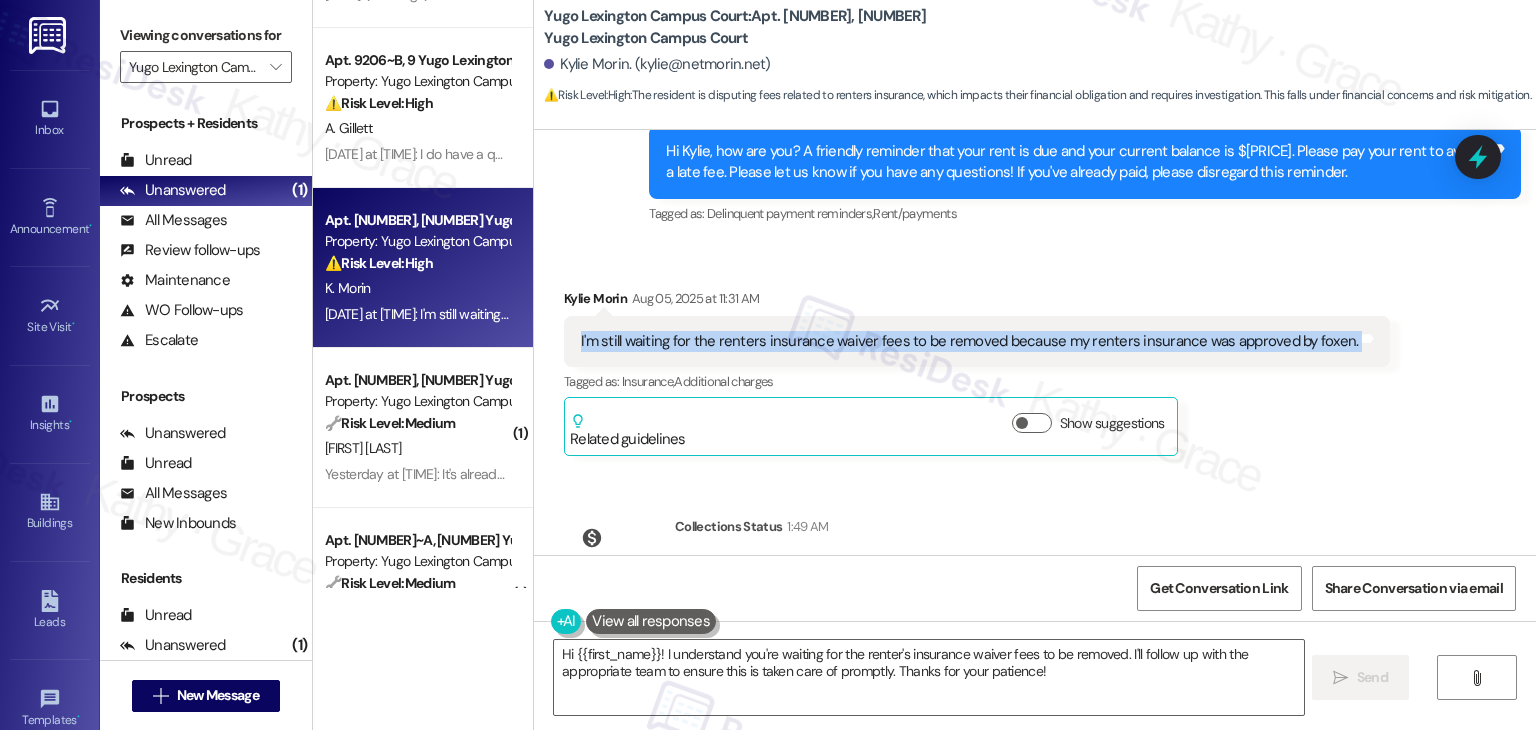 click on "I'm still waiting for the renters insurance waiver fees to be removed because my renters insurance was approved by foxen." at bounding box center [969, 341] 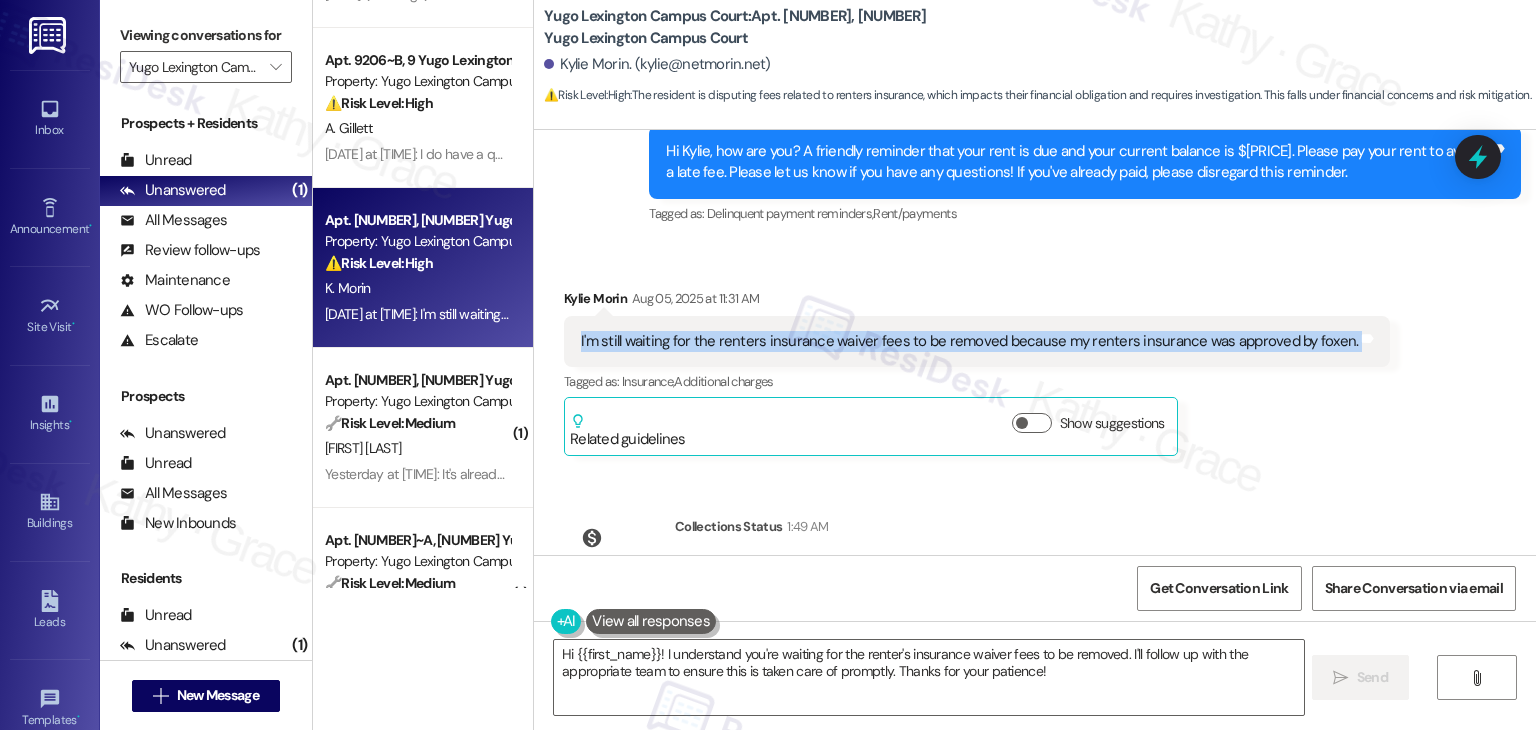 scroll, scrollTop: 13527, scrollLeft: 0, axis: vertical 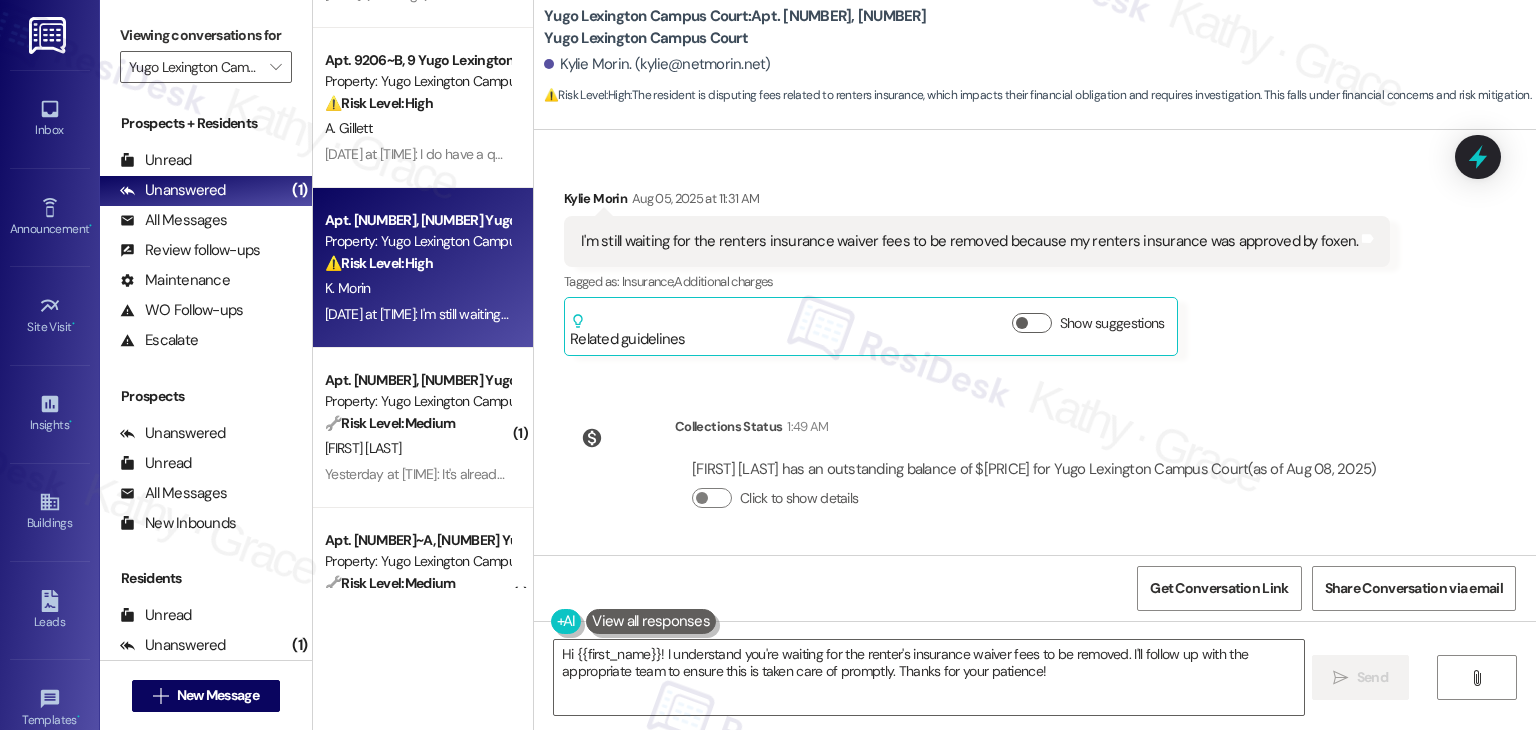 click on "Kylie Morin has an outstanding balance of $0 for Yugo Lexington Campus Court  (as of Aug 08, 2025)" at bounding box center (1034, 469) 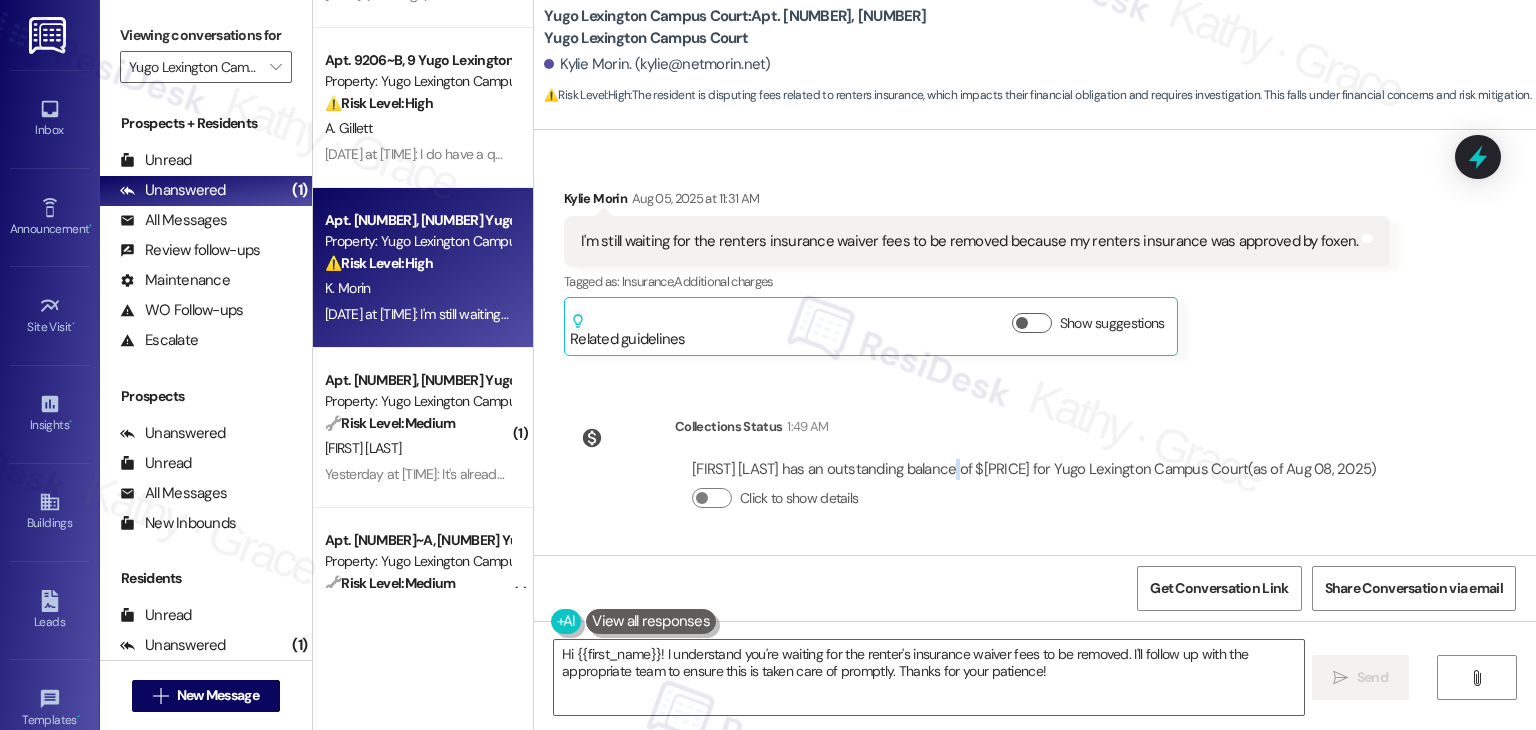 click on "Kylie Morin has an outstanding balance of $0 for Yugo Lexington Campus Court  (as of Aug 08, 2025)" at bounding box center [1034, 469] 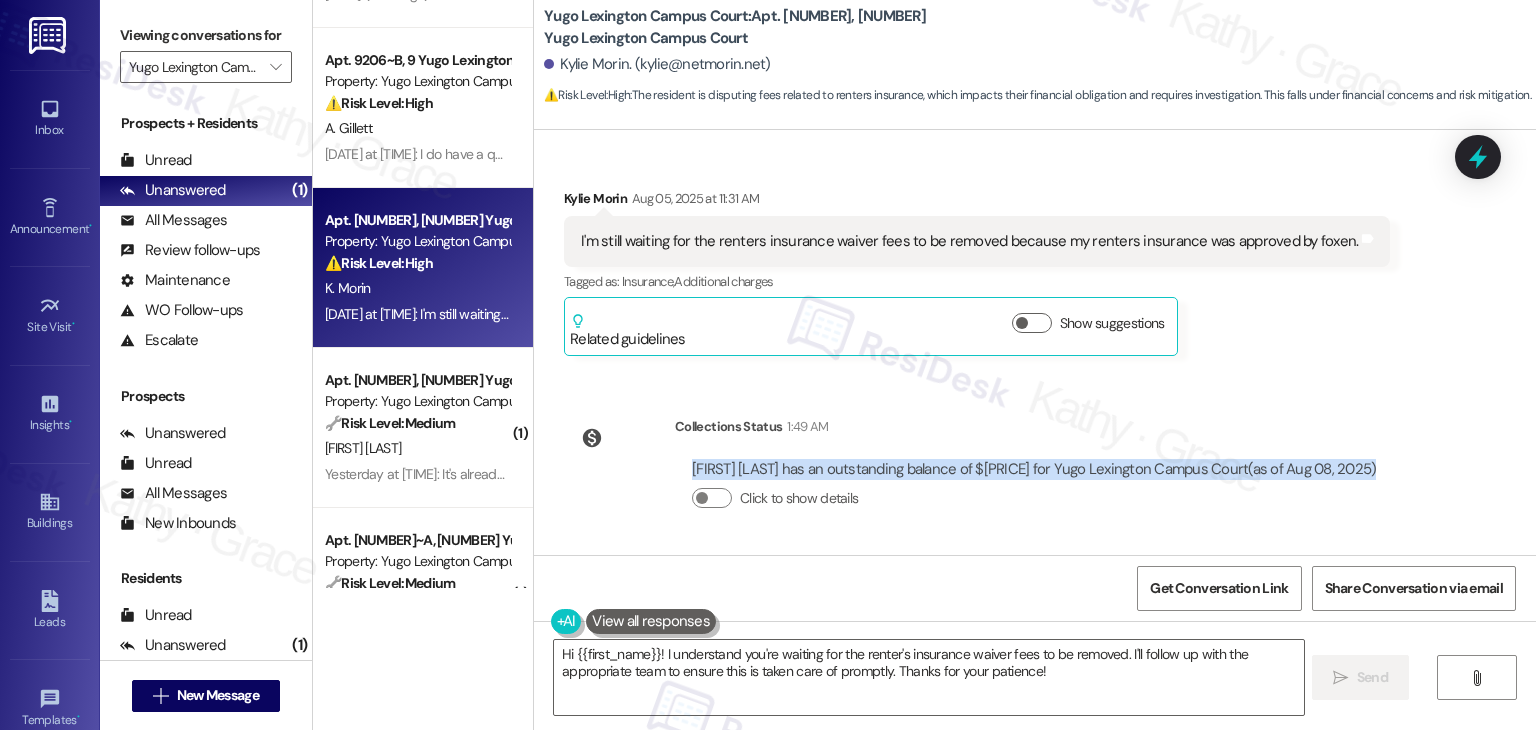 click on "Kylie Morin has an outstanding balance of $0 for Yugo Lexington Campus Court  (as of Aug 08, 2025)" at bounding box center (1034, 469) 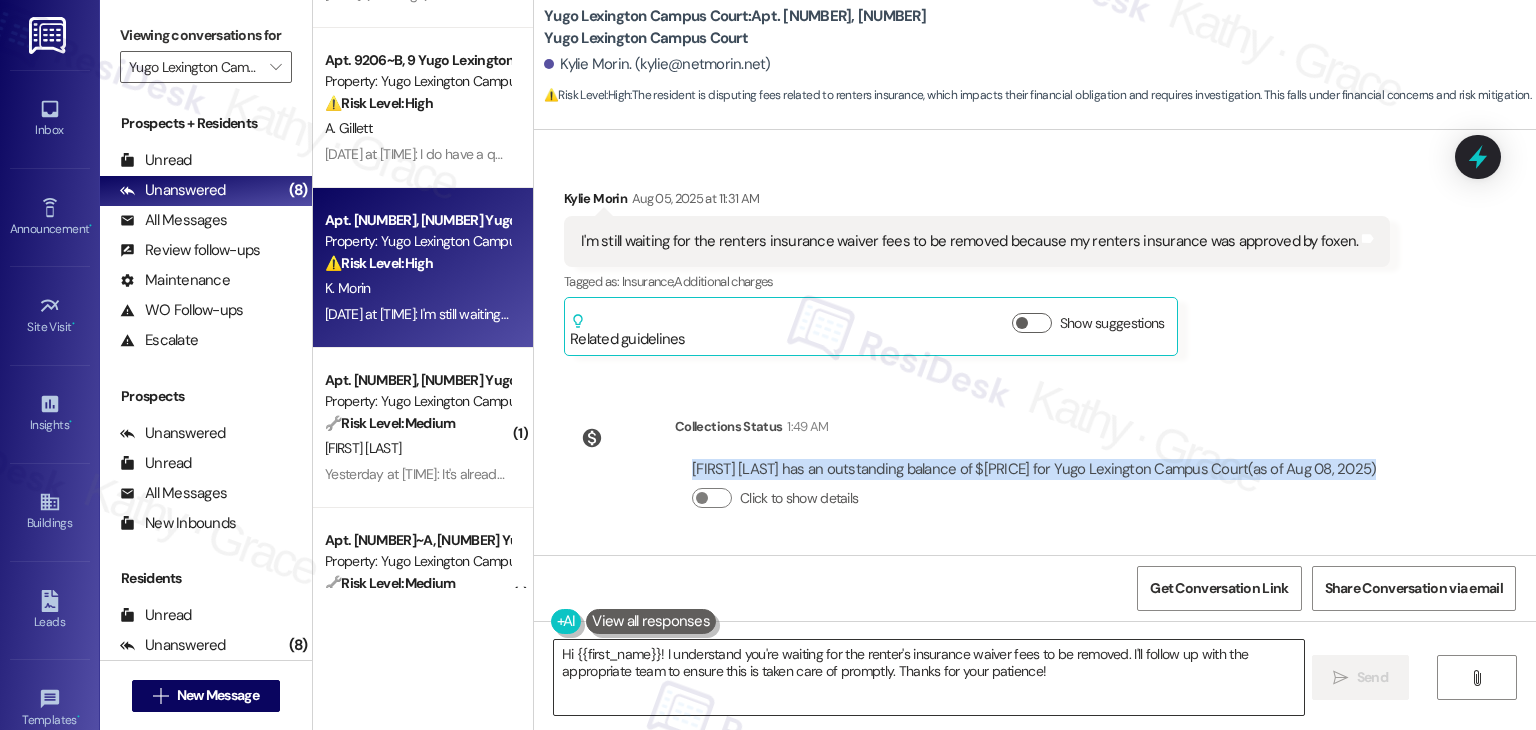click on "Hi {{first_name}}! I understand you're waiting for the renter's insurance waiver fees to be removed. I'll follow up with the appropriate team to ensure this is taken care of promptly. Thanks for your patience!" at bounding box center [928, 677] 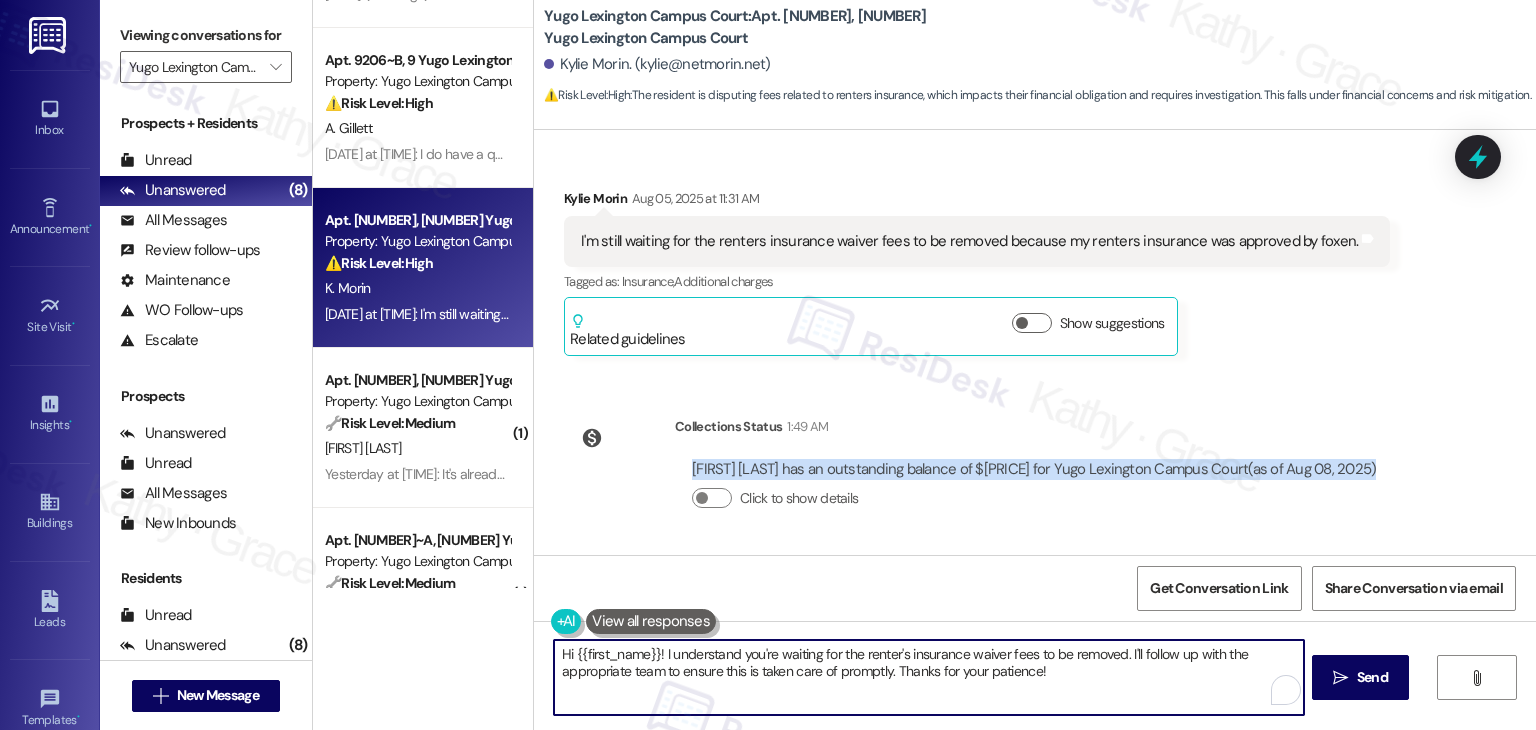 click on "Hi {{first_name}}! I understand you're waiting for the renter's insurance waiver fees to be removed. I'll follow up with the appropriate team to ensure this is taken care of promptly. Thanks for your patience!" at bounding box center (928, 677) 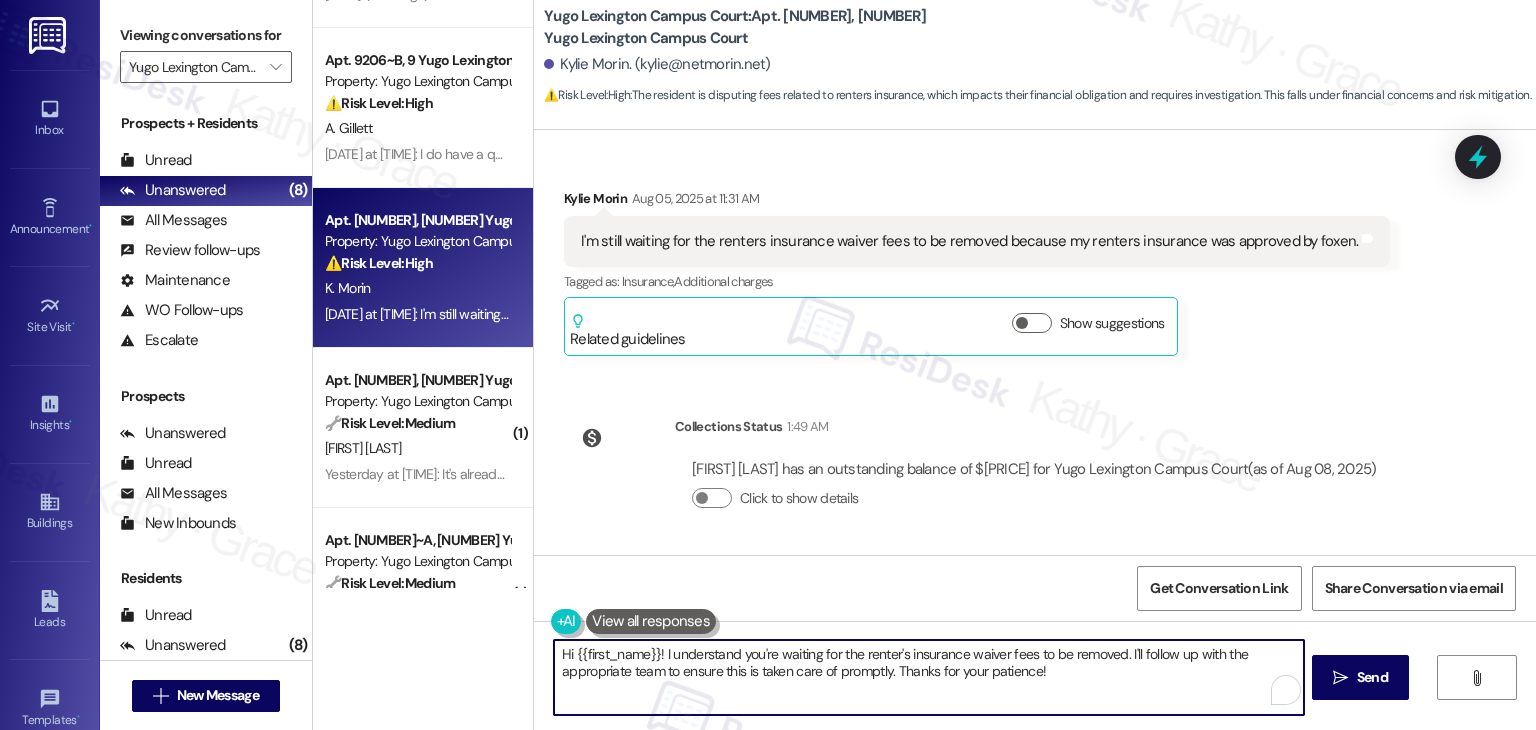 click on "Hi {{first_name}}! I understand you're waiting for the renter's insurance waiver fees to be removed. I'll follow up with the appropriate team to ensure this is taken care of promptly. Thanks for your patience!" at bounding box center [928, 677] 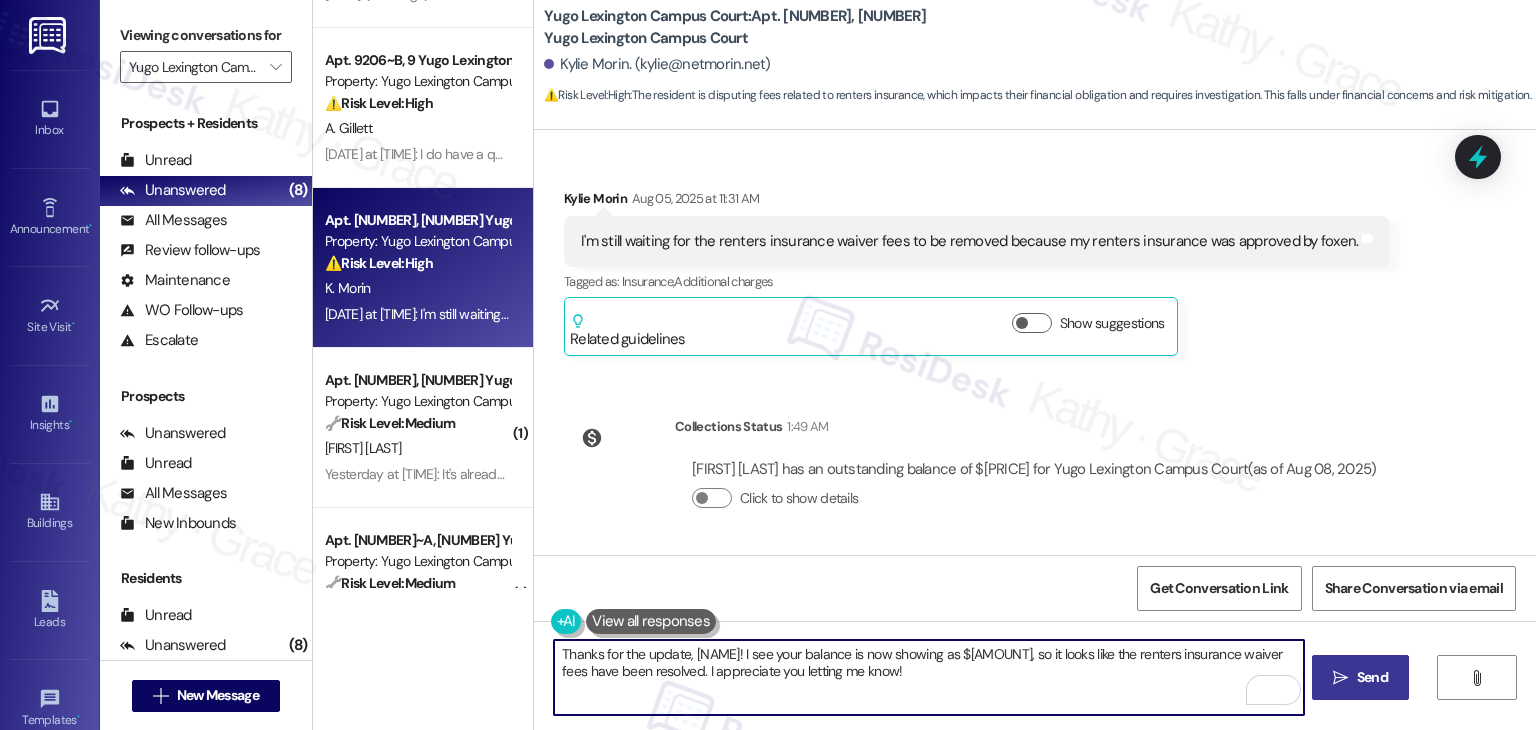 type on "Thanks for the update, Kylie! I see your balance is now showing as $0, so it looks like the renters insurance waiver fees have been resolved. I appreciate you letting me know!" 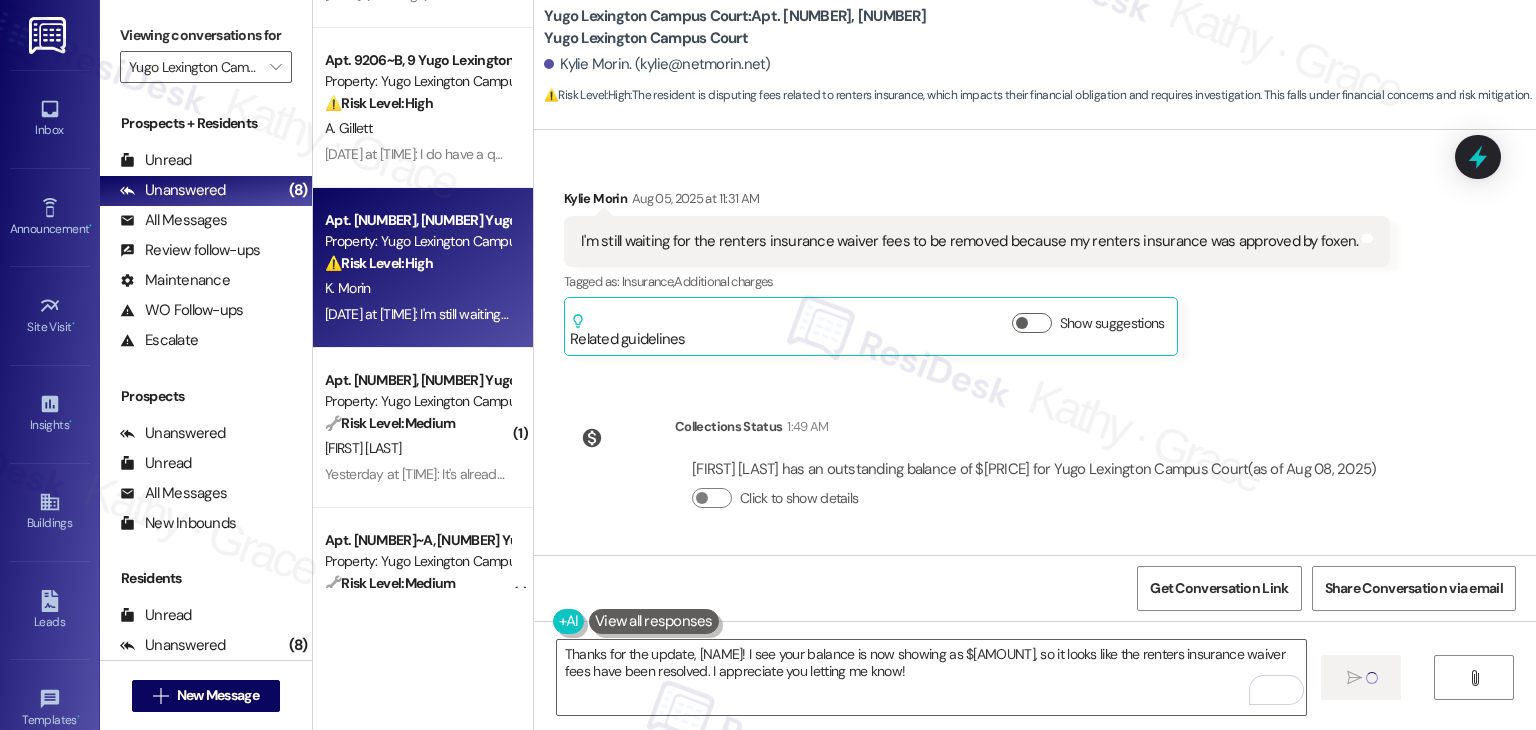 type 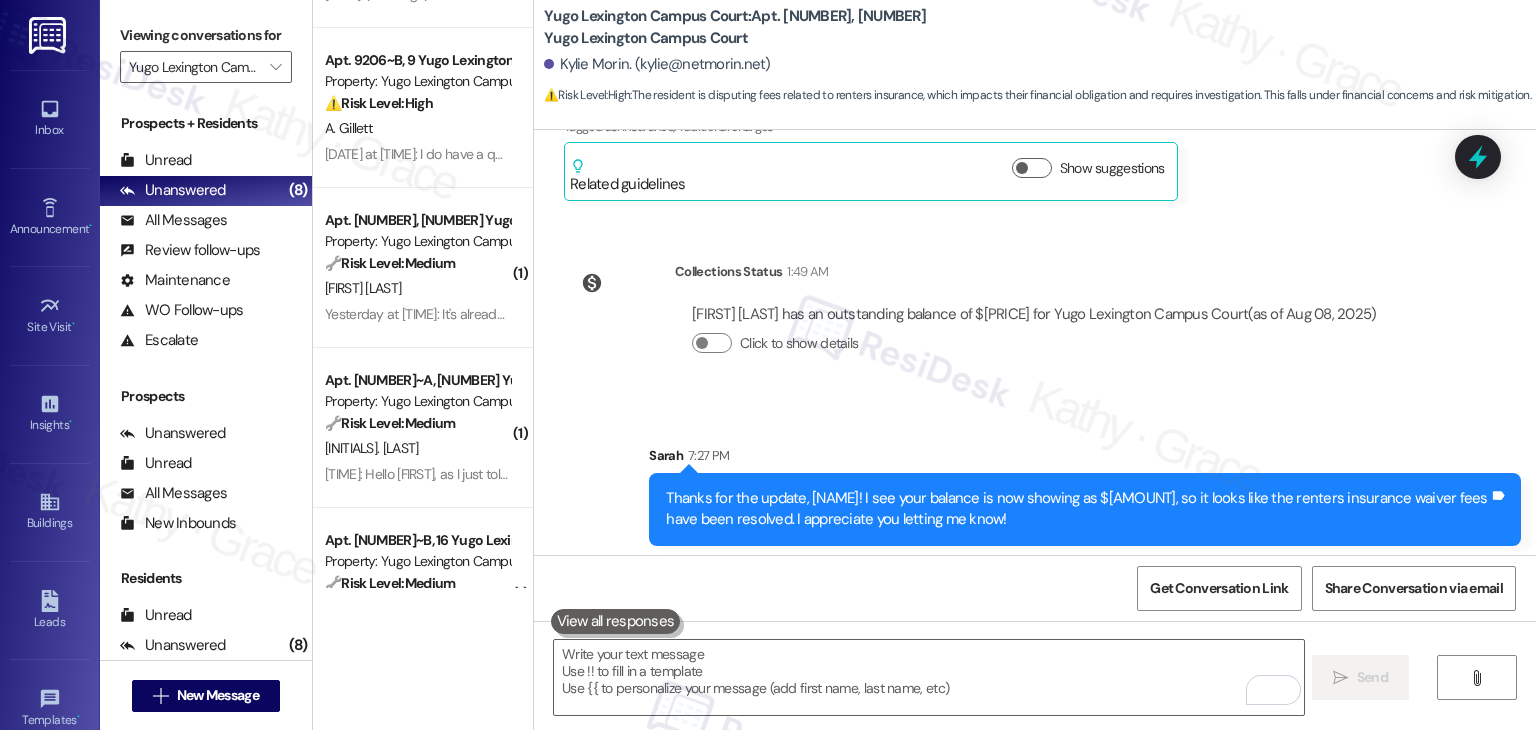 scroll, scrollTop: 13688, scrollLeft: 0, axis: vertical 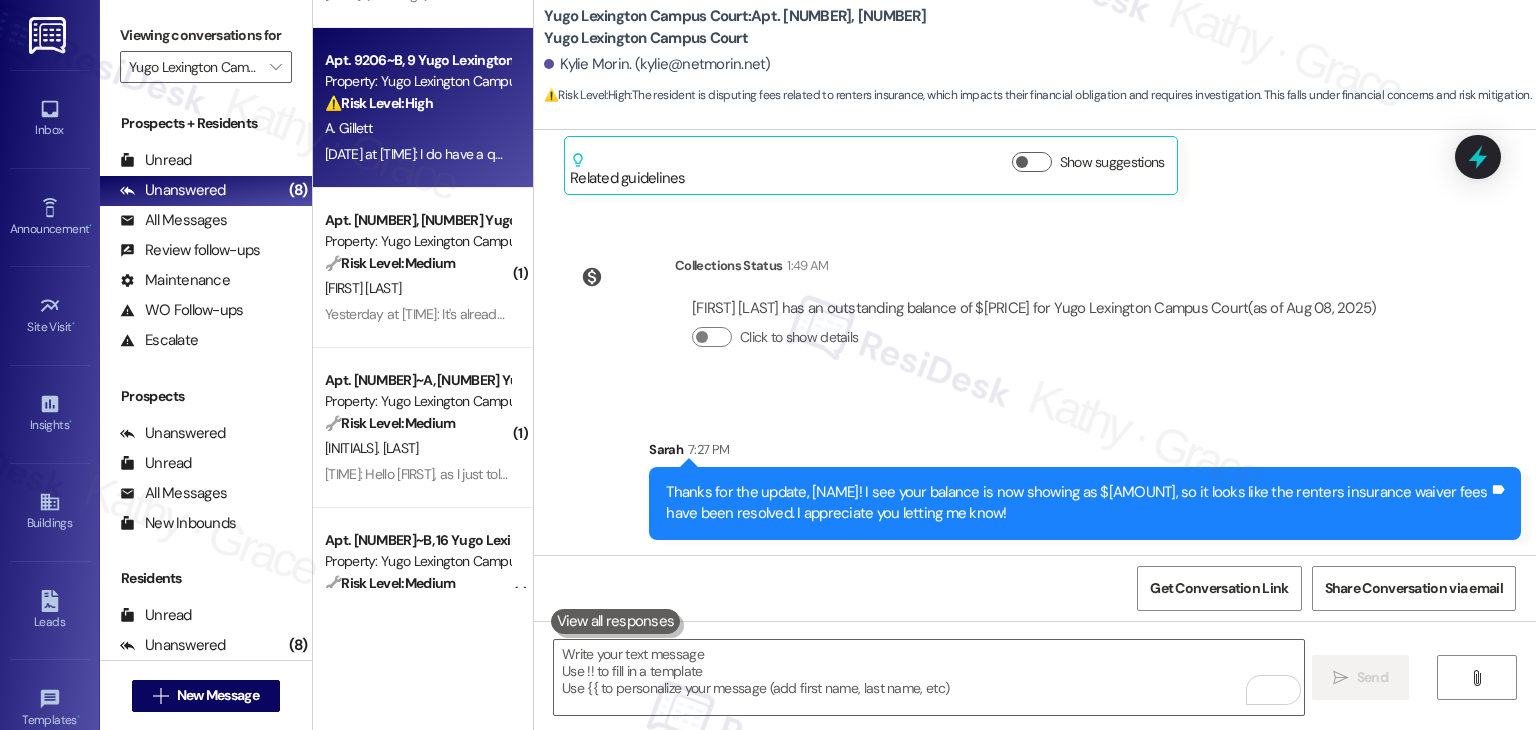 click on "Apt. 9206~B, 9 Yugo Lexington Campus Court Property: Yugo Lexington Campus Court ⚠️  Risk Level:  High The resident is questioning their rent amount, indicating a potential financial concern that needs to be addressed to avoid late fees or further issues. A. Gillett Aug 05, 2025 at 1:48 PM: I do have a question what is the rate I think there's a little bit of confusion on my end  Aug 05, 2025 at 1:48 PM: I do have a question what is the rate I think there's a little bit of confusion on my end" at bounding box center [423, 108] 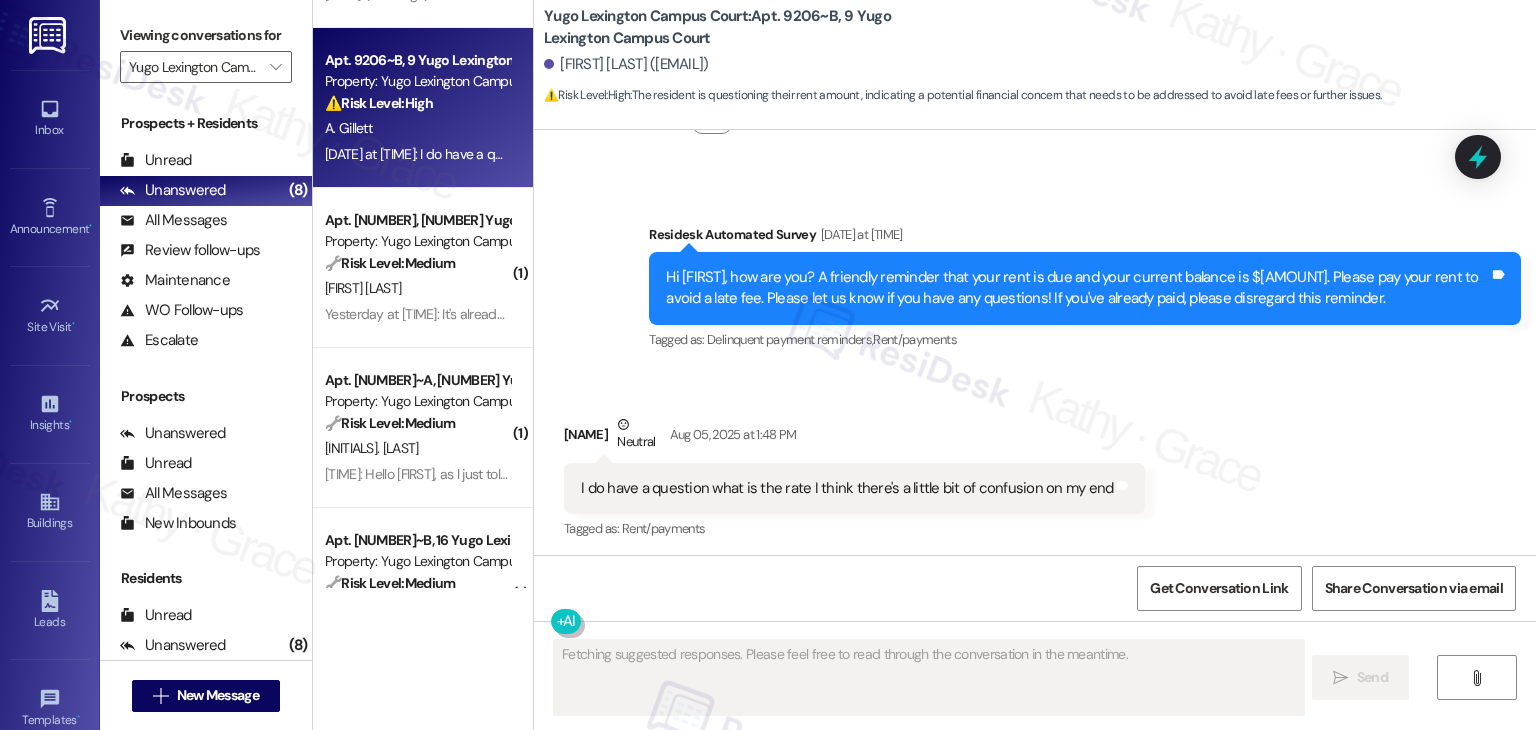 scroll, scrollTop: 3560, scrollLeft: 0, axis: vertical 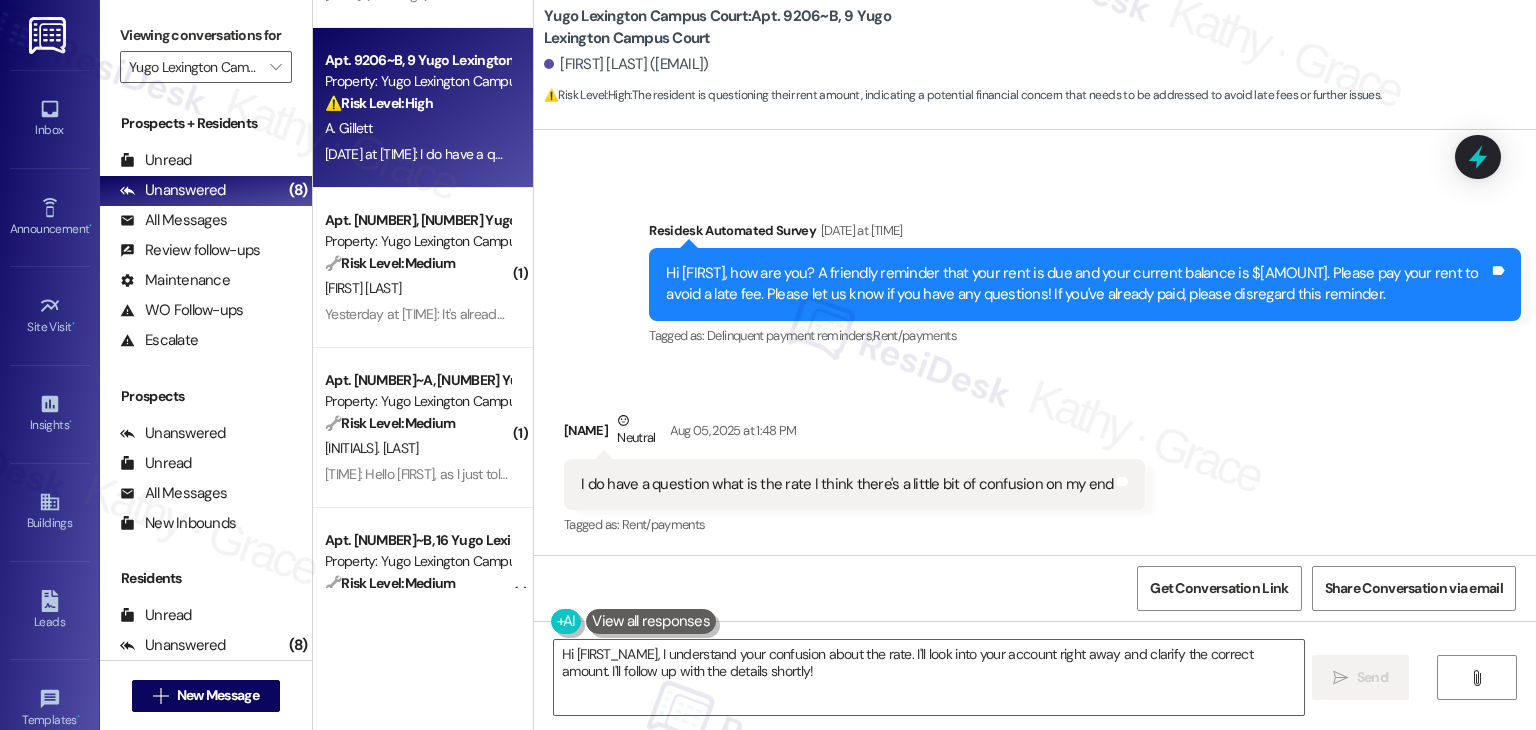 click on "Ajaliyah Gillett   Neutral Aug 05, 2025 at 1:48 PM" at bounding box center (854, 434) 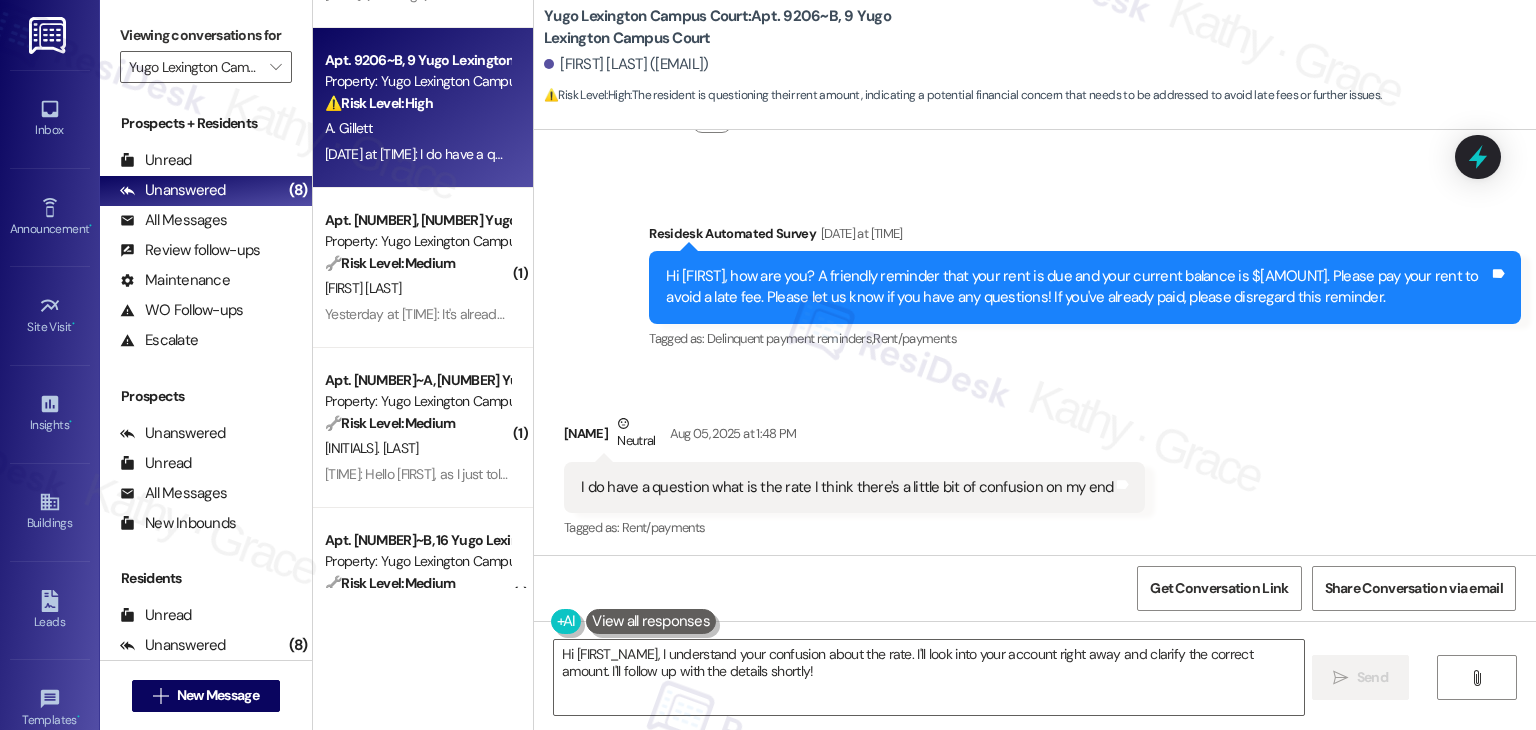 scroll, scrollTop: 3544, scrollLeft: 0, axis: vertical 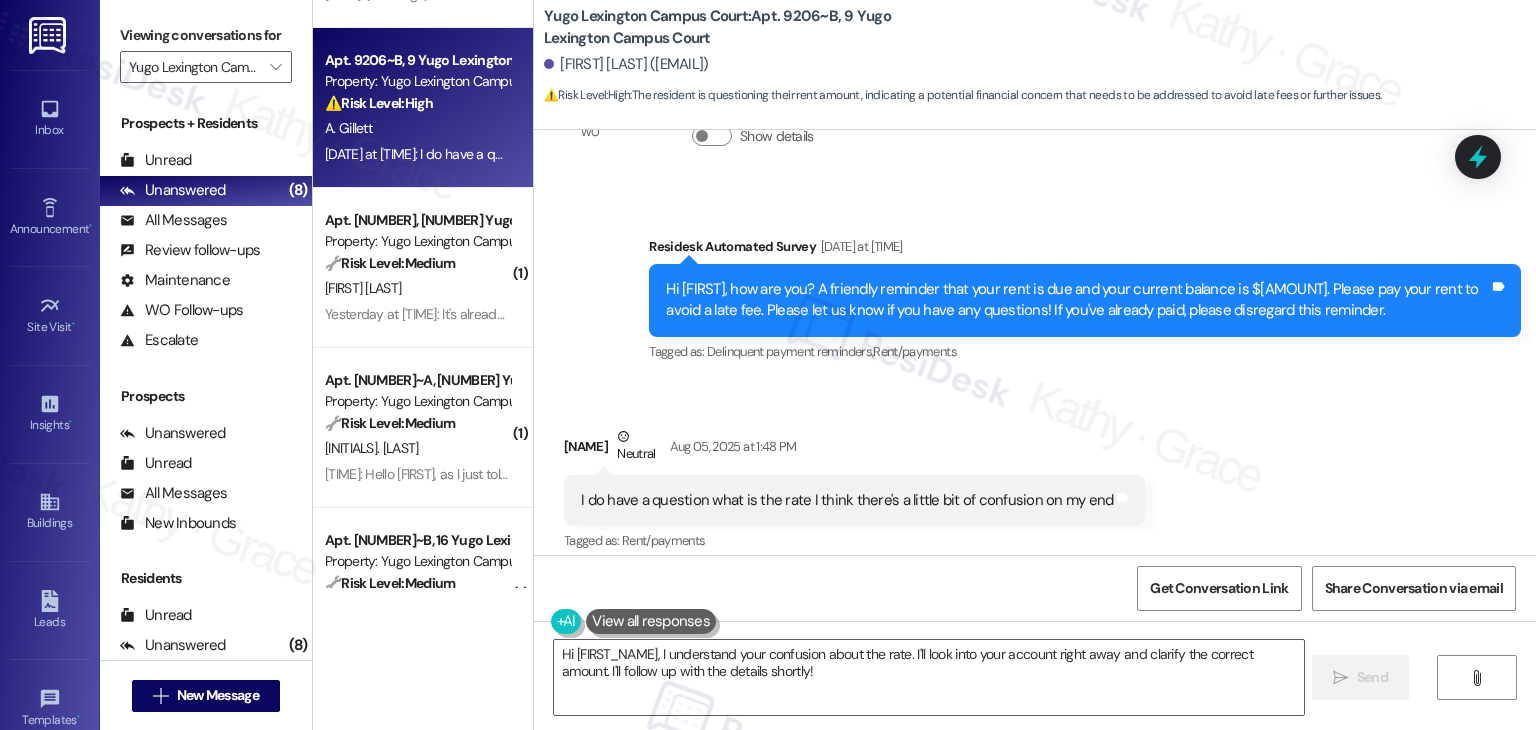 click on "Hi Ajaliyah, how are you? A friendly reminder that your rent is due and your current balance is $823.21. Please pay your rent to avoid a late fee. Please let us know if you have any questions! If you've already paid, please disregard this reminder." at bounding box center (1077, 300) 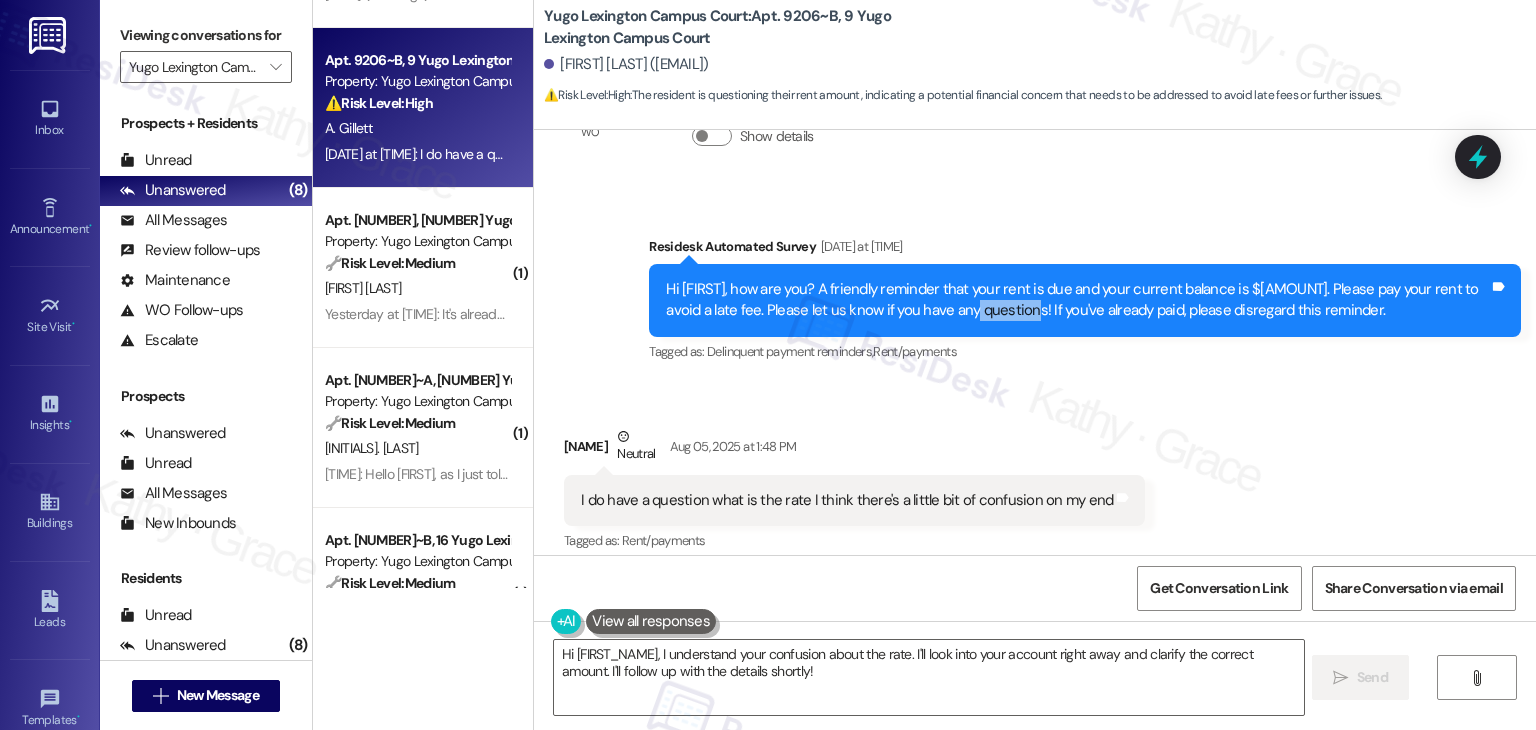 click on "Hi Ajaliyah, how are you? A friendly reminder that your rent is due and your current balance is $823.21. Please pay your rent to avoid a late fee. Please let us know if you have any questions! If you've already paid, please disregard this reminder." at bounding box center [1077, 300] 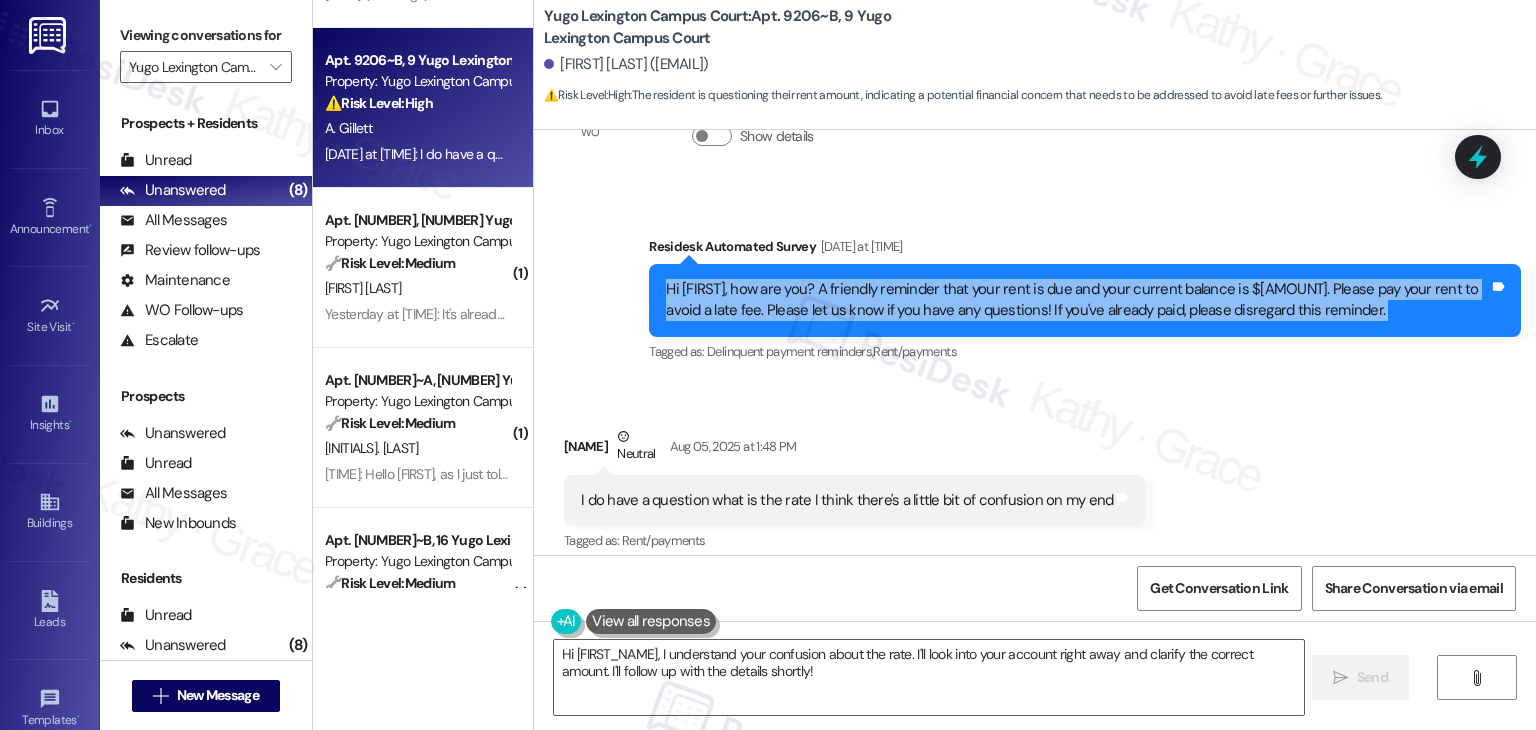 click on "Hi Ajaliyah, how are you? A friendly reminder that your rent is due and your current balance is $823.21. Please pay your rent to avoid a late fee. Please let us know if you have any questions! If you've already paid, please disregard this reminder." at bounding box center [1077, 300] 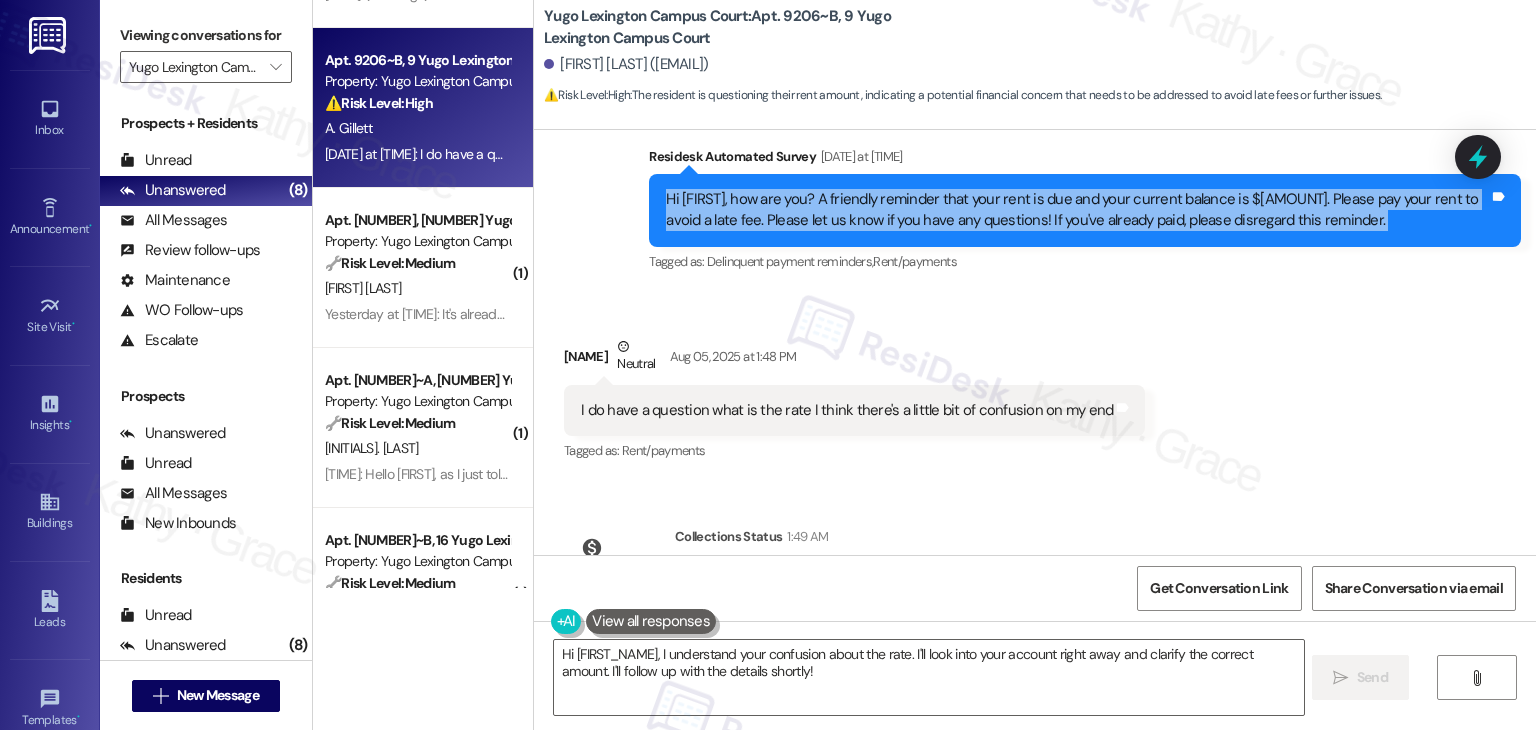 scroll, scrollTop: 3744, scrollLeft: 0, axis: vertical 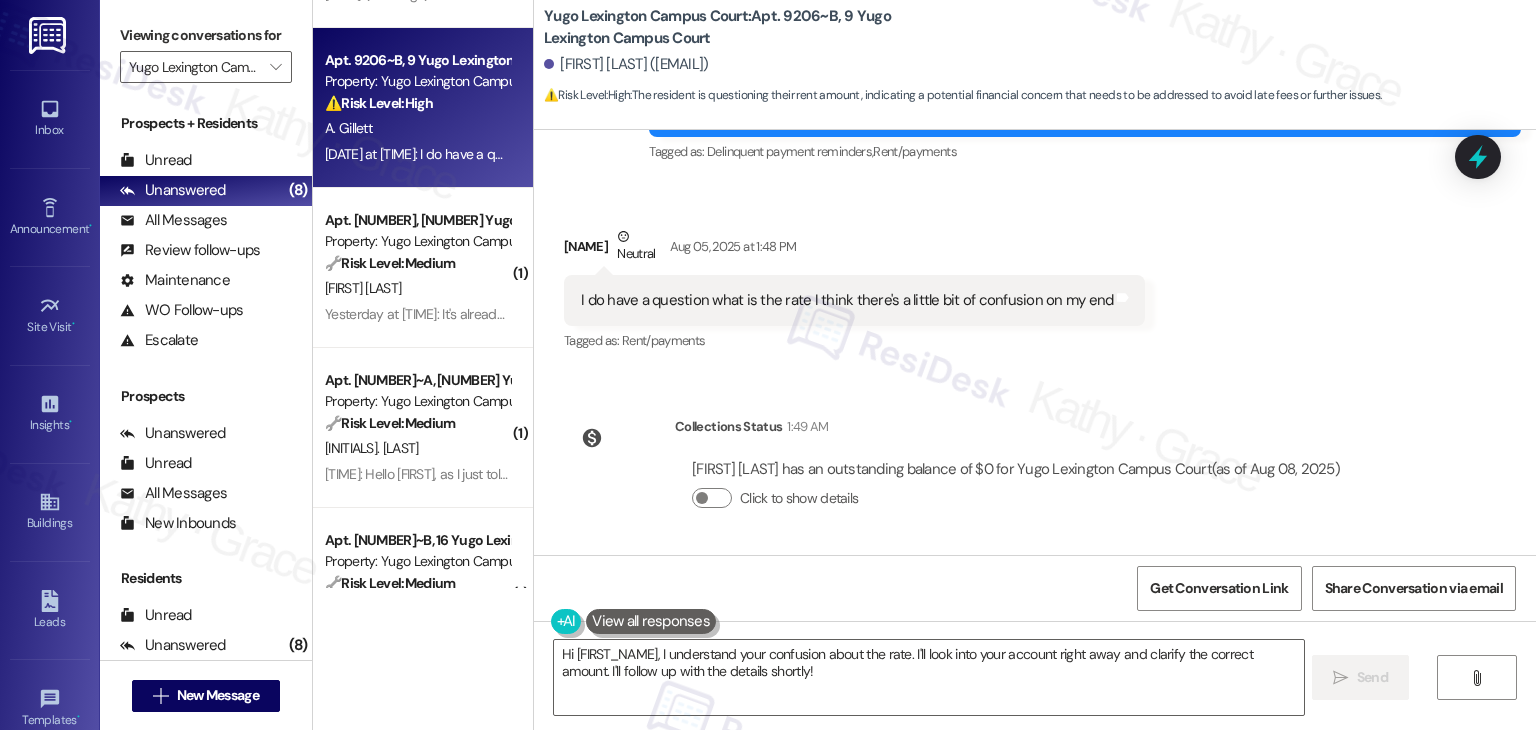 click on "I do have a question what is the rate I think there's a little bit of confusion on my end" at bounding box center [847, 300] 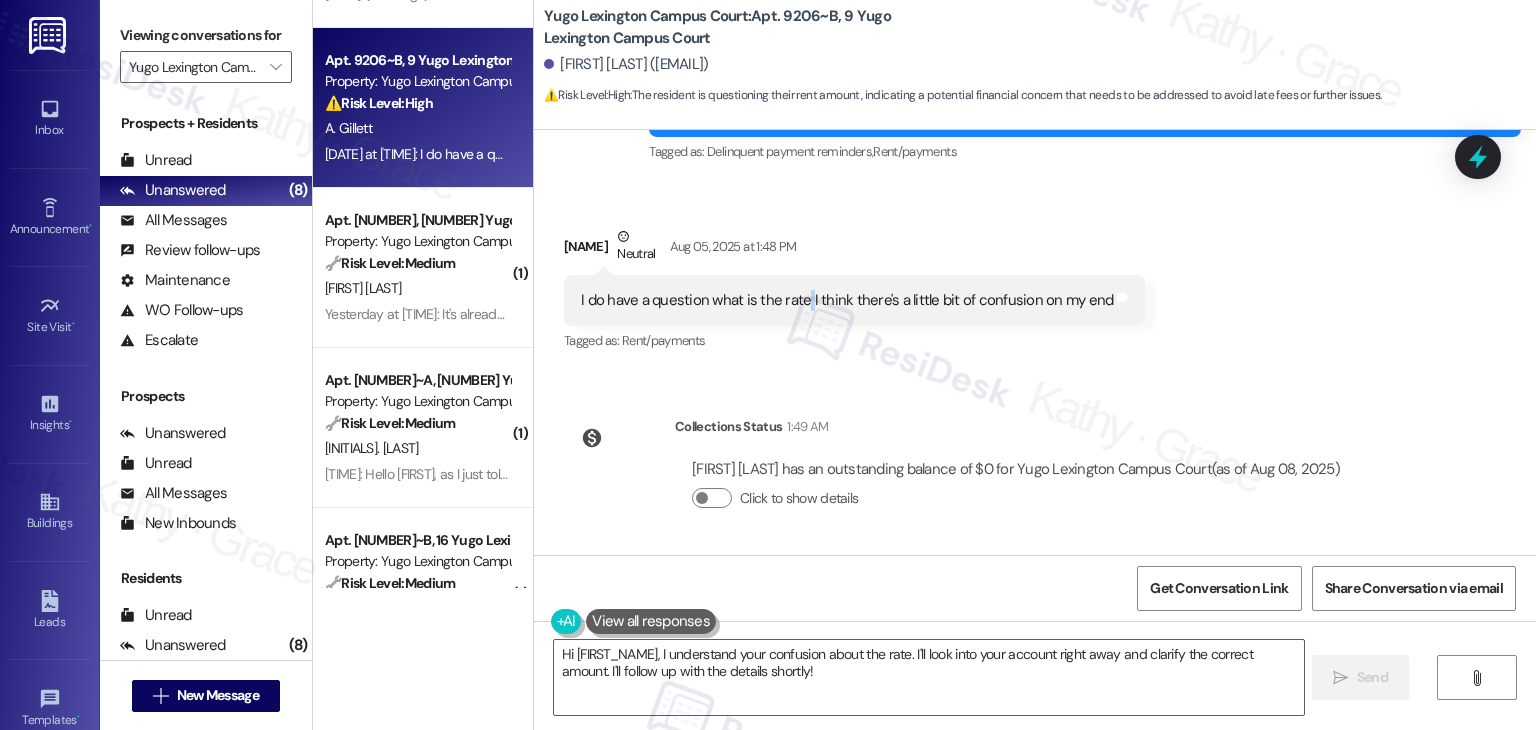click on "I do have a question what is the rate I think there's a little bit of confusion on my end" at bounding box center (847, 300) 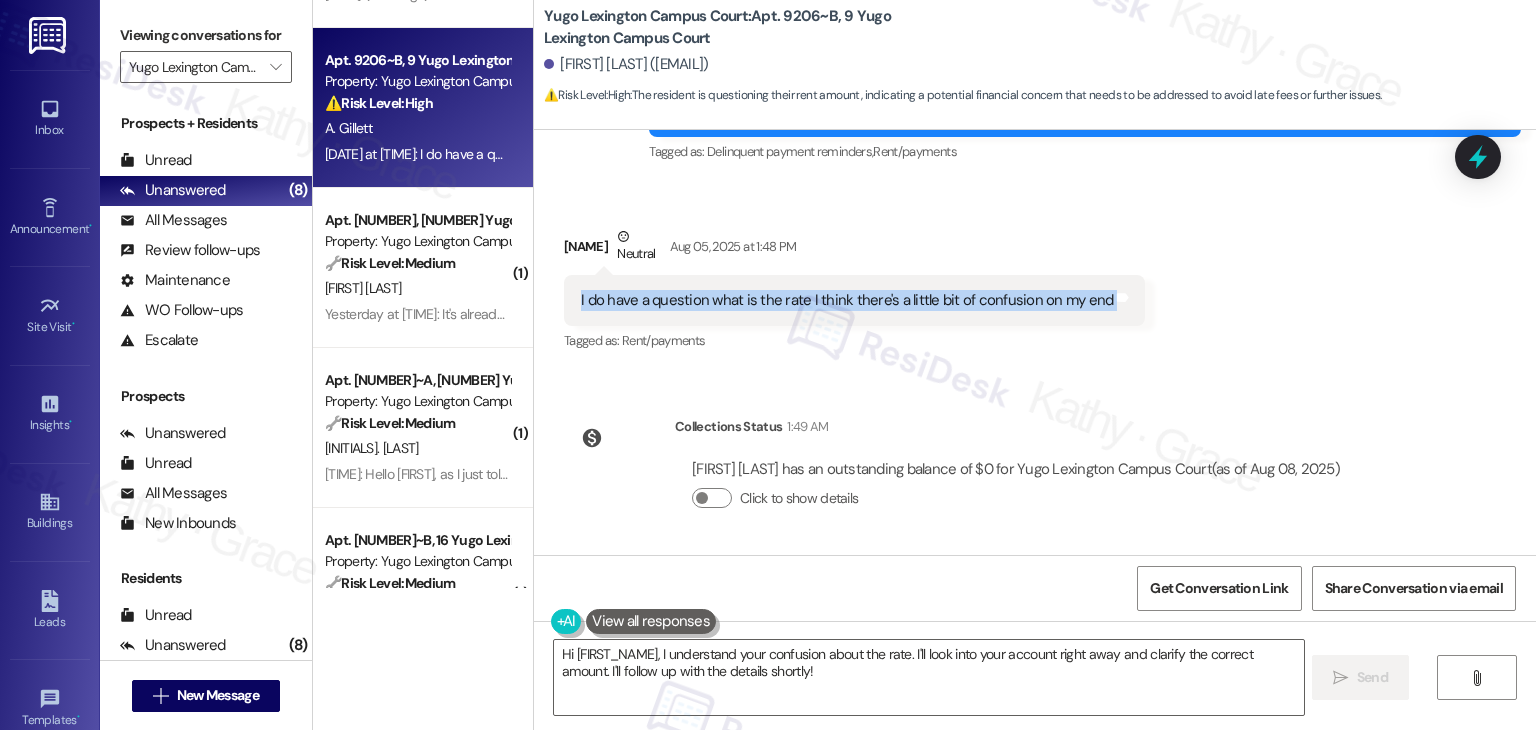click on "I do have a question what is the rate I think there's a little bit of confusion on my end" at bounding box center (847, 300) 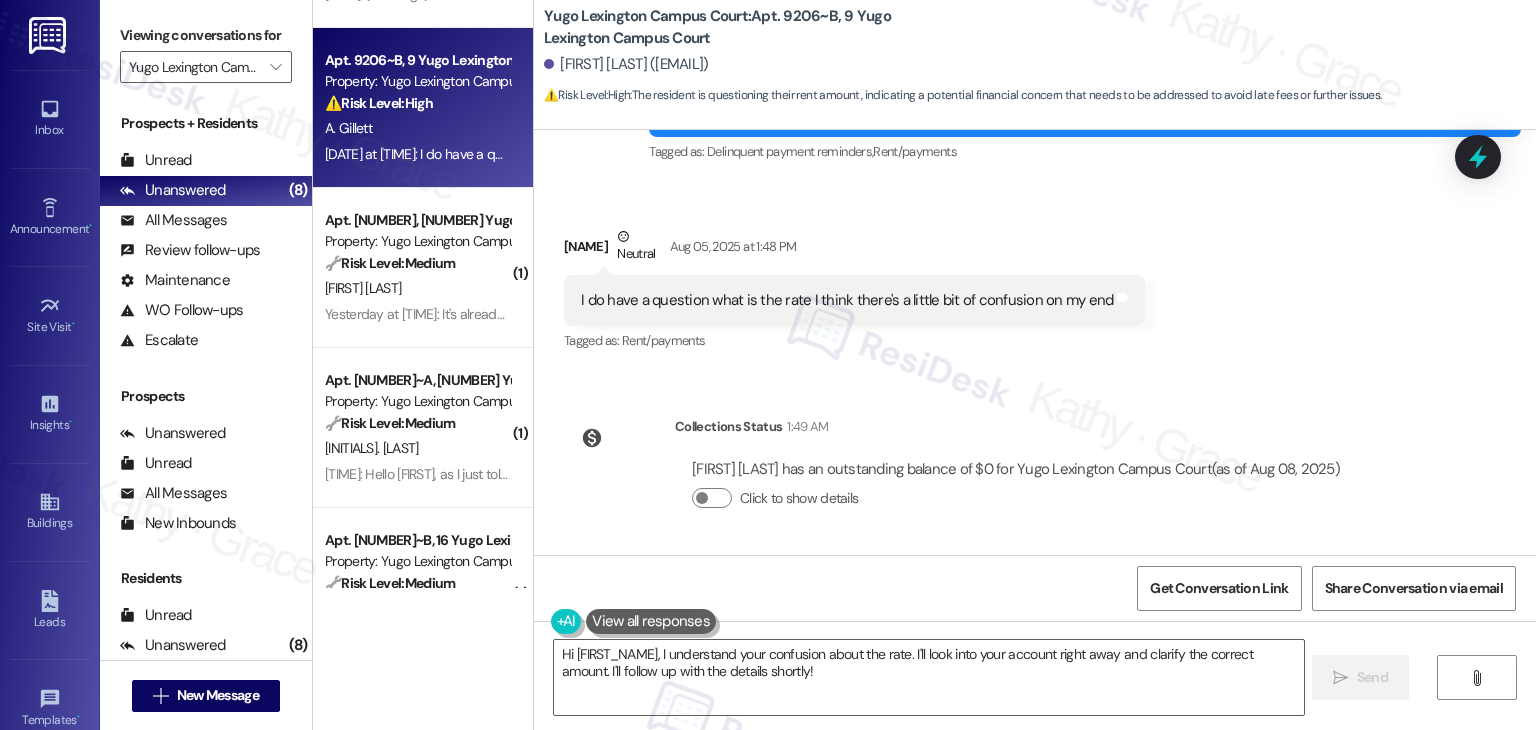 click on "Ajaliyah Gillett has an outstanding balance of $0 for Yugo Lexington Campus Court  (as of Aug 08, 2025)" at bounding box center (1016, 469) 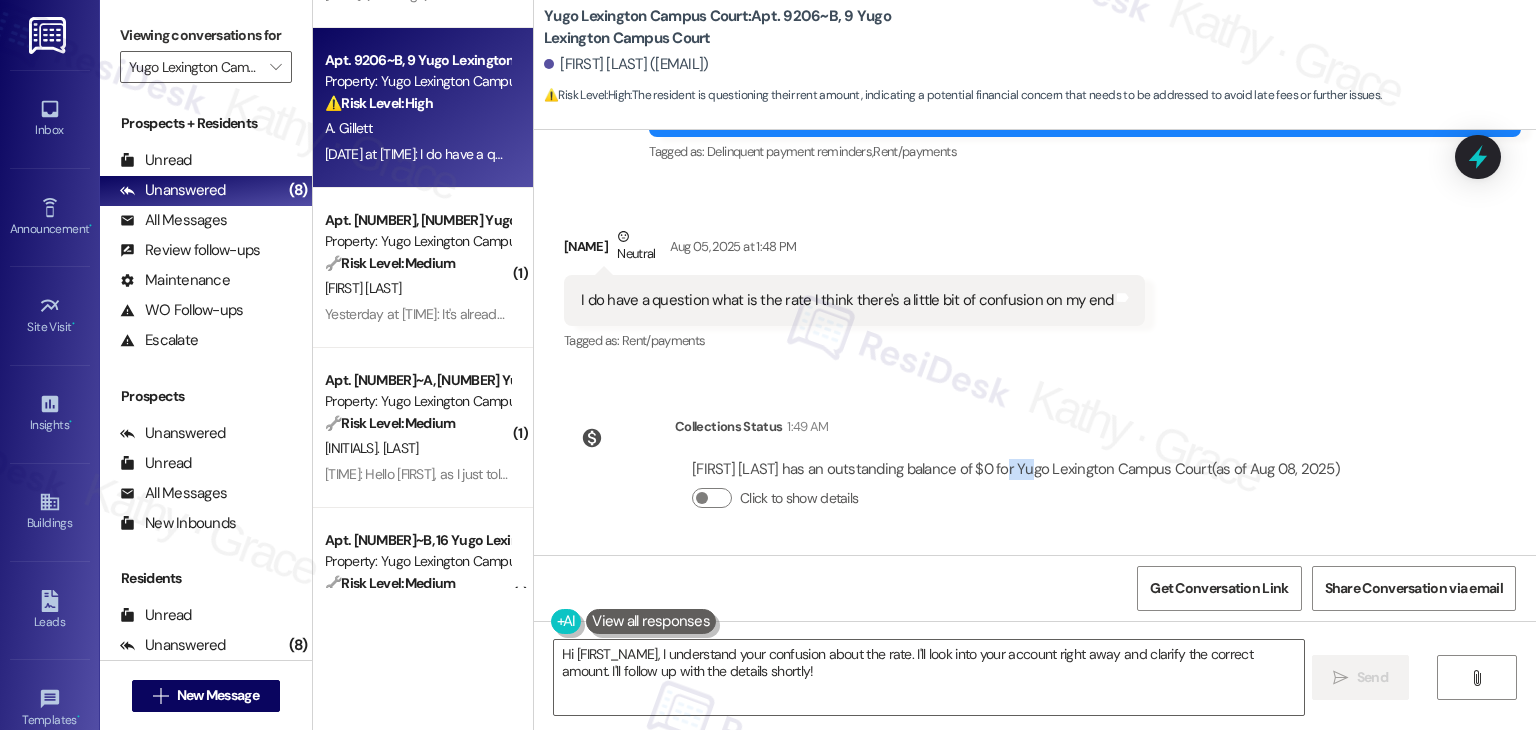 click on "Ajaliyah Gillett has an outstanding balance of $0 for Yugo Lexington Campus Court  (as of Aug 08, 2025)" at bounding box center (1016, 469) 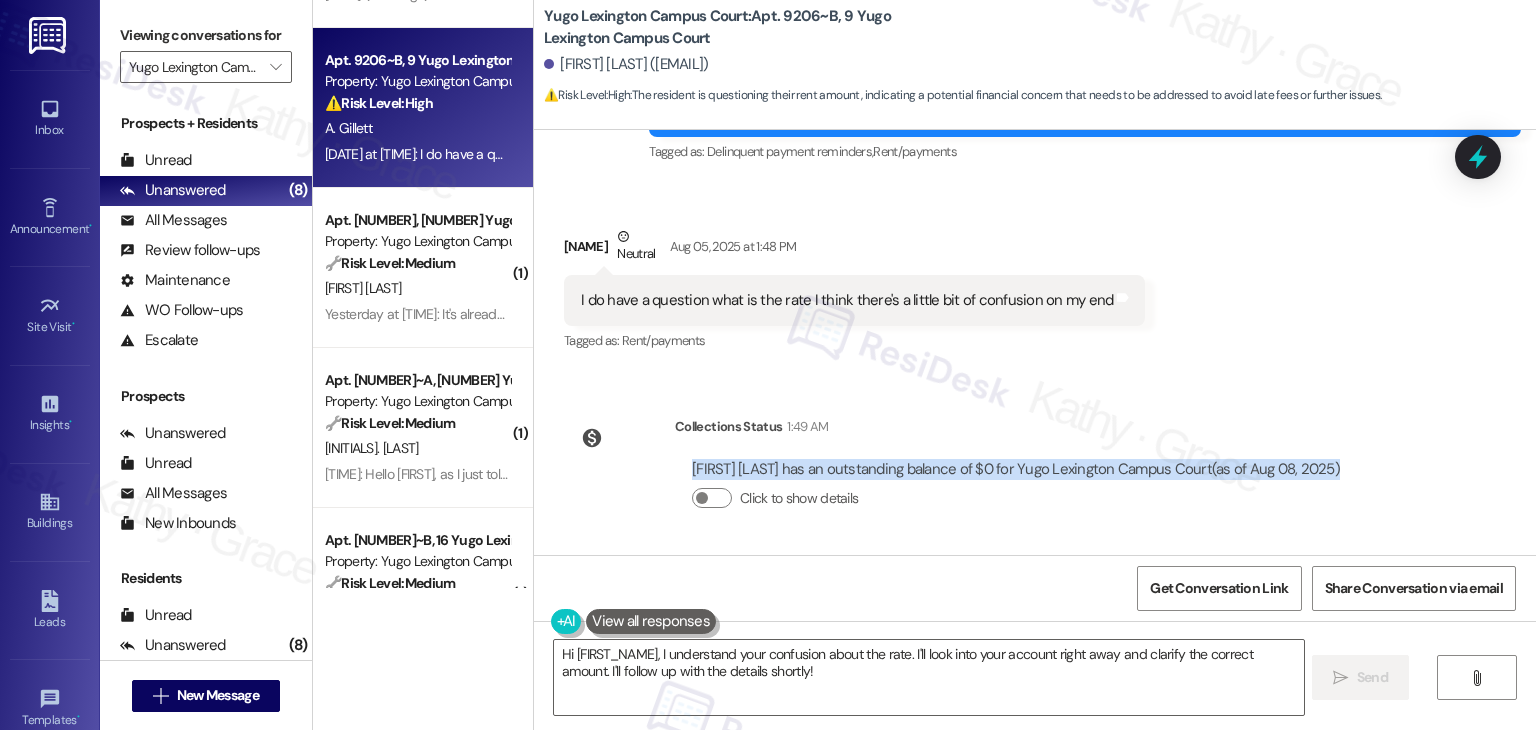 click on "Ajaliyah Gillett has an outstanding balance of $0 for Yugo Lexington Campus Court  (as of Aug 08, 2025)" at bounding box center [1016, 469] 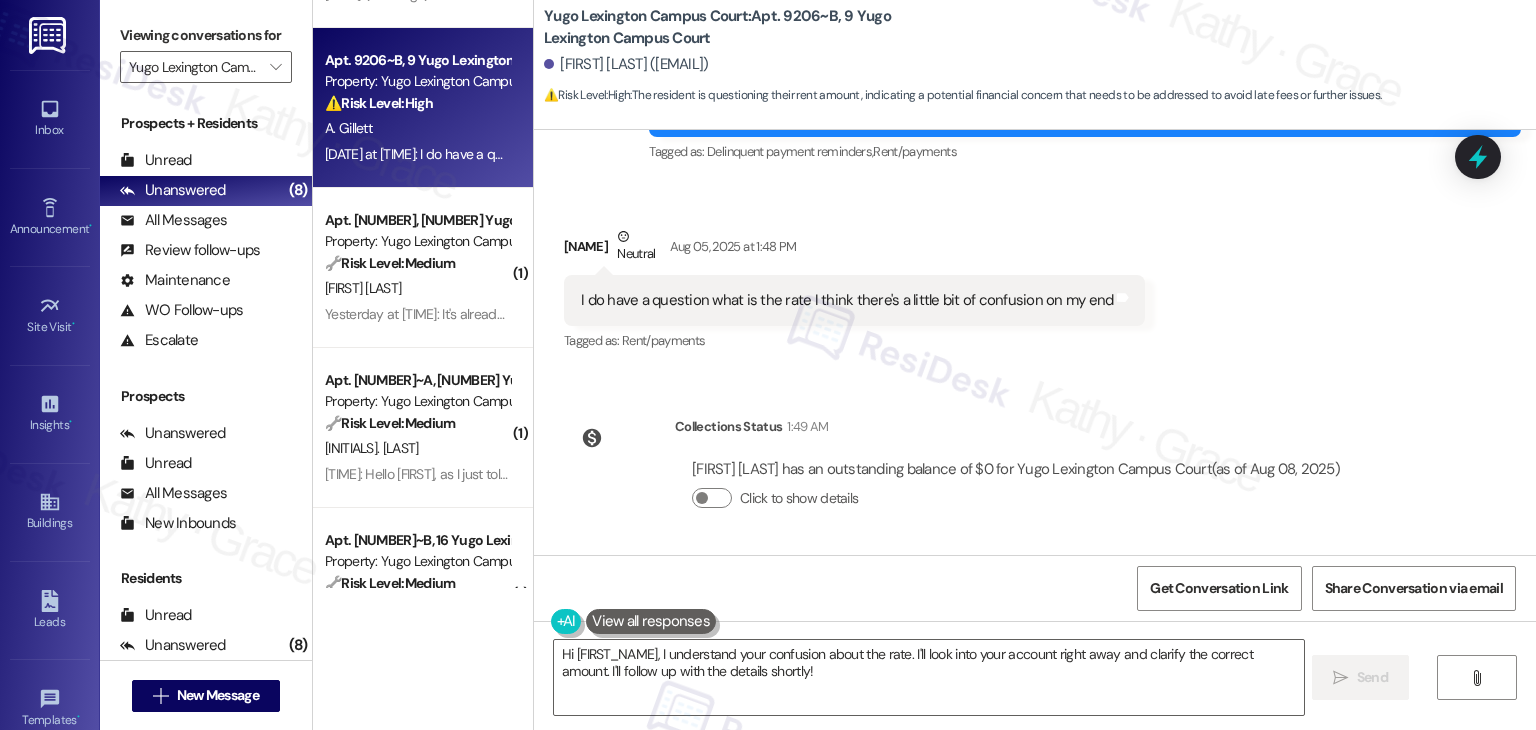 click on "Ajaliyah Gillett has an outstanding balance of $0 for Yugo Lexington Campus Court  (as of Aug 08, 2025) Click to show details" at bounding box center (1016, 492) 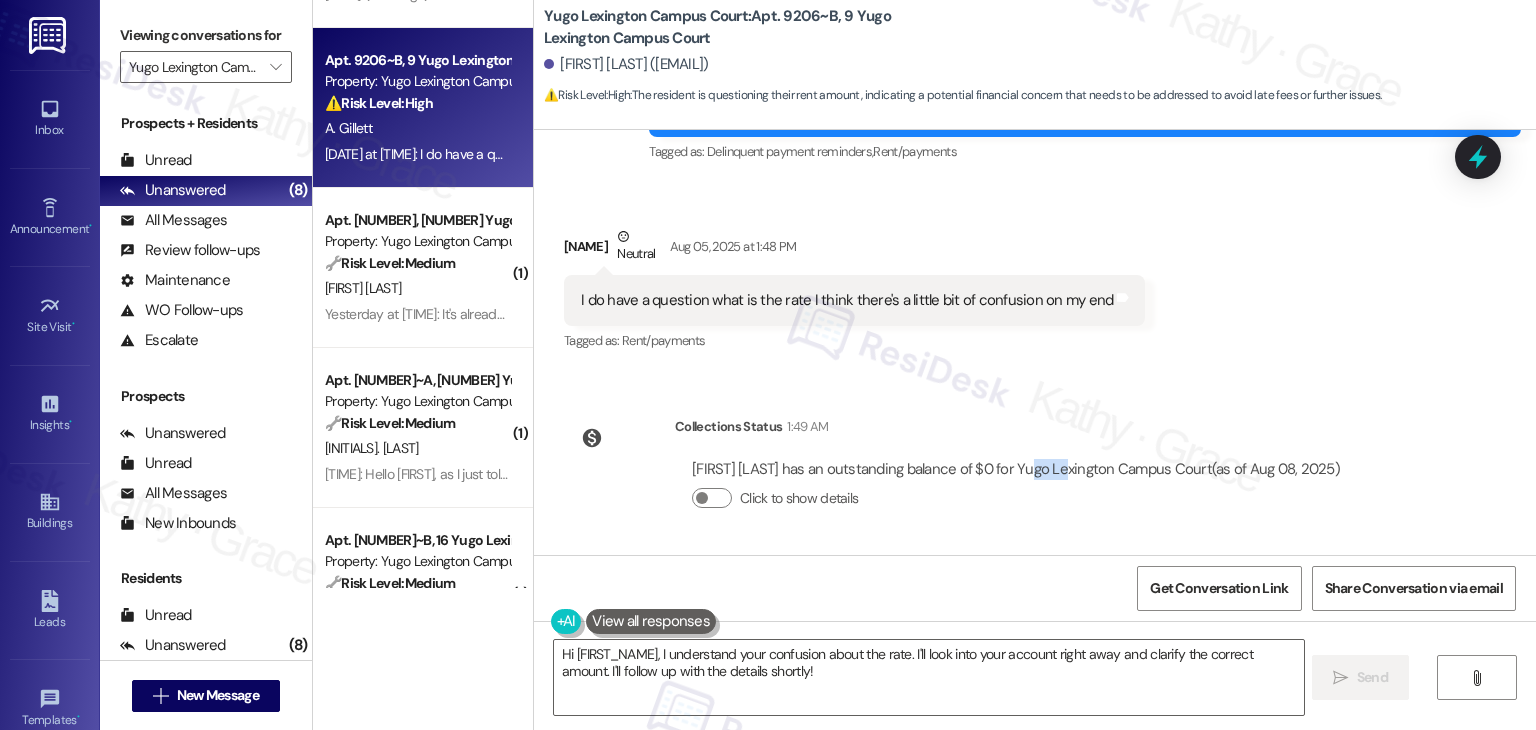 click on "Ajaliyah Gillett has an outstanding balance of $0 for Yugo Lexington Campus Court  (as of Aug 08, 2025) Click to show details" at bounding box center [1016, 492] 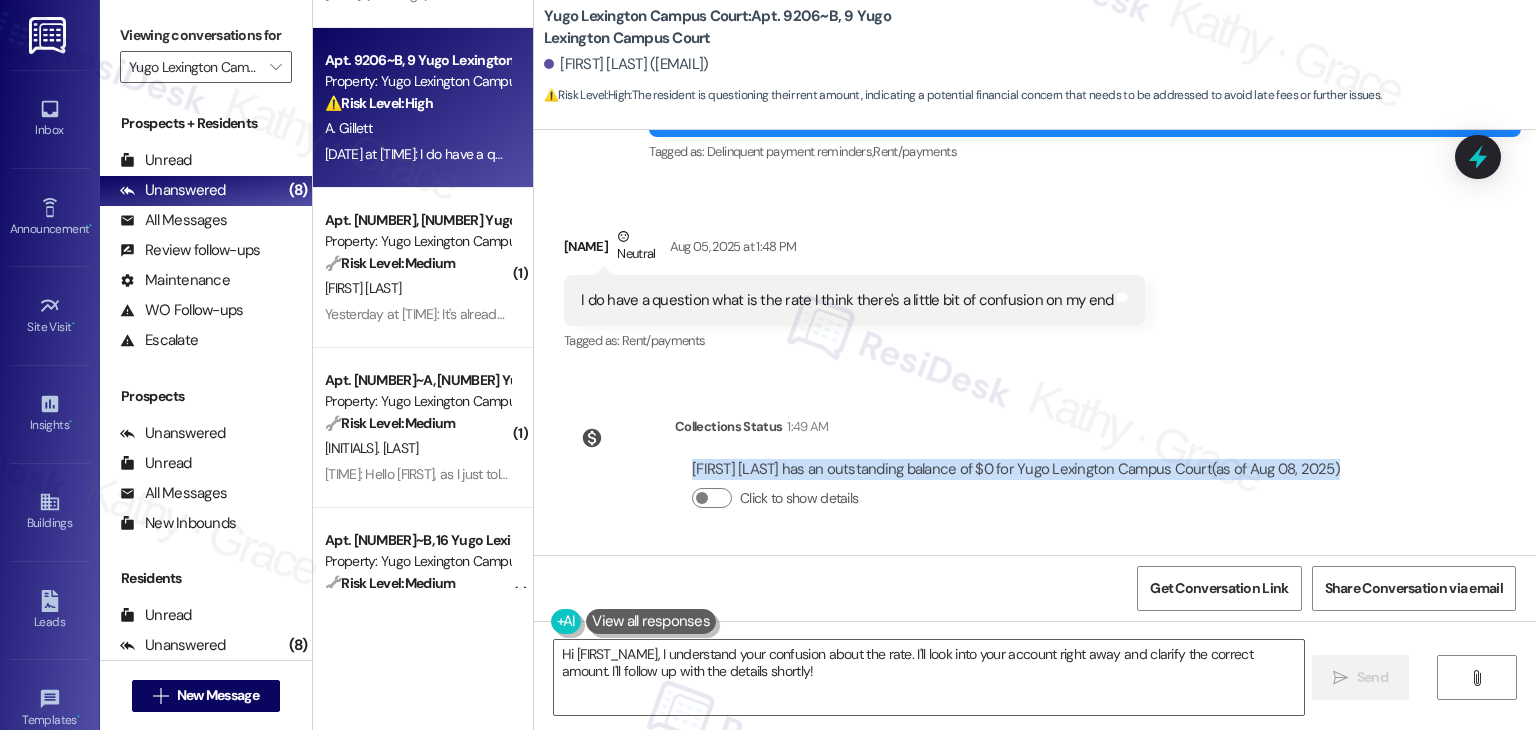 click on "Ajaliyah Gillett has an outstanding balance of $0 for Yugo Lexington Campus Court  (as of Aug 08, 2025) Click to show details" at bounding box center [1016, 492] 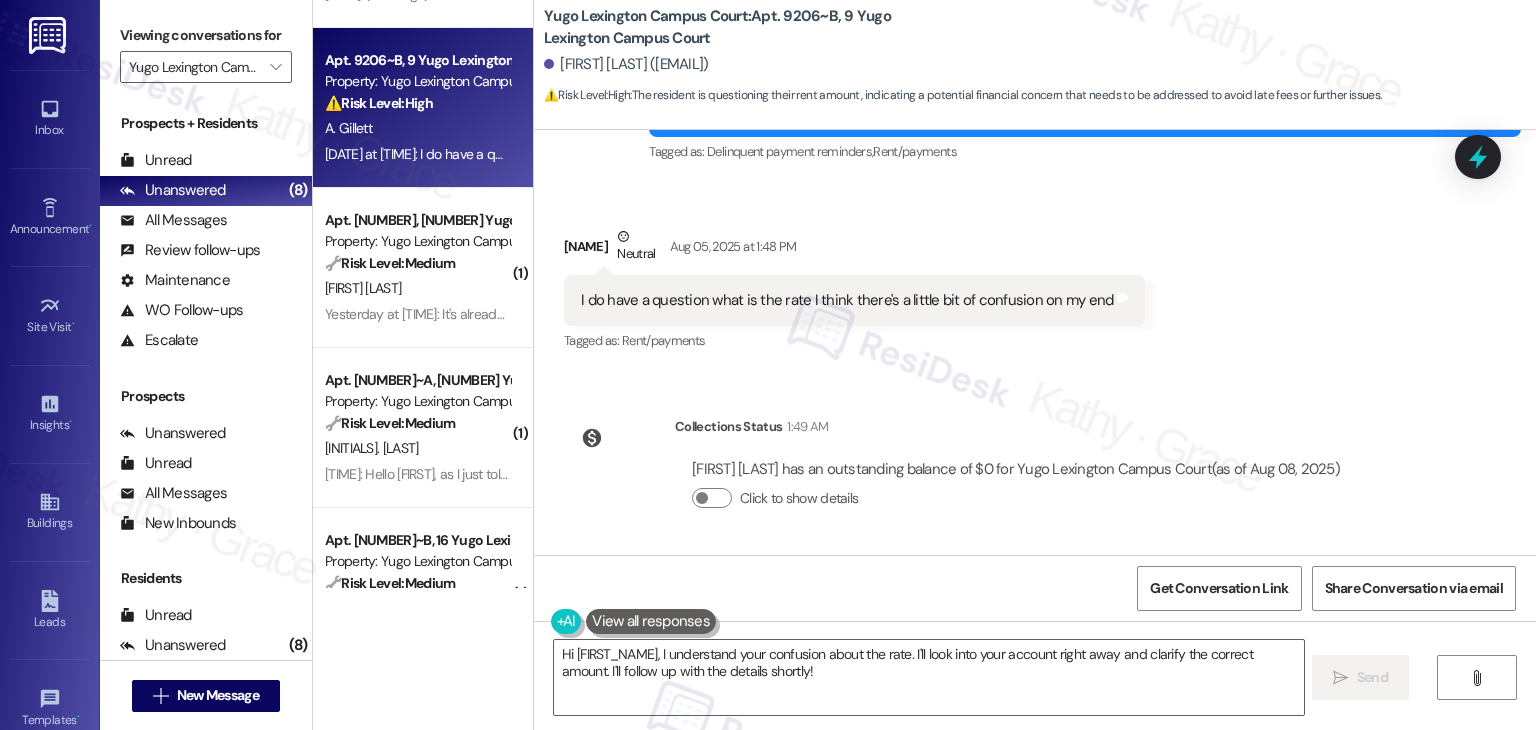 click on "Click to show details" at bounding box center (1016, 502) 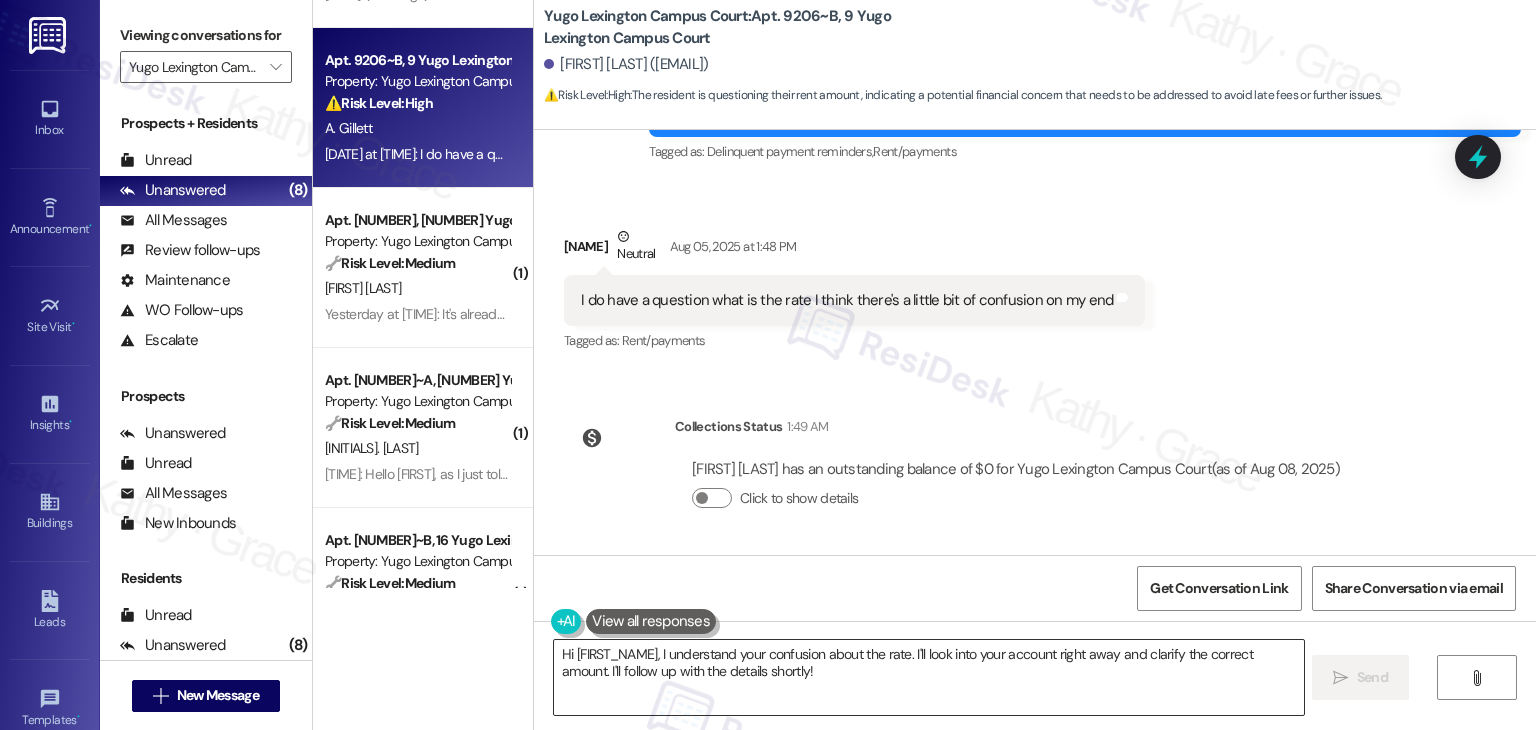 click on "Hi {{first_name}}, I understand your confusion about the rate. I'll look into your account right away and clarify the correct amount. I'll follow up with the details shortly!" at bounding box center [928, 677] 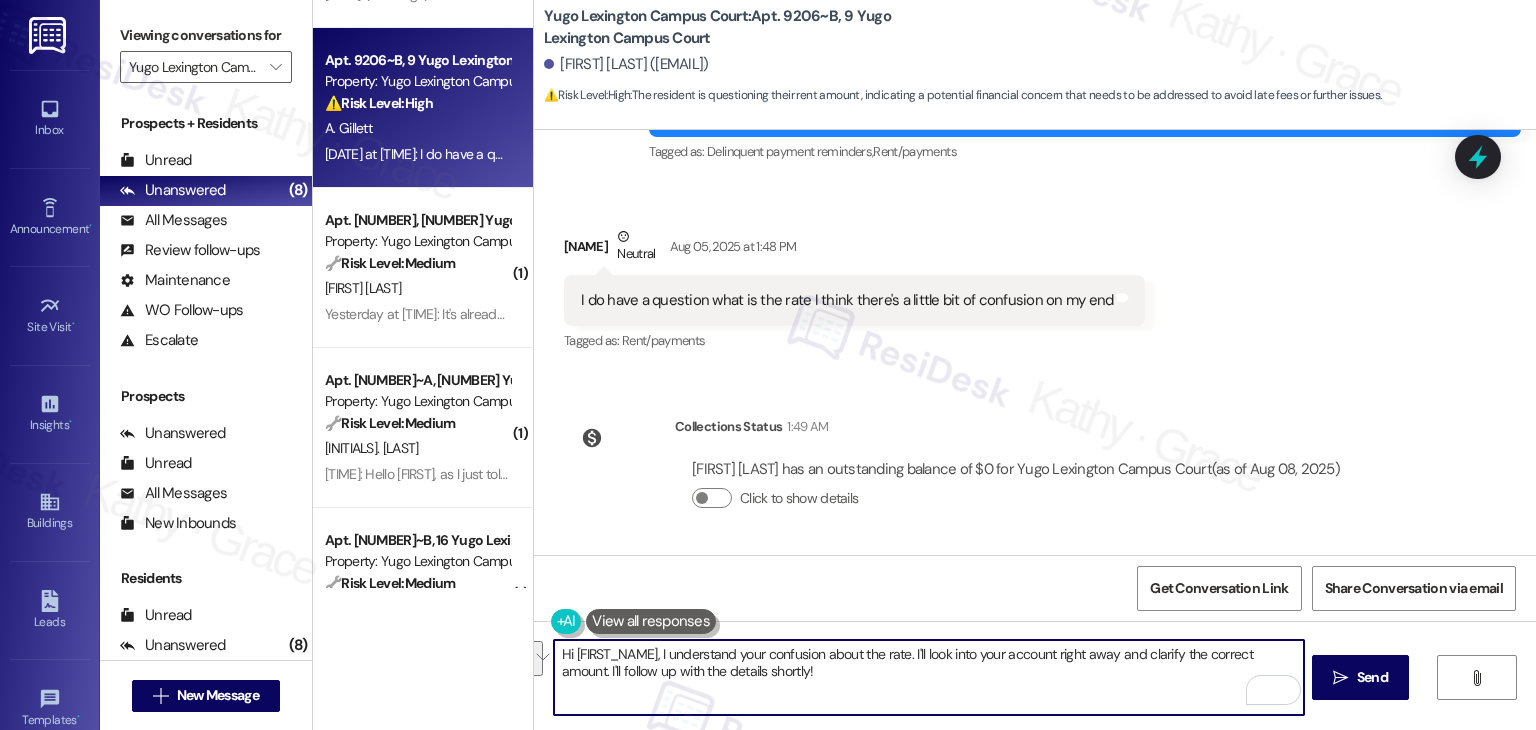 paste on "Thanks for reaching out, Ajaliyah! I see your balance is now showing as $0, so it looks like everything’s been cleared up. Let us know if there's anything else we can assist you with!" 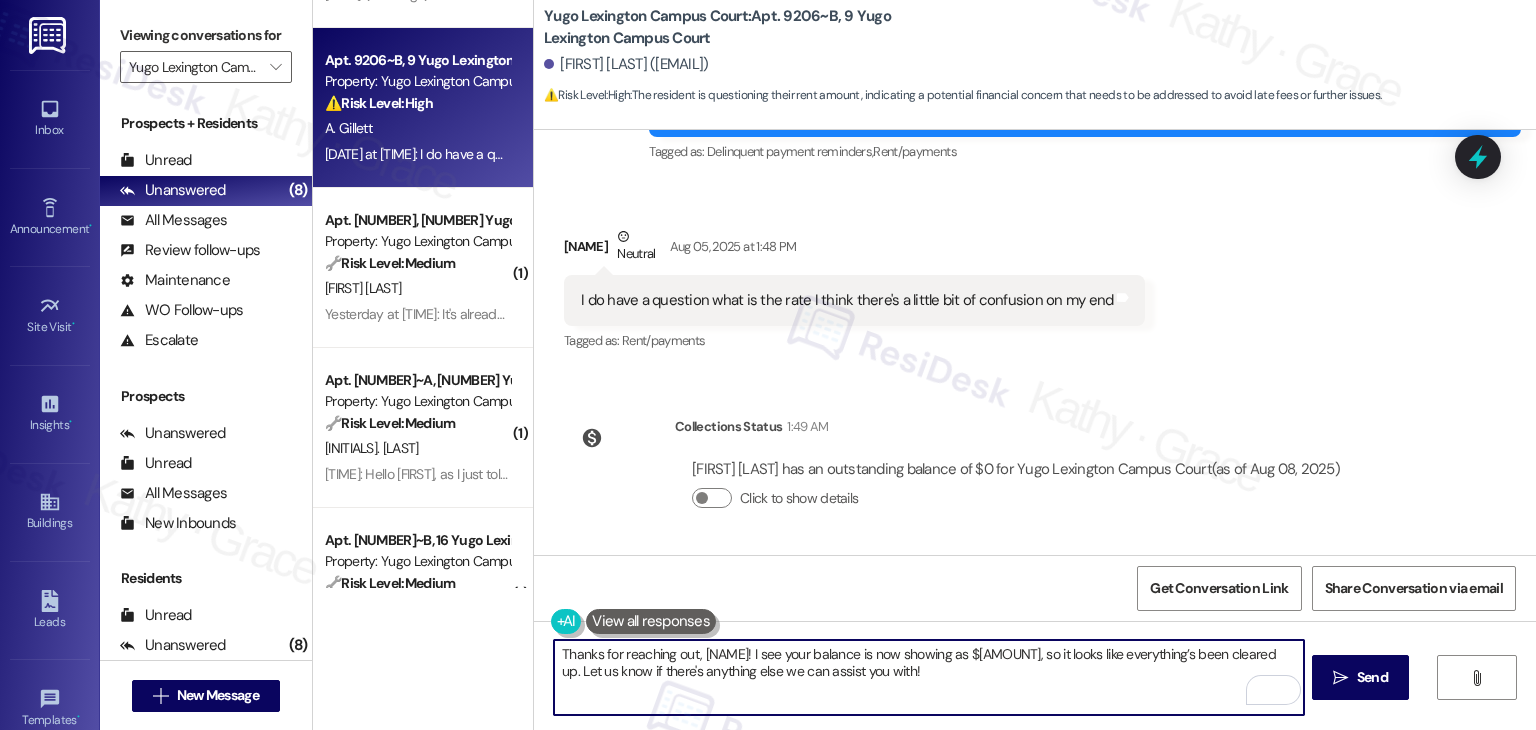 type on "Thanks for reaching out, Ajaliyah! I see your balance is now showing as $0, so it looks like everything’s been cleared up. Let us know if there's anything else we can assist you with!" 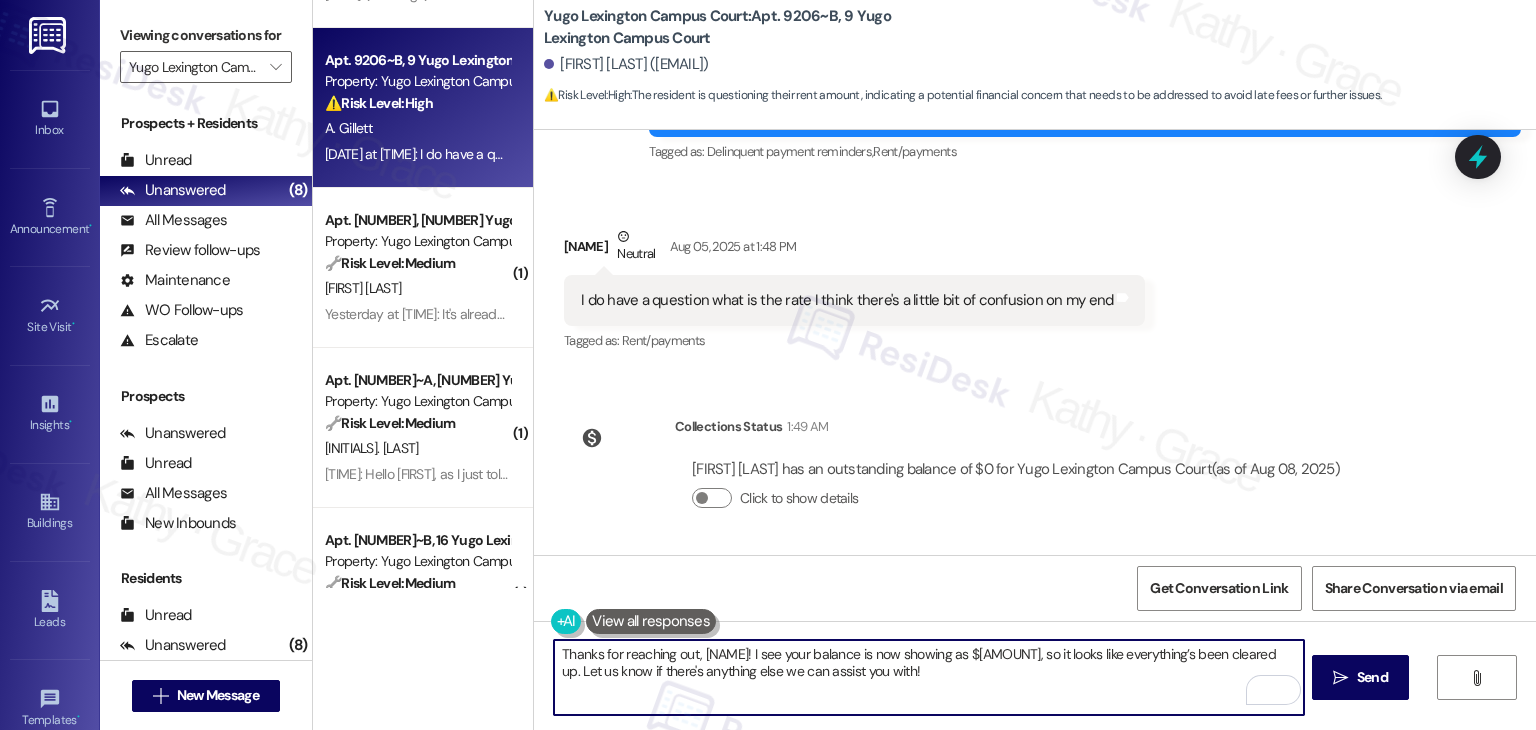 click on "Thanks for reaching out, Ajaliyah! I see your balance is now showing as $0, so it looks like everything’s been cleared up. Let us know if there's anything else we can assist you with!" at bounding box center [928, 677] 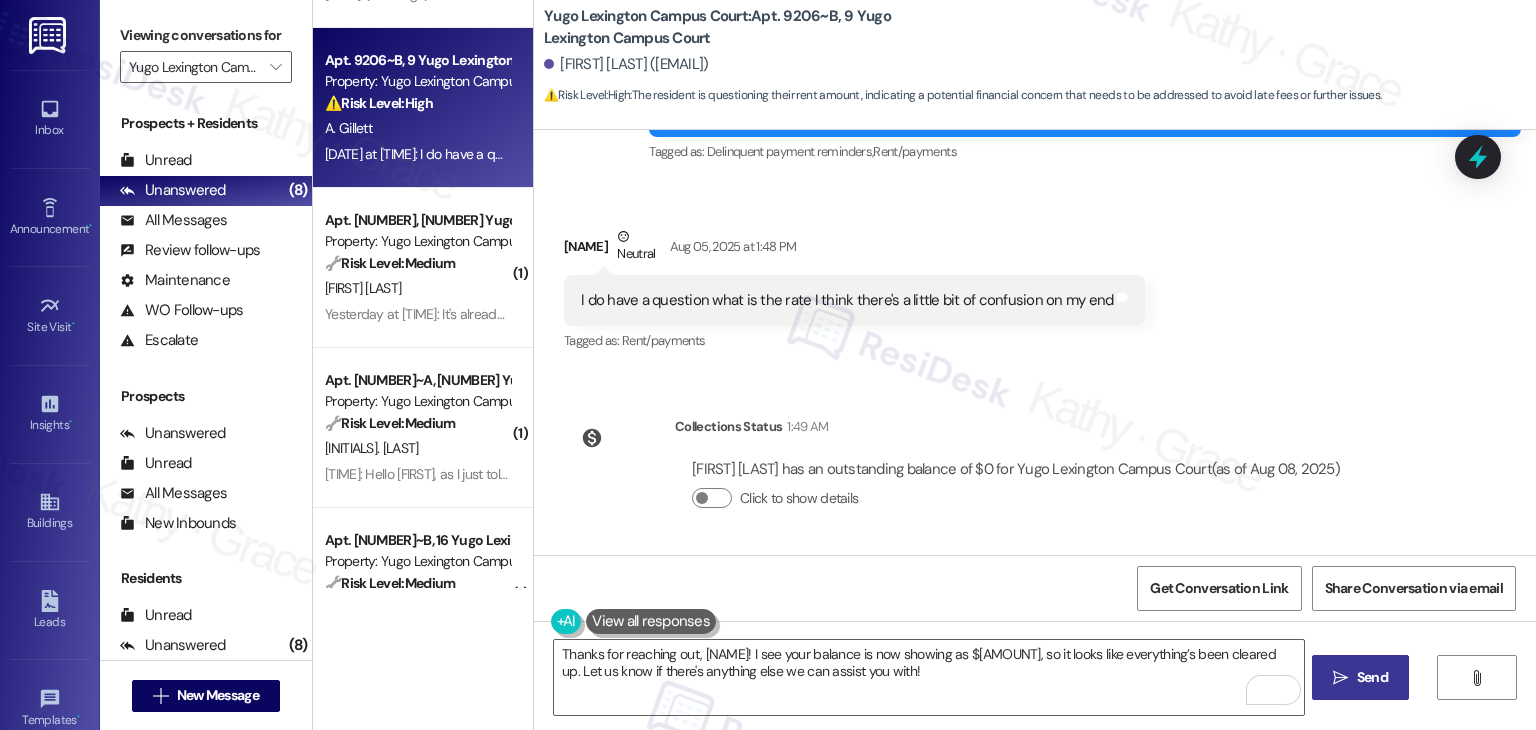 click on "Send" at bounding box center (1372, 677) 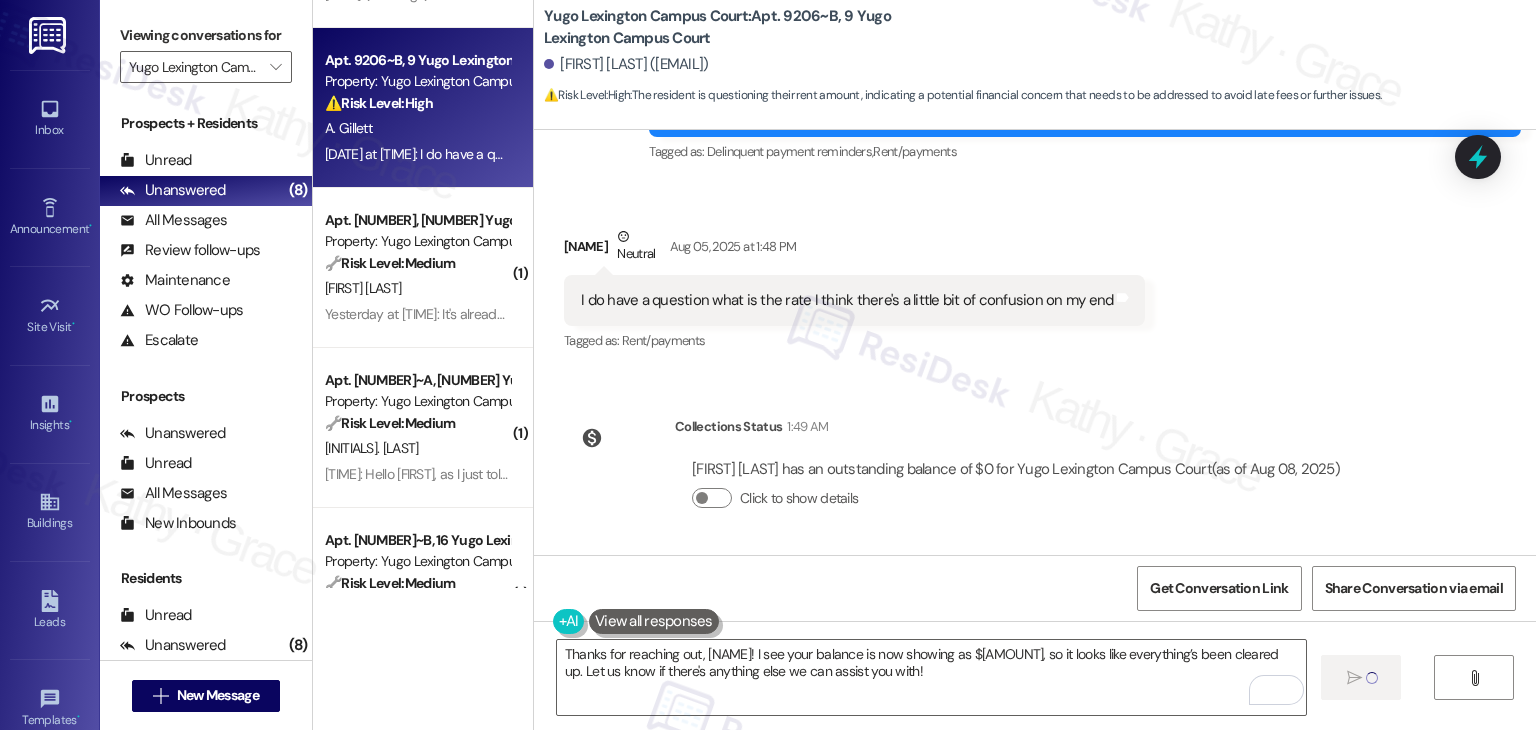 type 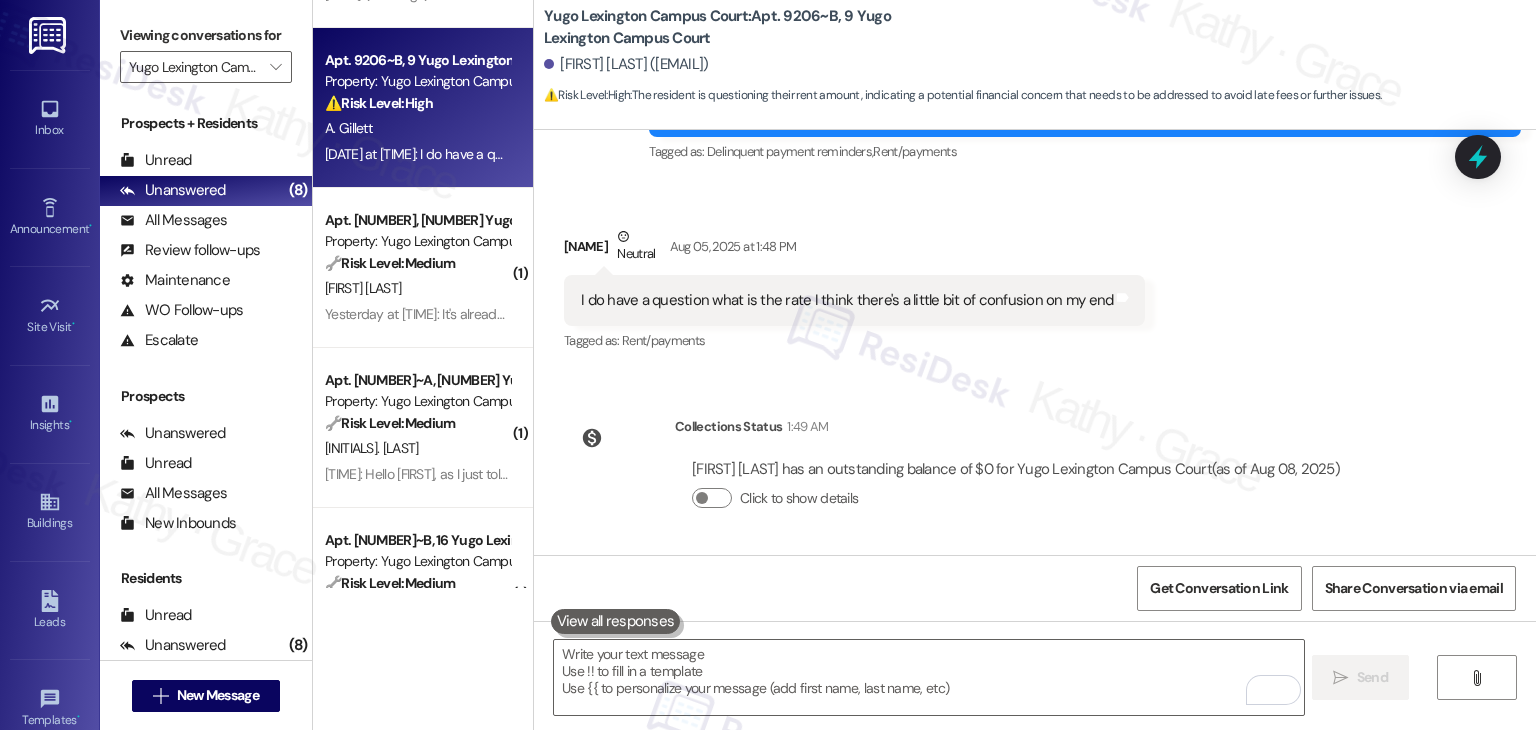 scroll, scrollTop: 3560, scrollLeft: 0, axis: vertical 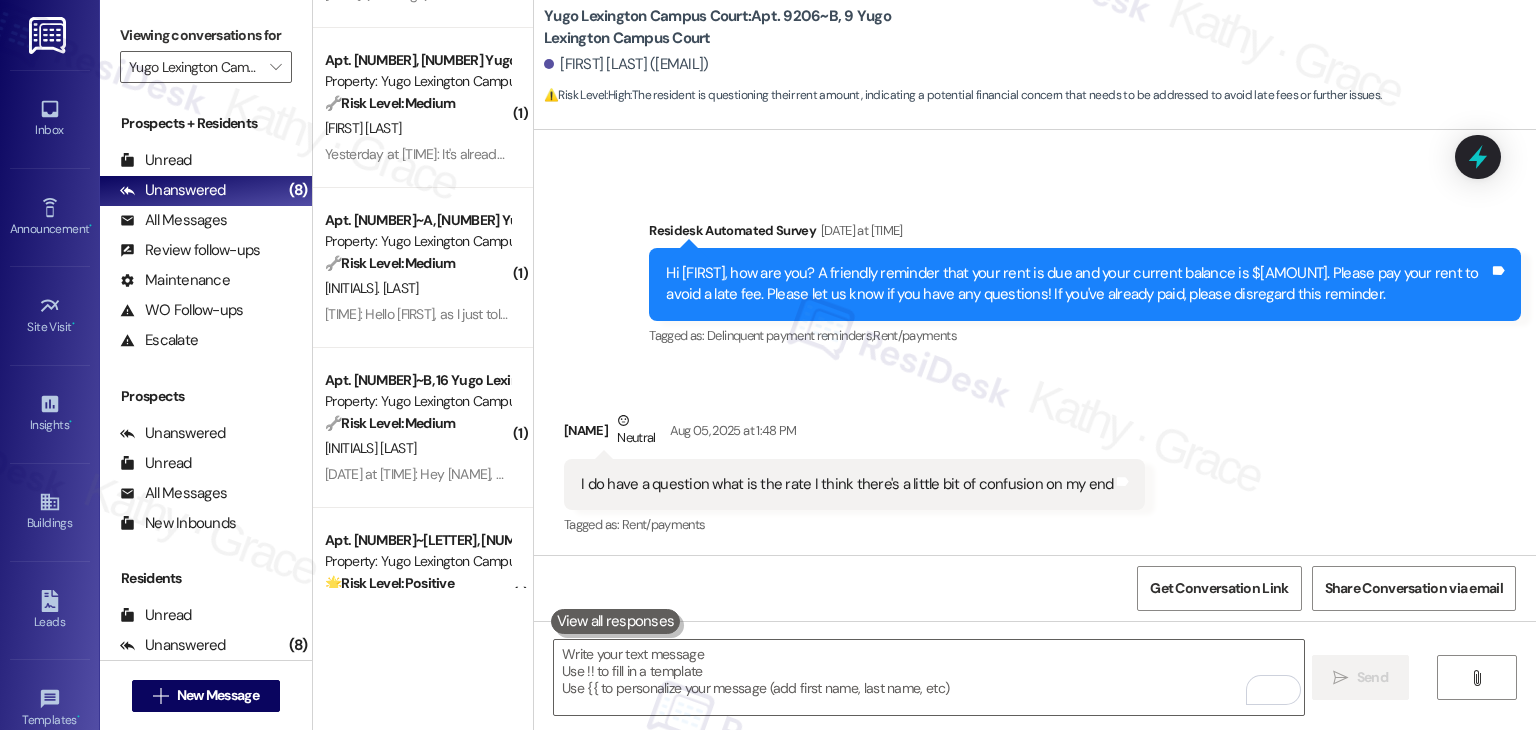 click on "Received via SMS Ajaliyah Gillett   Neutral Aug 05, 2025 at 1:48 PM I do have a question what is the rate I think there's a little bit of confusion on my end  Tags and notes Tagged as:   Rent/payments Click to highlight conversations about Rent/payments" at bounding box center [1035, 460] 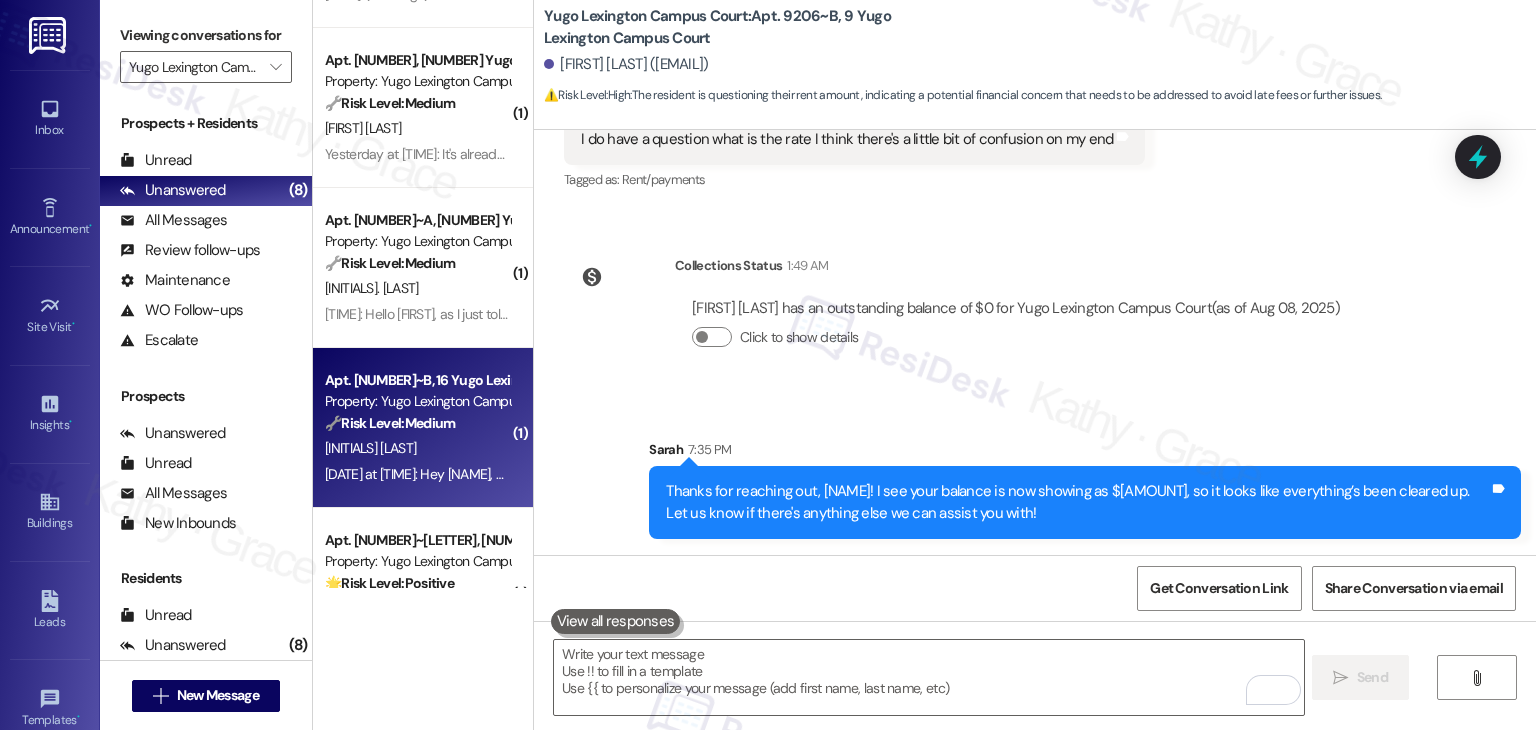 click on "Aug 06, 2025 at 1:10 PM: Hey Sarah, my microwave stopped working at all, even moving it to a different plug doesn't work so I know it's the microwave, could we get that replaced? Or would I have to get my own new one? Aug 06, 2025 at 1:10 PM: Hey Sarah, my microwave stopped working at all, even moving it to a different plug doesn't work so I know it's the microwave, could we get that replaced? Or would I have to get my own new one?" at bounding box center (417, 474) 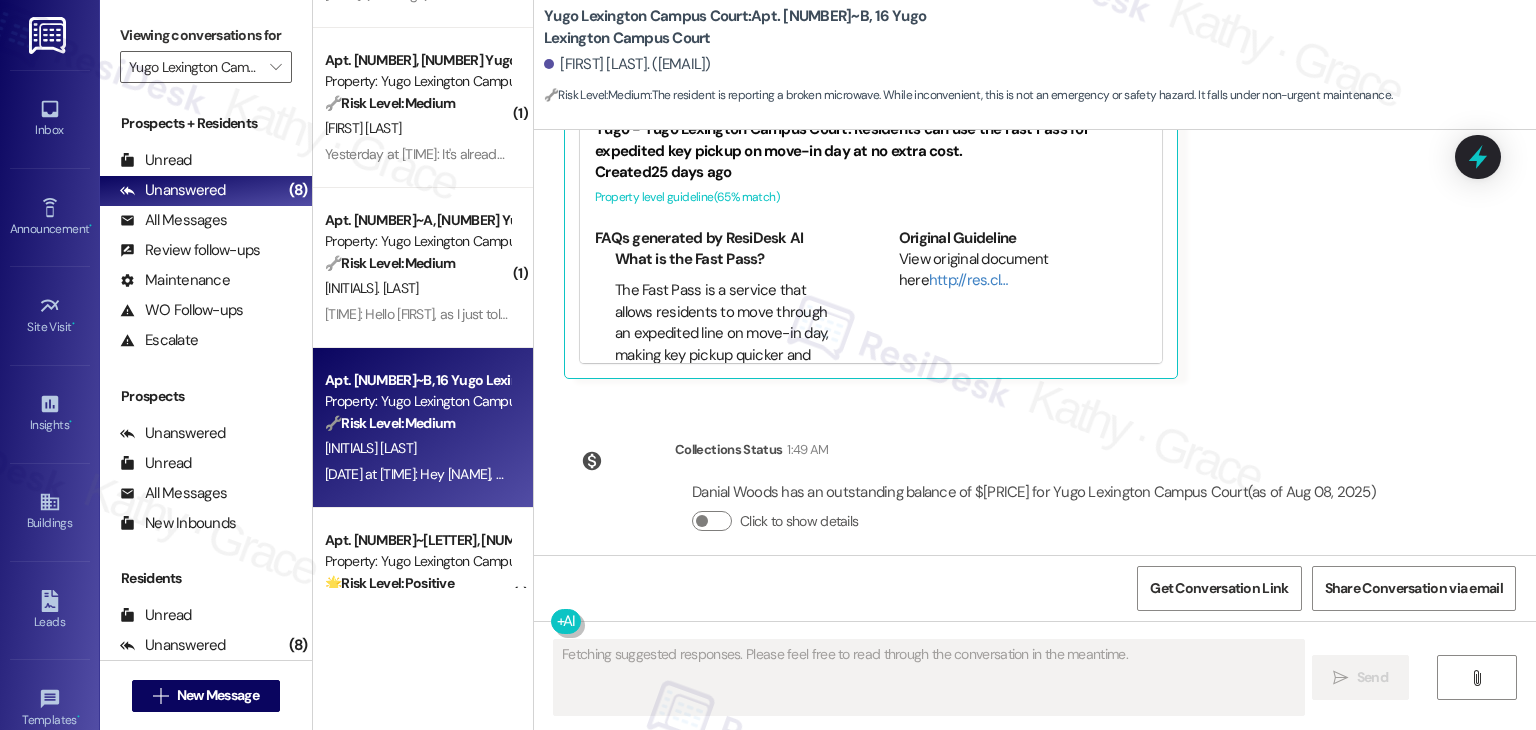 scroll, scrollTop: 7781, scrollLeft: 0, axis: vertical 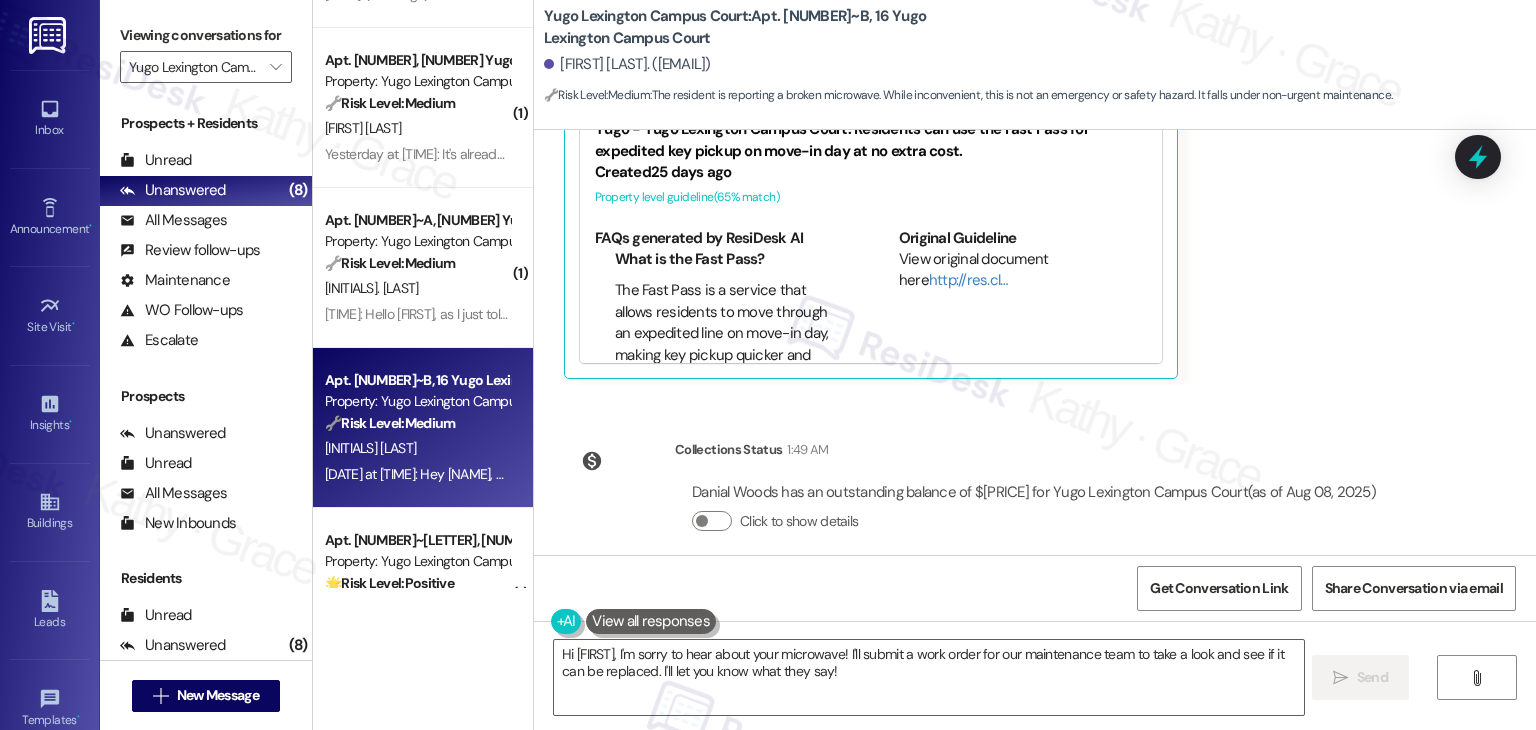 click on "Danial Woods Question   Neutral Aug 06, 2025 at 1:10 PM Hey Sarah, my microwave stopped working at all, even moving it to a different plug doesn't work so I know it's the microwave, could we get that replaced? Or would I have to get my own new one? Tags and notes Tagged as:   Maintenance request Click to highlight conversations about Maintenance request  Related guidelines Hide Suggestions Yugo - Yugo Lexington Campus Court: Residents can use the Fast Pass for expedited key pickup on move-in day at no extra cost.
Created  25 days ago Property level guideline  ( 65 % match) FAQs generated by ResiDesk AI What is the Fast Pass? The Fast Pass is a service that allows residents to move through an expedited line on move-in day, making key pickup quicker and more efficient. Is there an additional cost for the Fast Pass? No, the Fast Pass is available at no additional cost to residents. How do I obtain a Fast Pass? Please contact the property management office for information on how to obtain your Fast Pass." at bounding box center [1000, 127] 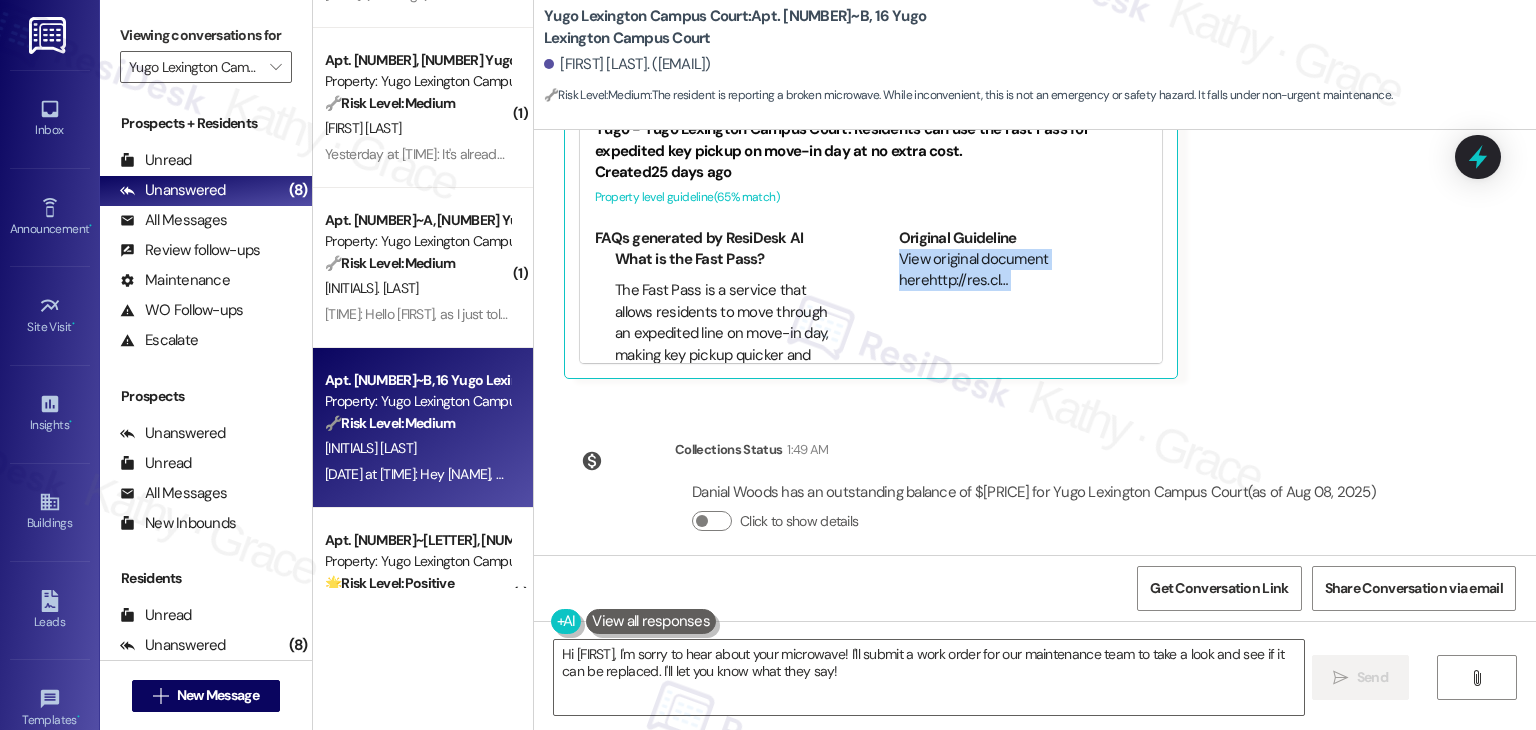 click on "Danial Woods Question   Neutral Aug 06, 2025 at 1:10 PM Hey Sarah, my microwave stopped working at all, even moving it to a different plug doesn't work so I know it's the microwave, could we get that replaced? Or would I have to get my own new one? Tags and notes Tagged as:   Maintenance request Click to highlight conversations about Maintenance request  Related guidelines Hide Suggestions Yugo - Yugo Lexington Campus Court: Residents can use the Fast Pass for expedited key pickup on move-in day at no extra cost.
Created  25 days ago Property level guideline  ( 65 % match) FAQs generated by ResiDesk AI What is the Fast Pass? The Fast Pass is a service that allows residents to move through an expedited line on move-in day, making key pickup quicker and more efficient. Is there an additional cost for the Fast Pass? No, the Fast Pass is available at no additional cost to residents. How do I obtain a Fast Pass? Please contact the property management office for information on how to obtain your Fast Pass." at bounding box center (1000, 127) 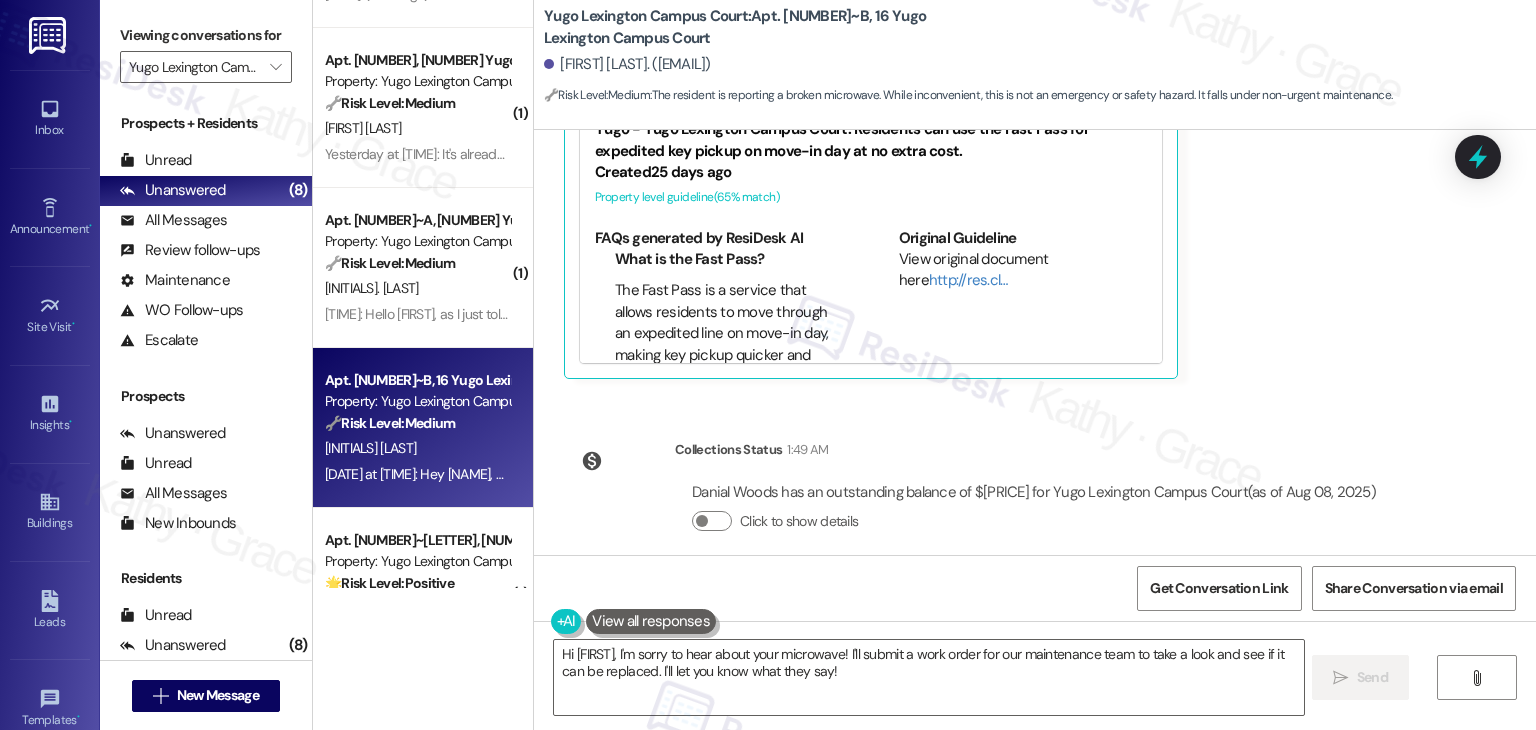 click on "Danial Woods Question   Neutral Aug 06, 2025 at 1:10 PM Hey Sarah, my microwave stopped working at all, even moving it to a different plug doesn't work so I know it's the microwave, could we get that replaced? Or would I have to get my own new one? Tags and notes Tagged as:   Maintenance request Click to highlight conversations about Maintenance request  Related guidelines Hide Suggestions Yugo - Yugo Lexington Campus Court: Residents can use the Fast Pass for expedited key pickup on move-in day at no extra cost.
Created  25 days ago Property level guideline  ( 65 % match) FAQs generated by ResiDesk AI What is the Fast Pass? The Fast Pass is a service that allows residents to move through an expedited line on move-in day, making key pickup quicker and more efficient. Is there an additional cost for the Fast Pass? No, the Fast Pass is available at no additional cost to residents. How do I obtain a Fast Pass? Please contact the property management office for information on how to obtain your Fast Pass." at bounding box center [1000, 127] 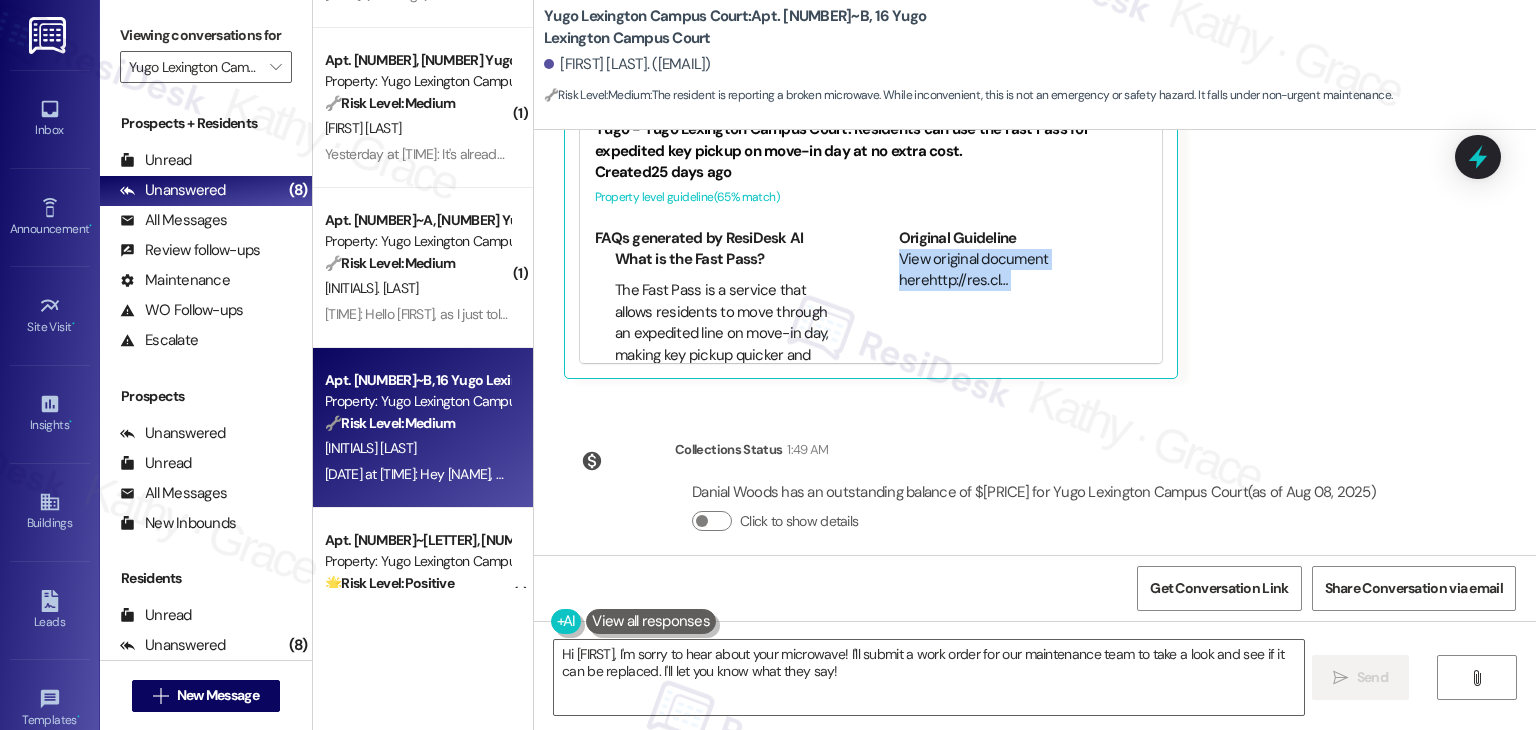 click on "Danial Woods Question   Neutral Aug 06, 2025 at 1:10 PM Hey Sarah, my microwave stopped working at all, even moving it to a different plug doesn't work so I know it's the microwave, could we get that replaced? Or would I have to get my own new one? Tags and notes Tagged as:   Maintenance request Click to highlight conversations about Maintenance request  Related guidelines Hide Suggestions Yugo - Yugo Lexington Campus Court: Residents can use the Fast Pass for expedited key pickup on move-in day at no extra cost.
Created  25 days ago Property level guideline  ( 65 % match) FAQs generated by ResiDesk AI What is the Fast Pass? The Fast Pass is a service that allows residents to move through an expedited line on move-in day, making key pickup quicker and more efficient. Is there an additional cost for the Fast Pass? No, the Fast Pass is available at no additional cost to residents. How do I obtain a Fast Pass? Please contact the property management office for information on how to obtain your Fast Pass." at bounding box center [1000, 127] 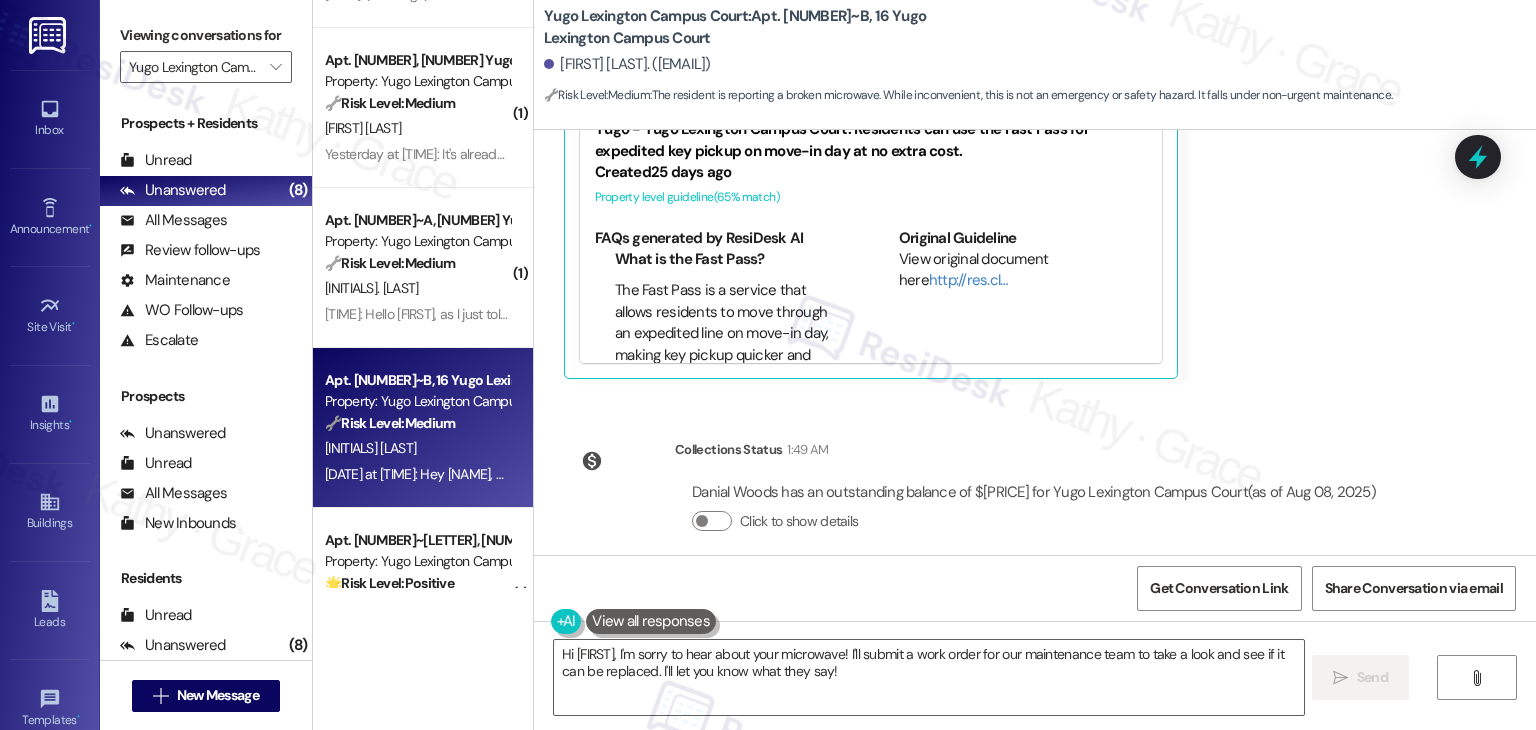 click on "Danial Woods Question   Neutral Aug 06, 2025 at 1:10 PM Hey Sarah, my microwave stopped working at all, even moving it to a different plug doesn't work so I know it's the microwave, could we get that replaced? Or would I have to get my own new one? Tags and notes Tagged as:   Maintenance request Click to highlight conversations about Maintenance request  Related guidelines Hide Suggestions Yugo - Yugo Lexington Campus Court: Residents can use the Fast Pass for expedited key pickup on move-in day at no extra cost.
Created  25 days ago Property level guideline  ( 65 % match) FAQs generated by ResiDesk AI What is the Fast Pass? The Fast Pass is a service that allows residents to move through an expedited line on move-in day, making key pickup quicker and more efficient. Is there an additional cost for the Fast Pass? No, the Fast Pass is available at no additional cost to residents. How do I obtain a Fast Pass? Please contact the property management office for information on how to obtain your Fast Pass." at bounding box center [1000, 127] 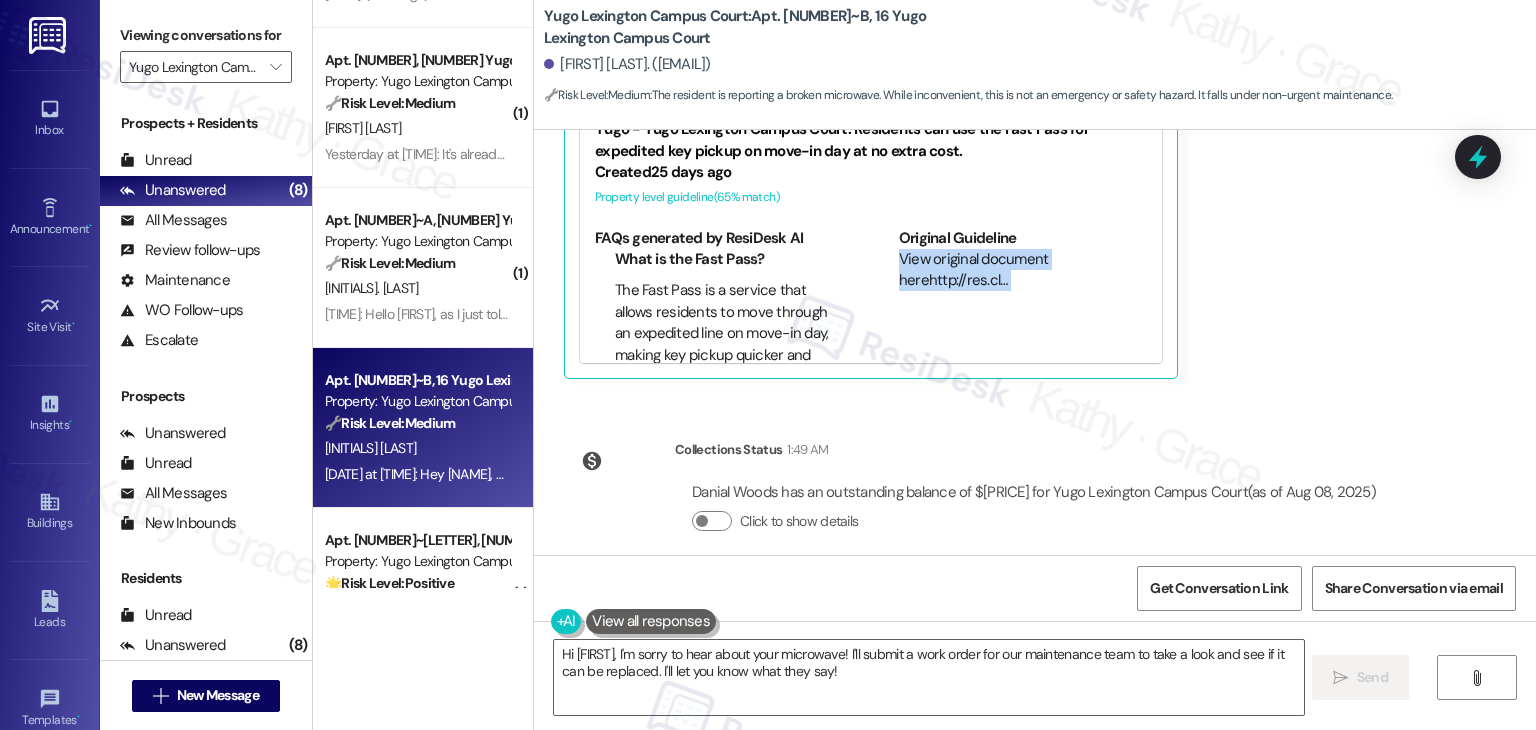 click on "Danial Woods Question   Neutral Aug 06, 2025 at 1:10 PM Hey Sarah, my microwave stopped working at all, even moving it to a different plug doesn't work so I know it's the microwave, could we get that replaced? Or would I have to get my own new one? Tags and notes Tagged as:   Maintenance request Click to highlight conversations about Maintenance request  Related guidelines Hide Suggestions Yugo - Yugo Lexington Campus Court: Residents can use the Fast Pass for expedited key pickup on move-in day at no extra cost.
Created  25 days ago Property level guideline  ( 65 % match) FAQs generated by ResiDesk AI What is the Fast Pass? The Fast Pass is a service that allows residents to move through an expedited line on move-in day, making key pickup quicker and more efficient. Is there an additional cost for the Fast Pass? No, the Fast Pass is available at no additional cost to residents. How do I obtain a Fast Pass? Please contact the property management office for information on how to obtain your Fast Pass." at bounding box center [1000, 127] 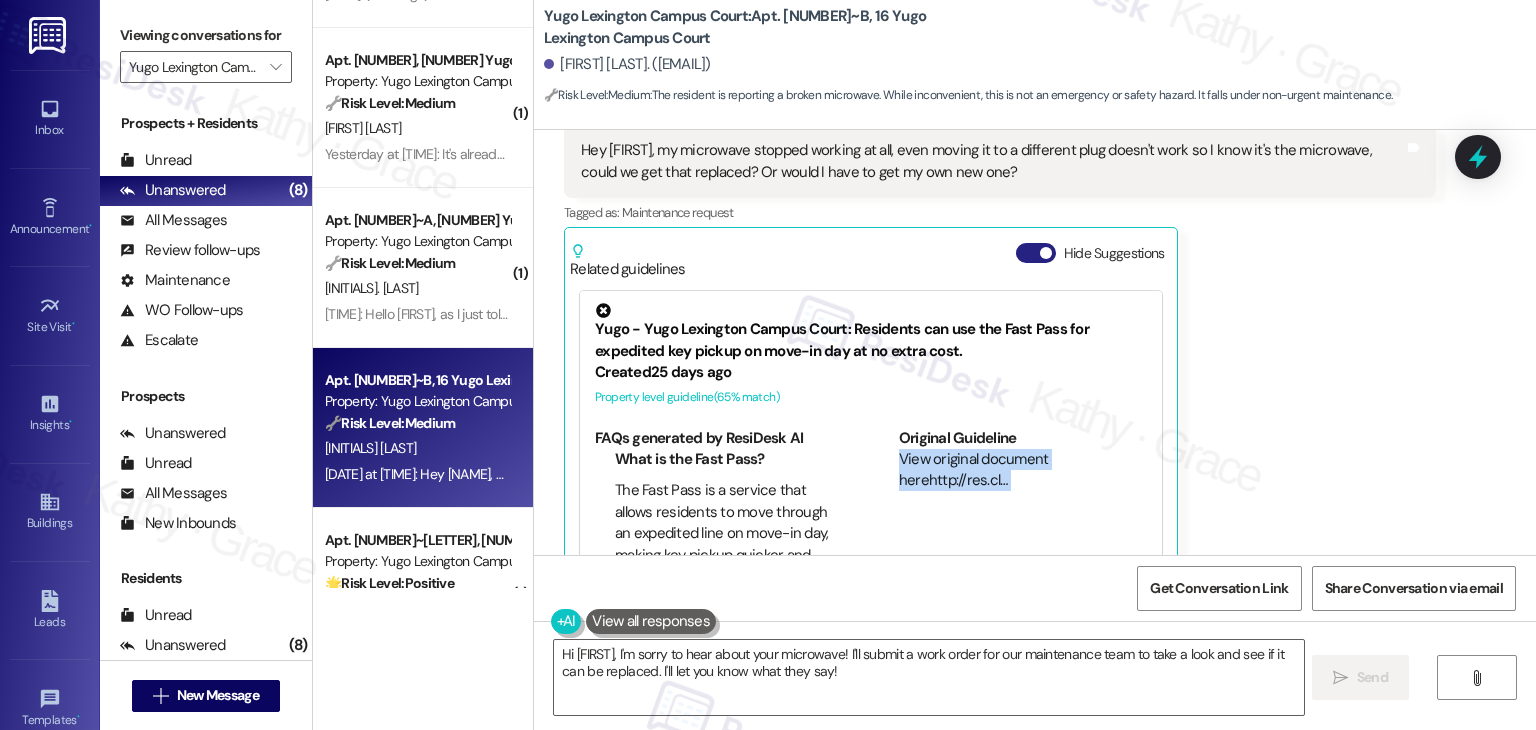 click on "Hide Suggestions" at bounding box center (1036, 253) 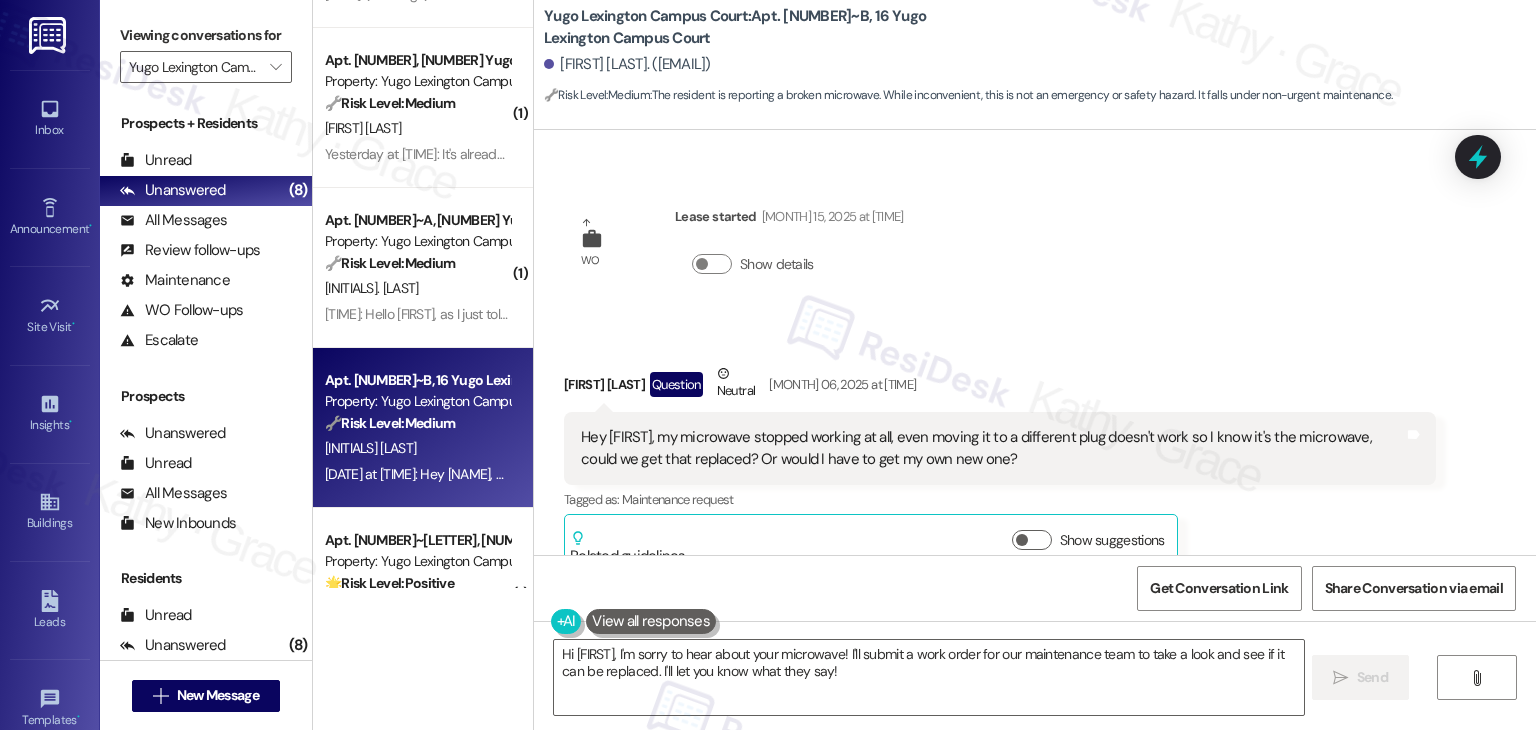 scroll, scrollTop: 7289, scrollLeft: 0, axis: vertical 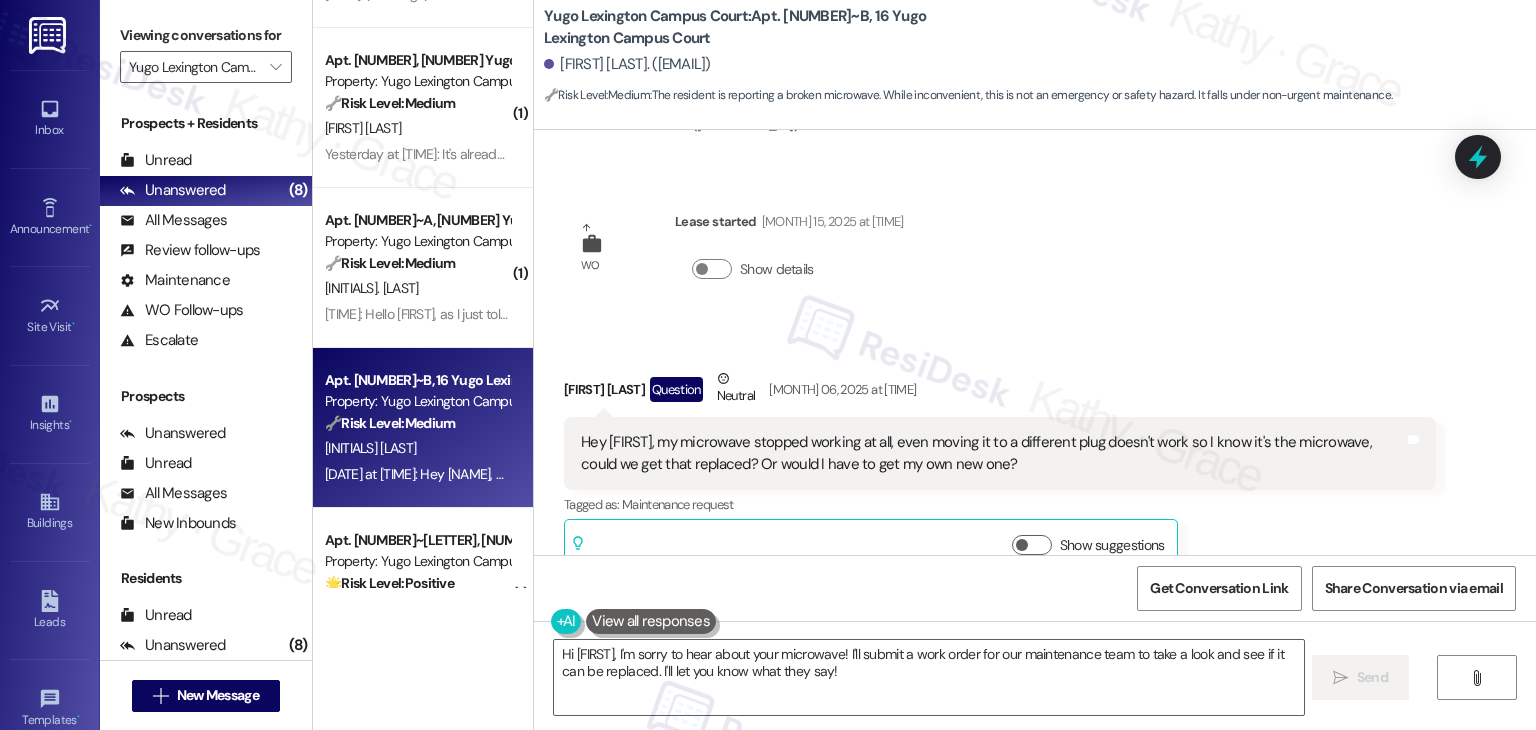 click on "Survey, sent via SMS Residesk Automated Survey Mar 17, 2025 at 11:29 AM Hi Danial, I'm on the new offsite Resident Support Team for Yugo Lexington Campus Court! My job is to work with your on-site management team to improve your experience at the property. Text us here at any time for assistance or questions. We will also reach out periodically for feedback. (Standard text messaging rates may apply) (You can always reply STOP to opt out of future messages) Tags and notes Tagged as:   Property launch Click to highlight conversations about Property launch Announcement, sent via SMS Sarah   (ResiDesk) Mar 24, 2025 at 12:43 PM Great news! You can now text me for maintenance issues — no more messy apps or sign-ins. I'll file your tickets for you. You can still use the app if you prefer.  I'm here to make things easier for you, feel free to reach out anytime! Tags and notes Tagged as:   Maintenance ,  Click to highlight conversations about Maintenance Maintenance request ,  Praise Survey, sent via SMS Tagged as:" at bounding box center (1035, 342) 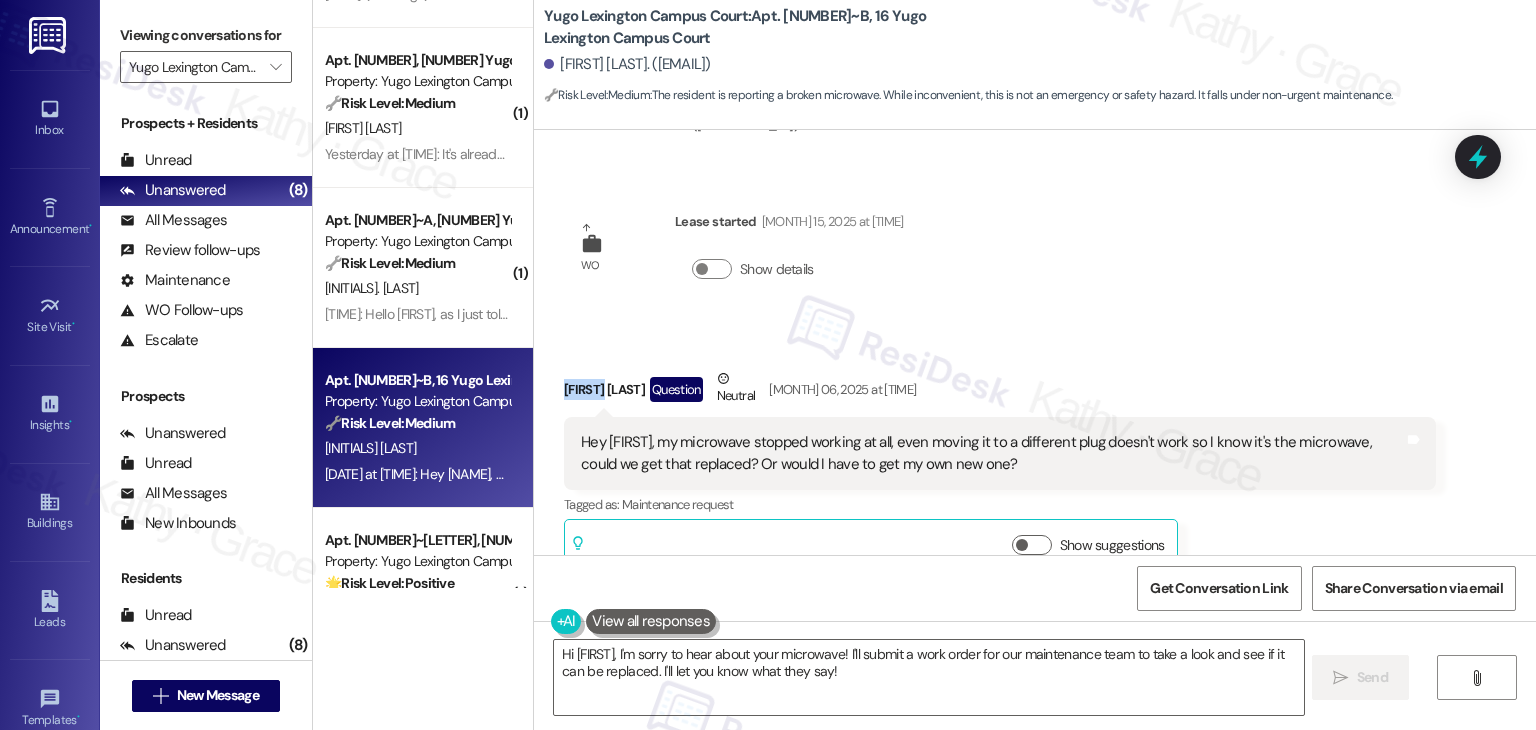 click on "Survey, sent via SMS Residesk Automated Survey Mar 17, 2025 at 11:29 AM Hi Danial, I'm on the new offsite Resident Support Team for Yugo Lexington Campus Court! My job is to work with your on-site management team to improve your experience at the property. Text us here at any time for assistance or questions. We will also reach out periodically for feedback. (Standard text messaging rates may apply) (You can always reply STOP to opt out of future messages) Tags and notes Tagged as:   Property launch Click to highlight conversations about Property launch Announcement, sent via SMS Sarah   (ResiDesk) Mar 24, 2025 at 12:43 PM Great news! You can now text me for maintenance issues — no more messy apps or sign-ins. I'll file your tickets for you. You can still use the app if you prefer.  I'm here to make things easier for you, feel free to reach out anytime! Tags and notes Tagged as:   Maintenance ,  Click to highlight conversations about Maintenance Maintenance request ,  Praise Survey, sent via SMS Tagged as:" at bounding box center (1035, 342) 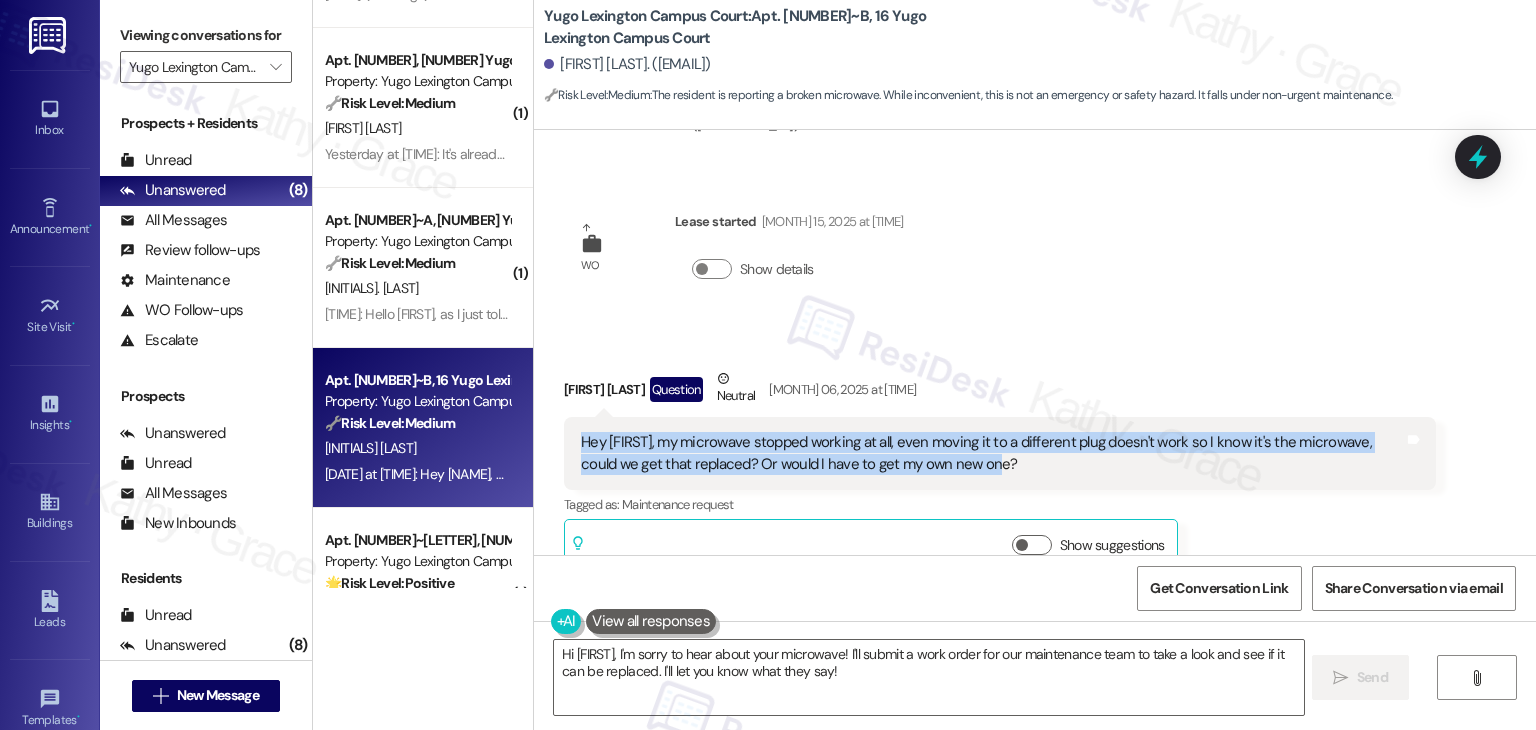drag, startPoint x: 960, startPoint y: 451, endPoint x: 562, endPoint y: 405, distance: 400.64948 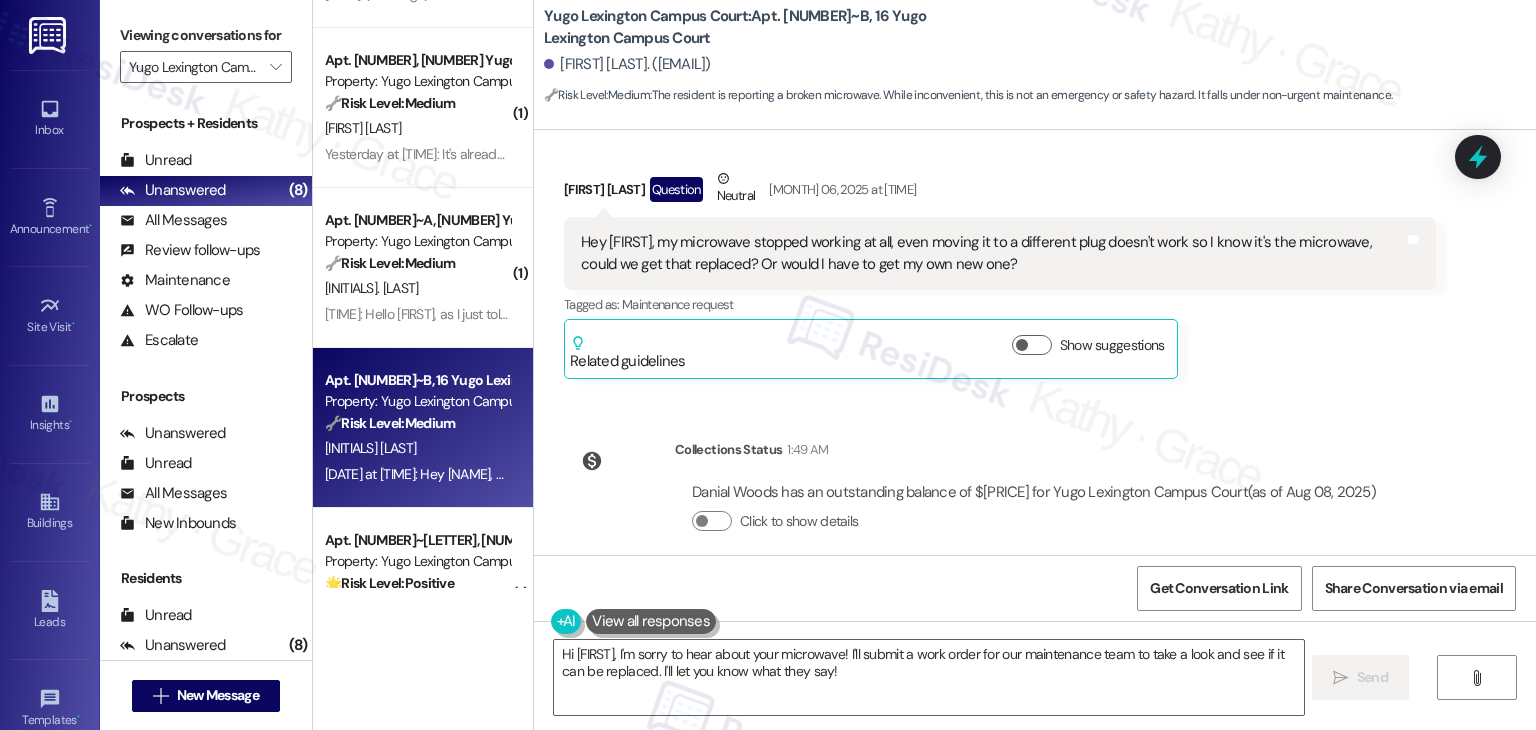 click on "Received via SMS Danial Woods Question   Neutral Aug 06, 2025 at 1:10 PM Hey Sarah, my microwave stopped working at all, even moving it to a different plug doesn't work so I know it's the microwave, could we get that replaced? Or would I have to get my own new one? Tags and notes Tagged as:   Maintenance request Click to highlight conversations about Maintenance request  Related guidelines Show suggestions" at bounding box center [1000, 273] 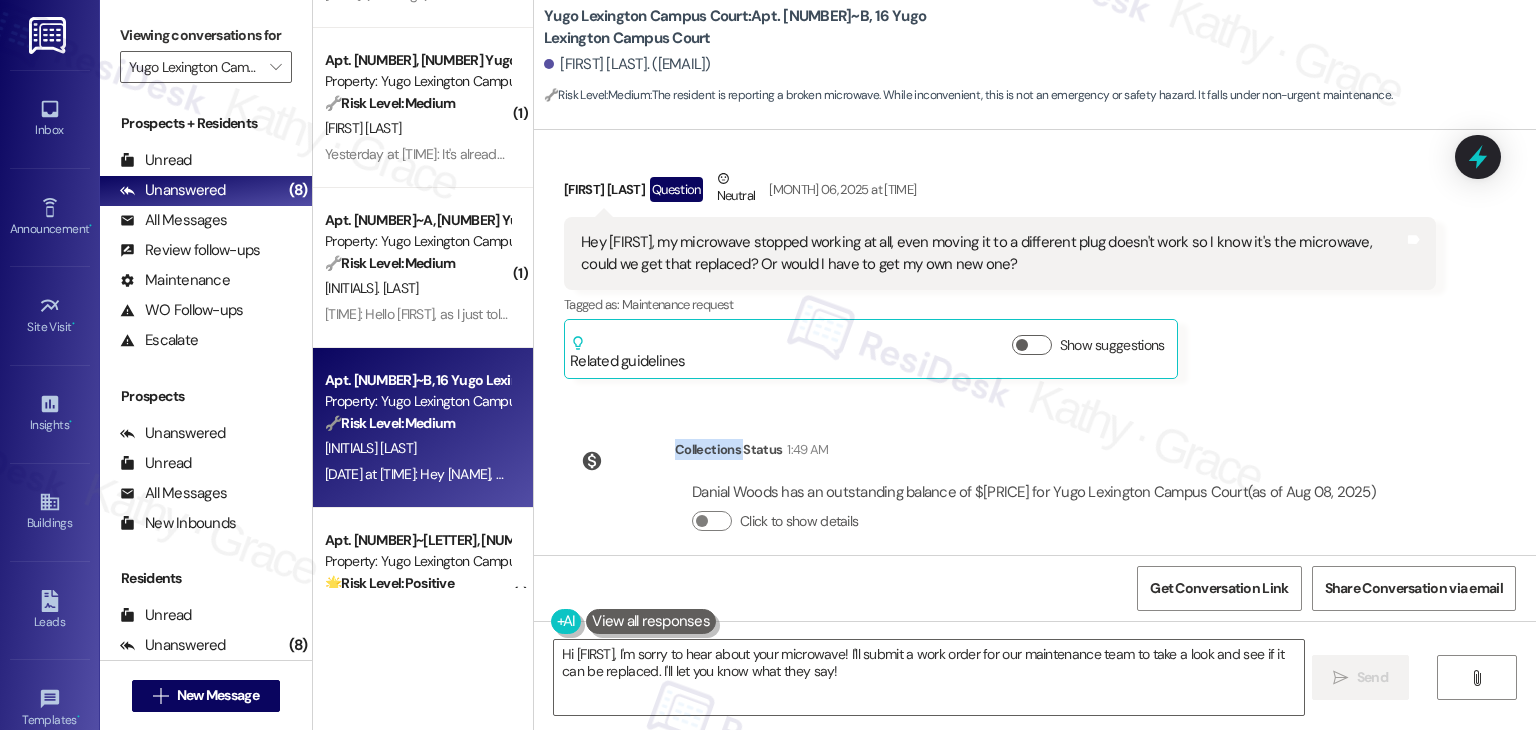 click on "Received via SMS Danial Woods Question   Neutral Aug 06, 2025 at 1:10 PM Hey Sarah, my microwave stopped working at all, even moving it to a different plug doesn't work so I know it's the microwave, could we get that replaced? Or would I have to get my own new one? Tags and notes Tagged as:   Maintenance request Click to highlight conversations about Maintenance request  Related guidelines Show suggestions" at bounding box center [1000, 273] 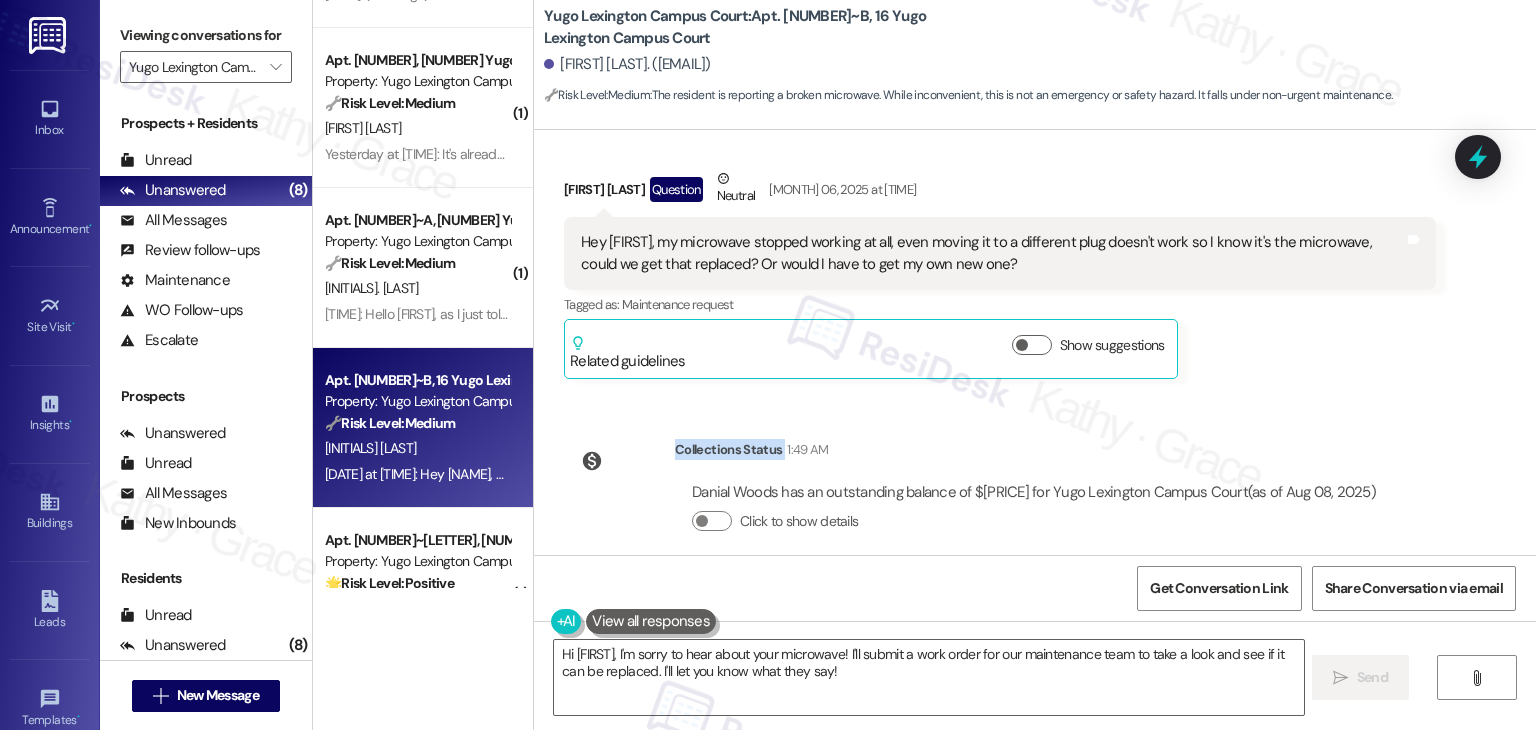 click on "Received via SMS Danial Woods Question   Neutral Aug 06, 2025 at 1:10 PM Hey Sarah, my microwave stopped working at all, even moving it to a different plug doesn't work so I know it's the microwave, could we get that replaced? Or would I have to get my own new one? Tags and notes Tagged as:   Maintenance request Click to highlight conversations about Maintenance request  Related guidelines Show suggestions" at bounding box center (1000, 273) 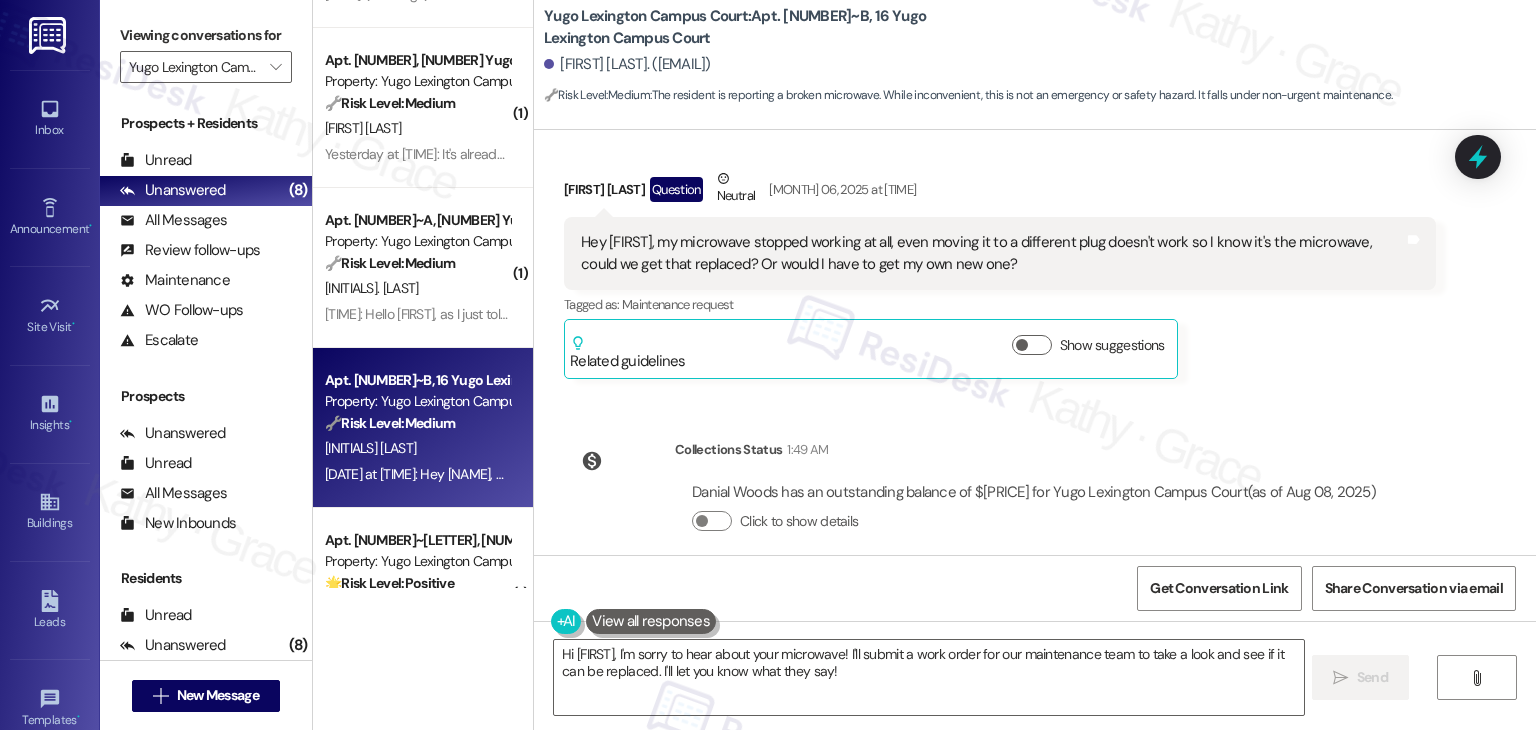 click on "Received via SMS Danial Woods Question   Neutral Aug 06, 2025 at 1:10 PM Hey Sarah, my microwave stopped working at all, even moving it to a different plug doesn't work so I know it's the microwave, could we get that replaced? Or would I have to get my own new one? Tags and notes Tagged as:   Maintenance request Click to highlight conversations about Maintenance request  Related guidelines Show suggestions" at bounding box center (1000, 273) 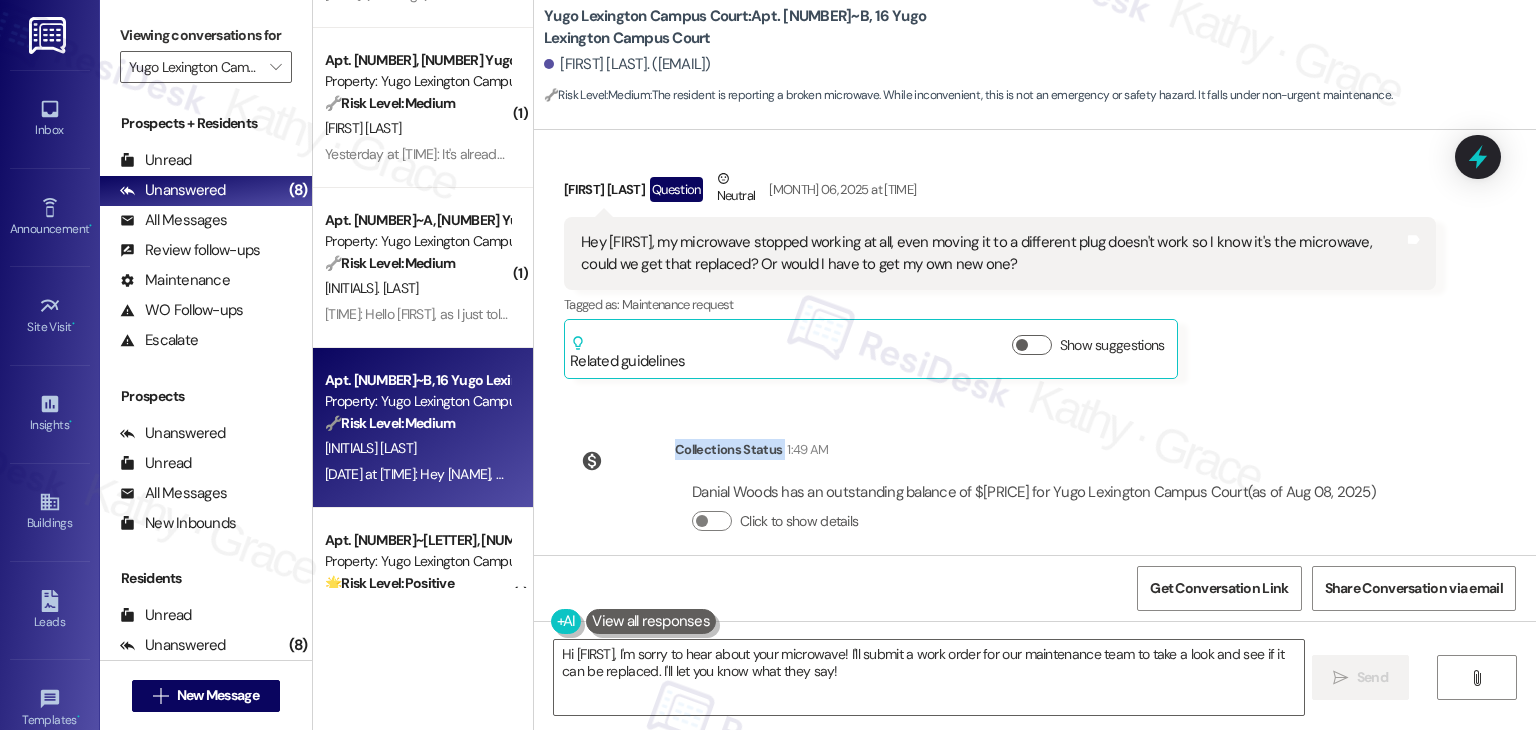 click on "Received via SMS Danial Woods Question   Neutral Aug 06, 2025 at 1:10 PM Hey Sarah, my microwave stopped working at all, even moving it to a different plug doesn't work so I know it's the microwave, could we get that replaced? Or would I have to get my own new one? Tags and notes Tagged as:   Maintenance request Click to highlight conversations about Maintenance request  Related guidelines Show suggestions" at bounding box center (1000, 273) 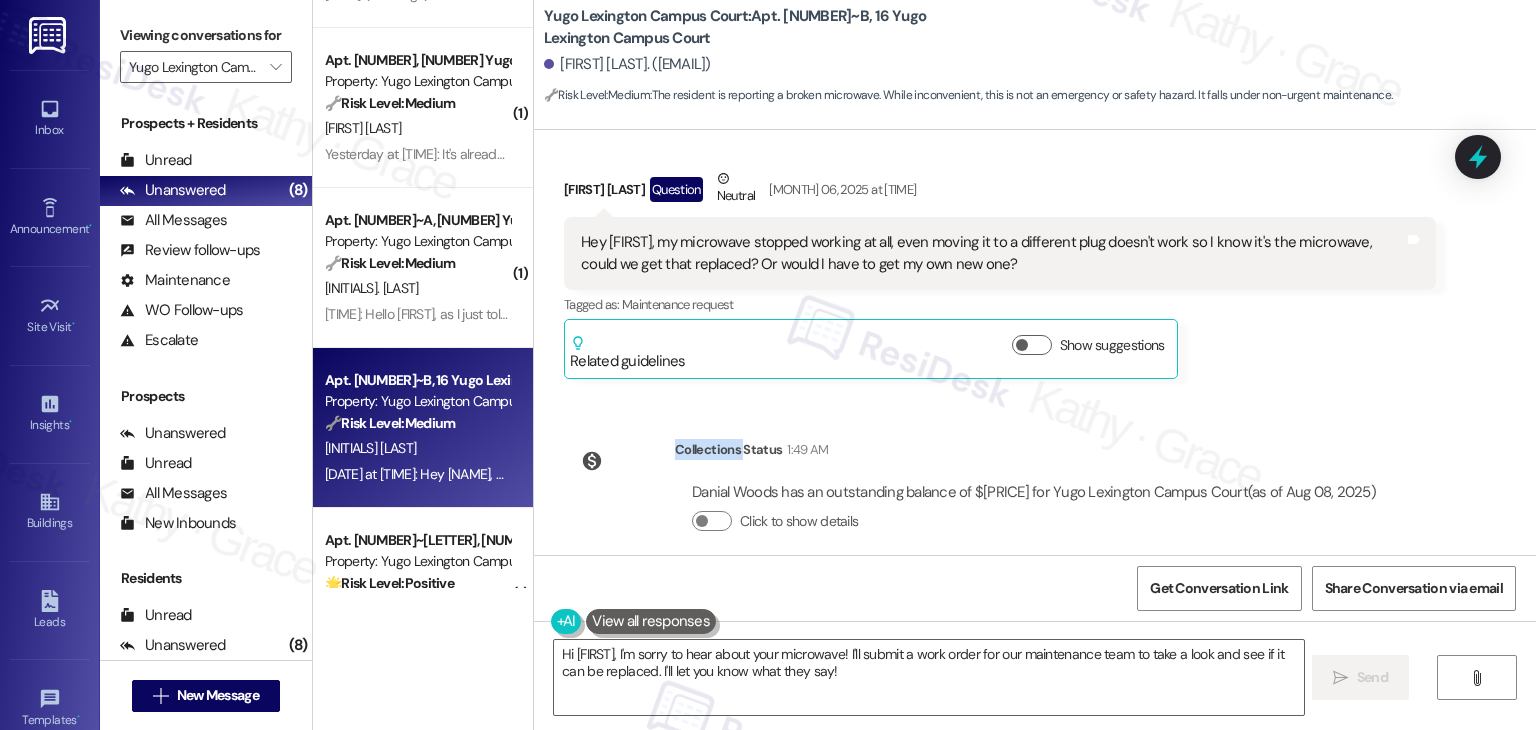 click on "Received via SMS Danial Woods Question   Neutral Aug 06, 2025 at 1:10 PM Hey Sarah, my microwave stopped working at all, even moving it to a different plug doesn't work so I know it's the microwave, could we get that replaced? Or would I have to get my own new one? Tags and notes Tagged as:   Maintenance request Click to highlight conversations about Maintenance request  Related guidelines Show suggestions" at bounding box center [1000, 273] 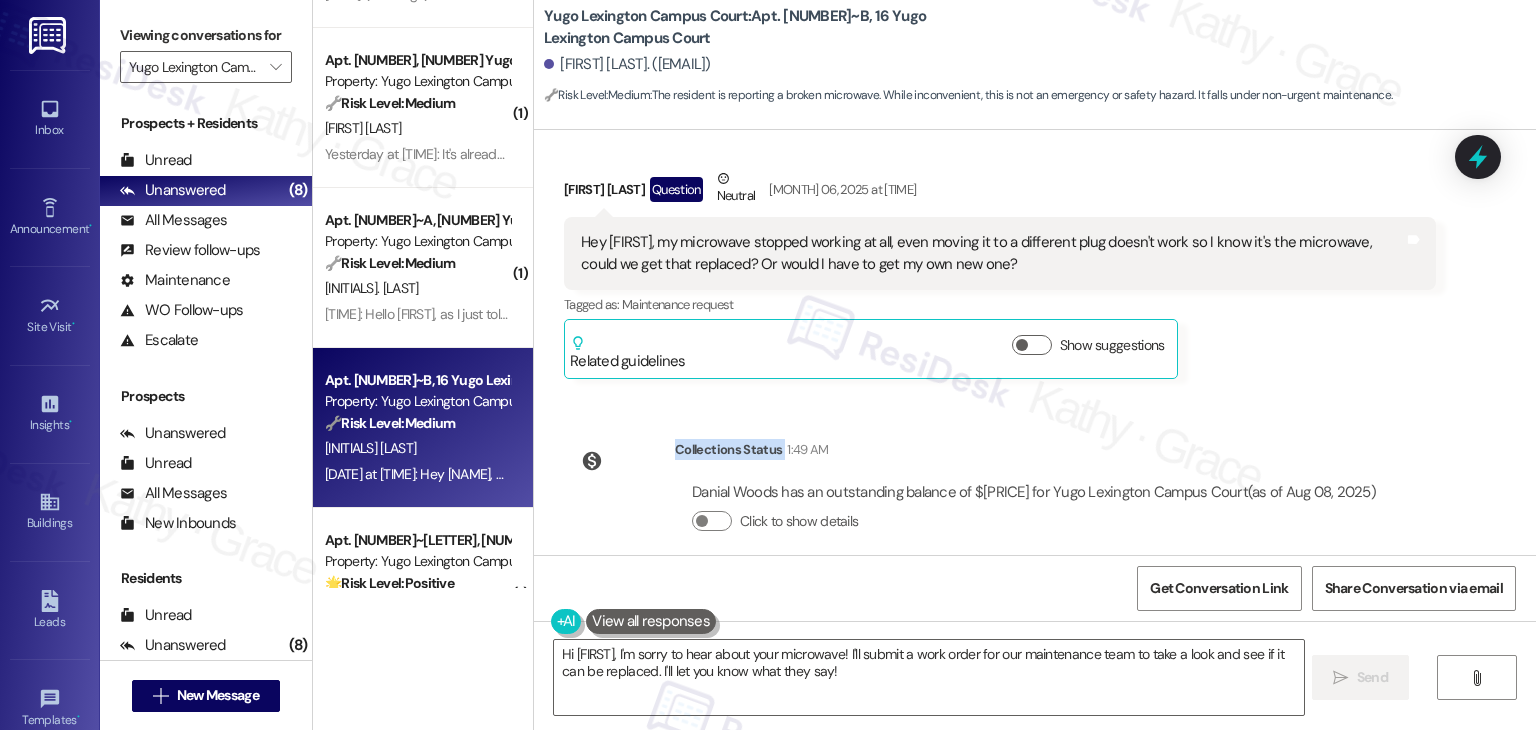 click on "Received via SMS Danial Woods Question   Neutral Aug 06, 2025 at 1:10 PM Hey Sarah, my microwave stopped working at all, even moving it to a different plug doesn't work so I know it's the microwave, could we get that replaced? Or would I have to get my own new one? Tags and notes Tagged as:   Maintenance request Click to highlight conversations about Maintenance request  Related guidelines Show suggestions" at bounding box center [1000, 273] 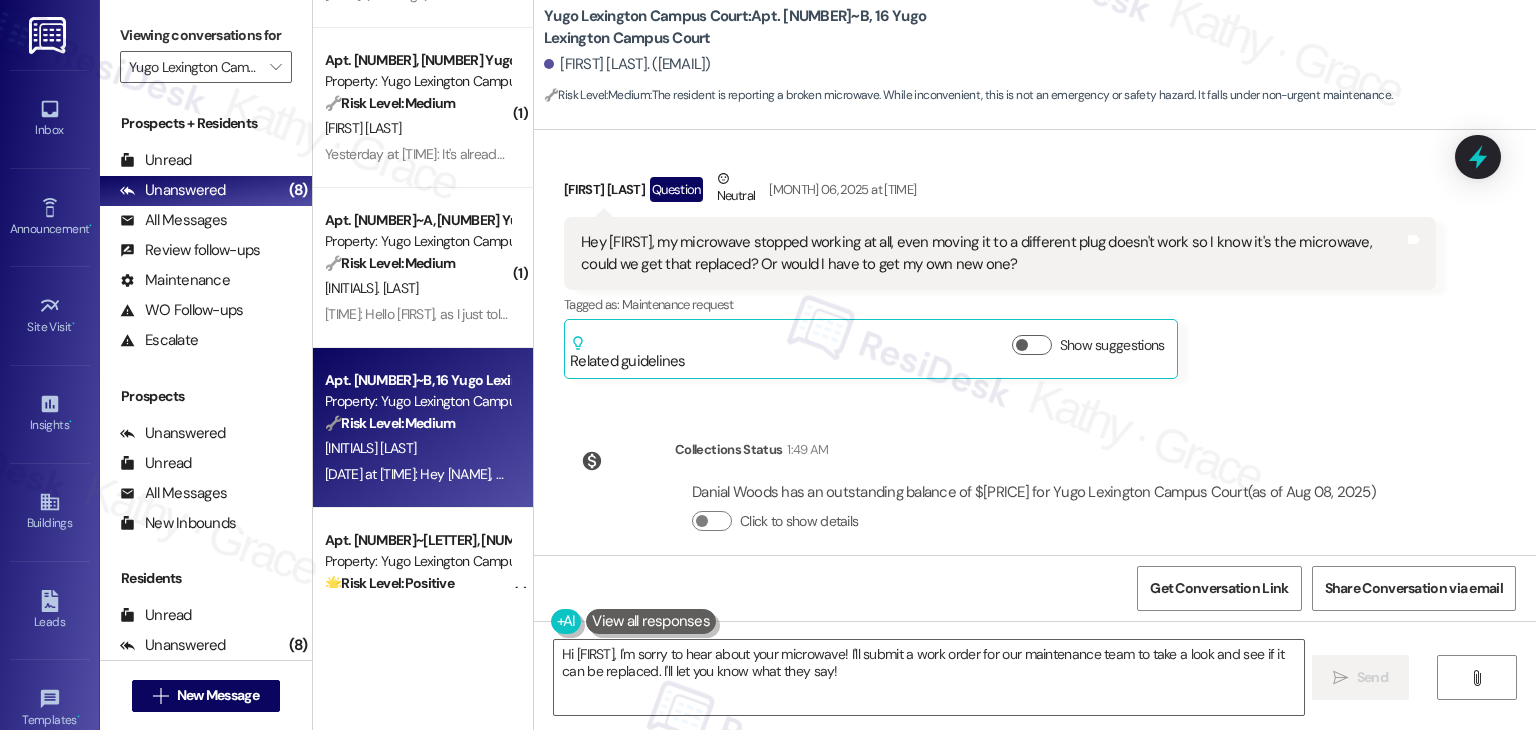 click on "Received via SMS Danial Woods Question   Neutral Aug 06, 2025 at 1:10 PM Hey Sarah, my microwave stopped working at all, even moving it to a different plug doesn't work so I know it's the microwave, could we get that replaced? Or would I have to get my own new one? Tags and notes Tagged as:   Maintenance request Click to highlight conversations about Maintenance request  Related guidelines Show suggestions" at bounding box center (1000, 273) 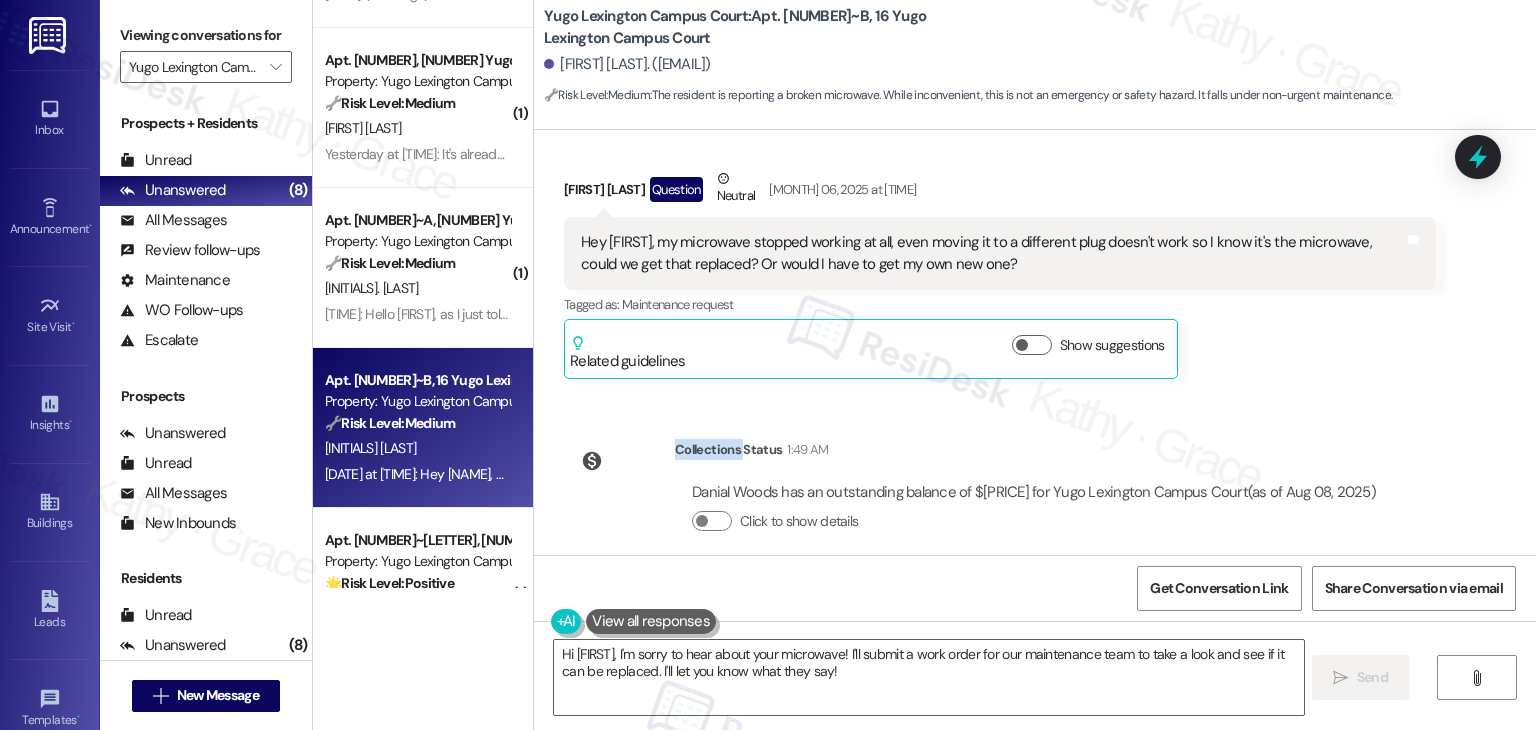 click on "Received via SMS Danial Woods Question   Neutral Aug 06, 2025 at 1:10 PM Hey Sarah, my microwave stopped working at all, even moving it to a different plug doesn't work so I know it's the microwave, could we get that replaced? Or would I have to get my own new one? Tags and notes Tagged as:   Maintenance request Click to highlight conversations about Maintenance request  Related guidelines Show suggestions" at bounding box center [1000, 273] 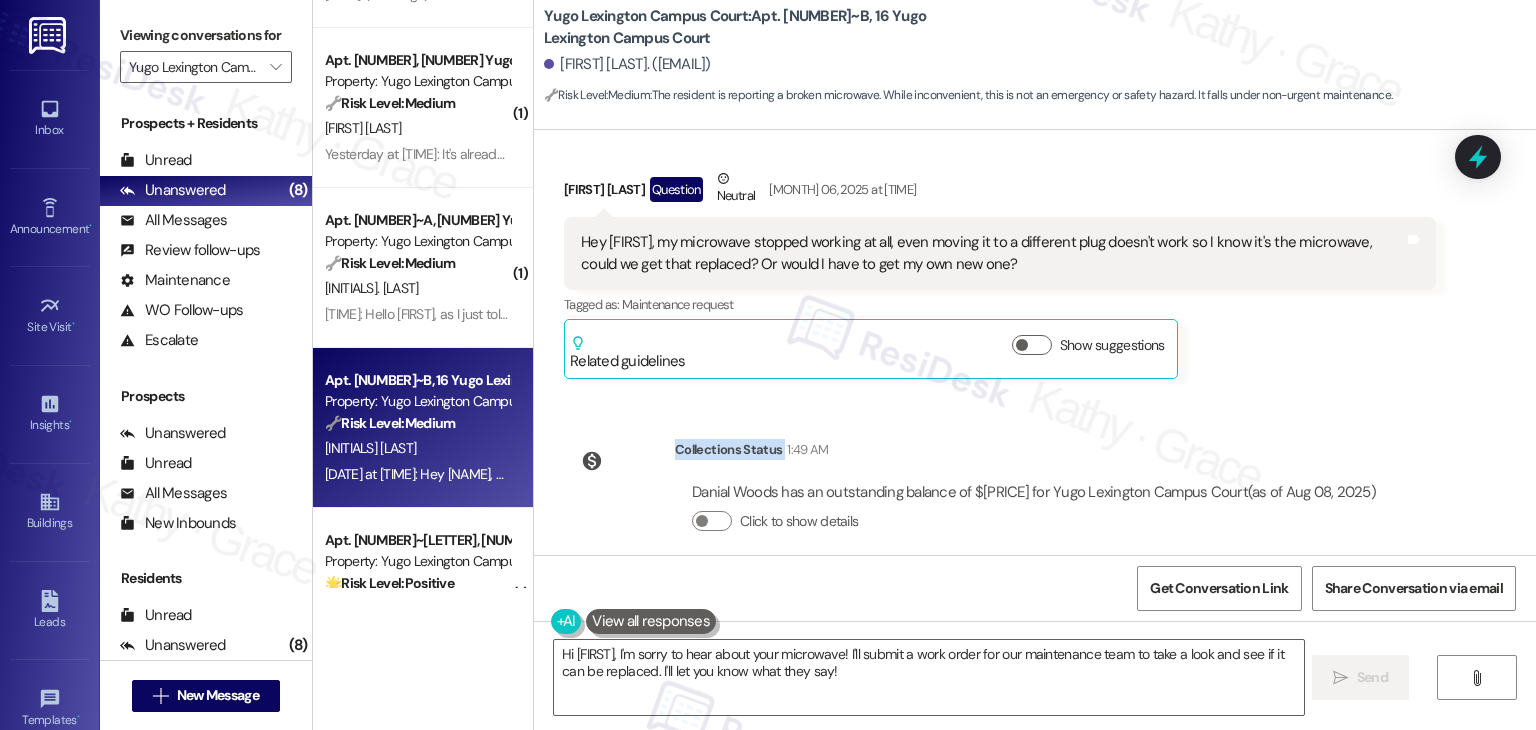 click on "Received via SMS Danial Woods Question   Neutral Aug 06, 2025 at 1:10 PM Hey Sarah, my microwave stopped working at all, even moving it to a different plug doesn't work so I know it's the microwave, could we get that replaced? Or would I have to get my own new one? Tags and notes Tagged as:   Maintenance request Click to highlight conversations about Maintenance request  Related guidelines Show suggestions" at bounding box center [1000, 273] 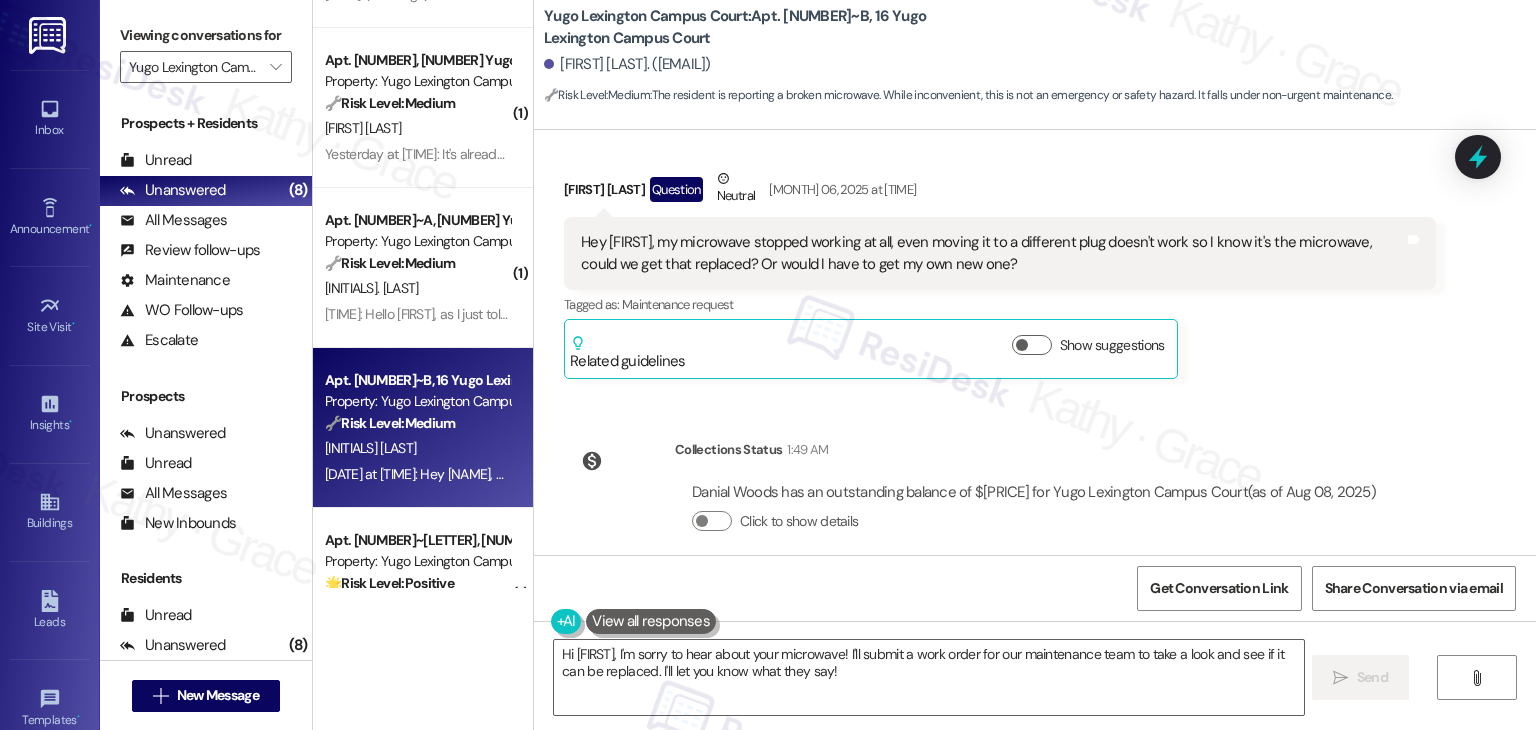 click on "Received via SMS Danial Woods Question   Neutral Aug 06, 2025 at 1:10 PM Hey Sarah, my microwave stopped working at all, even moving it to a different plug doesn't work so I know it's the microwave, could we get that replaced? Or would I have to get my own new one? Tags and notes Tagged as:   Maintenance request Click to highlight conversations about Maintenance request  Related guidelines Show suggestions" at bounding box center [1000, 273] 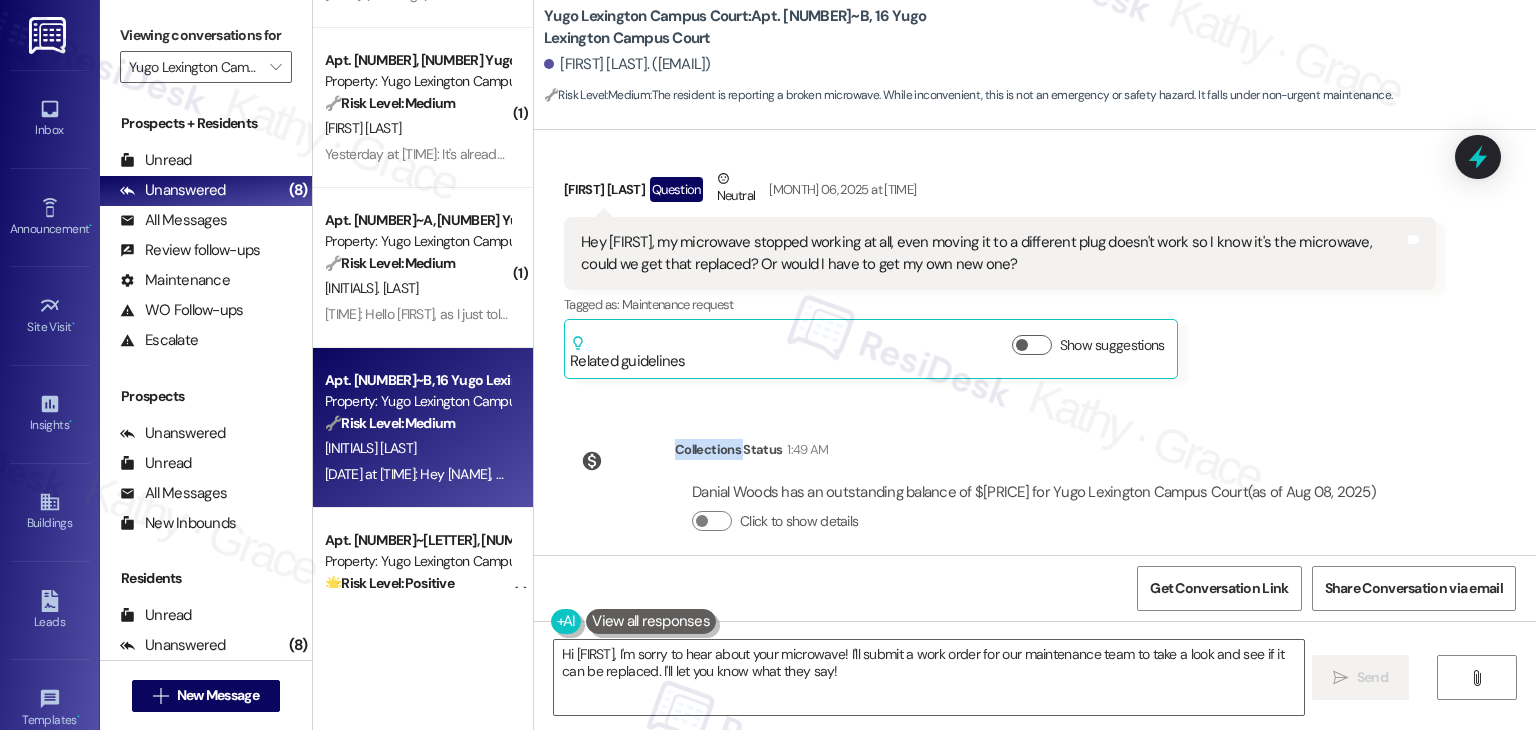 click on "Received via SMS Danial Woods Question   Neutral Aug 06, 2025 at 1:10 PM Hey Sarah, my microwave stopped working at all, even moving it to a different plug doesn't work so I know it's the microwave, could we get that replaced? Or would I have to get my own new one? Tags and notes Tagged as:   Maintenance request Click to highlight conversations about Maintenance request  Related guidelines Show suggestions" at bounding box center (1000, 273) 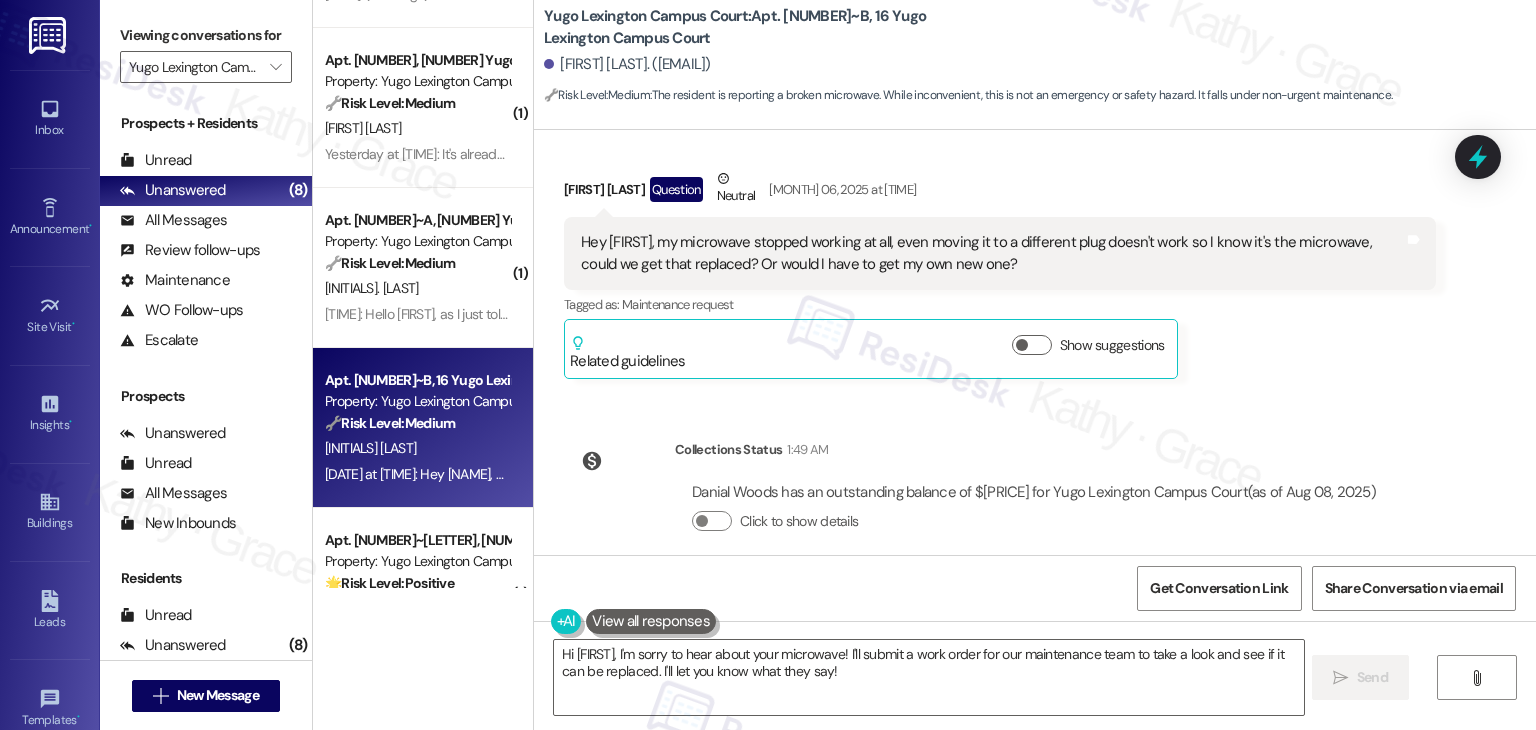 click on "Received via SMS Danial Woods Question   Neutral Aug 06, 2025 at 1:10 PM Hey Sarah, my microwave stopped working at all, even moving it to a different plug doesn't work so I know it's the microwave, could we get that replaced? Or would I have to get my own new one? Tags and notes Tagged as:   Maintenance request Click to highlight conversations about Maintenance request  Related guidelines Show suggestions" at bounding box center (1000, 273) 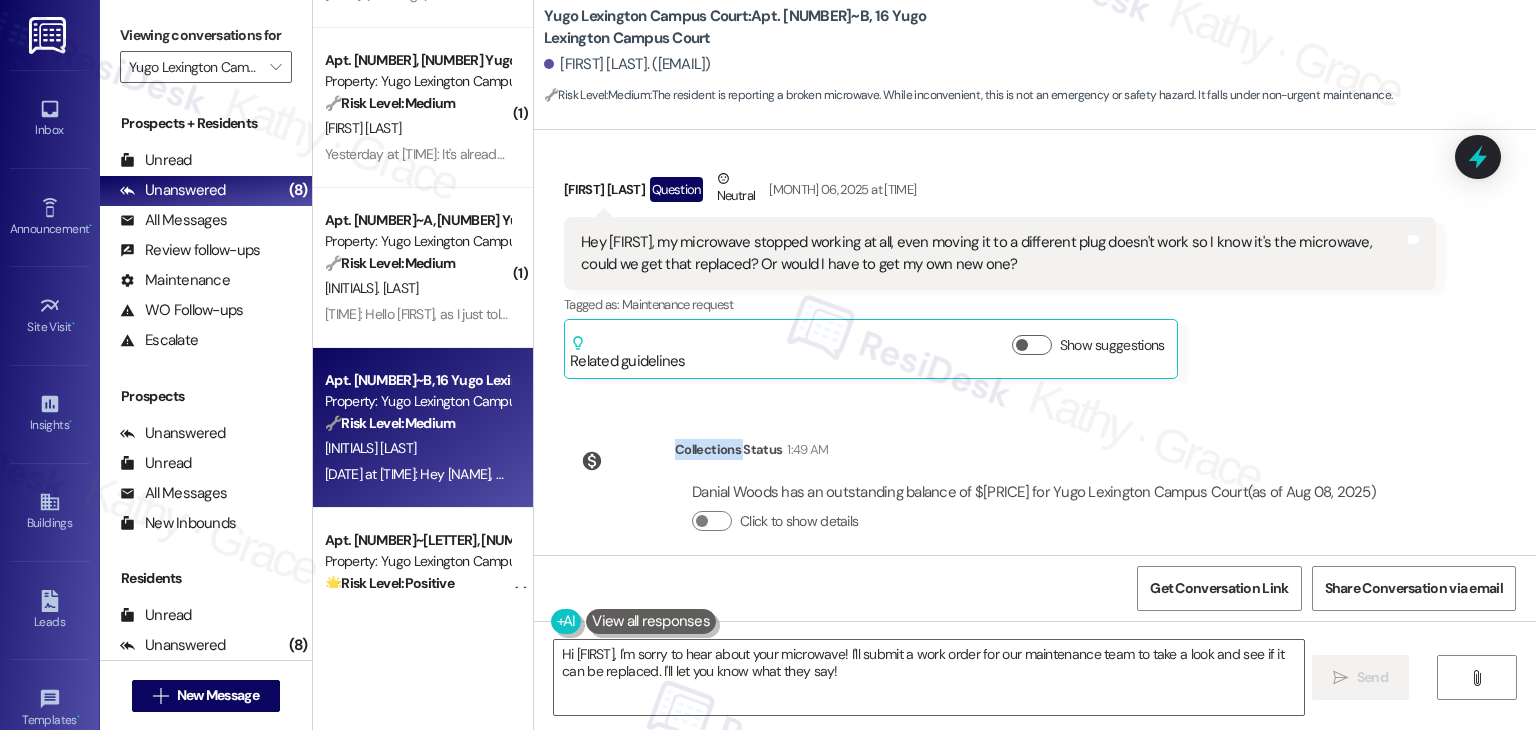 click on "Received via SMS Danial Woods Question   Neutral Aug 06, 2025 at 1:10 PM Hey Sarah, my microwave stopped working at all, even moving it to a different plug doesn't work so I know it's the microwave, could we get that replaced? Or would I have to get my own new one? Tags and notes Tagged as:   Maintenance request Click to highlight conversations about Maintenance request  Related guidelines Show suggestions" at bounding box center (1000, 273) 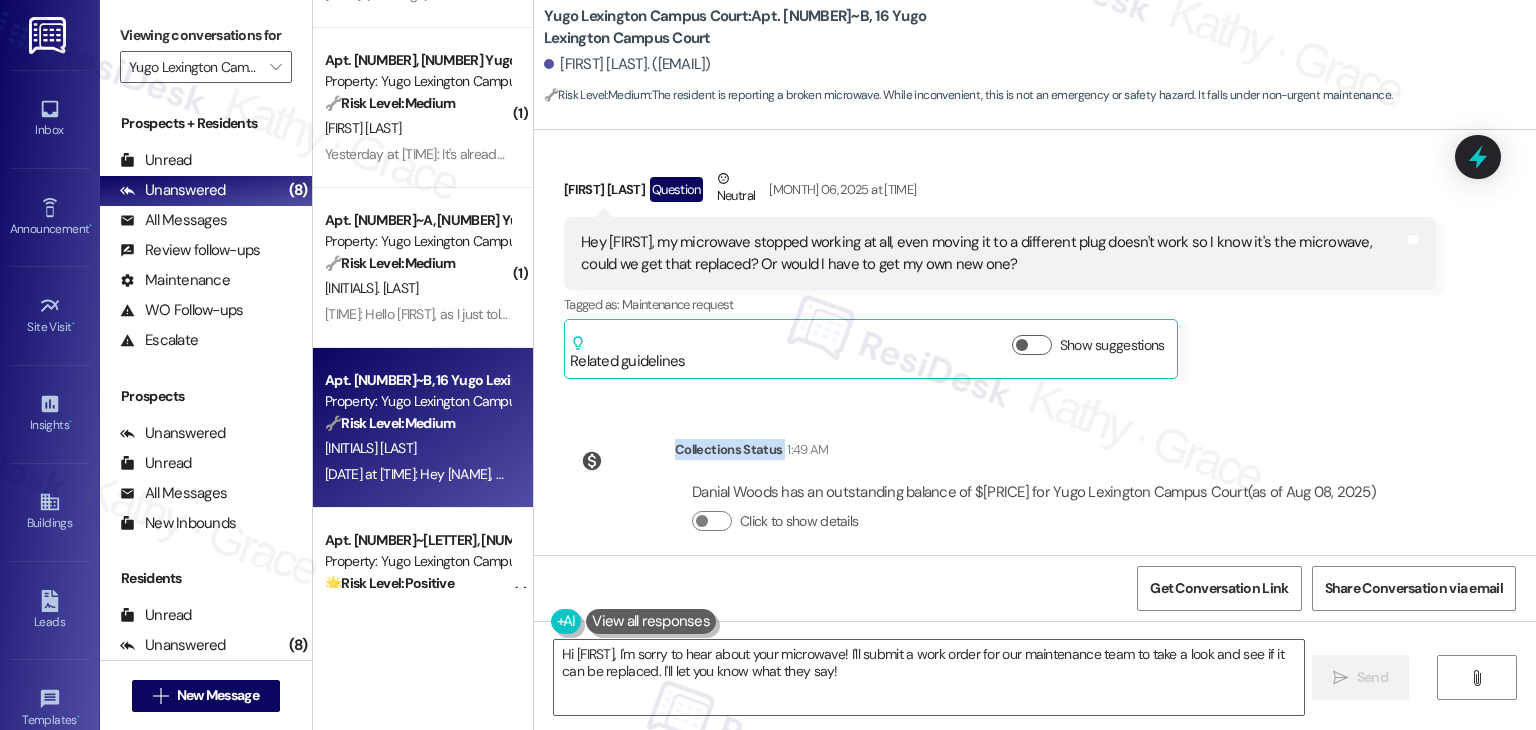 click on "Received via SMS Danial Woods Question   Neutral Aug 06, 2025 at 1:10 PM Hey Sarah, my microwave stopped working at all, even moving it to a different plug doesn't work so I know it's the microwave, could we get that replaced? Or would I have to get my own new one? Tags and notes Tagged as:   Maintenance request Click to highlight conversations about Maintenance request  Related guidelines Show suggestions" at bounding box center (1000, 273) 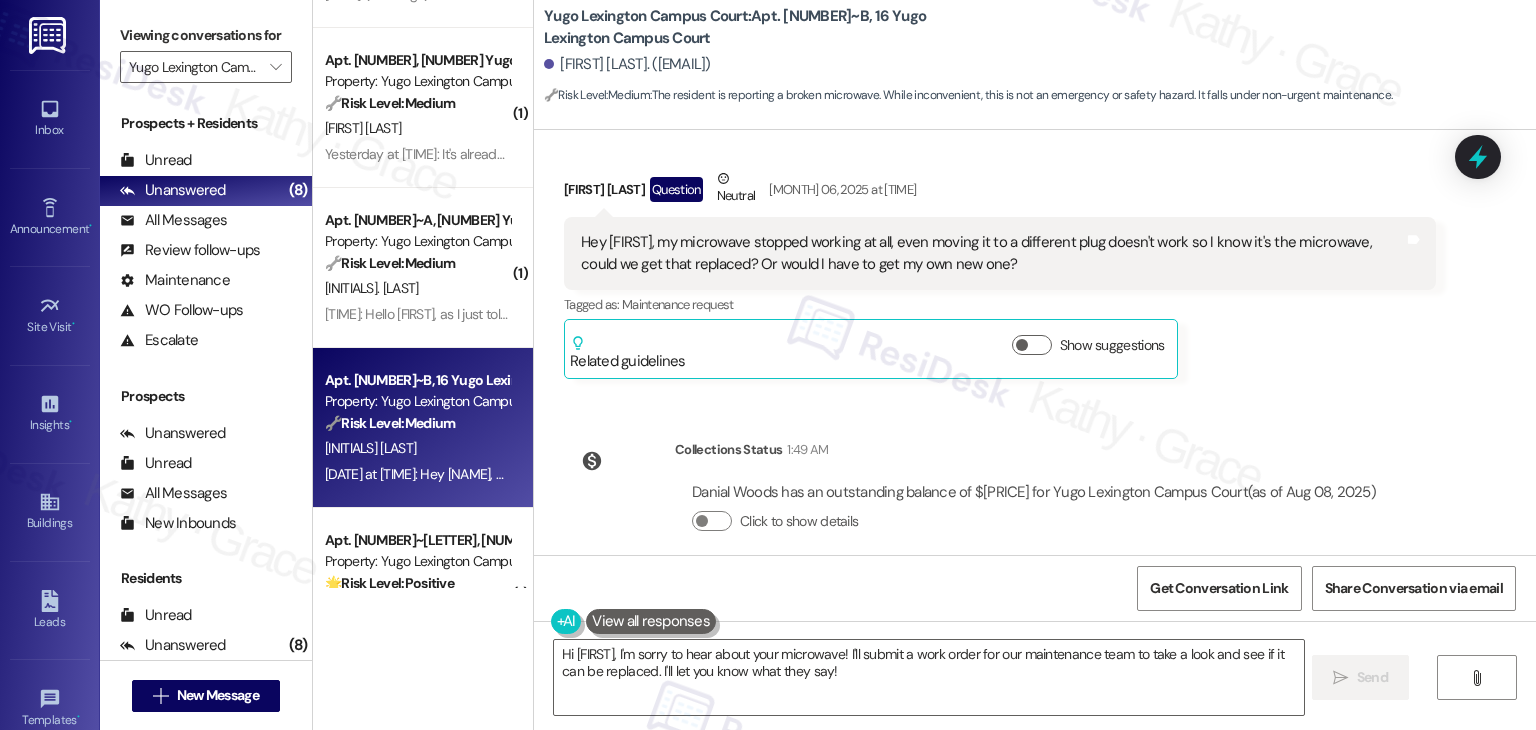 click on "Get Conversation Link Share Conversation via email" at bounding box center (1035, 588) 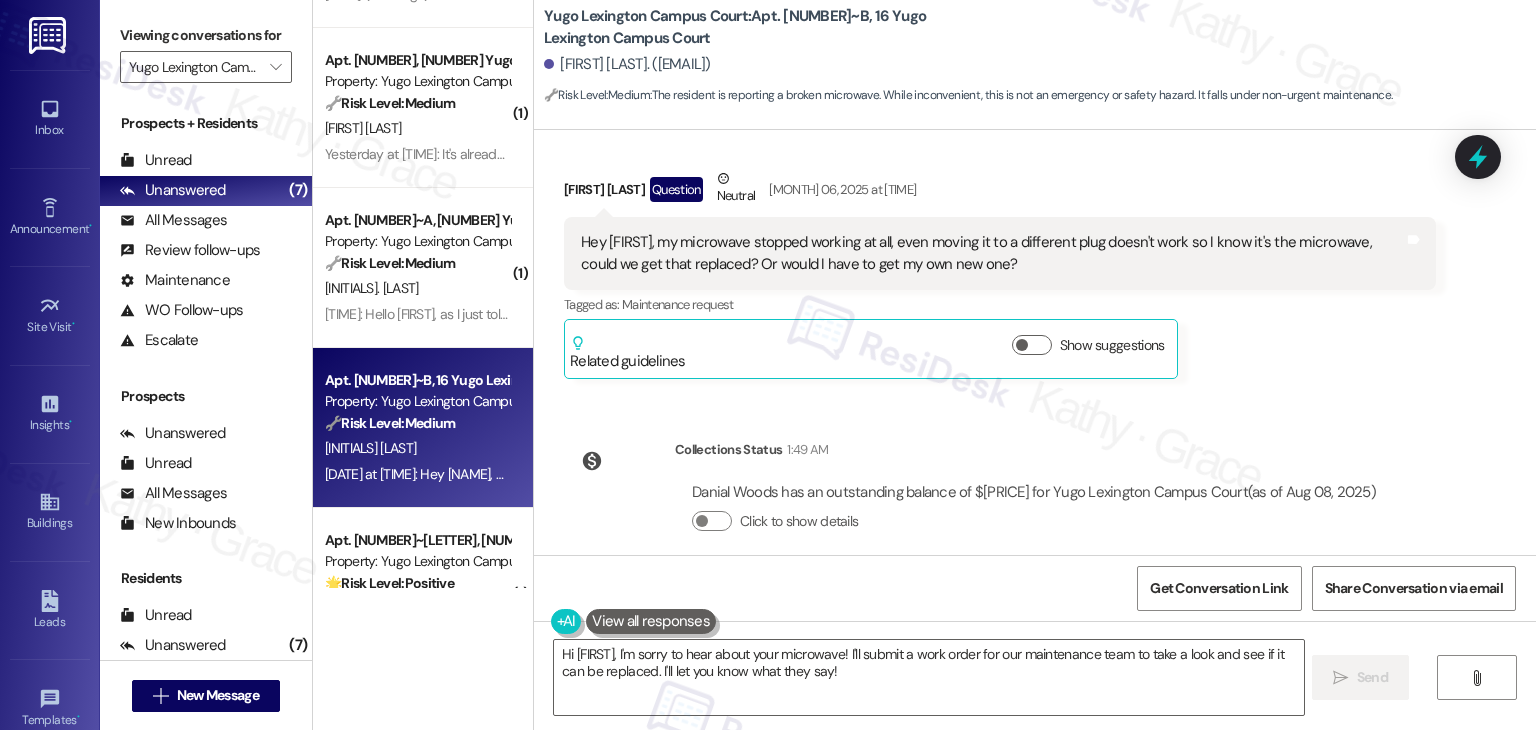 click on "Danial Woods Question   Neutral Aug 06, 2025 at 1:10 PM Hey Sarah, my microwave stopped working at all, even moving it to a different plug doesn't work so I know it's the microwave, could we get that replaced? Or would I have to get my own new one? Tags and notes Tagged as:   Maintenance request Click to highlight conversations about Maintenance request  Related guidelines Show suggestions" at bounding box center (1000, 273) 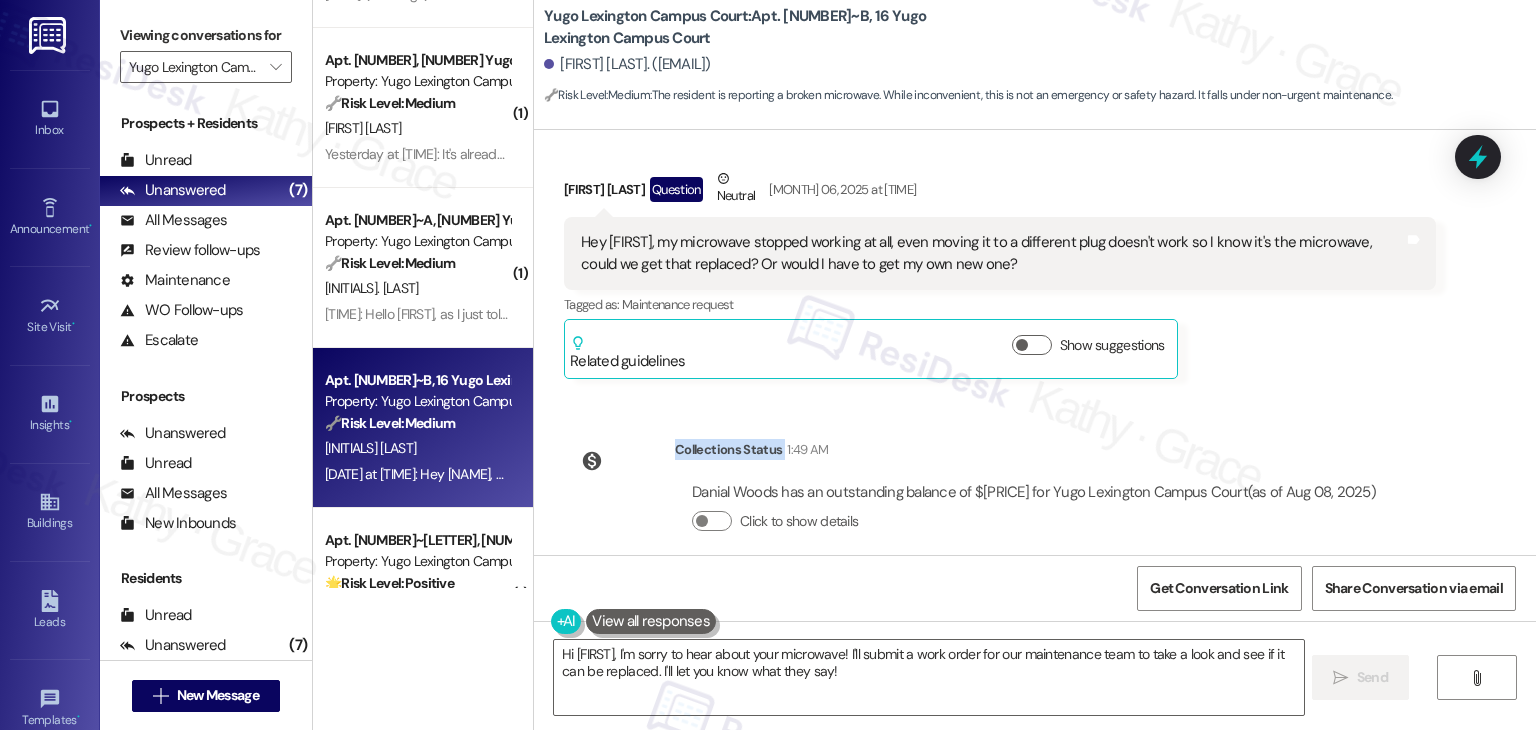 click on "Danial Woods Question   Neutral Aug 06, 2025 at 1:10 PM Hey Sarah, my microwave stopped working at all, even moving it to a different plug doesn't work so I know it's the microwave, could we get that replaced? Or would I have to get my own new one? Tags and notes Tagged as:   Maintenance request Click to highlight conversations about Maintenance request  Related guidelines Show suggestions" at bounding box center [1000, 273] 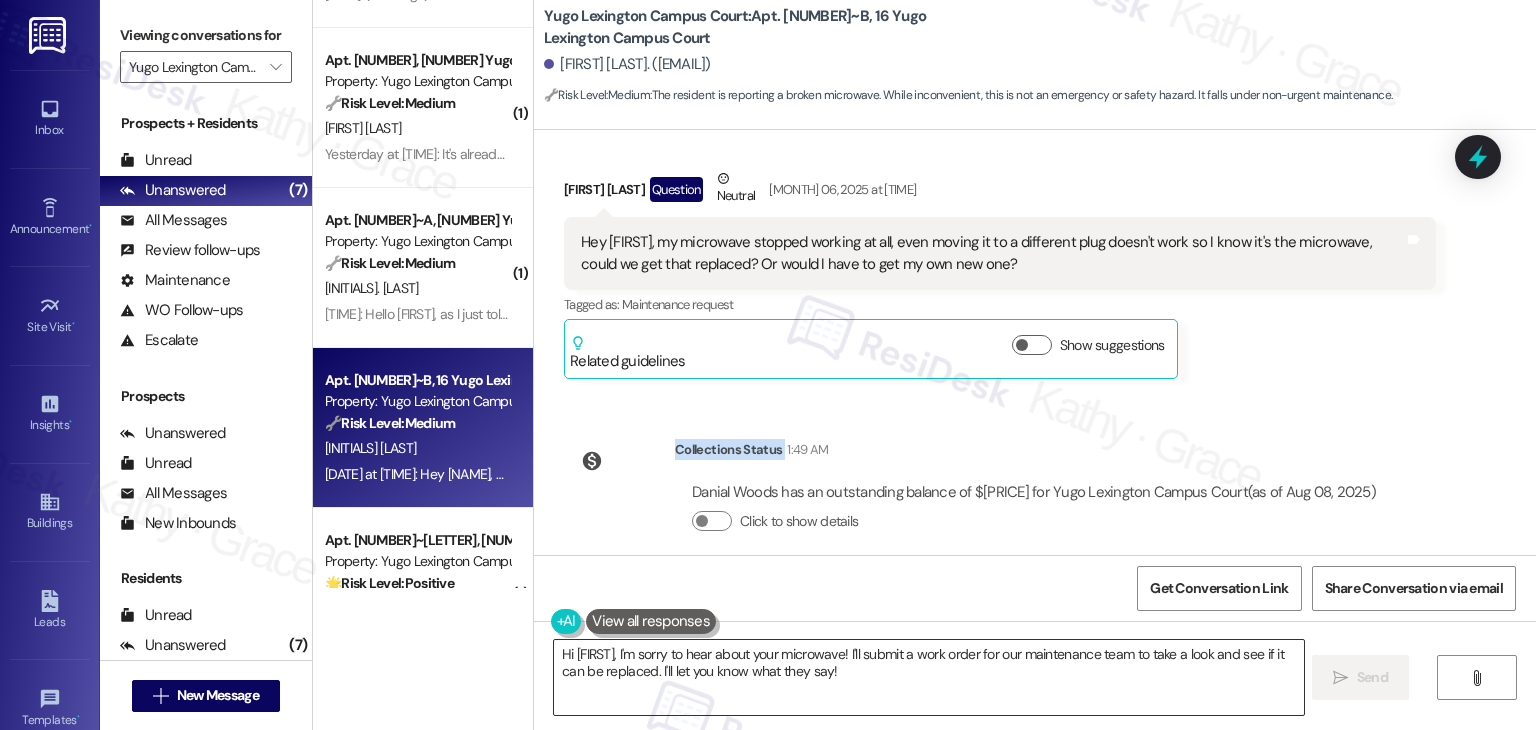 click on "Hi {{first_name}}, I'm sorry to hear about your microwave! I'll submit a work order for our maintenance team to take a look and see if it can be replaced. I'll let you know what they say!" at bounding box center [928, 677] 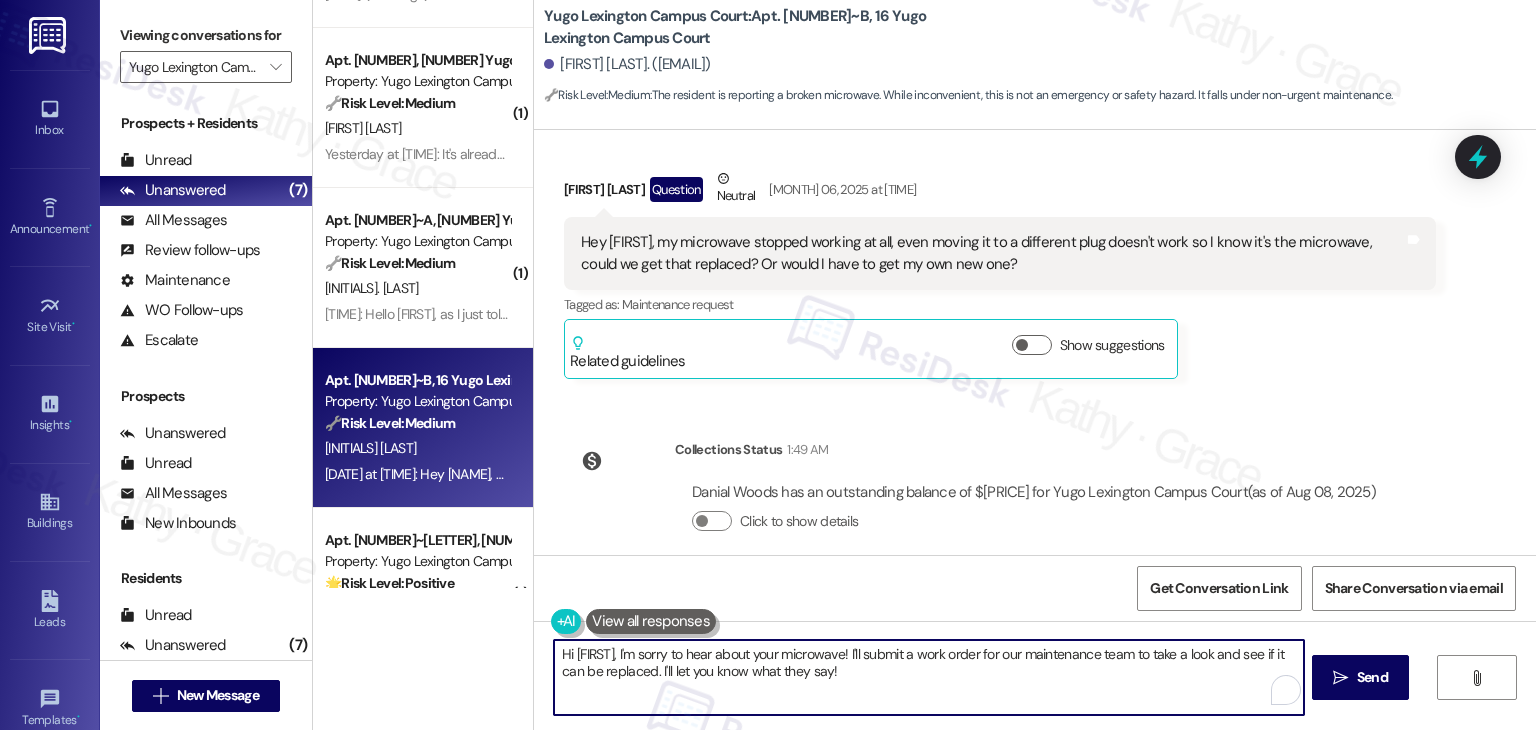 click on "Hi {{first_name}}, I'm sorry to hear about your microwave! I'll submit a work order for our maintenance team to take a look and see if it can be replaced. I'll let you know what they say!" at bounding box center (928, 677) 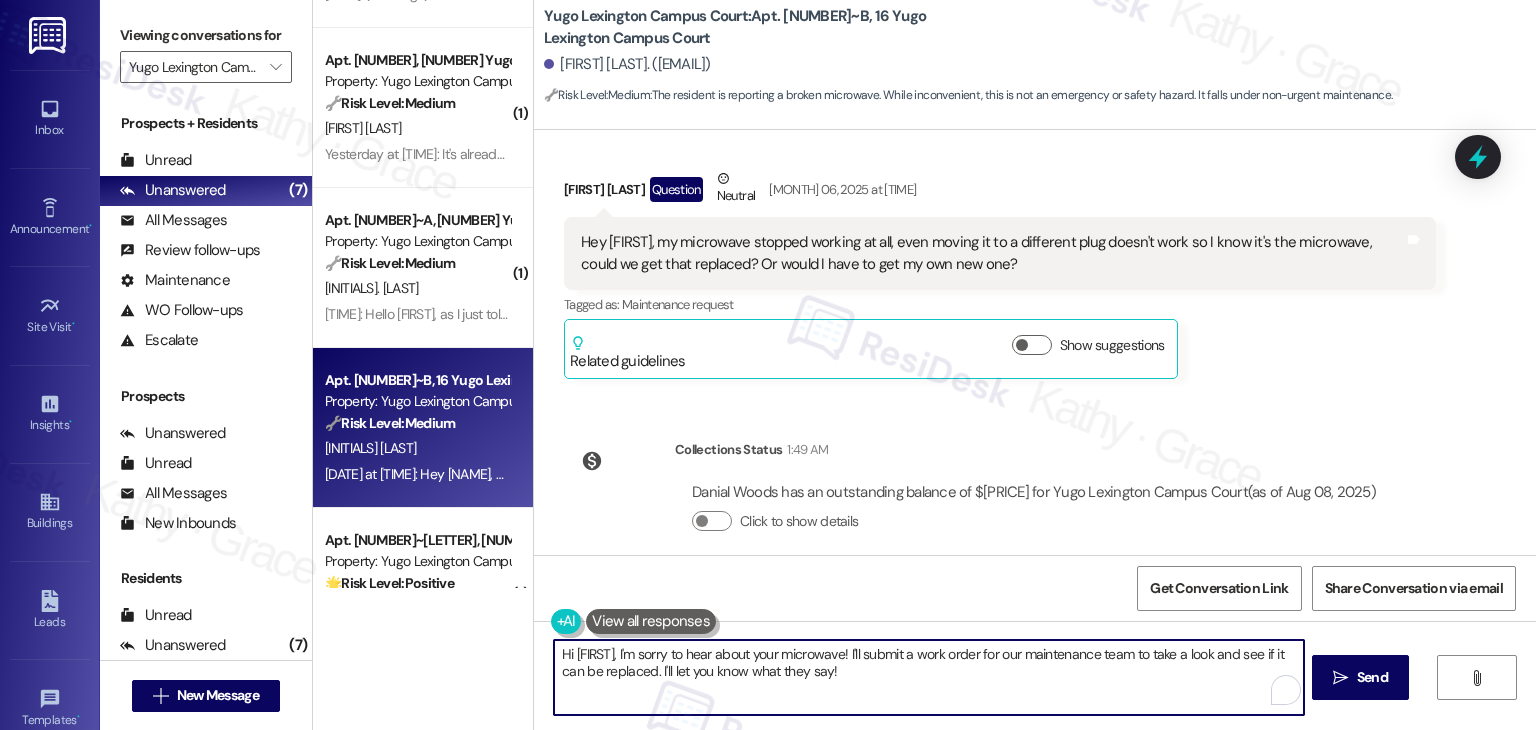 paste on "Danial, I’ll submit a work order to have your microwave checked and repaired. If it can’t be fixed, we can request a replacement with the site team’s approval. Do we have your permission to enter if you’re not home when maintenance is available? I appreciate your patience while we get this sorted" 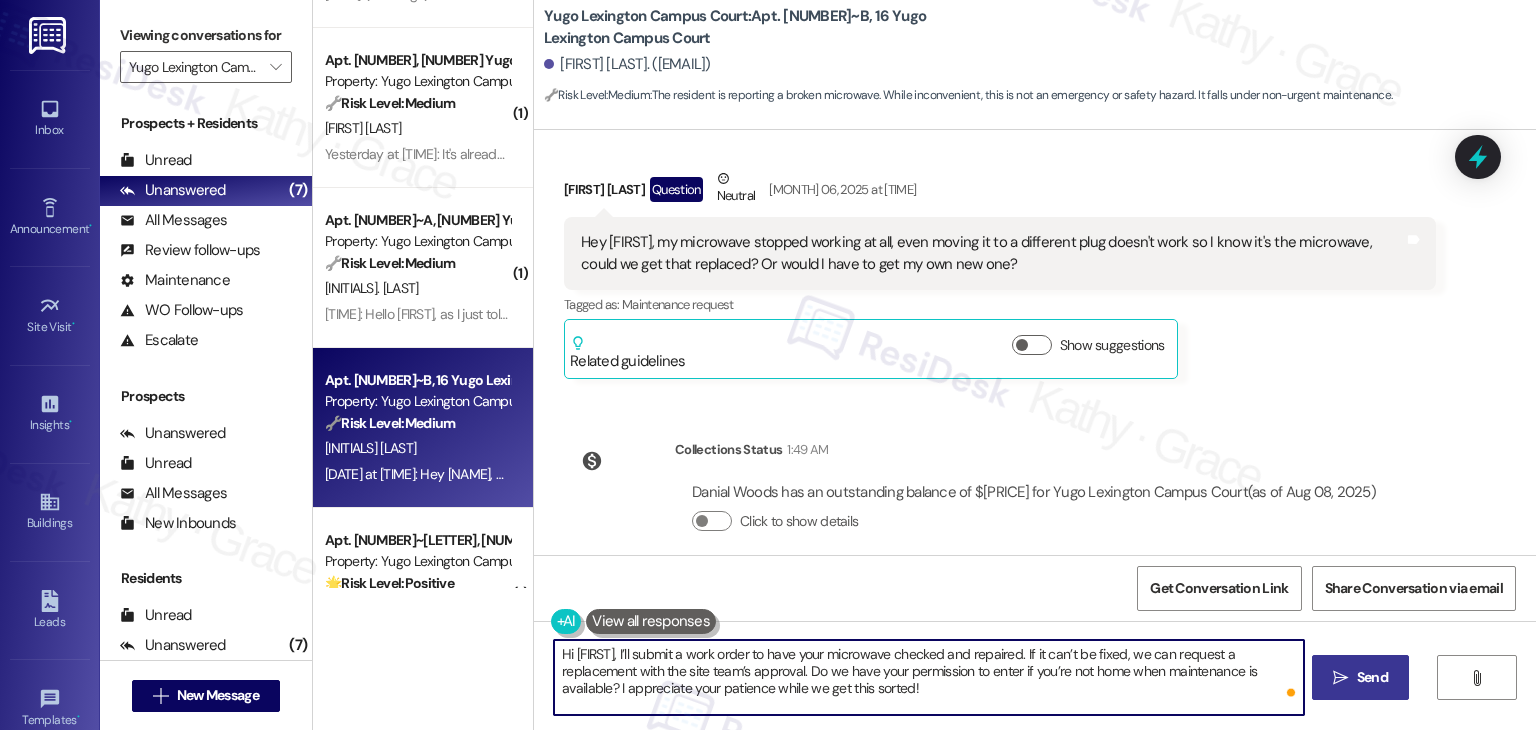 type on "Hi Danial, I’ll submit a work order to have your microwave checked and repaired. If it can’t be fixed, we can request a replacement with the site team’s approval. Do we have your permission to enter if you’re not home when maintenance is available? I appreciate your patience while we get this sorted!" 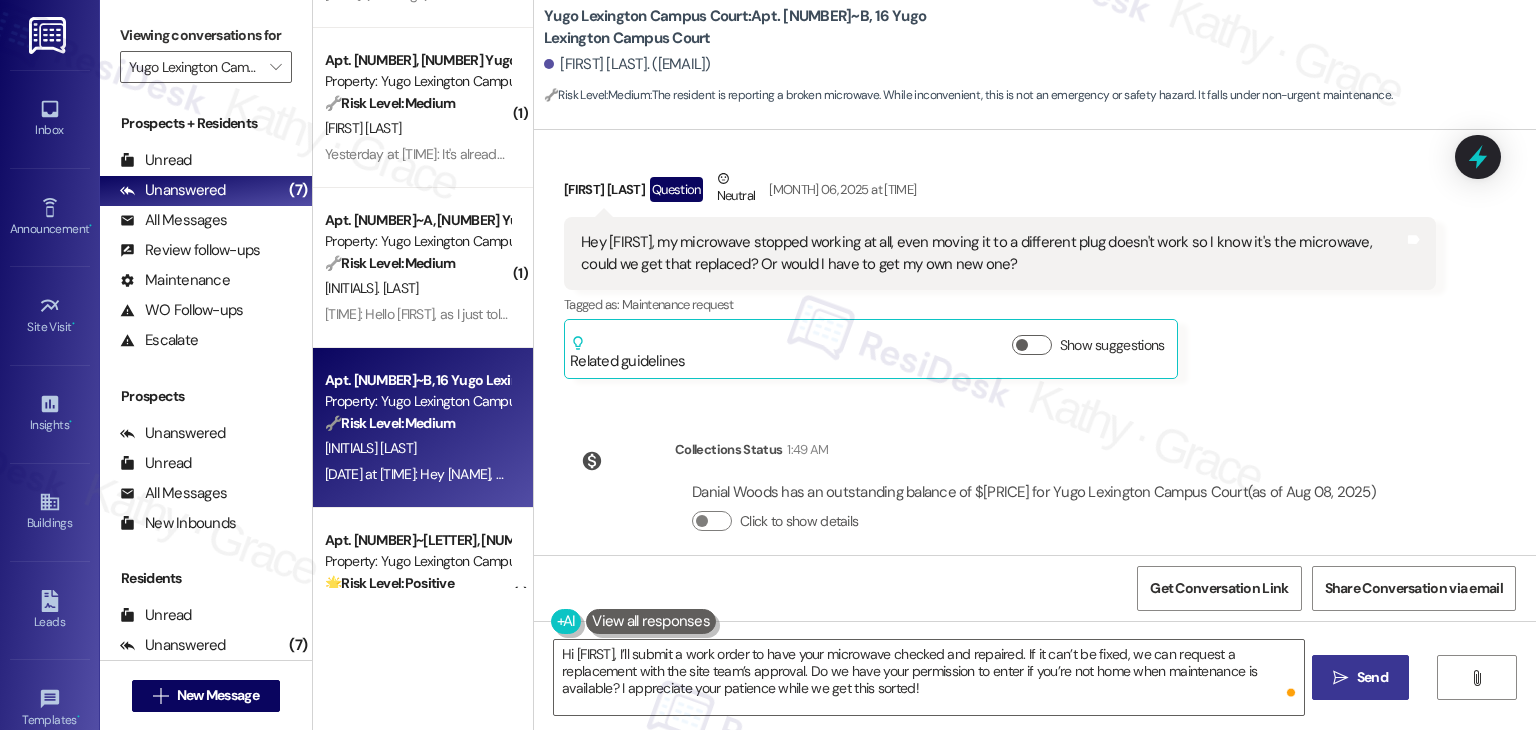 click on "Send" at bounding box center [1372, 677] 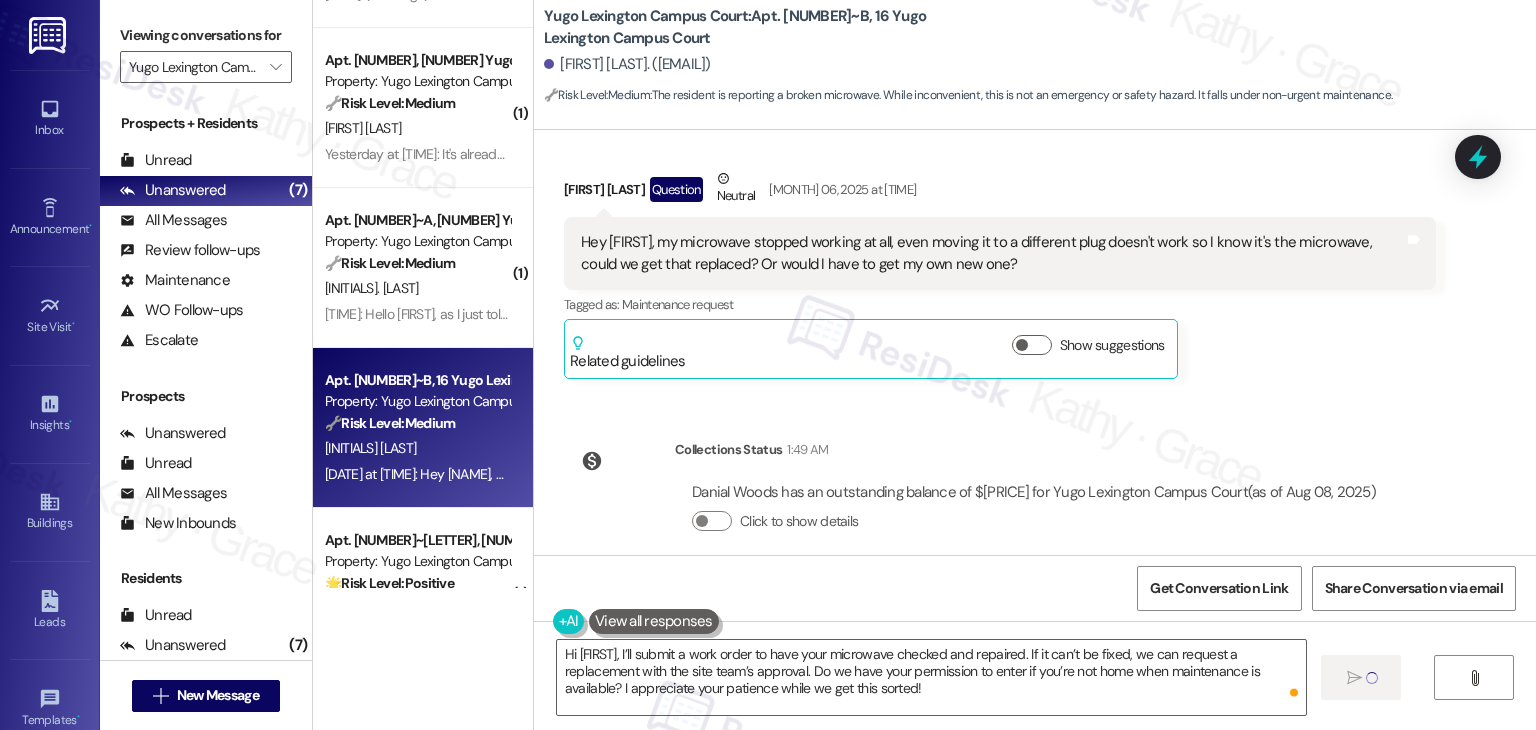 type 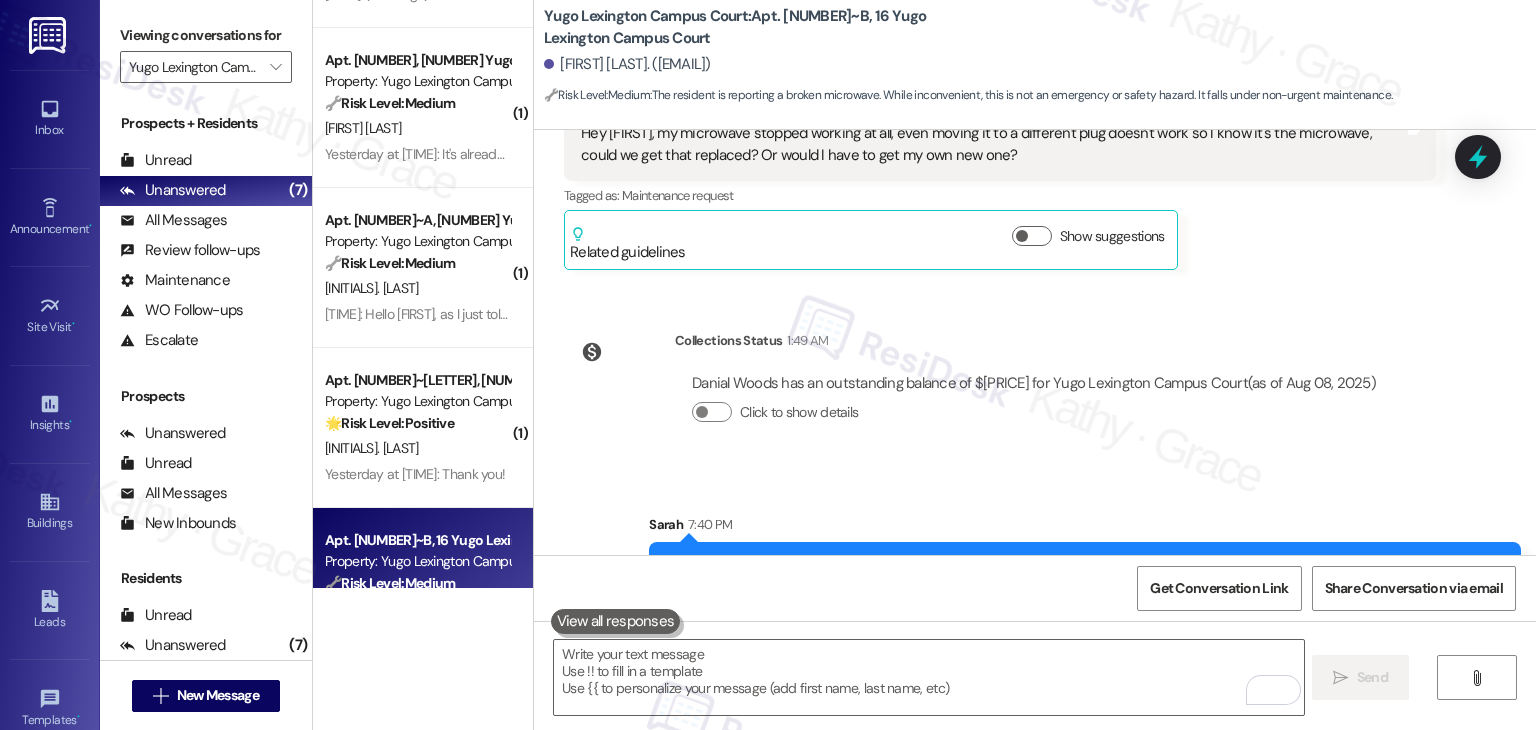 scroll, scrollTop: 7672, scrollLeft: 0, axis: vertical 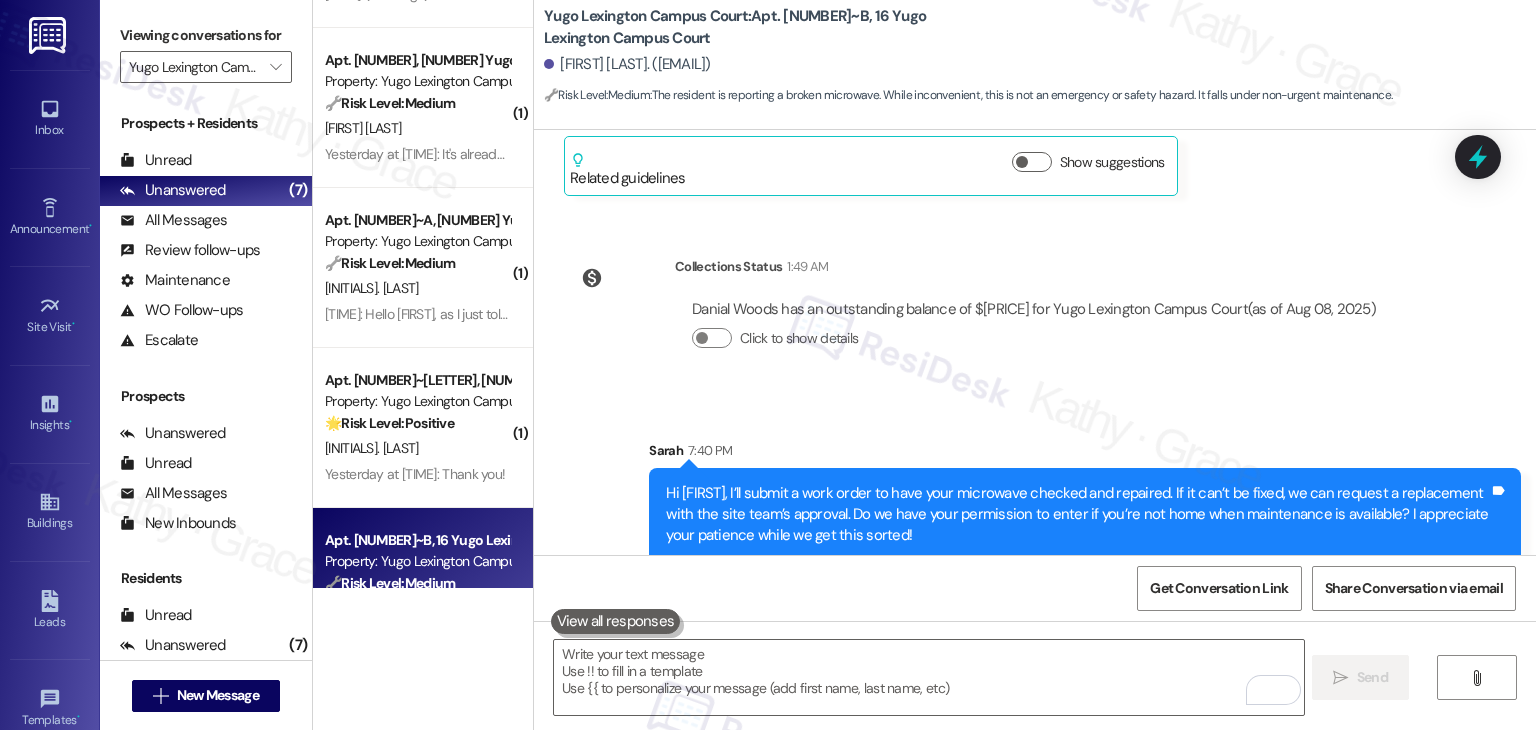 click on "Danial Woods has an outstanding balance of $0 for Yugo Lexington Campus Court  (as of Aug 08, 2025) Click to show details" at bounding box center [1034, 332] 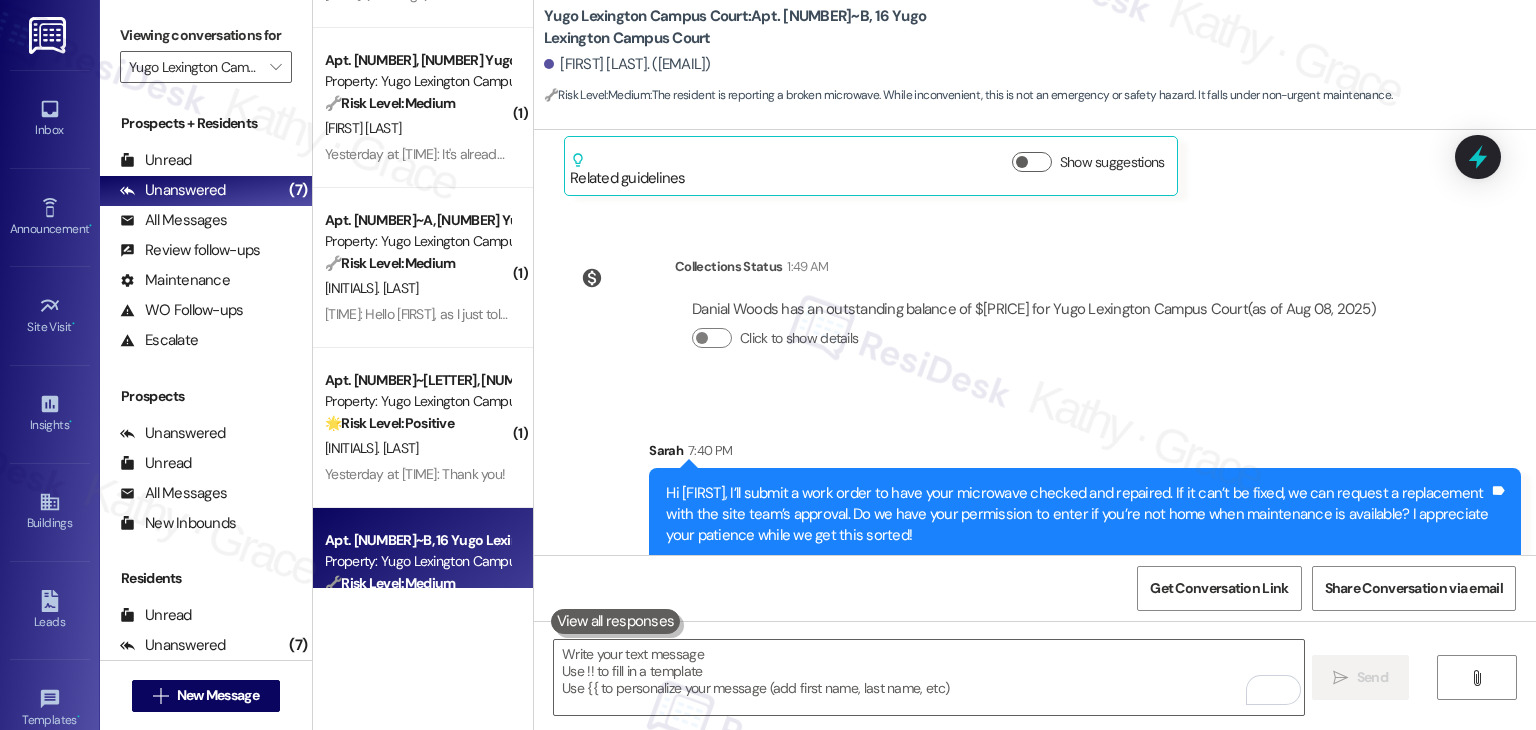 click on "Collections Status 1:49 AM Danial Woods has an outstanding balance of $0 for Yugo Lexington Campus Court  (as of Aug 08, 2025) Click to show details" at bounding box center [978, 318] 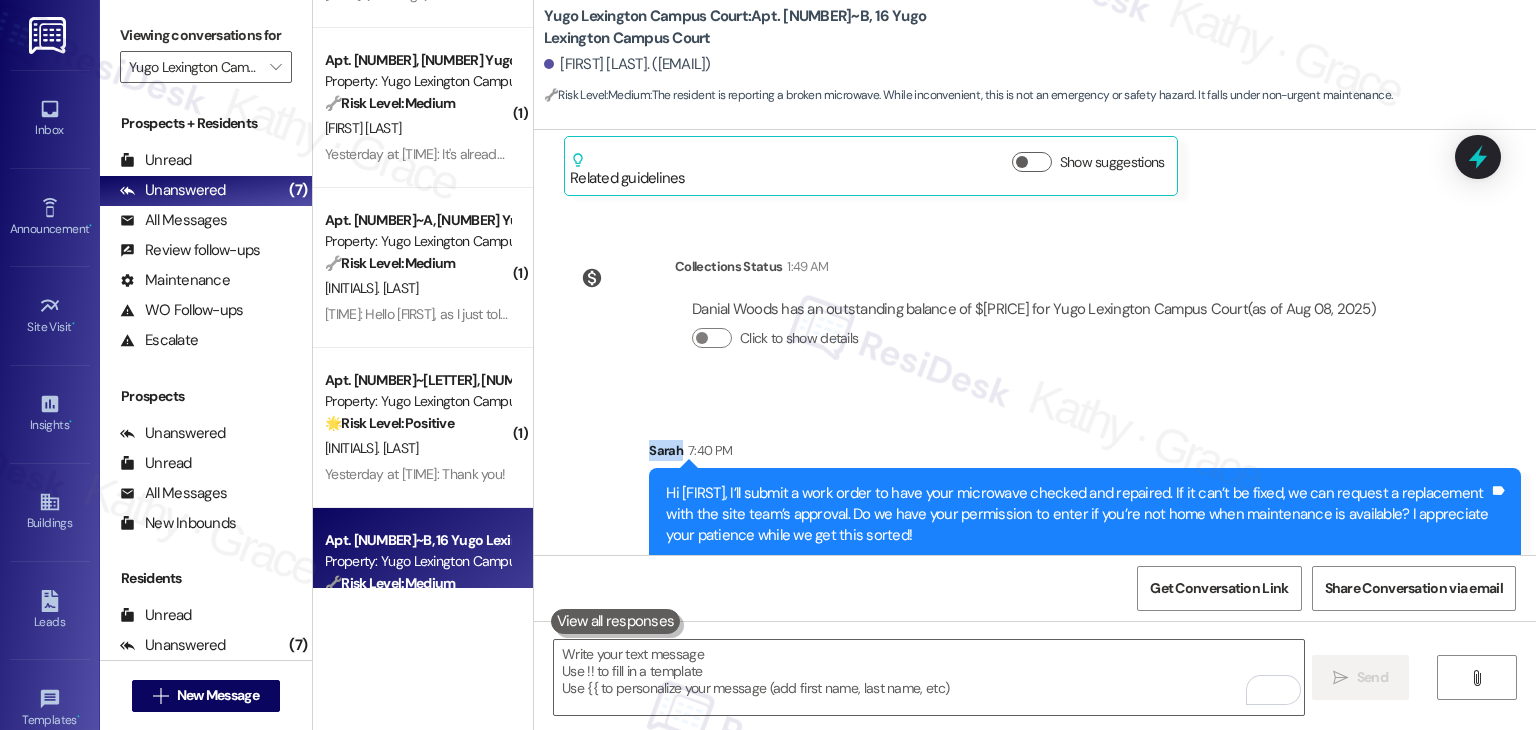 click on "Collections Status 1:49 AM Danial Woods has an outstanding balance of $0 for Yugo Lexington Campus Court  (as of Aug 08, 2025) Click to show details" at bounding box center [978, 318] 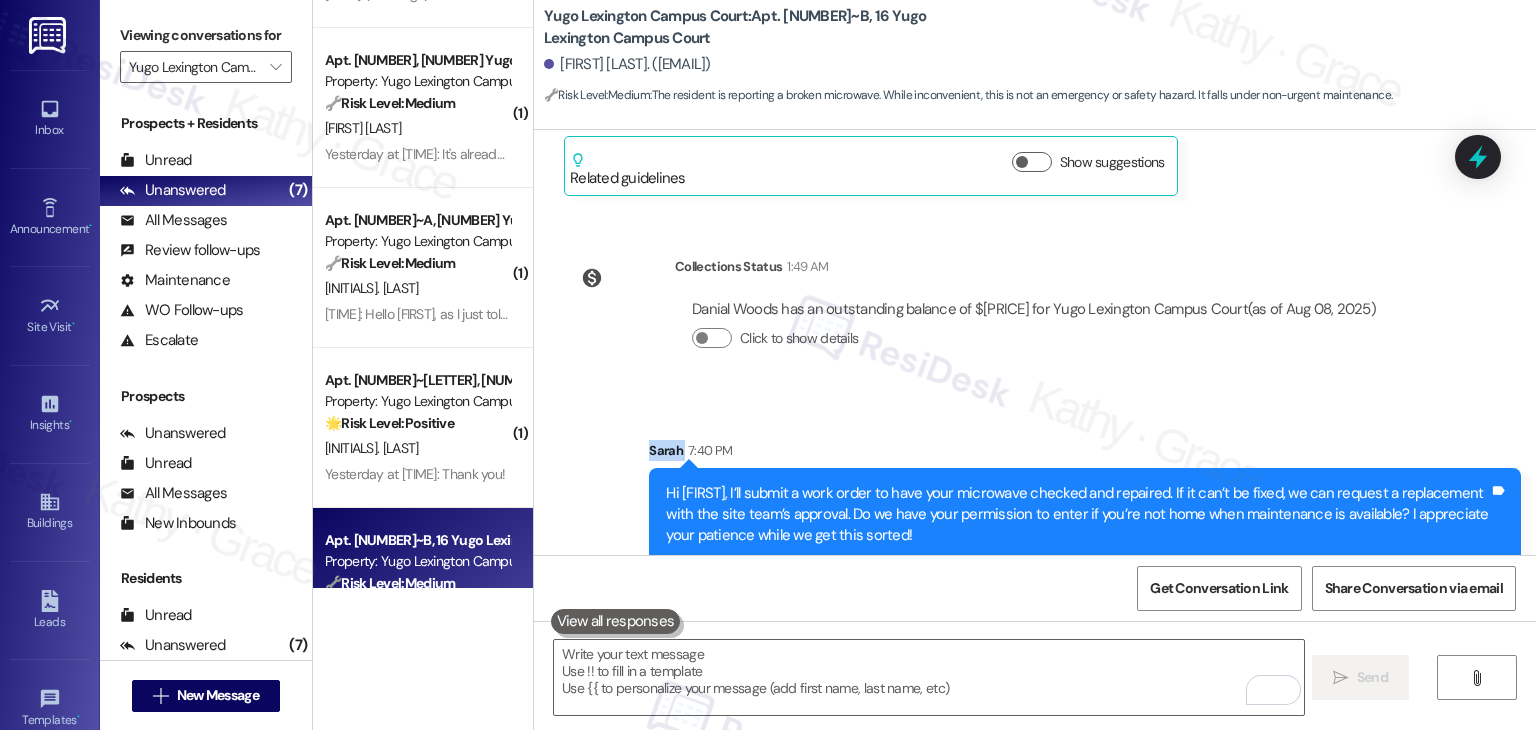 click on "Collections Status 1:49 AM Danial Woods has an outstanding balance of $0 for Yugo Lexington Campus Court  (as of Aug 08, 2025) Click to show details" at bounding box center [978, 318] 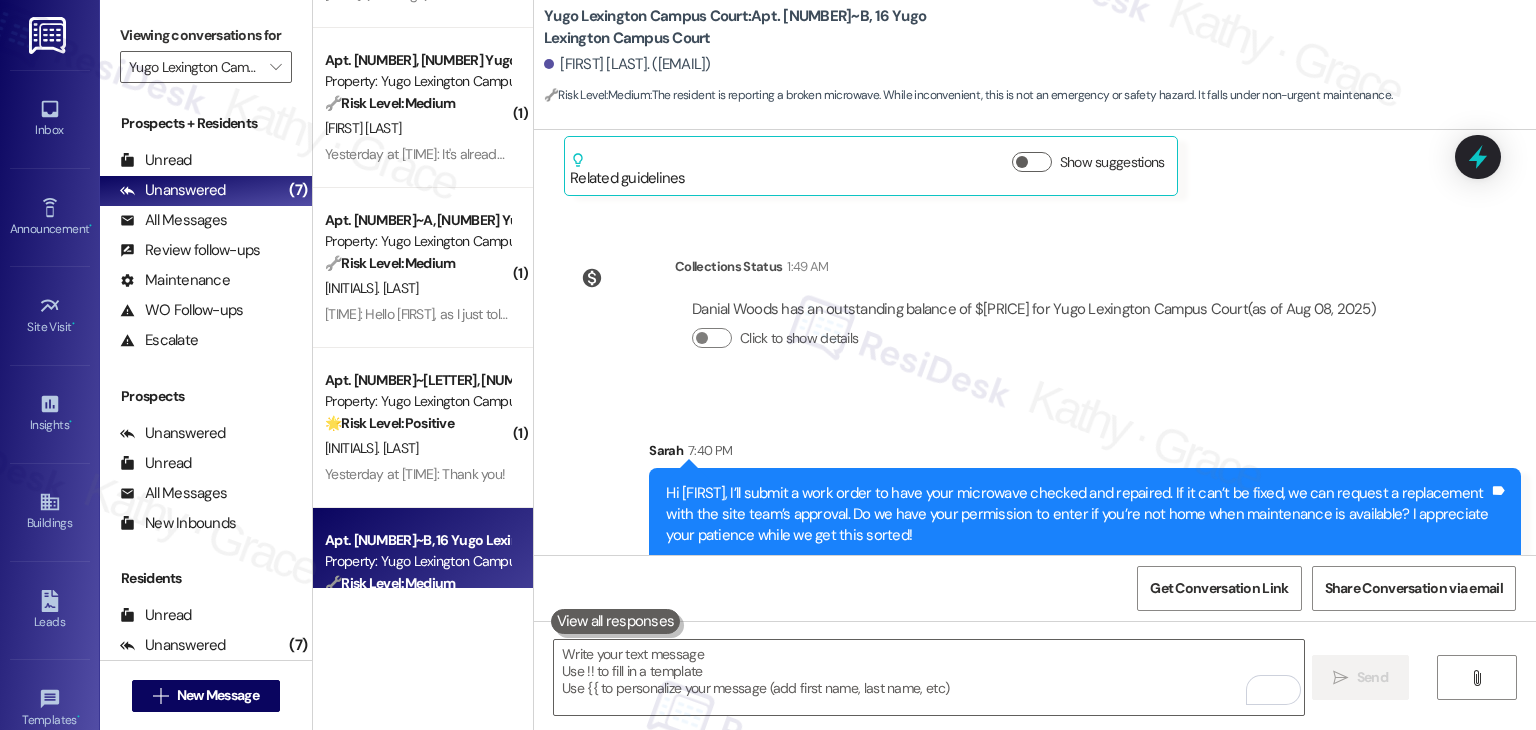 click on "Collections Status 1:49 AM Danial Woods has an outstanding balance of $0 for Yugo Lexington Campus Court  (as of Aug 08, 2025) Click to show details" at bounding box center [978, 318] 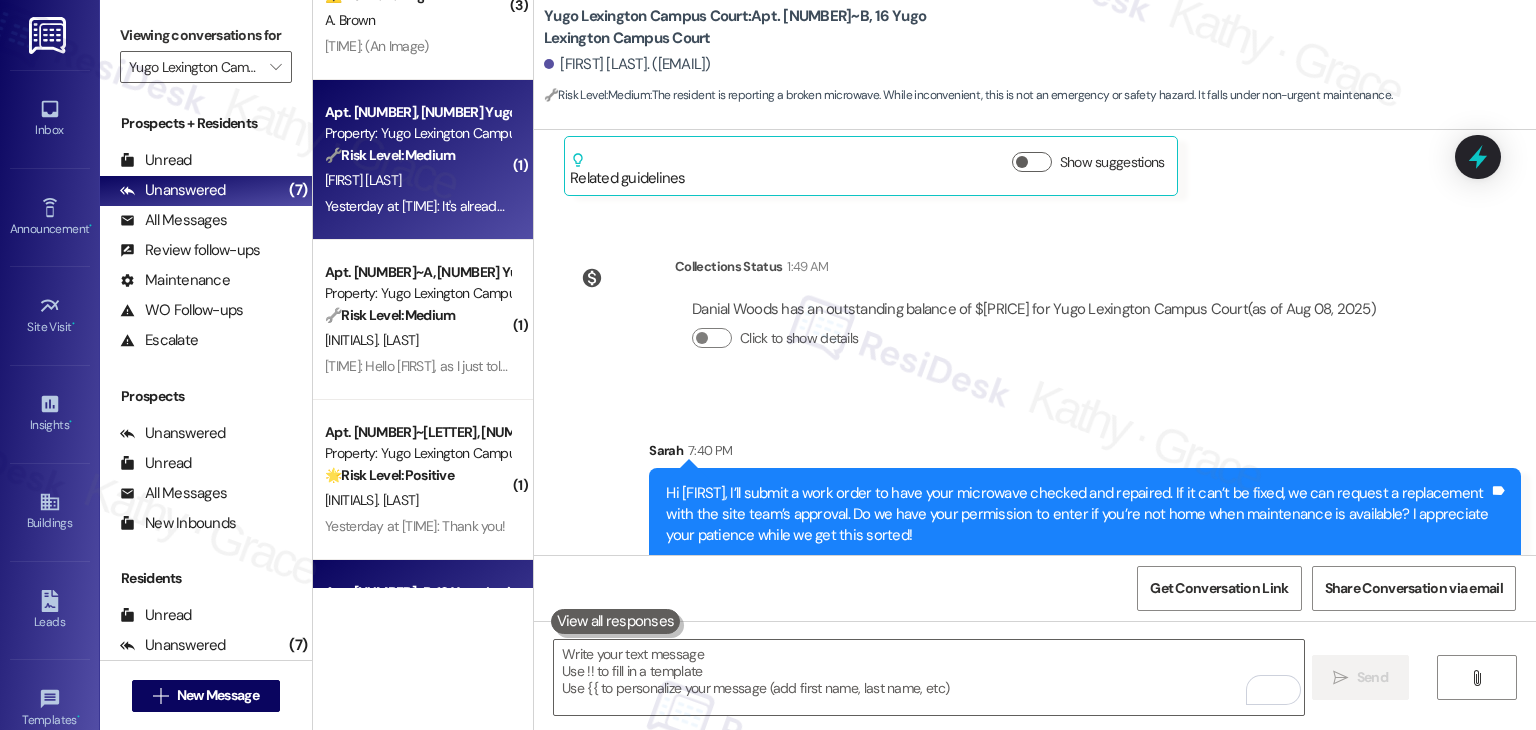 scroll, scrollTop: 372, scrollLeft: 0, axis: vertical 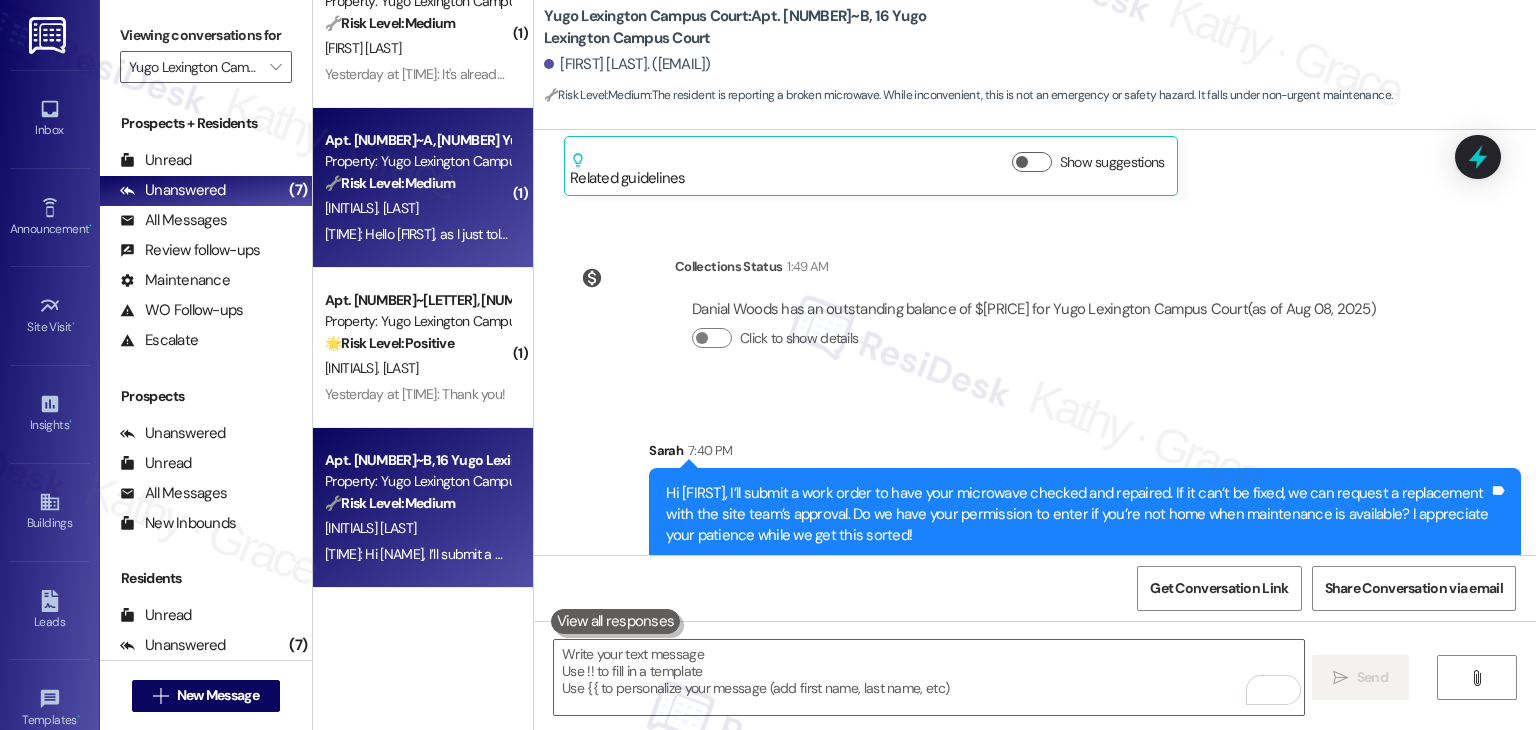 click on "[INITIAL]. [INITIAL]." at bounding box center [417, 208] 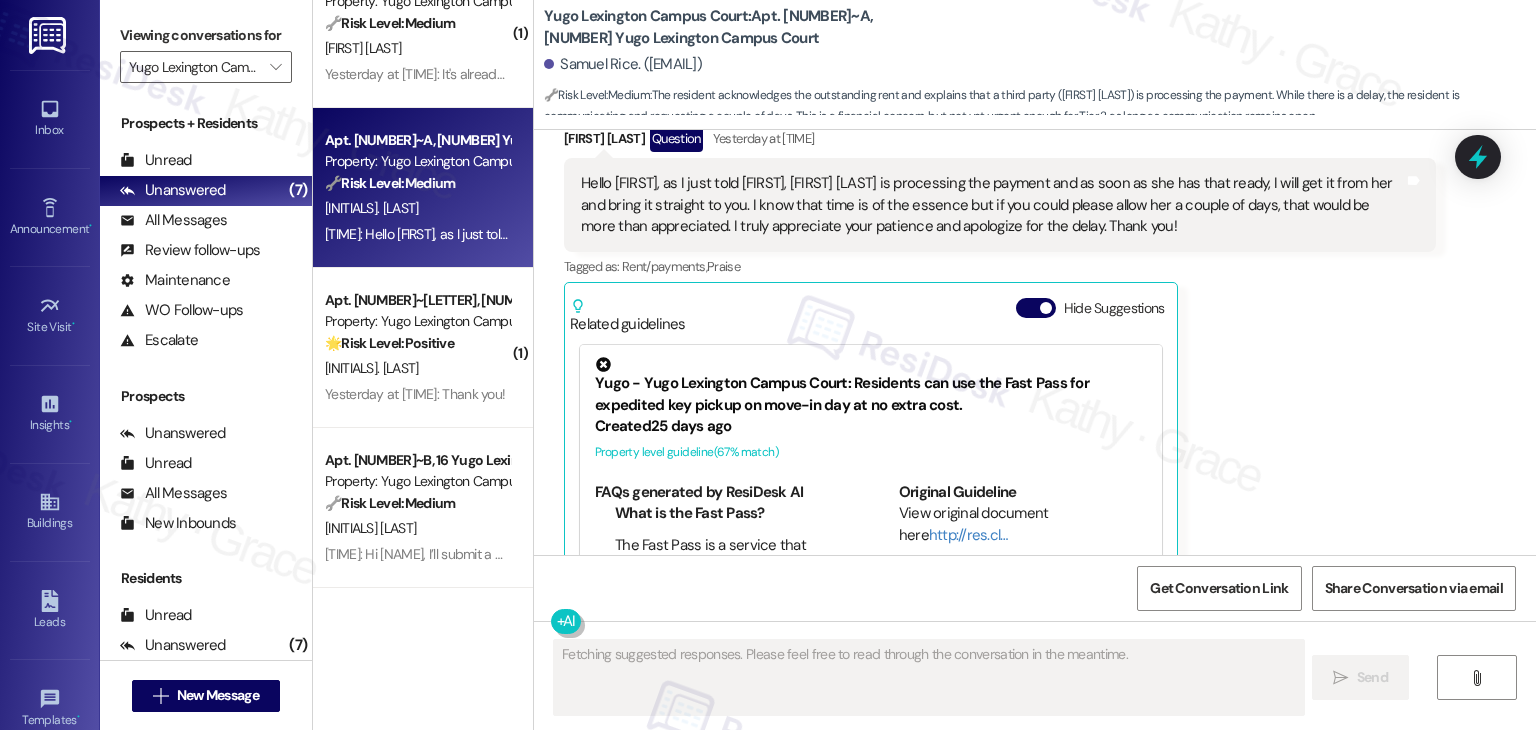 scroll, scrollTop: 3288, scrollLeft: 0, axis: vertical 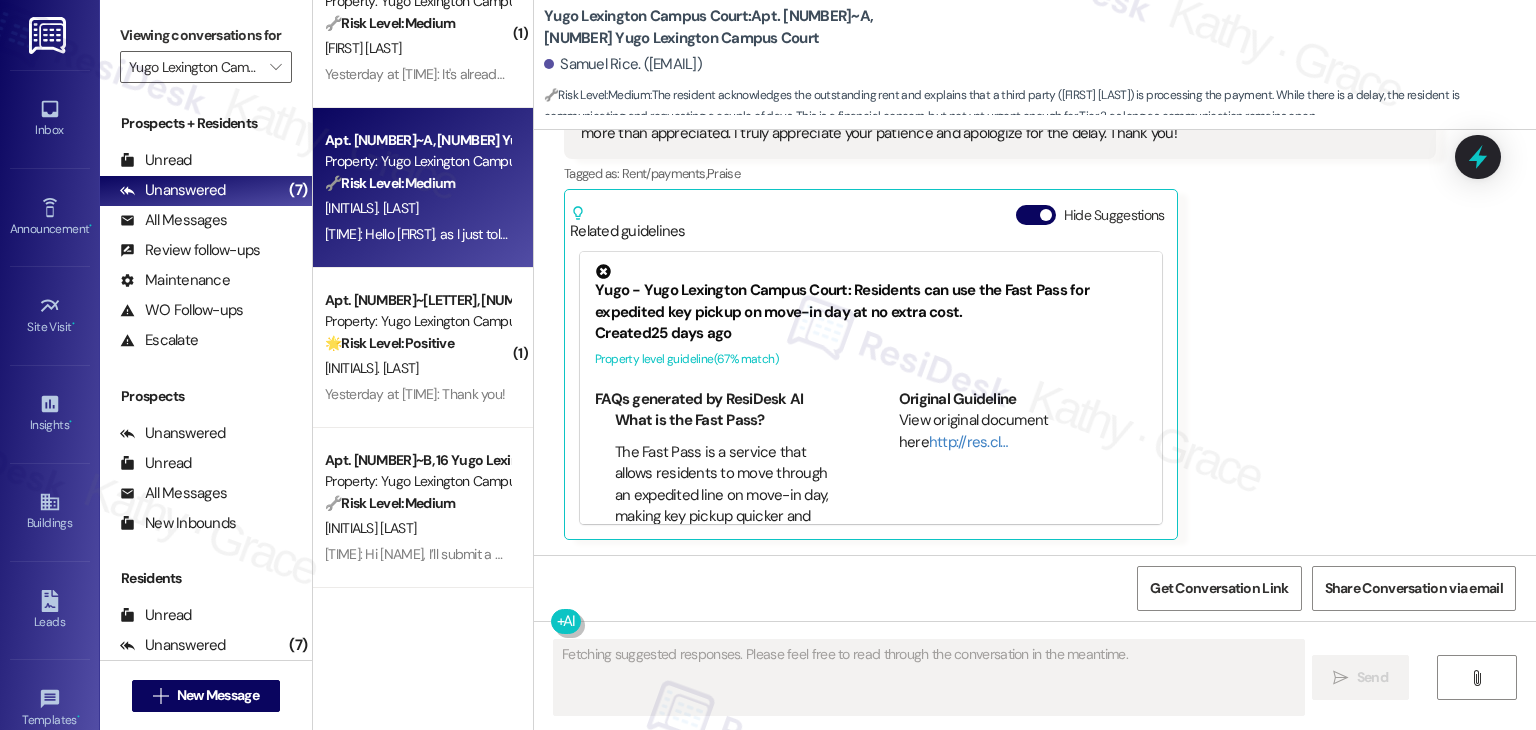 click on "Samuel Rice Question Yesterday at 11:33 AM Hello Sarah, as I just told Peyton, Jordon Tate is processing the payment and as soon as she has that ready, I will get it from her and bring it straight to you.  I know that time is of the essence but if you could please allow her a couple of days, that would be more than appreciated. I truly appreciate your patience and apologize for the delay. Thank you! Tags and notes Tagged as:   Rent/payments ,  Click to highlight conversations about Rent/payments Praise Click to highlight conversations about Praise  Related guidelines Hide Suggestions Yugo - Yugo Lexington Campus Court: Residents can use the Fast Pass for expedited key pickup on move-in day at no extra cost.
Created  25 days ago Property level guideline  ( 67 % match) FAQs generated by ResiDesk AI What is the Fast Pass? The Fast Pass is a service that allows residents to move through an expedited line on move-in day, making key pickup quicker and more efficient. Is there an additional cost for the Fast Pass?" at bounding box center (1000, 286) 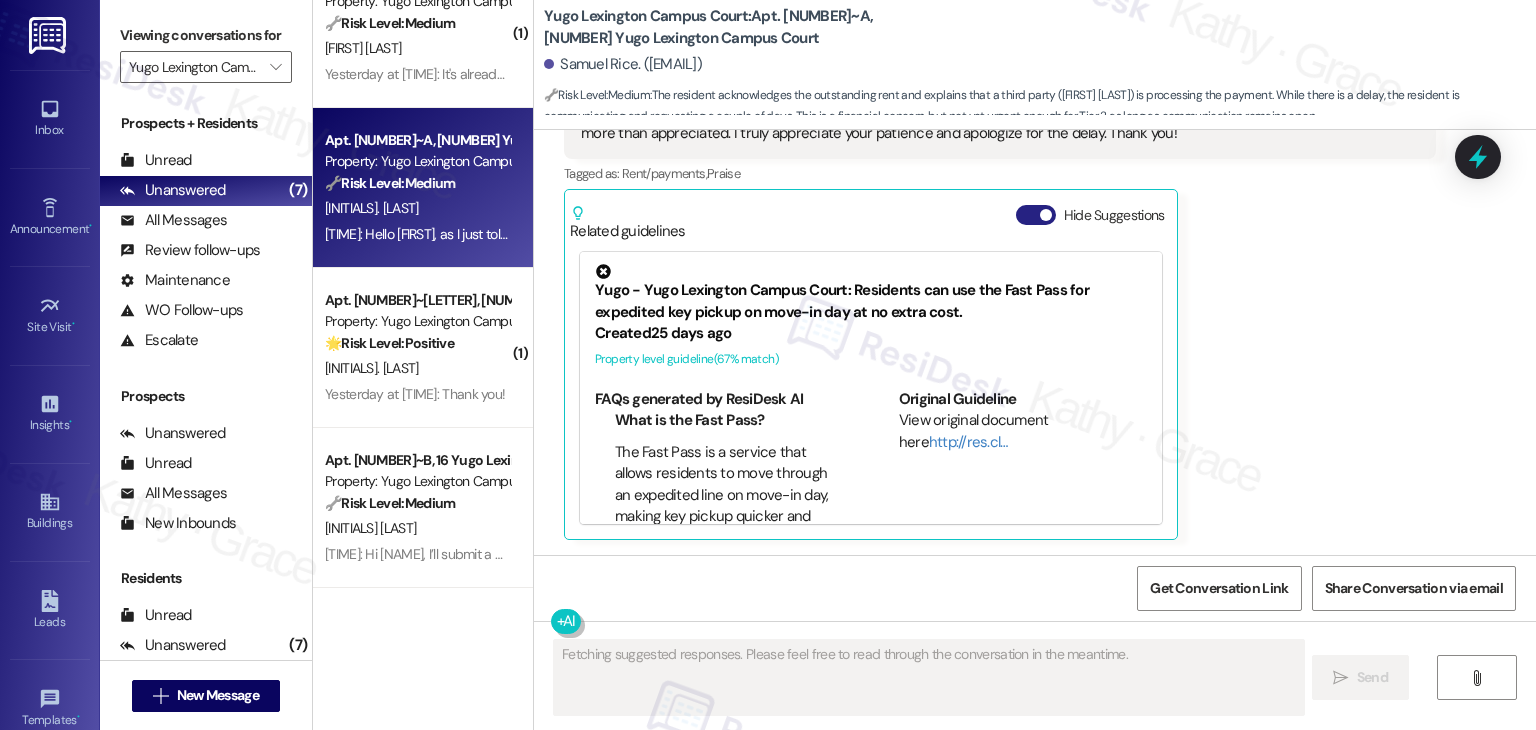click at bounding box center [1046, 215] 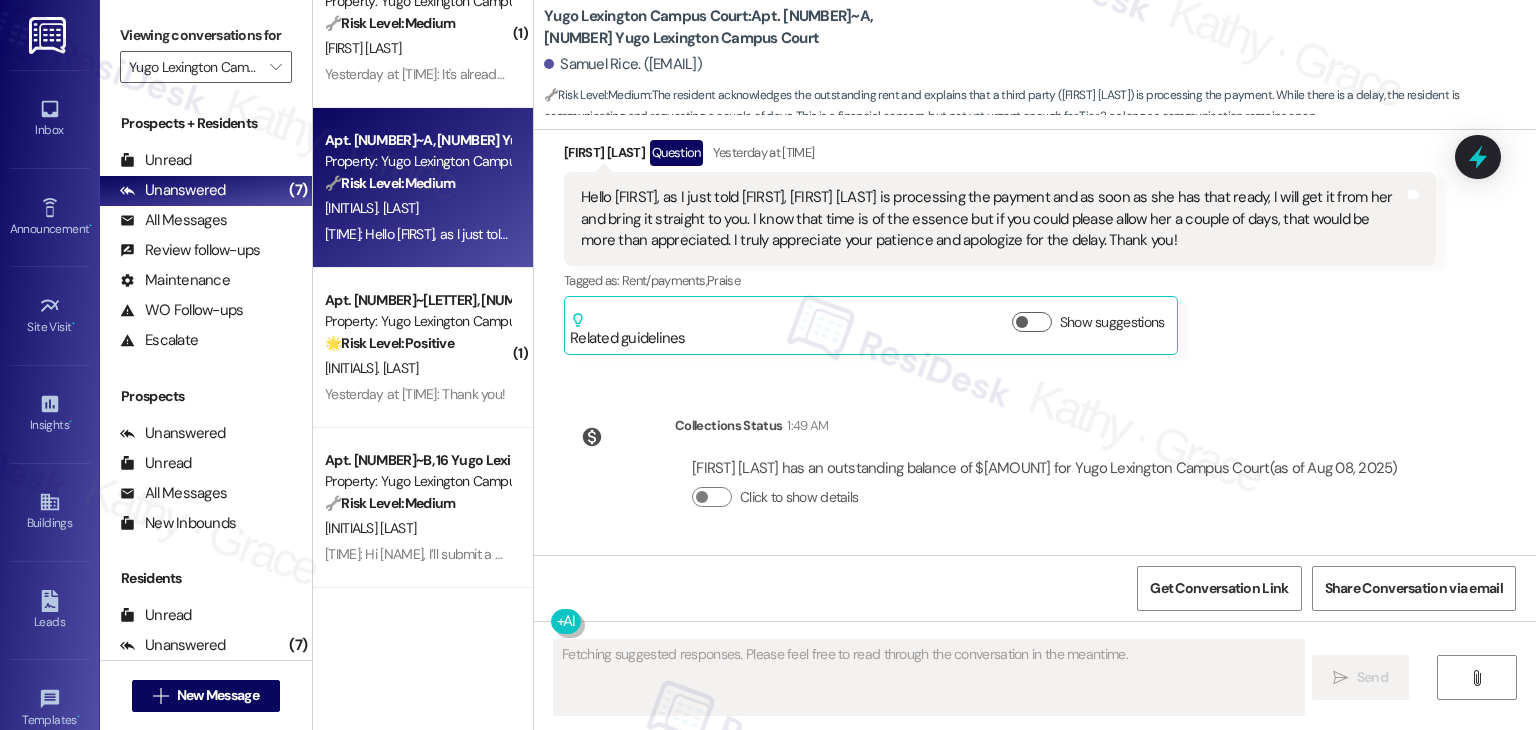 scroll, scrollTop: 3180, scrollLeft: 0, axis: vertical 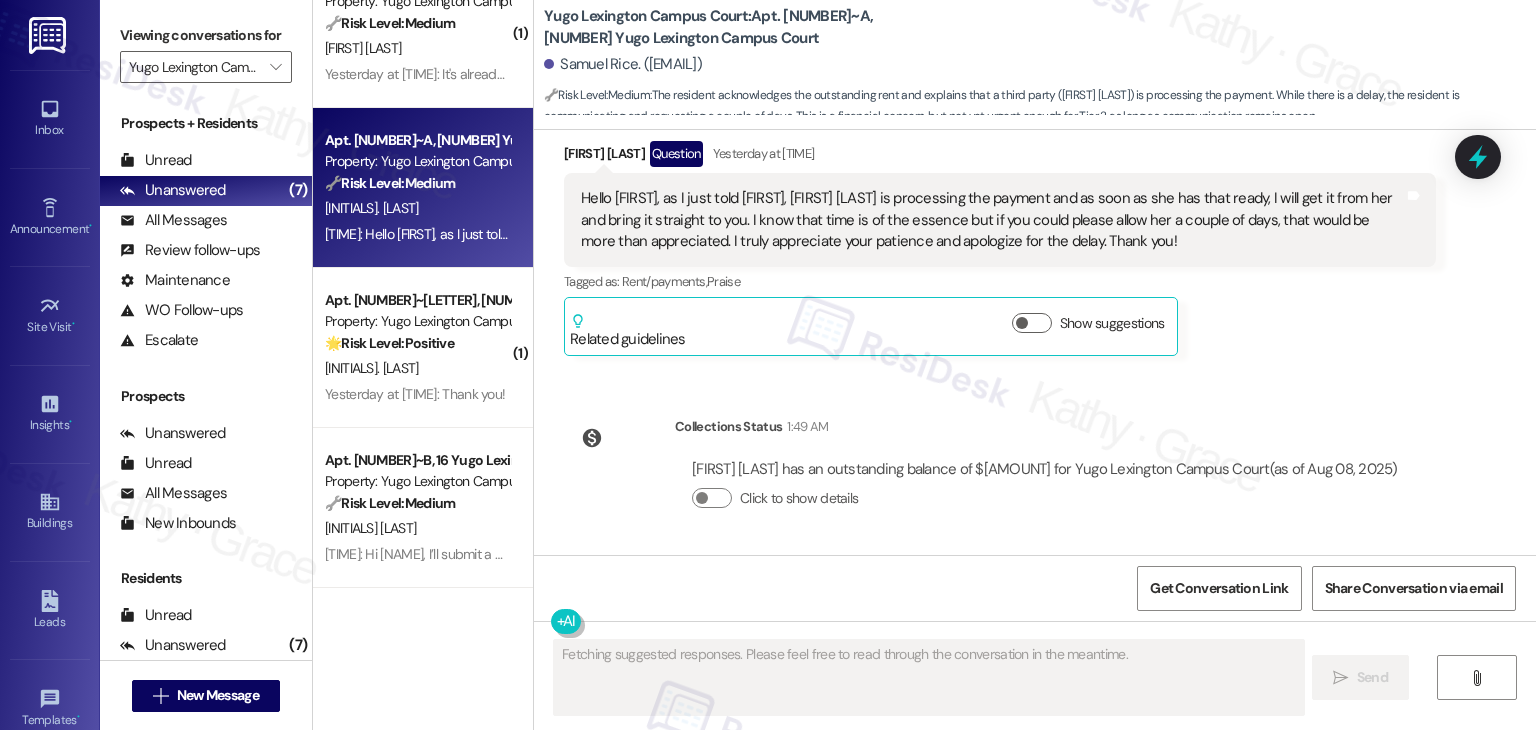 click on "Survey, sent via SMS Residesk Automated Survey Mar 17, 2025 at 11:22 AM Hi Samuel, I'm on the new offsite Resident Support Team for Yugo Lexington Campus Court! My job is to work with your on-site management team to improve your experience at the property. Text us here at any time for assistance or questions. We will also reach out periodically for feedback. (Standard text messaging rates may apply) (You can always reply STOP to opt out of future messages) Tags and notes Tagged as:   Property launch Click to highlight conversations about Property launch Announcement, sent via SMS Sarah   (ResiDesk) Mar 24, 2025 at 12:35 PM Great news! You can now text me for maintenance issues — no more messy apps or sign-ins. I'll file your tickets for you. You can still use the app if you prefer.  I'm here to make things easier for you, feel free to reach out anytime! Tags and notes Tagged as:   Maintenance ,  Click to highlight conversations about Maintenance Maintenance request ,  Praise WO Opened request: Over flow :" at bounding box center (1035, 342) 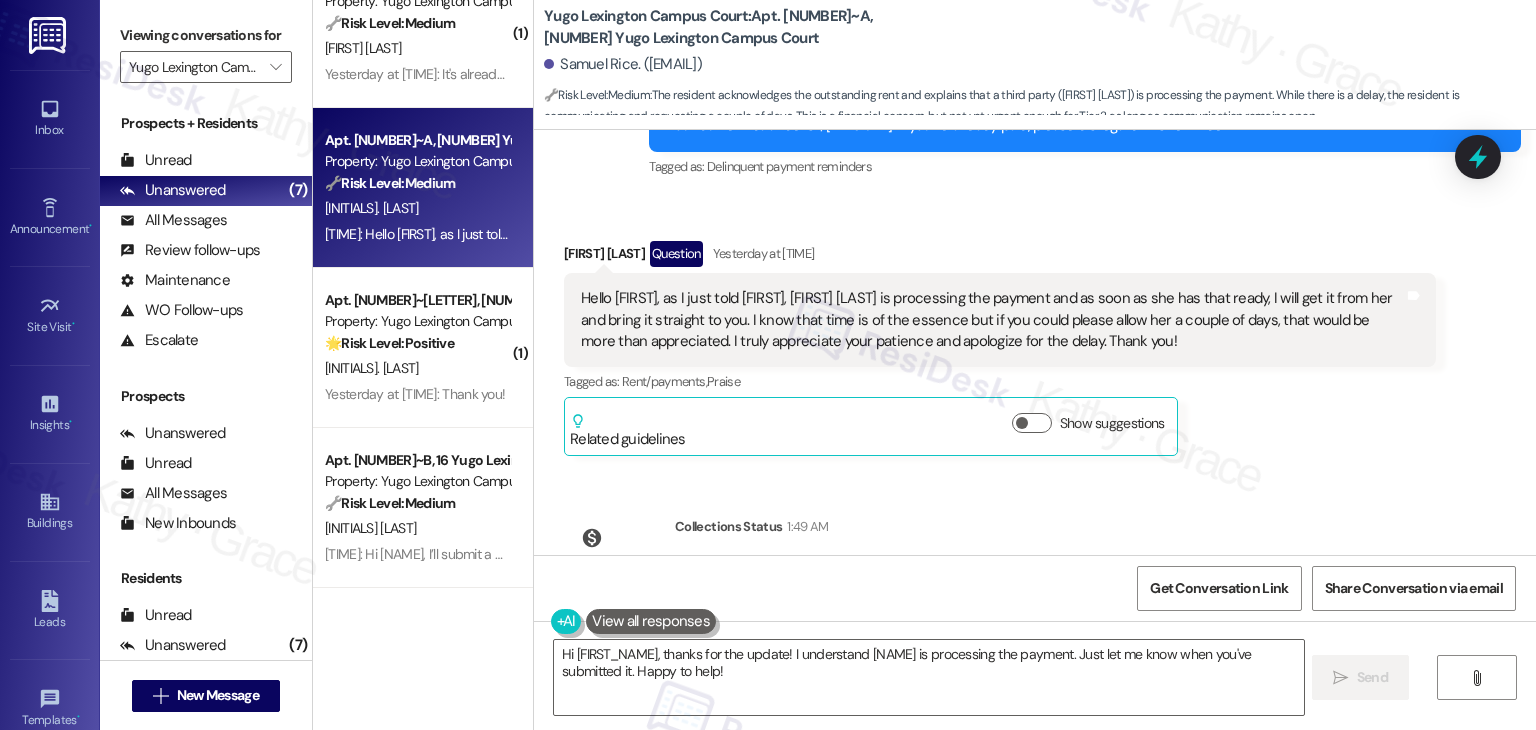 scroll, scrollTop: 2980, scrollLeft: 0, axis: vertical 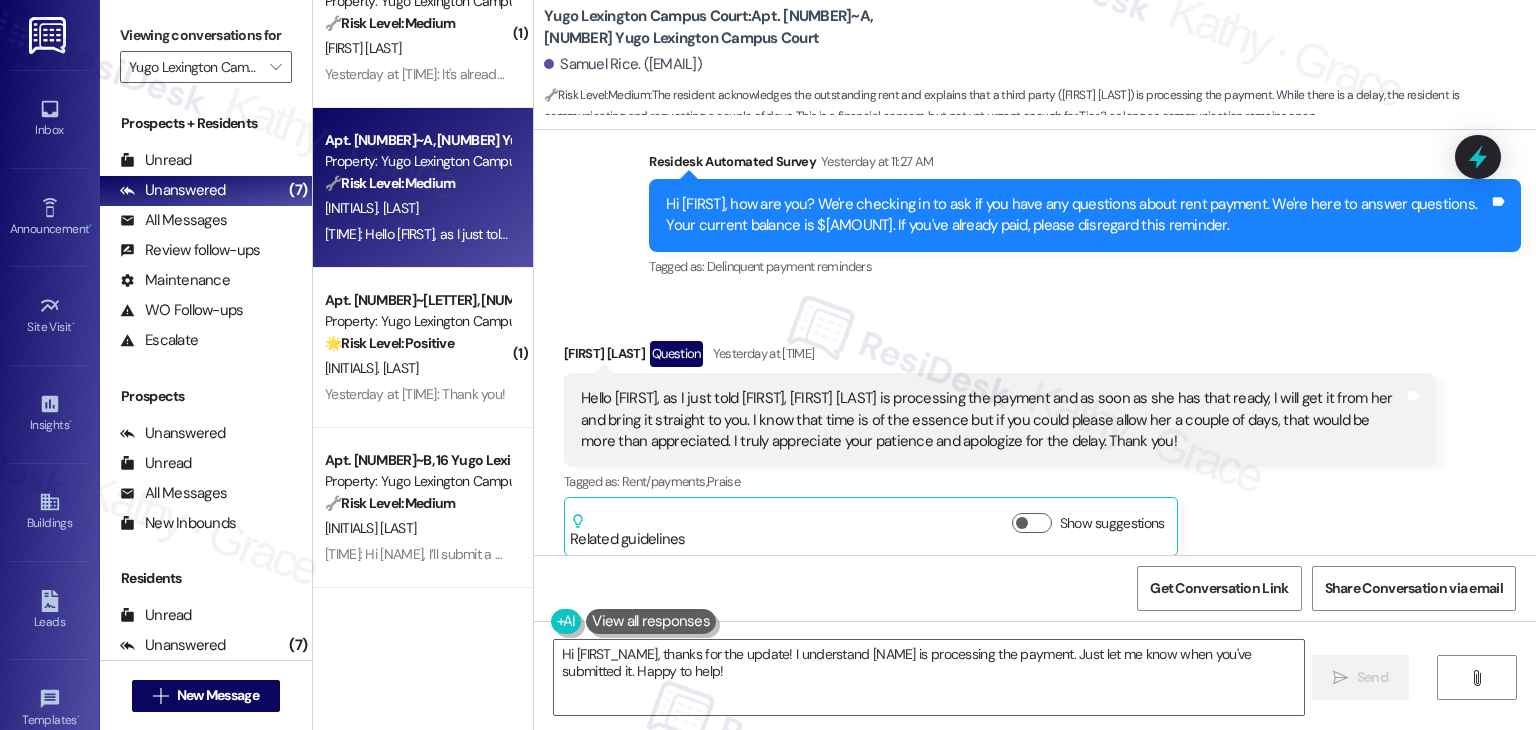 click on "Received via SMS Samuel Rice Question Yesterday at 11:33 AM Hello Sarah, as I just told Peyton, Jordon Tate is processing the payment and as soon as she has that ready, I will get it from her and bring it straight to you.  I know that time is of the essence but if you could please allow her a couple of days, that would be more than appreciated. I truly appreciate your patience and apologize for the delay. Thank you! Tags and notes Tagged as:   Rent/payments ,  Click to highlight conversations about Rent/payments Praise Click to highlight conversations about Praise  Related guidelines Show suggestions" at bounding box center (1035, 433) 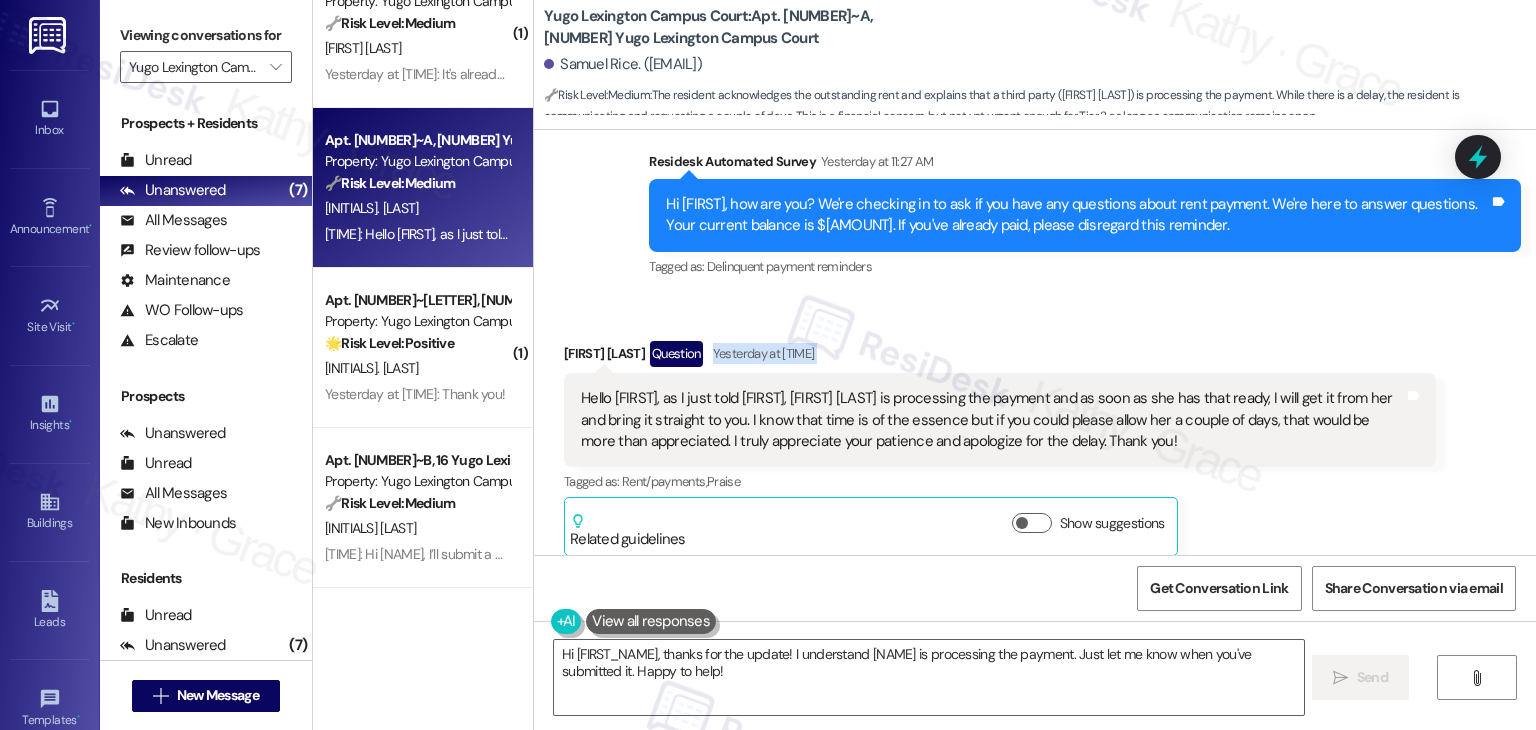 click on "Received via SMS Samuel Rice Question Yesterday at 11:33 AM Hello Sarah, as I just told Peyton, Jordon Tate is processing the payment and as soon as she has that ready, I will get it from her and bring it straight to you.  I know that time is of the essence but if you could please allow her a couple of days, that would be more than appreciated. I truly appreciate your patience and apologize for the delay. Thank you! Tags and notes Tagged as:   Rent/payments ,  Click to highlight conversations about Rent/payments Praise Click to highlight conversations about Praise  Related guidelines Show suggestions" at bounding box center [1035, 433] 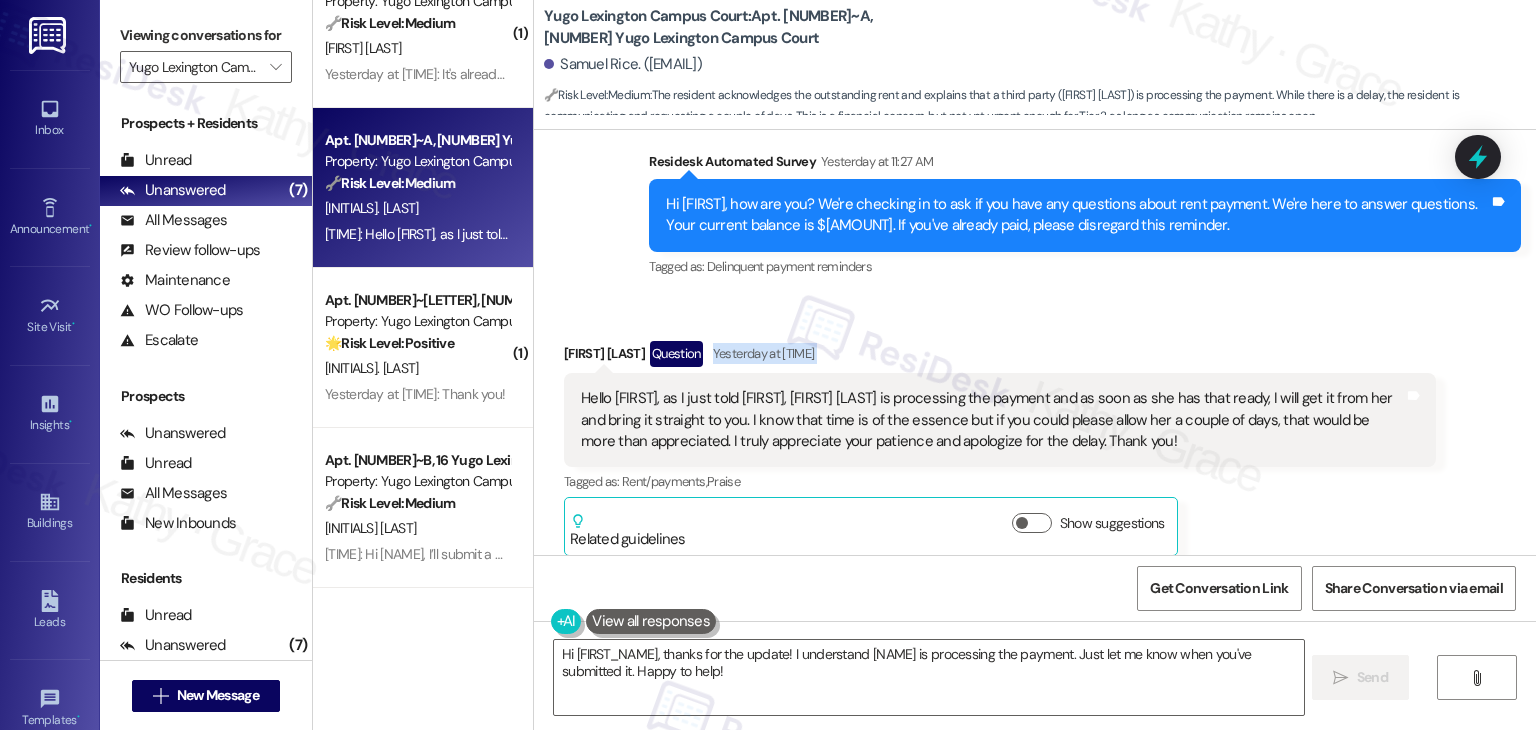 click on "Received via SMS Samuel Rice Question Yesterday at 11:33 AM Hello Sarah, as I just told Peyton, Jordon Tate is processing the payment and as soon as she has that ready, I will get it from her and bring it straight to you.  I know that time is of the essence but if you could please allow her a couple of days, that would be more than appreciated. I truly appreciate your patience and apologize for the delay. Thank you! Tags and notes Tagged as:   Rent/payments ,  Click to highlight conversations about Rent/payments Praise Click to highlight conversations about Praise  Related guidelines Show suggestions" at bounding box center [1035, 433] 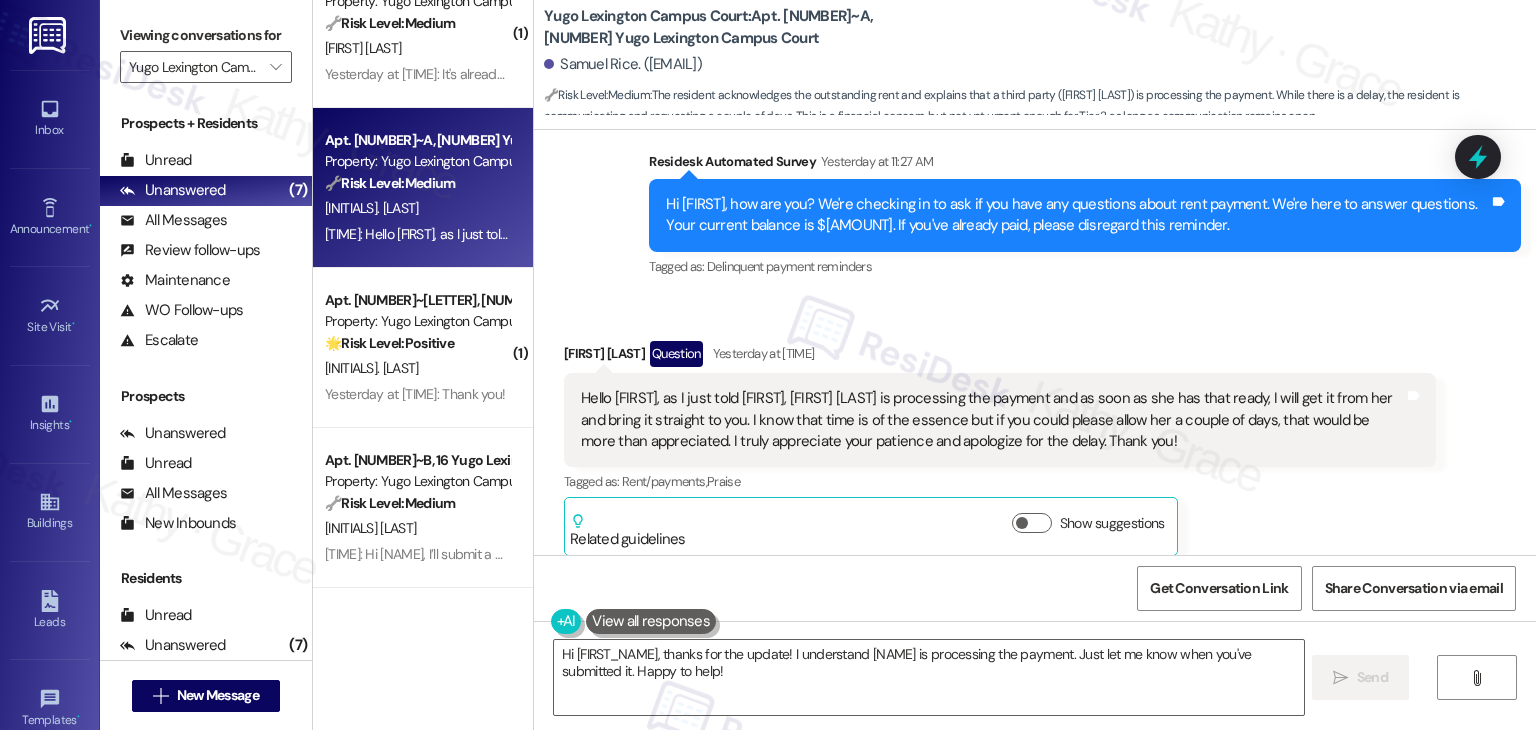 click on "Received via SMS Samuel Rice Question Yesterday at 11:33 AM Hello Sarah, as I just told Peyton, Jordon Tate is processing the payment and as soon as she has that ready, I will get it from her and bring it straight to you.  I know that time is of the essence but if you could please allow her a couple of days, that would be more than appreciated. I truly appreciate your patience and apologize for the delay. Thank you! Tags and notes Tagged as:   Rent/payments ,  Click to highlight conversations about Rent/payments Praise Click to highlight conversations about Praise  Related guidelines Show suggestions" at bounding box center (1035, 433) 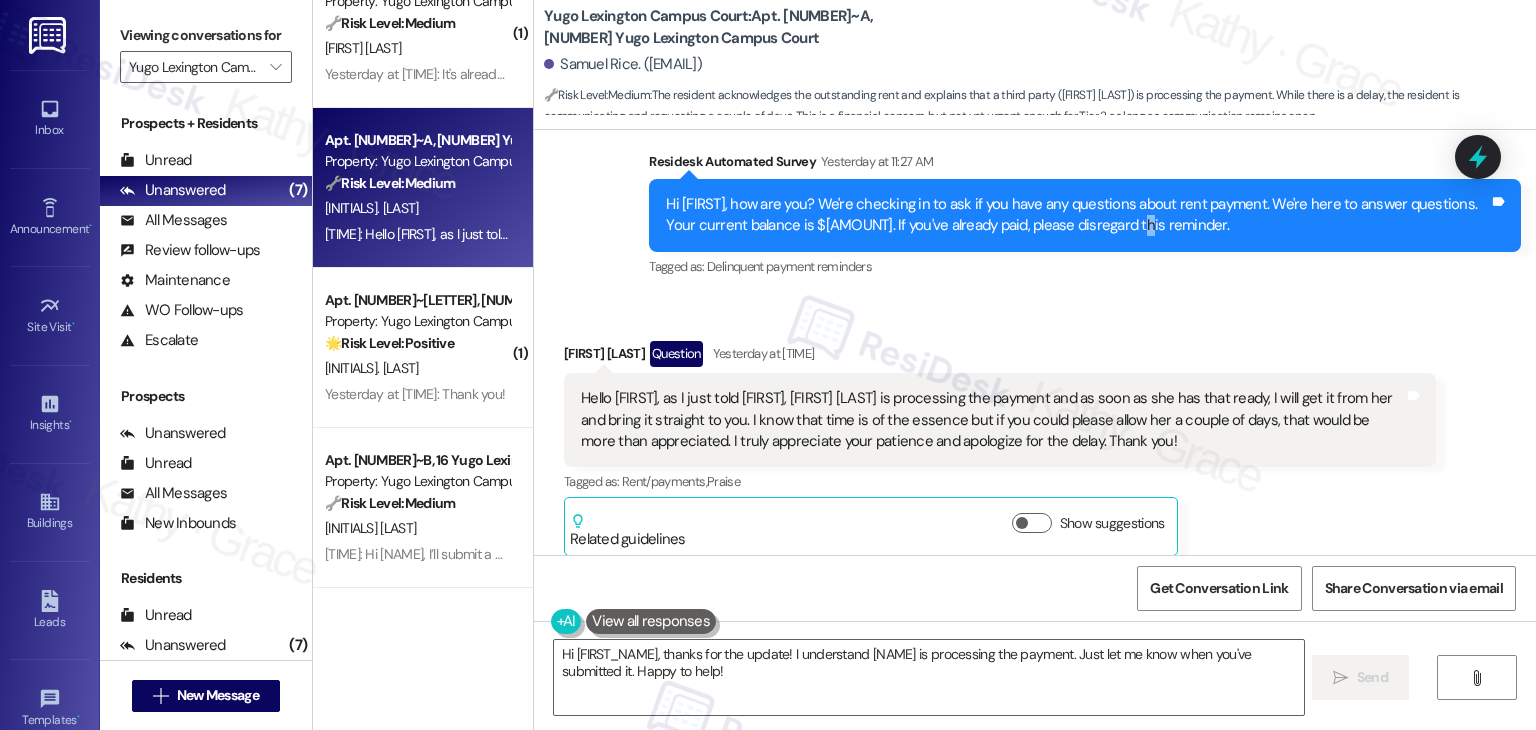 click on "Hi [PERSON_NAME], how are you? We're checking in to ask if you have any questions about rent payment. We're here to answer questions. Your current balance is [CURRENCY][AMOUNT]. If you've already paid, please disregard this reminder." at bounding box center [1077, 215] 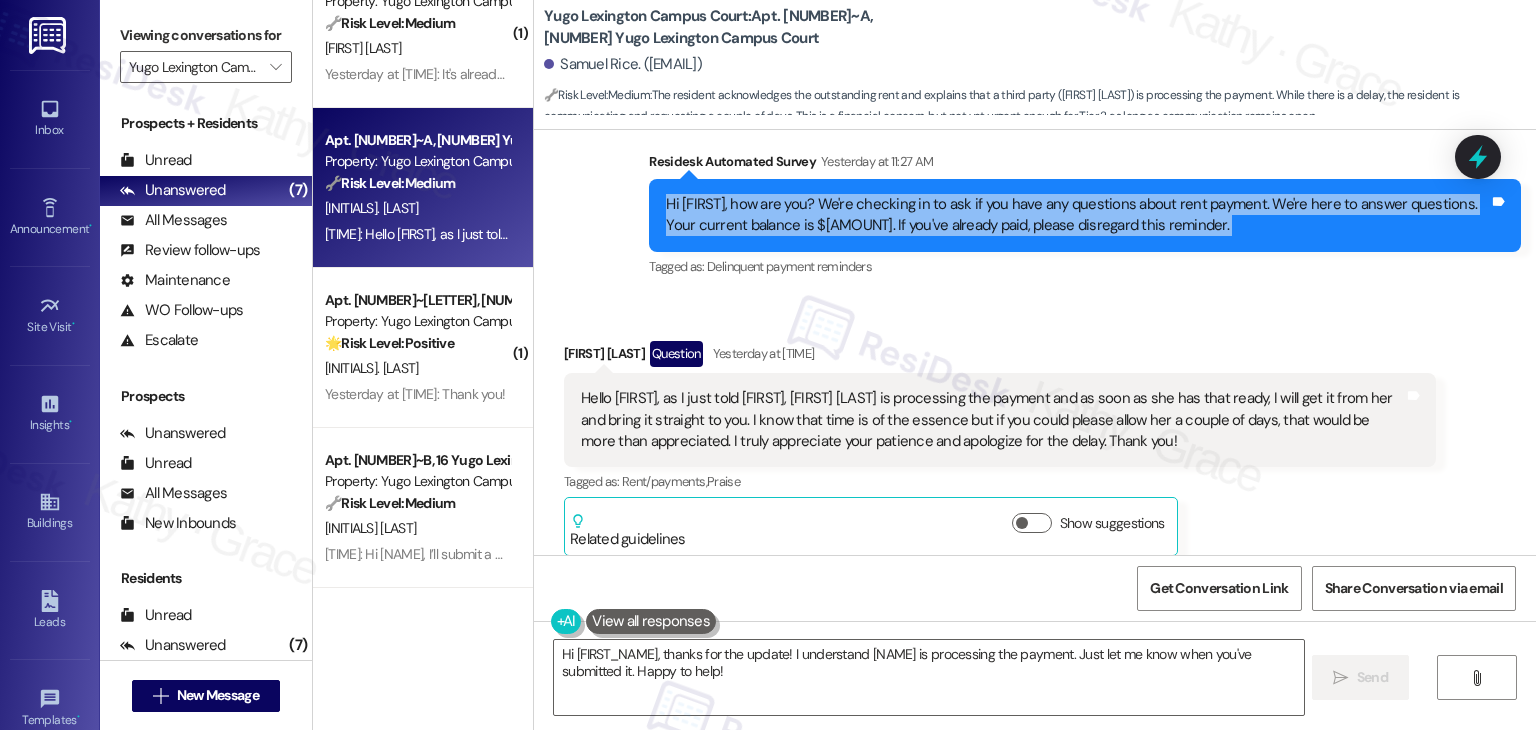 click on "Hi [PERSON_NAME], how are you? We're checking in to ask if you have any questions about rent payment. We're here to answer questions. Your current balance is [CURRENCY][AMOUNT]. If you've already paid, please disregard this reminder." at bounding box center [1077, 215] 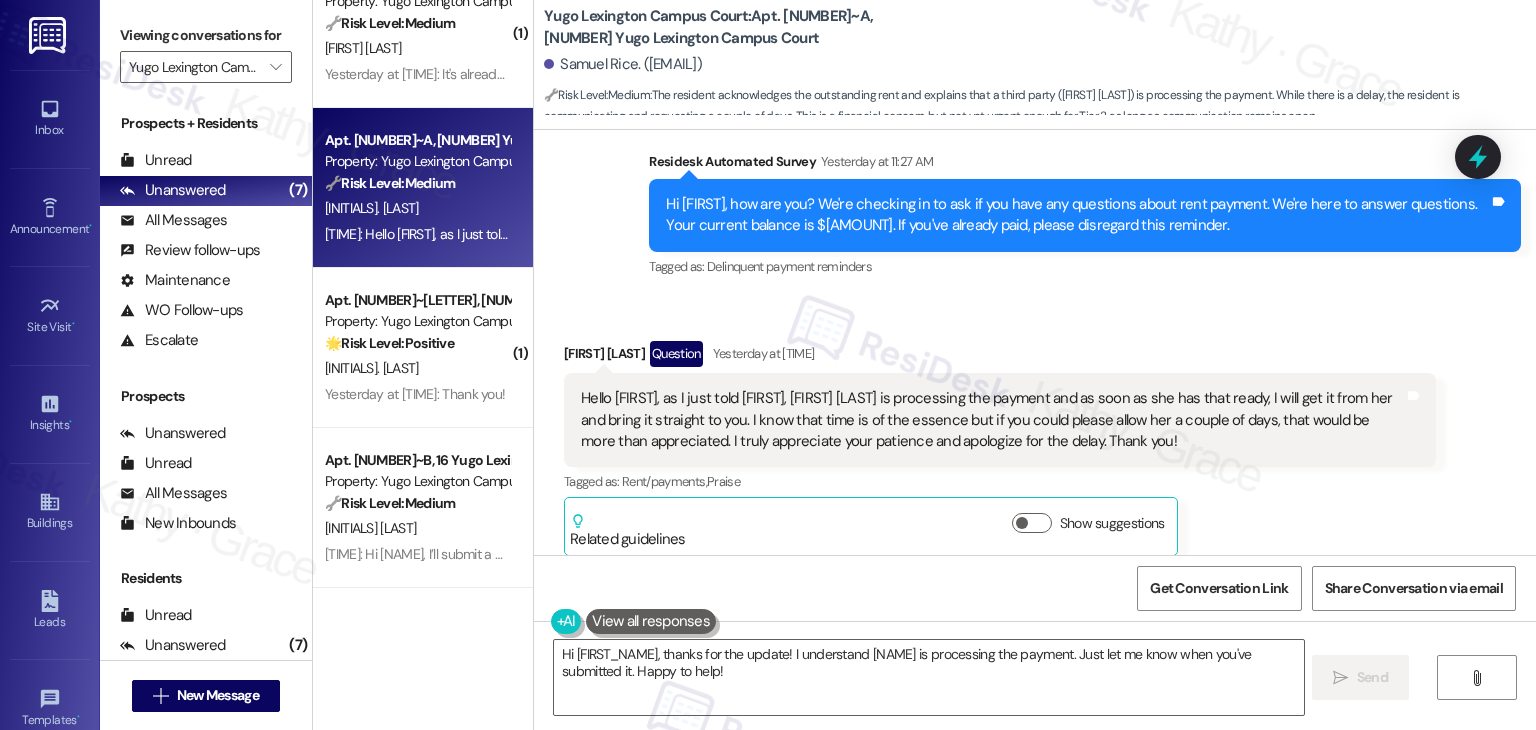 click on "Hello [PERSON_NAME], as I just told [PERSON_NAME], [PERSON_NAME] is processing the payment and as soon as she has that ready, I will get it from her and bring it straight to you. I know that time is of the essence but if you could please allow her a couple of days, that would be more than appreciated. I truly appreciate your patience and apologize for the delay. Thank you!" at bounding box center [992, 420] 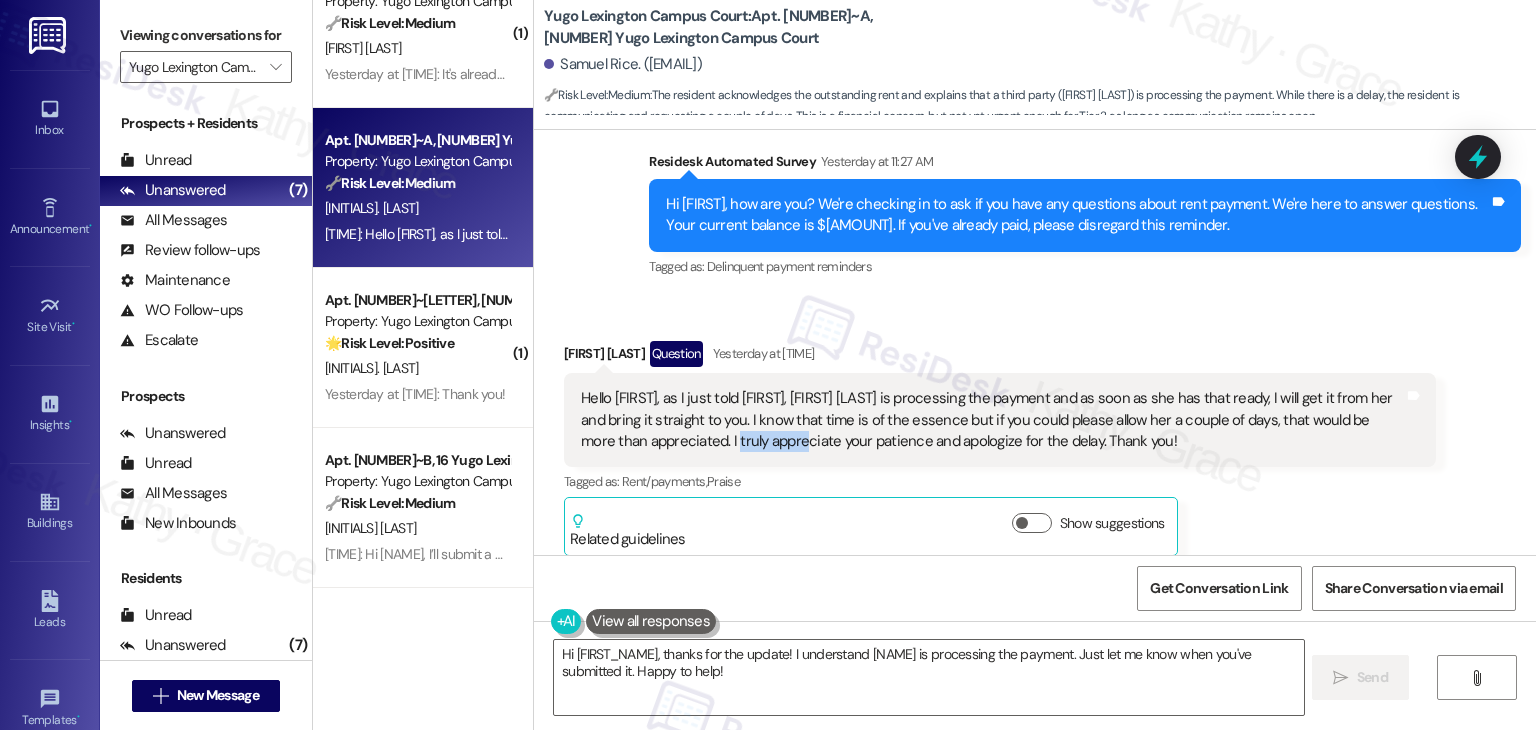 click on "Hello [PERSON_NAME], as I just told [PERSON_NAME], [PERSON_NAME] is processing the payment and as soon as she has that ready, I will get it from her and bring it straight to you. I know that time is of the essence but if you could please allow her a couple of days, that would be more than appreciated. I truly appreciate your patience and apologize for the delay. Thank you!" at bounding box center [992, 420] 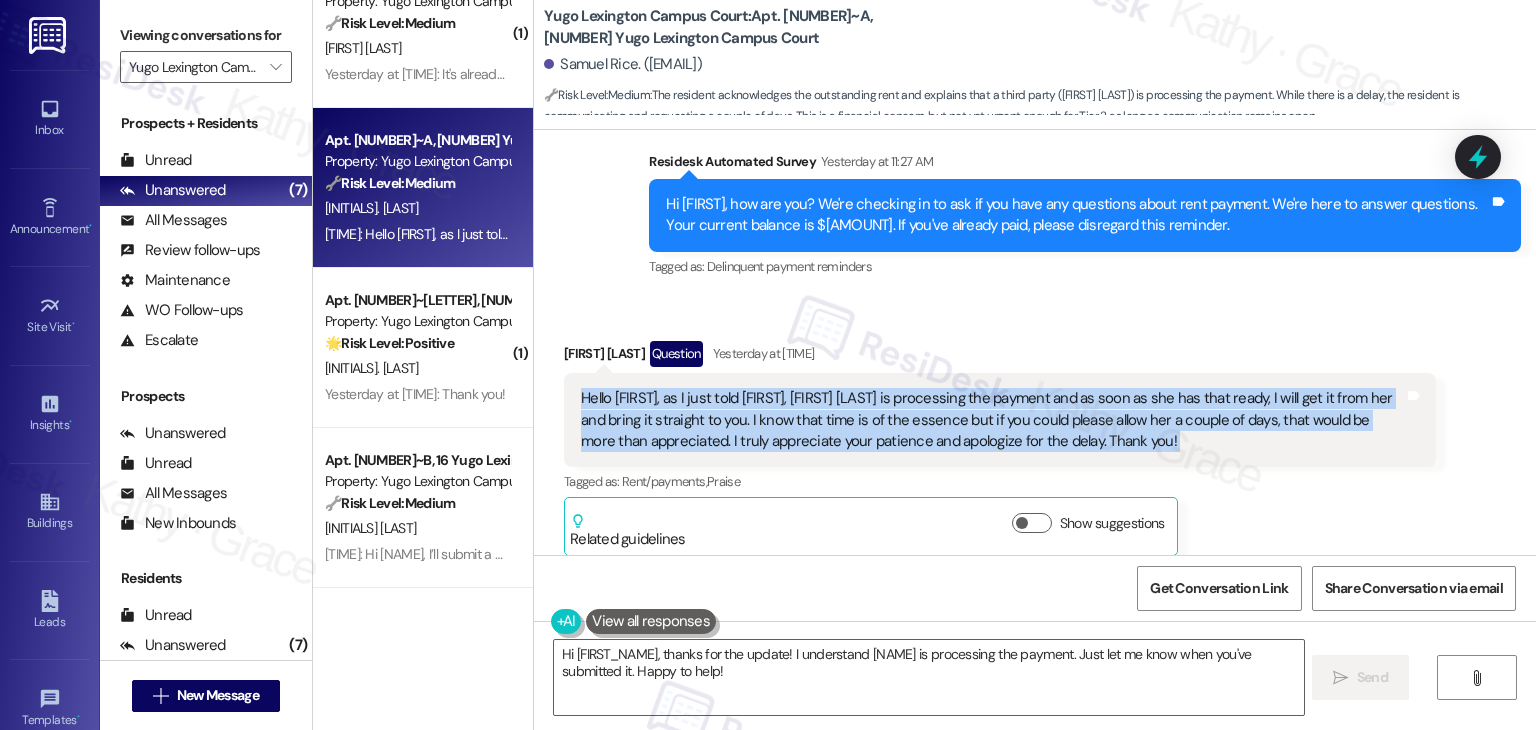 click on "Hello [PERSON_NAME], as I just told [PERSON_NAME], [PERSON_NAME] is processing the payment and as soon as she has that ready, I will get it from her and bring it straight to you. I know that time is of the essence but if you could please allow her a couple of days, that would be more than appreciated. I truly appreciate your patience and apologize for the delay. Thank you!" at bounding box center [992, 420] 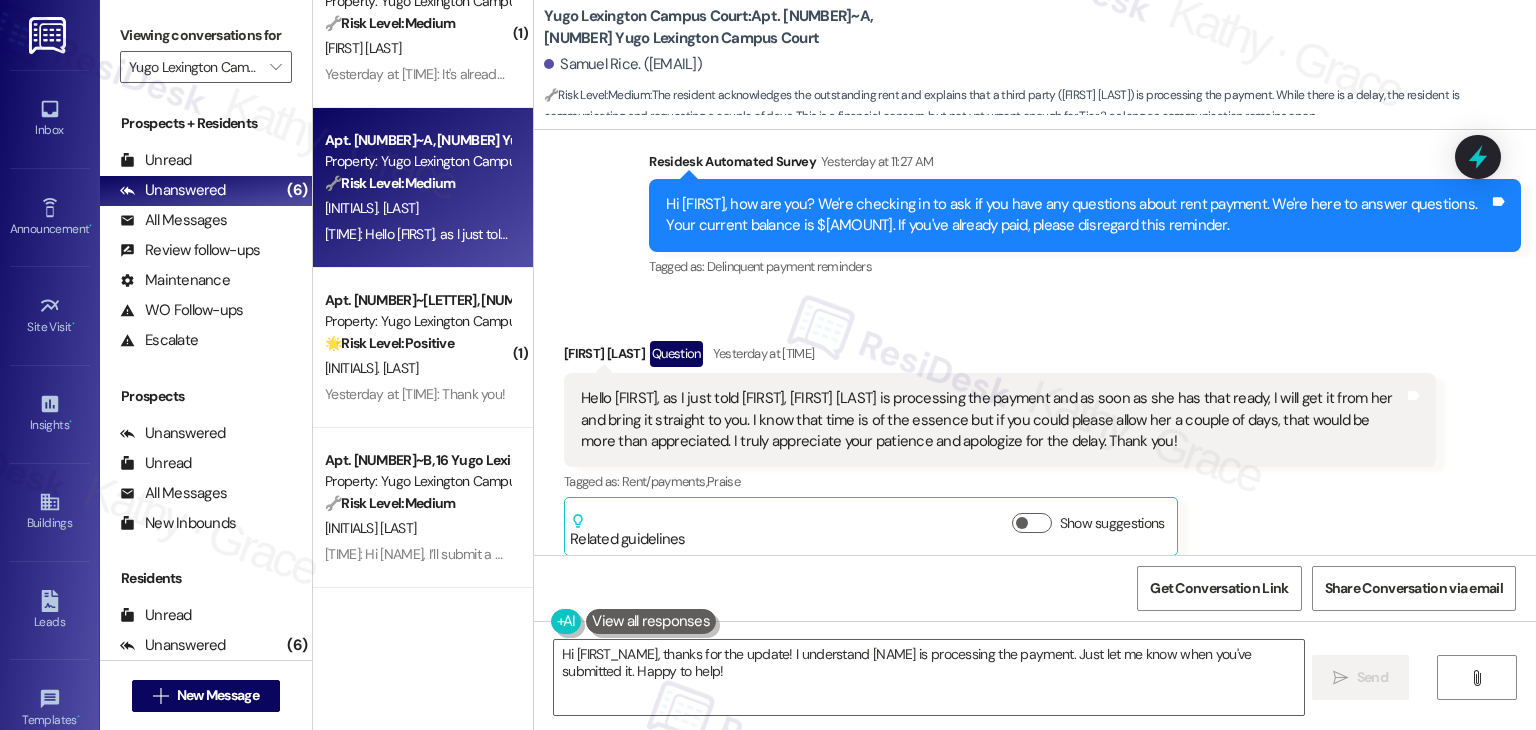 click on "Received via SMS Samuel Rice Question Yesterday at 11:33 AM Hello Sarah, as I just told Peyton, Jordon Tate is processing the payment and as soon as she has that ready, I will get it from her and bring it straight to you.  I know that time is of the essence but if you could please allow her a couple of days, that would be more than appreciated. I truly appreciate your patience and apologize for the delay. Thank you! Tags and notes Tagged as:   Rent/payments ,  Click to highlight conversations about Rent/payments Praise Click to highlight conversations about Praise  Related guidelines Show suggestions" at bounding box center (1035, 433) 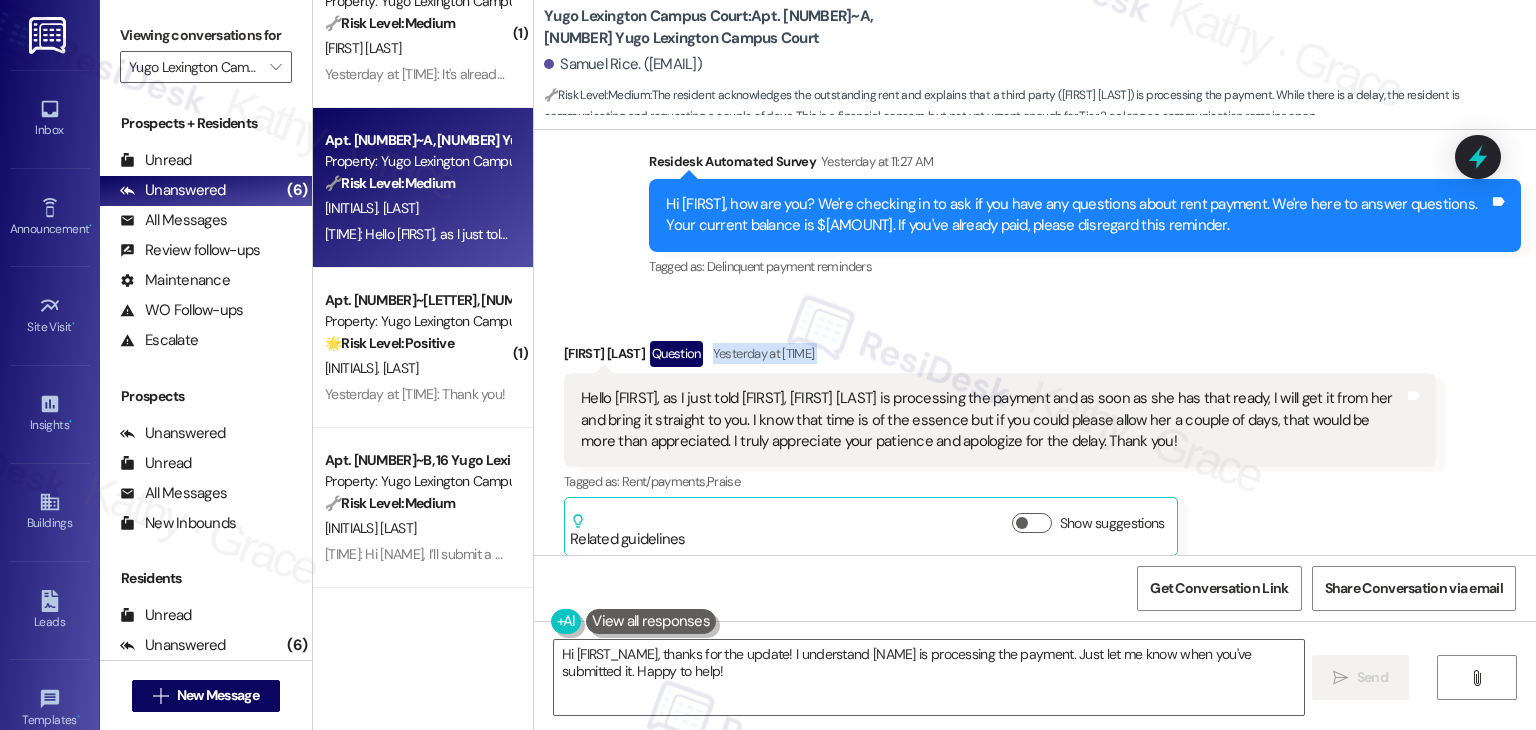 click on "Received via SMS Samuel Rice Question Yesterday at 11:33 AM Hello Sarah, as I just told Peyton, Jordon Tate is processing the payment and as soon as she has that ready, I will get it from her and bring it straight to you.  I know that time is of the essence but if you could please allow her a couple of days, that would be more than appreciated. I truly appreciate your patience and apologize for the delay. Thank you! Tags and notes Tagged as:   Rent/payments ,  Click to highlight conversations about Rent/payments Praise Click to highlight conversations about Praise  Related guidelines Show suggestions" at bounding box center [1035, 433] 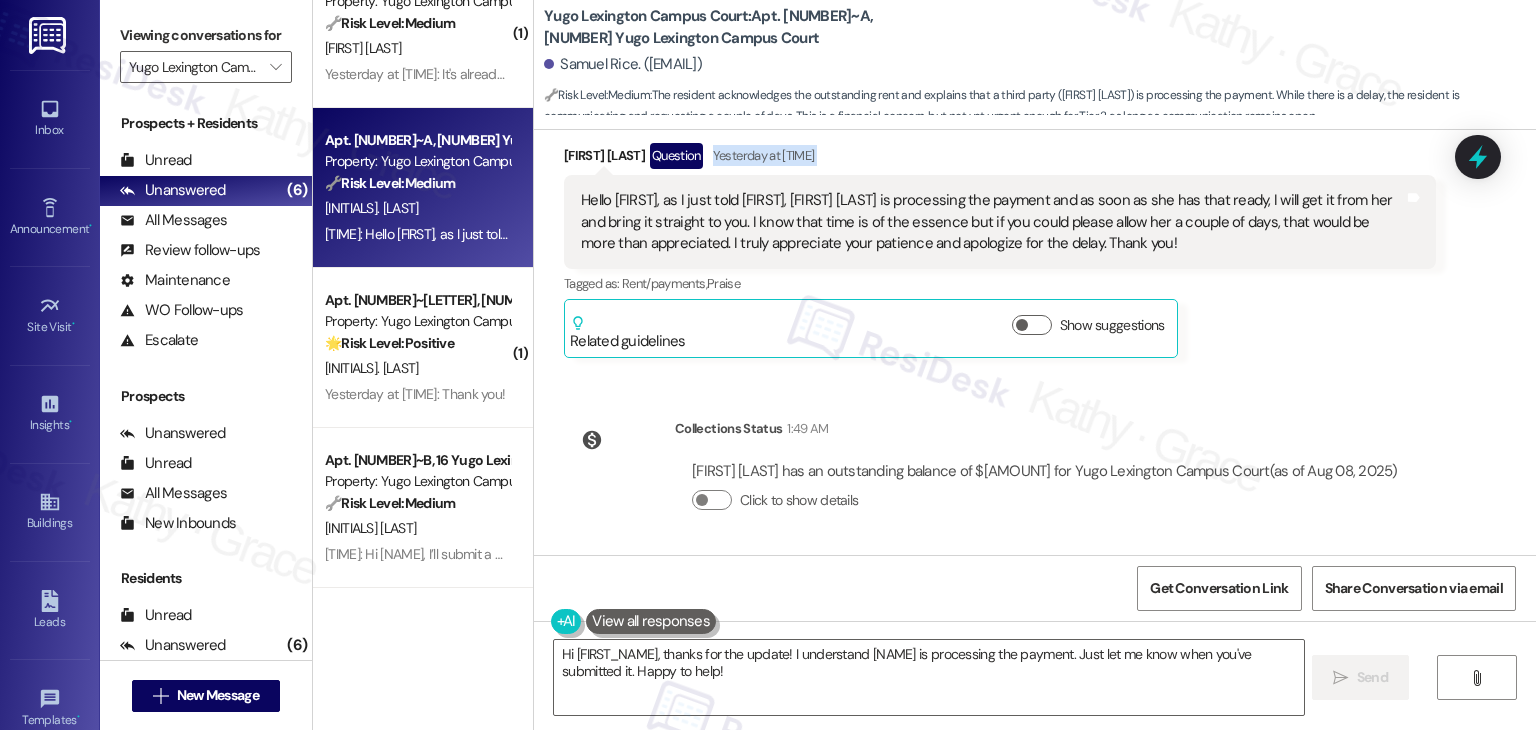 scroll, scrollTop: 3180, scrollLeft: 0, axis: vertical 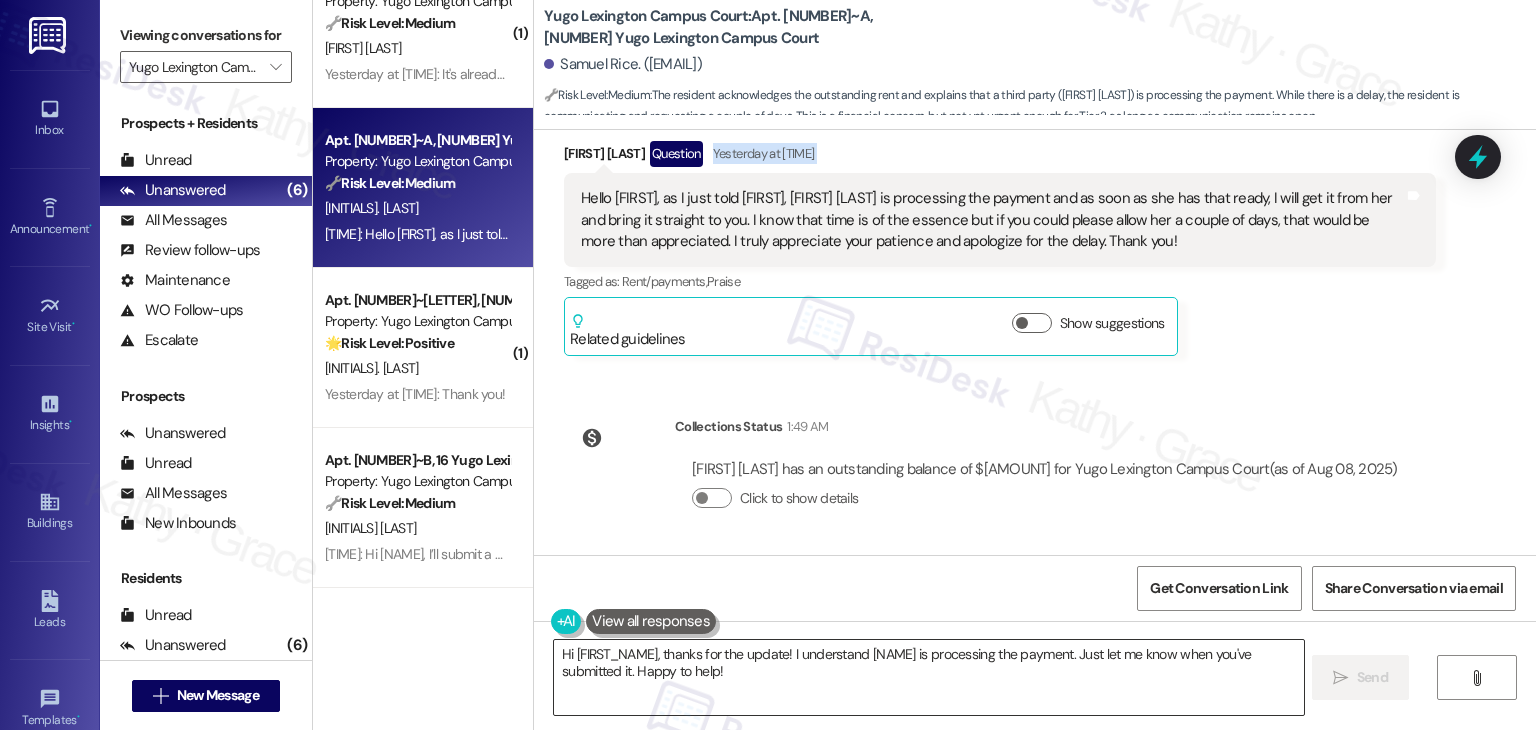 click on "Hi {{first_name}}, thanks for the update! I understand Jordon is processing the payment. Just let me know when you've submitted it. Happy to help!" at bounding box center [928, 677] 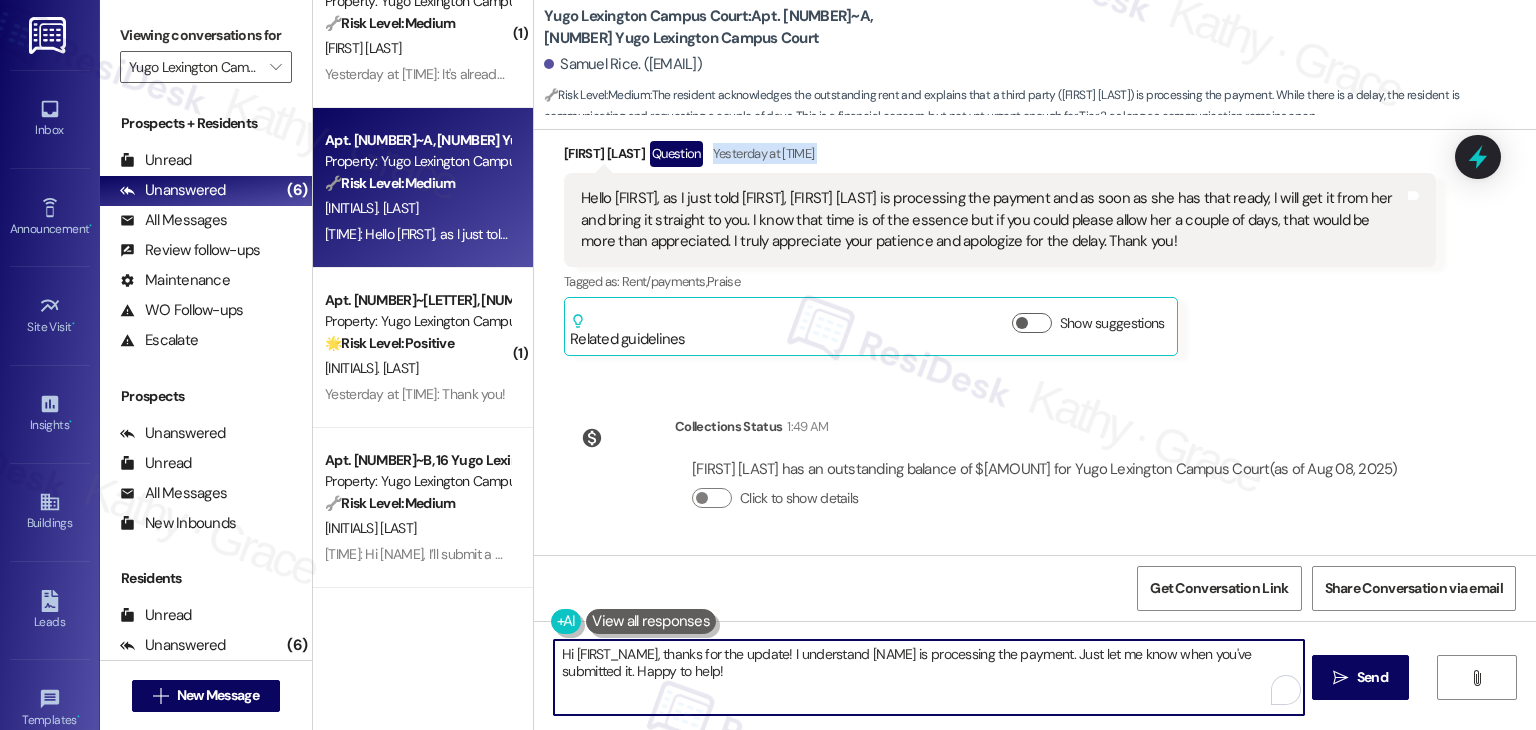 click on "Hi {{first_name}}, thanks for the update! I understand Jordon is processing the payment. Just let me know when you've submitted it. Happy to help!" at bounding box center [928, 677] 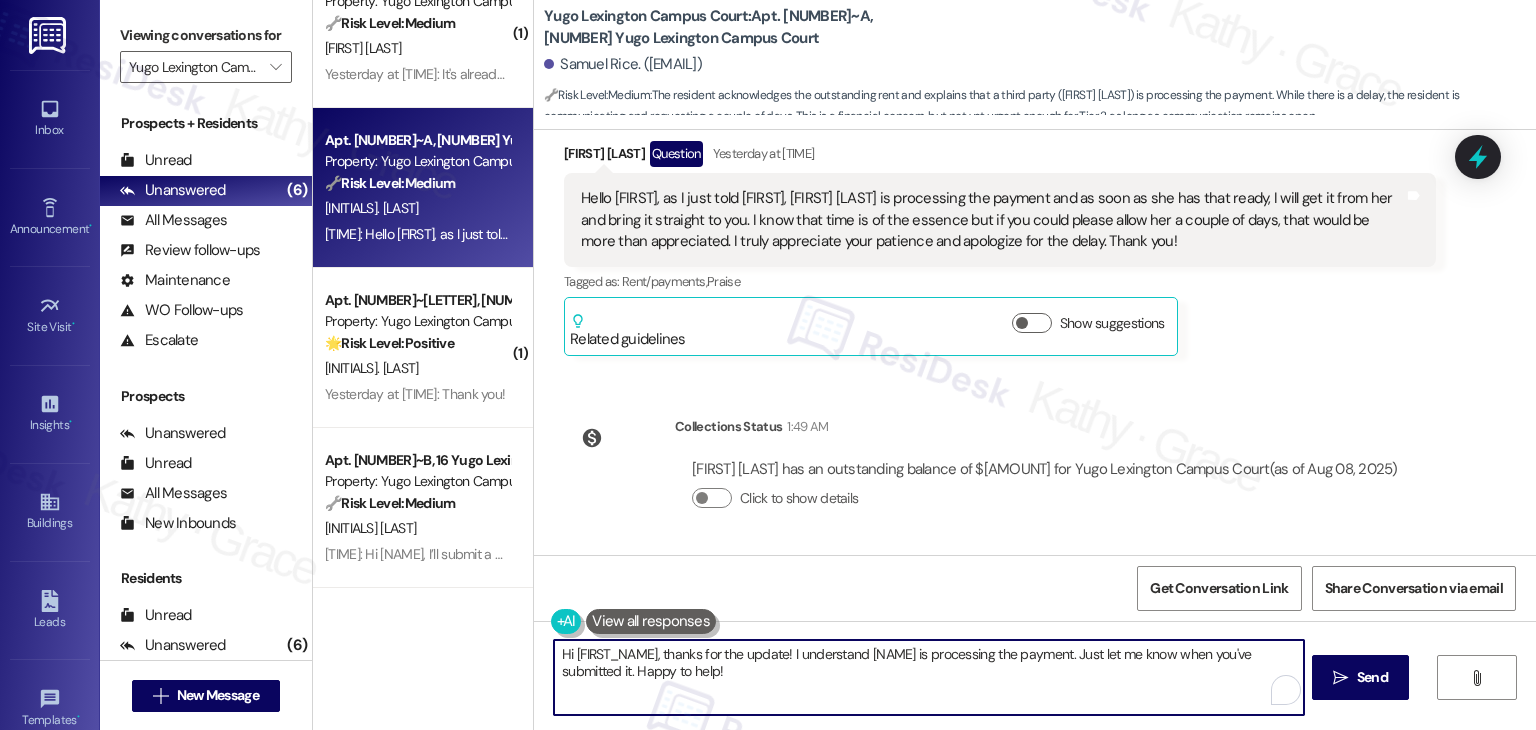 paste on "Thanks for the update, Samuel! I appreciate you letting me know and explaining the situation. I’ll make a note that Jordon Tate is processing the payment and that you’ll bring it in as soon as it’s ready. I understand the delay and appreciate you keeping me in the loo" 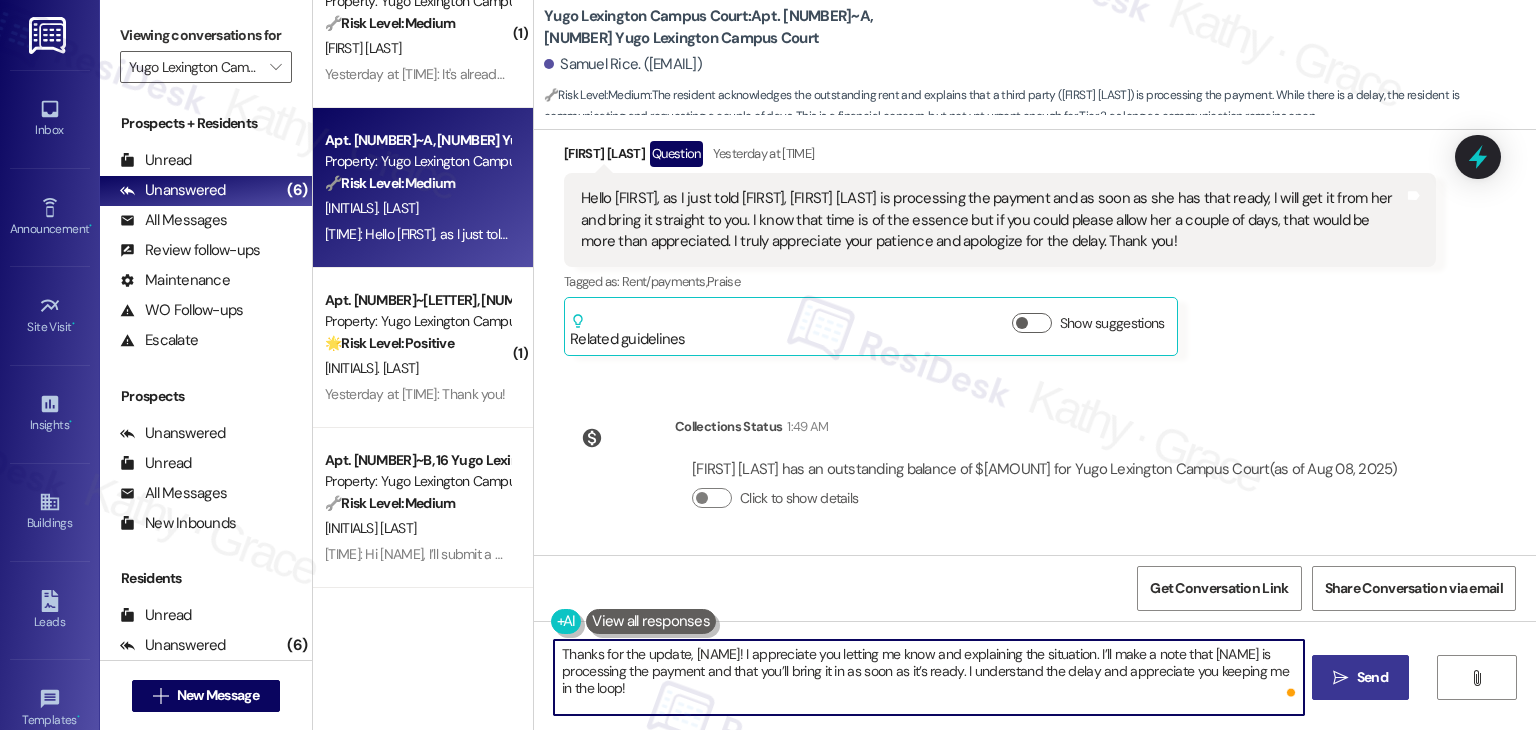 type on "Thanks for the update, [PERSON_NAME]! I appreciate you letting me know and explaining the situation. I’ll make a note that [PERSON_NAME] is processing the payment and that you’ll bring it in as soon as it’s ready. I understand the delay and appreciate you keeping me in the loop!" 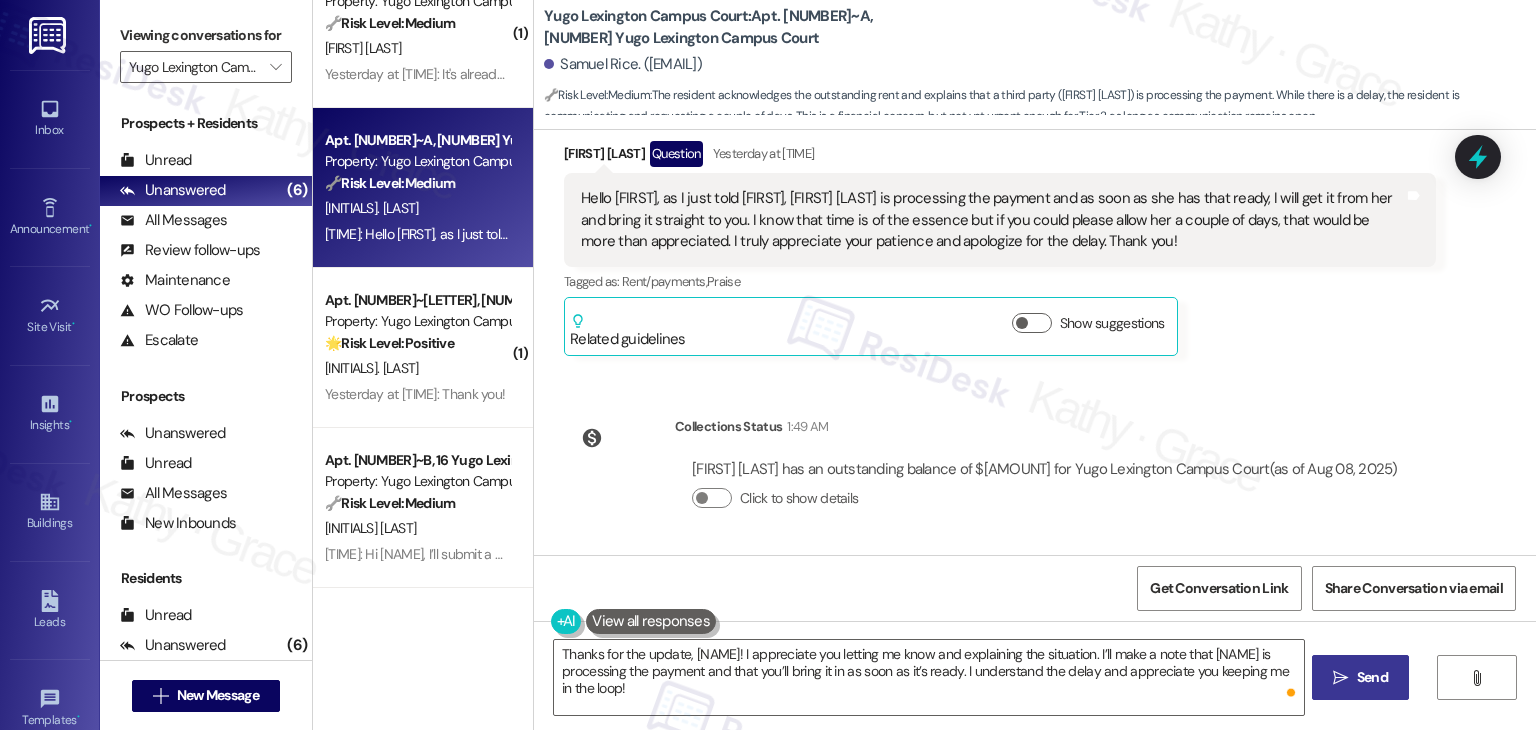 click on "Send" at bounding box center (1372, 677) 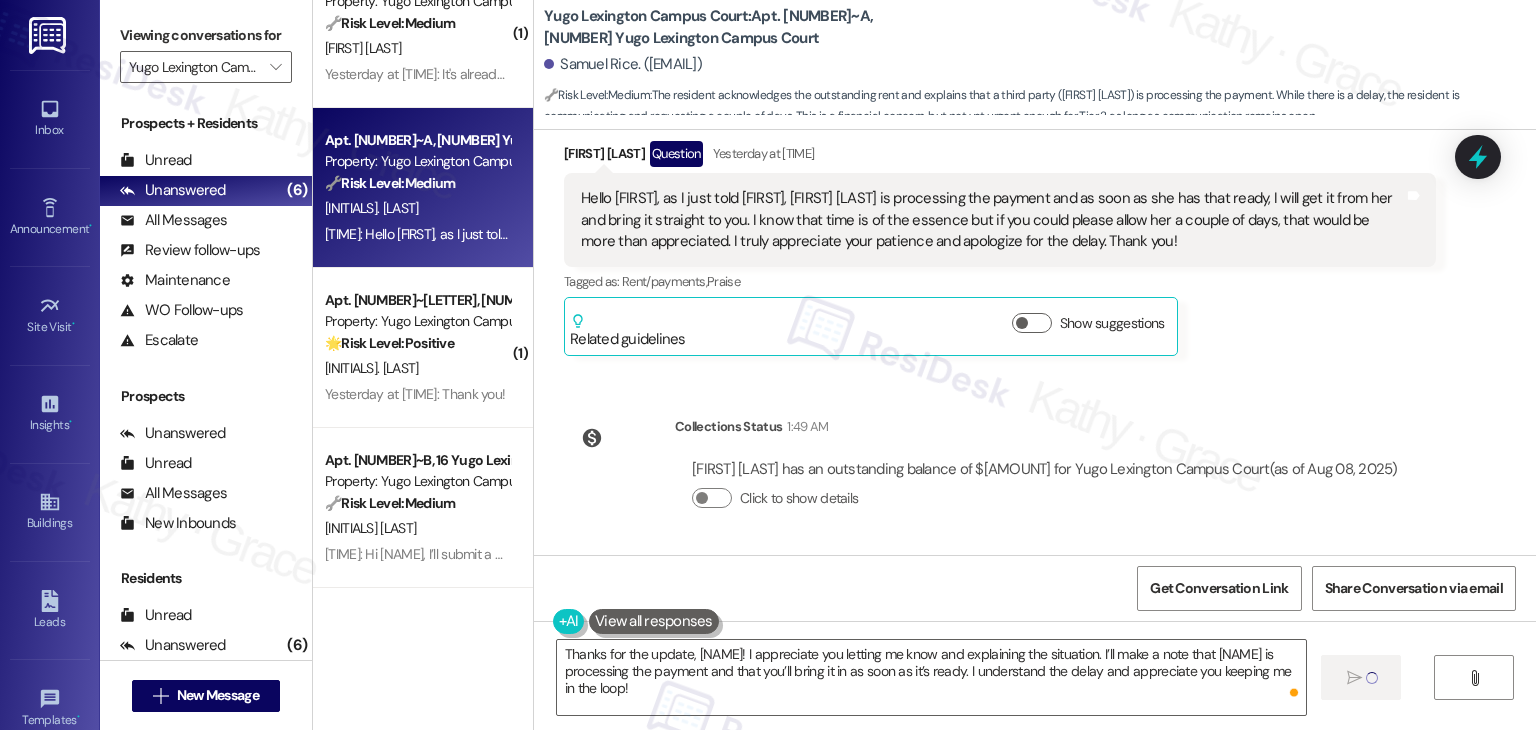 type 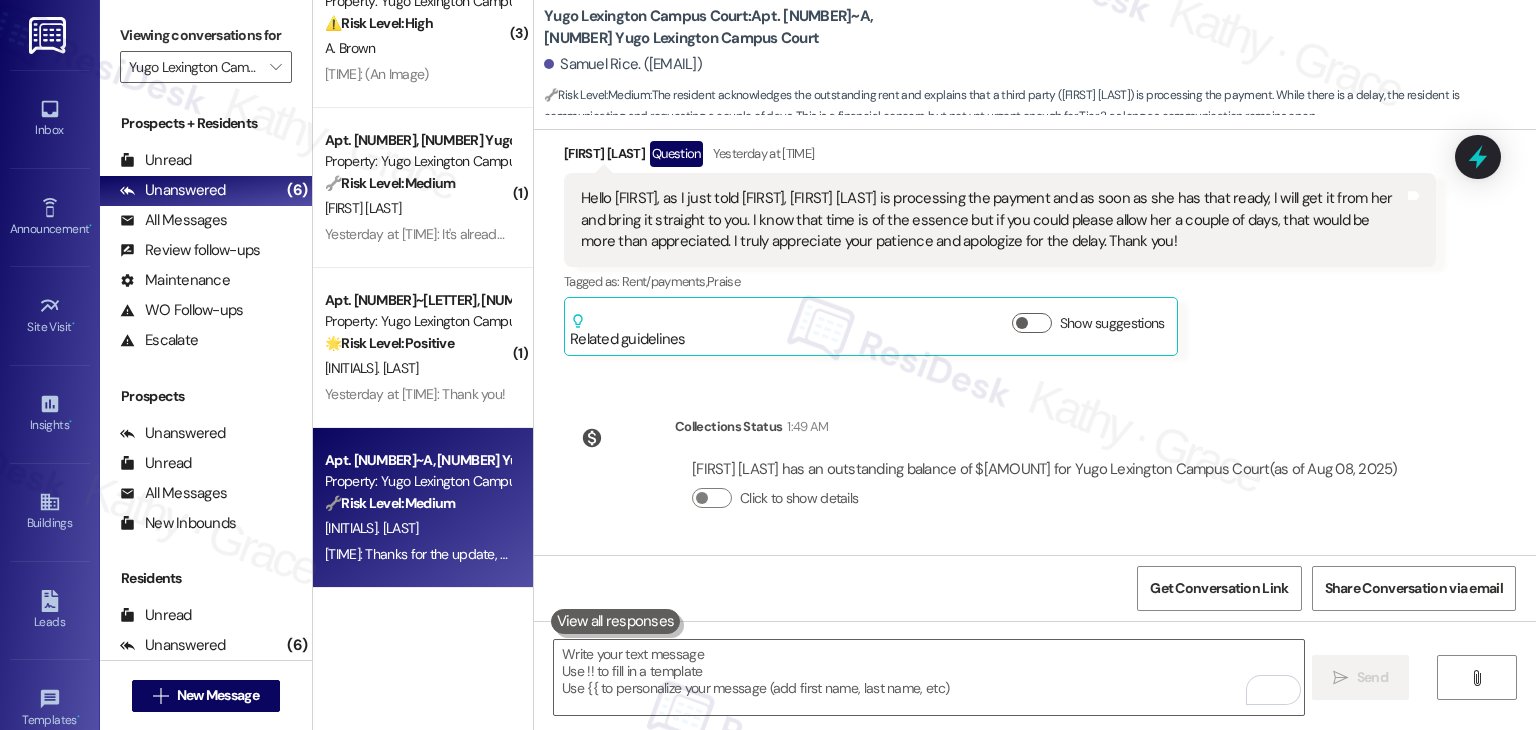 scroll, scrollTop: 212, scrollLeft: 0, axis: vertical 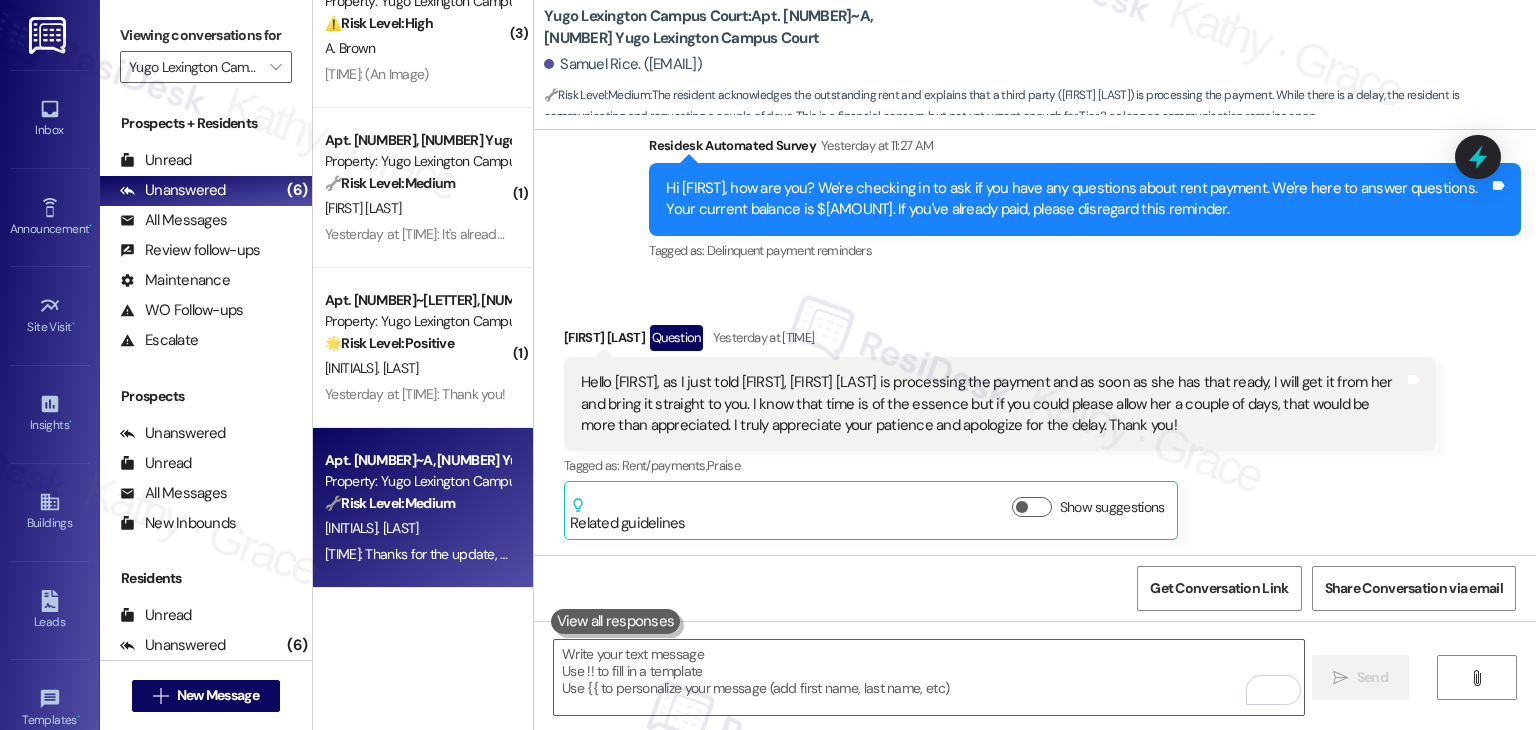 click on "Received via SMS Samuel Rice Question Yesterday at 11:33 AM Hello Sarah, as I just told Peyton, Jordon Tate is processing the payment and as soon as she has that ready, I will get it from her and bring it straight to you.  I know that time is of the essence but if you could please allow her a couple of days, that would be more than appreciated. I truly appreciate your patience and apologize for the delay. Thank you! Tags and notes Tagged as:   Rent/payments ,  Click to highlight conversations about Rent/payments Praise Click to highlight conversations about Praise  Related guidelines Show suggestions" at bounding box center (1035, 417) 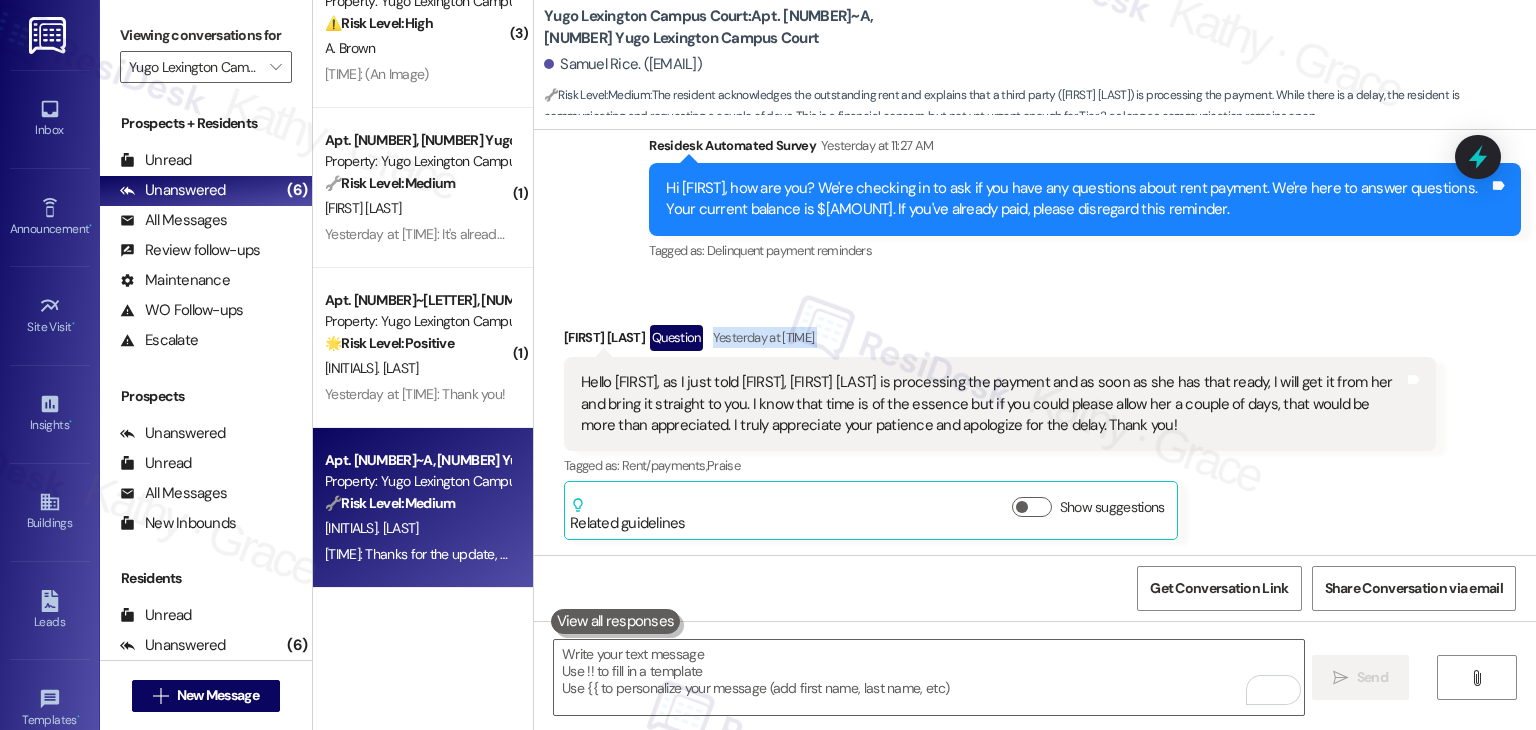 click on "Received via SMS Samuel Rice Question Yesterday at 11:33 AM Hello Sarah, as I just told Peyton, Jordon Tate is processing the payment and as soon as she has that ready, I will get it from her and bring it straight to you.  I know that time is of the essence but if you could please allow her a couple of days, that would be more than appreciated. I truly appreciate your patience and apologize for the delay. Thank you! Tags and notes Tagged as:   Rent/payments ,  Click to highlight conversations about Rent/payments Praise Click to highlight conversations about Praise  Related guidelines Show suggestions" at bounding box center (1035, 417) 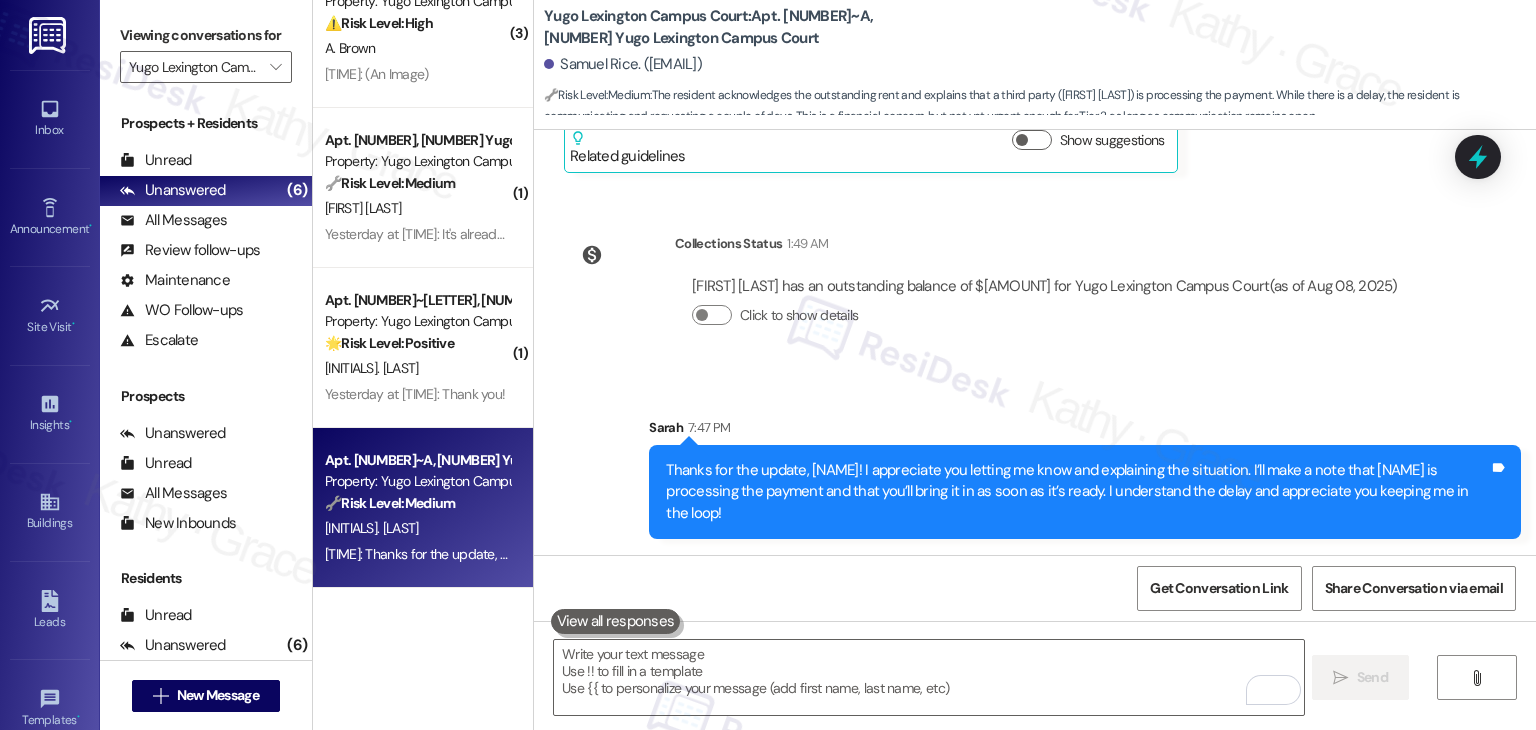 click on "Collections Status 1:49 AM Samuel Rice has an outstanding balance of $977.62 for Yugo Lexington Campus Court  (as of Aug 08, 2025) Click to show details" at bounding box center [989, 295] 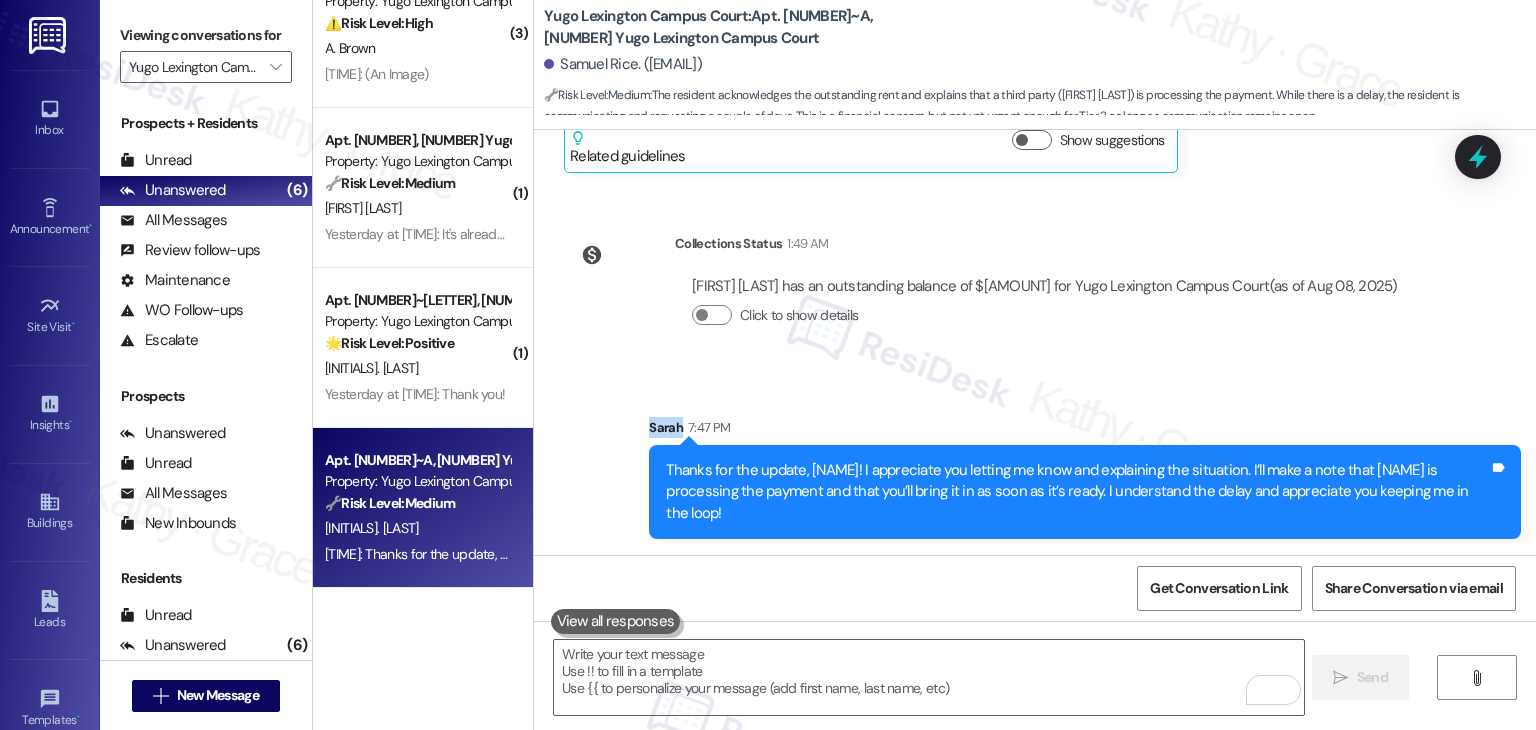 click on "Collections Status 1:49 AM Samuel Rice has an outstanding balance of $977.62 for Yugo Lexington Campus Court  (as of Aug 08, 2025) Click to show details" at bounding box center (989, 295) 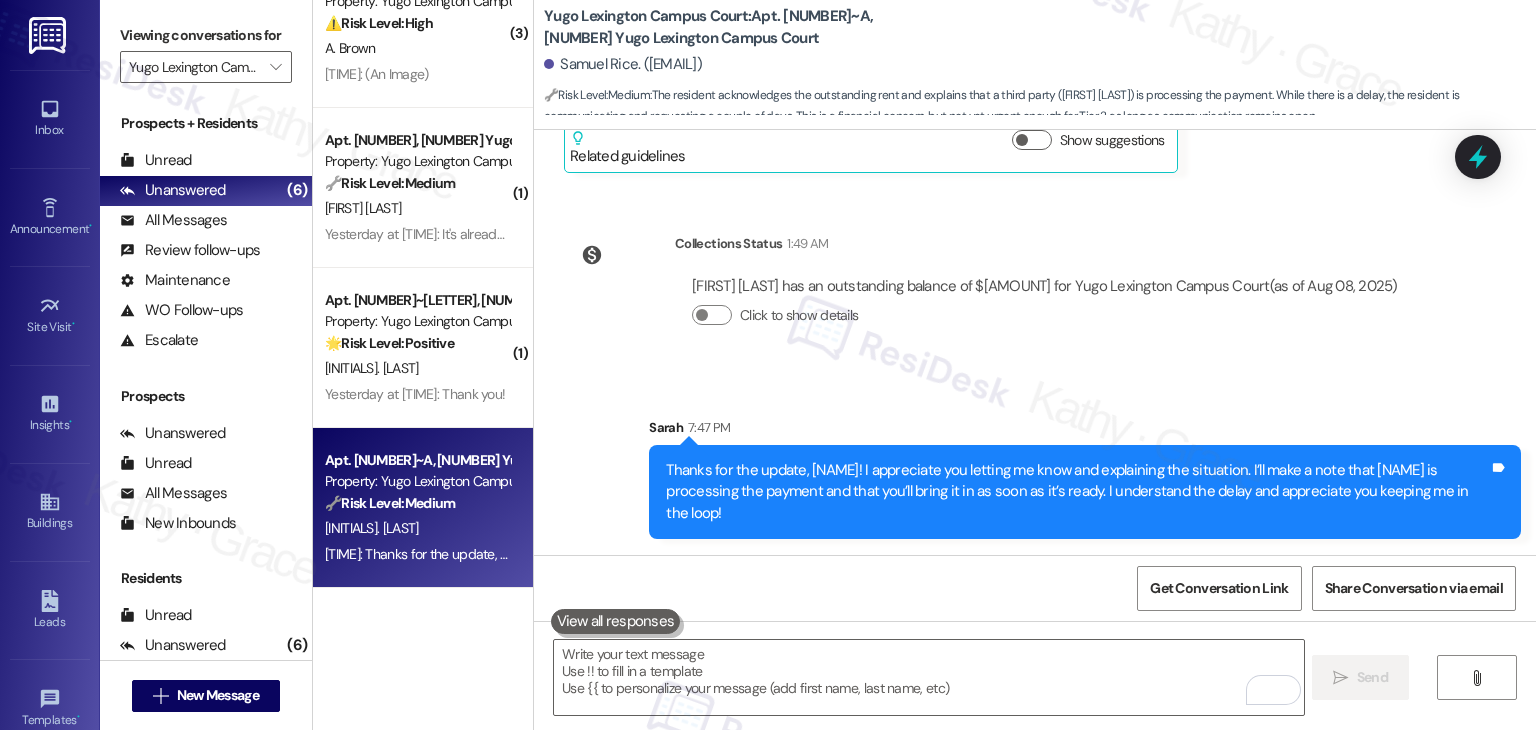 click on "Samuel Rice has an outstanding balance of $977.62 for Yugo Lexington Campus Court  (as of Aug 08, 2025) Click to show details" at bounding box center (1045, 309) 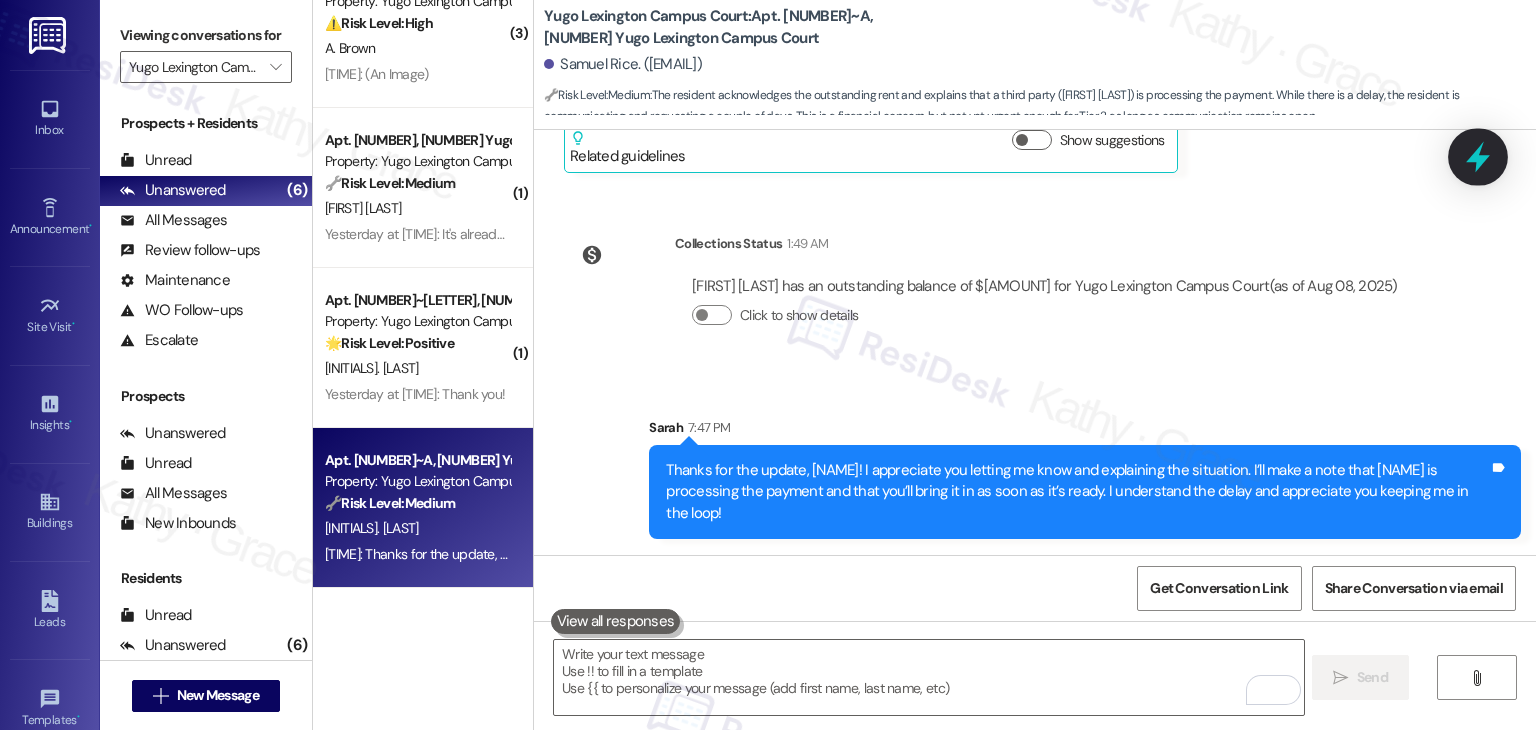 click 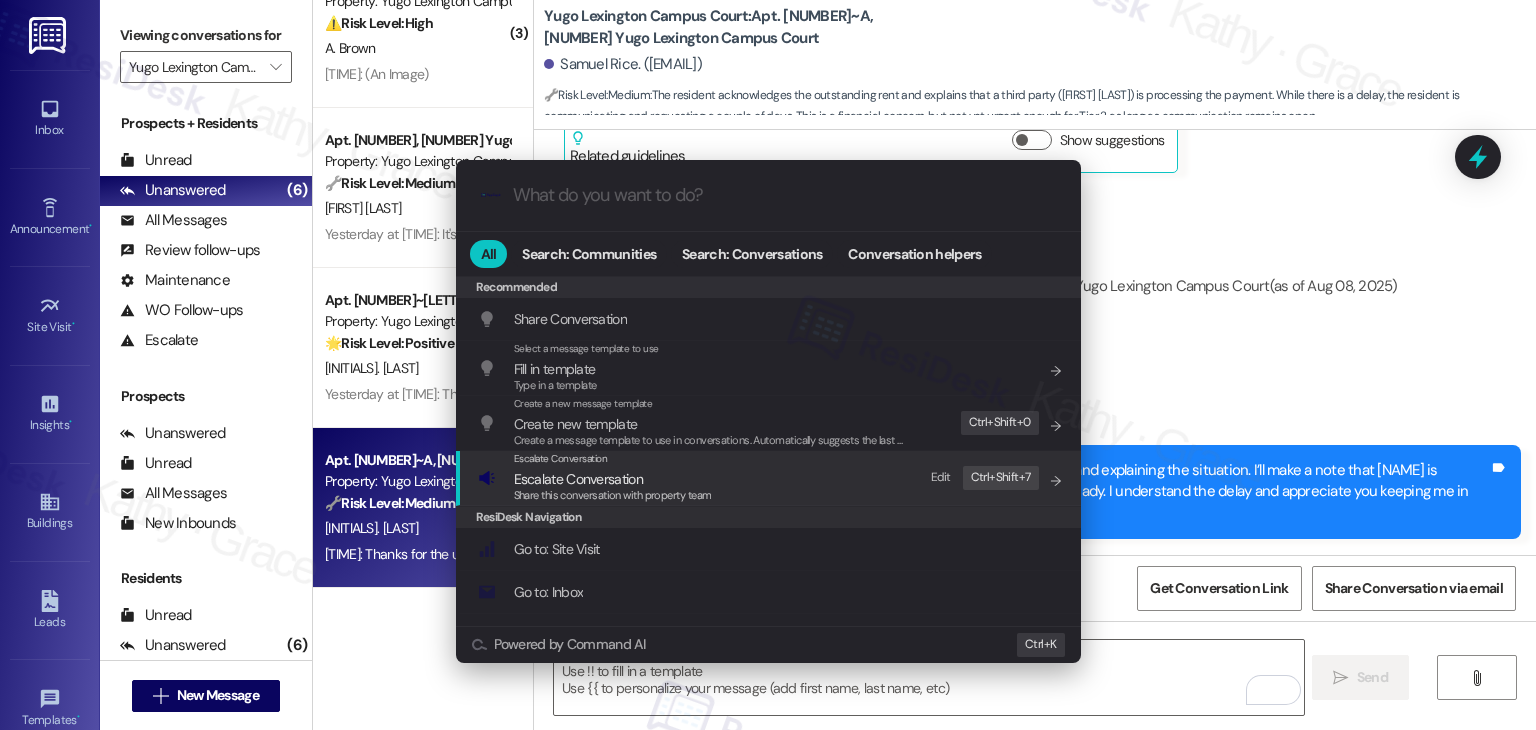 click on "Share this conversation with property team" at bounding box center (613, 495) 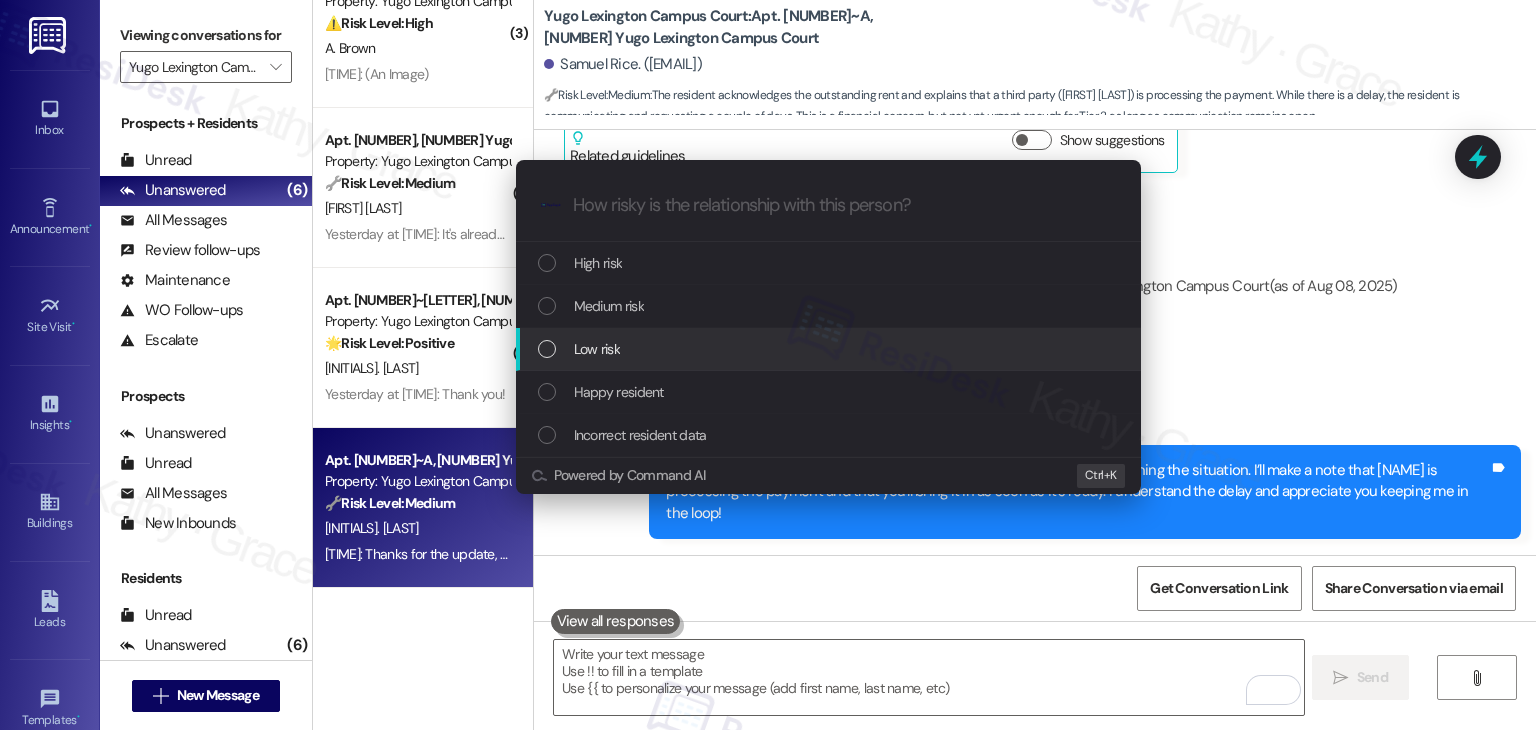 click at bounding box center [547, 349] 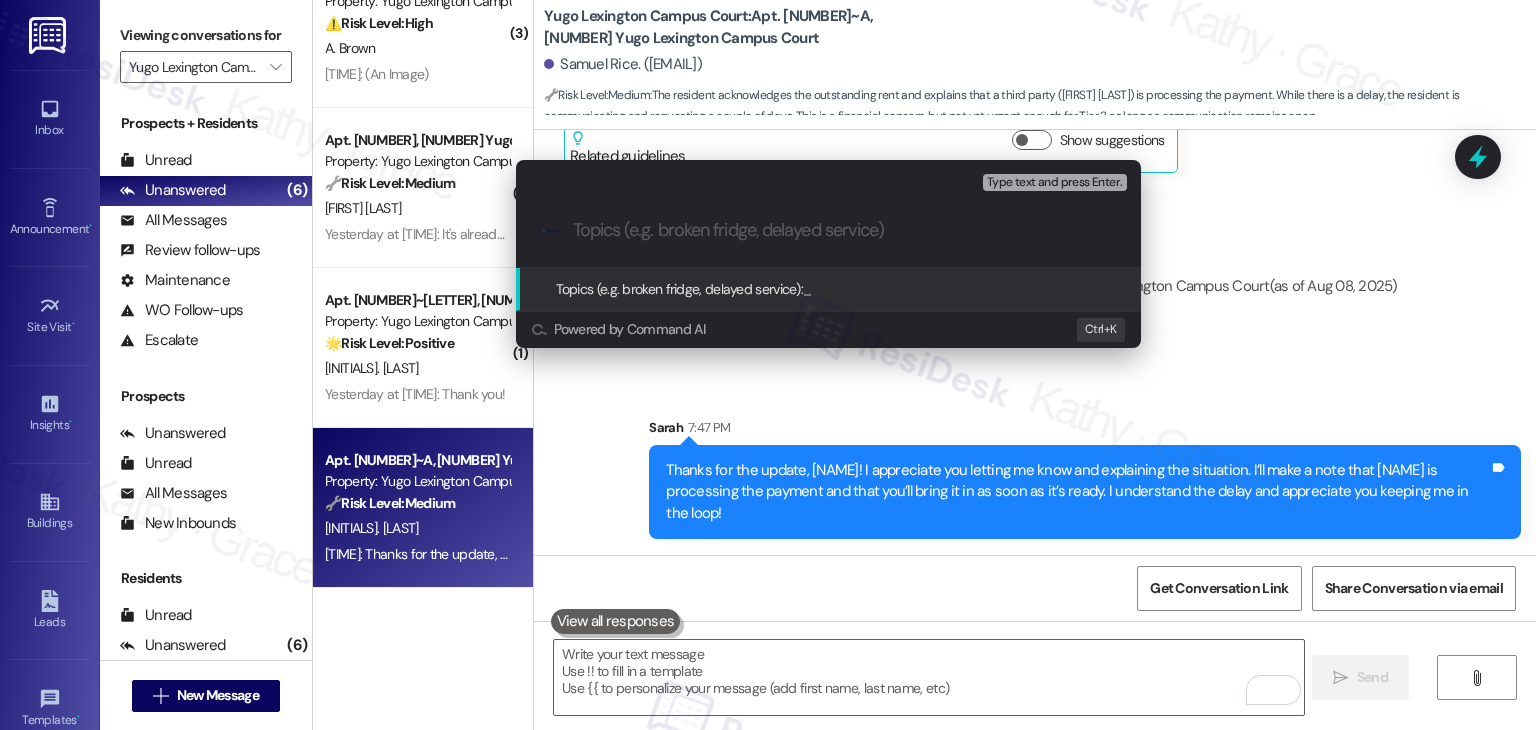 paste on "Resident Update: Rent Payment in Process Through Jordon Tate" 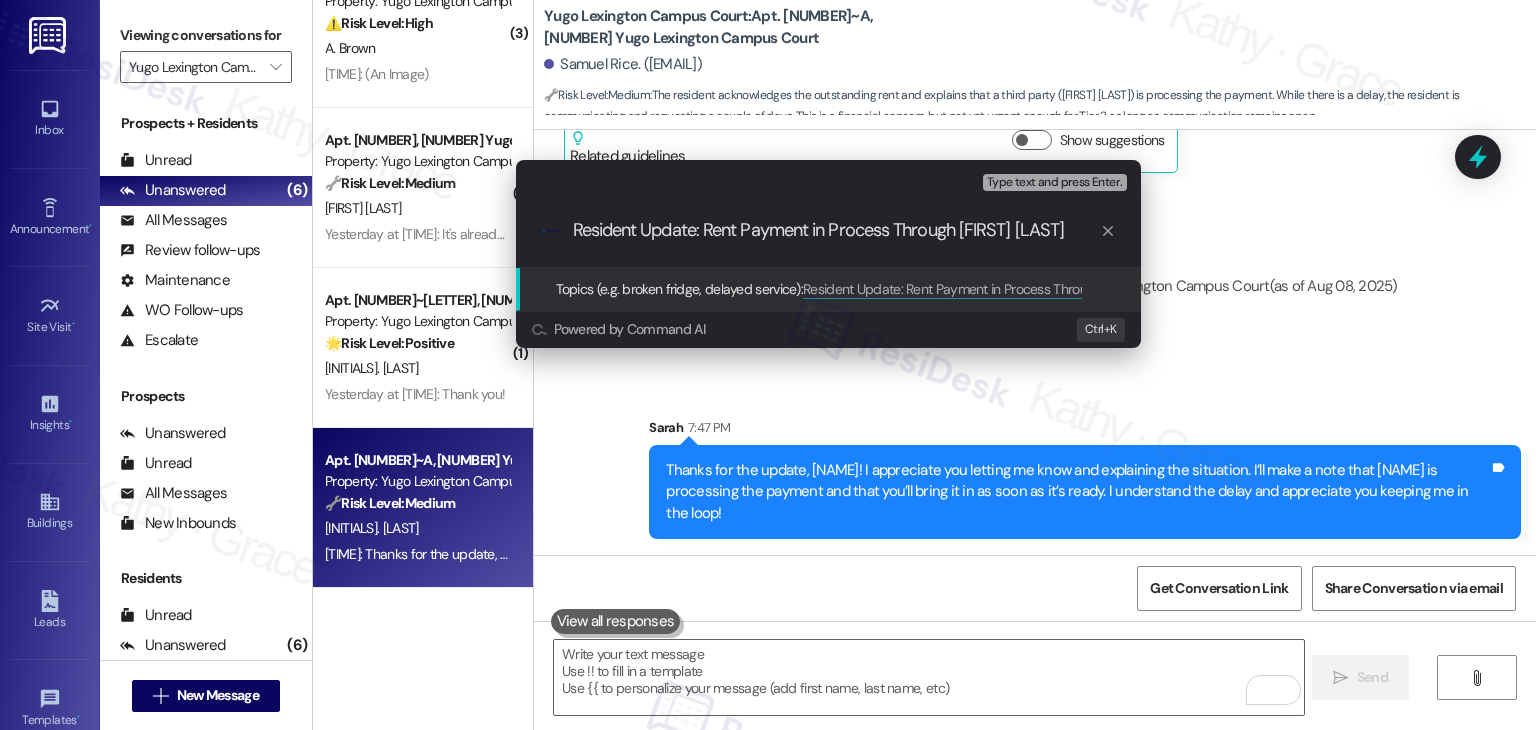 type 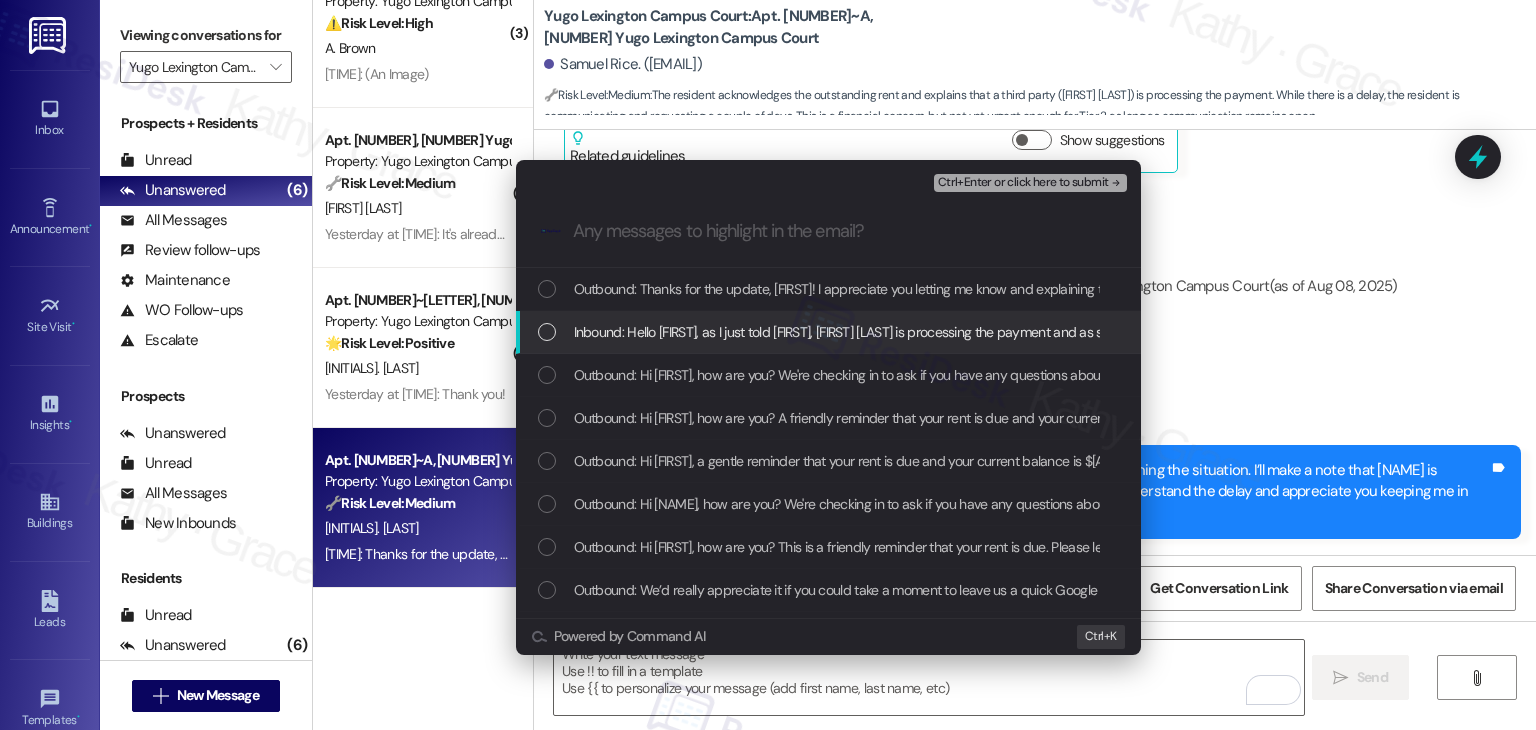 click at bounding box center [547, 332] 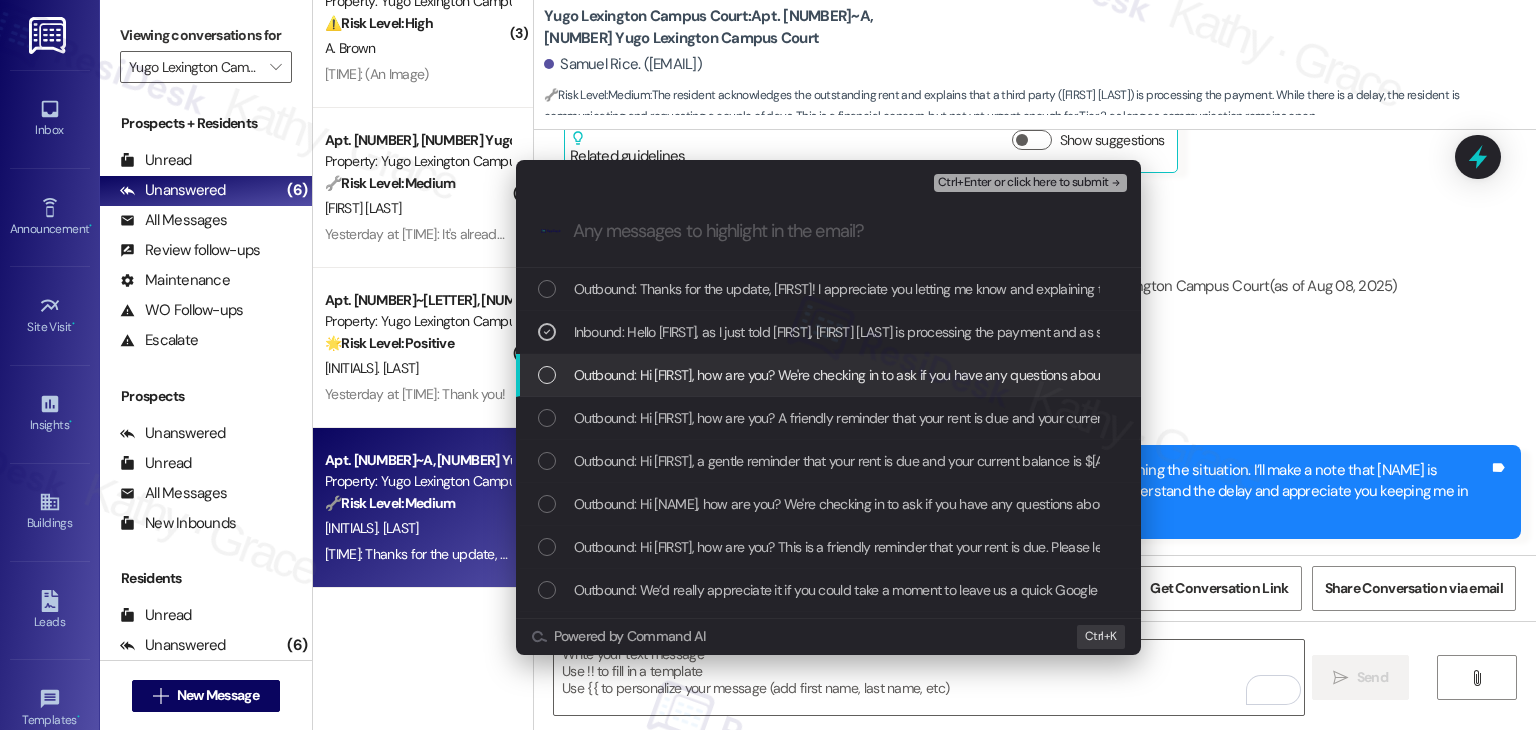 click on "Outbound: Hi Samuel, how are you? We're checking in to ask if you have any questions about rent payment. We're here to answer questions. Your current balance is $977.62. If you've already paid, please disregard this reminder." at bounding box center [828, 375] 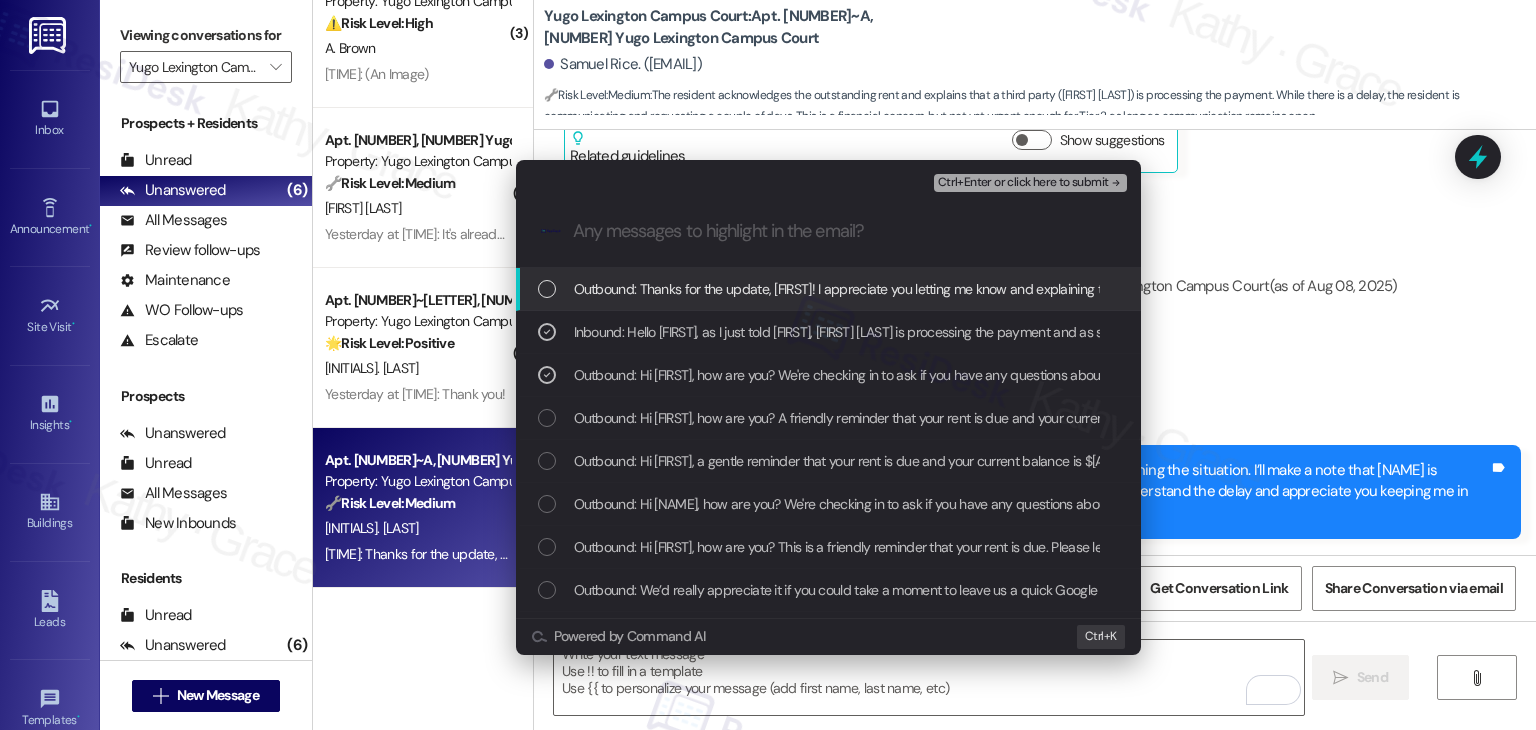 drag, startPoint x: 1021, startPoint y: 181, endPoint x: 1025, endPoint y: 241, distance: 60.133186 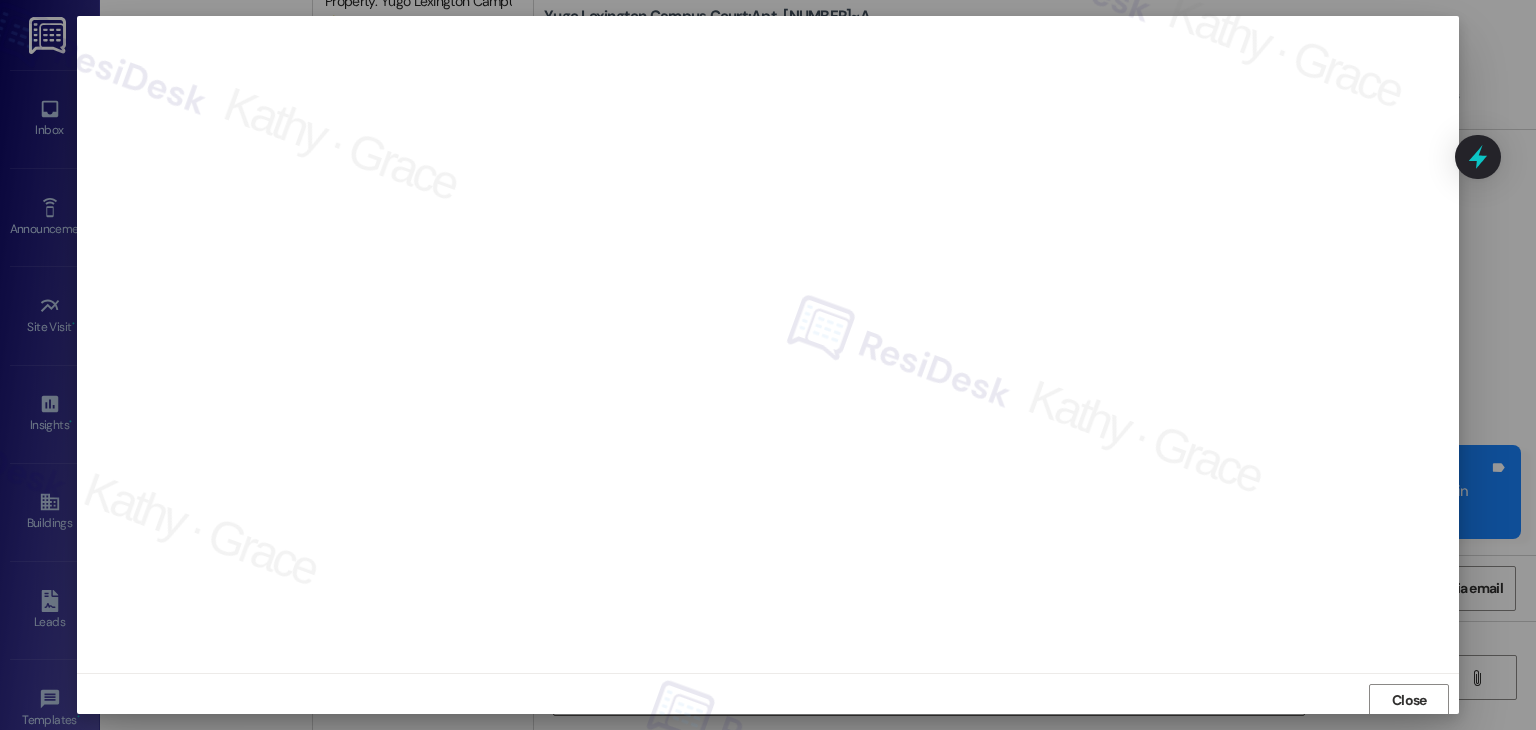 scroll, scrollTop: 1, scrollLeft: 0, axis: vertical 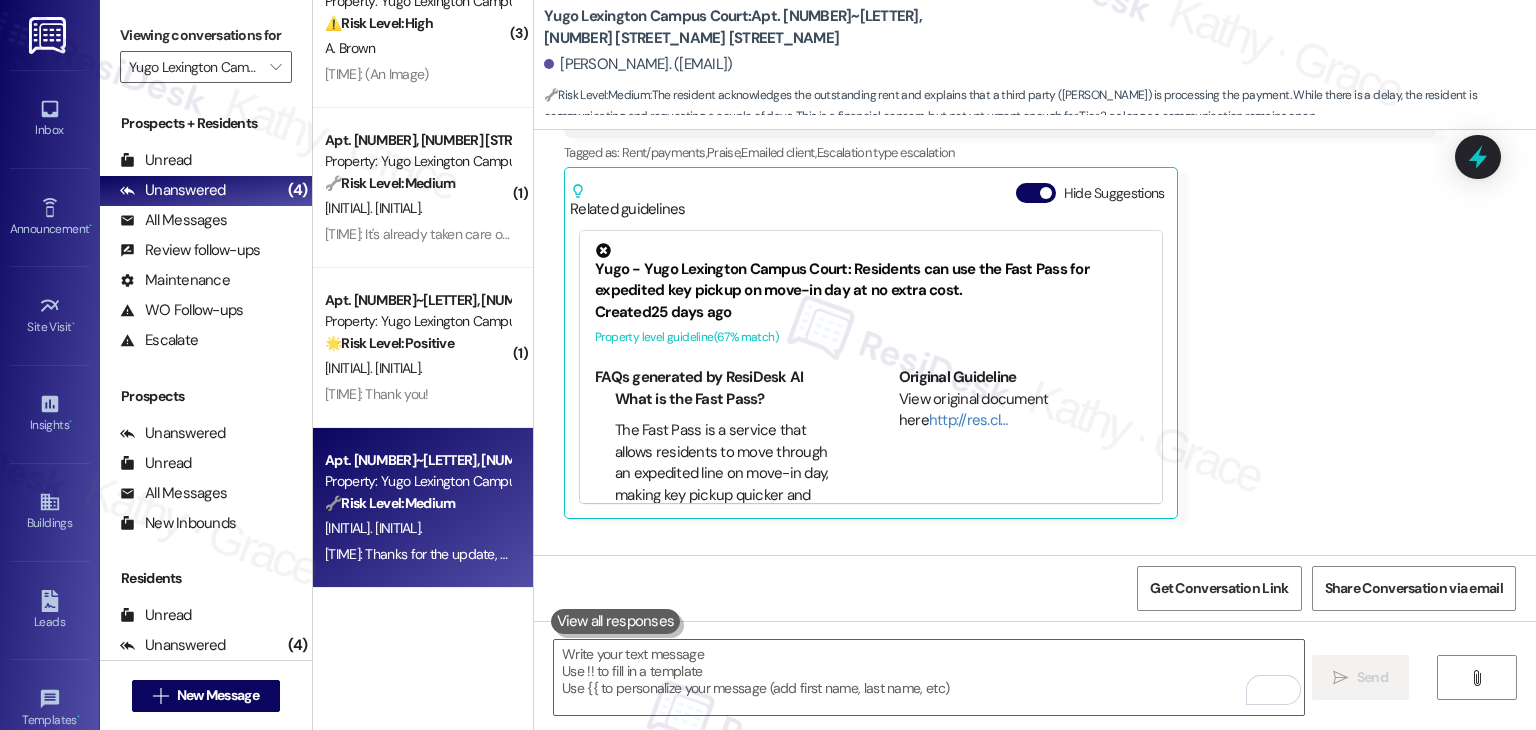 click on "[FIRST] [LAST] Question [TIME]: Hello [FIRST], as I just told [FIRST], [FIRST] [LAST] is processing the payment and as soon as she has that ready, I will get it from her and bring it straight to you. I know that time is of the essence but if you could please allow her a couple of days, that would be more than appreciated. I truly appreciate your patience and apologize for the delay. Thank you! Tags and notes Tagged as: Rent/payments , Praise , Emailed client Escalation type escalation Related guidelines Hide Suggestions [COMPANY_NAME] - [COMPANY_NAME] [STREET_NAME]: Residents can use the Fast Pass for expedited key pickup on move-in day at no extra cost. Created [NUMBER] days ago Property level guideline ( 67 % match) FAQs generated by ResiDesk AI What is the Fast Pass? Original Guideline" at bounding box center [1000, 265] 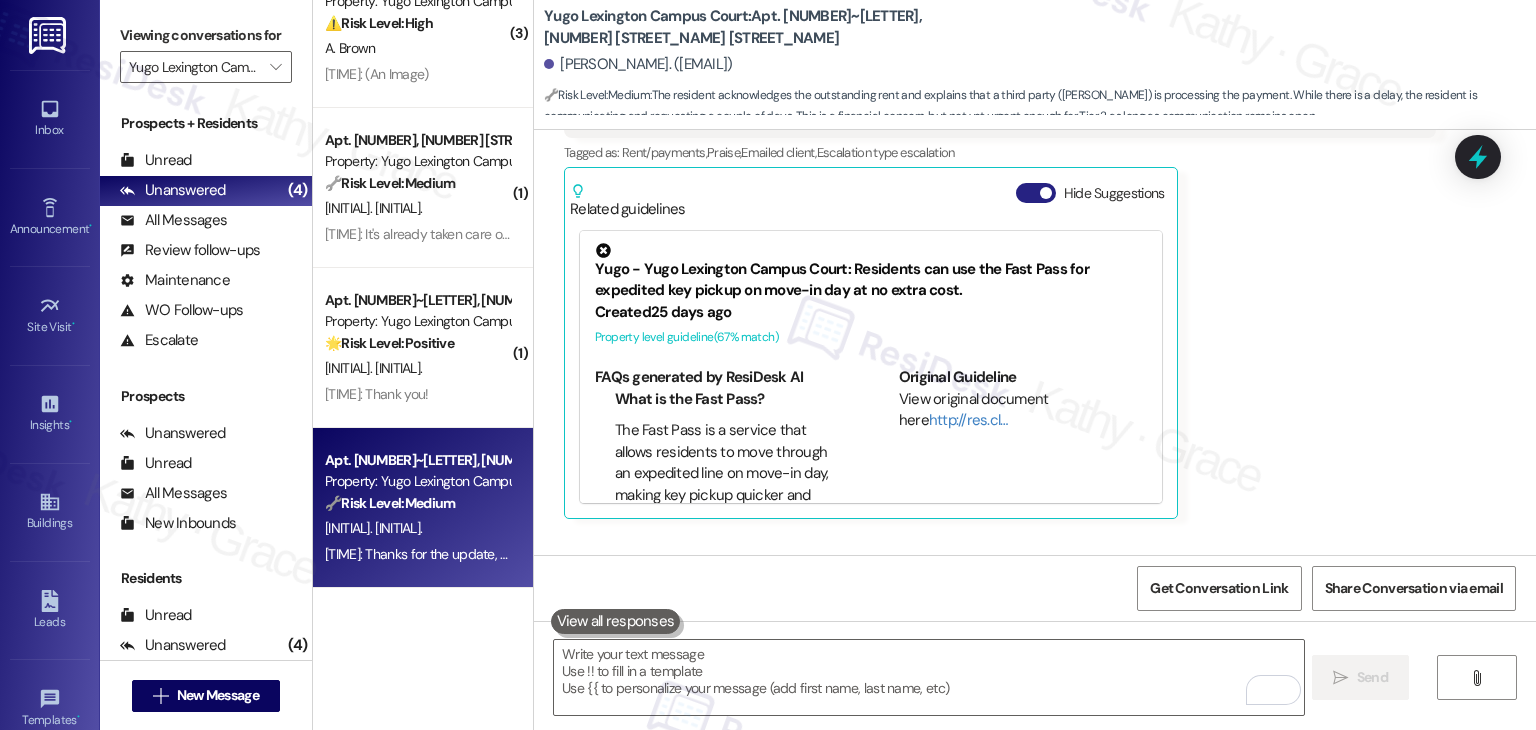 click on "Hide Suggestions" at bounding box center (1036, 193) 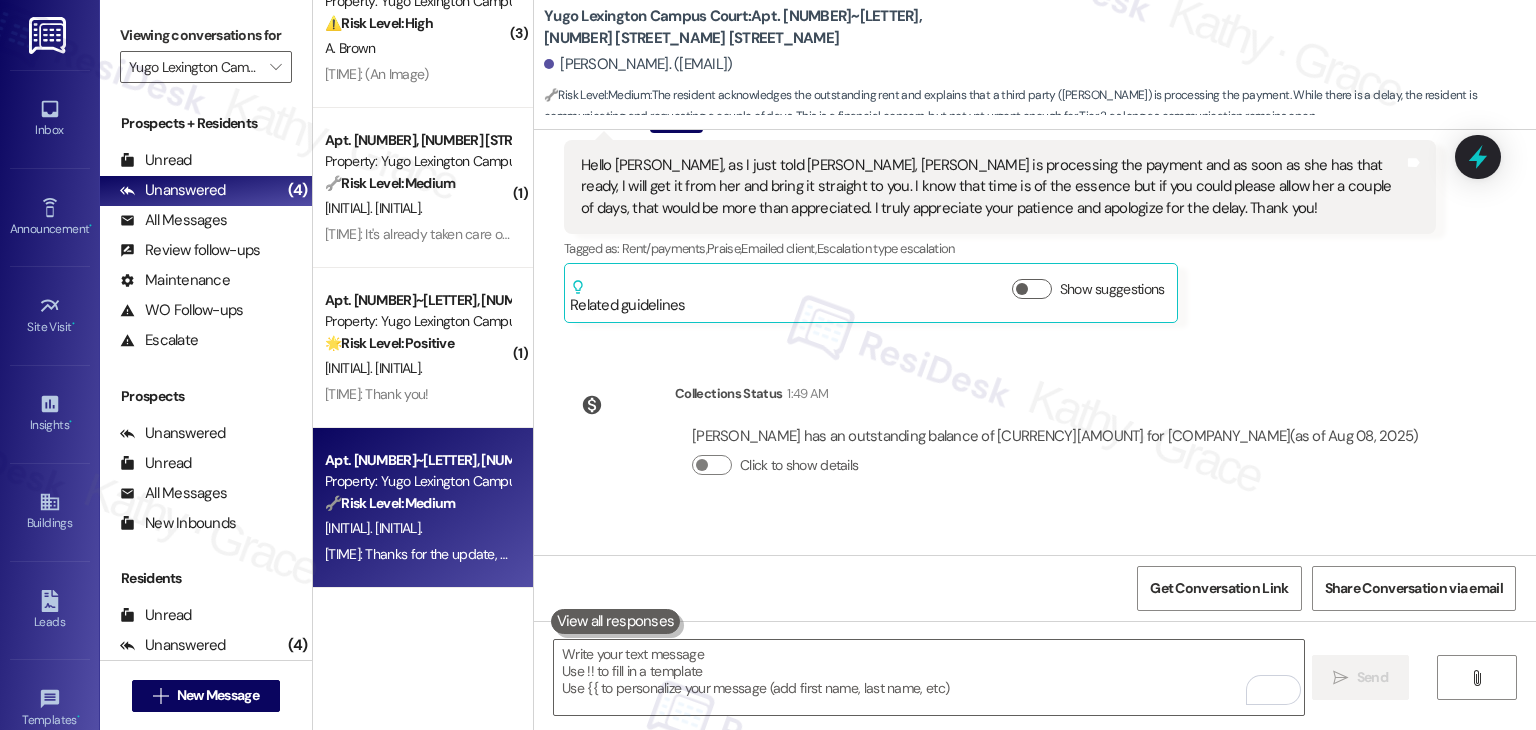 scroll, scrollTop: 3392, scrollLeft: 0, axis: vertical 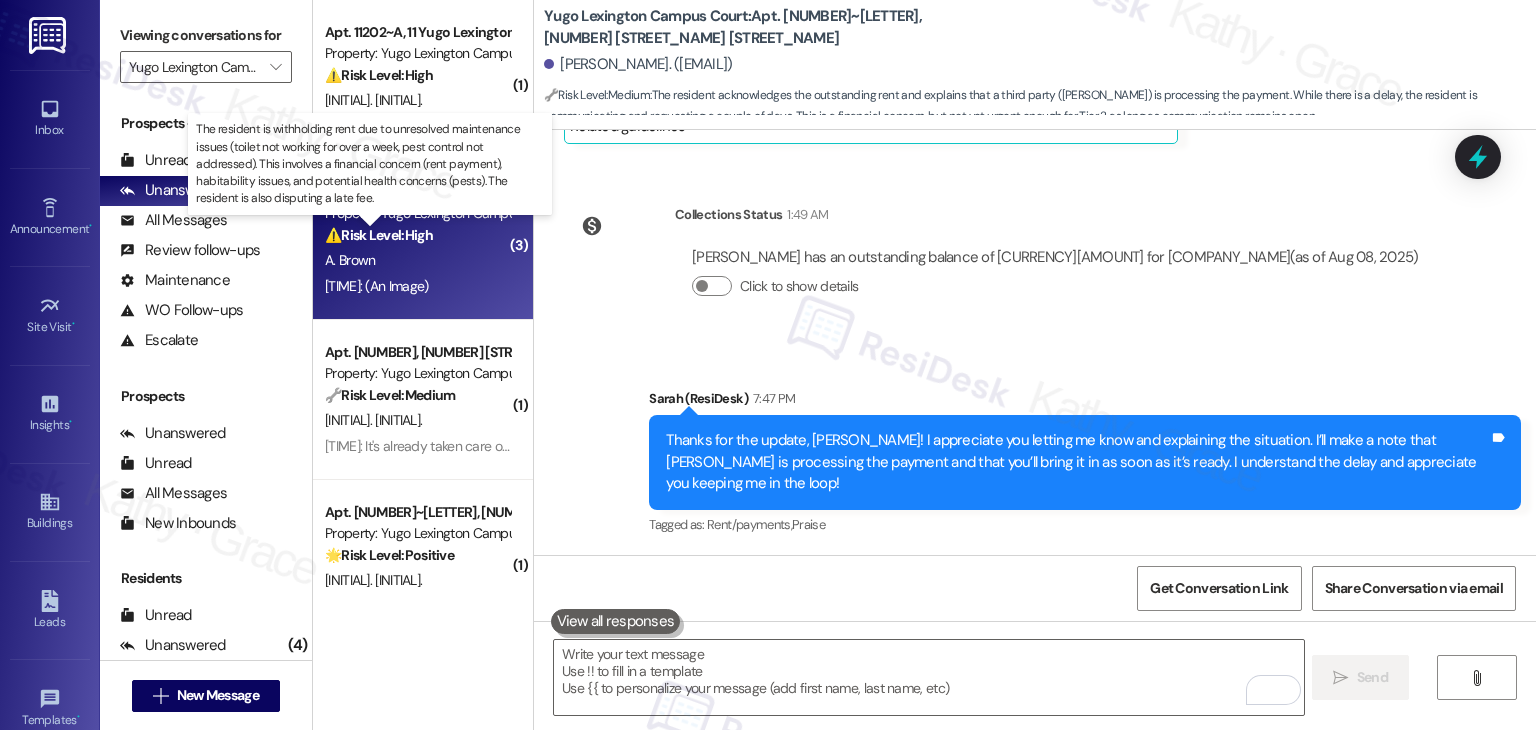 click on "⚠️  Risk Level:  High" at bounding box center (379, 235) 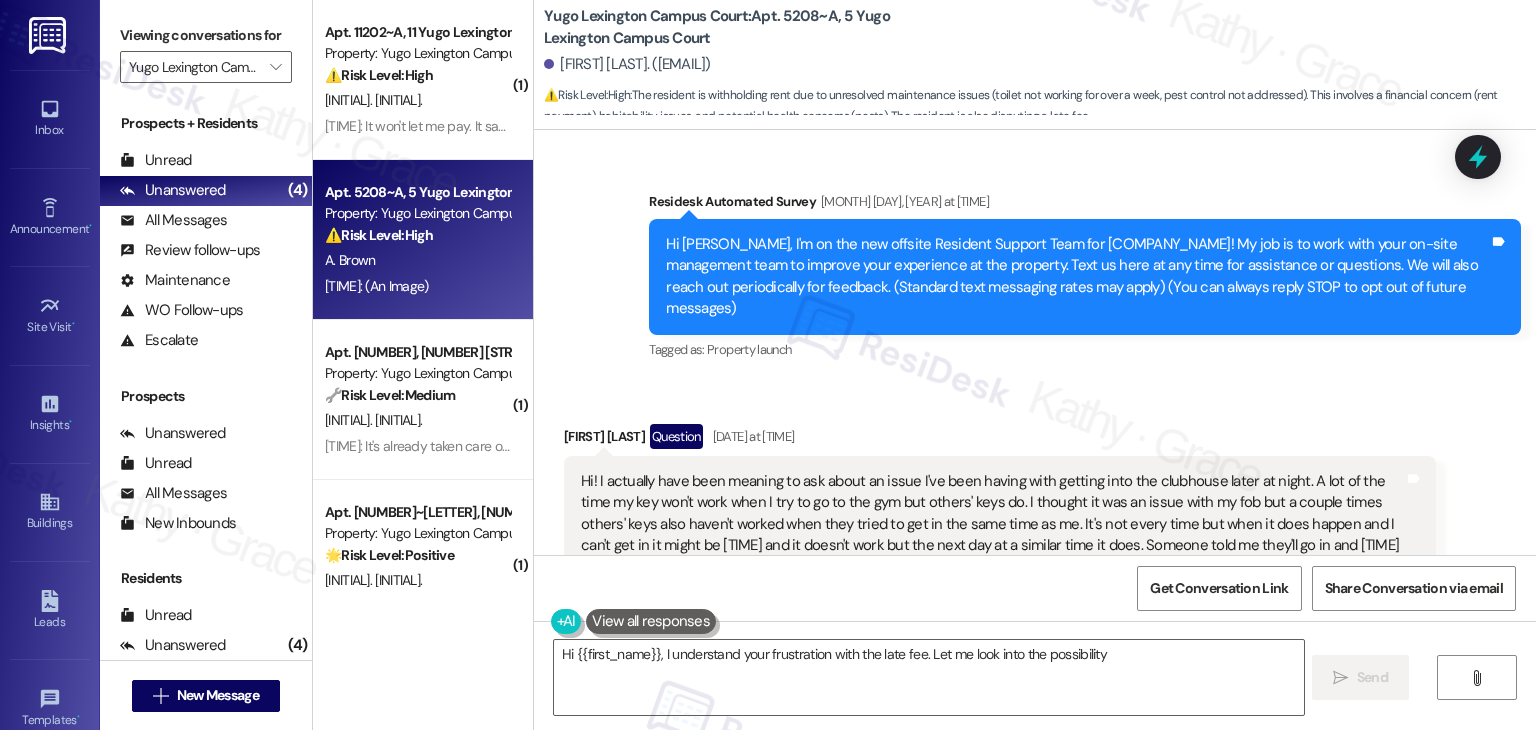 scroll, scrollTop: 14620, scrollLeft: 0, axis: vertical 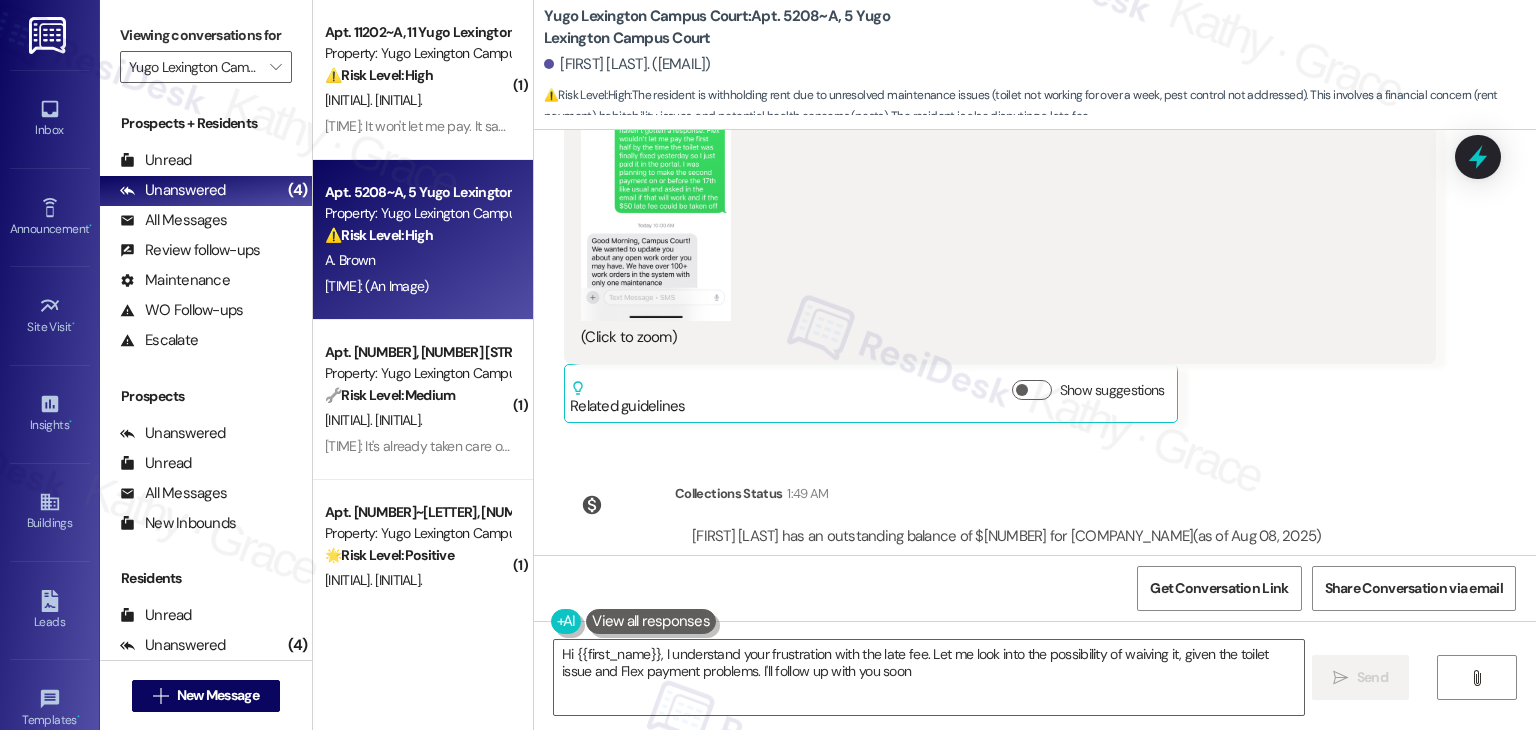 type on "Hi {{first_name}}, I understand your frustration with the late fee. Let me look into the possibility of waiving it, given the toilet issue and Flex payment problems. I'll follow up with you soon!" 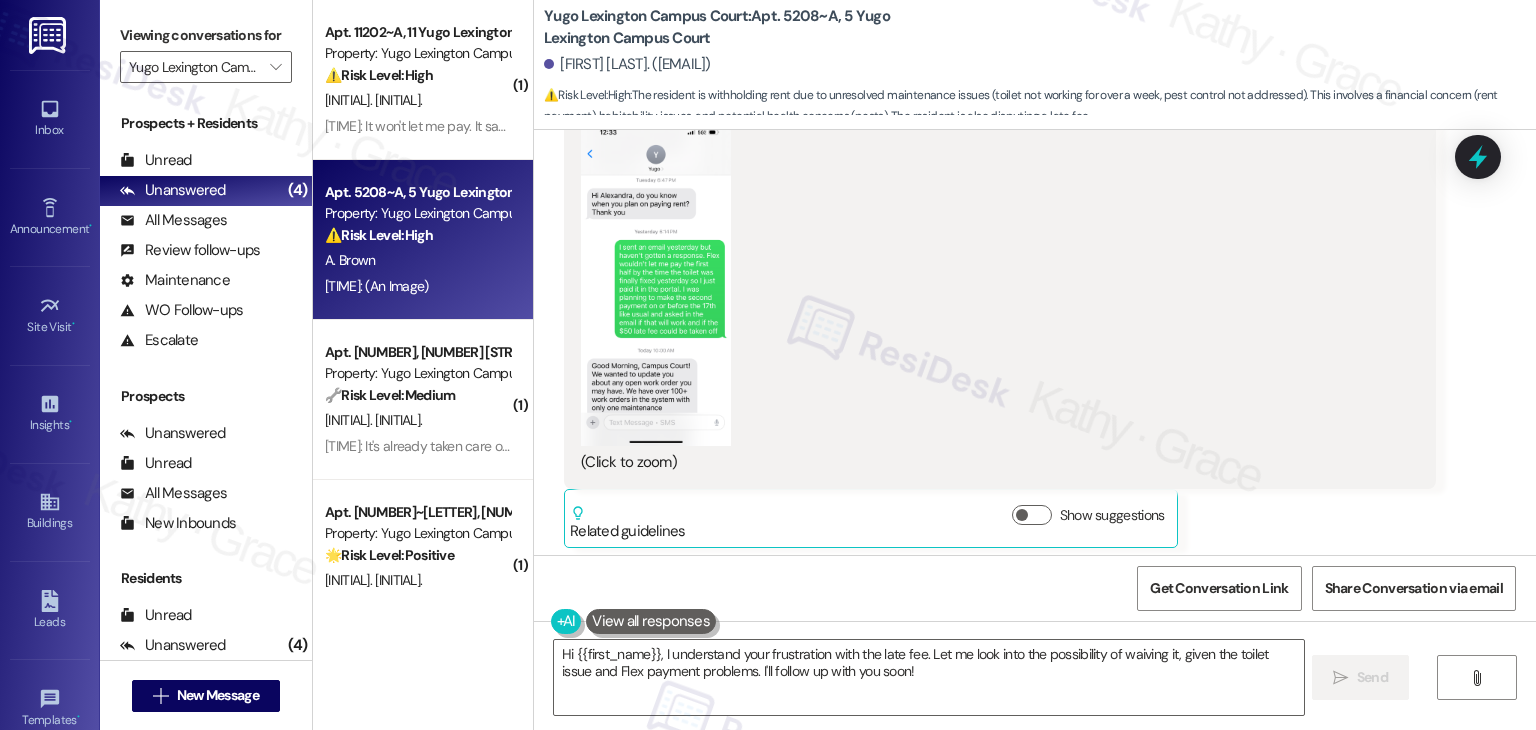 scroll, scrollTop: 14420, scrollLeft: 0, axis: vertical 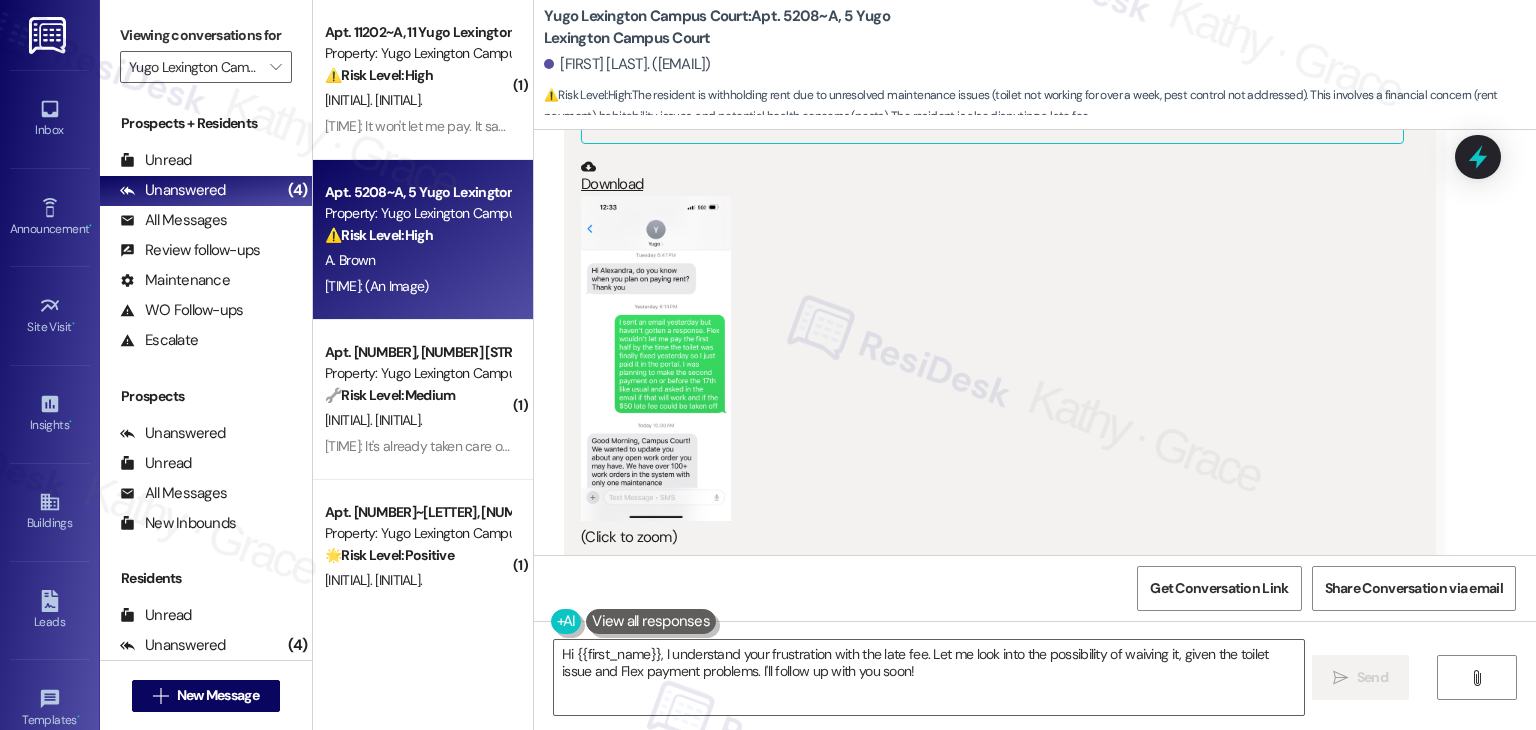 click at bounding box center (656, 358) 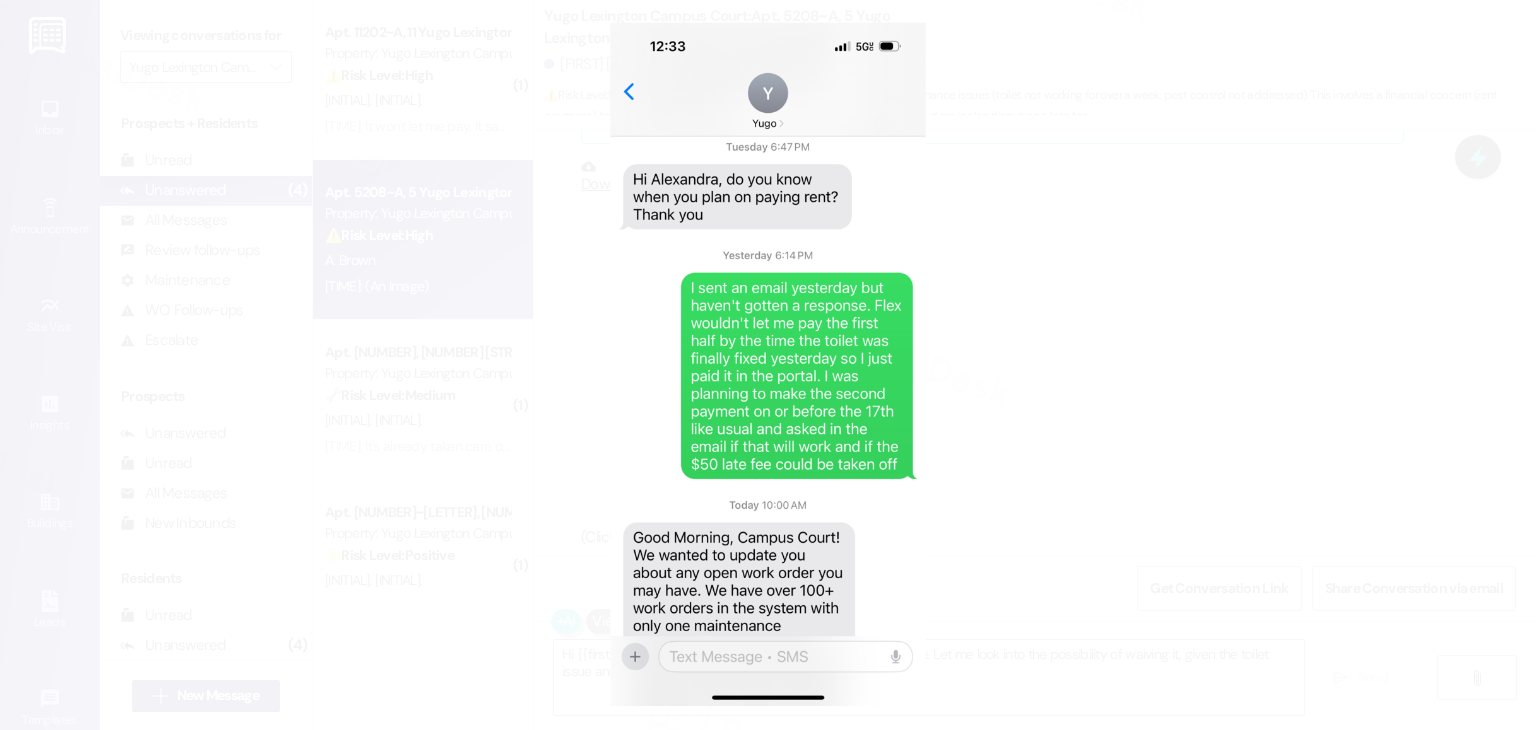 click at bounding box center [768, 365] 